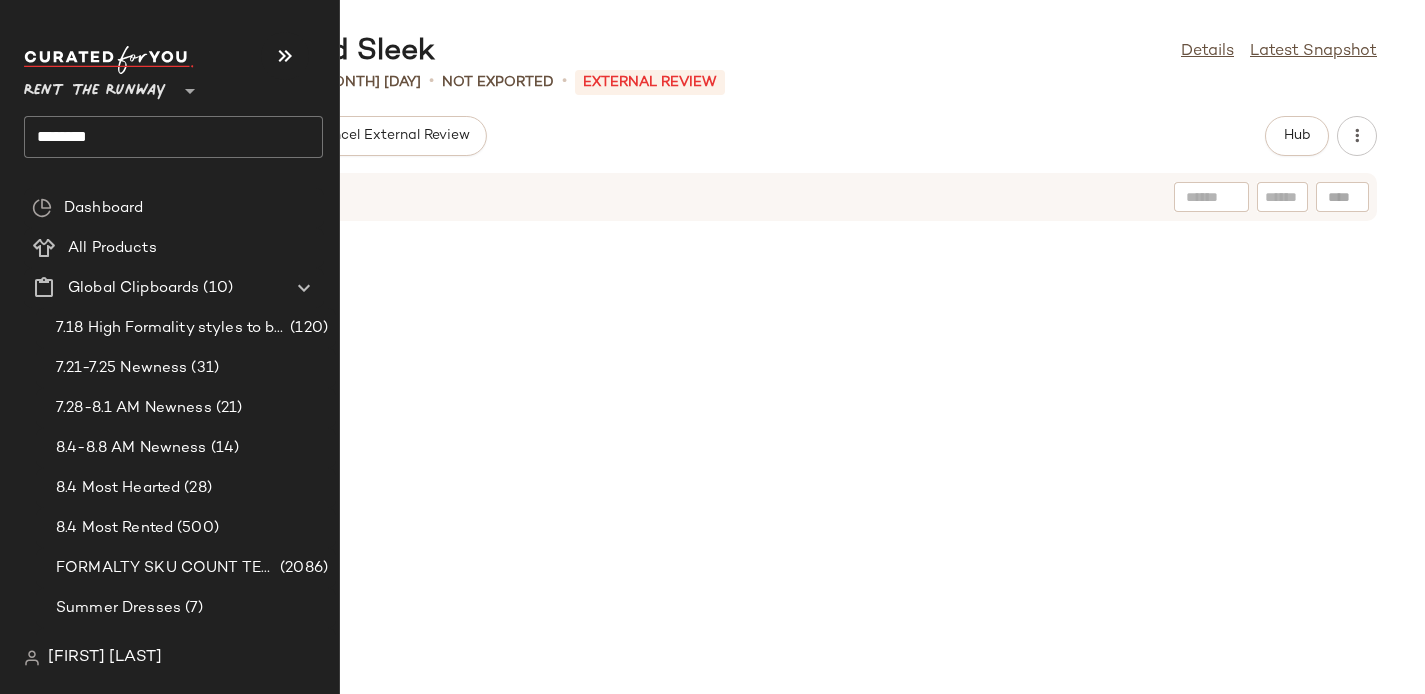 scroll, scrollTop: 0, scrollLeft: 0, axis: both 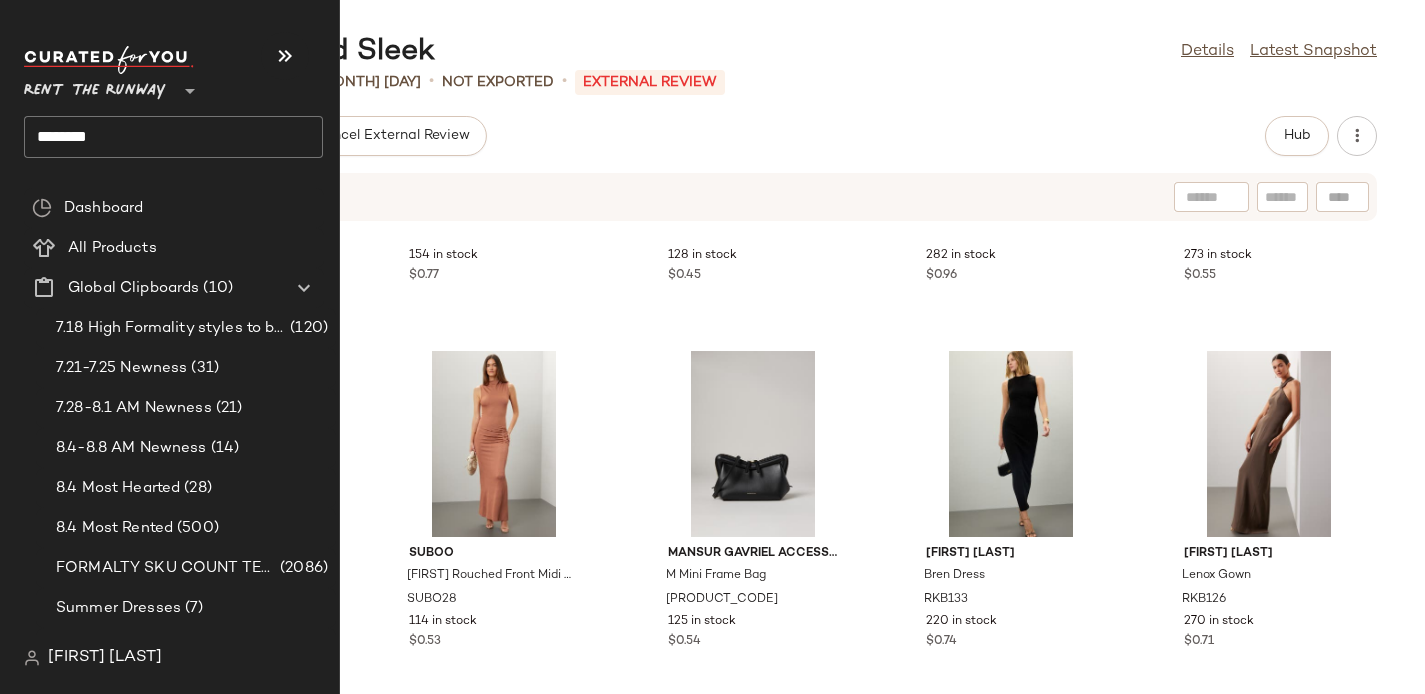 click on "Rent the Runway" at bounding box center [95, 86] 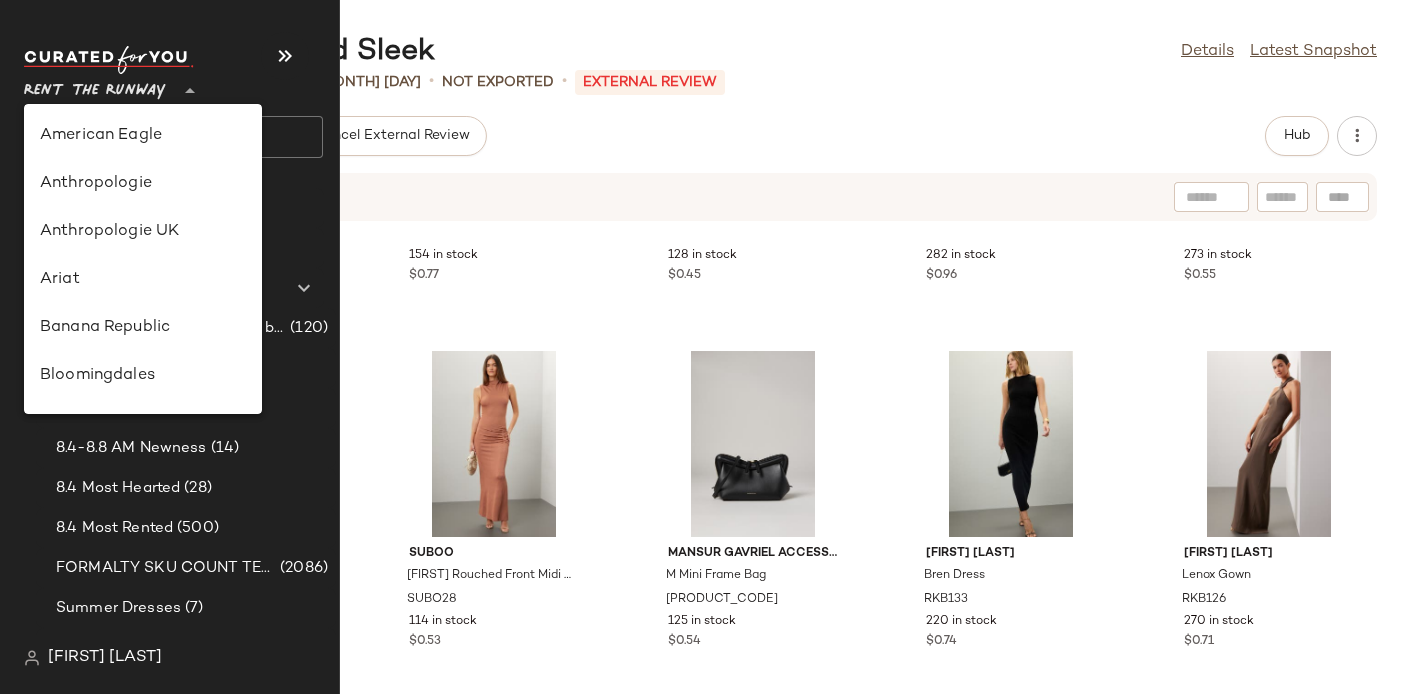 scroll, scrollTop: 960, scrollLeft: 0, axis: vertical 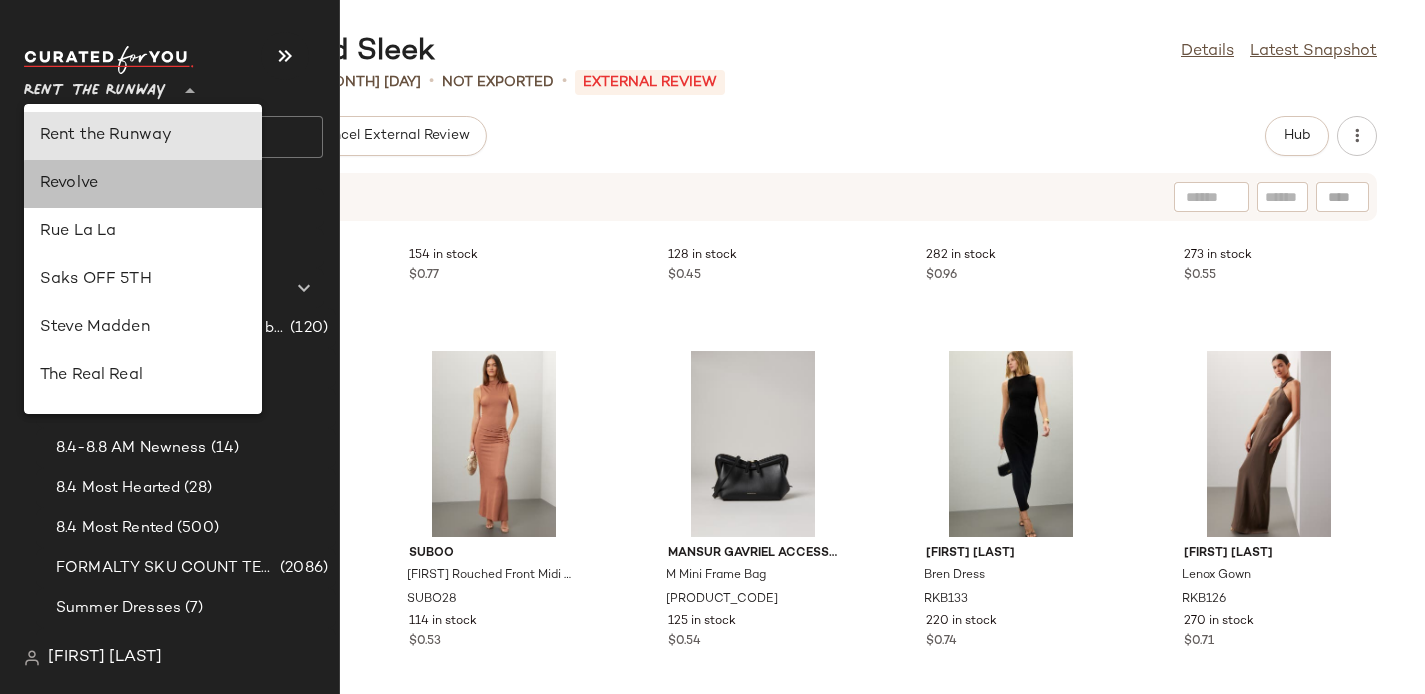 click on "Revolve" at bounding box center [143, 184] 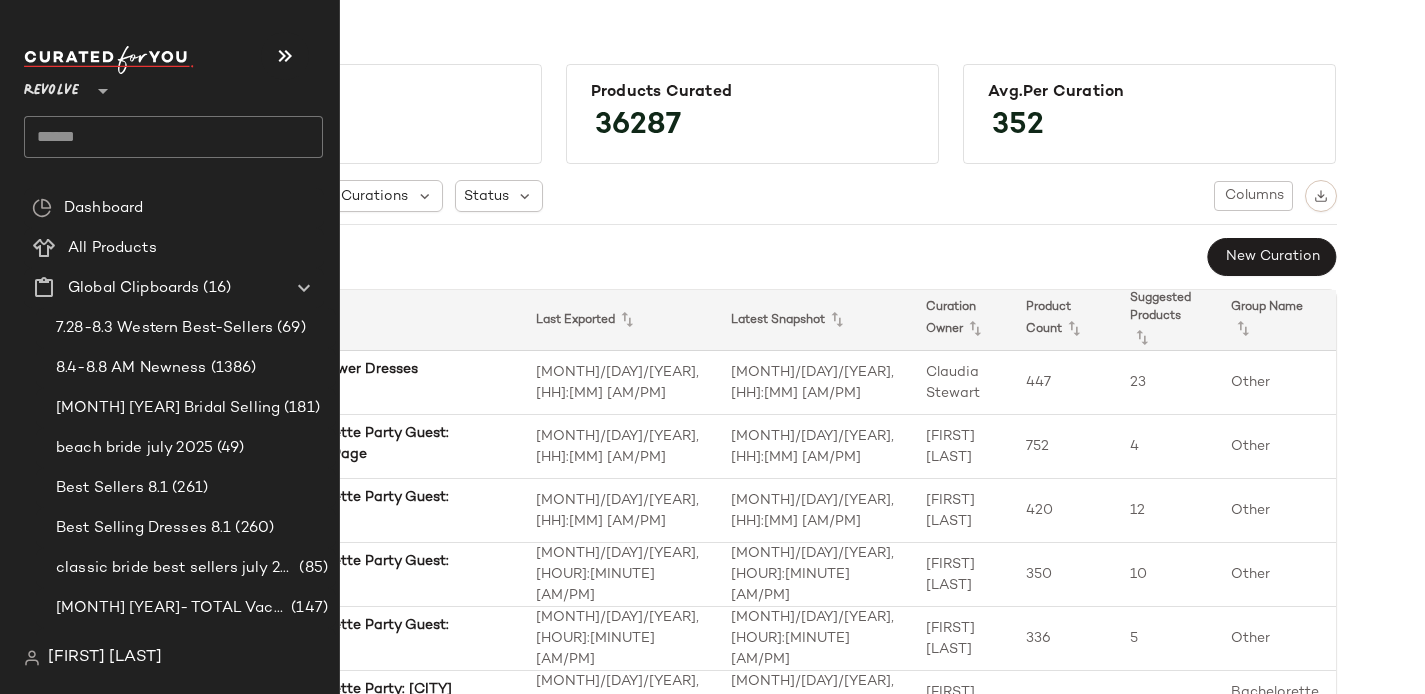 click 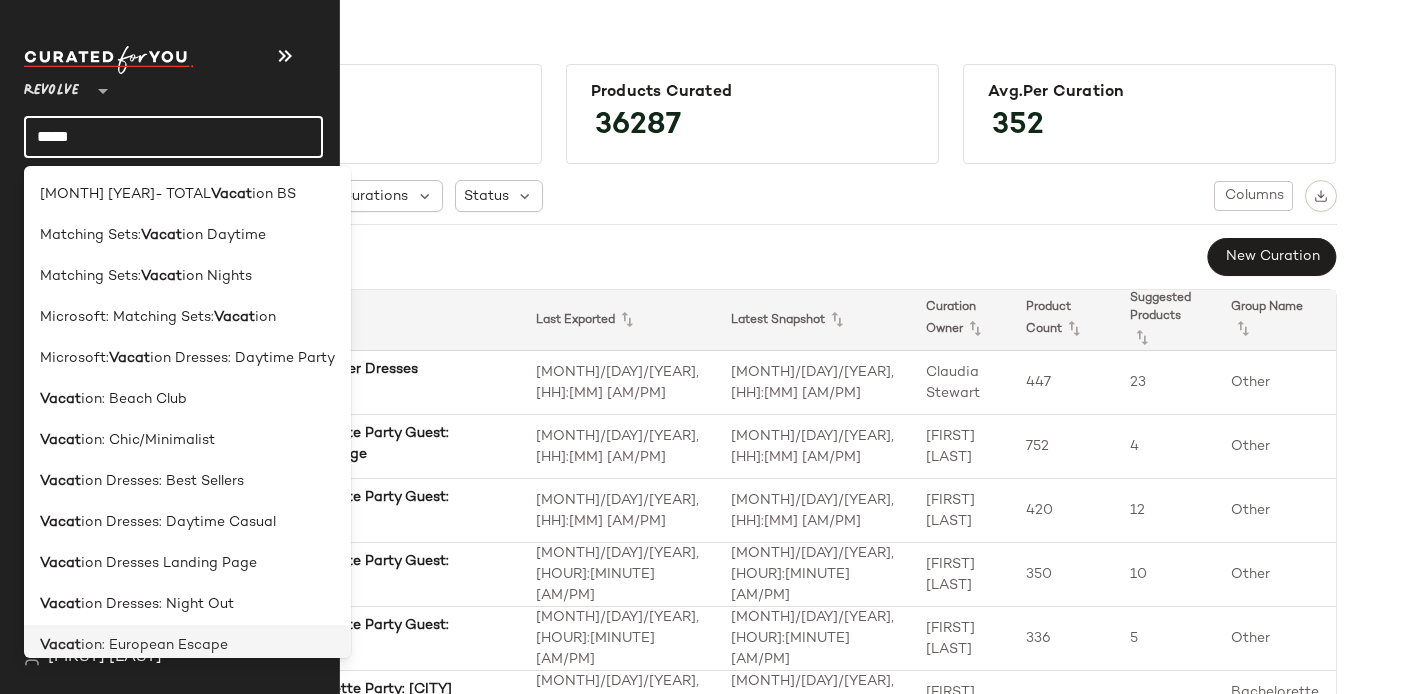 type on "*****" 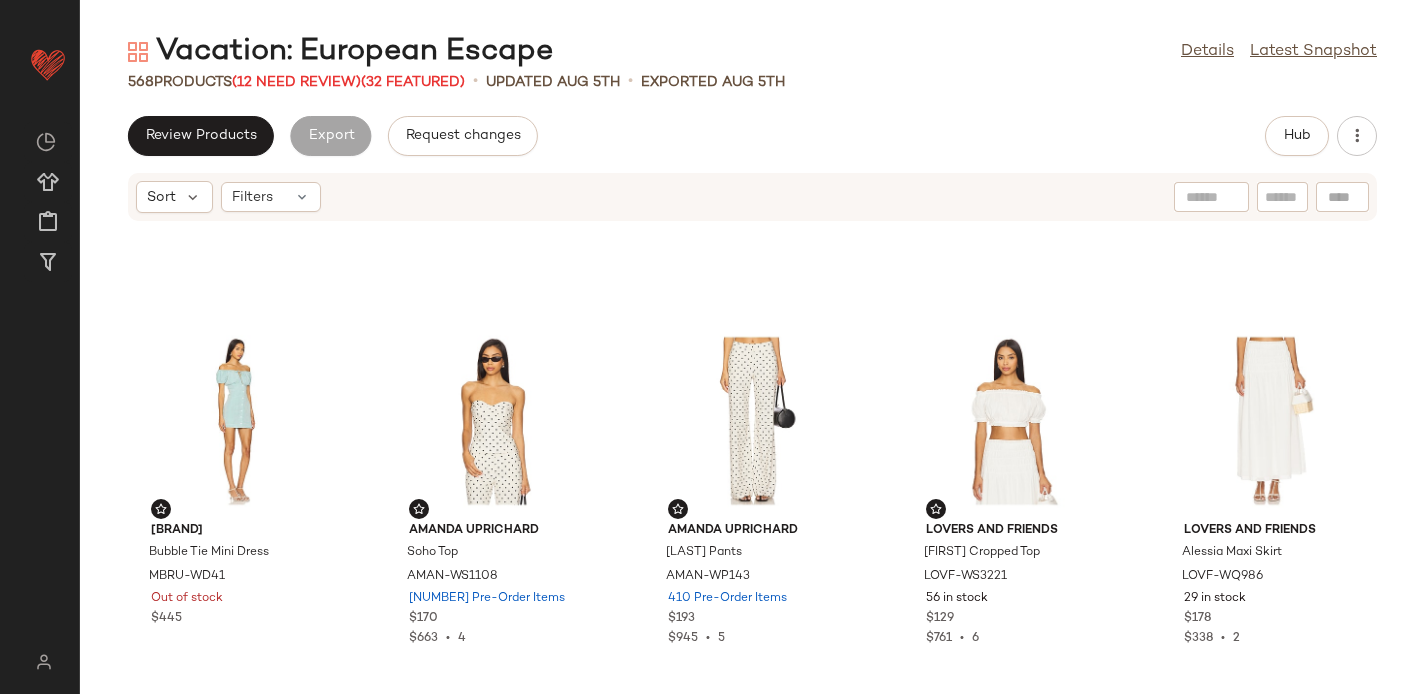 scroll, scrollTop: 161, scrollLeft: 0, axis: vertical 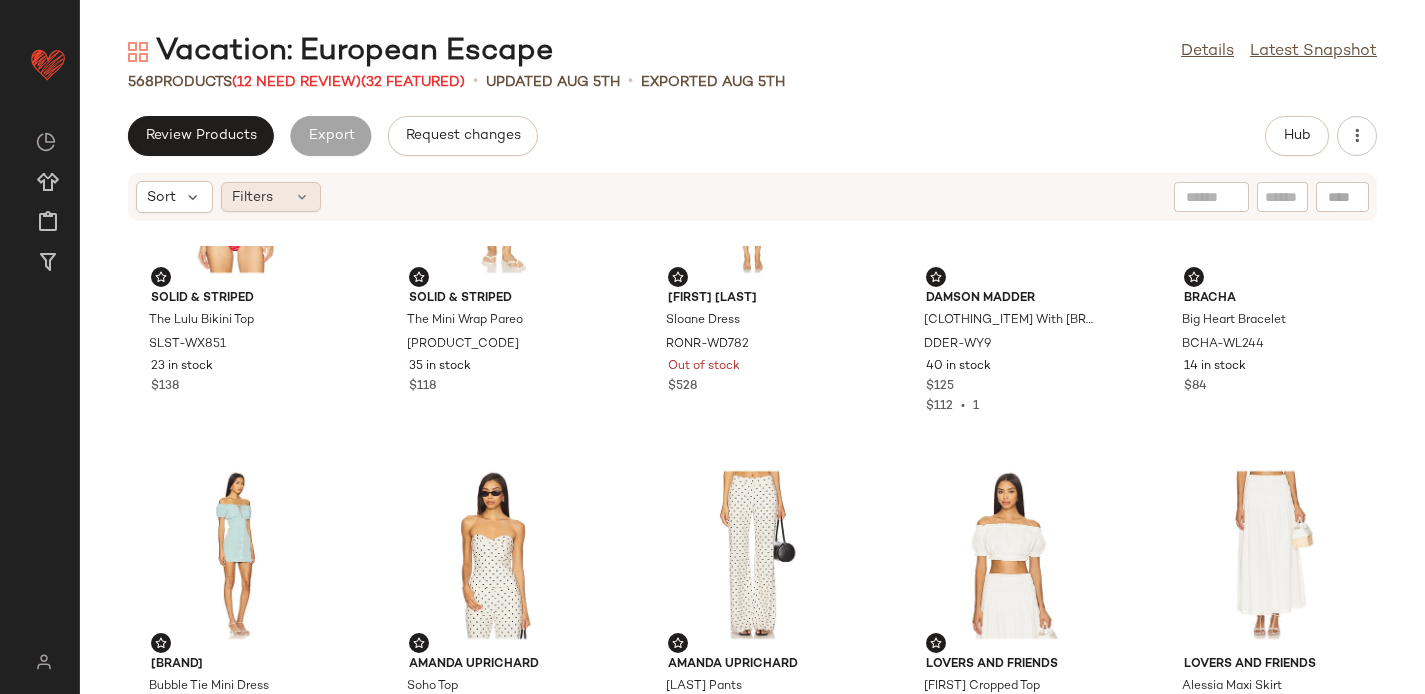 click on "Filters" 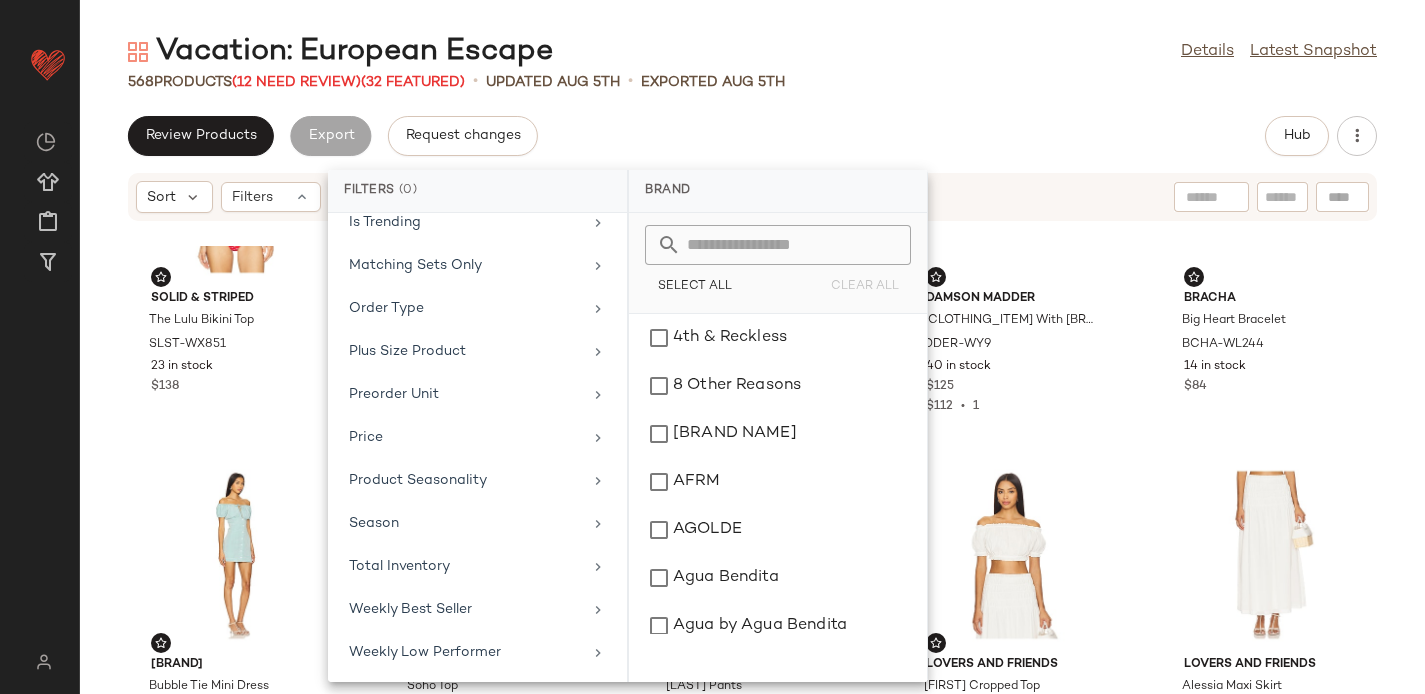 scroll, scrollTop: 923, scrollLeft: 0, axis: vertical 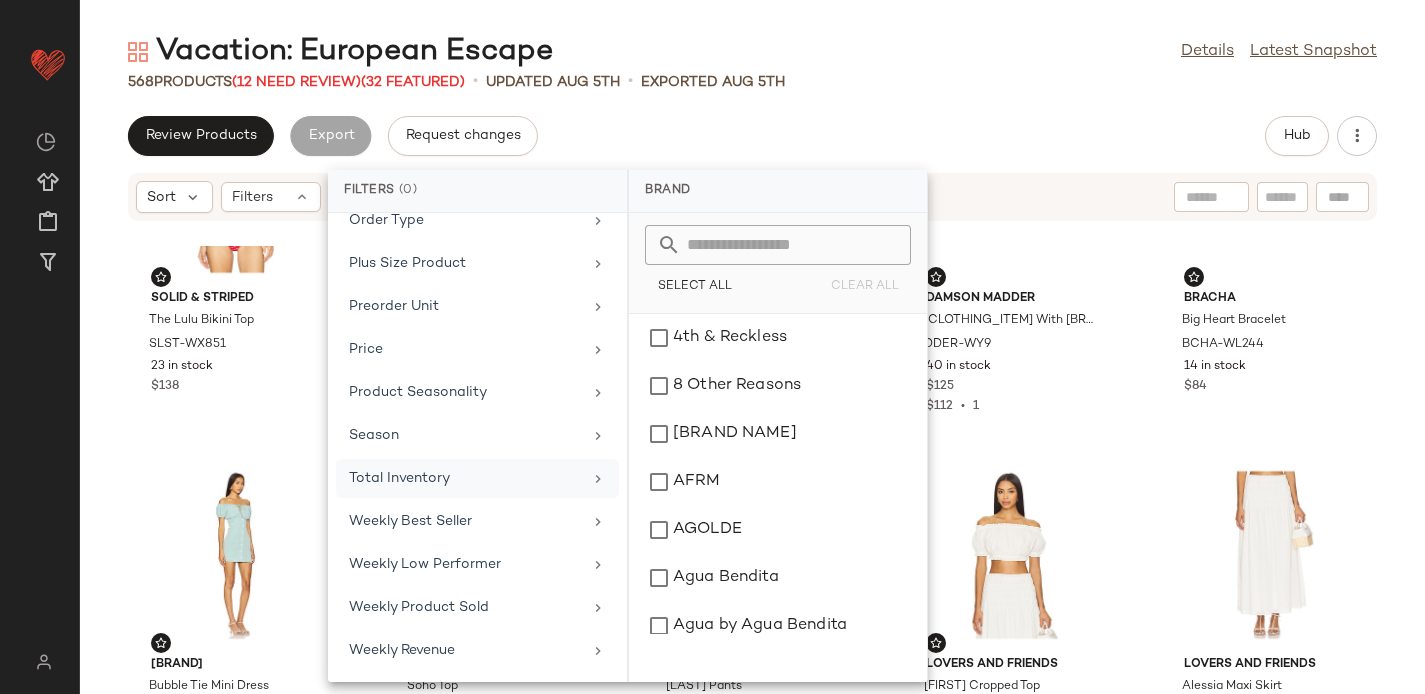 click on "Total Inventory" 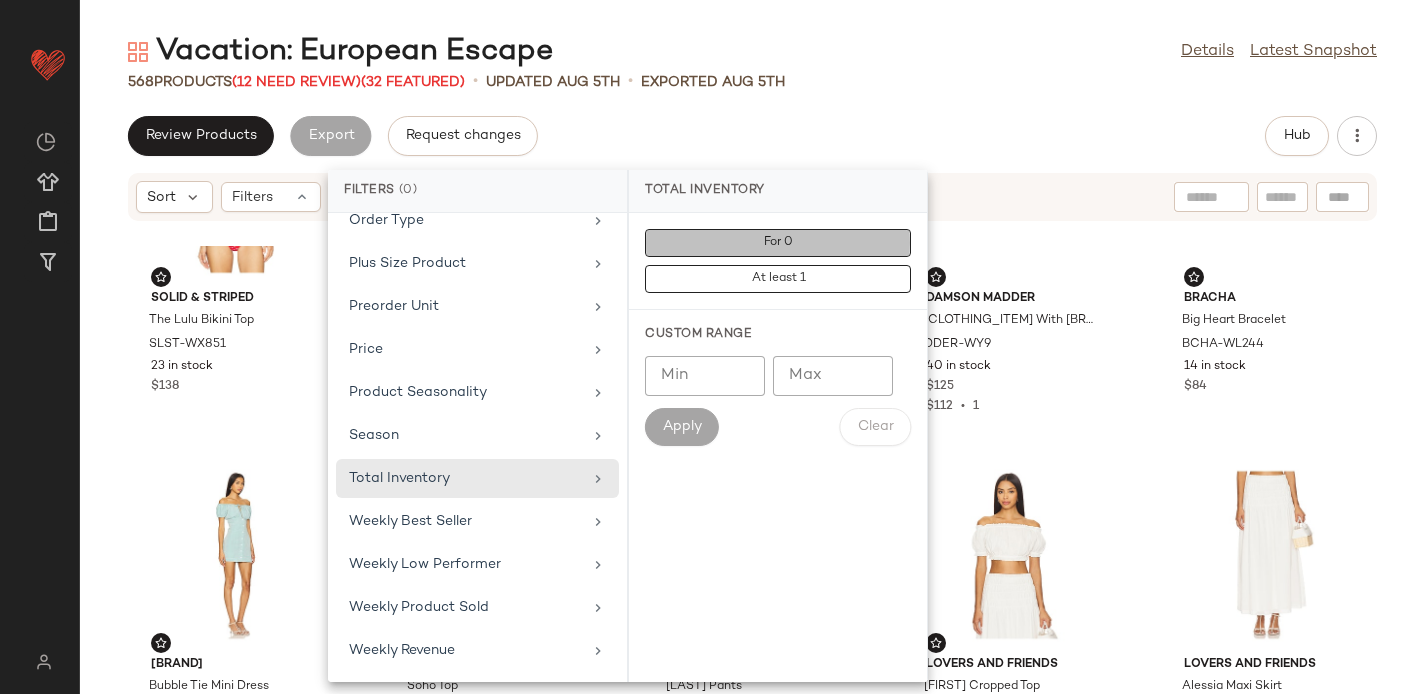 click on "For 0" 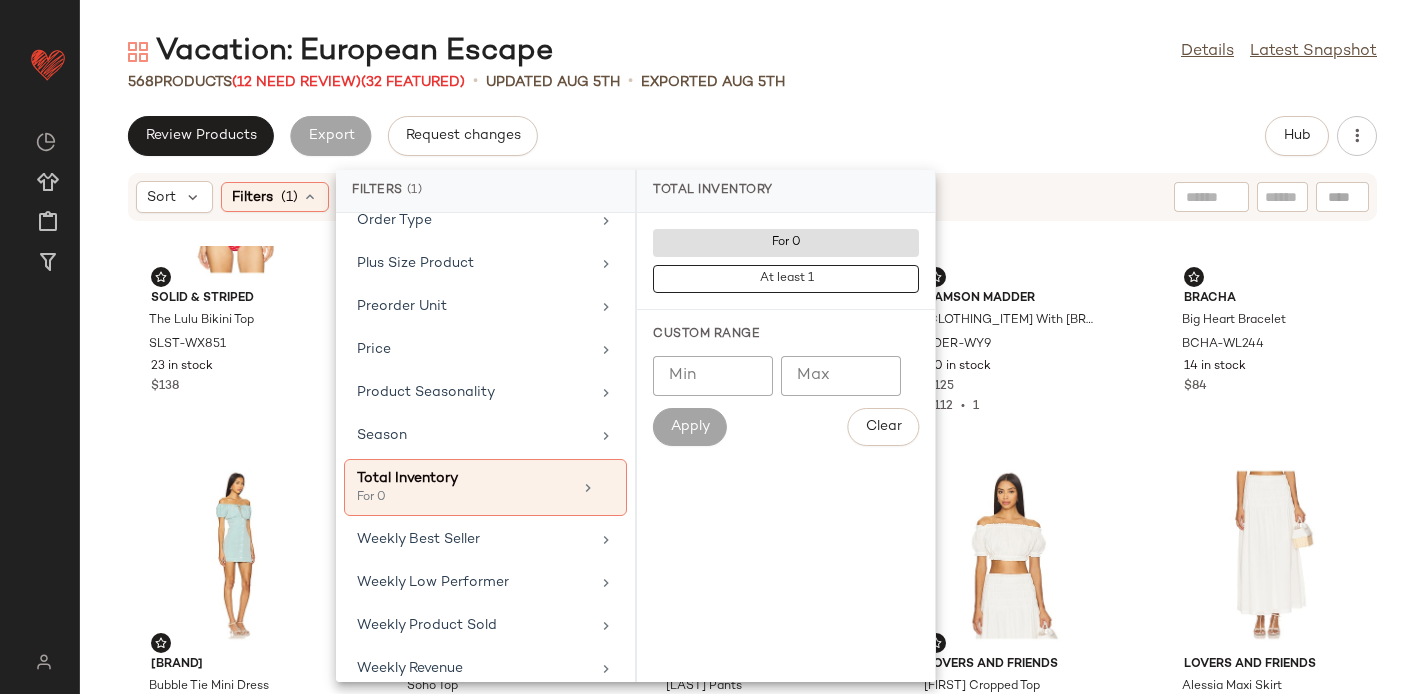 click on "Review Products   Export   Request changes   Hub" 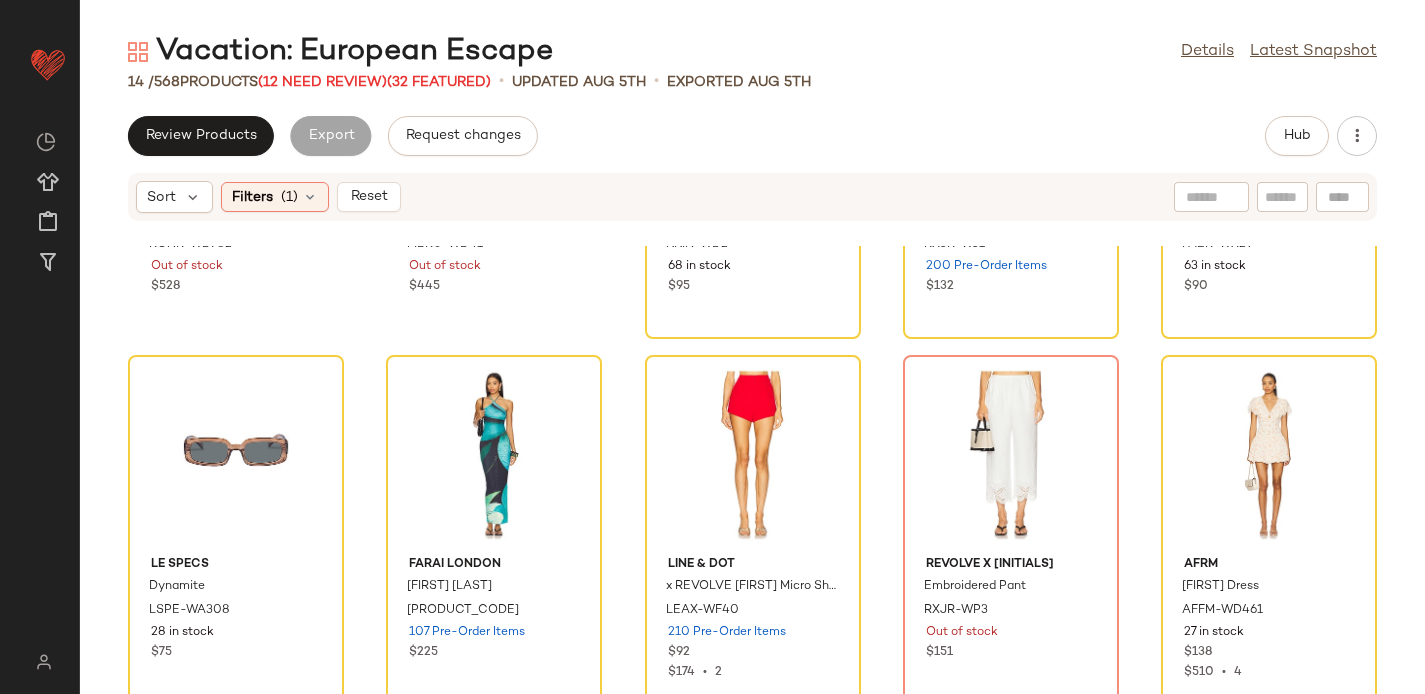scroll, scrollTop: 0, scrollLeft: 0, axis: both 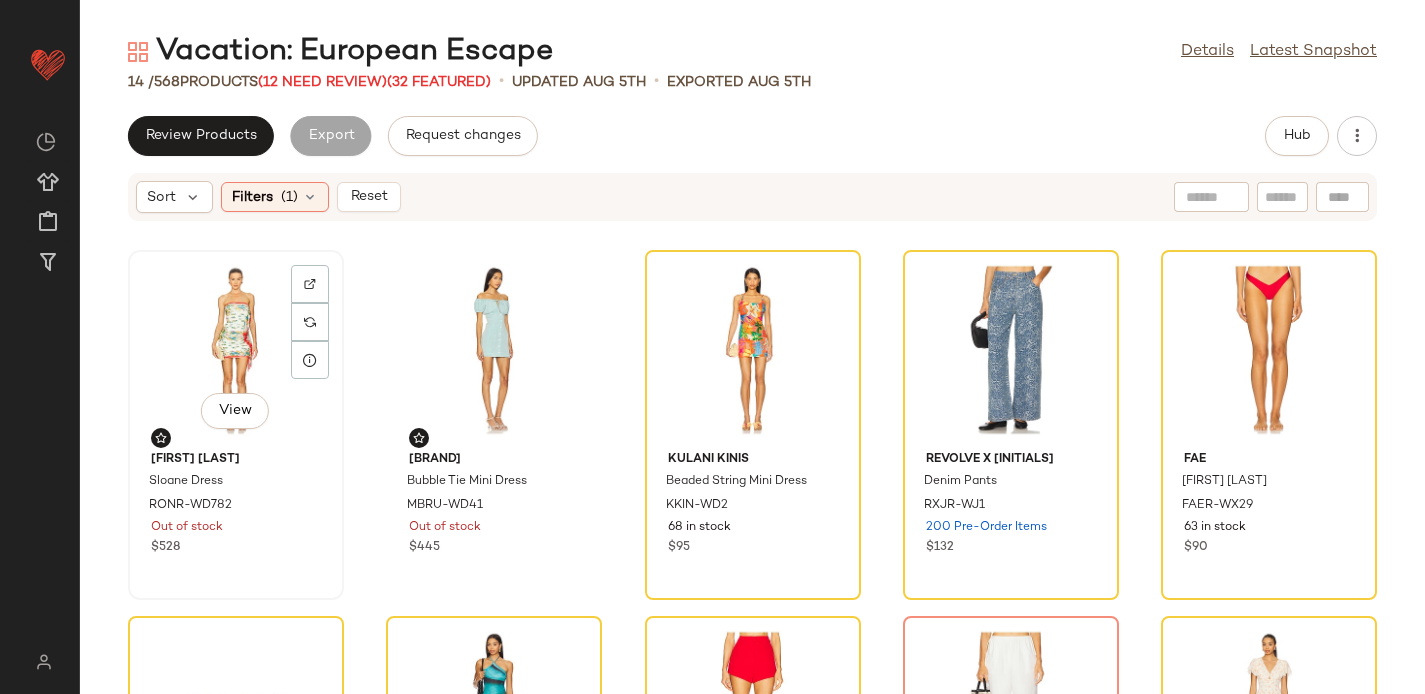 click on "View" 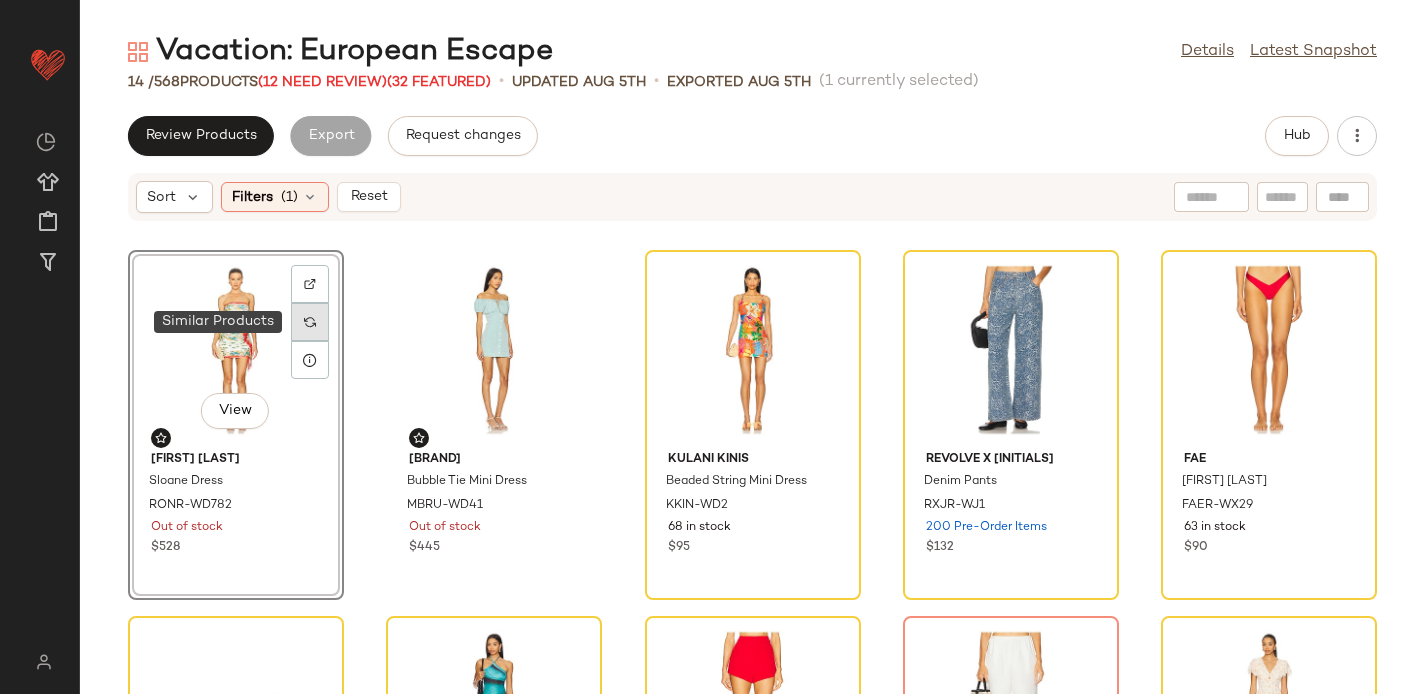 click 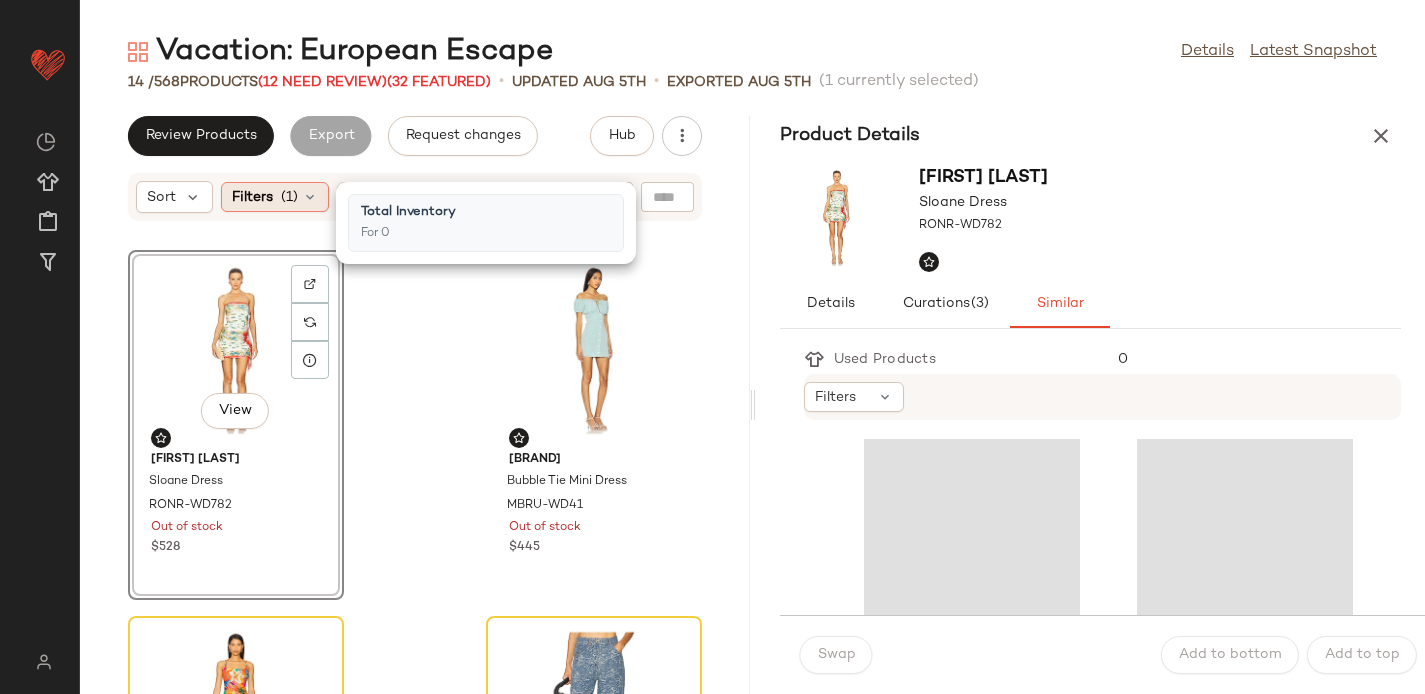 click at bounding box center [310, 197] 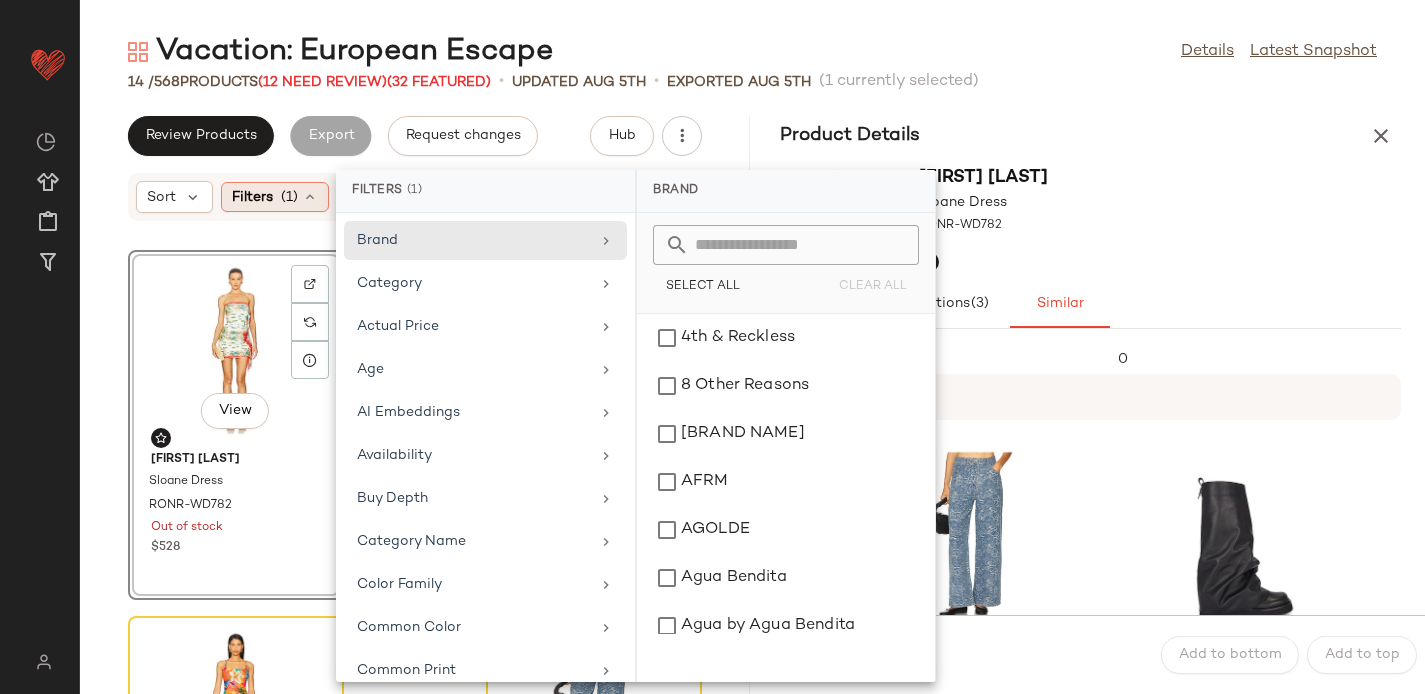 click on "(1)" at bounding box center [289, 197] 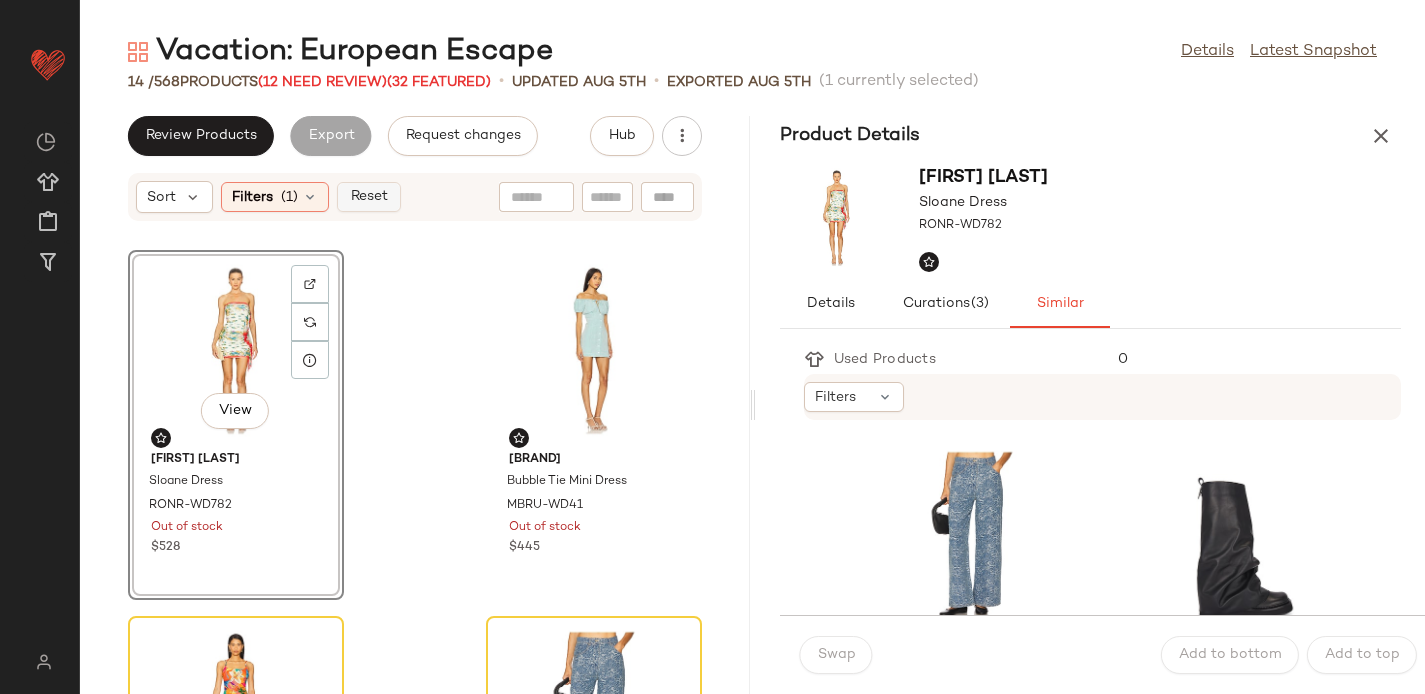 click on "Reset" 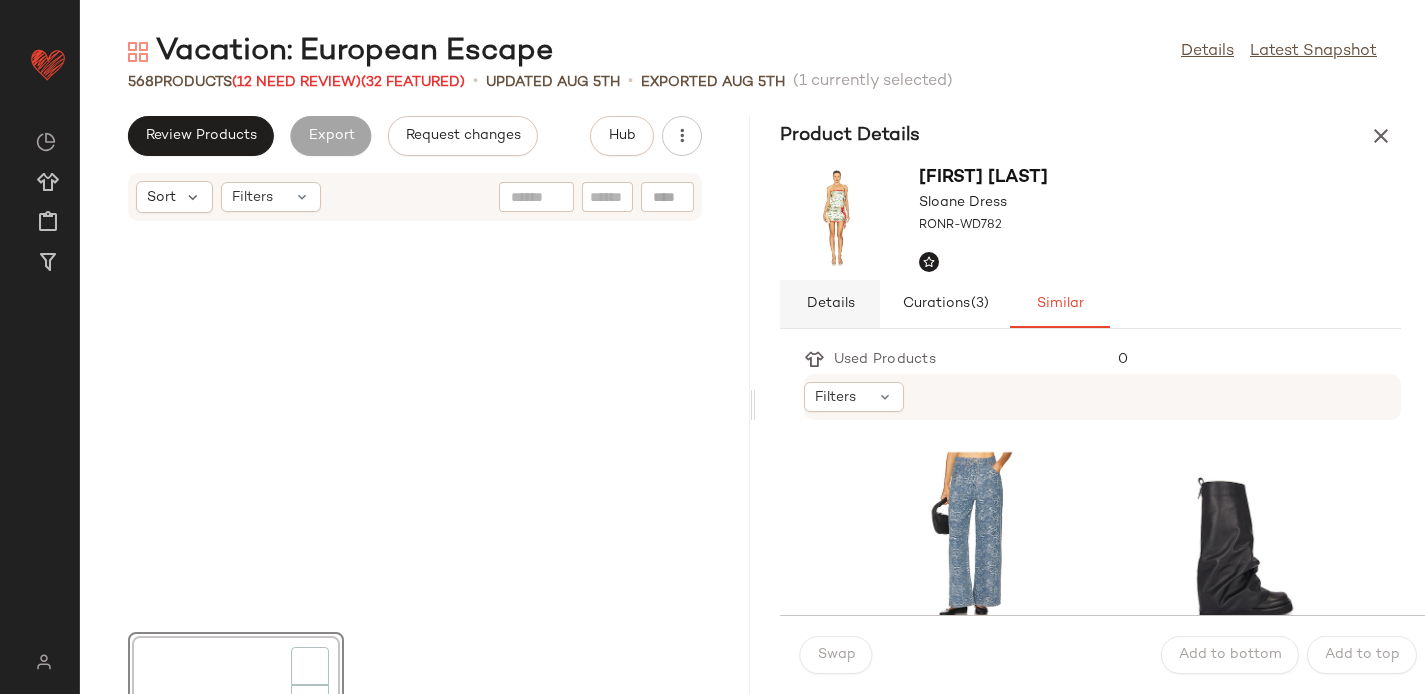scroll, scrollTop: 382, scrollLeft: 0, axis: vertical 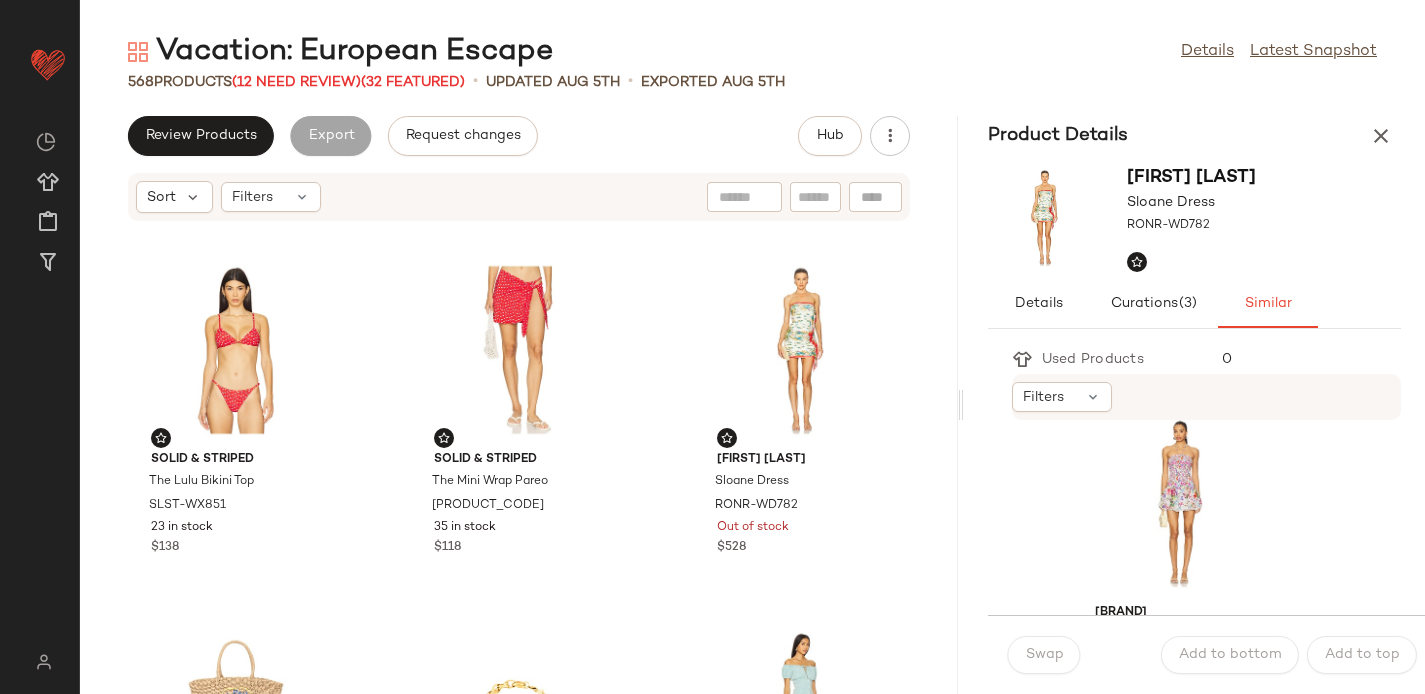 drag, startPoint x: 750, startPoint y: 400, endPoint x: 975, endPoint y: 415, distance: 225.49945 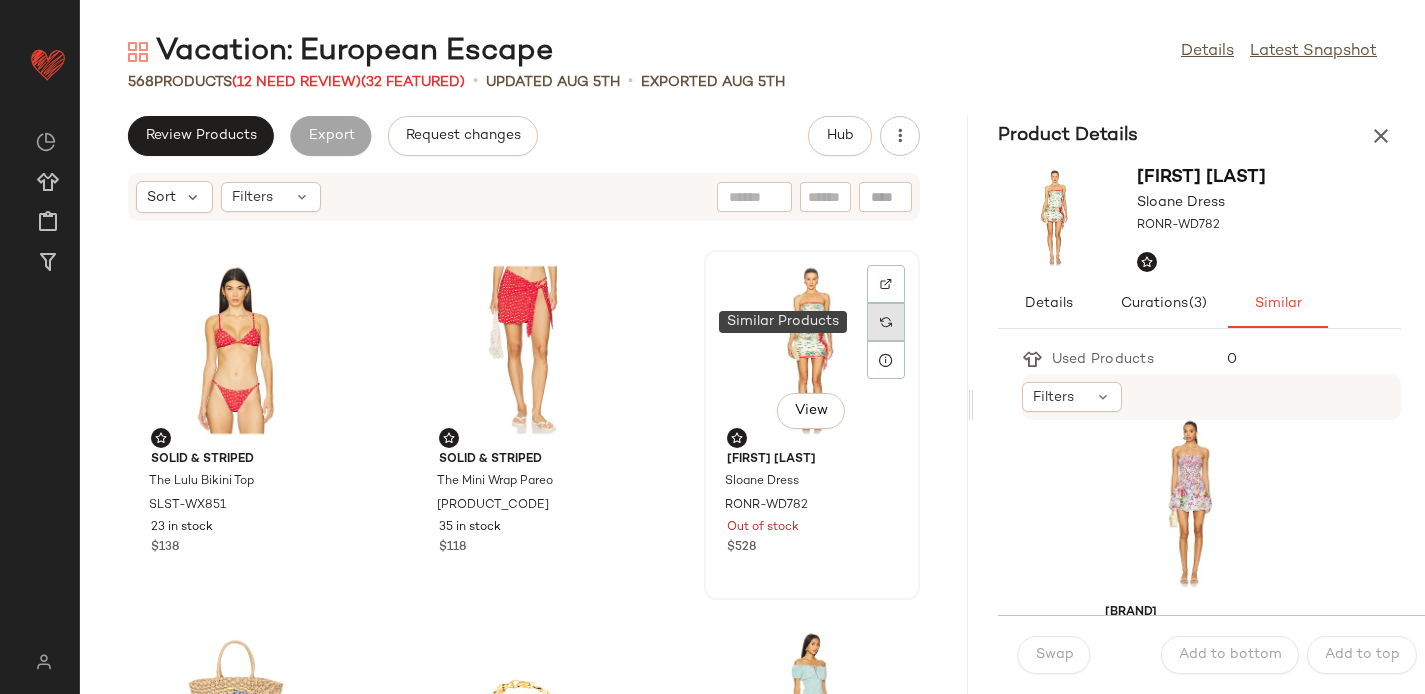 click 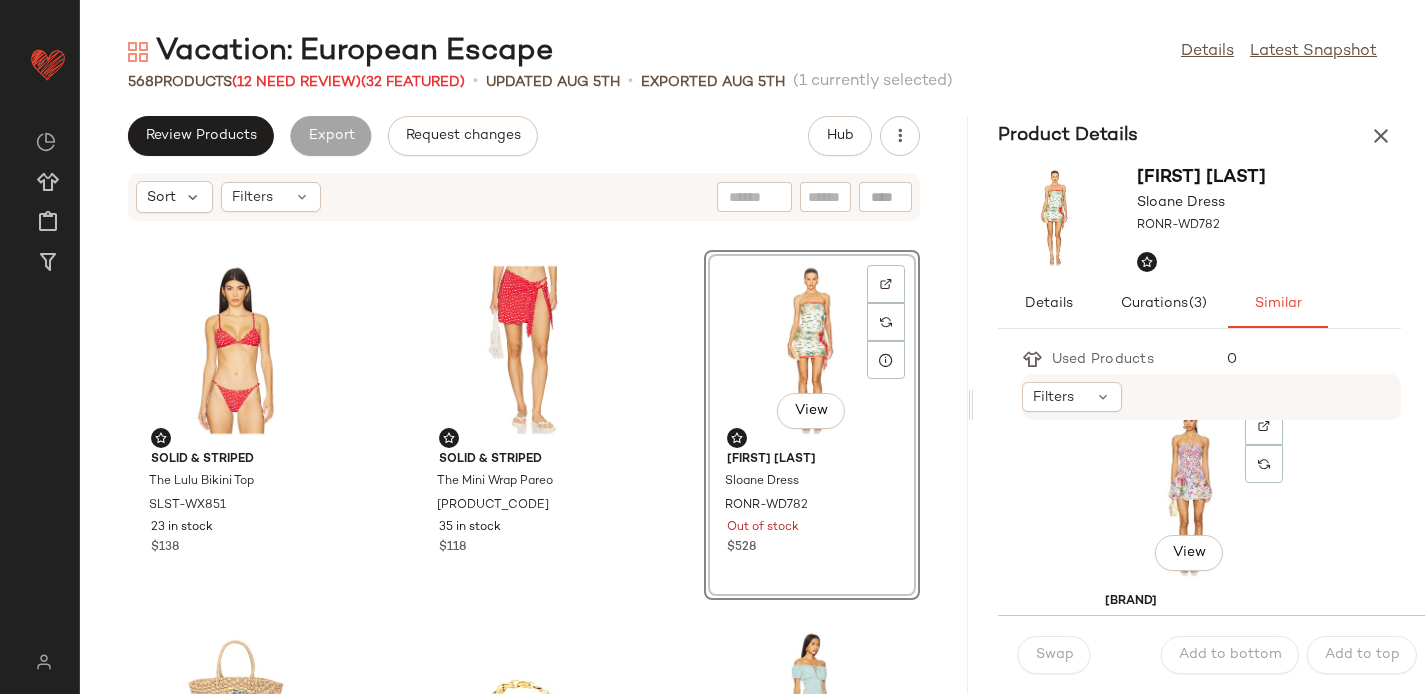 scroll, scrollTop: 2947, scrollLeft: 0, axis: vertical 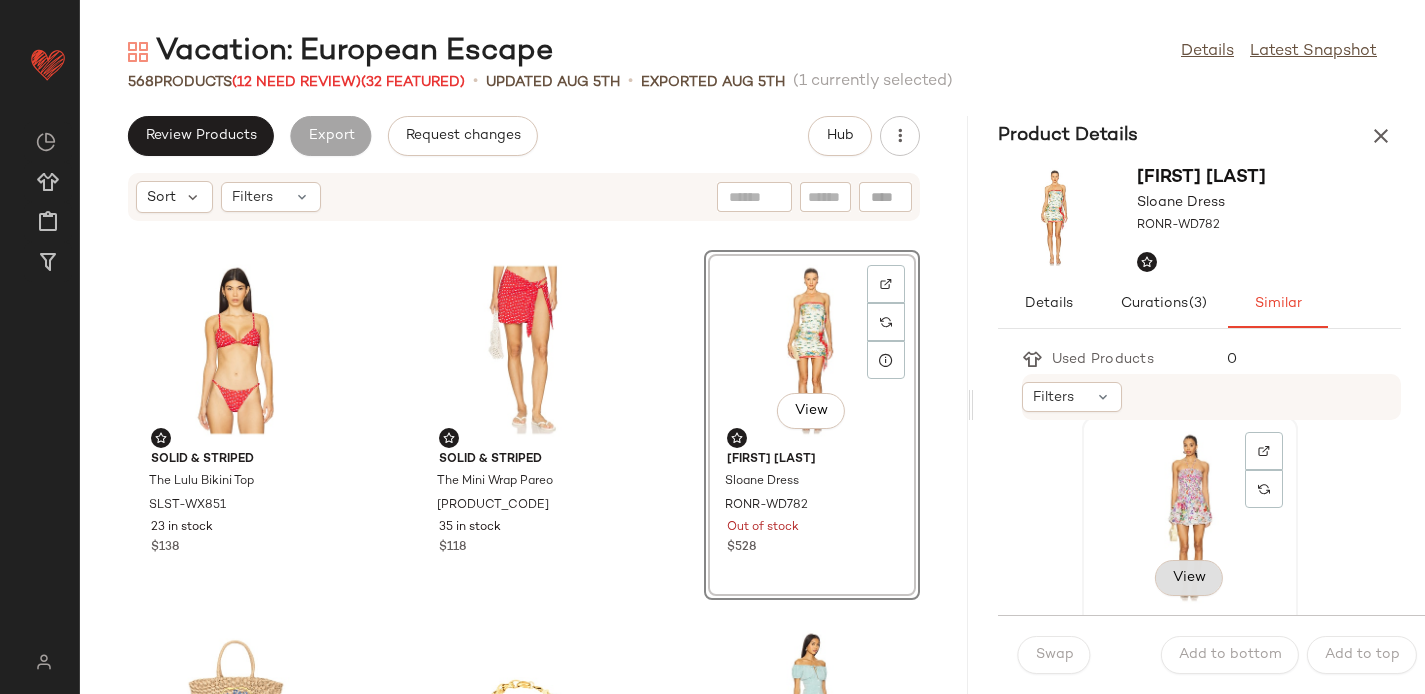 click on "View" at bounding box center [1189, 578] 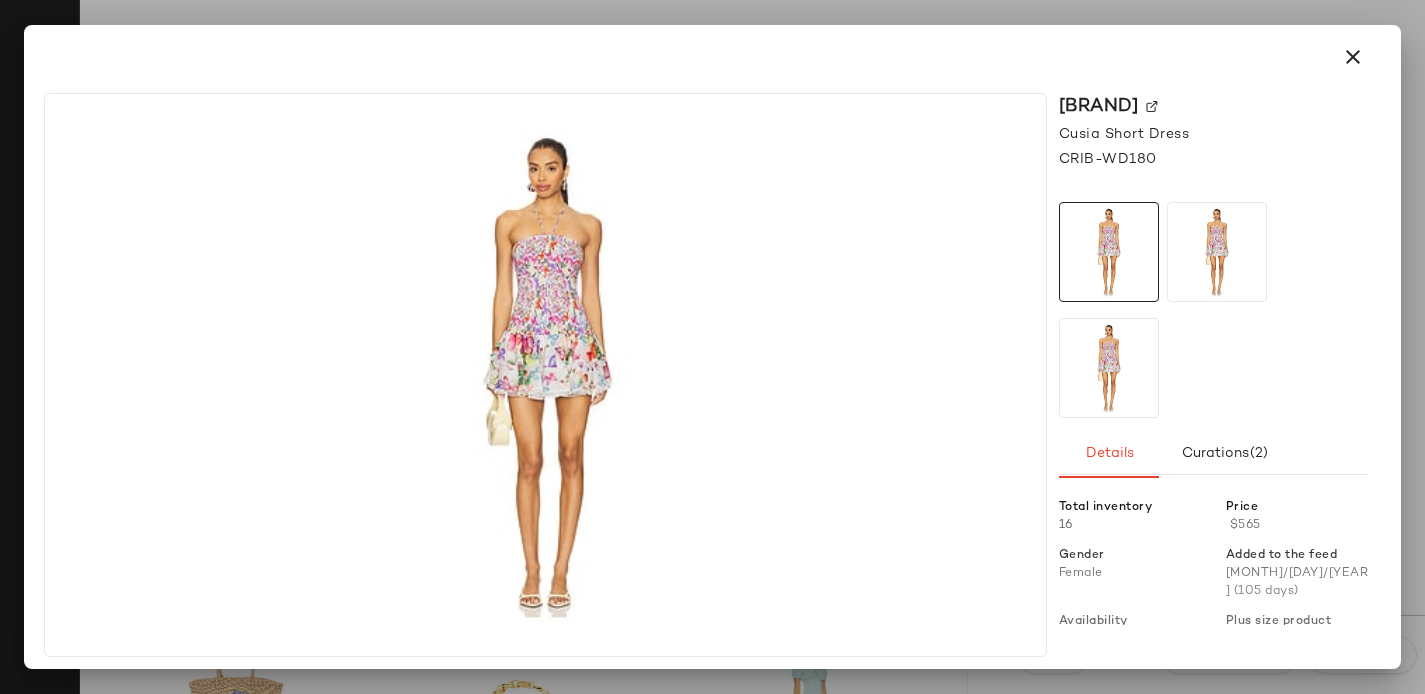 click 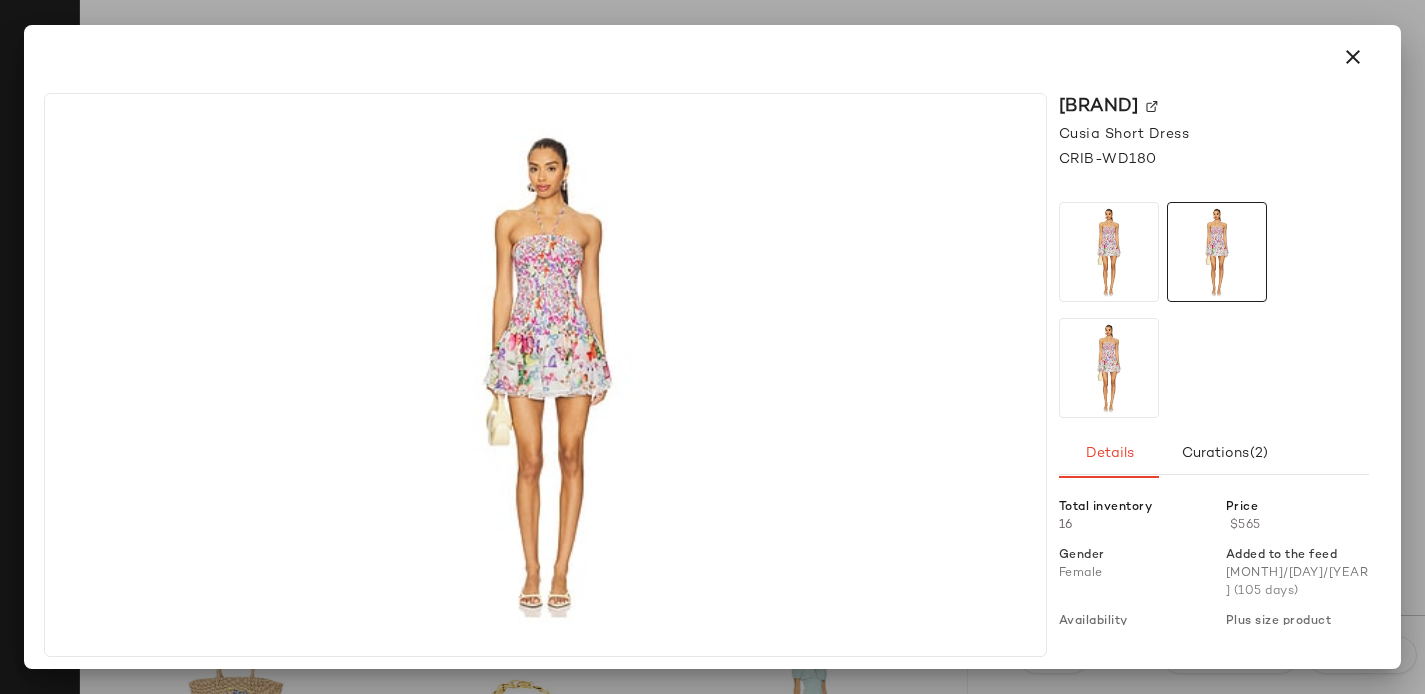 click 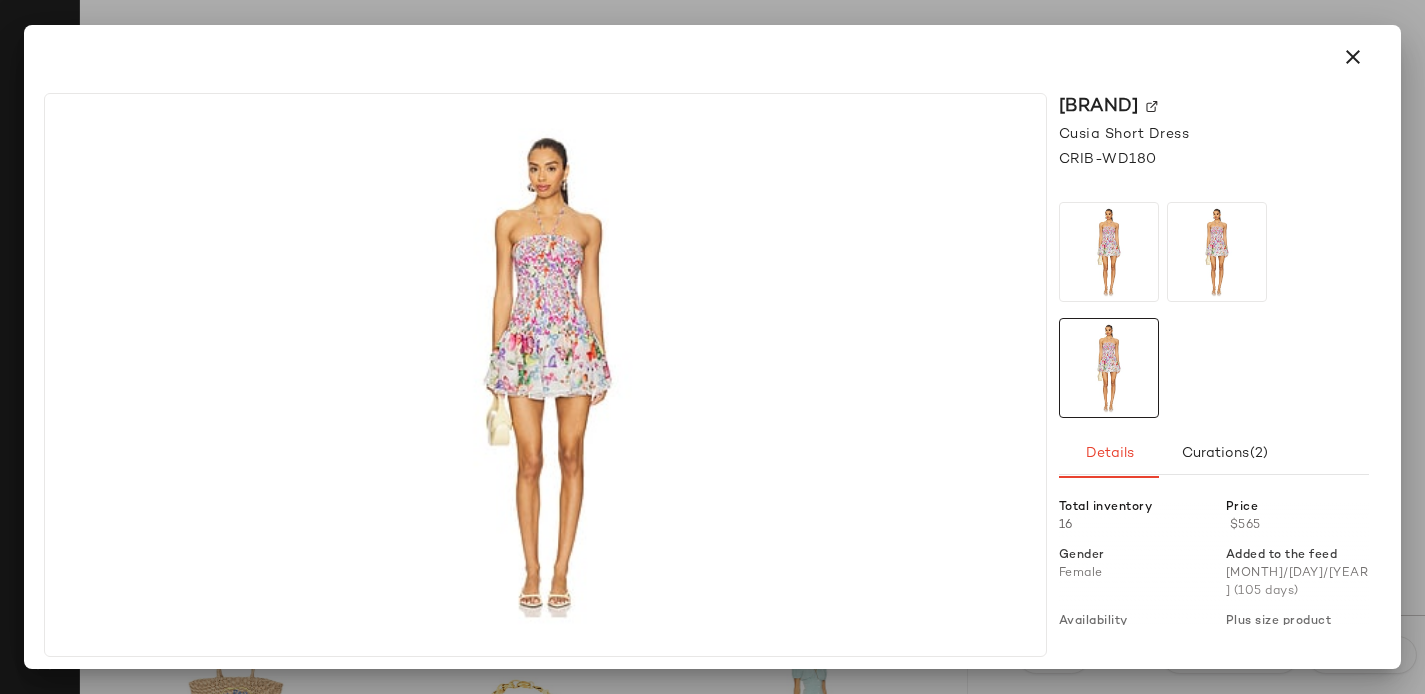 click 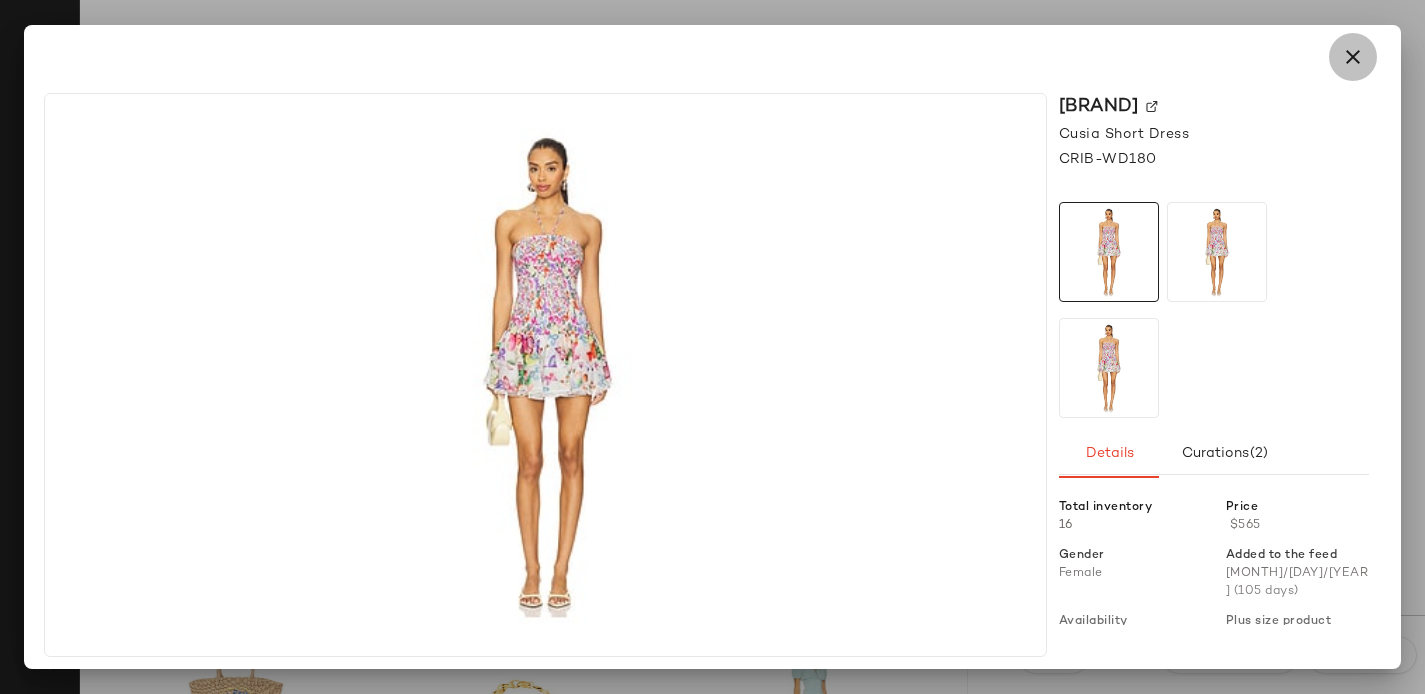 click at bounding box center (1353, 57) 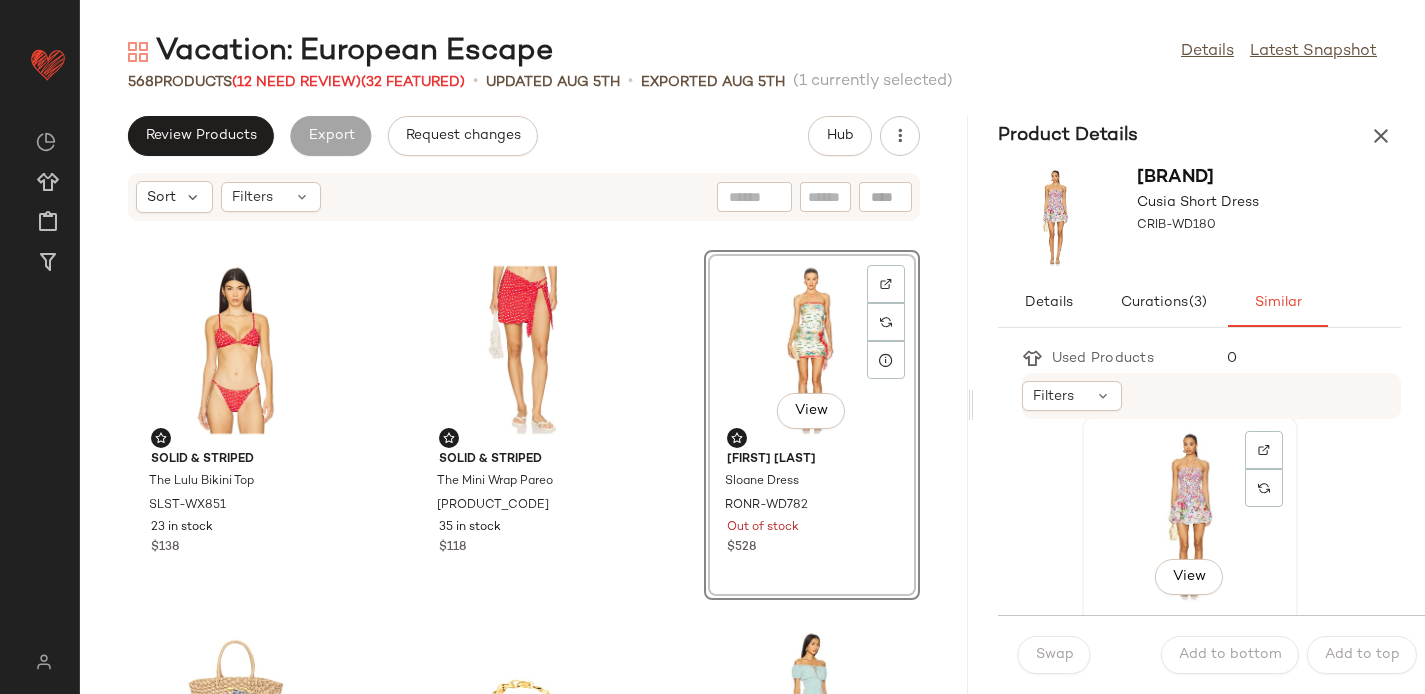 click on "View" 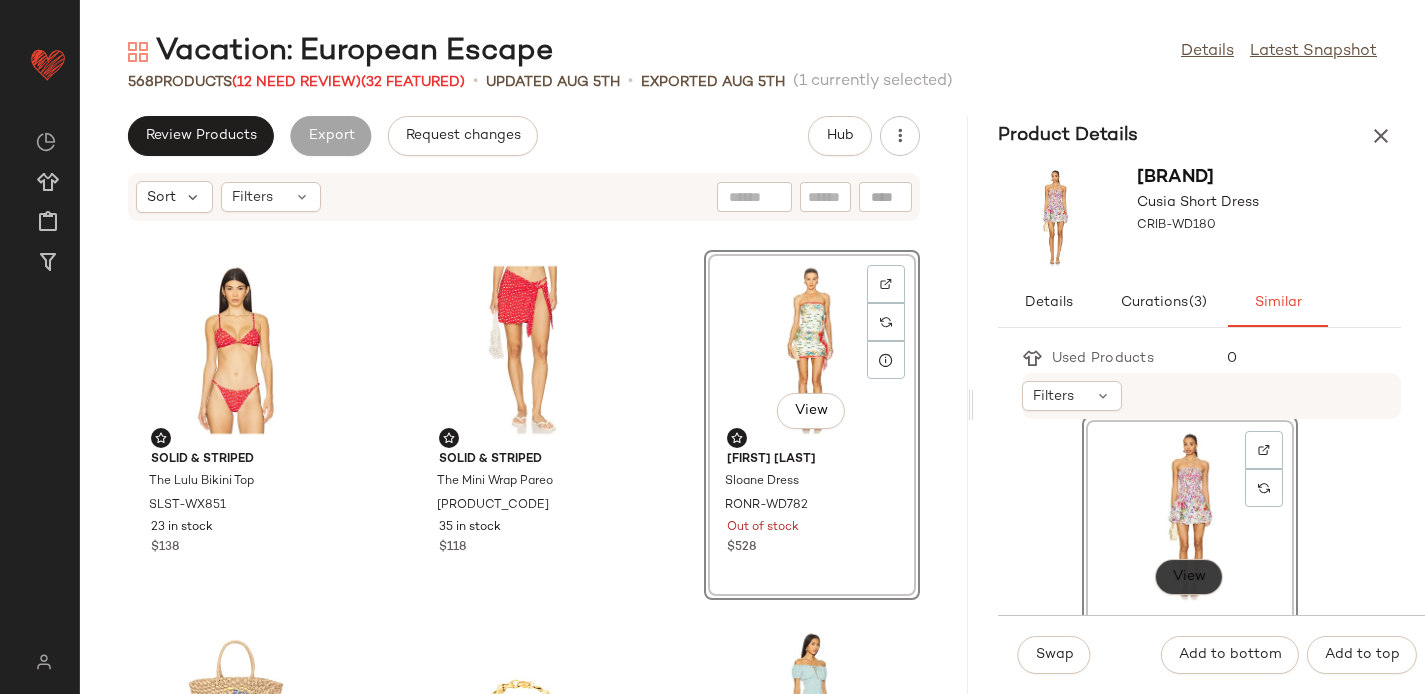 click on "View" 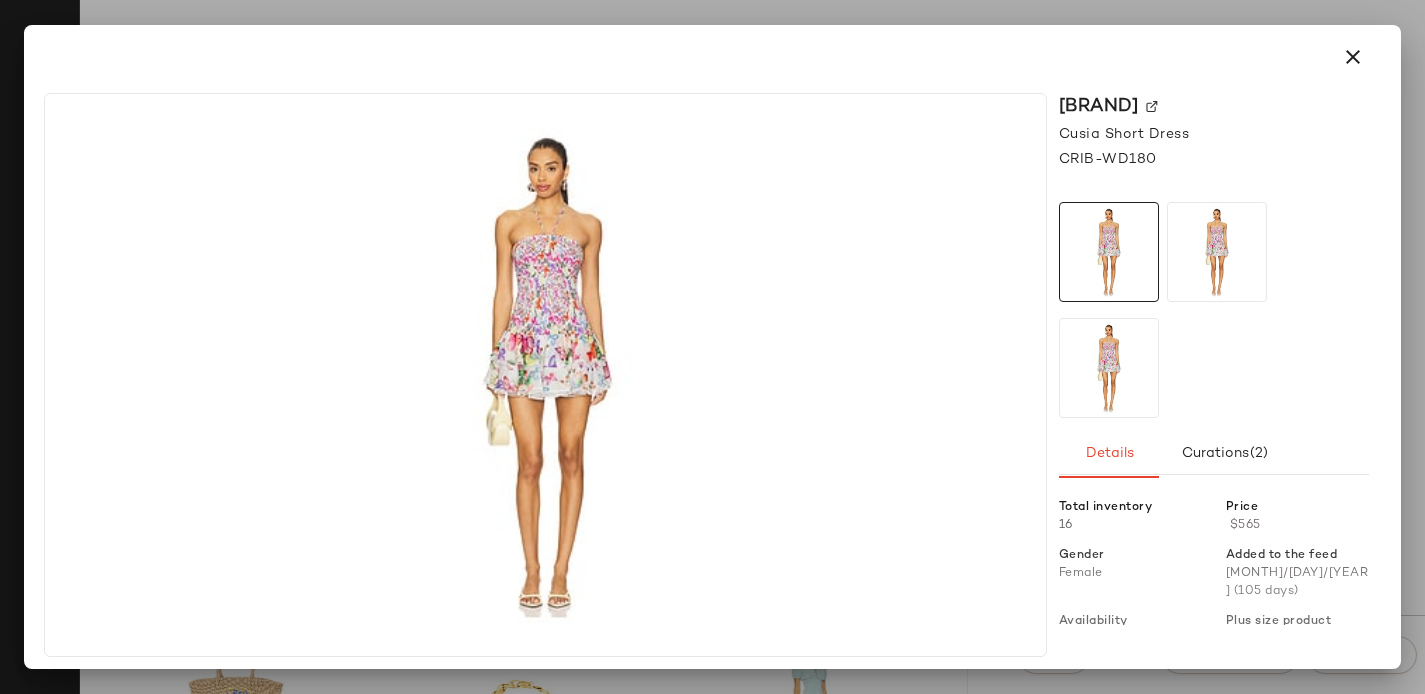 click 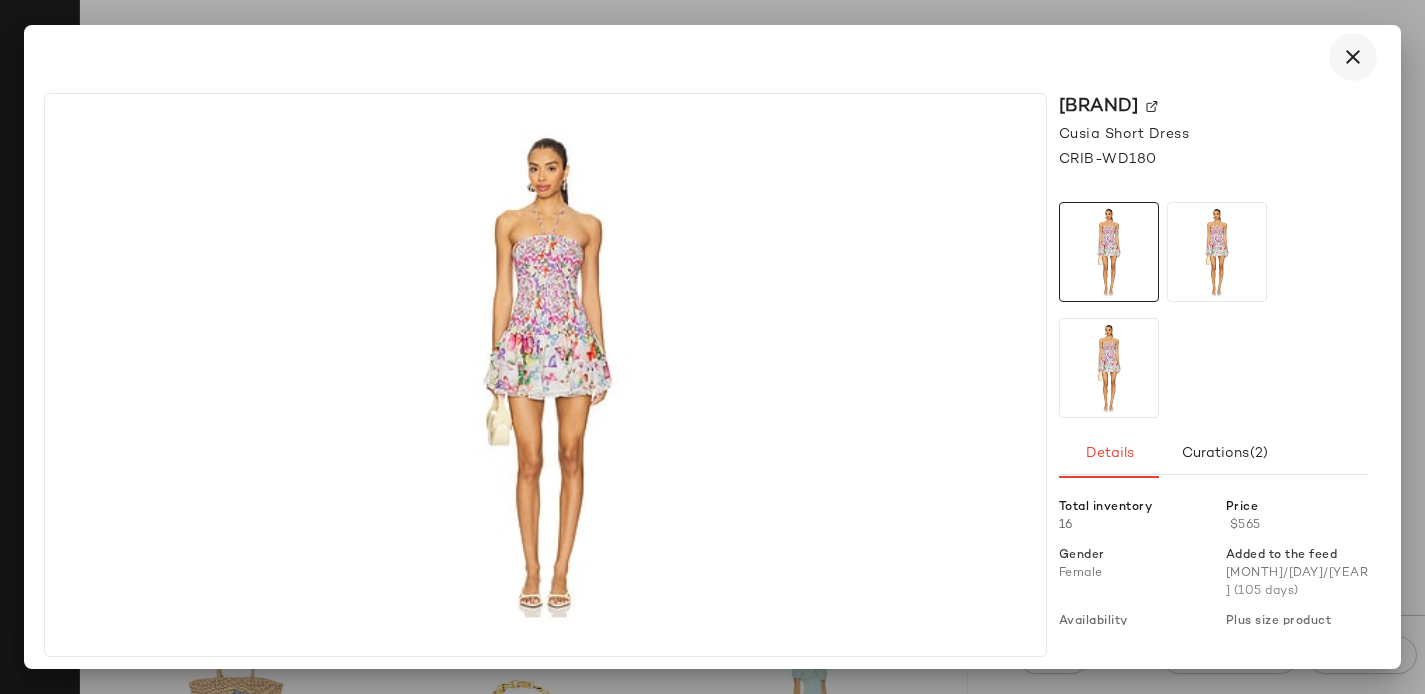 click at bounding box center (1353, 57) 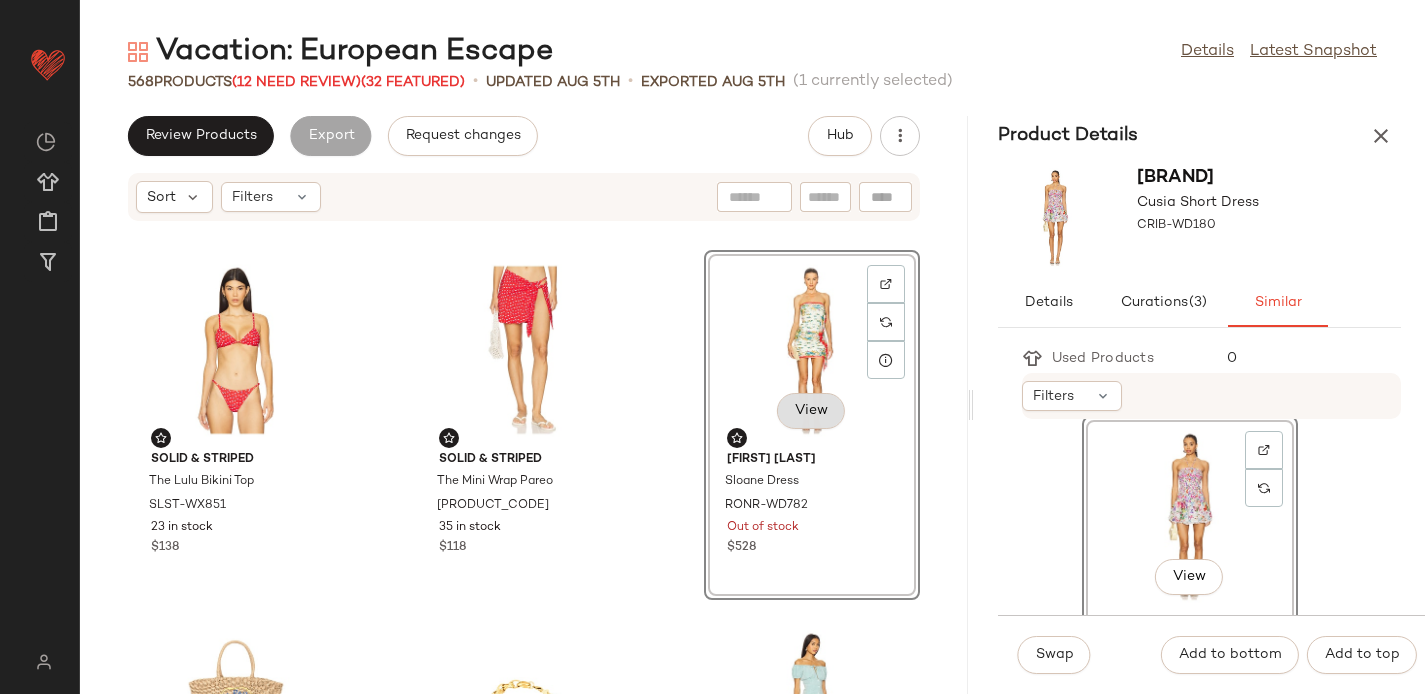 click on "View" 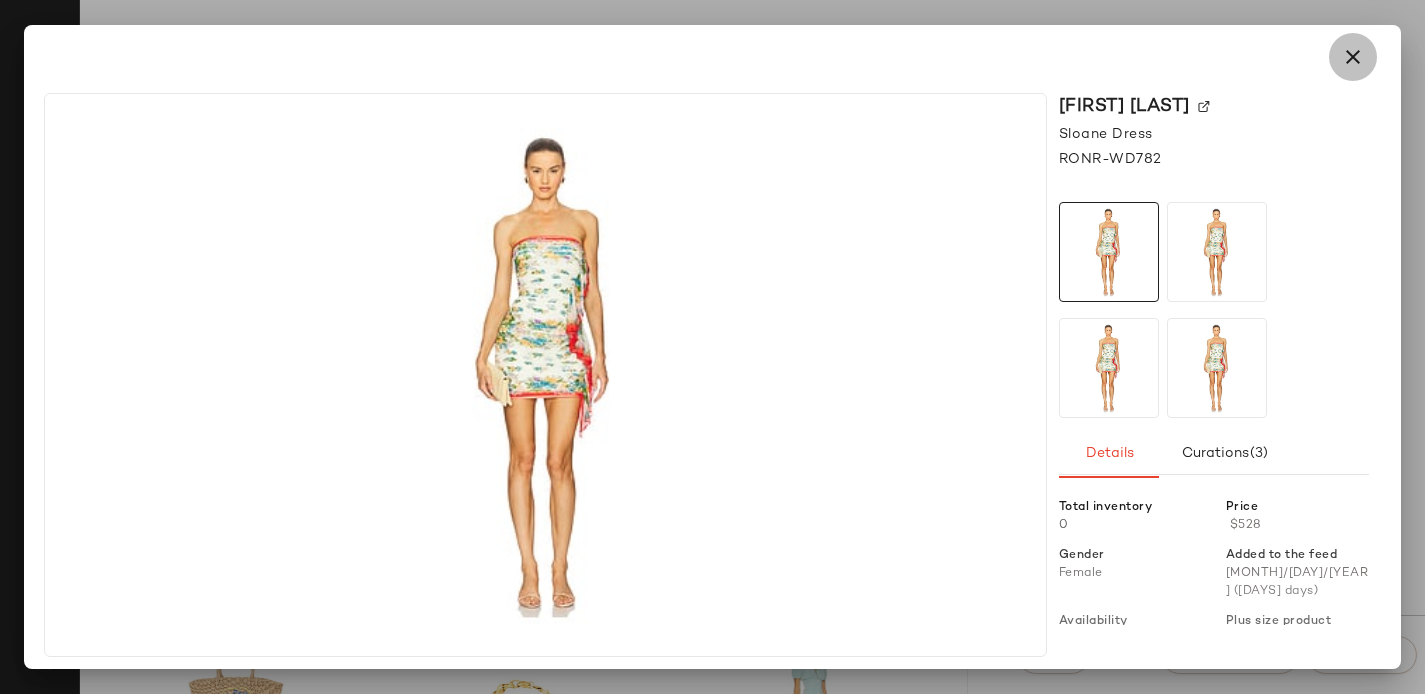 click at bounding box center [1353, 57] 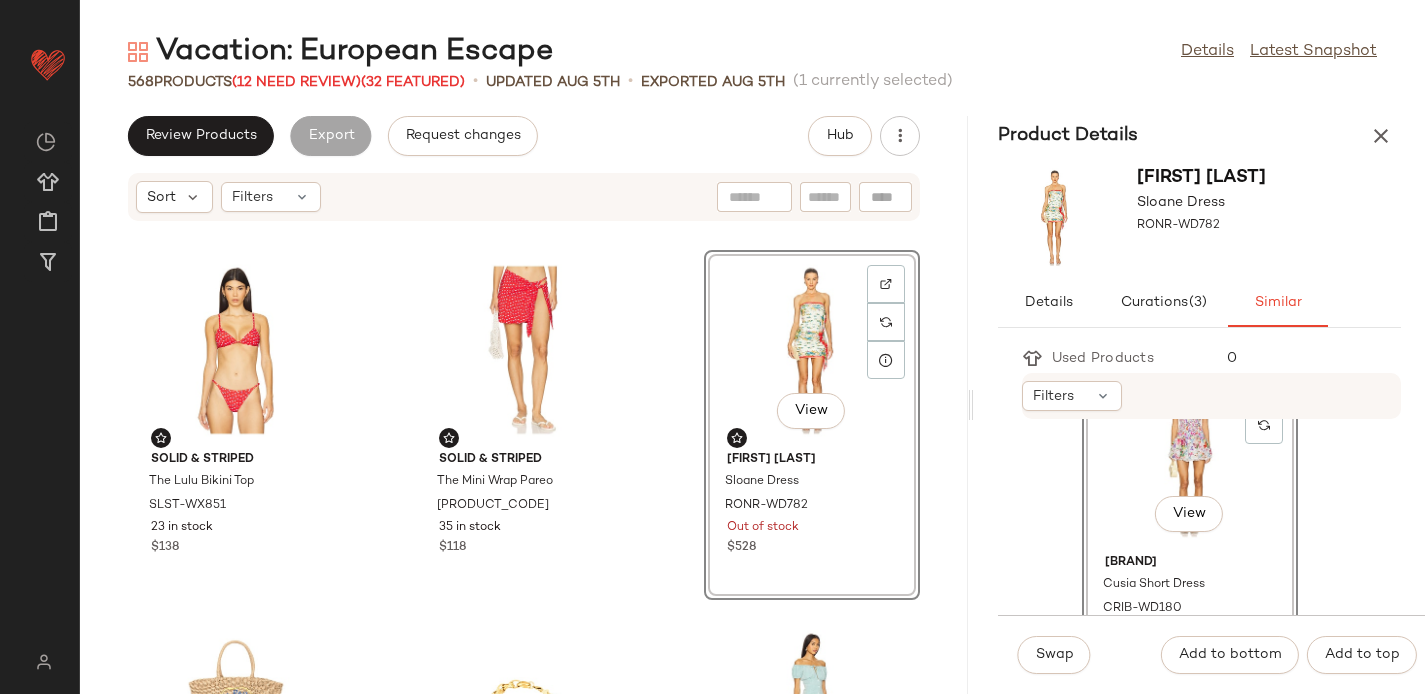 scroll, scrollTop: 3017, scrollLeft: 0, axis: vertical 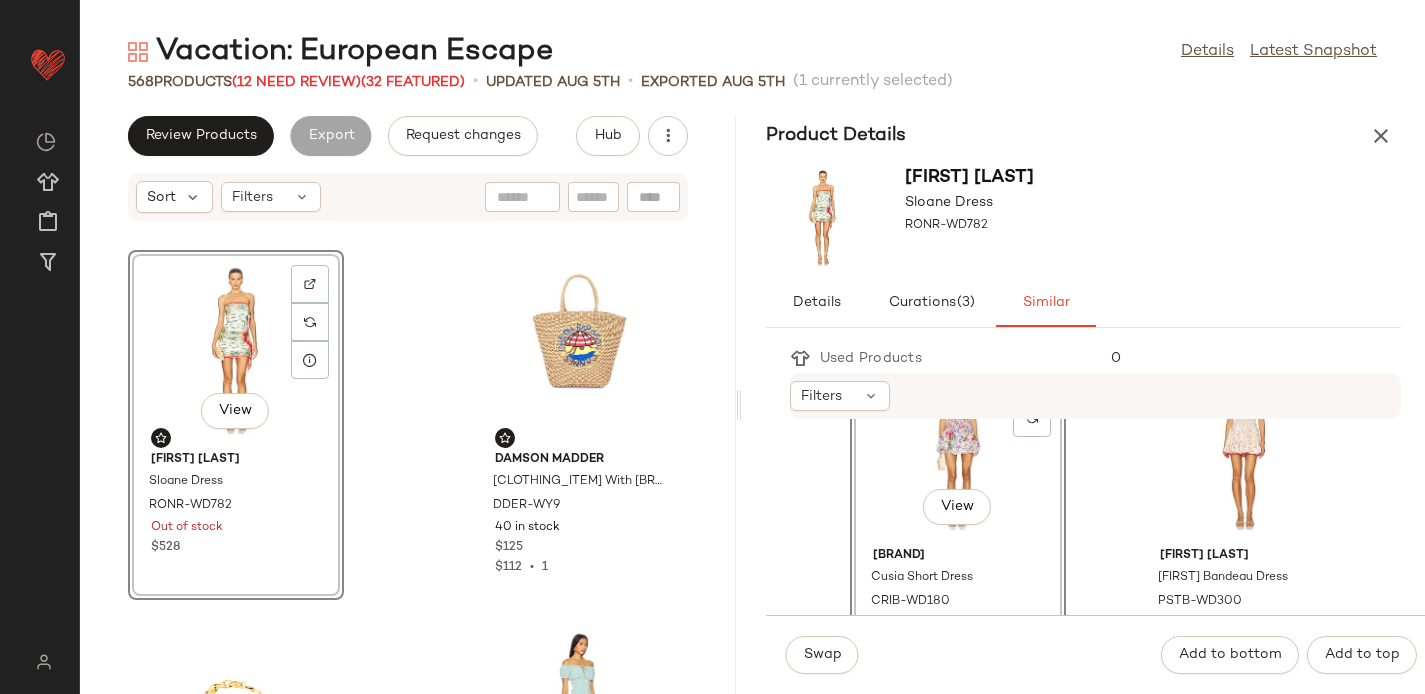 drag, startPoint x: 971, startPoint y: 403, endPoint x: 742, endPoint y: 398, distance: 229.05458 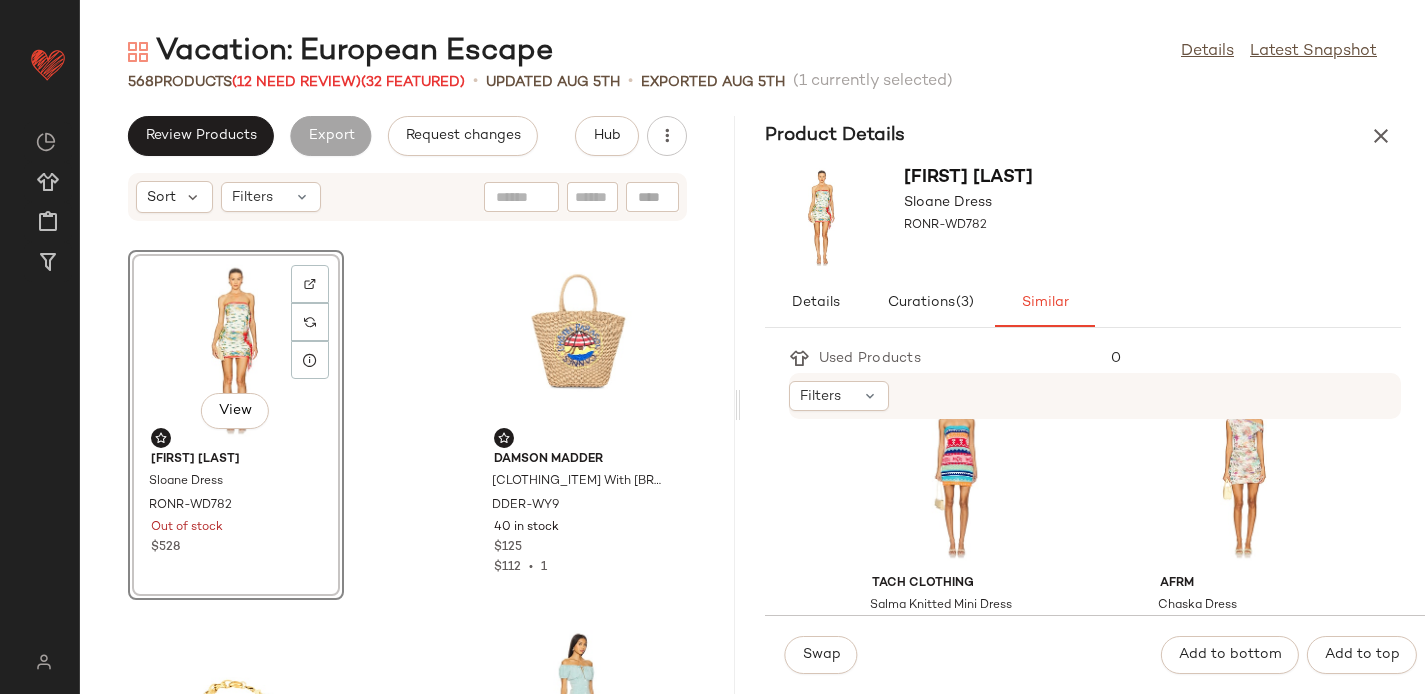 scroll, scrollTop: 2248, scrollLeft: 0, axis: vertical 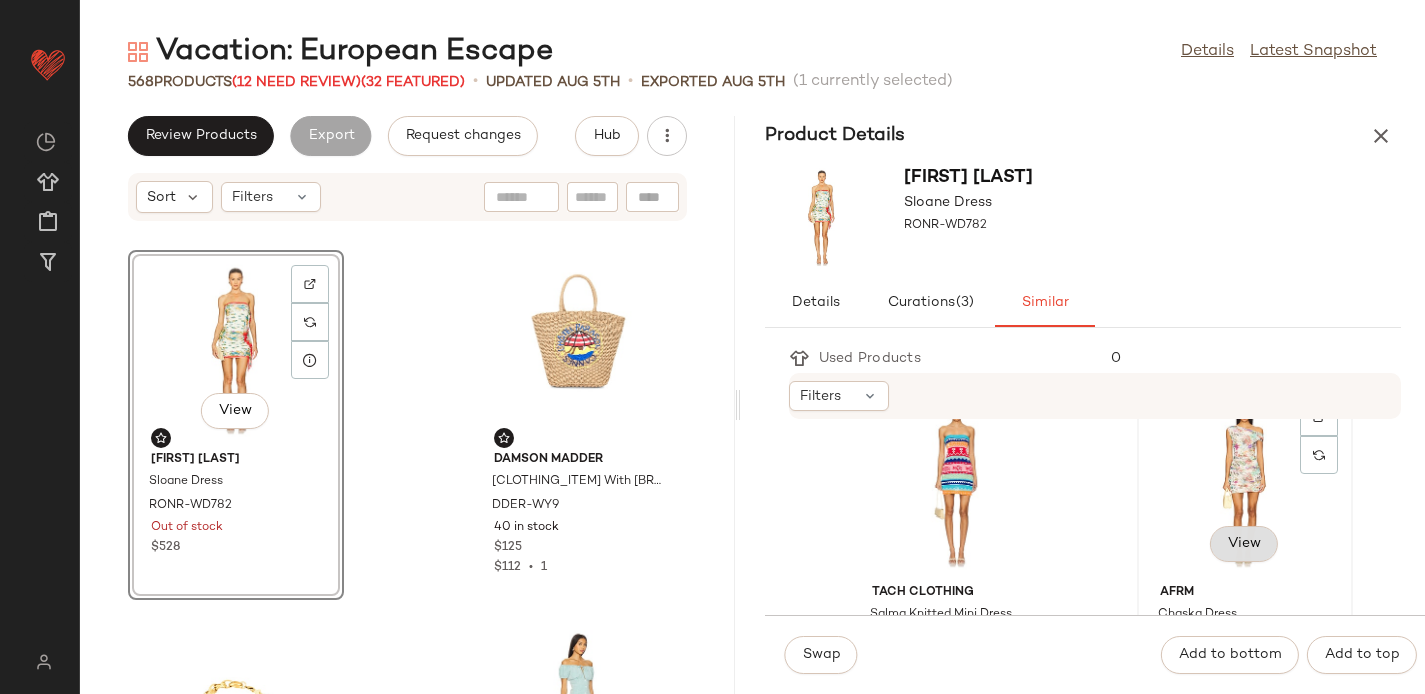 click on "View" 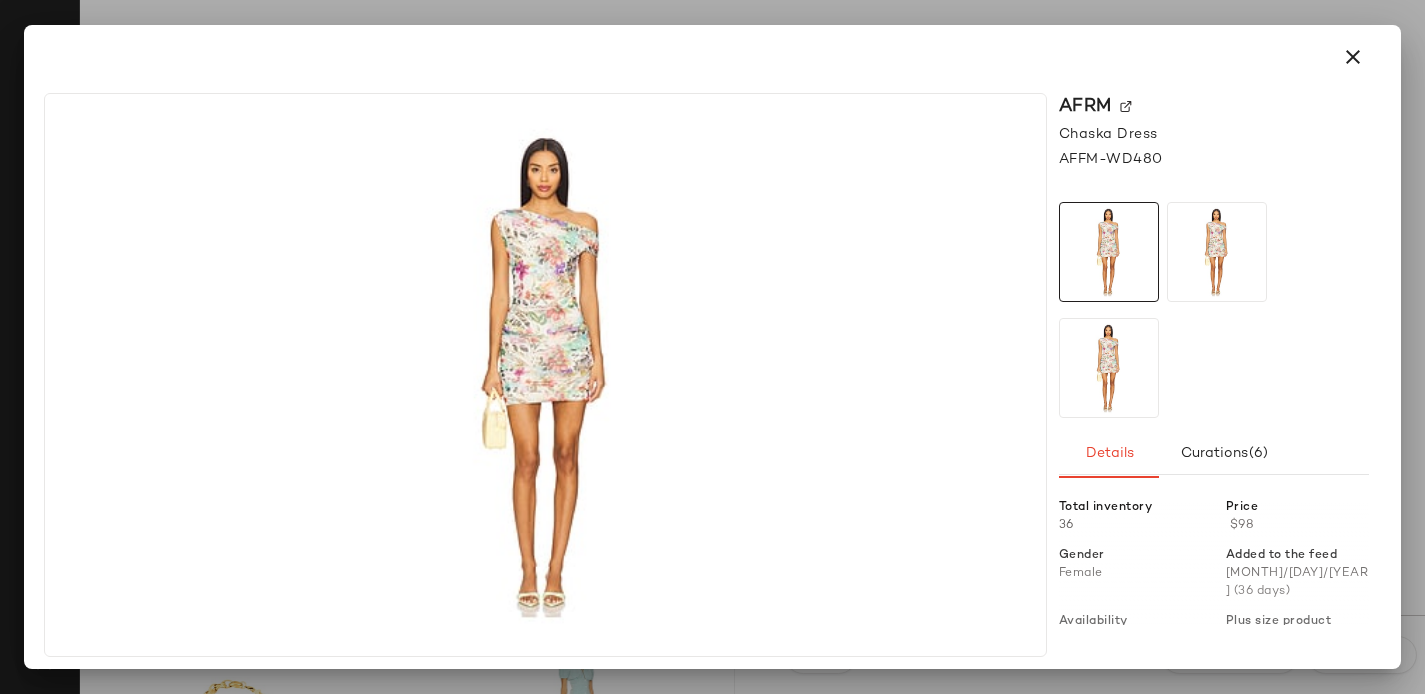 click 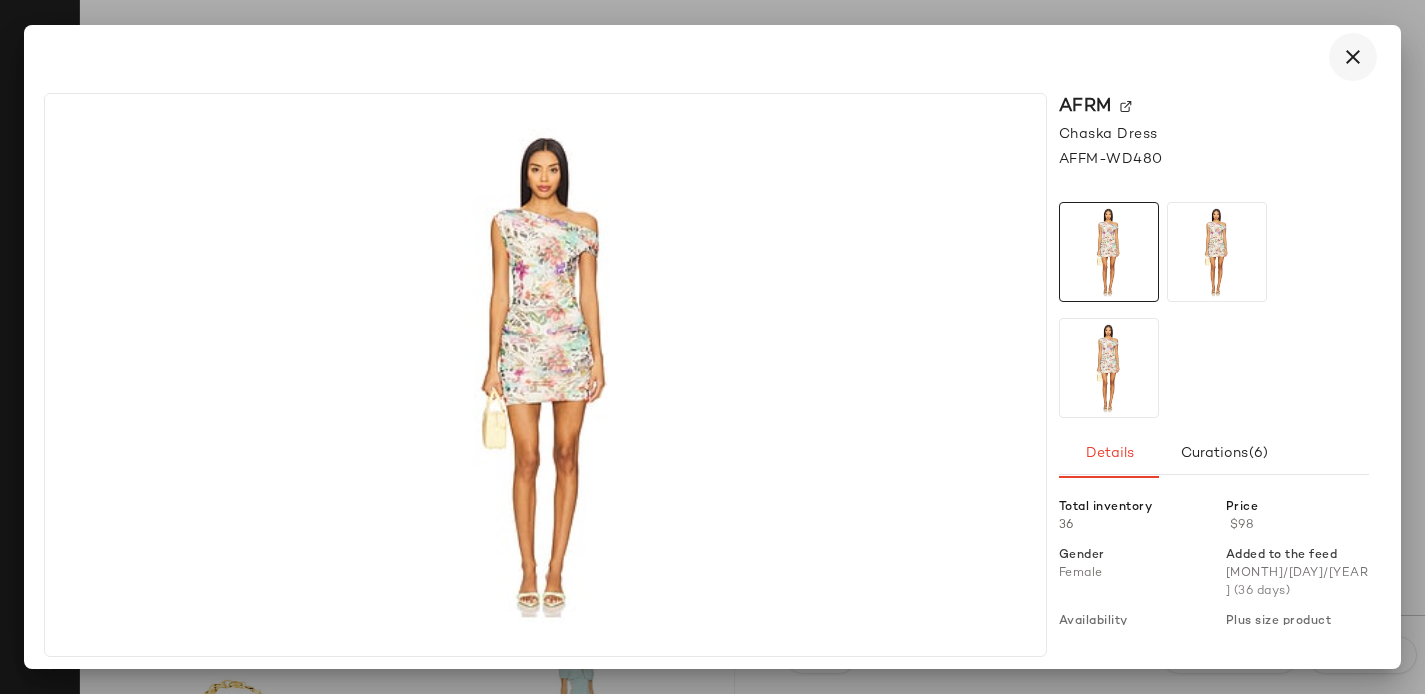 click at bounding box center [1353, 57] 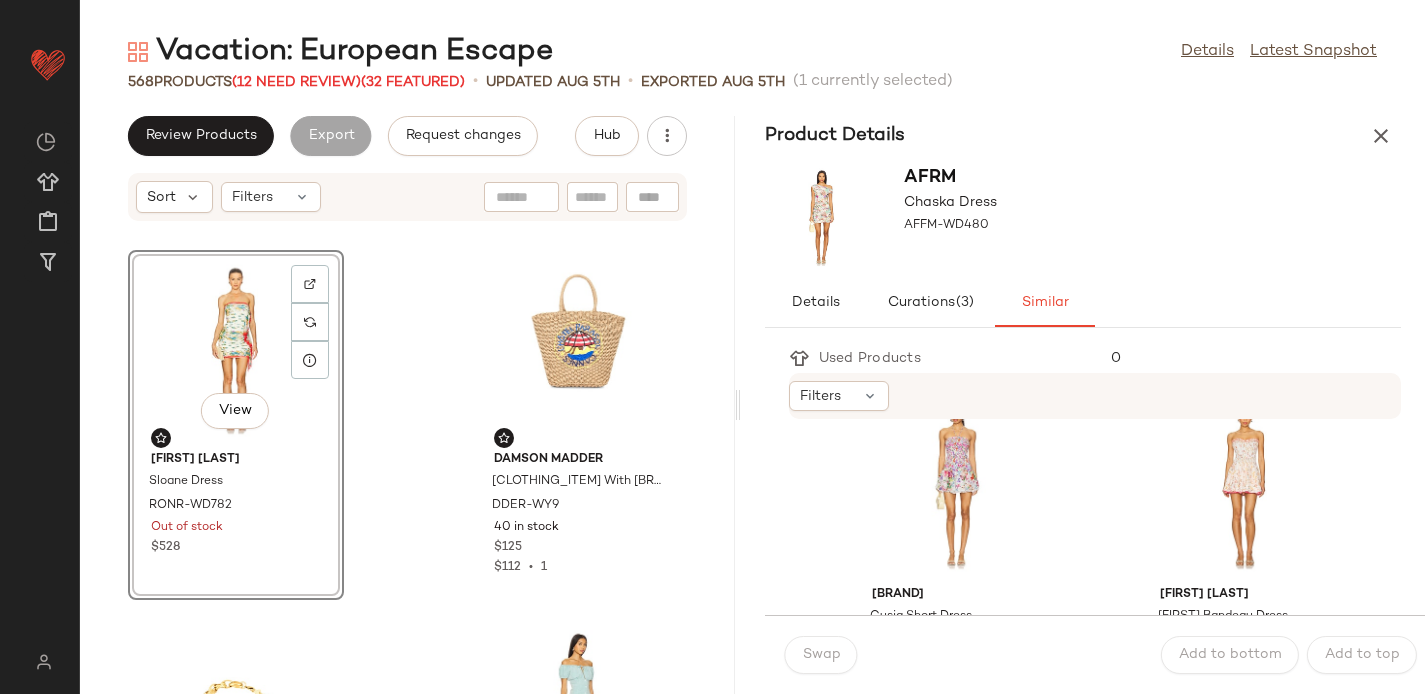 scroll, scrollTop: 1511, scrollLeft: 0, axis: vertical 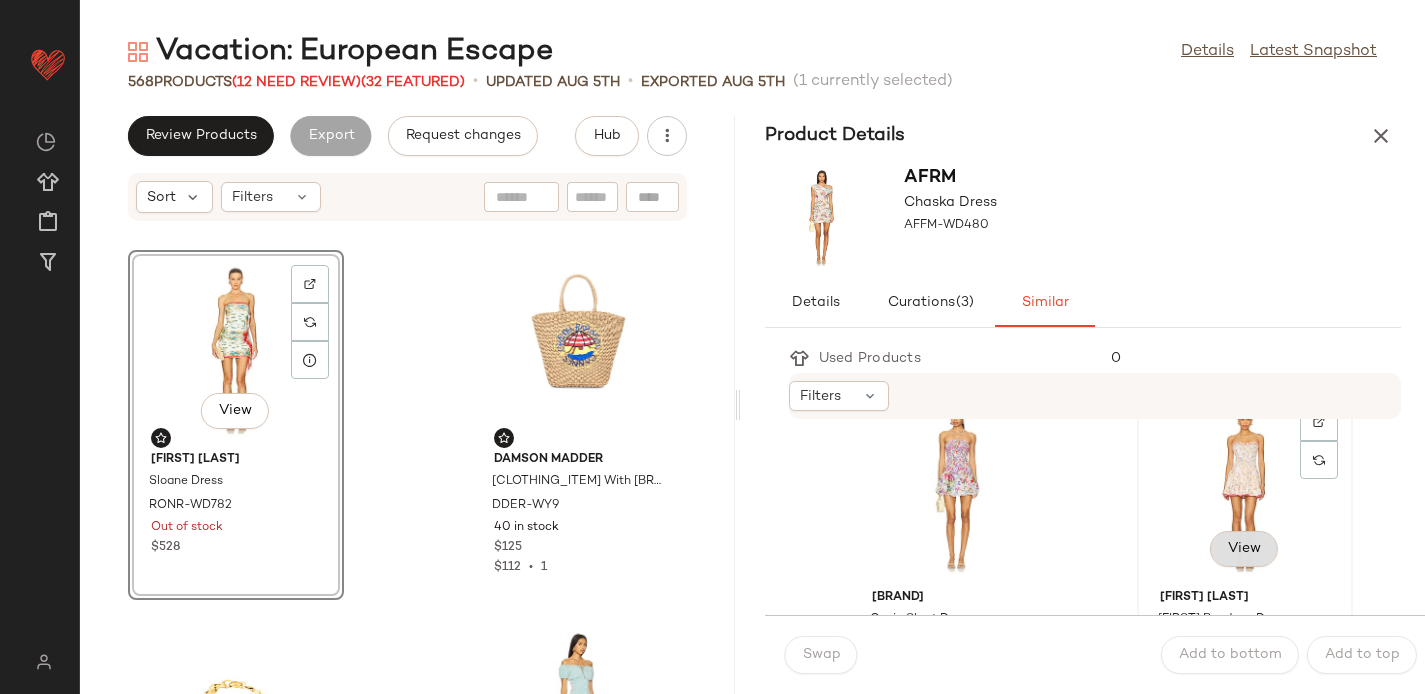 click on "View" 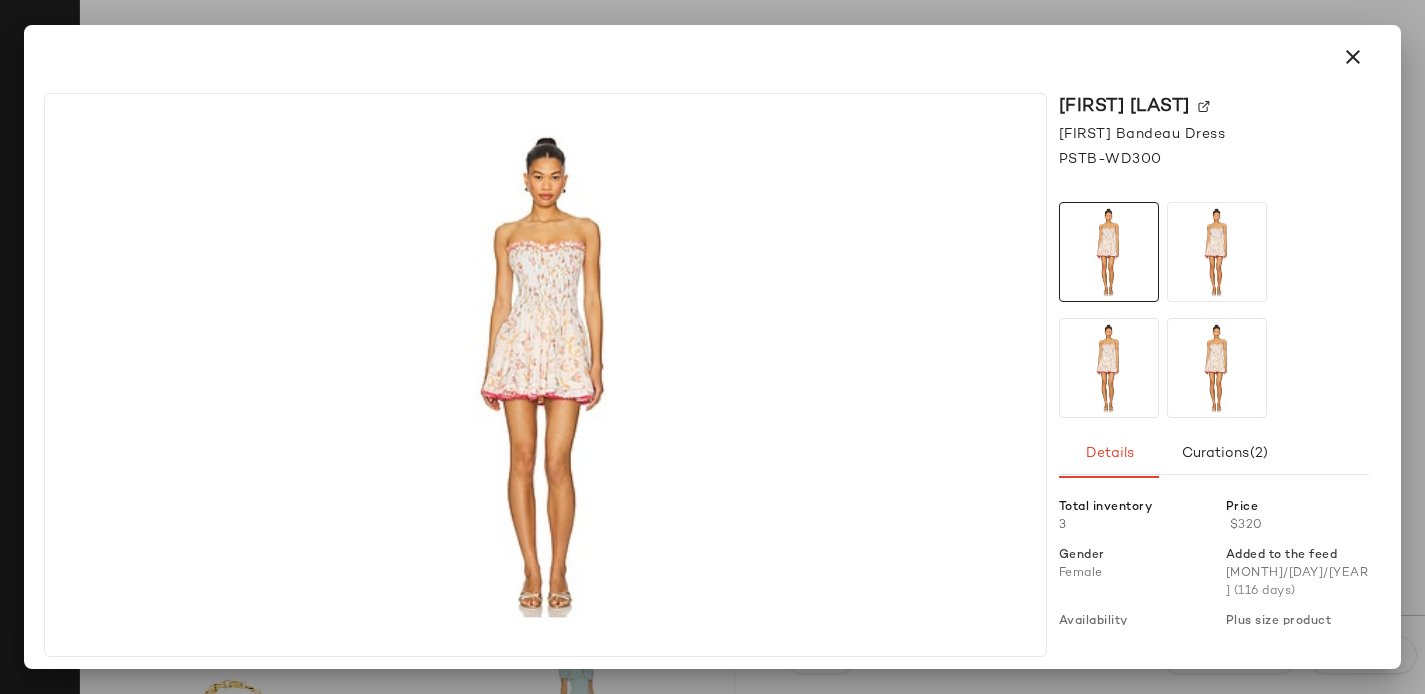 click 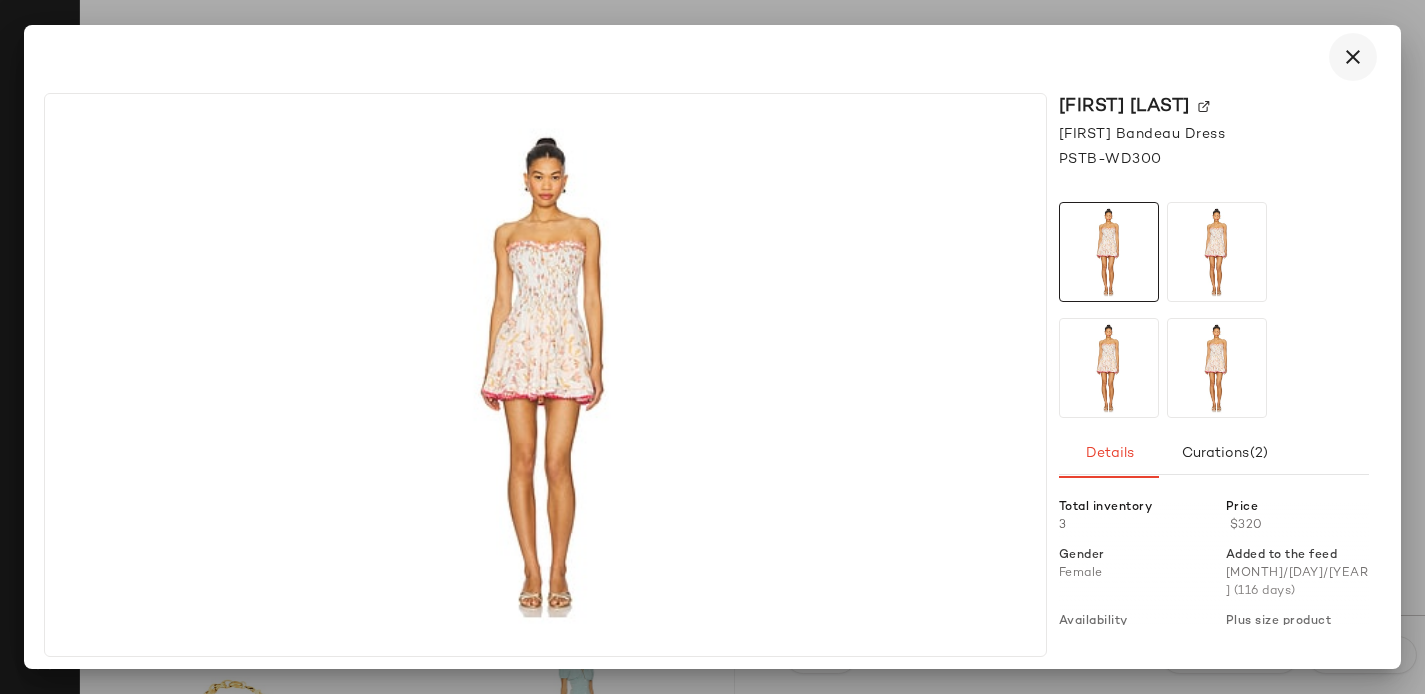 click at bounding box center (1353, 57) 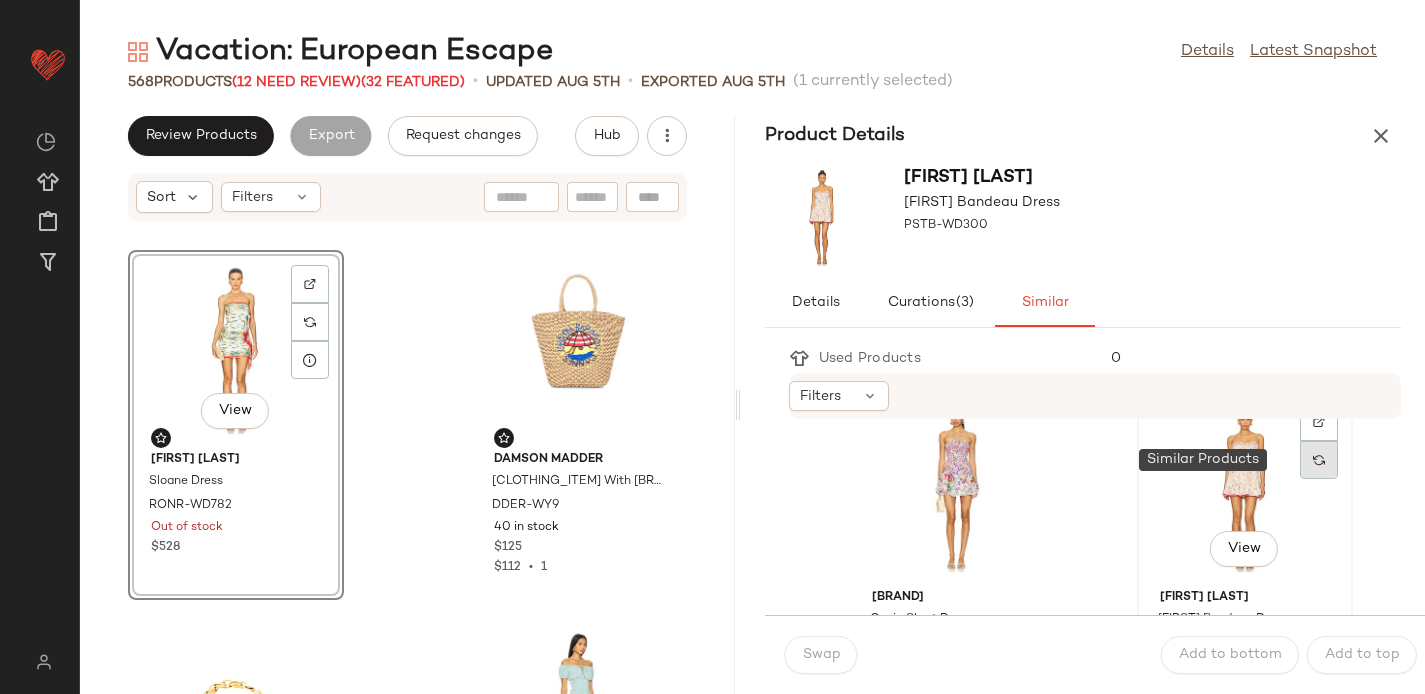 click 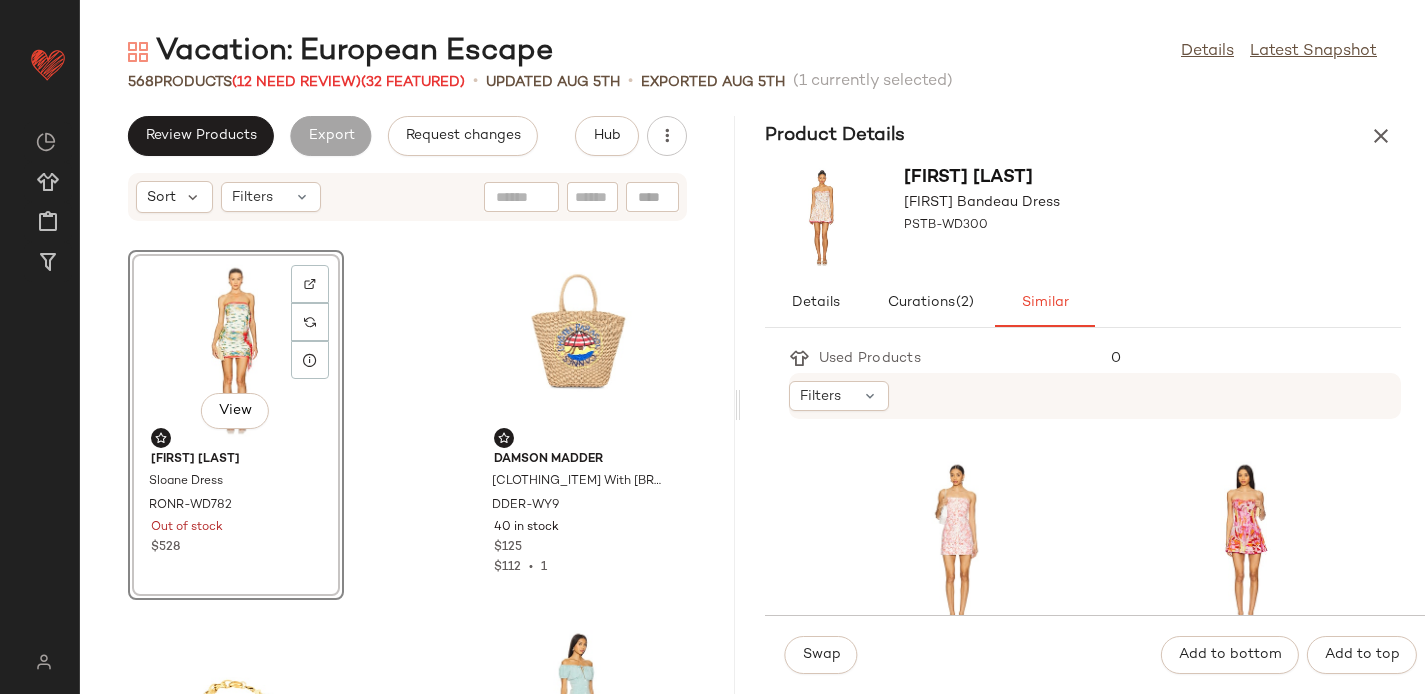 scroll, scrollTop: 1827, scrollLeft: 0, axis: vertical 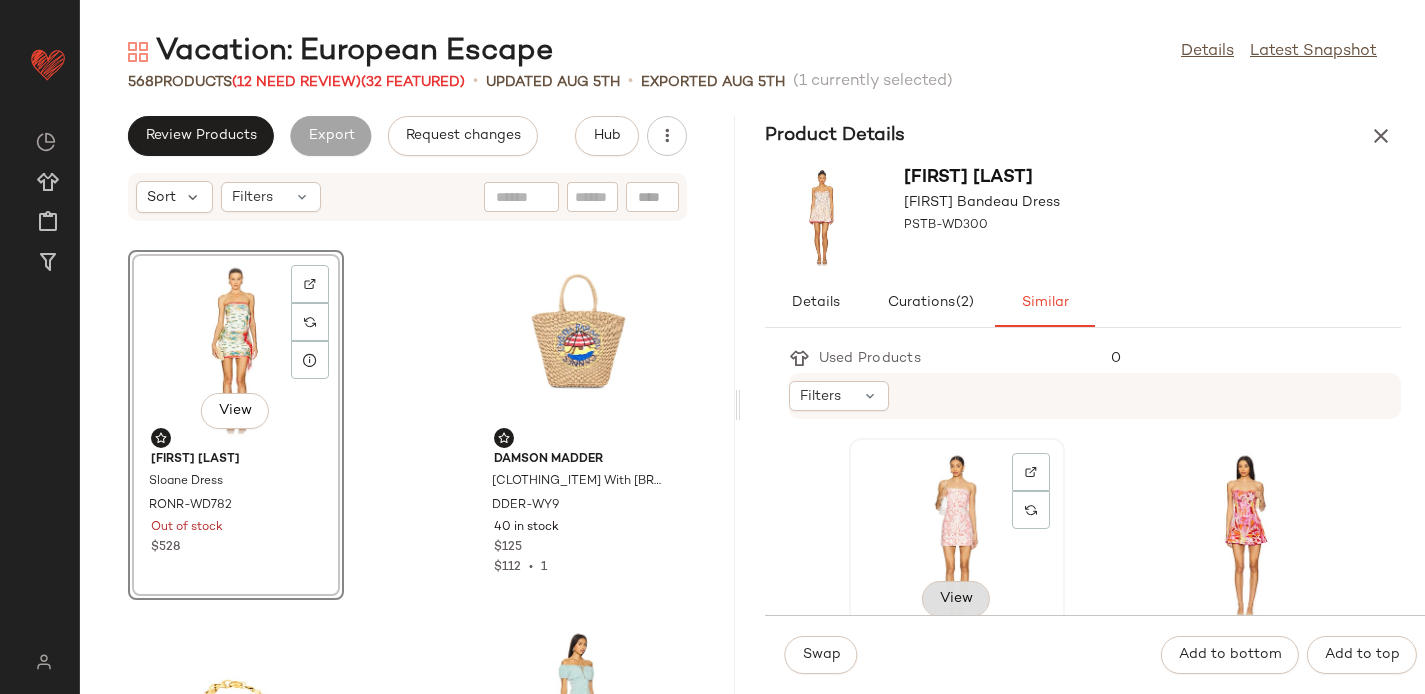 click on "View" at bounding box center (956, 599) 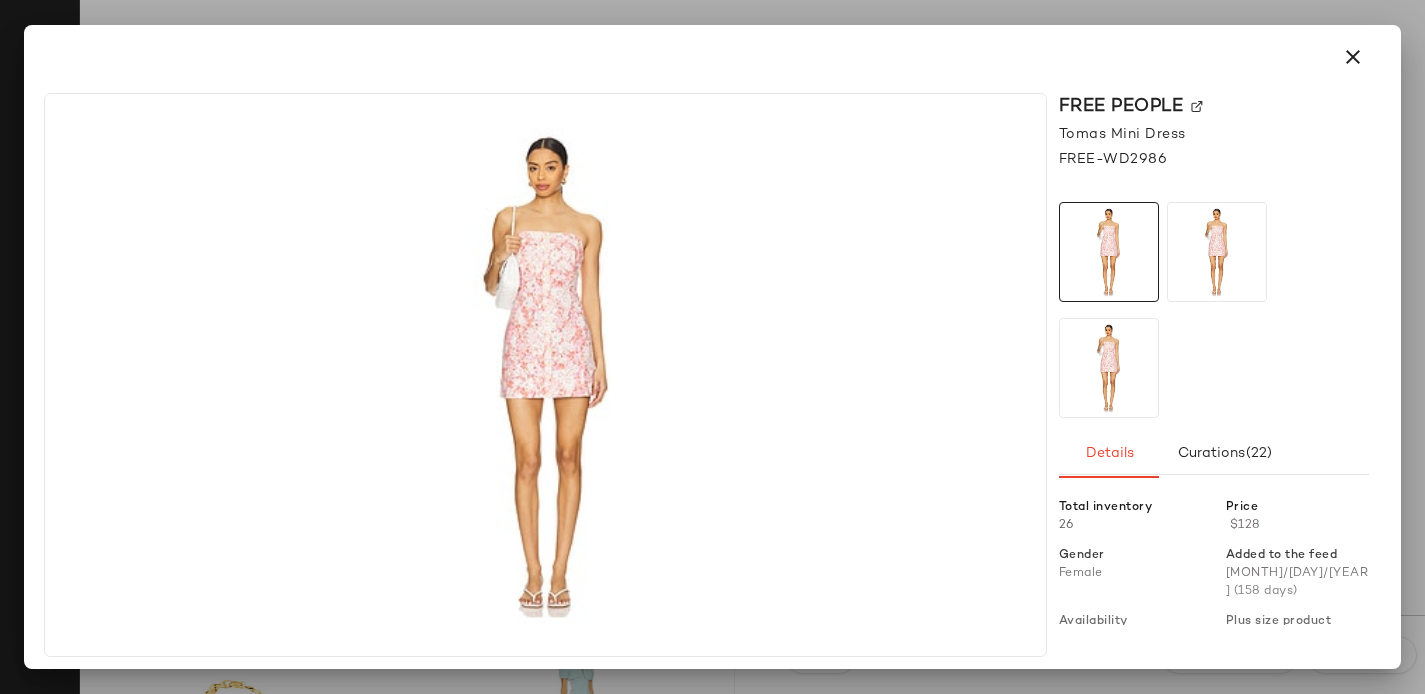 click 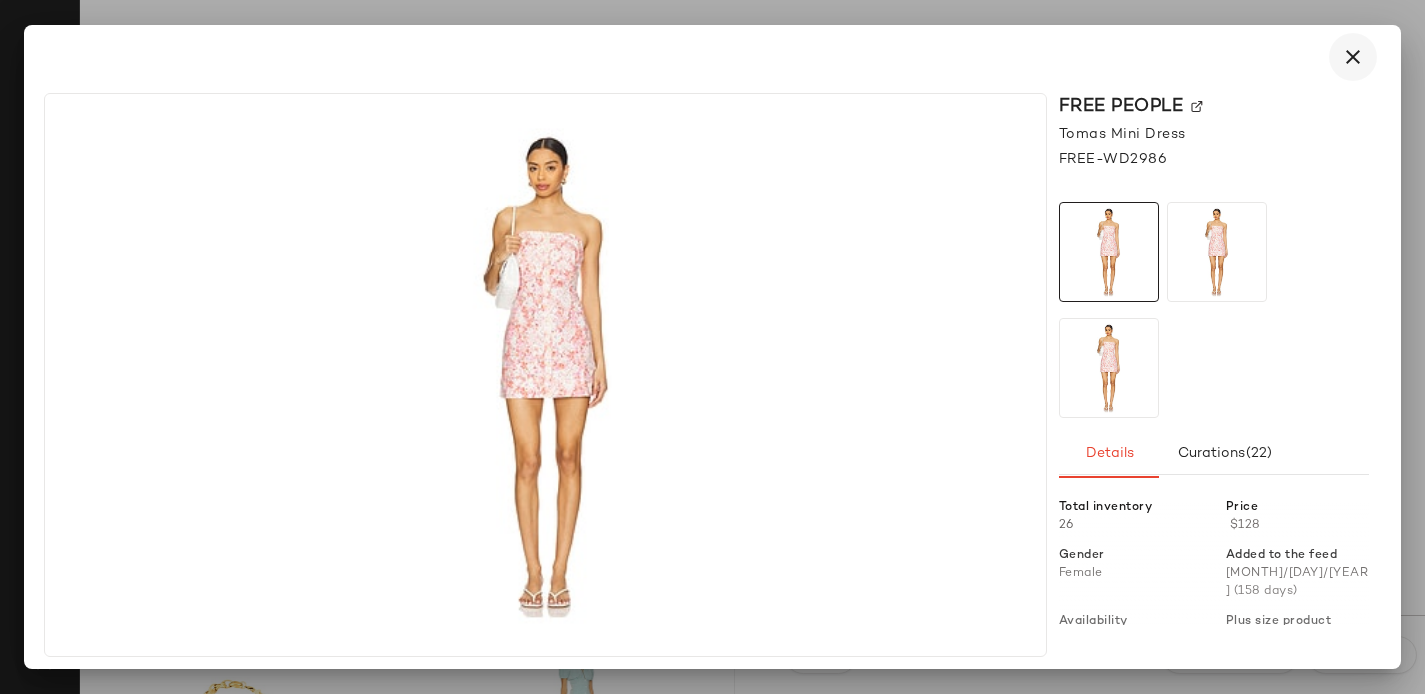 click at bounding box center (1353, 57) 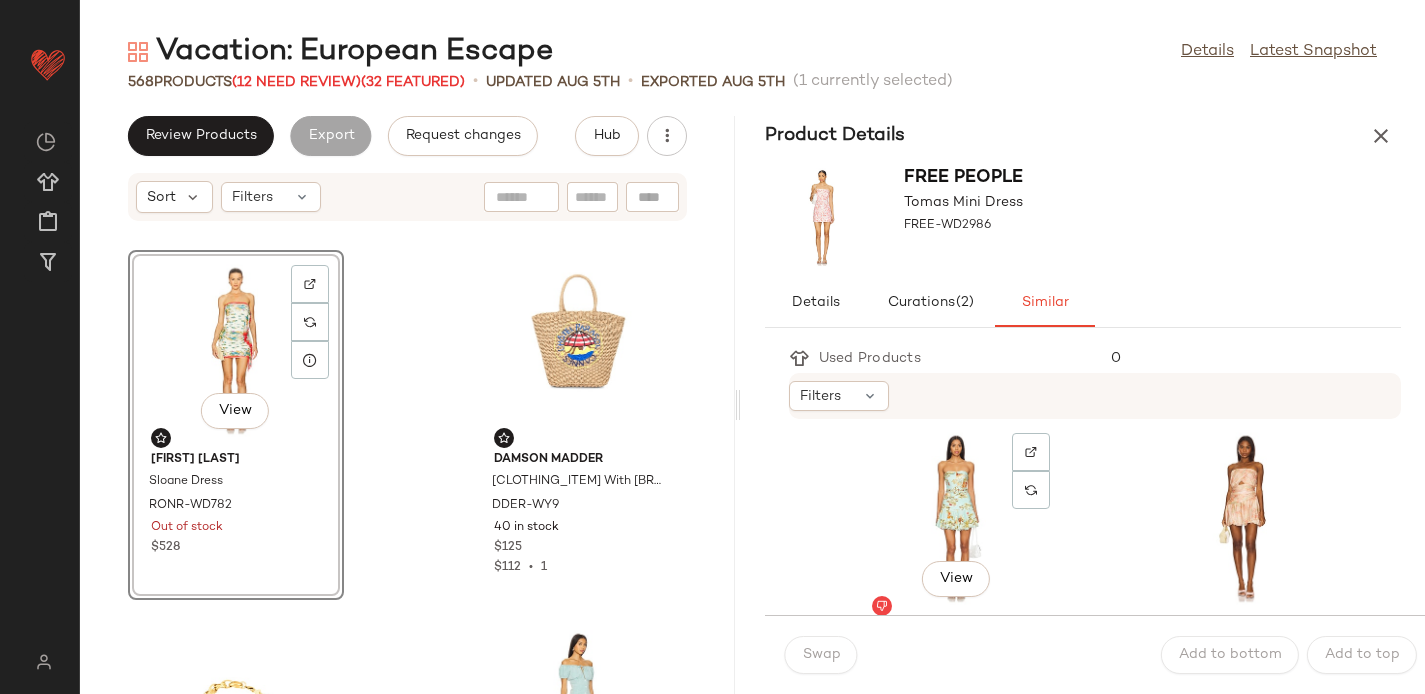 scroll, scrollTop: 3679, scrollLeft: 0, axis: vertical 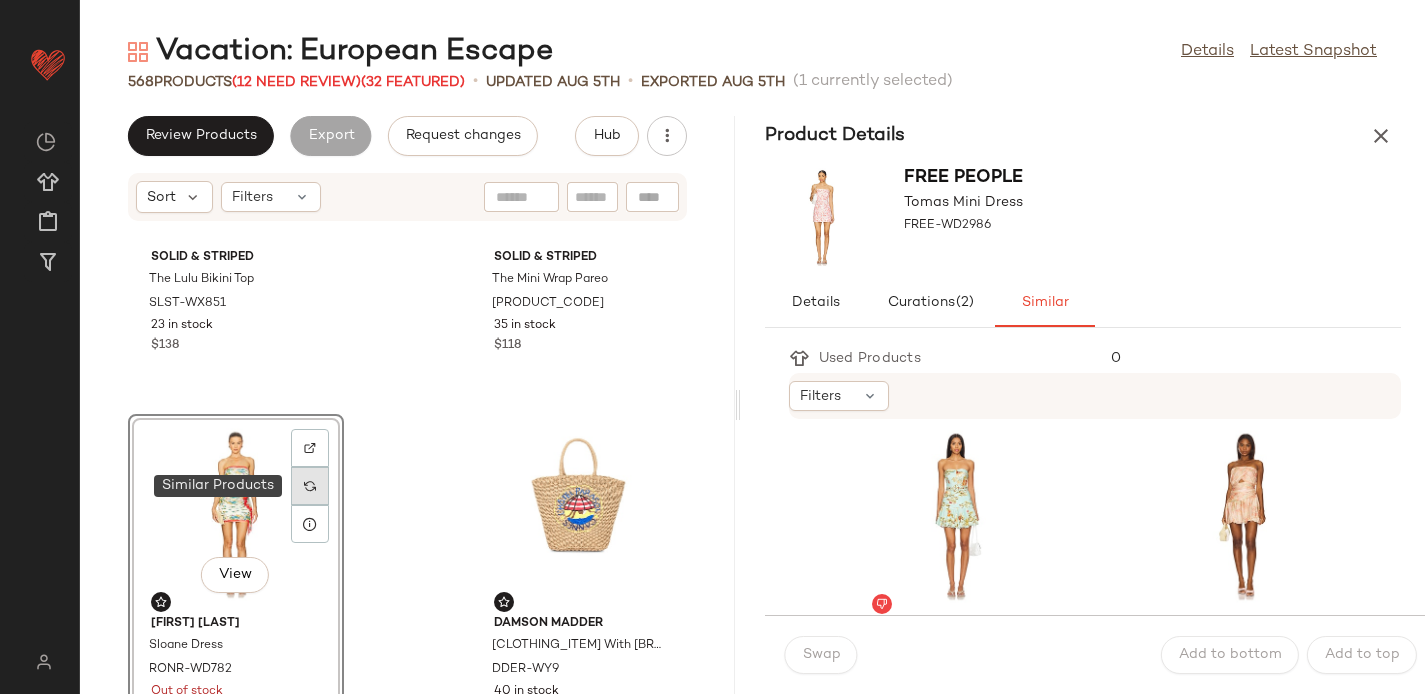 click 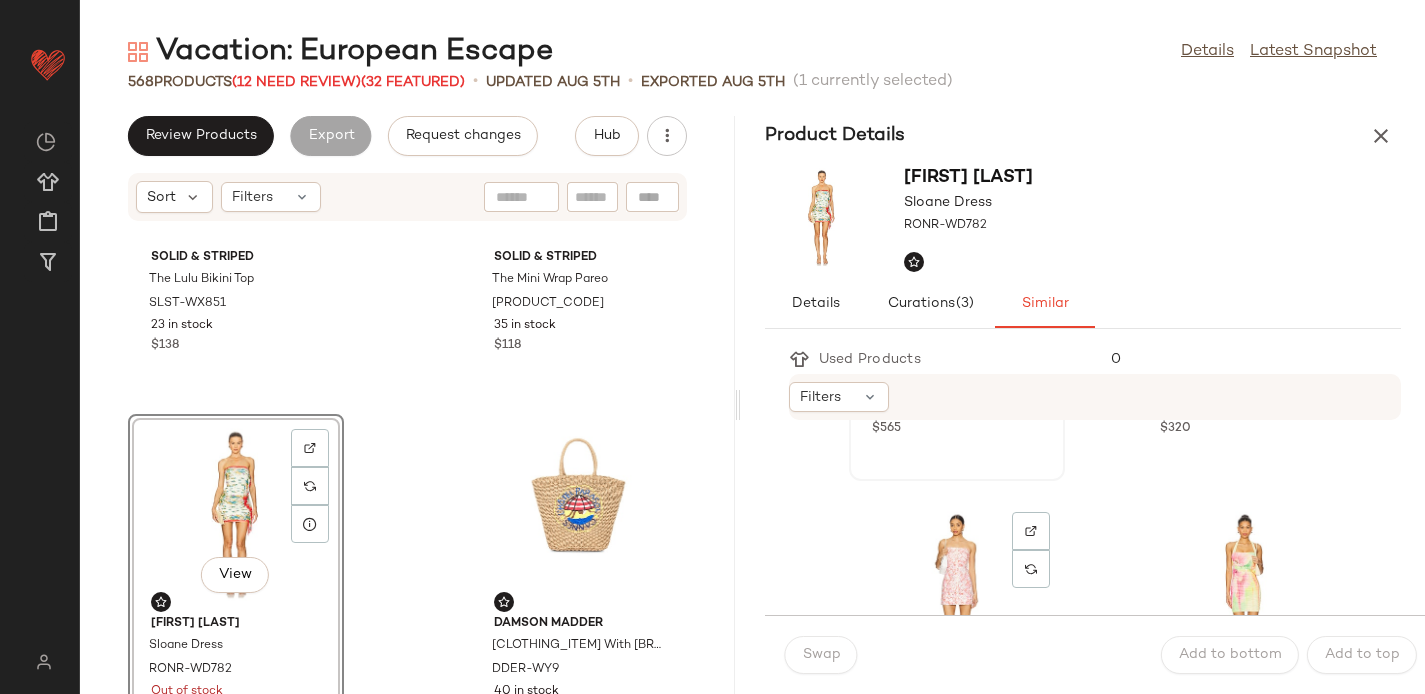 scroll, scrollTop: 1886, scrollLeft: 0, axis: vertical 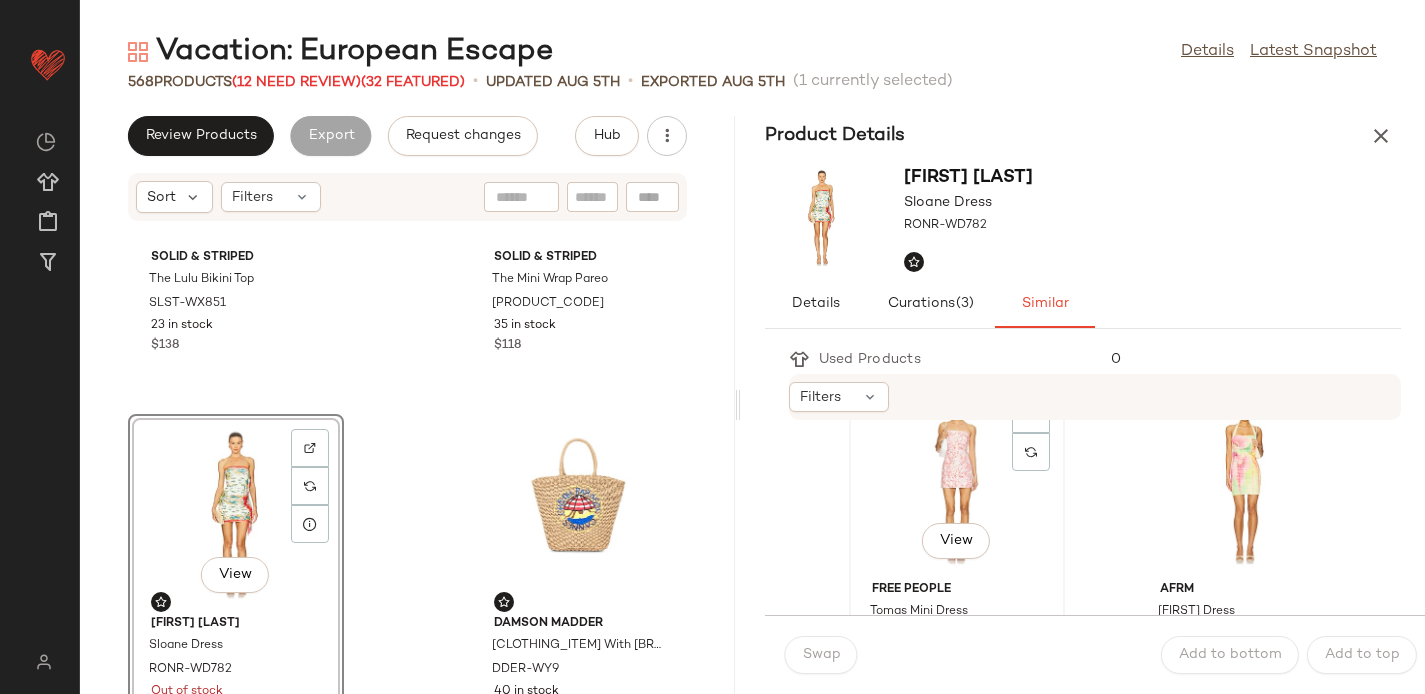 click on "View" 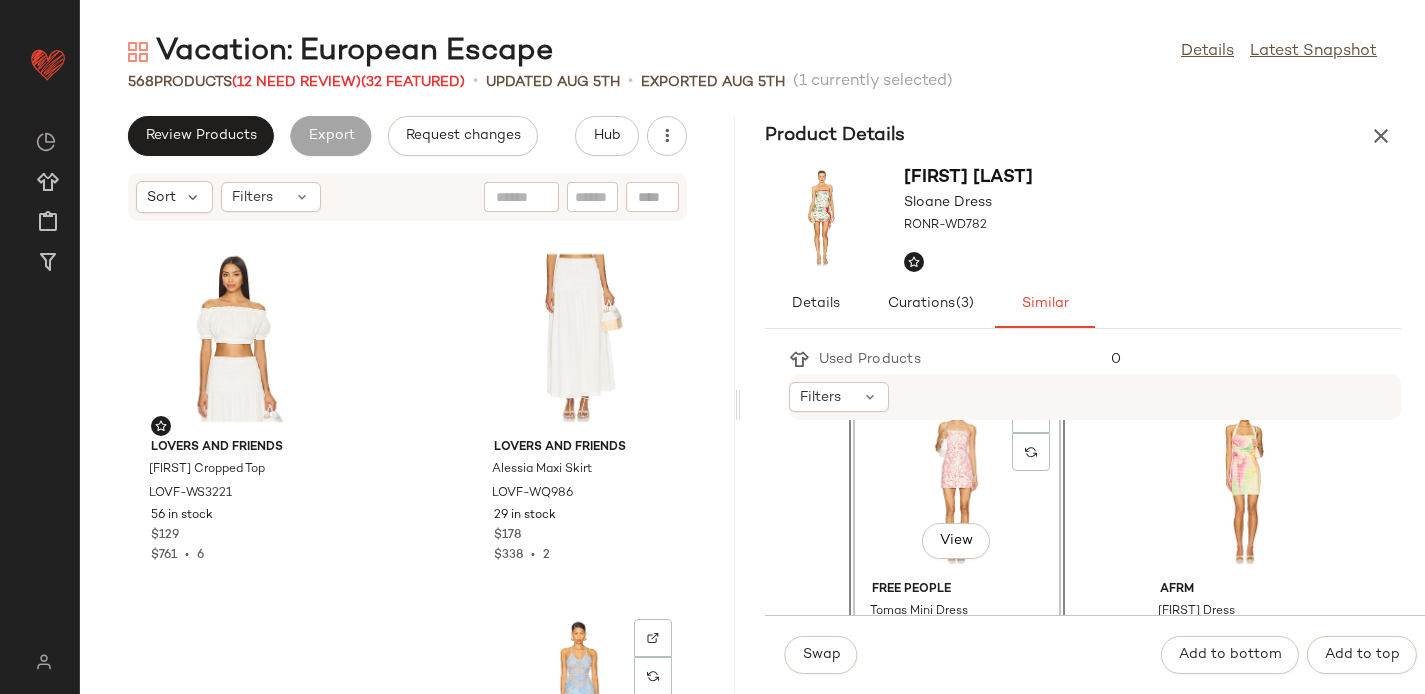 scroll, scrollTop: 1474, scrollLeft: 0, axis: vertical 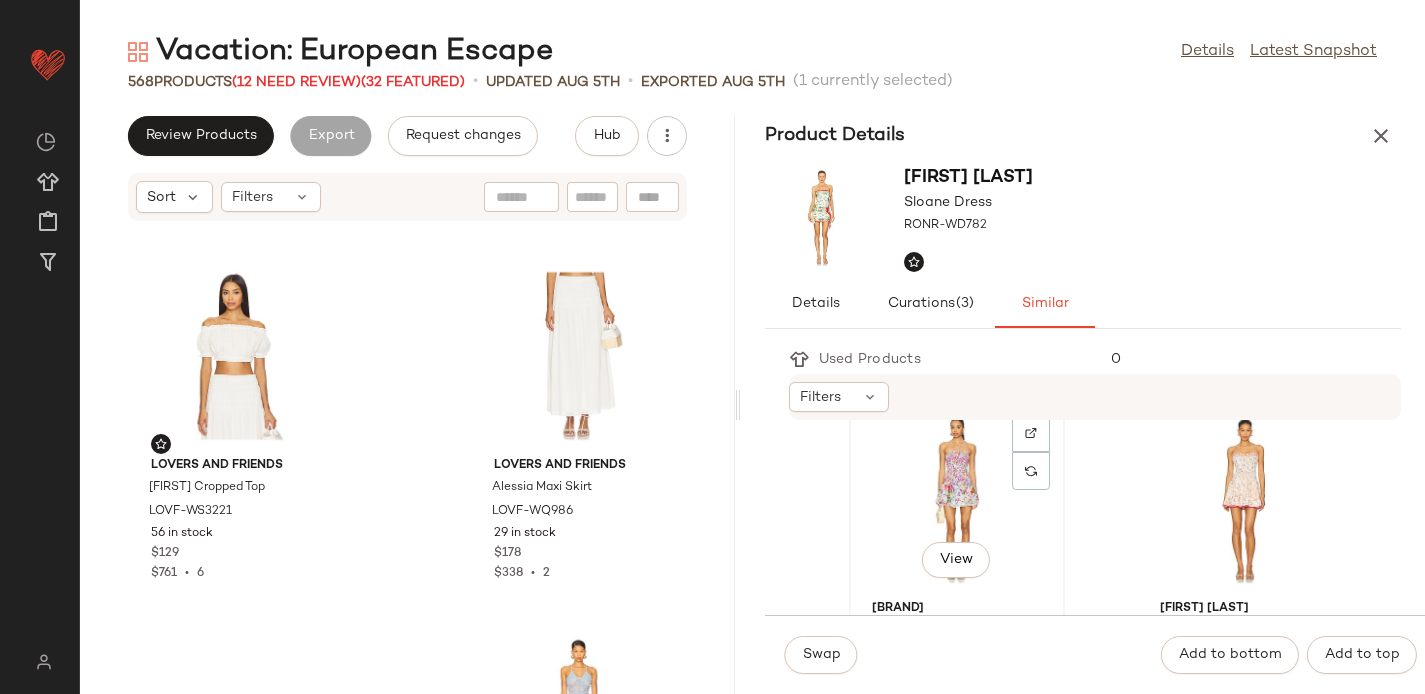 click on "View" 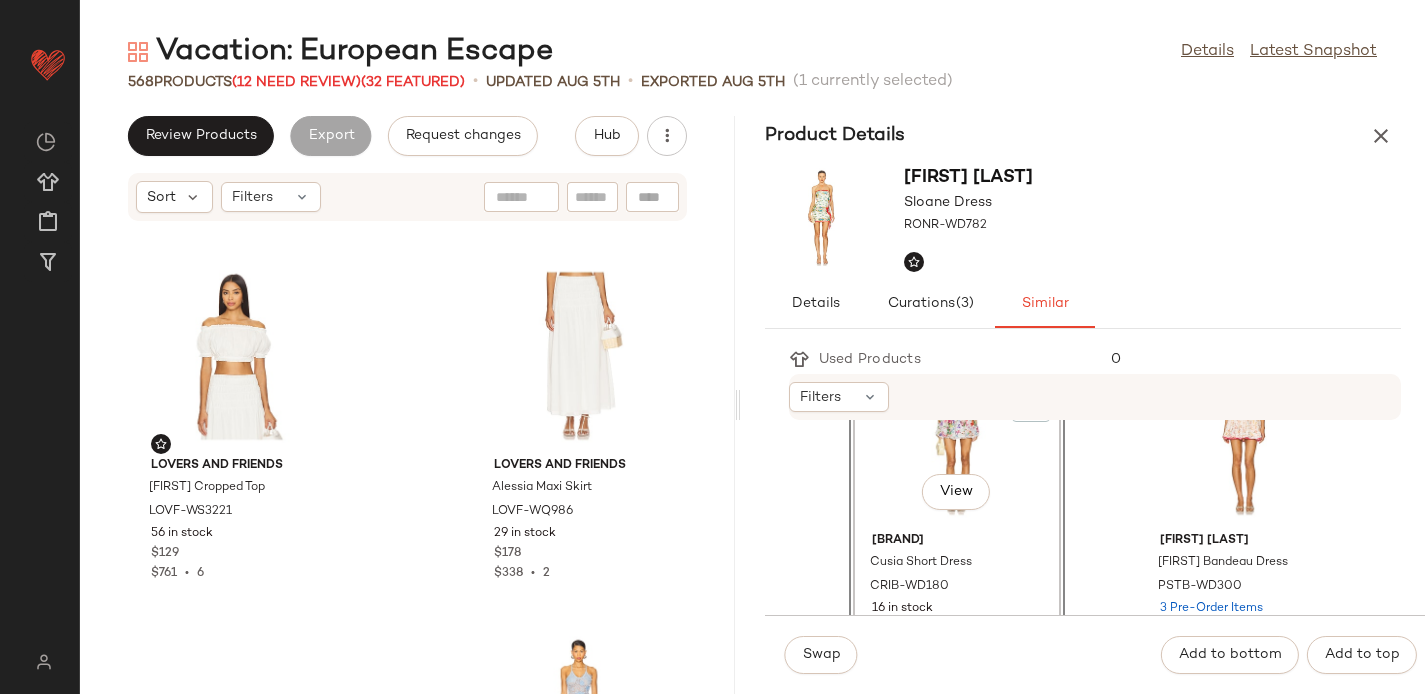 scroll, scrollTop: 1602, scrollLeft: 0, axis: vertical 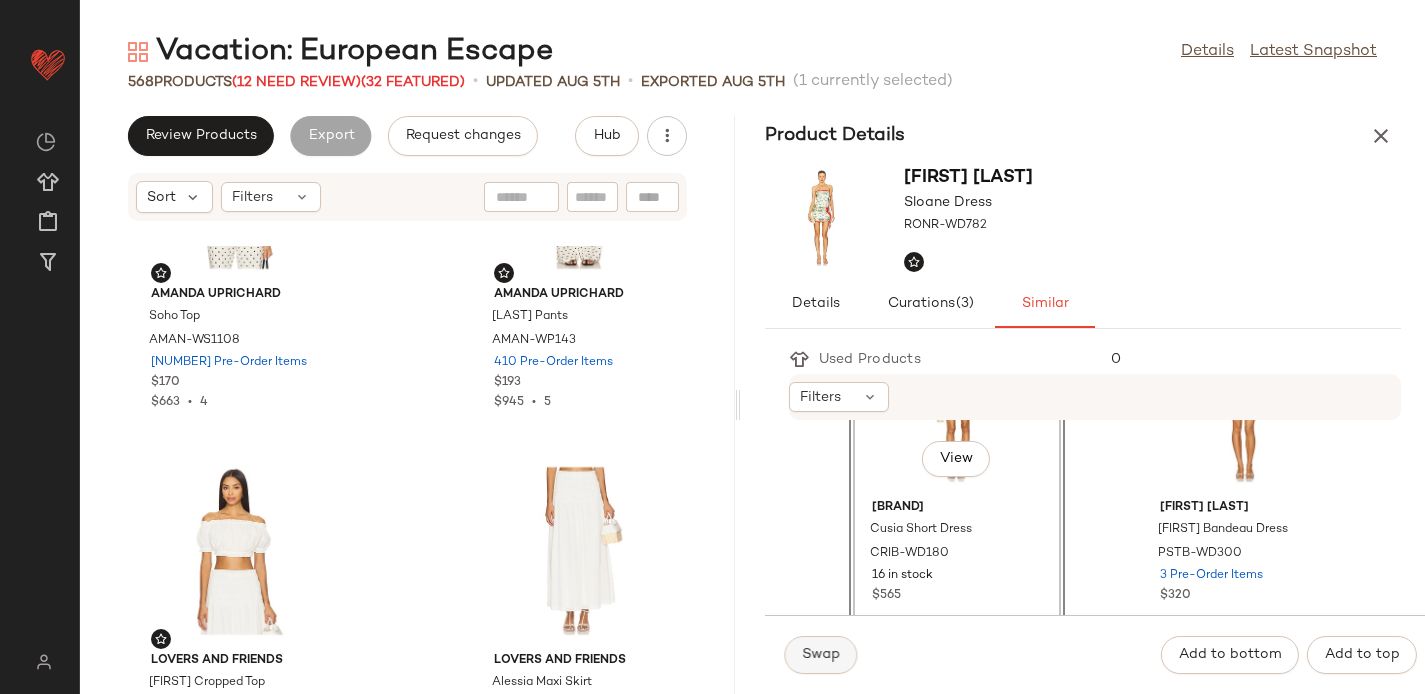 click on "Swap" 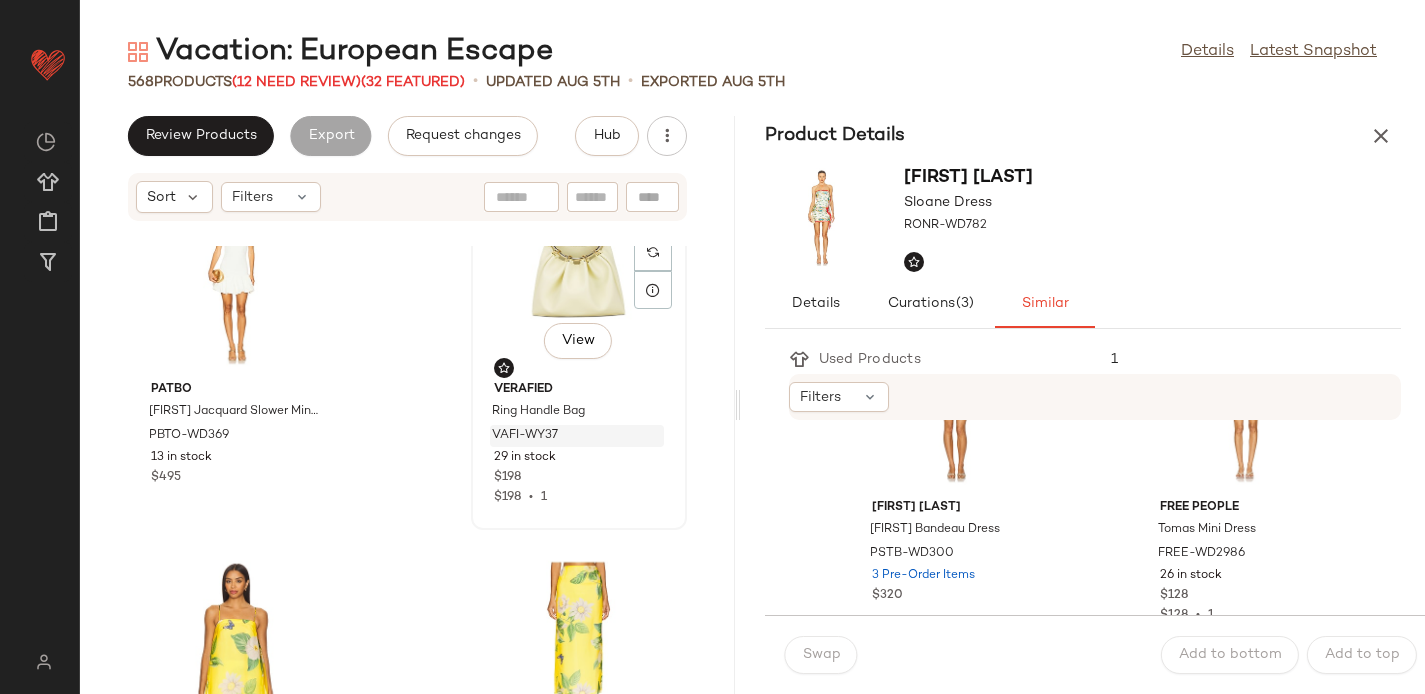 scroll, scrollTop: 2321, scrollLeft: 0, axis: vertical 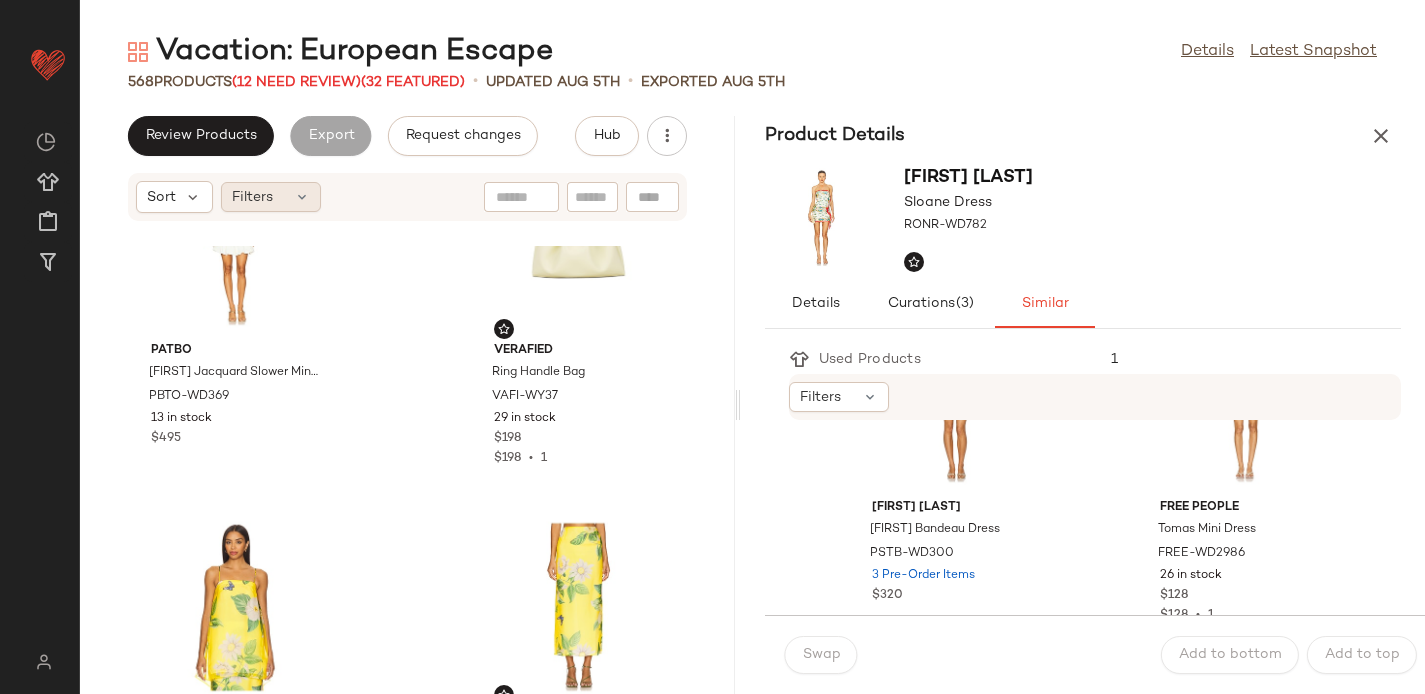 click on "Filters" at bounding box center [252, 197] 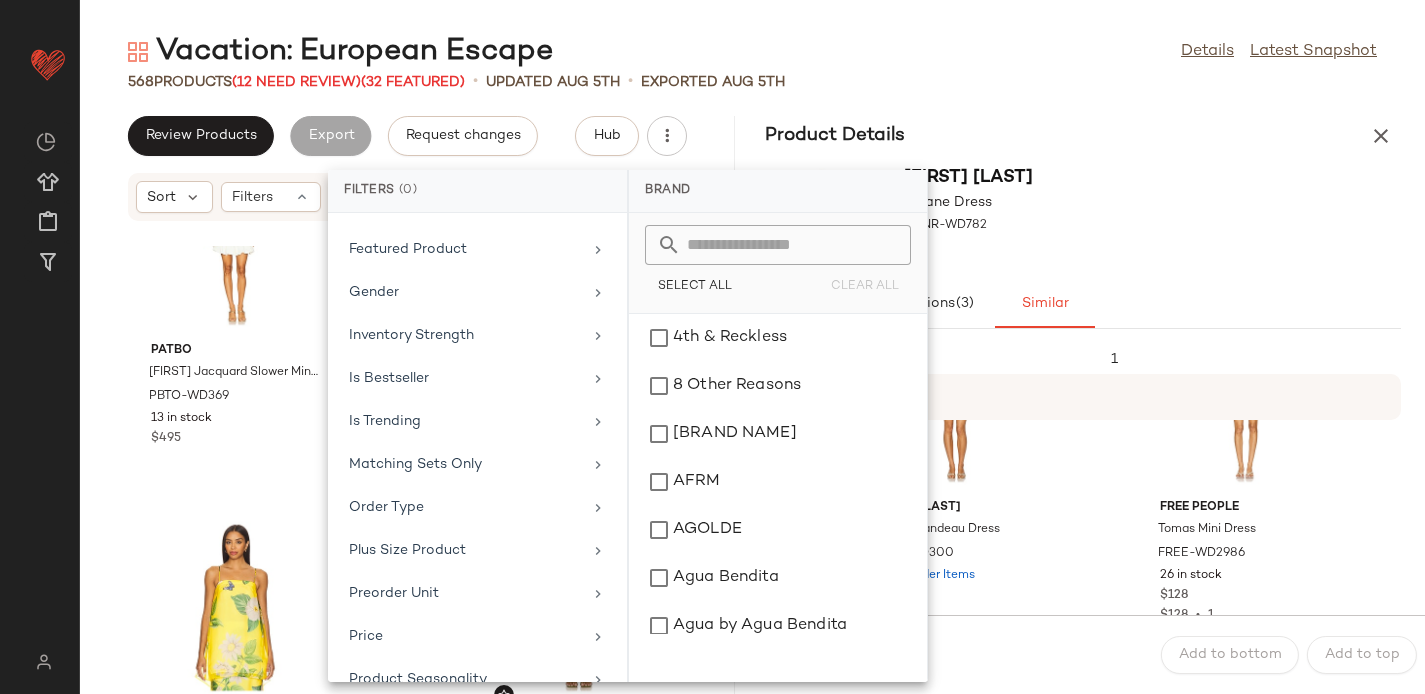 scroll, scrollTop: 923, scrollLeft: 0, axis: vertical 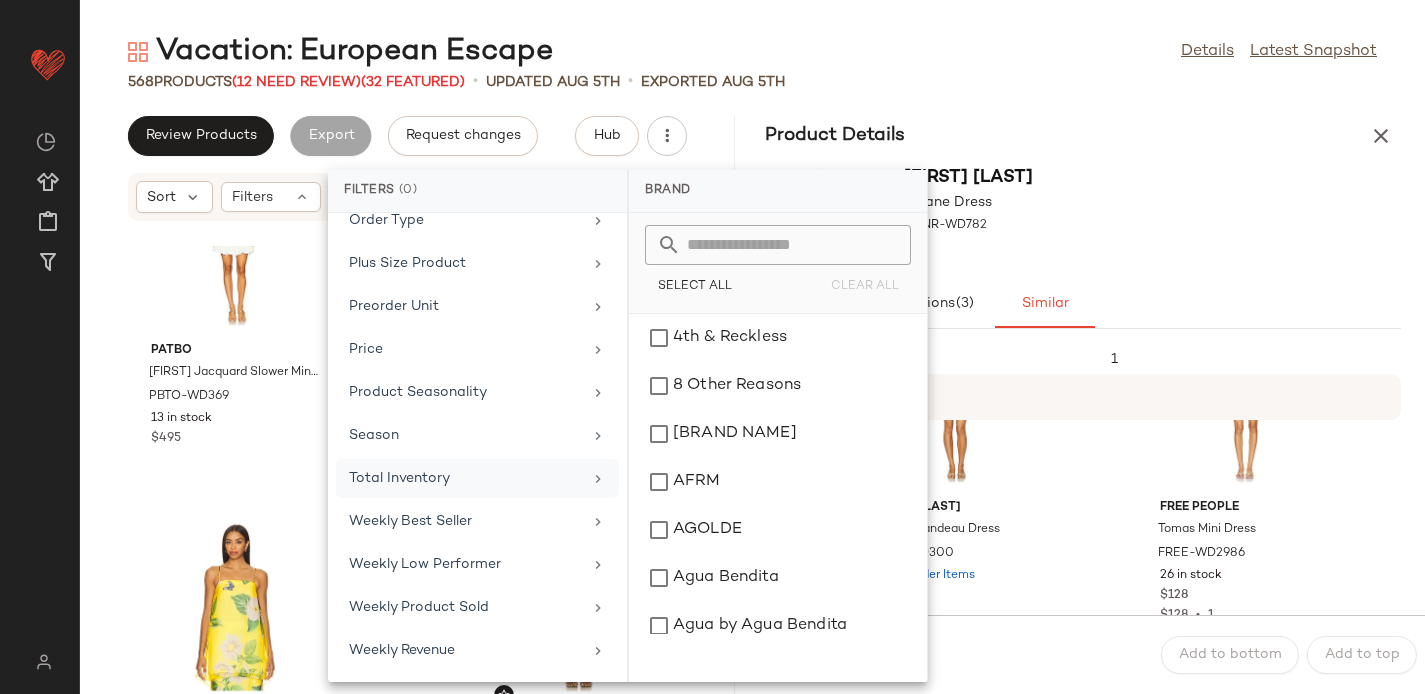 click on "Total Inventory" at bounding box center (465, 478) 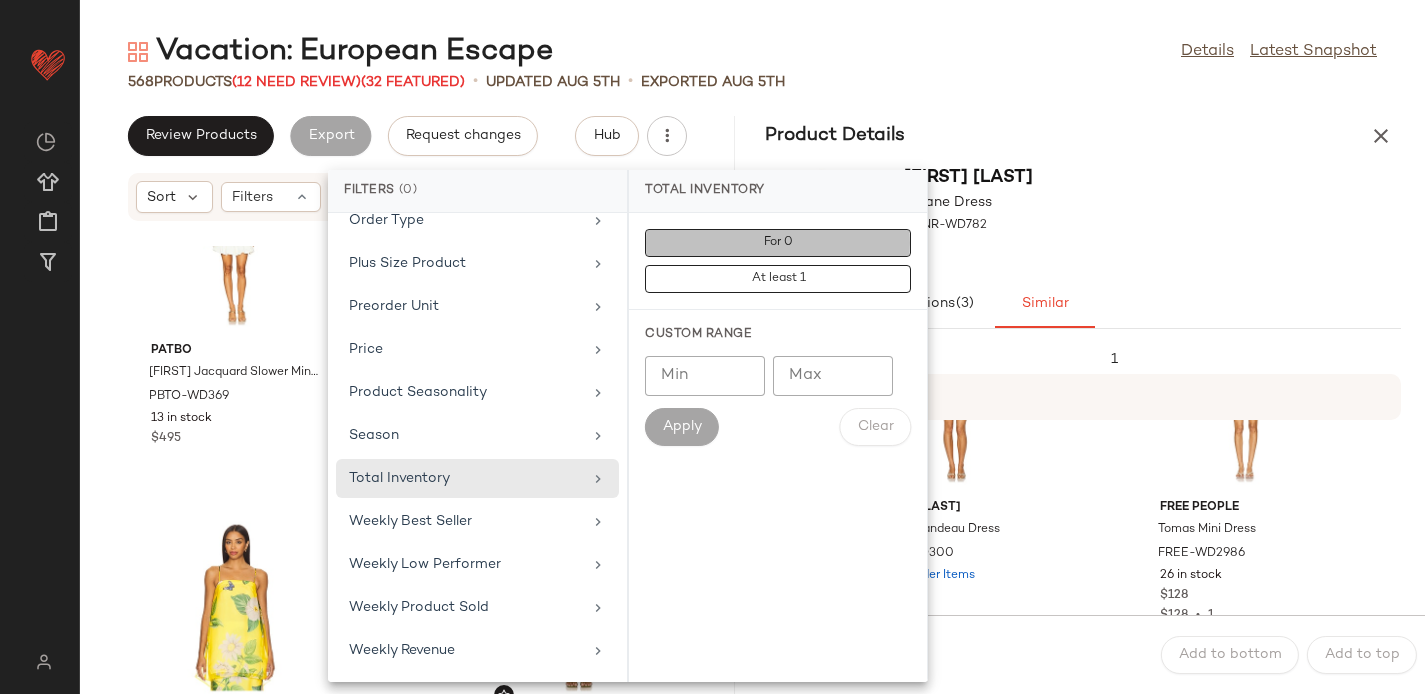 click on "For 0" 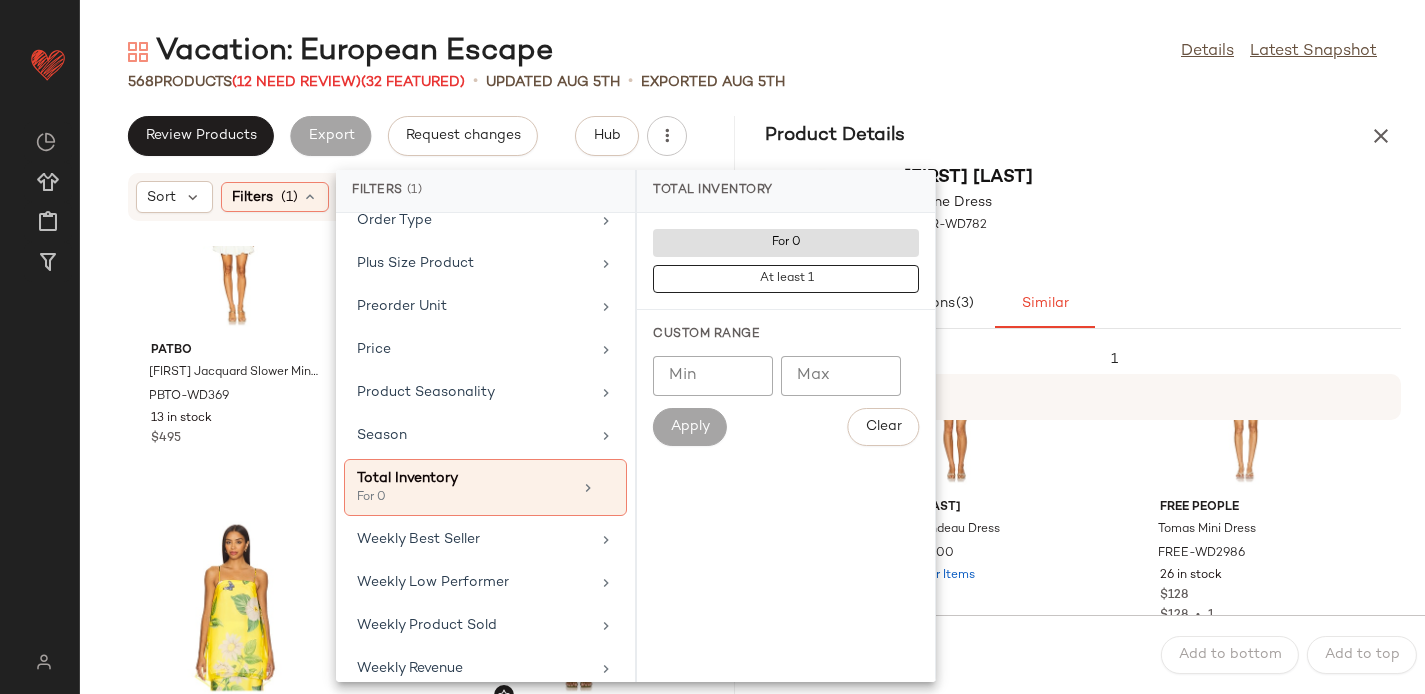 click on "568   Products   (12 Need Review)  (32 Featured)  •   updated Aug 5th  •  Exported Aug 5th" 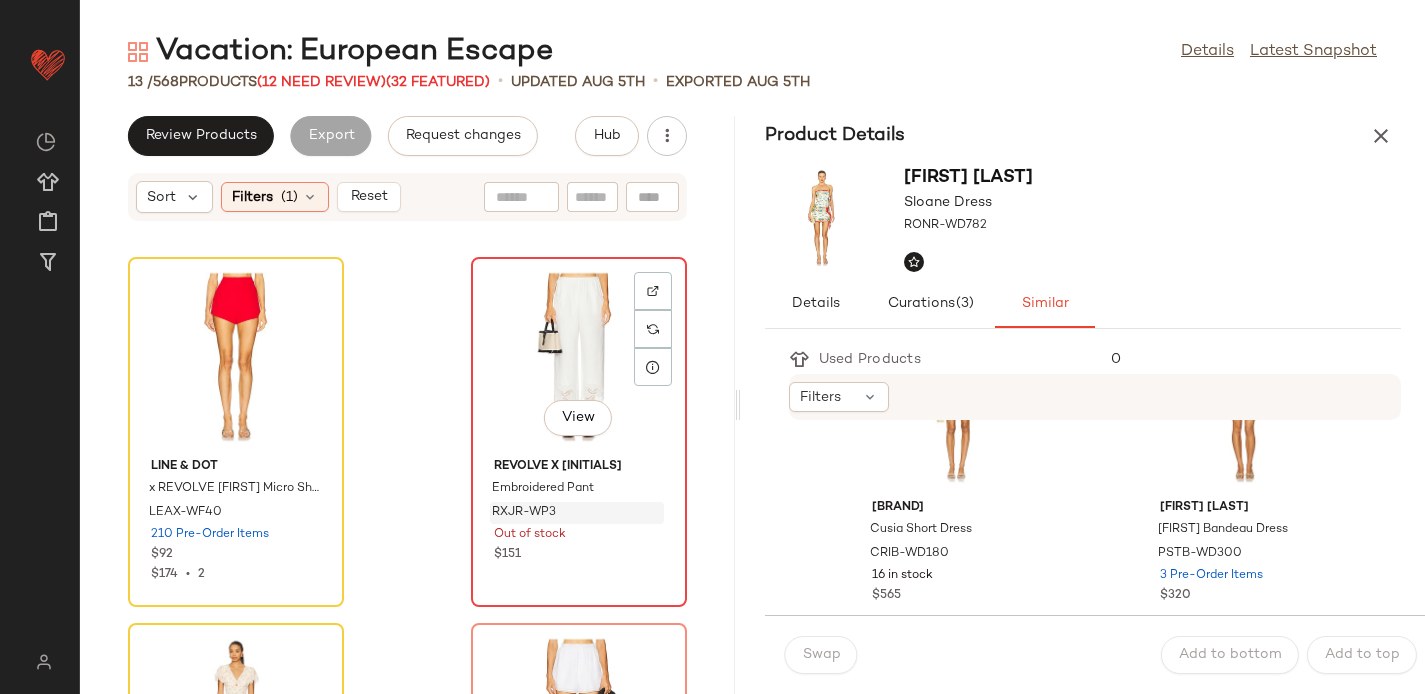scroll, scrollTop: 1096, scrollLeft: 0, axis: vertical 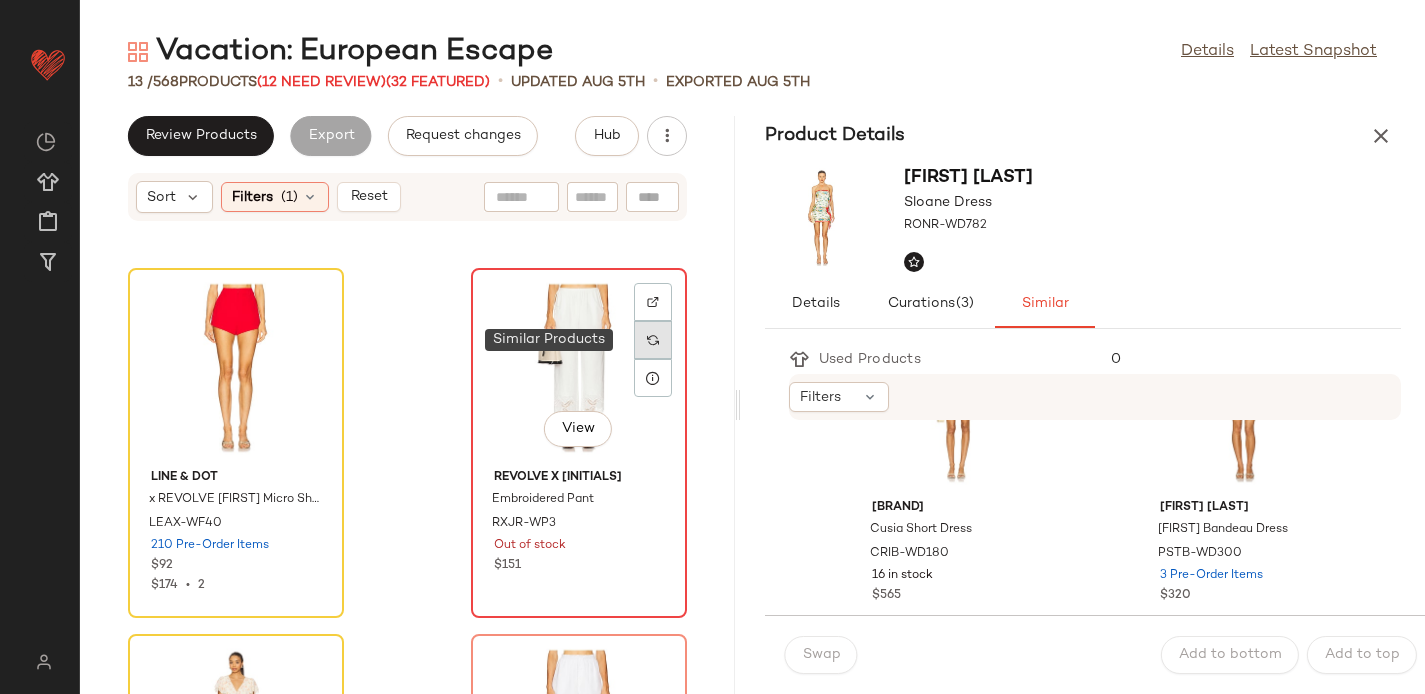 click 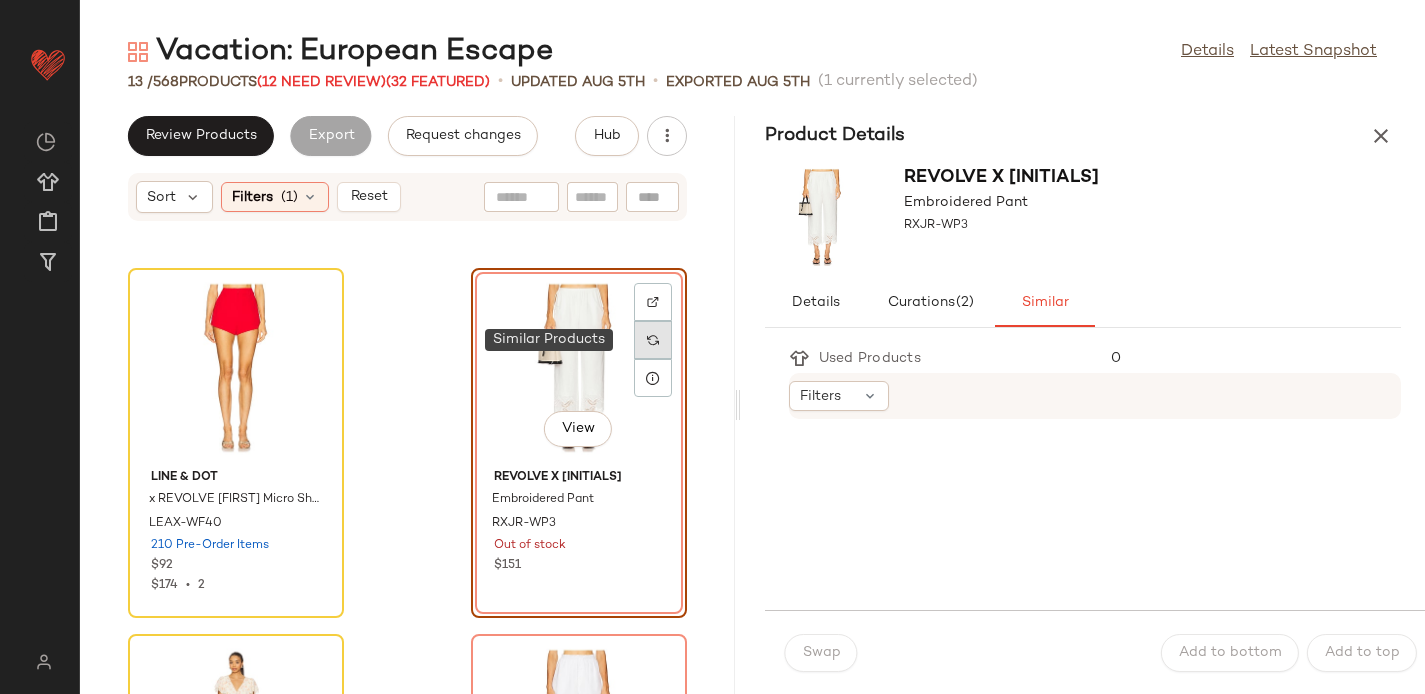 click 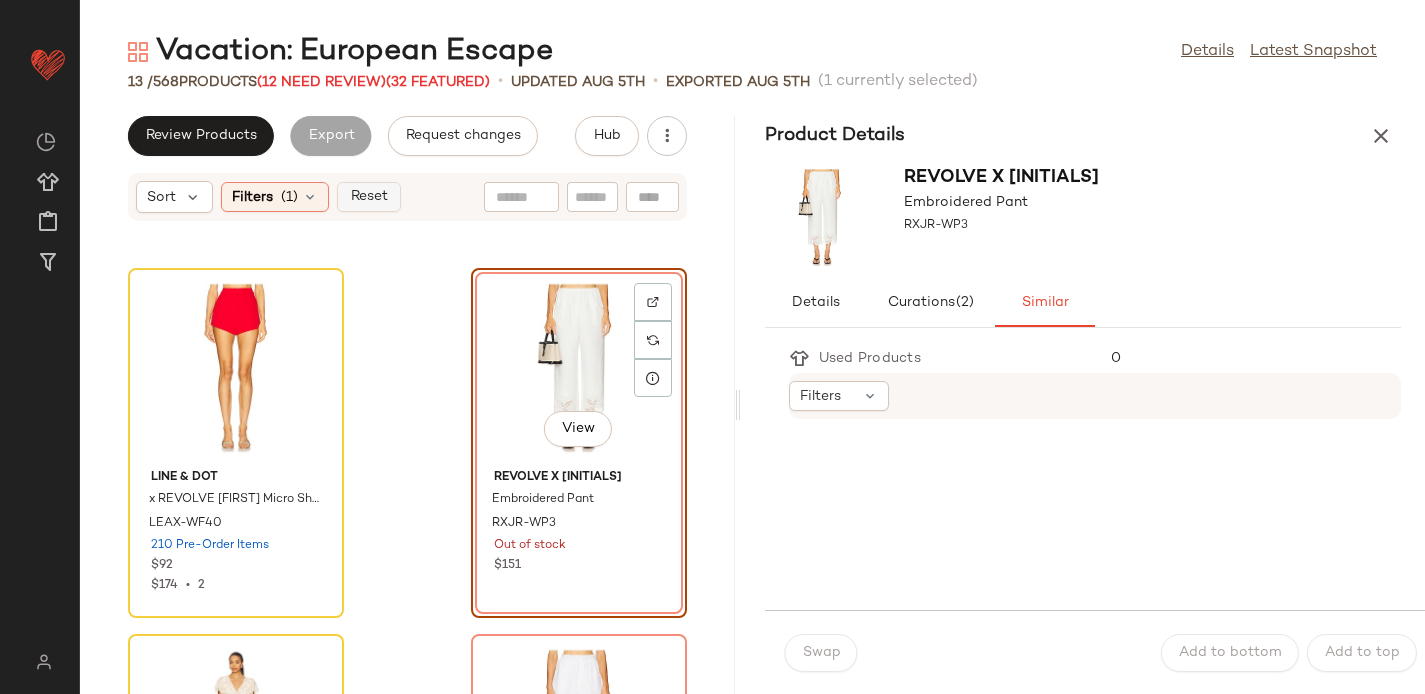 click on "Reset" 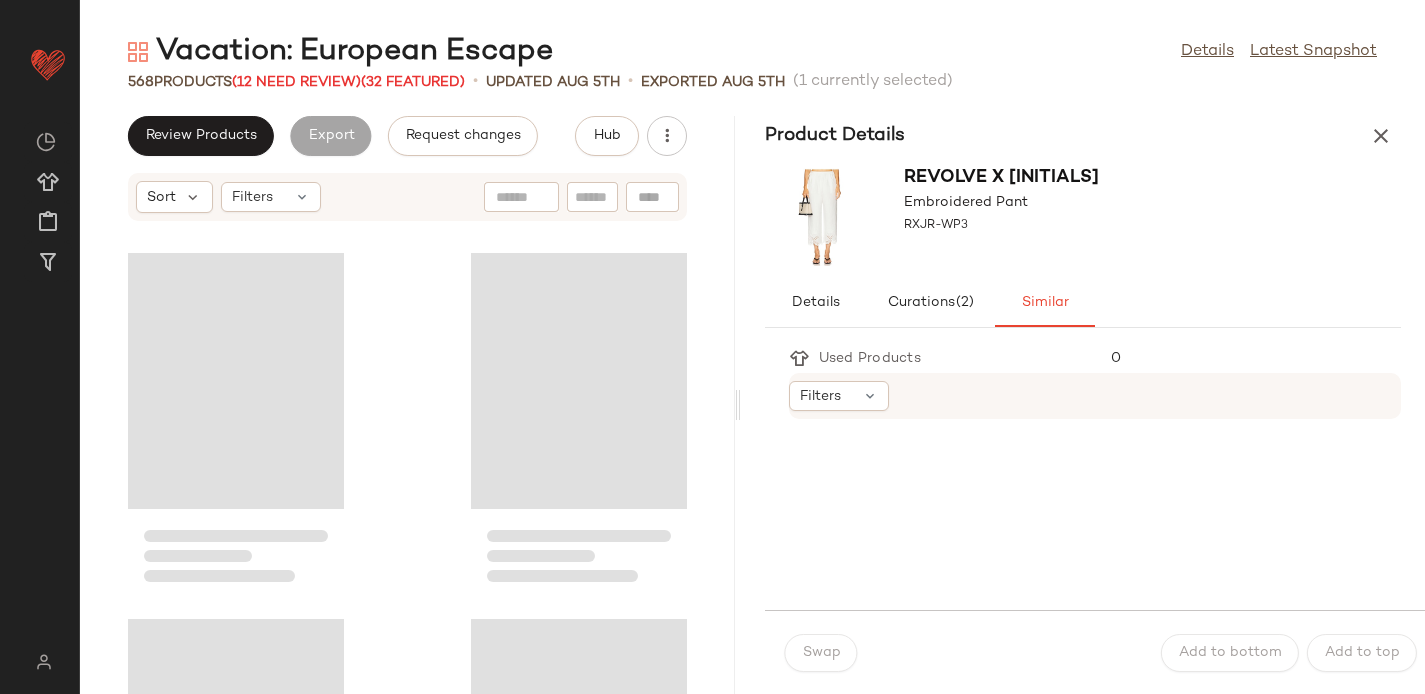 scroll, scrollTop: 0, scrollLeft: 0, axis: both 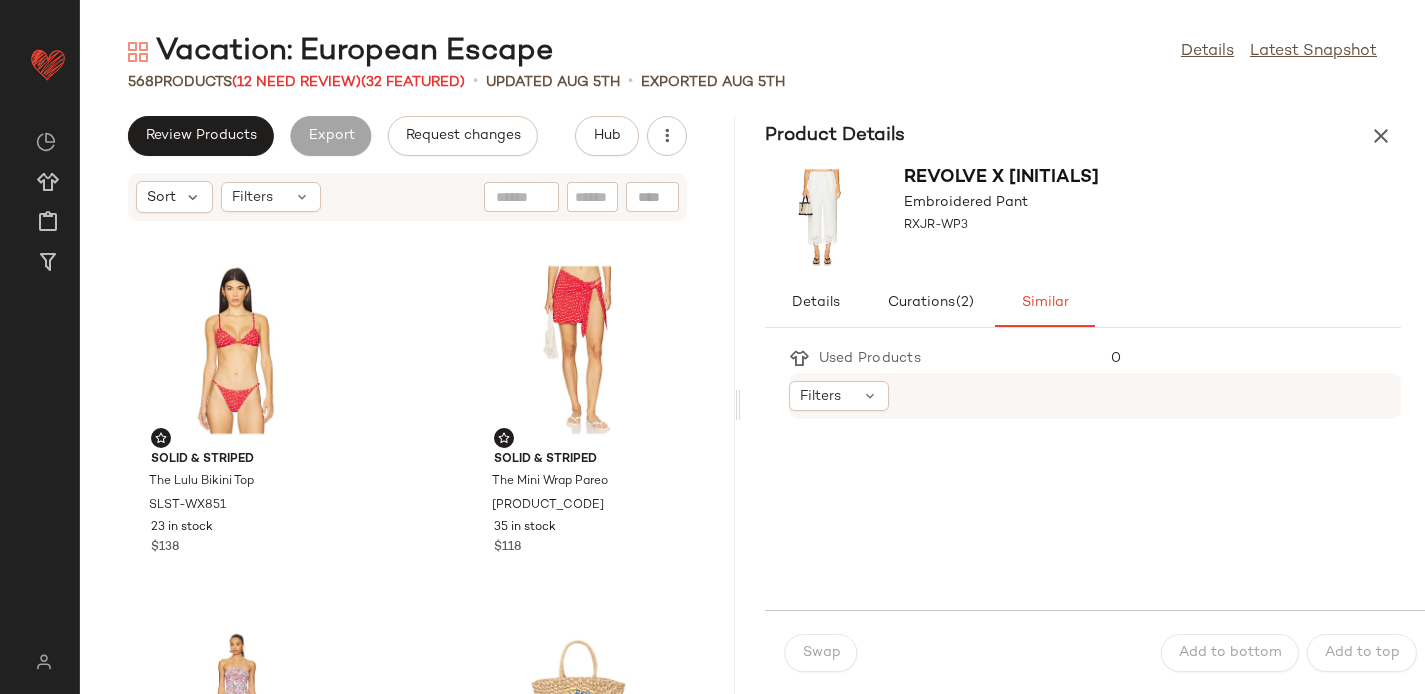 click on "REVOLVE x JJ Embroidered Pant RXJR-WP3" at bounding box center [1083, 217] 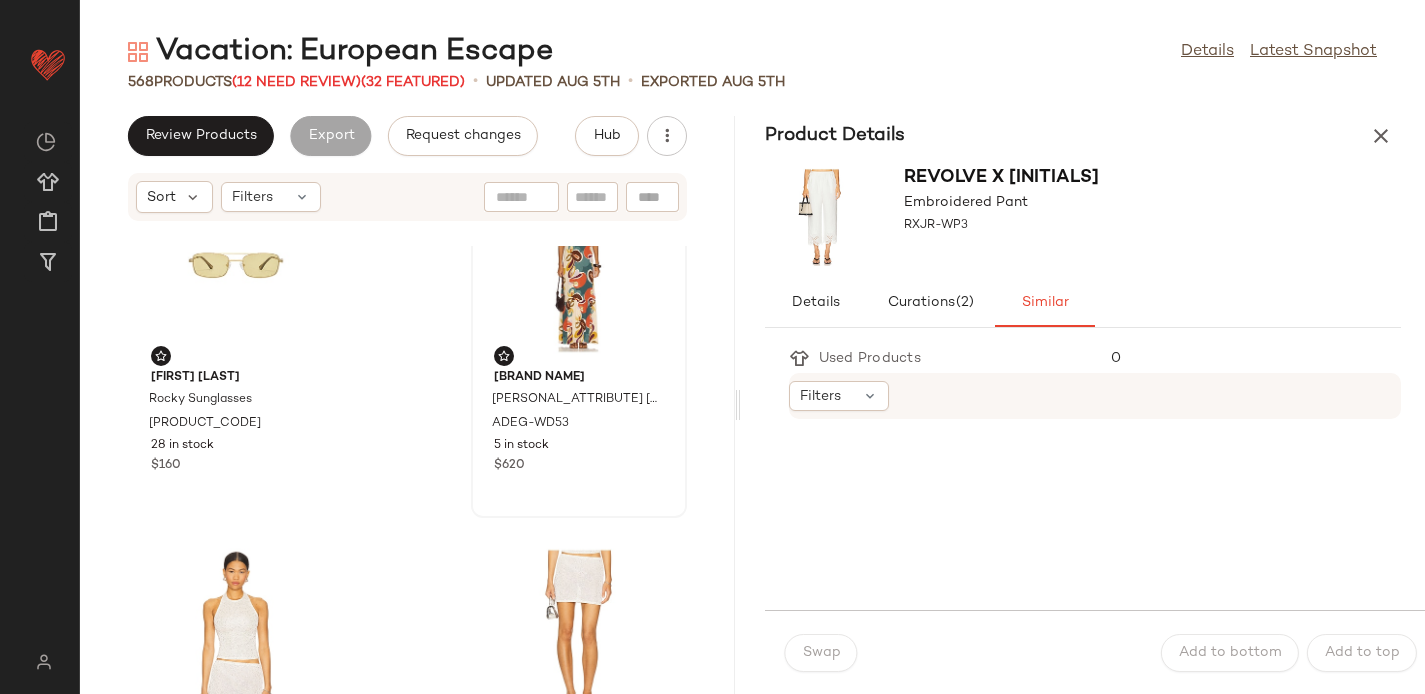 scroll, scrollTop: 3740, scrollLeft: 0, axis: vertical 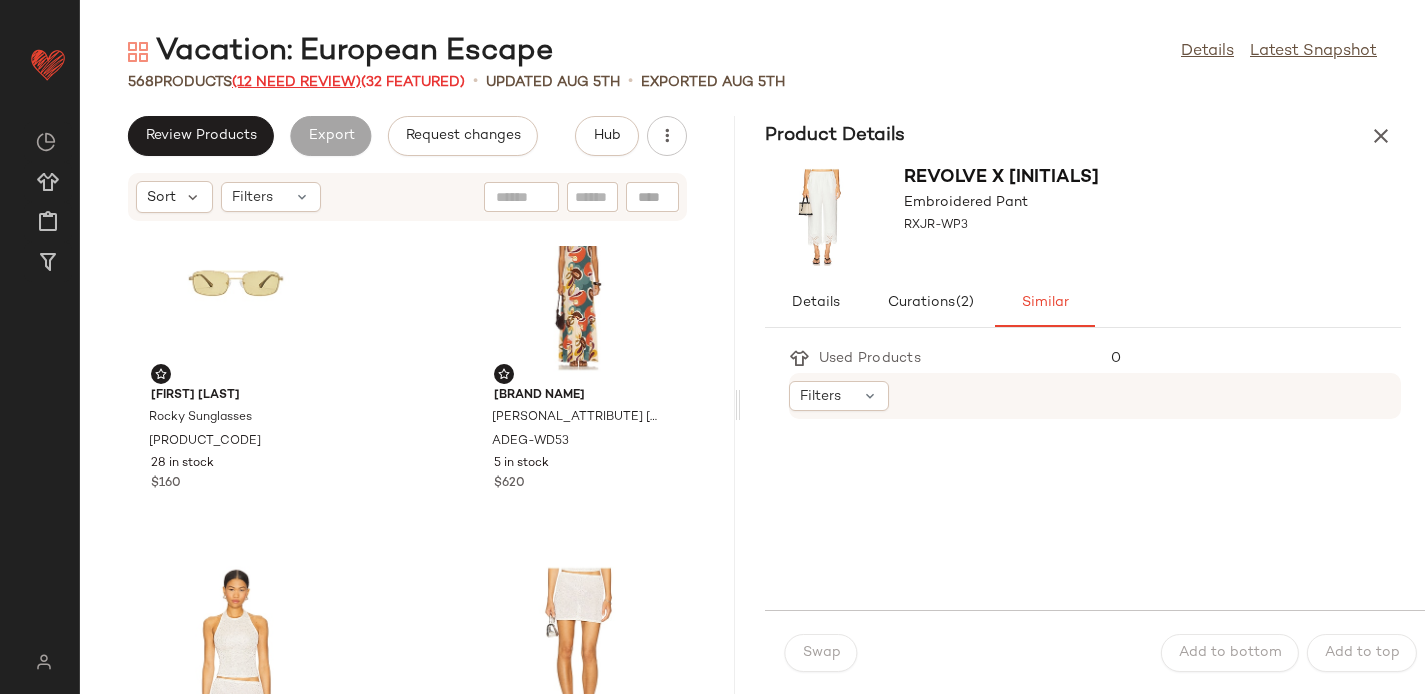 click on "(12 Need Review)" at bounding box center [296, 82] 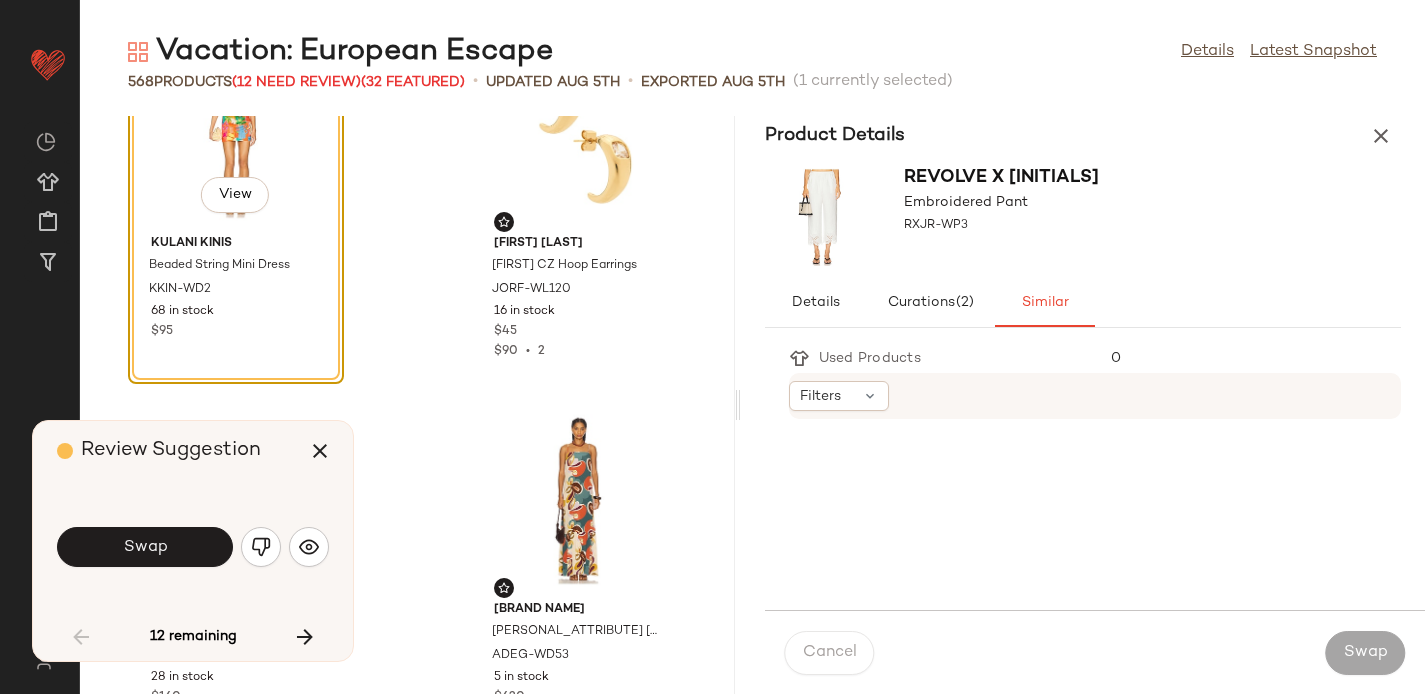 scroll, scrollTop: 3429, scrollLeft: 0, axis: vertical 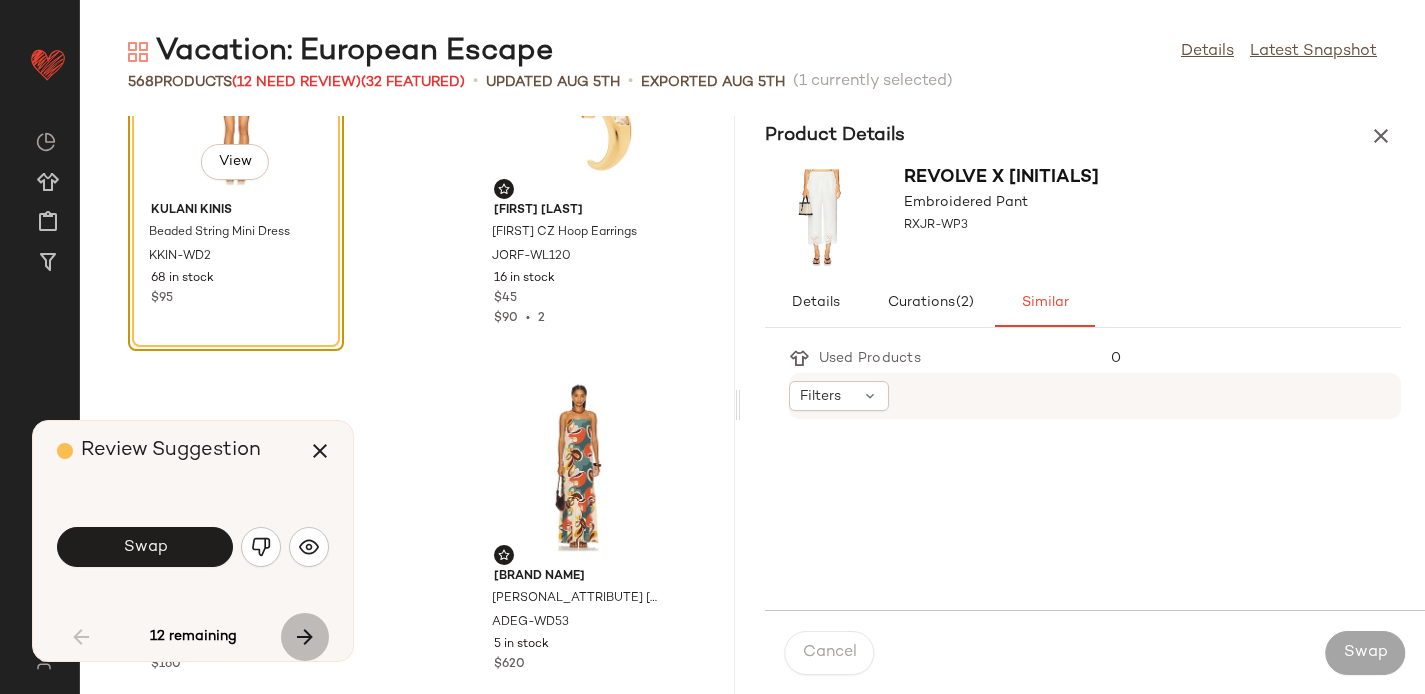 click at bounding box center (305, 637) 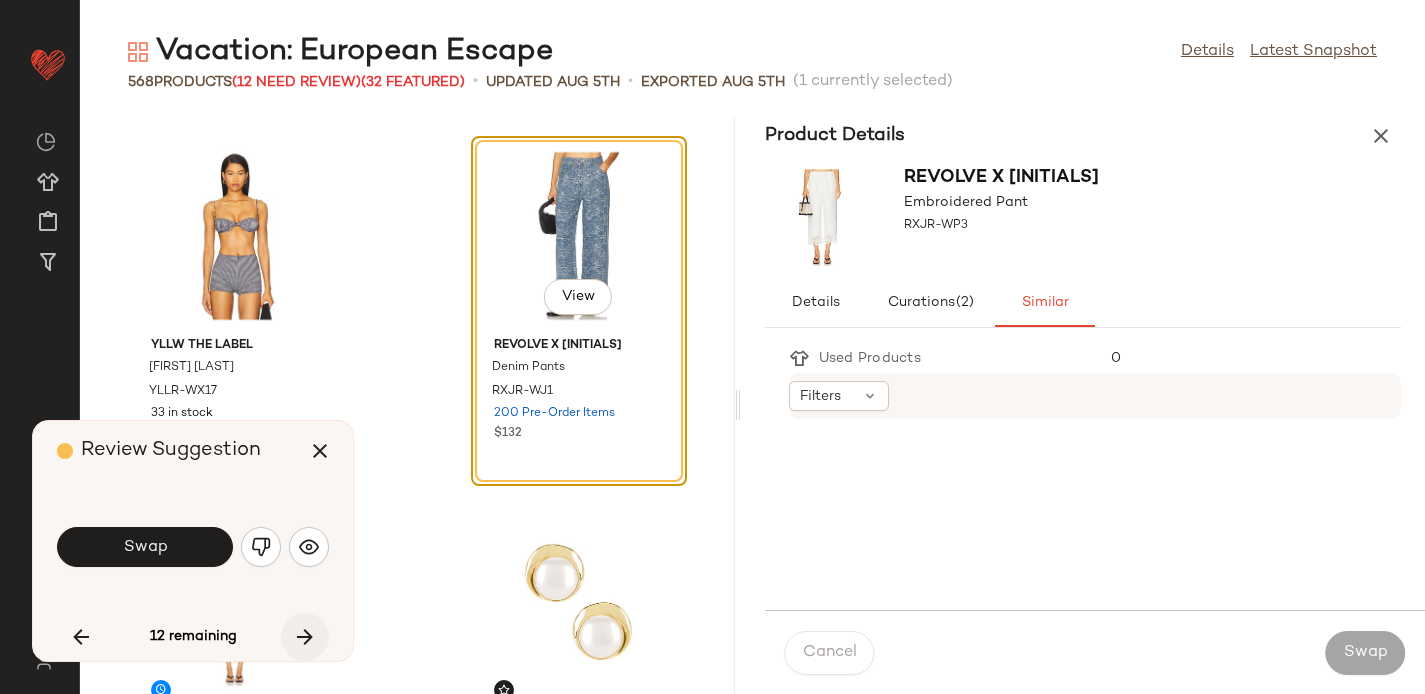 click at bounding box center (305, 637) 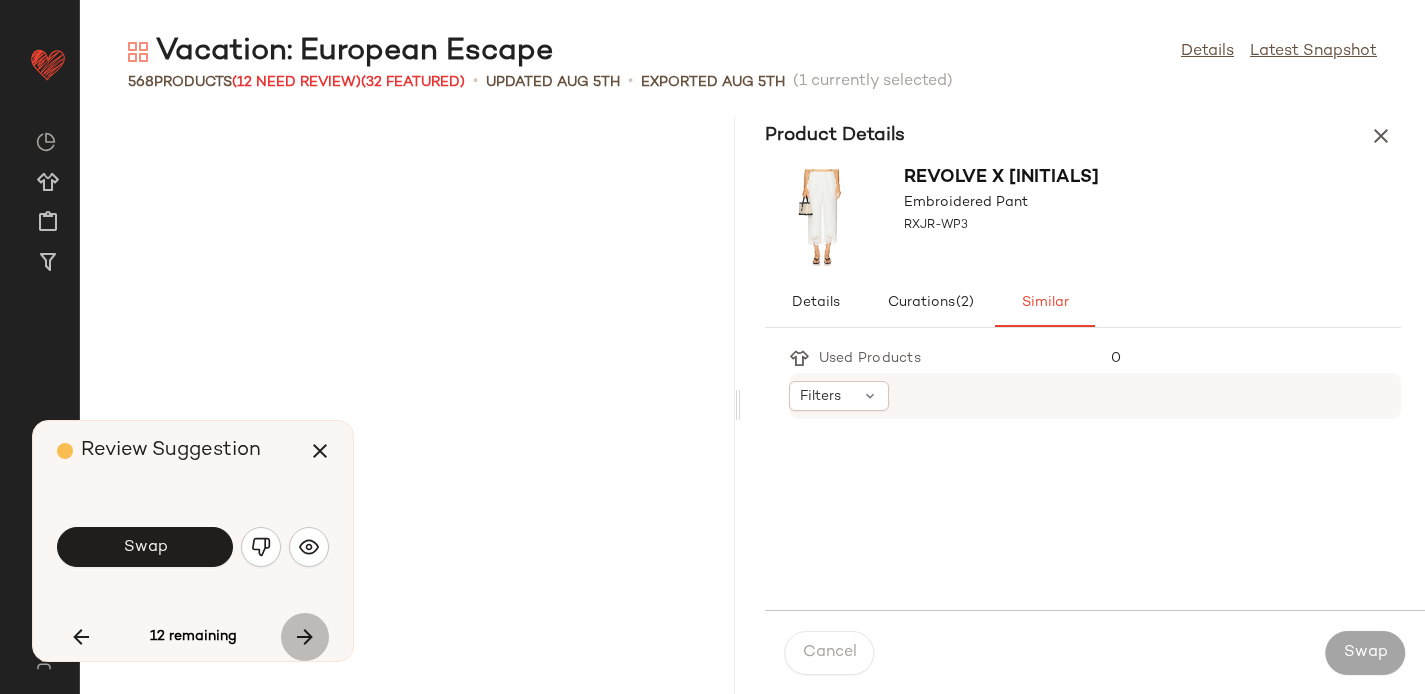 scroll, scrollTop: 7320, scrollLeft: 0, axis: vertical 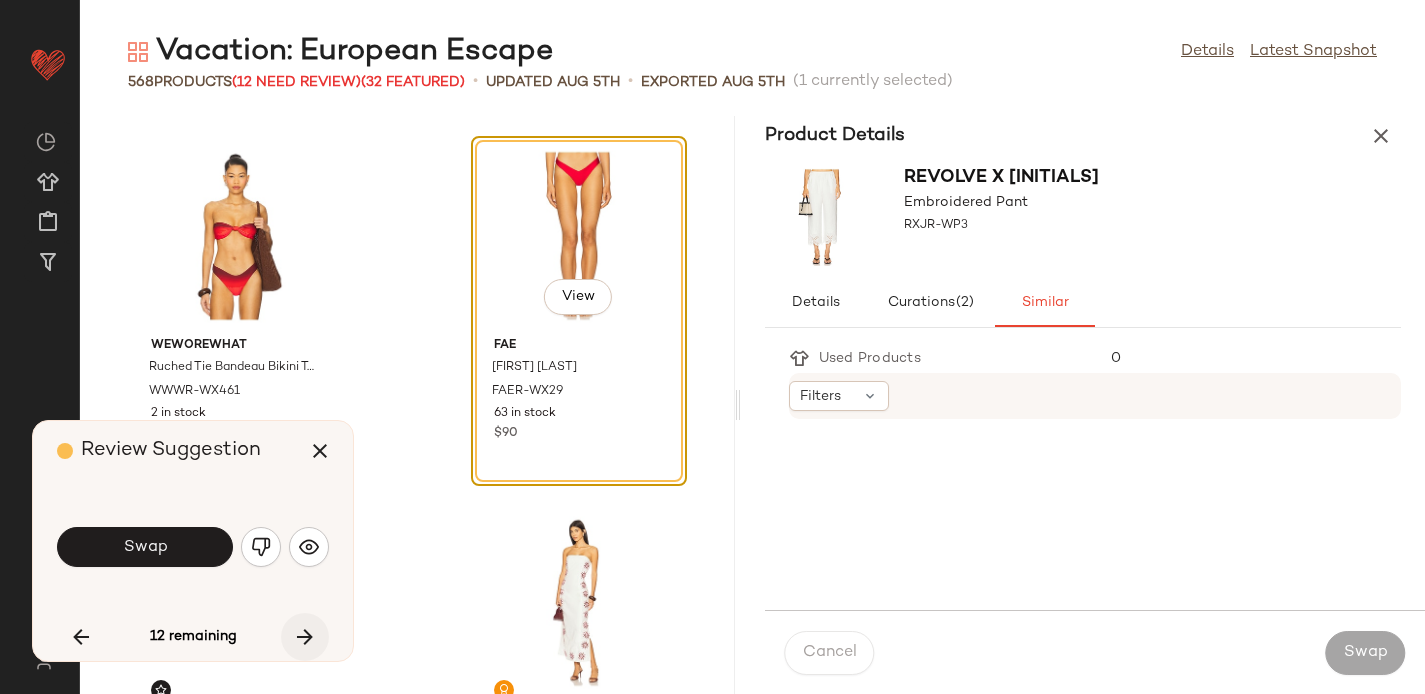 click at bounding box center [305, 637] 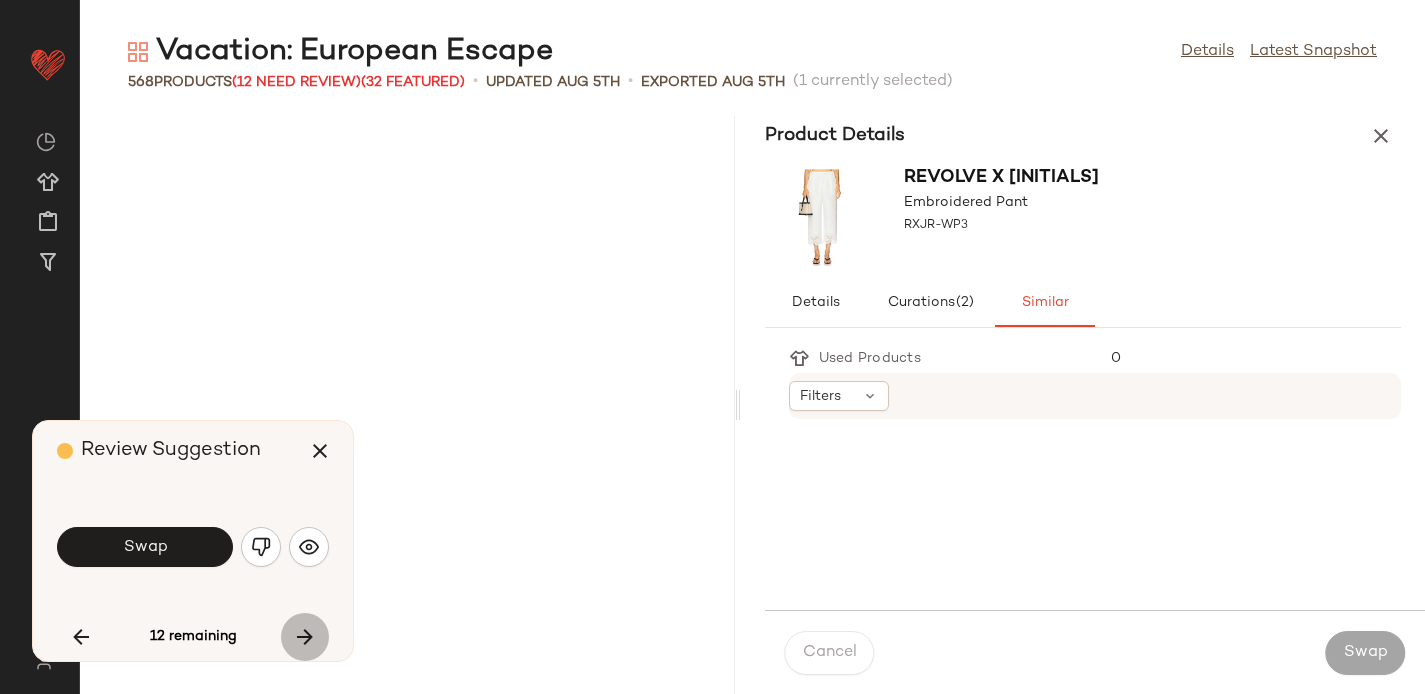 scroll, scrollTop: 34404, scrollLeft: 0, axis: vertical 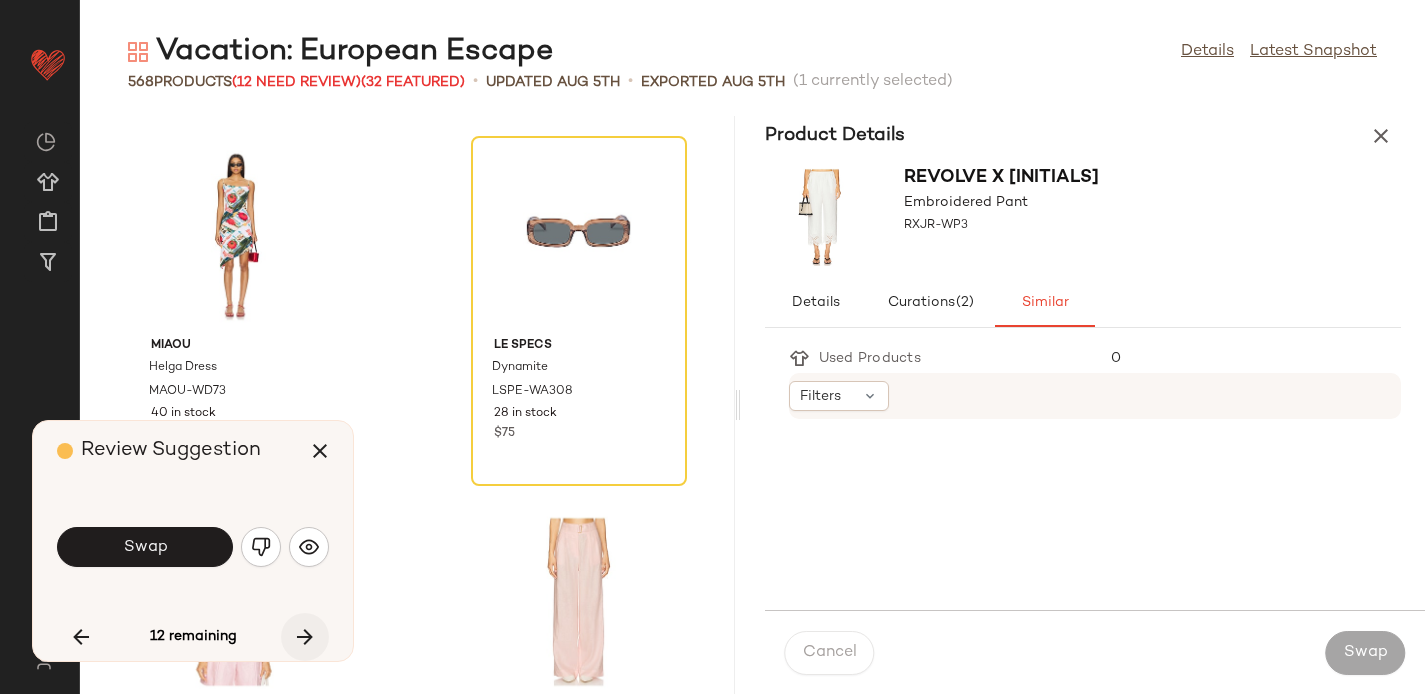 click at bounding box center [305, 637] 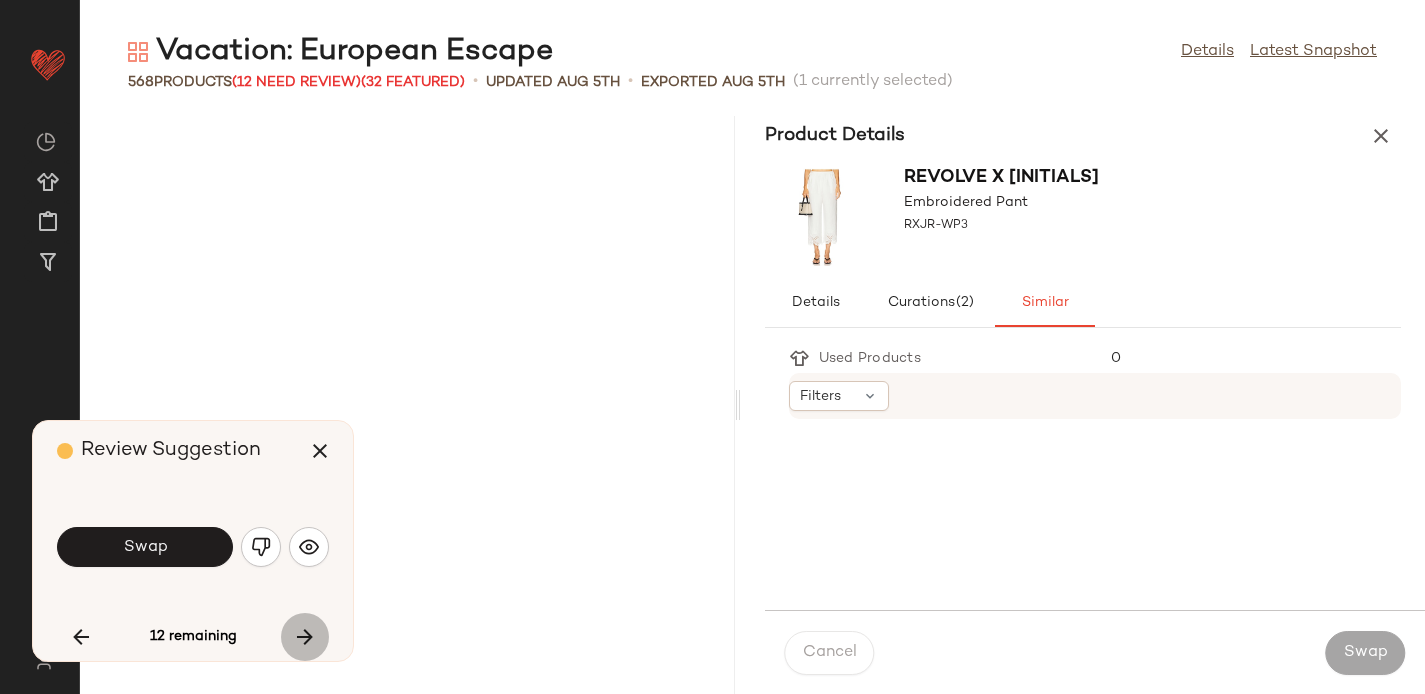 scroll, scrollTop: 35868, scrollLeft: 0, axis: vertical 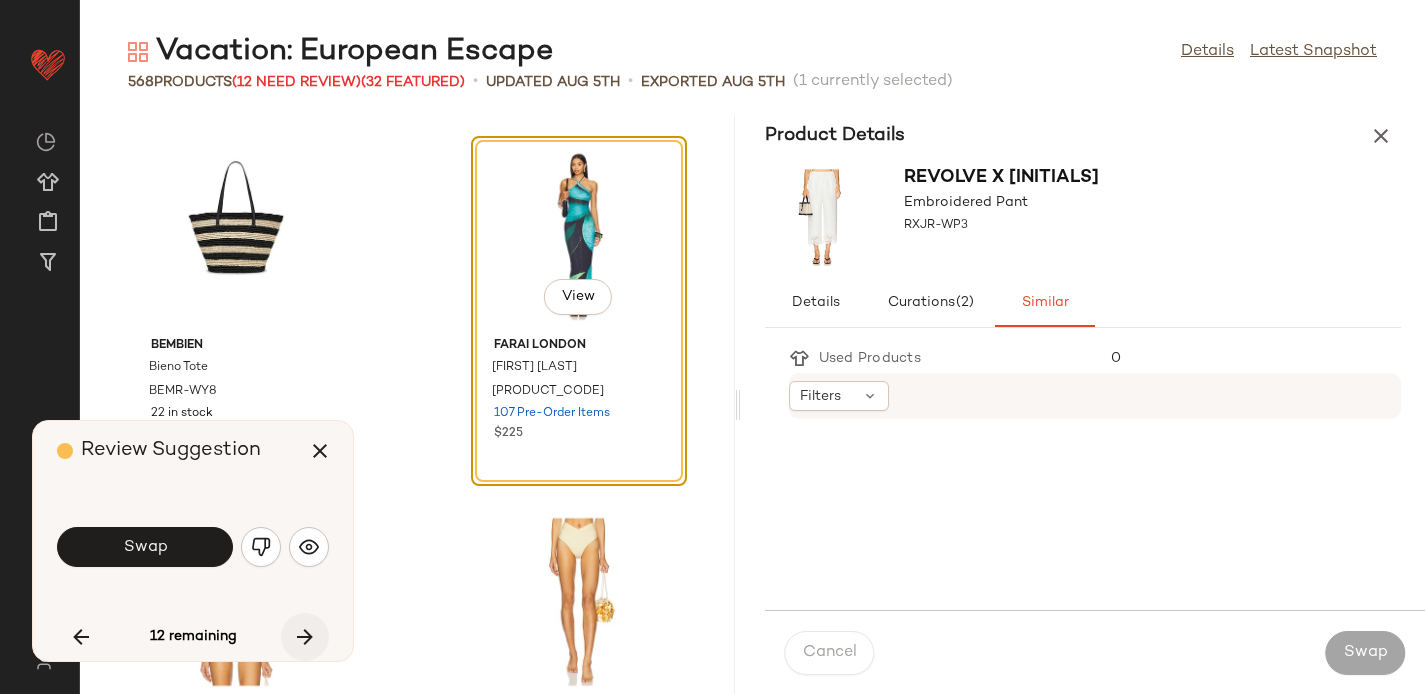 click at bounding box center (305, 637) 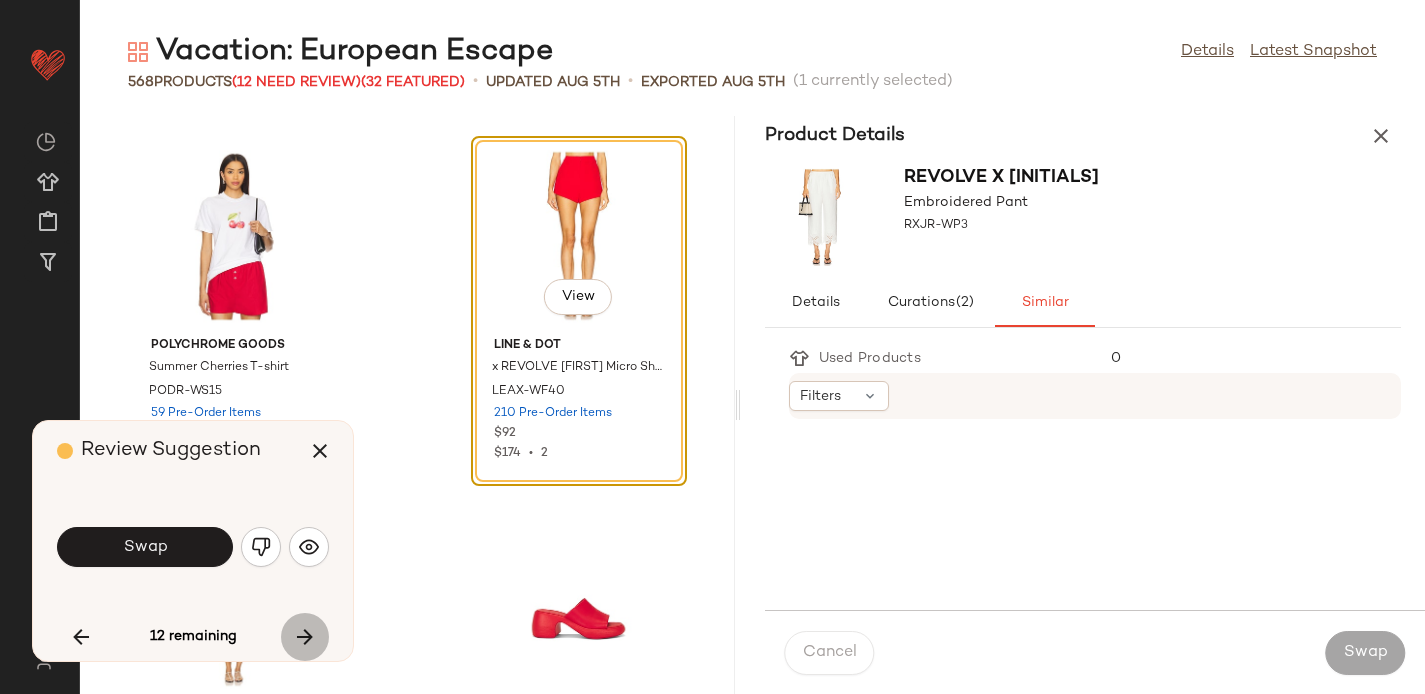 click at bounding box center [305, 637] 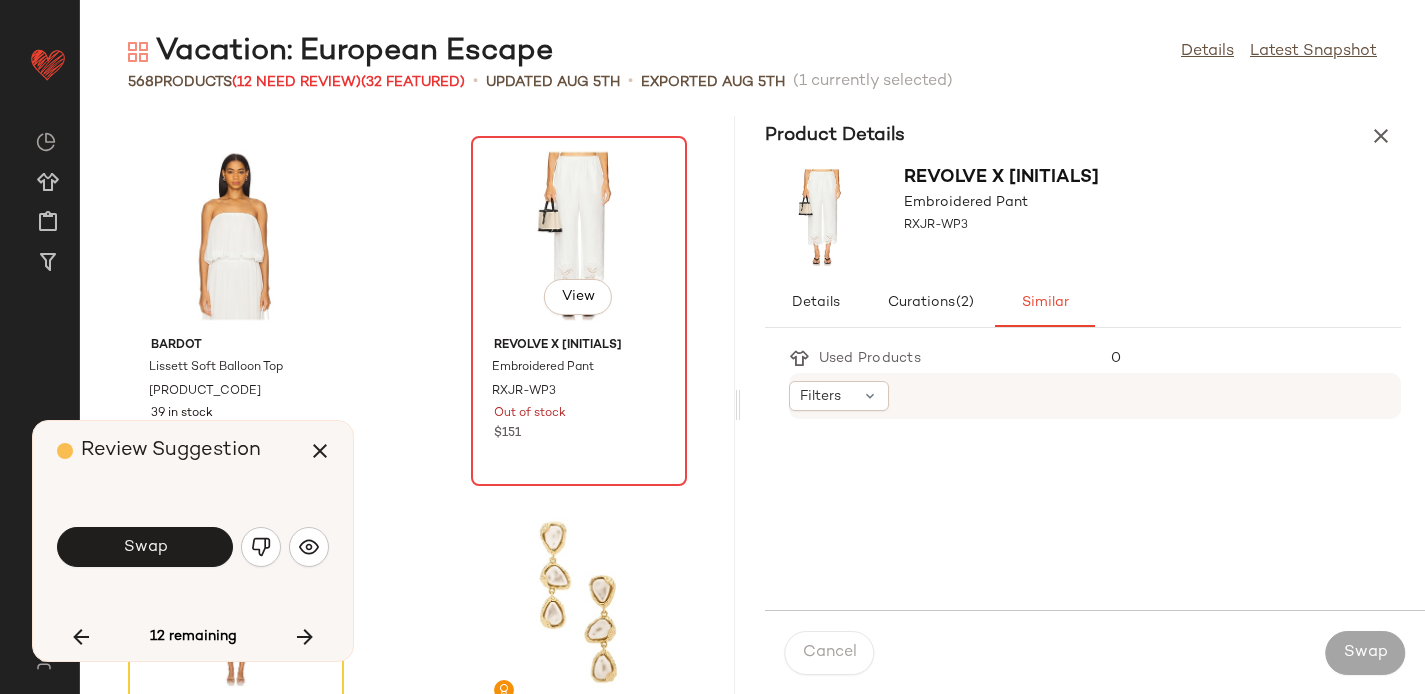 click on "View" 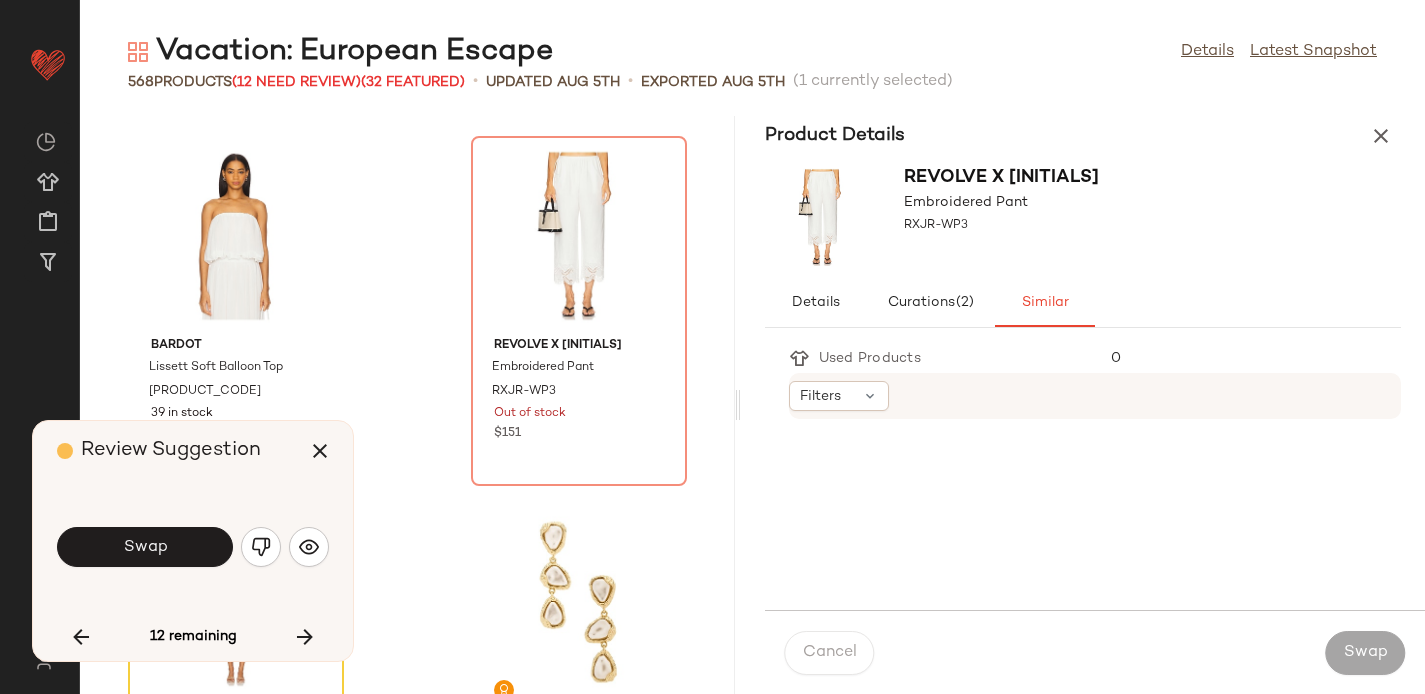 click on "Review Suggestion  Swap  12 remaining" at bounding box center [193, 541] 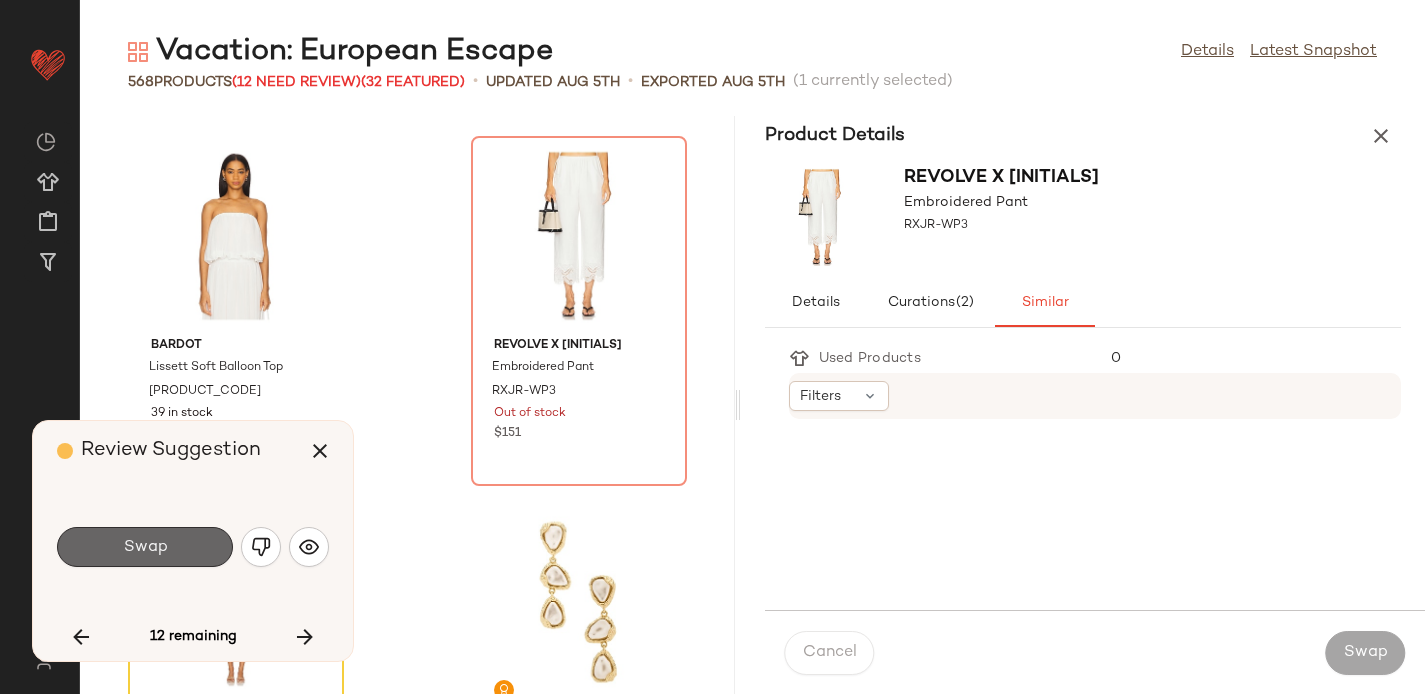 click on "Swap" at bounding box center (145, 547) 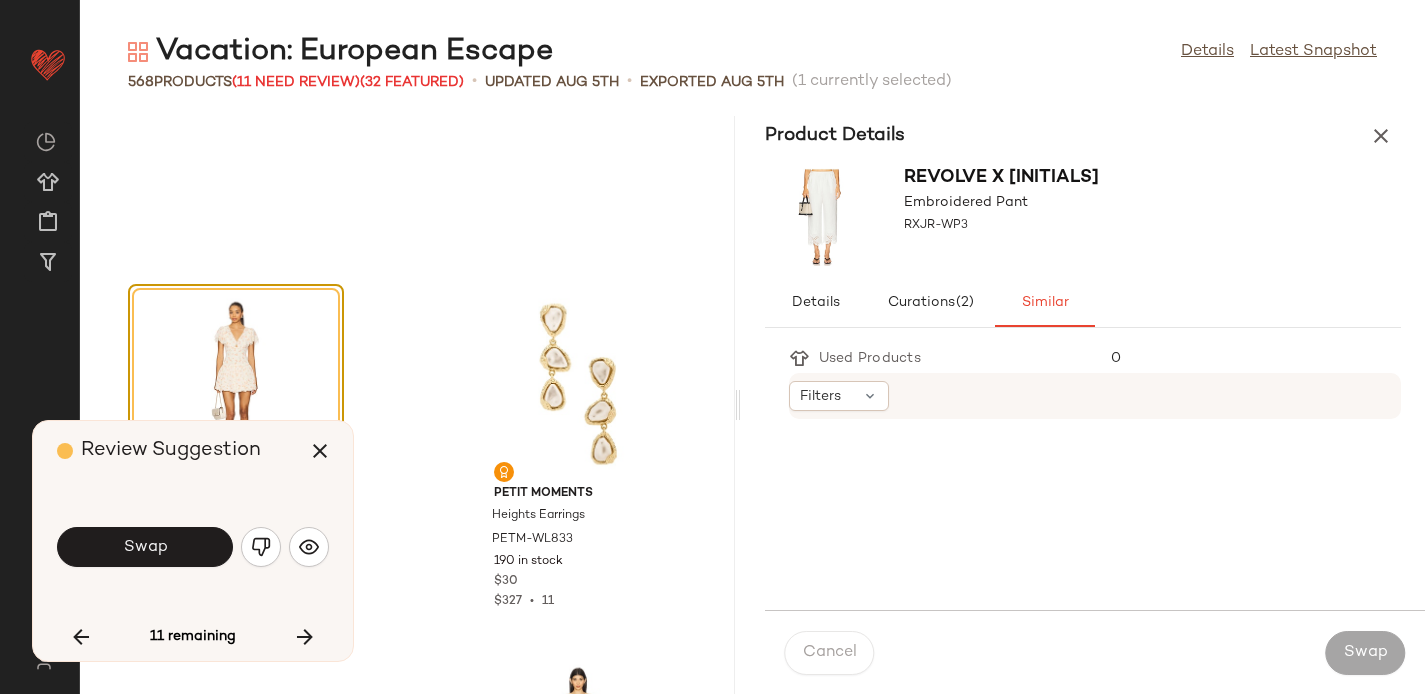scroll, scrollTop: 44122, scrollLeft: 0, axis: vertical 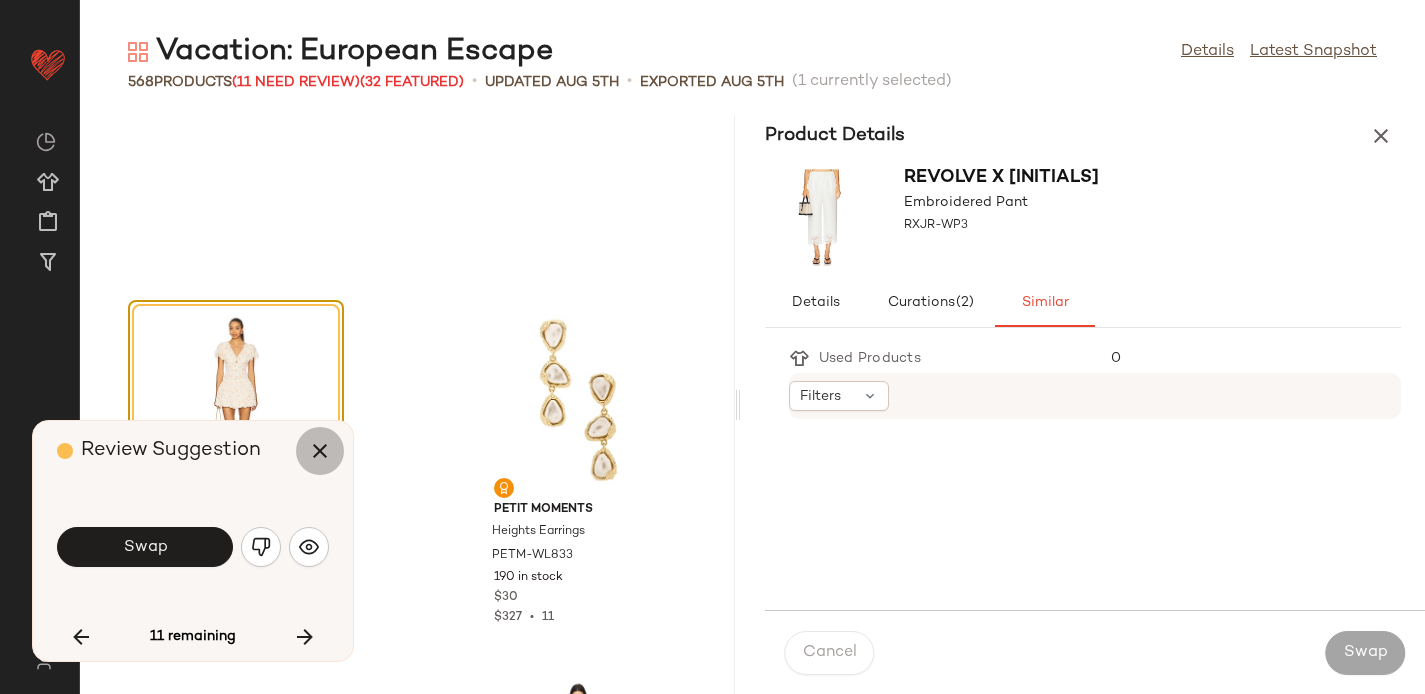click at bounding box center (320, 451) 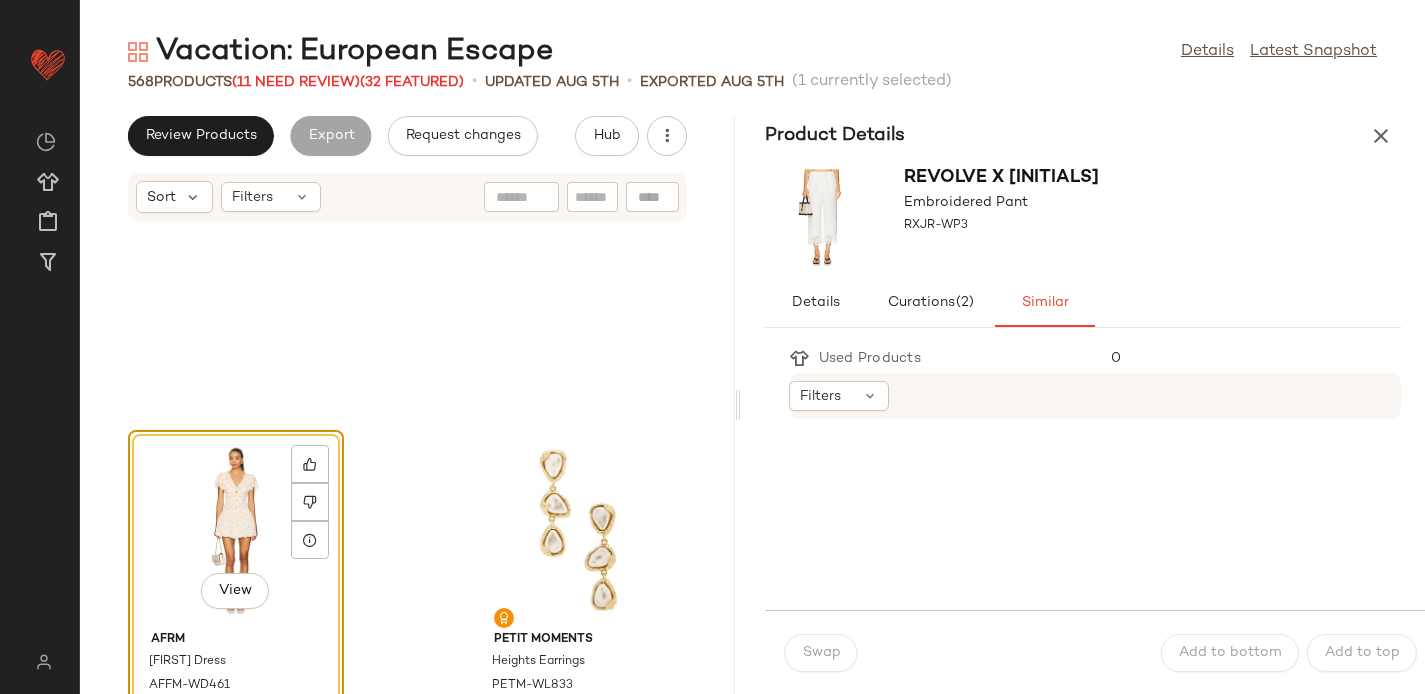 click 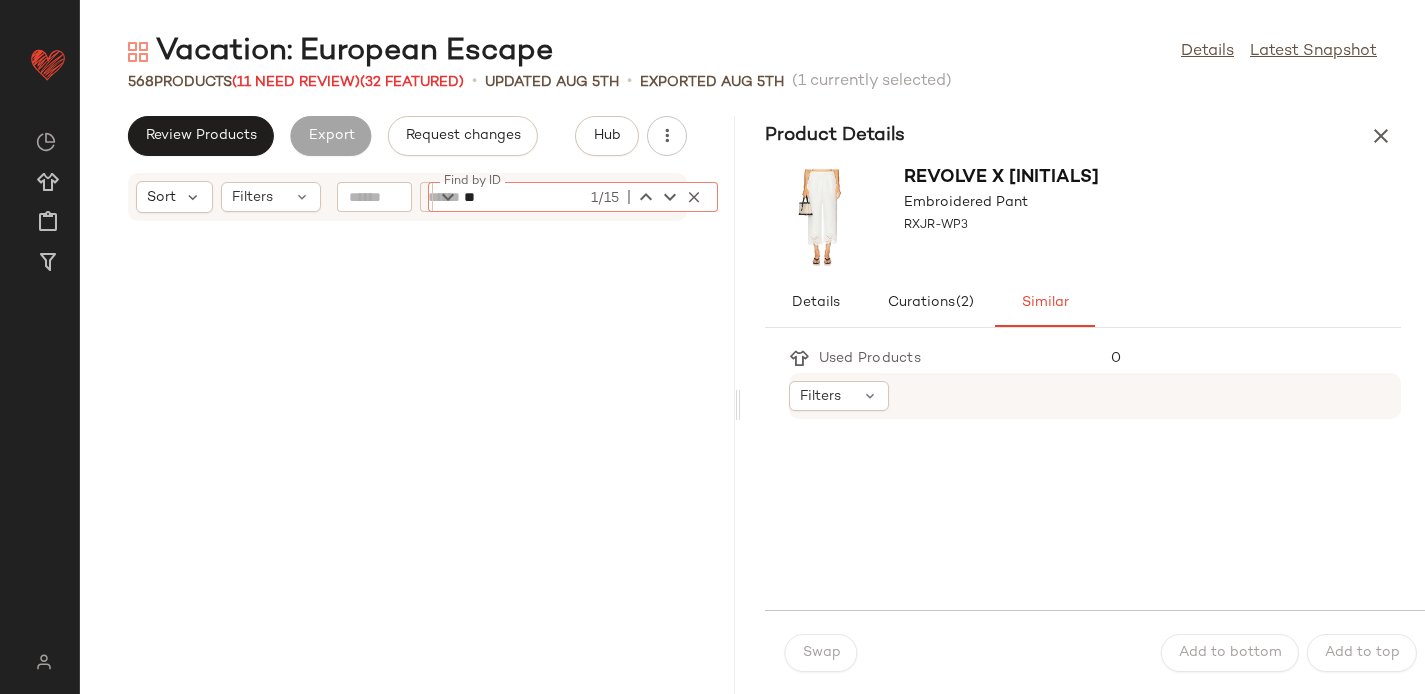 scroll, scrollTop: 2928, scrollLeft: 0, axis: vertical 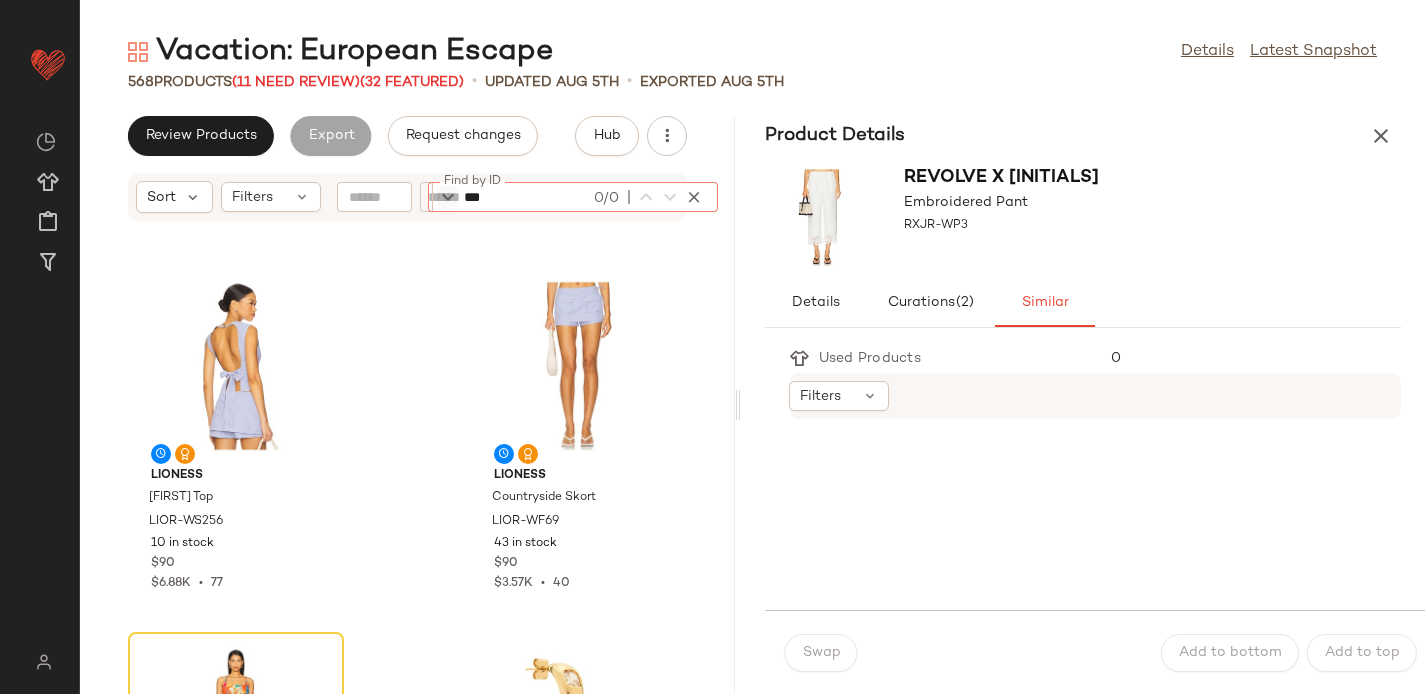 click at bounding box center (448, 197) 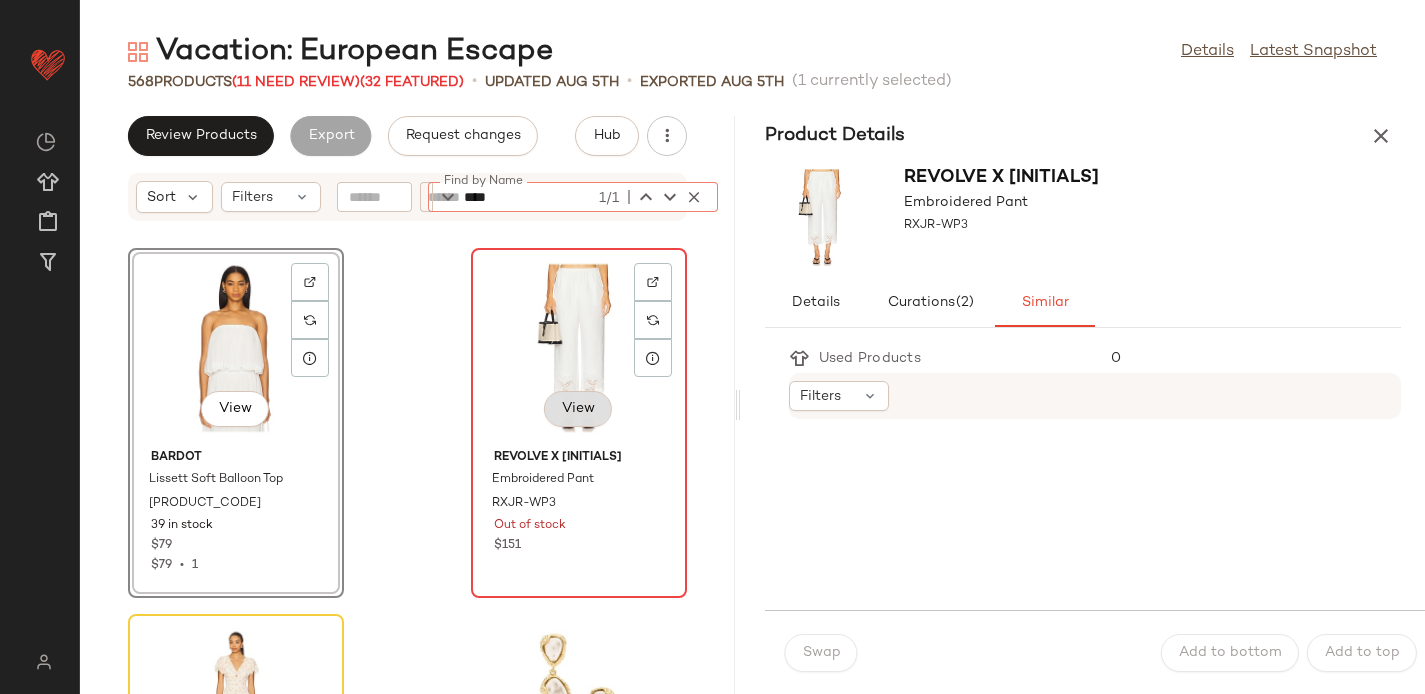 scroll, scrollTop: 43894, scrollLeft: 0, axis: vertical 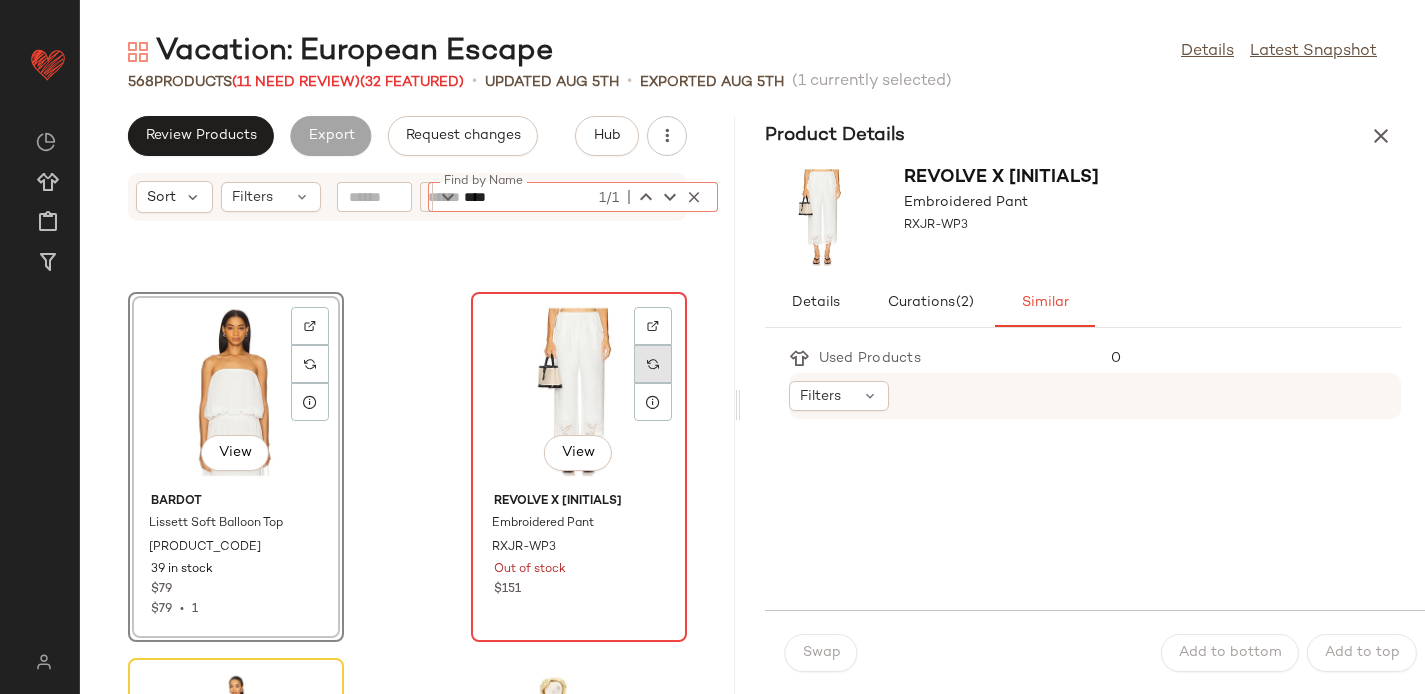 type on "****" 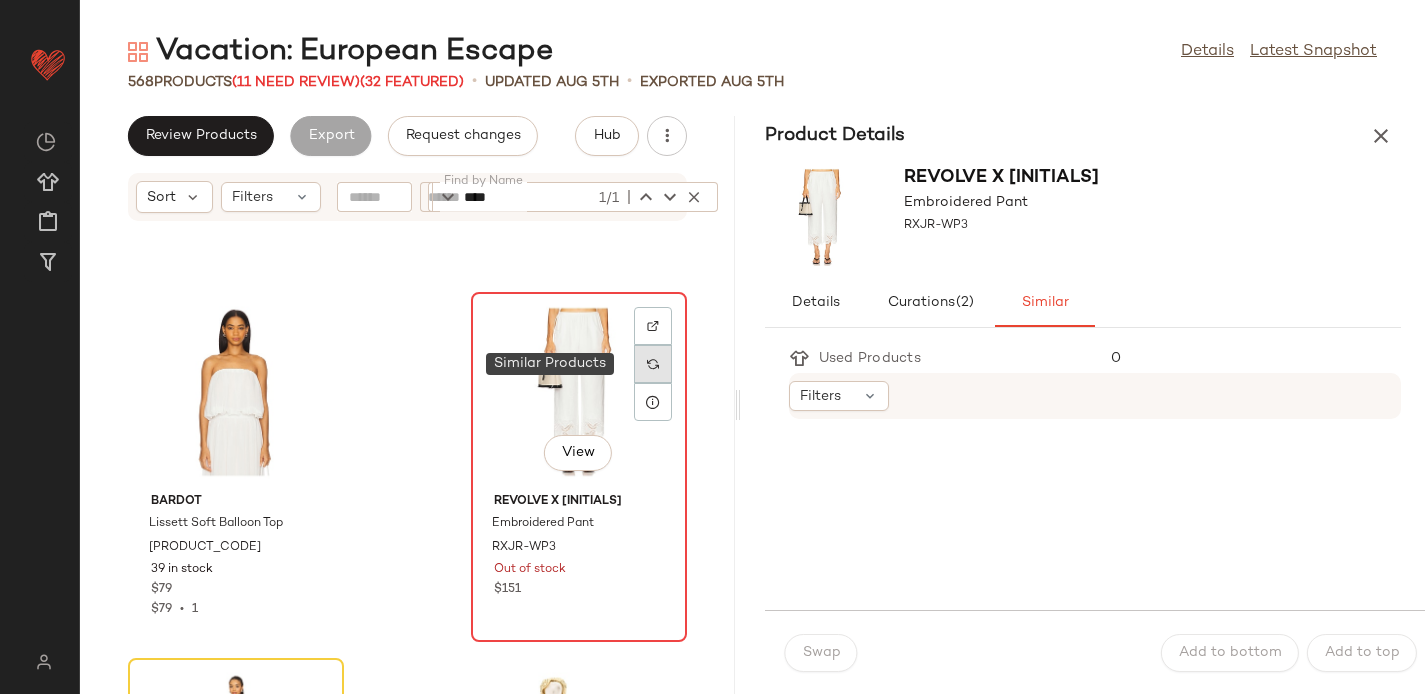 click 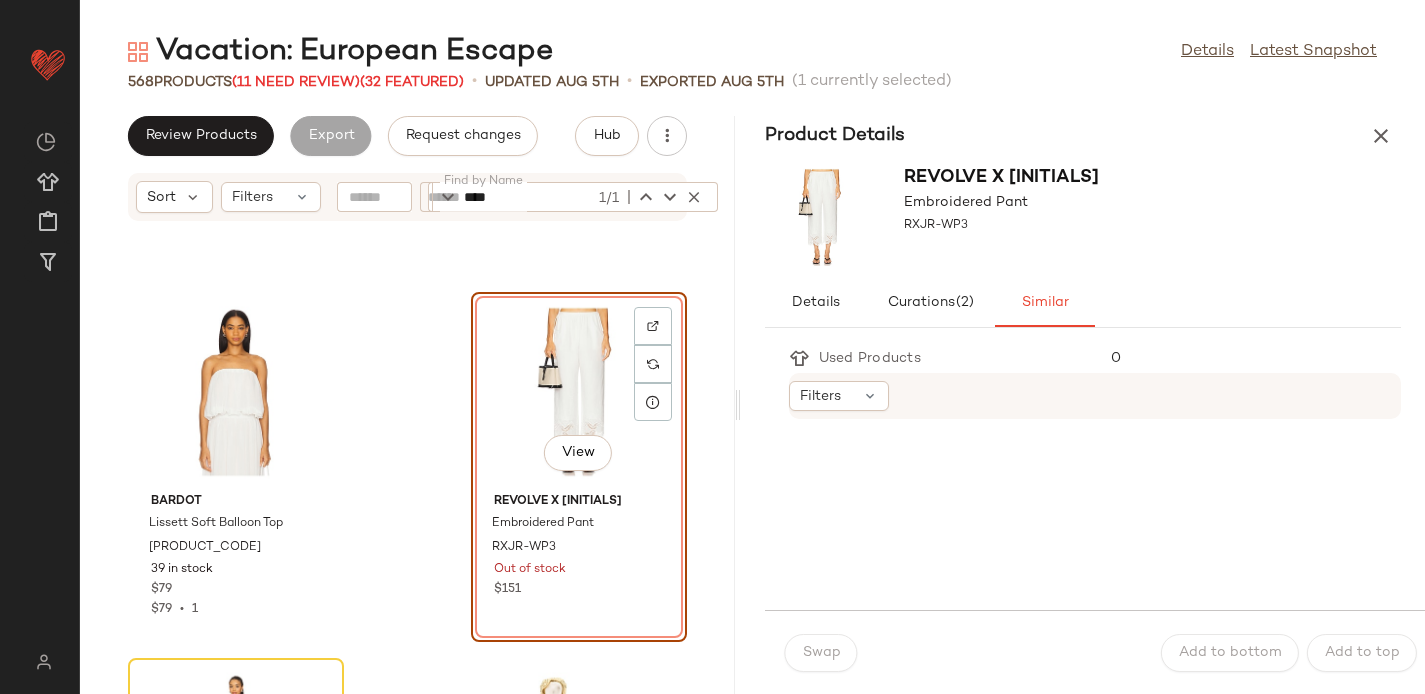 click on "Filters" at bounding box center [1087, 396] 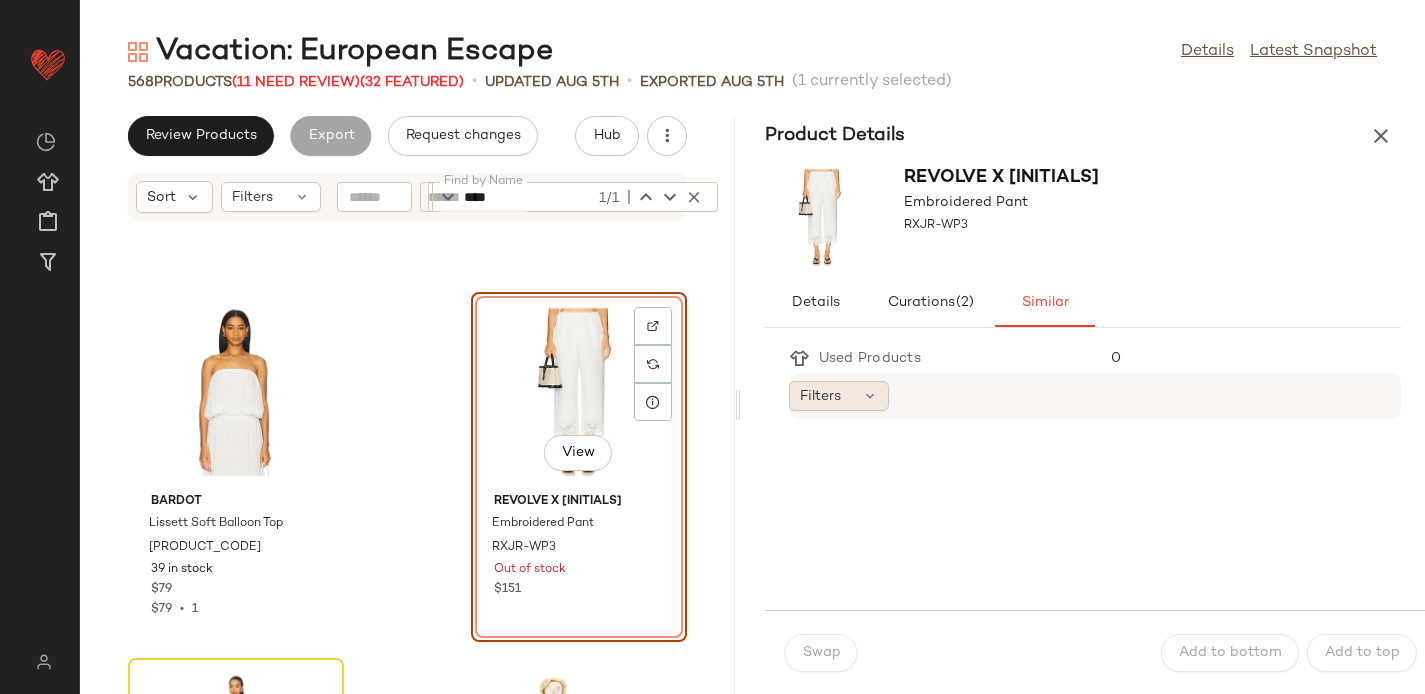 click on "Filters" at bounding box center (820, 396) 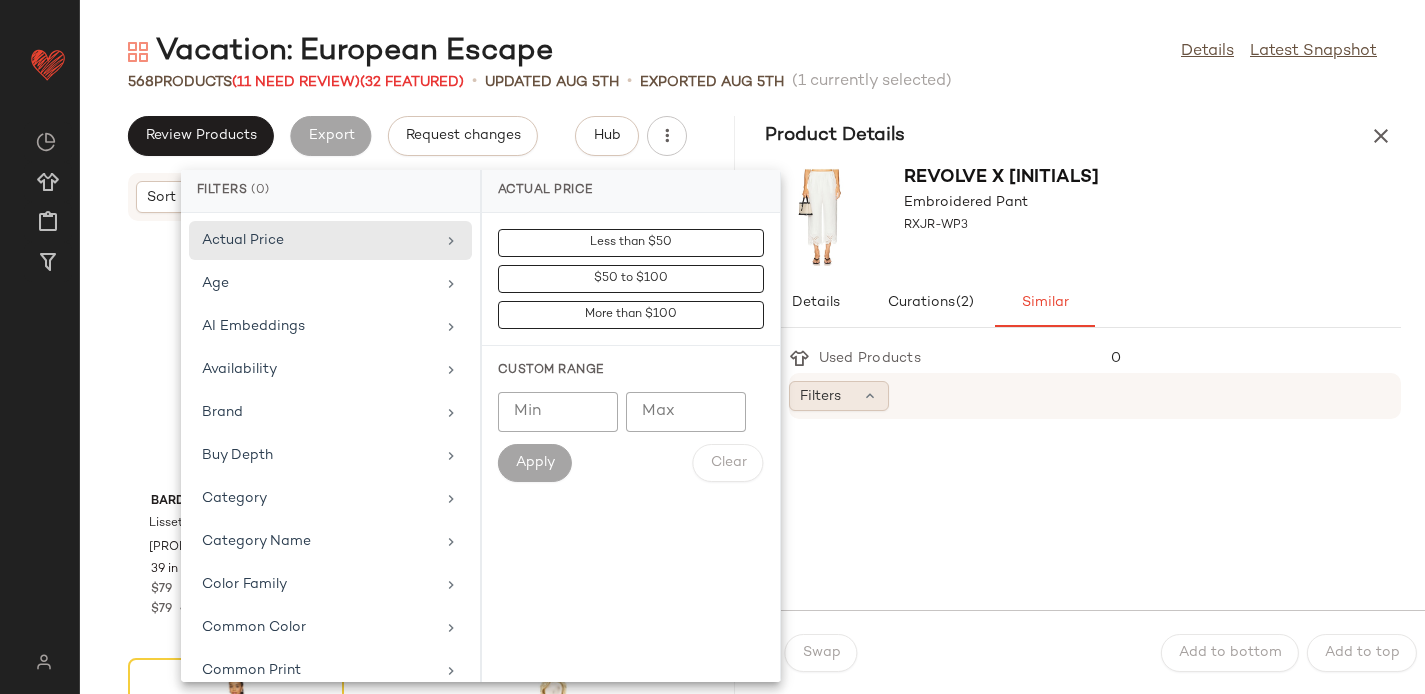 click on "Filters" at bounding box center [820, 396] 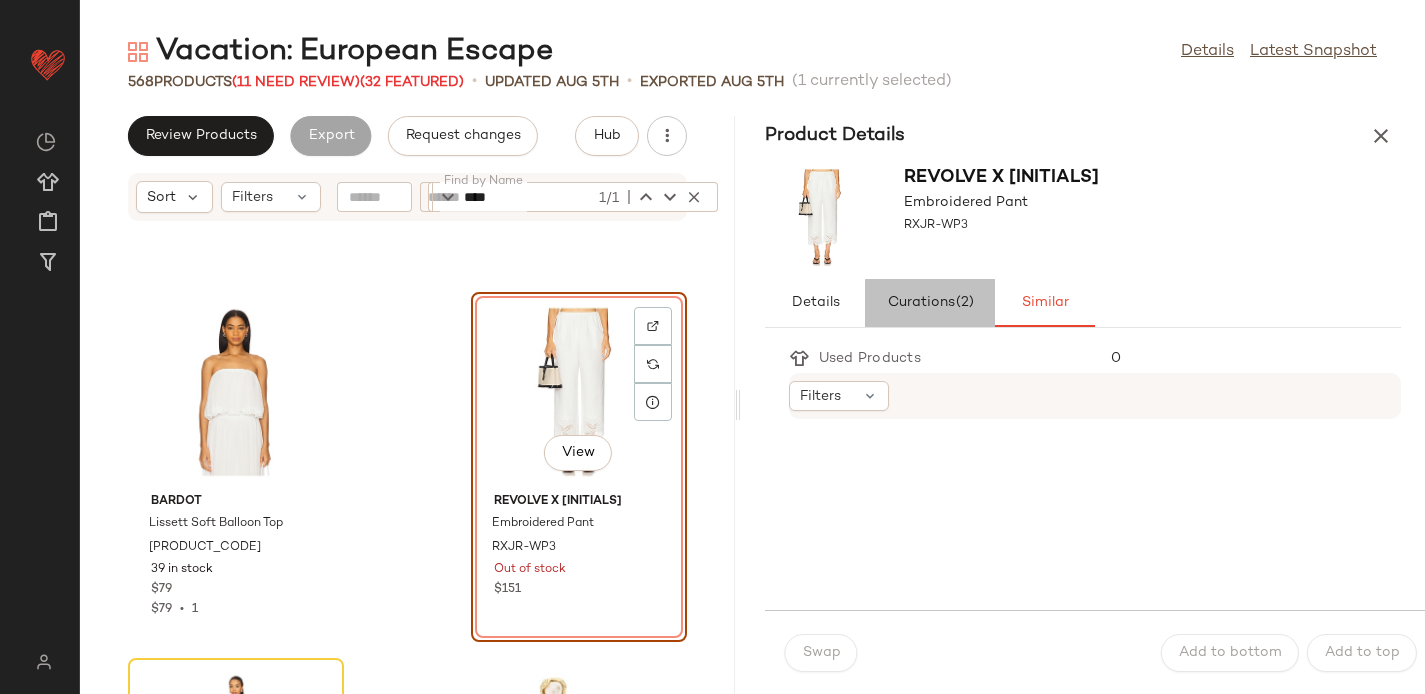 click on "Curations  (2)" 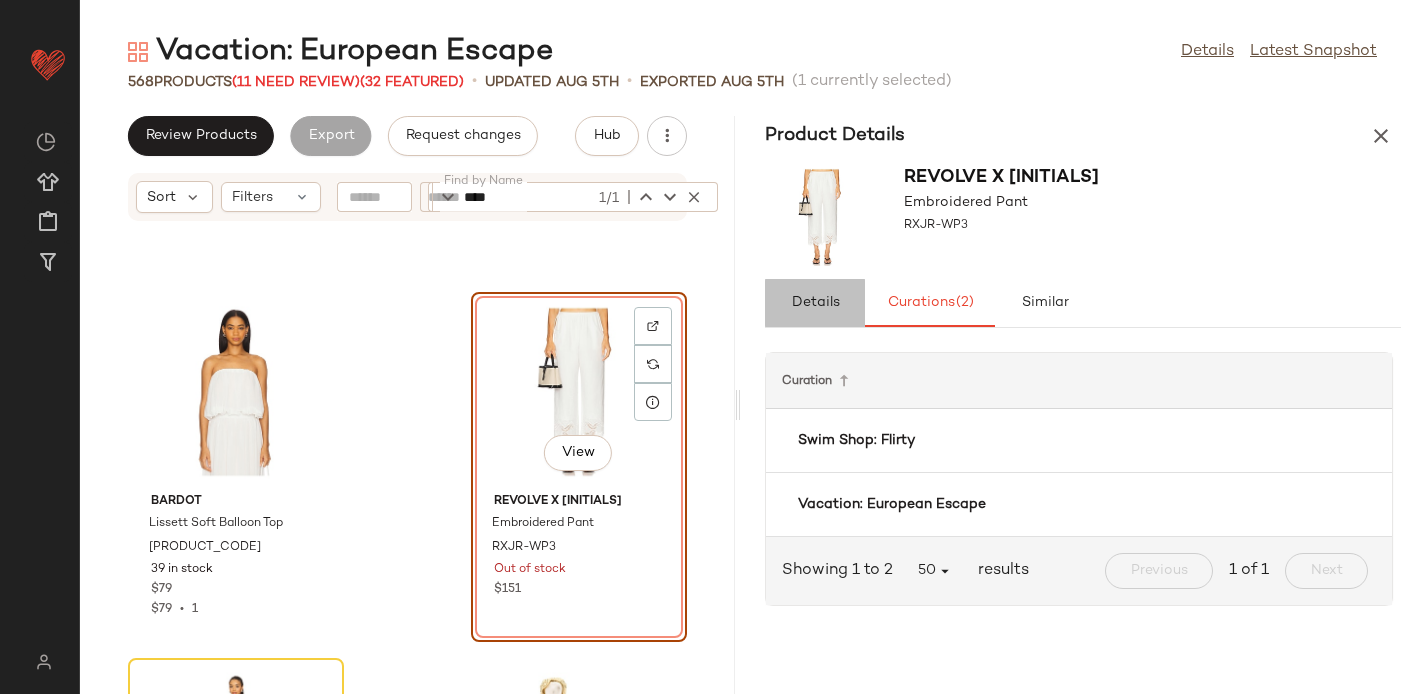 click on "Details" 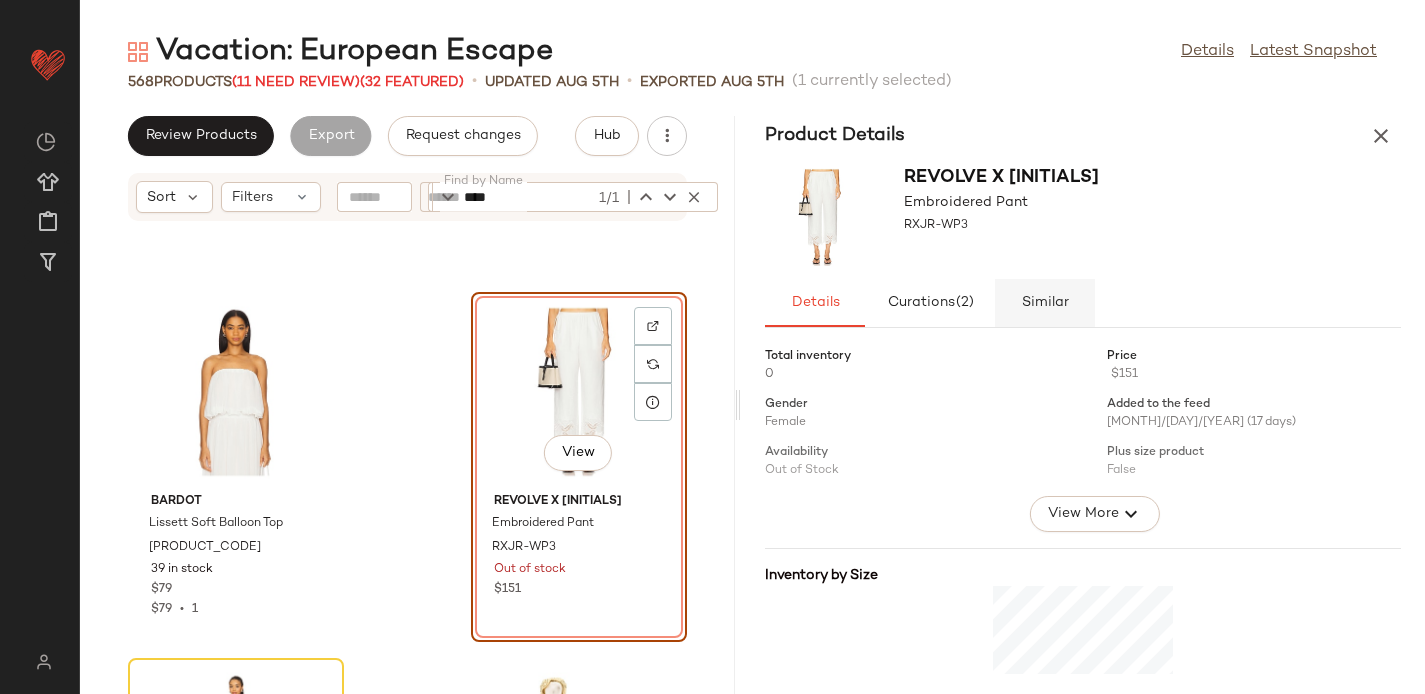 click on "Similar" 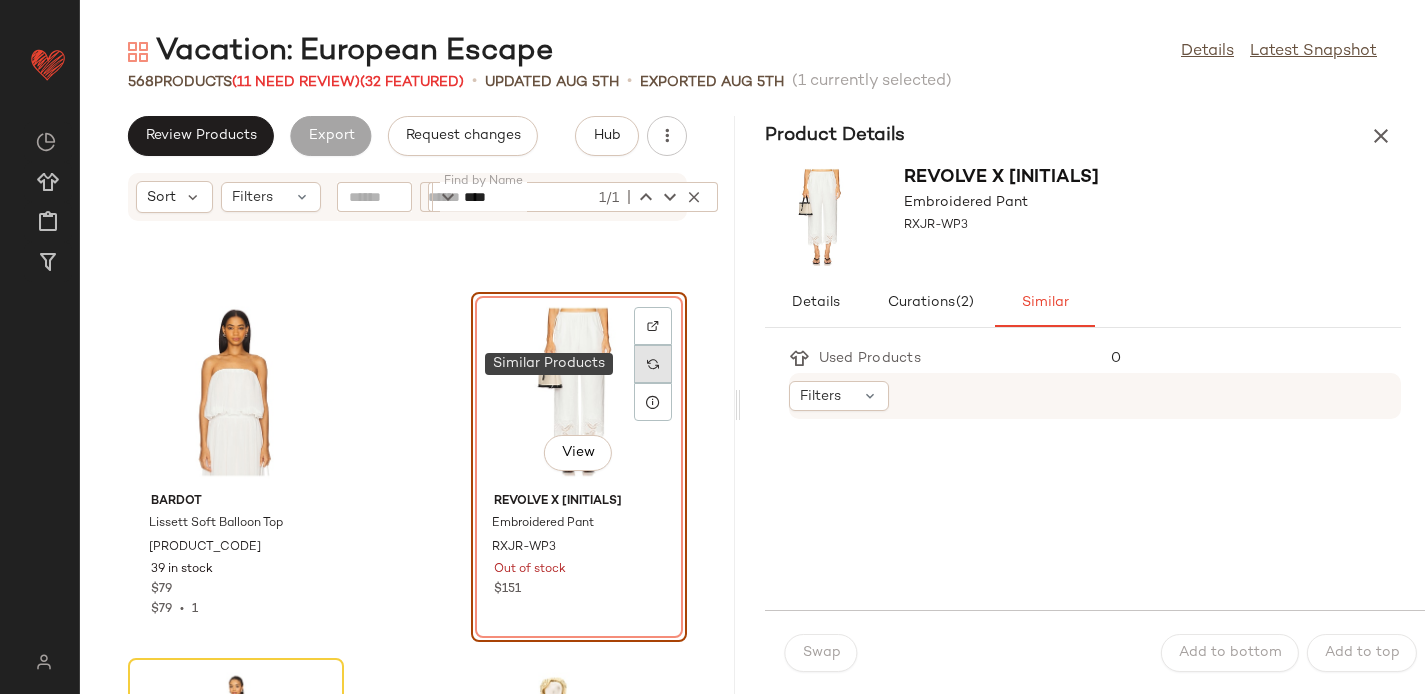 click 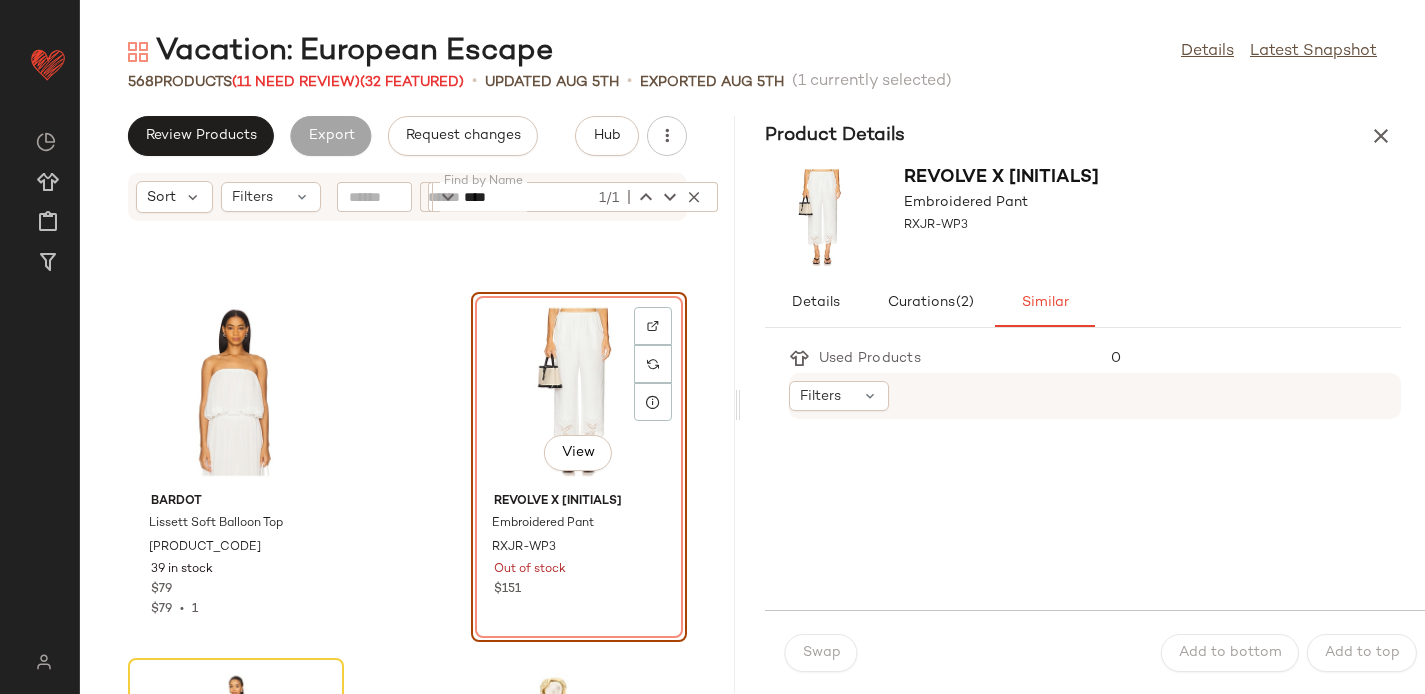 click 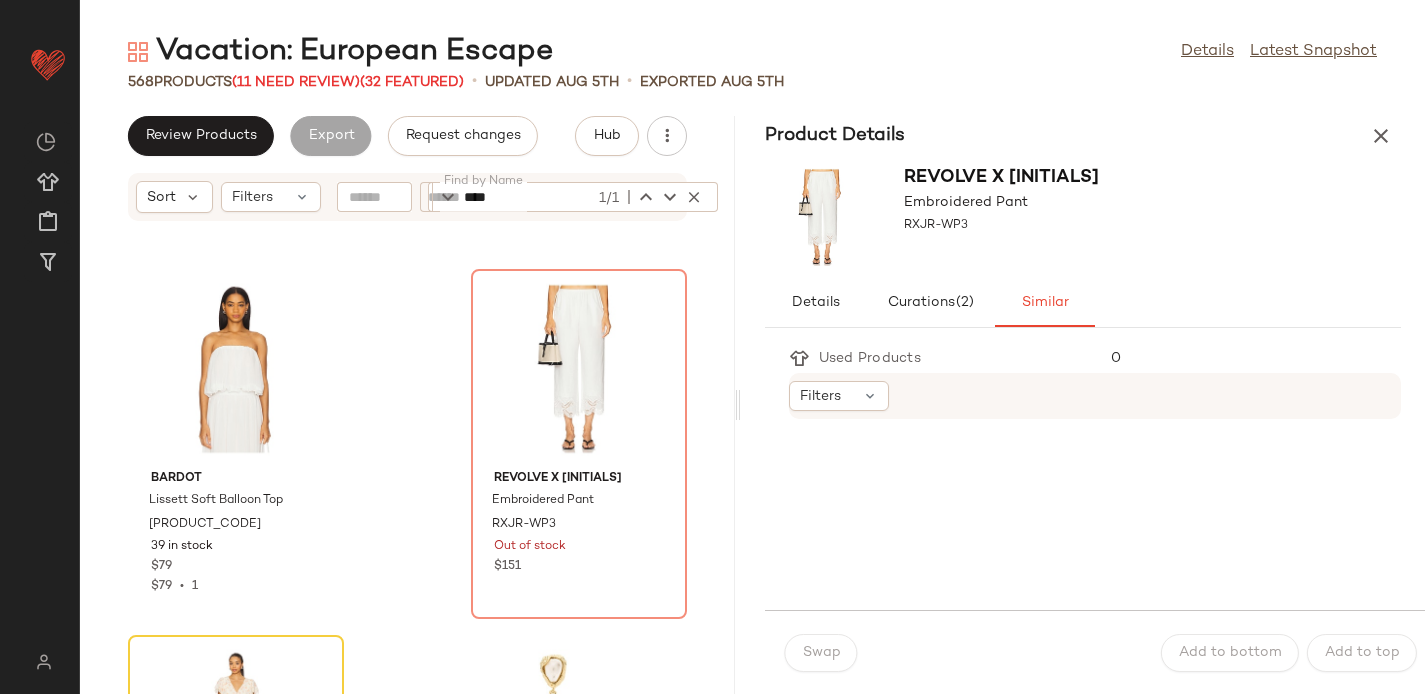 scroll, scrollTop: 43881, scrollLeft: 0, axis: vertical 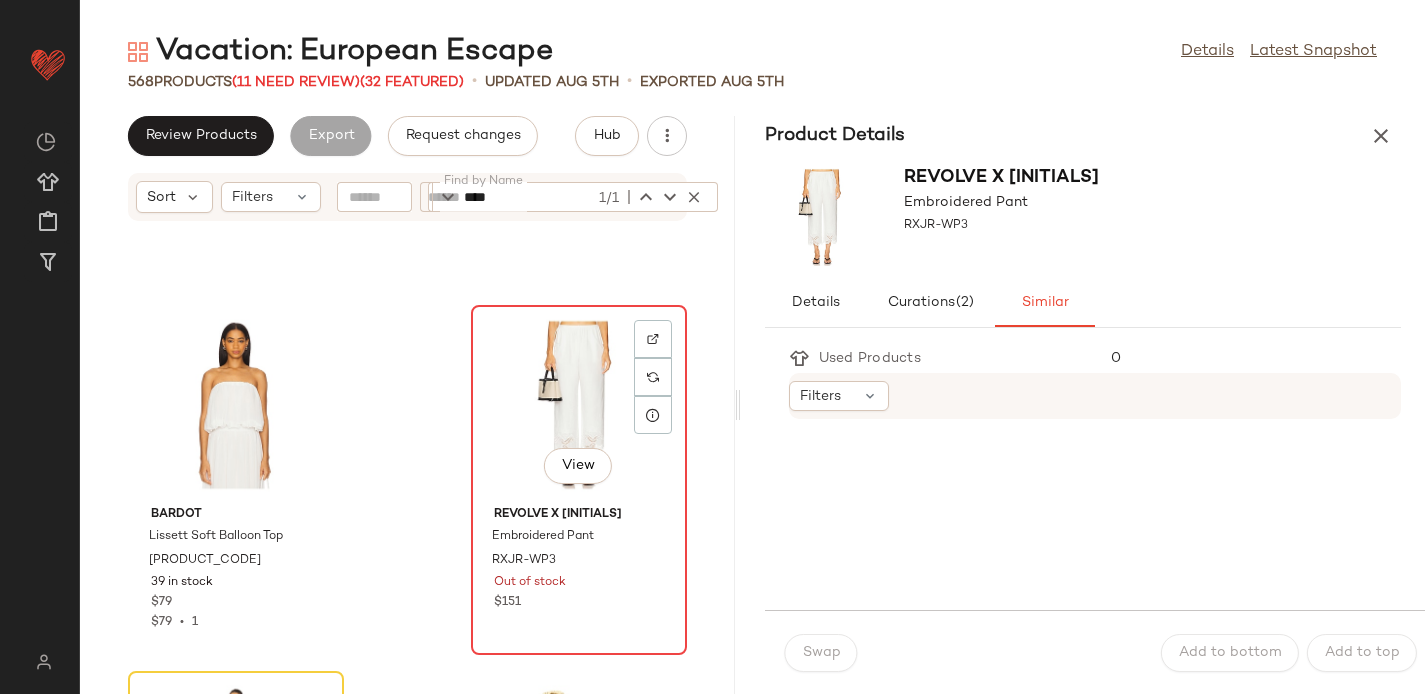 click on "View" 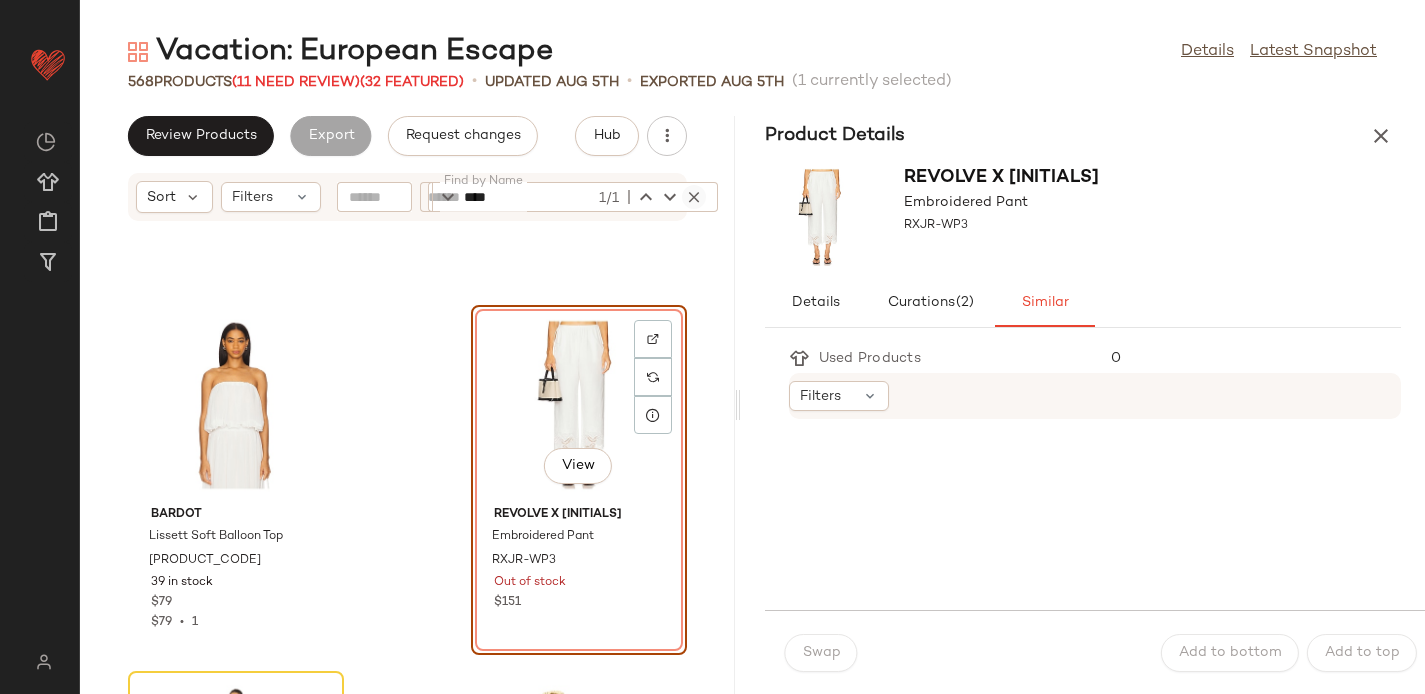 click 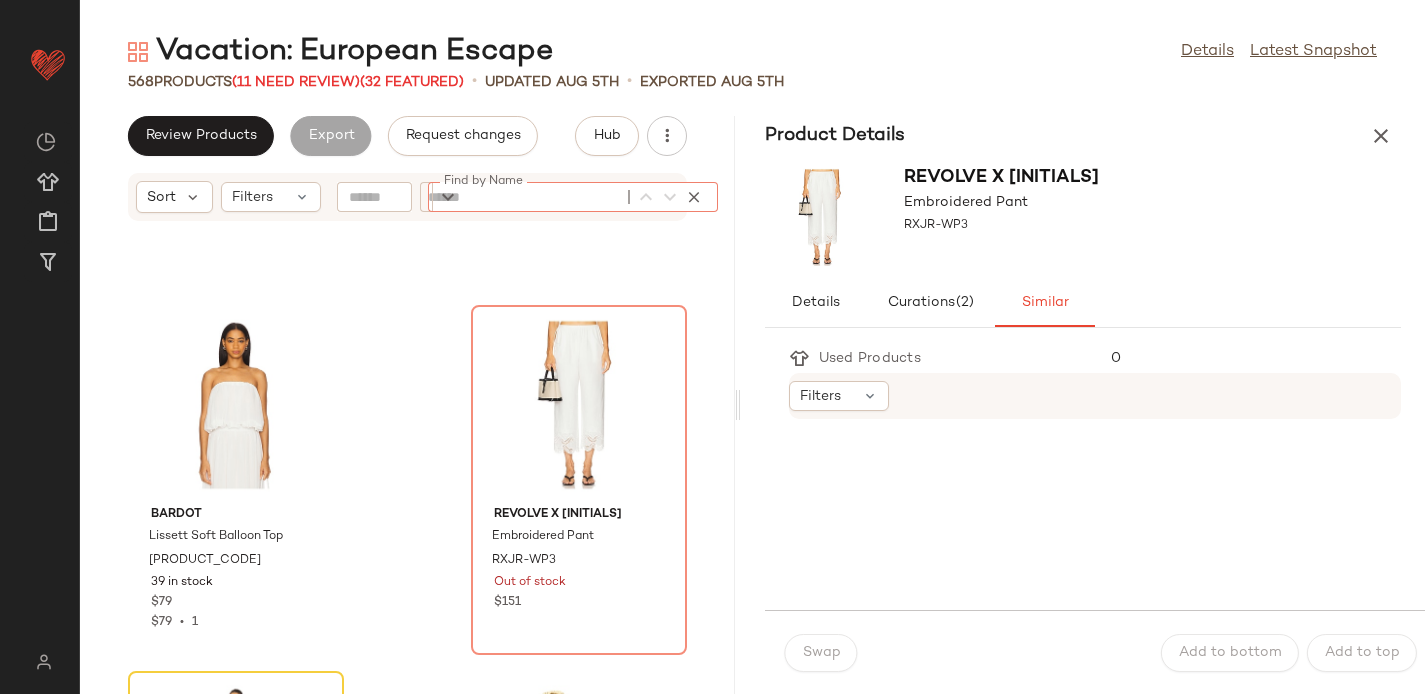 click on "Product Details" at bounding box center [1083, 136] 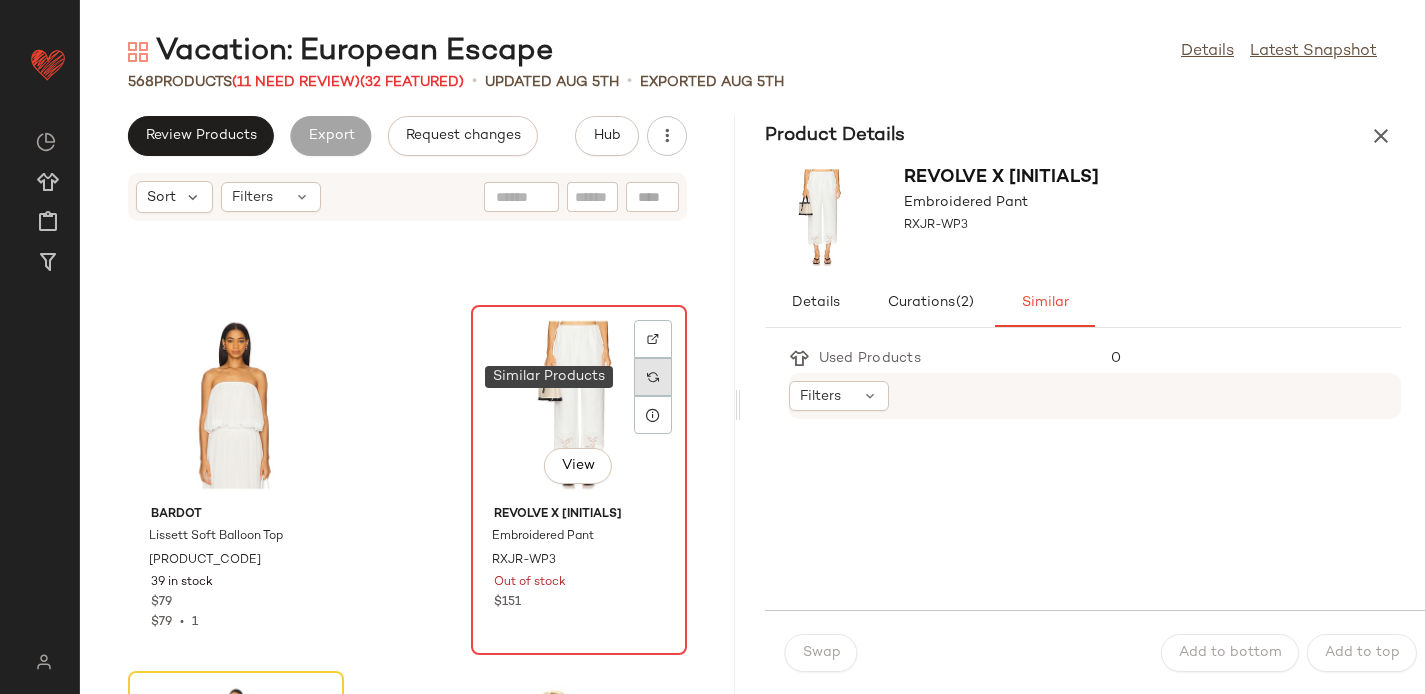 click 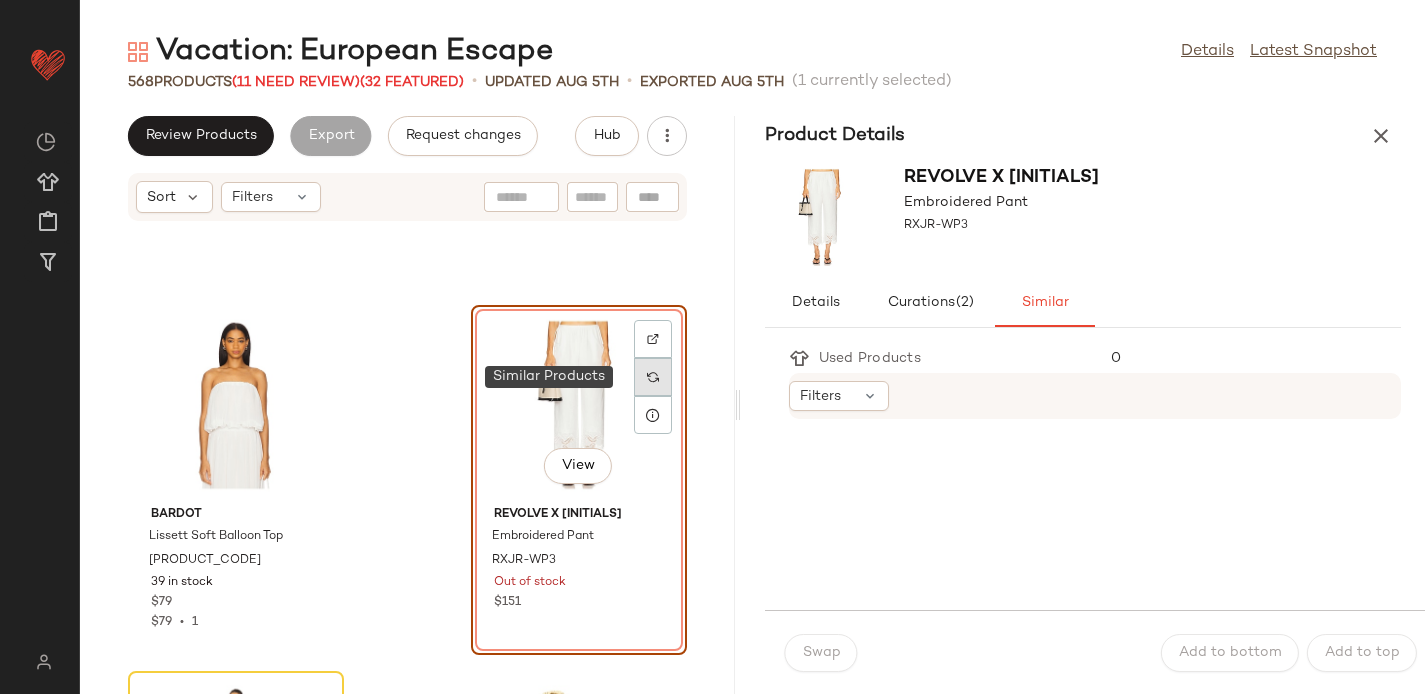 click 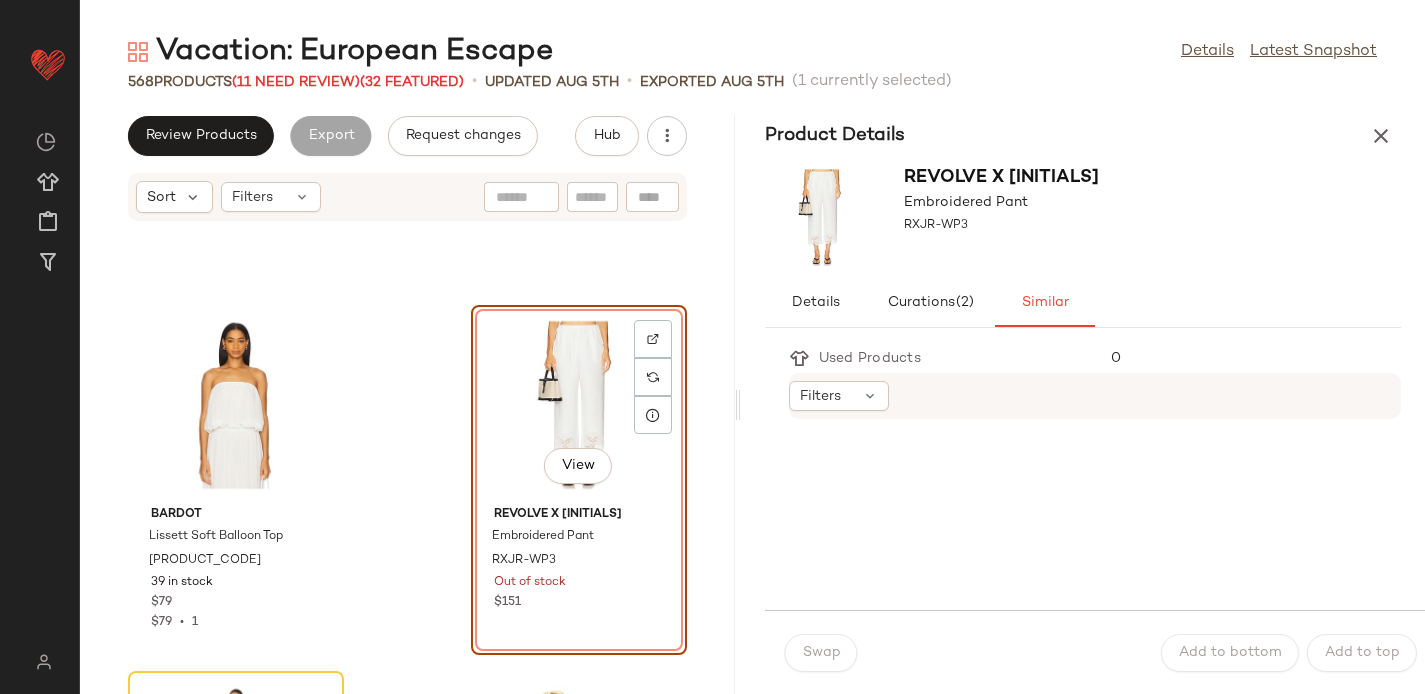 click on "Filters" at bounding box center [1087, 396] 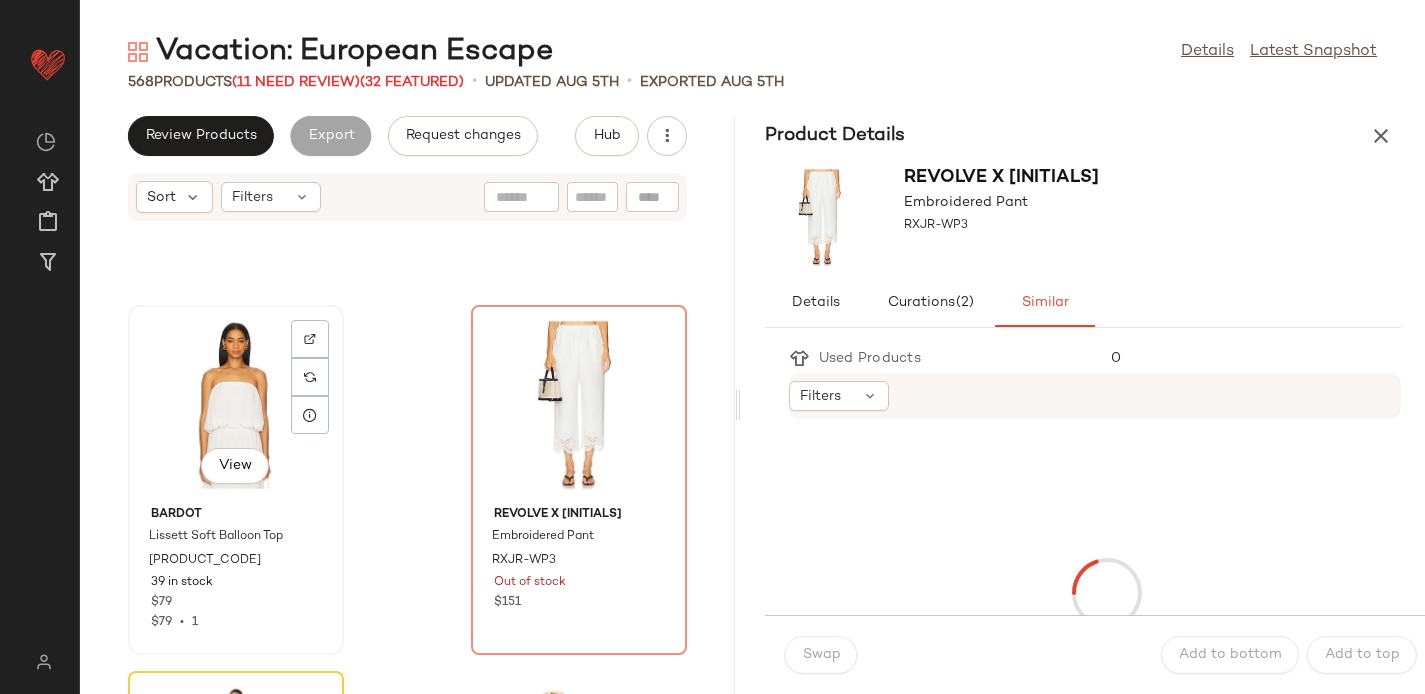 click on "View" 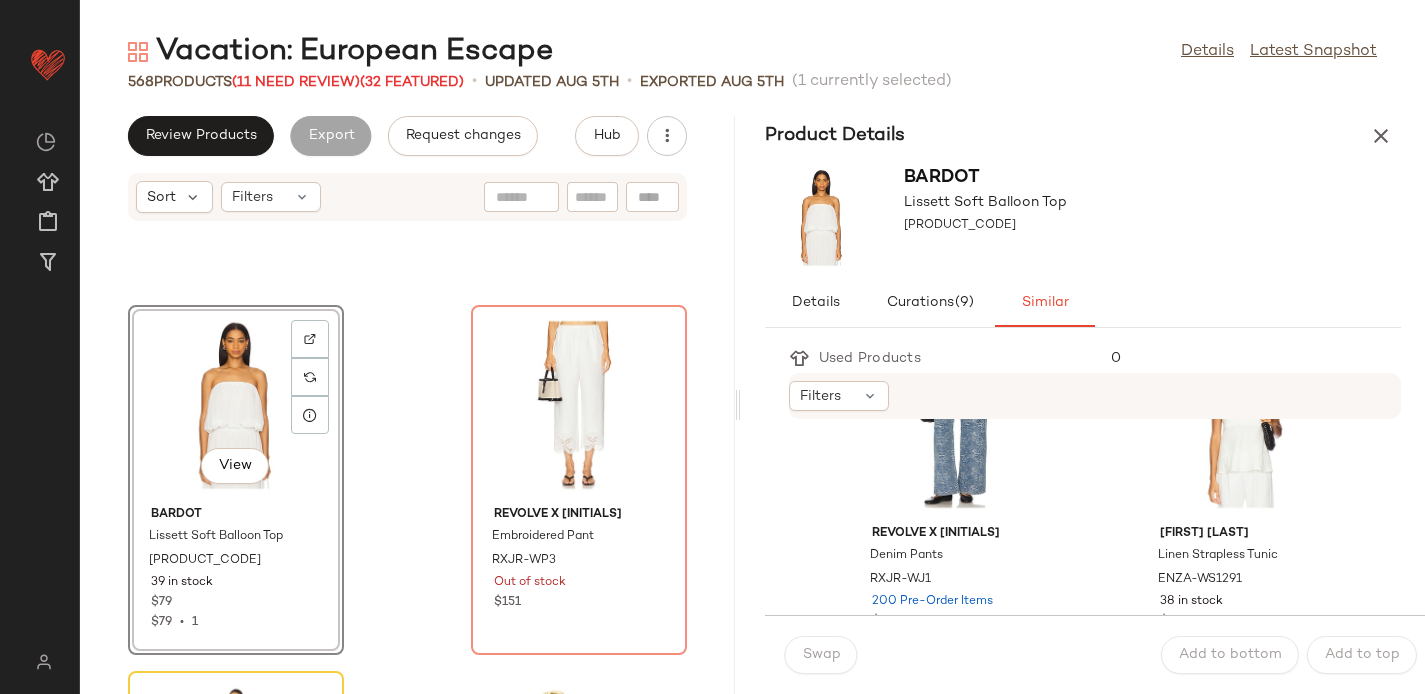 scroll, scrollTop: 815, scrollLeft: 0, axis: vertical 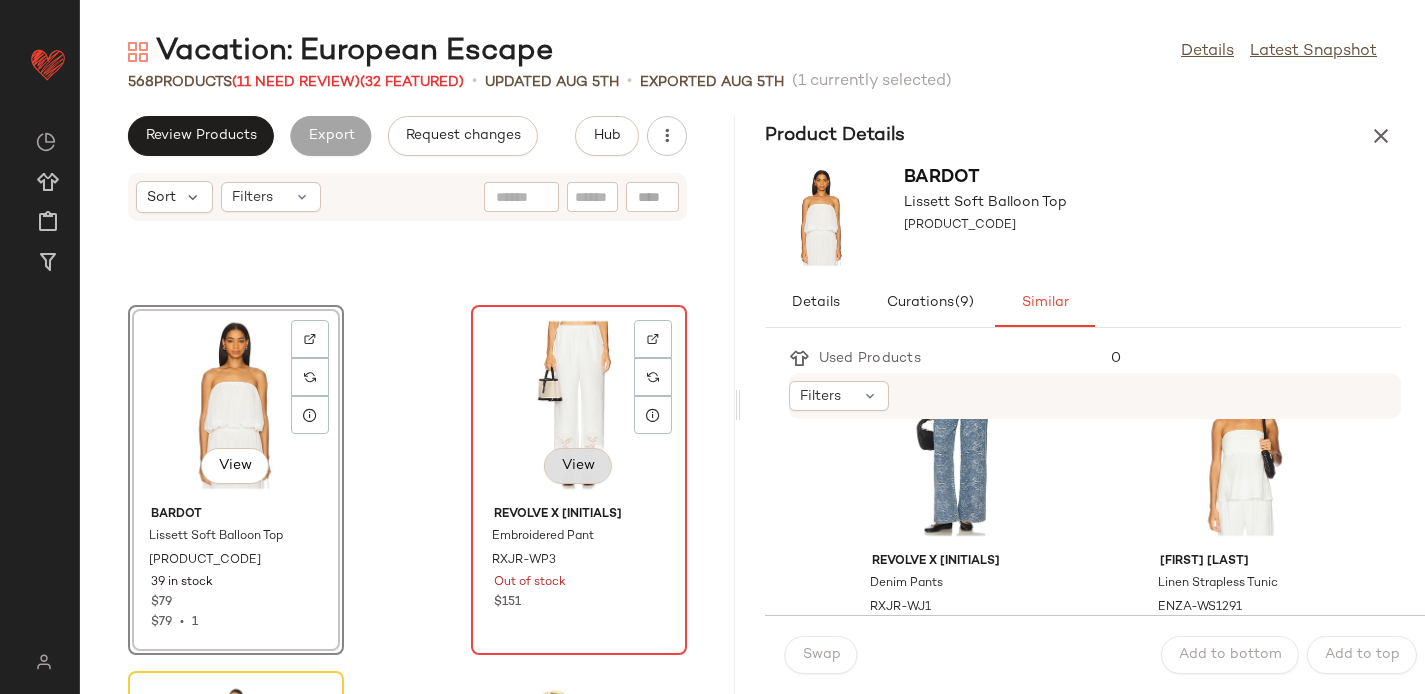 click on "View" at bounding box center [578, 466] 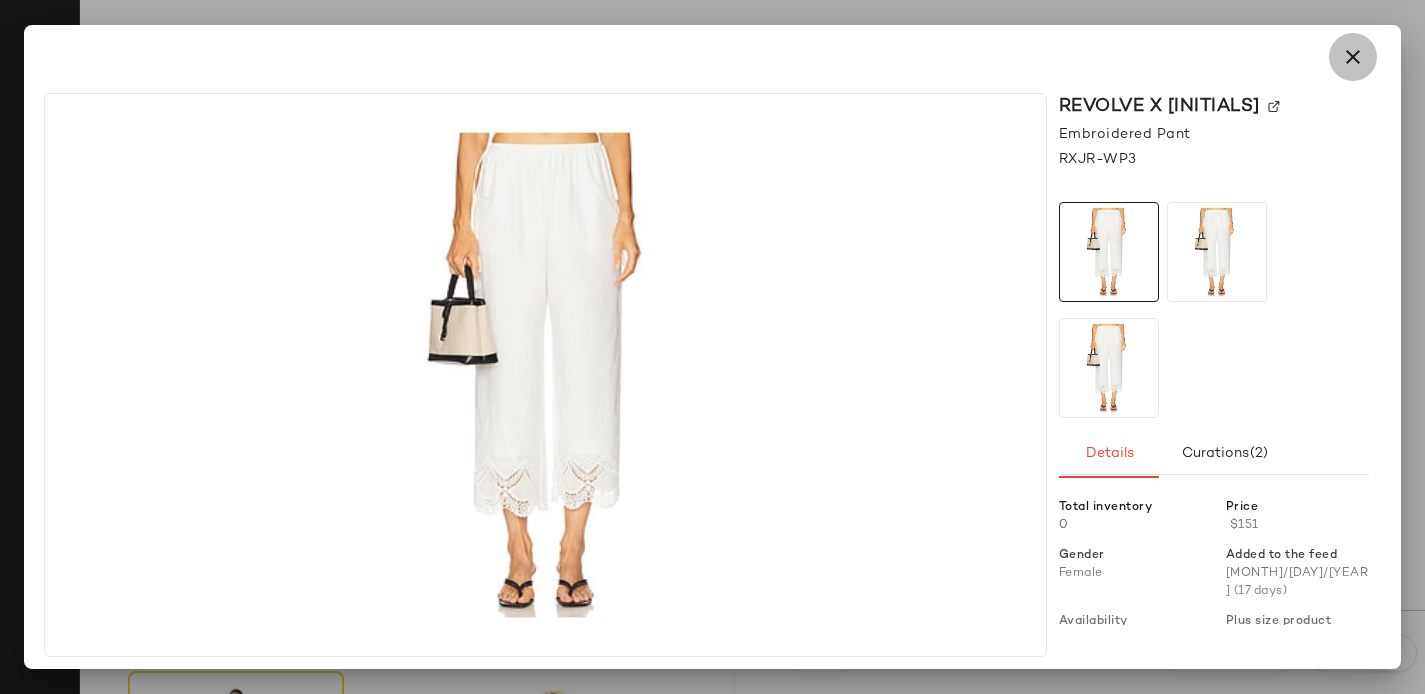 click at bounding box center (1353, 57) 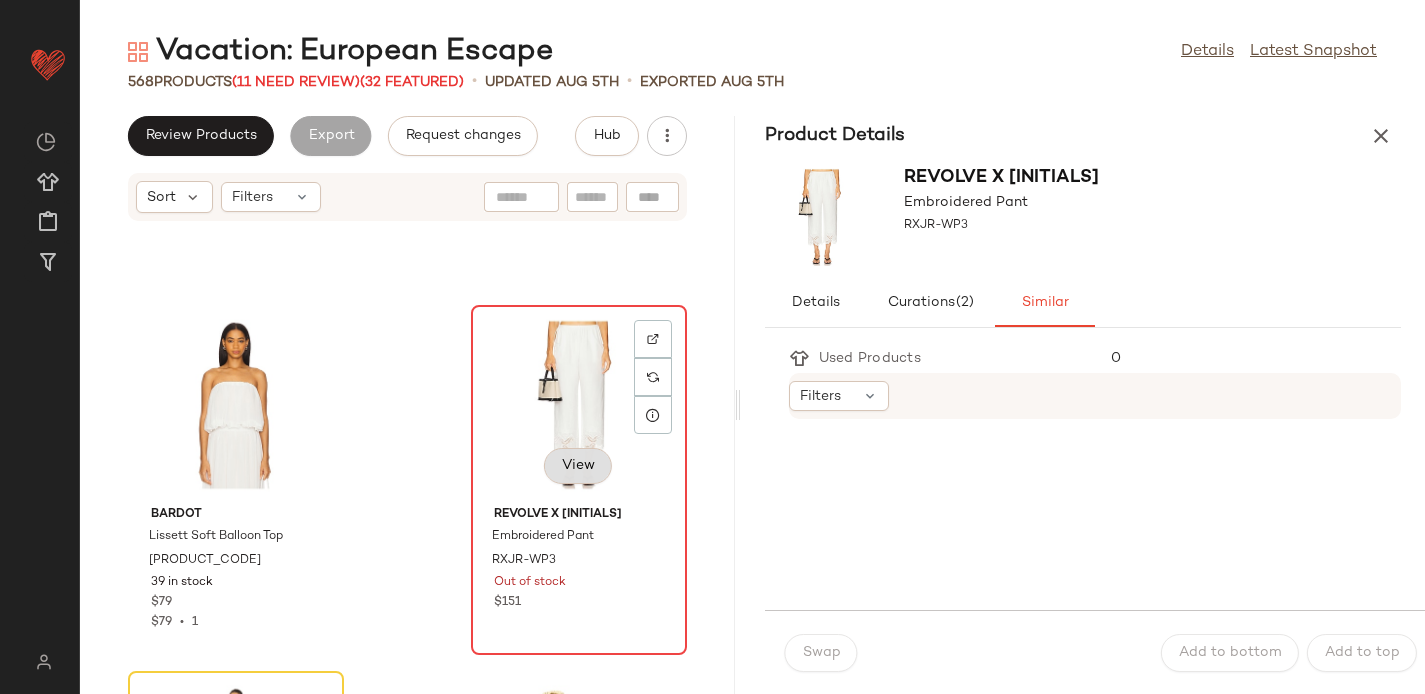 click on "View" at bounding box center (578, 466) 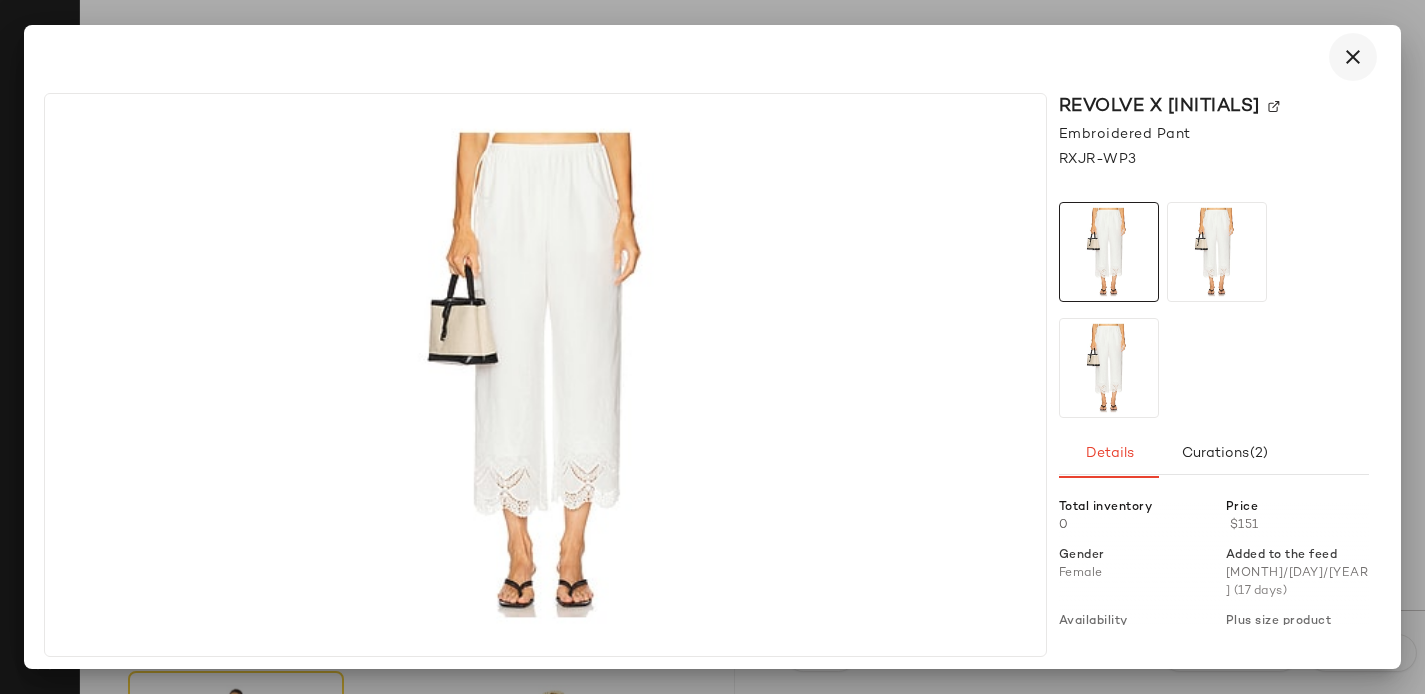 click at bounding box center [1353, 57] 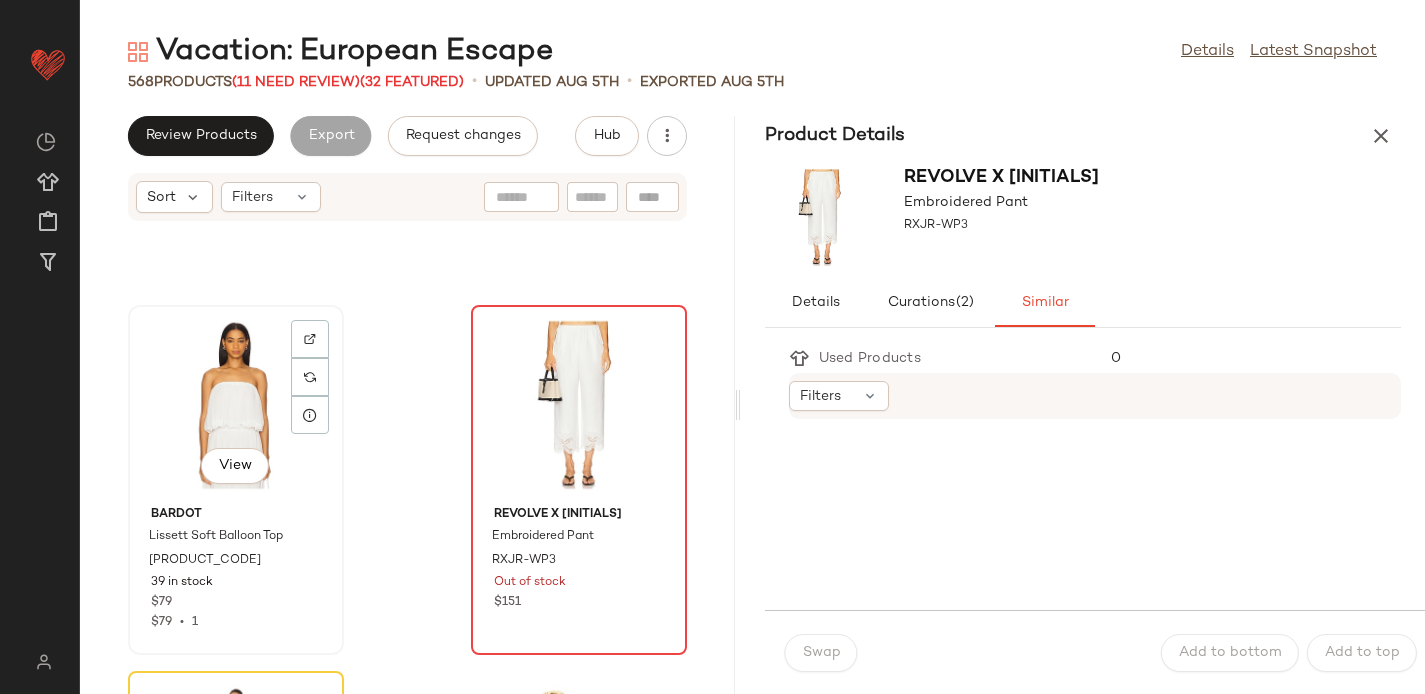 click on "View" 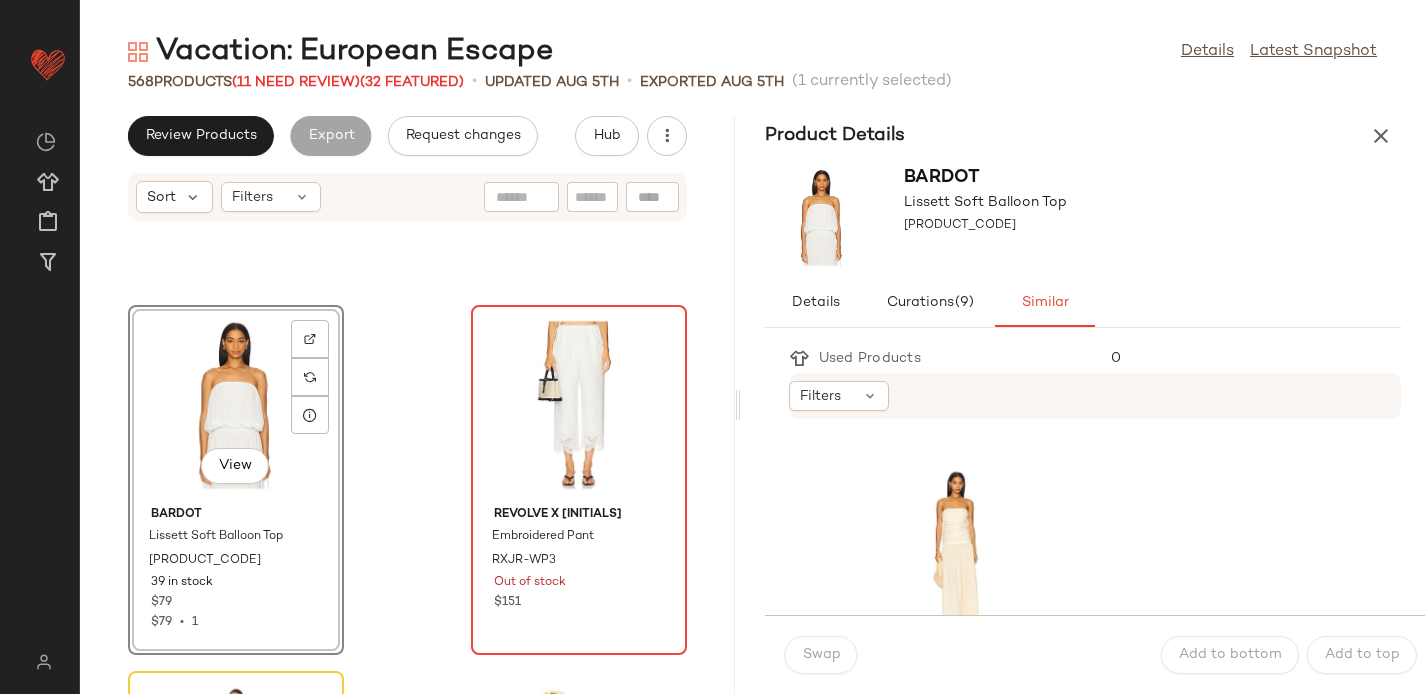 scroll, scrollTop: 4155, scrollLeft: 0, axis: vertical 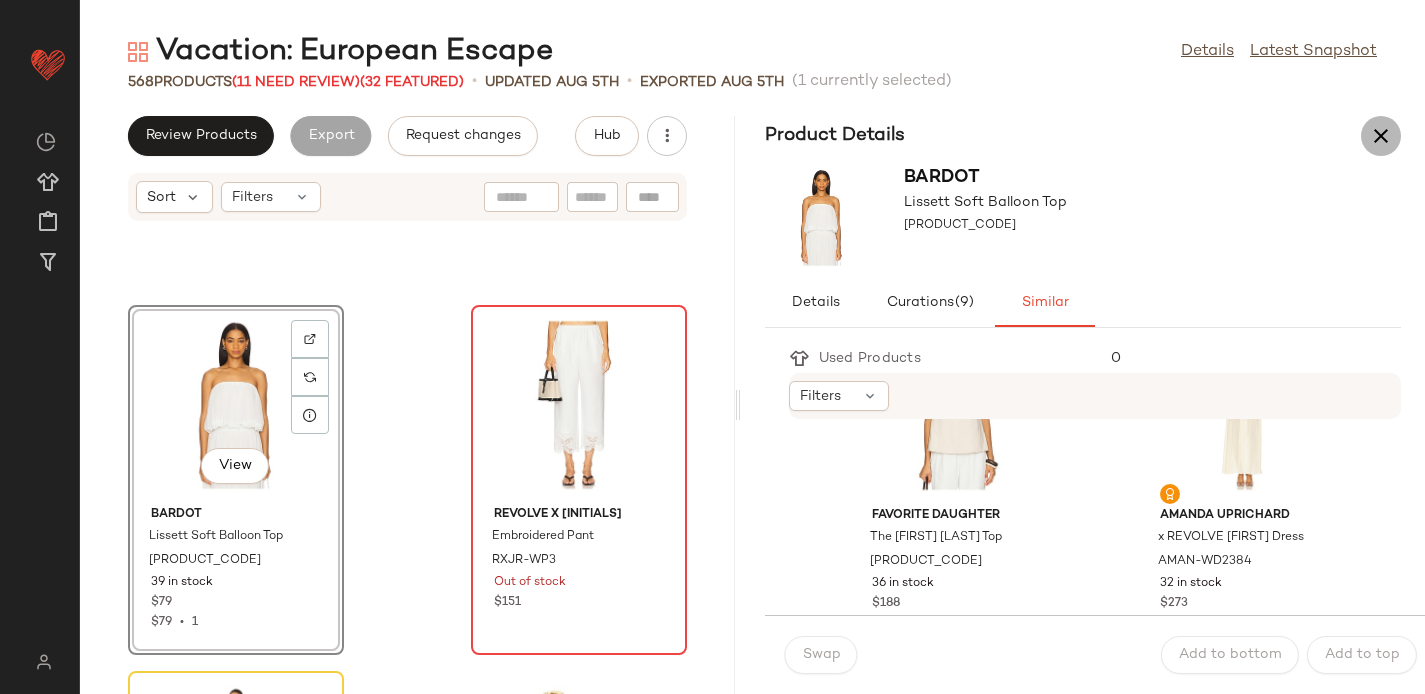 click at bounding box center [1381, 136] 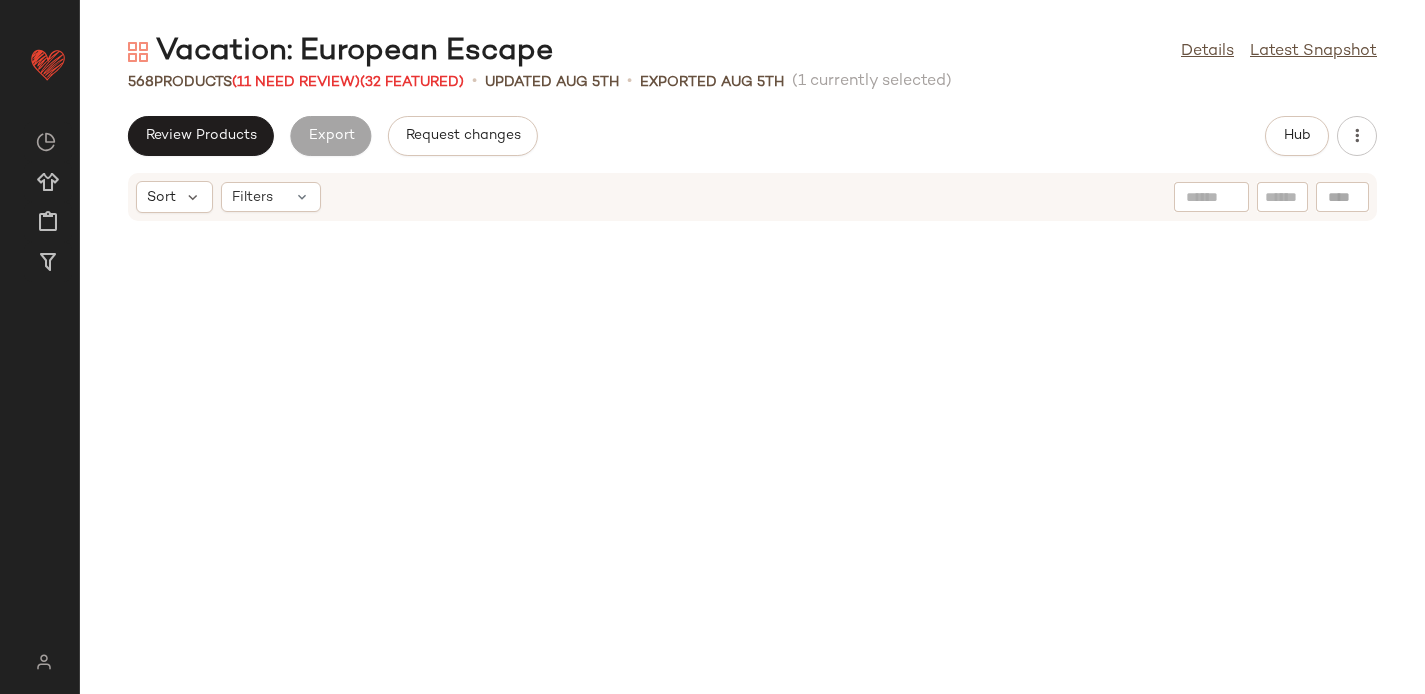 scroll, scrollTop: 17568, scrollLeft: 0, axis: vertical 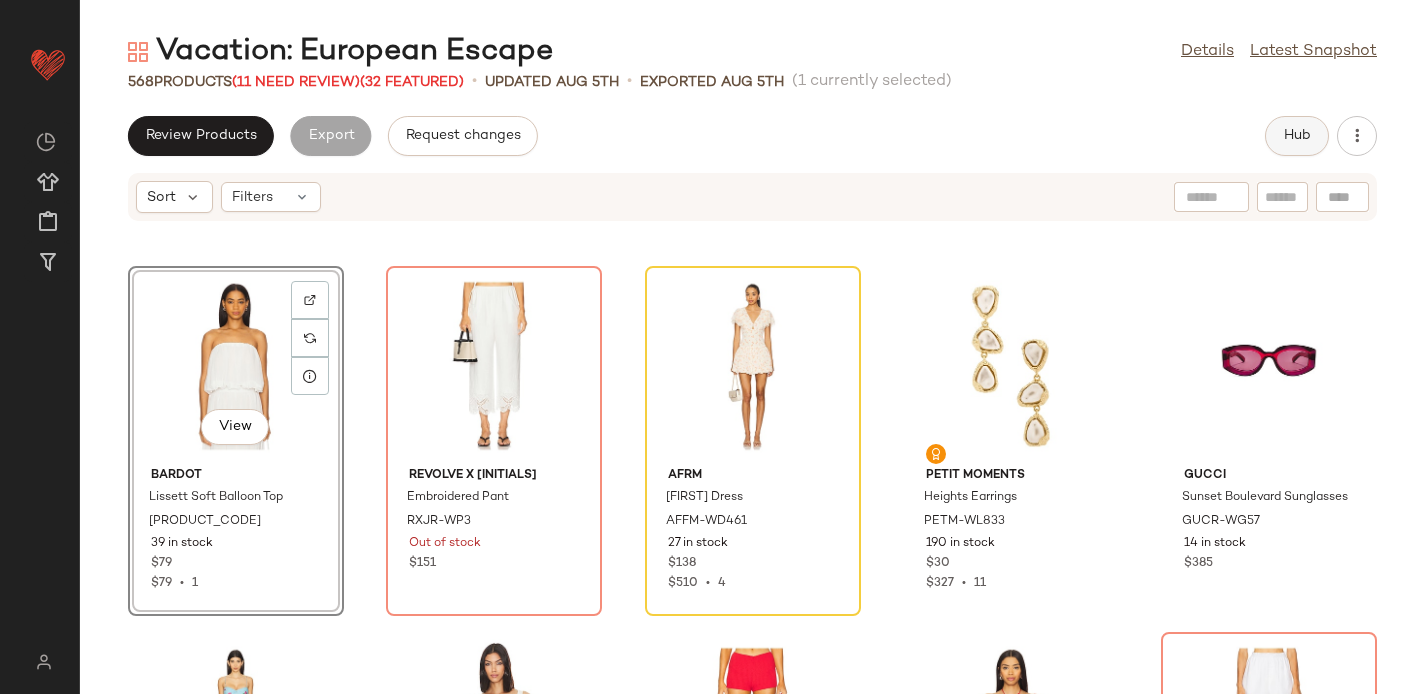 click on "Hub" 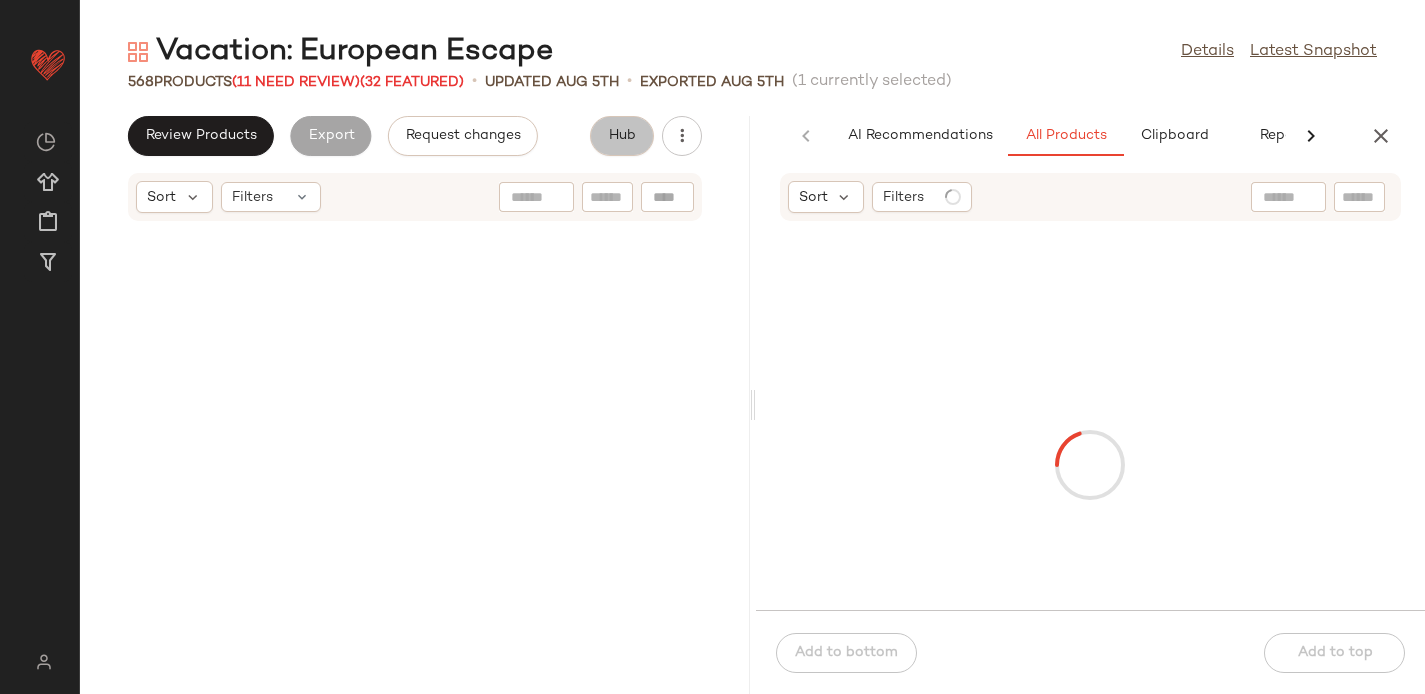 scroll, scrollTop: 0, scrollLeft: 63, axis: horizontal 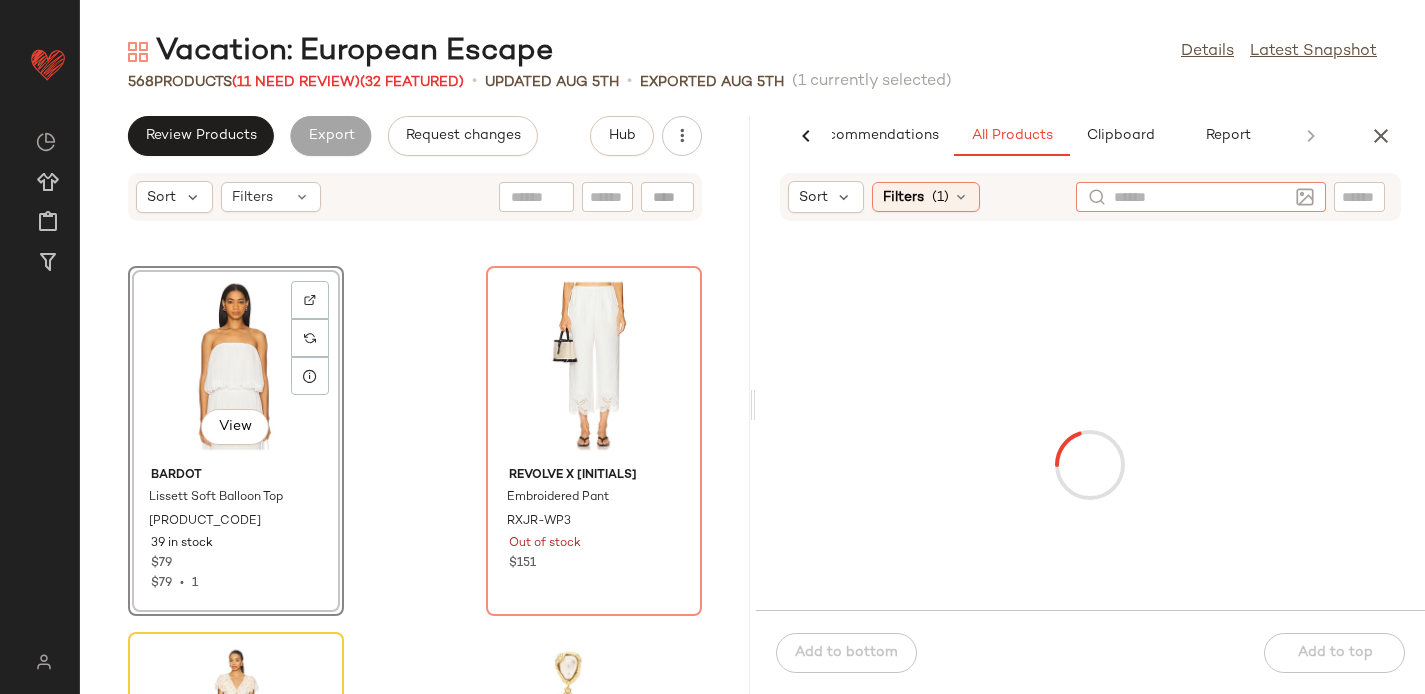 click 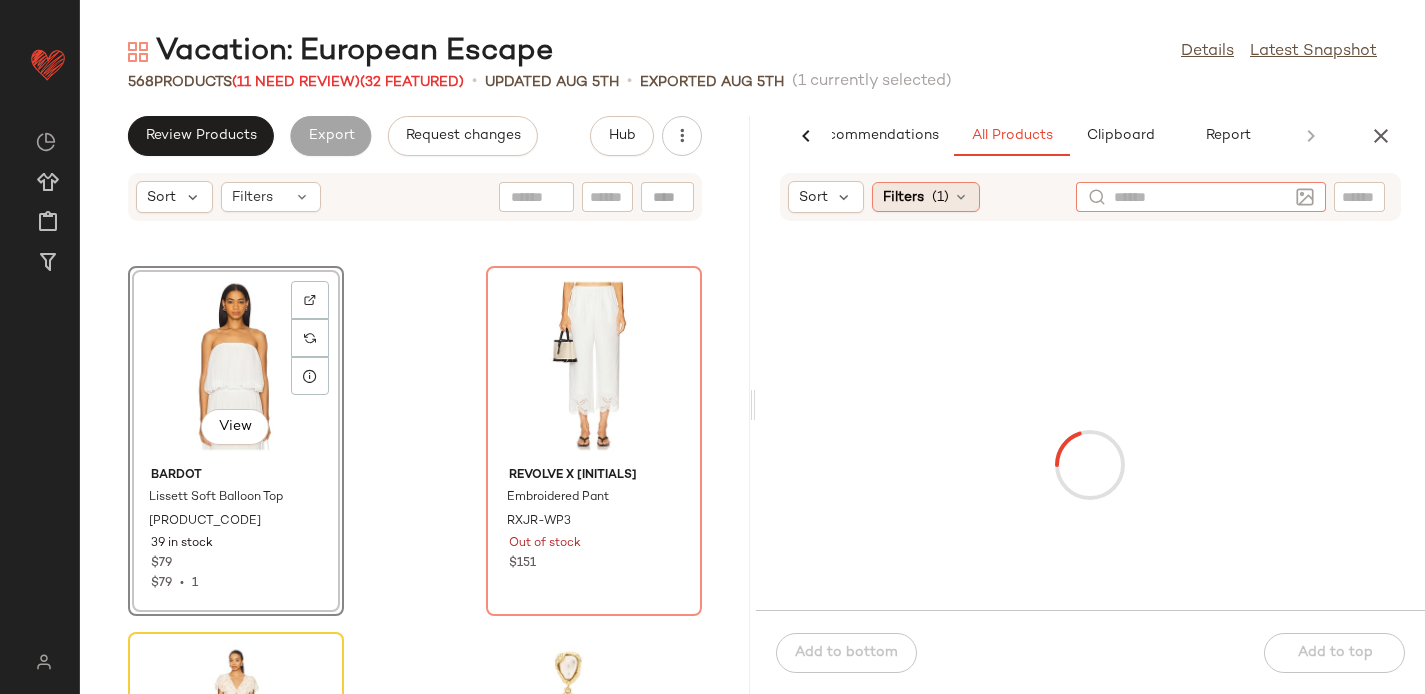 click on "(1)" at bounding box center [940, 197] 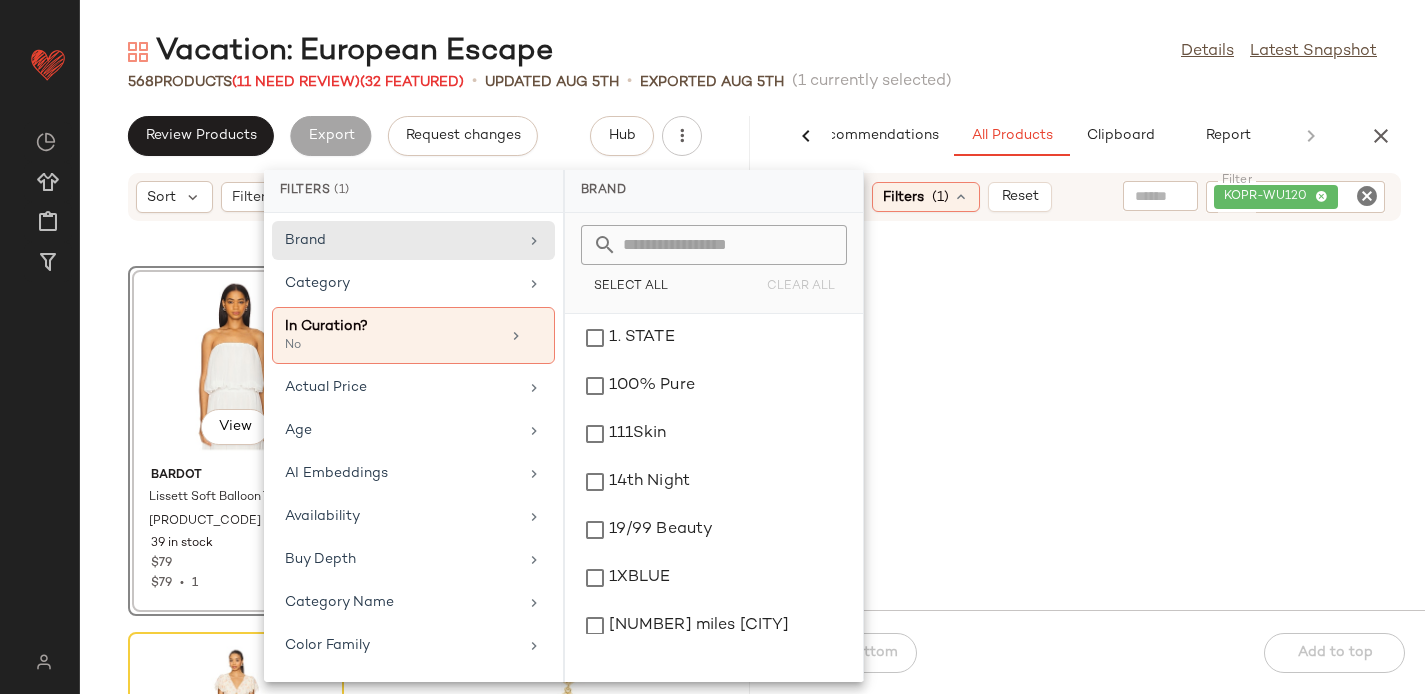 click 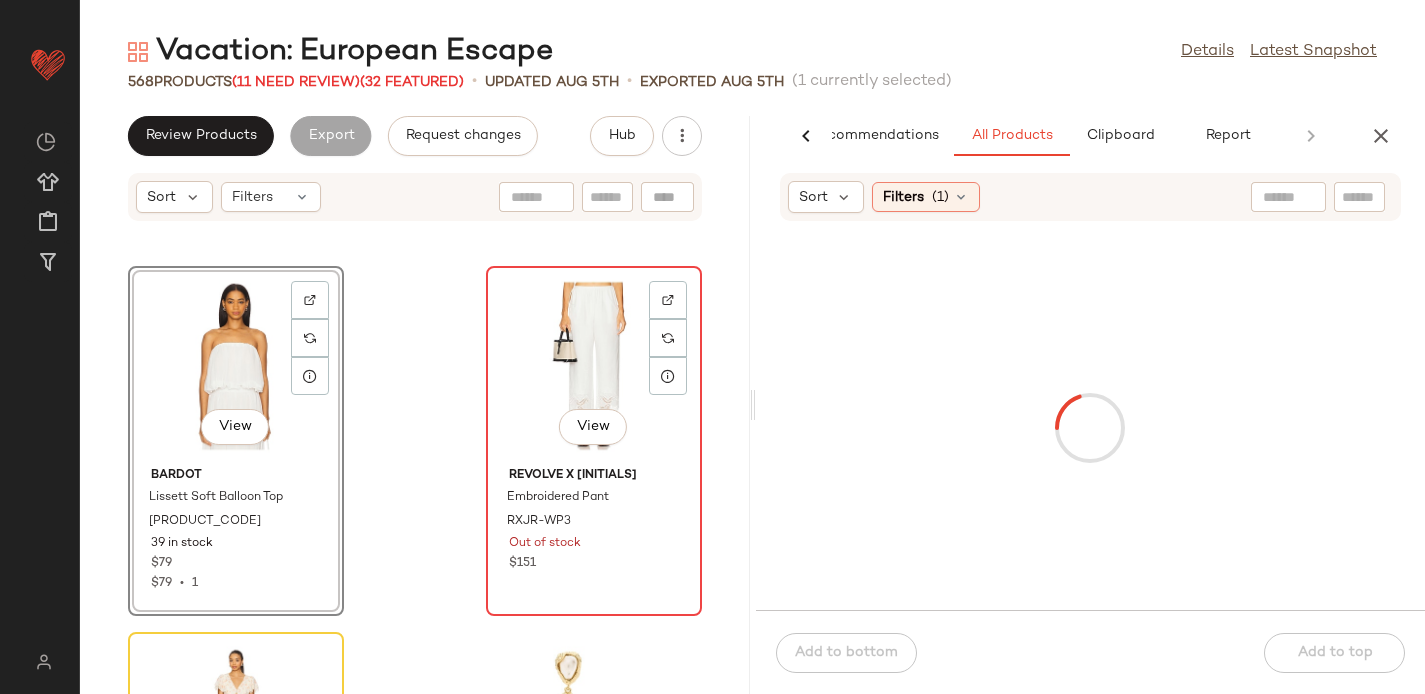 click on "View" 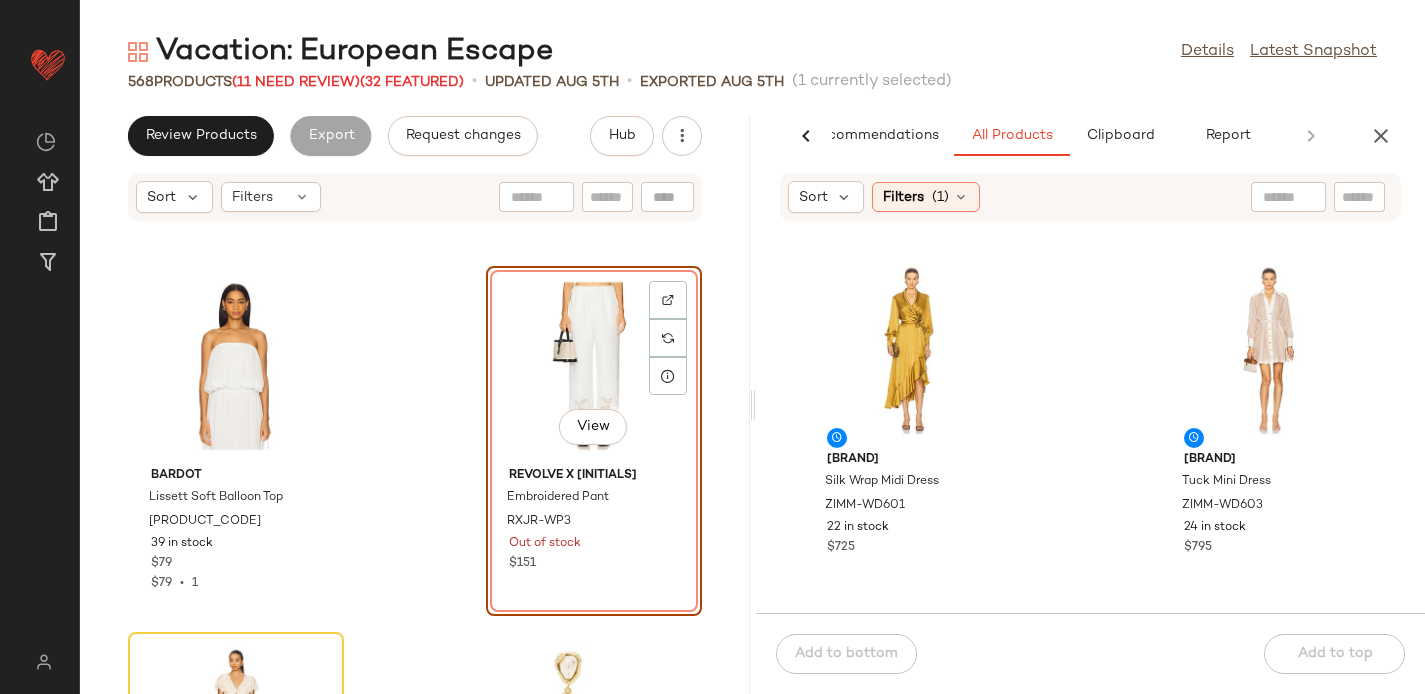 click on "View" 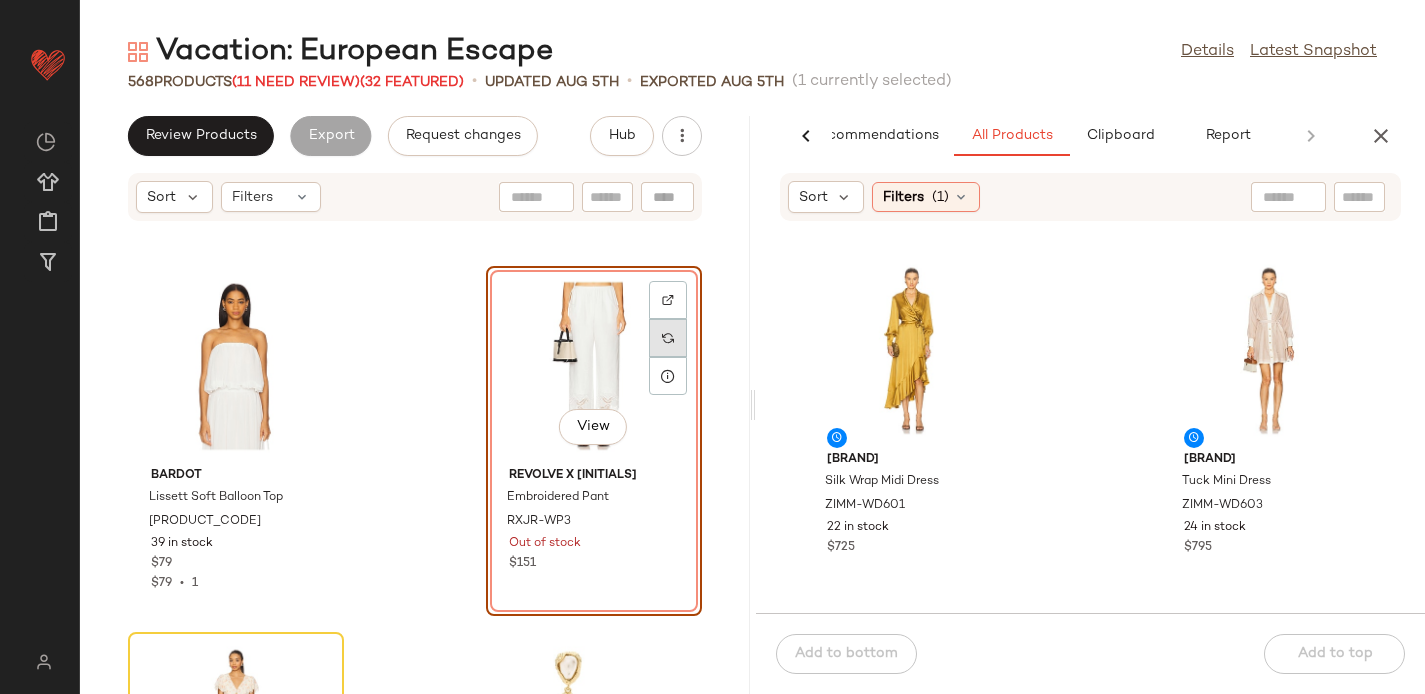click 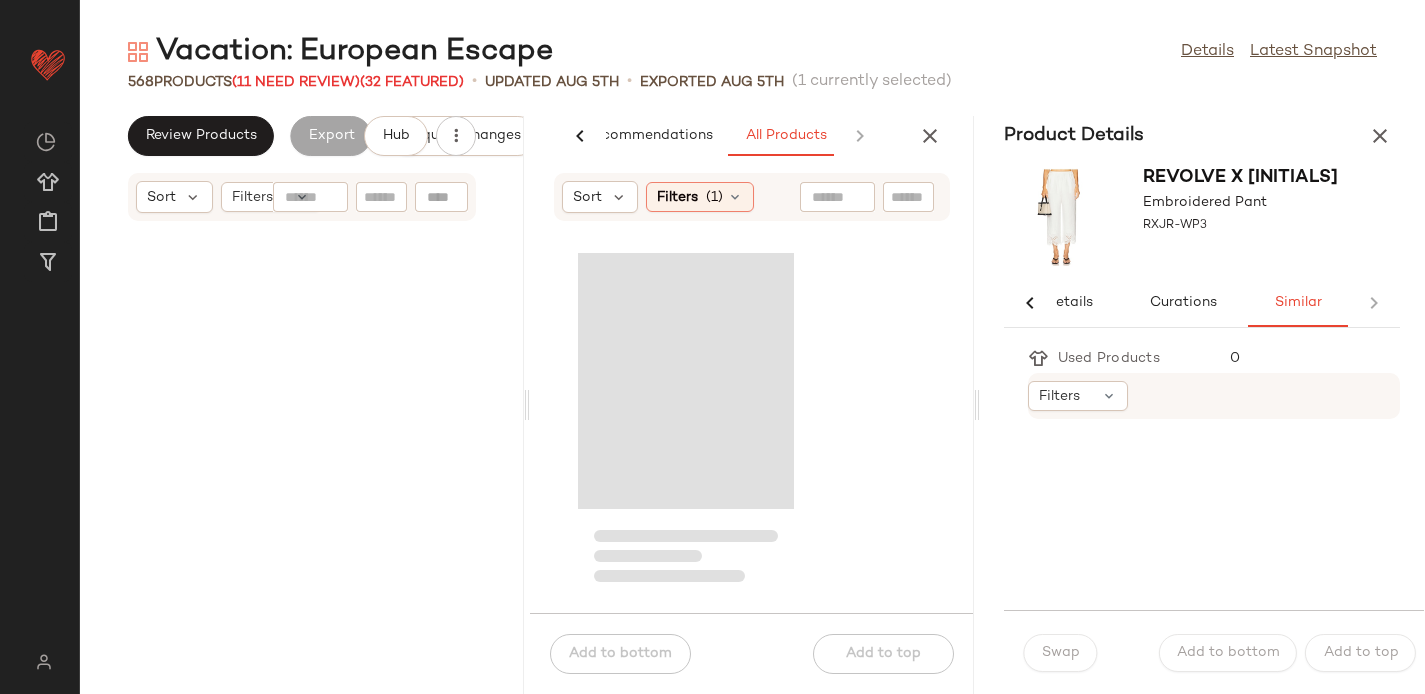 scroll, scrollTop: 0, scrollLeft: 38, axis: horizontal 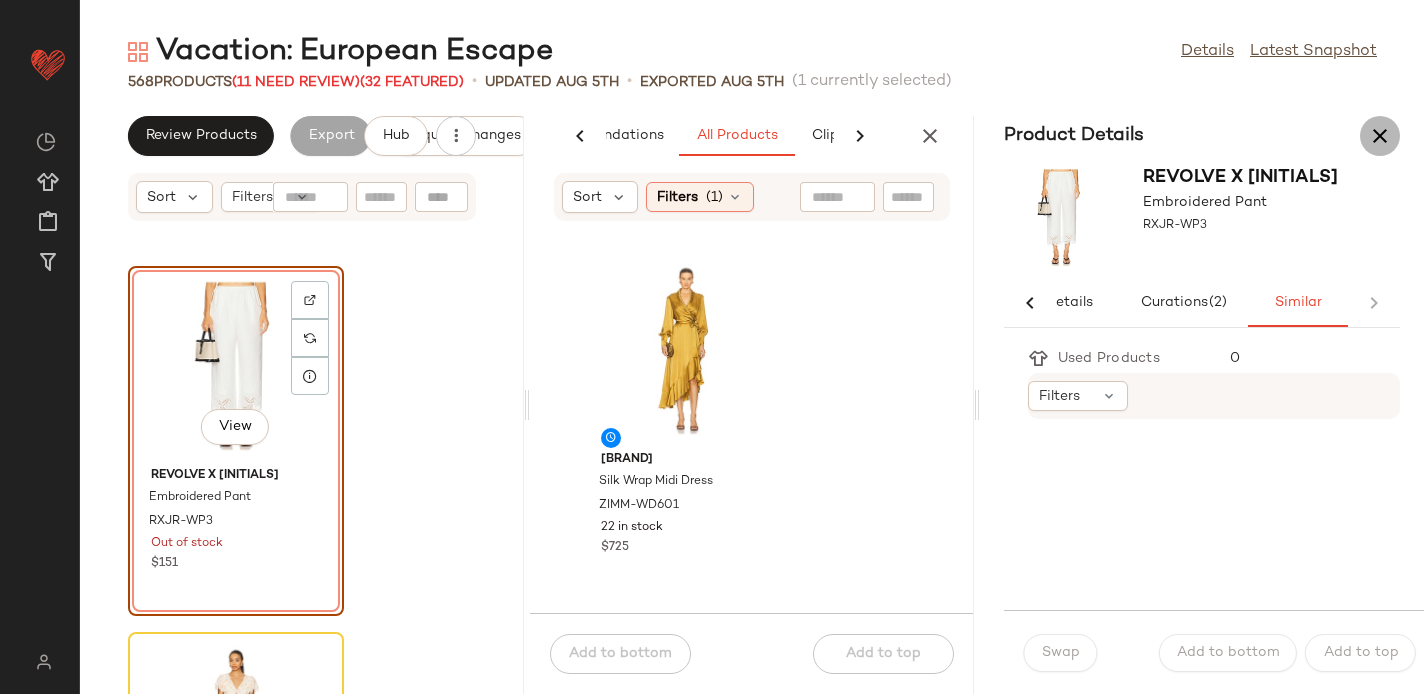 click at bounding box center (1380, 136) 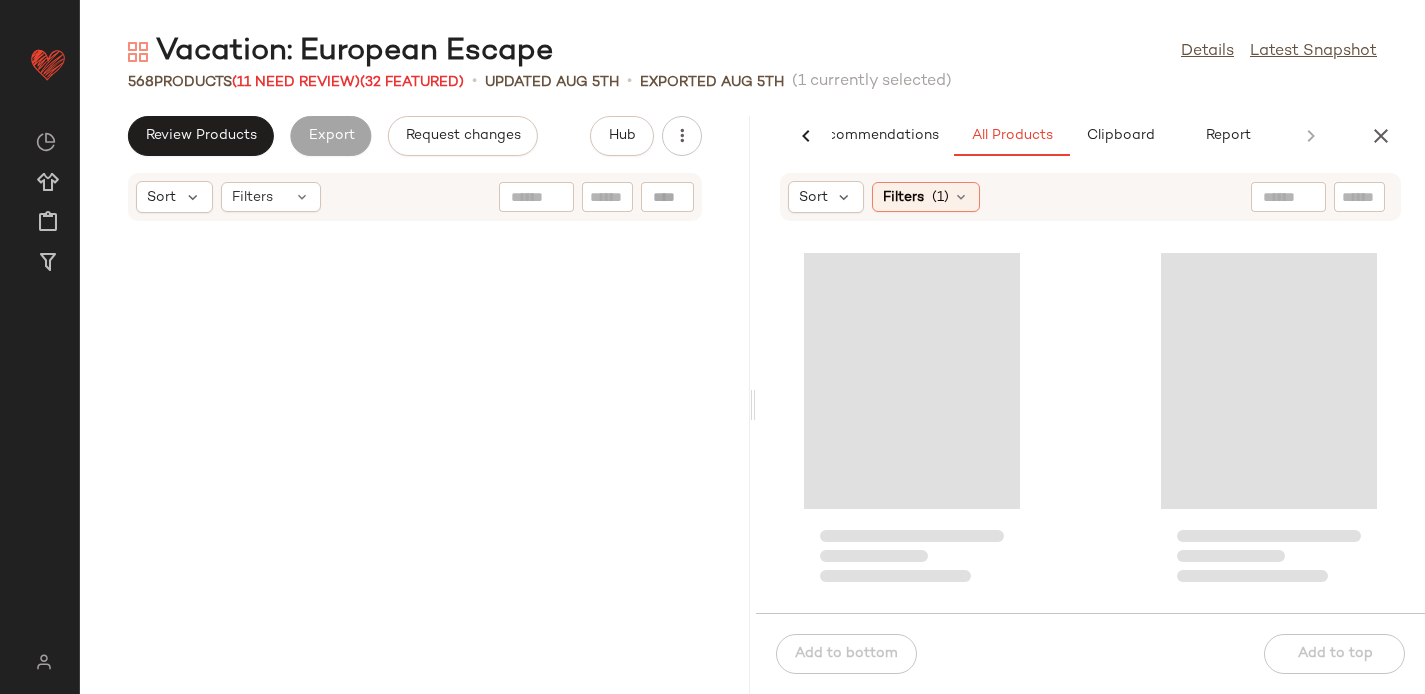 scroll, scrollTop: 0, scrollLeft: 54, axis: horizontal 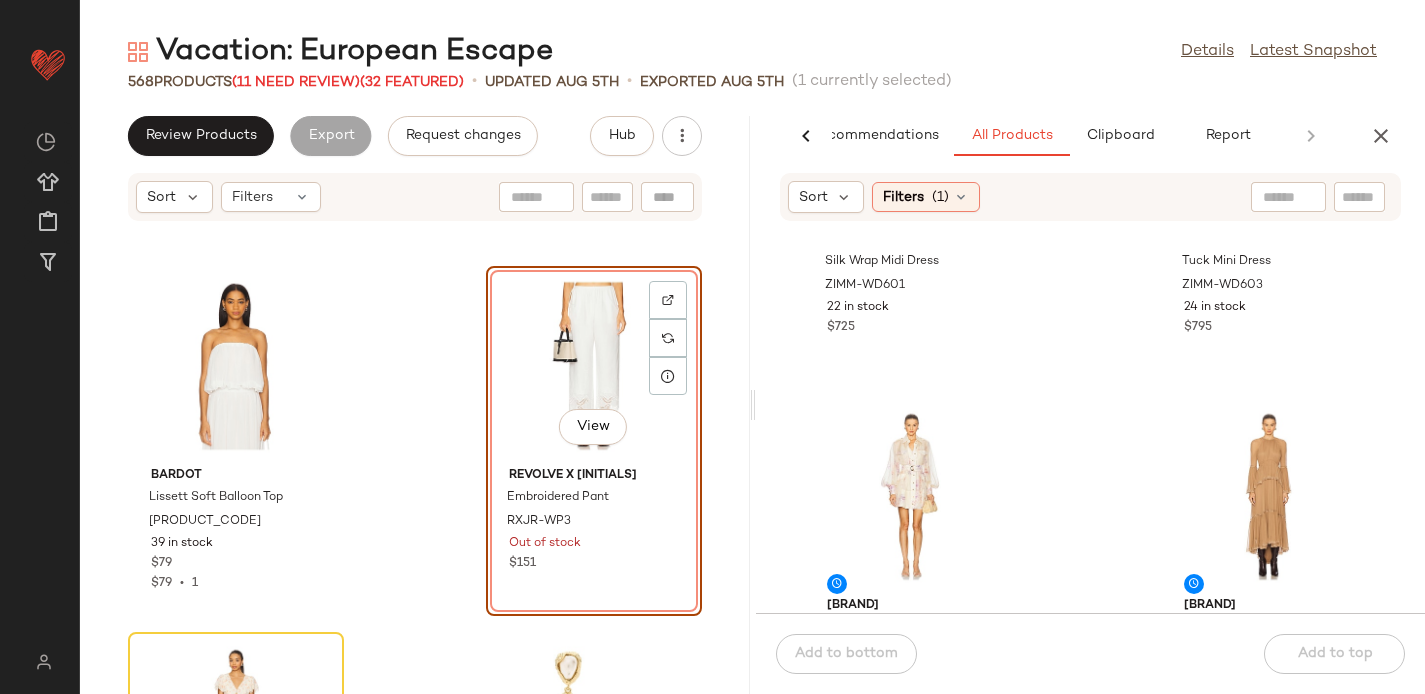 click 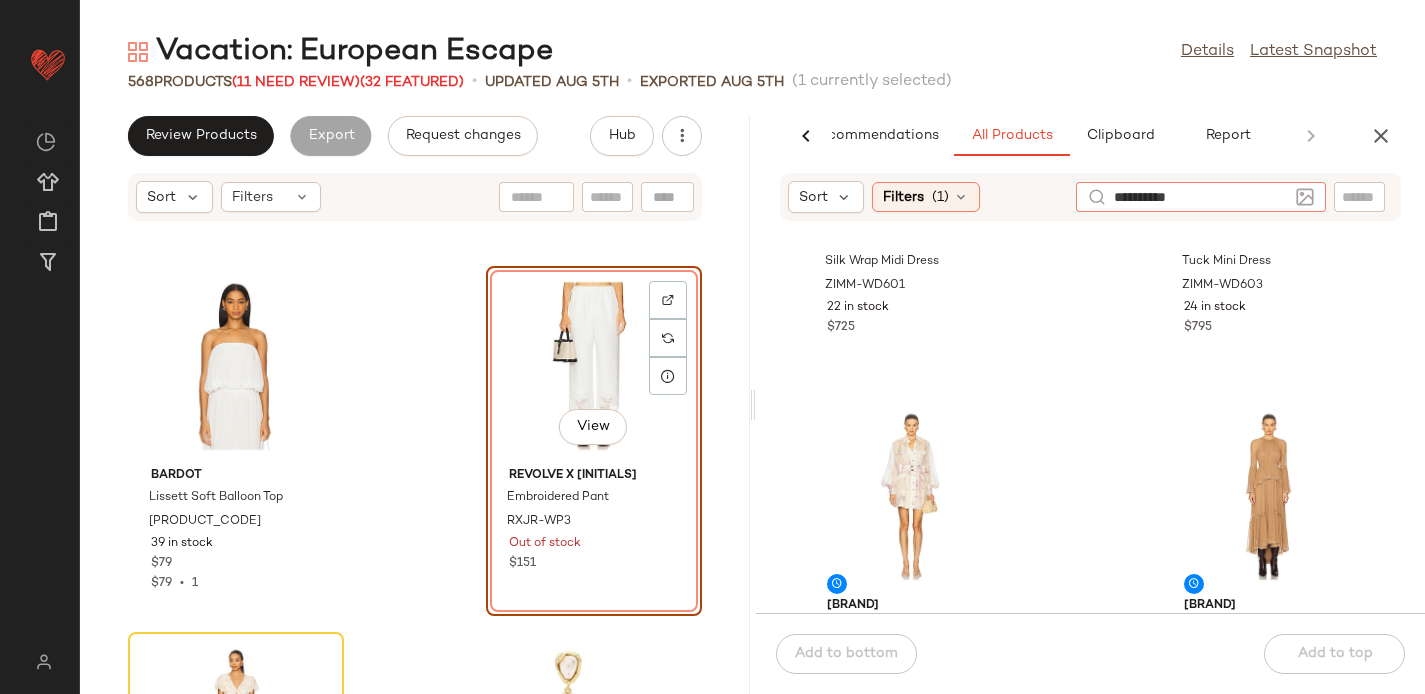 type on "**********" 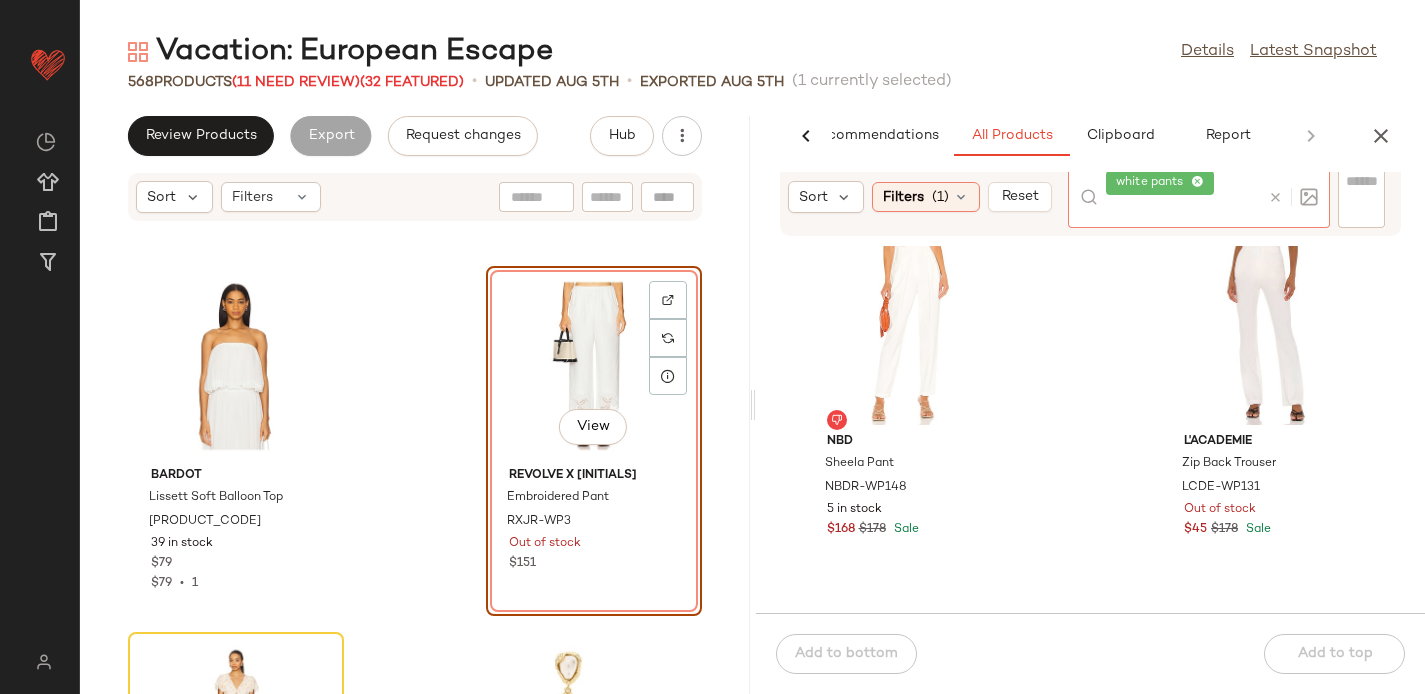 scroll, scrollTop: 402, scrollLeft: 0, axis: vertical 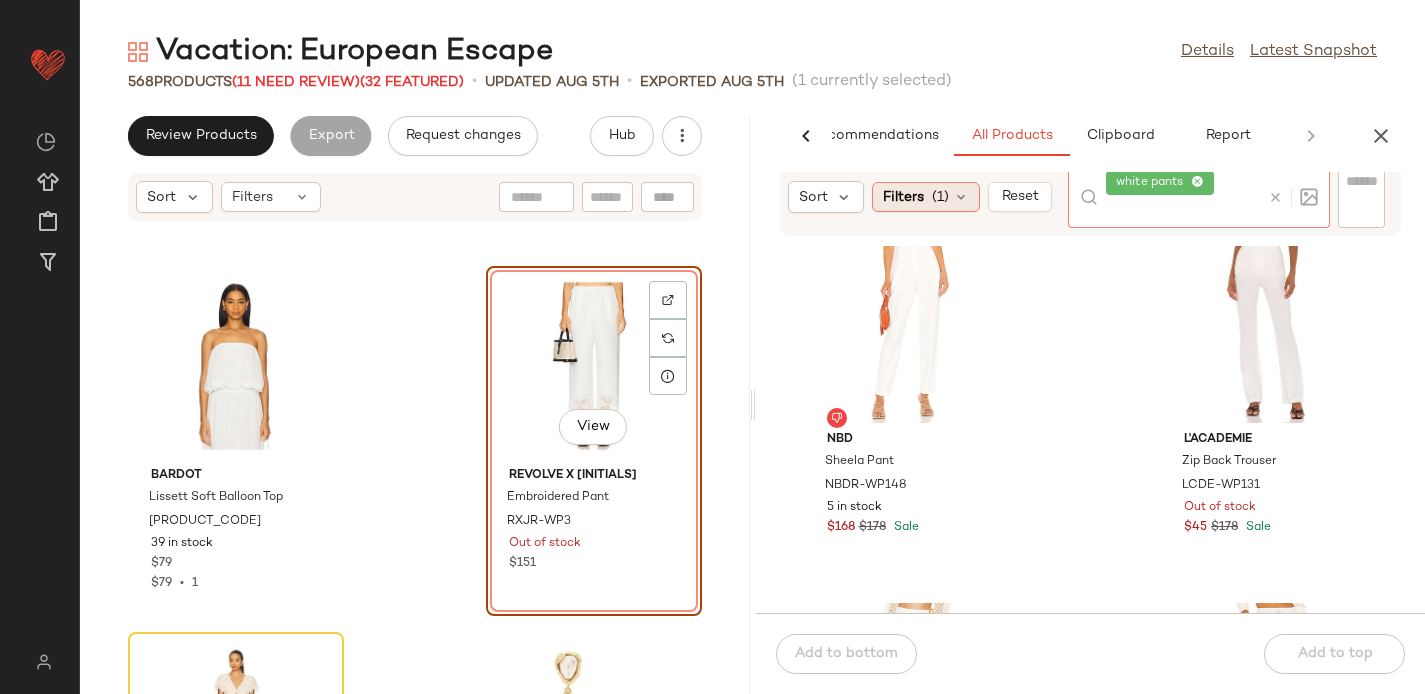 click on "Filters  (1)" 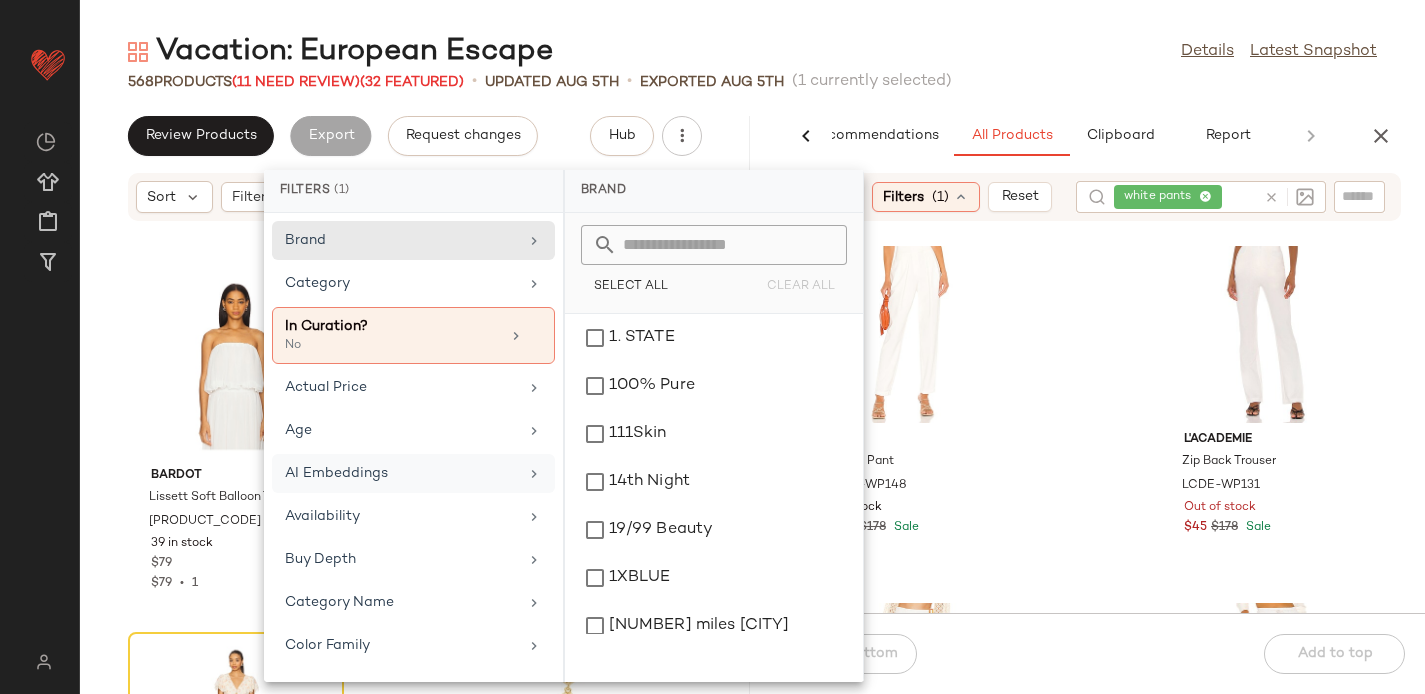 scroll, scrollTop: 1027, scrollLeft: 0, axis: vertical 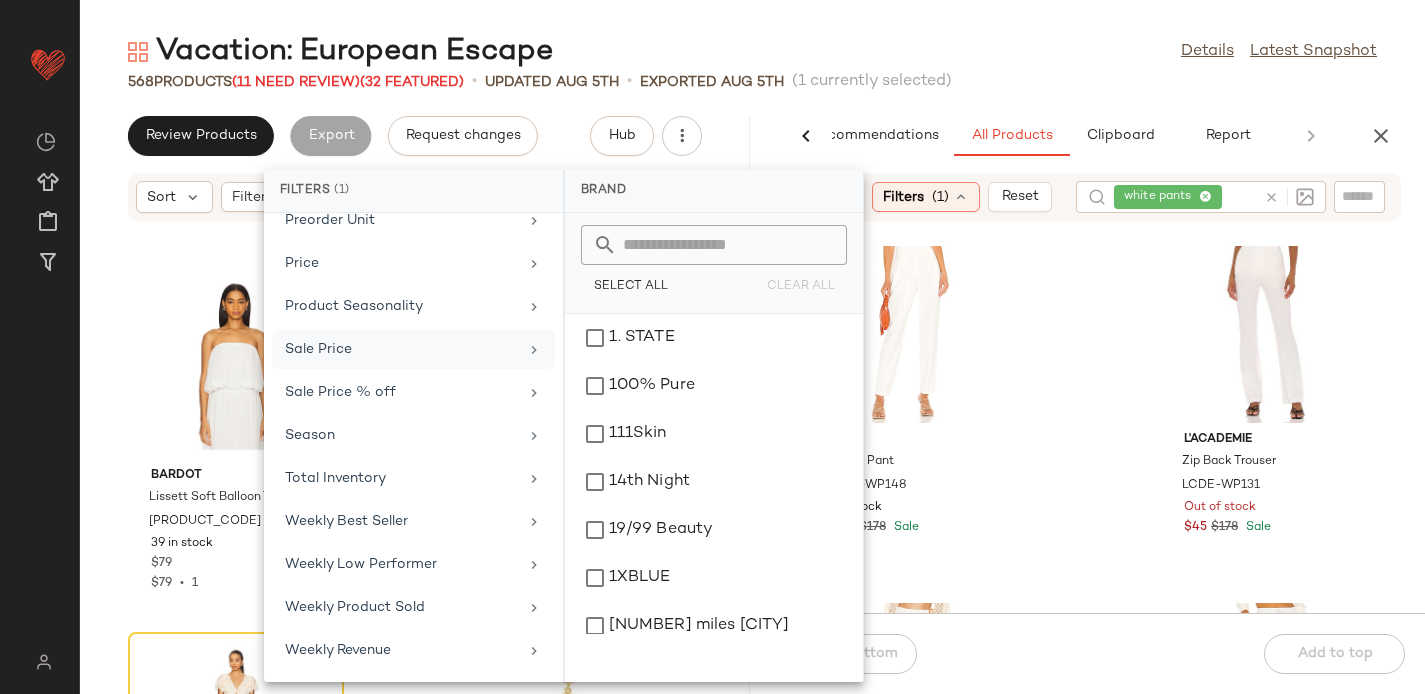 click on "Sale Price" at bounding box center [401, 349] 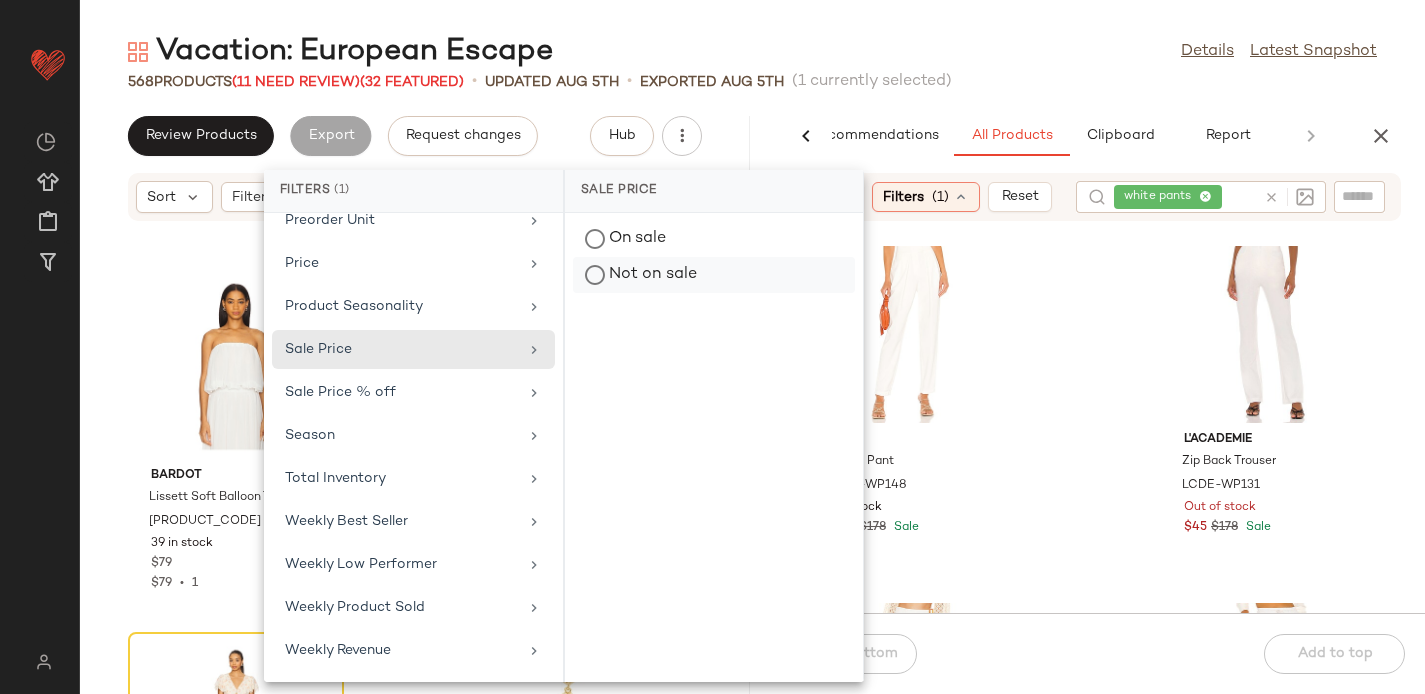 click on "Not on sale" 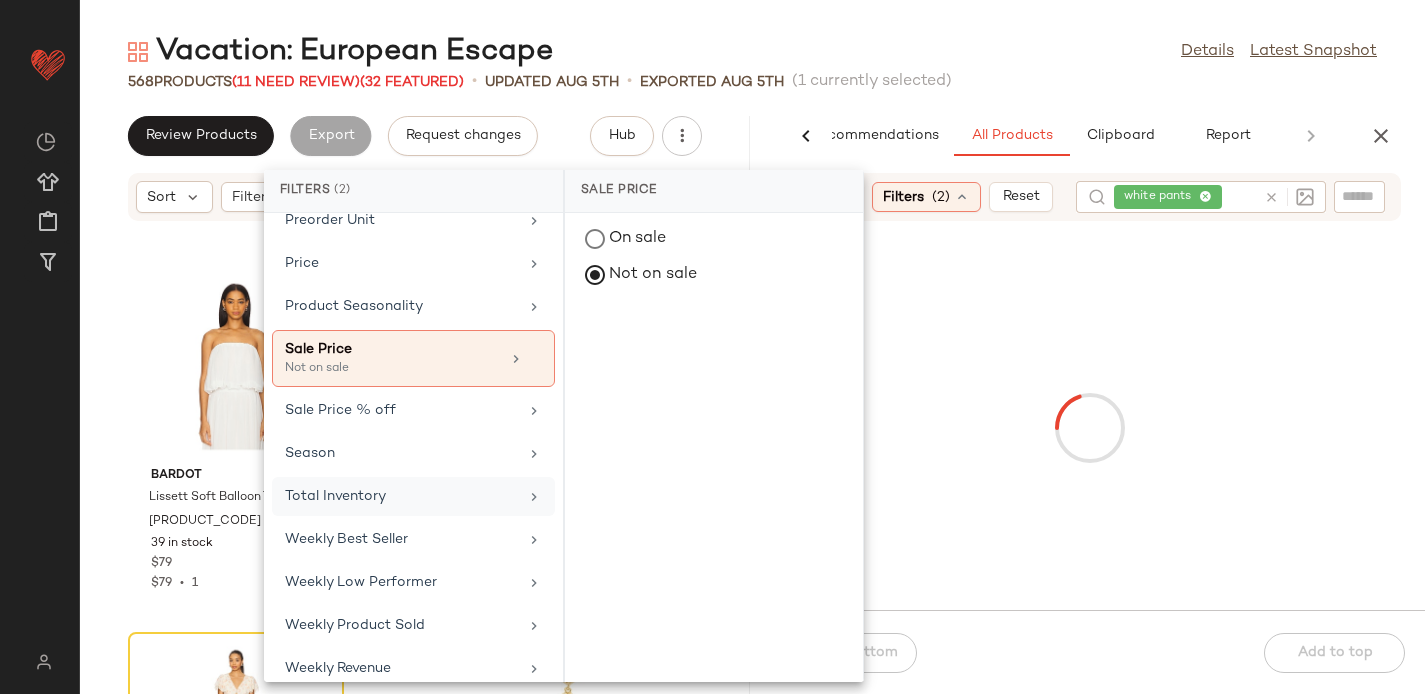 click on "Total Inventory" at bounding box center (401, 496) 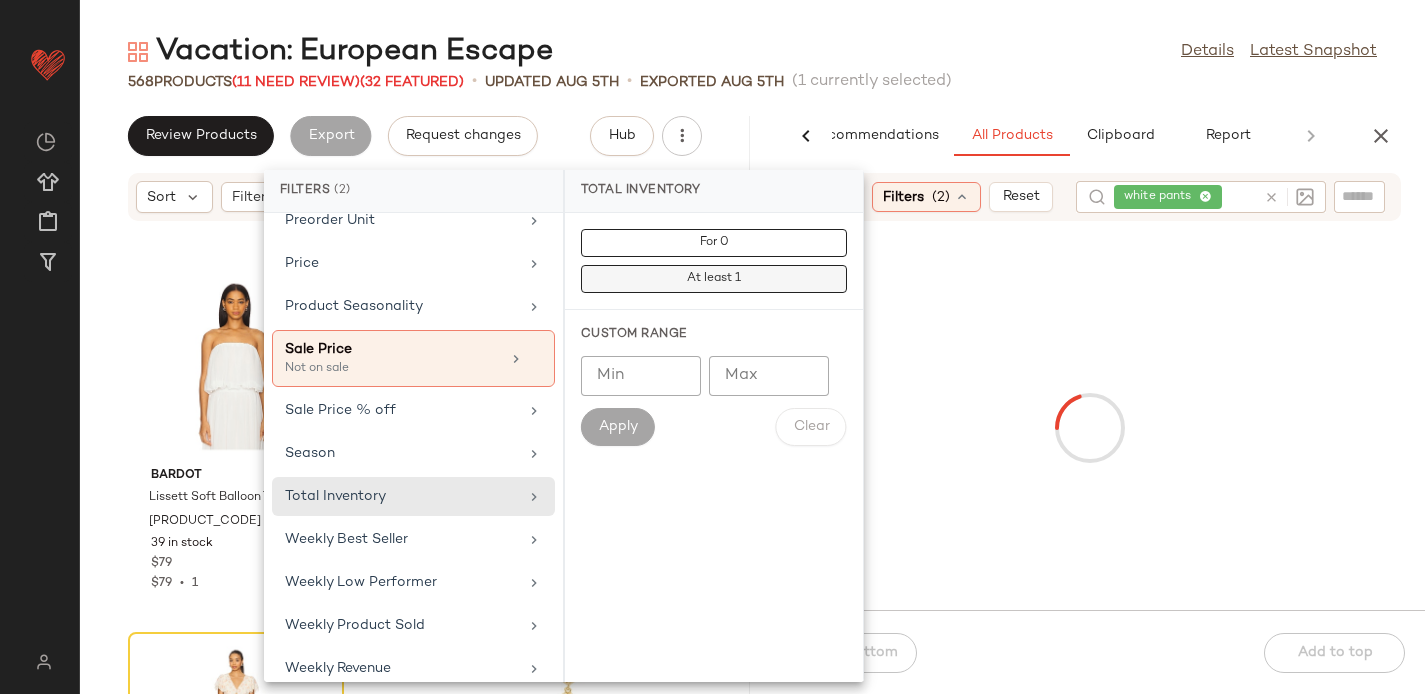 click on "At least 1" 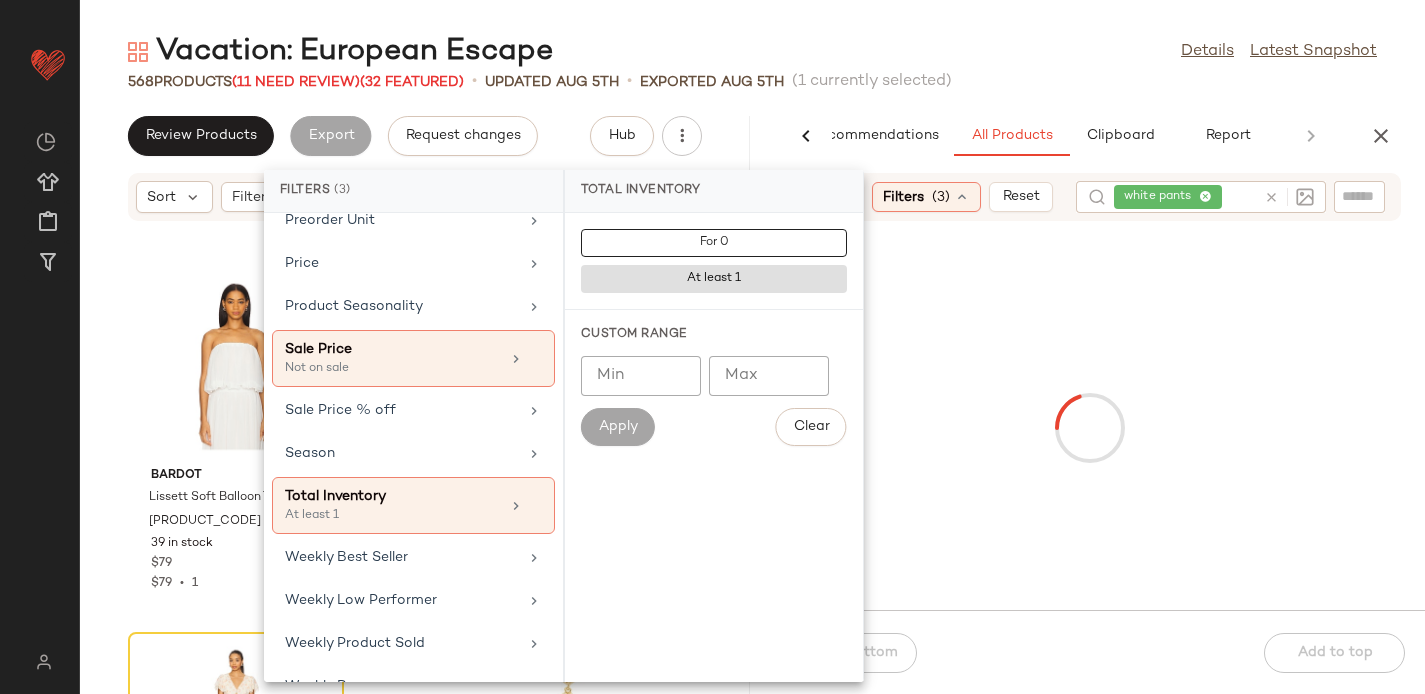 click on "Vacation: European Escape  Details   Latest Snapshot" 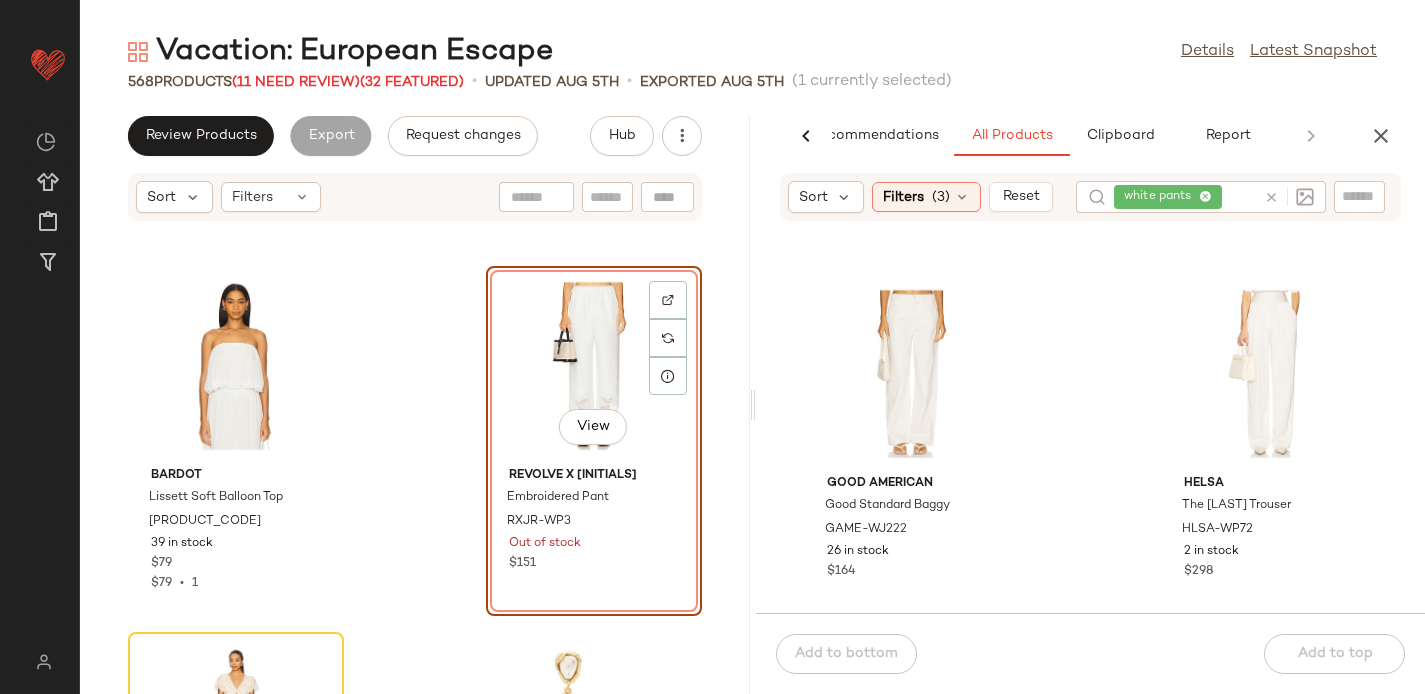 scroll, scrollTop: 1827, scrollLeft: 0, axis: vertical 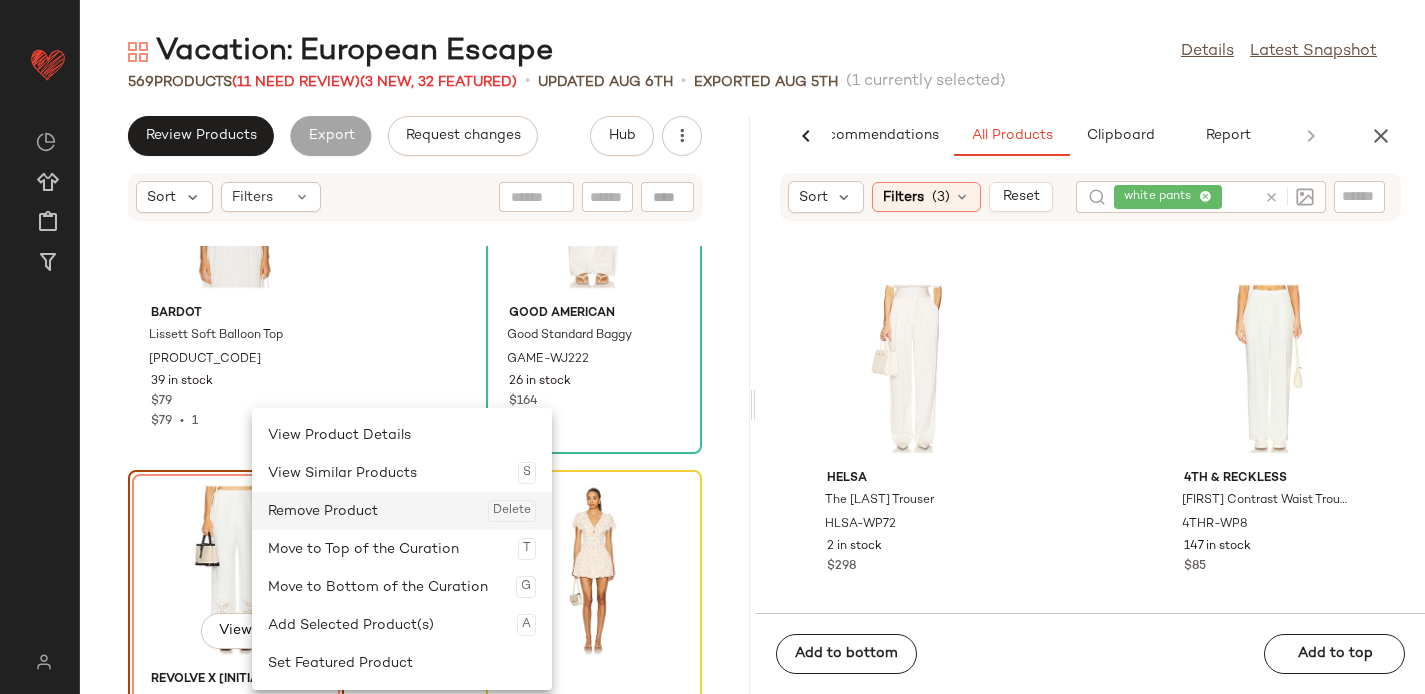 click on "Remove Product  Delete" 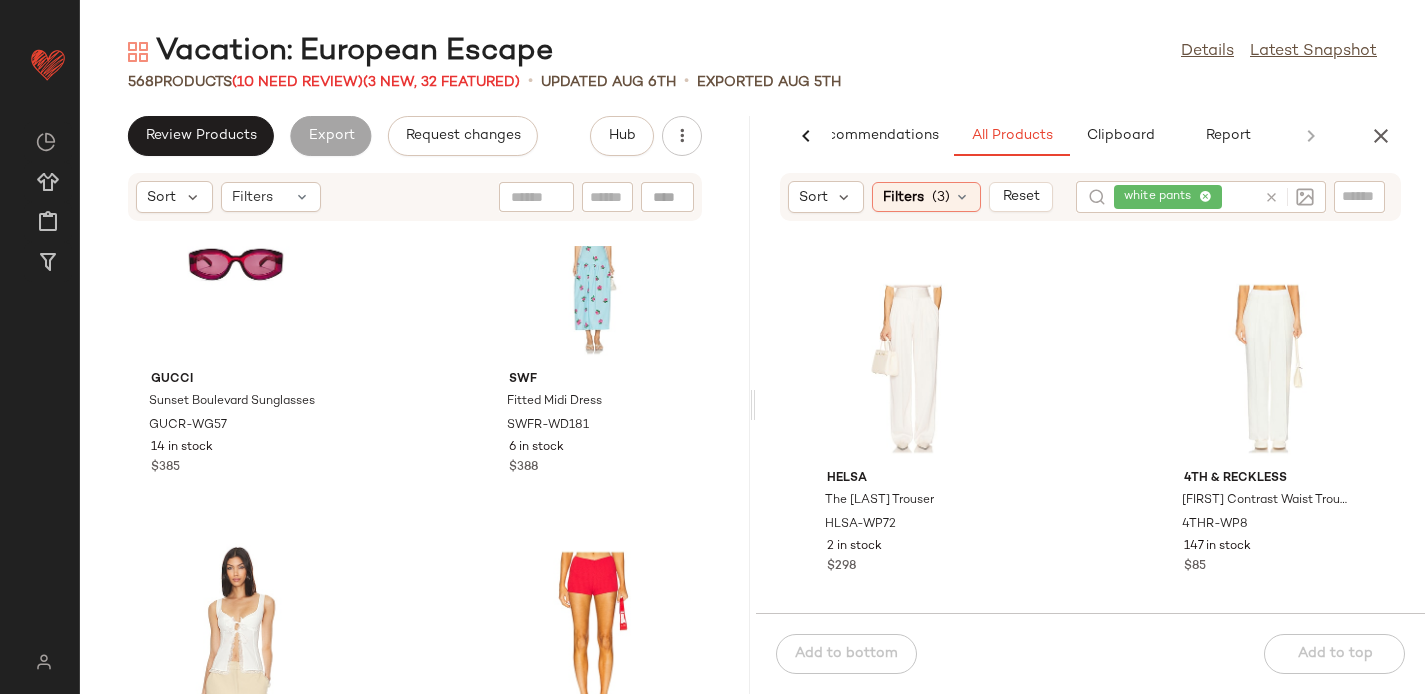 scroll, scrollTop: 44779, scrollLeft: 0, axis: vertical 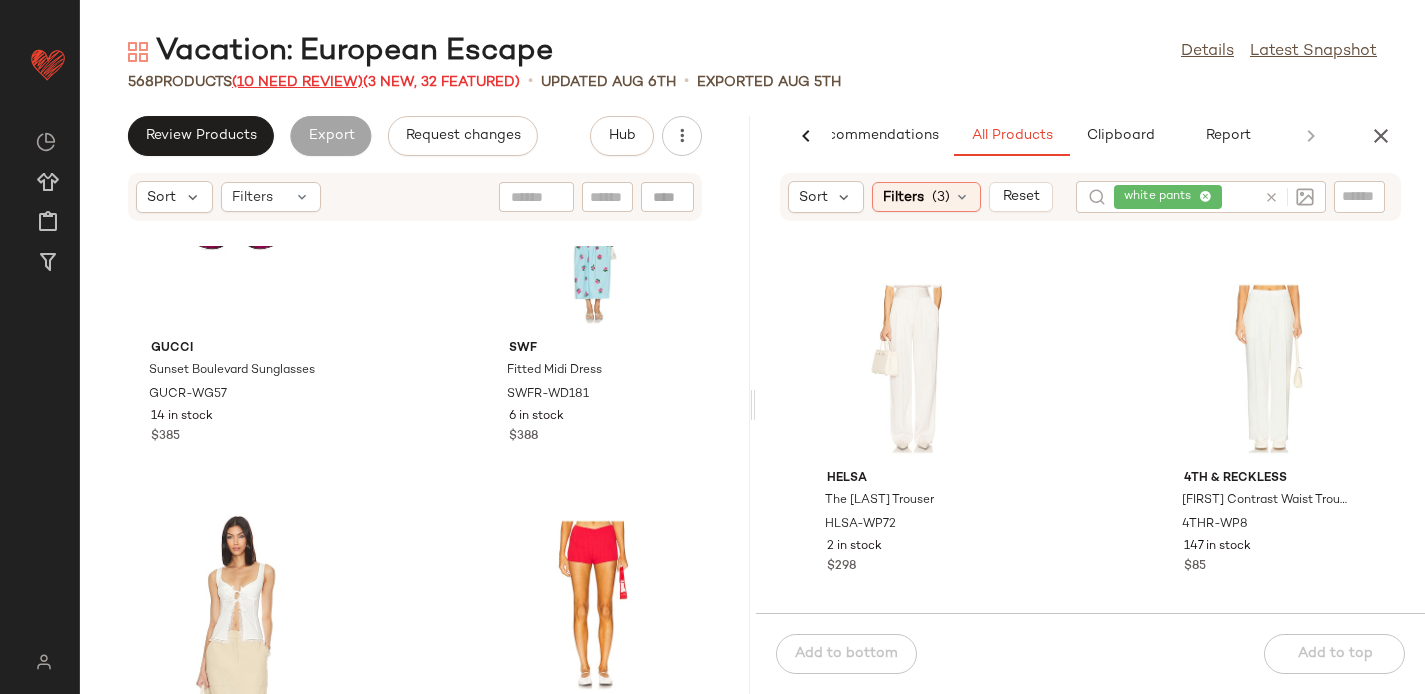 click on "(10 Need Review)" at bounding box center (297, 82) 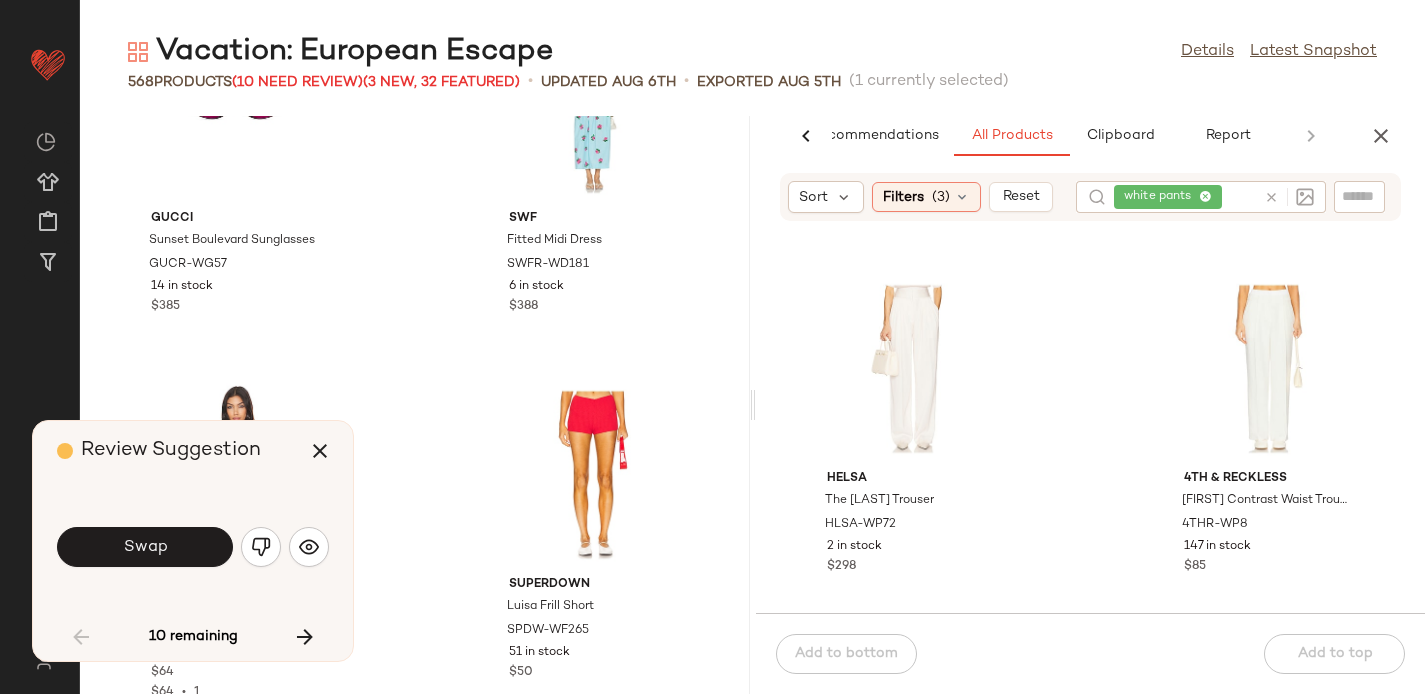 scroll, scrollTop: 3294, scrollLeft: 0, axis: vertical 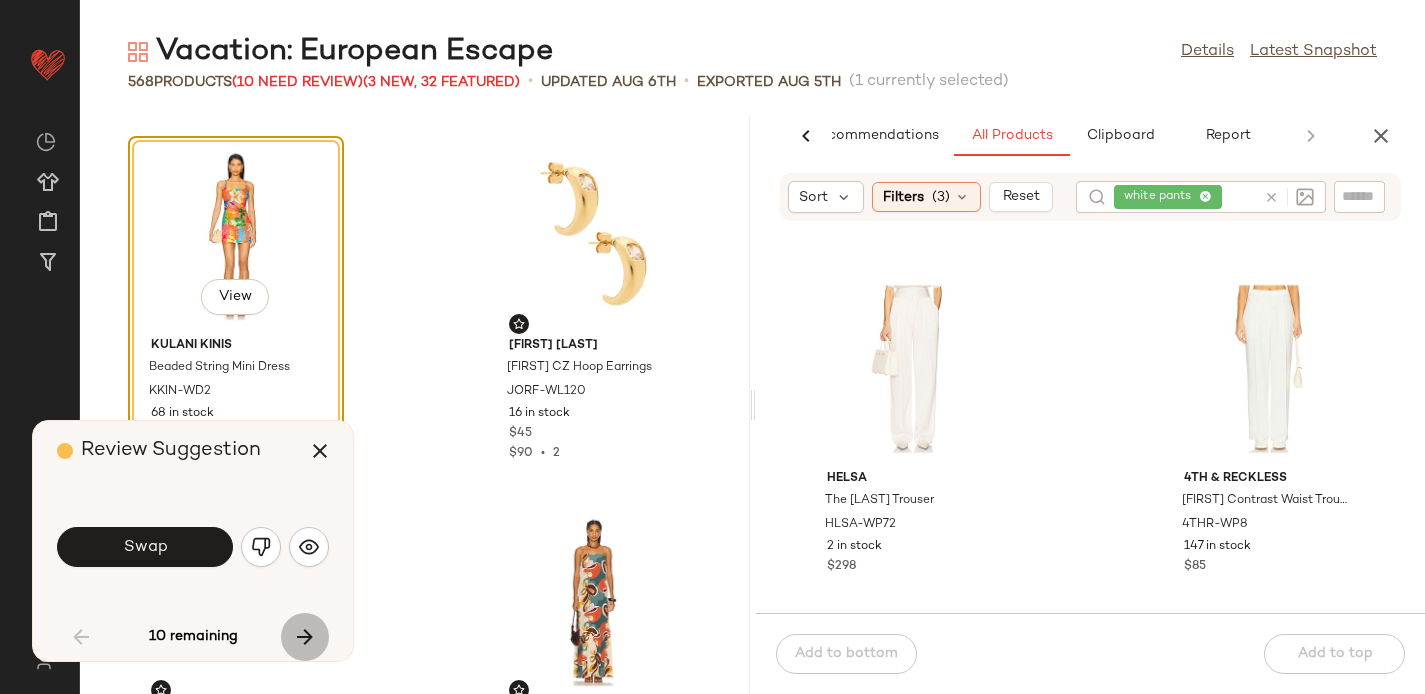 click at bounding box center (305, 637) 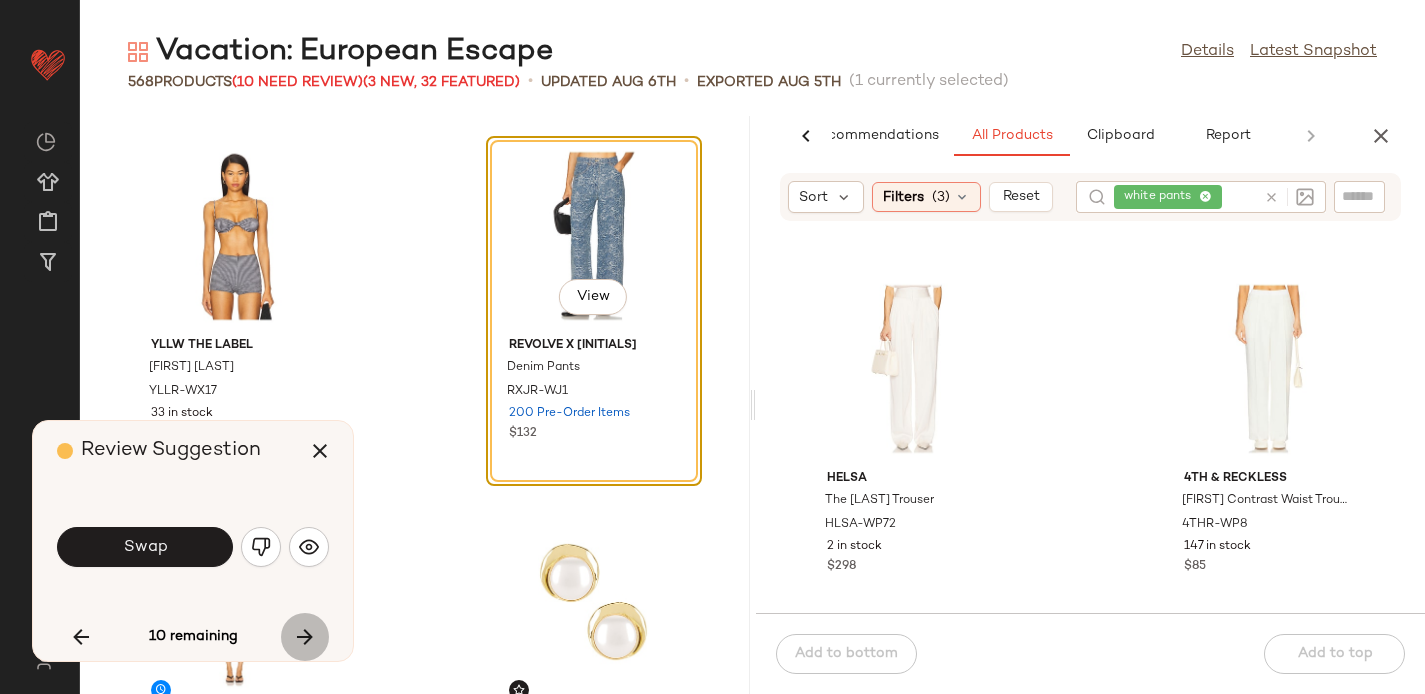 click at bounding box center [305, 637] 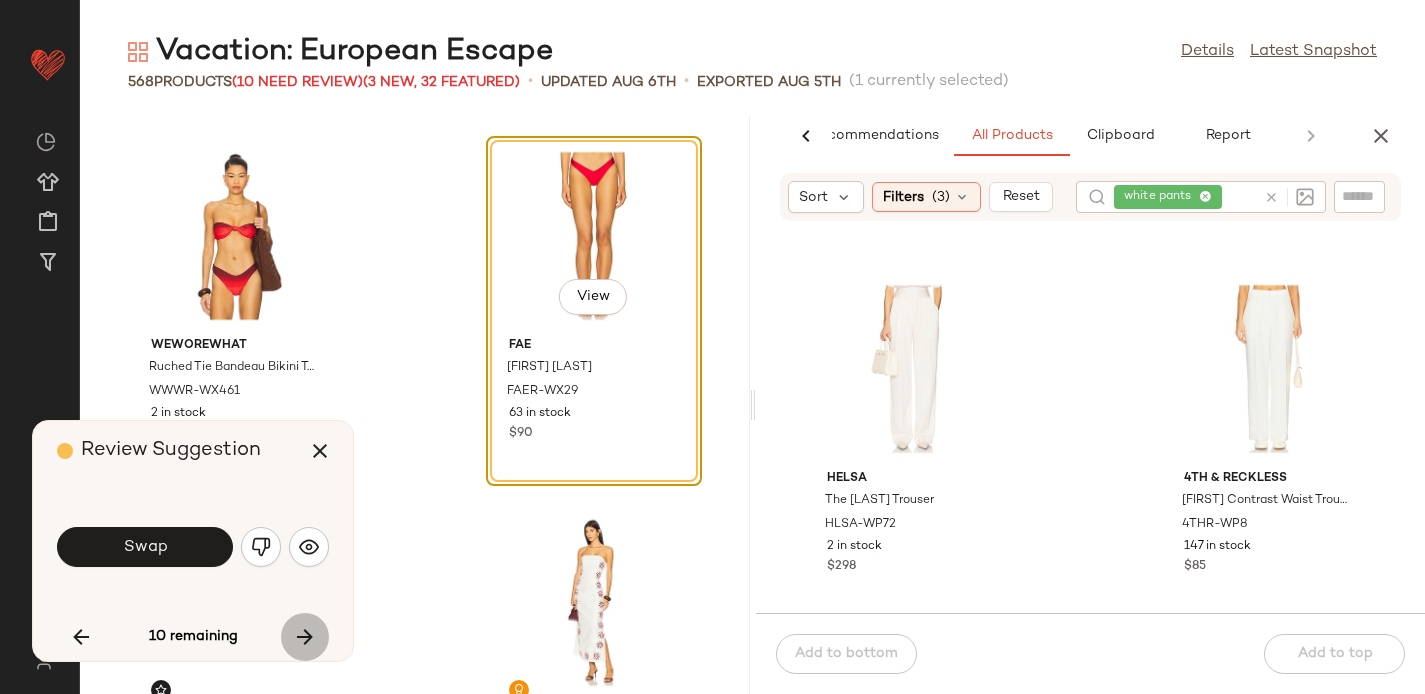 click at bounding box center [305, 637] 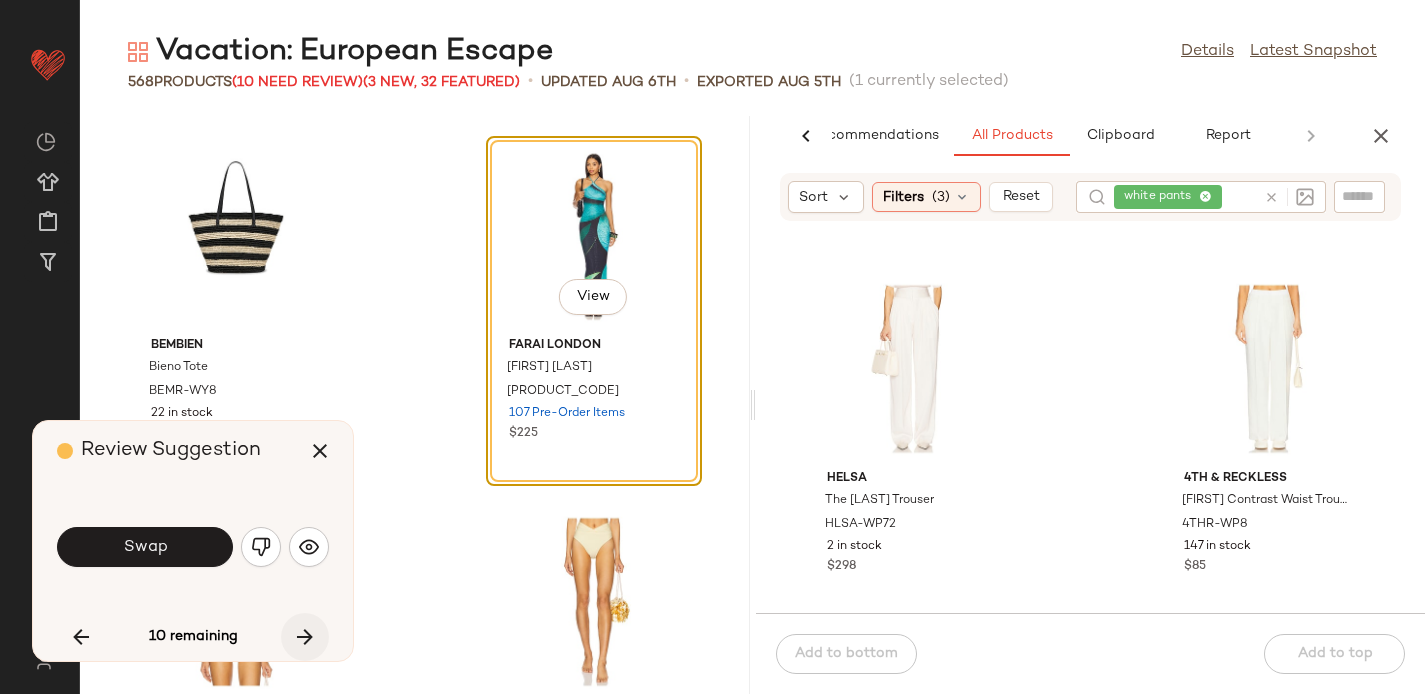 click at bounding box center [305, 637] 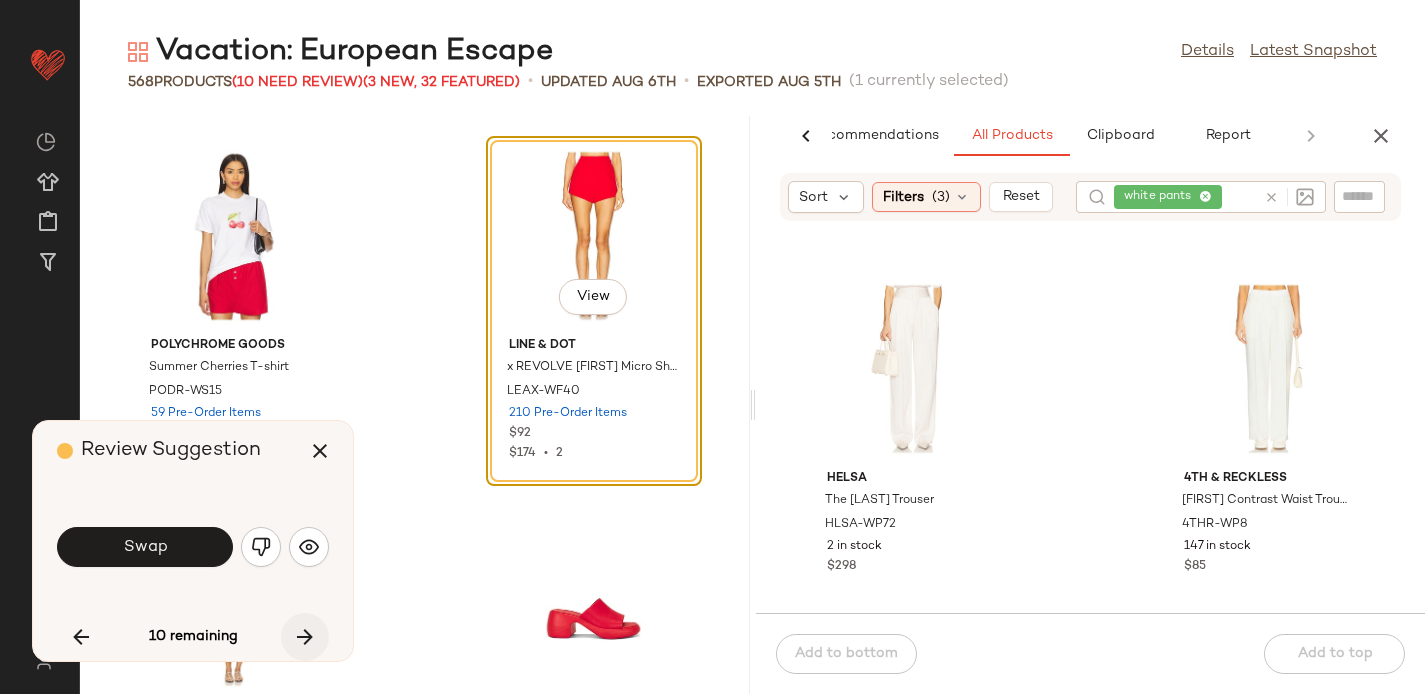 click at bounding box center [305, 637] 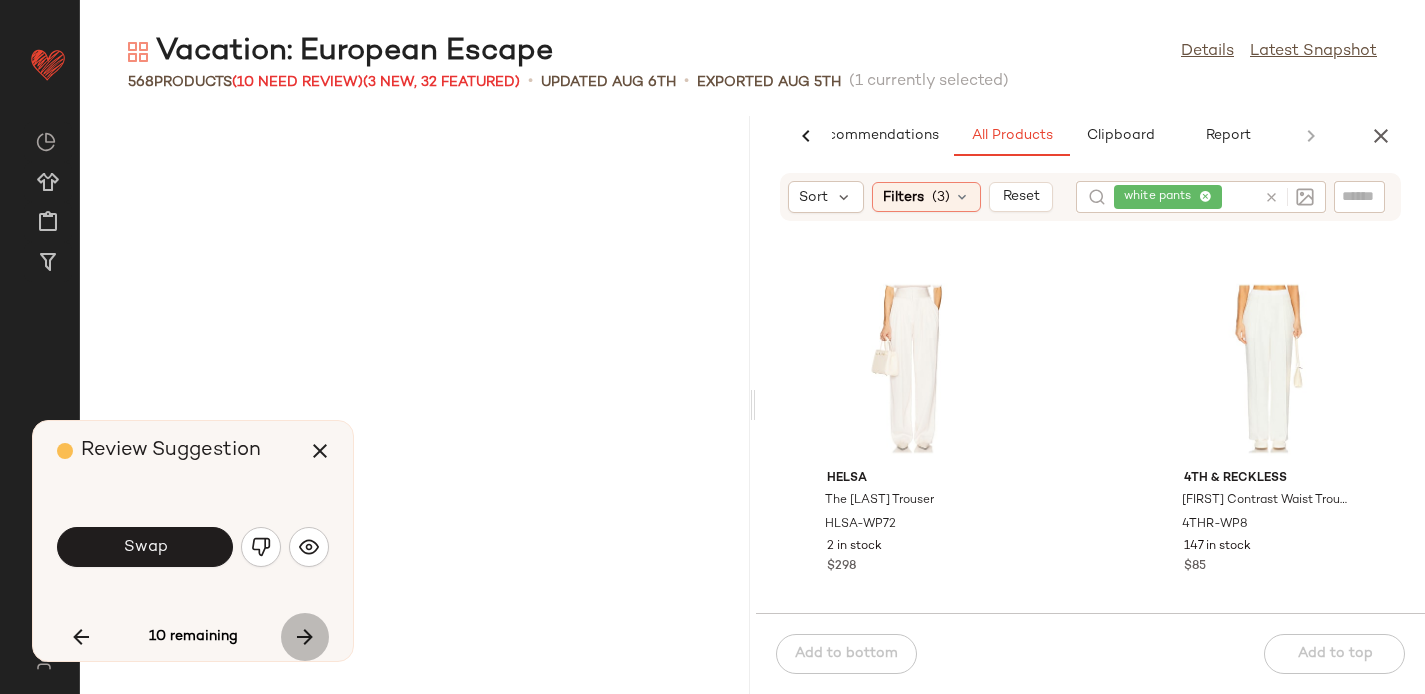 scroll, scrollTop: 44286, scrollLeft: 0, axis: vertical 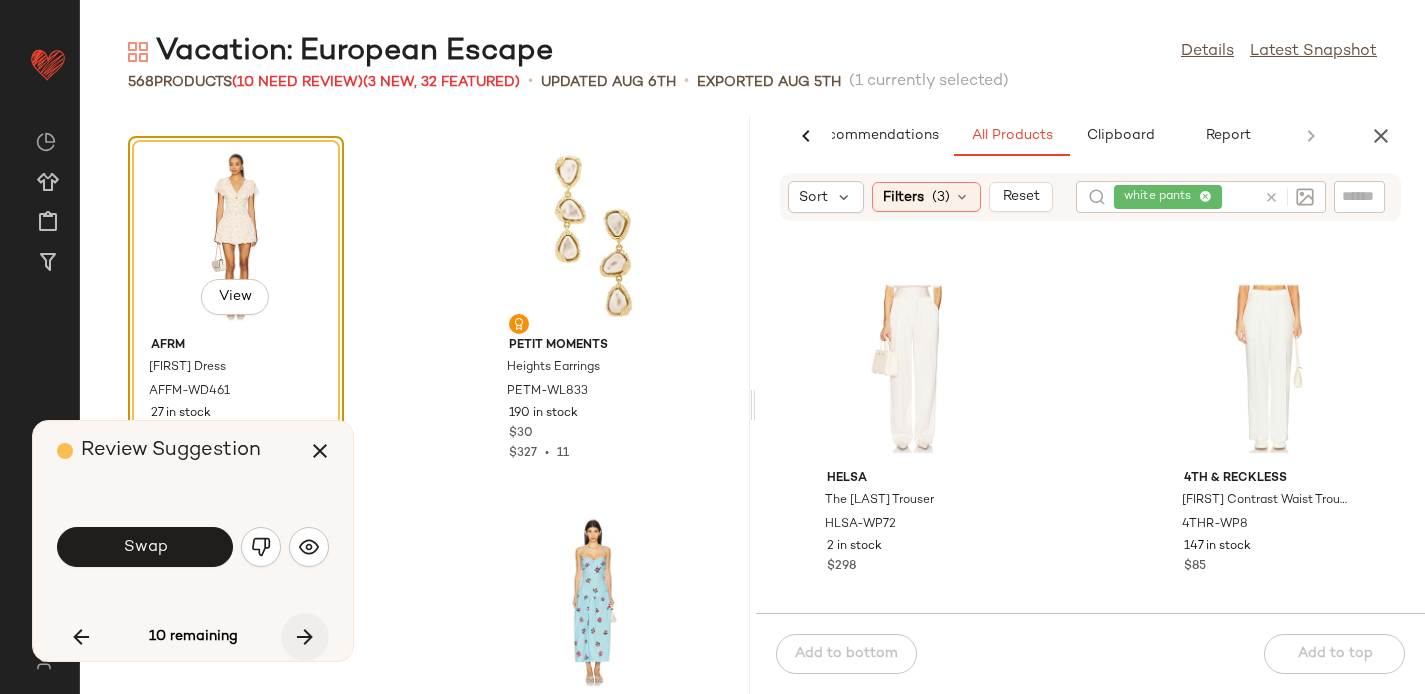 click at bounding box center (305, 637) 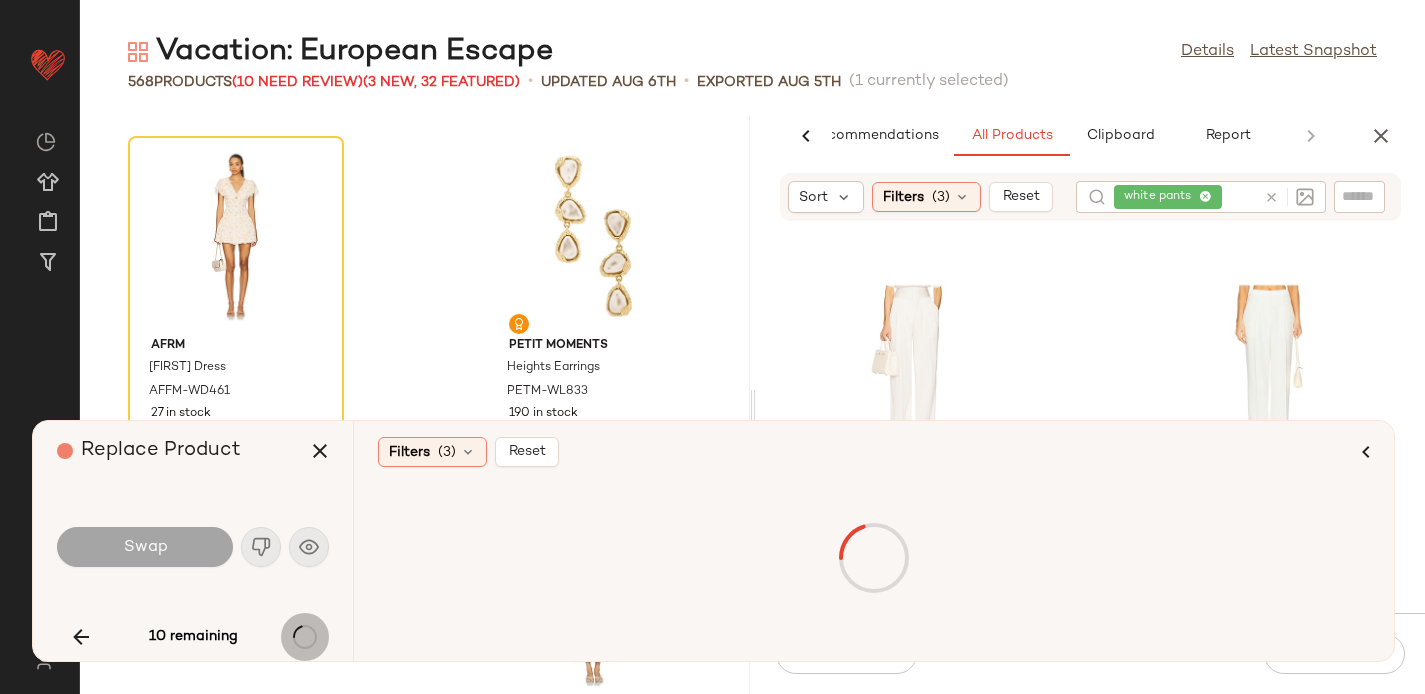 scroll, scrollTop: 45384, scrollLeft: 0, axis: vertical 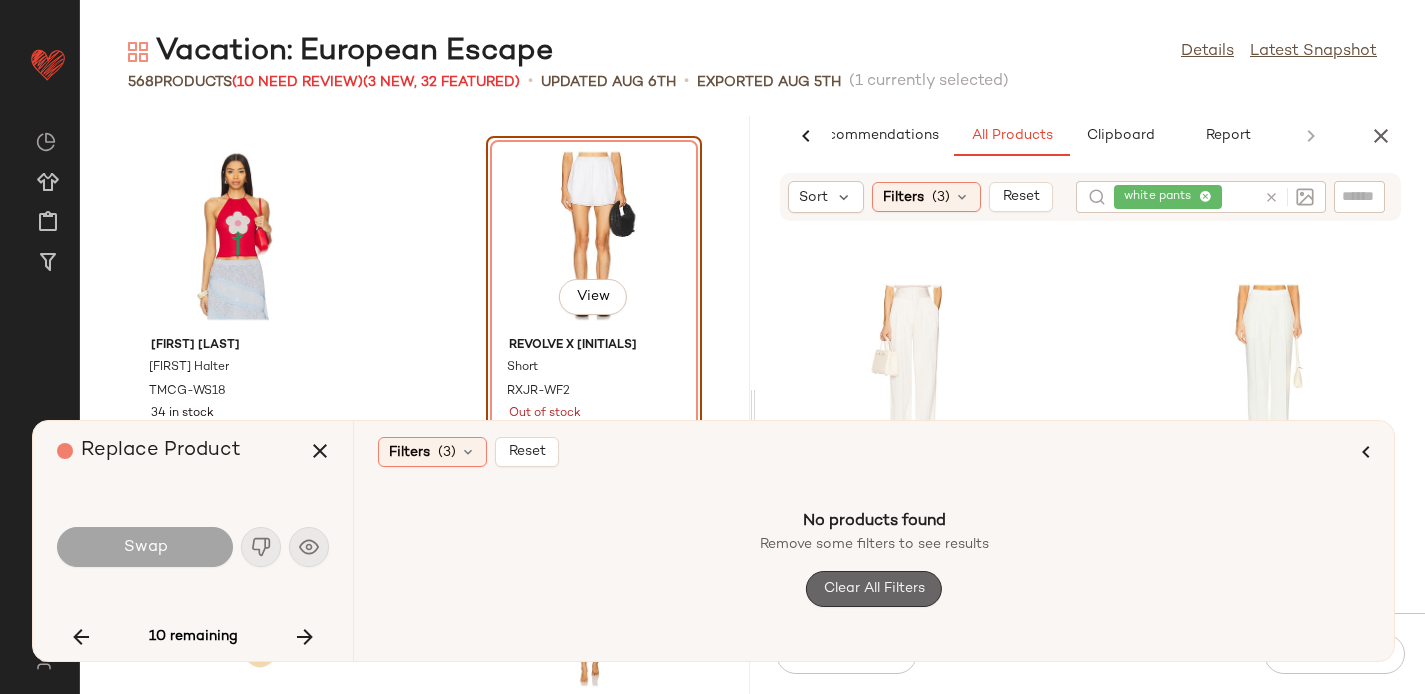 click on "Clear All Filters" 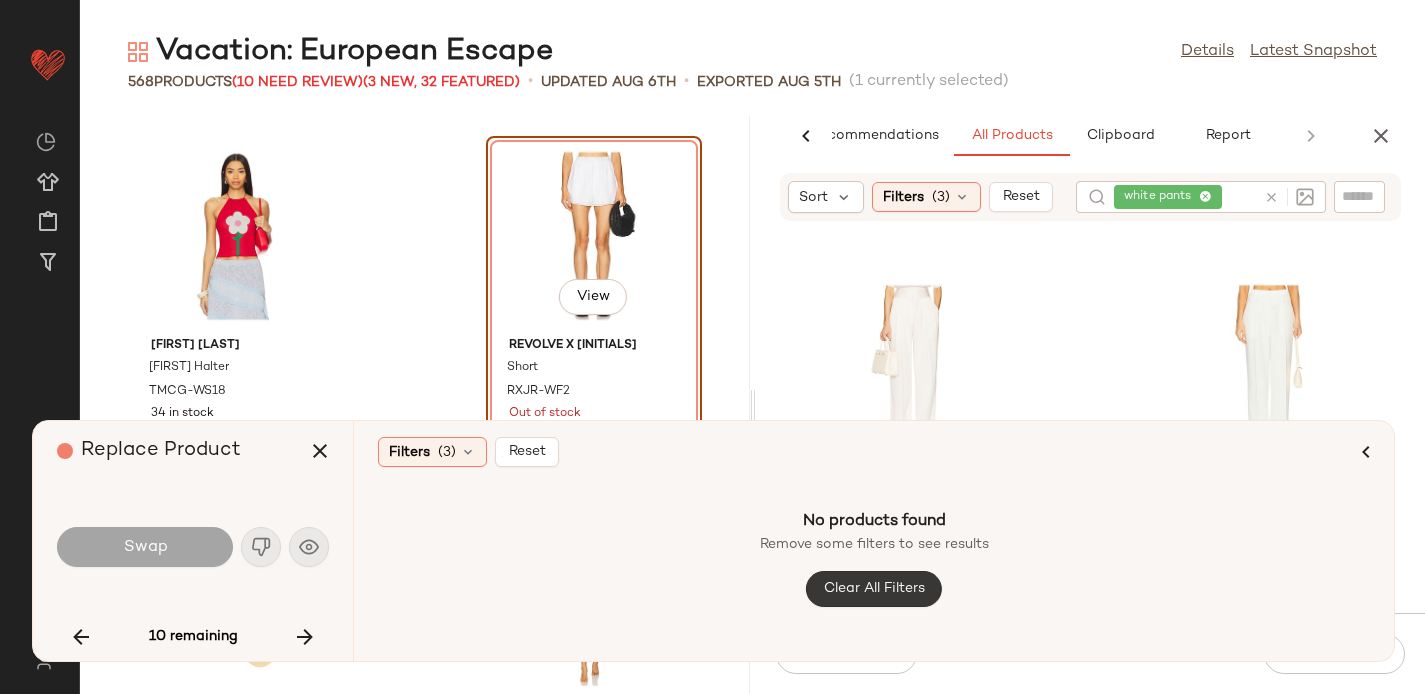 click on "Clear All Filters" at bounding box center (874, 589) 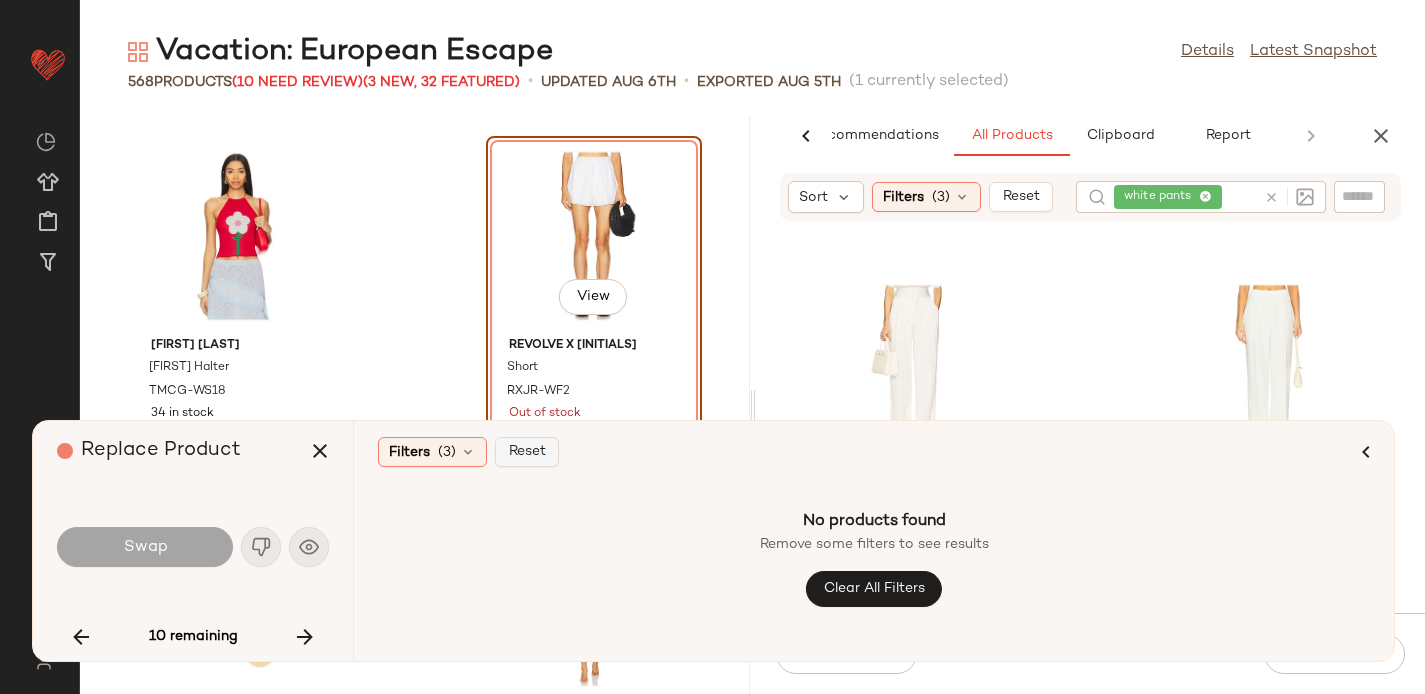 click on "Reset" 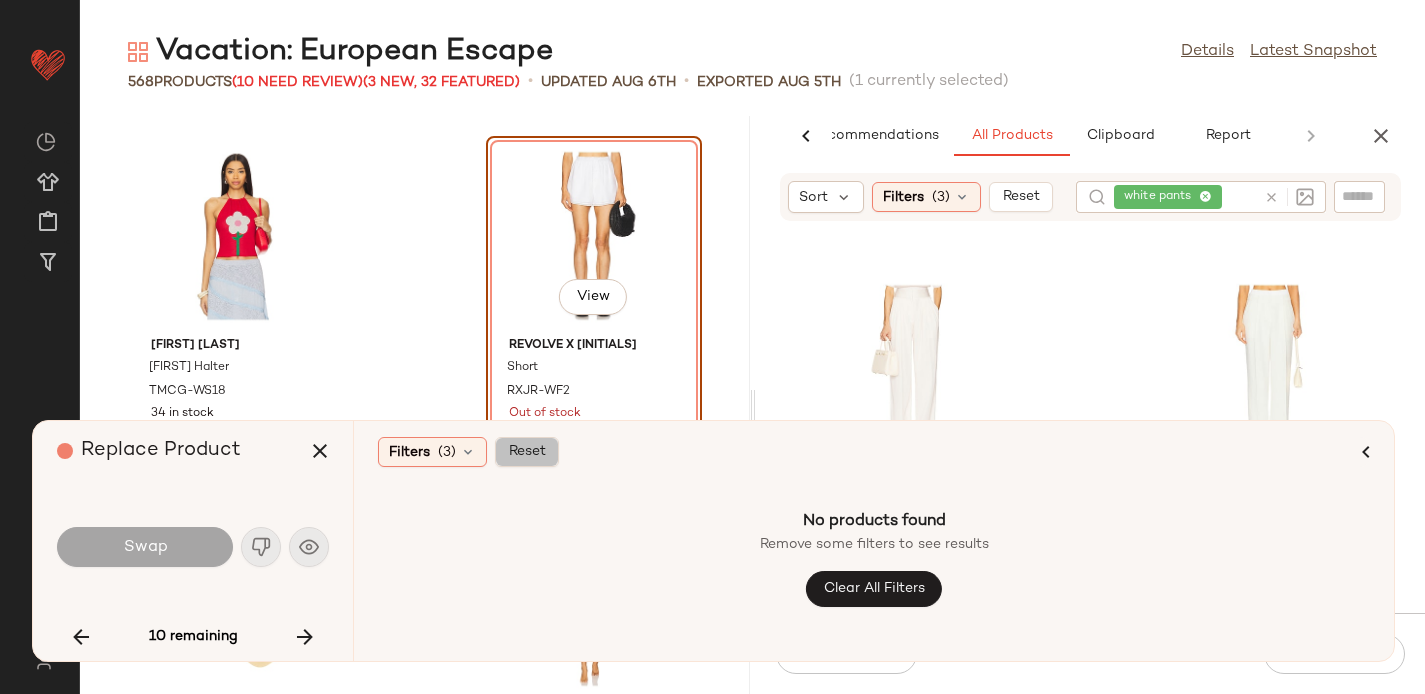 click on "Reset" 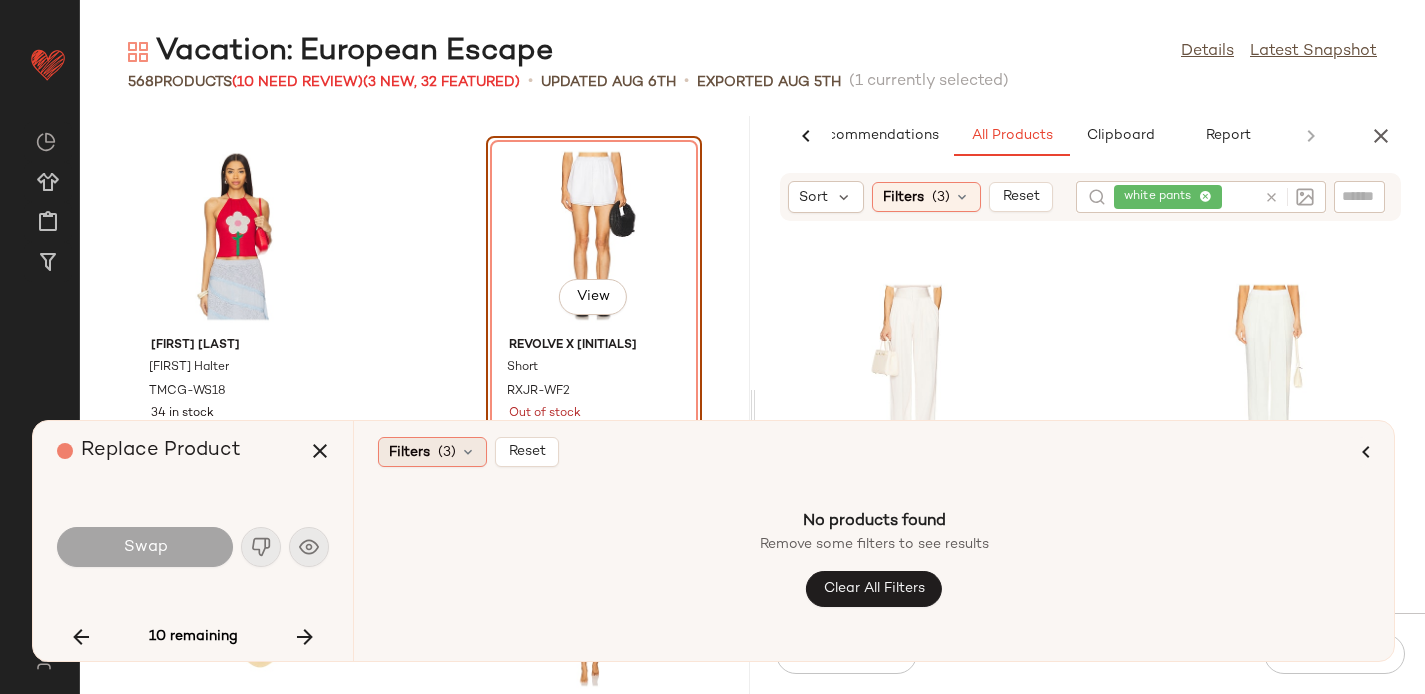click on "(3)" at bounding box center (447, 452) 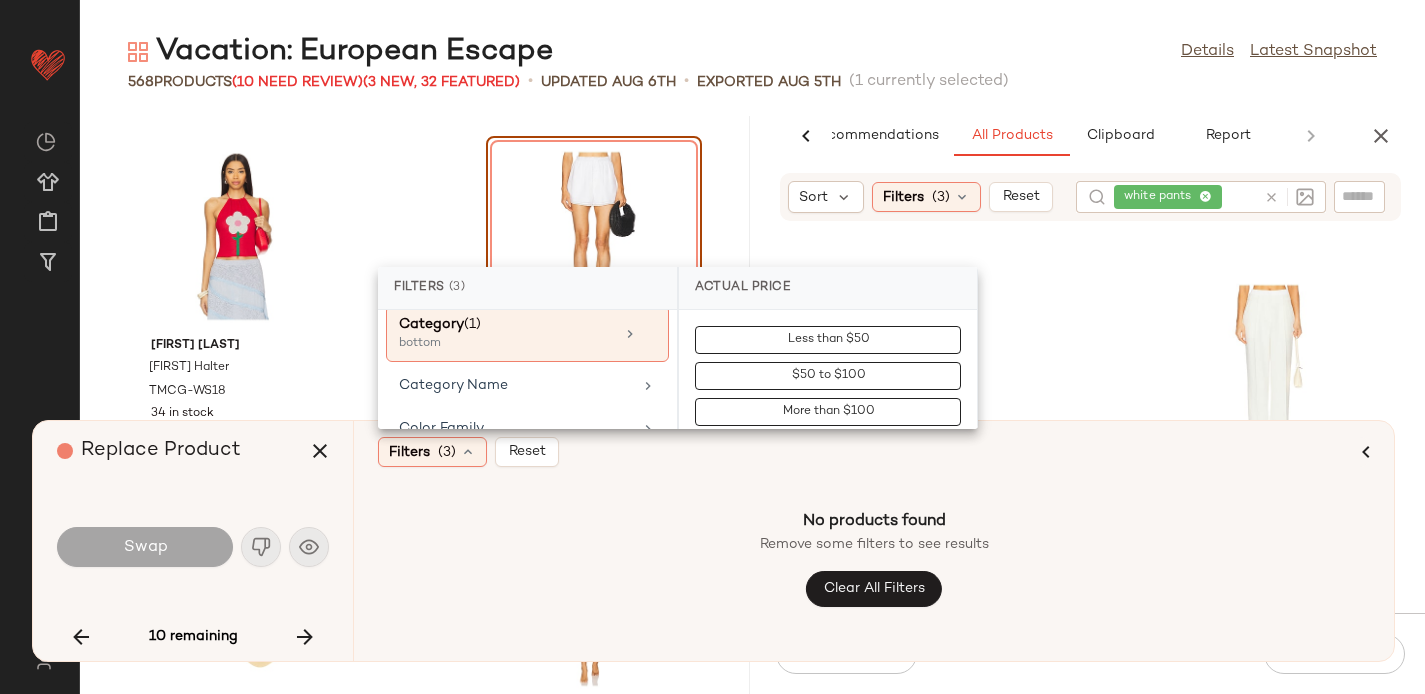scroll, scrollTop: 490, scrollLeft: 0, axis: vertical 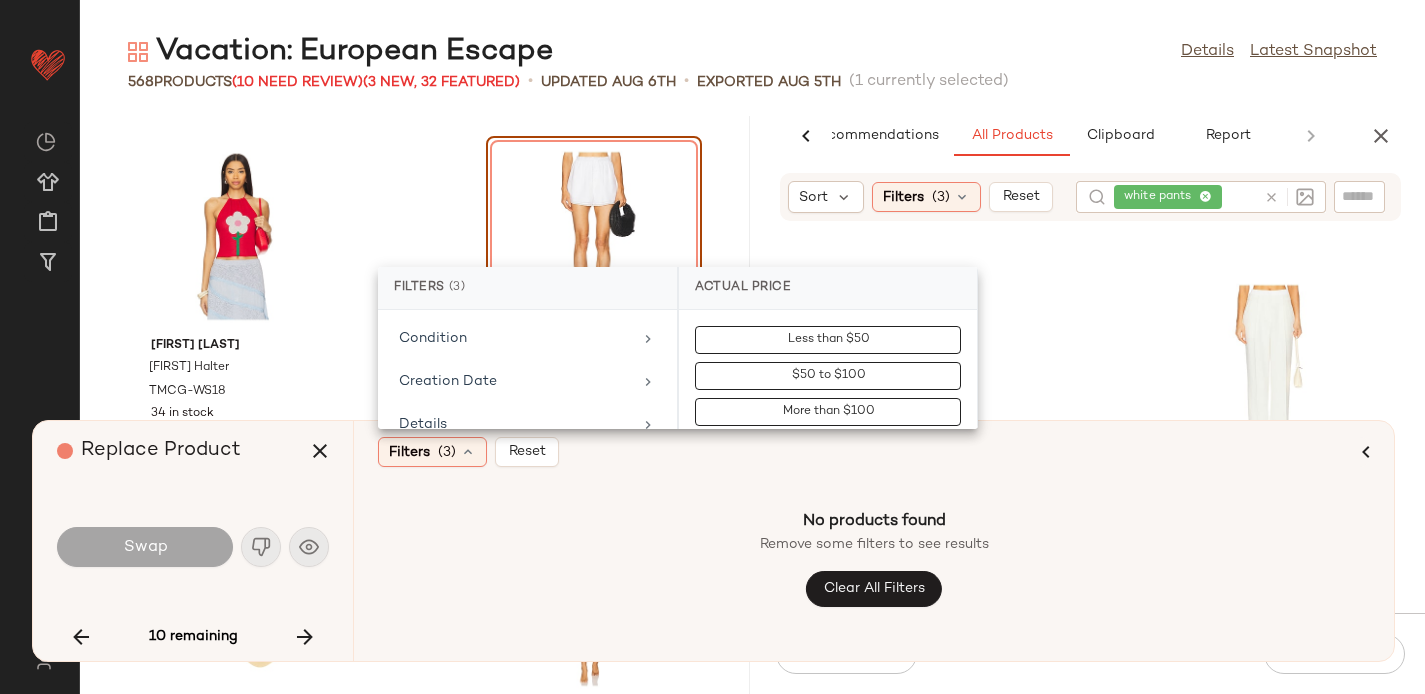 click on "View" 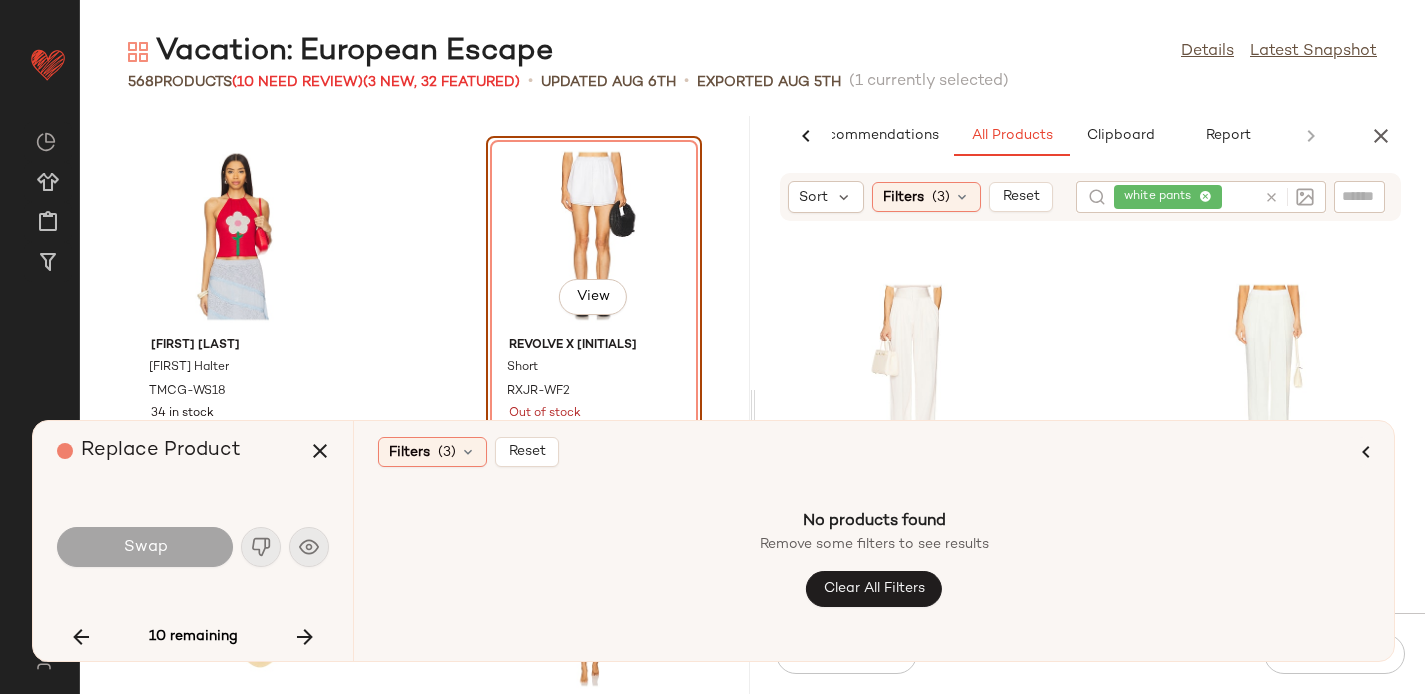 click on "View" 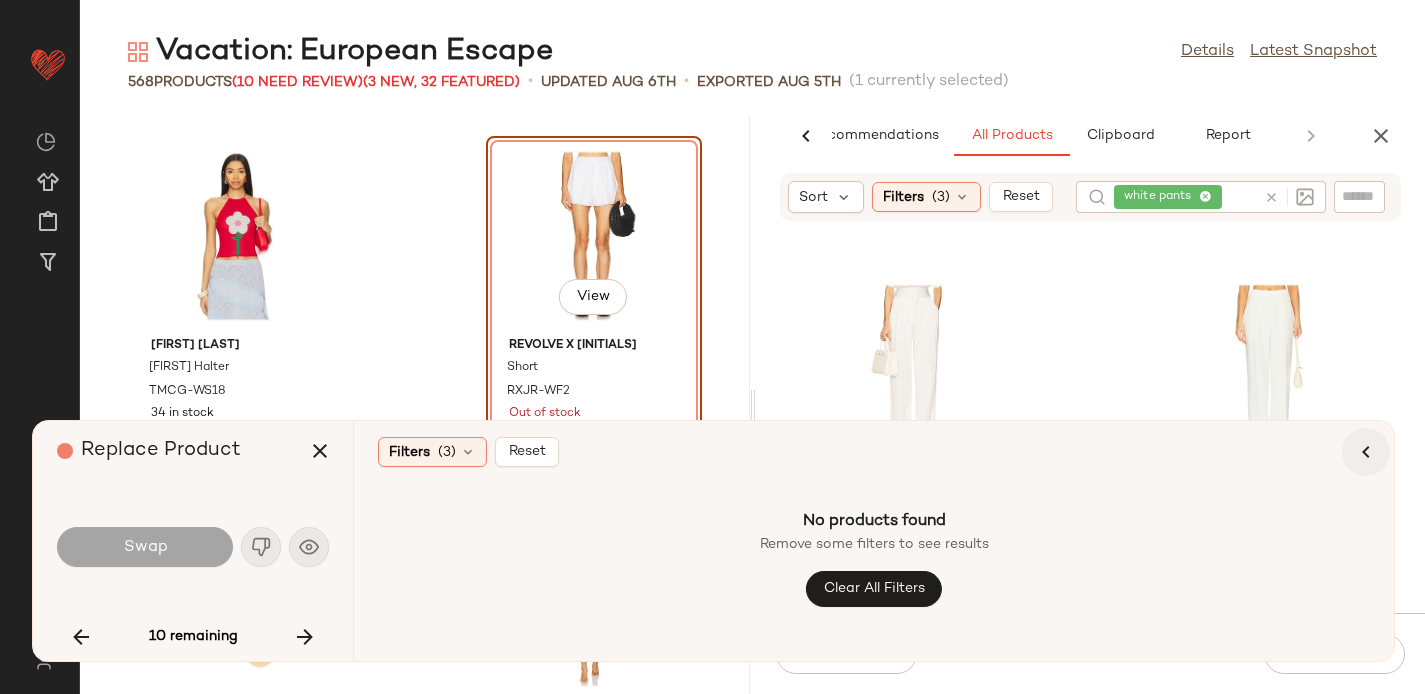 click at bounding box center [1366, 452] 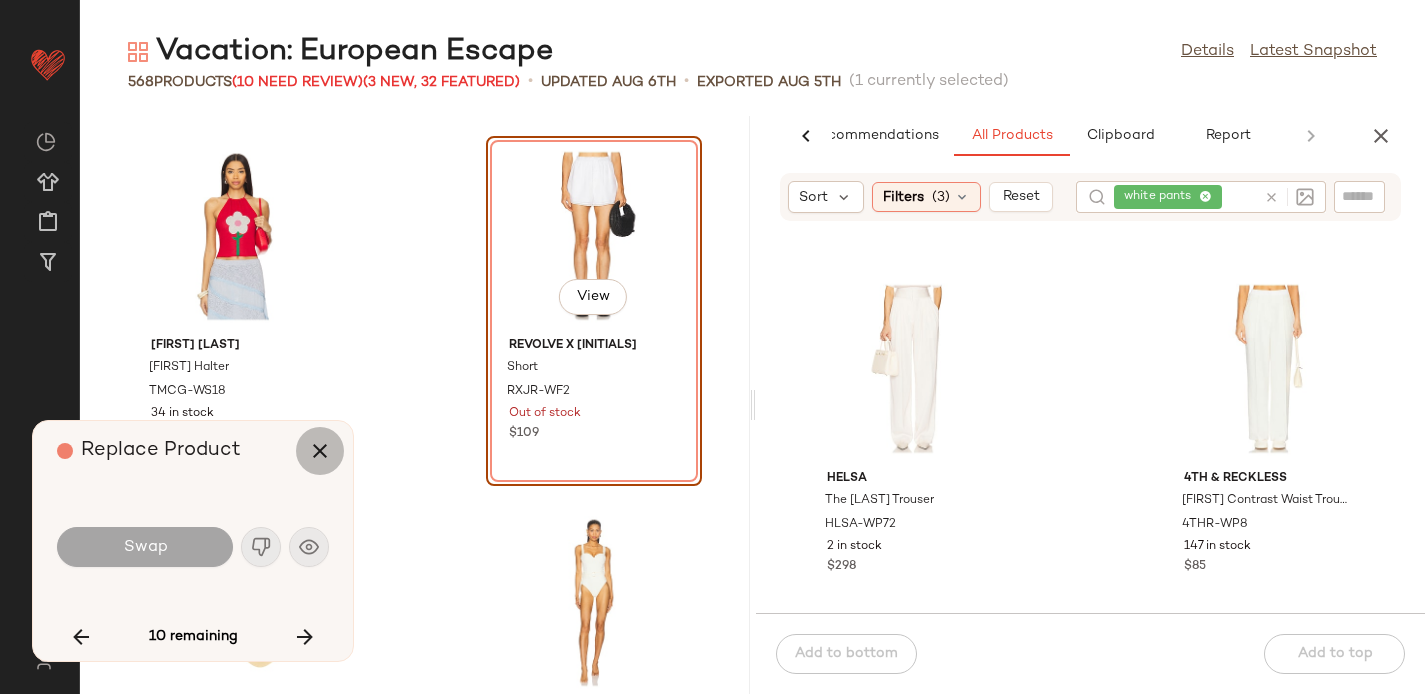 click at bounding box center [320, 451] 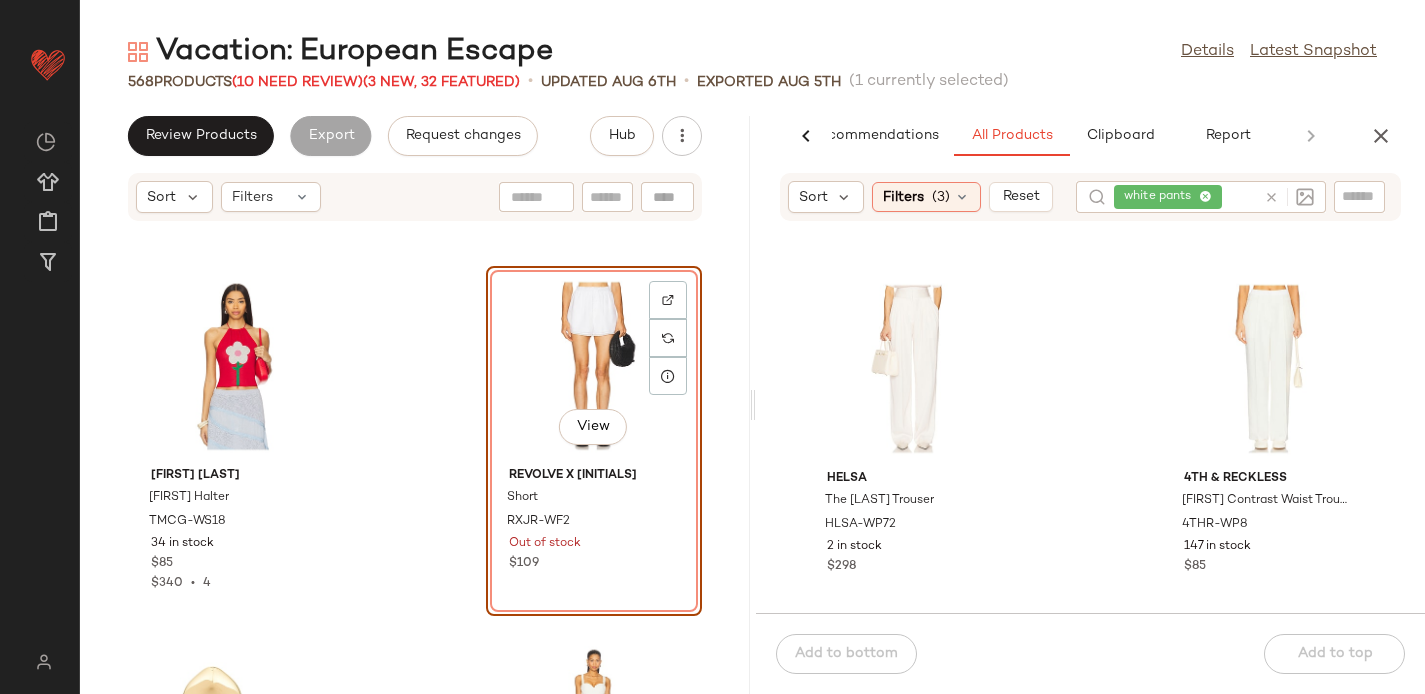 click on "View" 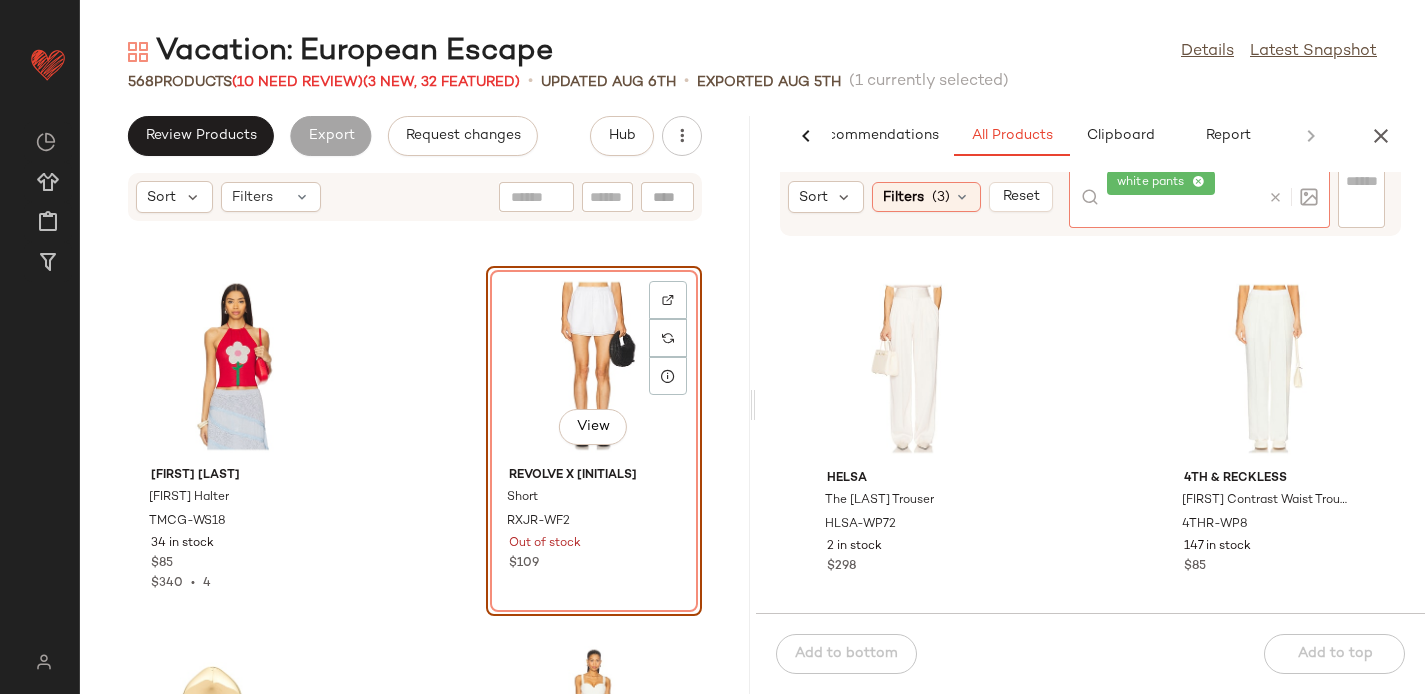 click 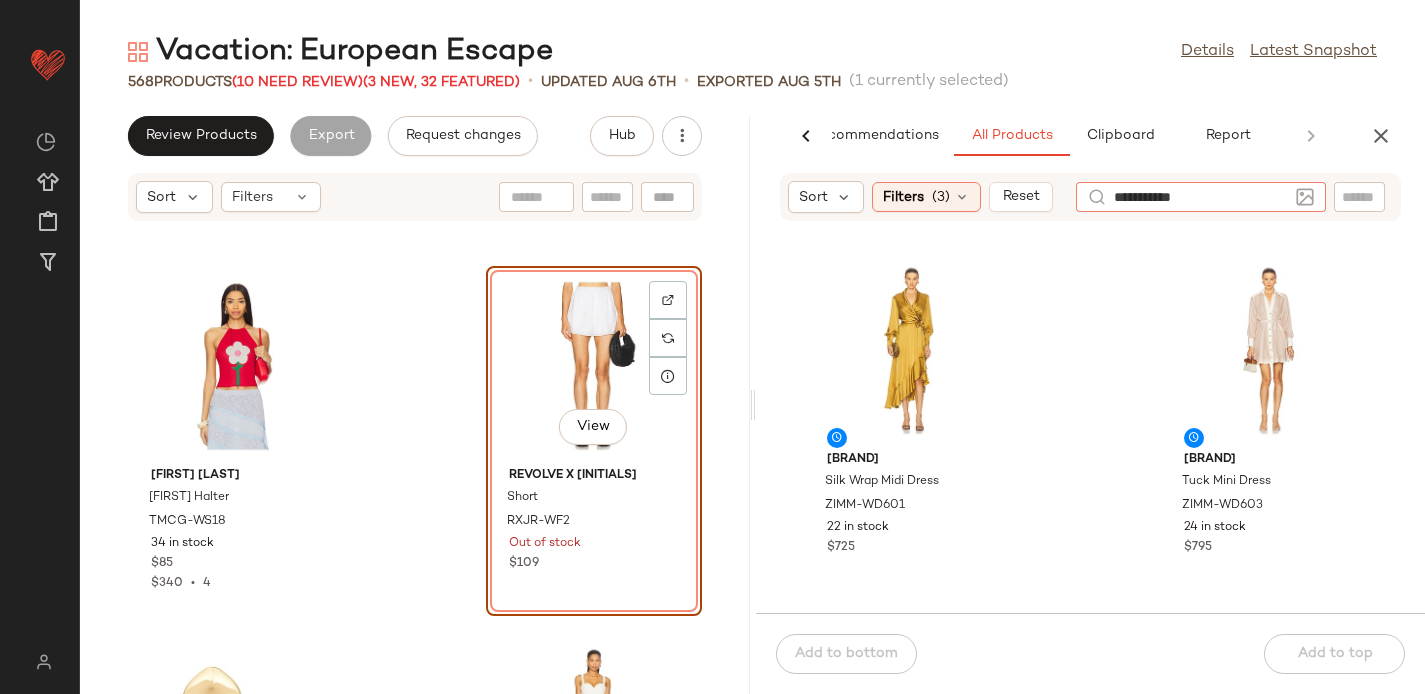 type on "**********" 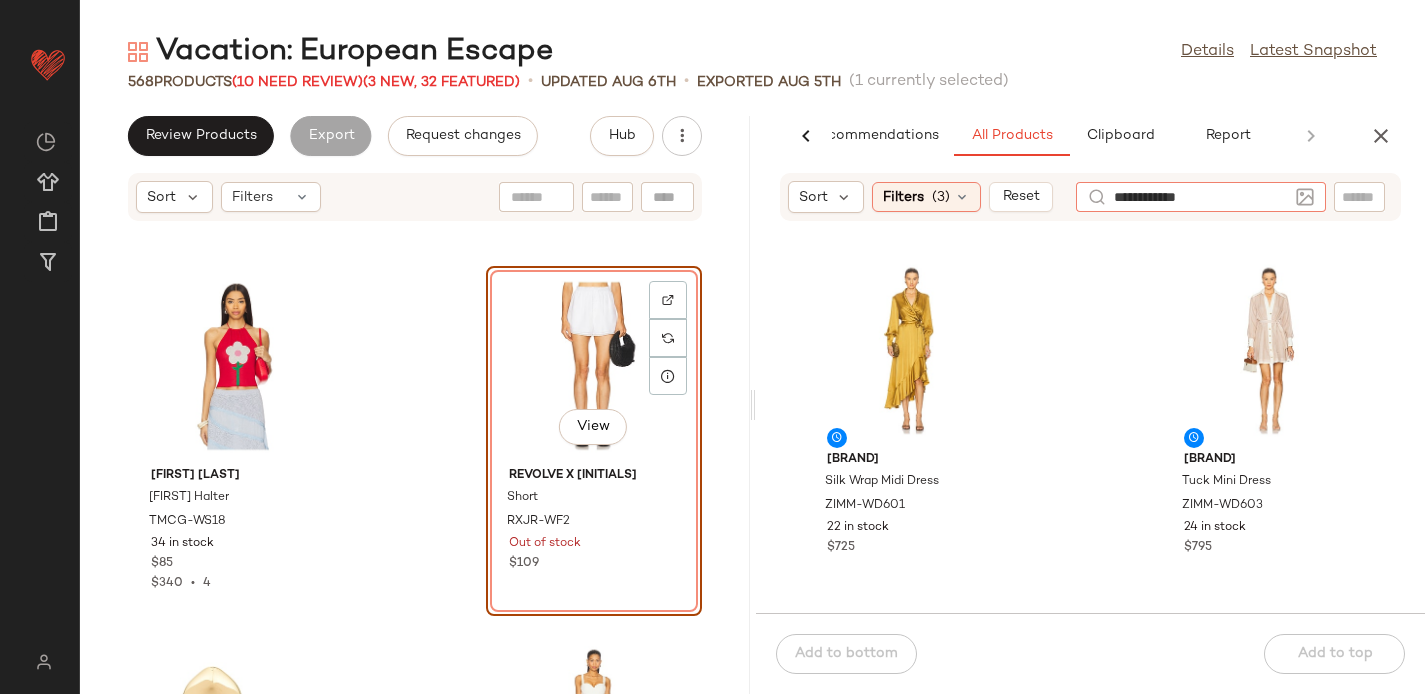 type 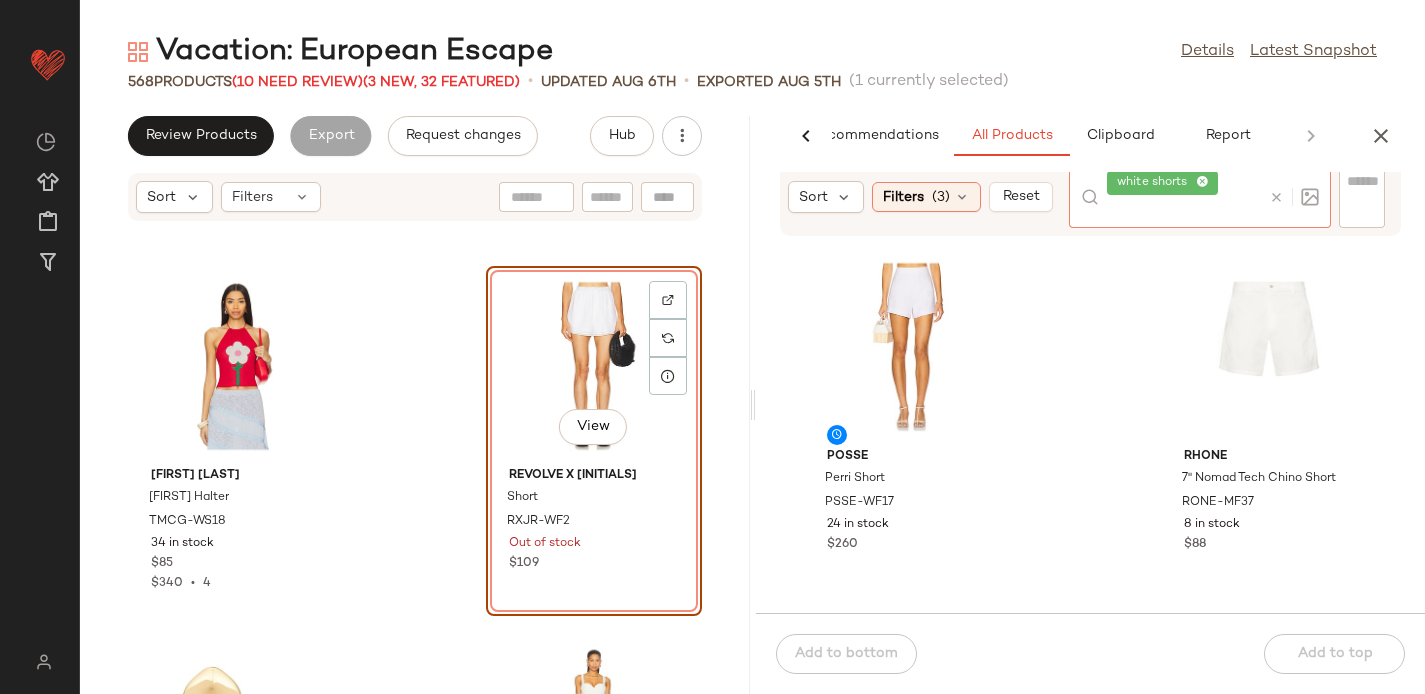 scroll, scrollTop: 370, scrollLeft: 0, axis: vertical 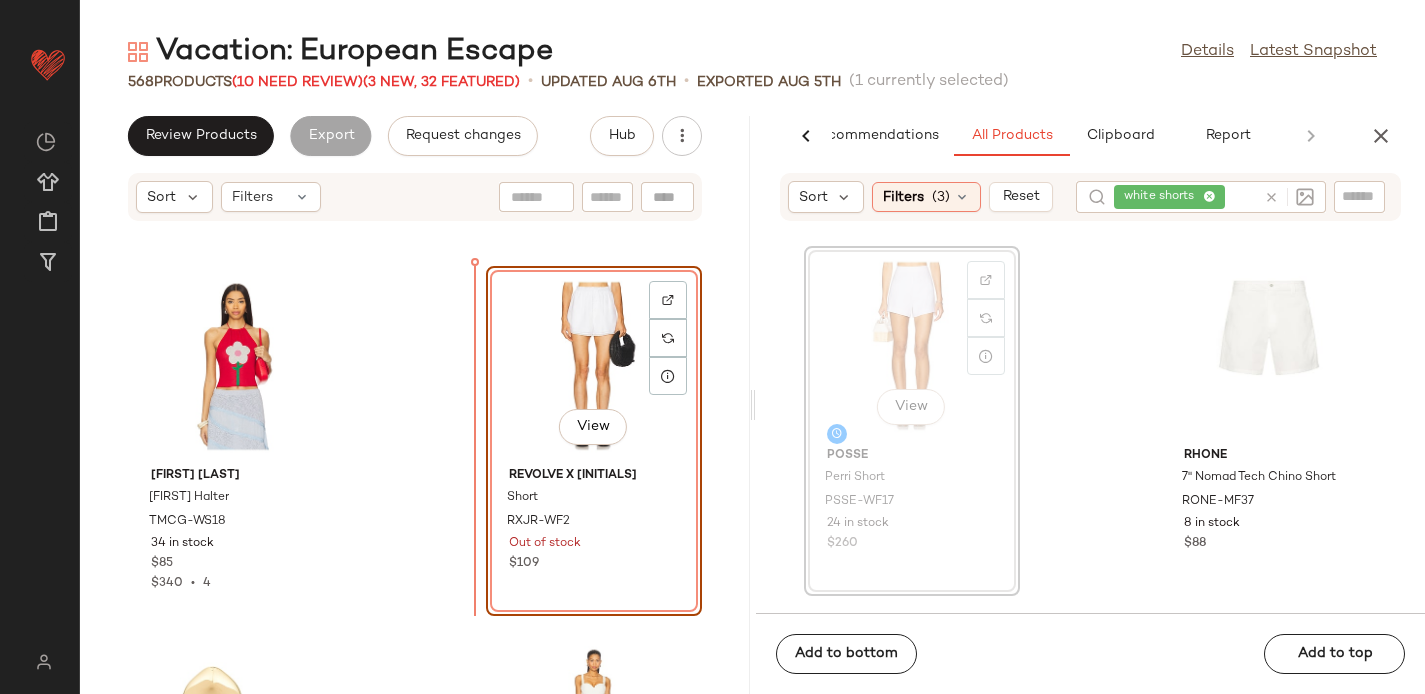 drag, startPoint x: 925, startPoint y: 345, endPoint x: 452, endPoint y: 408, distance: 477.17712 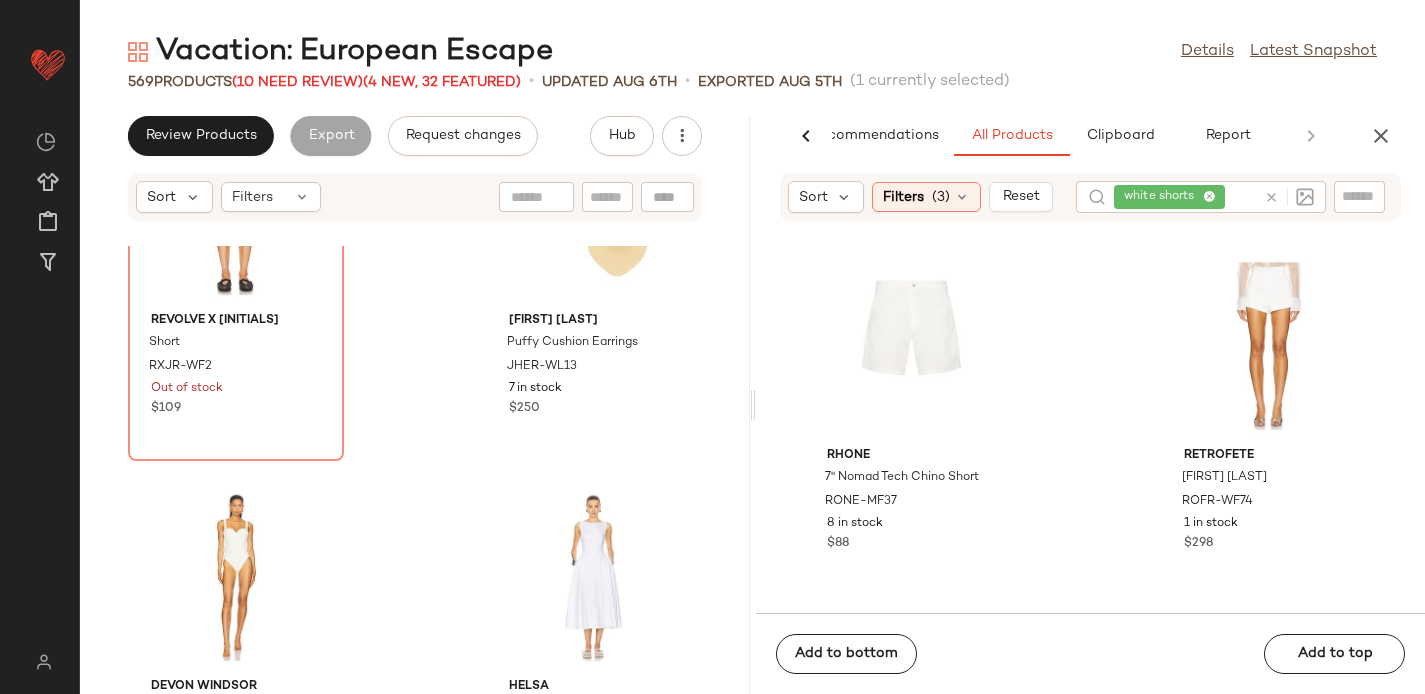 scroll, scrollTop: 45909, scrollLeft: 0, axis: vertical 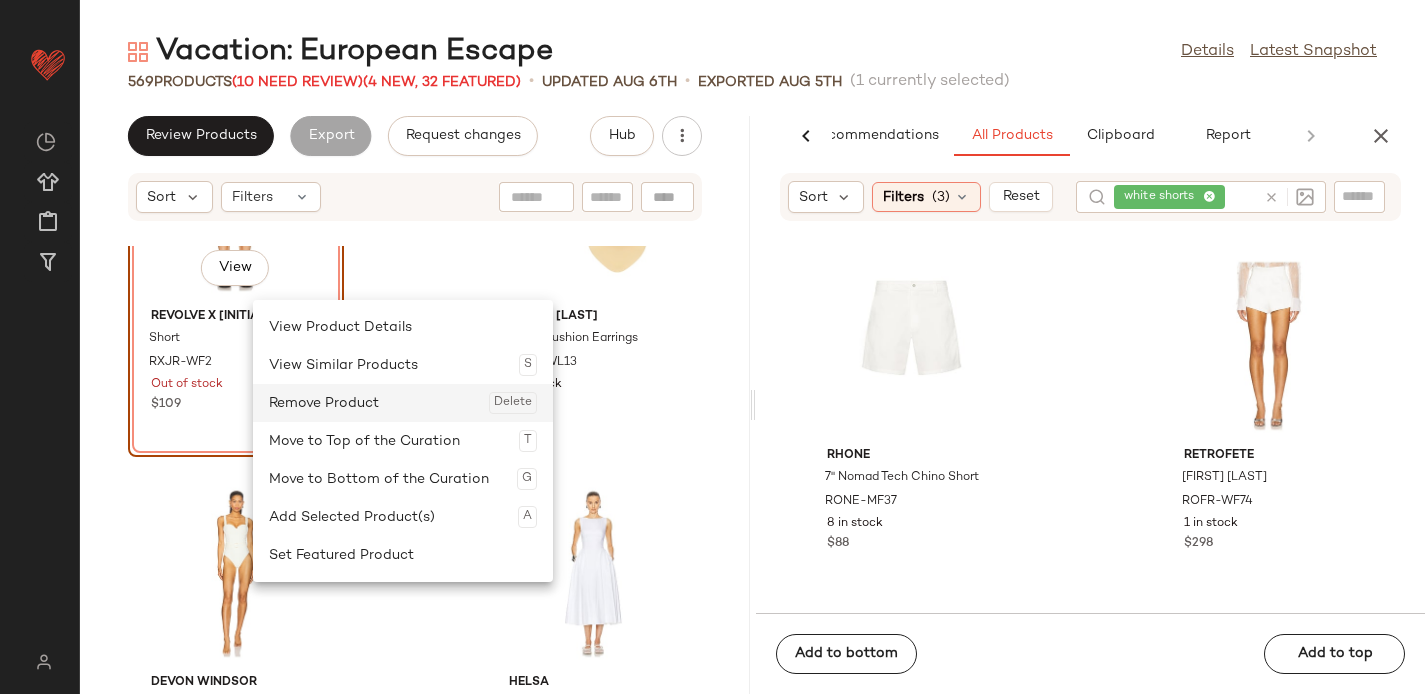 click on "Remove Product  Delete" 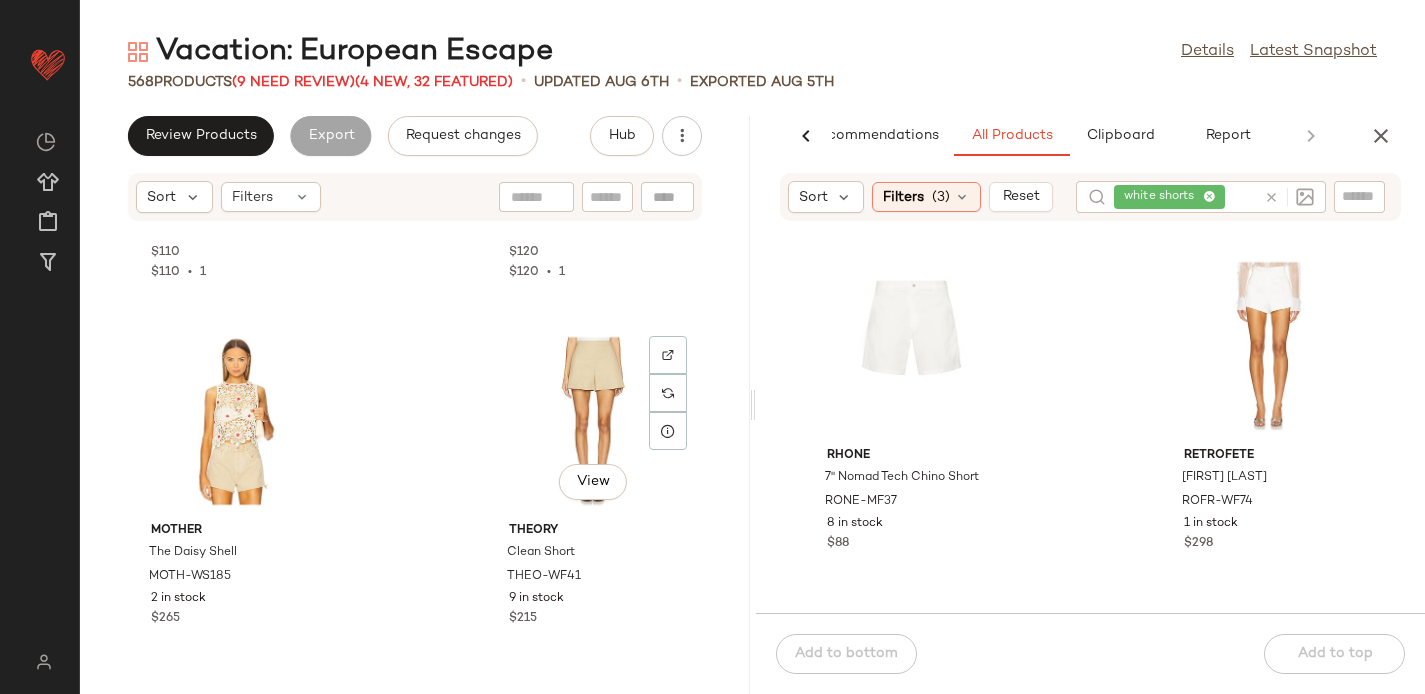 scroll, scrollTop: 46795, scrollLeft: 0, axis: vertical 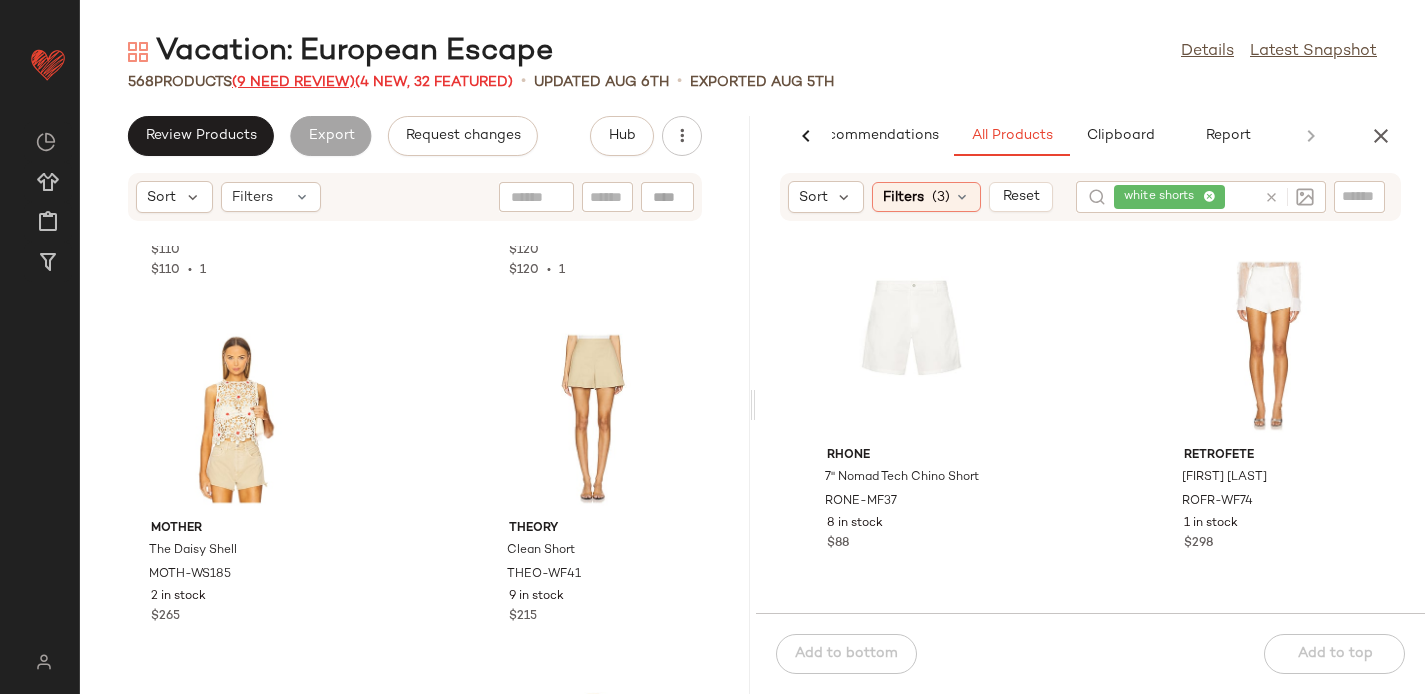 click on "(9 Need Review)" at bounding box center (293, 82) 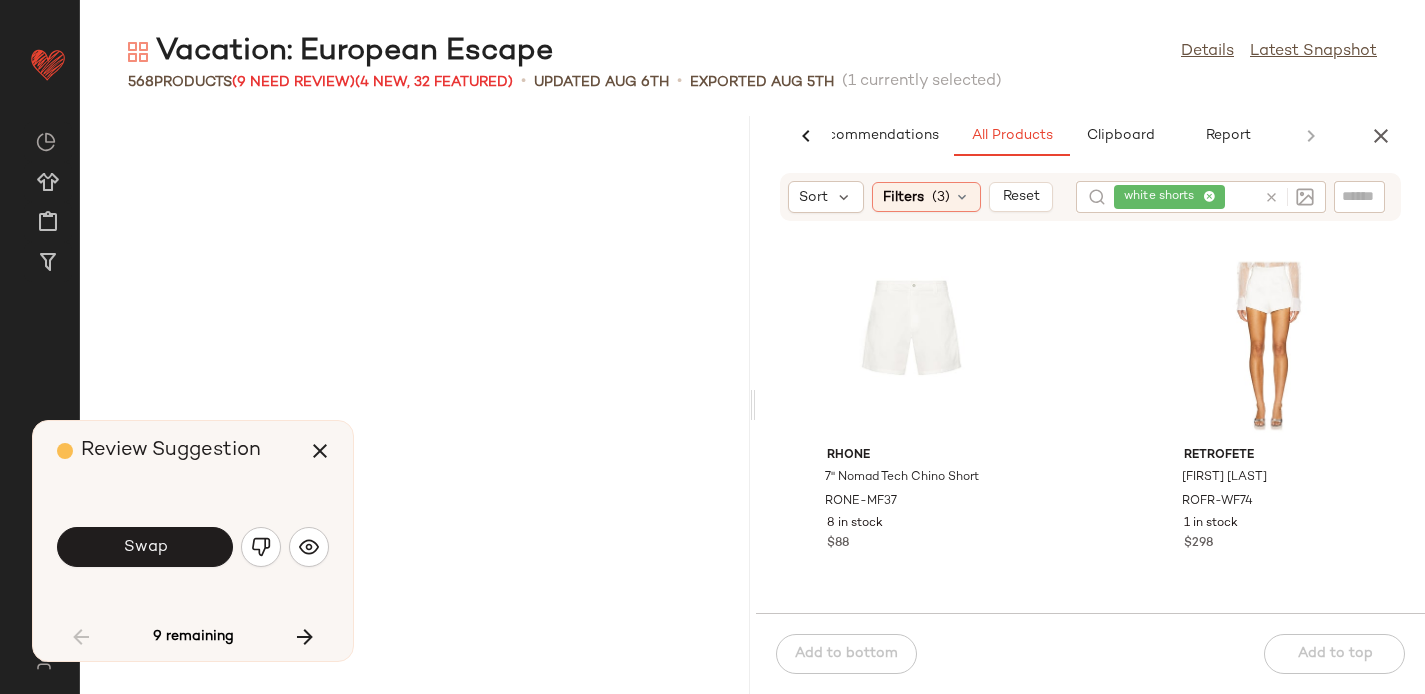 scroll, scrollTop: 3294, scrollLeft: 0, axis: vertical 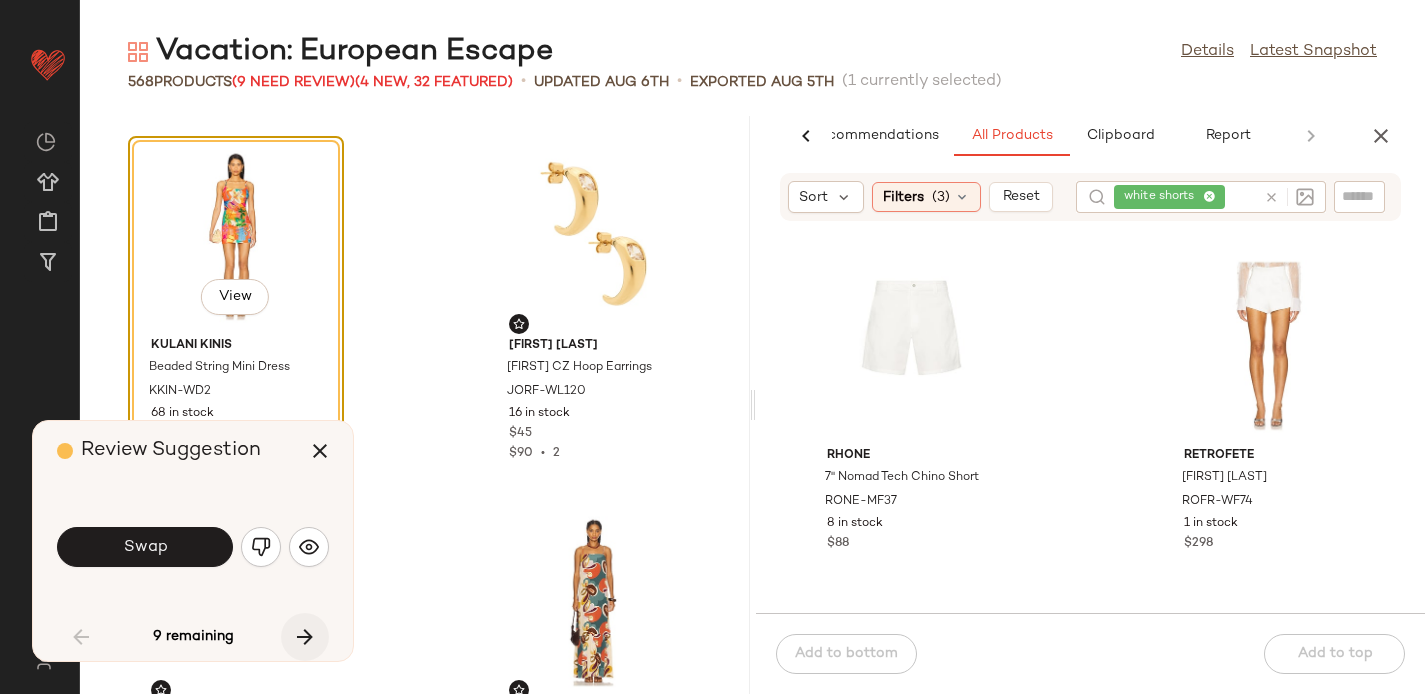 click at bounding box center [305, 637] 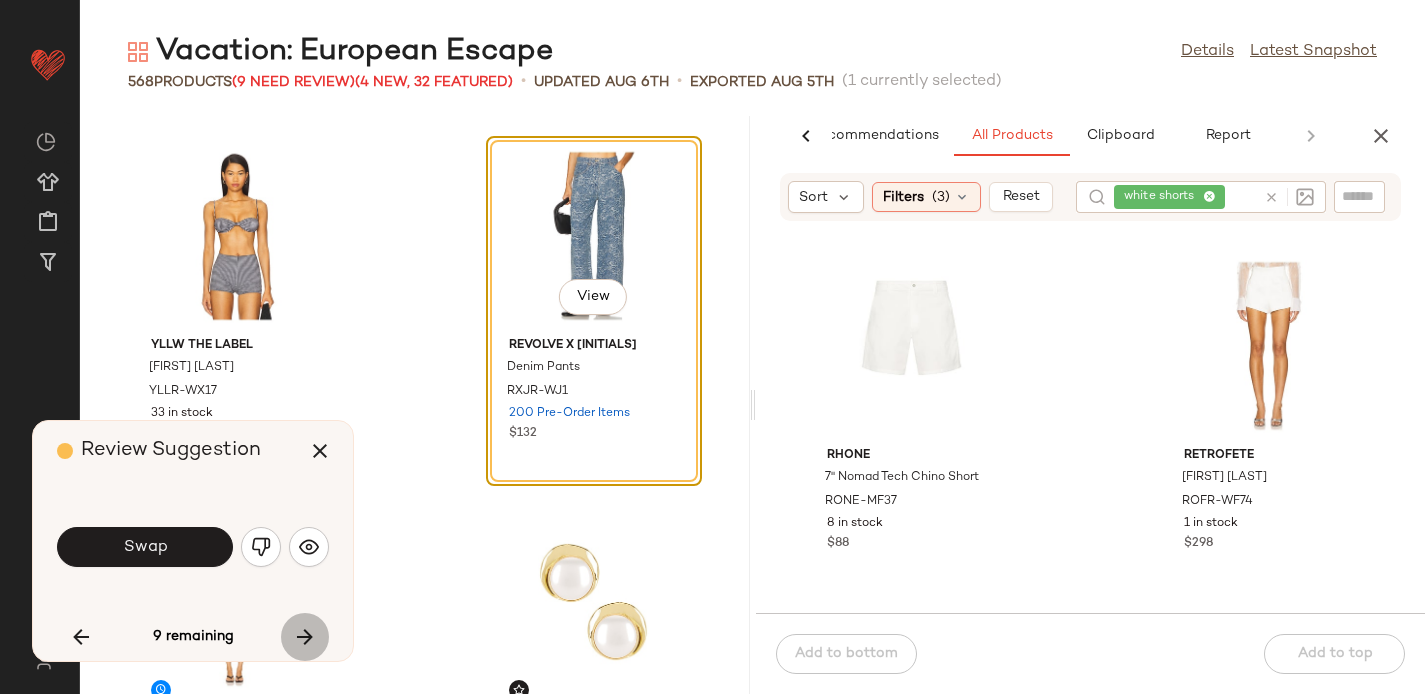 click at bounding box center [305, 637] 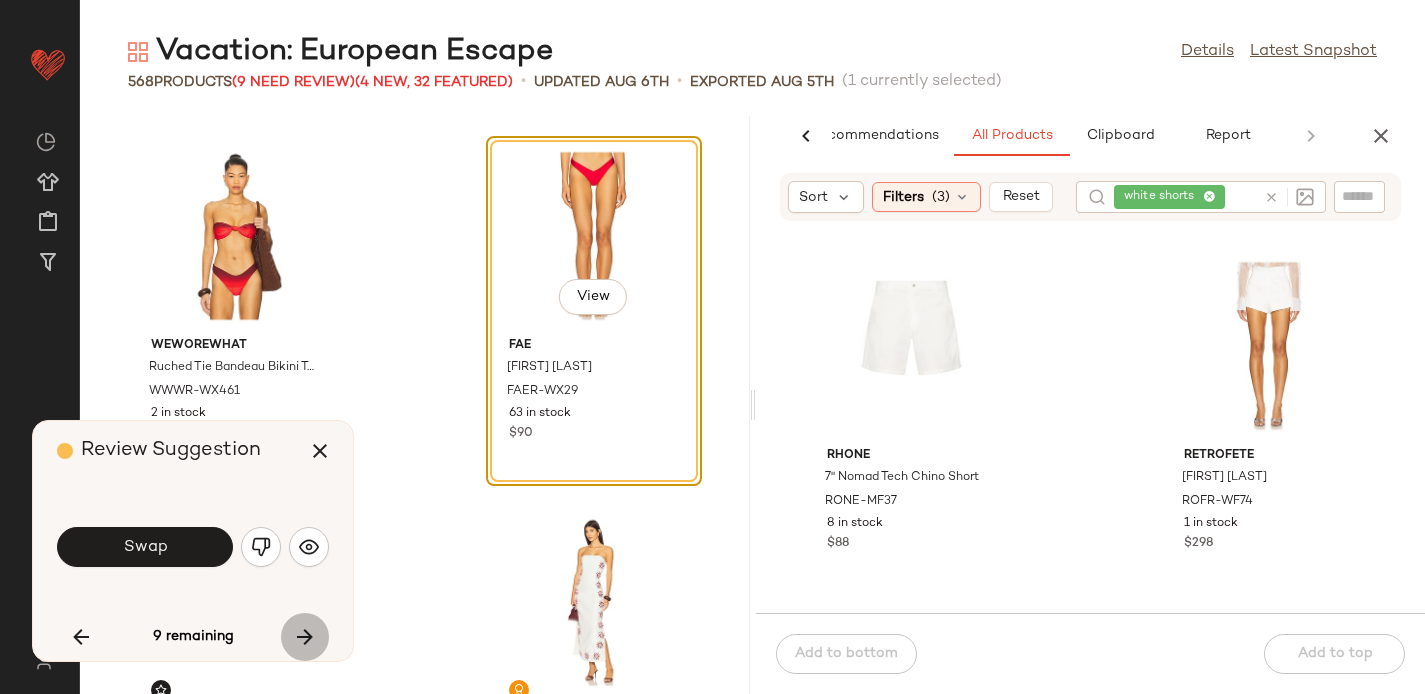 click at bounding box center [305, 637] 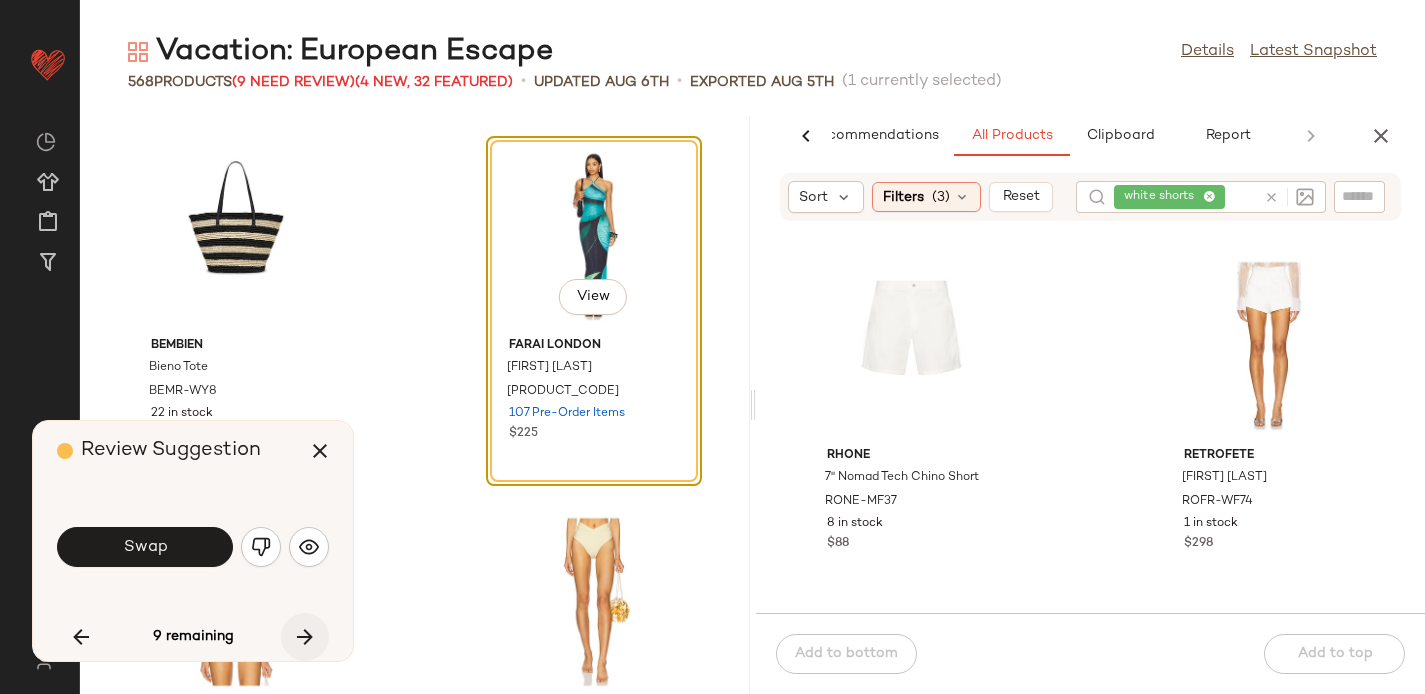 click at bounding box center (305, 637) 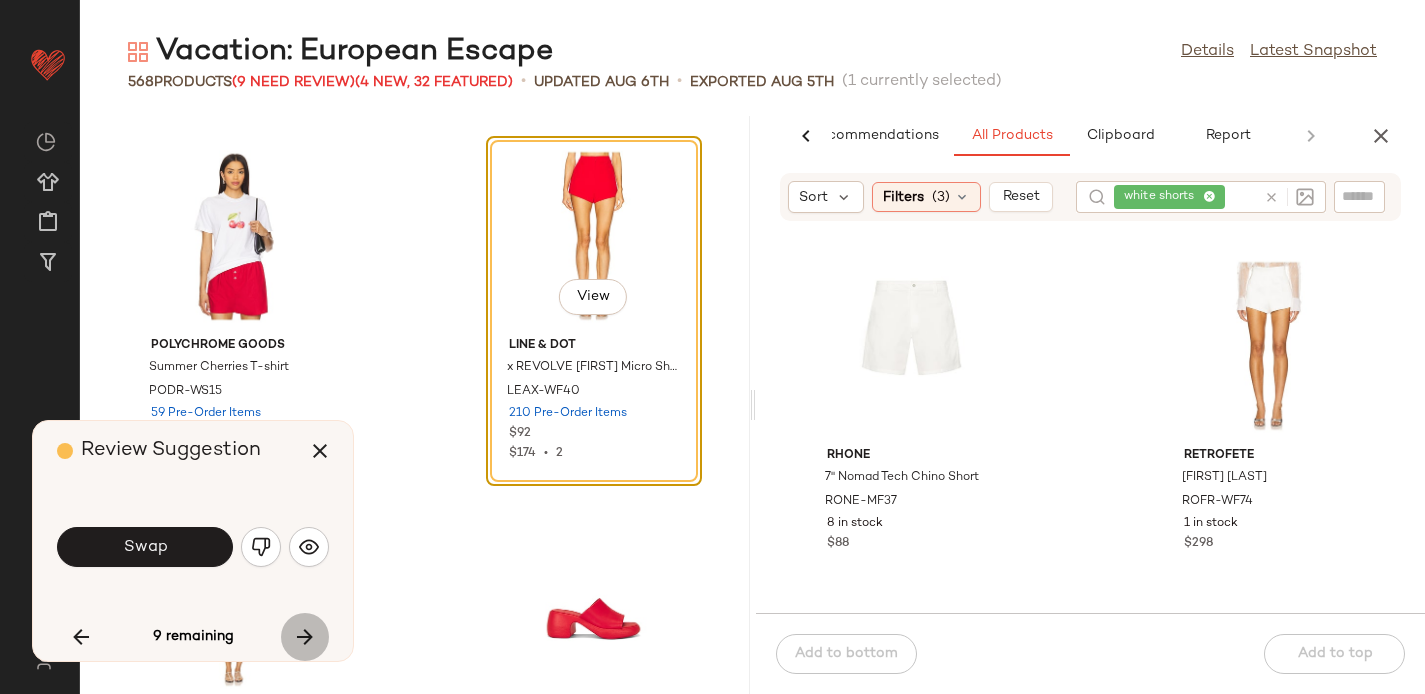 click at bounding box center (305, 637) 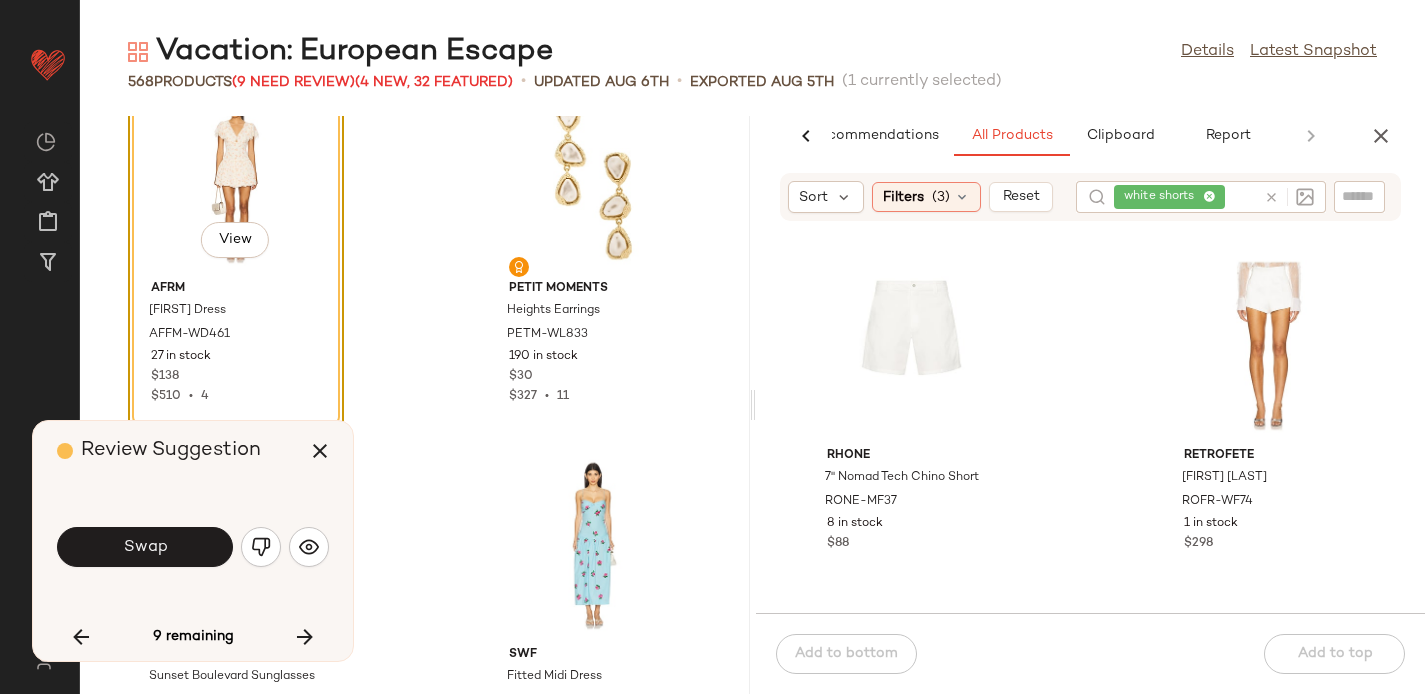 scroll, scrollTop: 44347, scrollLeft: 0, axis: vertical 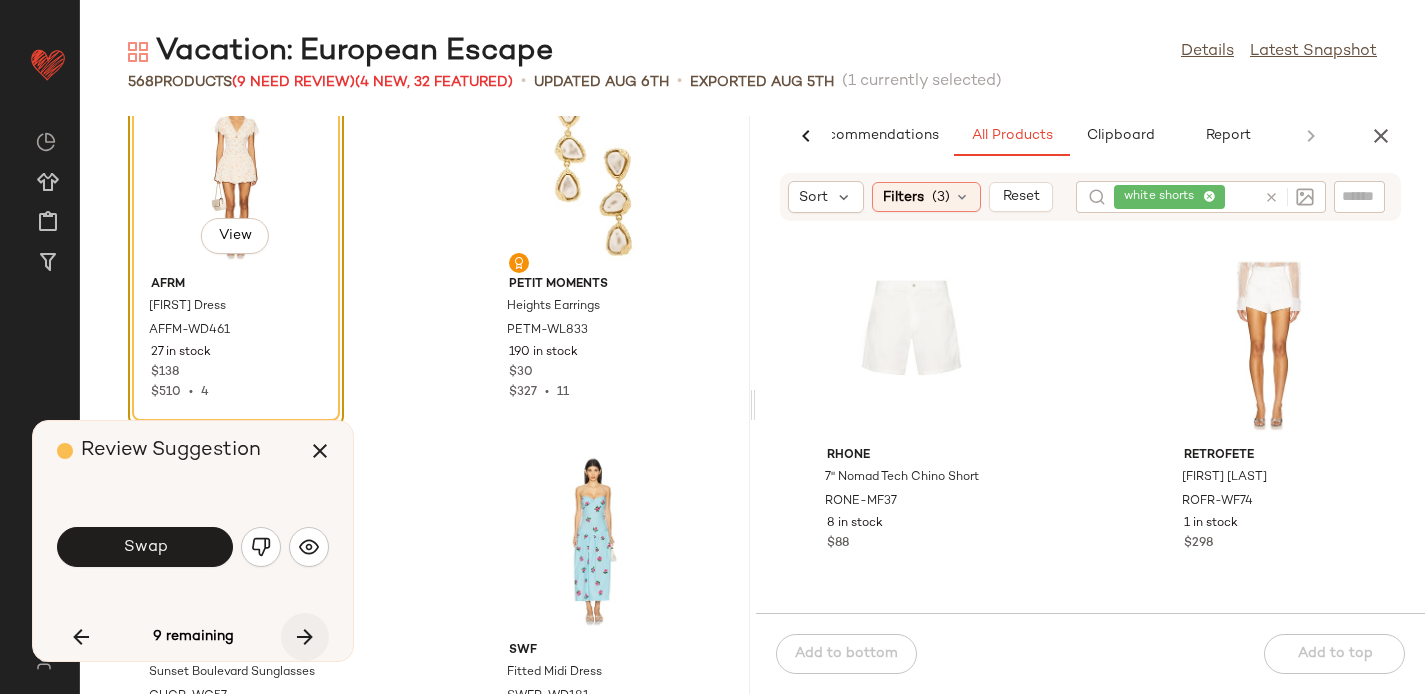 click at bounding box center (305, 637) 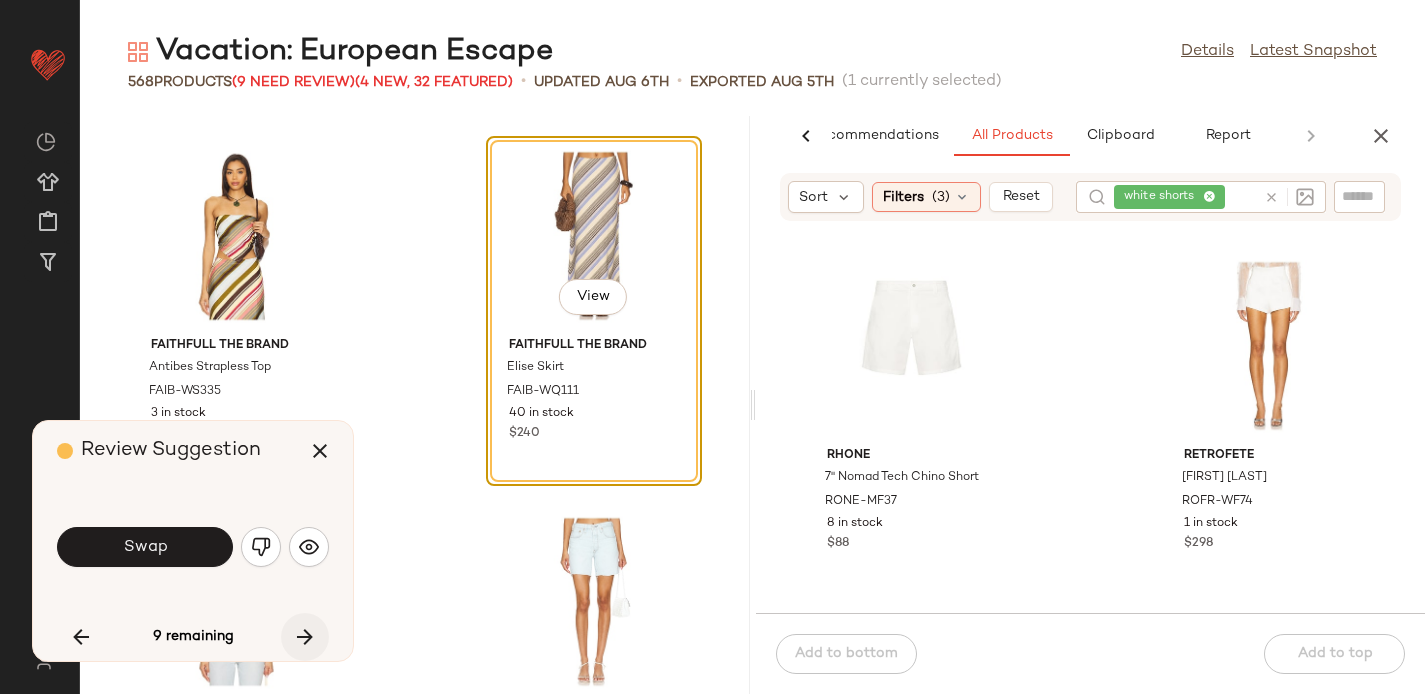 click at bounding box center (305, 637) 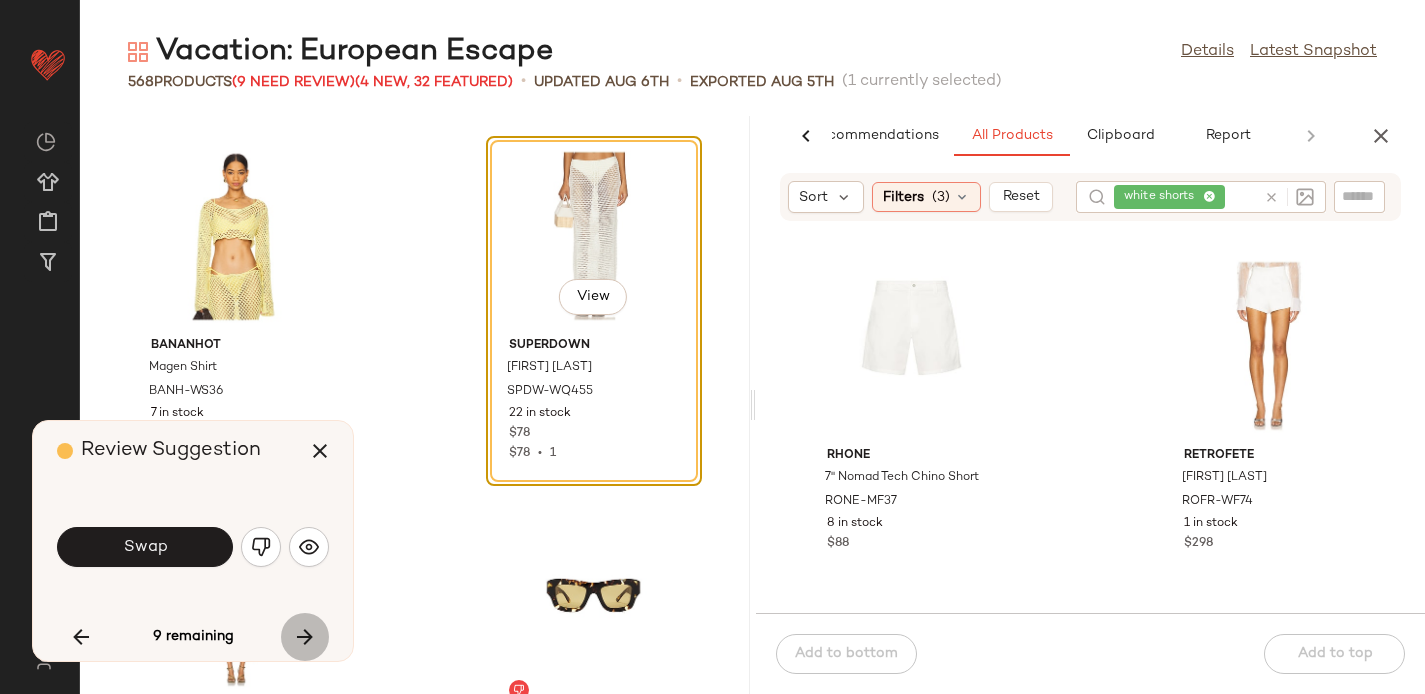 click at bounding box center [305, 637] 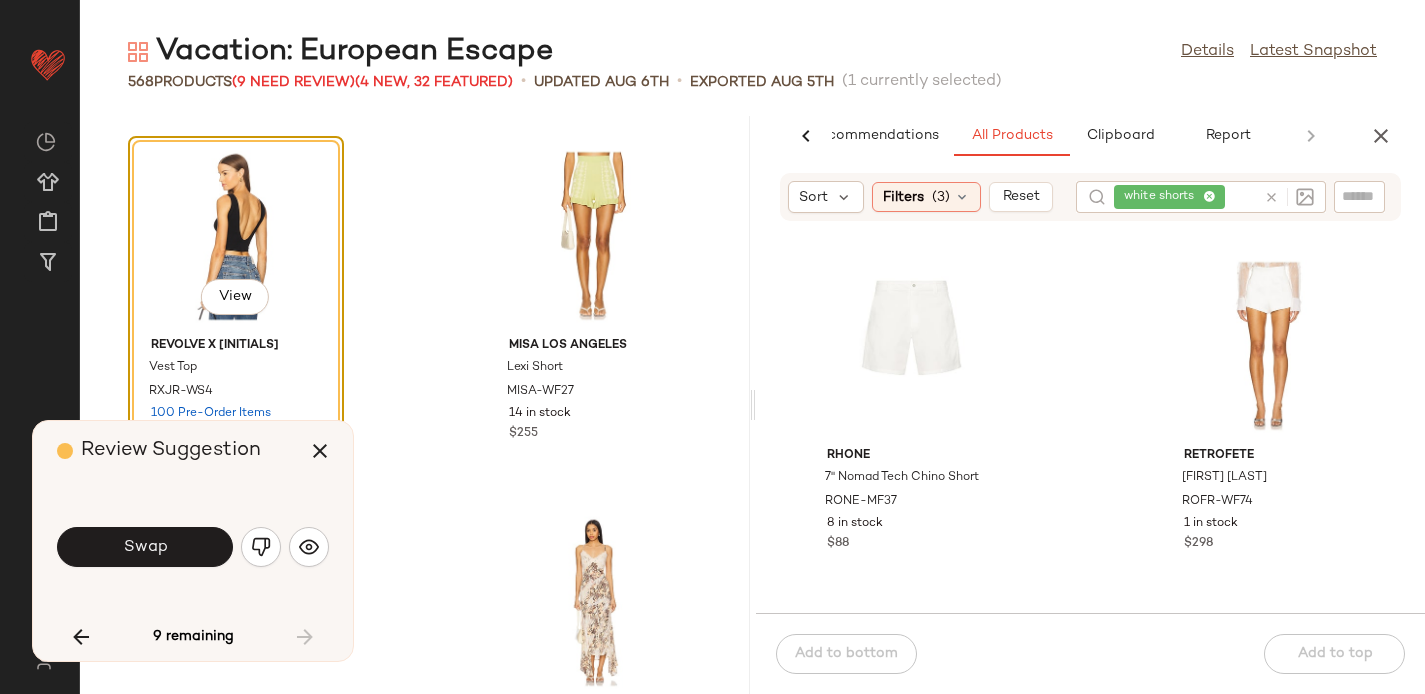 scroll, scrollTop: 95235, scrollLeft: 0, axis: vertical 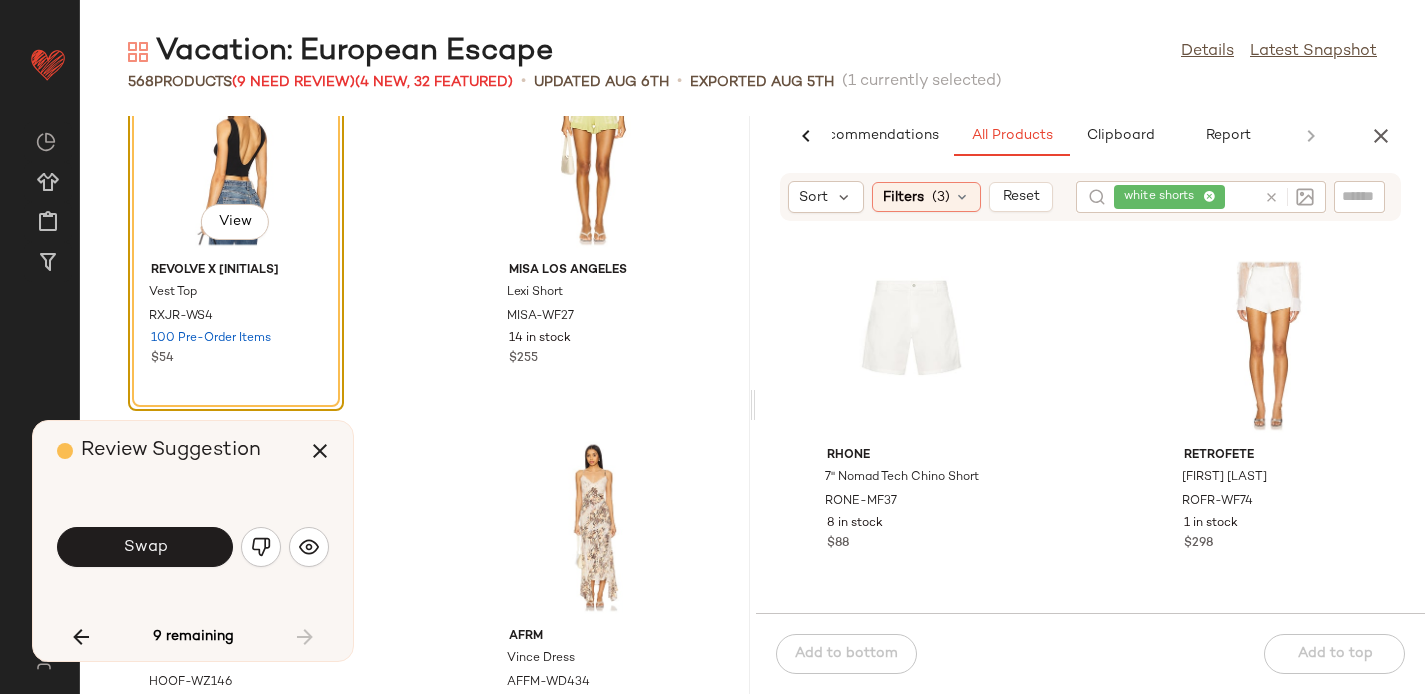 click on "9 remaining" at bounding box center (193, 637) 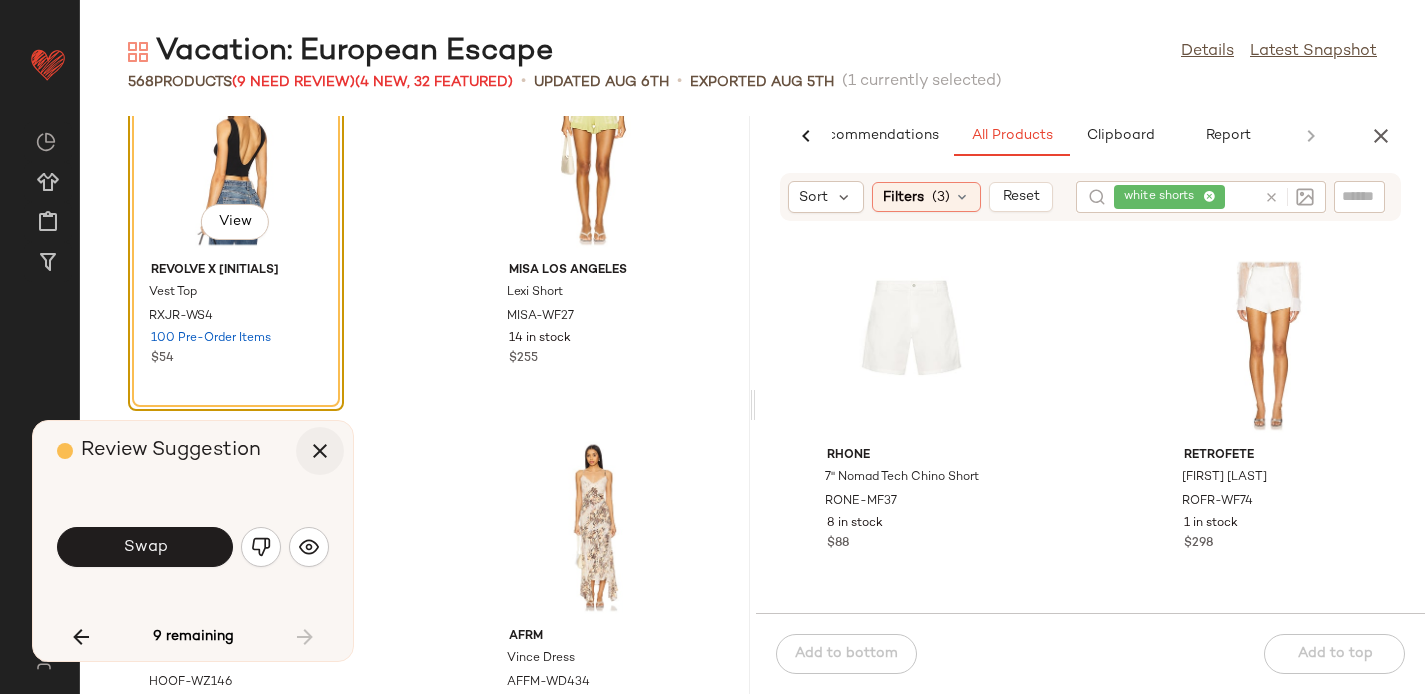 click at bounding box center (320, 451) 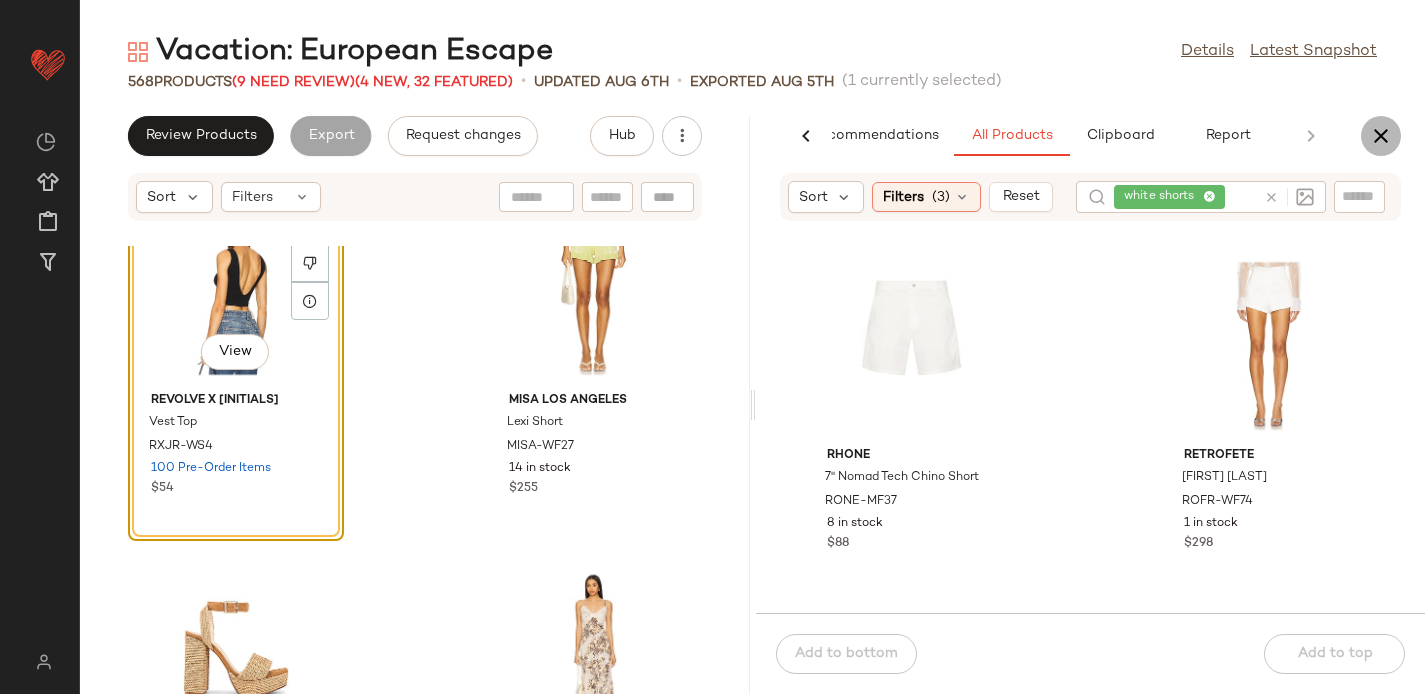 click at bounding box center (1381, 136) 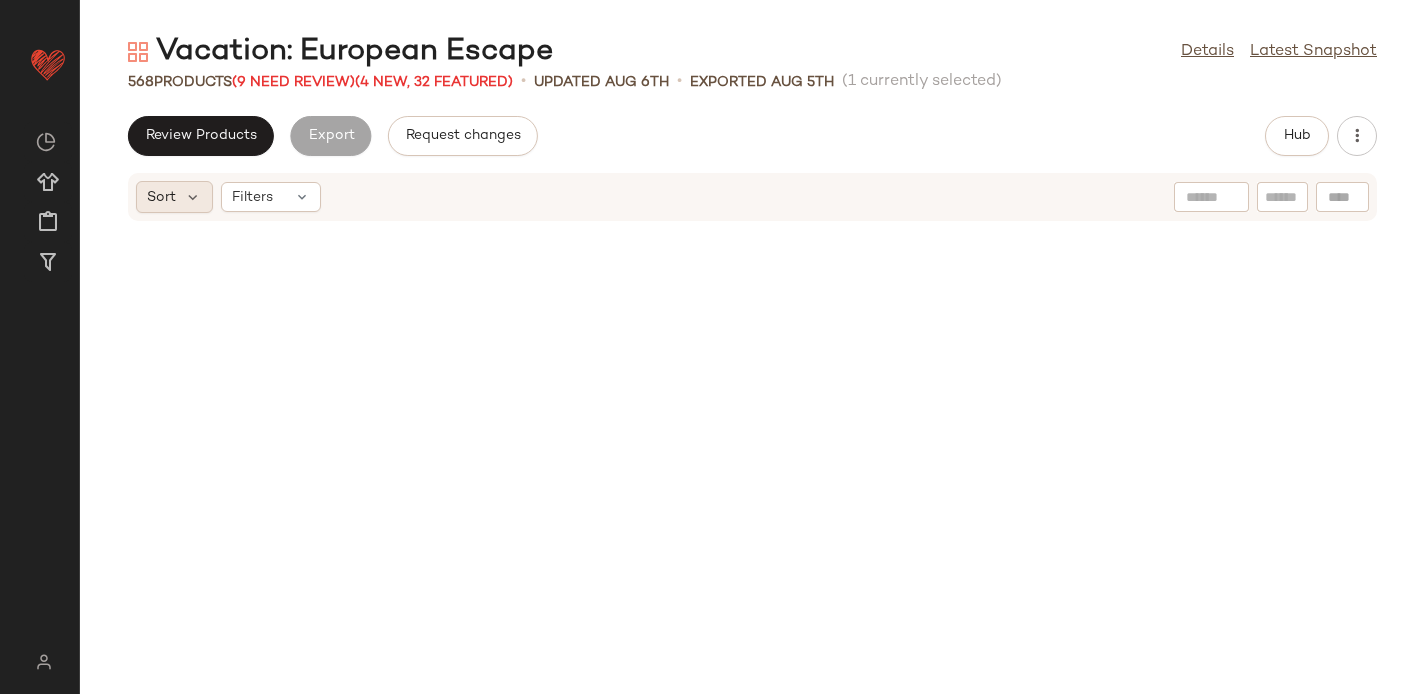 scroll, scrollTop: 38064, scrollLeft: 0, axis: vertical 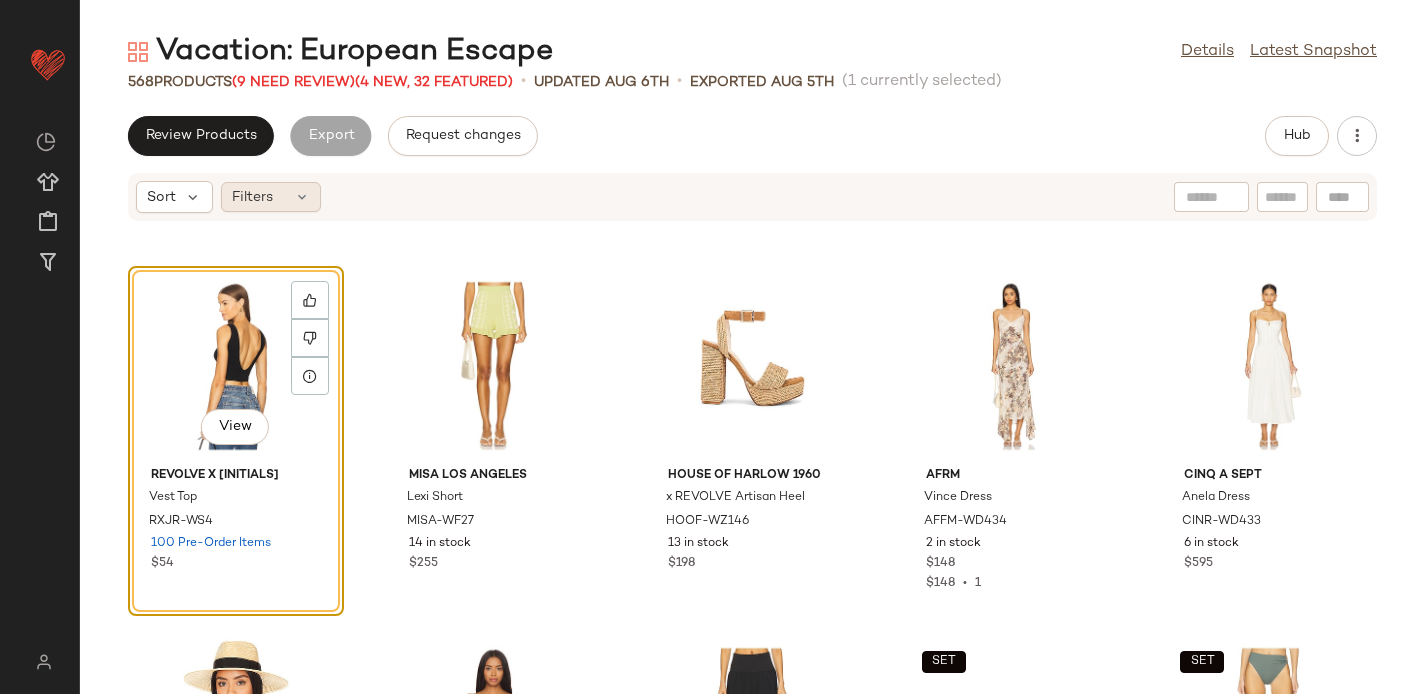 click on "Filters" at bounding box center [252, 197] 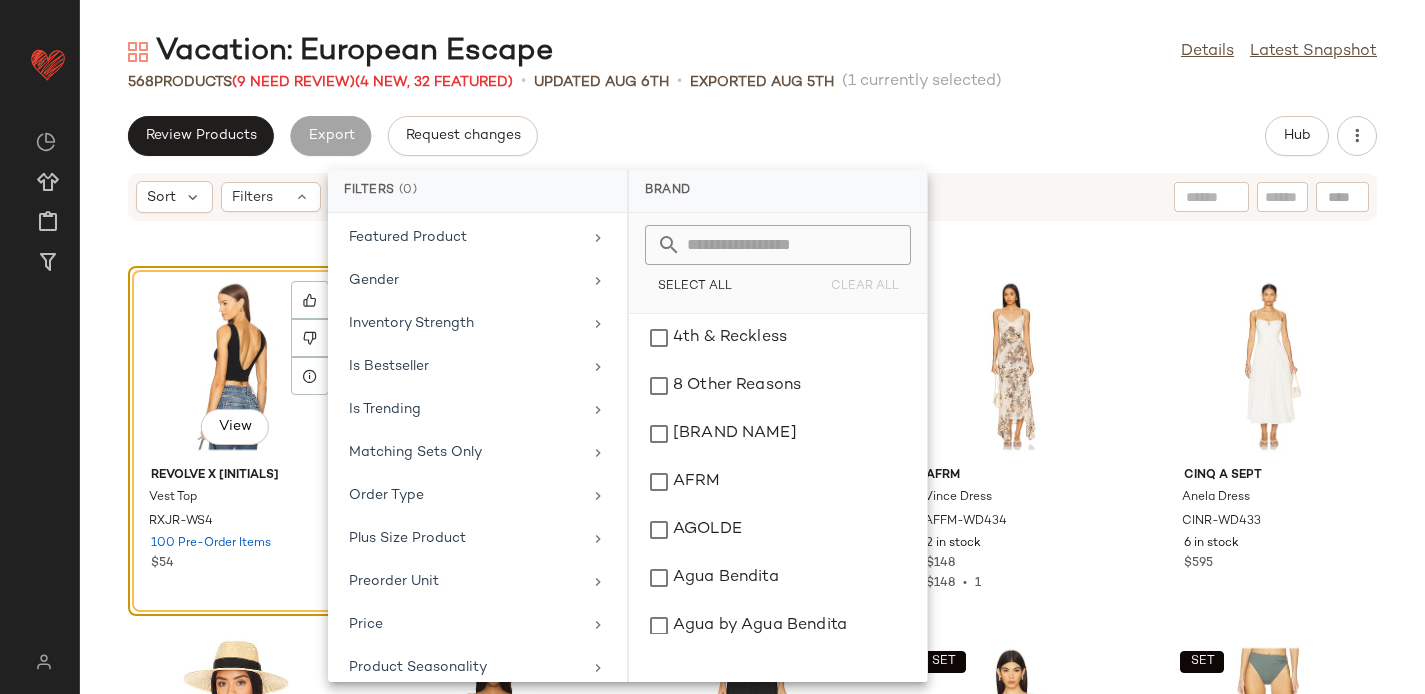 scroll, scrollTop: 923, scrollLeft: 0, axis: vertical 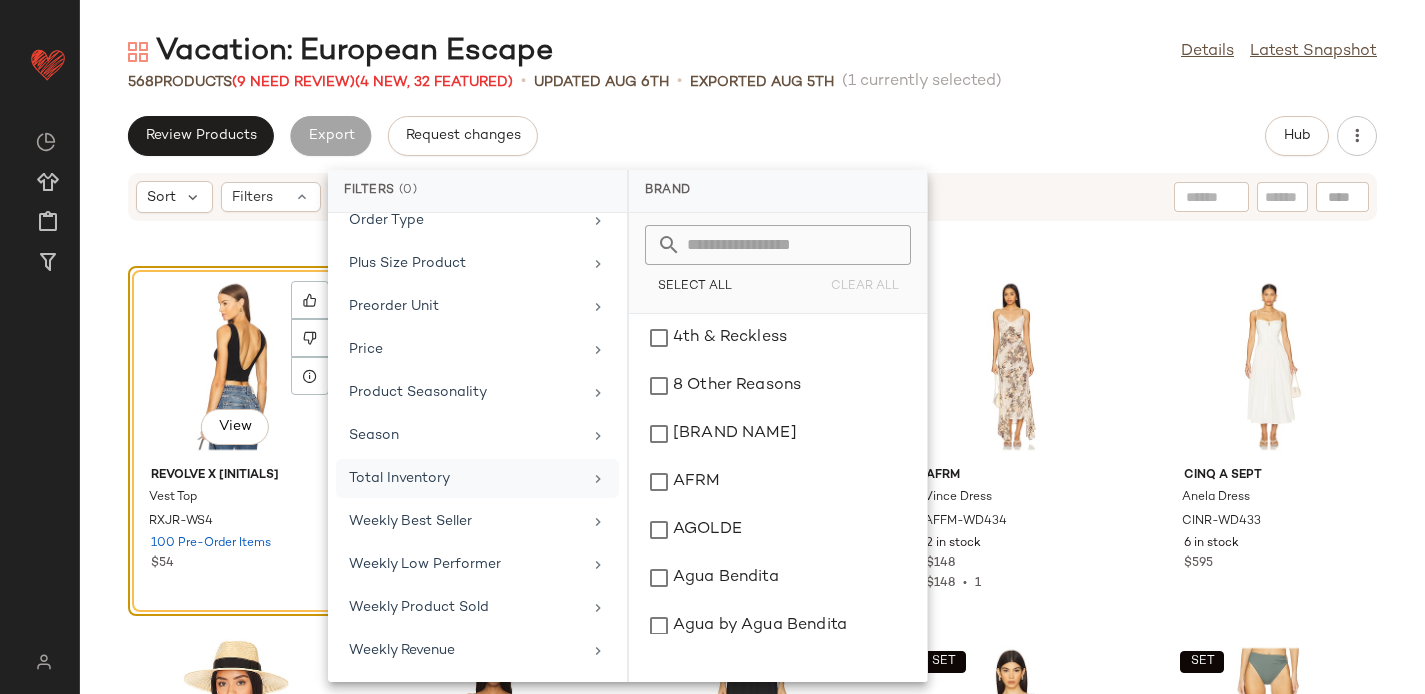click on "Total Inventory" at bounding box center [465, 478] 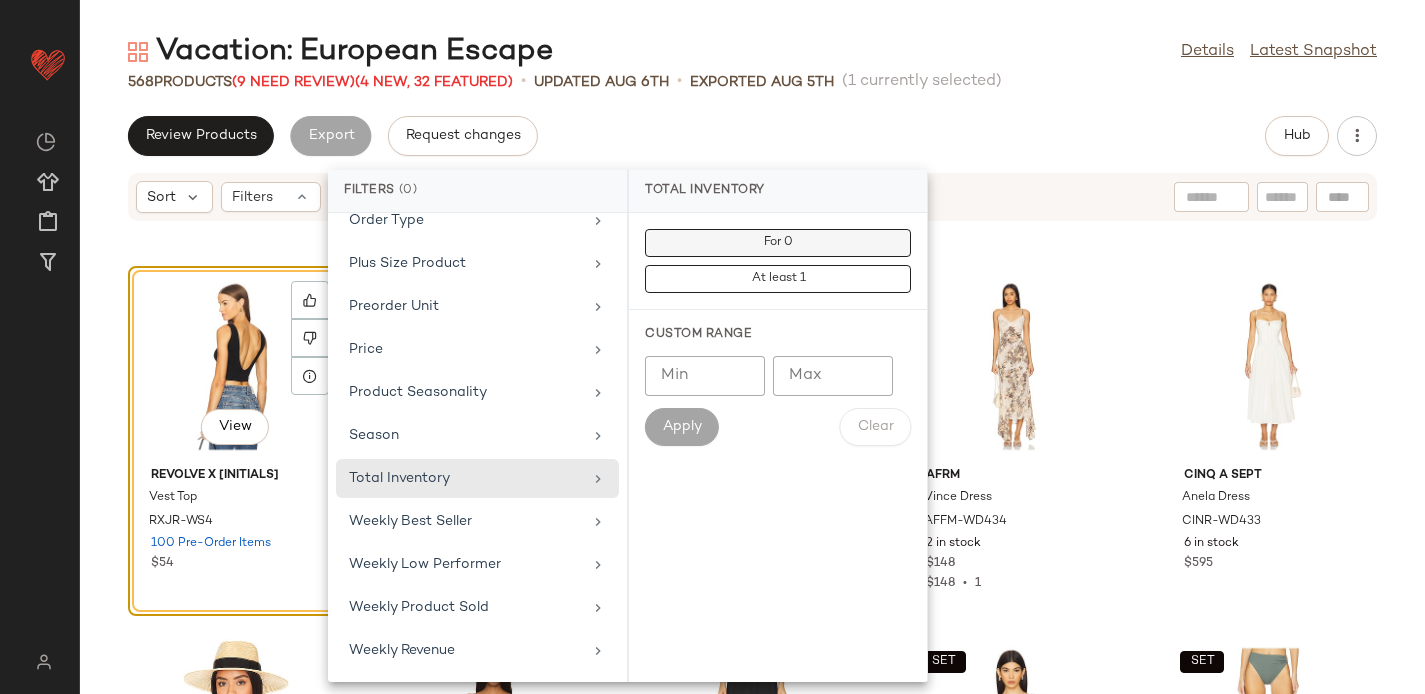 click on "For 0" 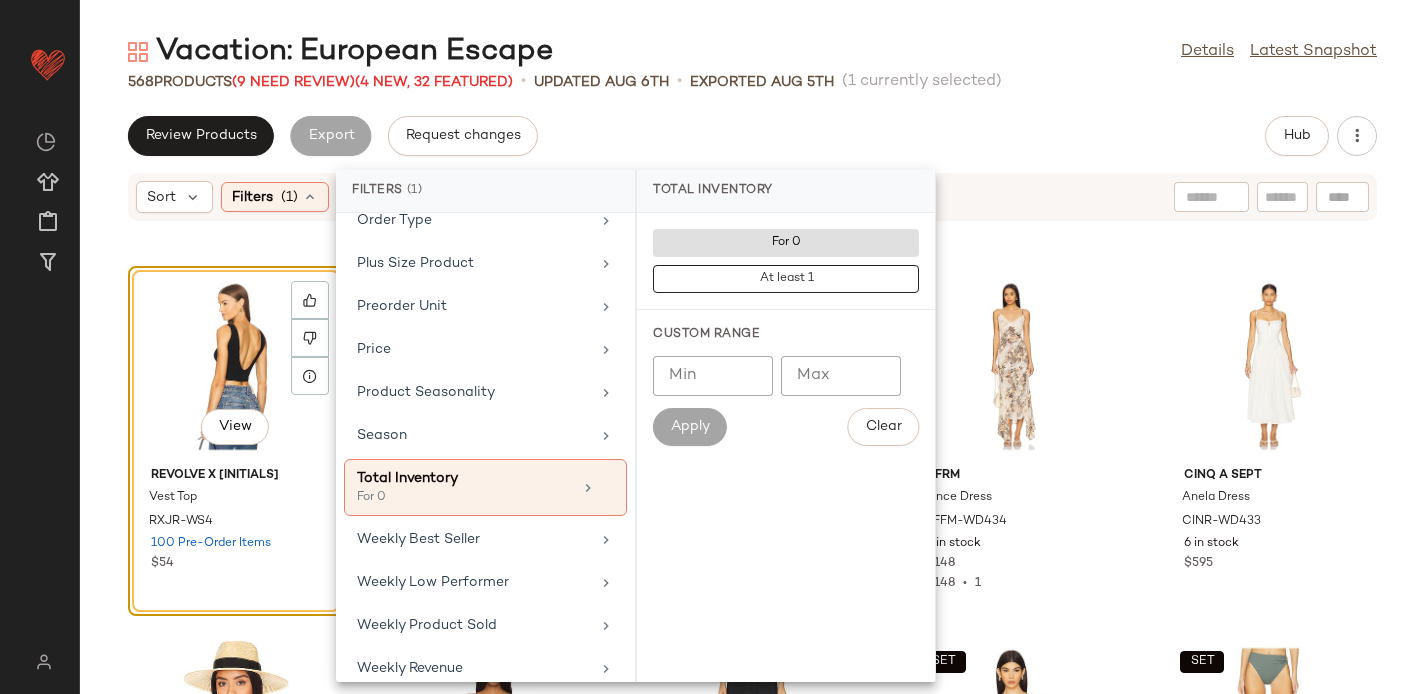 click on "Review Products   Export   Request changes   Hub" 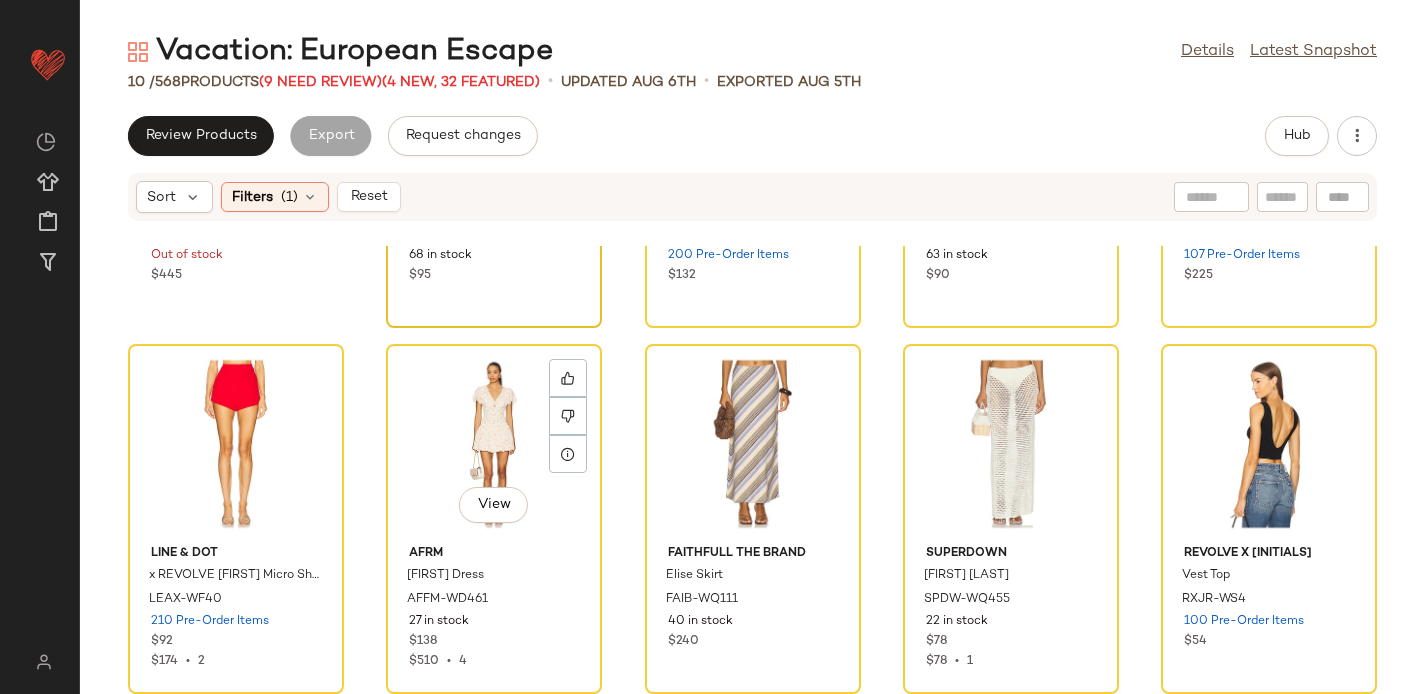 scroll, scrollTop: 0, scrollLeft: 0, axis: both 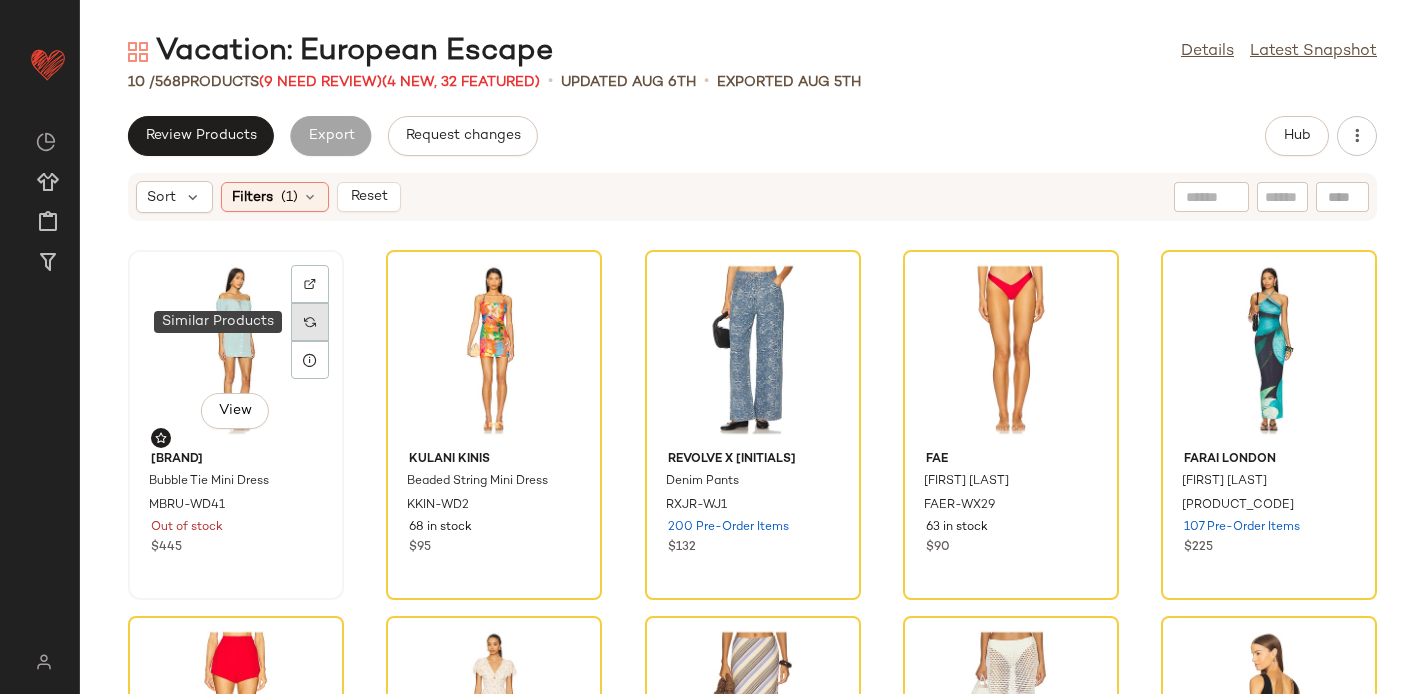 click 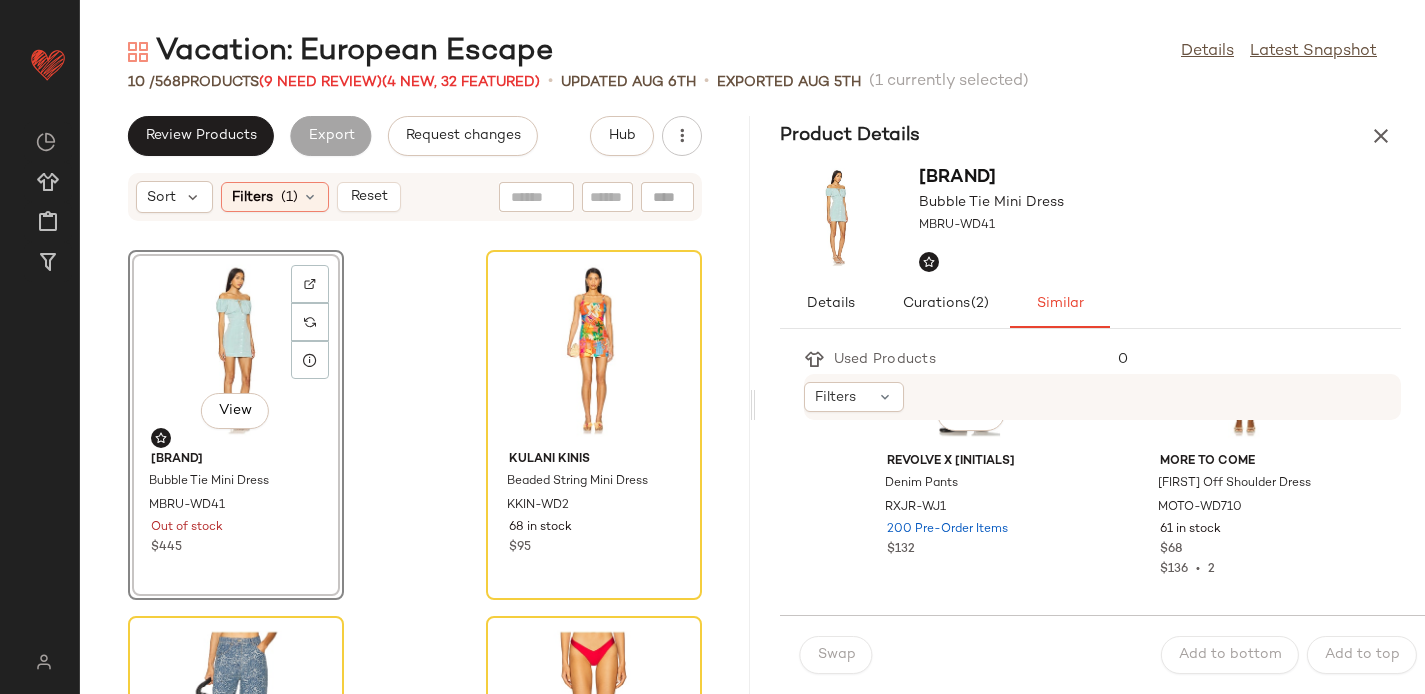 scroll, scrollTop: 931, scrollLeft: 0, axis: vertical 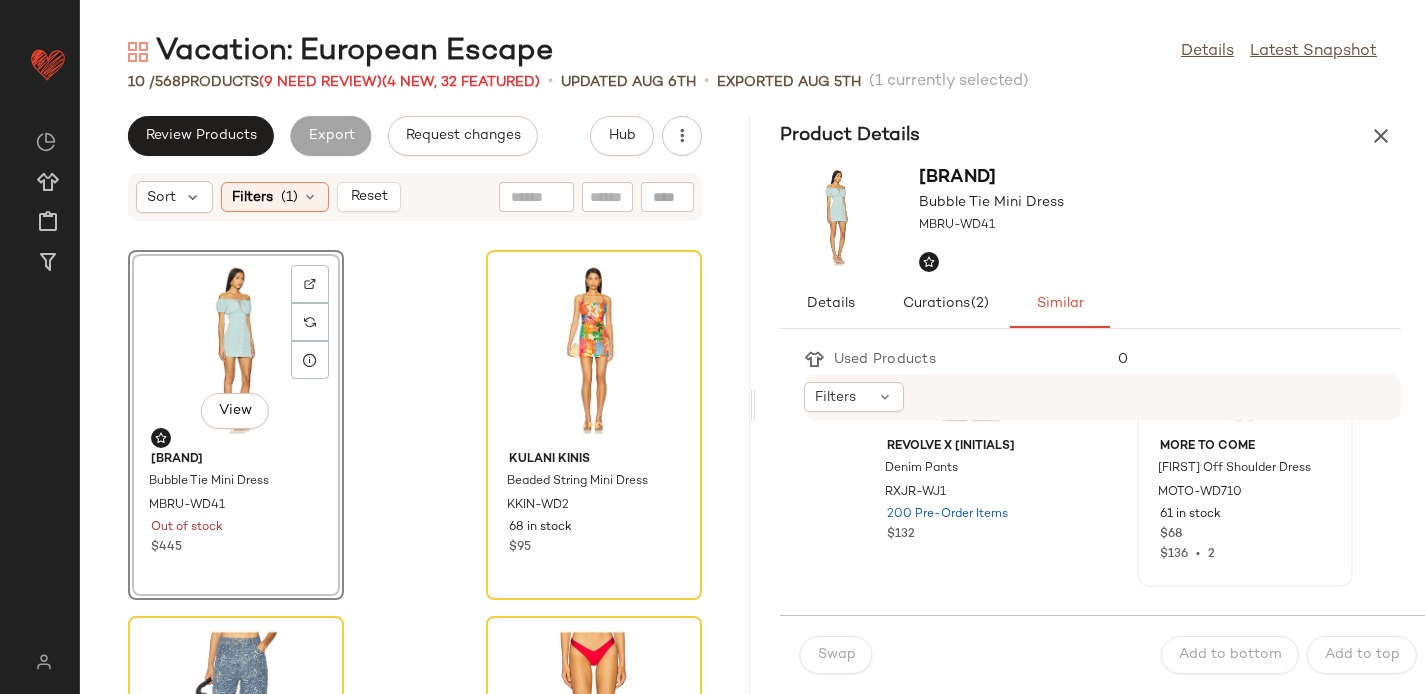 click on "MORE TO COME Graciela Off Shoulder Dress MOTO-WD710 61 in stock $68 $136  •  2" at bounding box center [1245, 497] 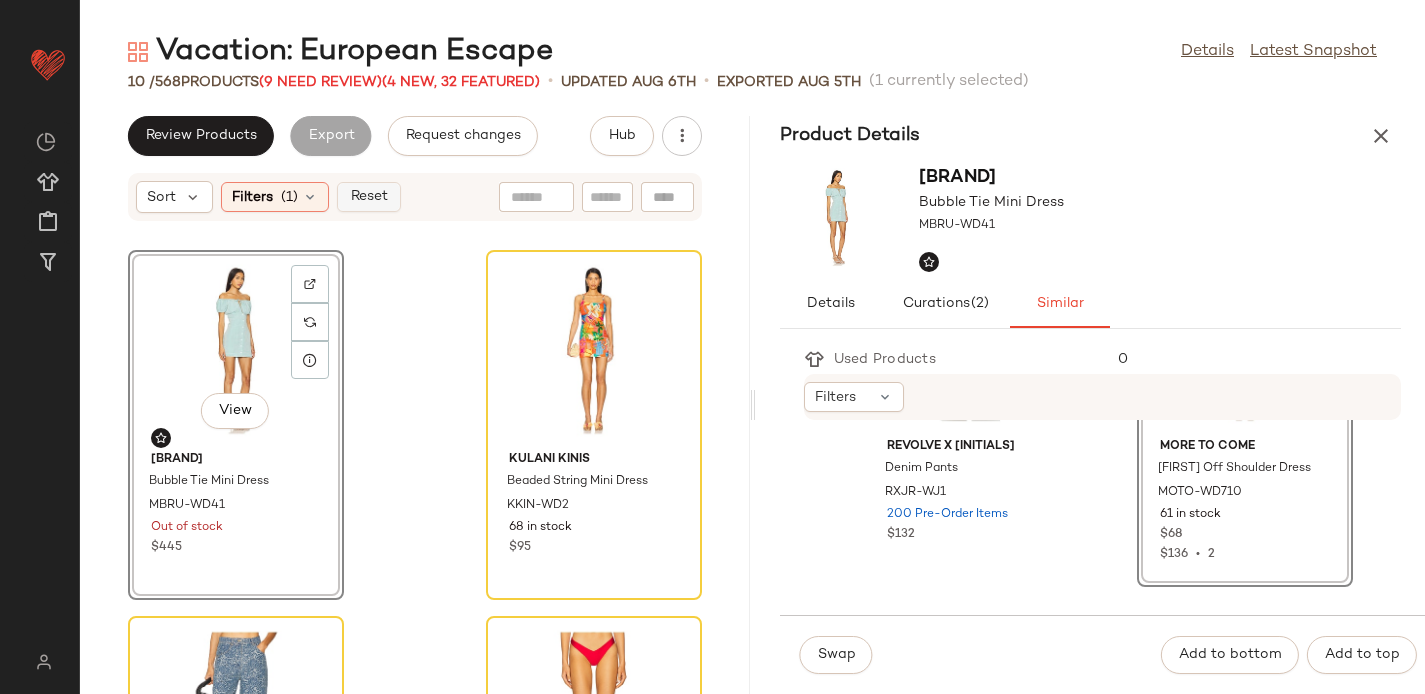 click on "Reset" 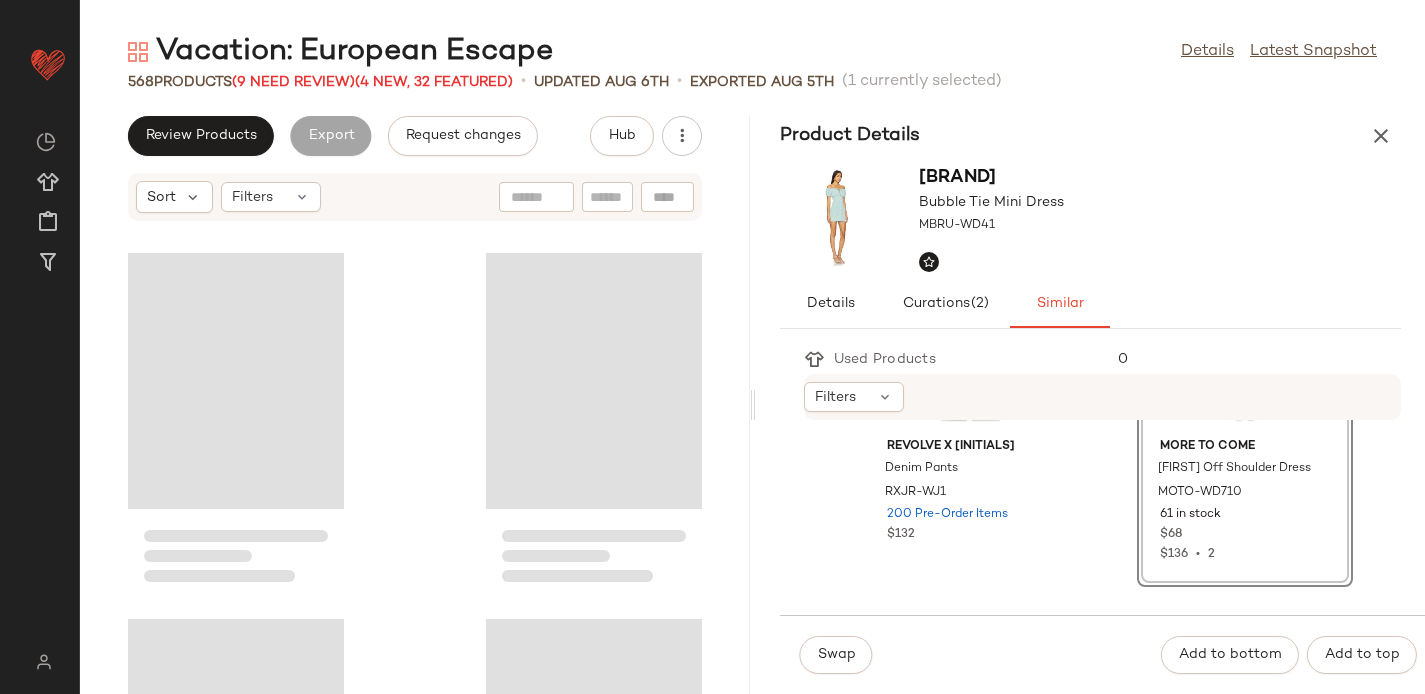 scroll, scrollTop: 0, scrollLeft: 0, axis: both 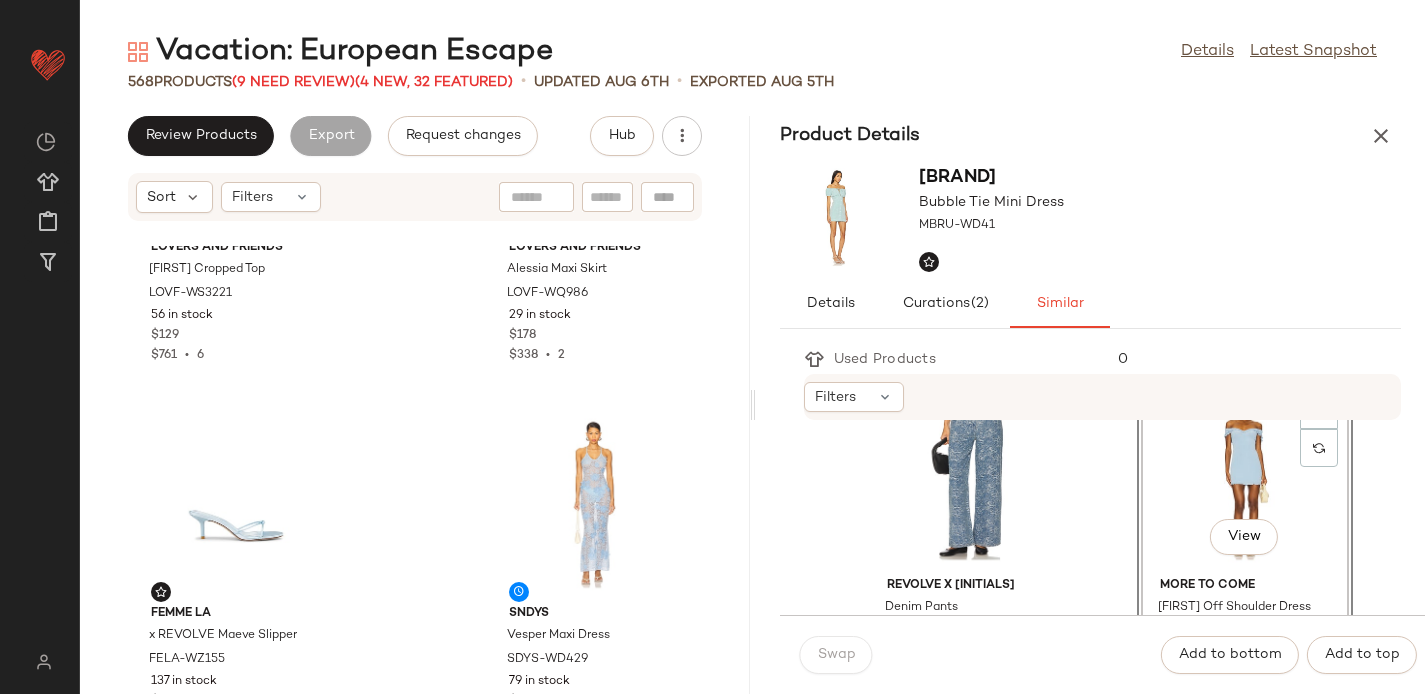 click on "View" 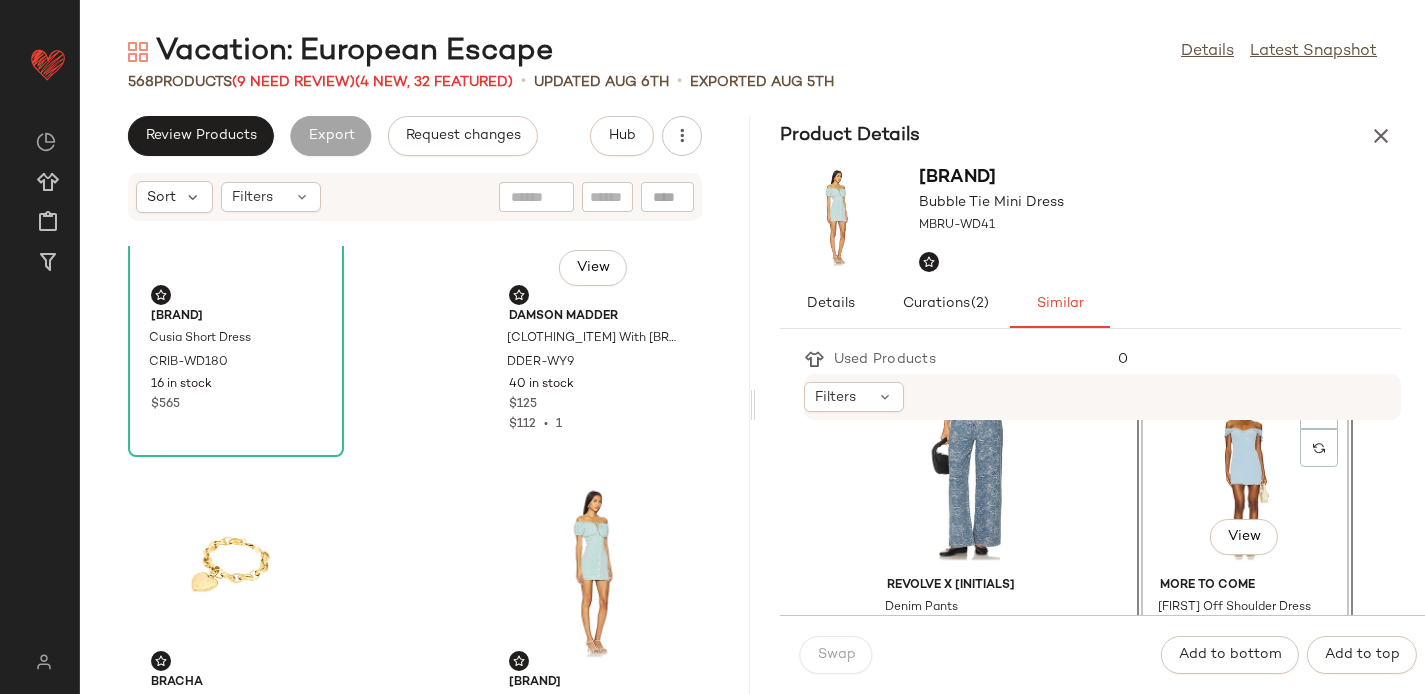 scroll, scrollTop: 526, scrollLeft: 0, axis: vertical 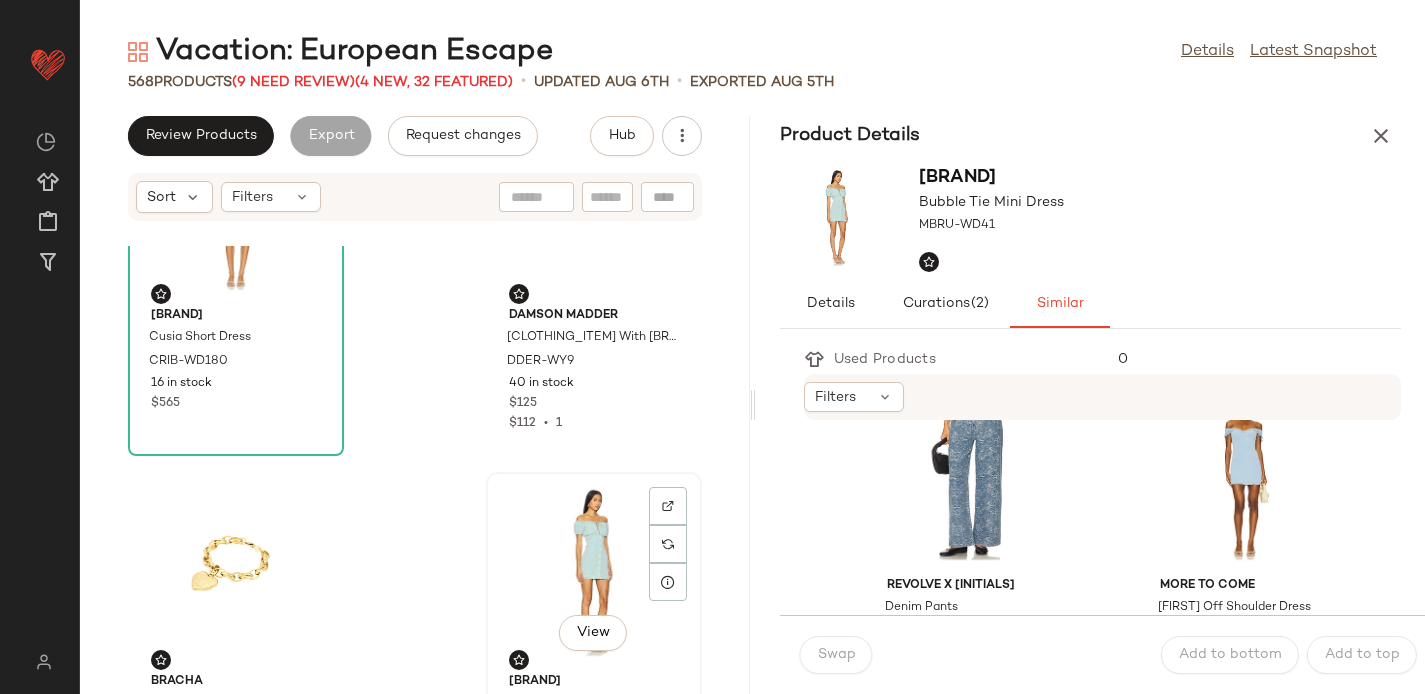 click on "View" 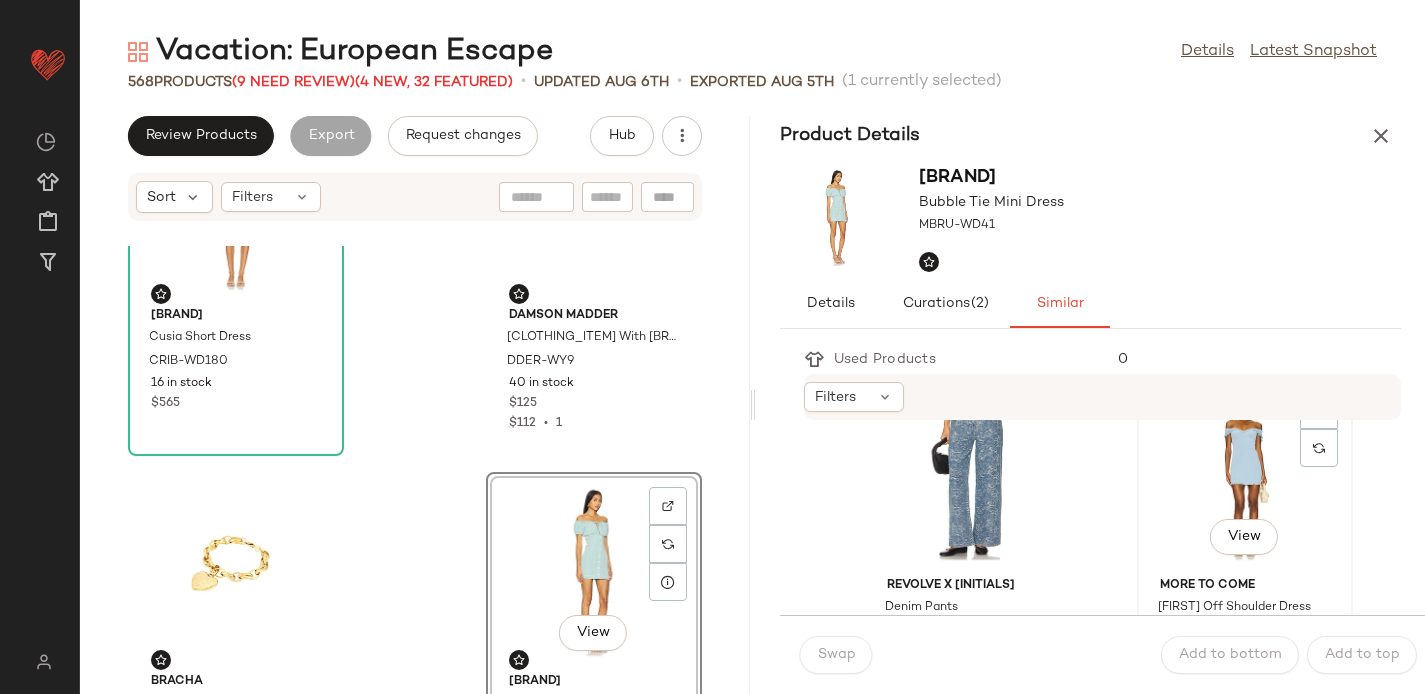 click on "View" 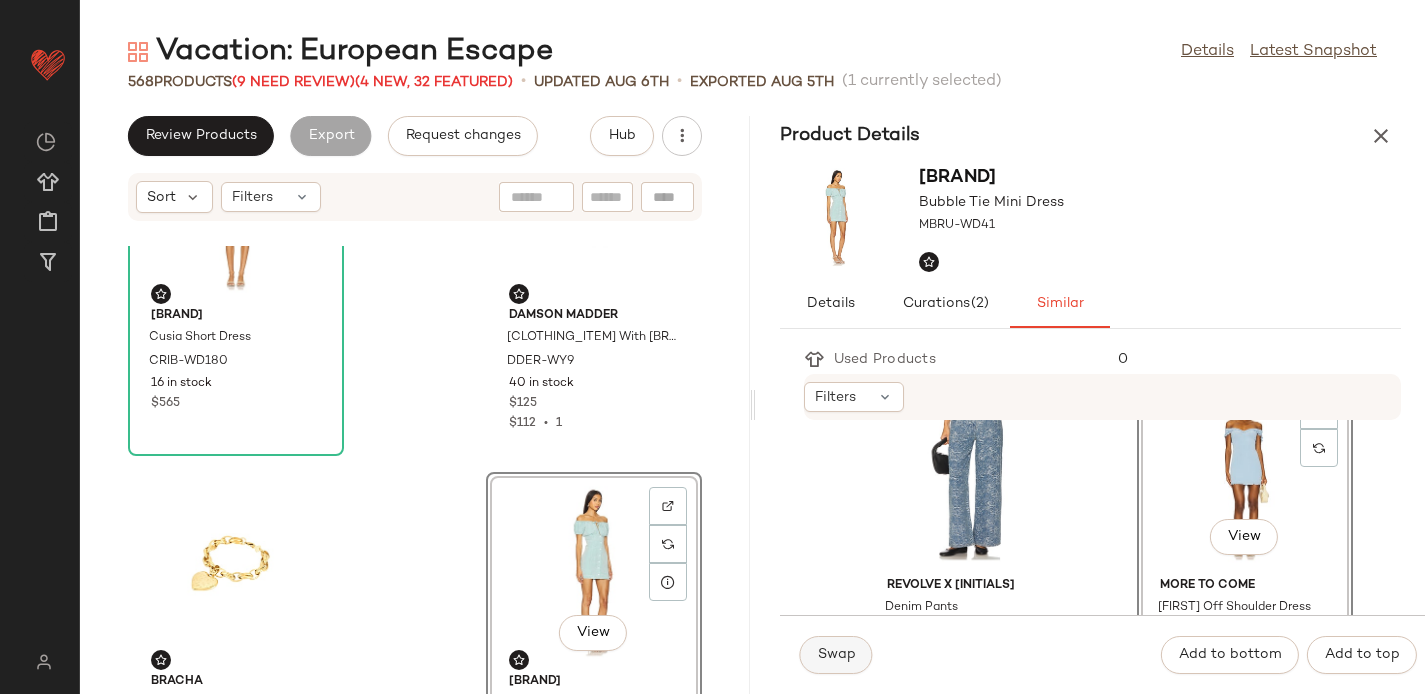 click on "Swap" 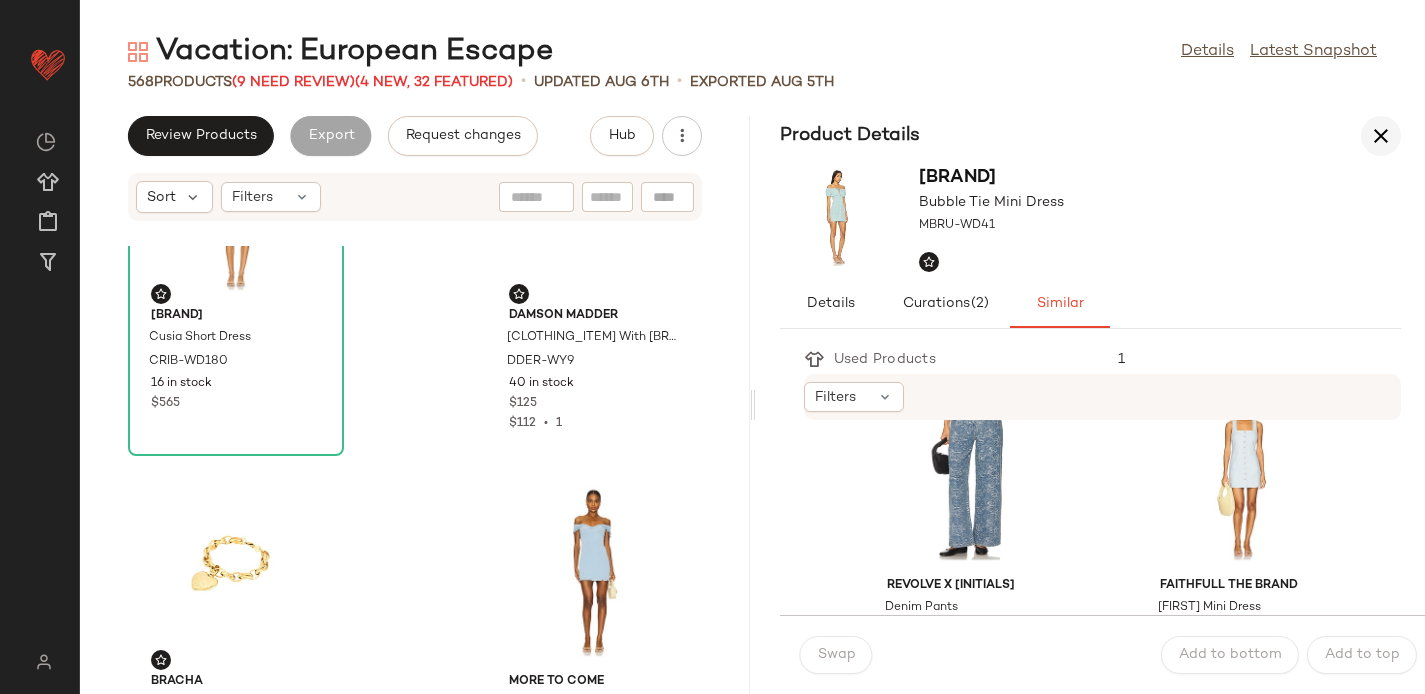click at bounding box center [1381, 136] 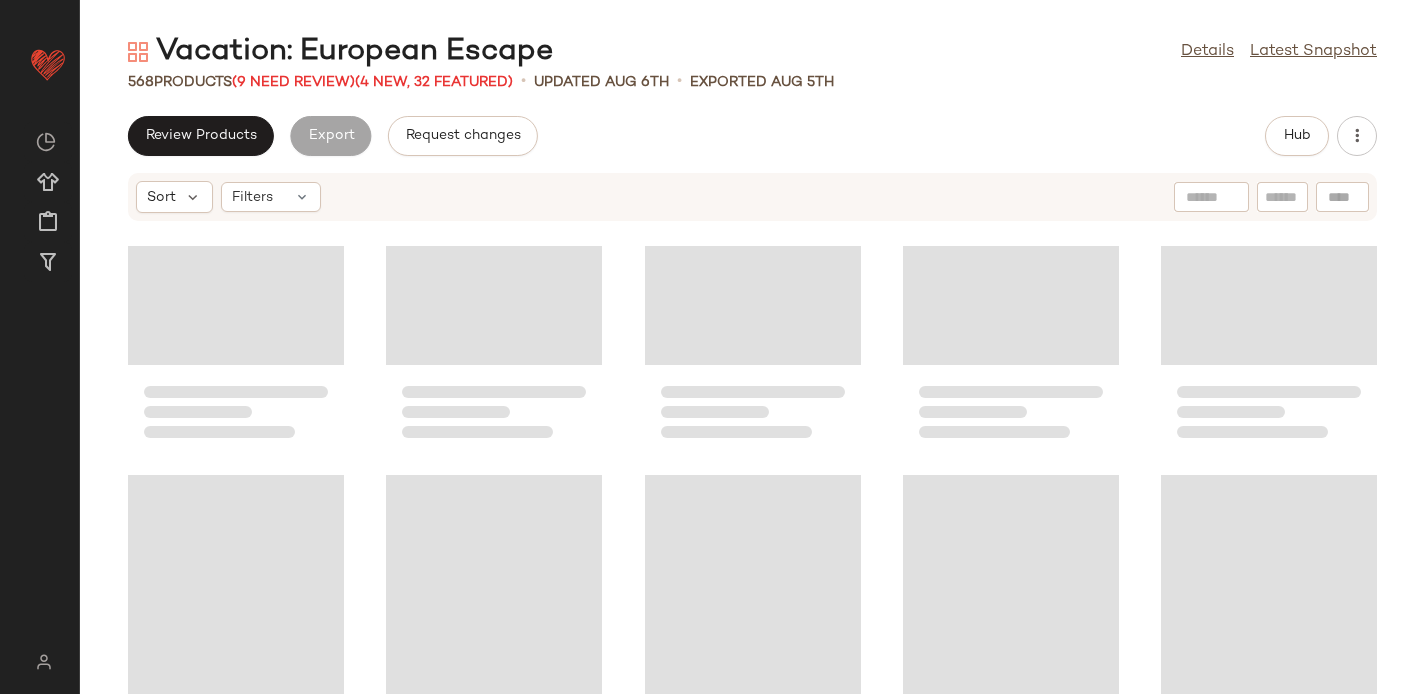 scroll, scrollTop: 0, scrollLeft: 0, axis: both 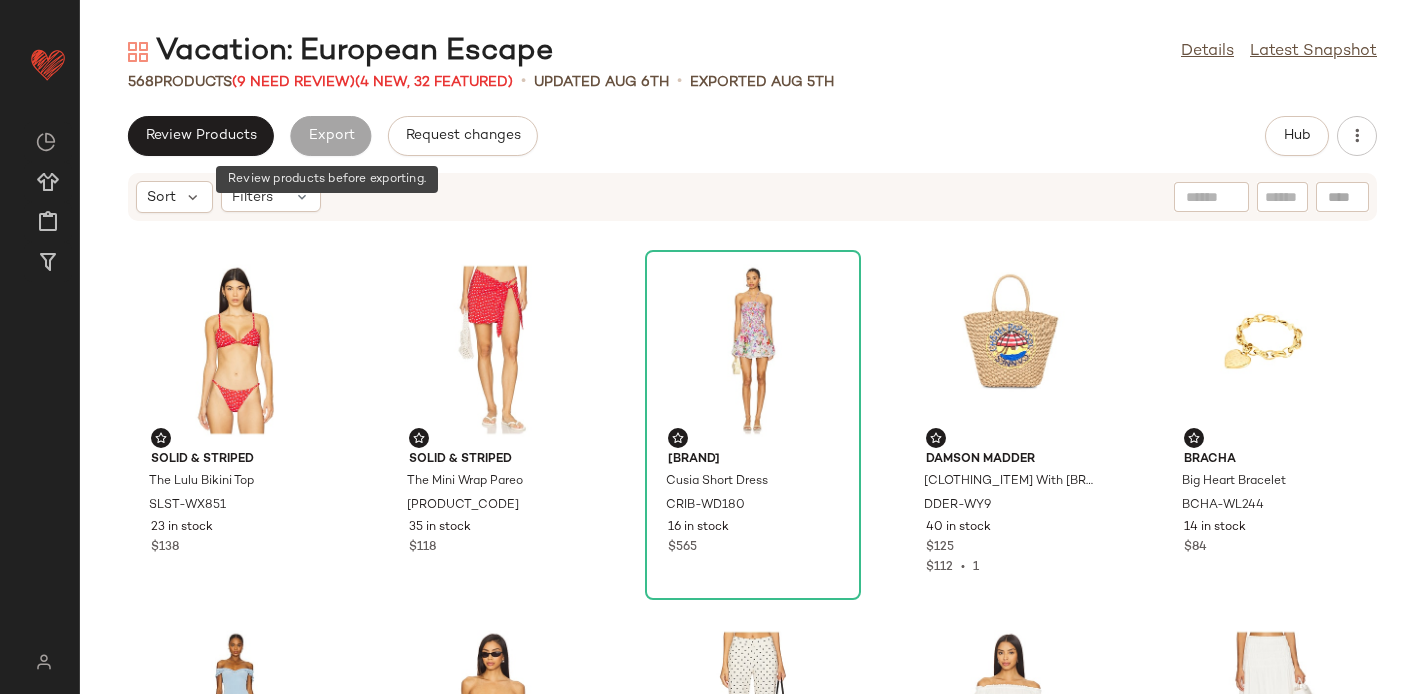 click on "Export" 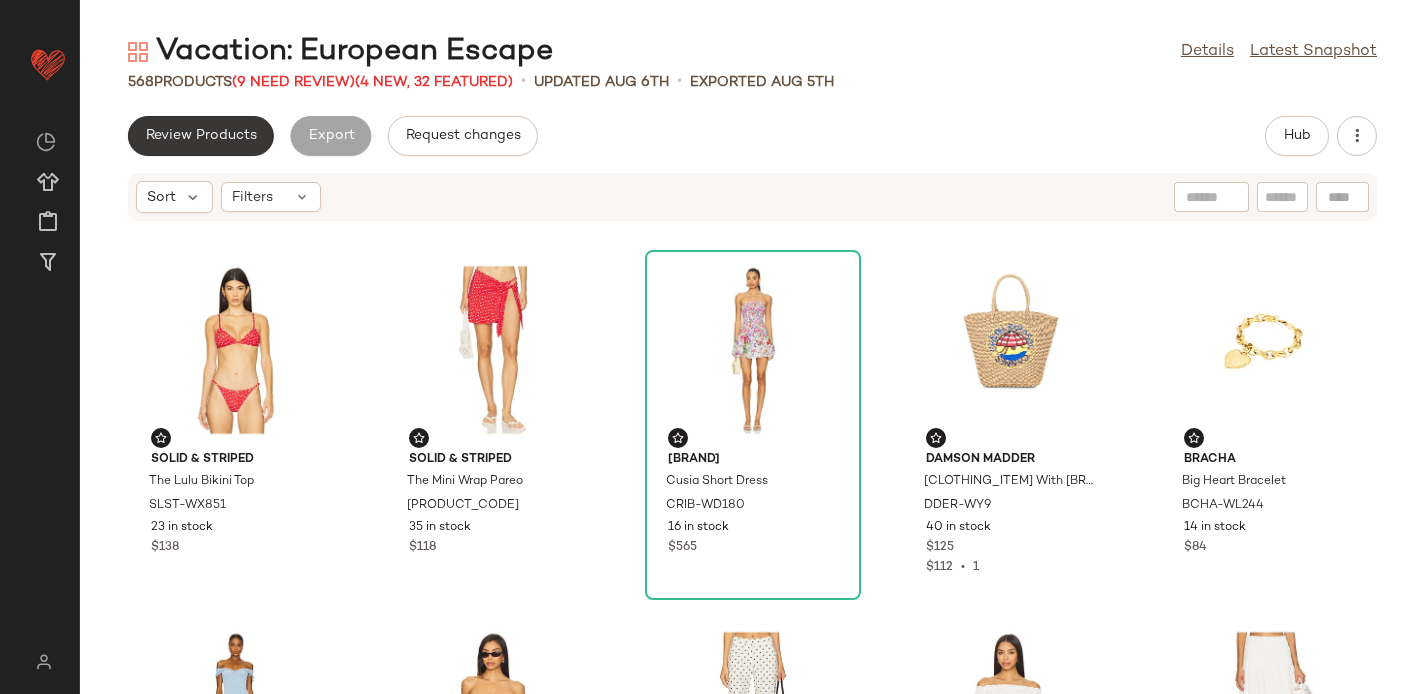 click on "Review Products" 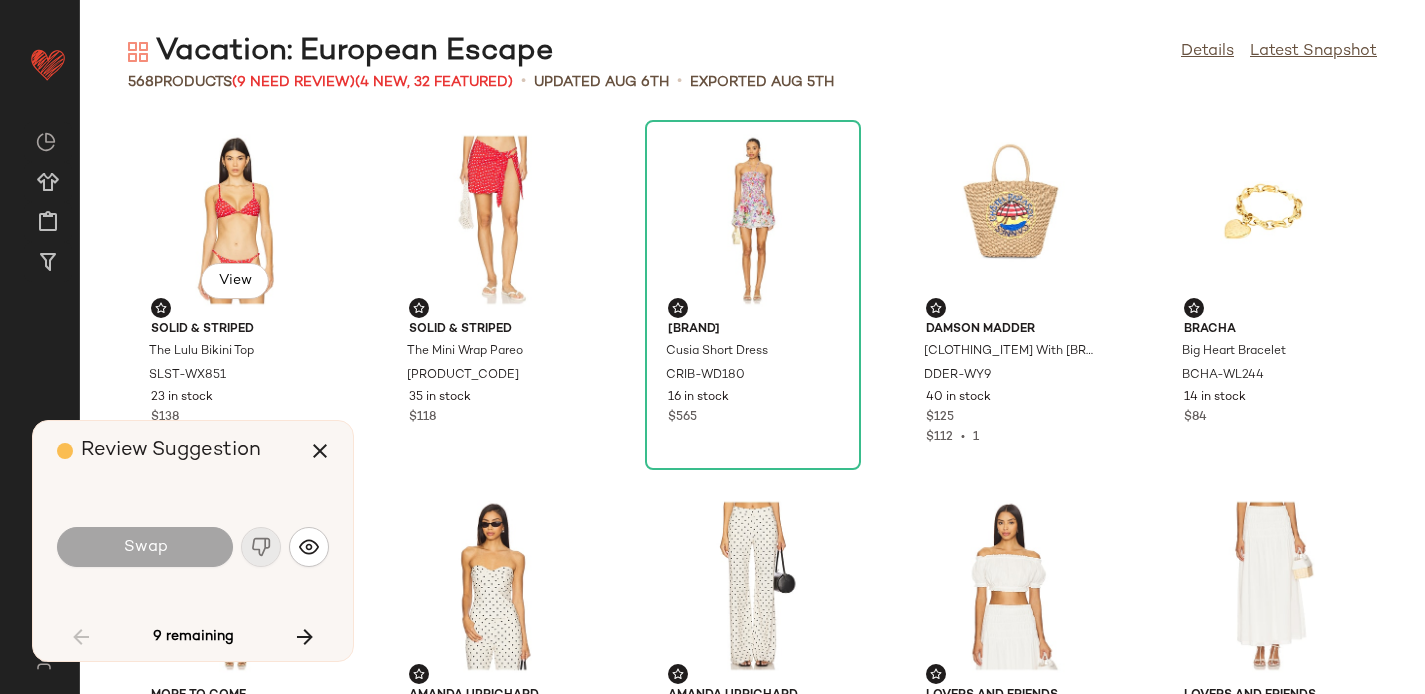 scroll, scrollTop: 1114, scrollLeft: 0, axis: vertical 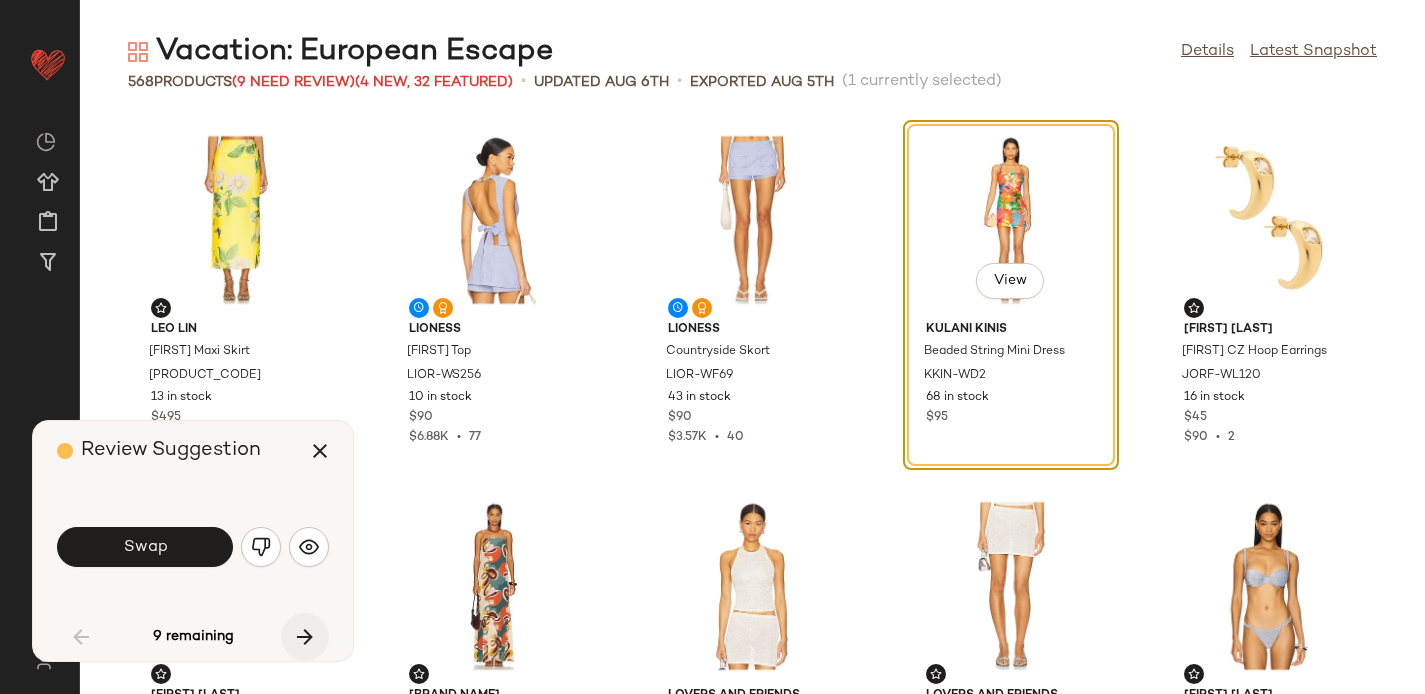 click at bounding box center (305, 637) 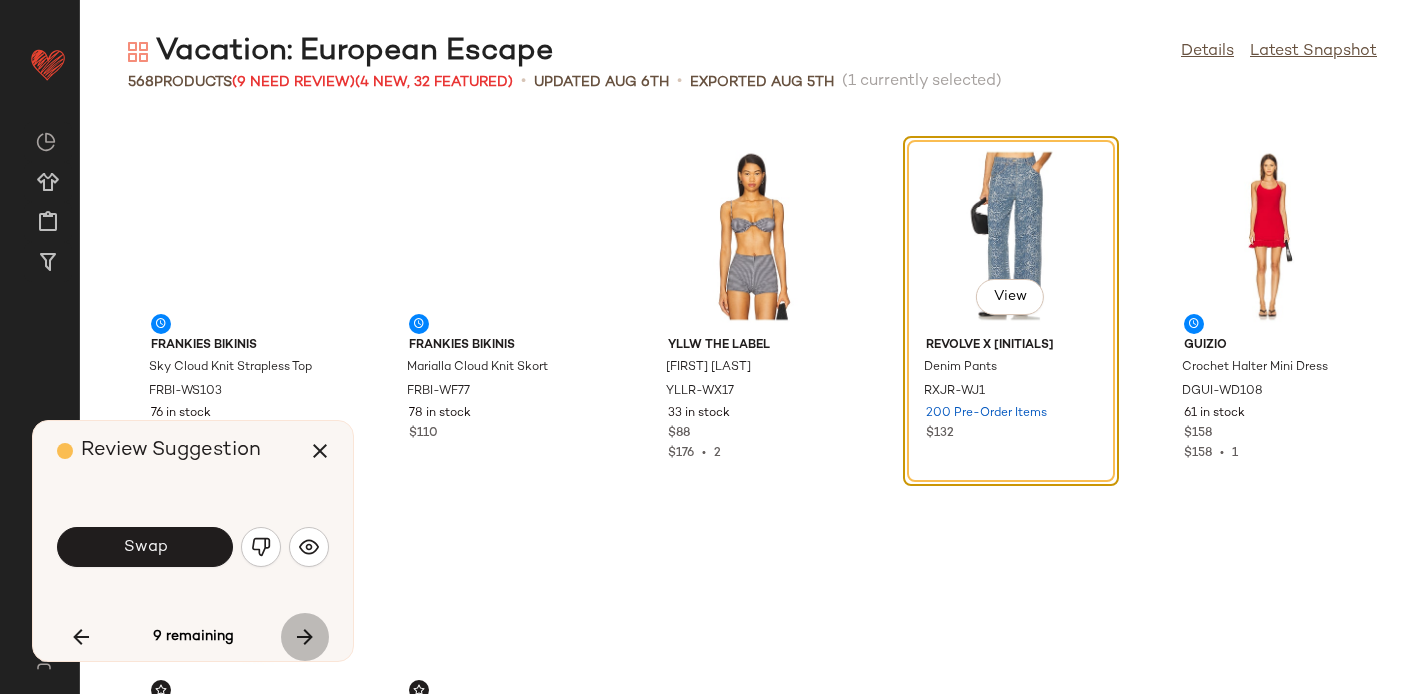 click at bounding box center [305, 637] 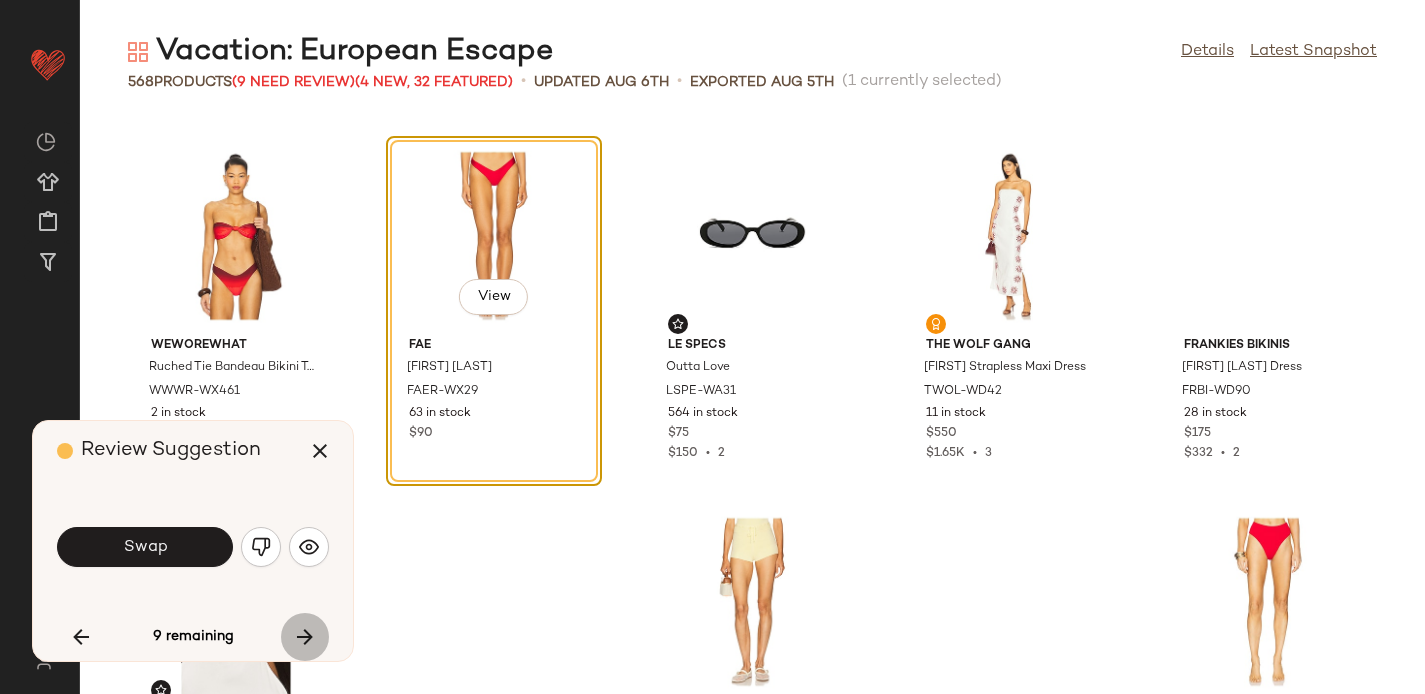 click at bounding box center (305, 637) 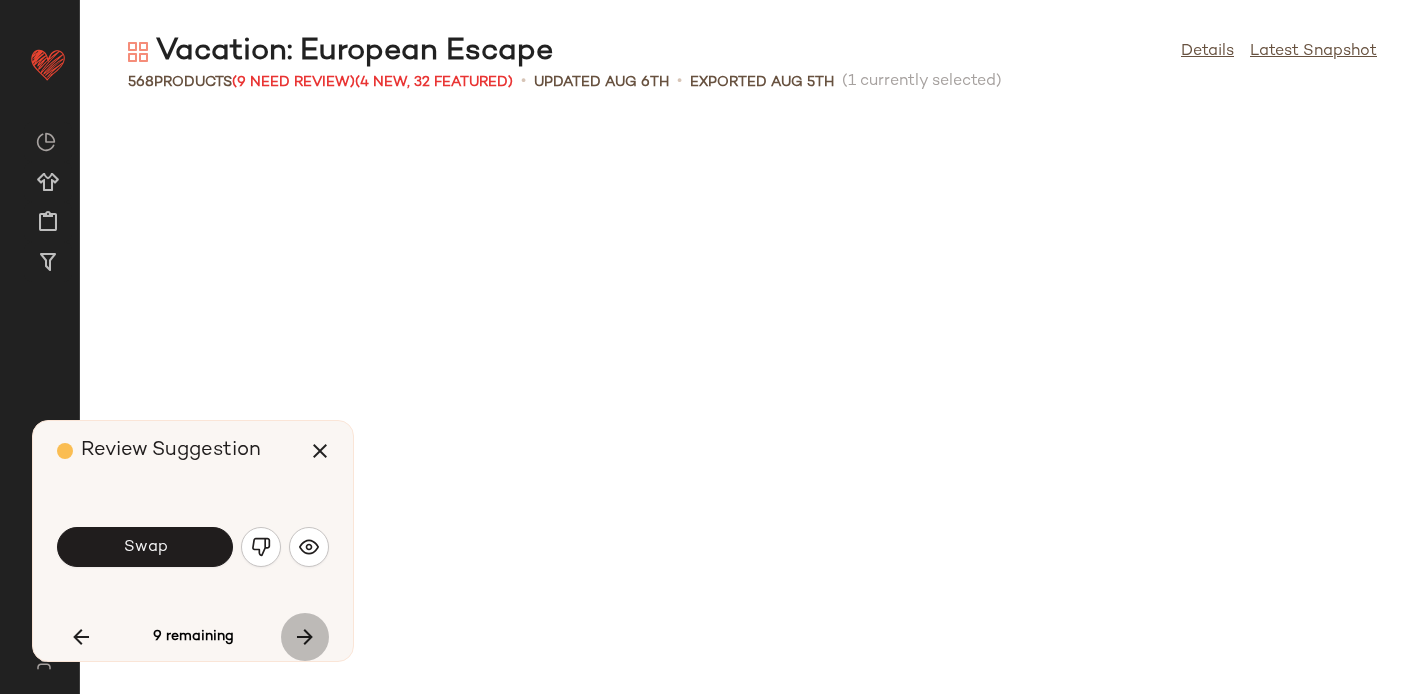 click at bounding box center [305, 637] 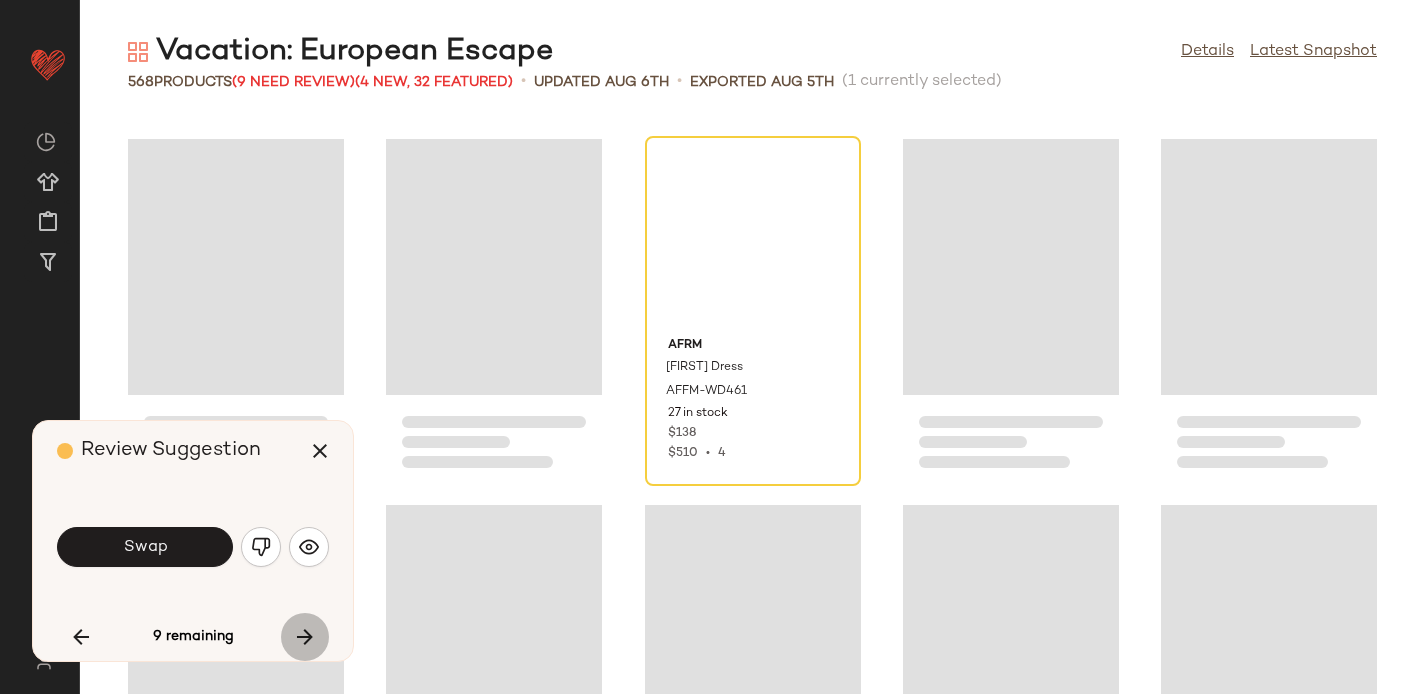 click at bounding box center (305, 637) 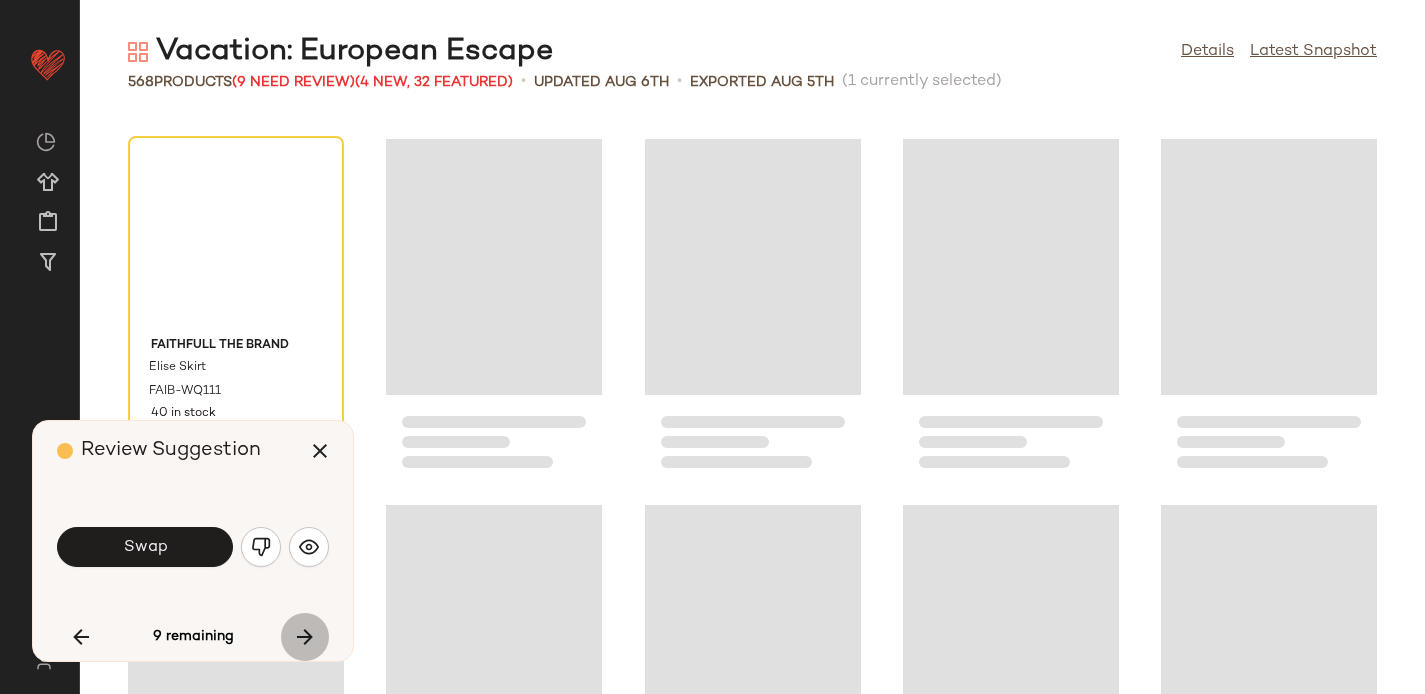 click at bounding box center [305, 637] 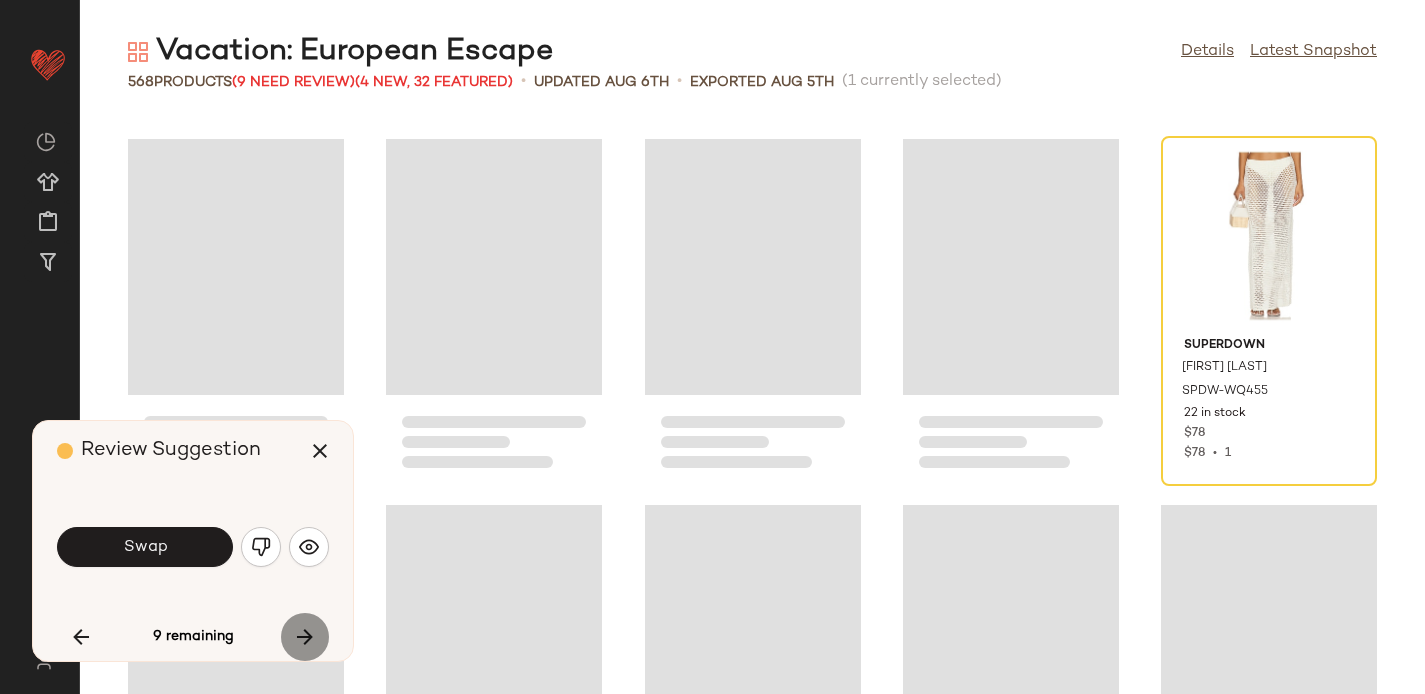 click at bounding box center [305, 637] 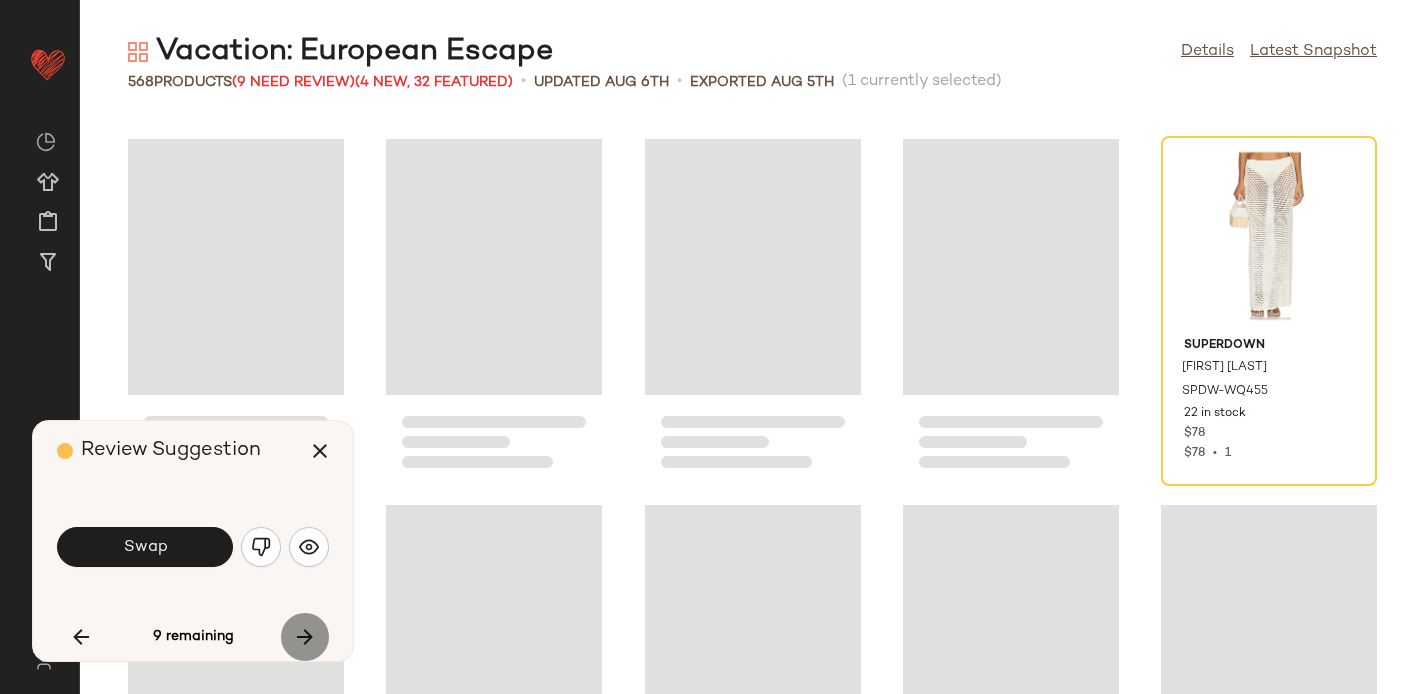 scroll, scrollTop: 38064, scrollLeft: 0, axis: vertical 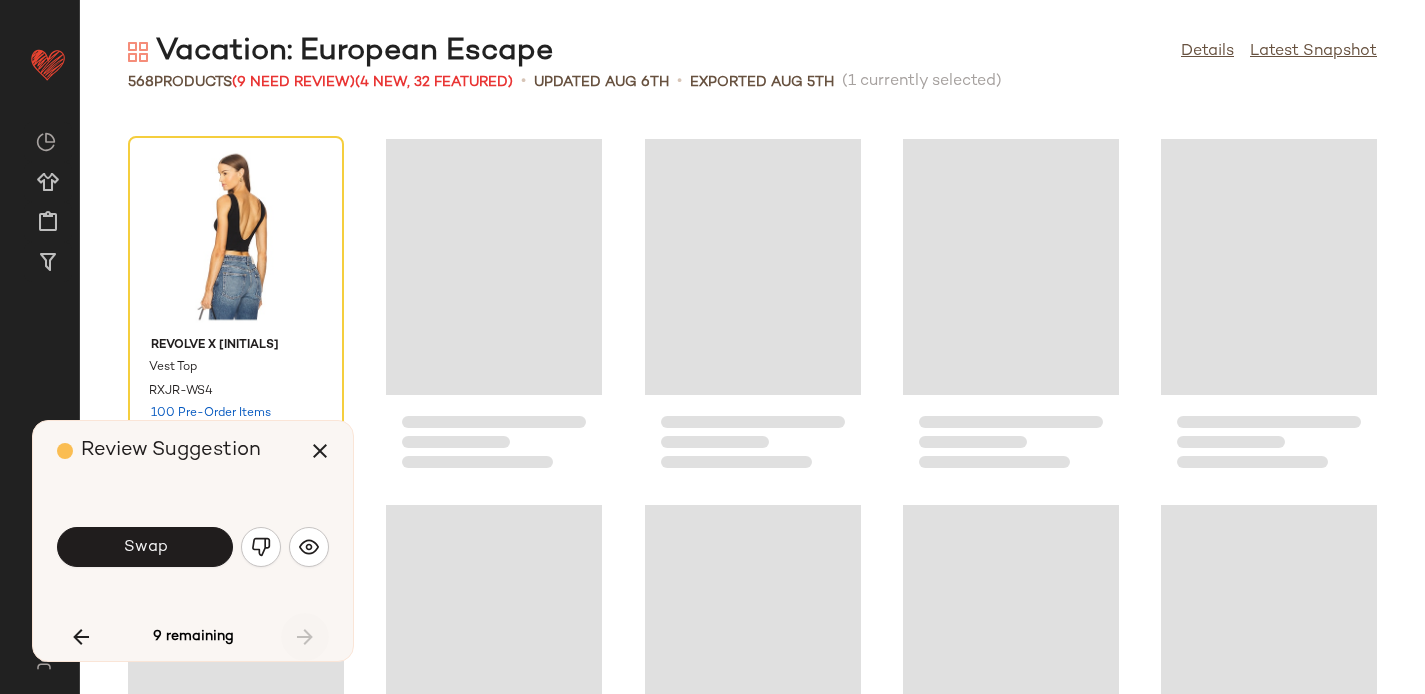 click on "9 remaining" at bounding box center (193, 637) 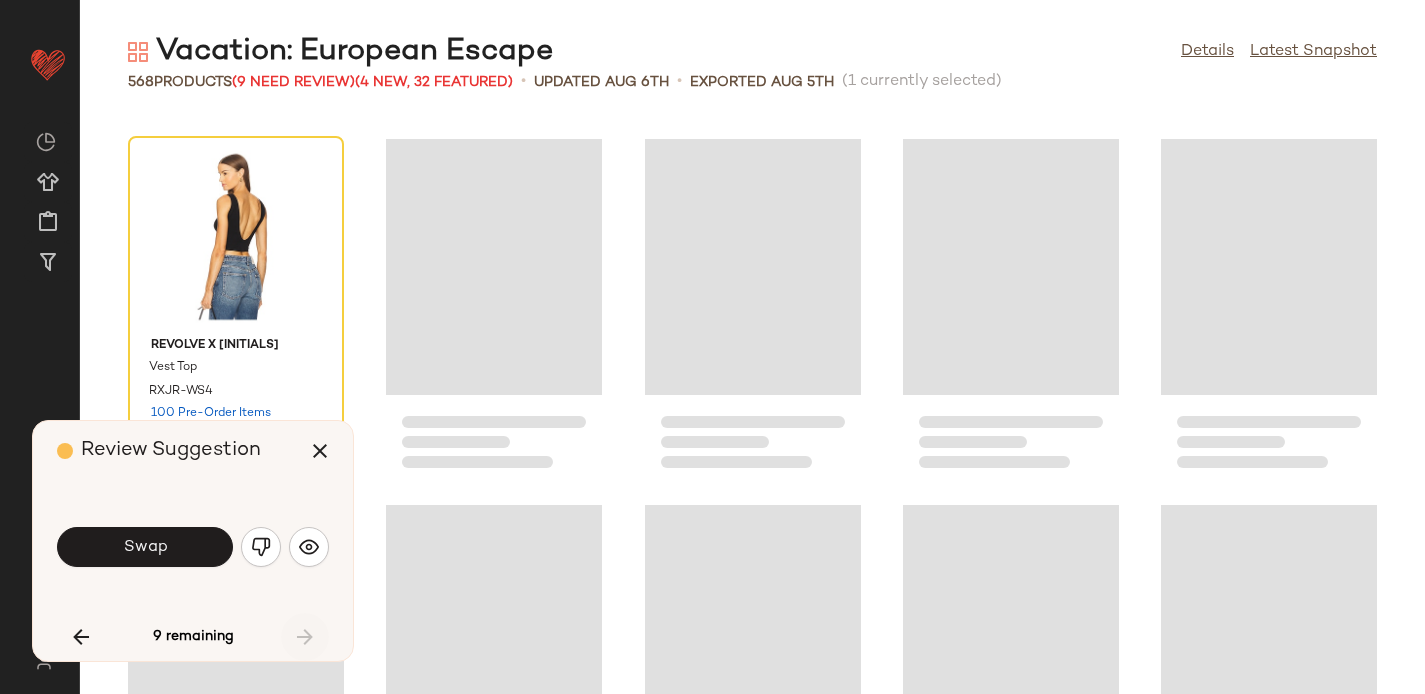click on "9 remaining" at bounding box center (193, 637) 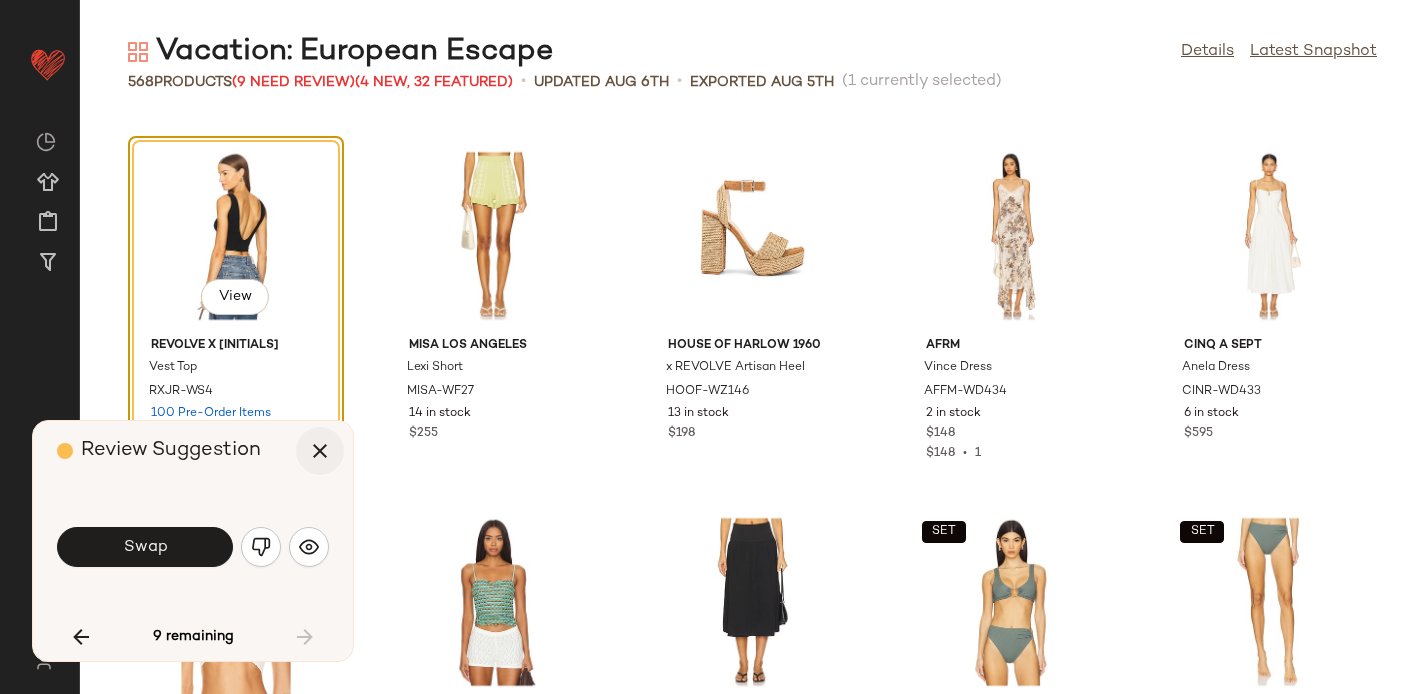 click at bounding box center [320, 451] 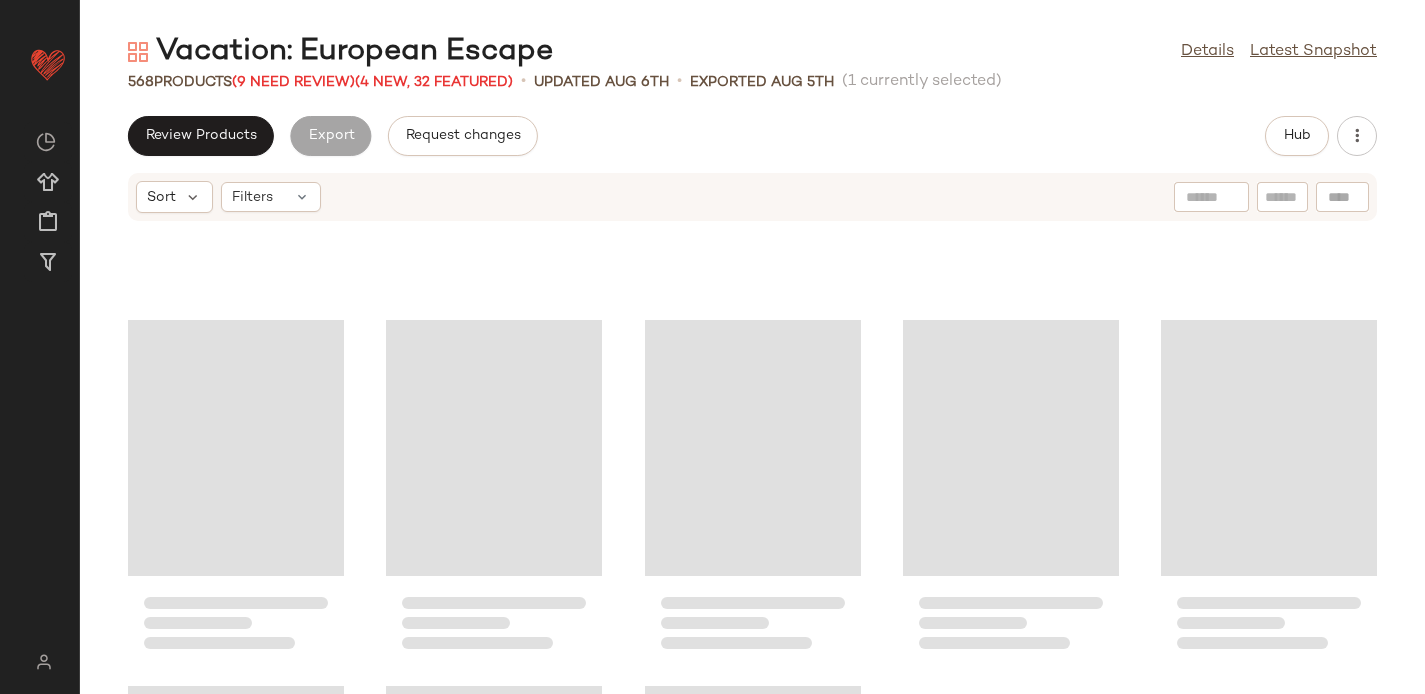 scroll, scrollTop: 37148, scrollLeft: 0, axis: vertical 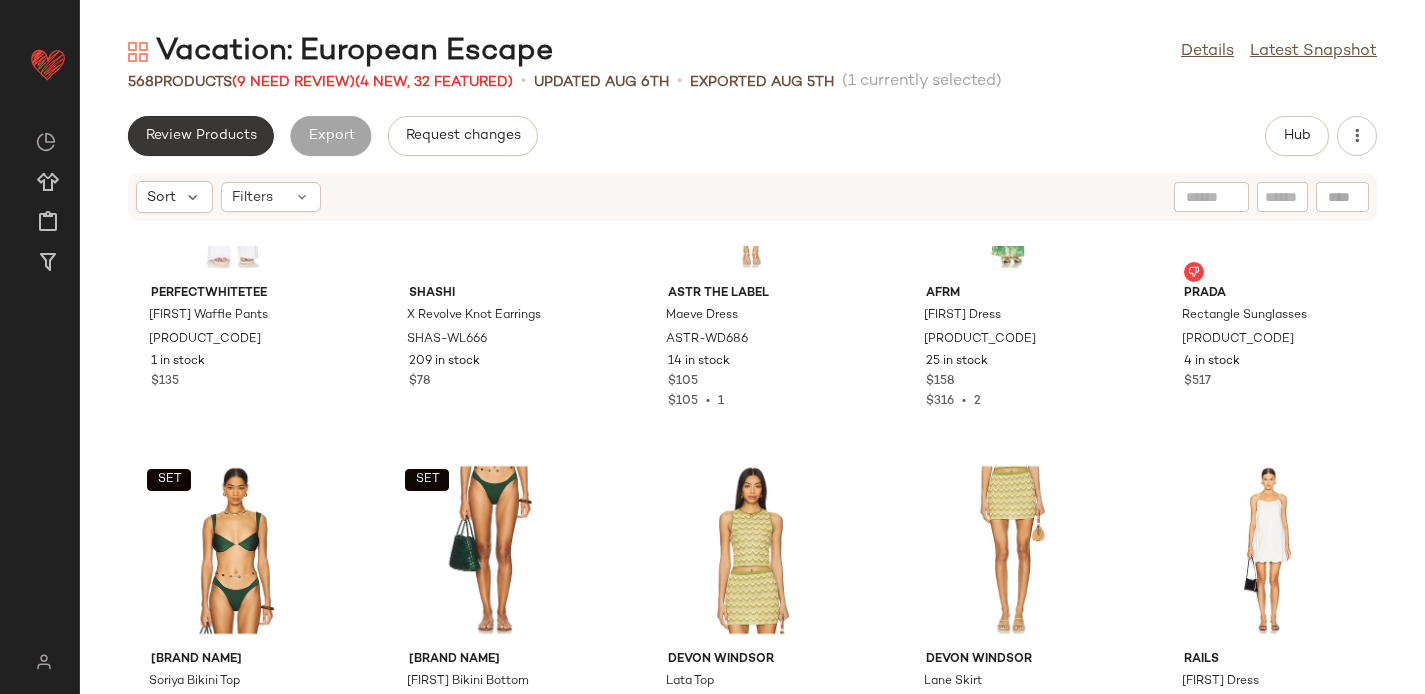 click on "Review Products" at bounding box center (201, 136) 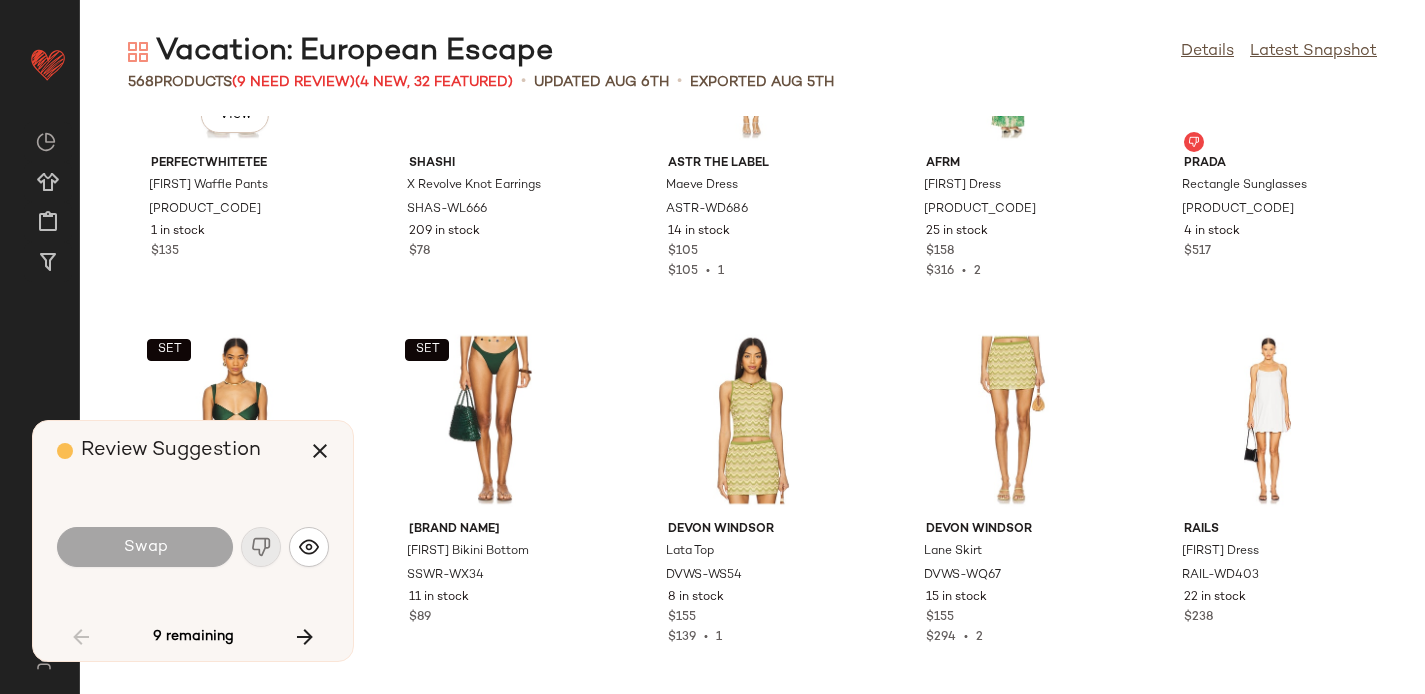 scroll, scrollTop: 1098, scrollLeft: 0, axis: vertical 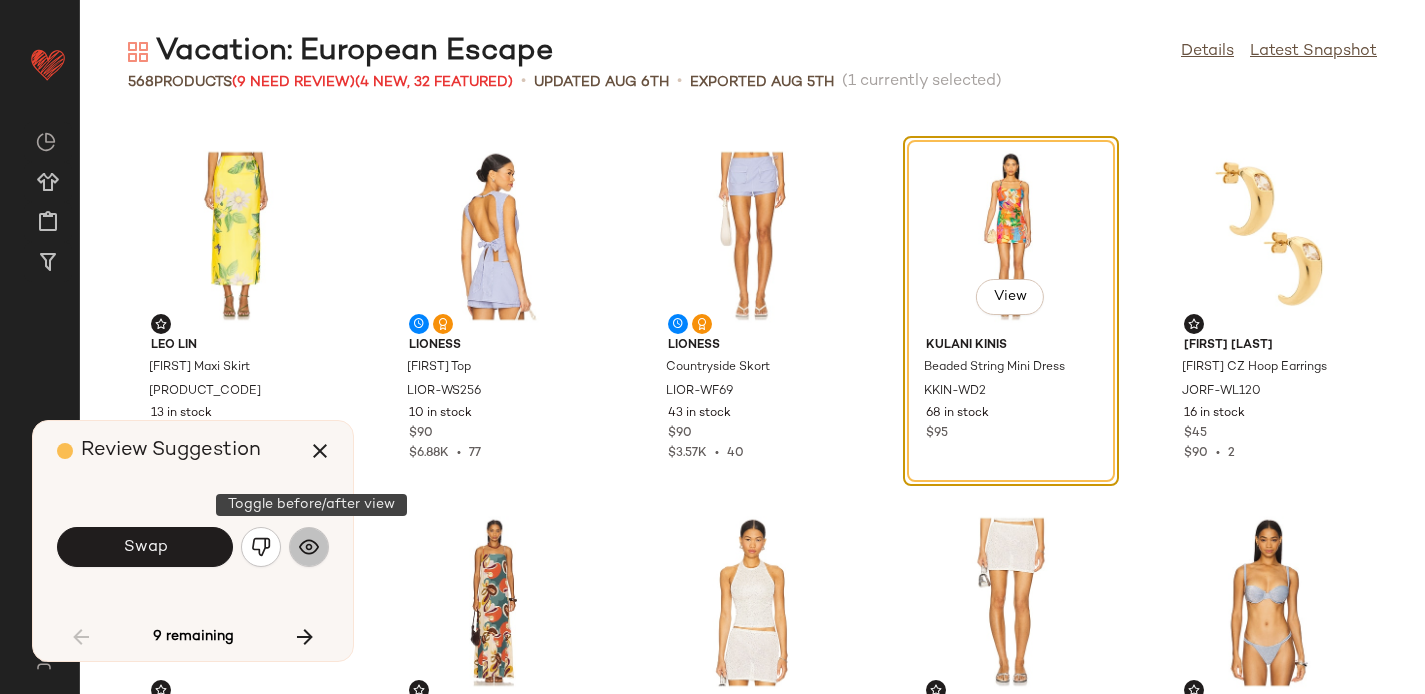 click 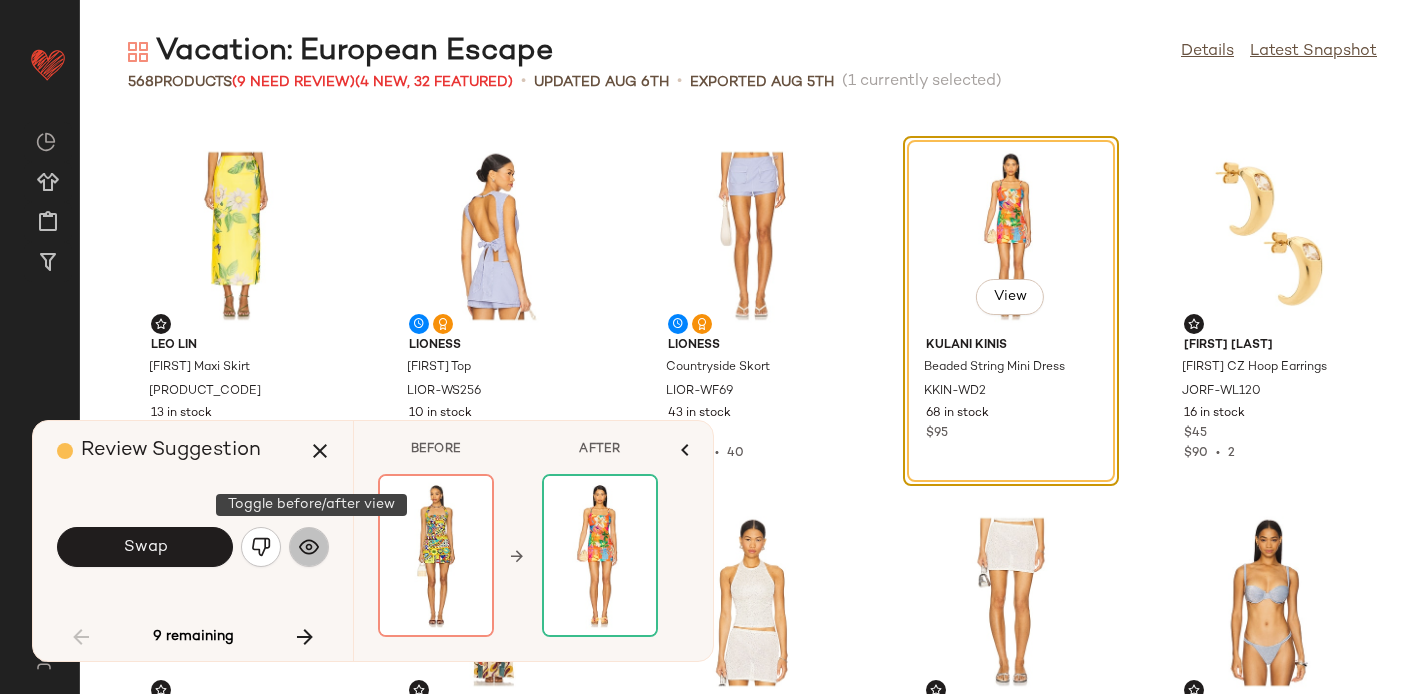 click 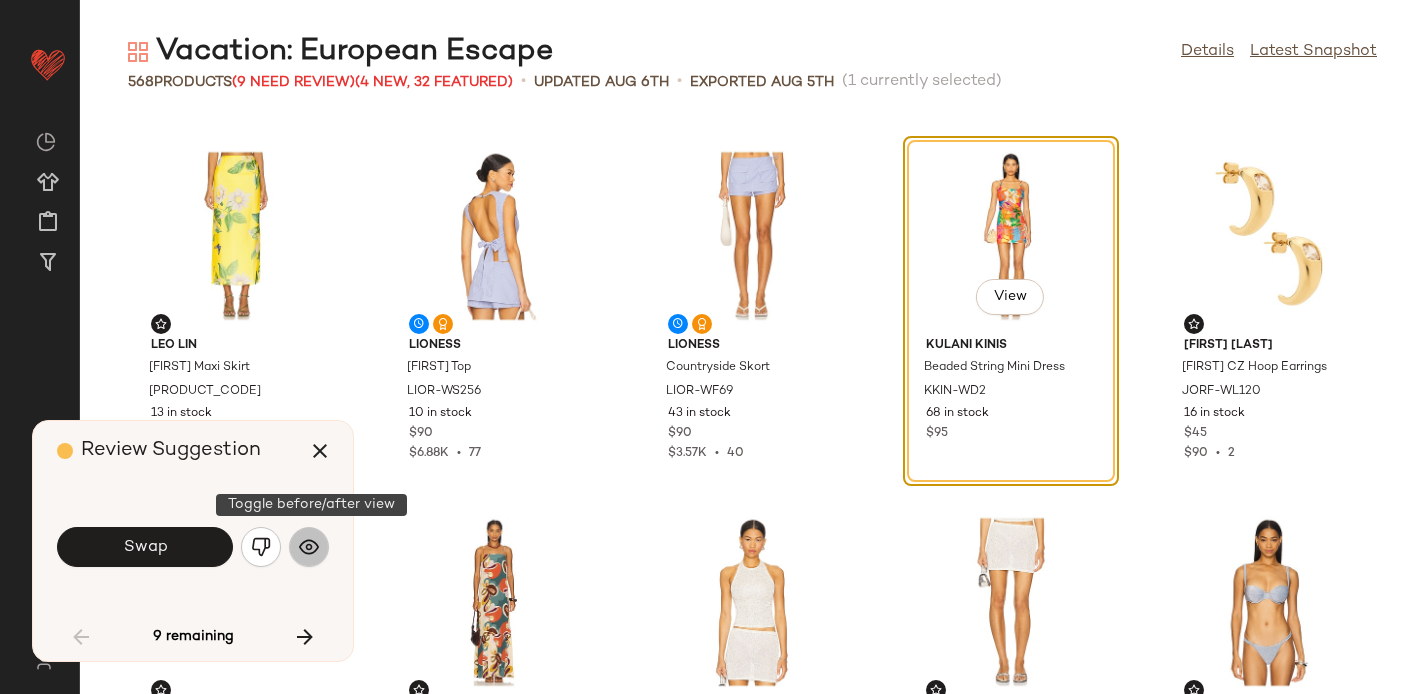 click 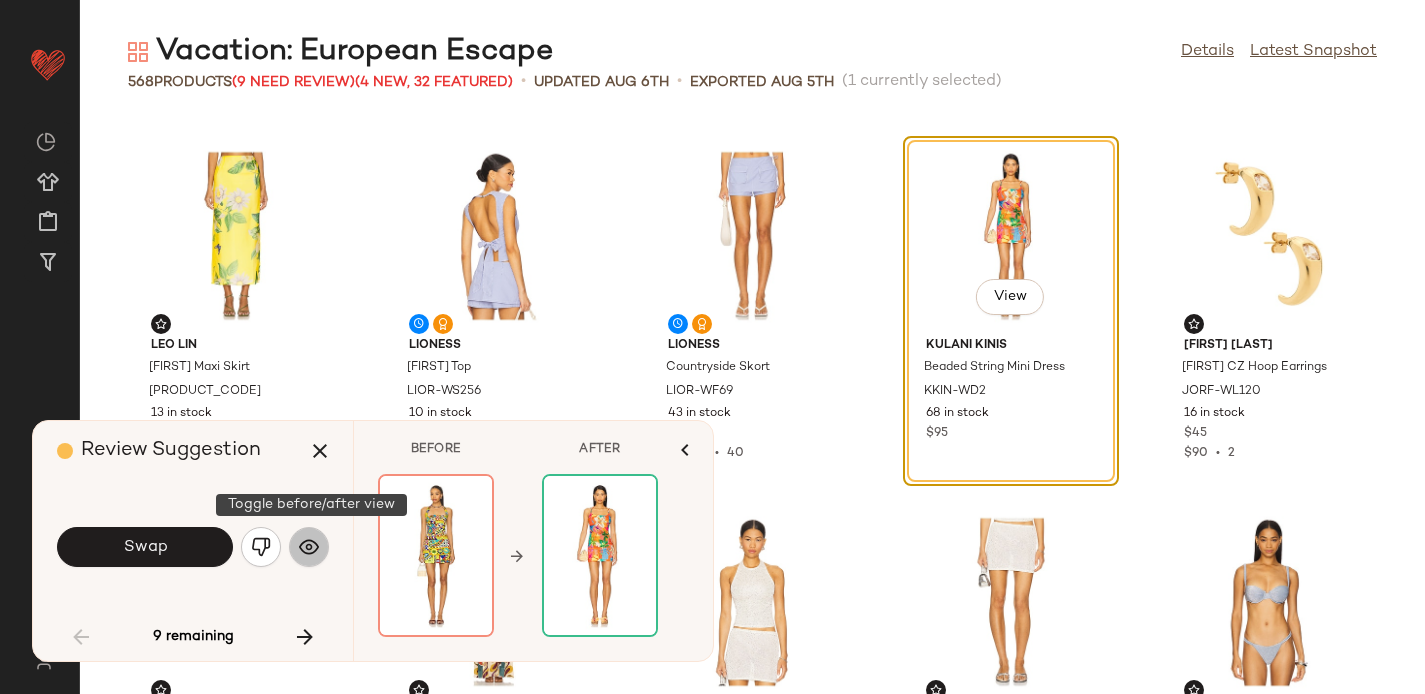 click 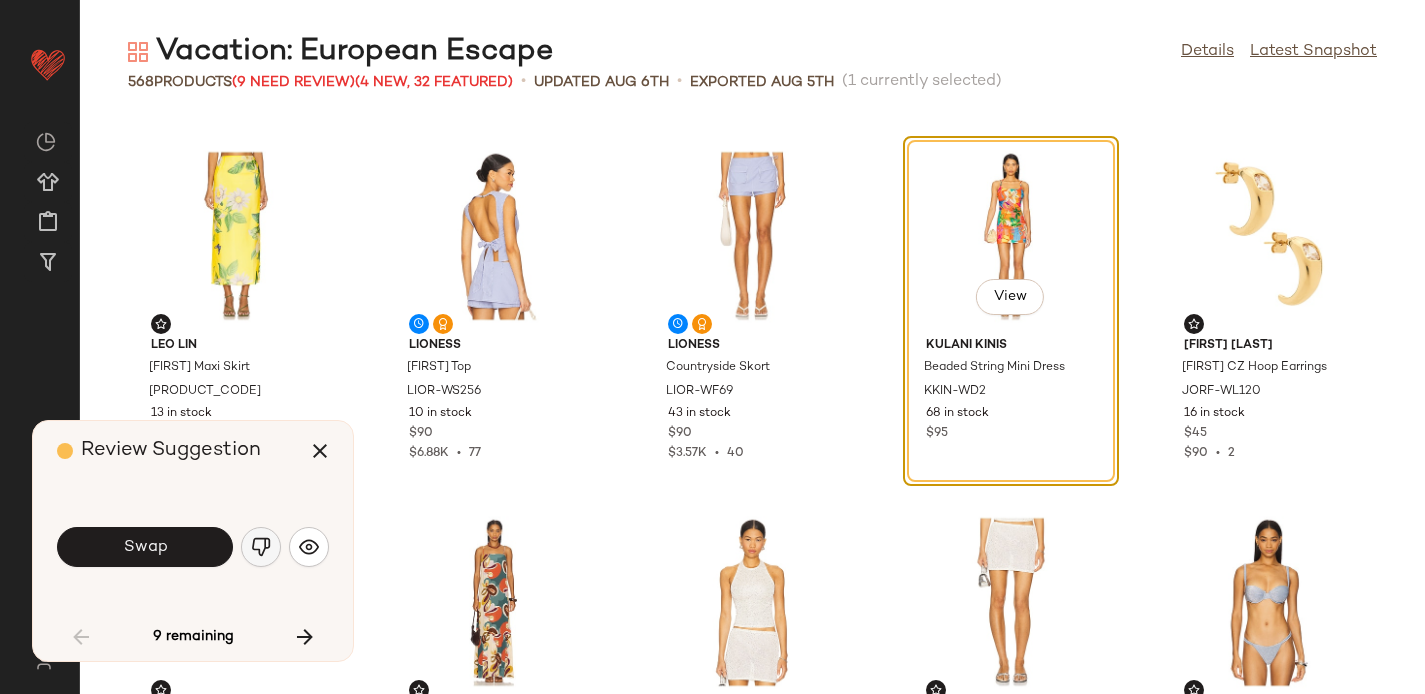 click at bounding box center (261, 547) 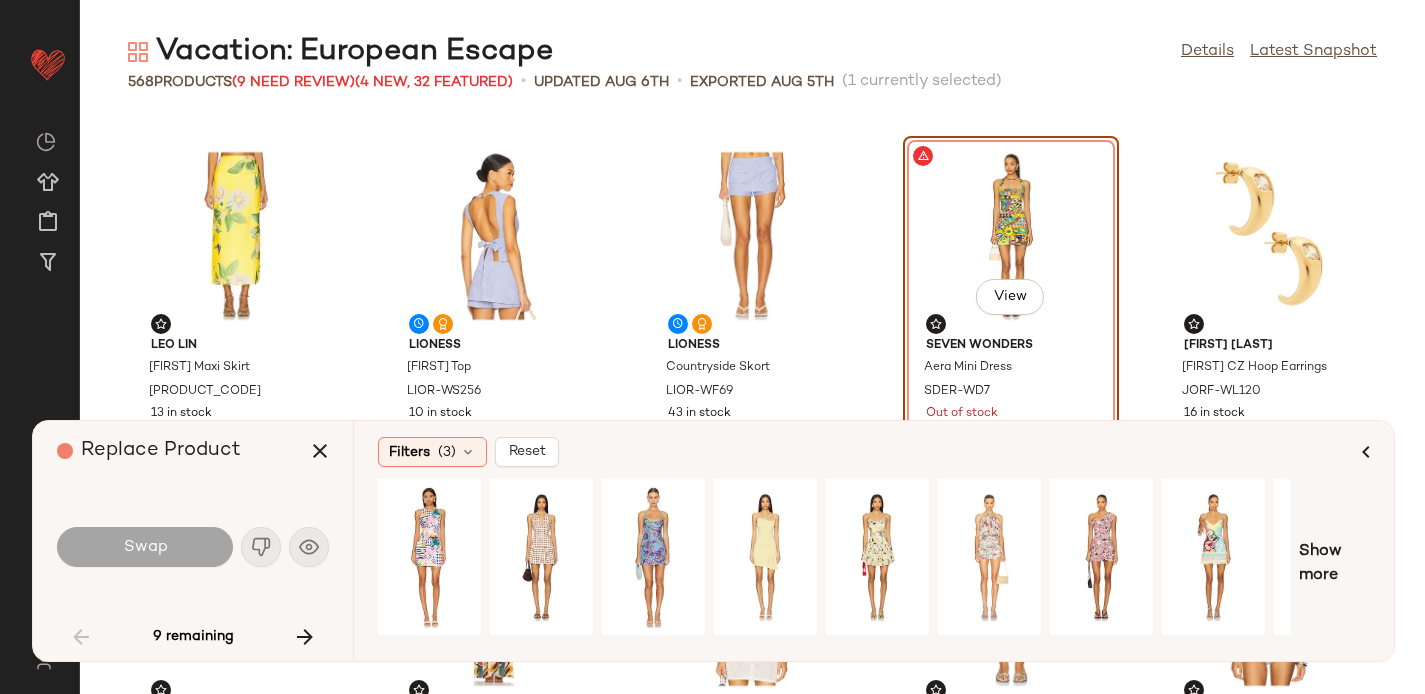 click on "Swap" at bounding box center (193, 547) 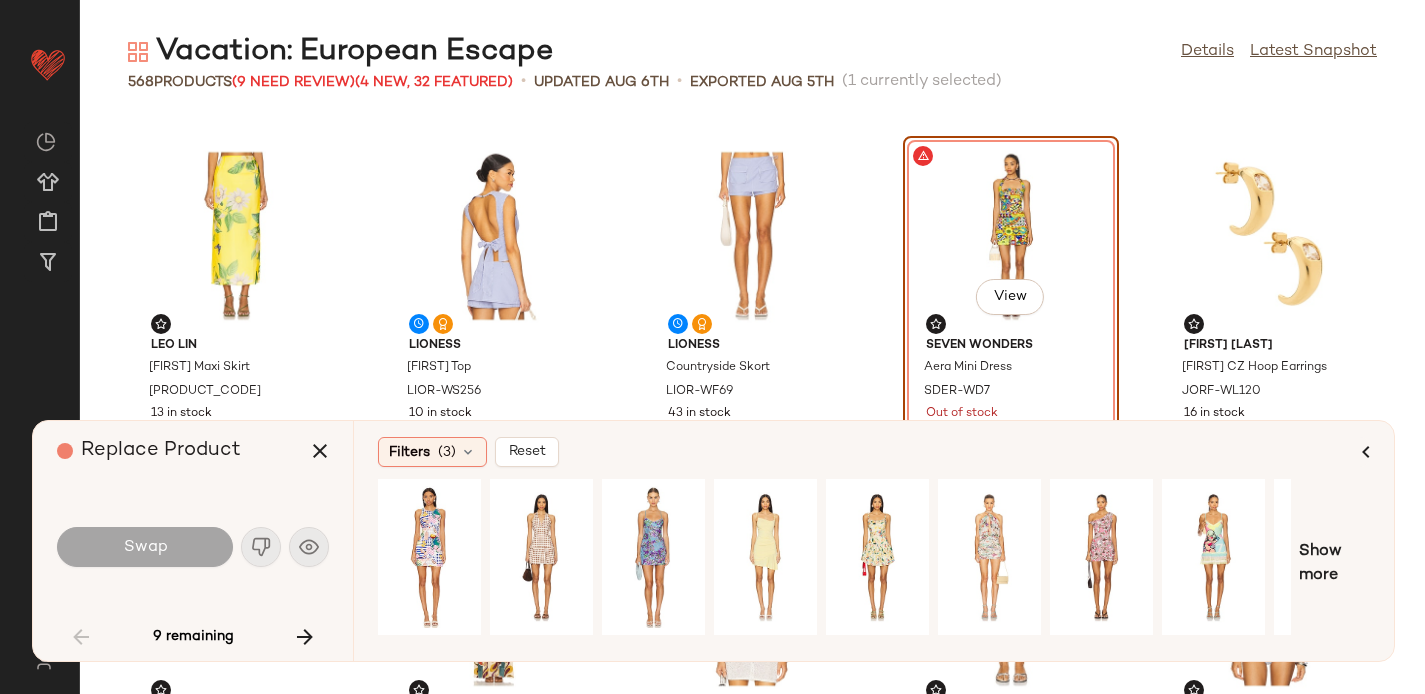 click on "Swap" at bounding box center [193, 547] 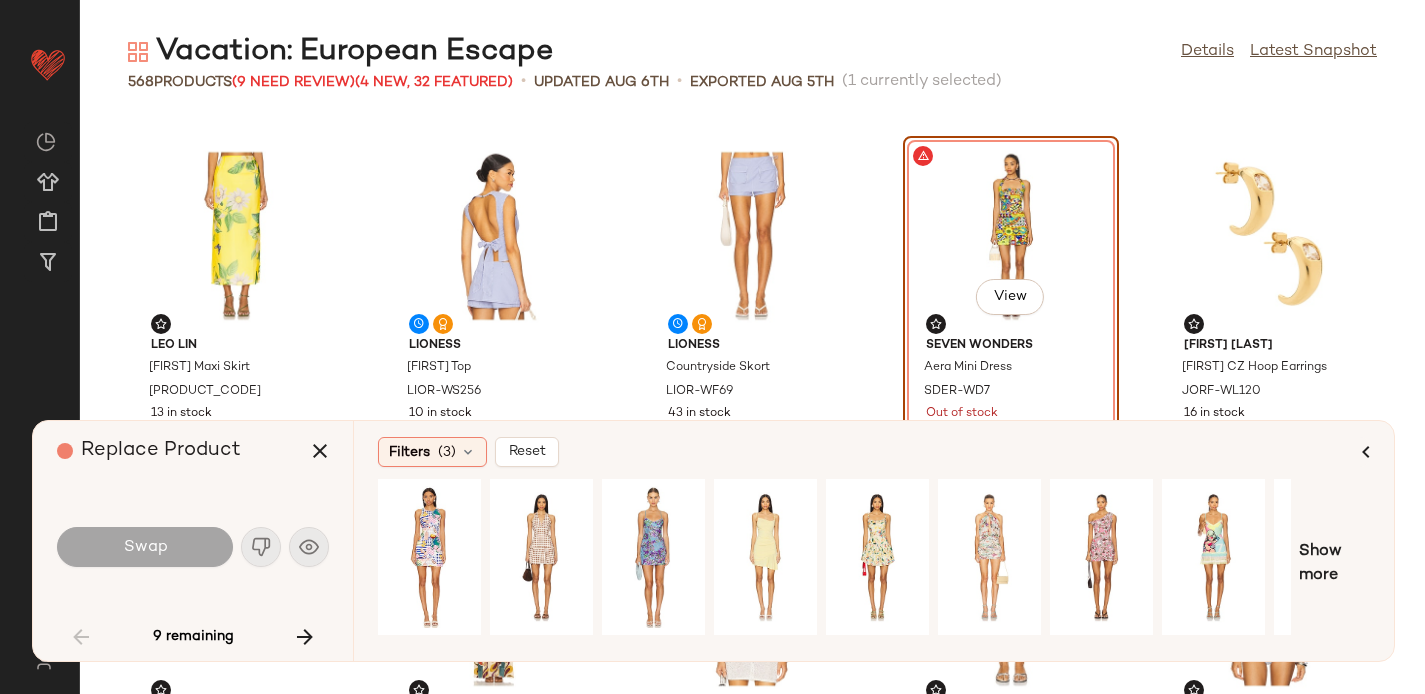 click on "Swap" at bounding box center [193, 547] 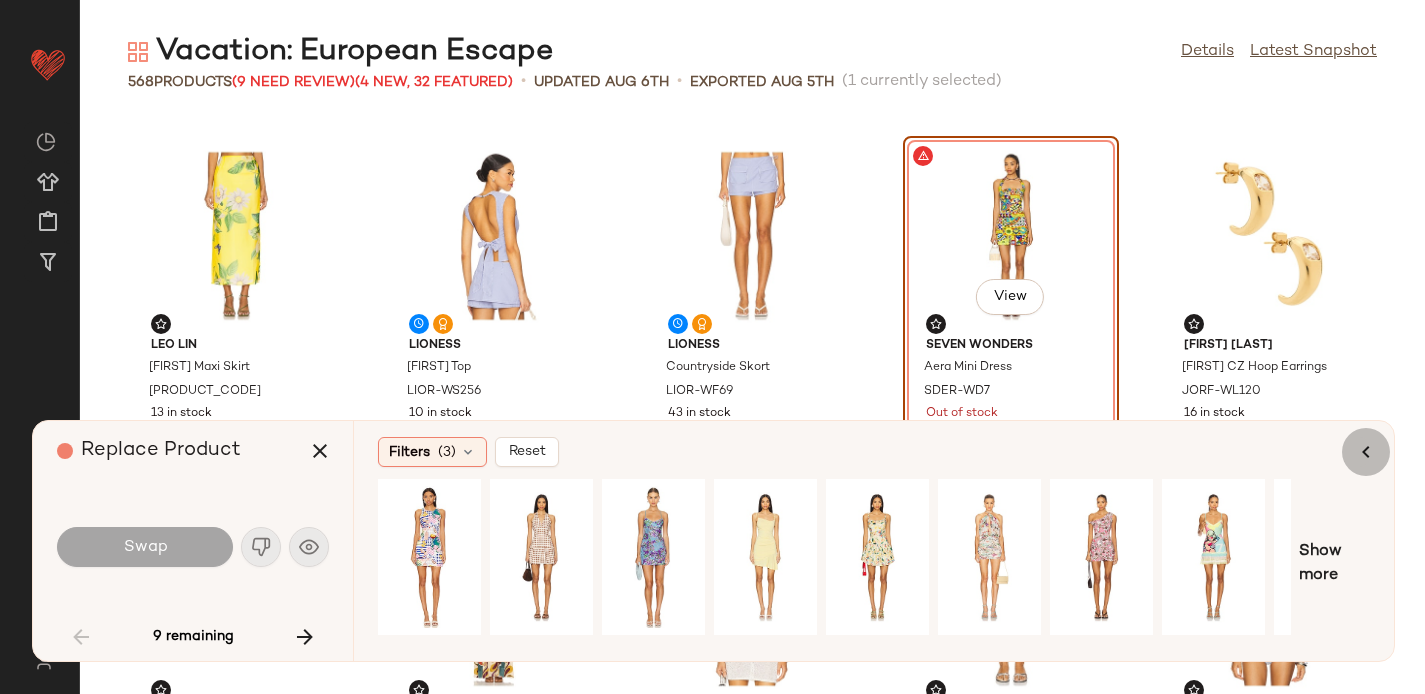 click at bounding box center (1366, 452) 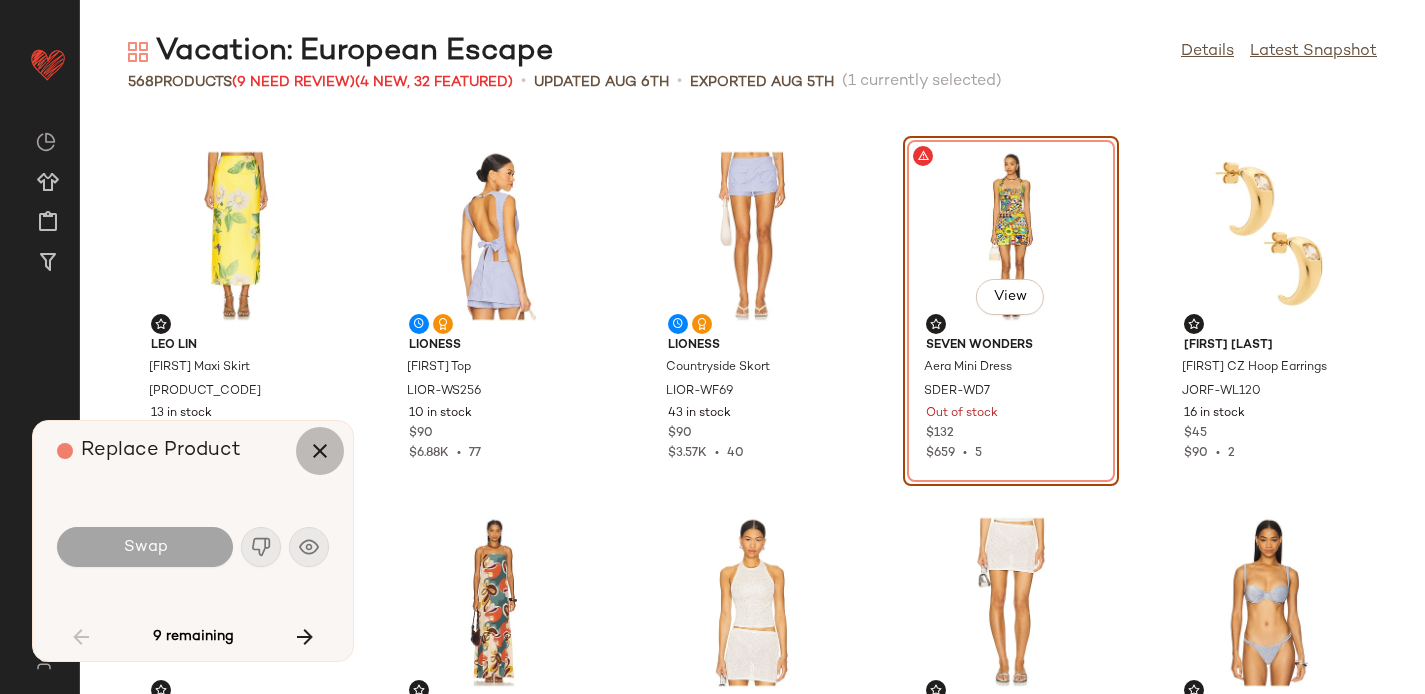 click at bounding box center [320, 451] 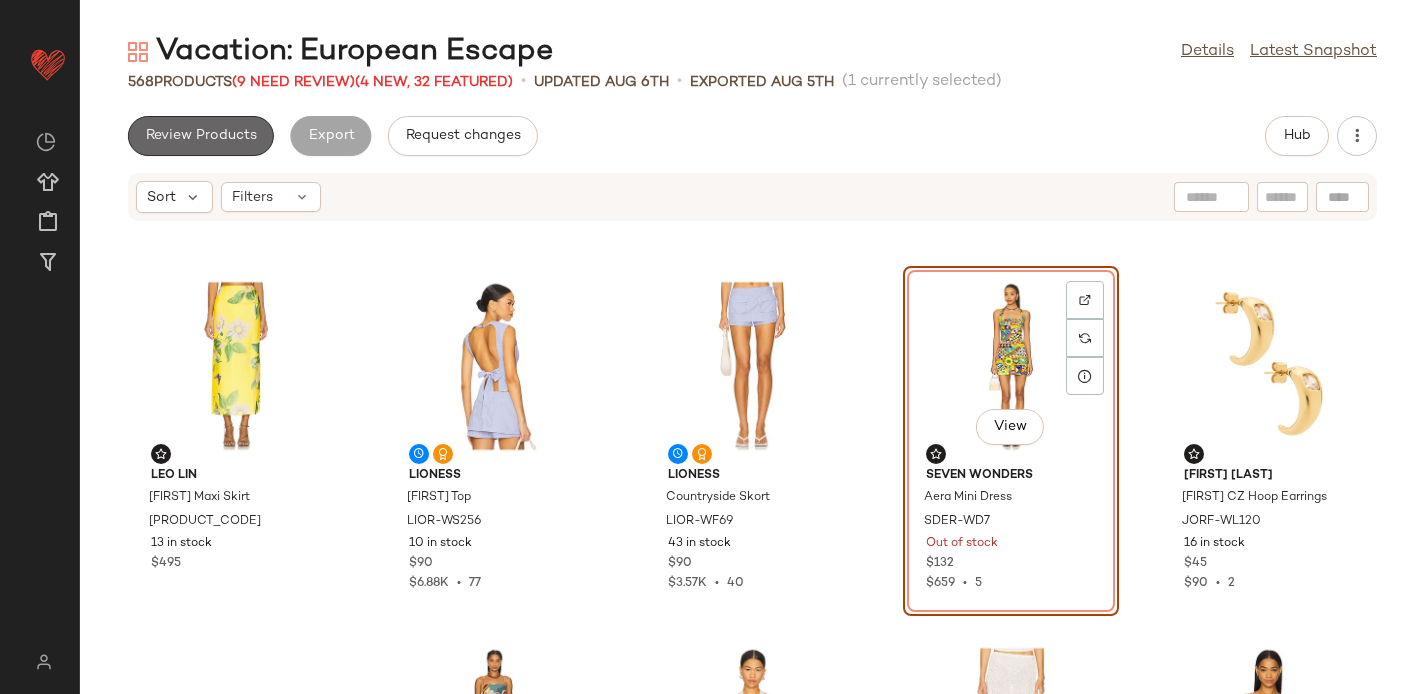 click on "Review Products" 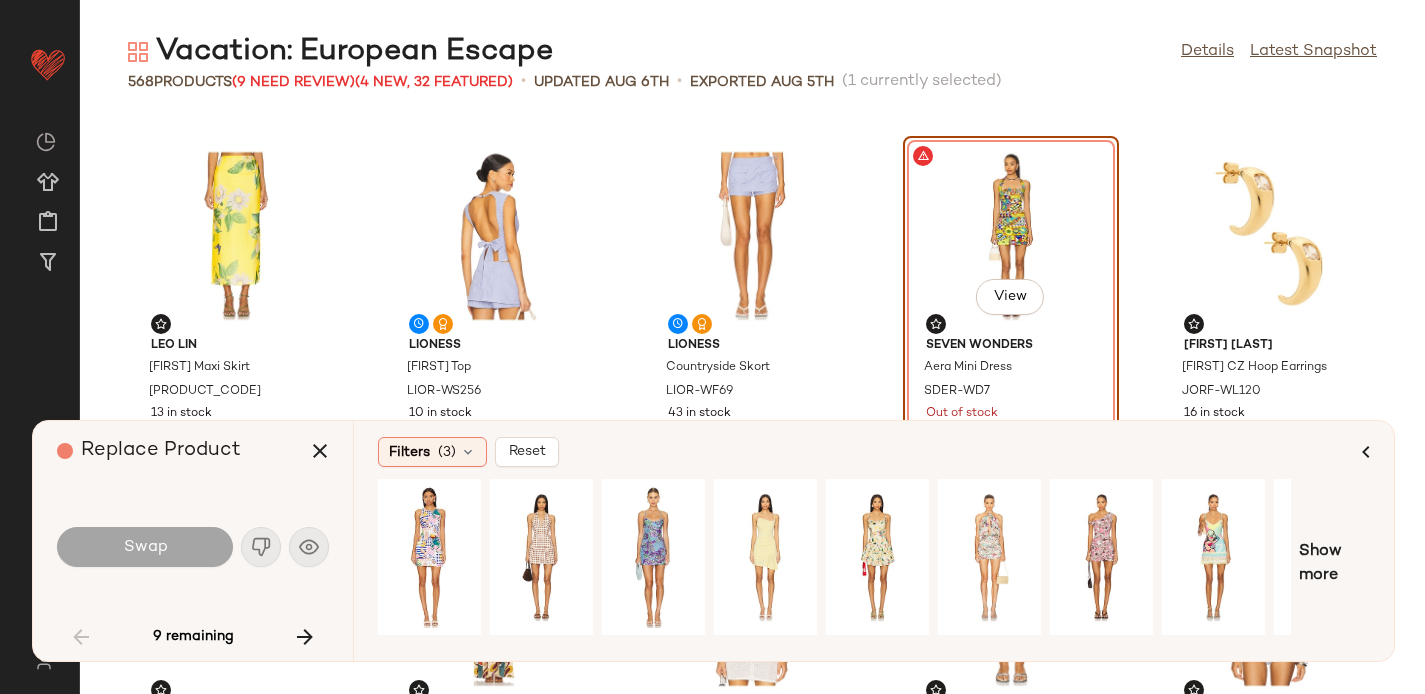 click on "Swap" at bounding box center (193, 547) 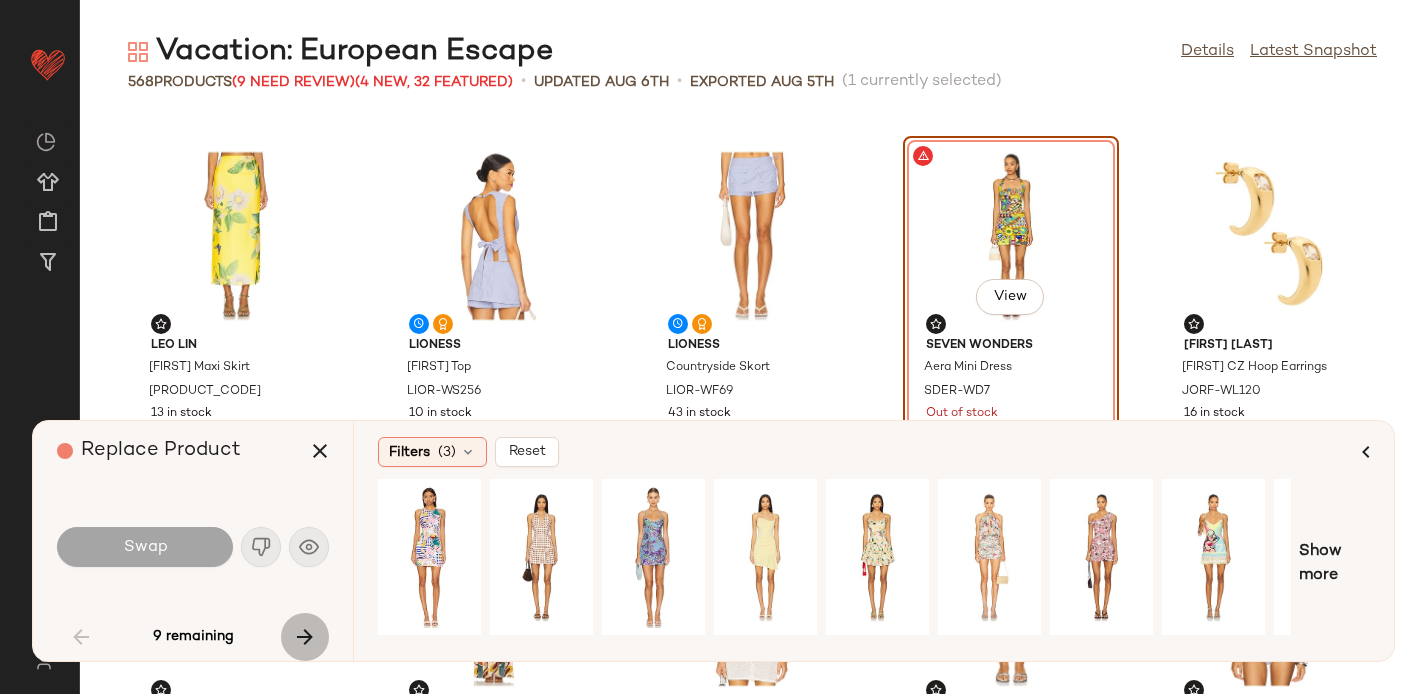 click at bounding box center [305, 637] 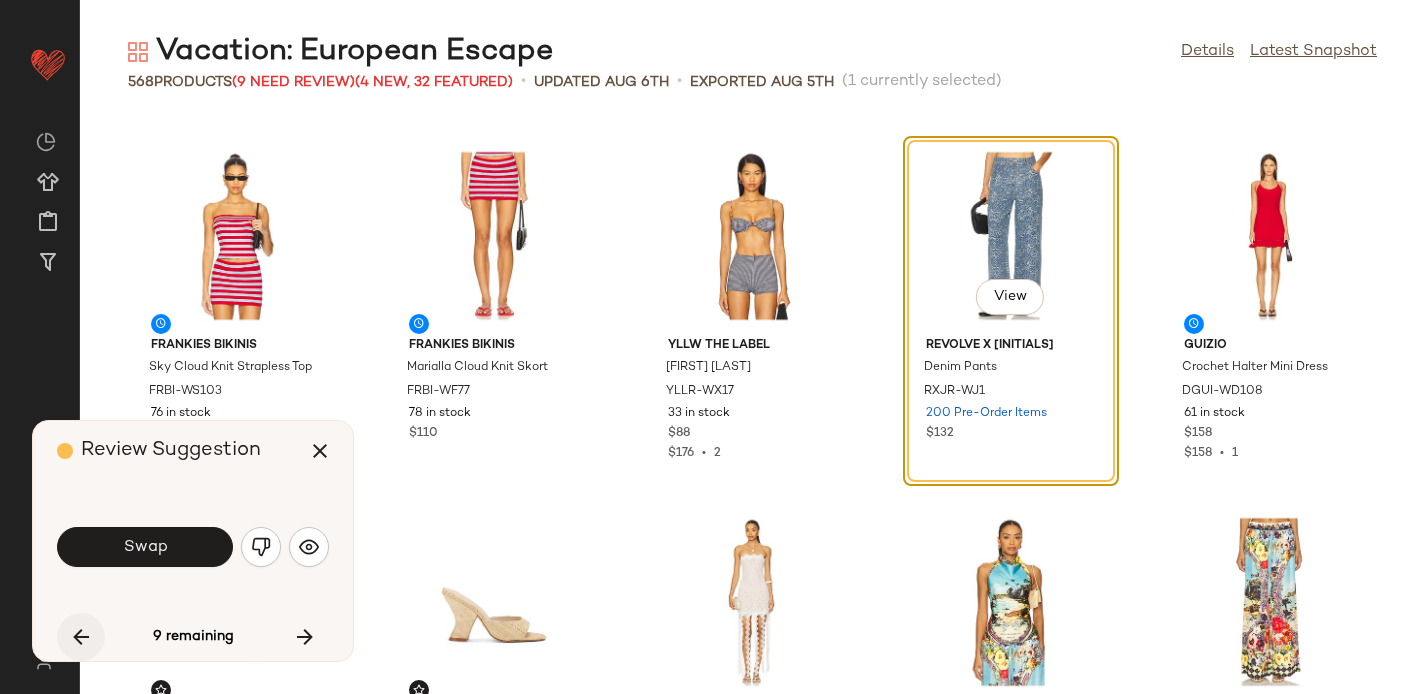 click at bounding box center (81, 637) 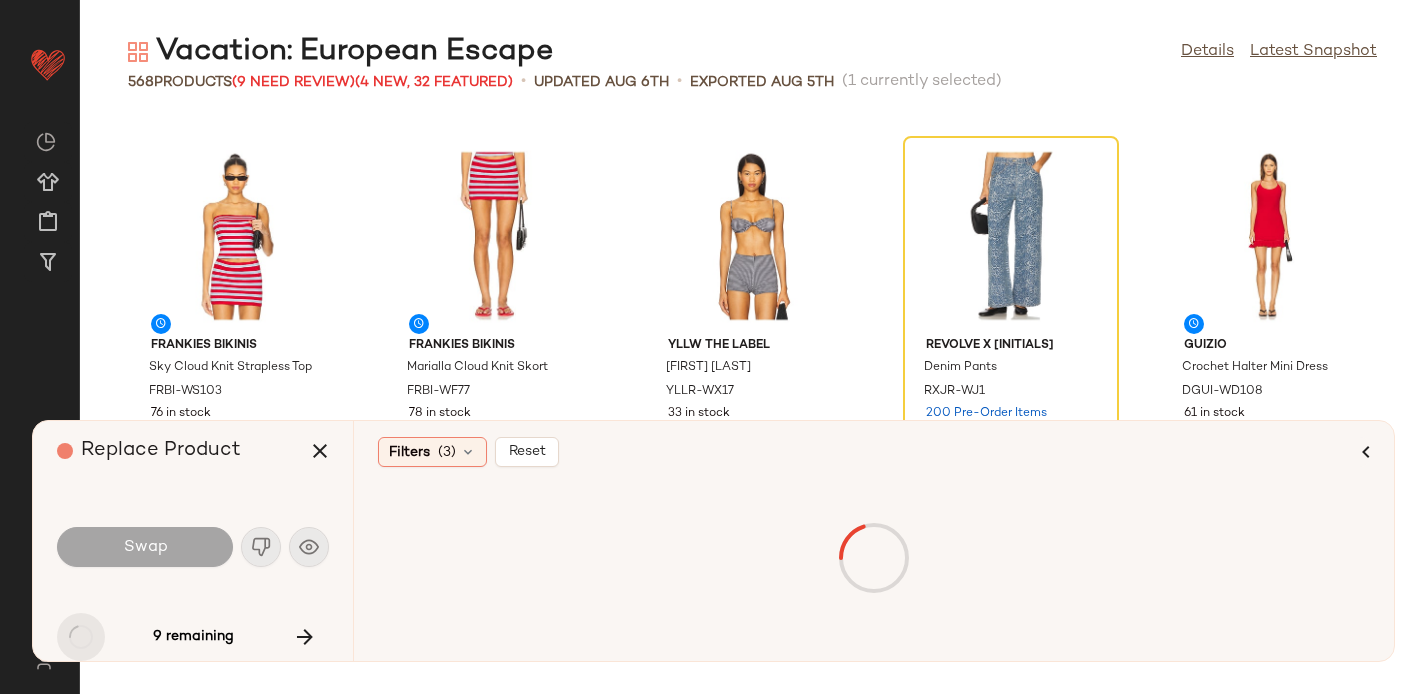 scroll, scrollTop: 1098, scrollLeft: 0, axis: vertical 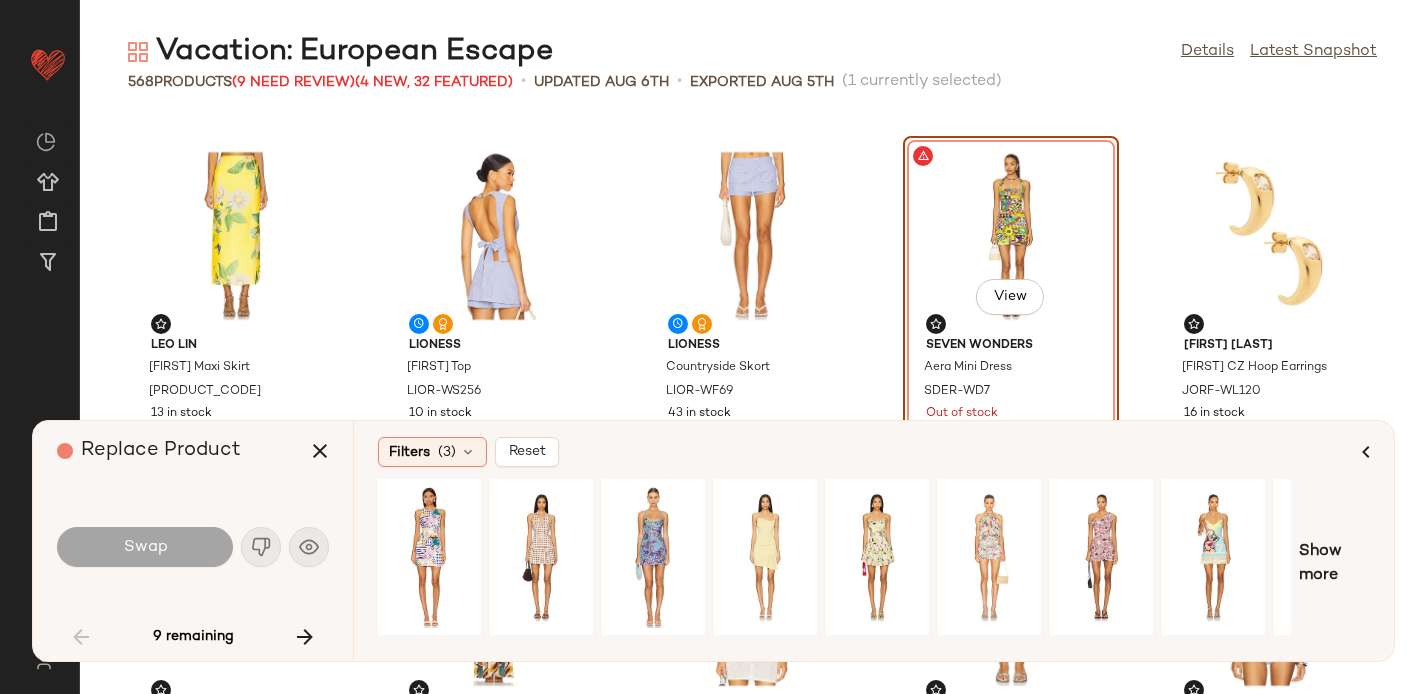click on "Swap" at bounding box center (193, 547) 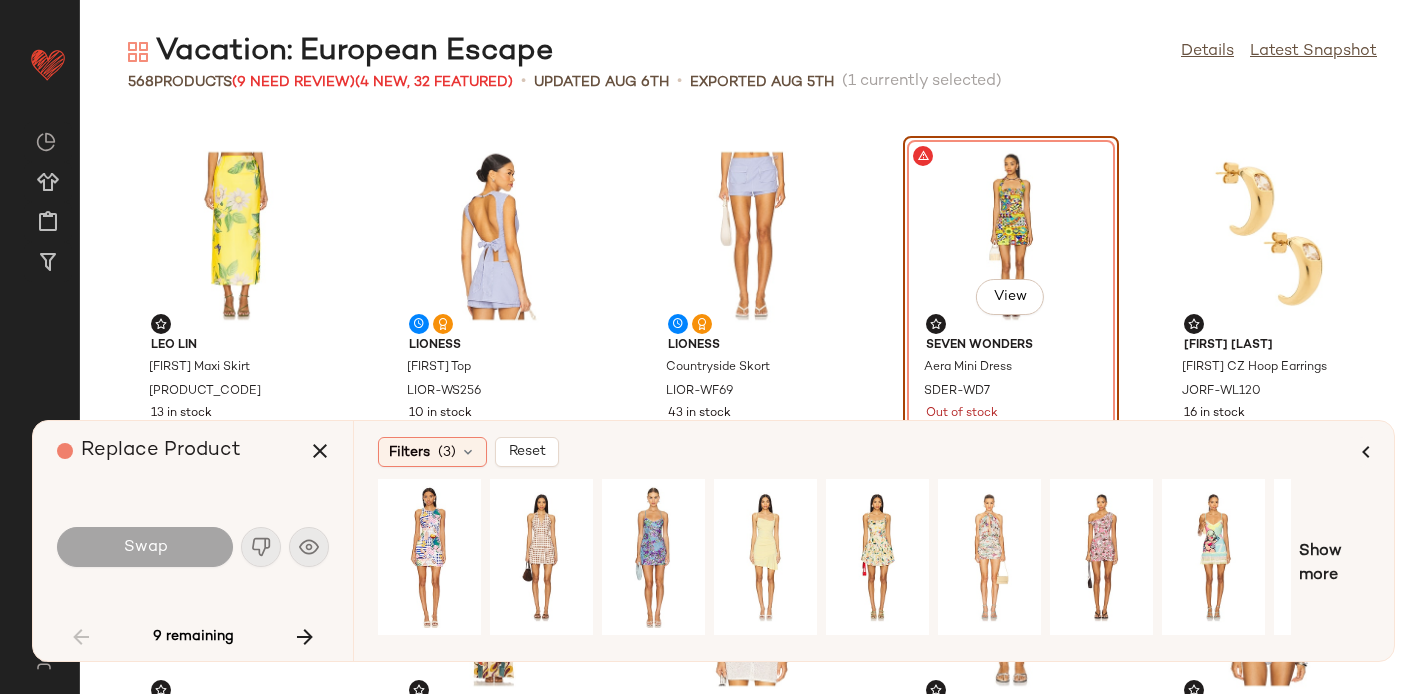 click on "Swap" at bounding box center [193, 547] 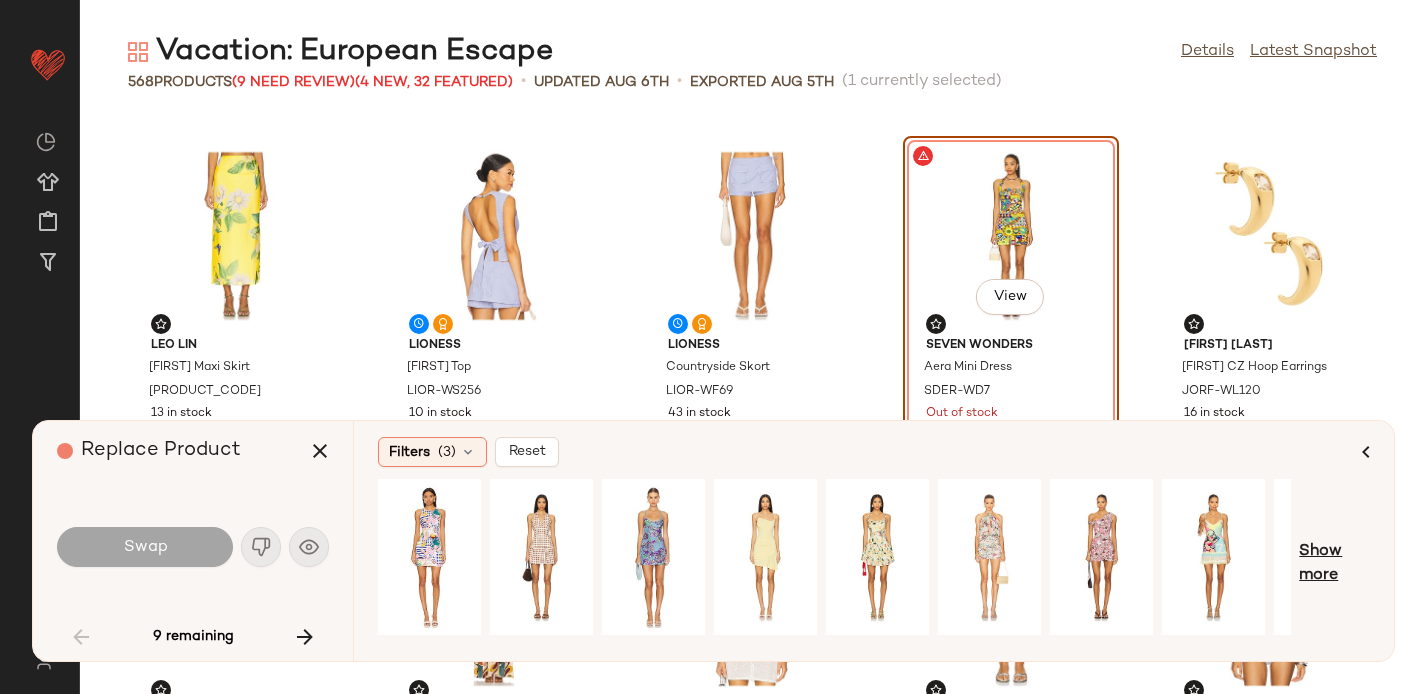 click on "Show more" at bounding box center (1334, 564) 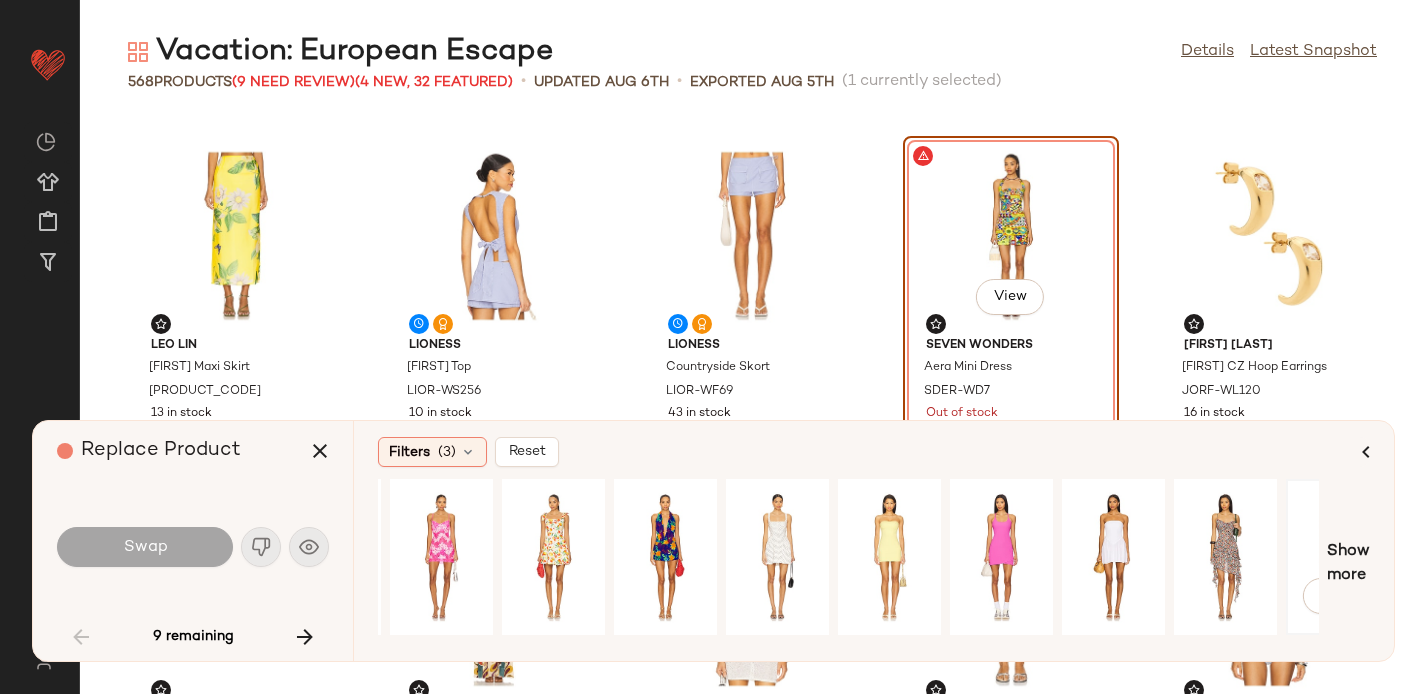 scroll, scrollTop: 0, scrollLeft: 0, axis: both 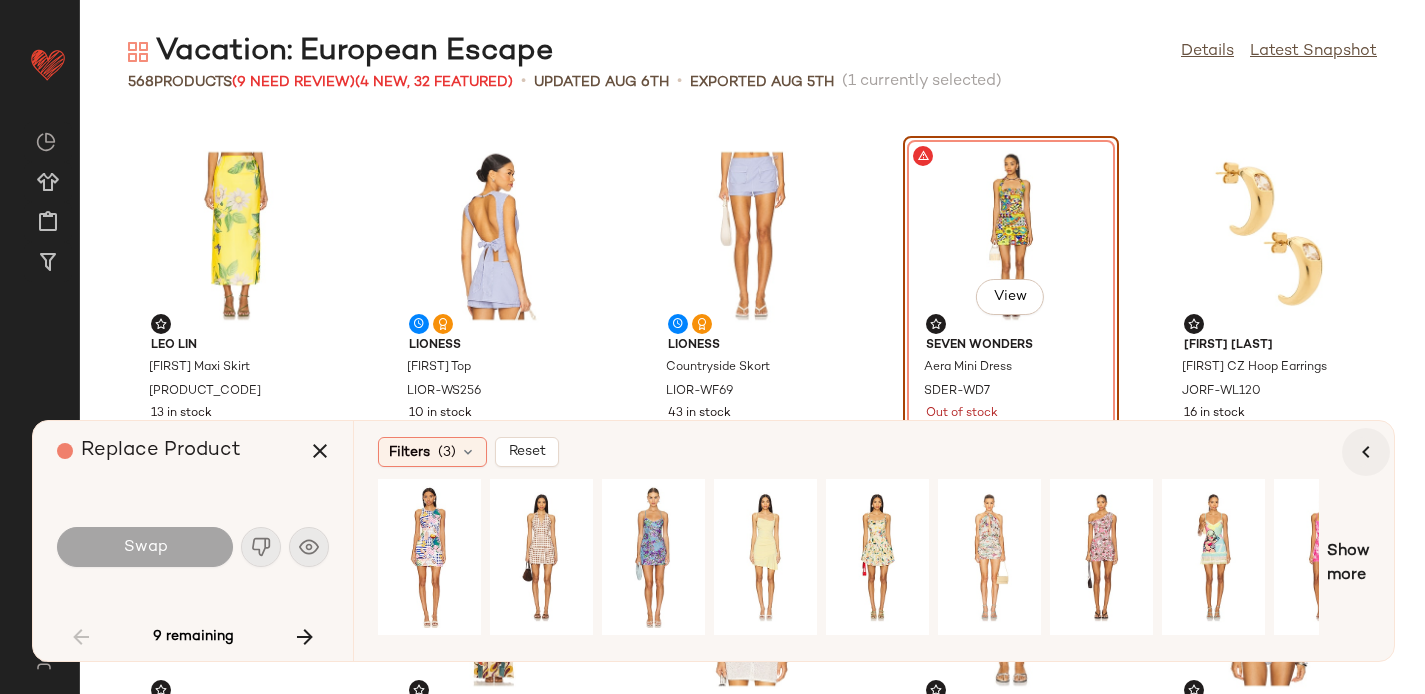 click at bounding box center [1366, 452] 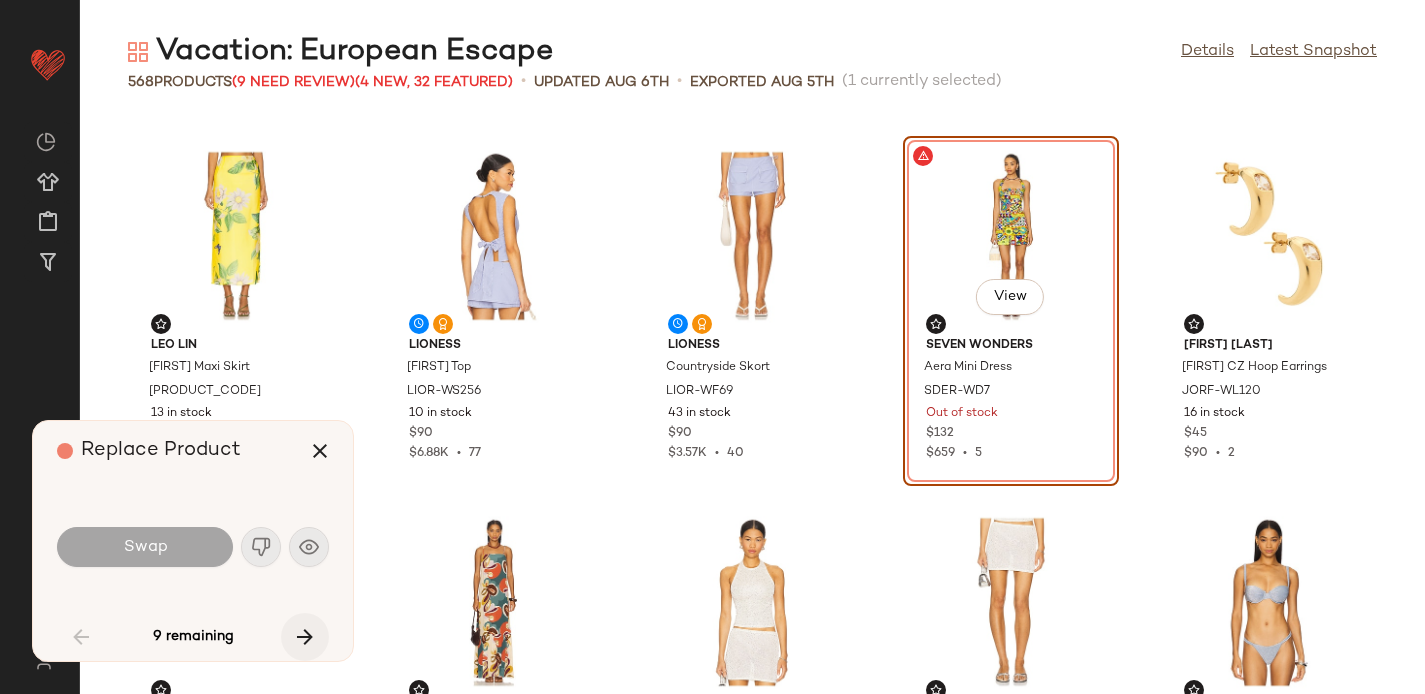 click at bounding box center (305, 637) 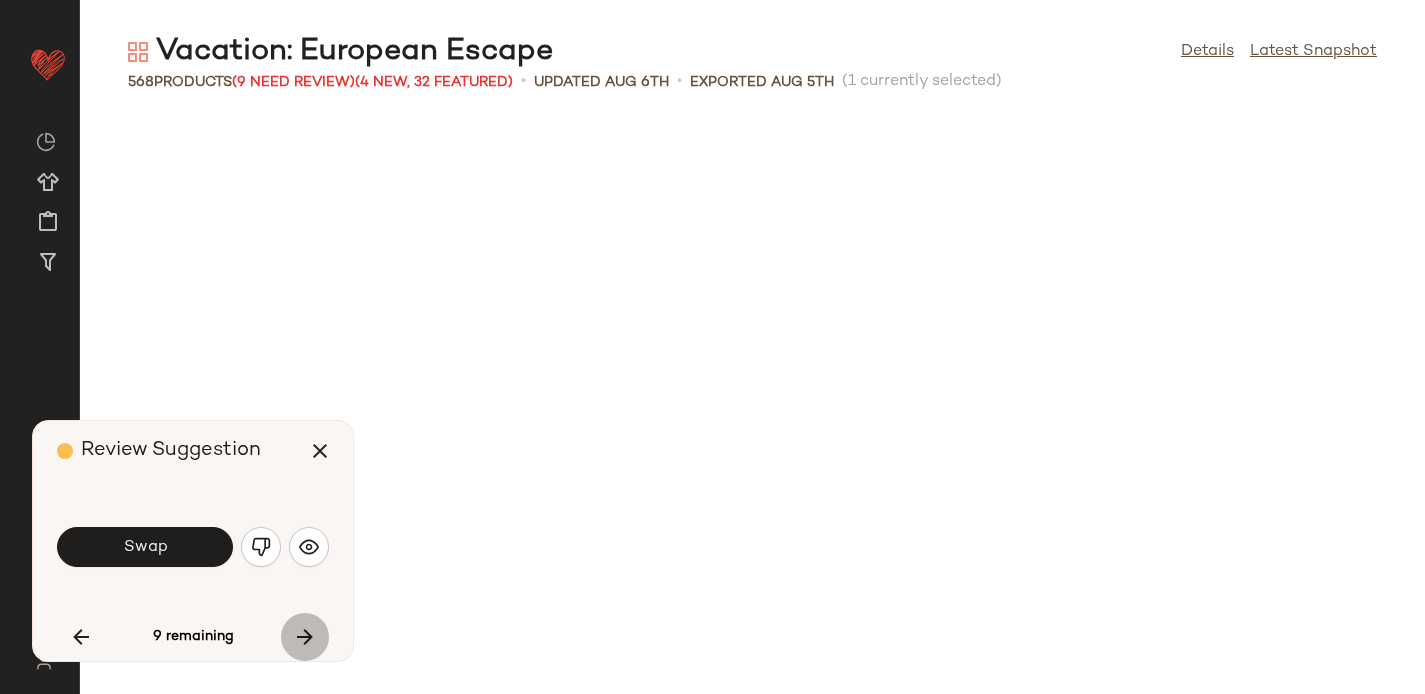 scroll, scrollTop: 2196, scrollLeft: 0, axis: vertical 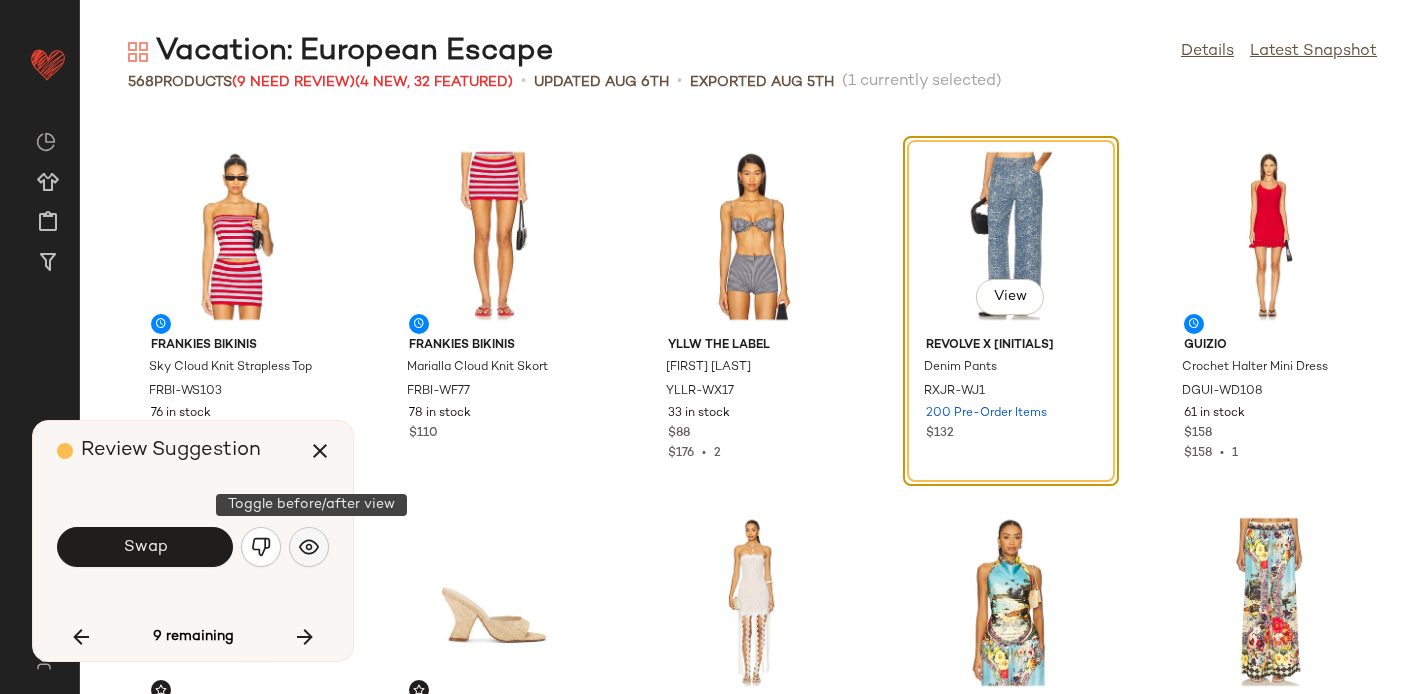 click 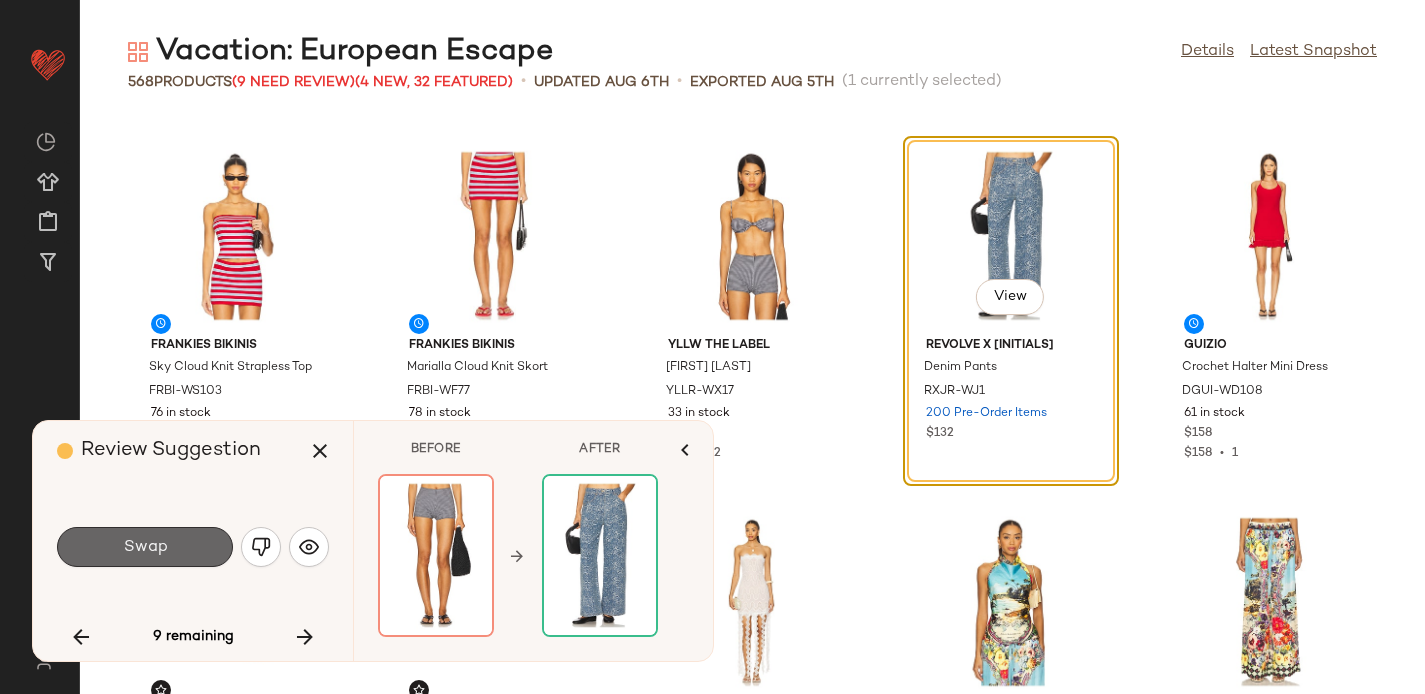click on "Swap" 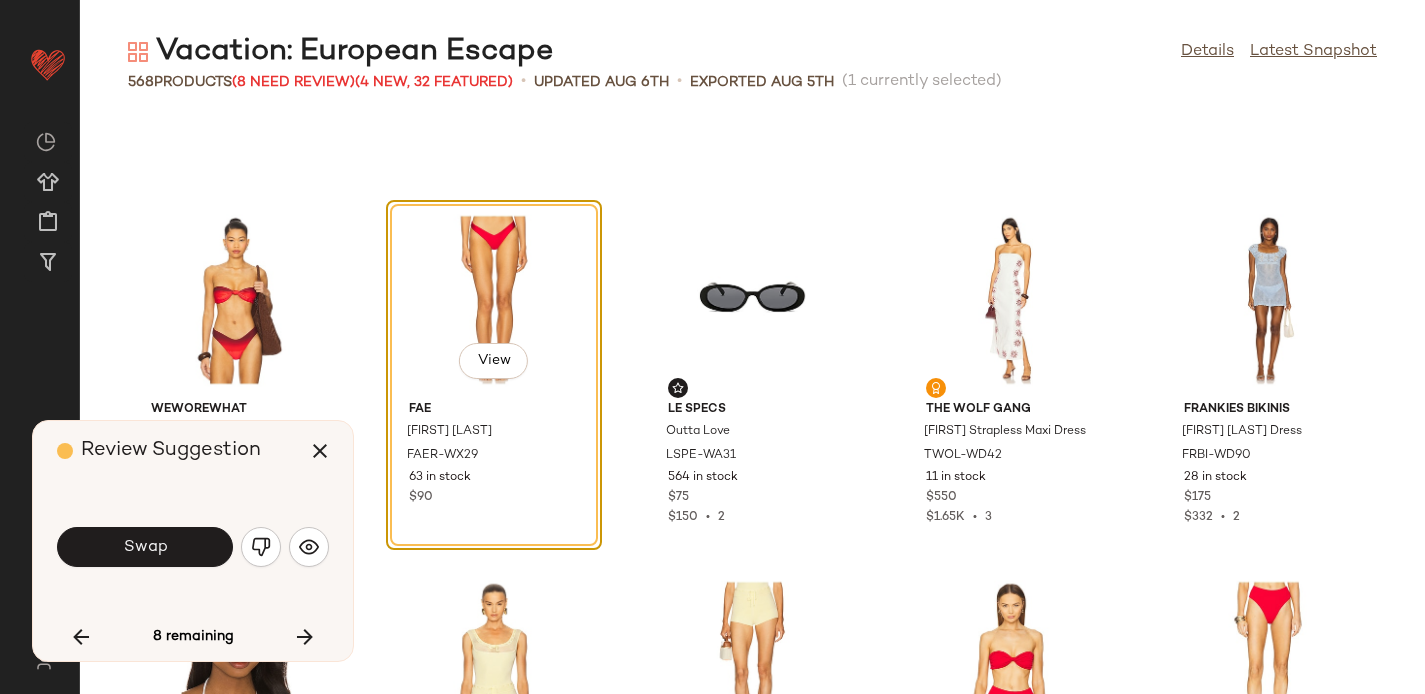scroll, scrollTop: 2833, scrollLeft: 0, axis: vertical 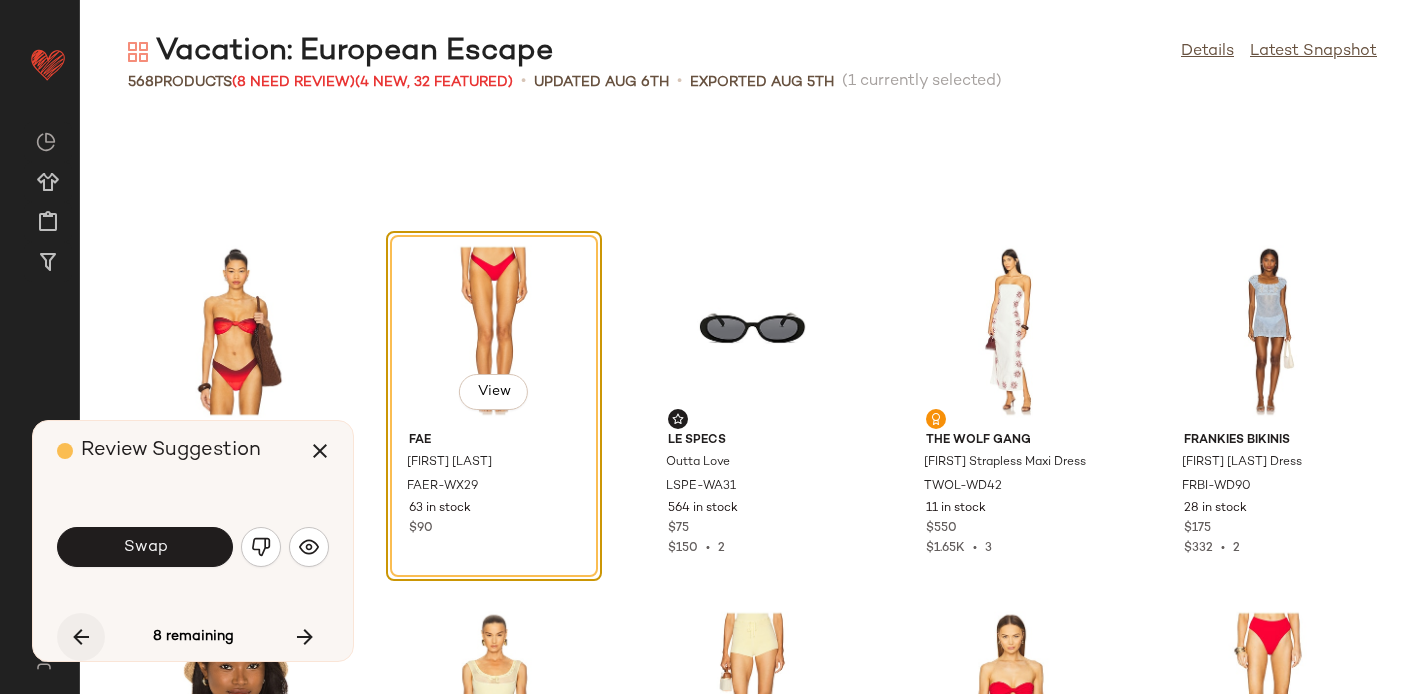 click at bounding box center (81, 637) 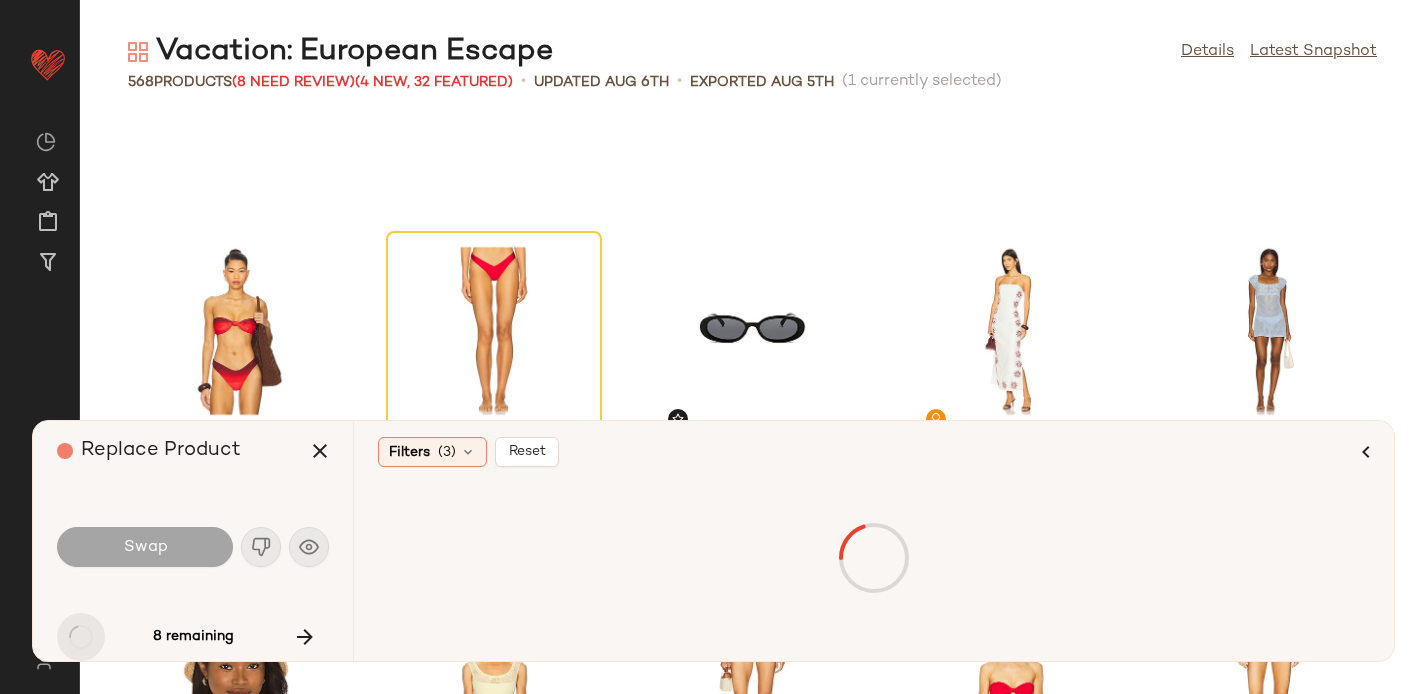scroll, scrollTop: 1098, scrollLeft: 0, axis: vertical 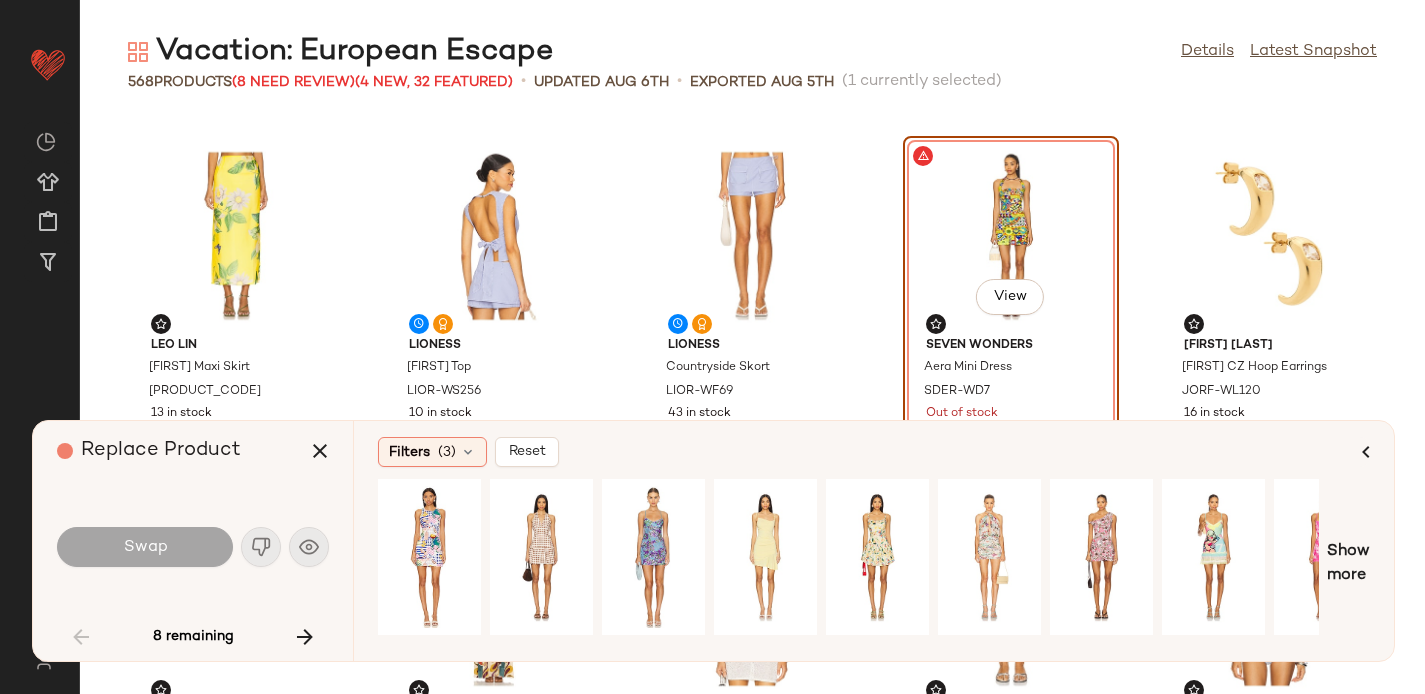 click on "Swap" at bounding box center [193, 547] 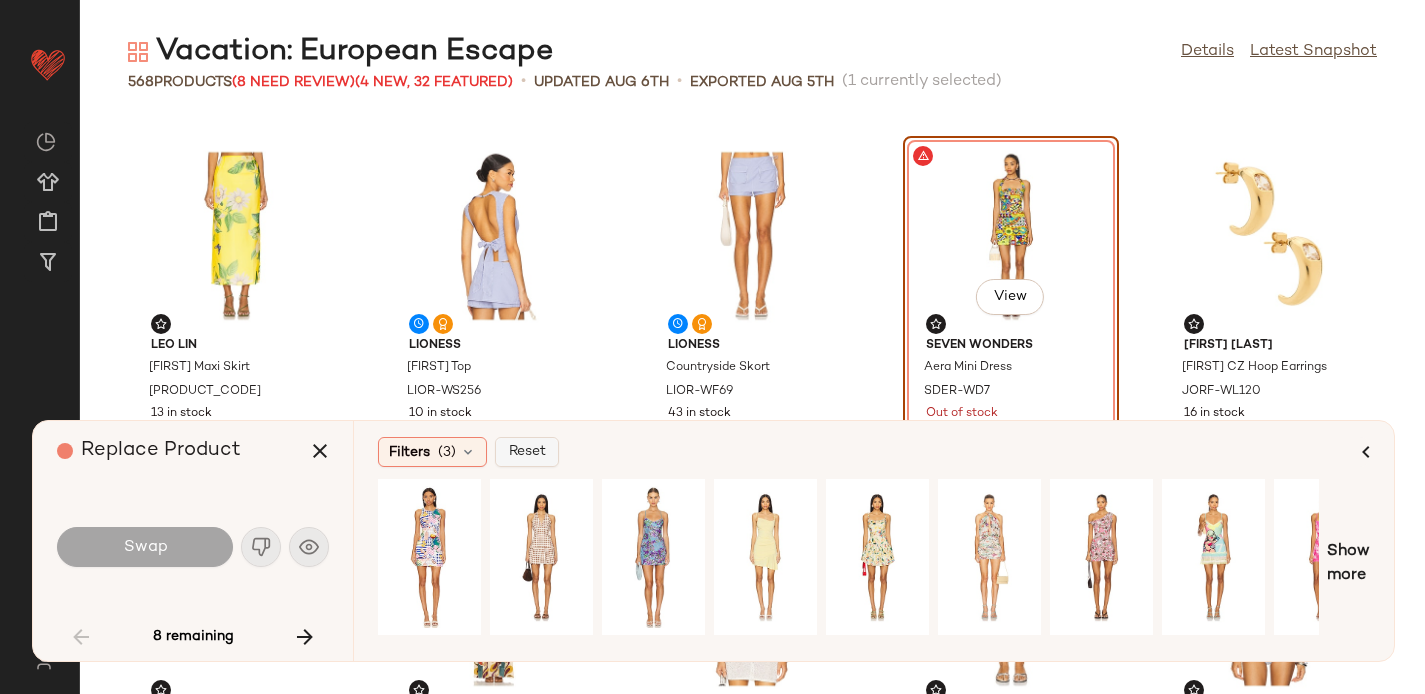 click on "Reset" 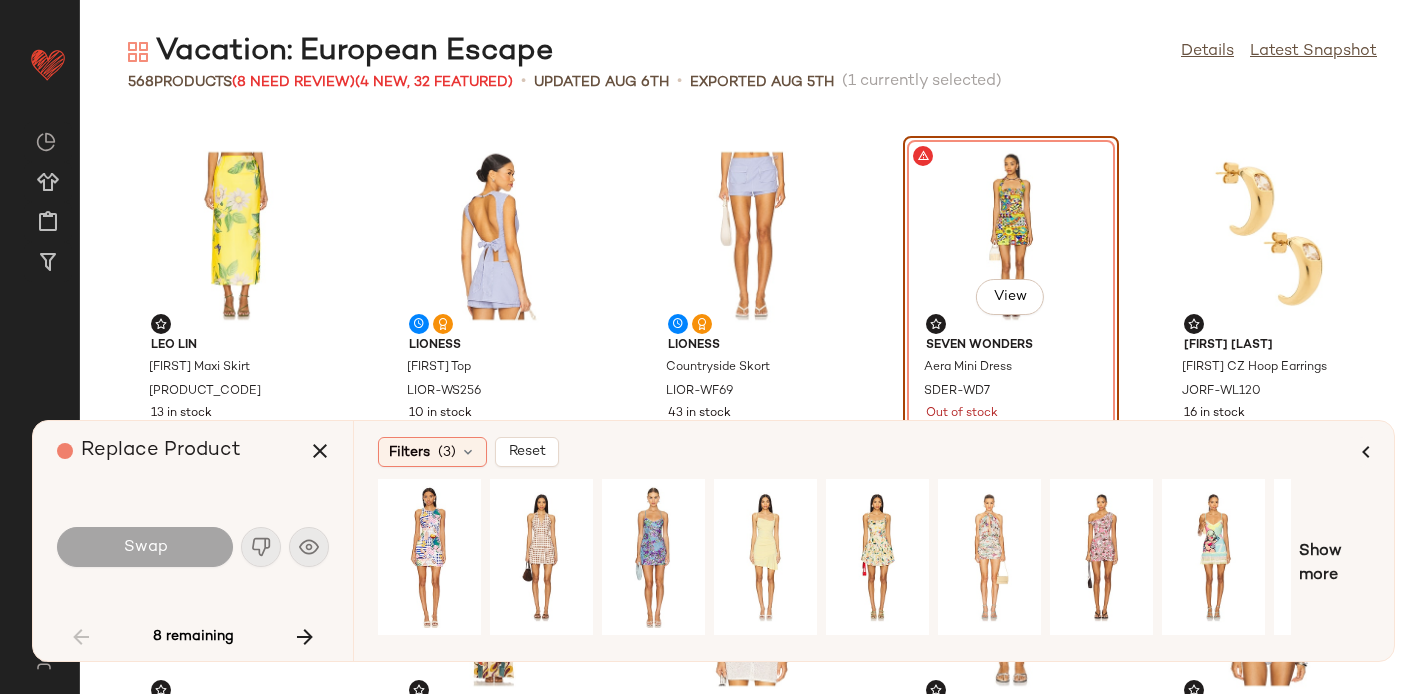 click on "Swap" at bounding box center (193, 547) 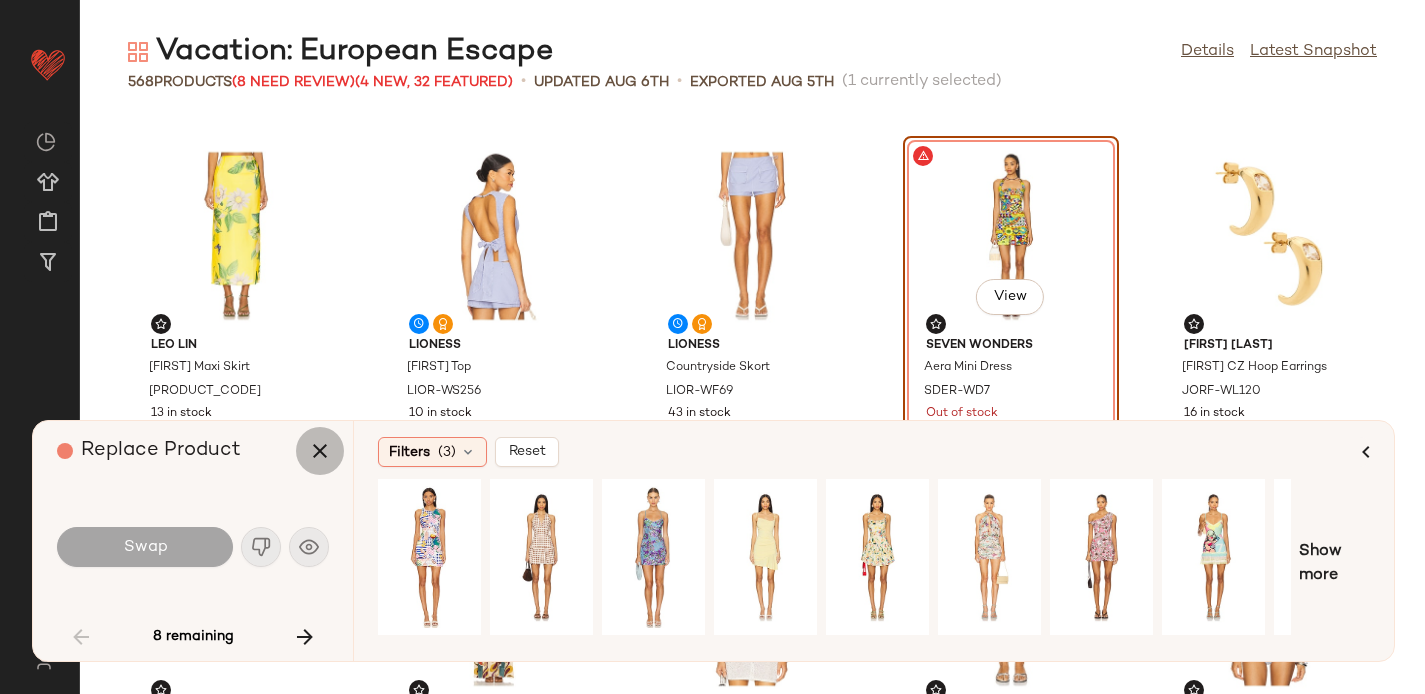 click at bounding box center [320, 451] 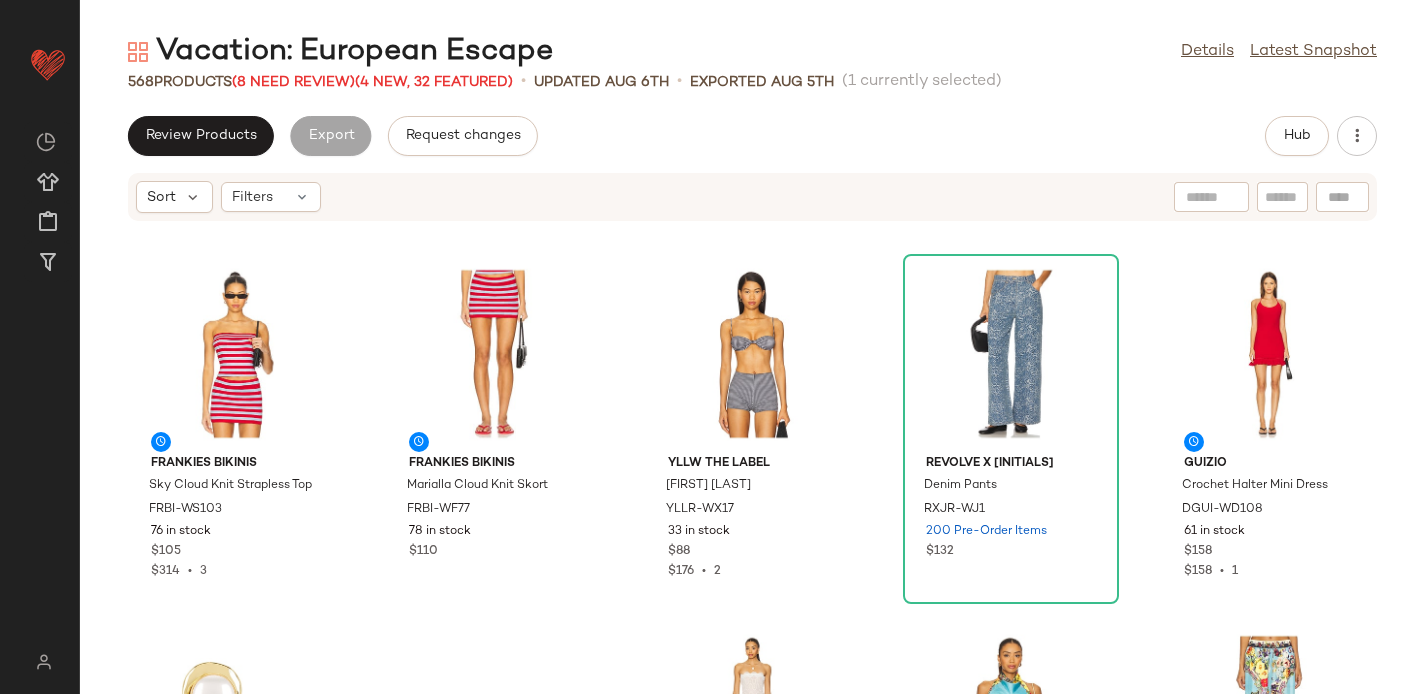 scroll, scrollTop: 2233, scrollLeft: 0, axis: vertical 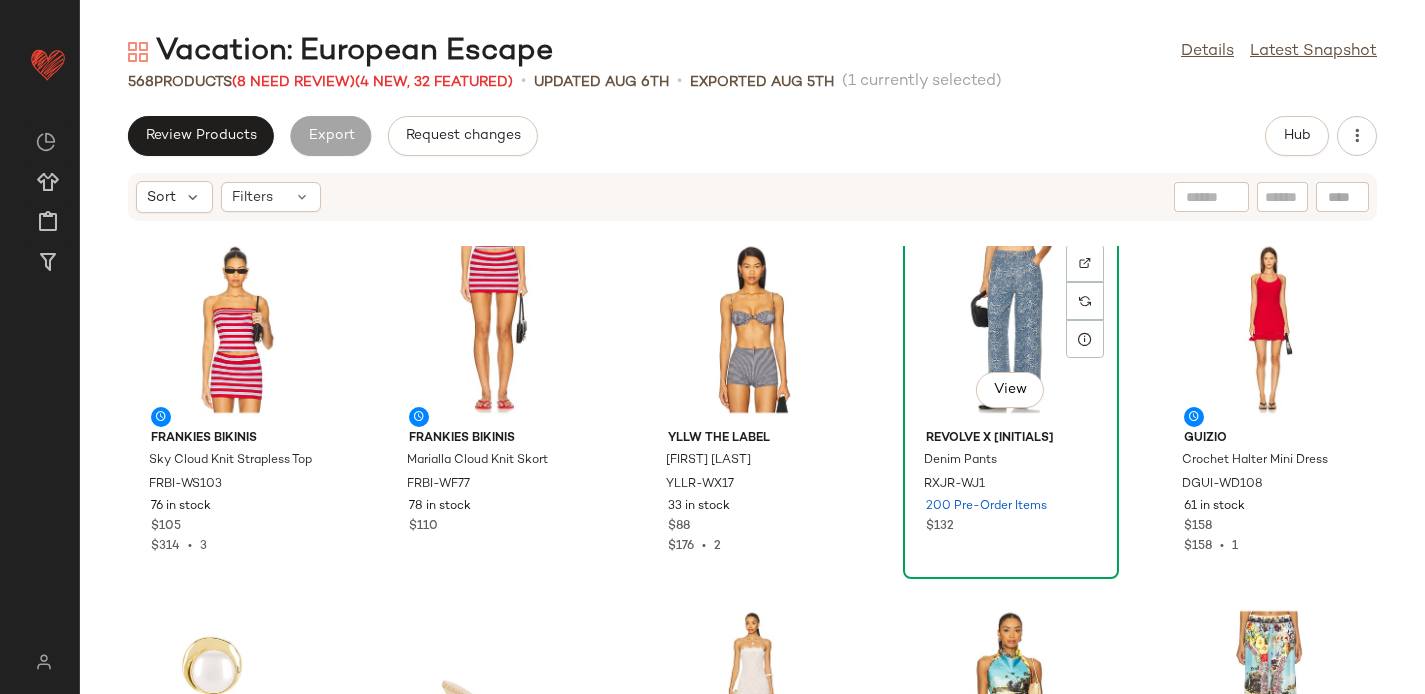 click on "View" 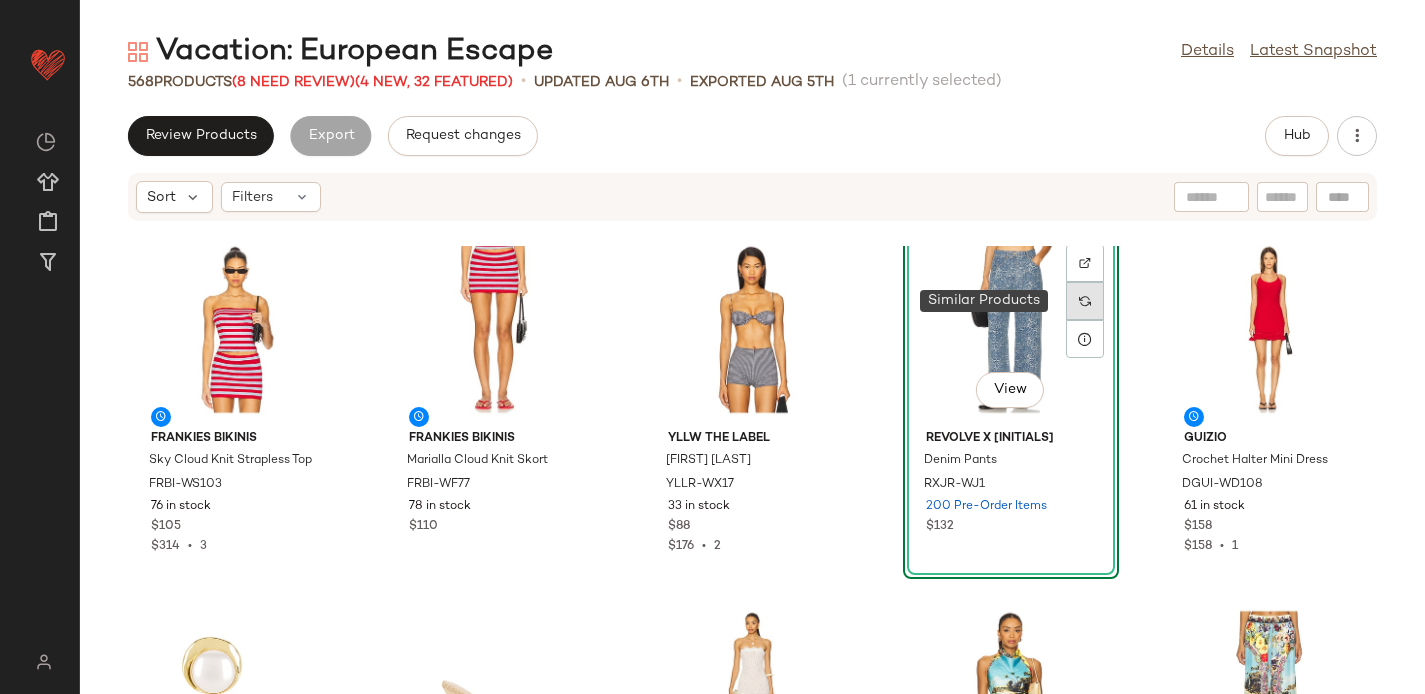 click 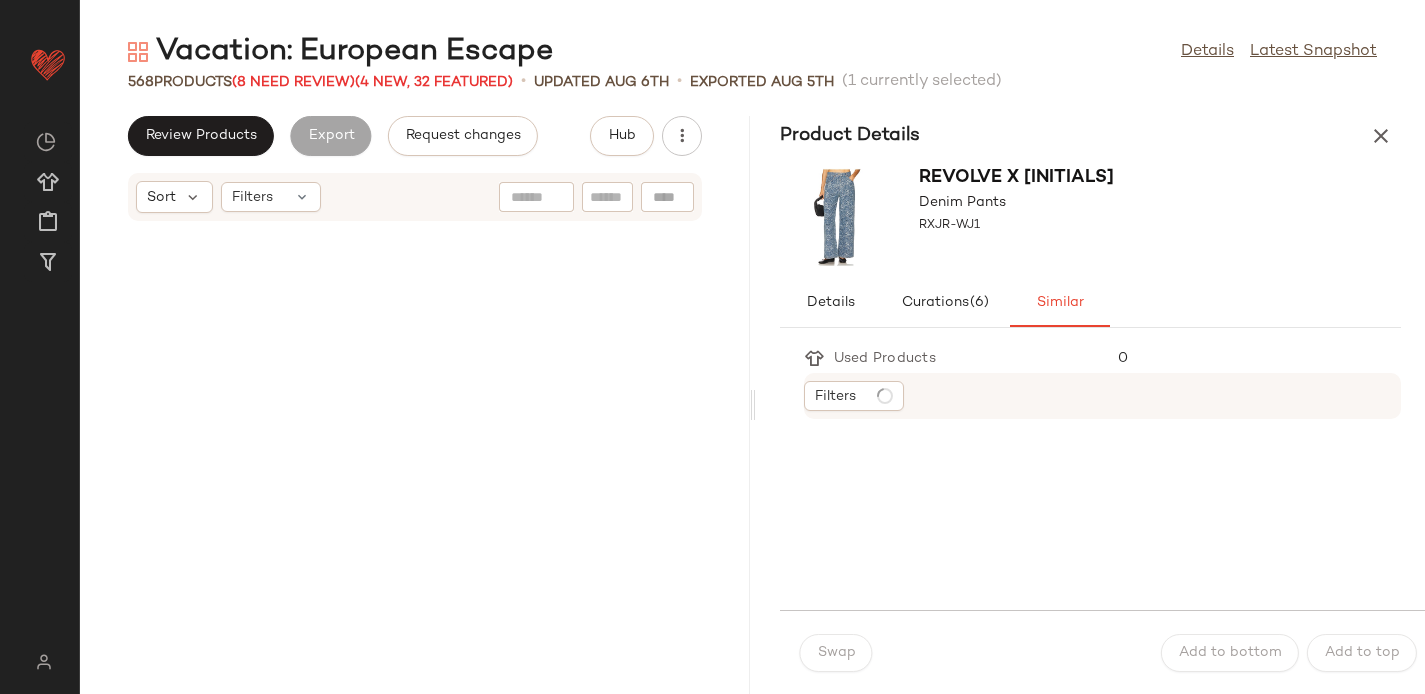 scroll, scrollTop: 5856, scrollLeft: 0, axis: vertical 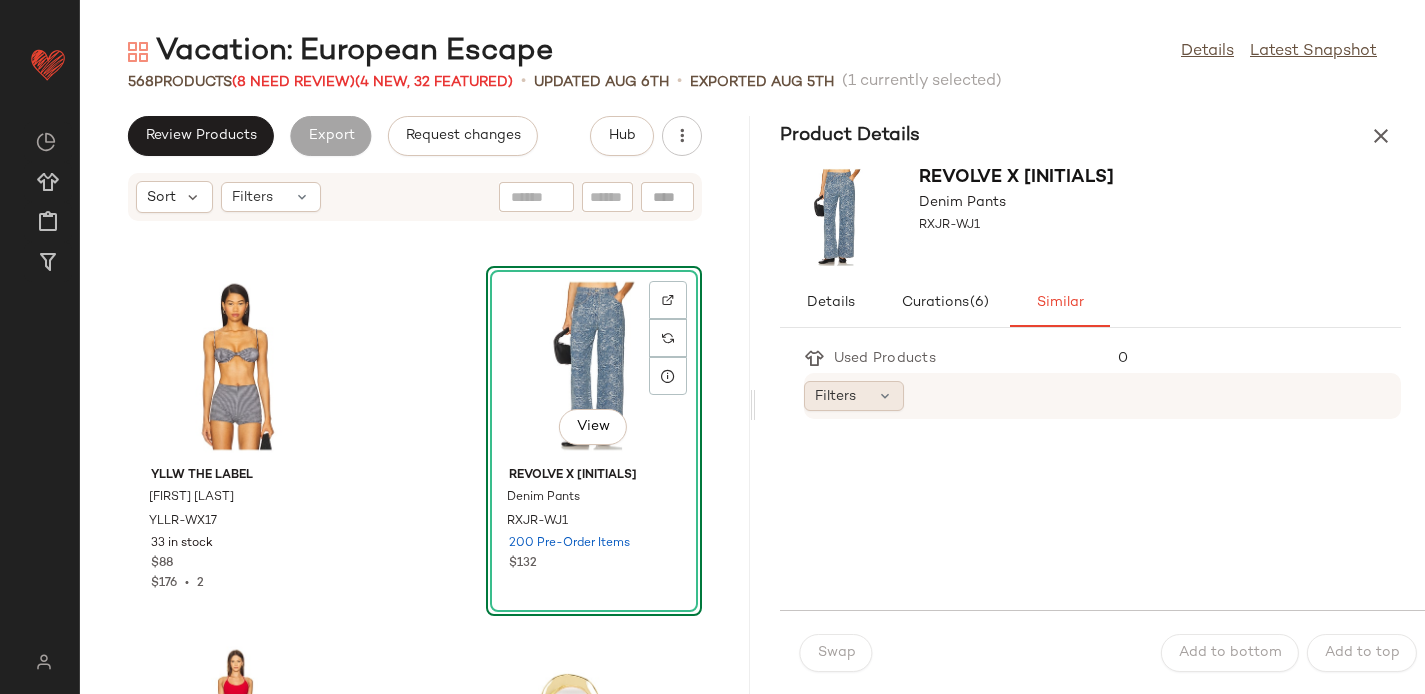 click on "Filters" 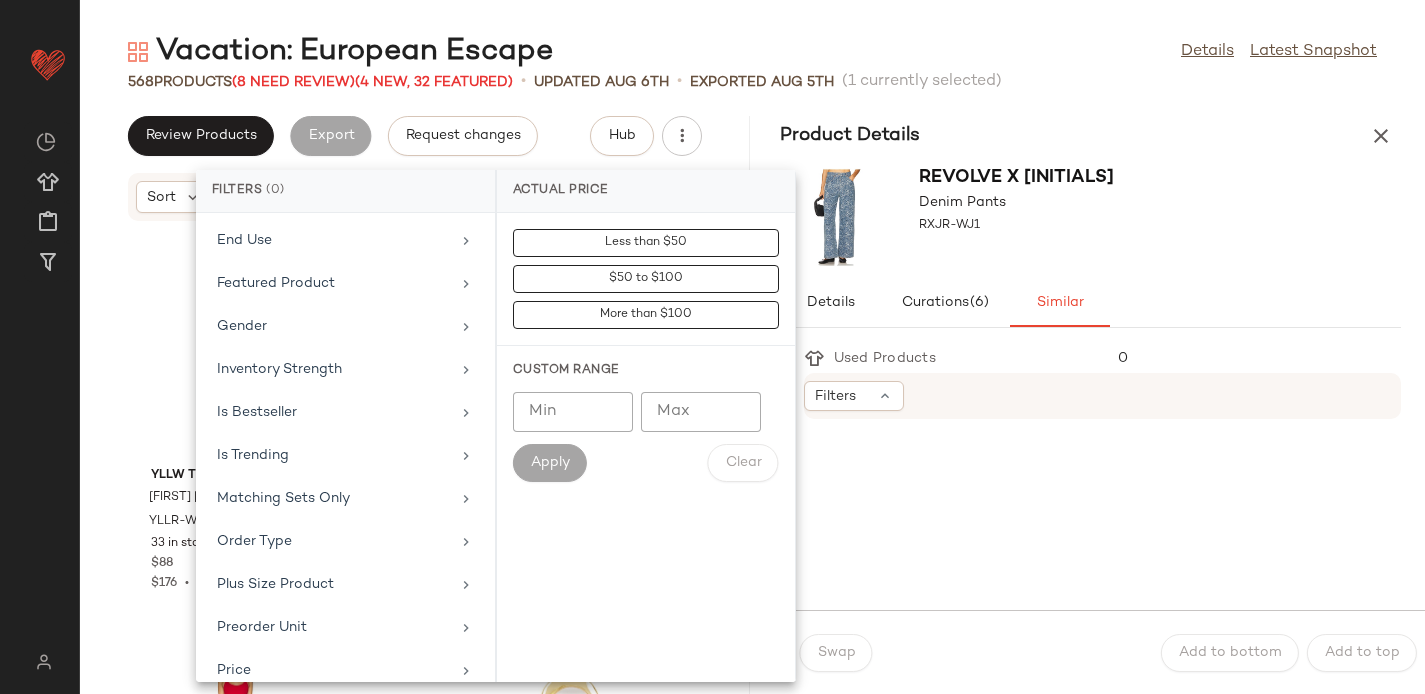 scroll, scrollTop: 1009, scrollLeft: 0, axis: vertical 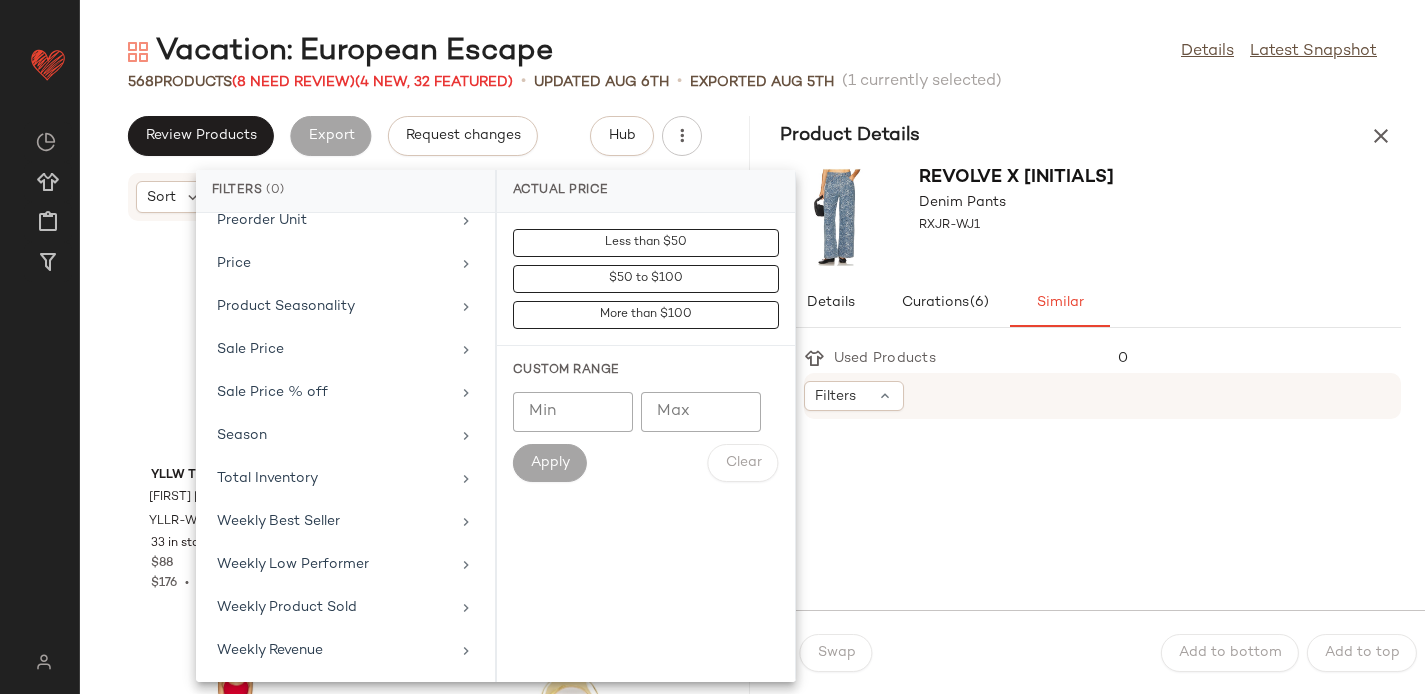 click 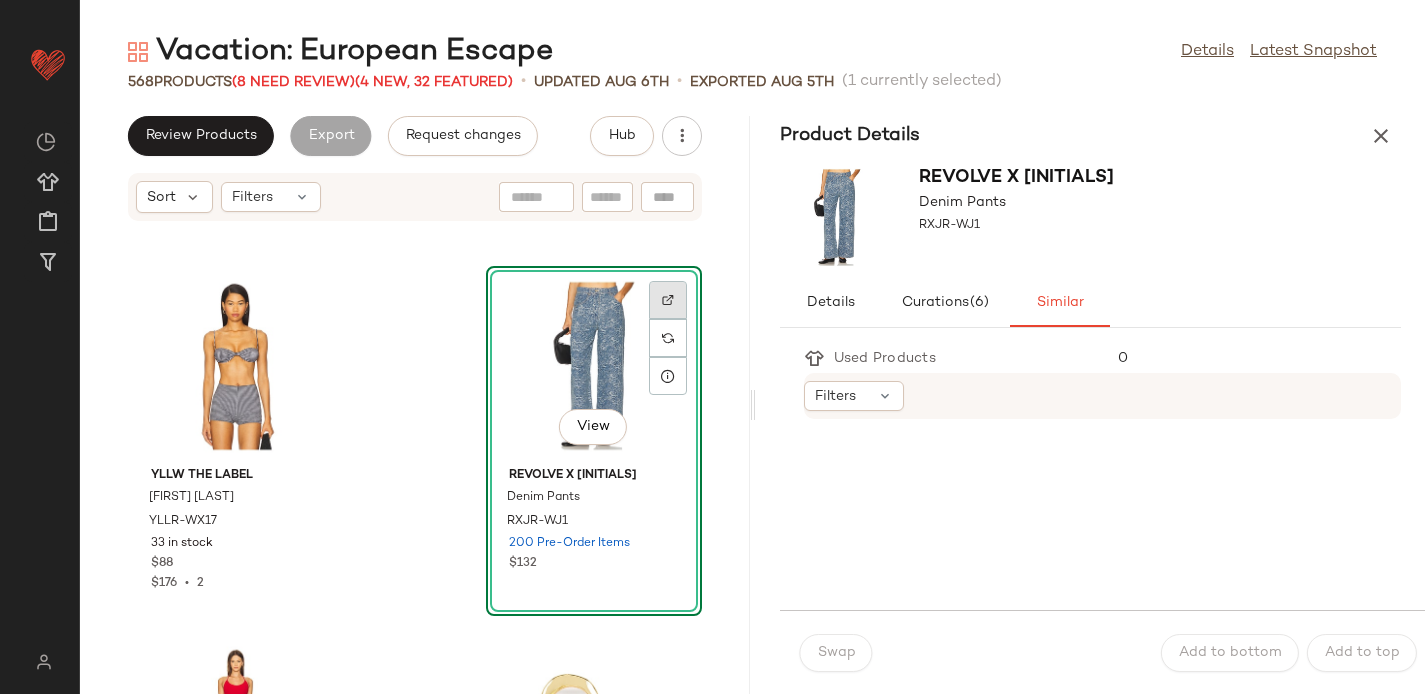 click 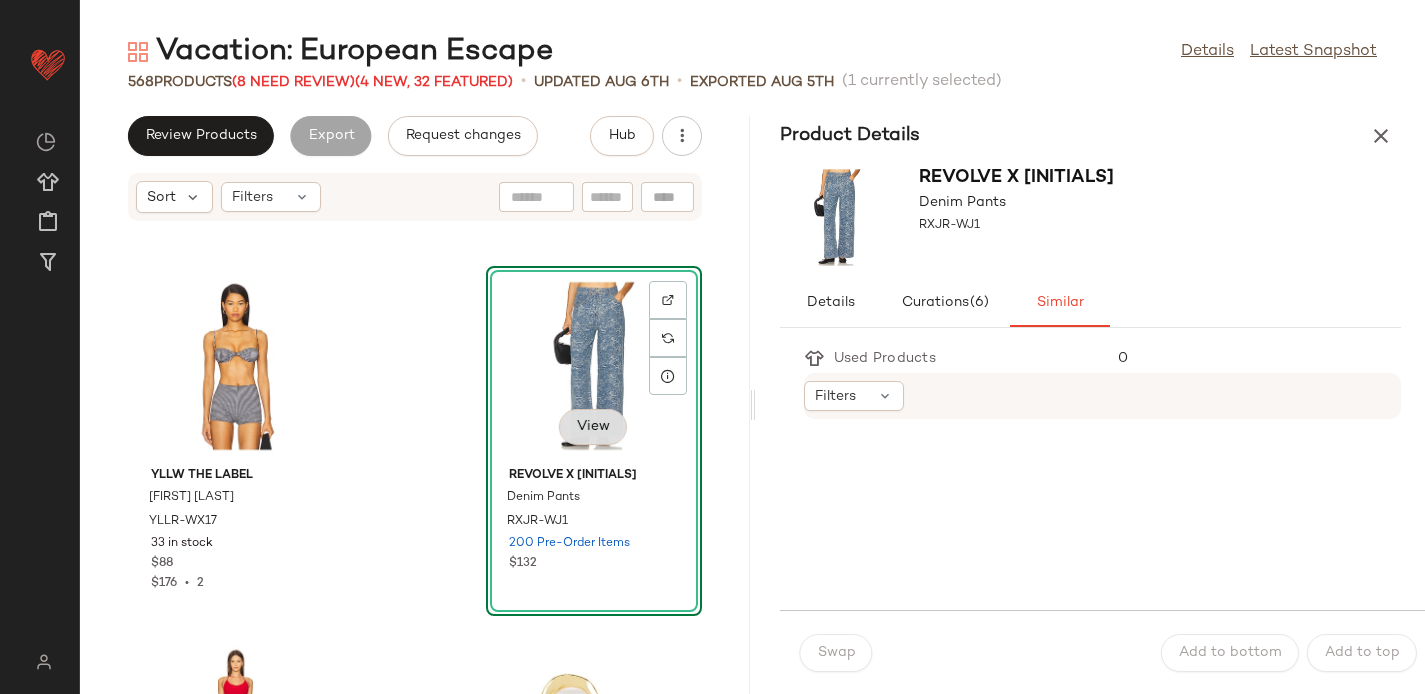 click on "View" 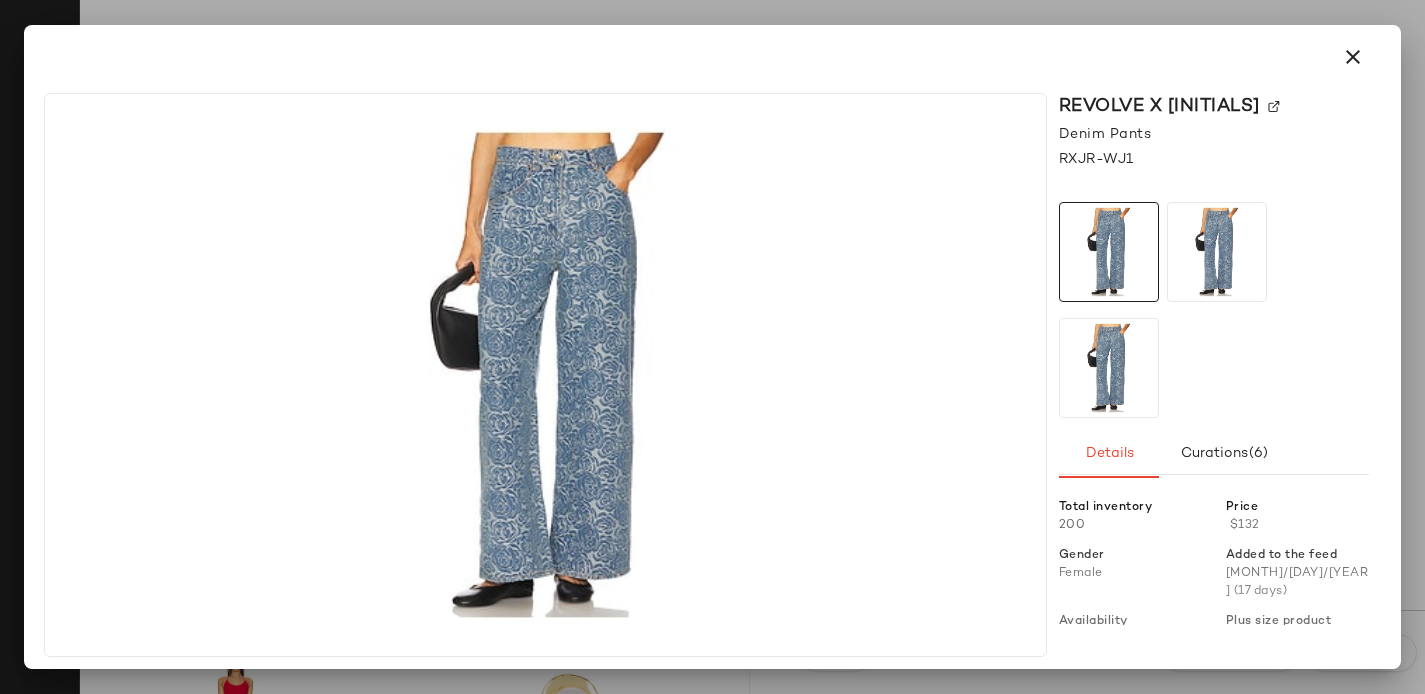 click 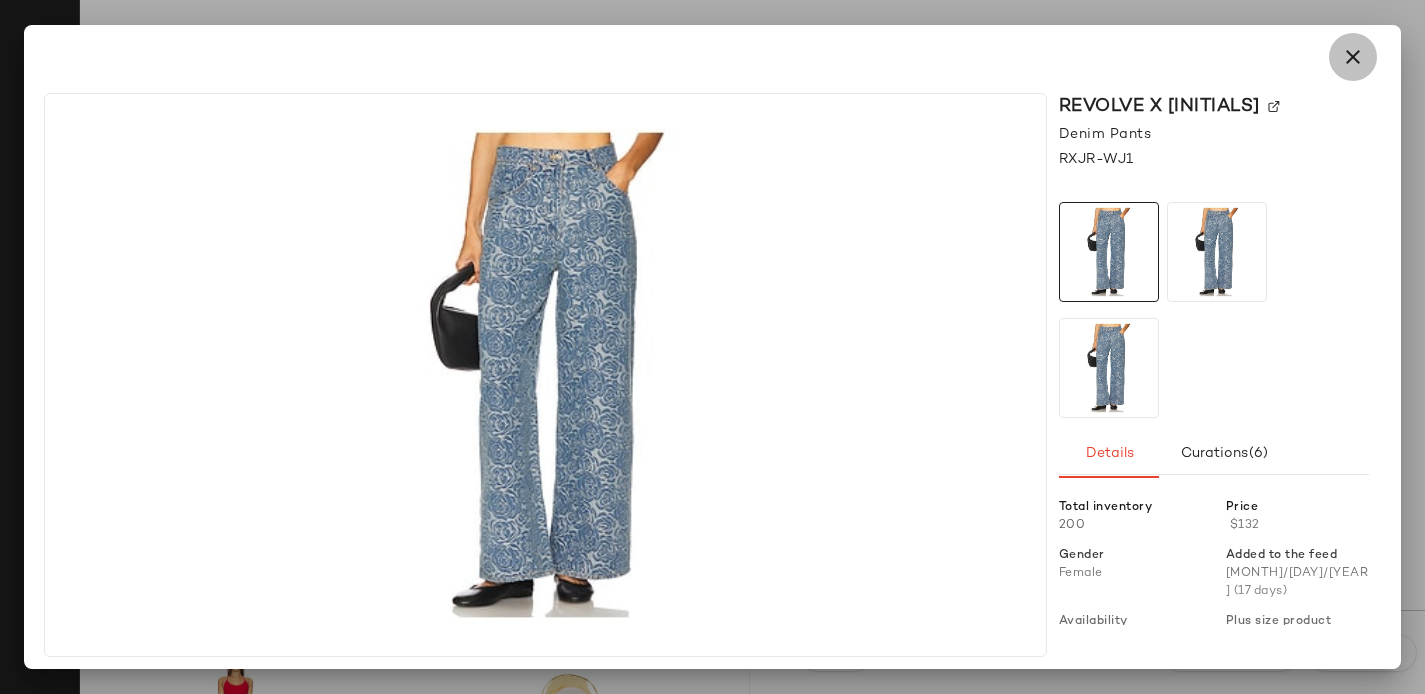 click at bounding box center [1353, 57] 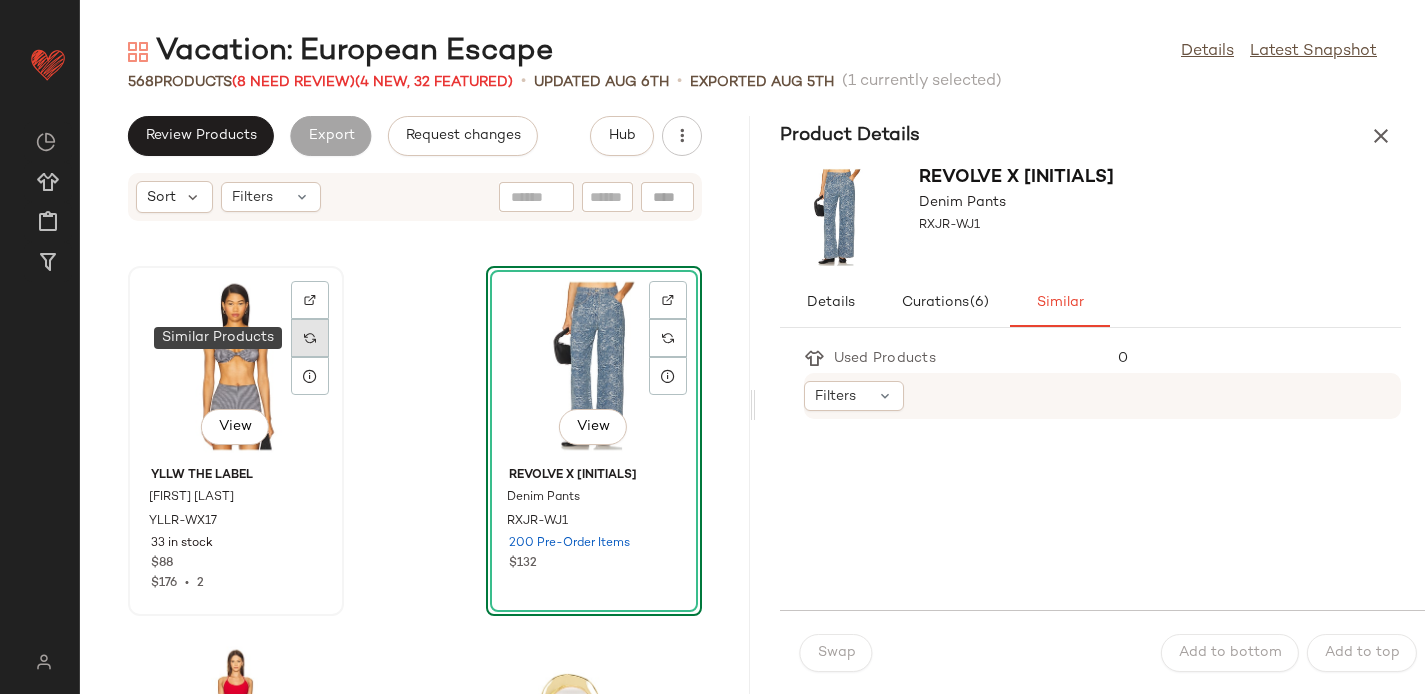 click 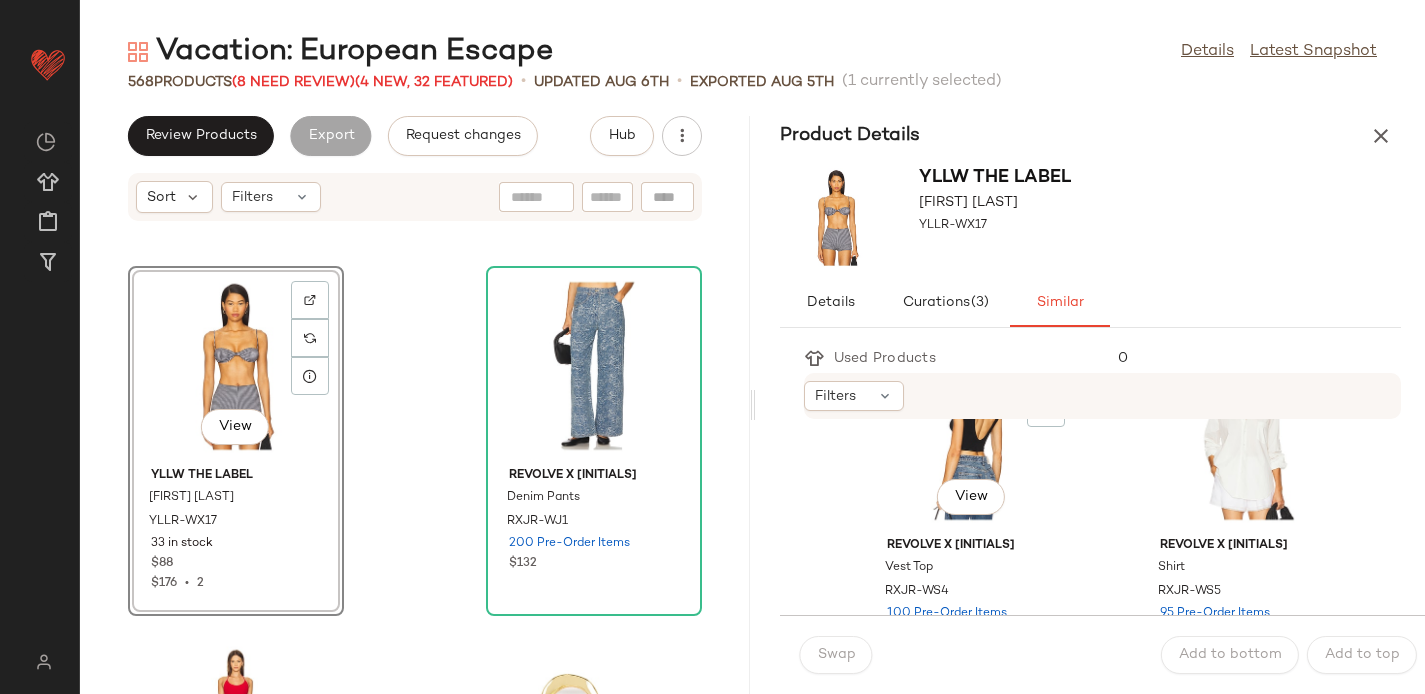 scroll, scrollTop: 64, scrollLeft: 0, axis: vertical 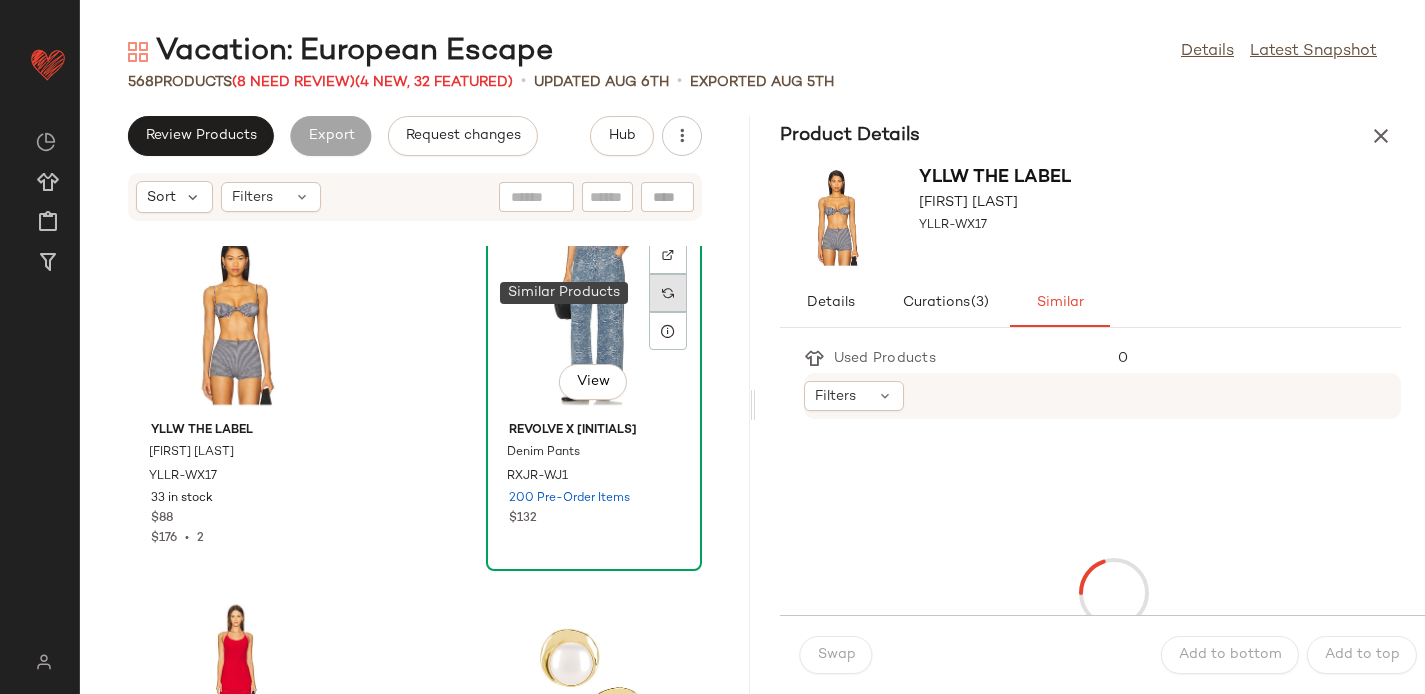click 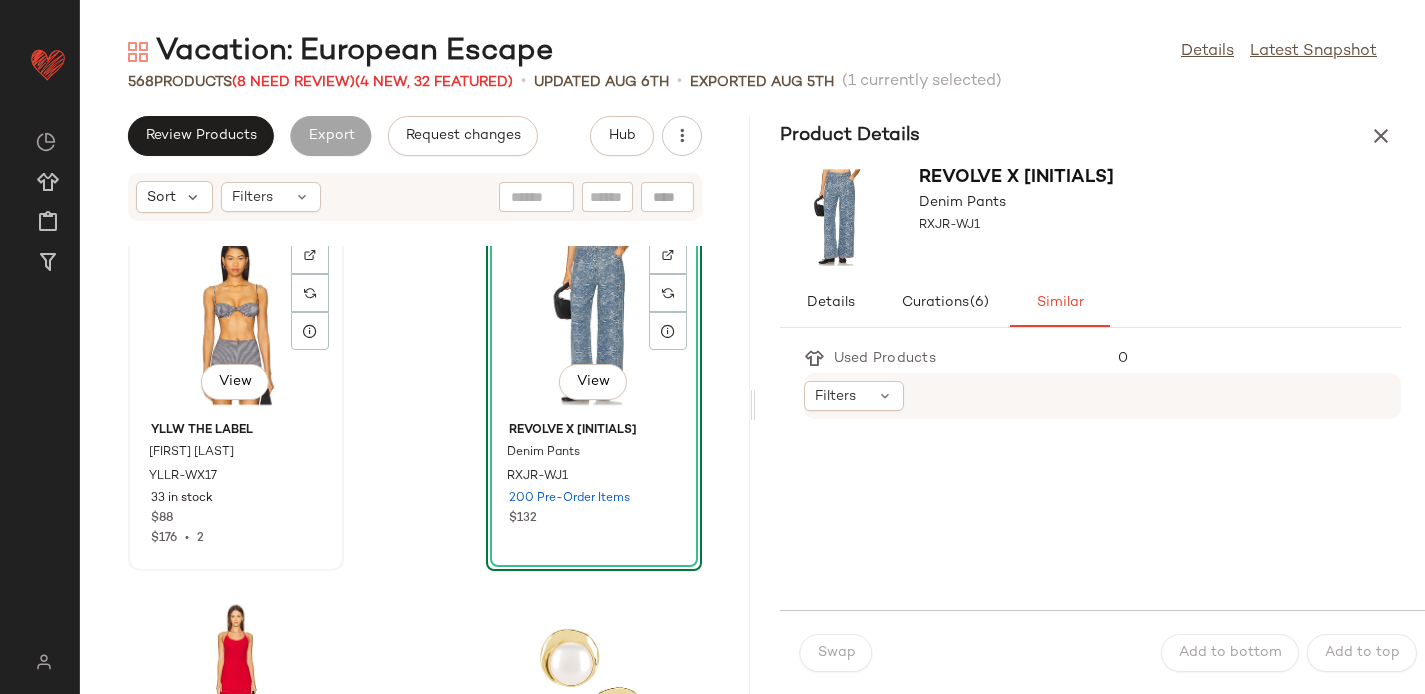 click on "View" 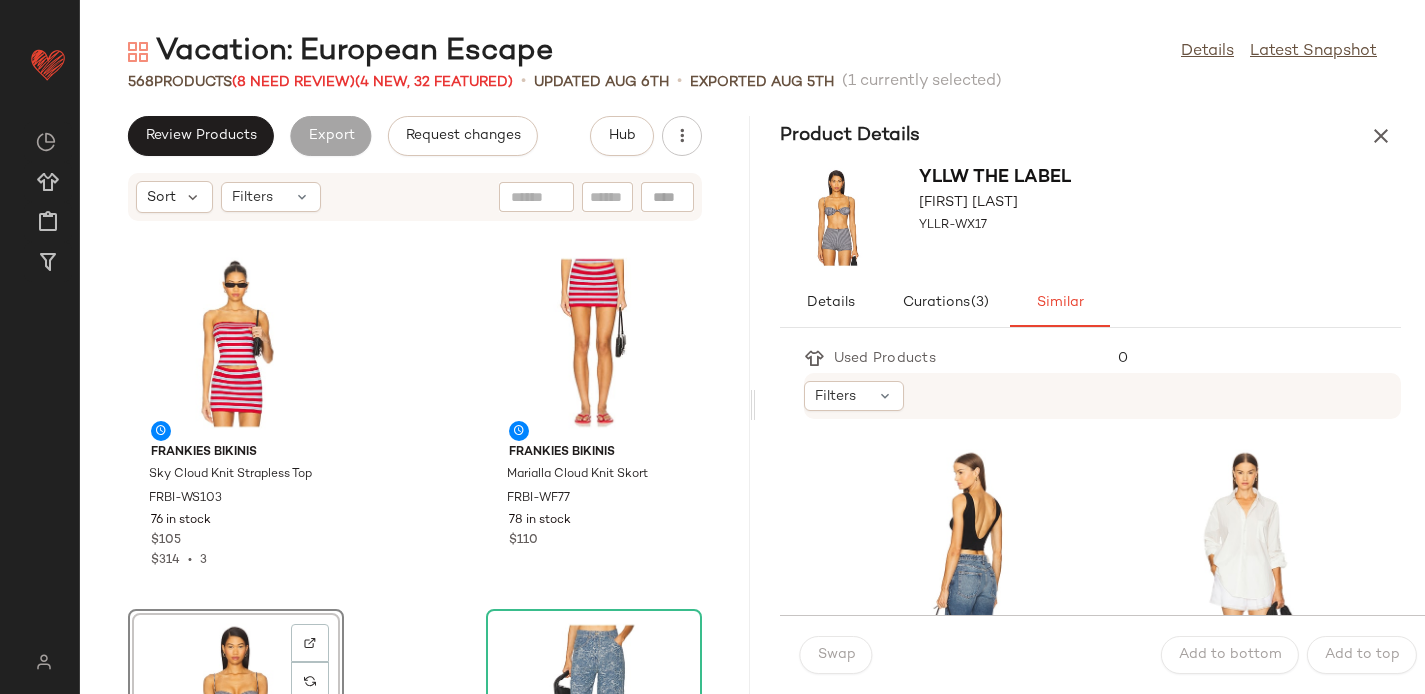 scroll, scrollTop: 5627, scrollLeft: 0, axis: vertical 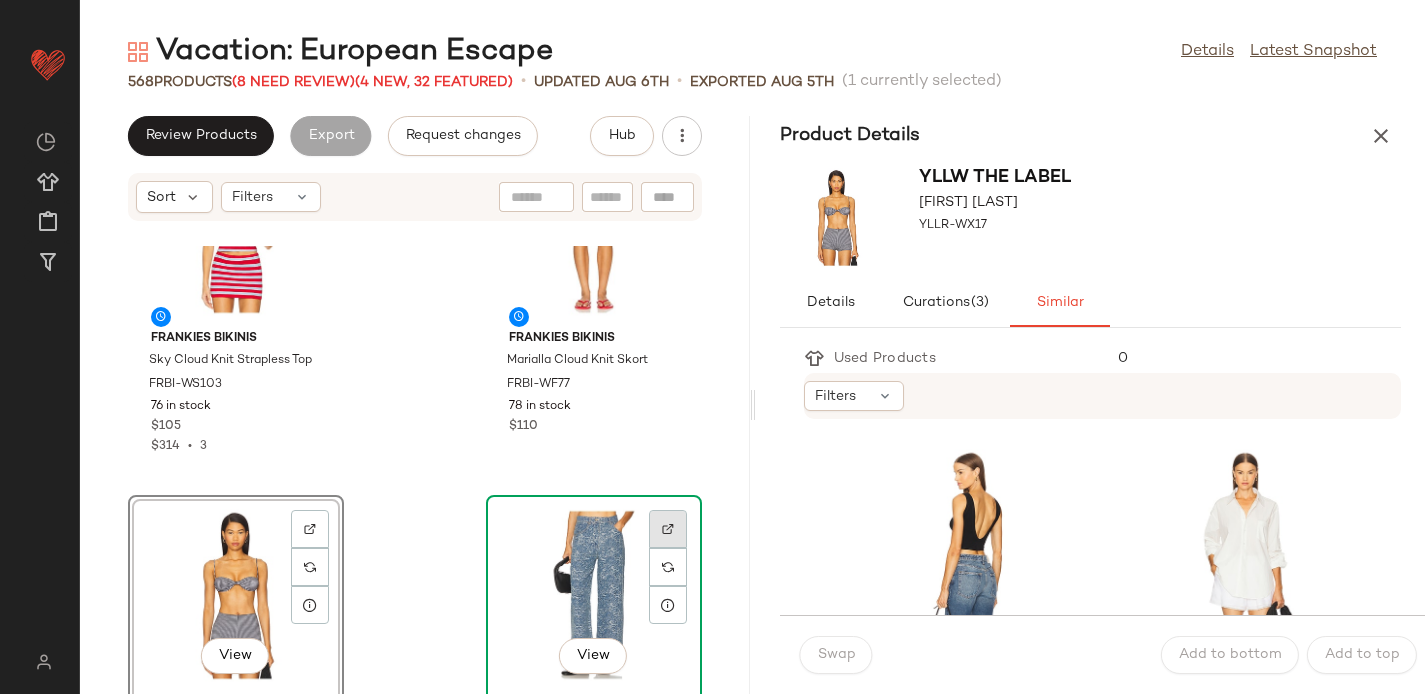 click 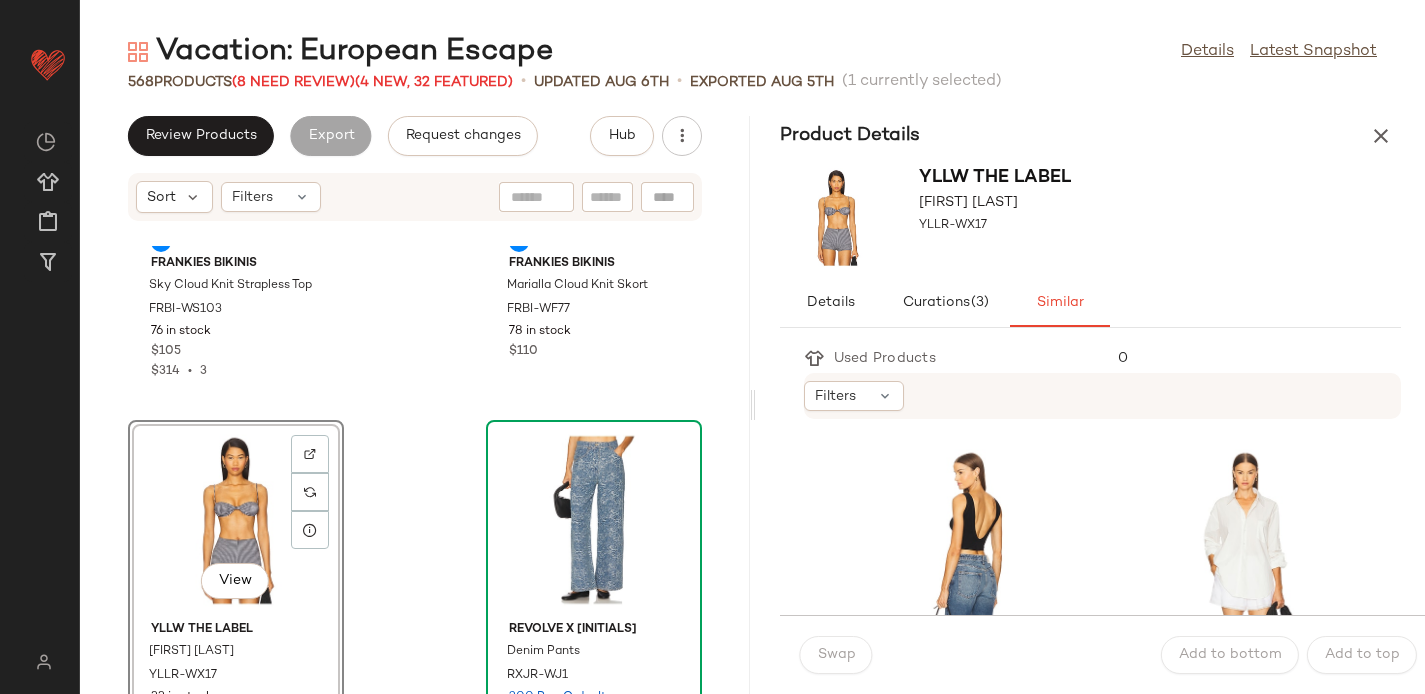 scroll, scrollTop: 5717, scrollLeft: 0, axis: vertical 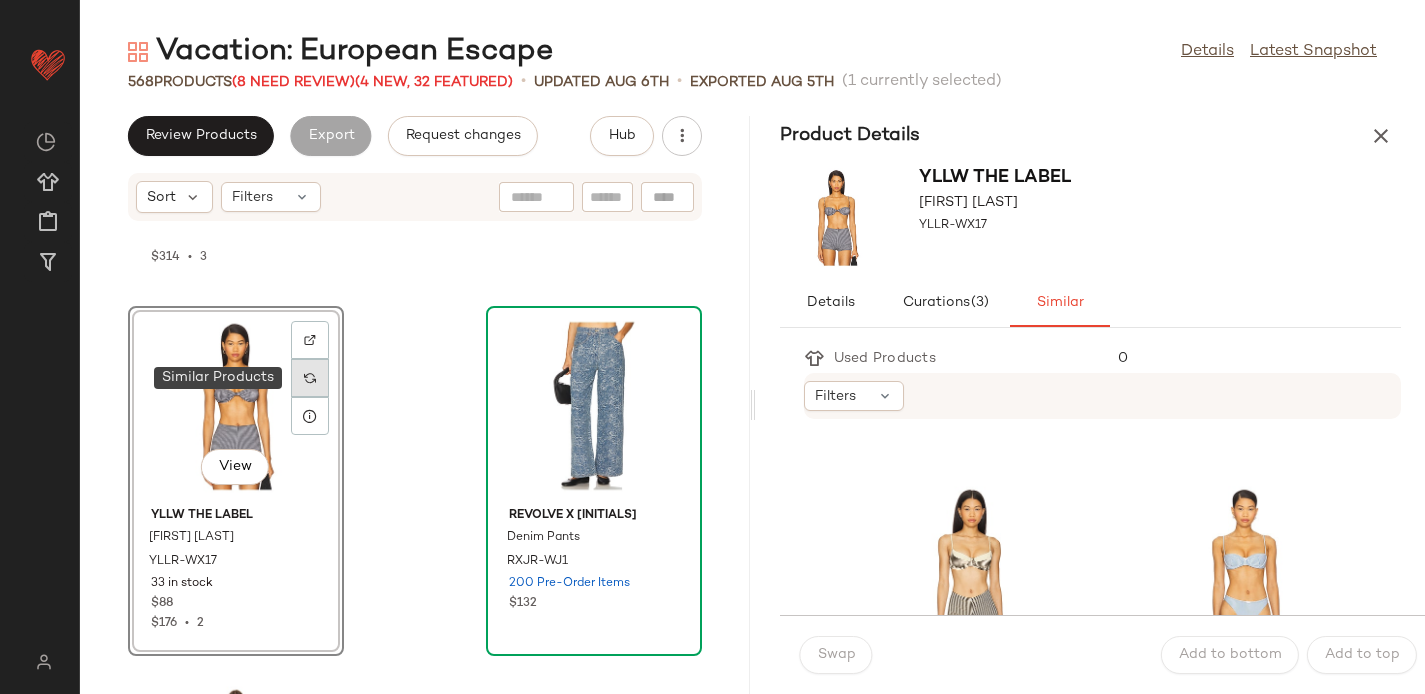 click 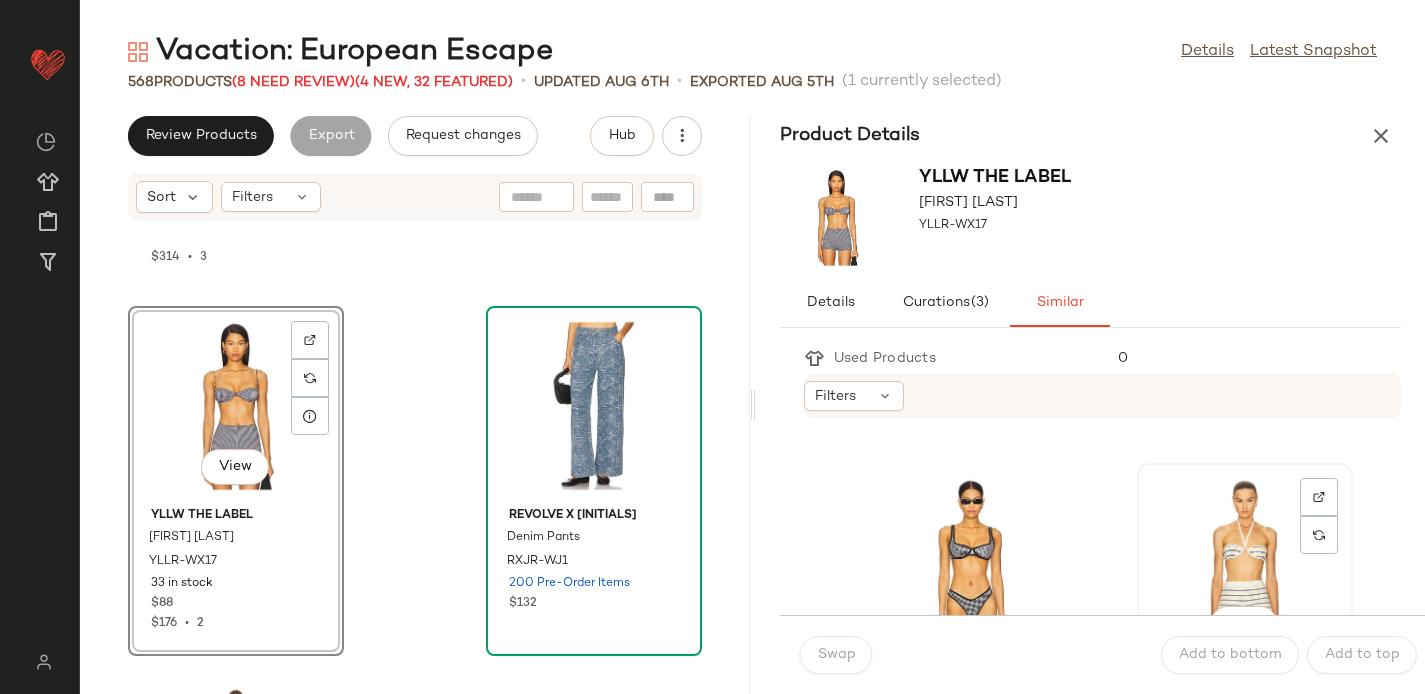 scroll, scrollTop: 1431, scrollLeft: 0, axis: vertical 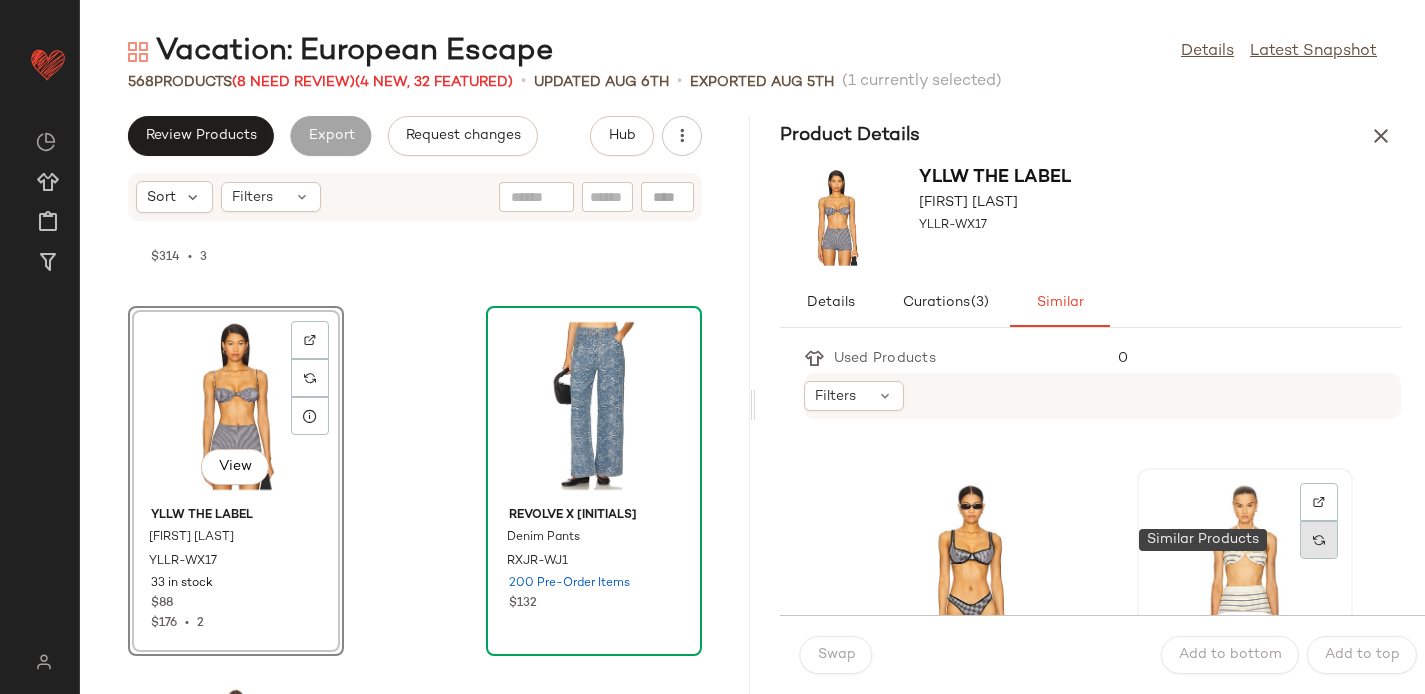 click 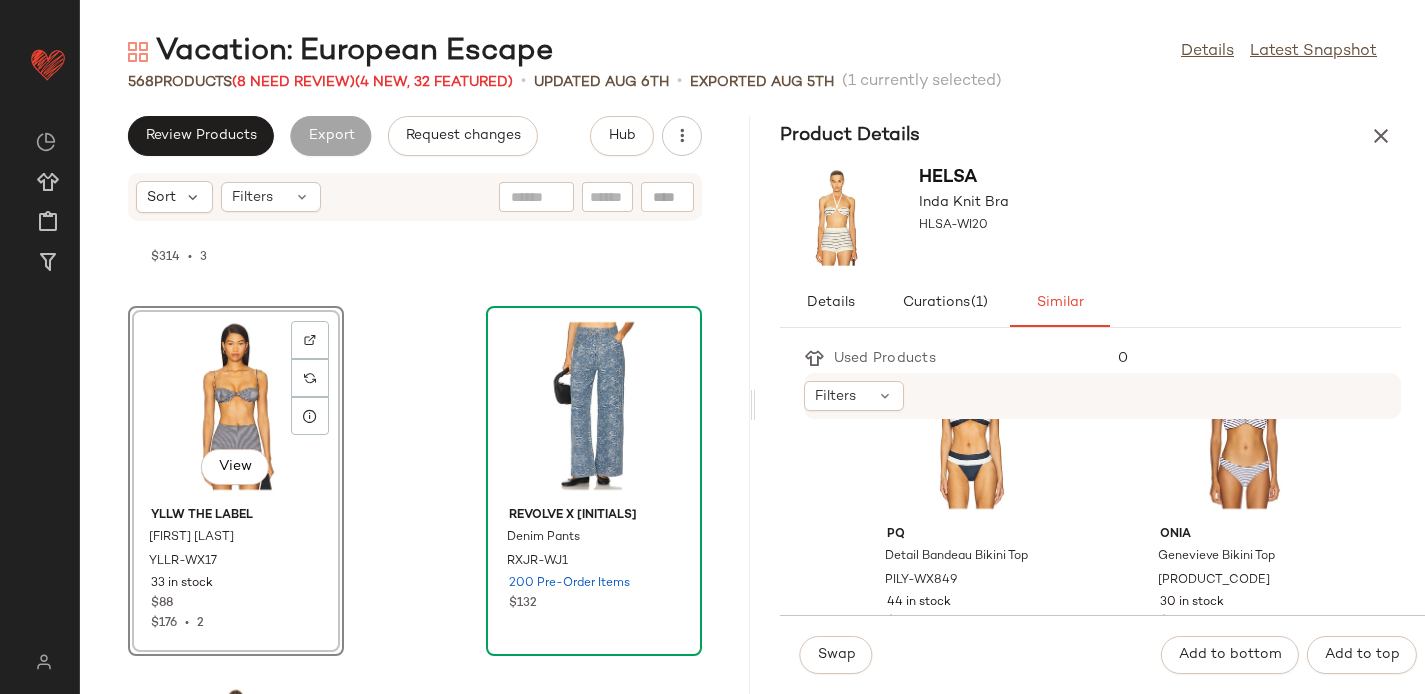 scroll, scrollTop: 1572, scrollLeft: 0, axis: vertical 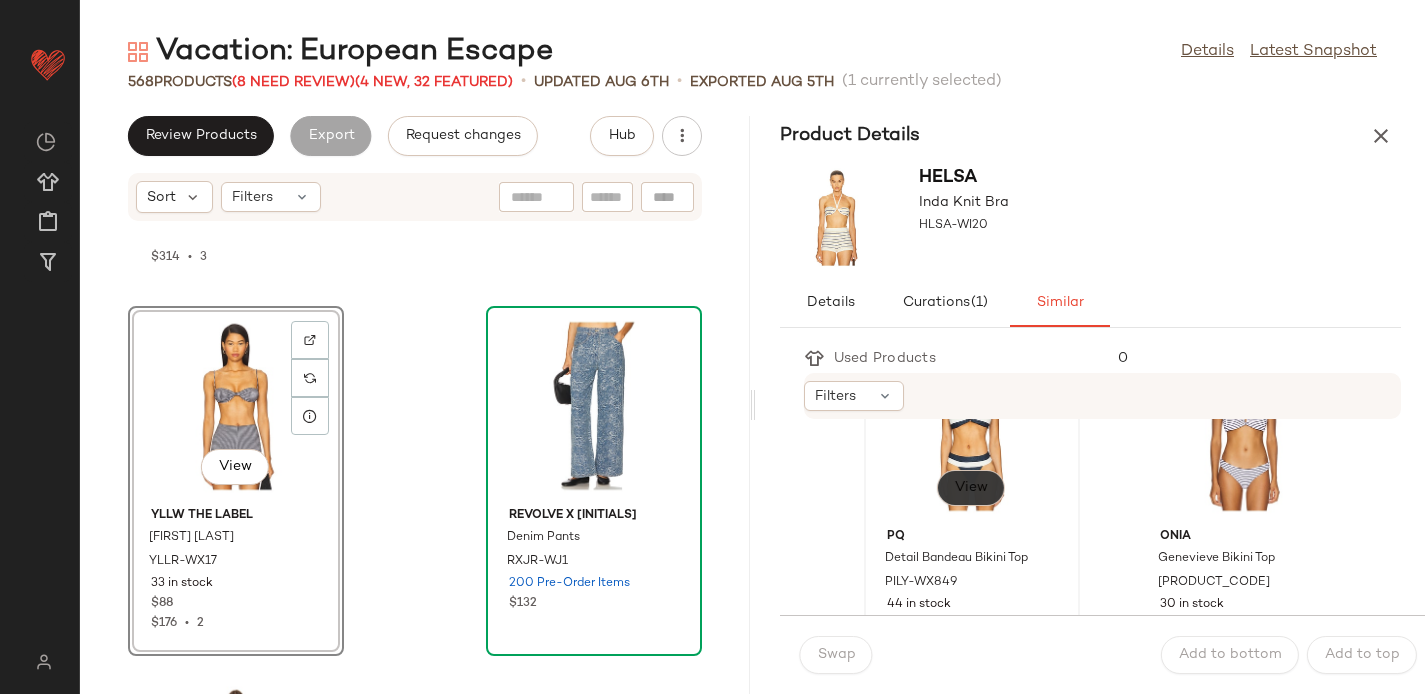 click on "View" 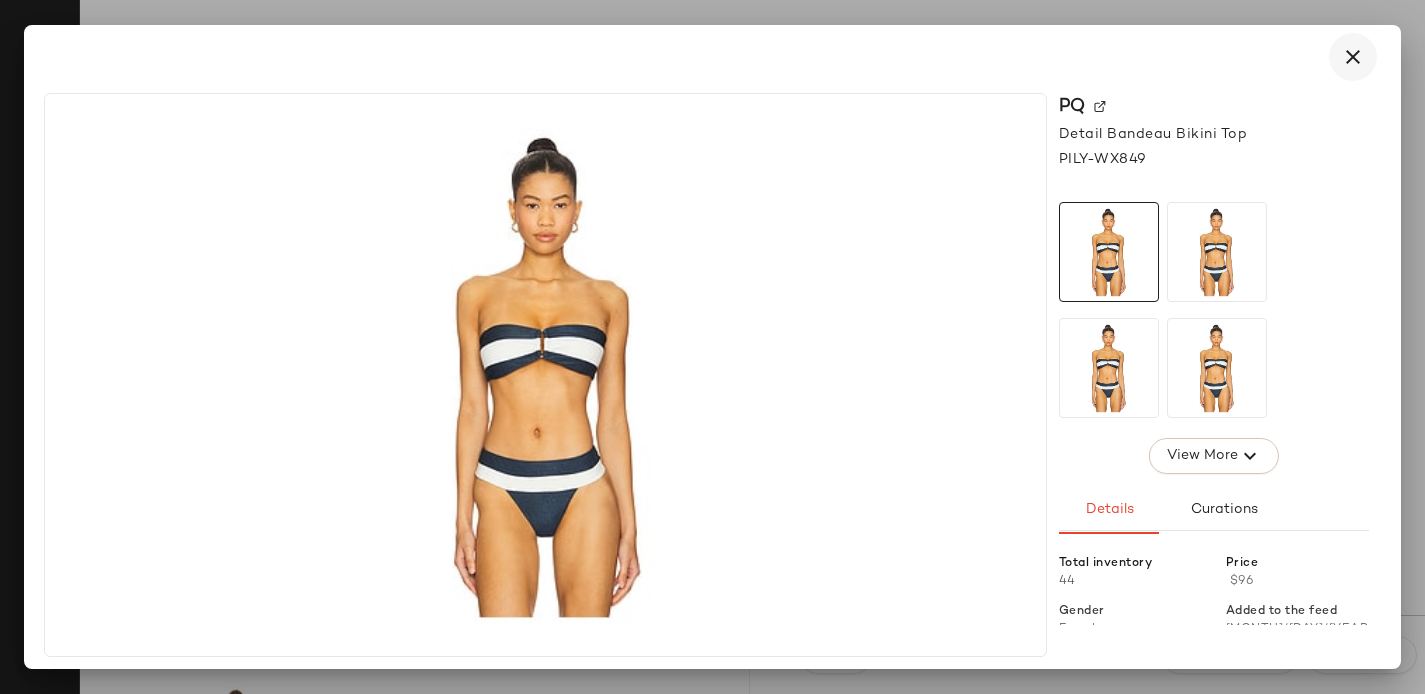 click at bounding box center (1353, 57) 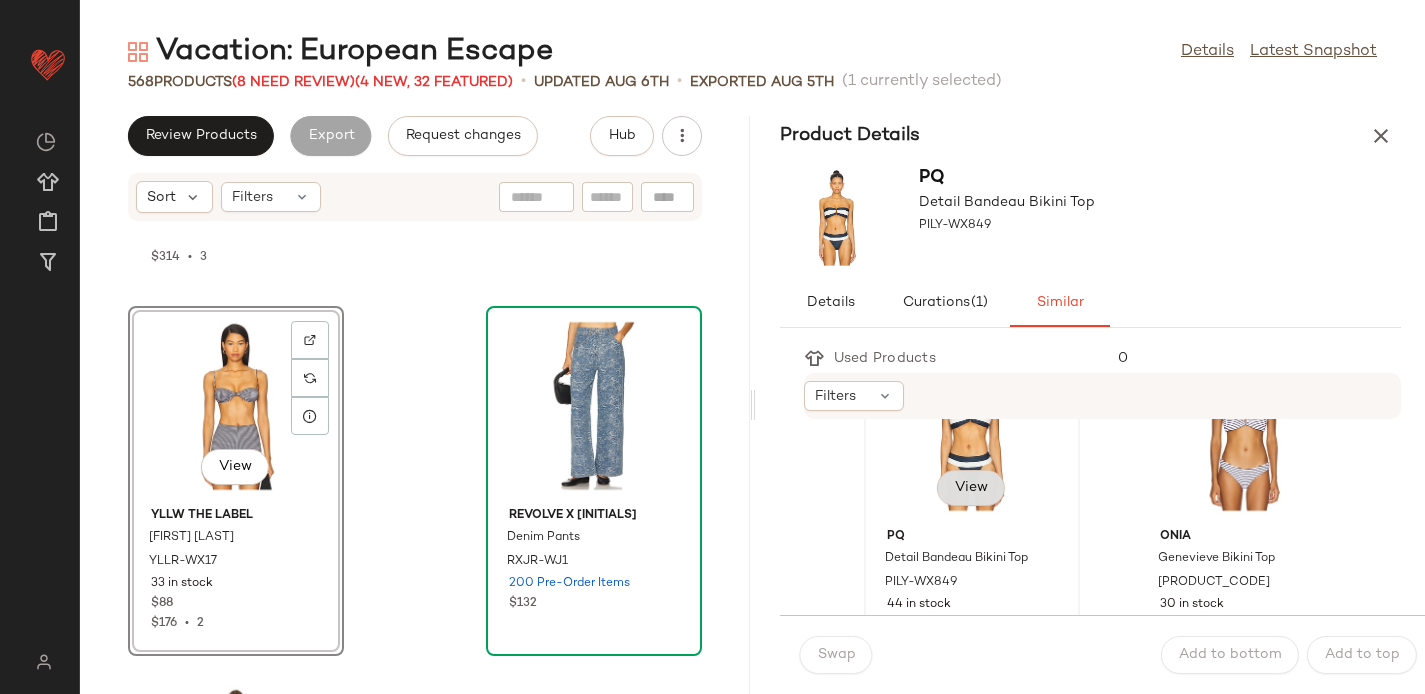 click on "View" at bounding box center (971, 488) 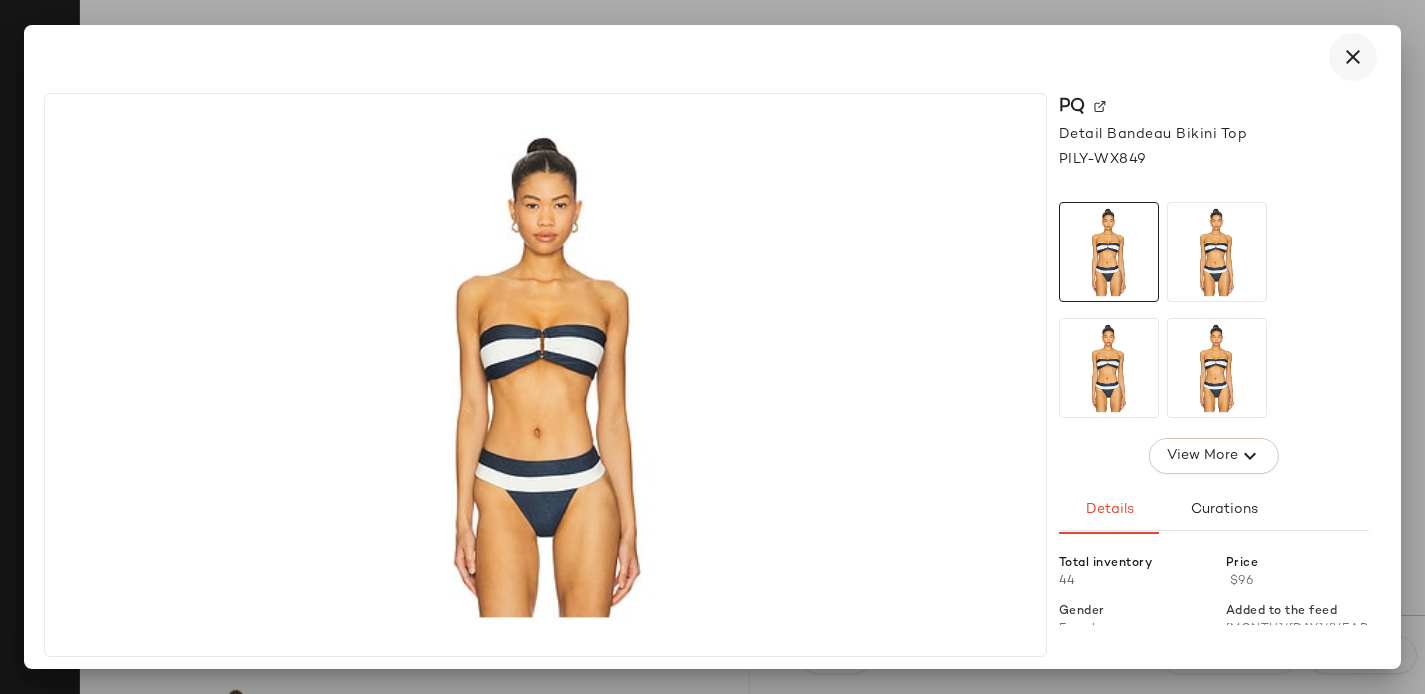click at bounding box center (1353, 57) 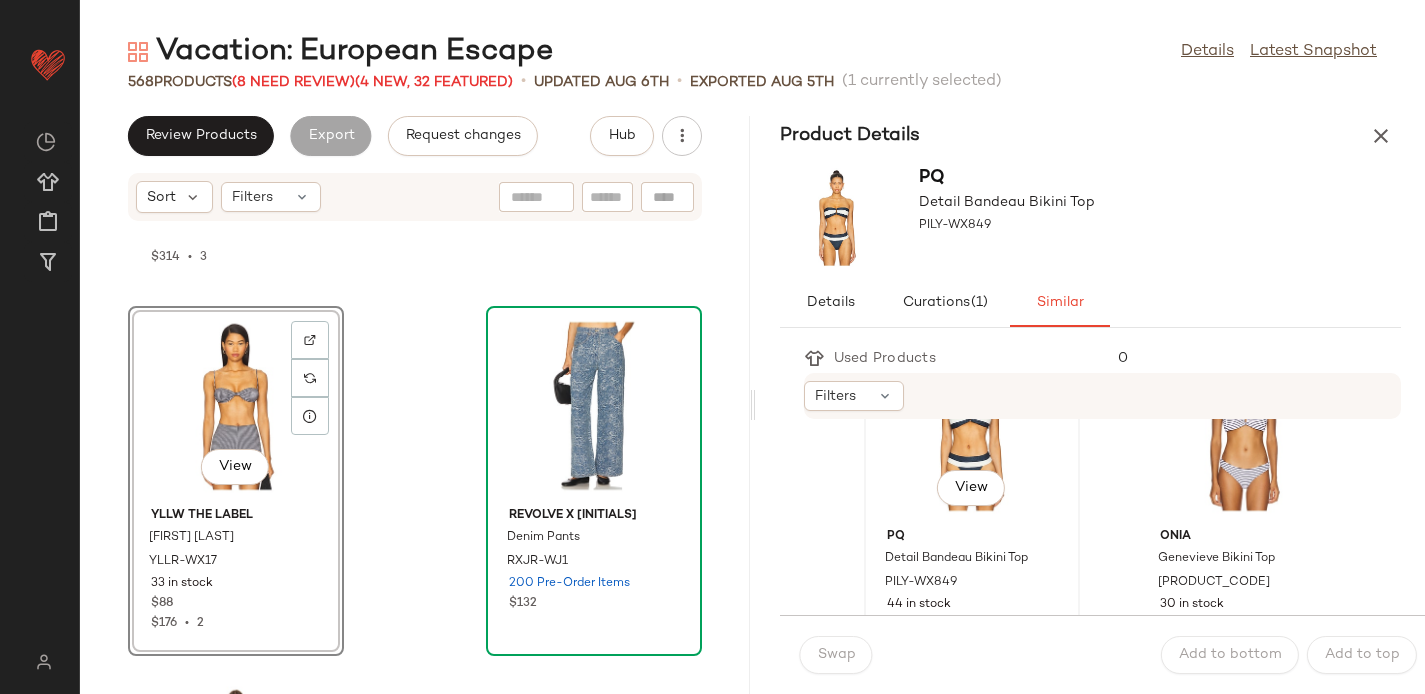 scroll, scrollTop: 1456, scrollLeft: 0, axis: vertical 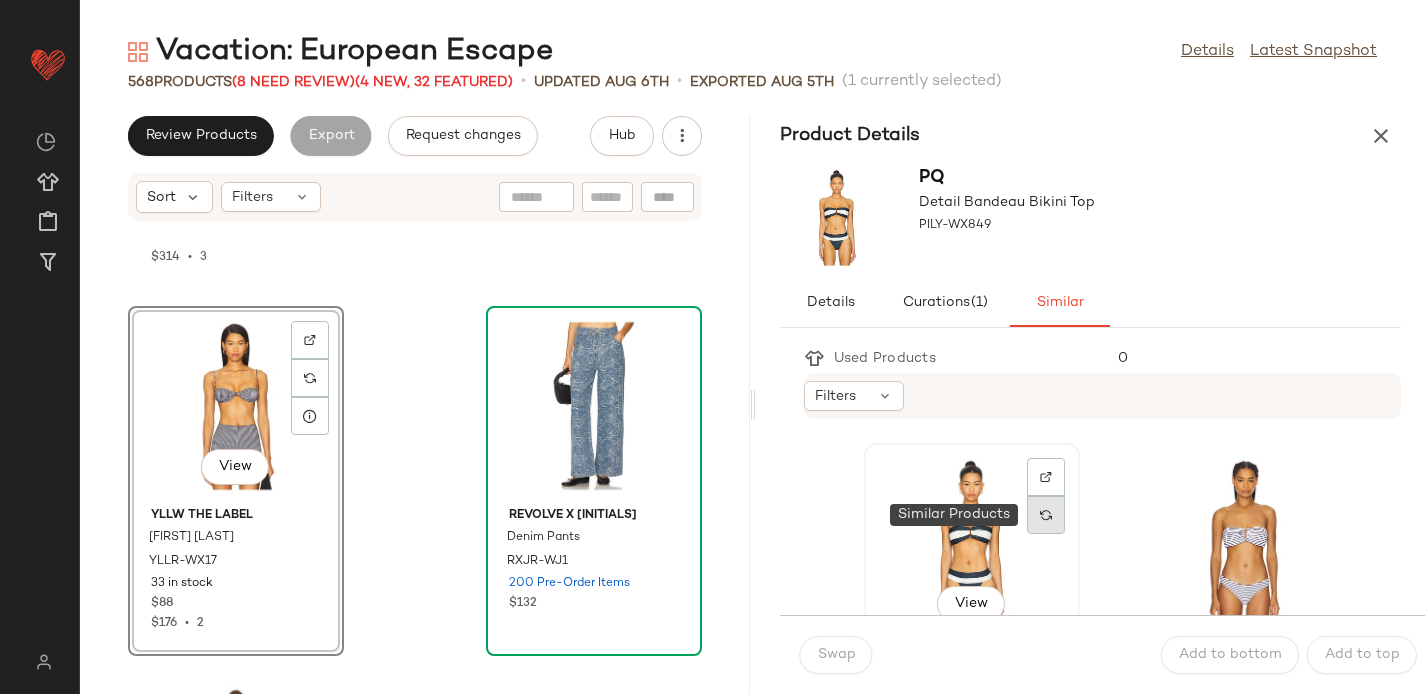 click 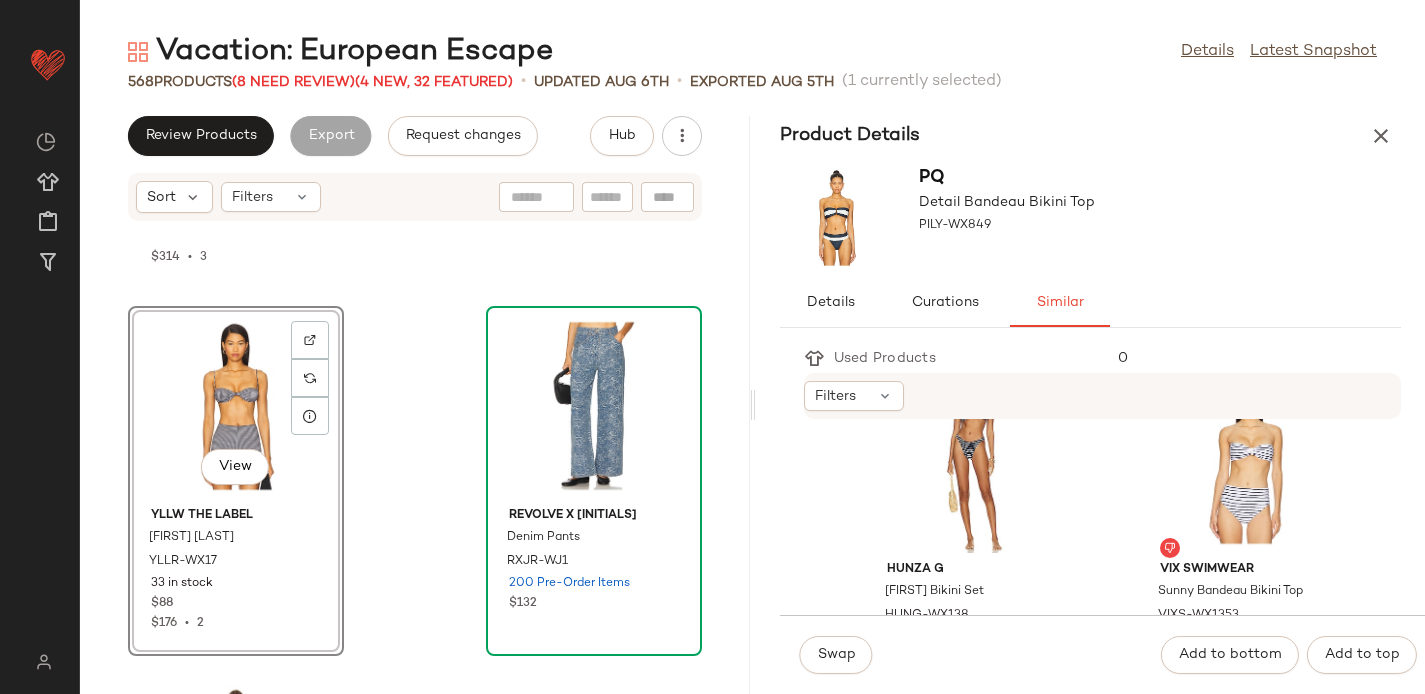scroll, scrollTop: 858, scrollLeft: 0, axis: vertical 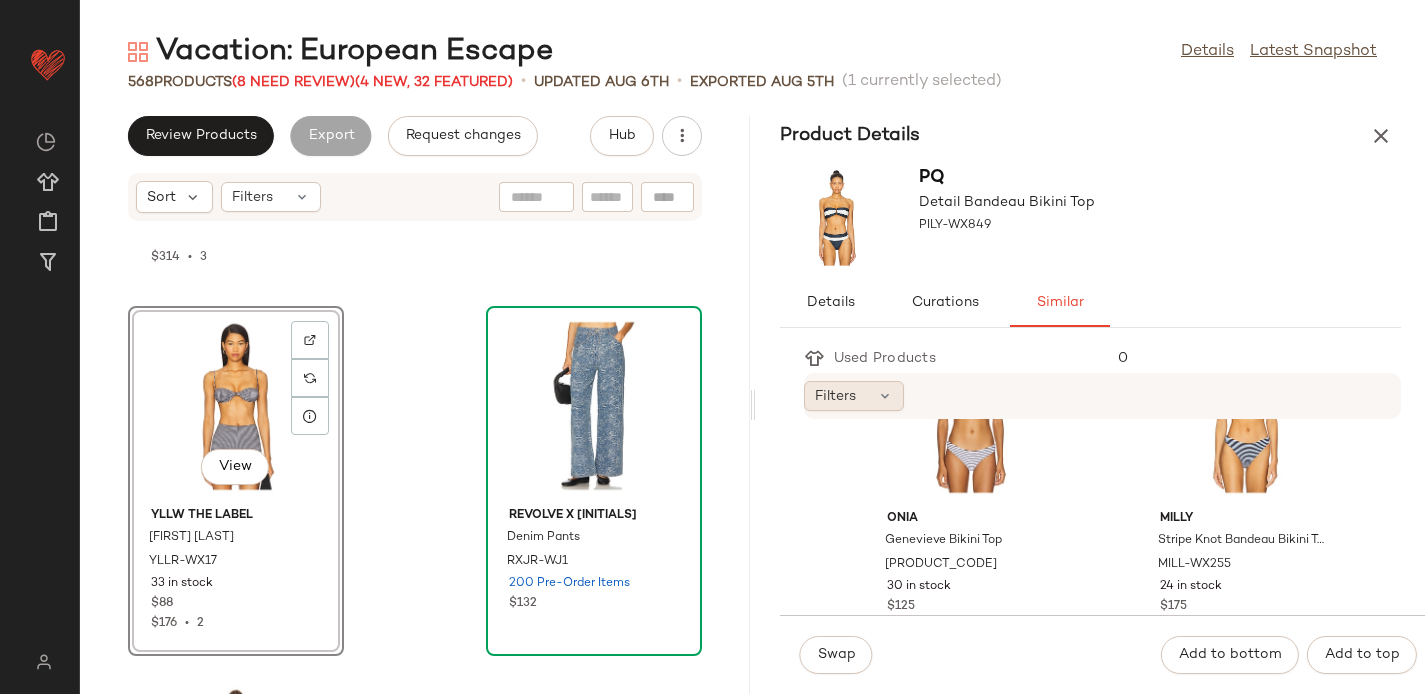 click on "Filters" 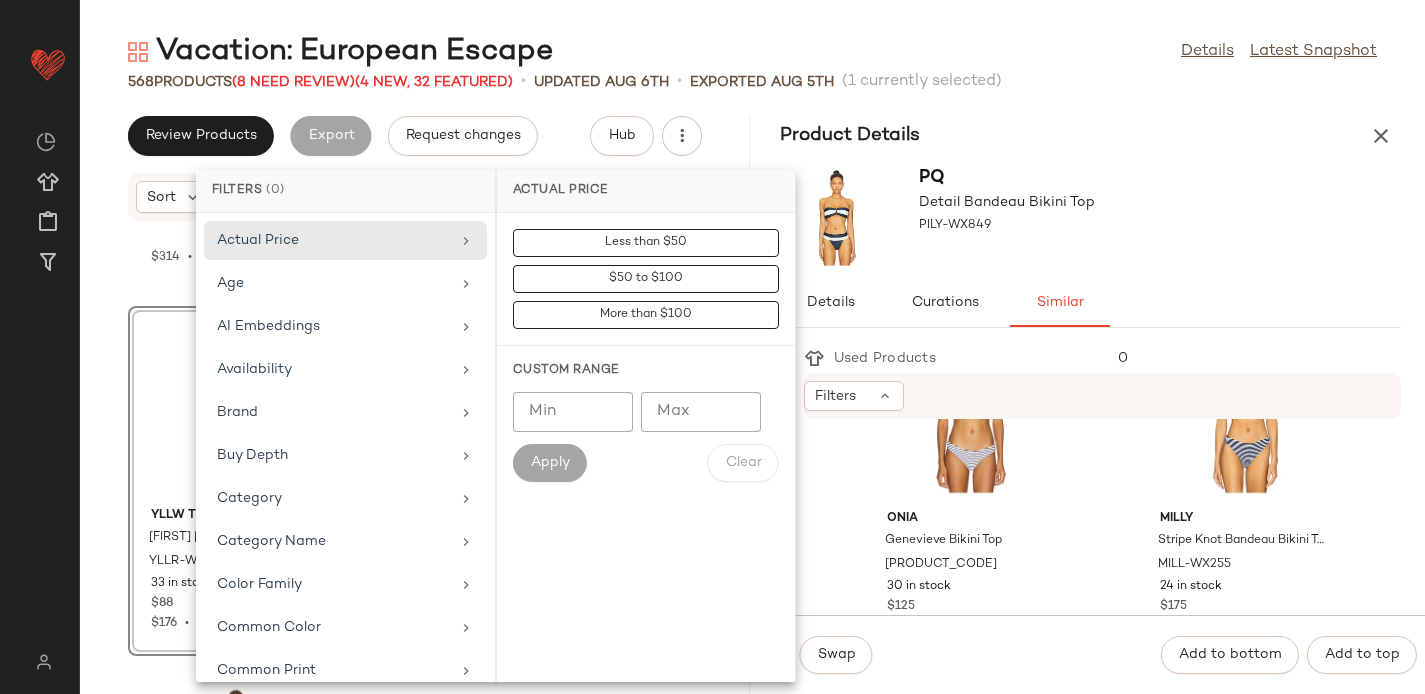 click on "Product Details" at bounding box center (1091, 136) 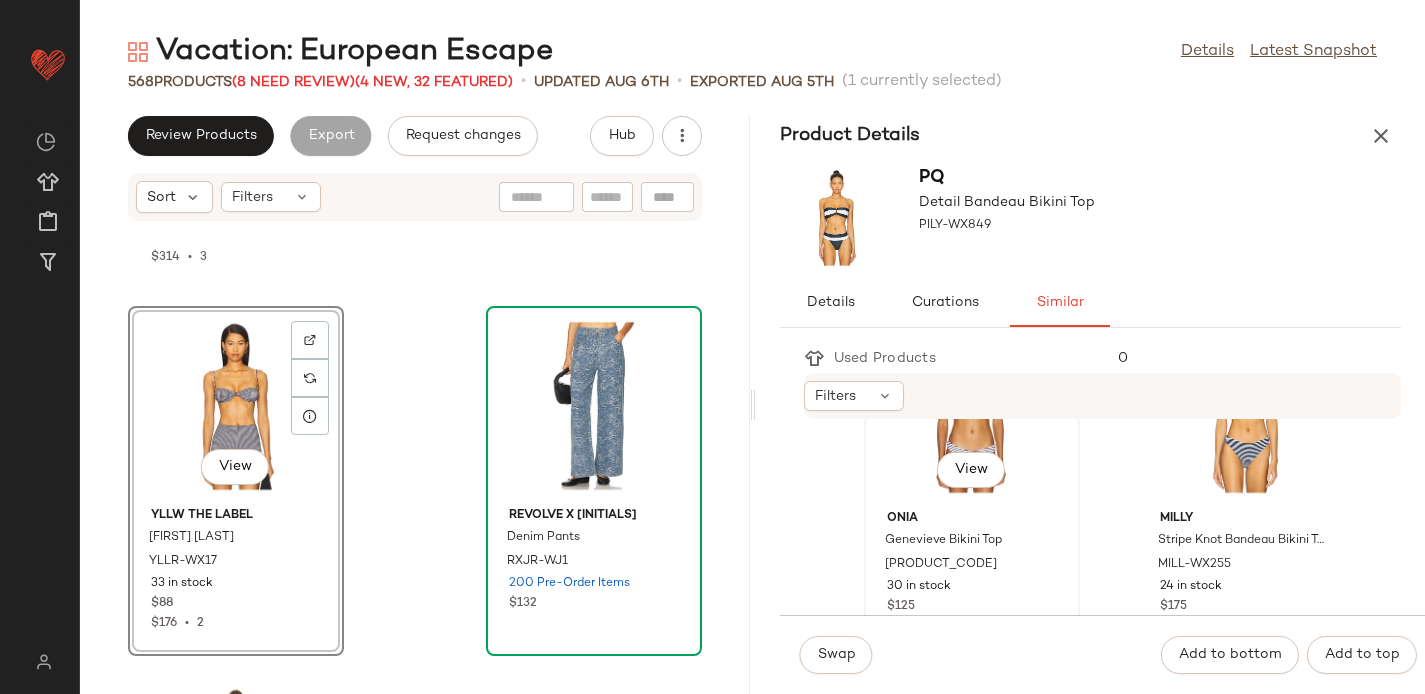 scroll, scrollTop: 0, scrollLeft: 0, axis: both 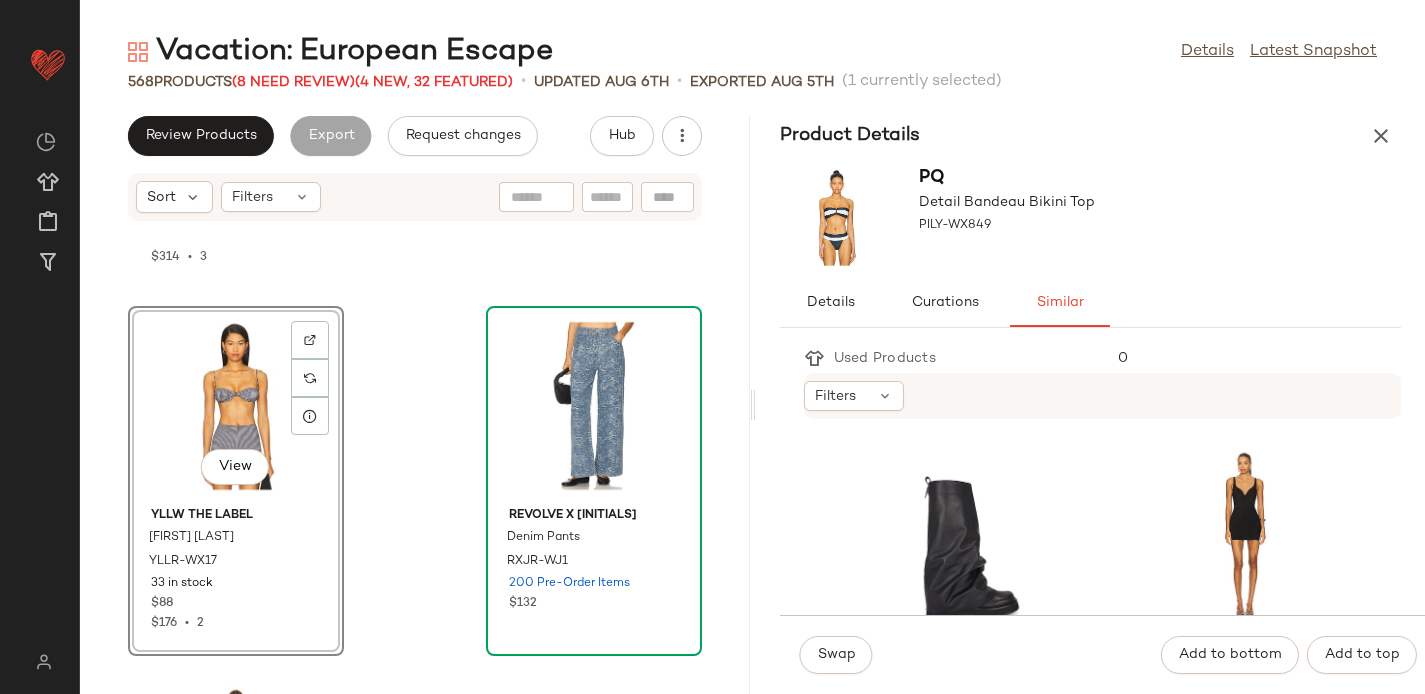 click 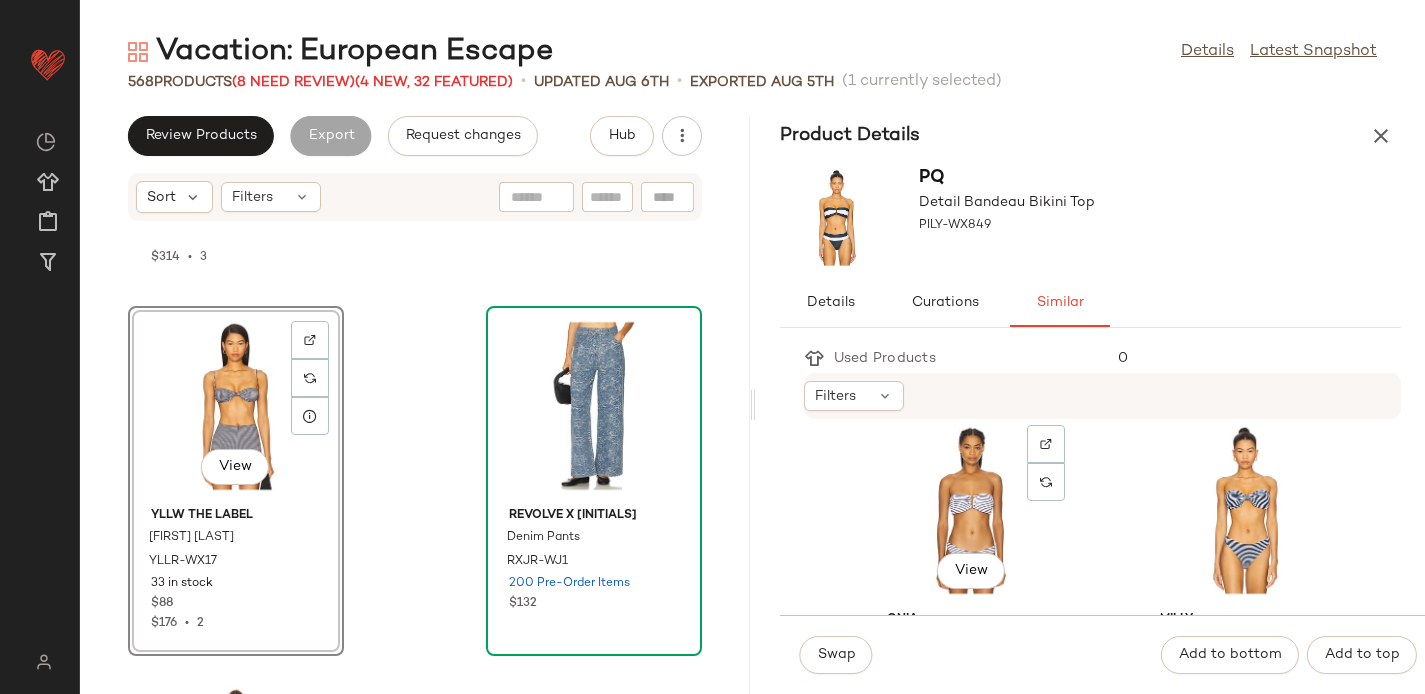 scroll, scrollTop: 727, scrollLeft: 0, axis: vertical 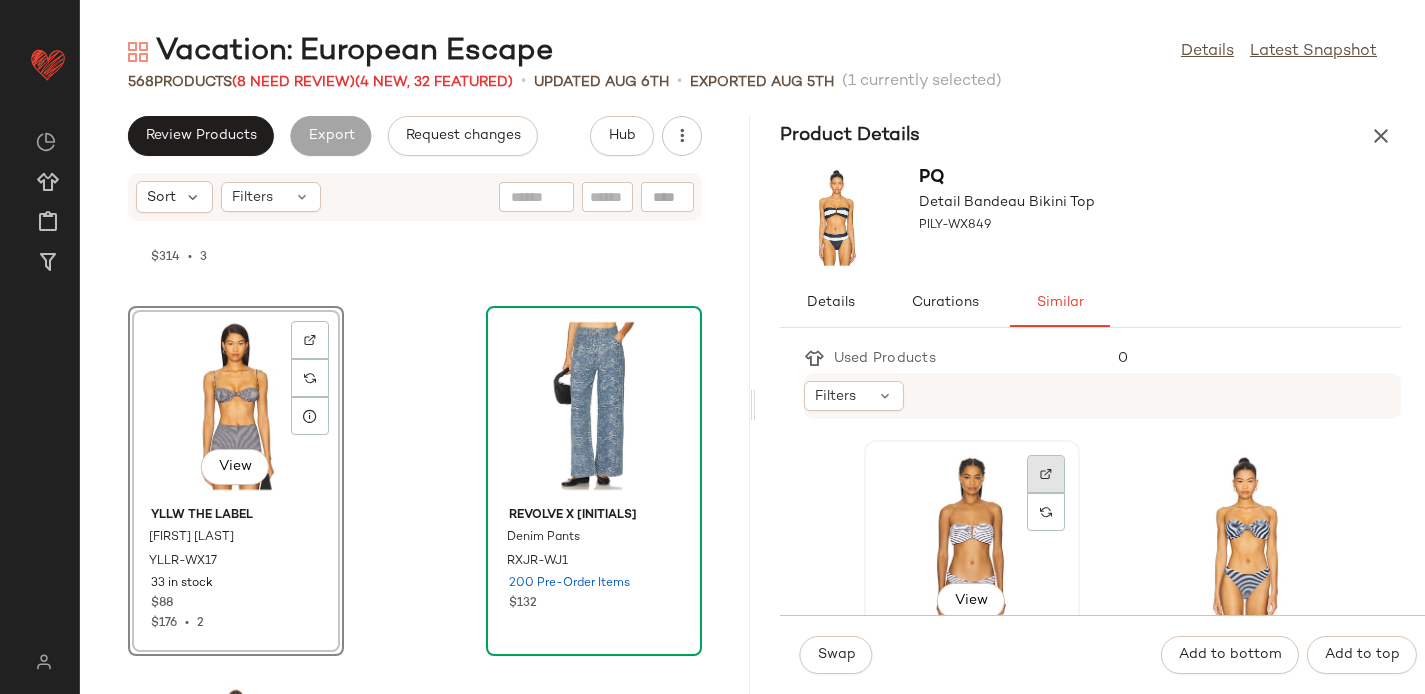click 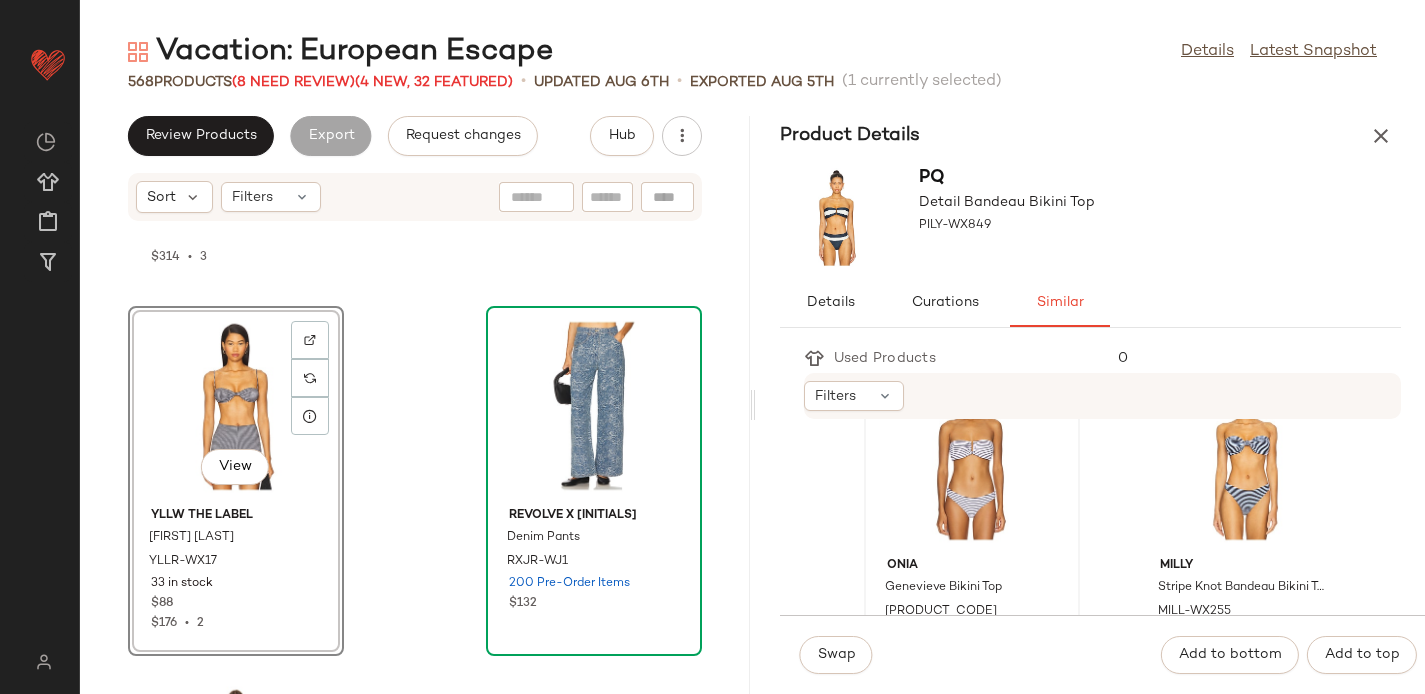 scroll, scrollTop: 810, scrollLeft: 0, axis: vertical 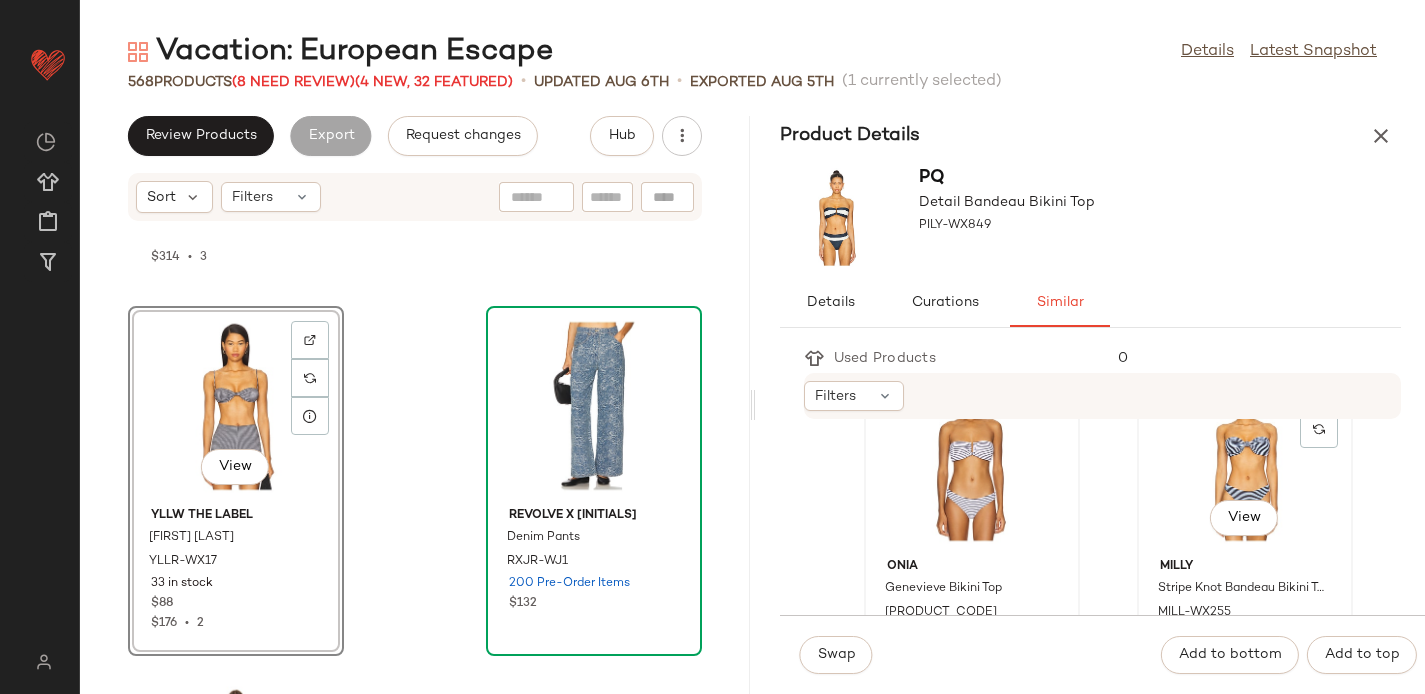 click on "View" 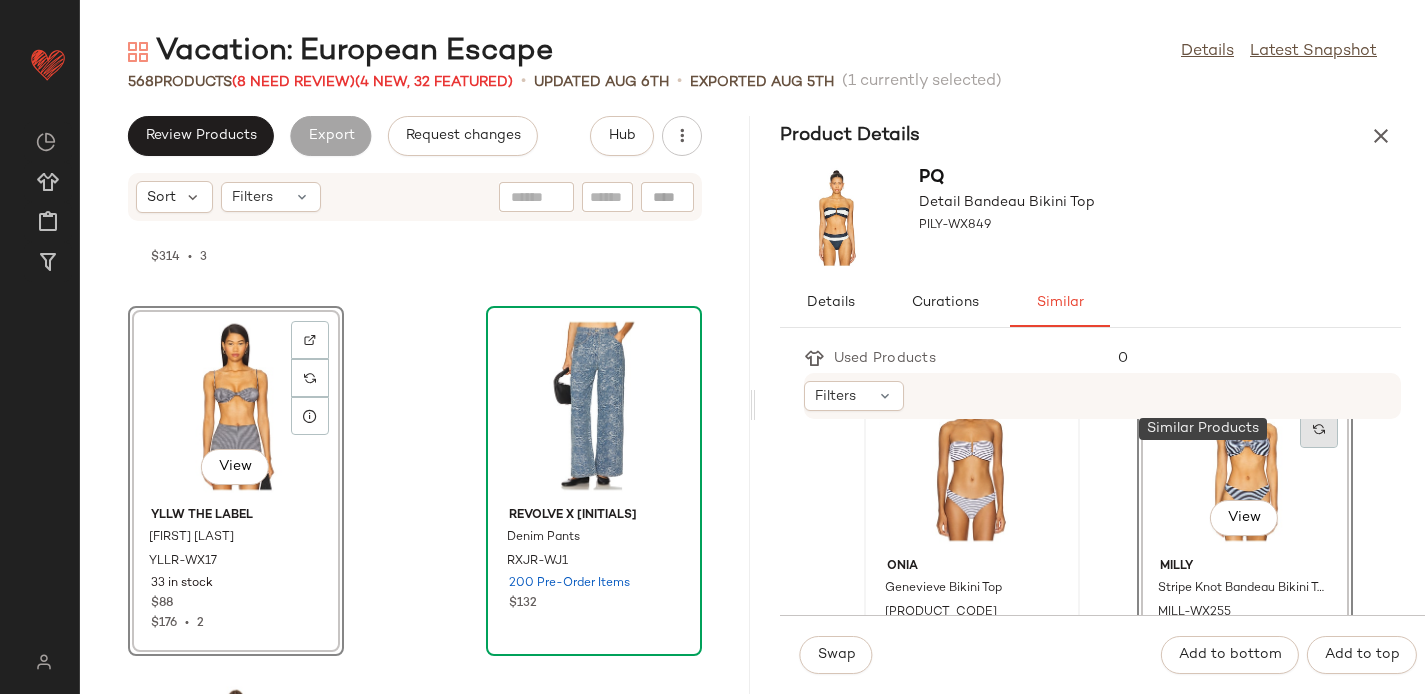 click 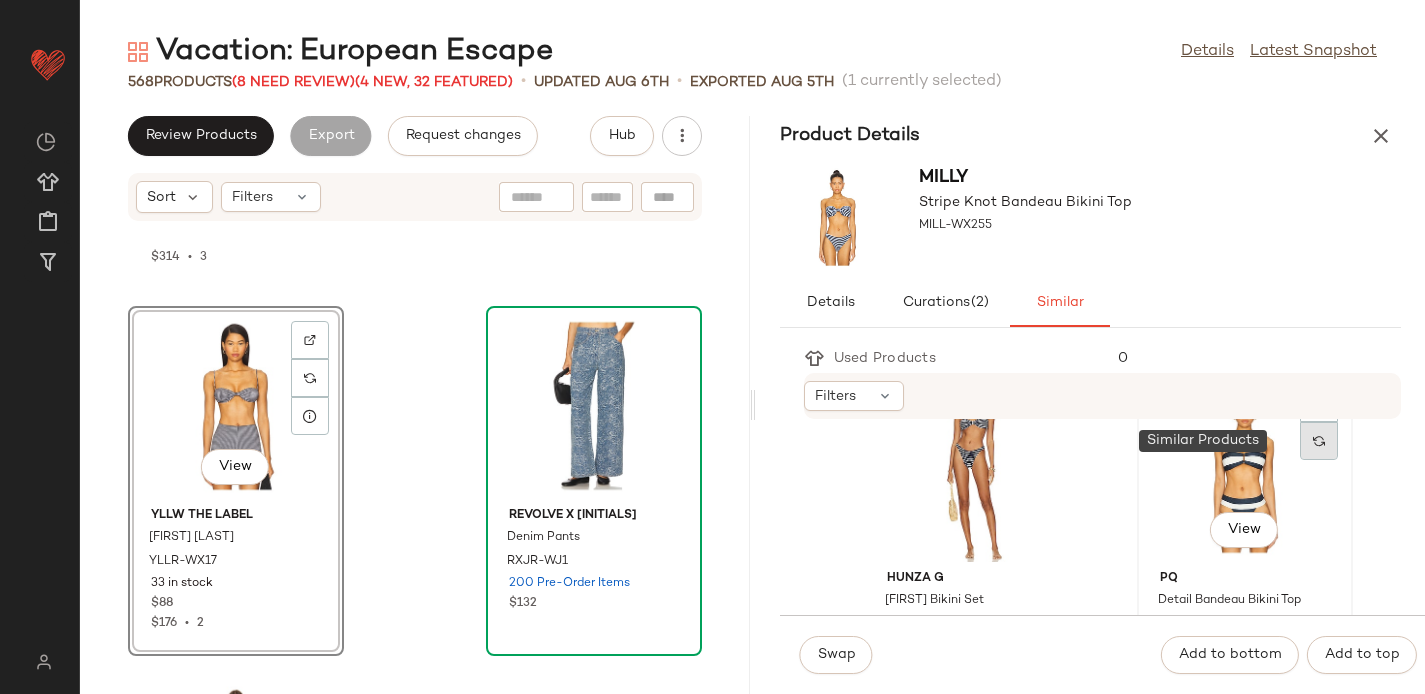scroll, scrollTop: 764, scrollLeft: 0, axis: vertical 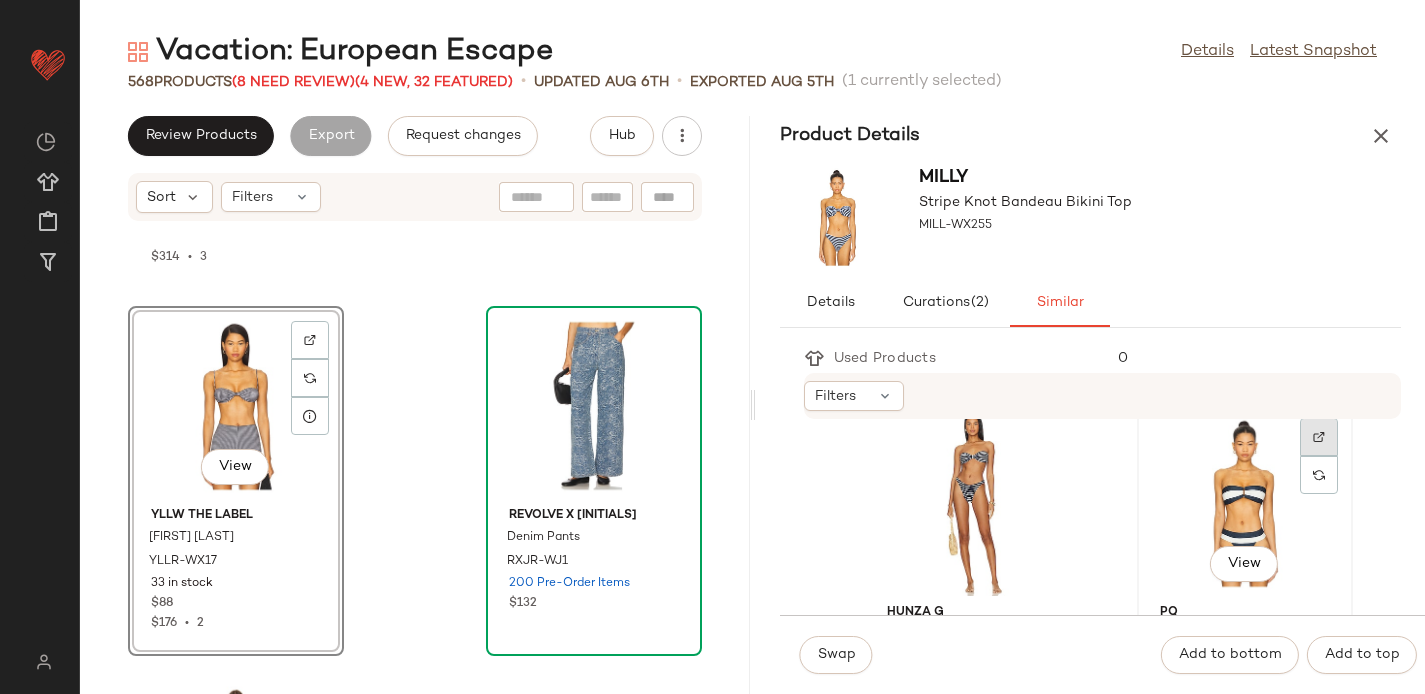 click 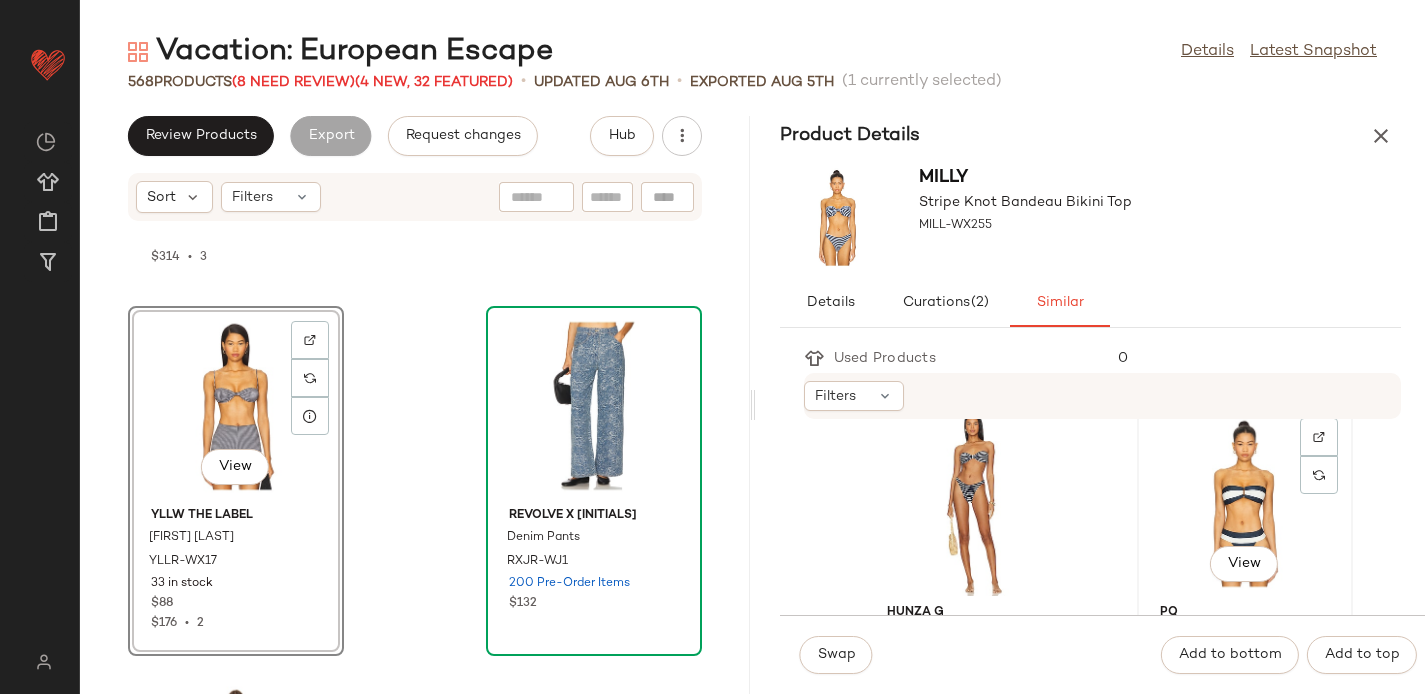 click on "View" 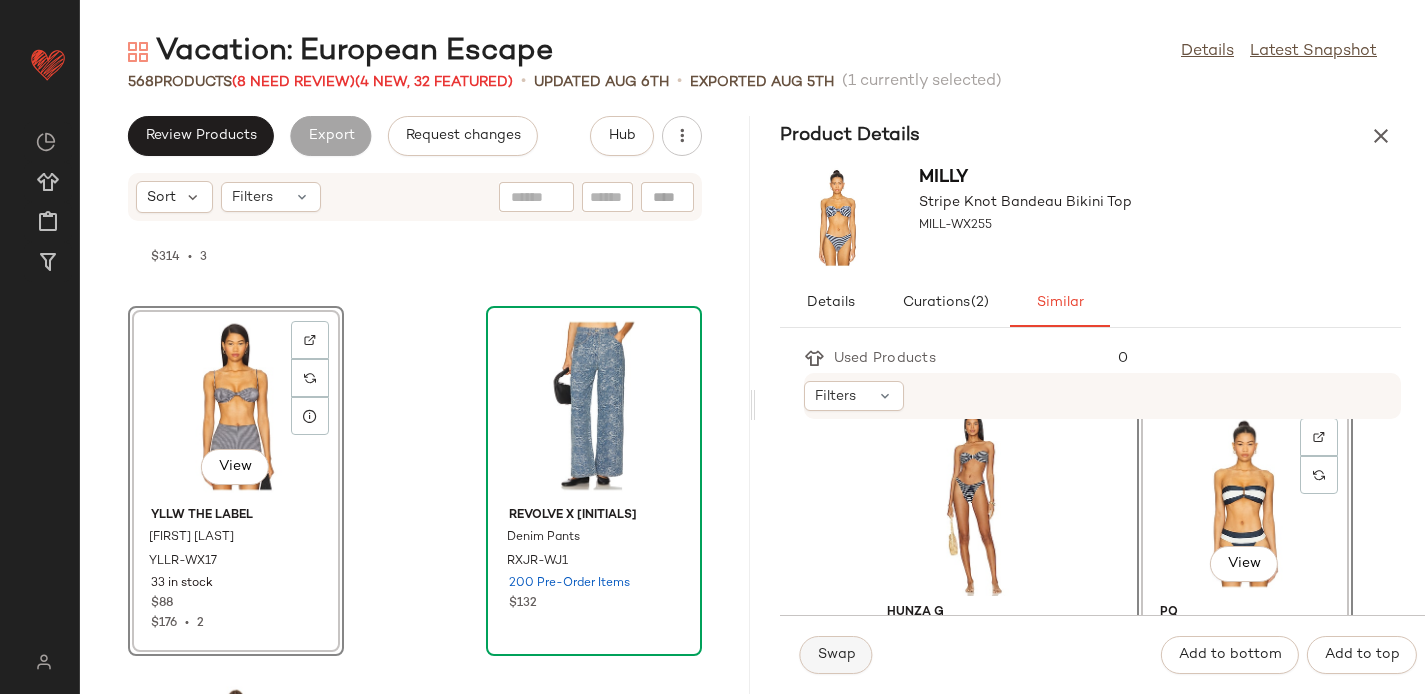 click on "Swap" 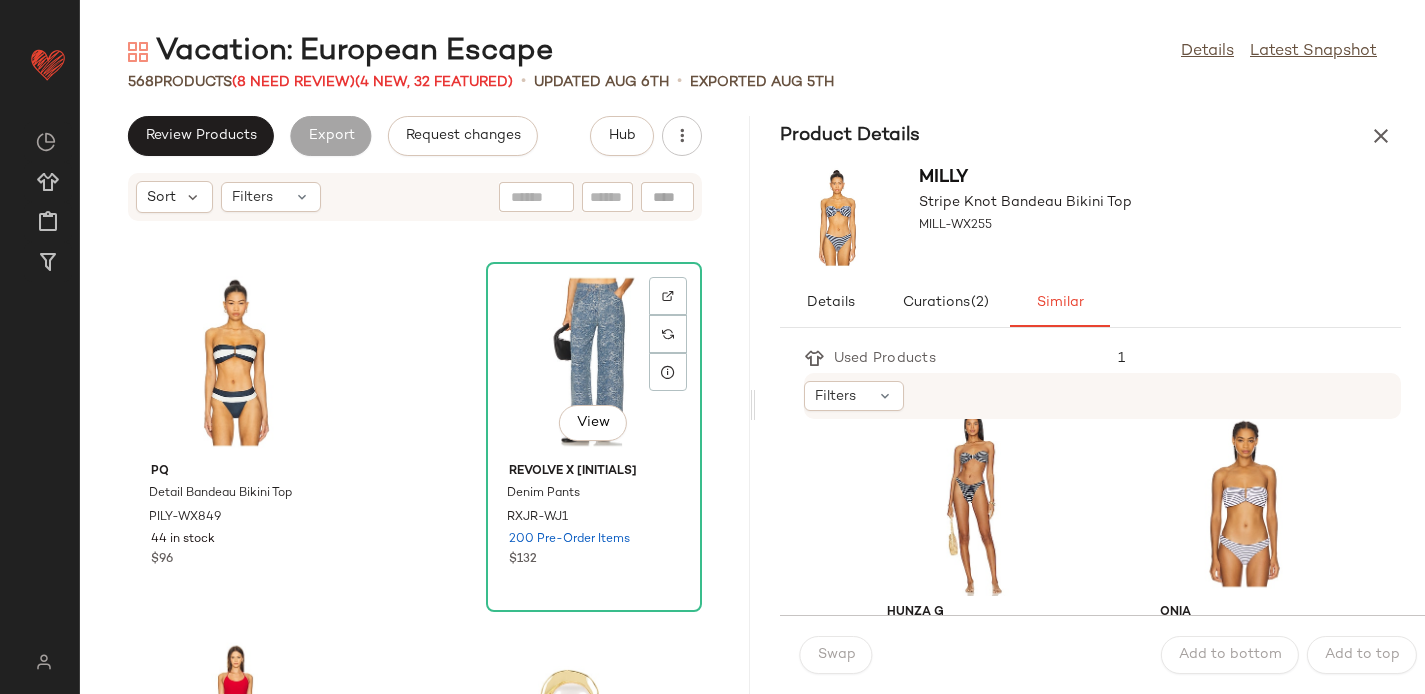scroll, scrollTop: 5859, scrollLeft: 0, axis: vertical 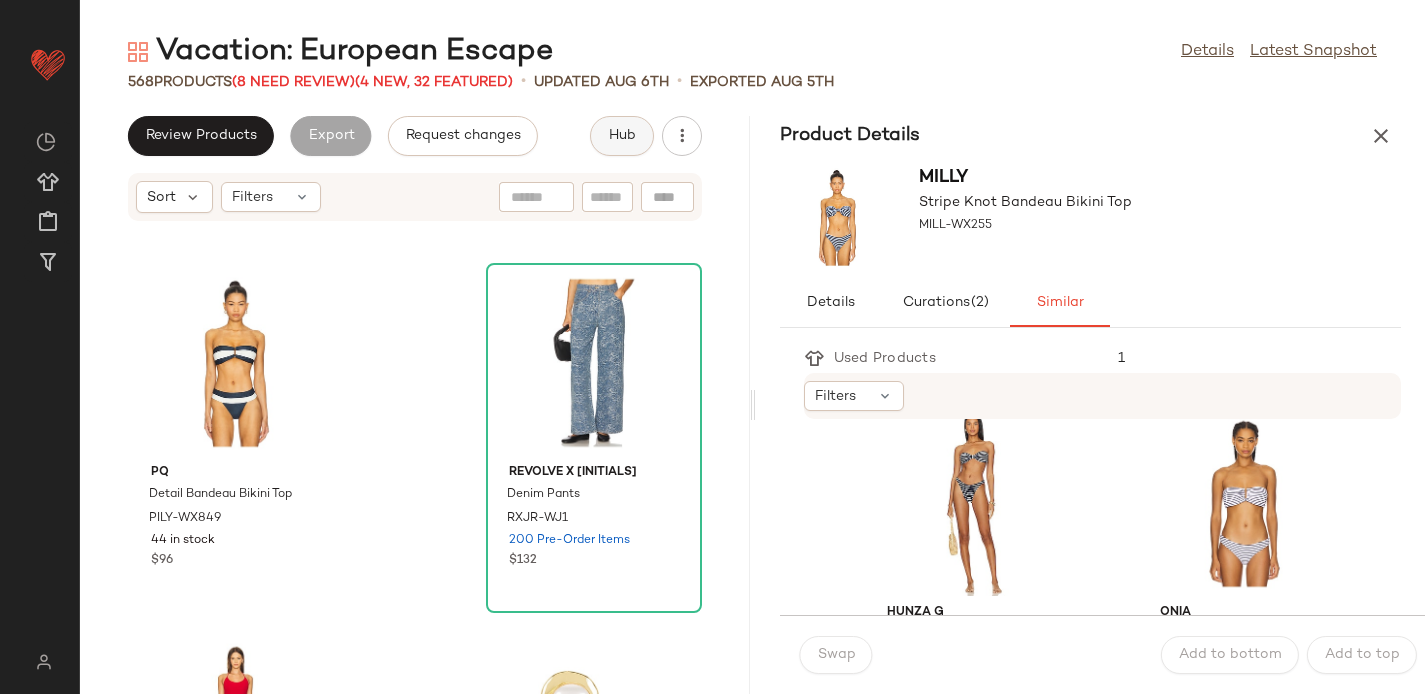 click on "Hub" at bounding box center [622, 136] 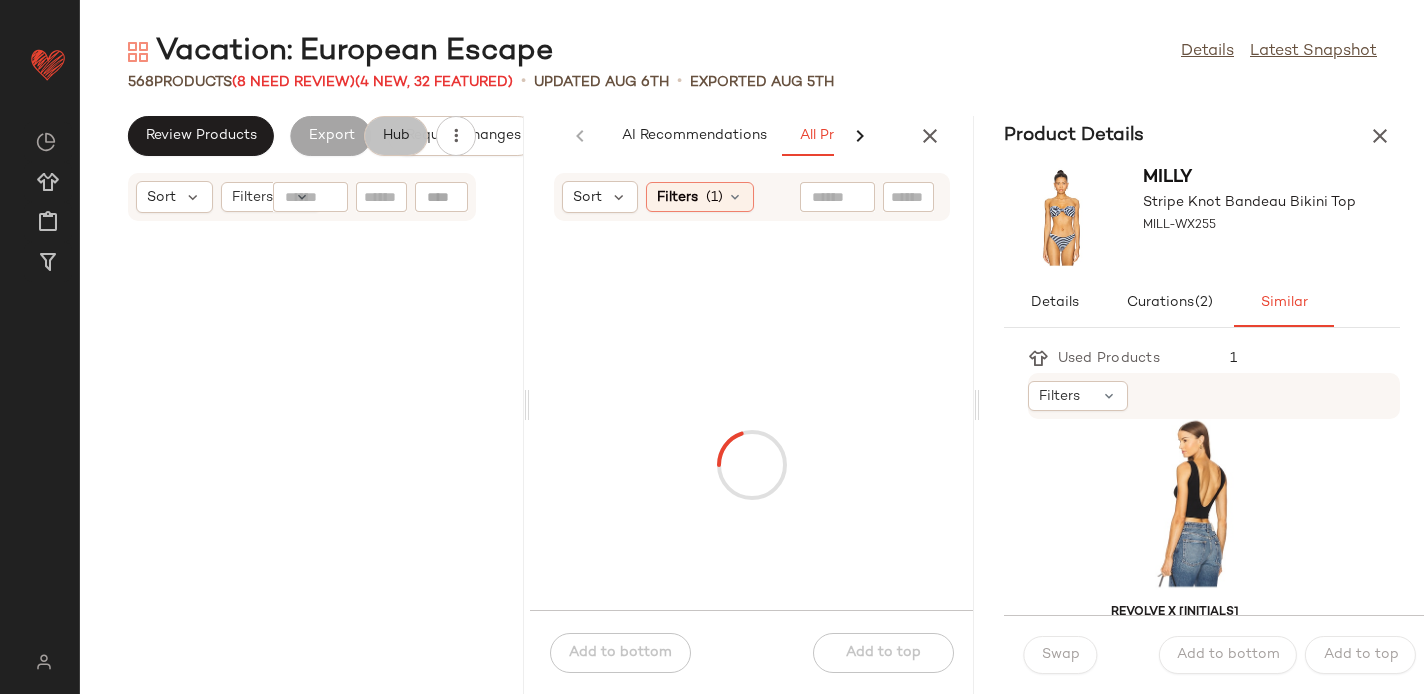 scroll, scrollTop: 1496, scrollLeft: 0, axis: vertical 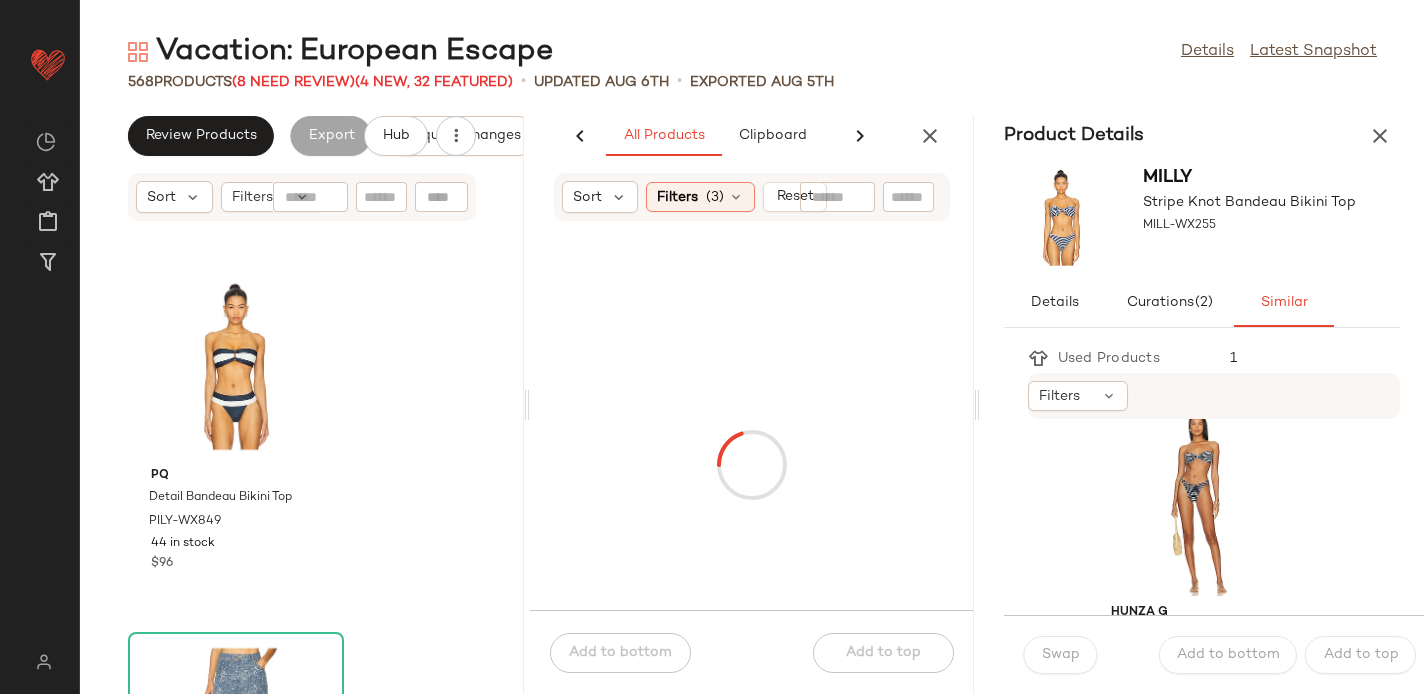 click 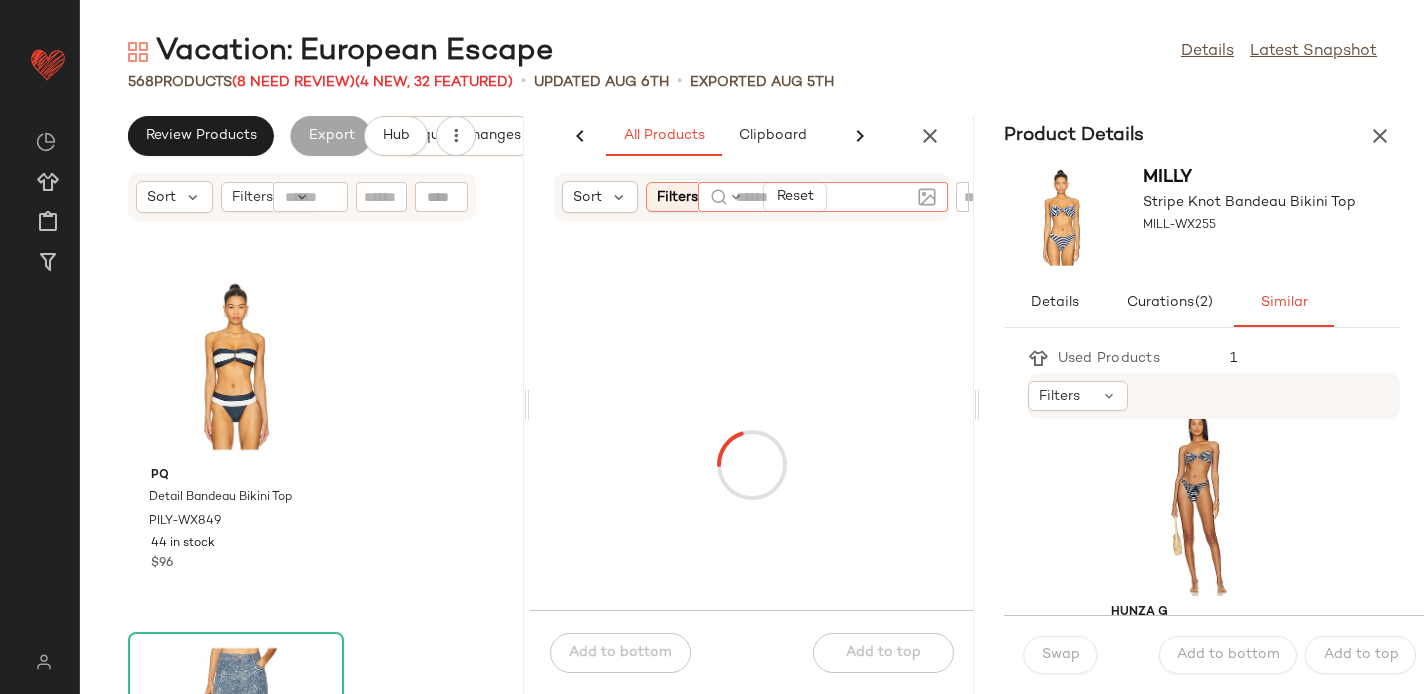 click on "Sort  Filters  (3)   Reset" at bounding box center (752, 197) 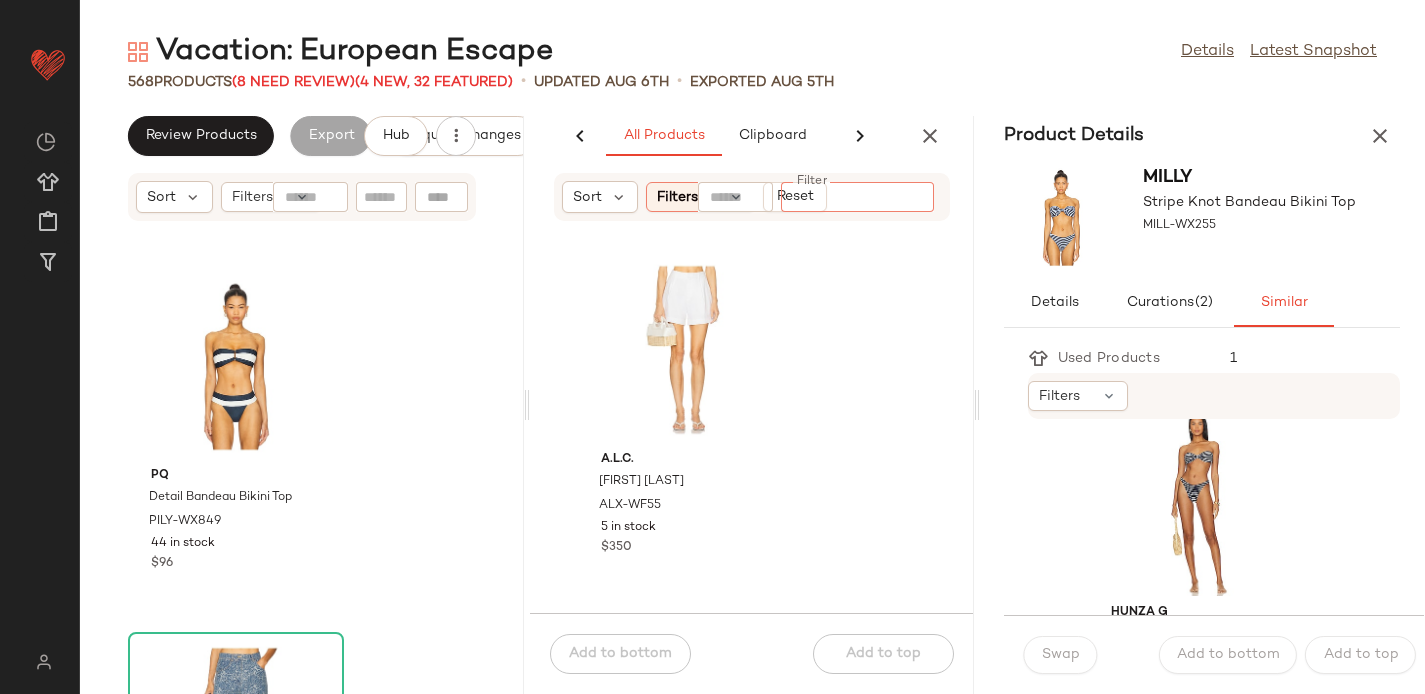 paste on "**********" 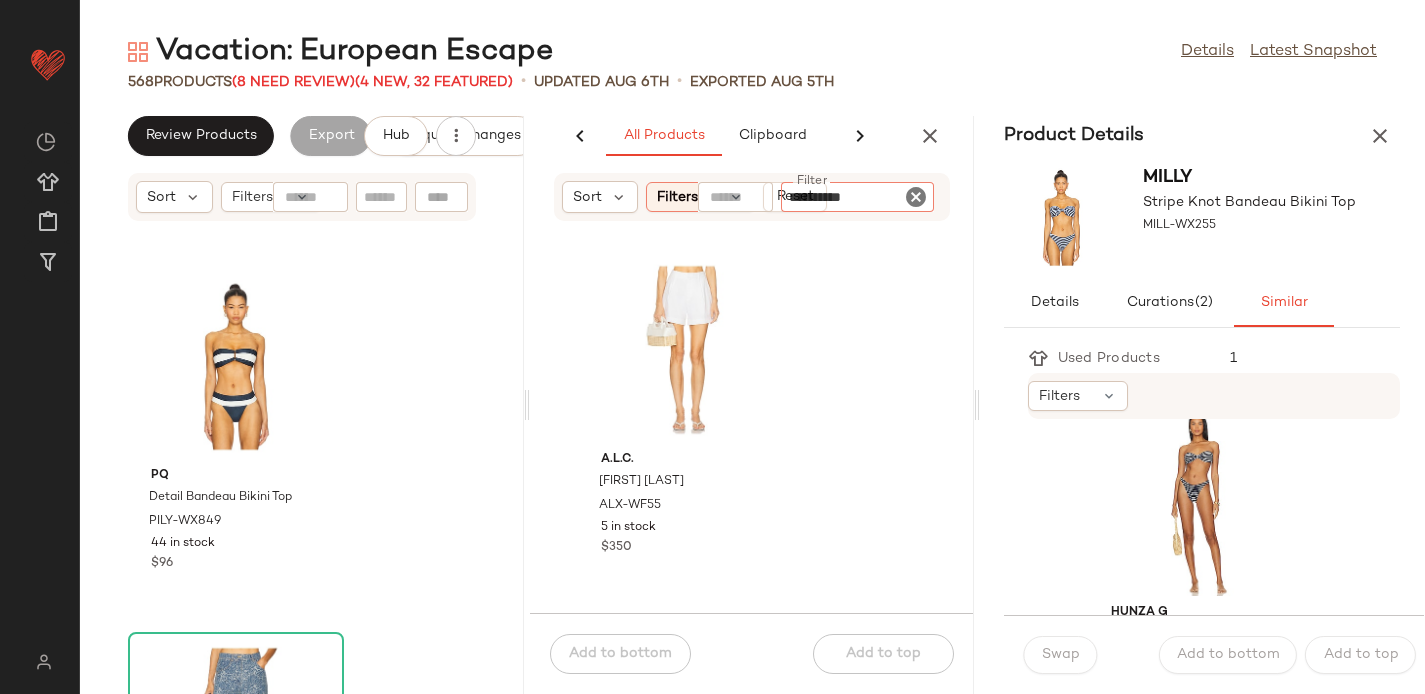 type 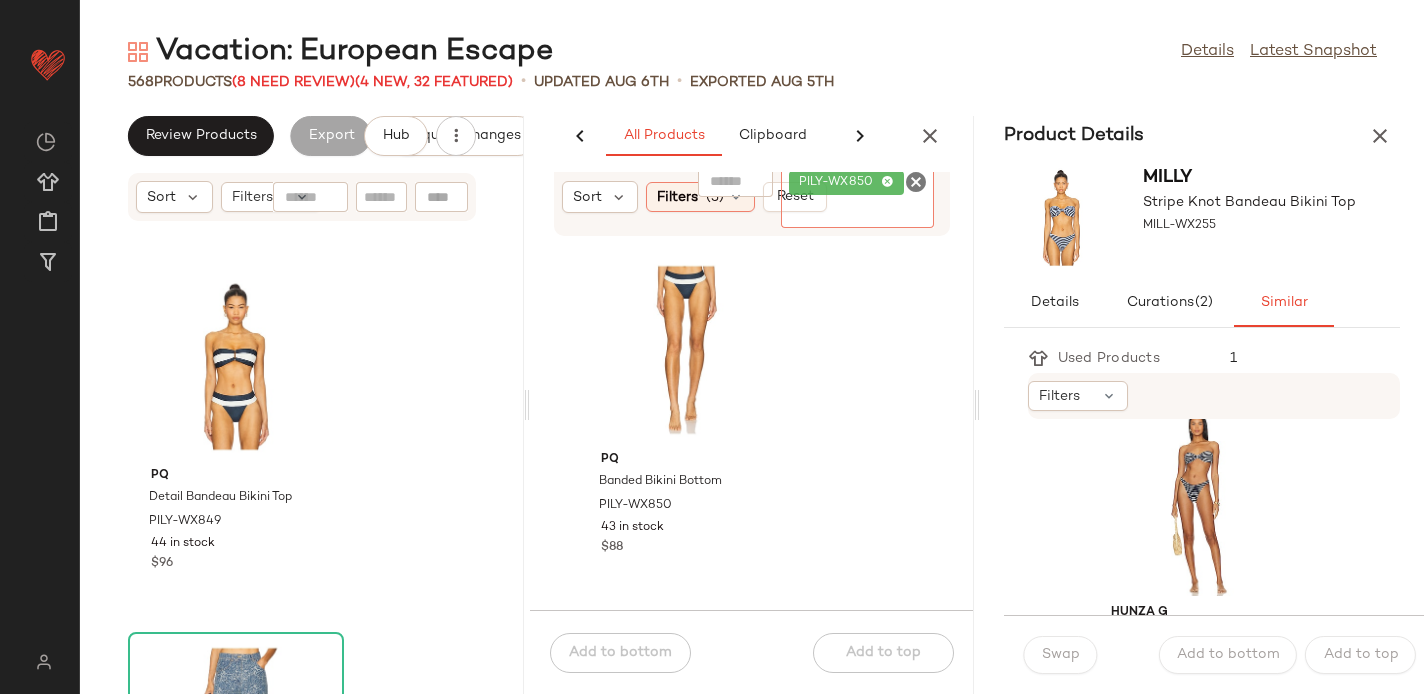 scroll, scrollTop: 11891, scrollLeft: 0, axis: vertical 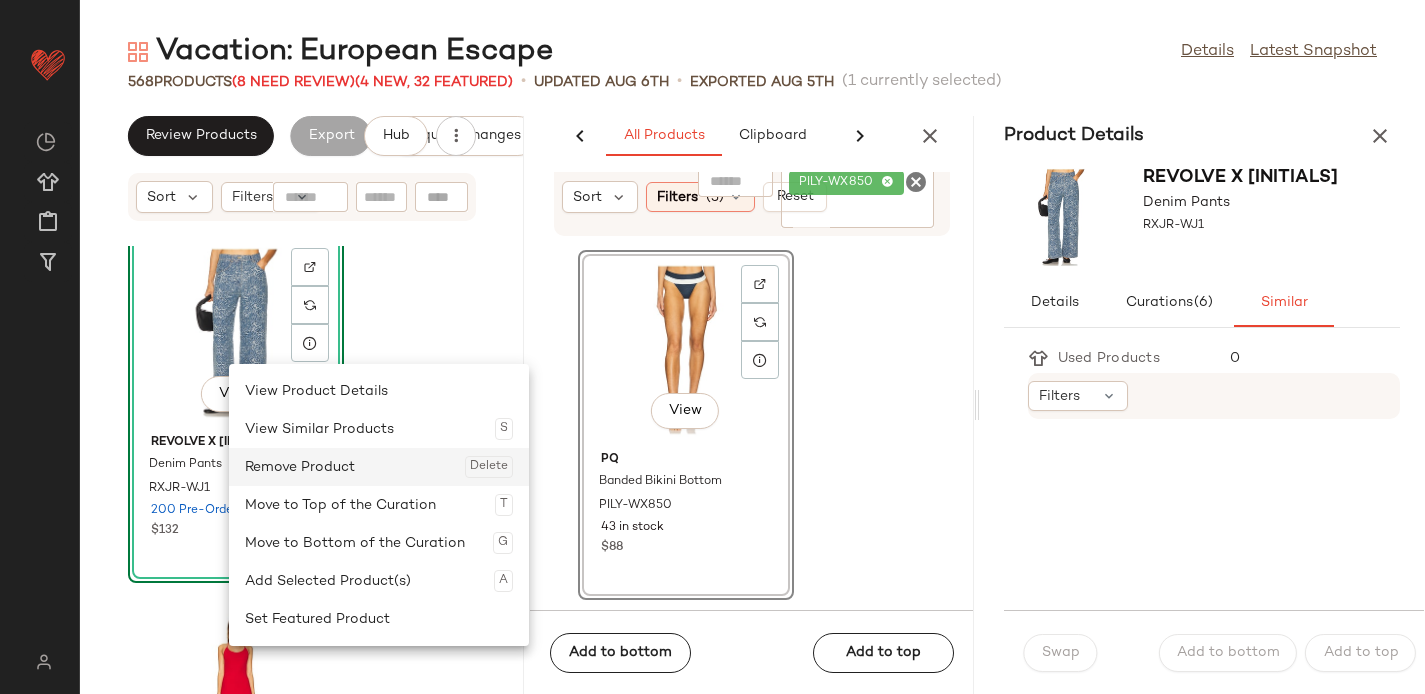 click on "Remove Product  Delete" 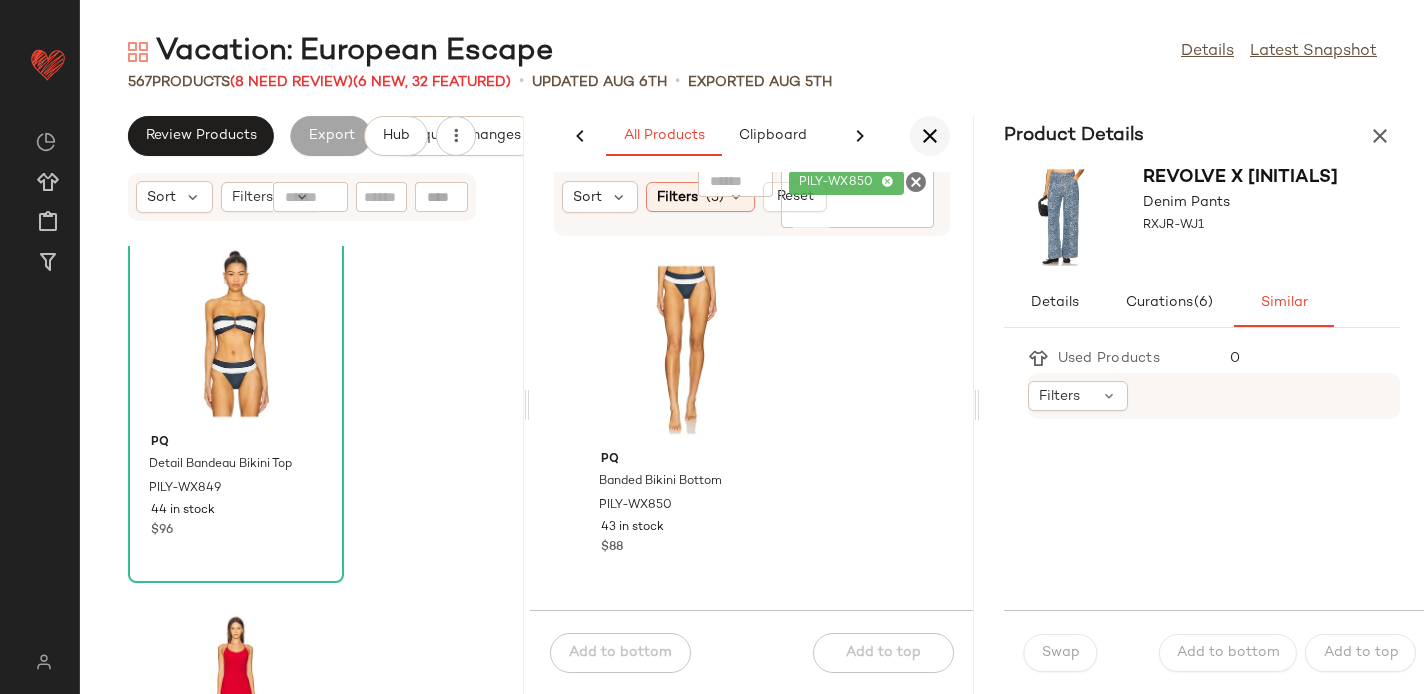 click at bounding box center (930, 136) 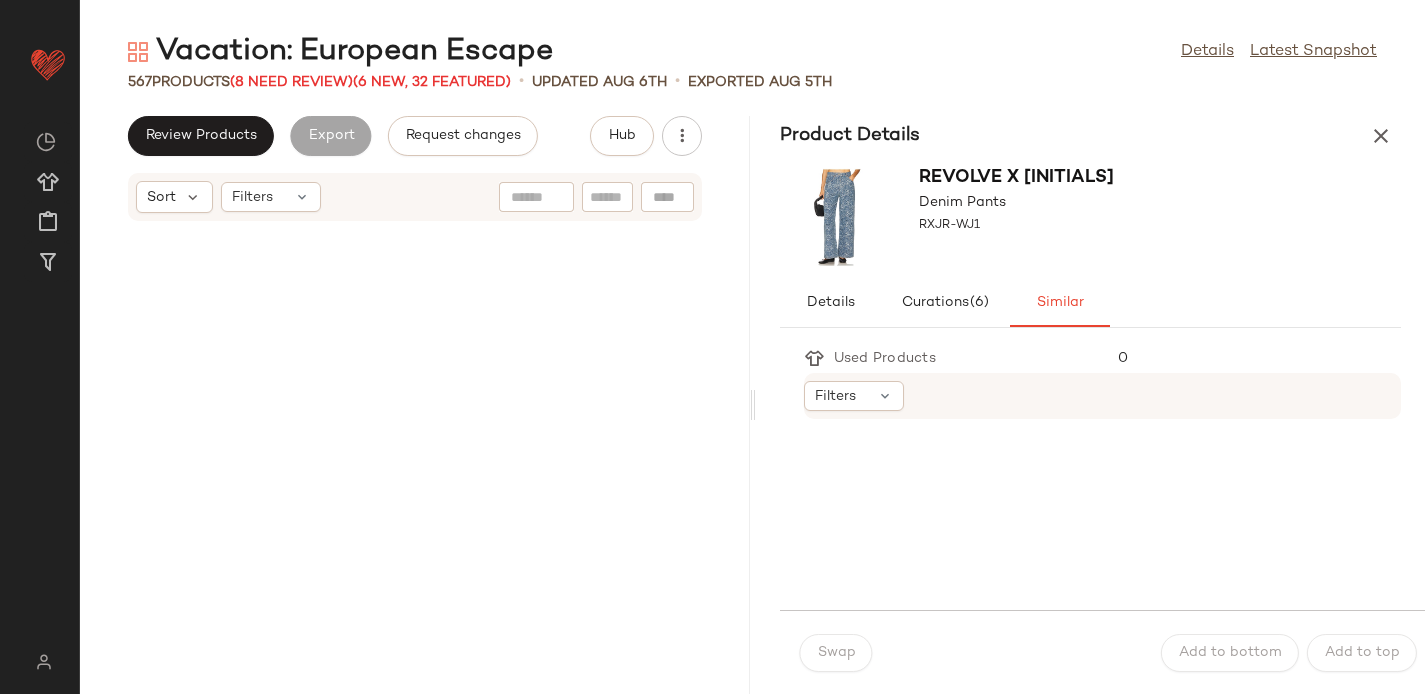 scroll, scrollTop: 11379, scrollLeft: 0, axis: vertical 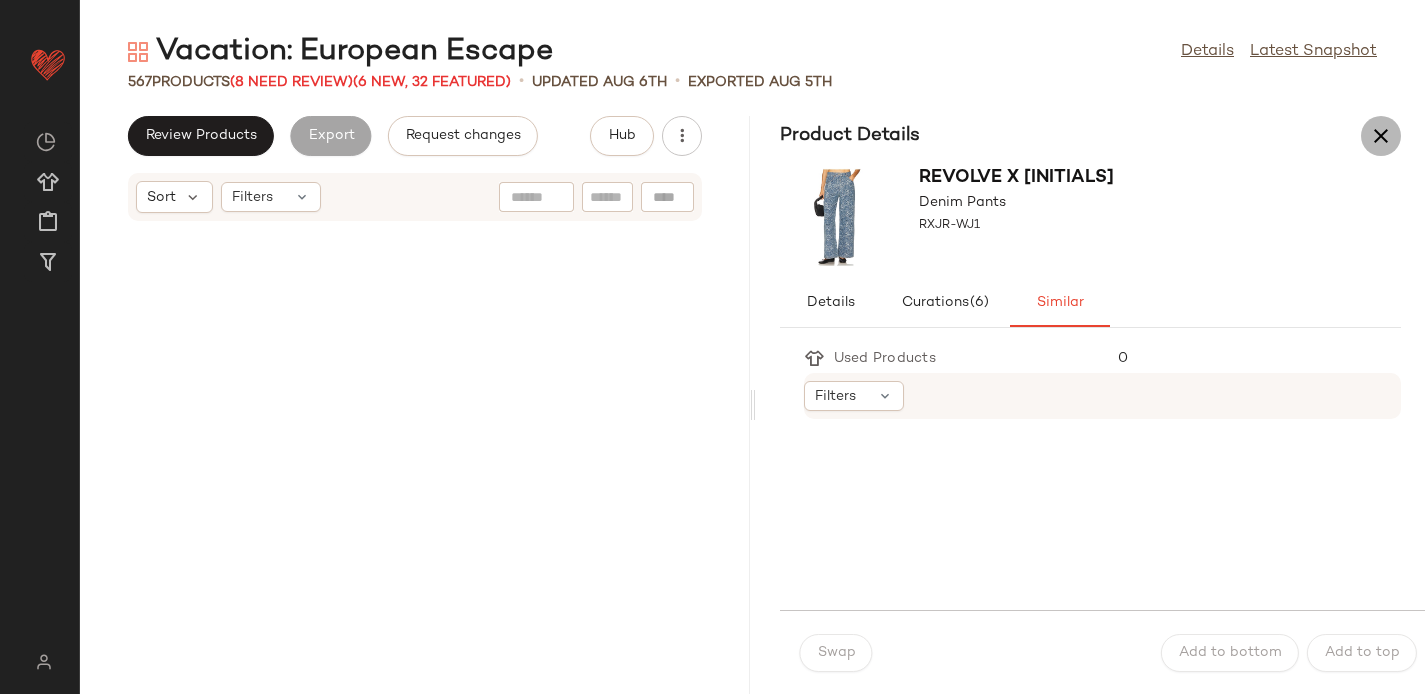 click at bounding box center [1381, 136] 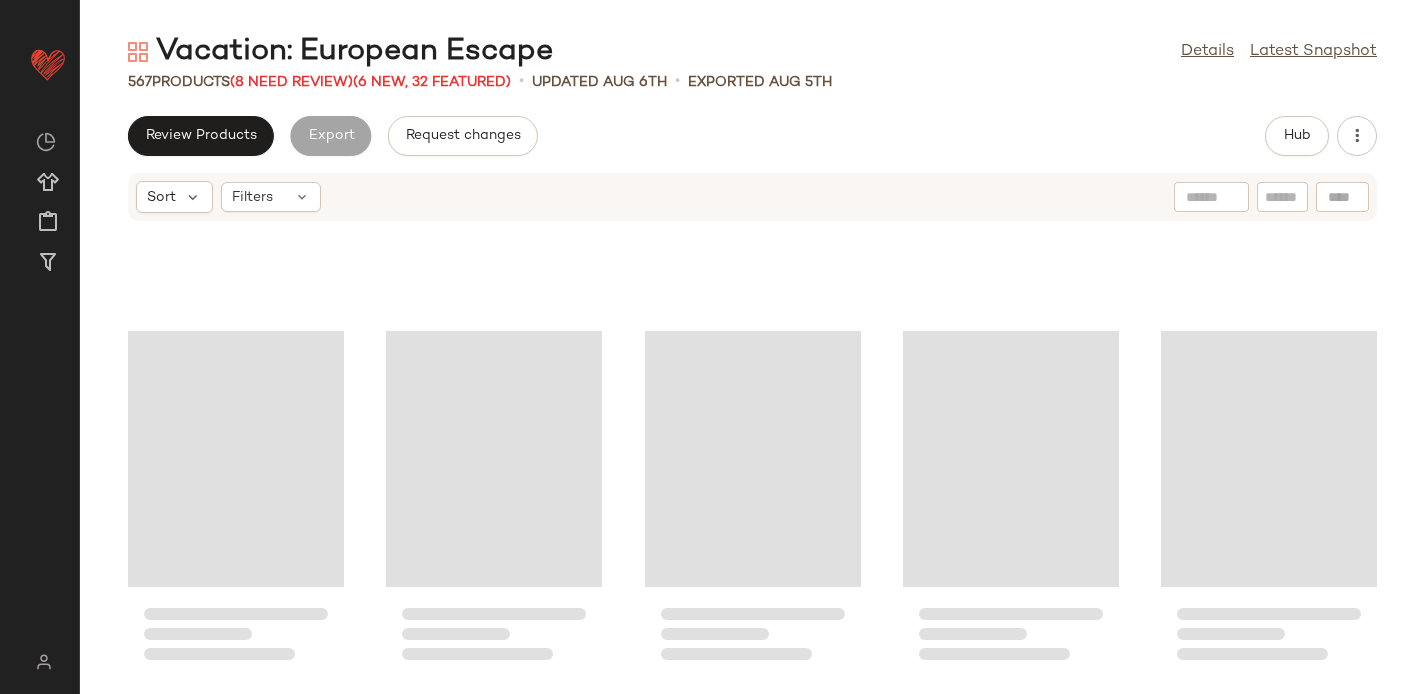 scroll, scrollTop: 10106, scrollLeft: 0, axis: vertical 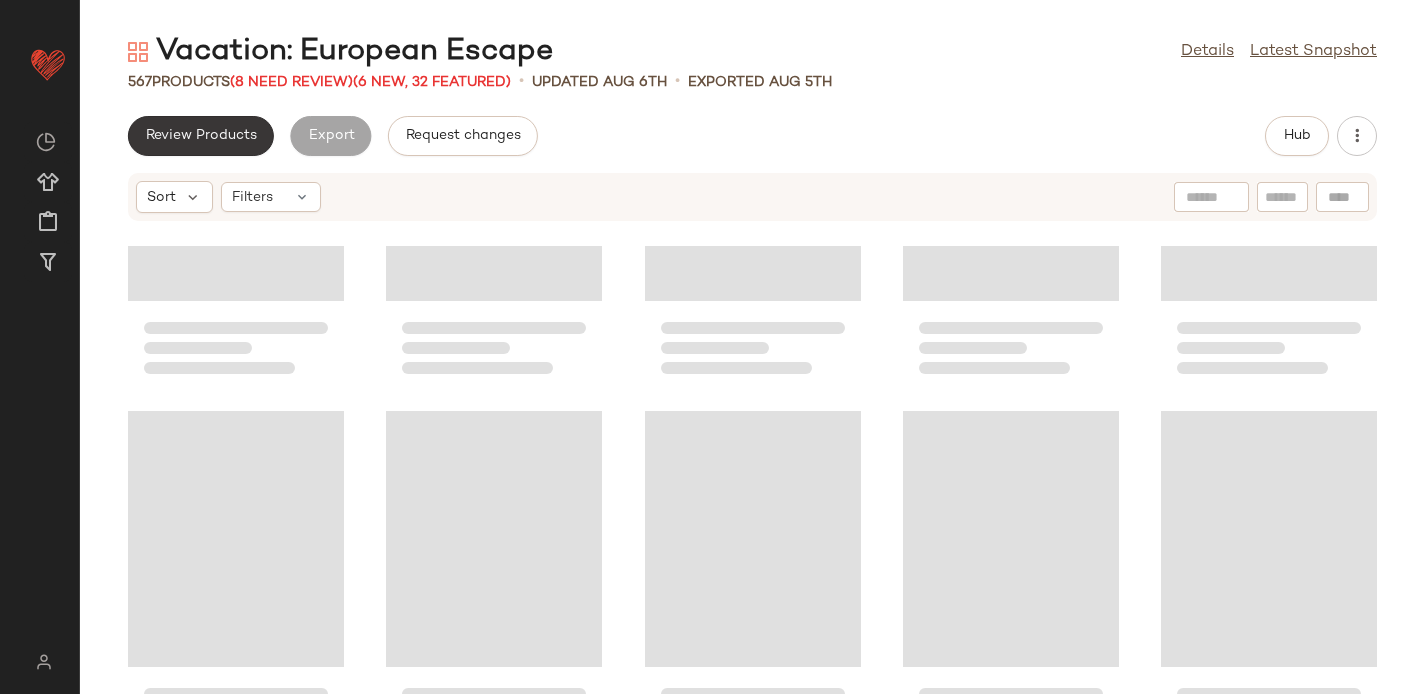 click on "Review Products" at bounding box center (201, 136) 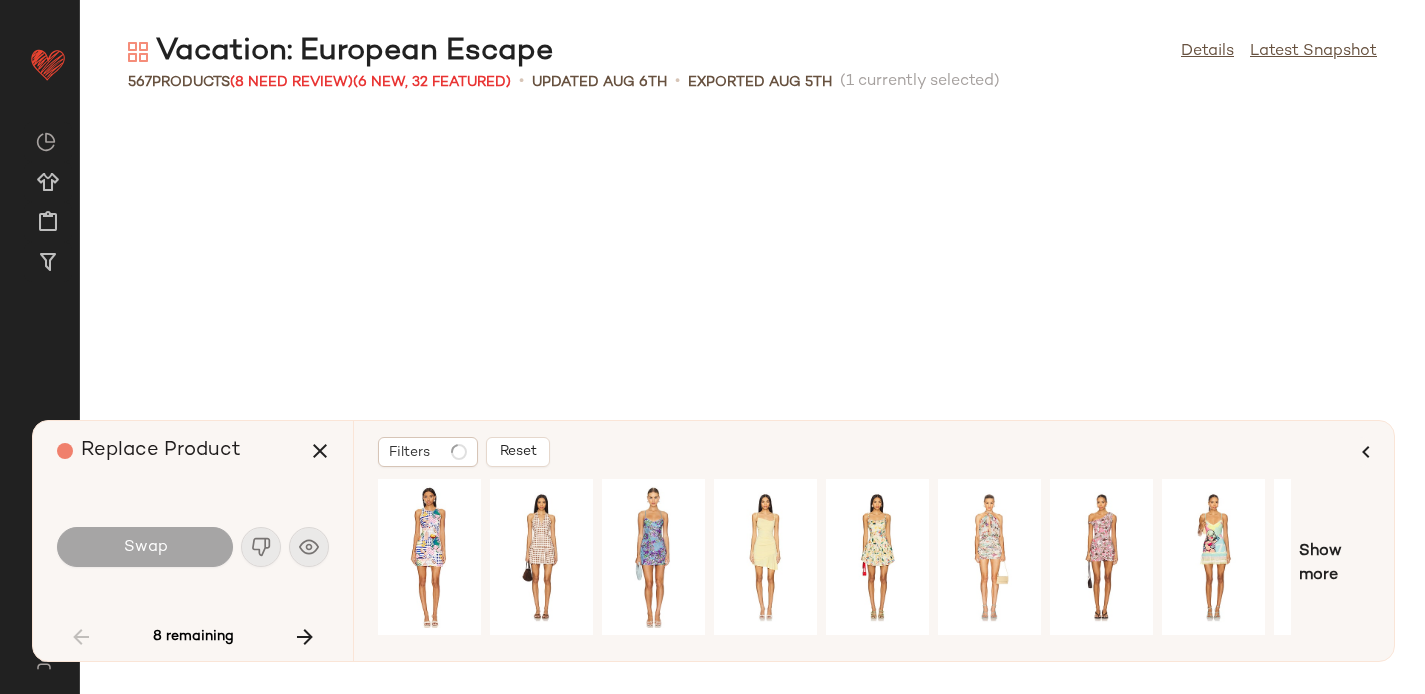 scroll, scrollTop: 1098, scrollLeft: 0, axis: vertical 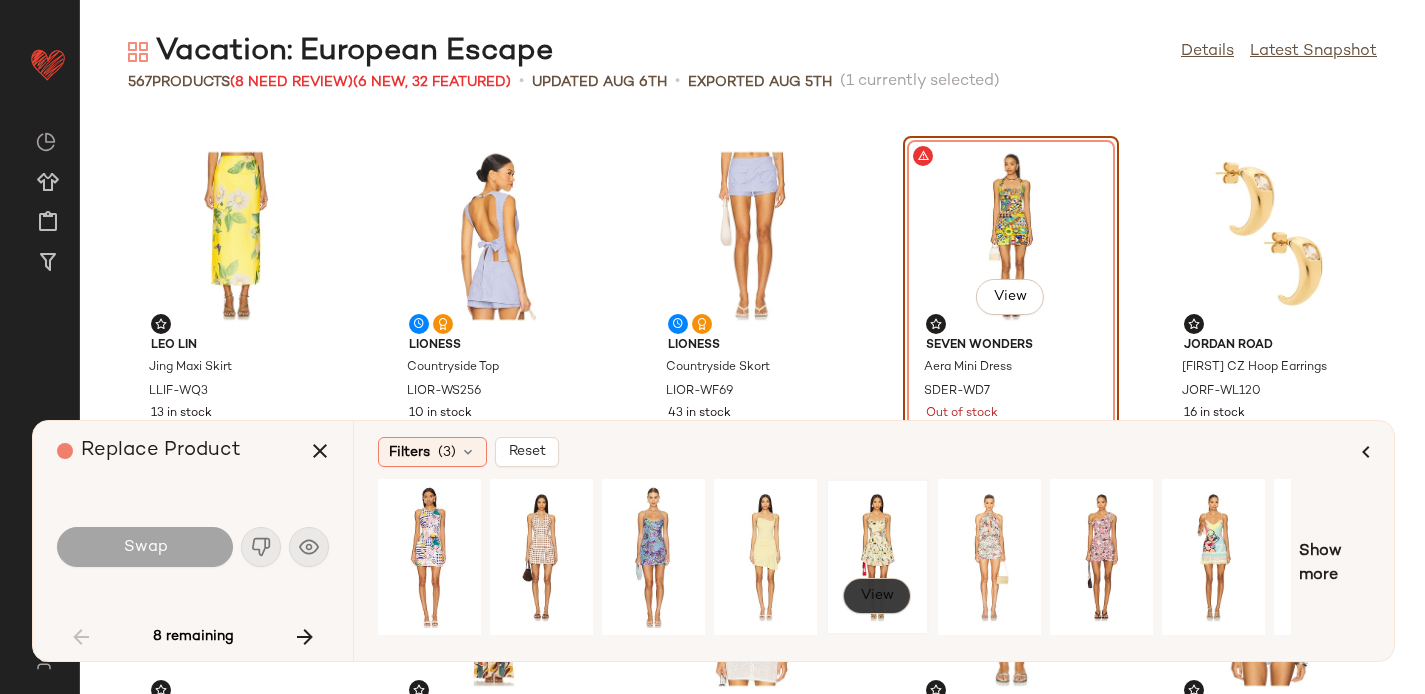 click on "View" 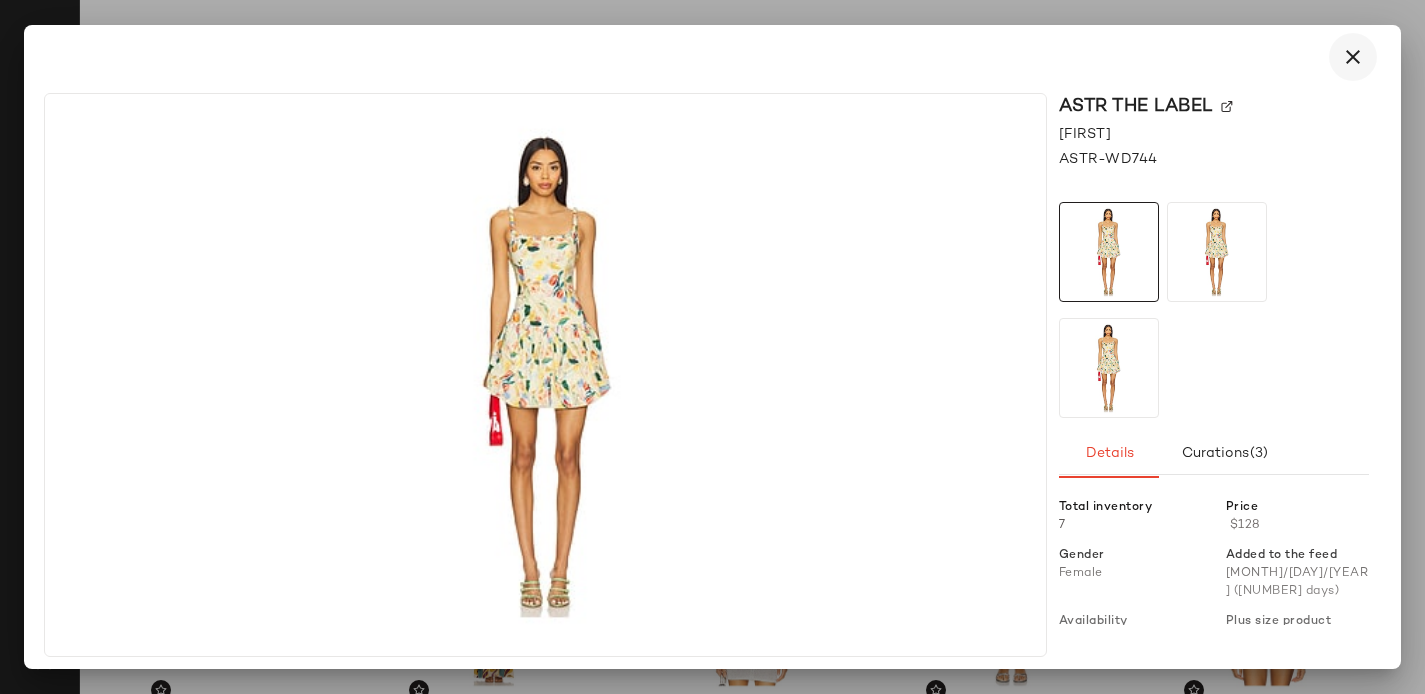 click at bounding box center [1353, 57] 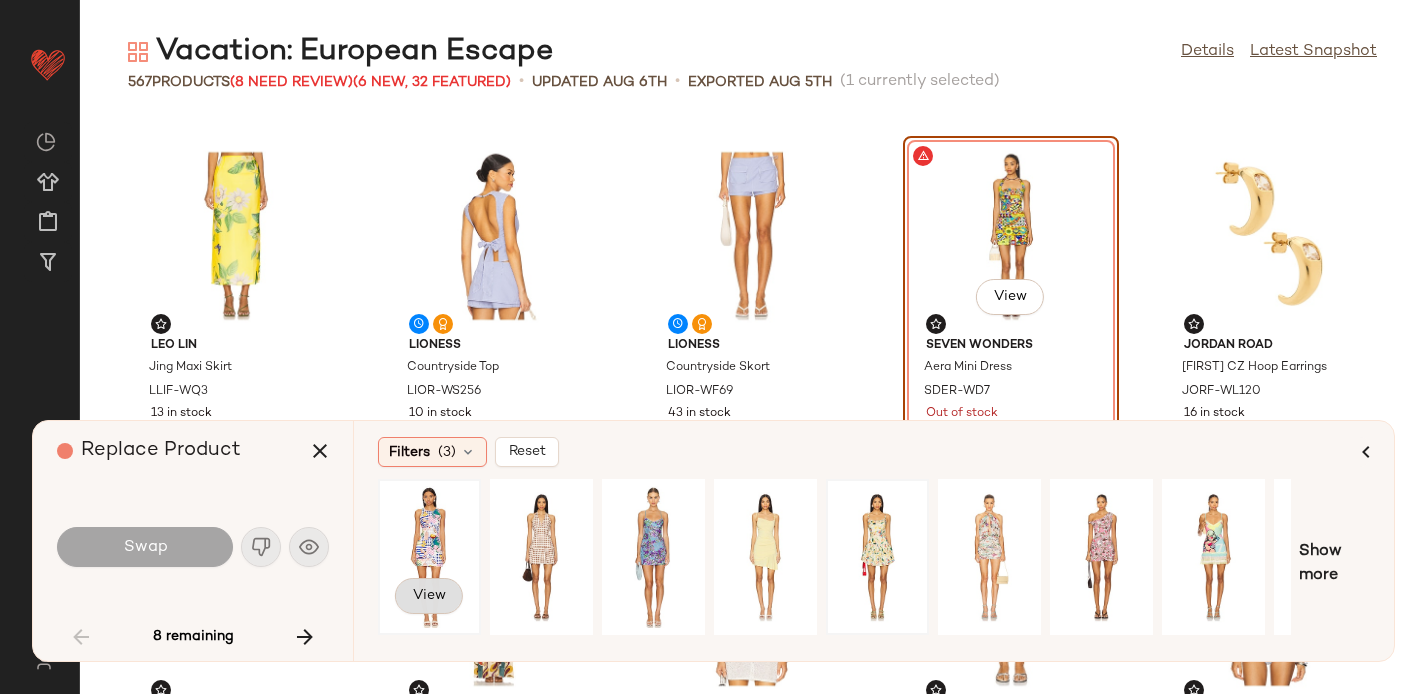 click on "View" at bounding box center (429, 596) 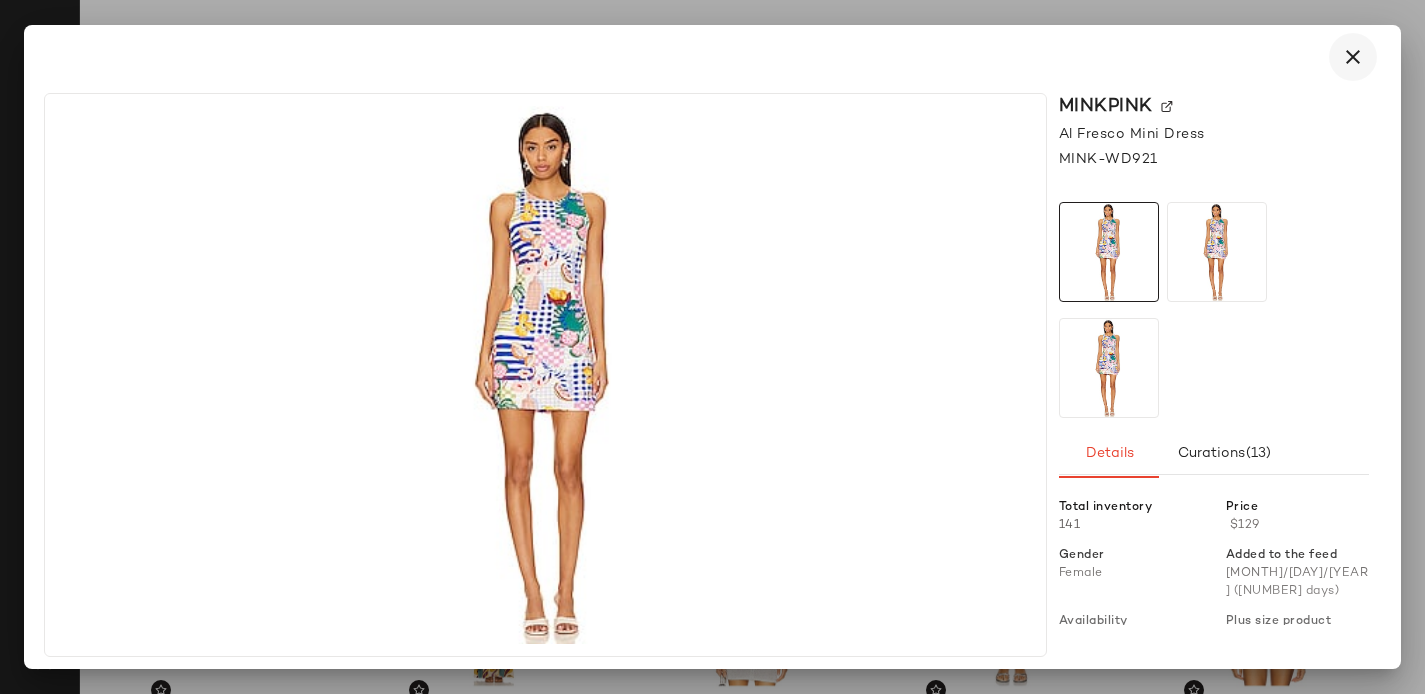 click at bounding box center (1353, 57) 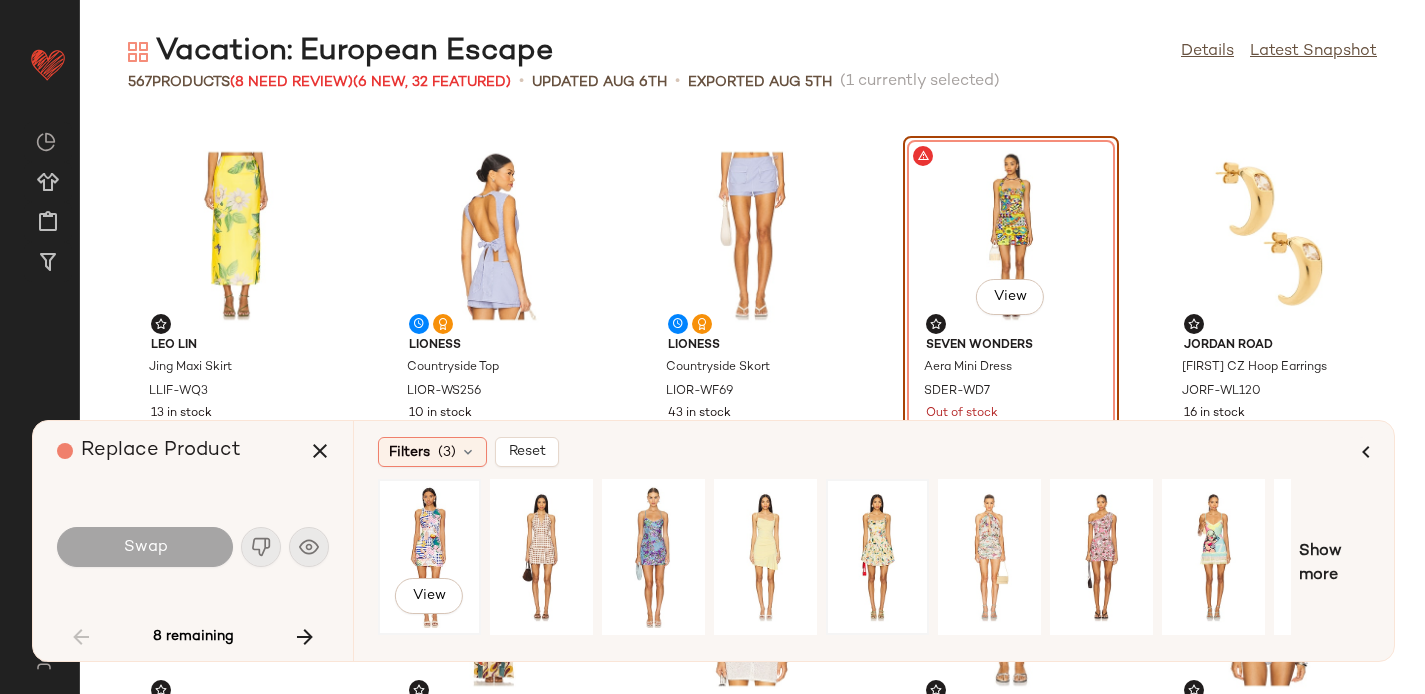 click on "View" 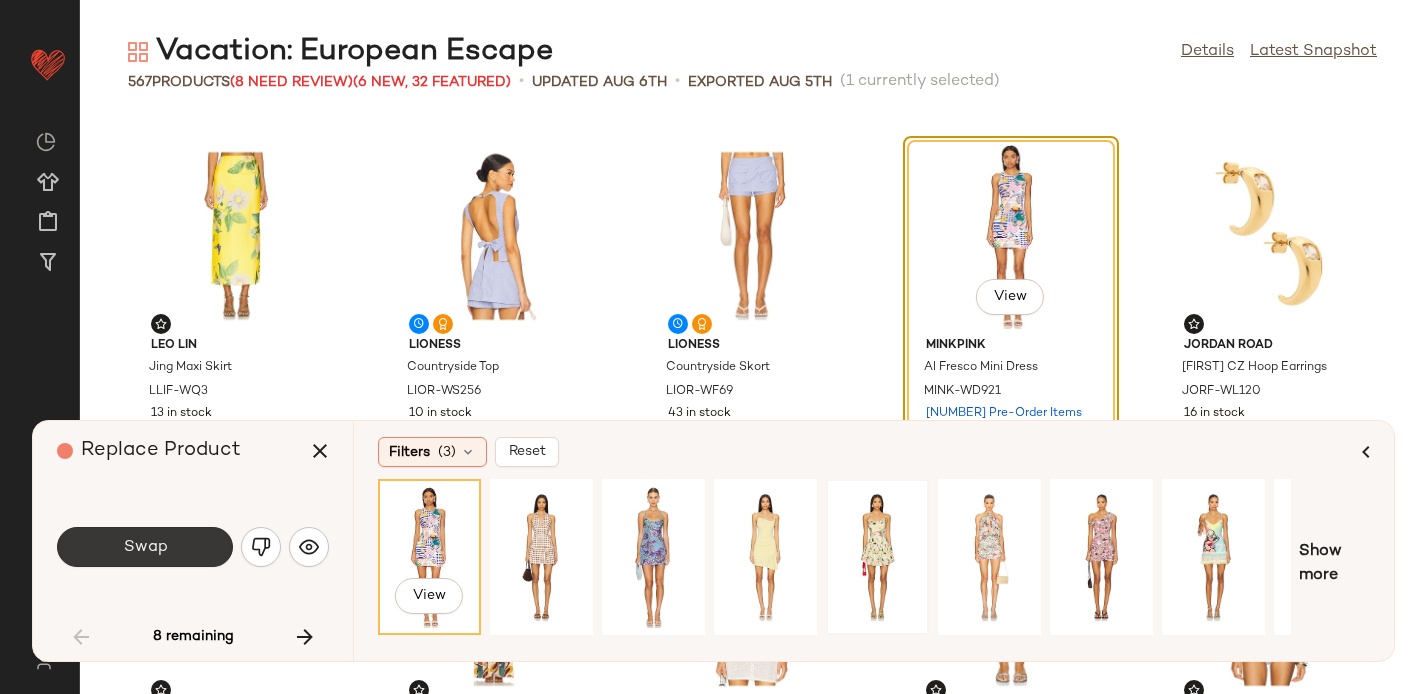 click on "Swap" 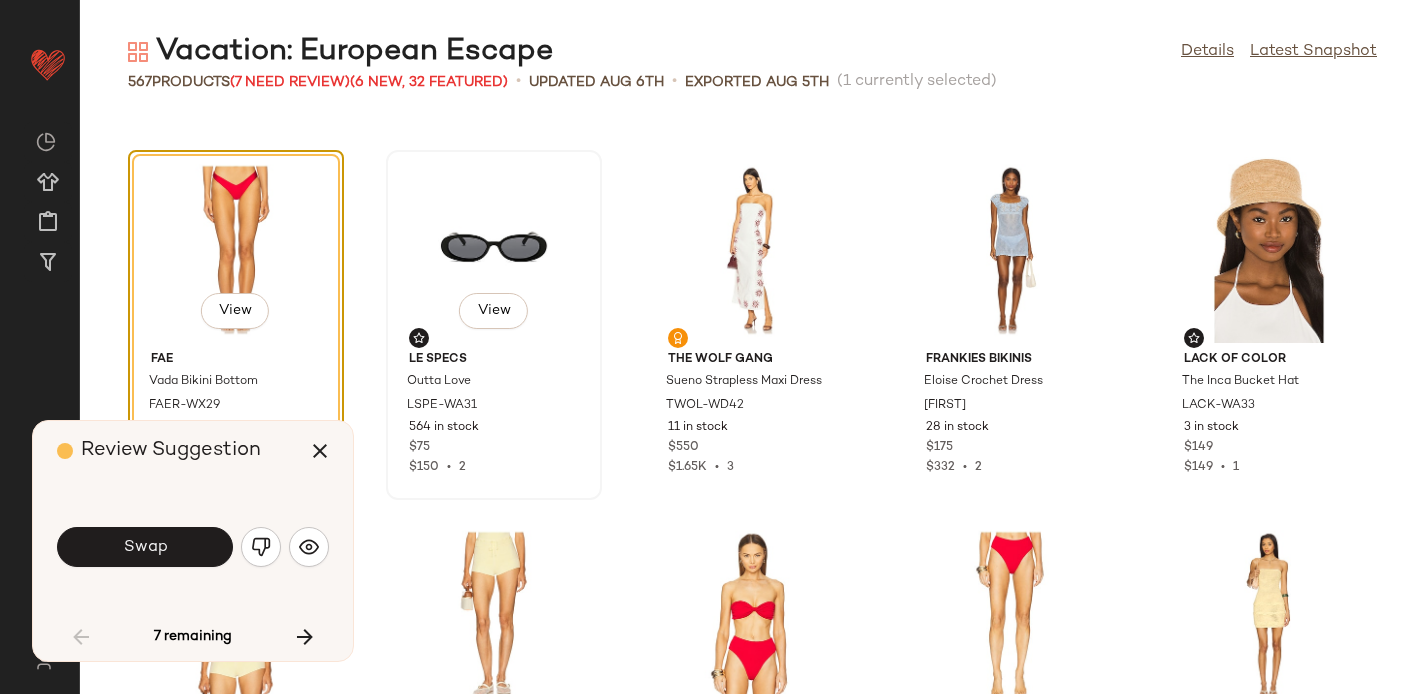 scroll, scrollTop: 2894, scrollLeft: 0, axis: vertical 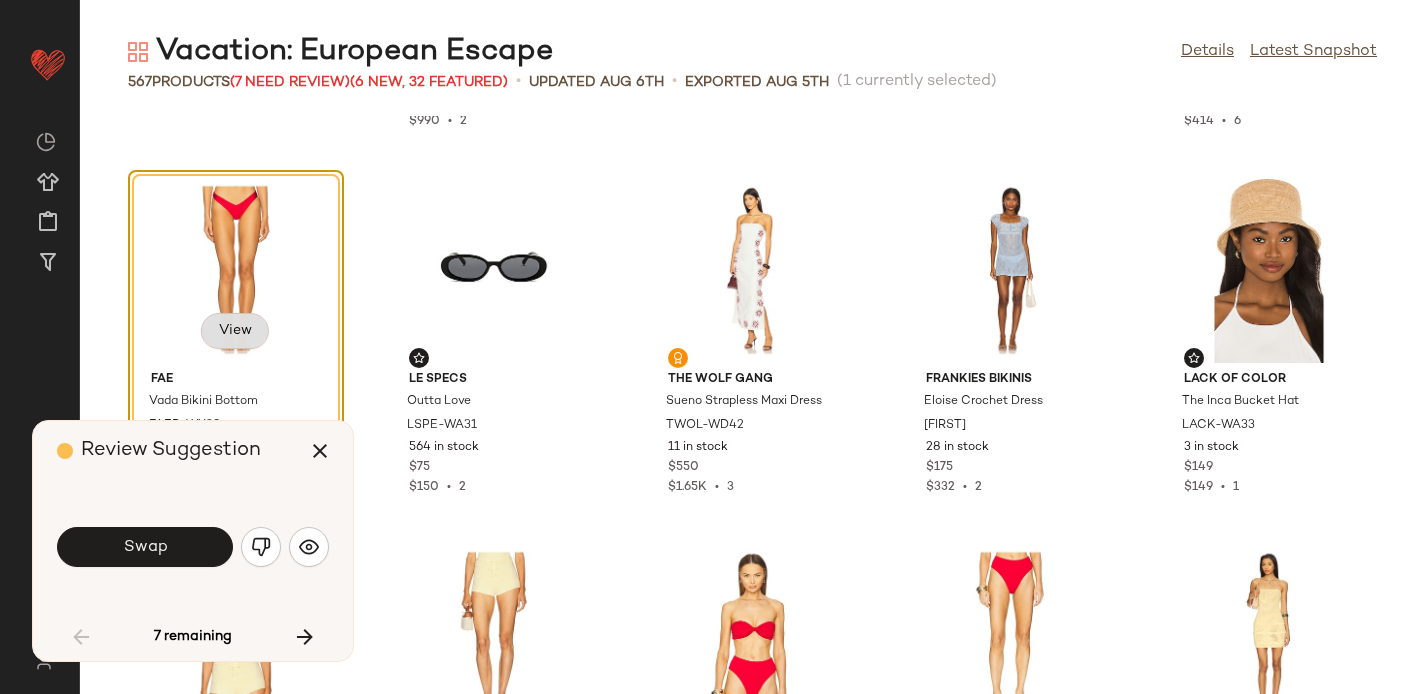 click on "View" 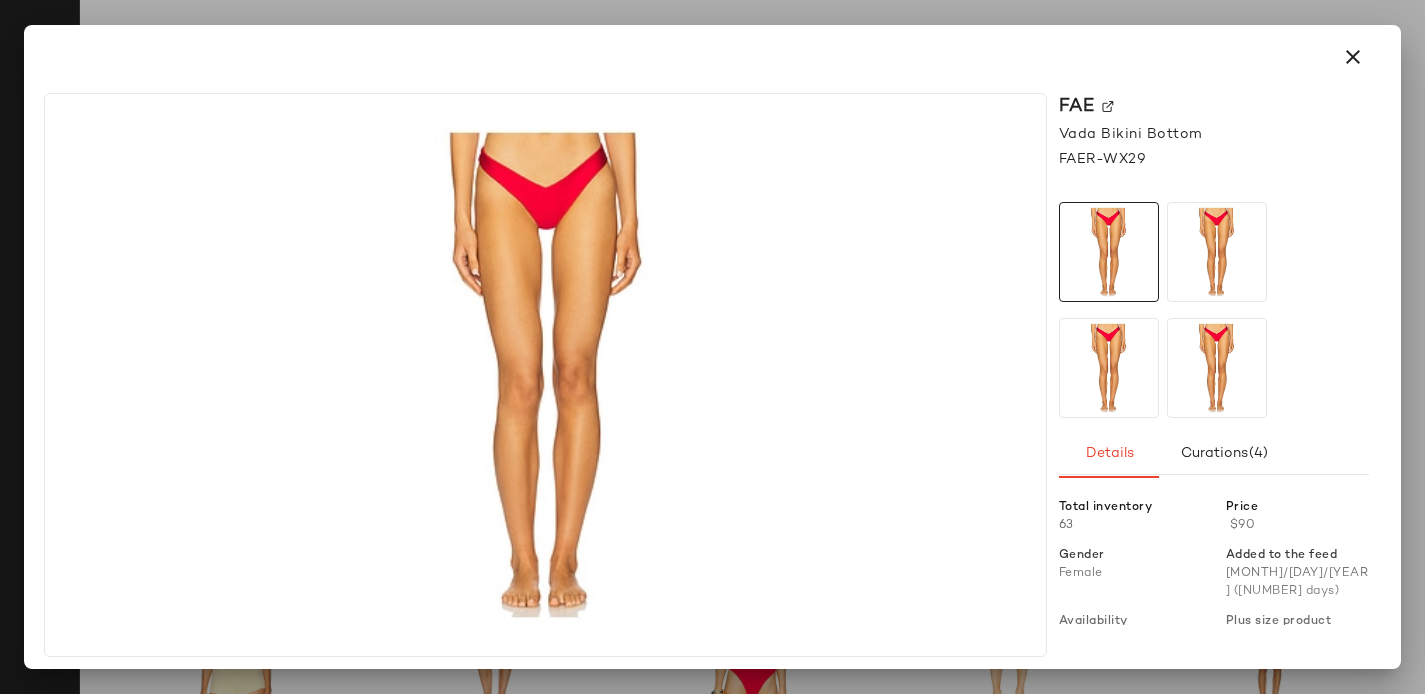 click 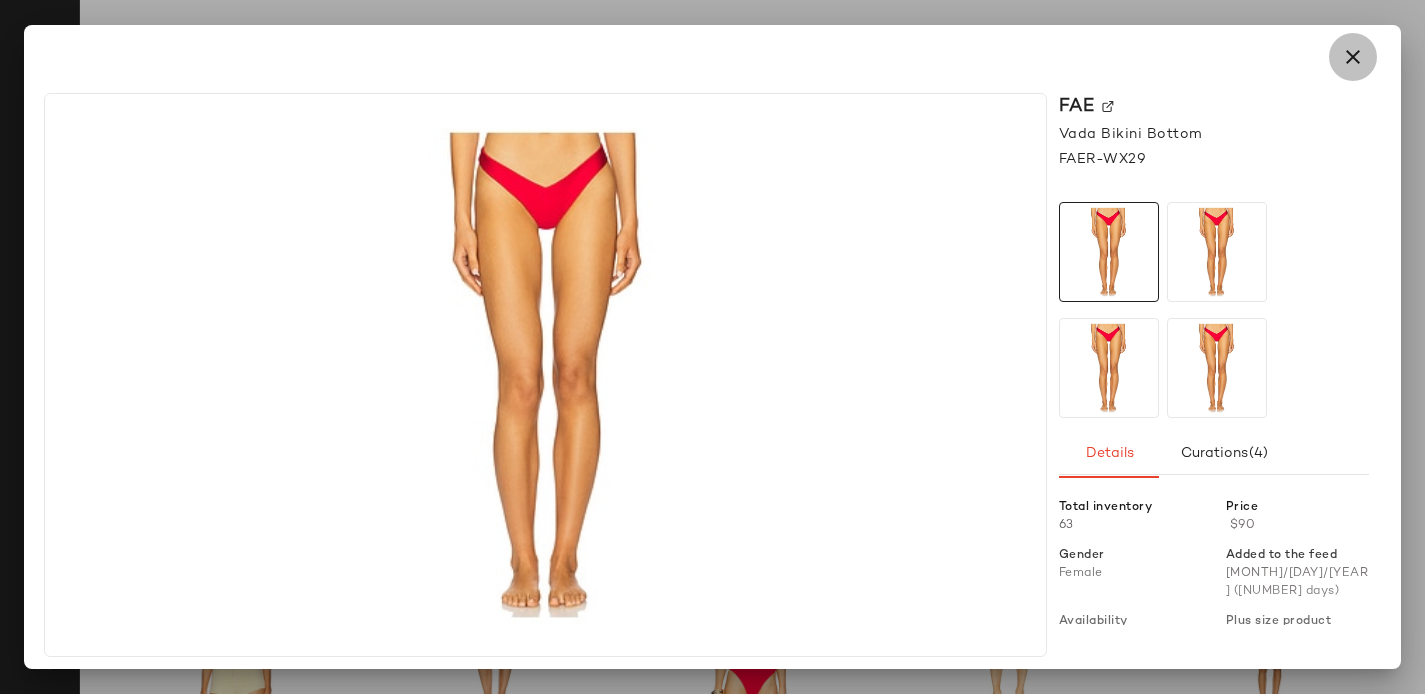 click at bounding box center (1353, 57) 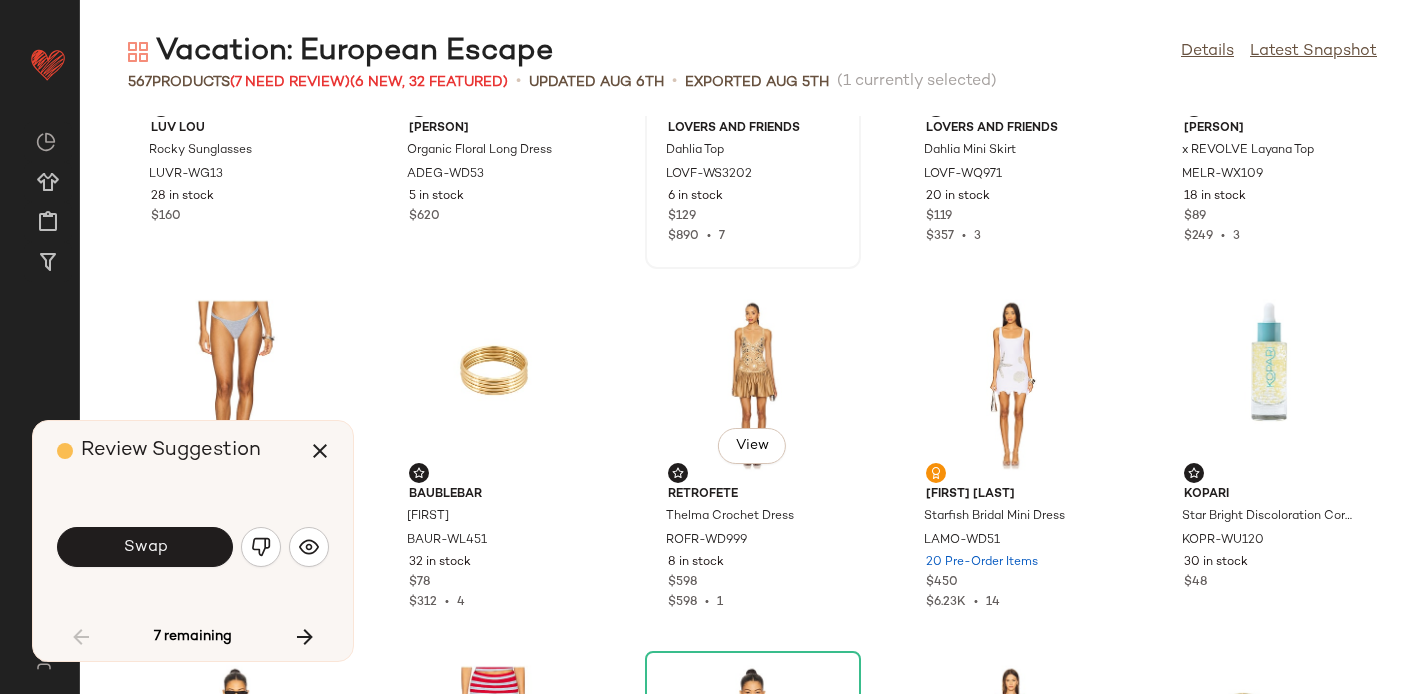 scroll, scrollTop: 1689, scrollLeft: 0, axis: vertical 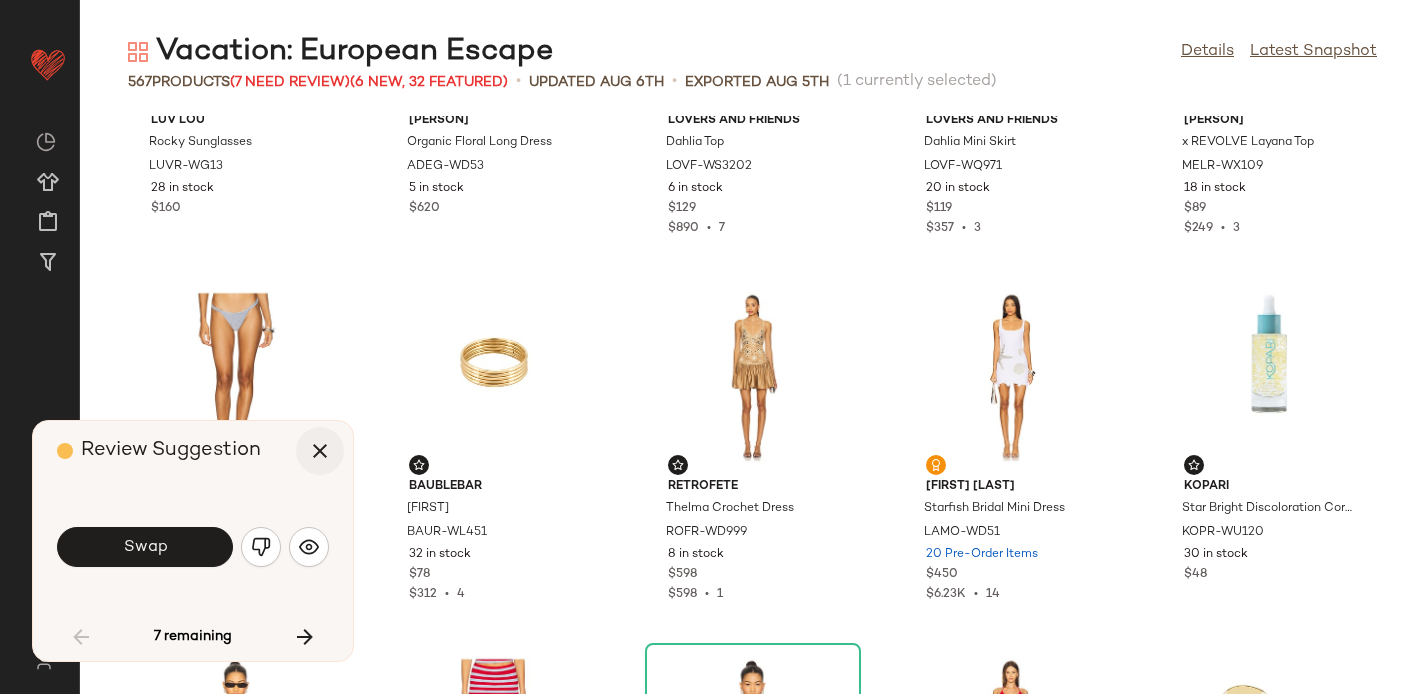 click at bounding box center (320, 451) 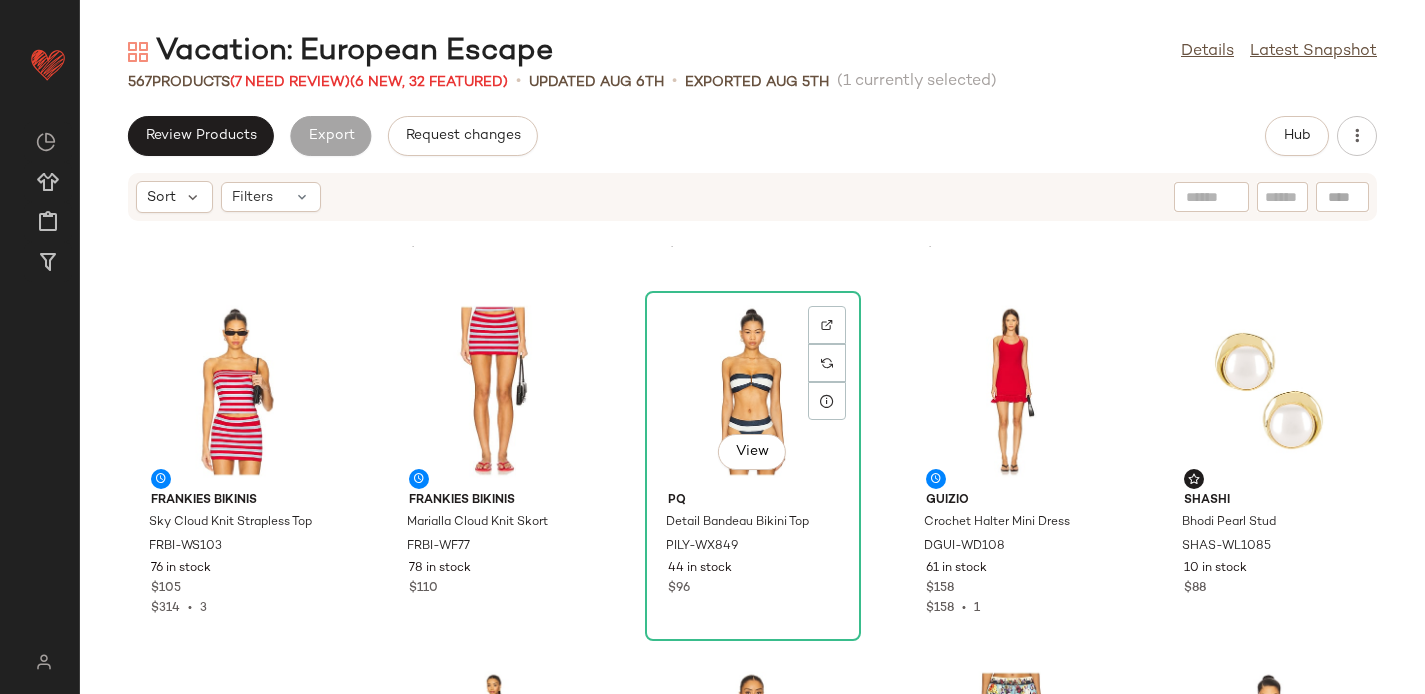 scroll, scrollTop: 2172, scrollLeft: 0, axis: vertical 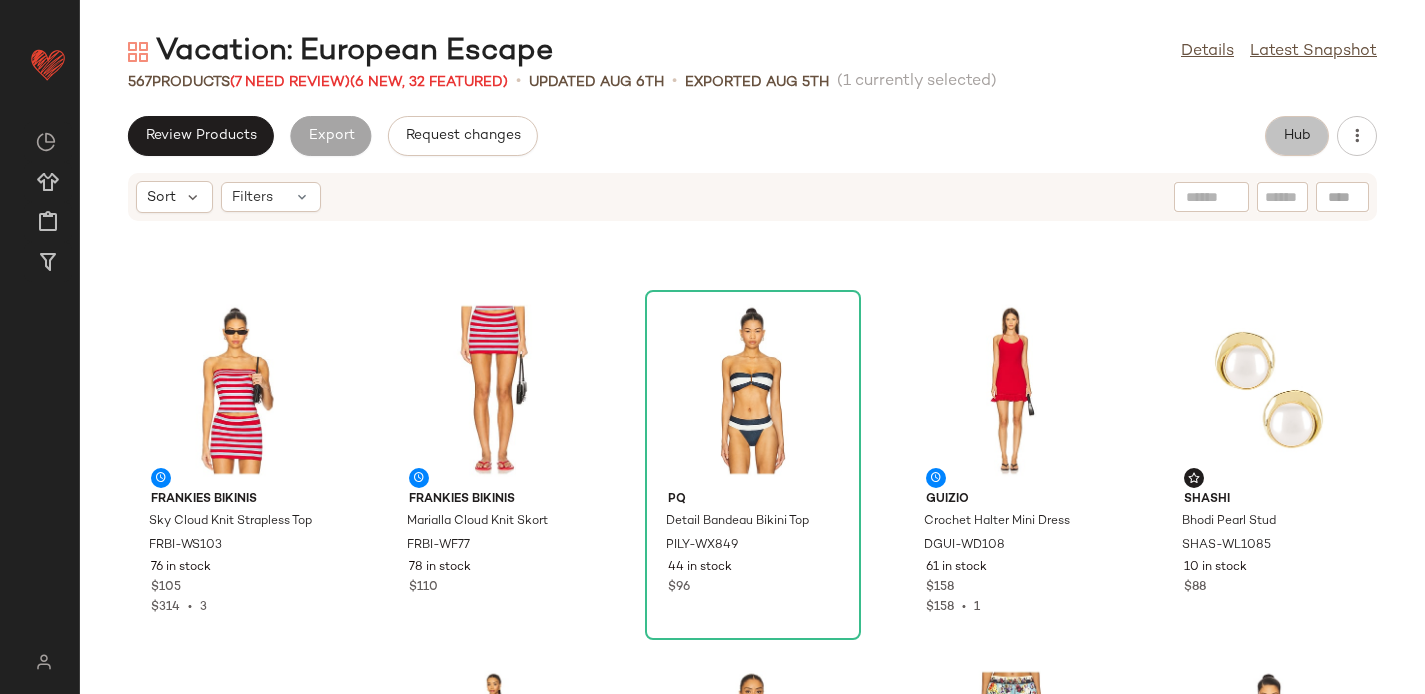 click on "Hub" 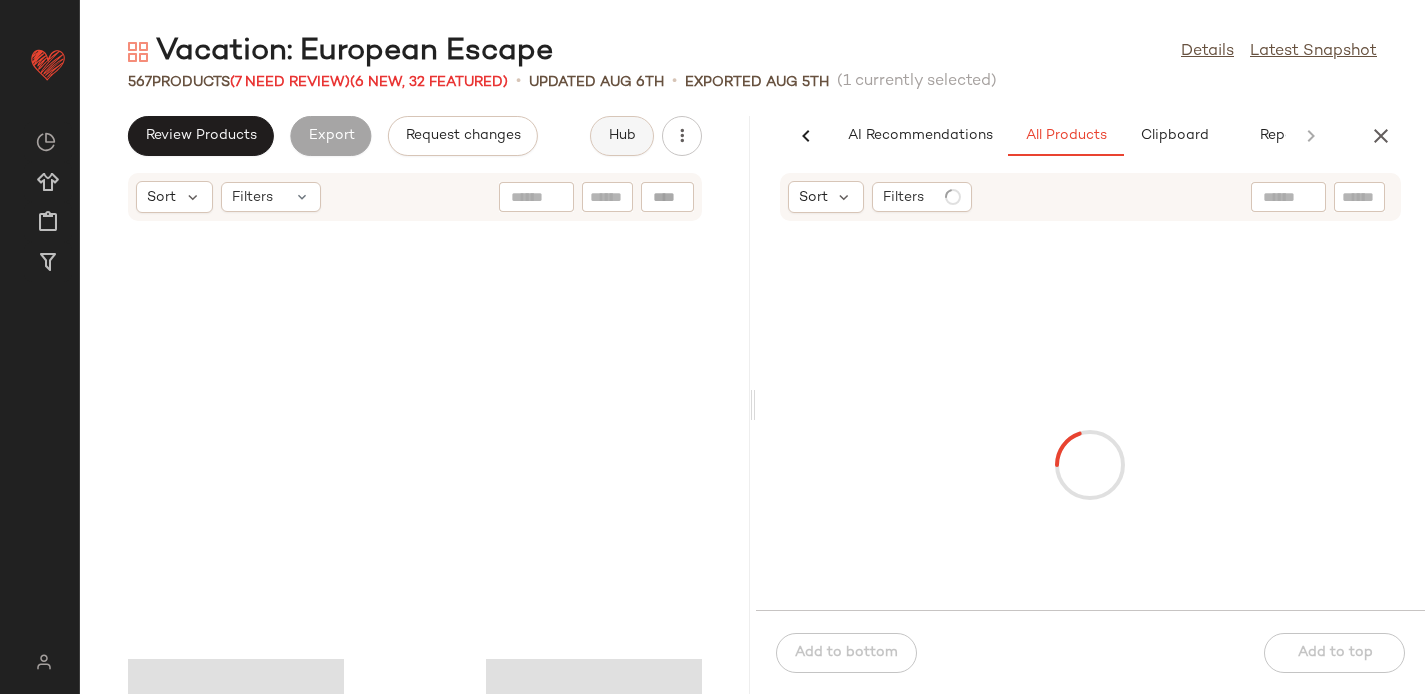 scroll, scrollTop: 2904, scrollLeft: 0, axis: vertical 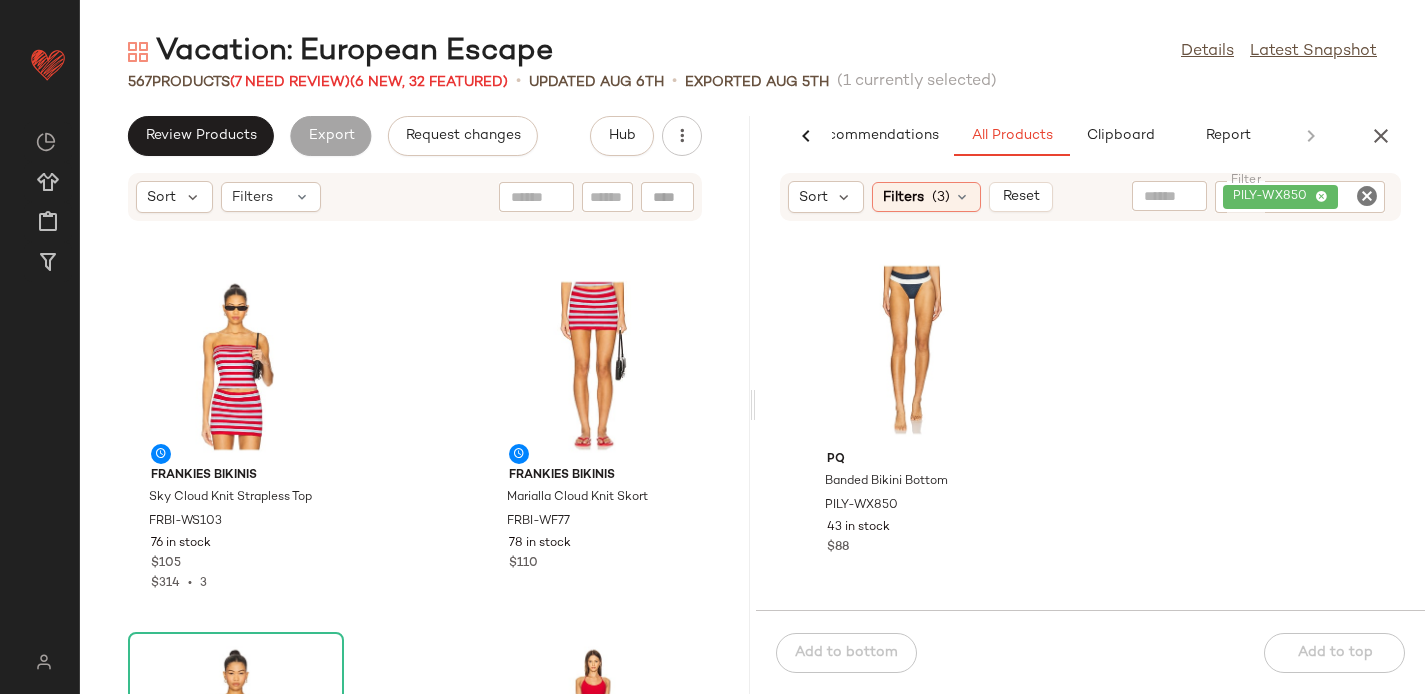 click 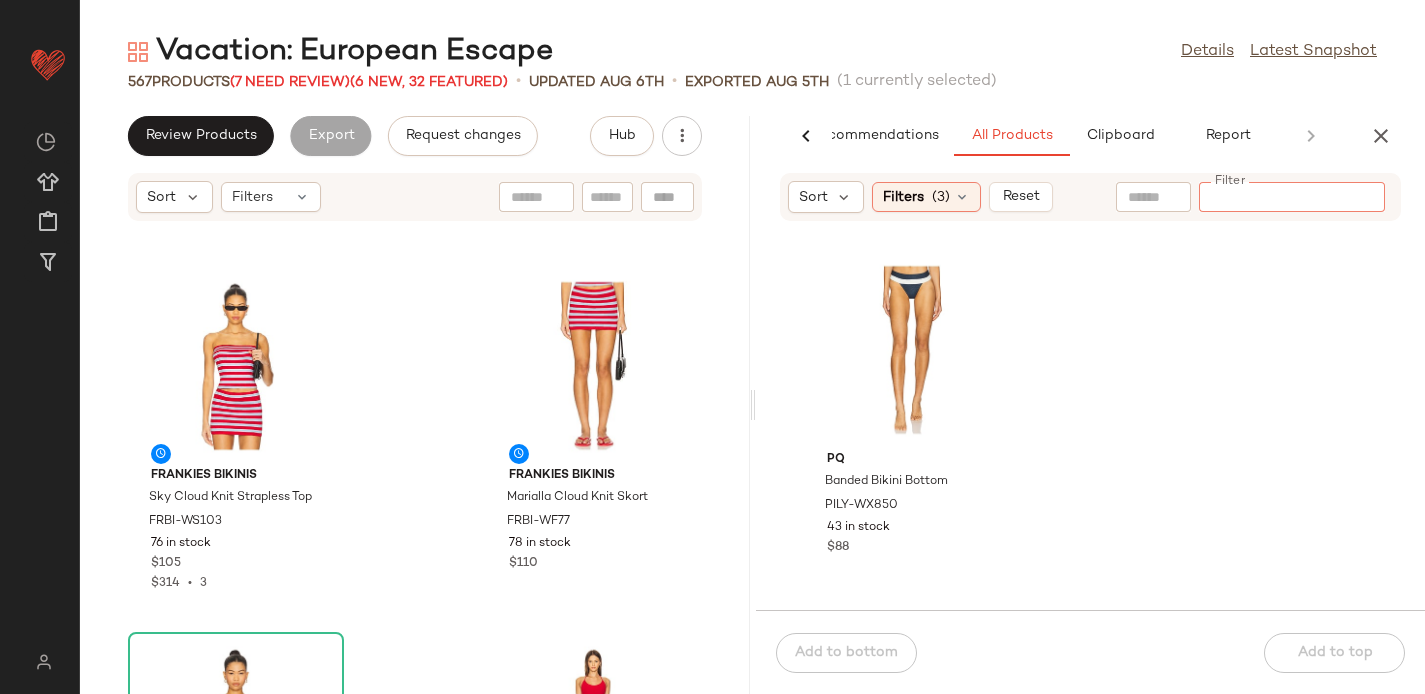 paste on "*********" 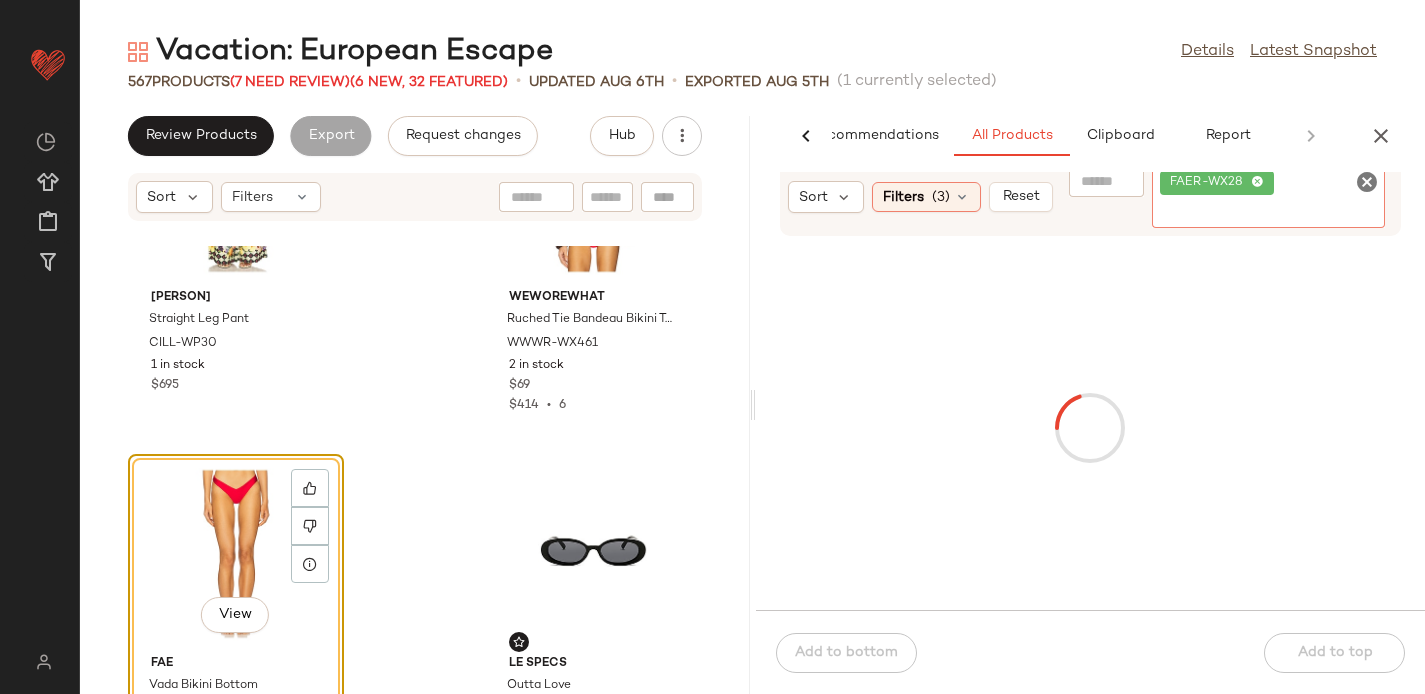 scroll, scrollTop: 7014, scrollLeft: 0, axis: vertical 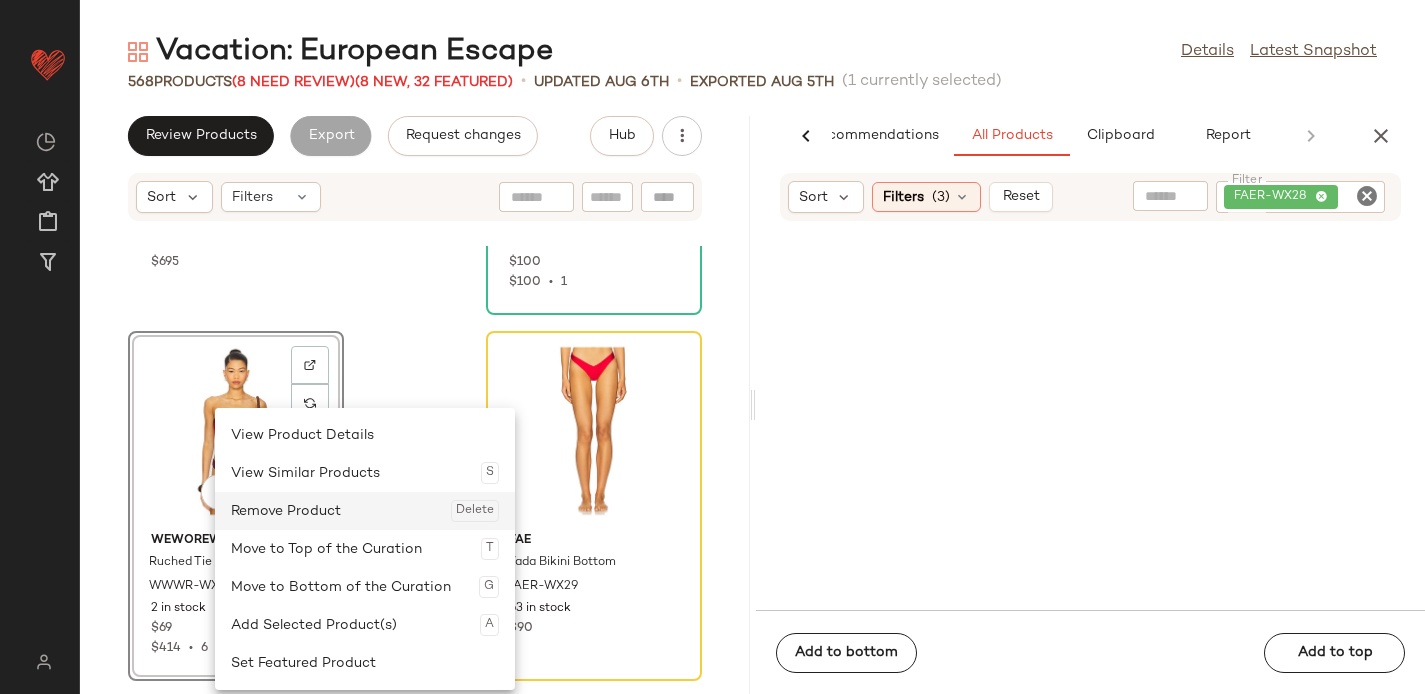 click on "Remove Product  Delete" 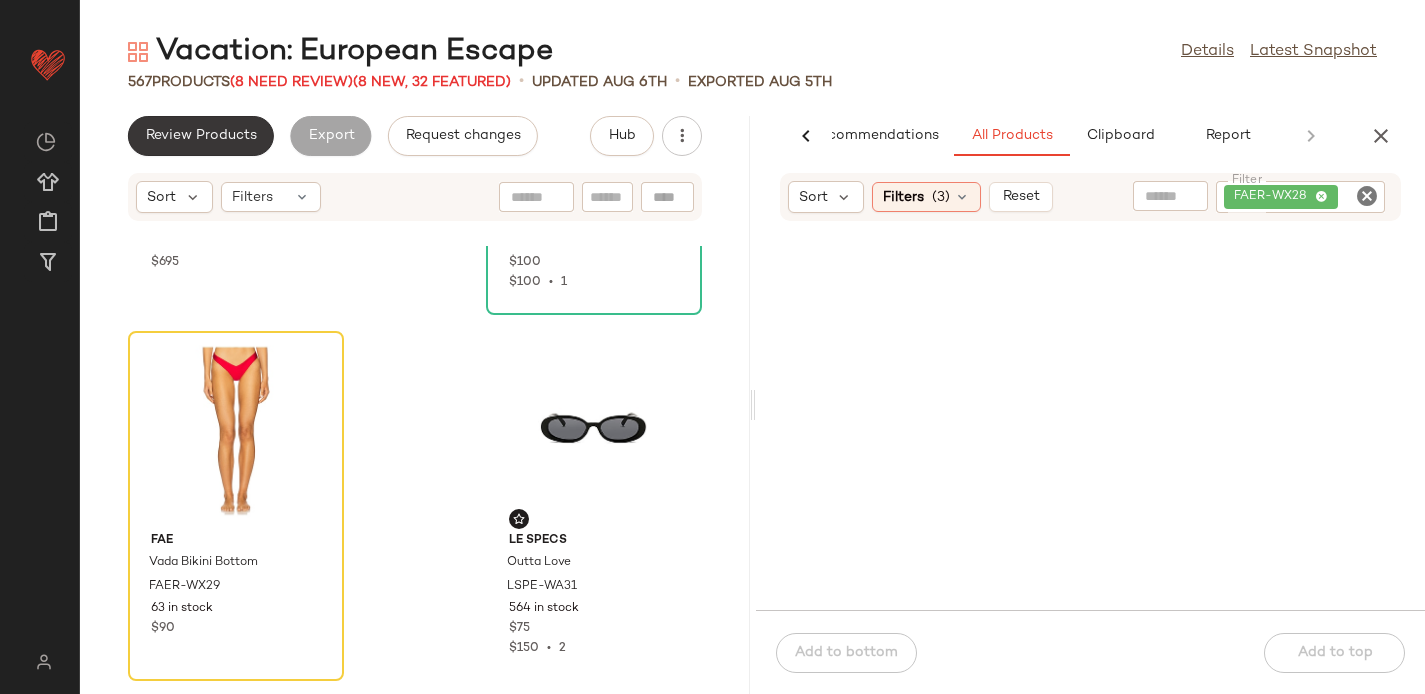click on "Review Products" 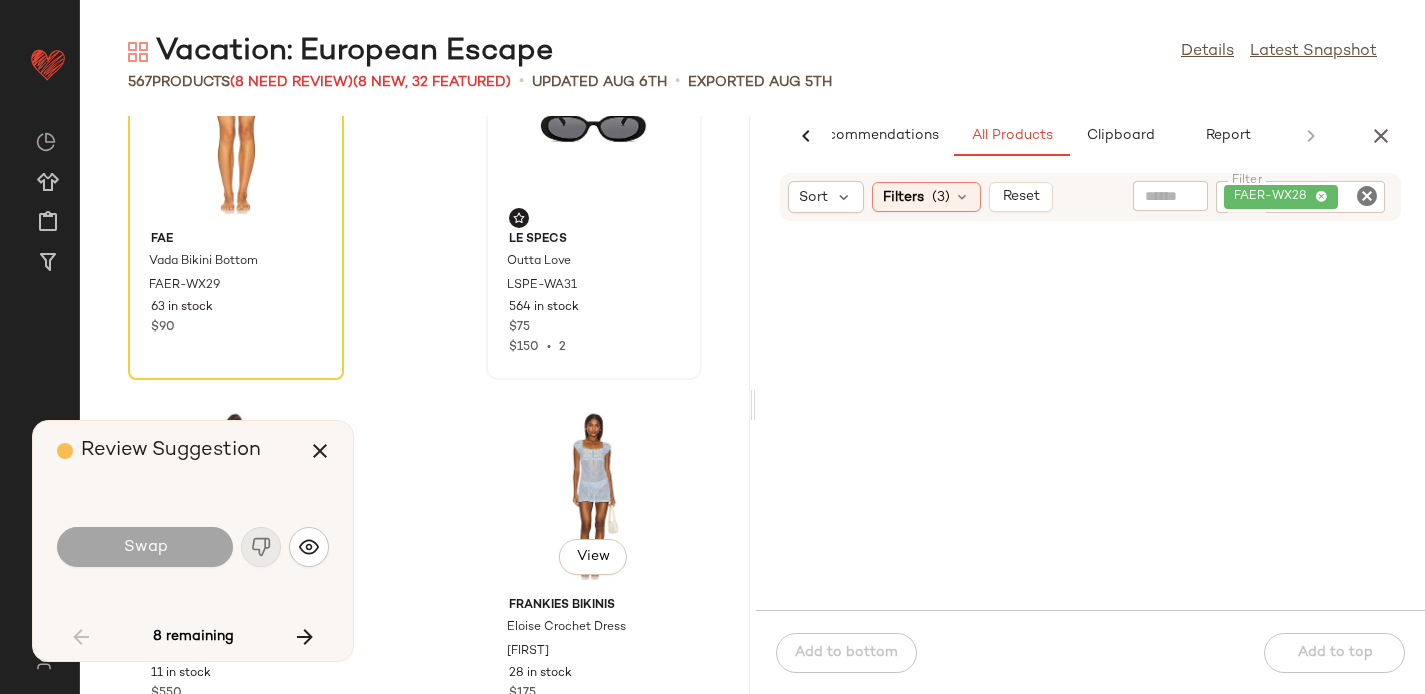 scroll, scrollTop: 7420, scrollLeft: 0, axis: vertical 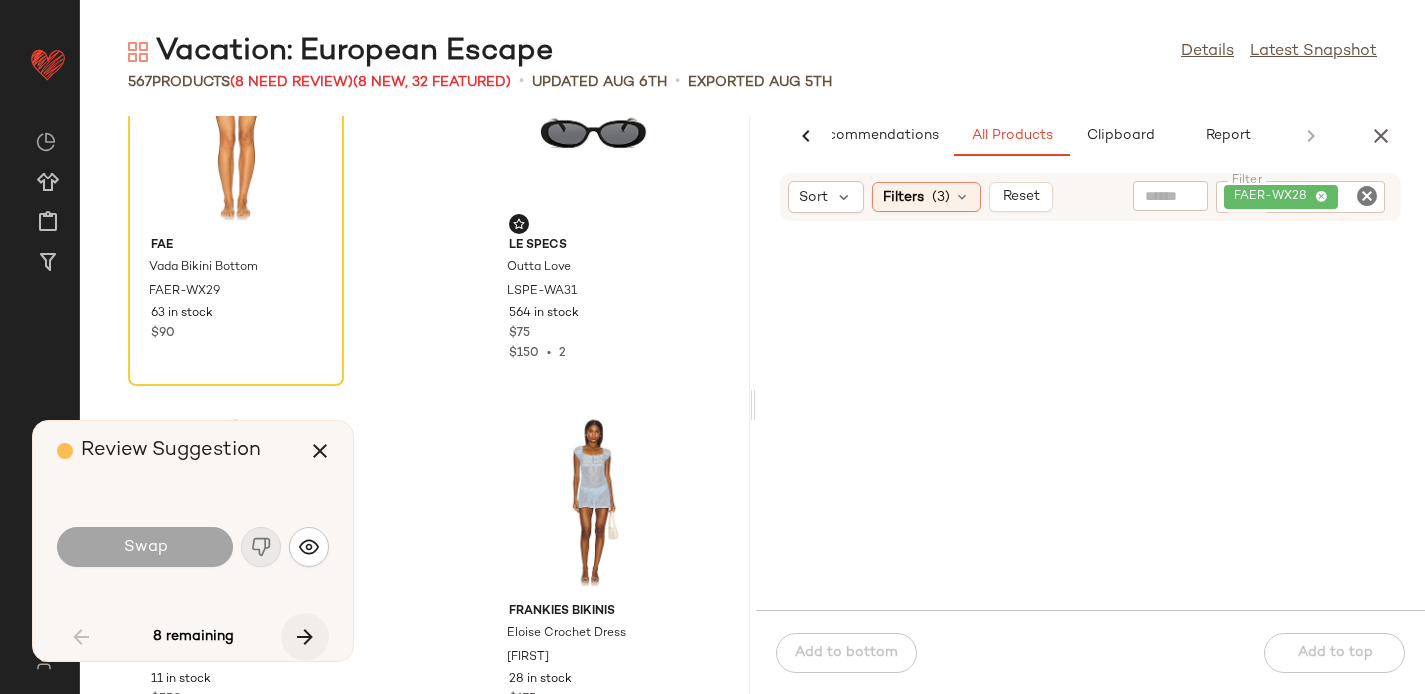 click at bounding box center [305, 637] 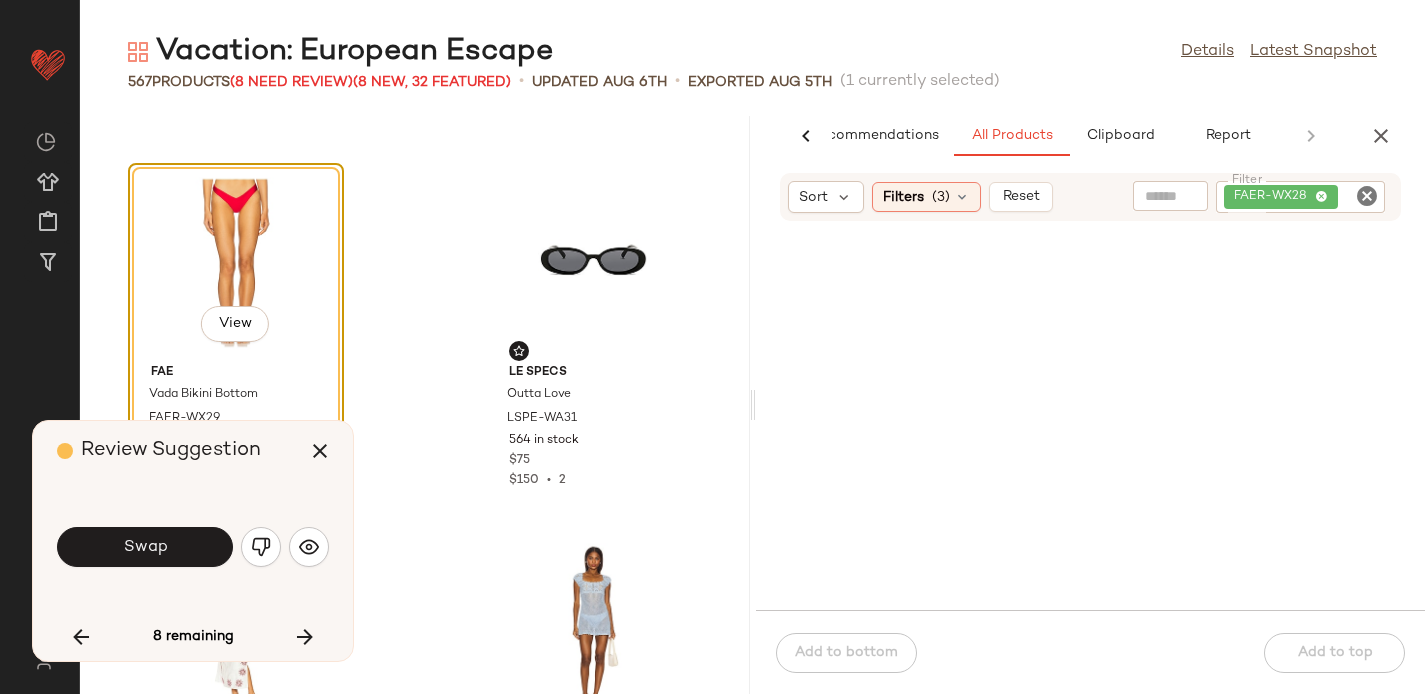 scroll, scrollTop: 7282, scrollLeft: 0, axis: vertical 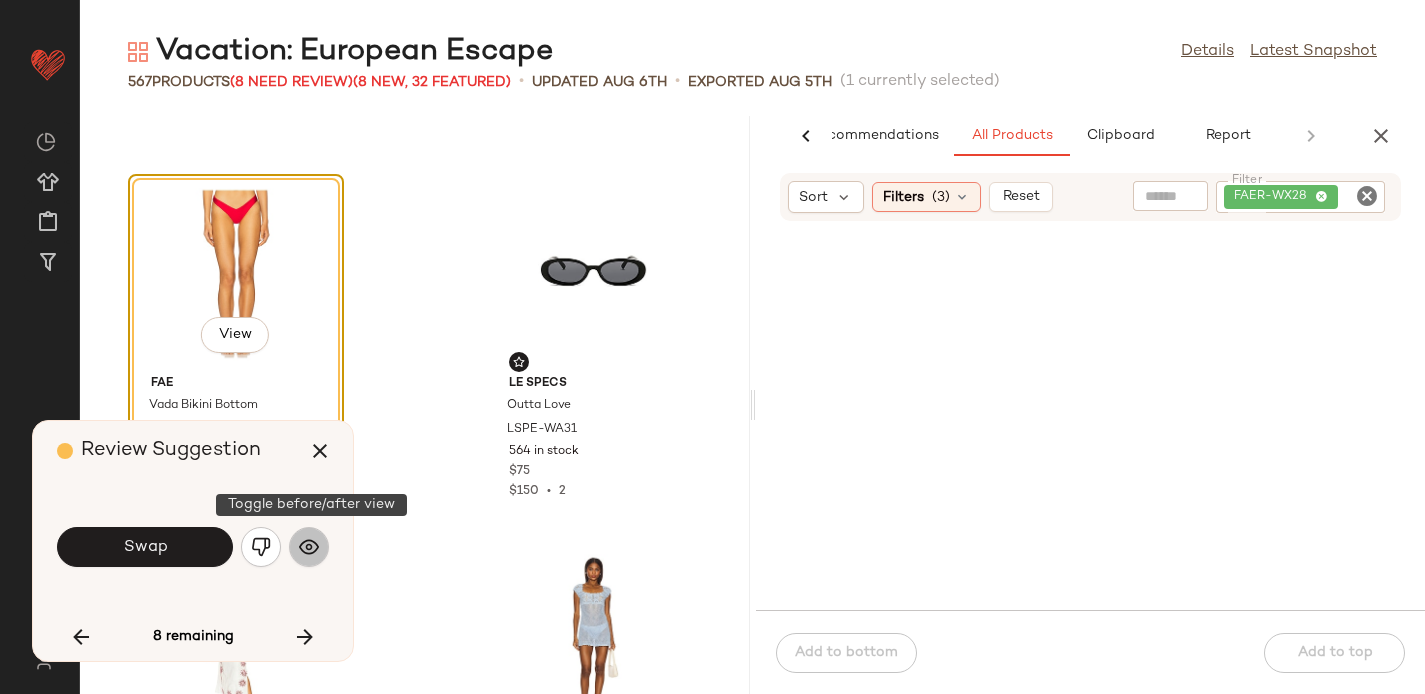 click 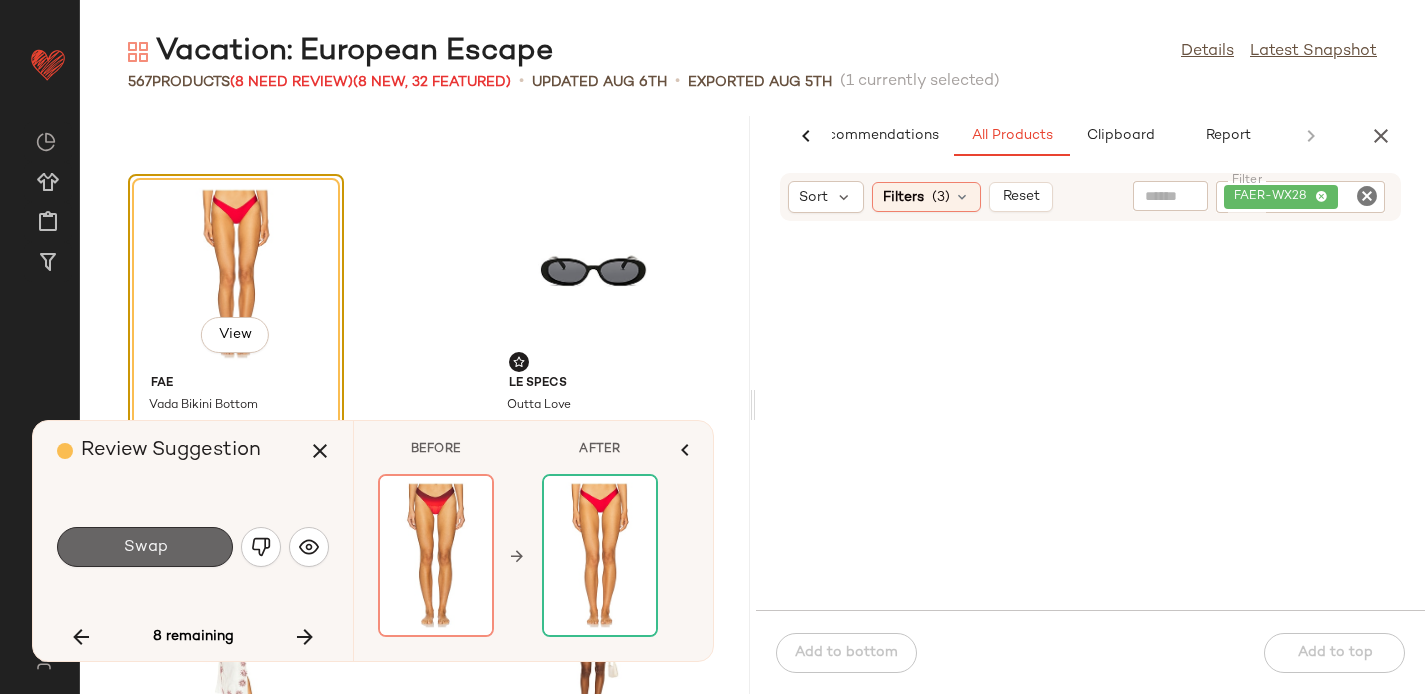 click on "Swap" 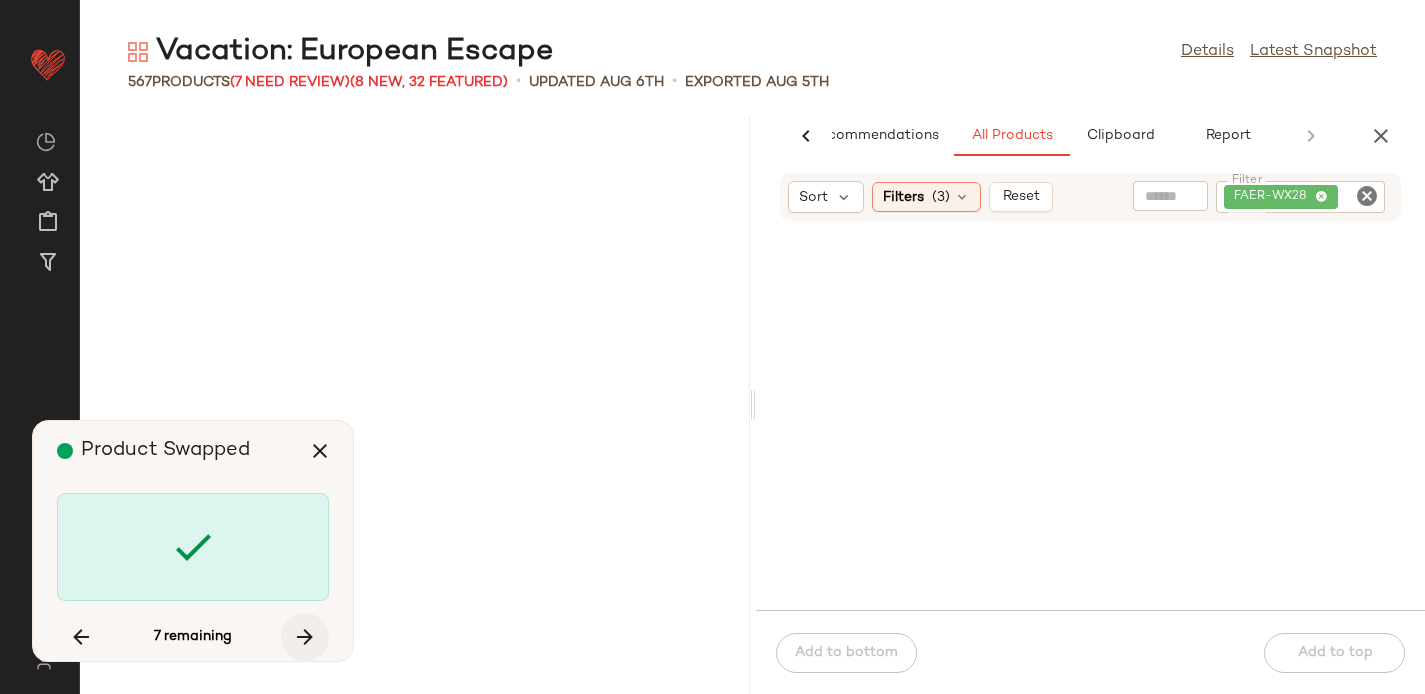 scroll, scrollTop: 35868, scrollLeft: 0, axis: vertical 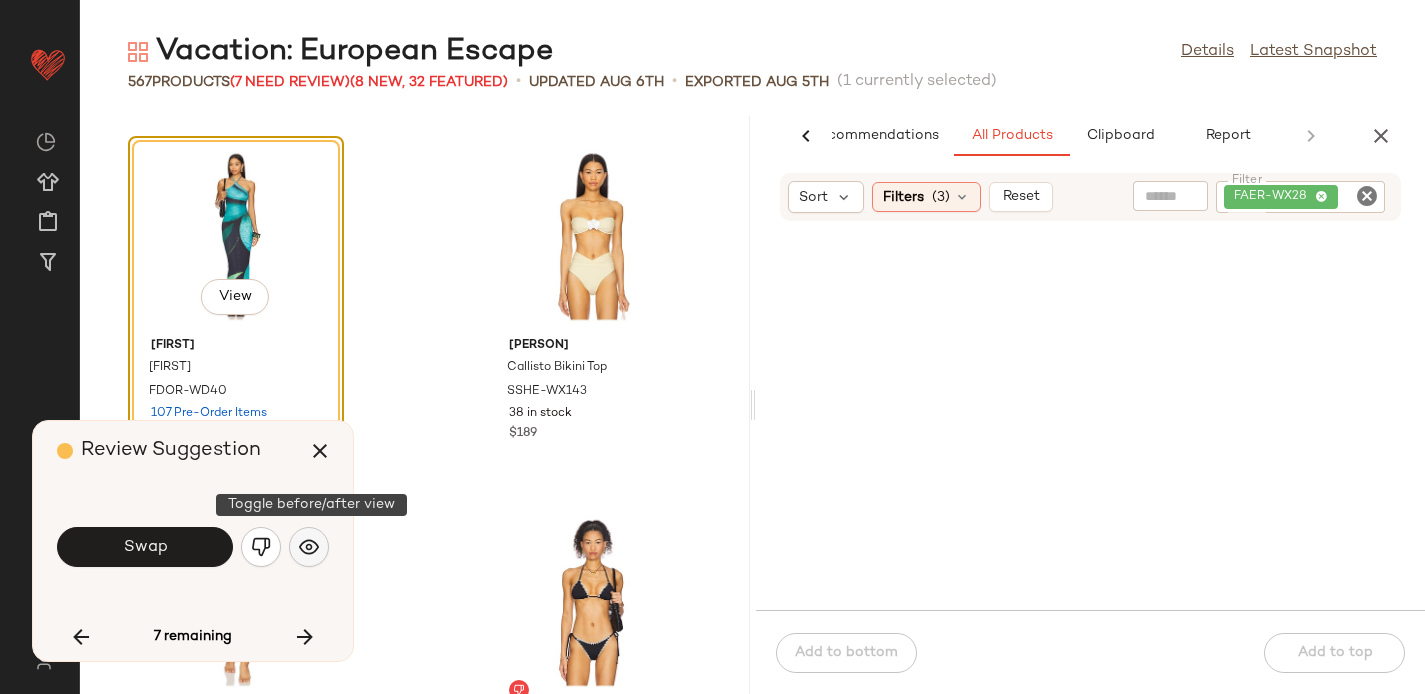 click 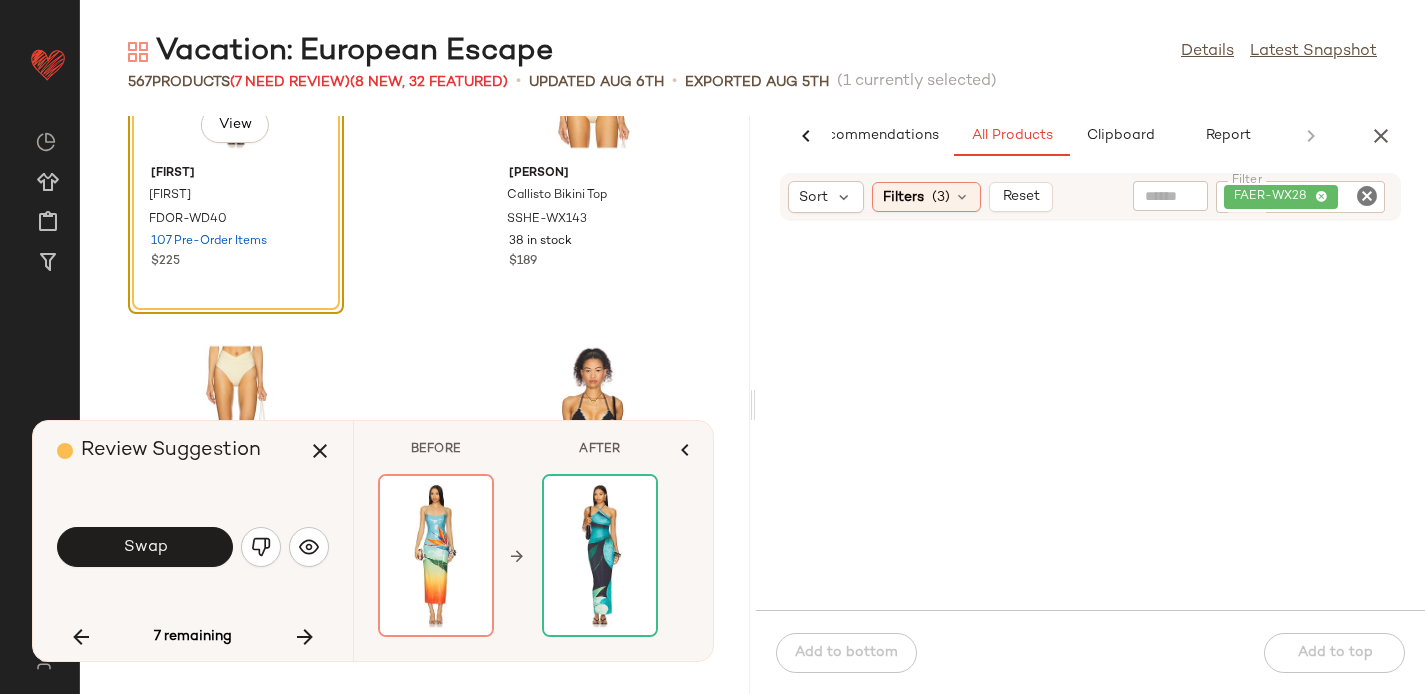 scroll, scrollTop: 35962, scrollLeft: 0, axis: vertical 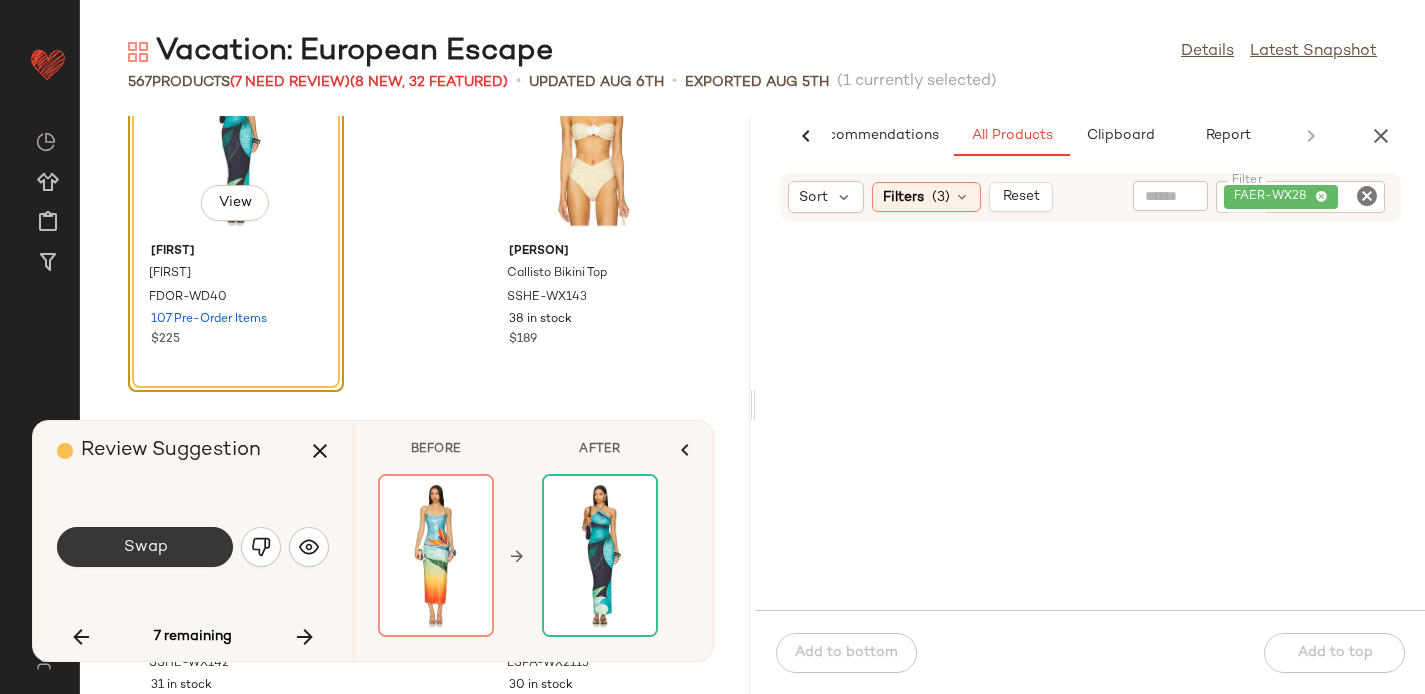 click on "Swap" 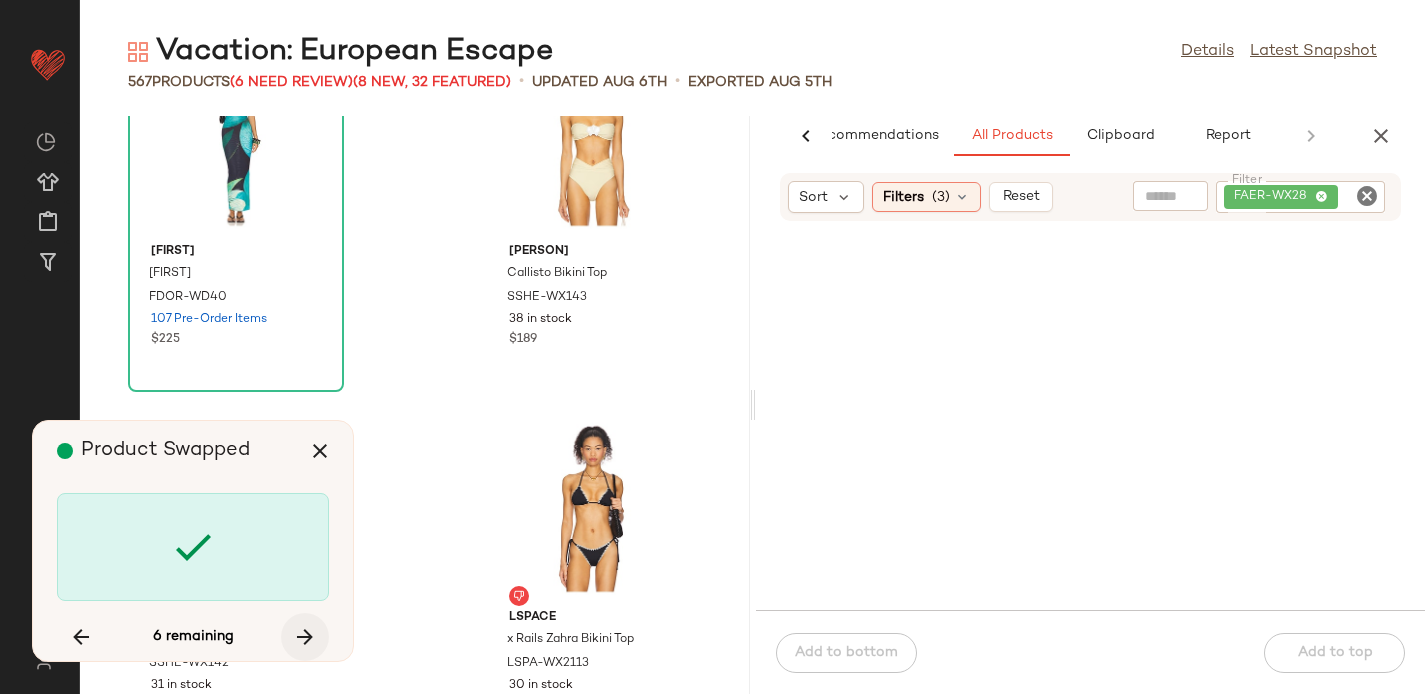 scroll, scrollTop: 40992, scrollLeft: 0, axis: vertical 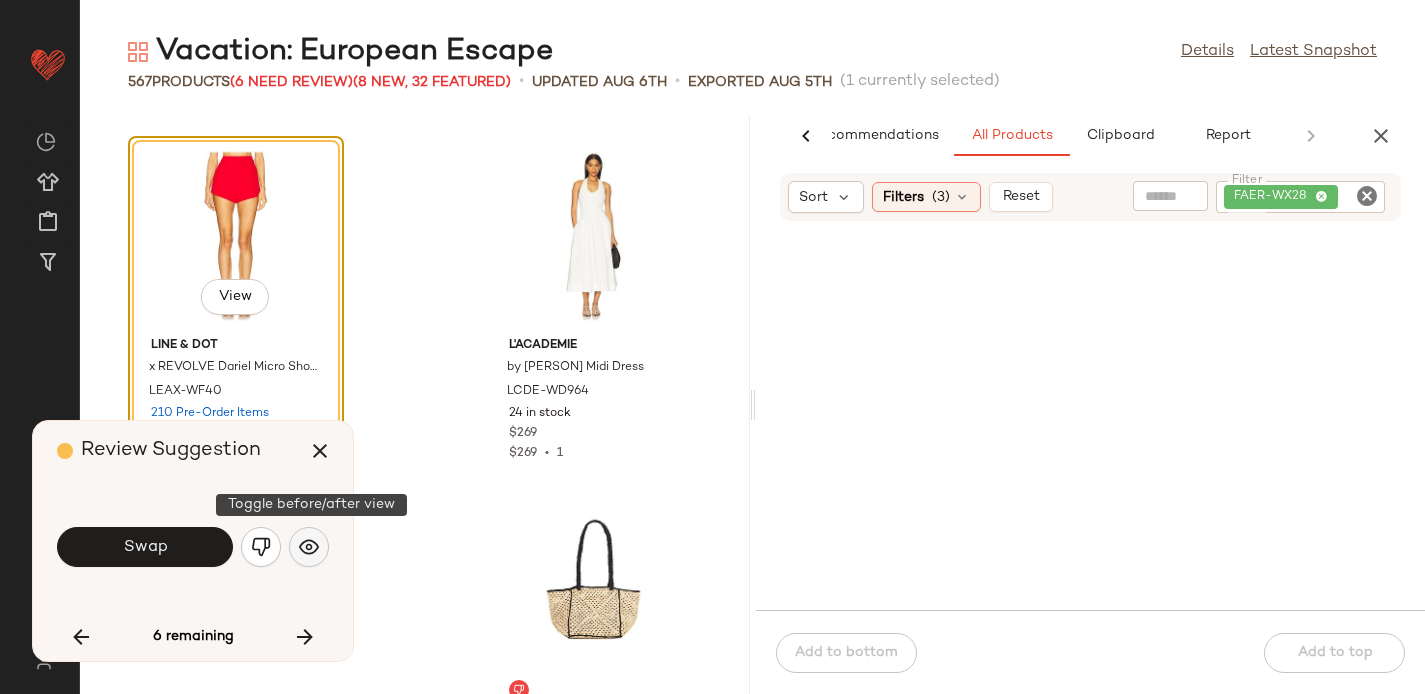 click 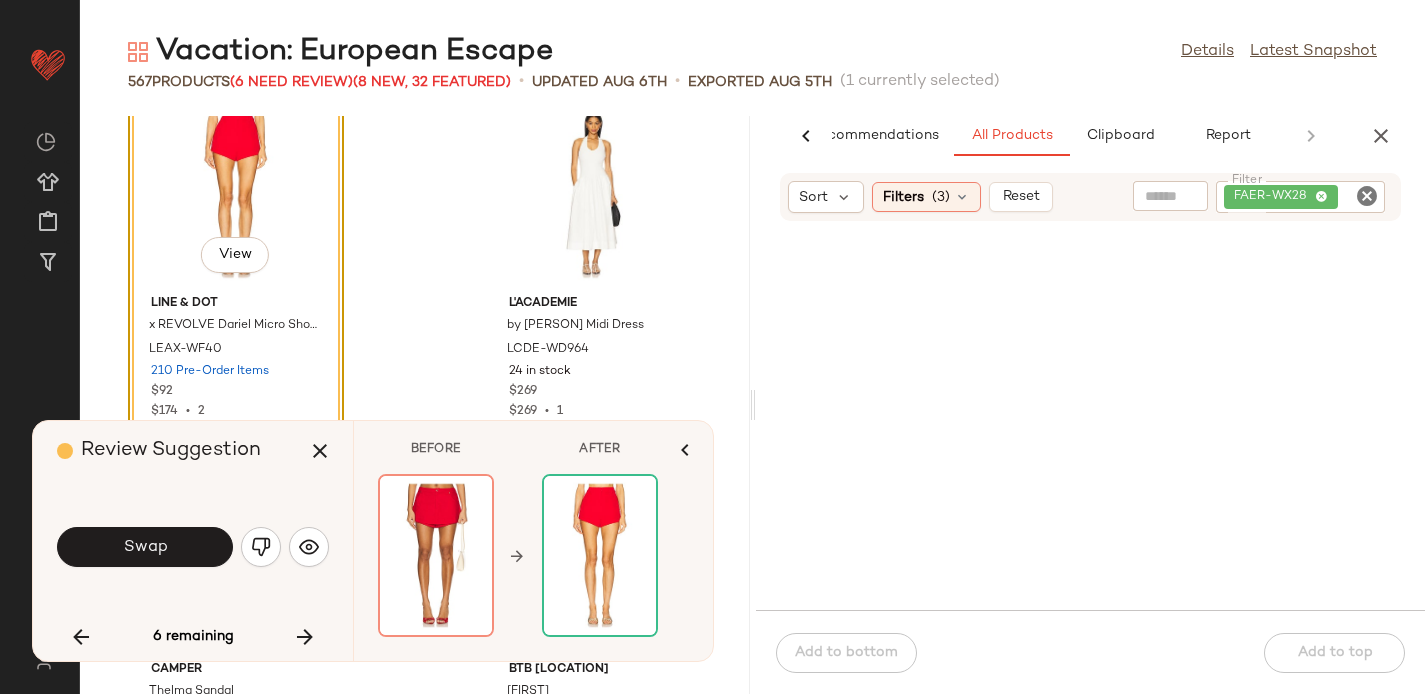 scroll, scrollTop: 41035, scrollLeft: 0, axis: vertical 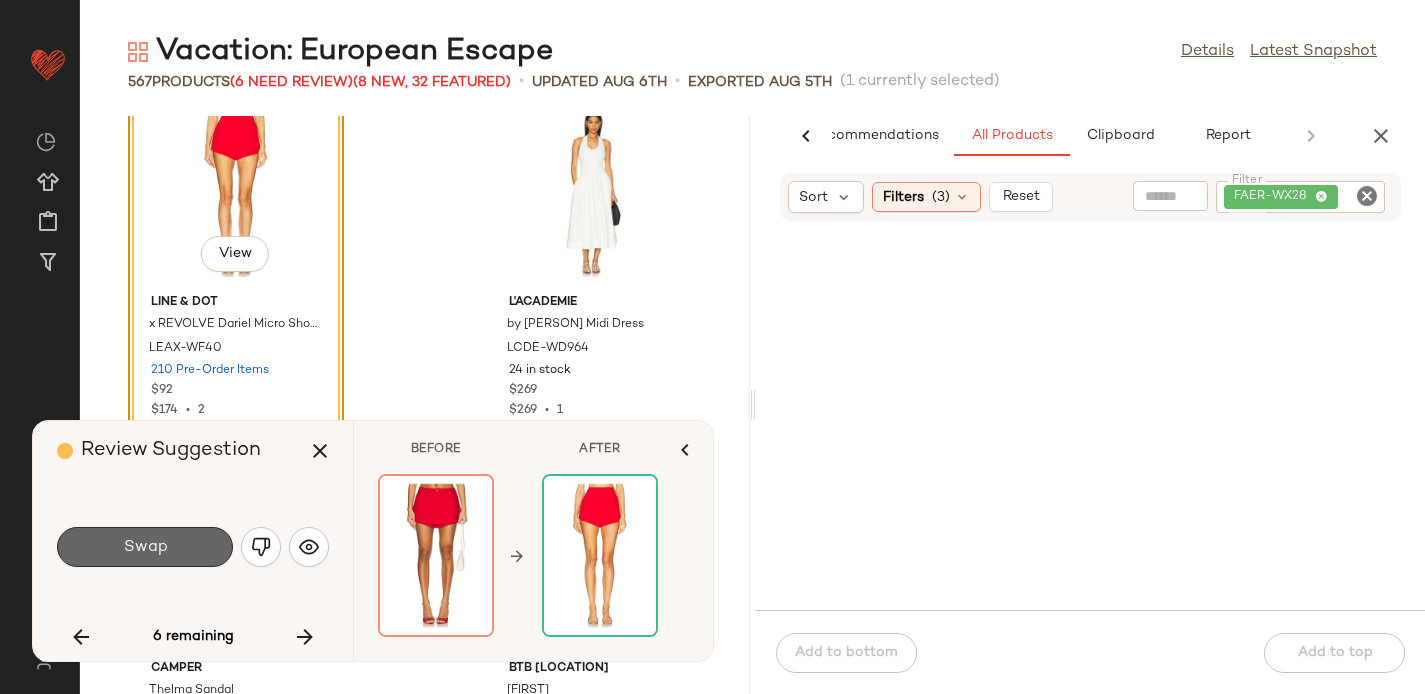 click on "Swap" at bounding box center [145, 547] 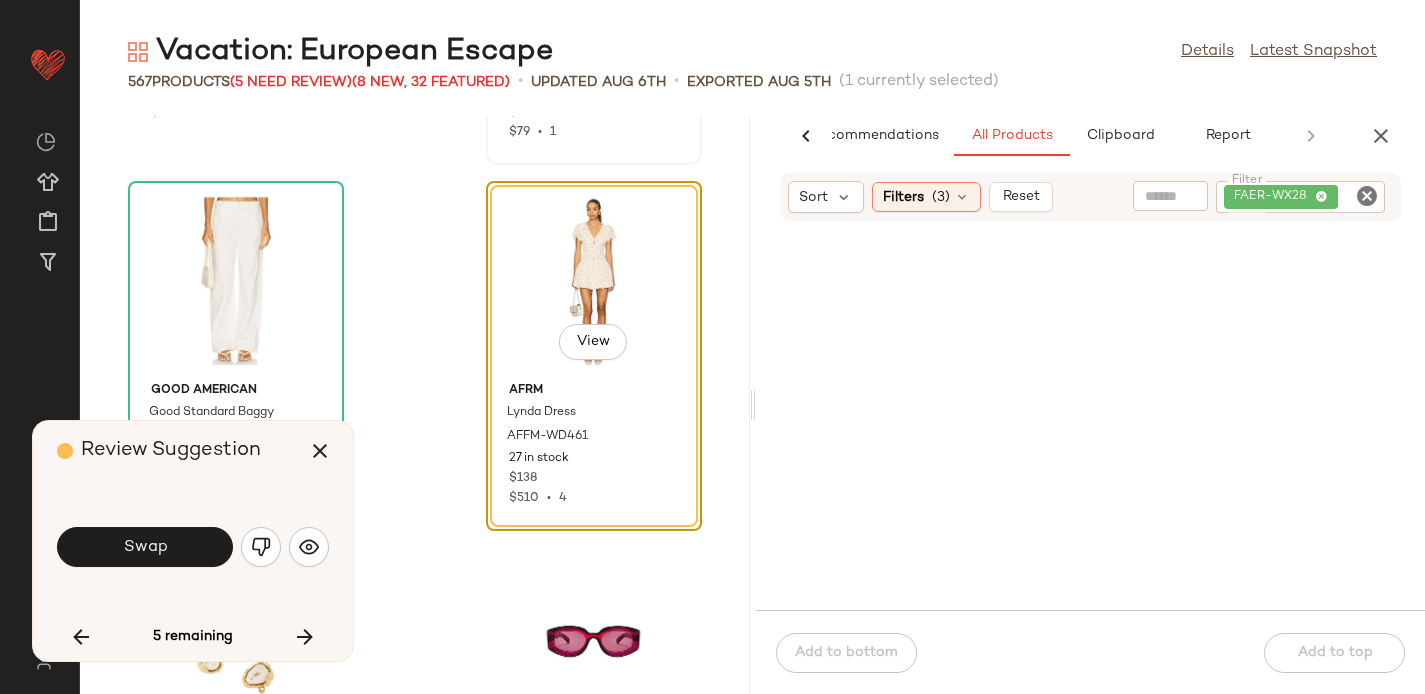 scroll, scrollTop: 43880, scrollLeft: 0, axis: vertical 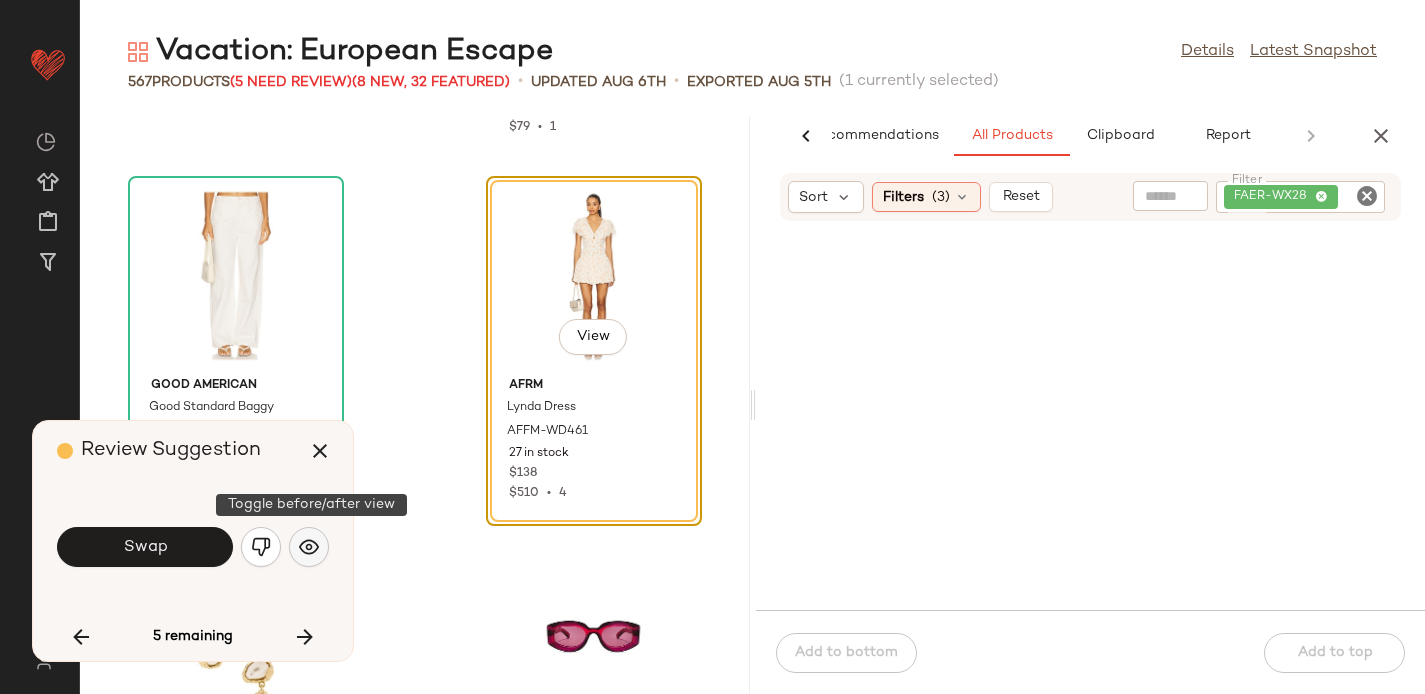 click 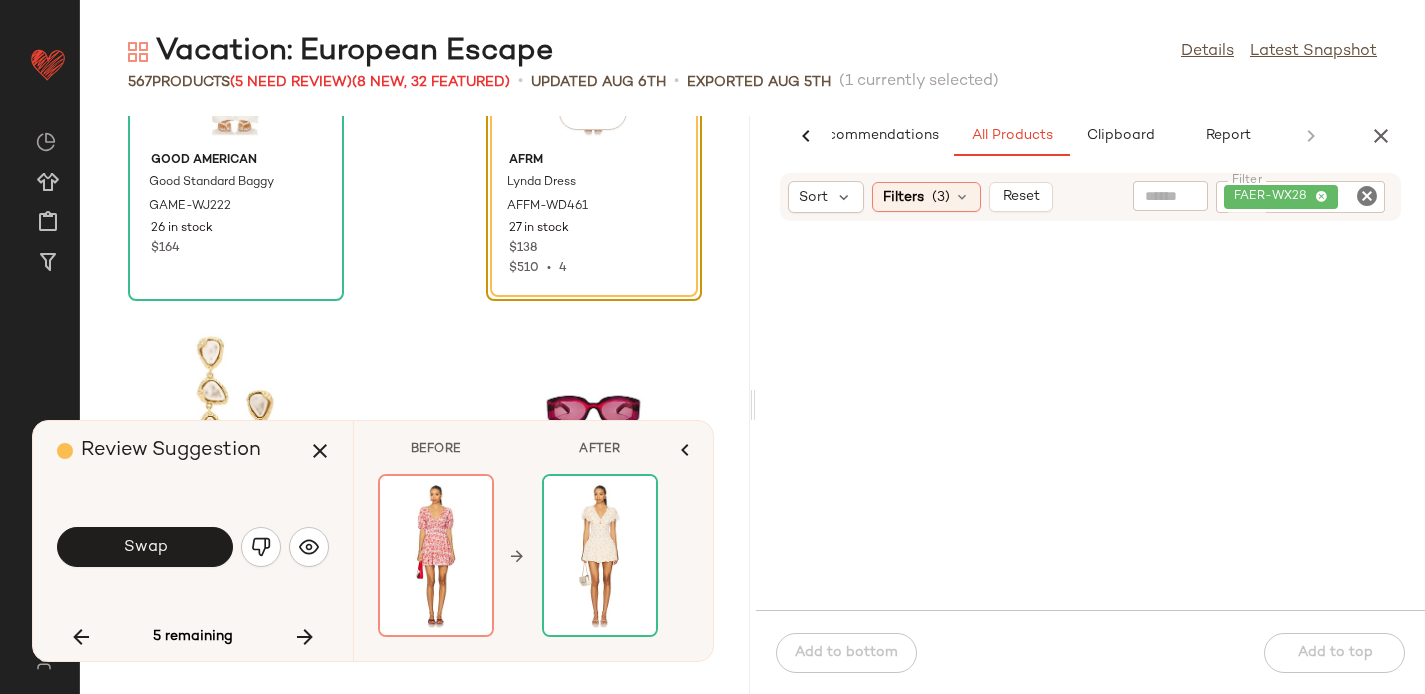 scroll, scrollTop: 44109, scrollLeft: 0, axis: vertical 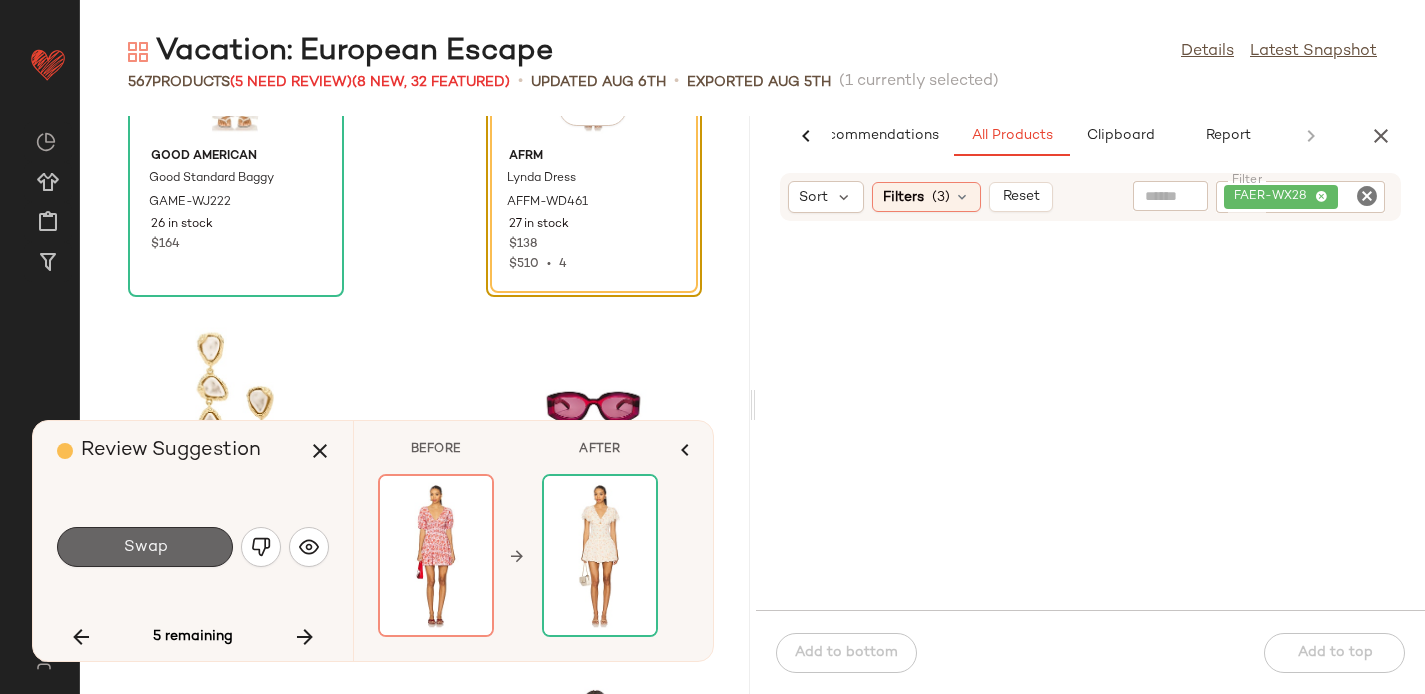 click on "Swap" at bounding box center [145, 547] 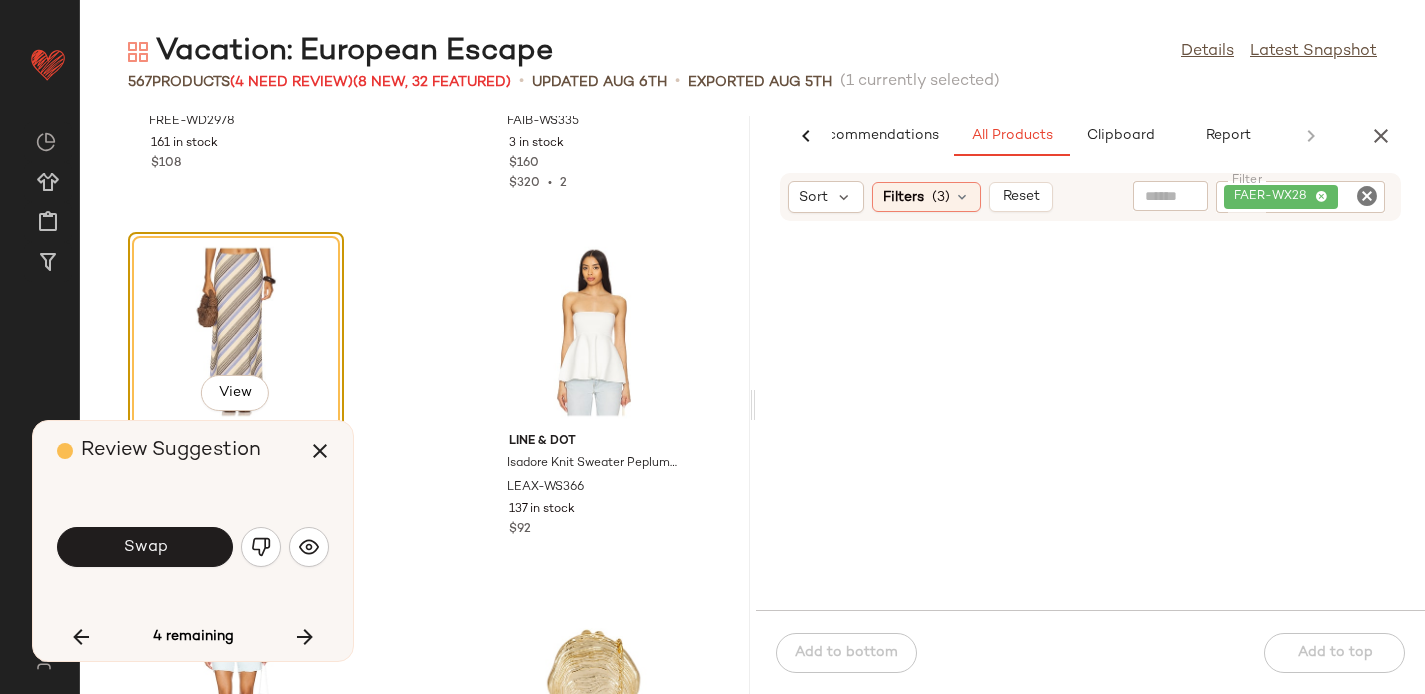 scroll, scrollTop: 68372, scrollLeft: 0, axis: vertical 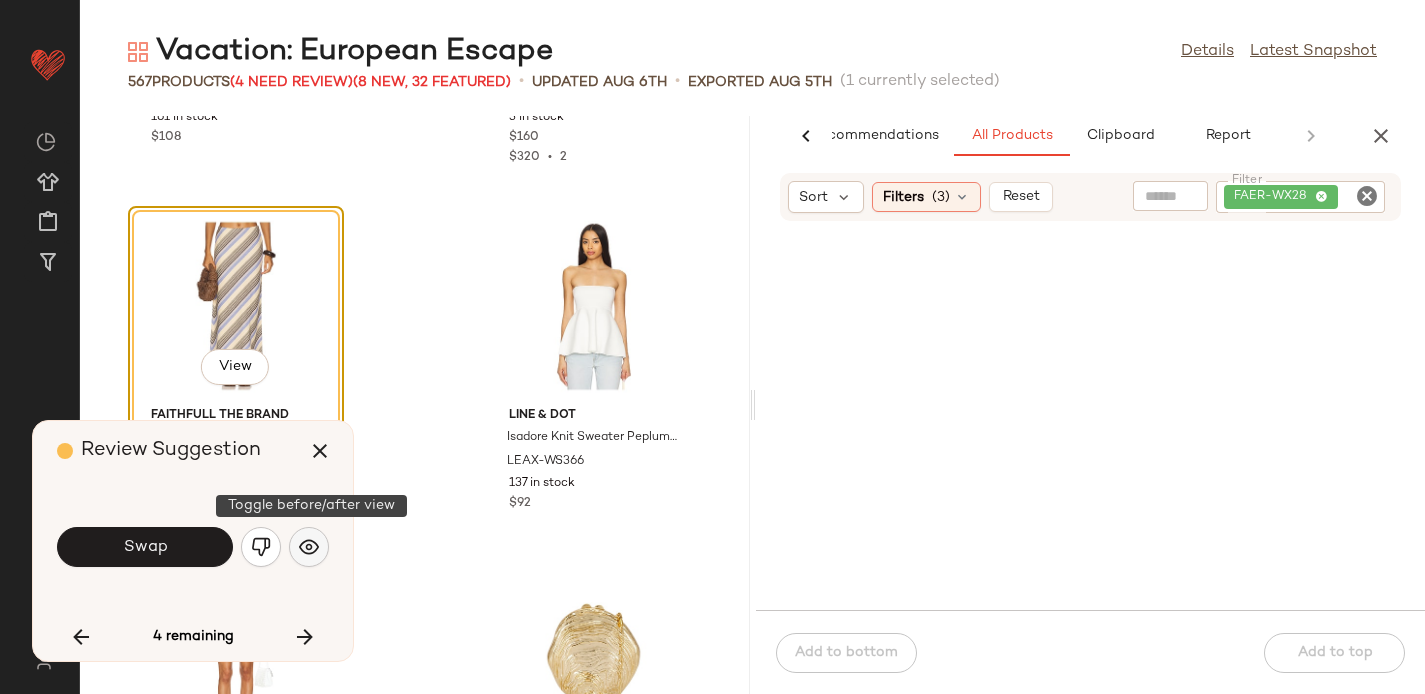 click 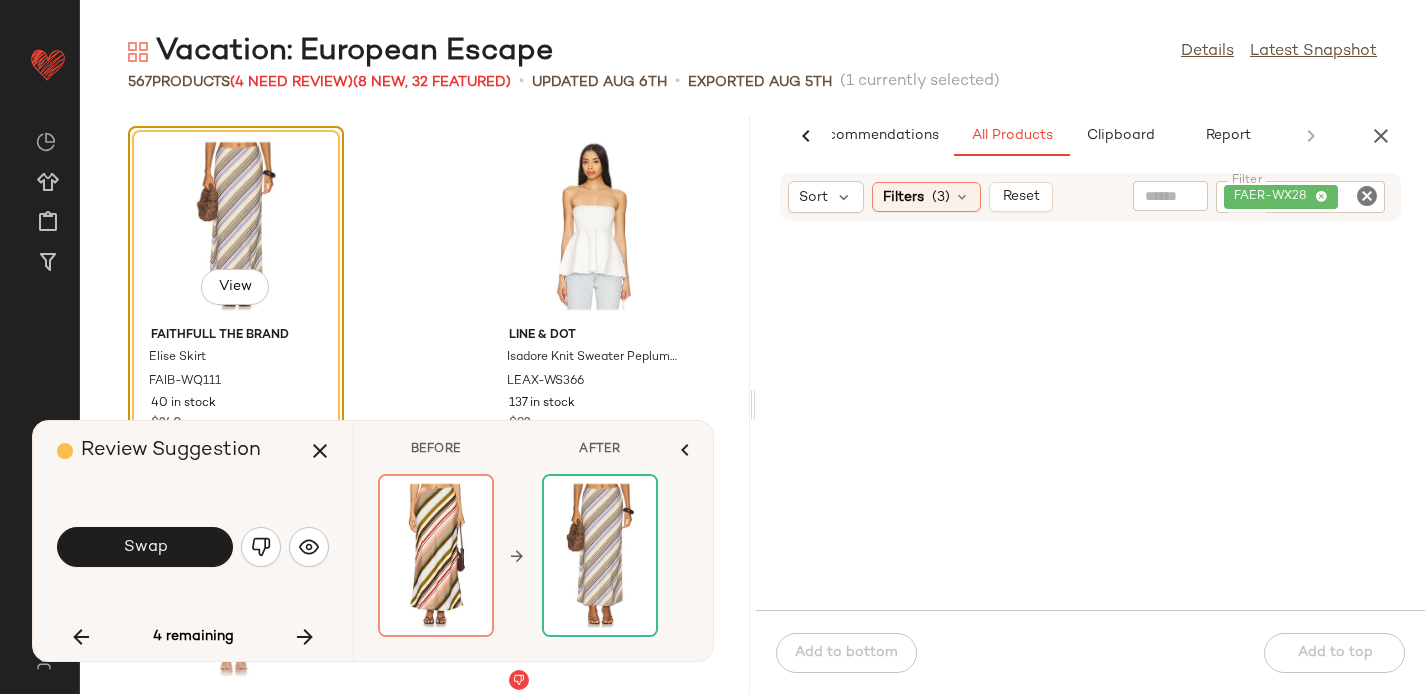 scroll, scrollTop: 68516, scrollLeft: 0, axis: vertical 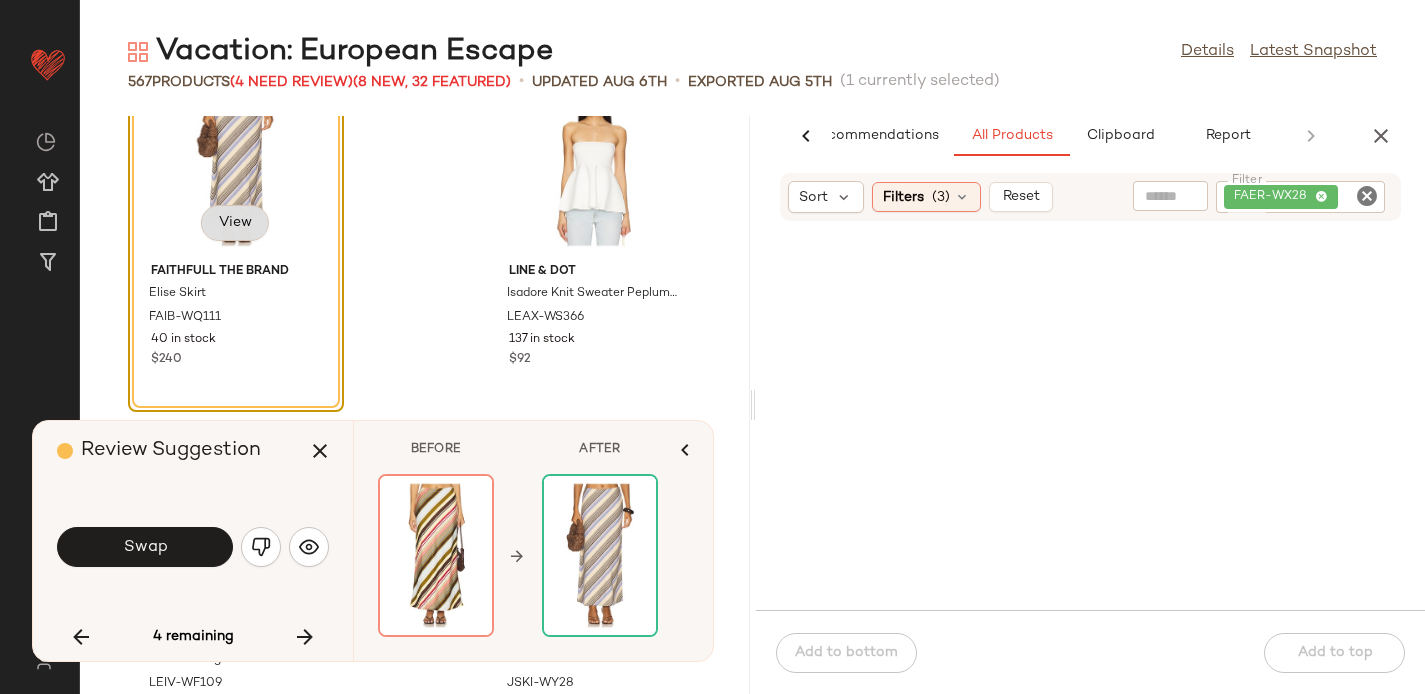 click on "View" 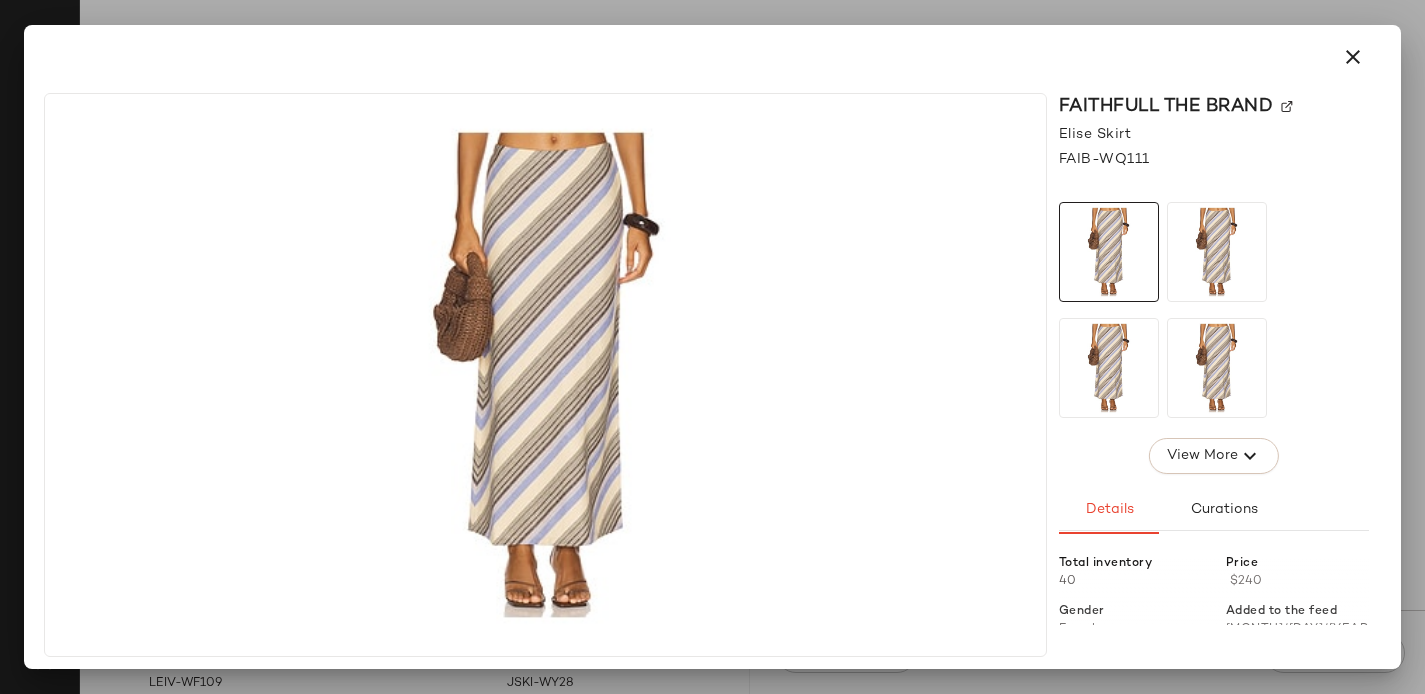 click 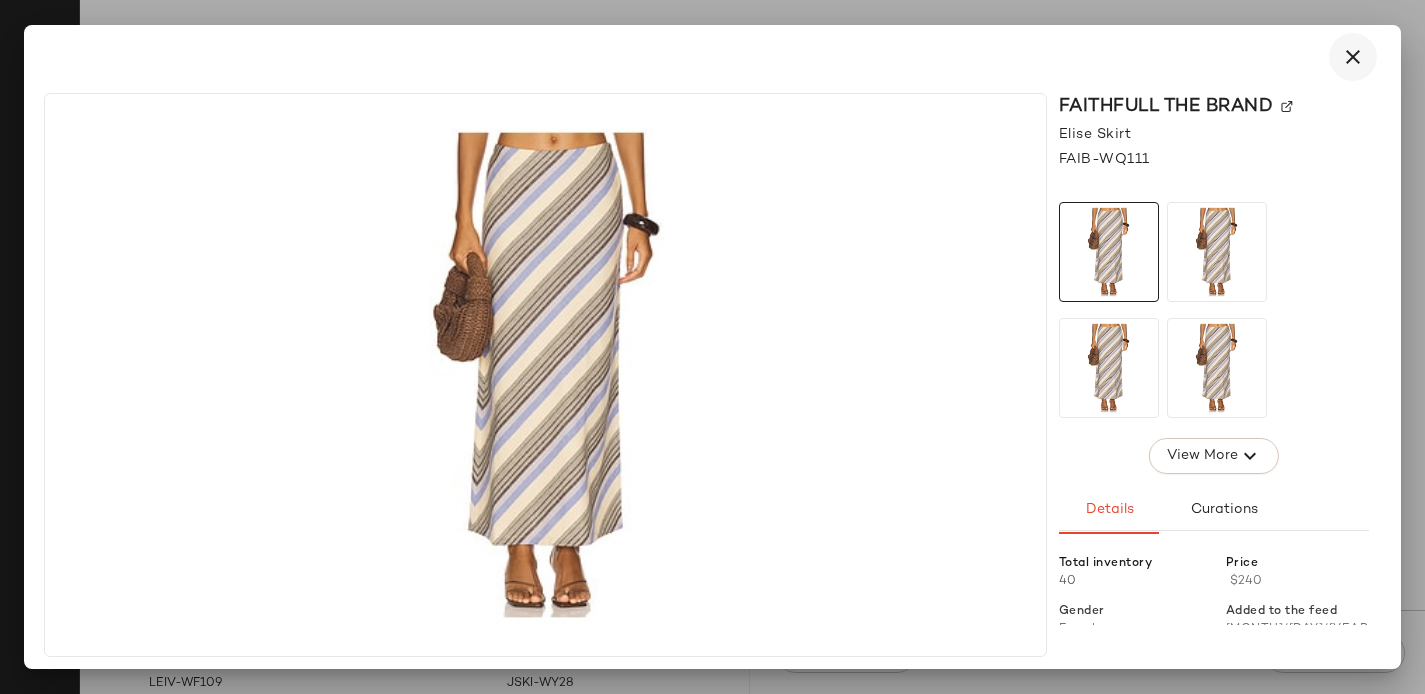 click at bounding box center (1353, 57) 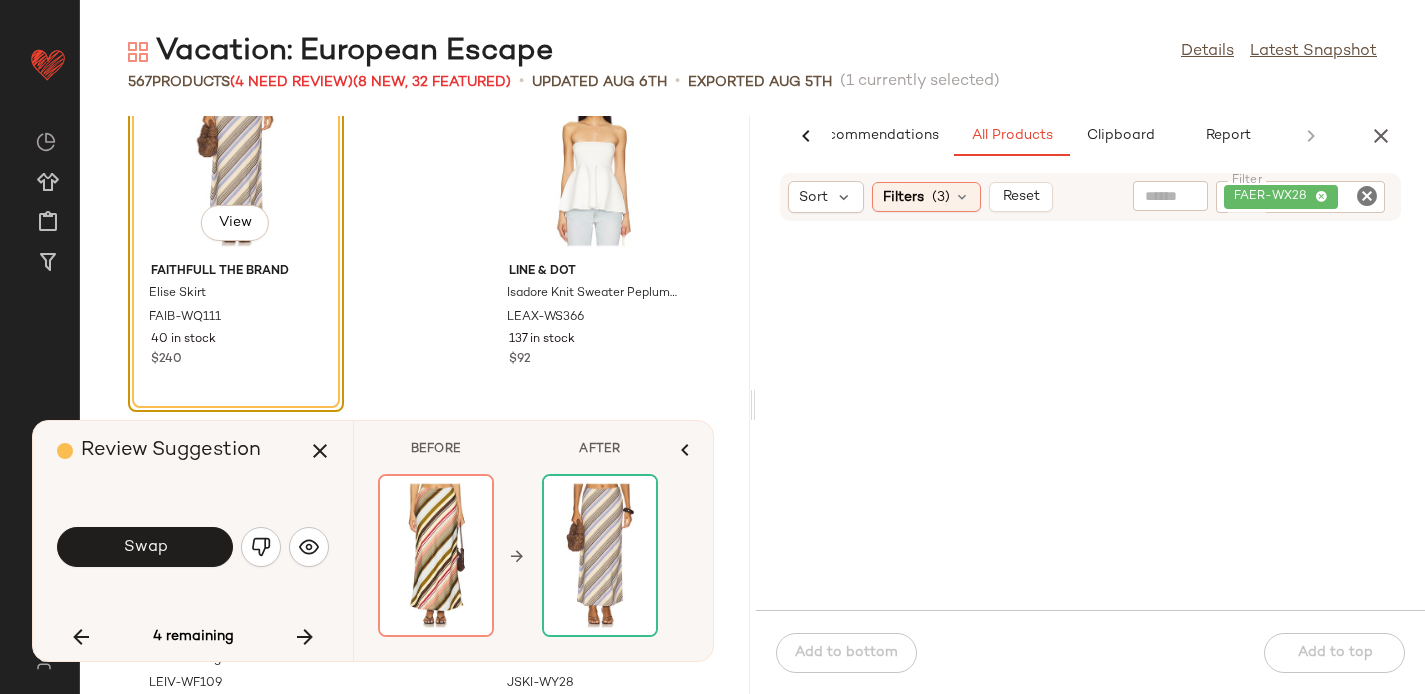 click 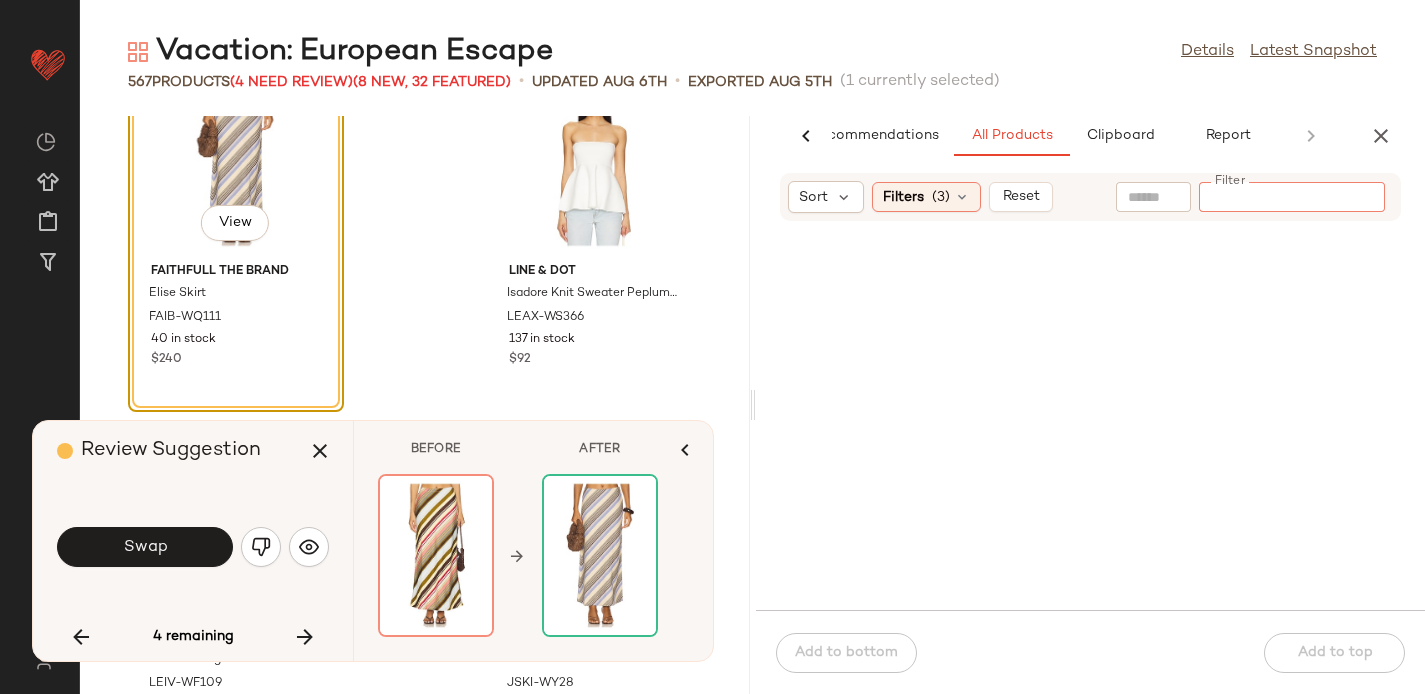 paste on "**********" 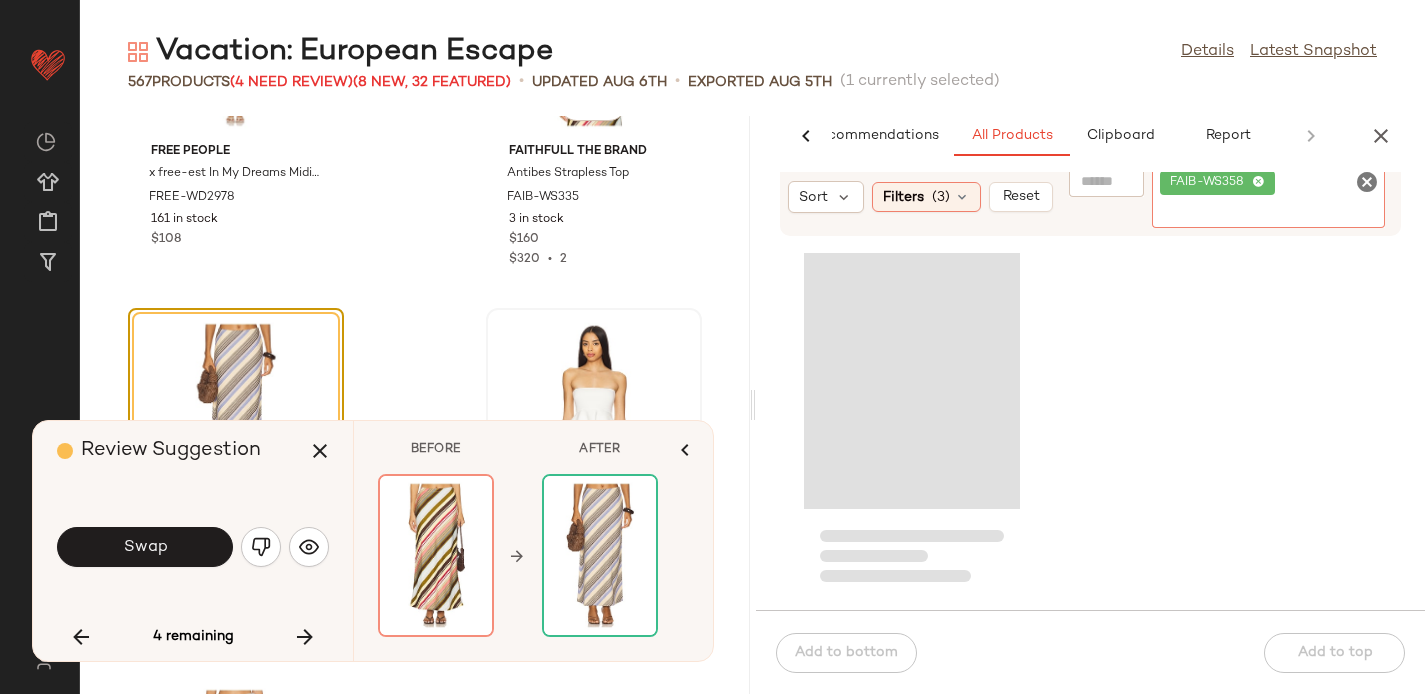 scroll, scrollTop: 68261, scrollLeft: 0, axis: vertical 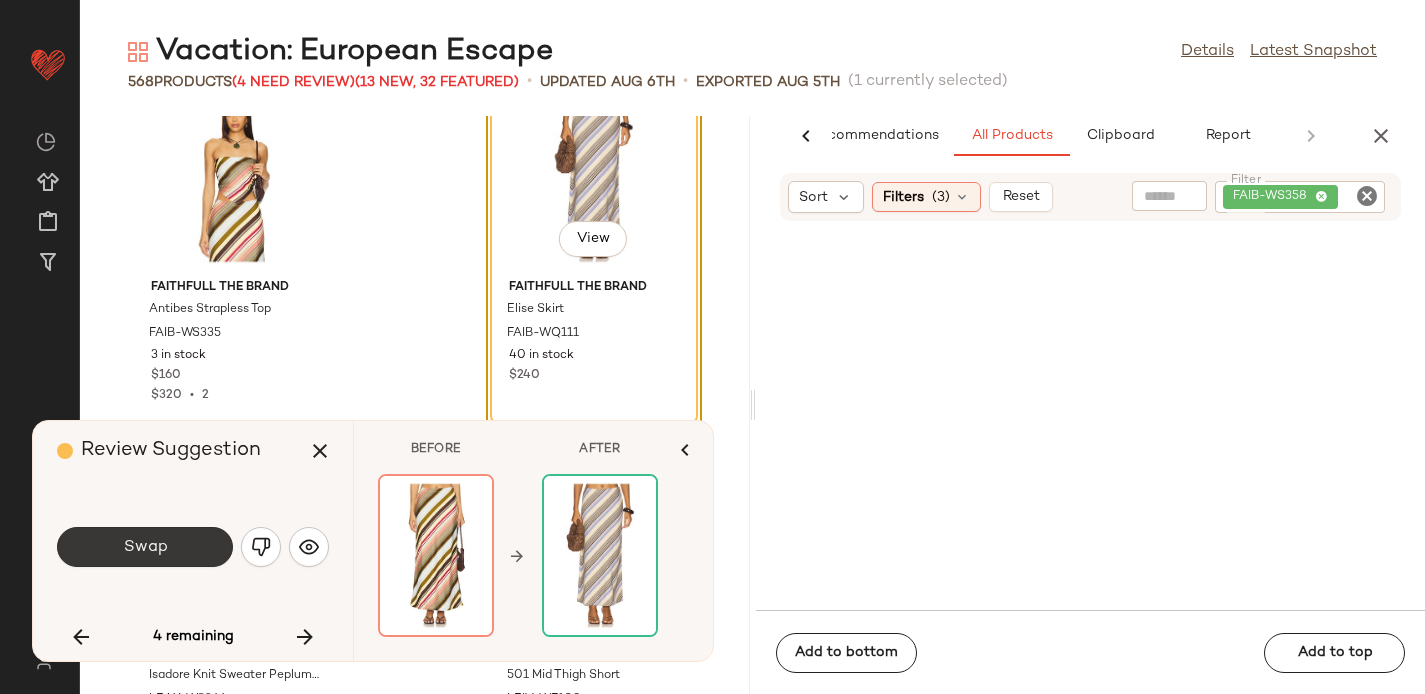click on "Swap" 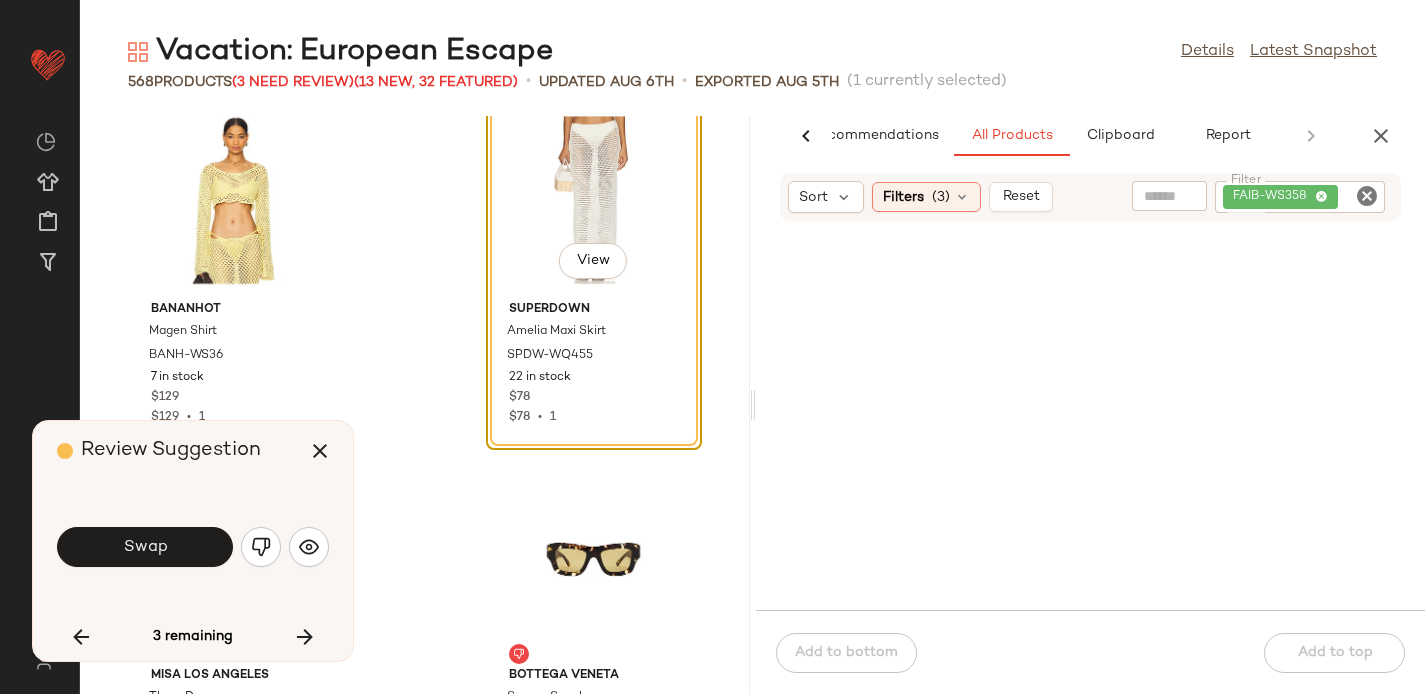 scroll, scrollTop: 82018, scrollLeft: 0, axis: vertical 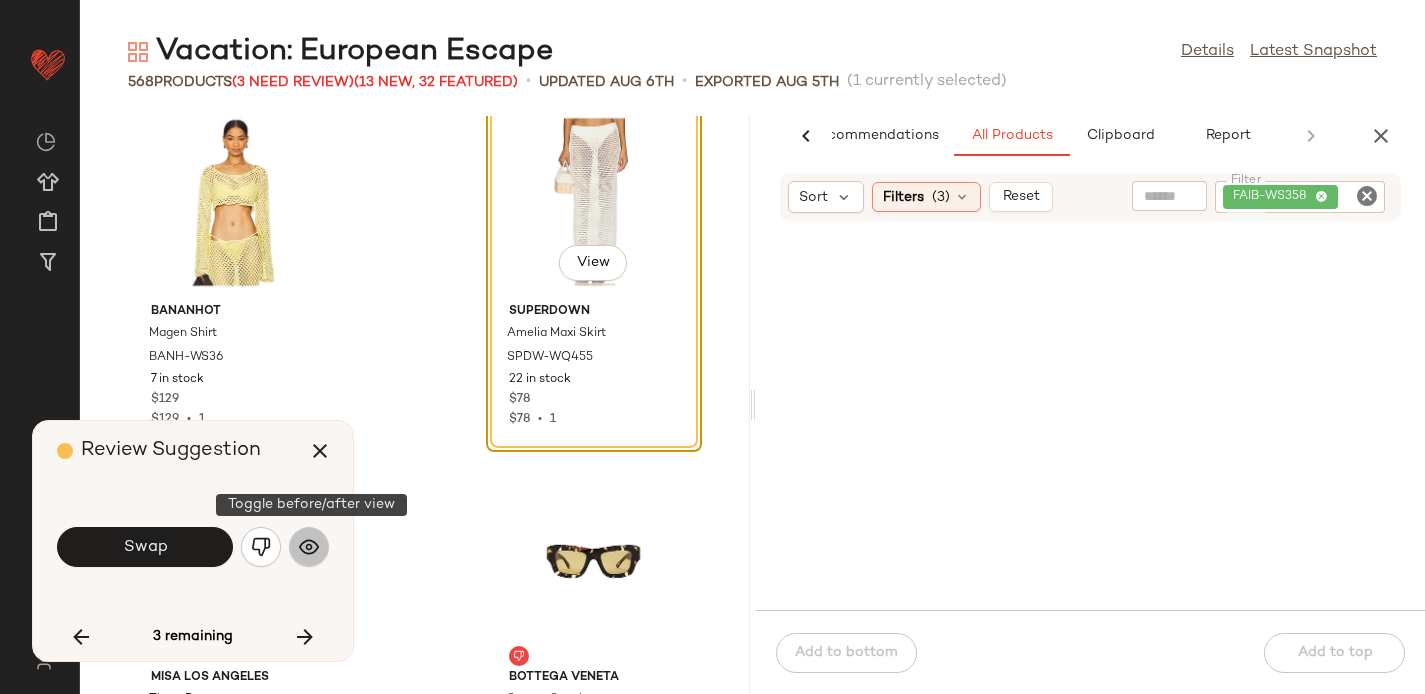 click 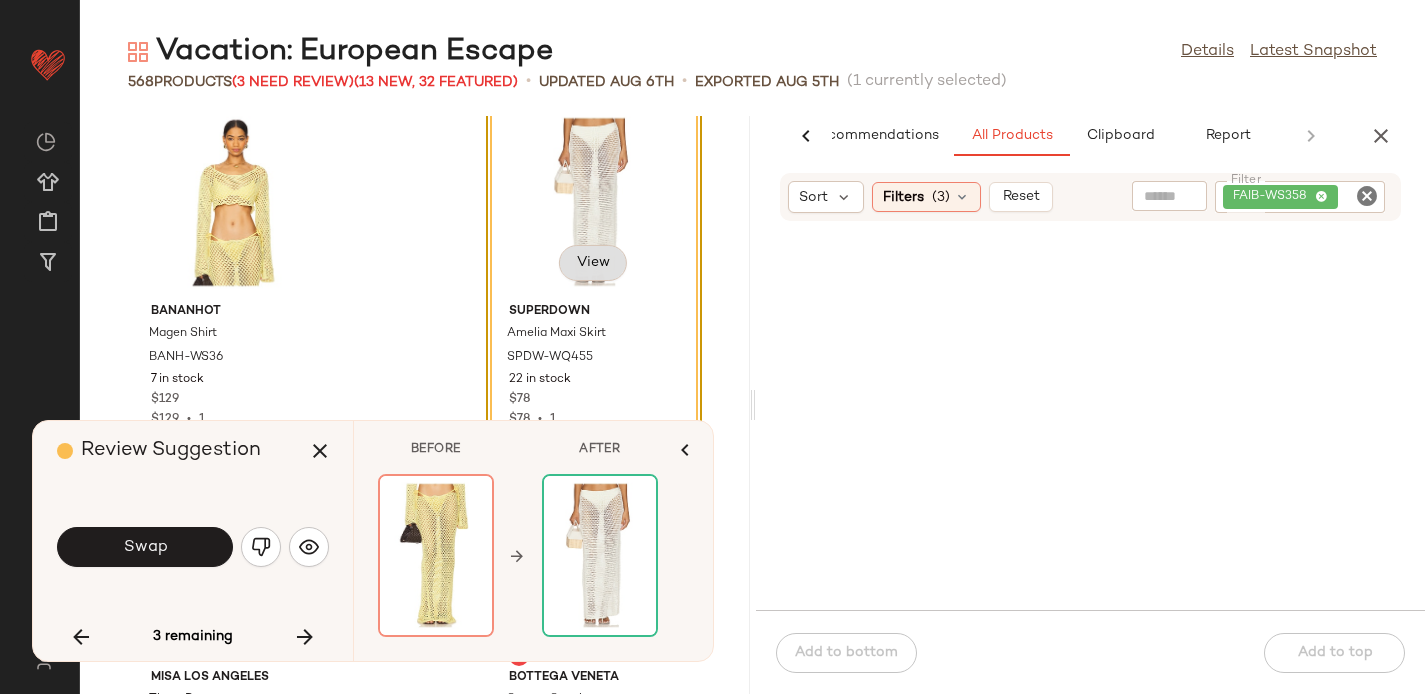 click on "View" 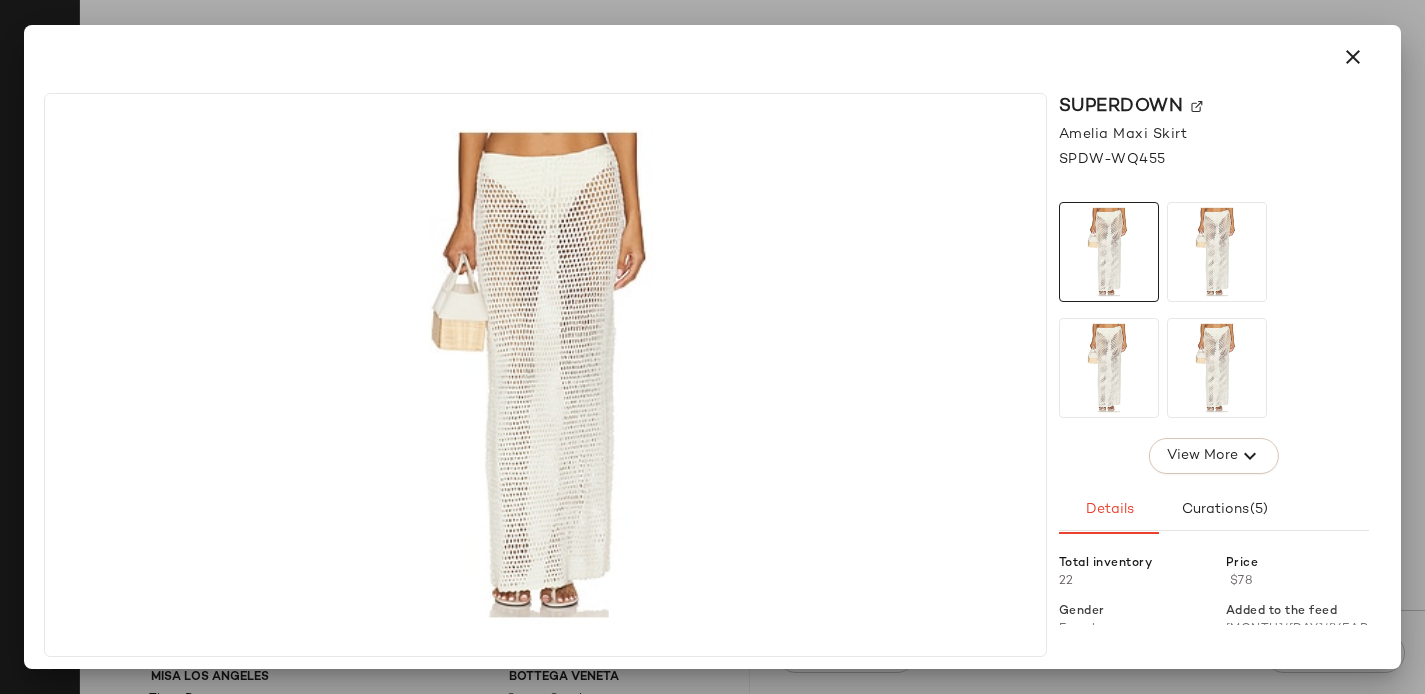 click on "superdown" at bounding box center (1214, 106) 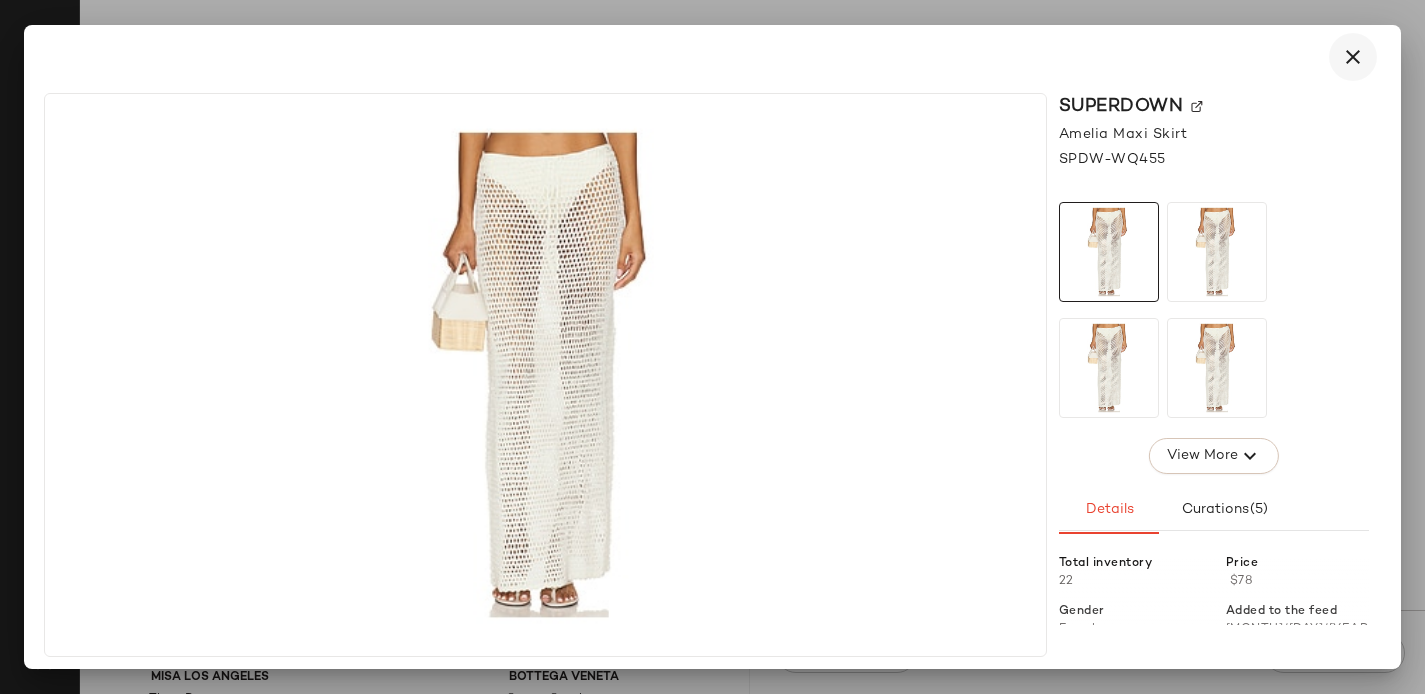 click at bounding box center [1353, 57] 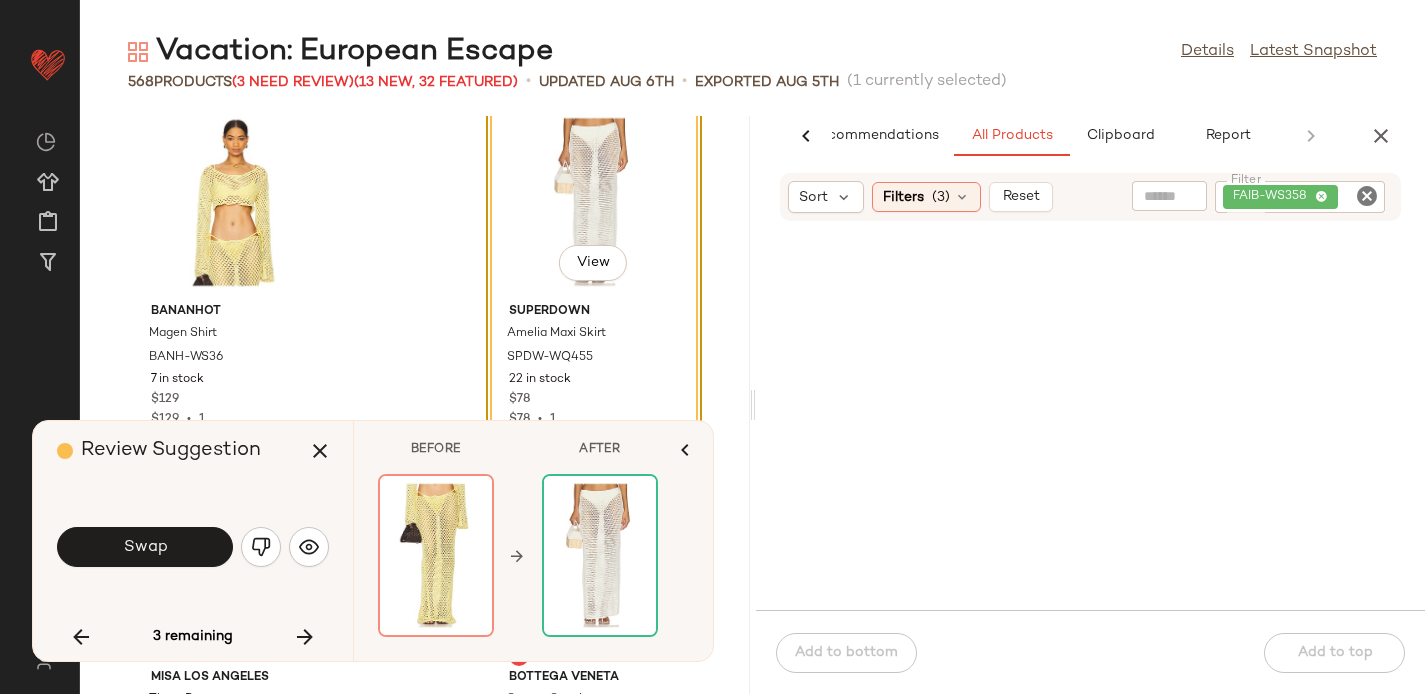 click 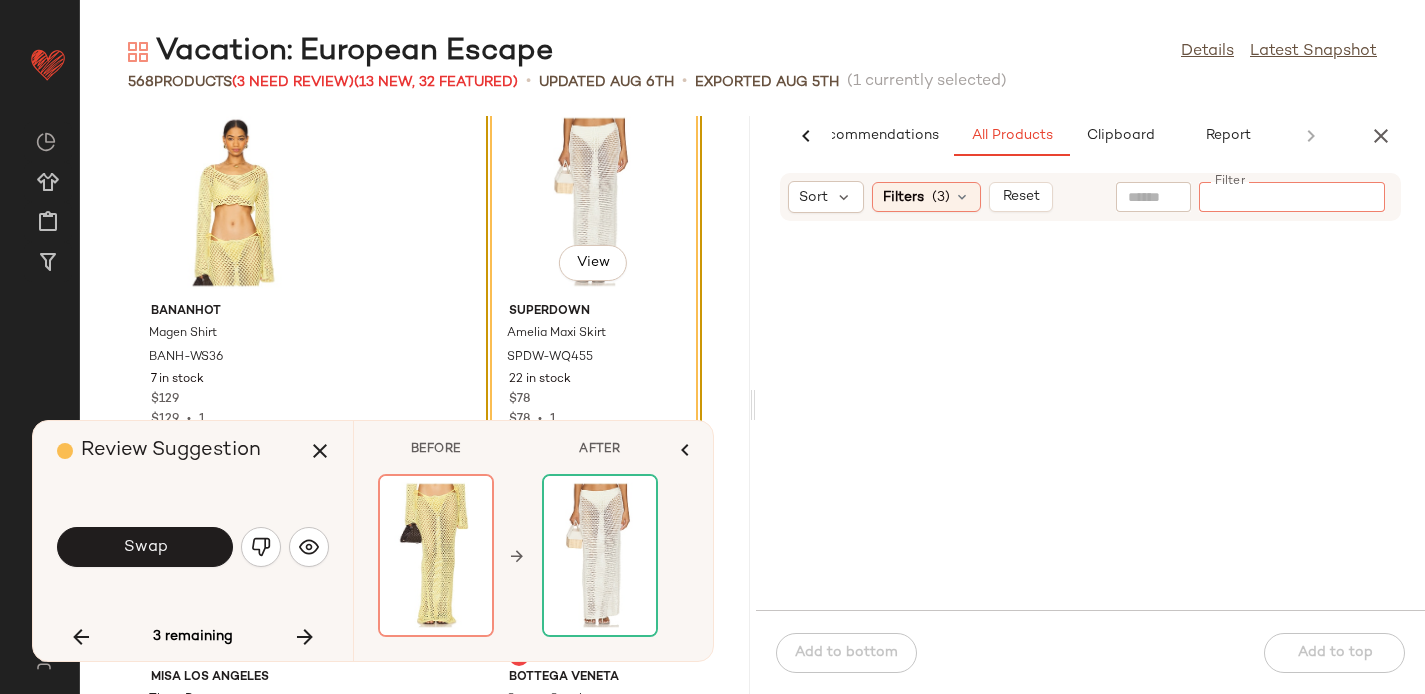 paste on "**********" 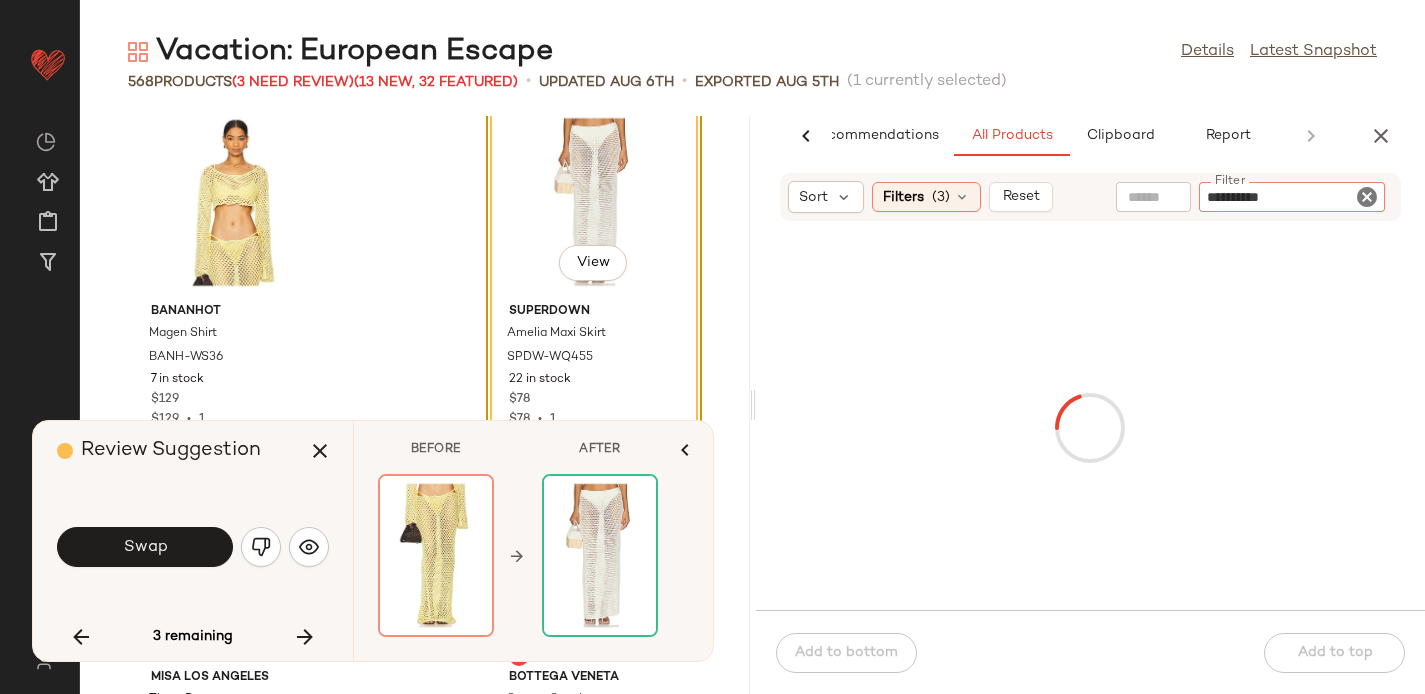 type 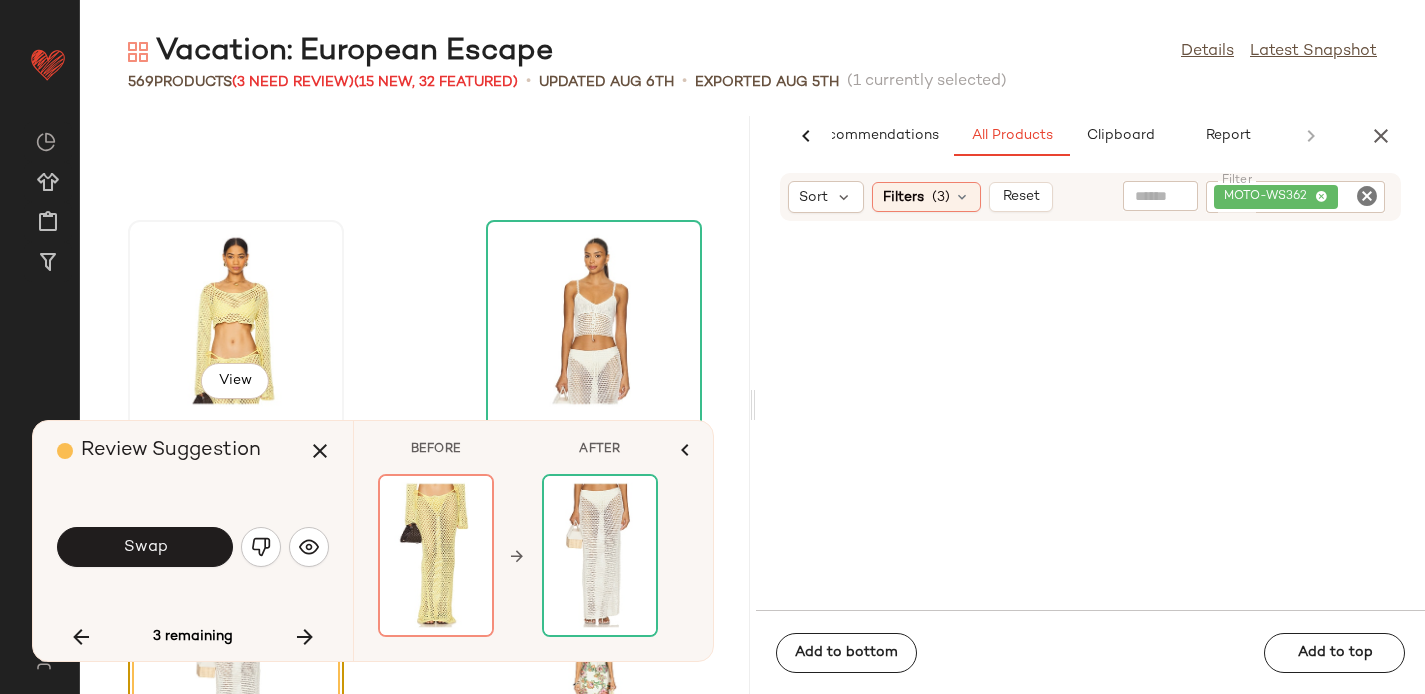 scroll, scrollTop: 81895, scrollLeft: 0, axis: vertical 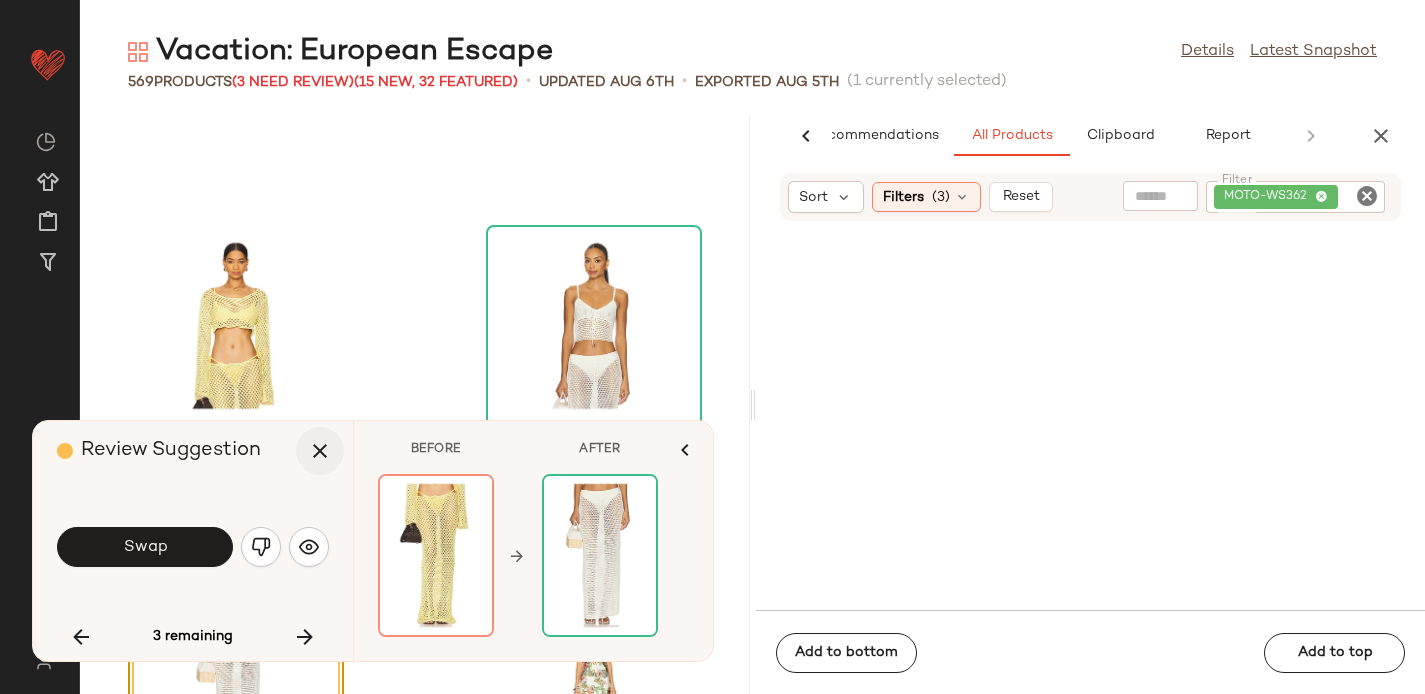 click at bounding box center (320, 451) 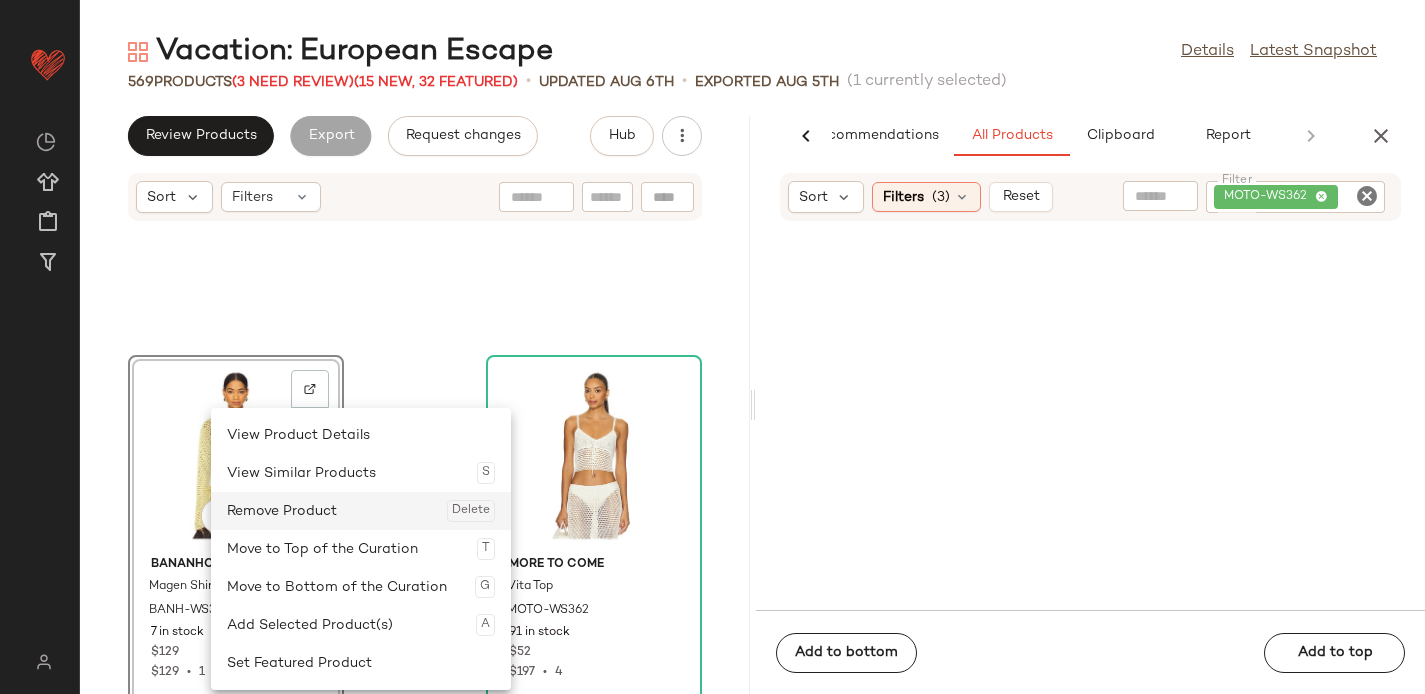 click on "Remove Product  Delete" 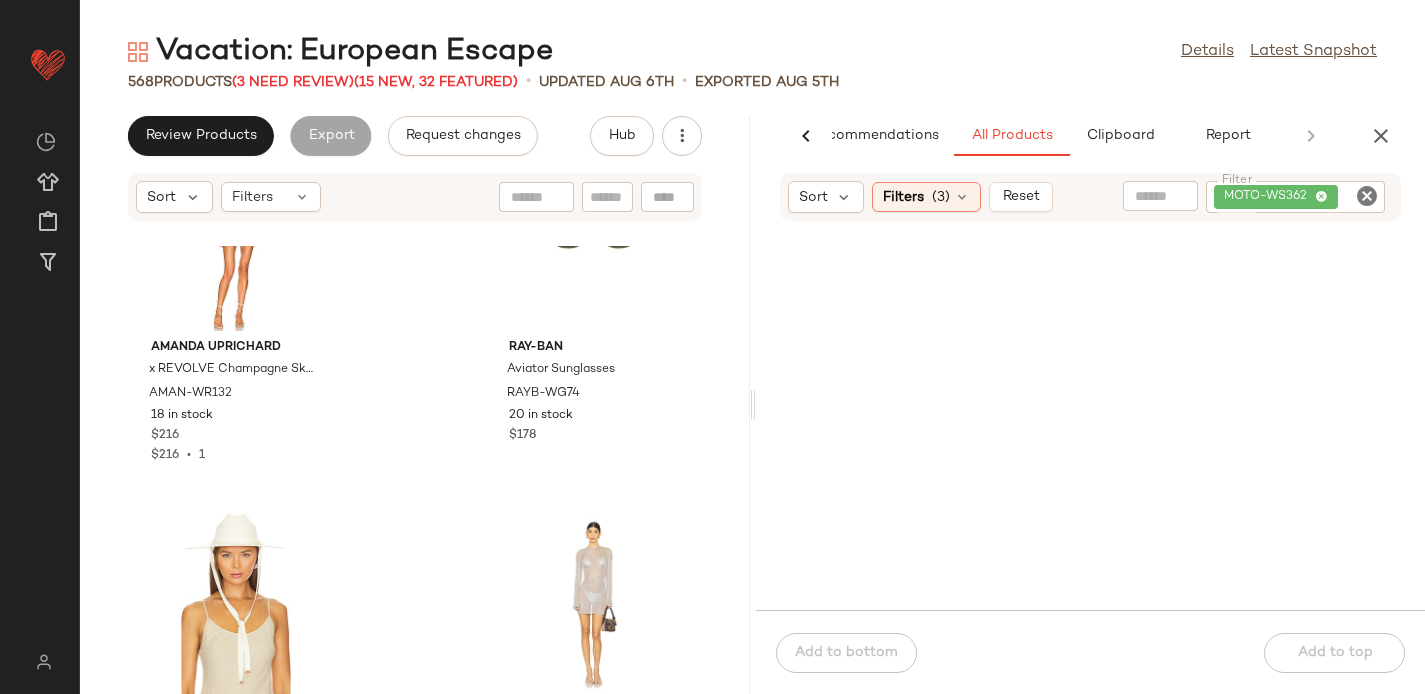 scroll, scrollTop: 70764, scrollLeft: 0, axis: vertical 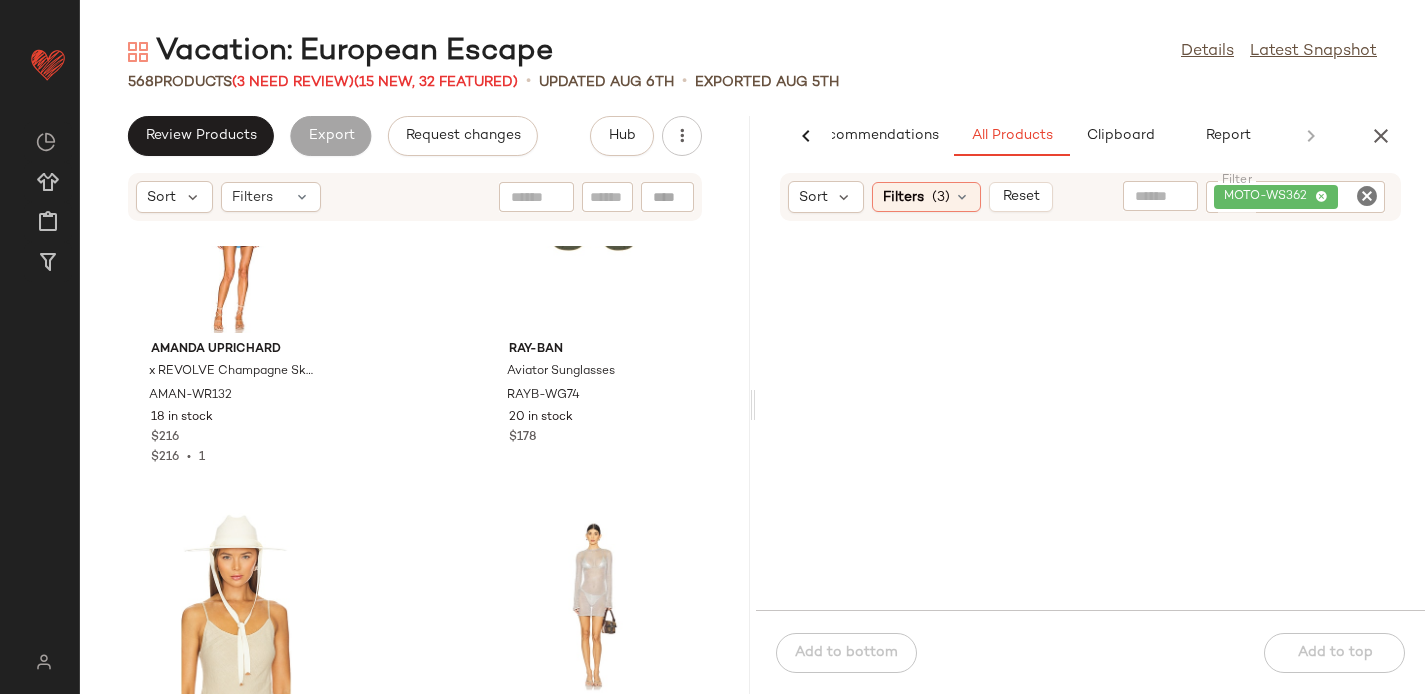 click 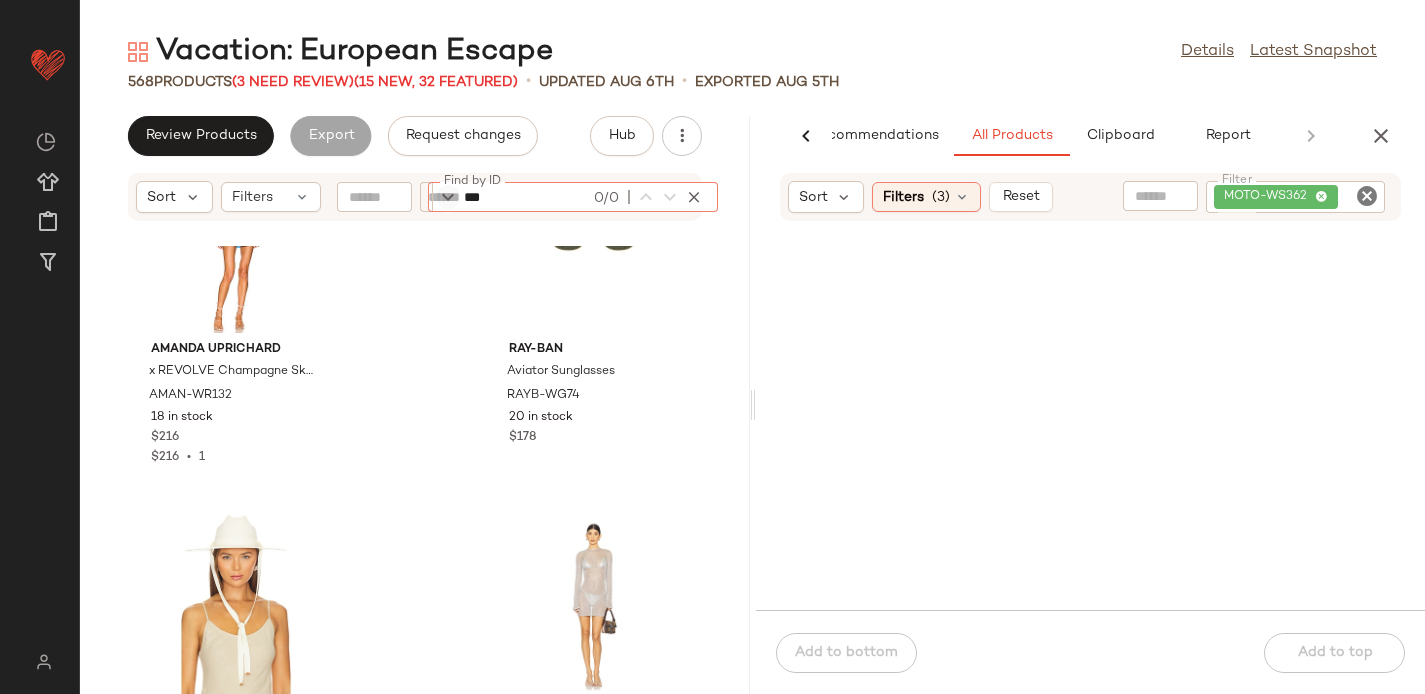 click at bounding box center (448, 197) 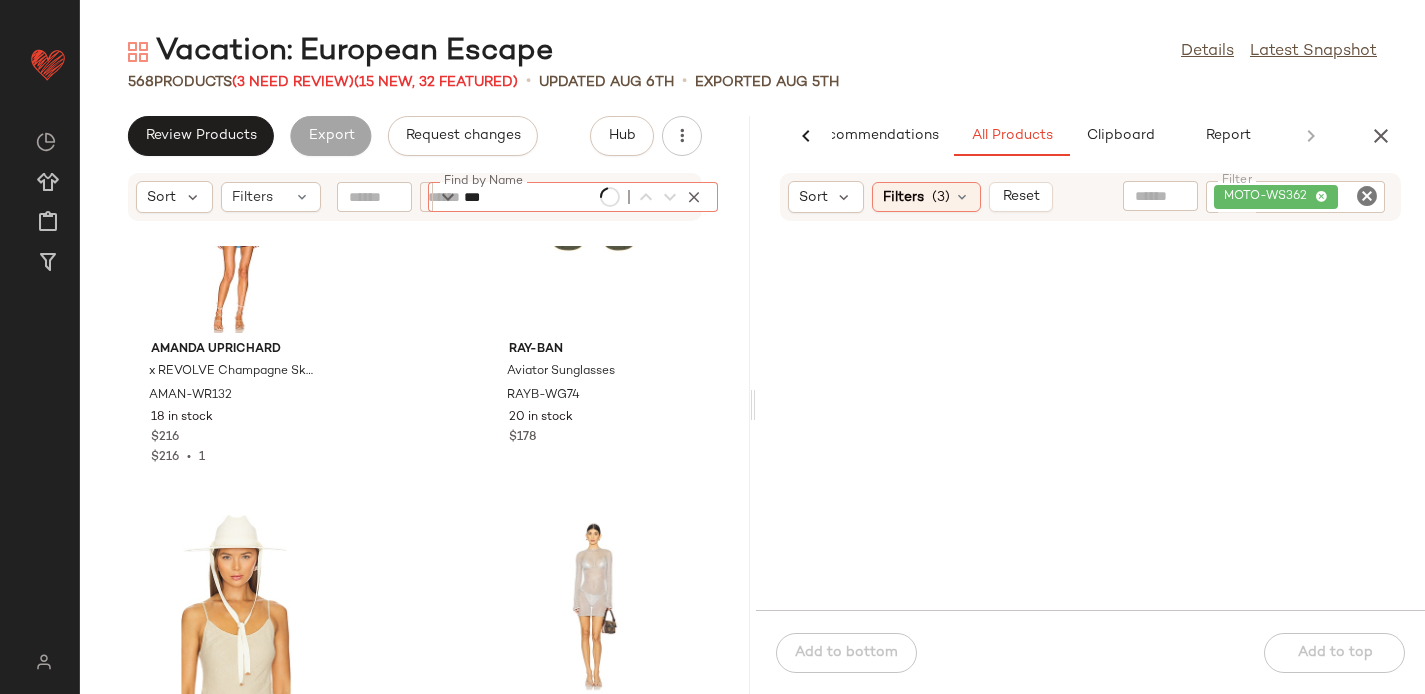 scroll, scrollTop: 6954, scrollLeft: 0, axis: vertical 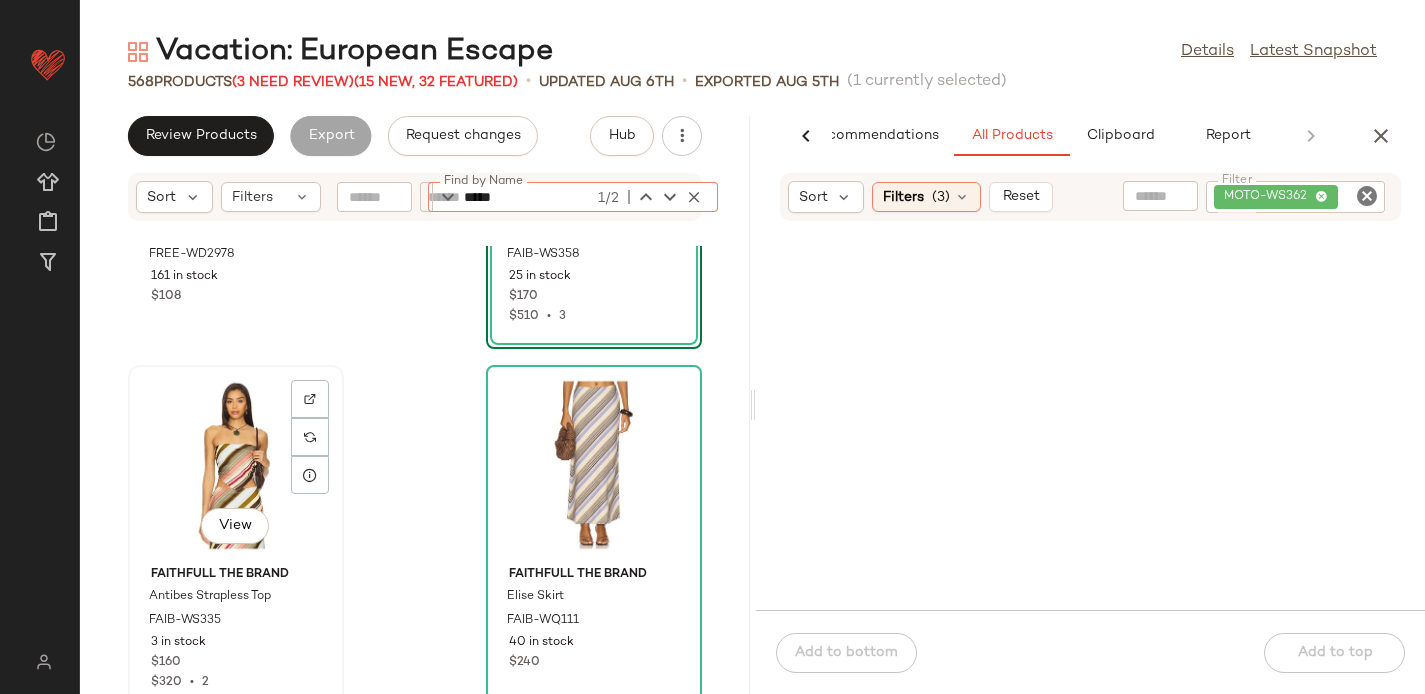 type on "*****" 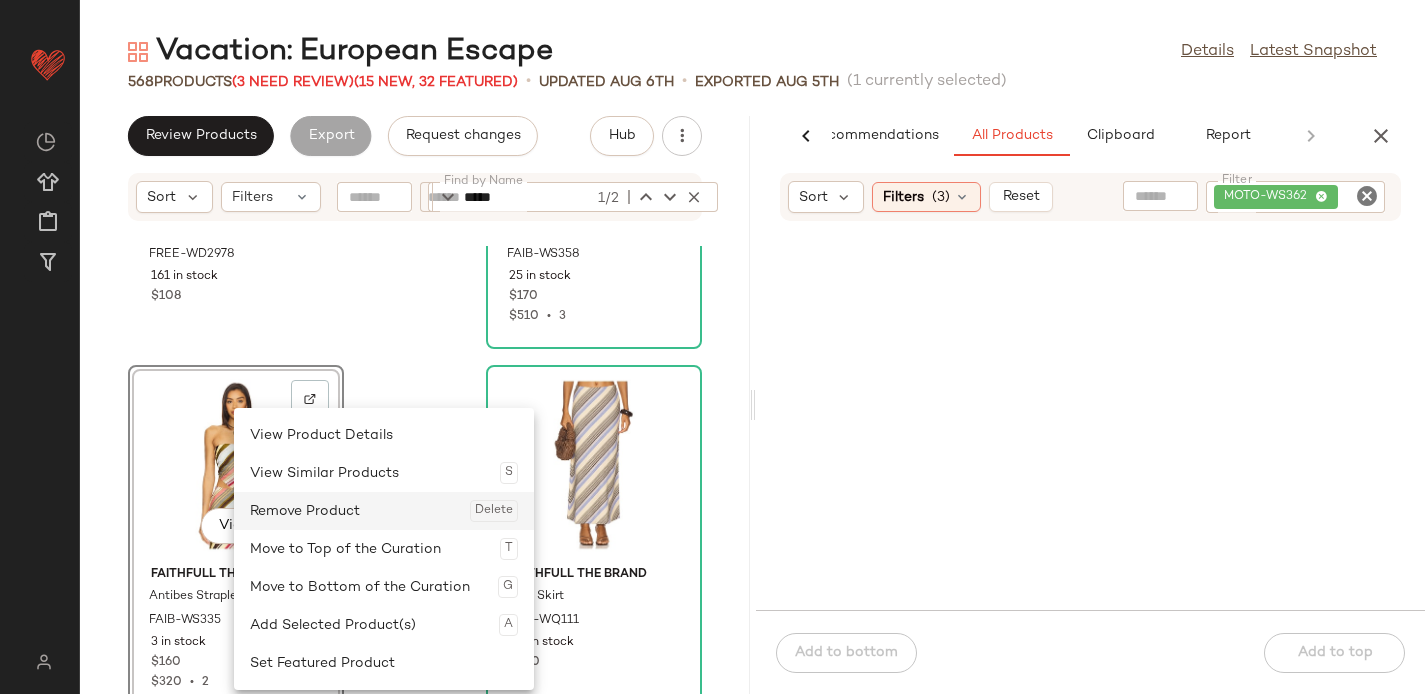 click on "Remove Product  Delete" 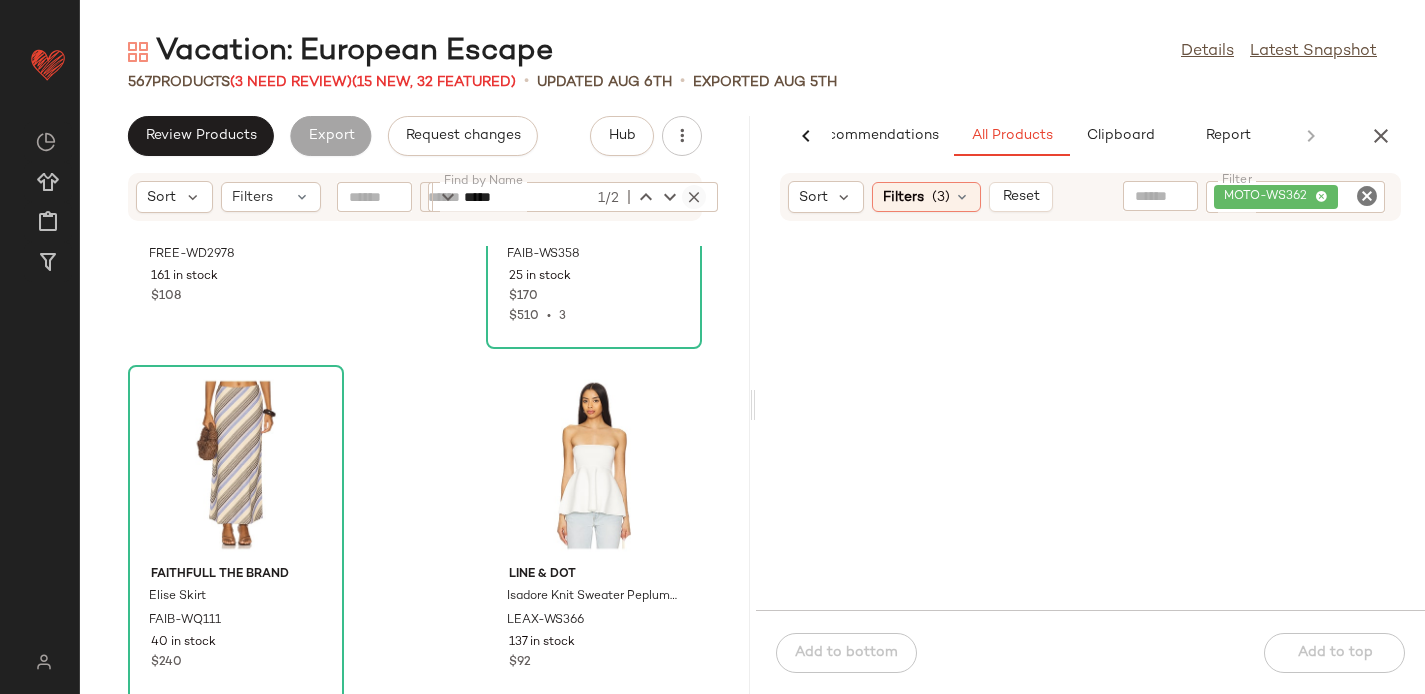 click 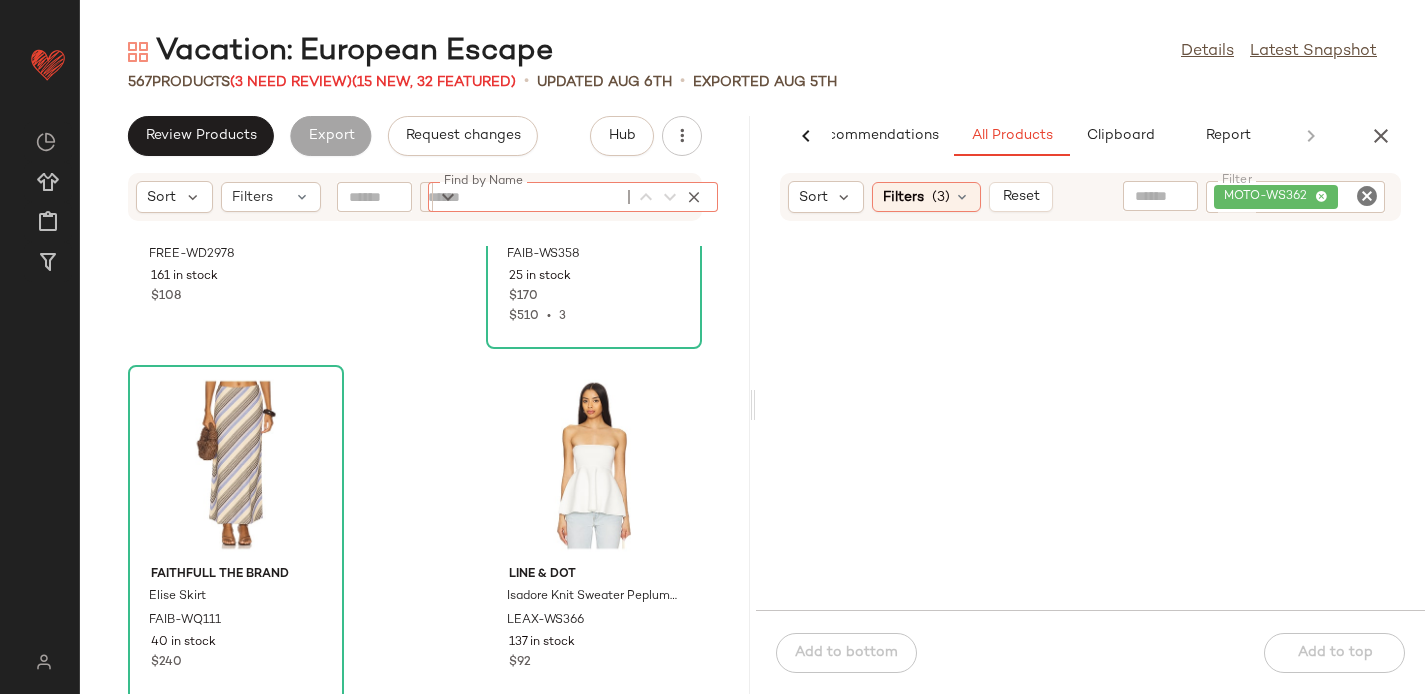 click on "Vacation: European Escape  Details   Latest Snapshot  567   Products   (3 Need Review)  (15 New, 32 Featured)  •   updated Aug 6th  •  Exported Aug 5th  Review Products   Export   Request changes   Hub  Sort  Filters Find by Name Find by Name Free People x free-est In My Dreams Midi Dress FREE-WD2978 161 in stock $108 FAITHFULL THE BRAND Antibes Strapless Top FAIB-WS358 25 in stock $170 $510  •  3 FAITHFULL THE BRAND Elise Skirt FAIB-WQ111 40 in stock $240 Line & Dot Isadore Knit Sweater Peplum Top LEAX-WS366 137 in stock $92 LEVI'S 501 Mid Thigh Short LEIV-WF109 58 in stock $70 $133  •  2 SIMKHAI Cove Shell Clutch JSKI-WY28 3 in stock $595 ROCOCO SAND One Shoulder Ruched Maxi Dress ROCS-WD347 4 in stock $448 $403  •  1 HEMANT AND NANDITA Short Dress With Buckle Belt BENE-WD384 46 in stock $428  AI Recommendations   All Products   Clipboard   Report  Sort  Filters  (3)   Reset  Filter MOTO-WS362 Filter  Add to bottom   Add to top" at bounding box center (752, 363) 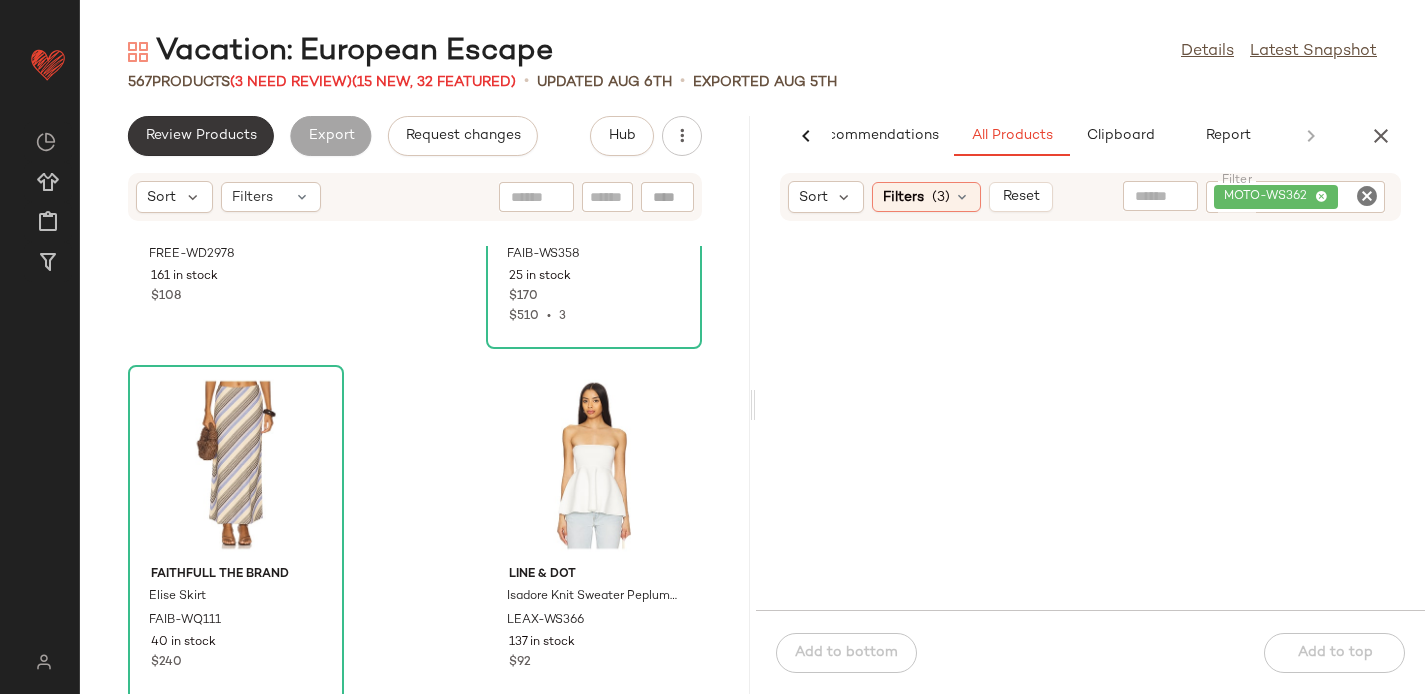 click on "Review Products" 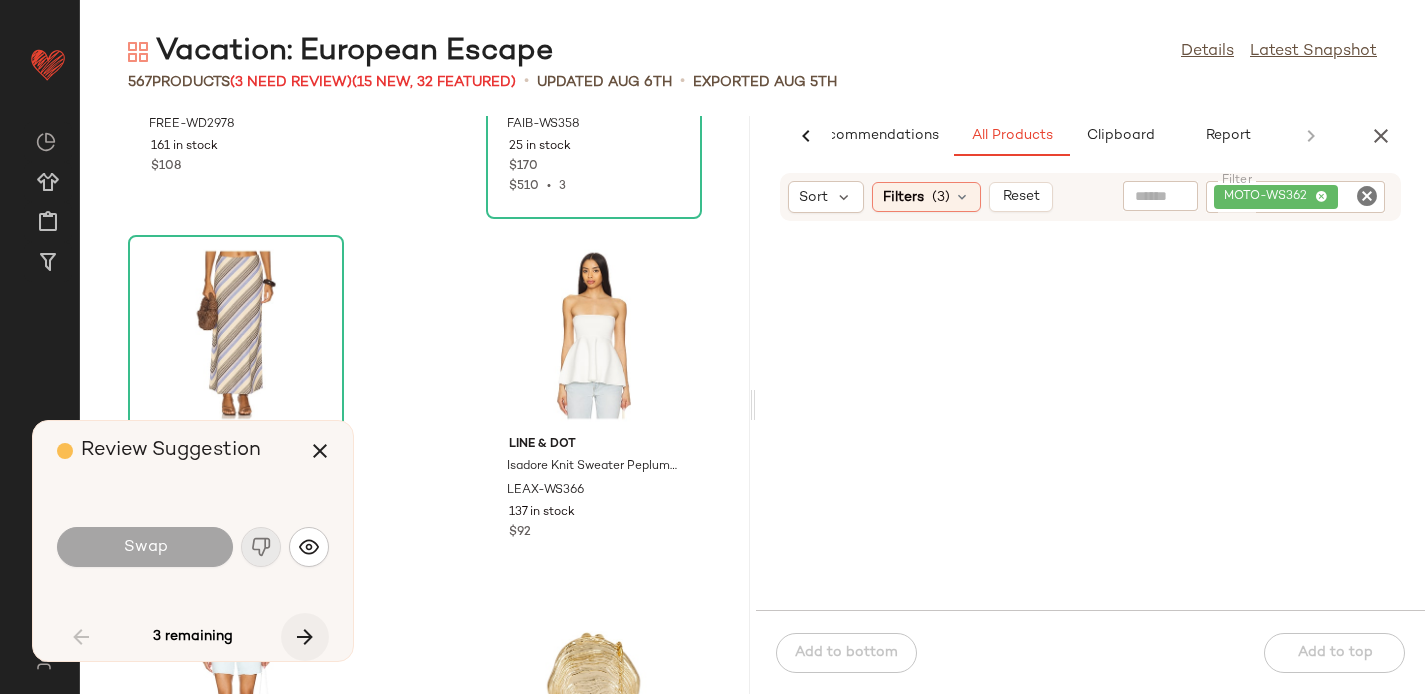 click at bounding box center [305, 637] 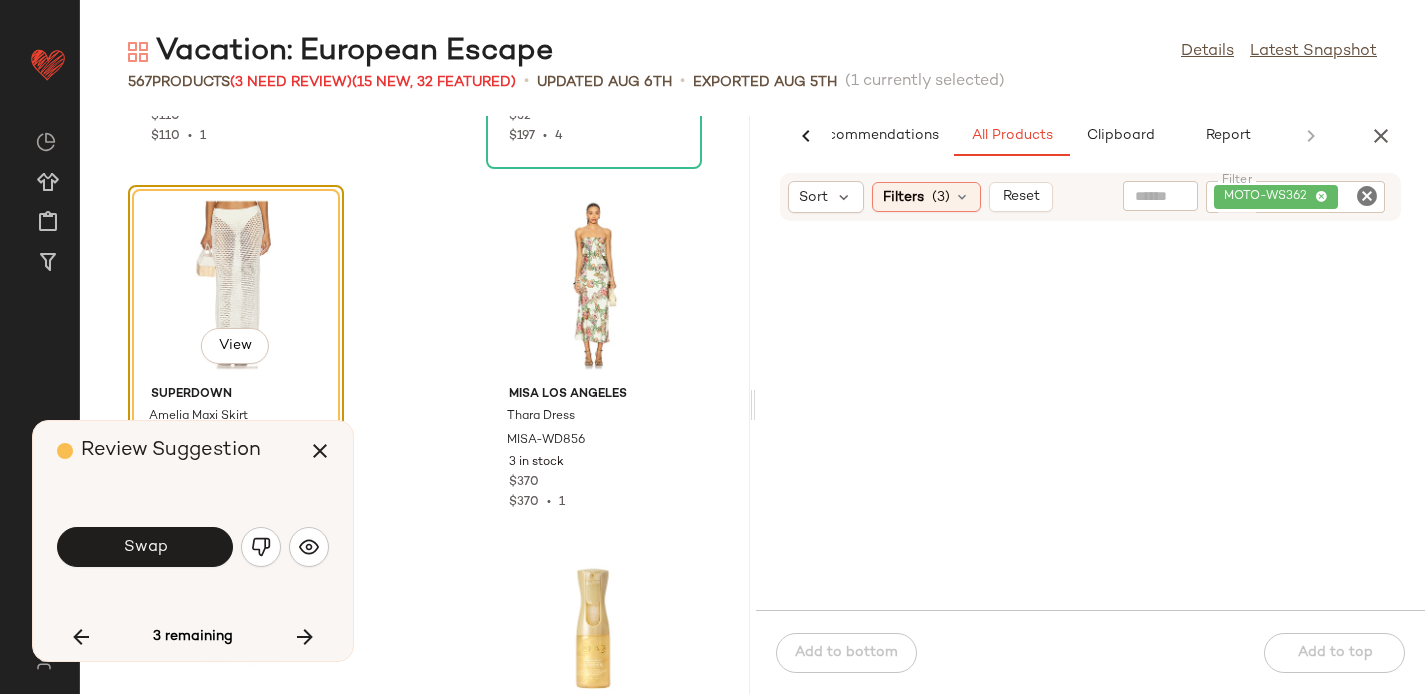 scroll, scrollTop: 81964, scrollLeft: 0, axis: vertical 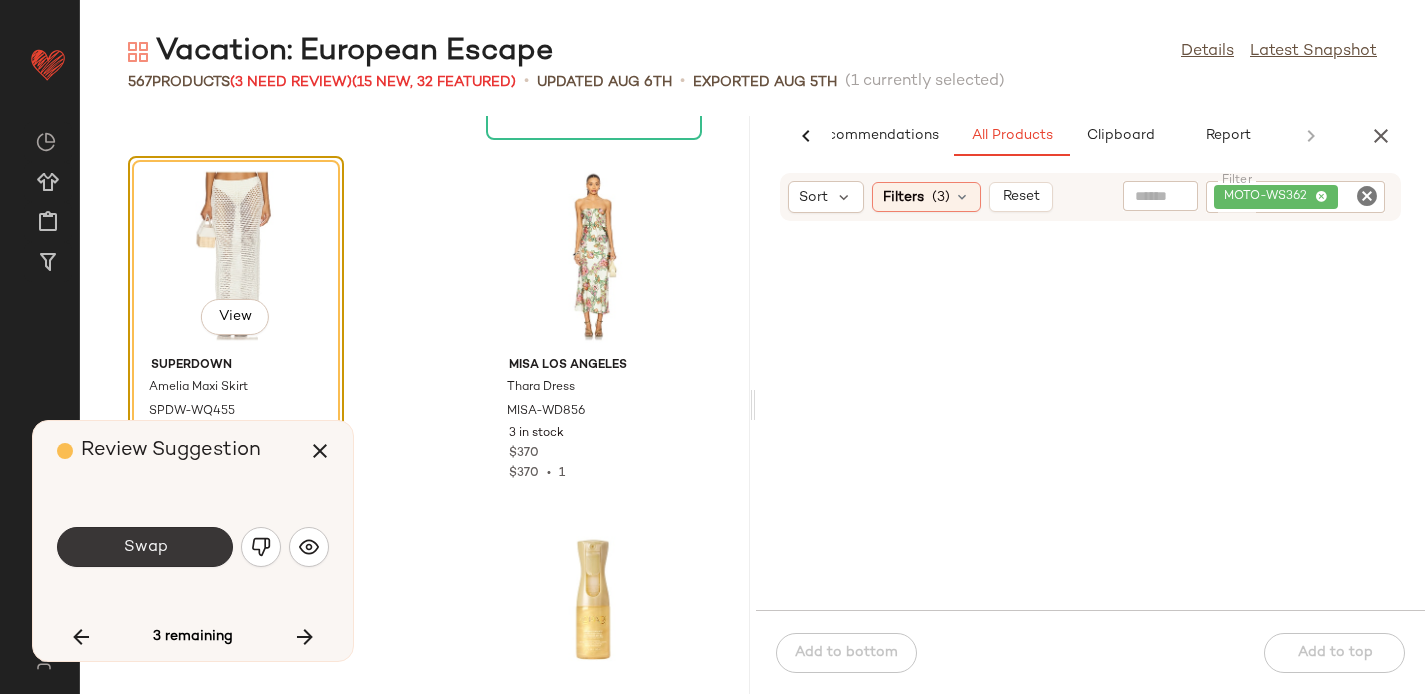 click on "Swap" 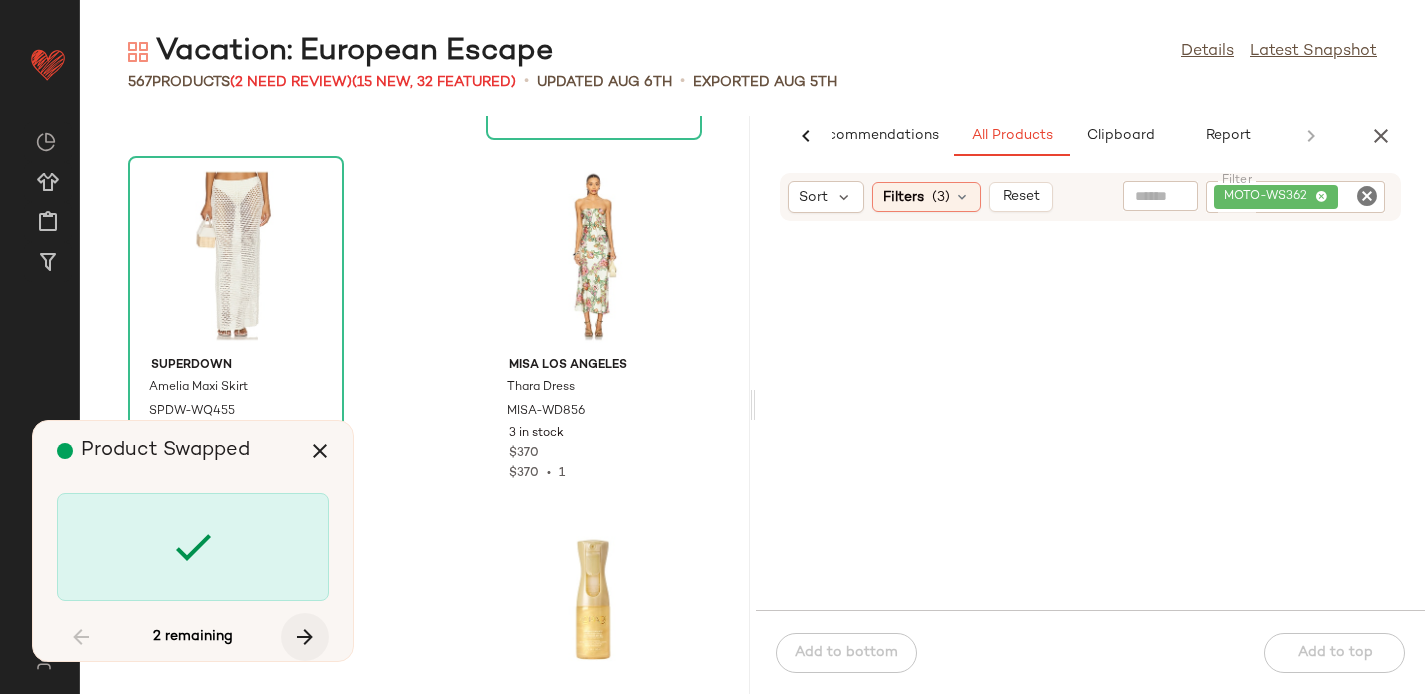 click at bounding box center (305, 637) 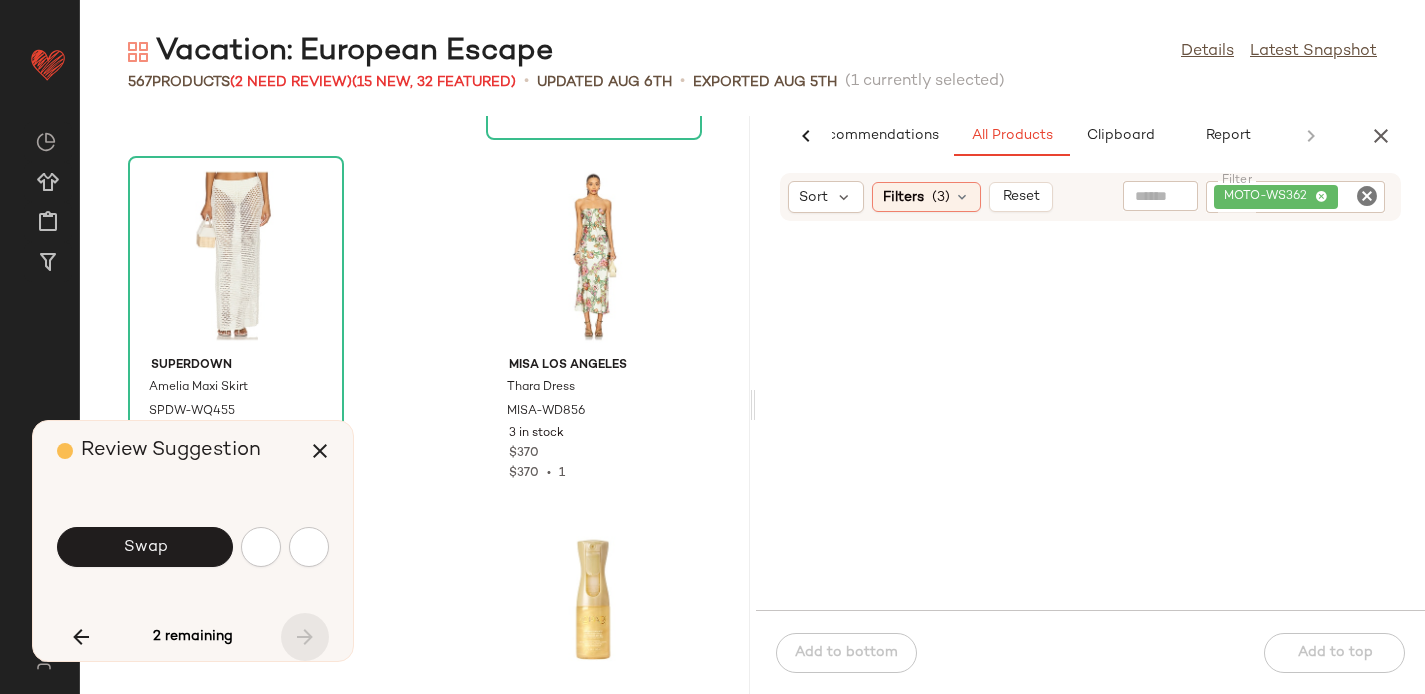 scroll, scrollTop: 94794, scrollLeft: 0, axis: vertical 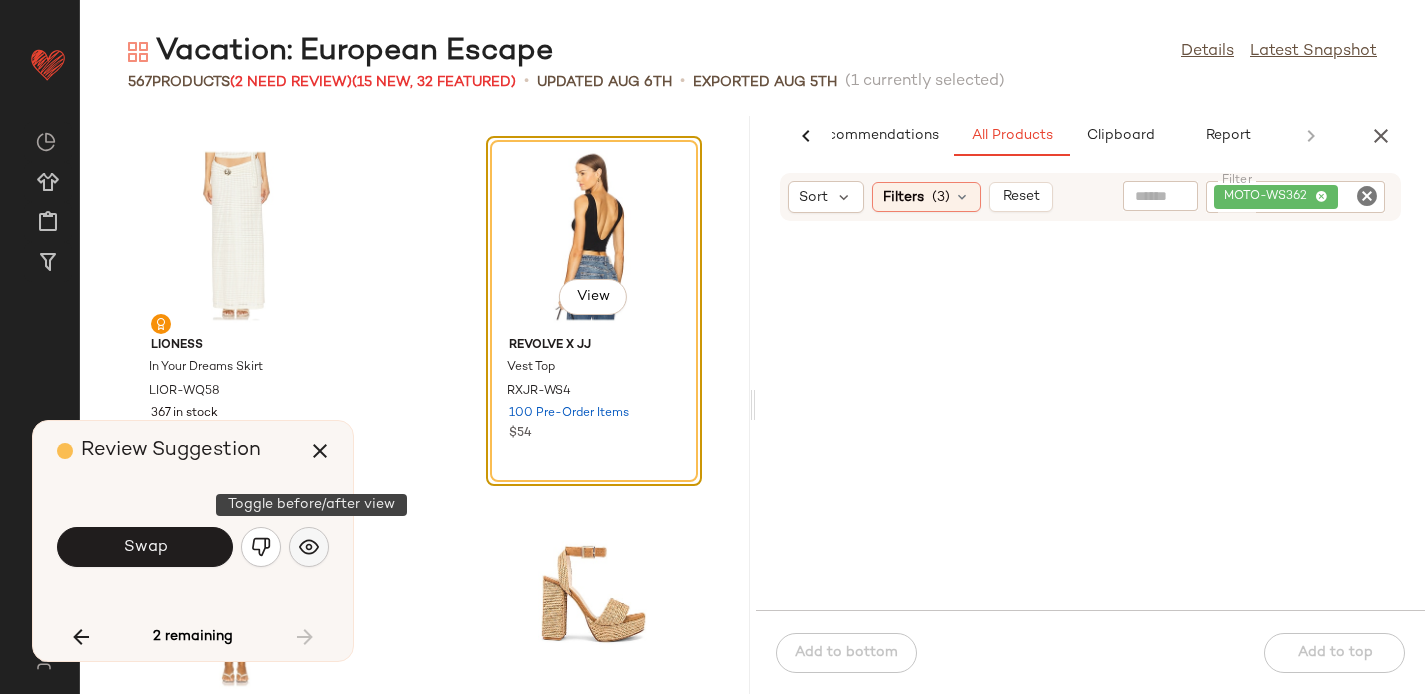 click 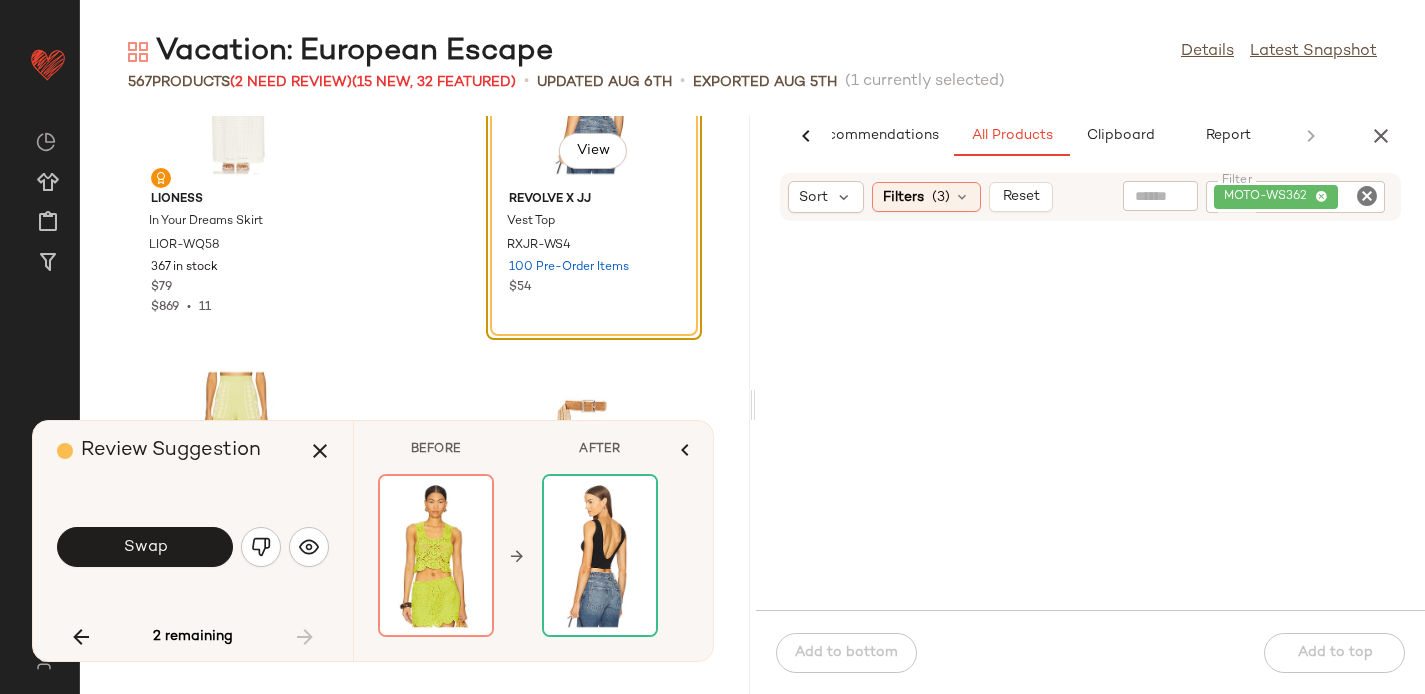 scroll, scrollTop: 94937, scrollLeft: 0, axis: vertical 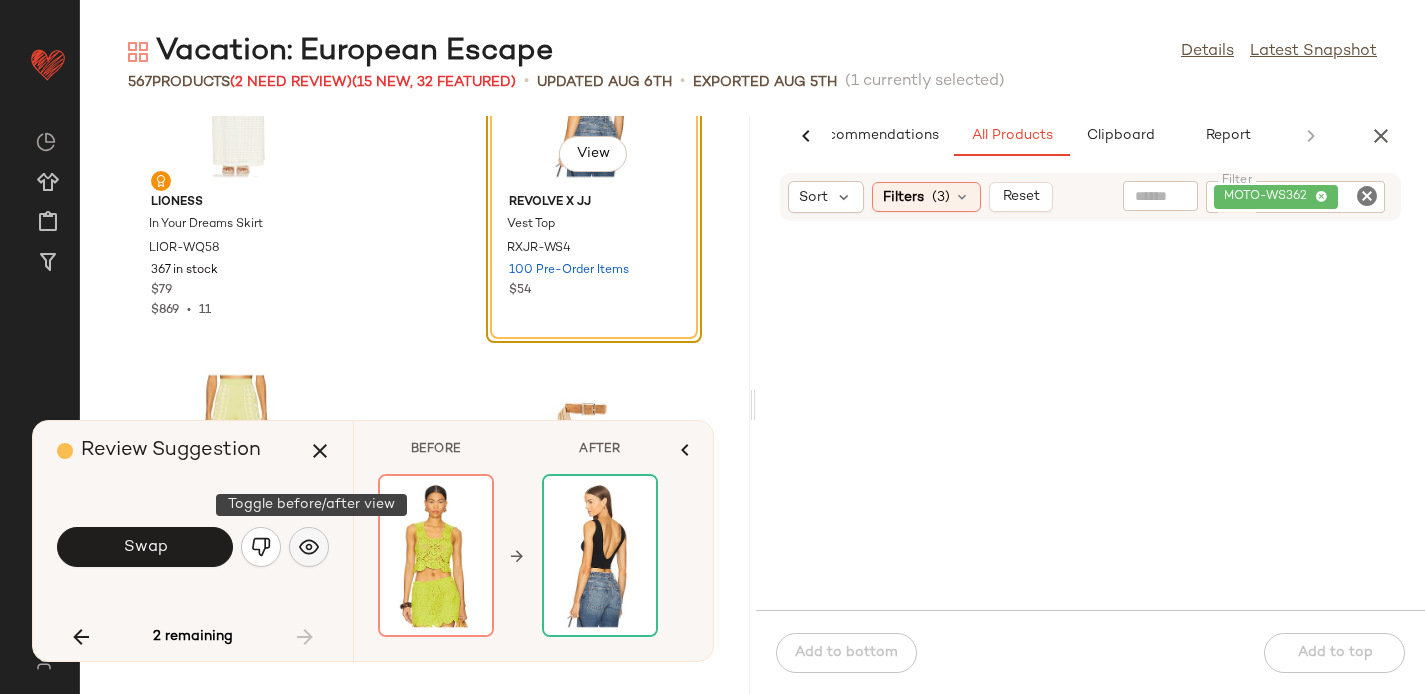click at bounding box center [309, 547] 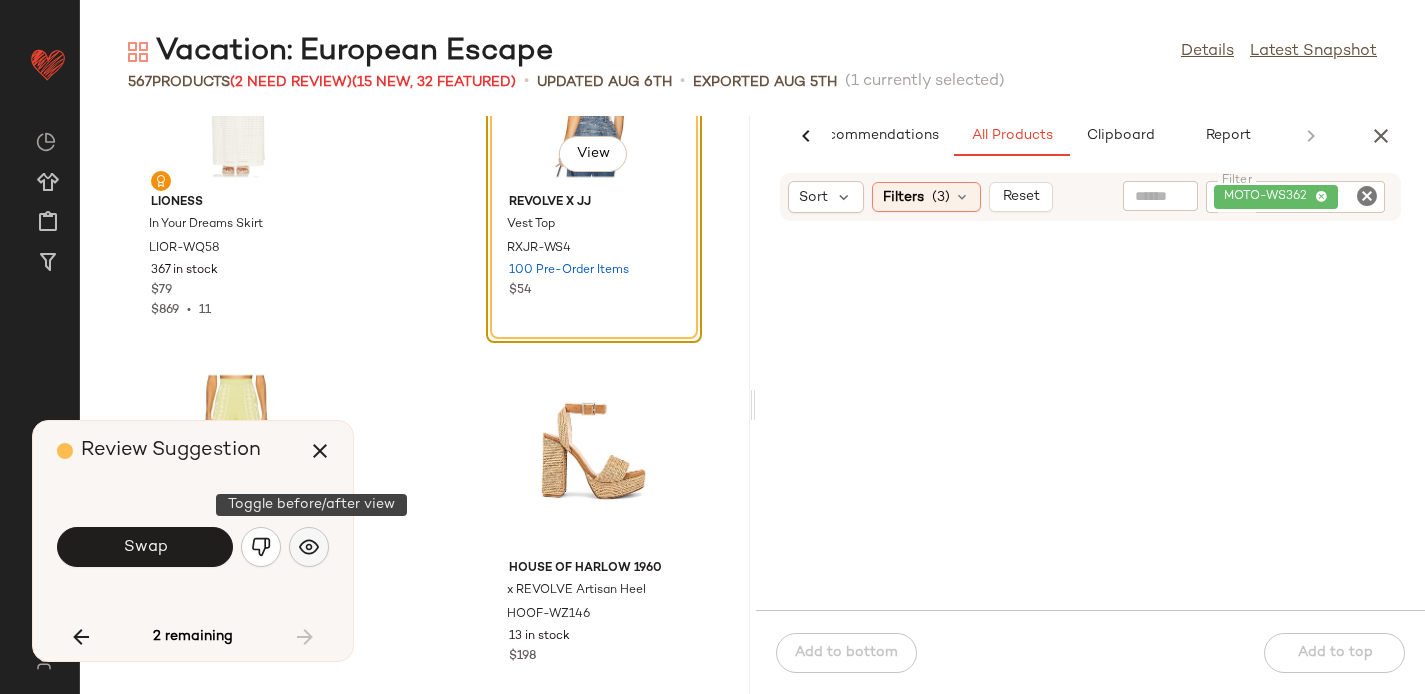 click at bounding box center (309, 547) 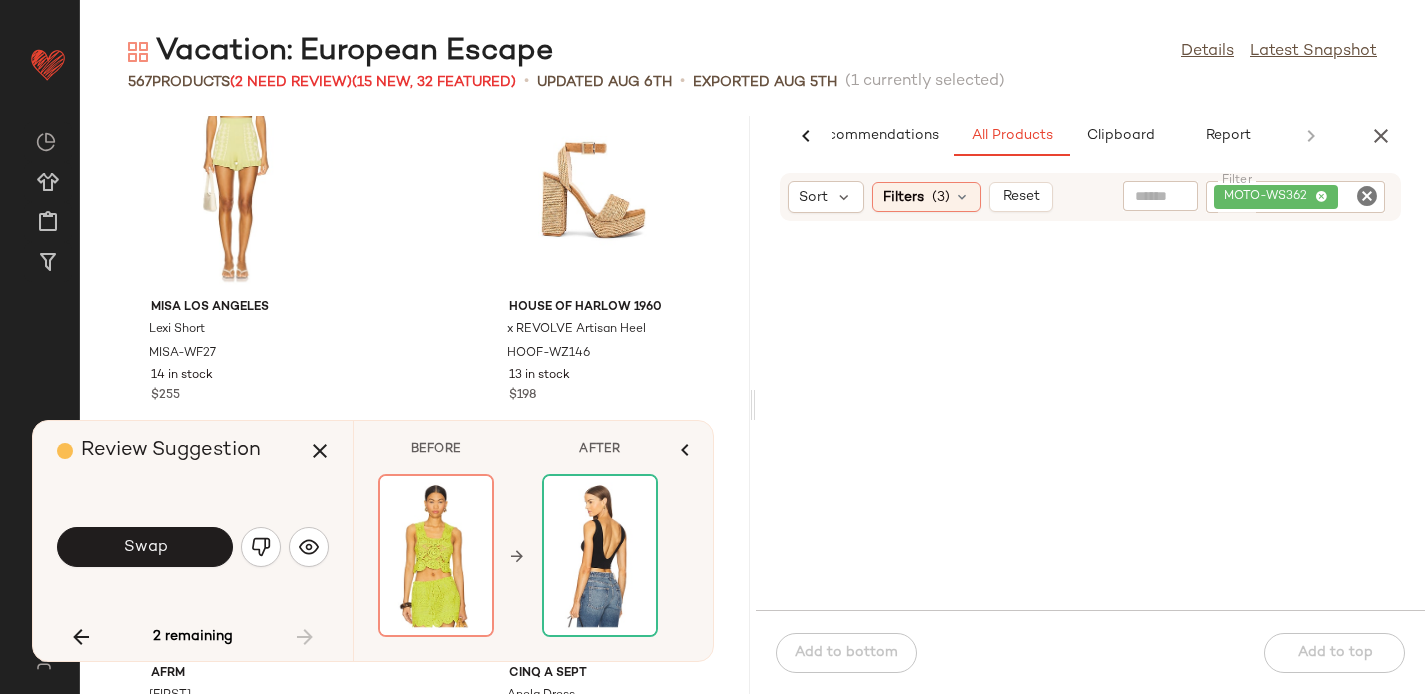 scroll, scrollTop: 95203, scrollLeft: 0, axis: vertical 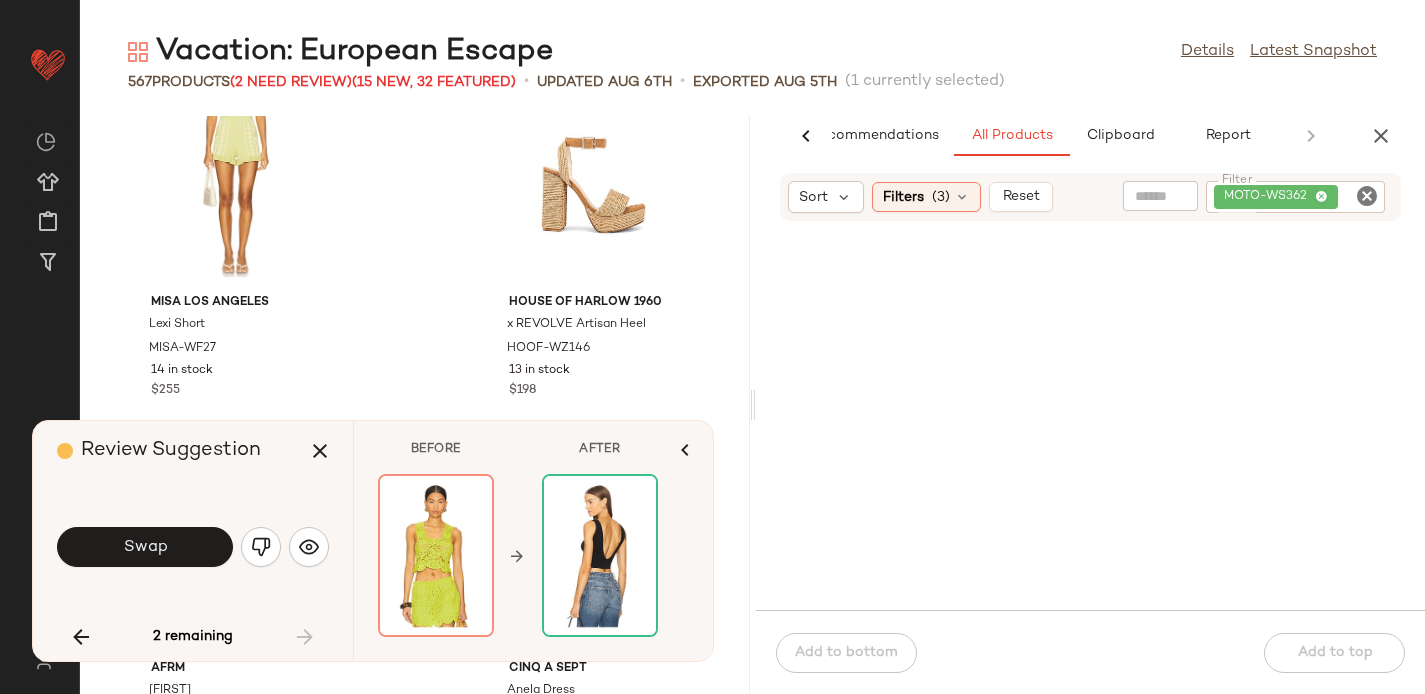 click on "MISA Los Angeles Lexi Short MISA-WF27 14 in stock $255 House of Harlow 1960 x REVOLVE Artisan Heel HOOF-WZ146 13 in stock $198 AFRM Vince Dress AFFM-WD434 2 in stock $148 $148  •  1 Cinq a Sept Anela Dress CINR-WD433 6 in stock $595 Brixton Joanna Hat BRIX-WH187 8 in stock $65 $195  •  3 Free People New Love Cami FREE-WS4865 2 in stock $38 $38  •  1 Nation Los Angeles Ava Midi Skirt NATI-WQ26 23 in stock $168  SET  vitamin A Skylar Bikini Top VAMX-WX715 7 in stock $115" 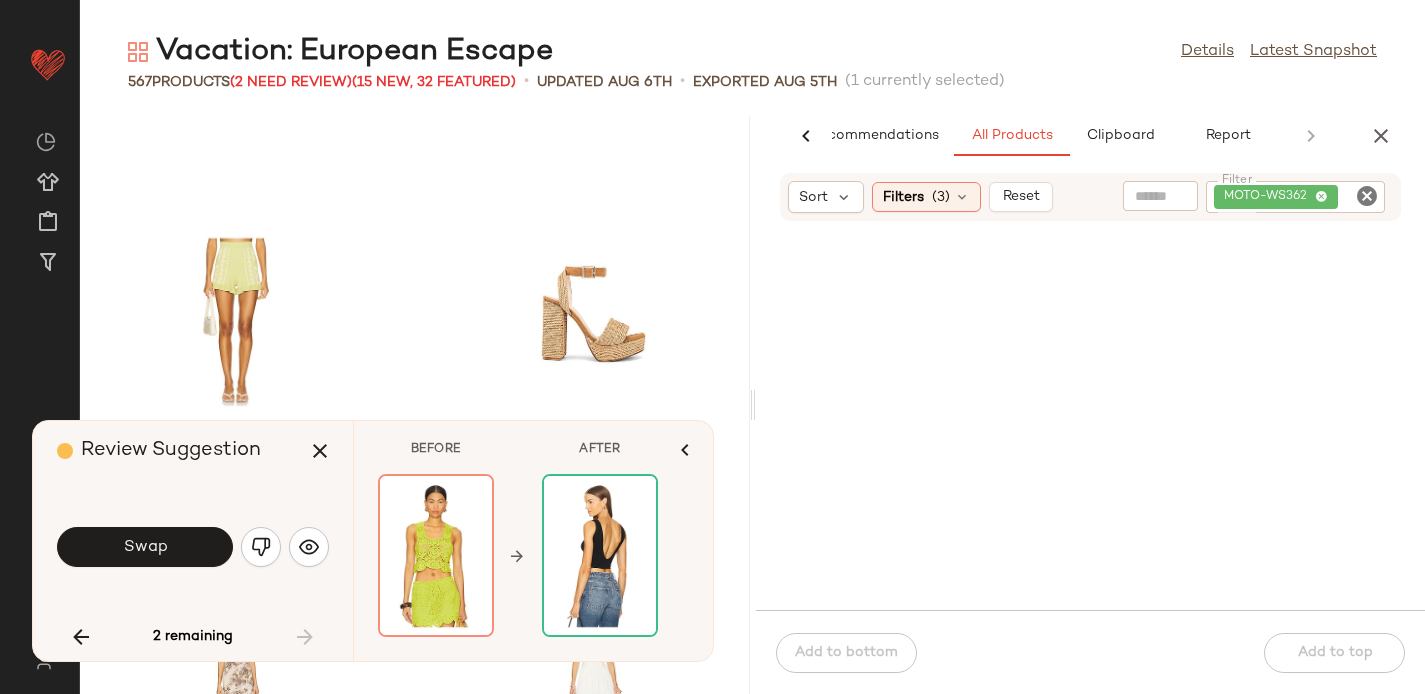 scroll, scrollTop: 95073, scrollLeft: 0, axis: vertical 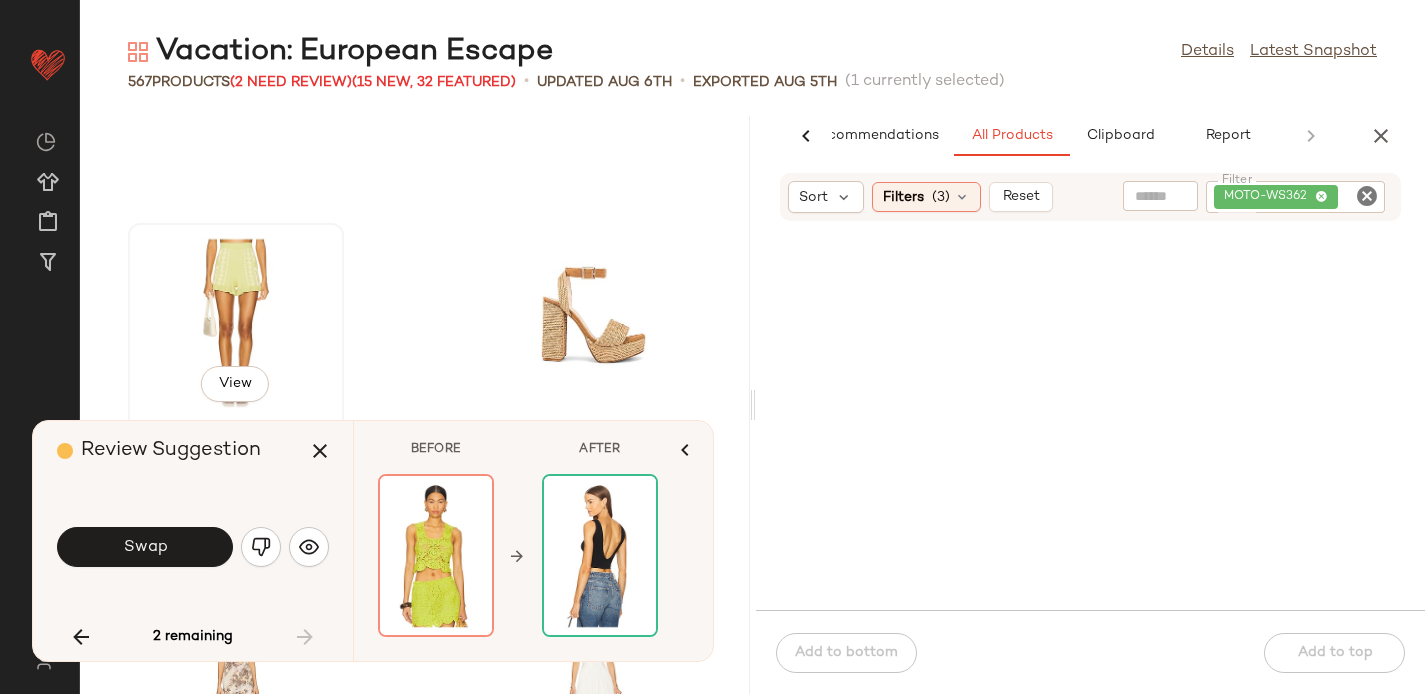 click on "View" 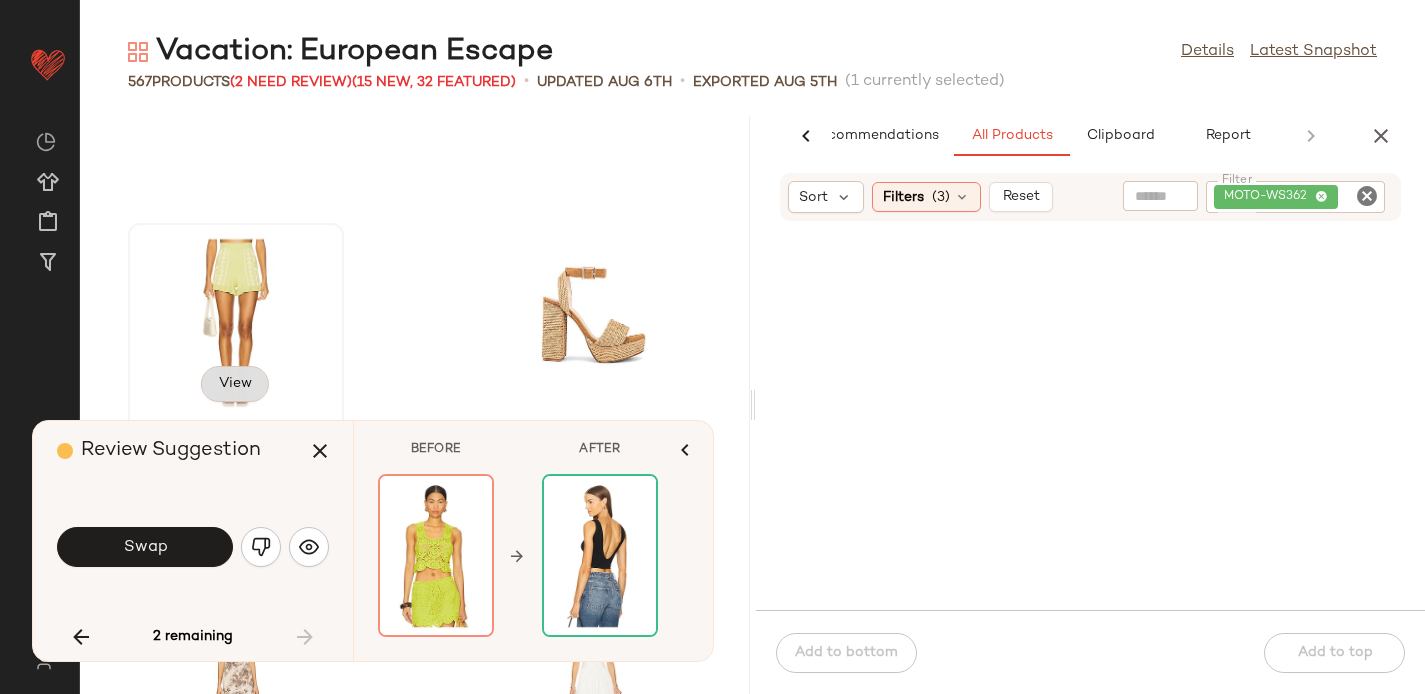 click on "View" 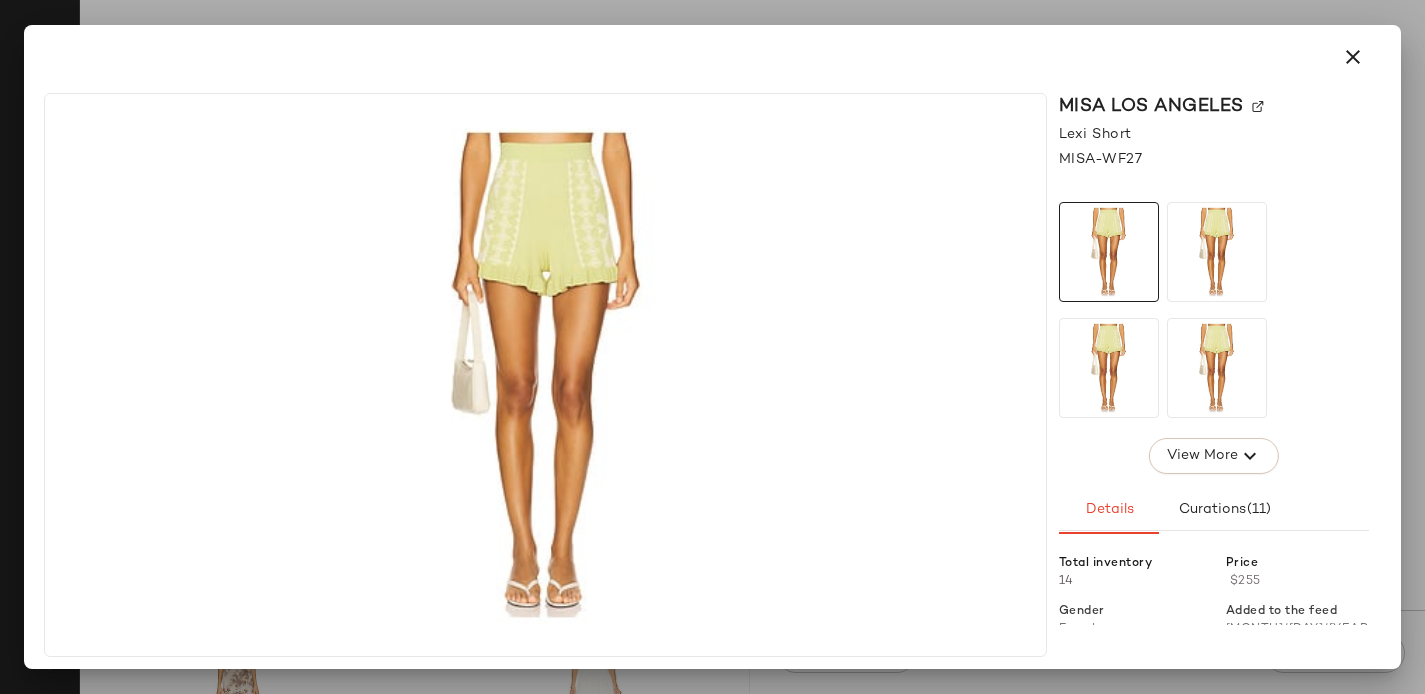 click 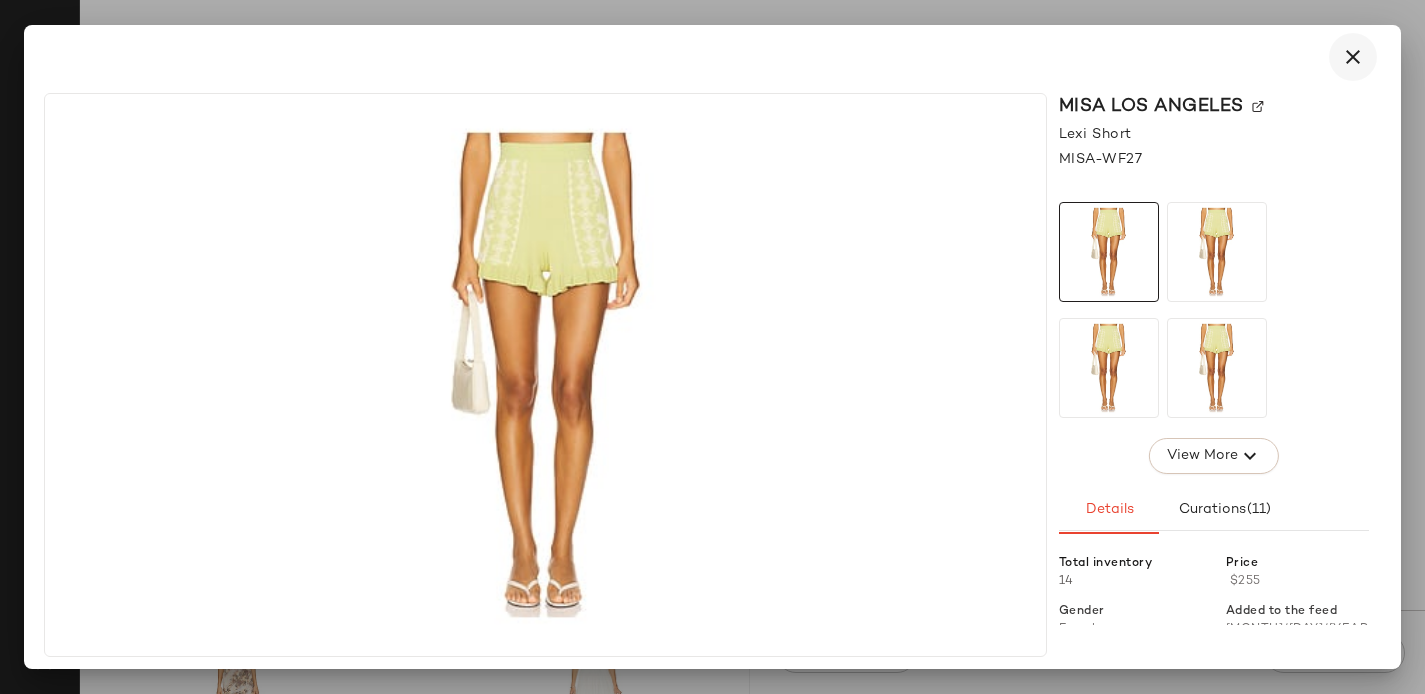 click at bounding box center (1353, 57) 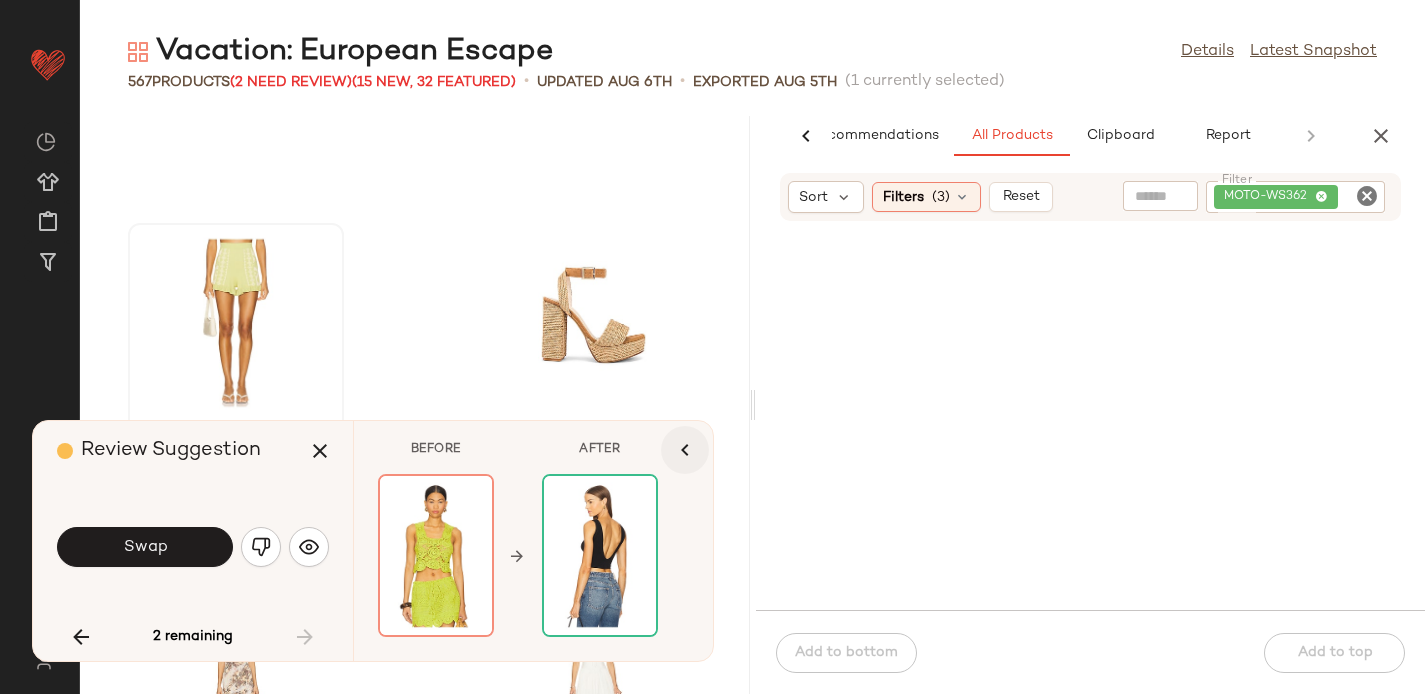click at bounding box center [685, 450] 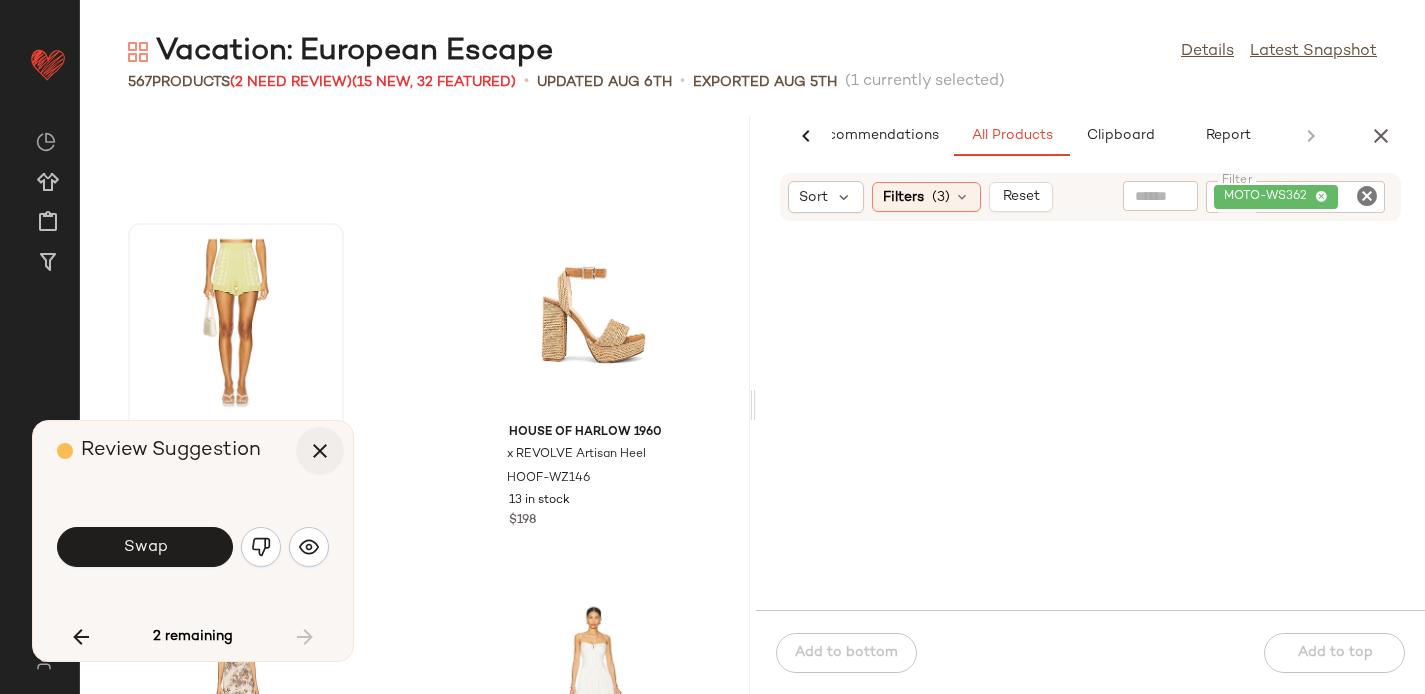 click at bounding box center [320, 451] 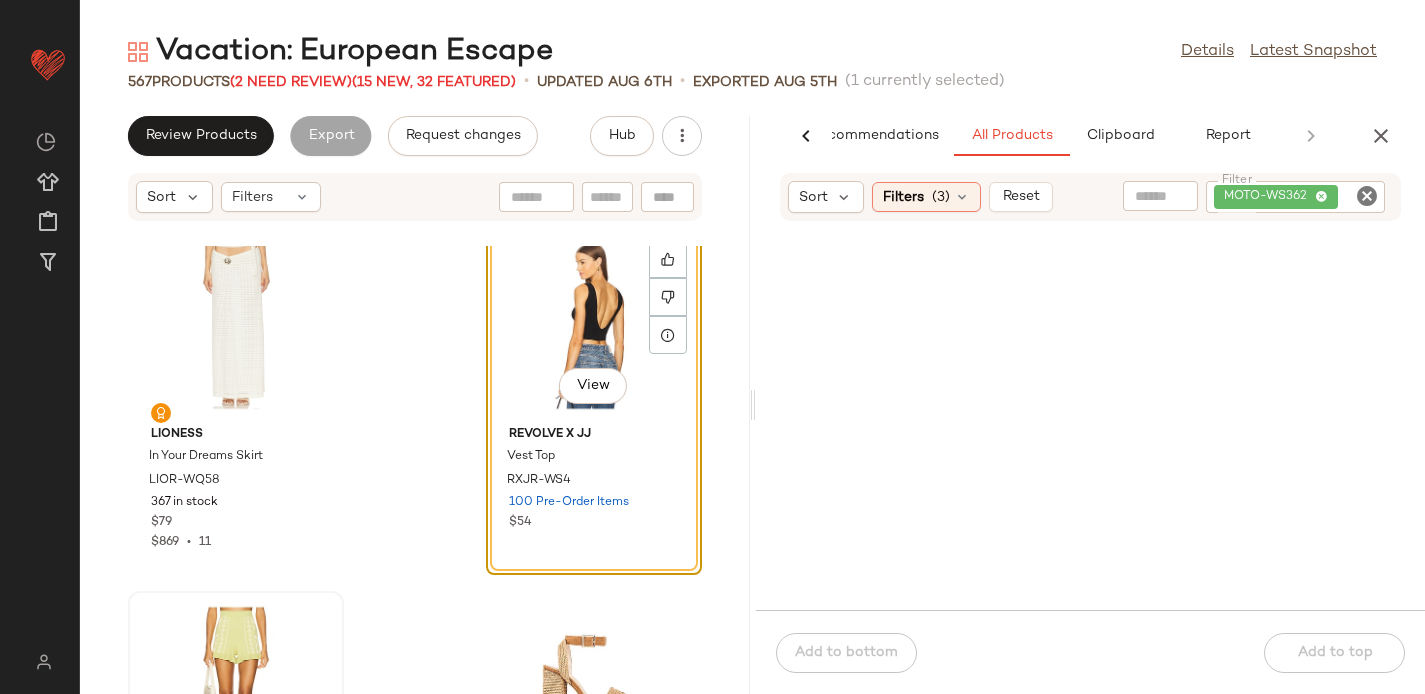 scroll, scrollTop: 94832, scrollLeft: 0, axis: vertical 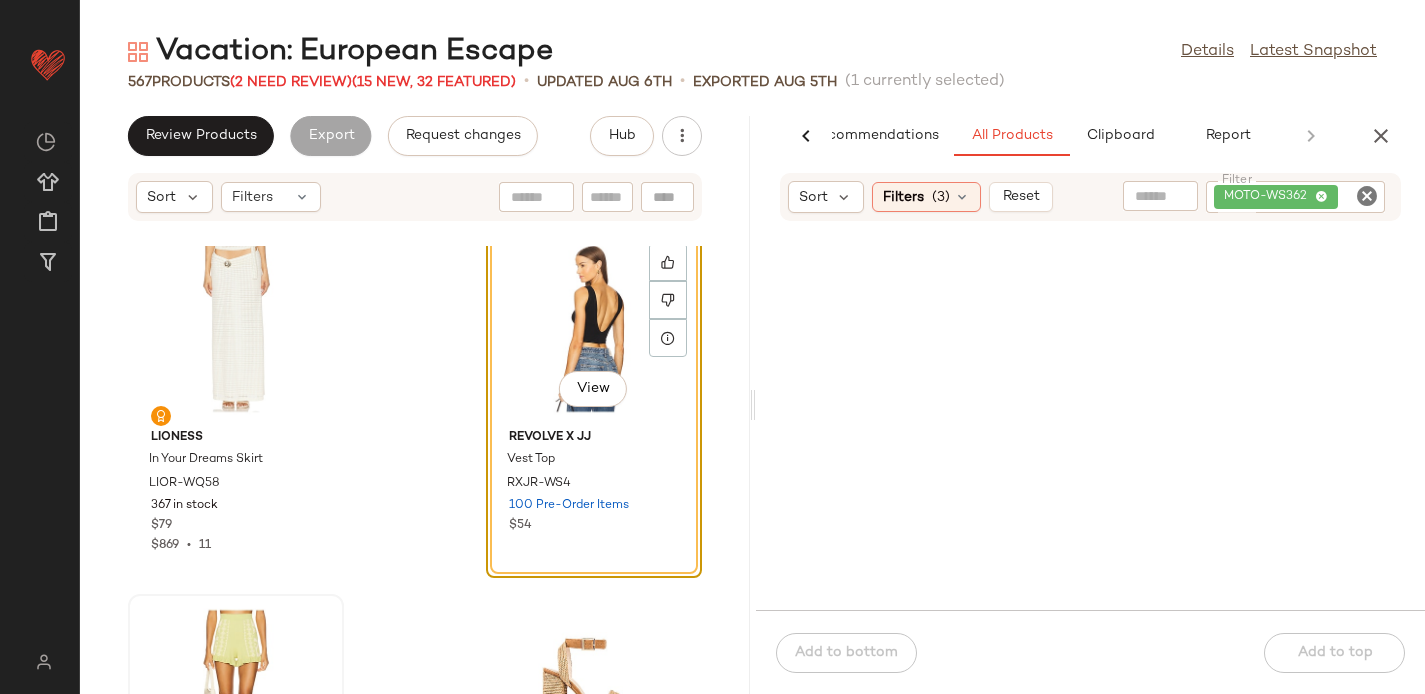 click 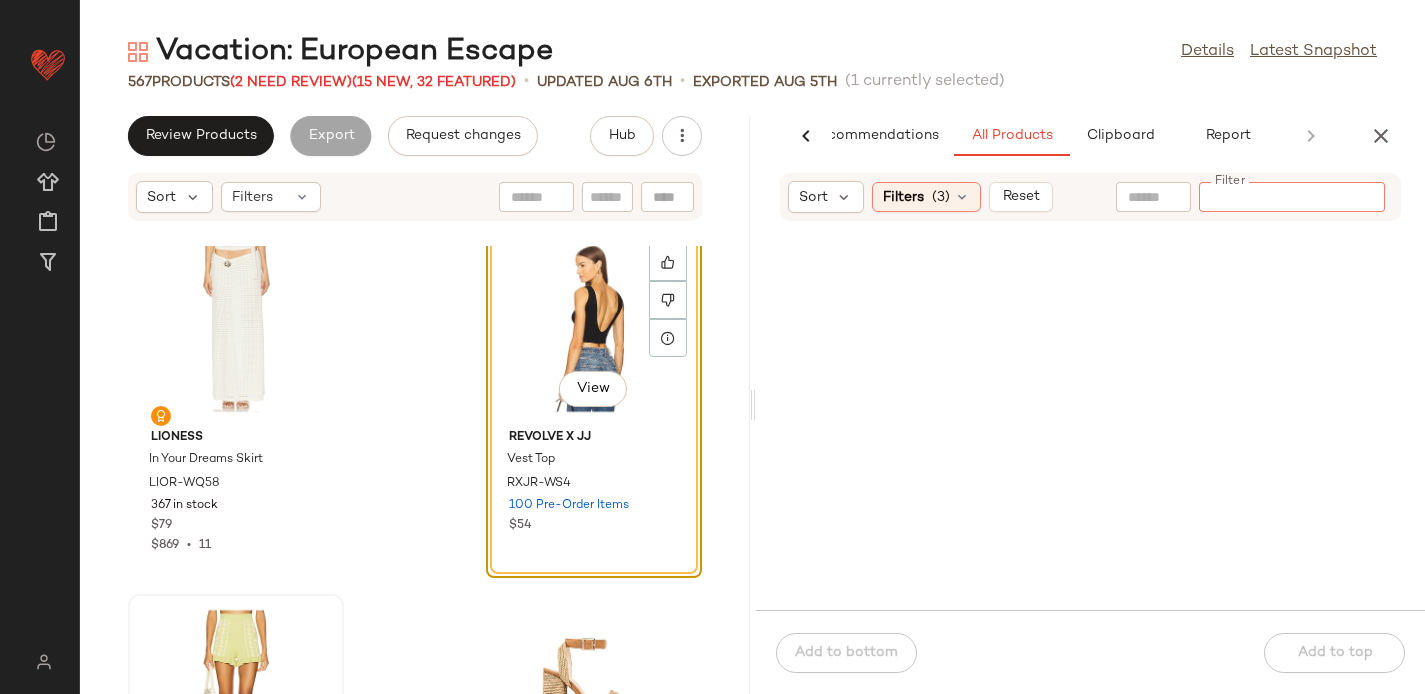 paste on "**********" 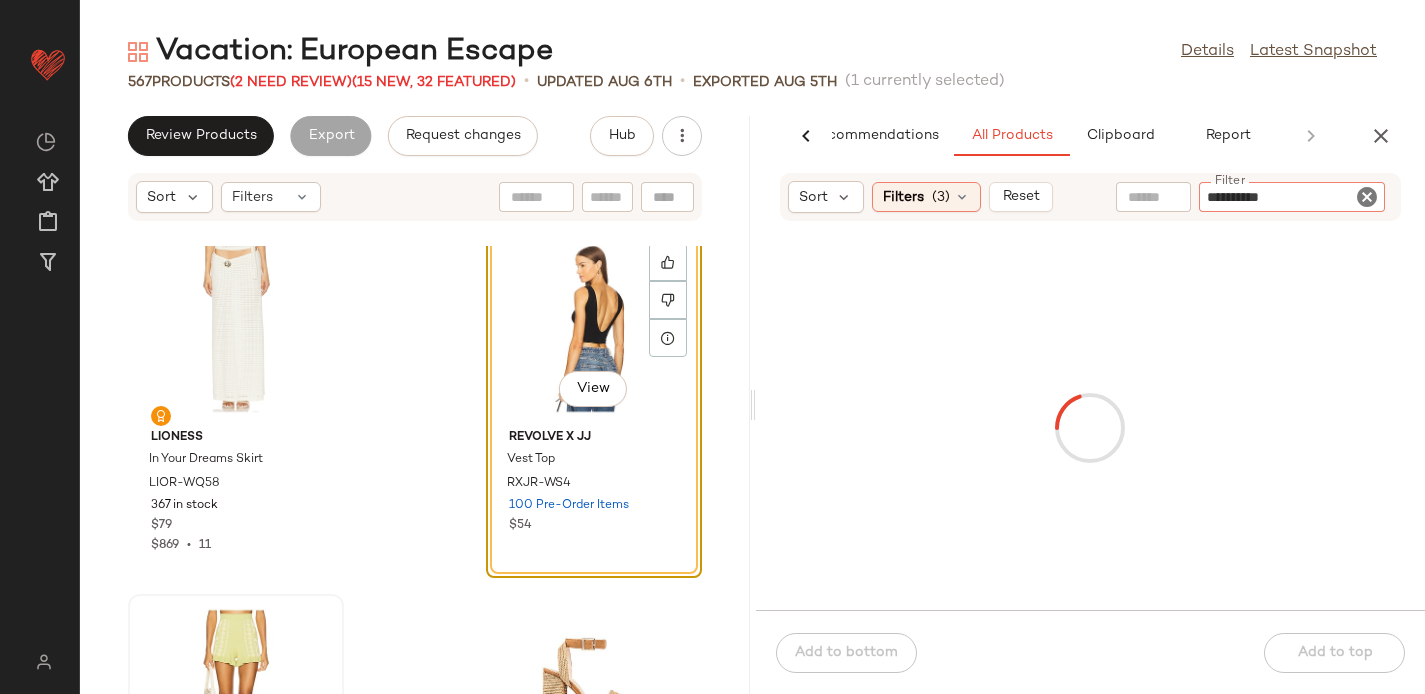 type 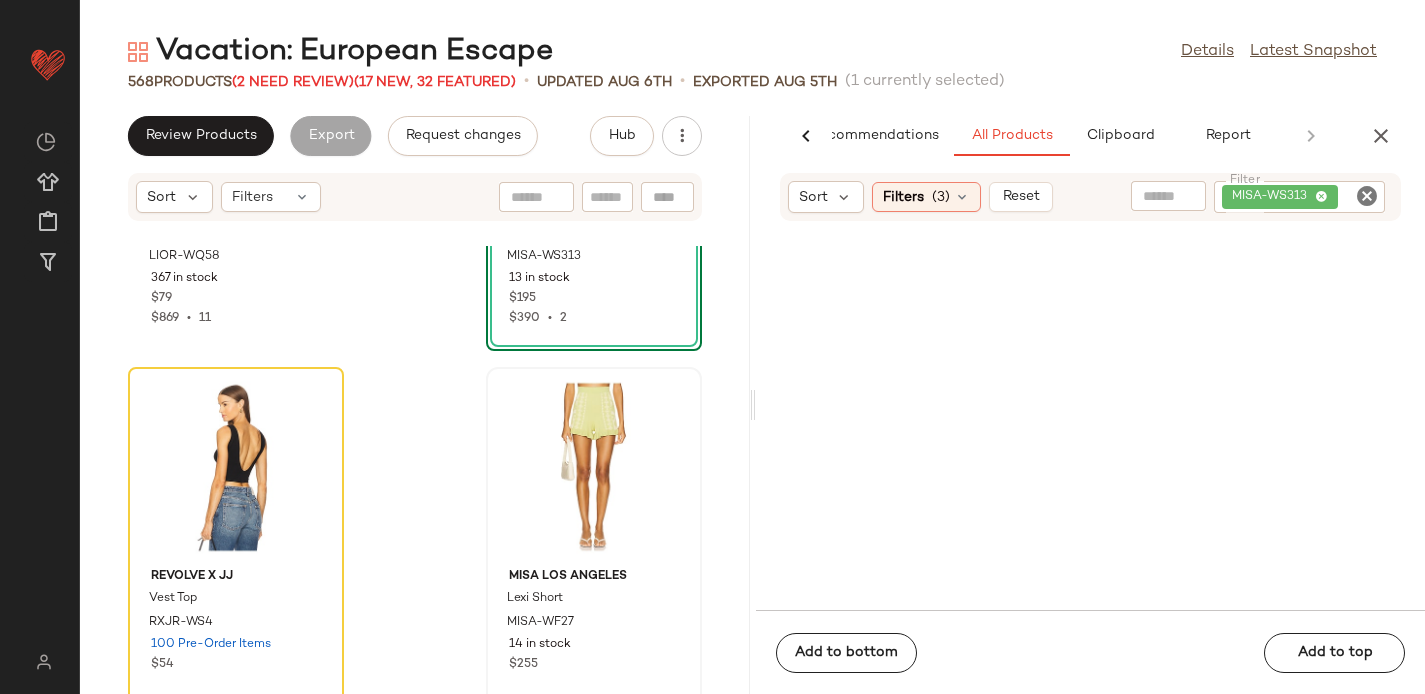 scroll, scrollTop: 95092, scrollLeft: 0, axis: vertical 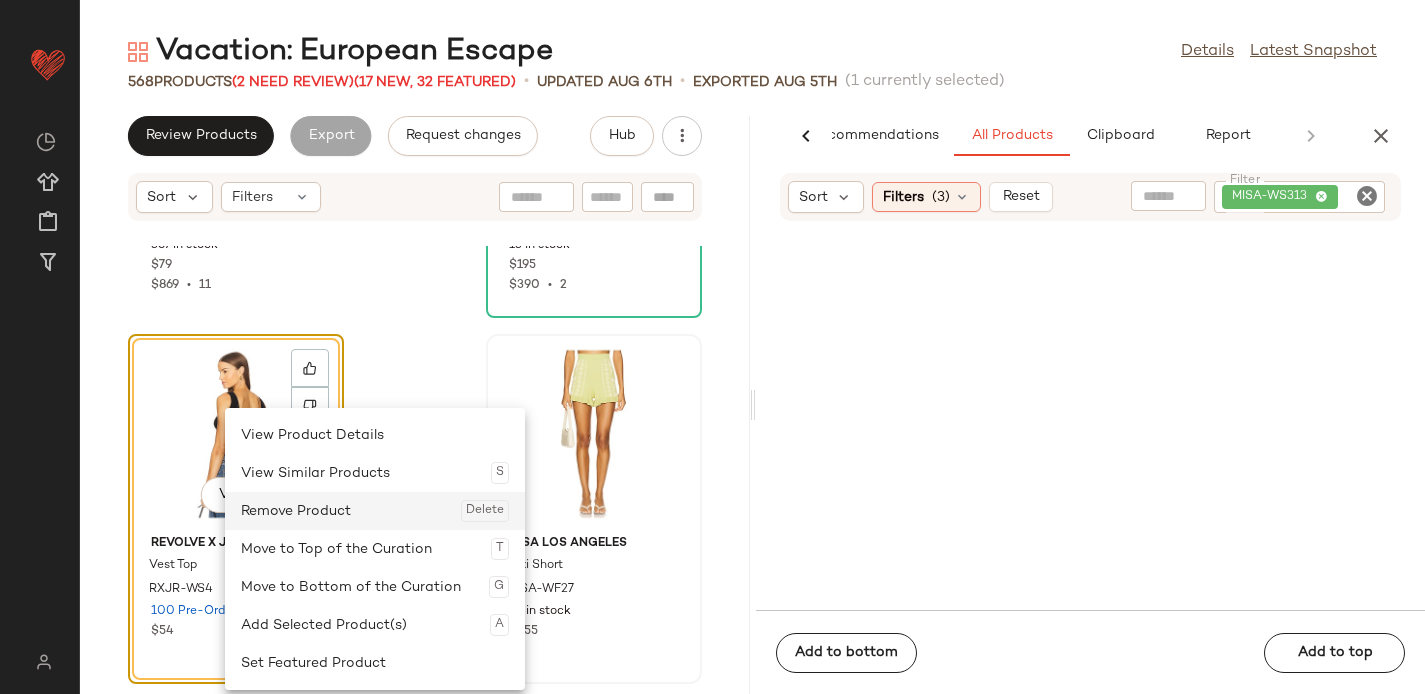 click on "Remove Product  Delete" 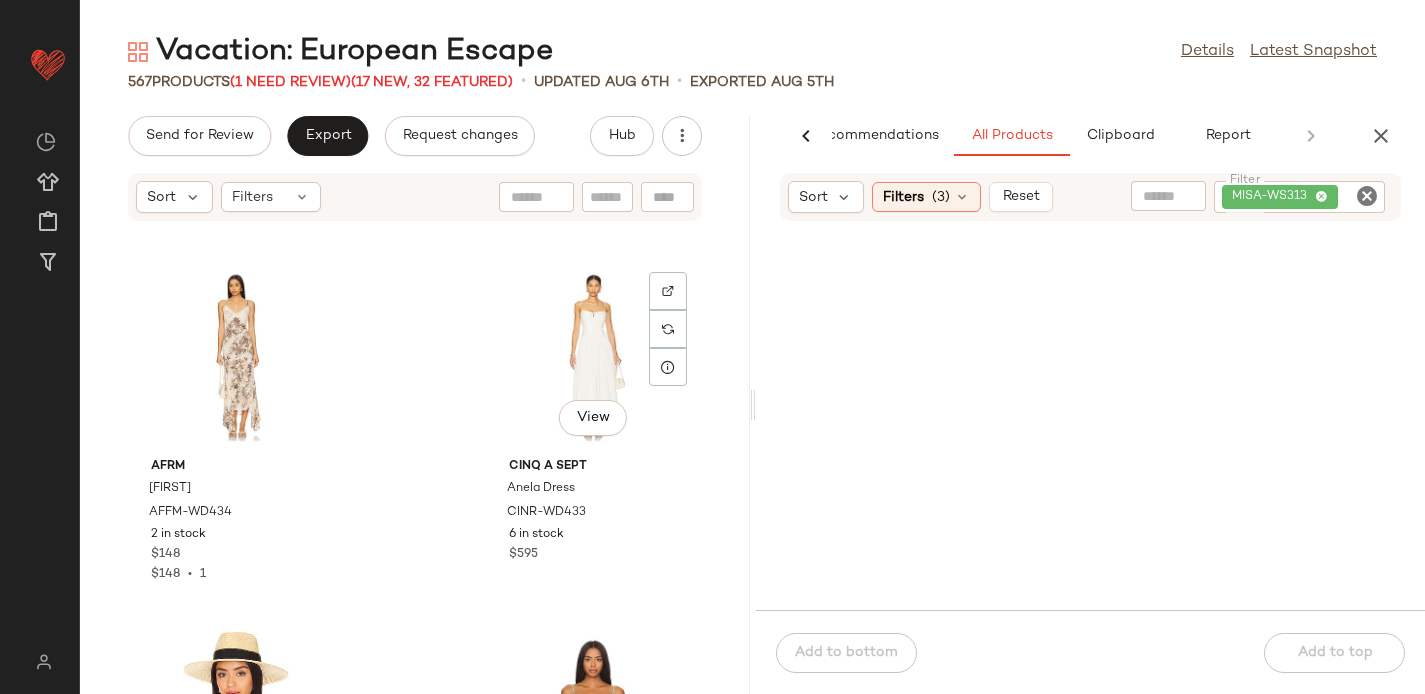 scroll, scrollTop: 95536, scrollLeft: 0, axis: vertical 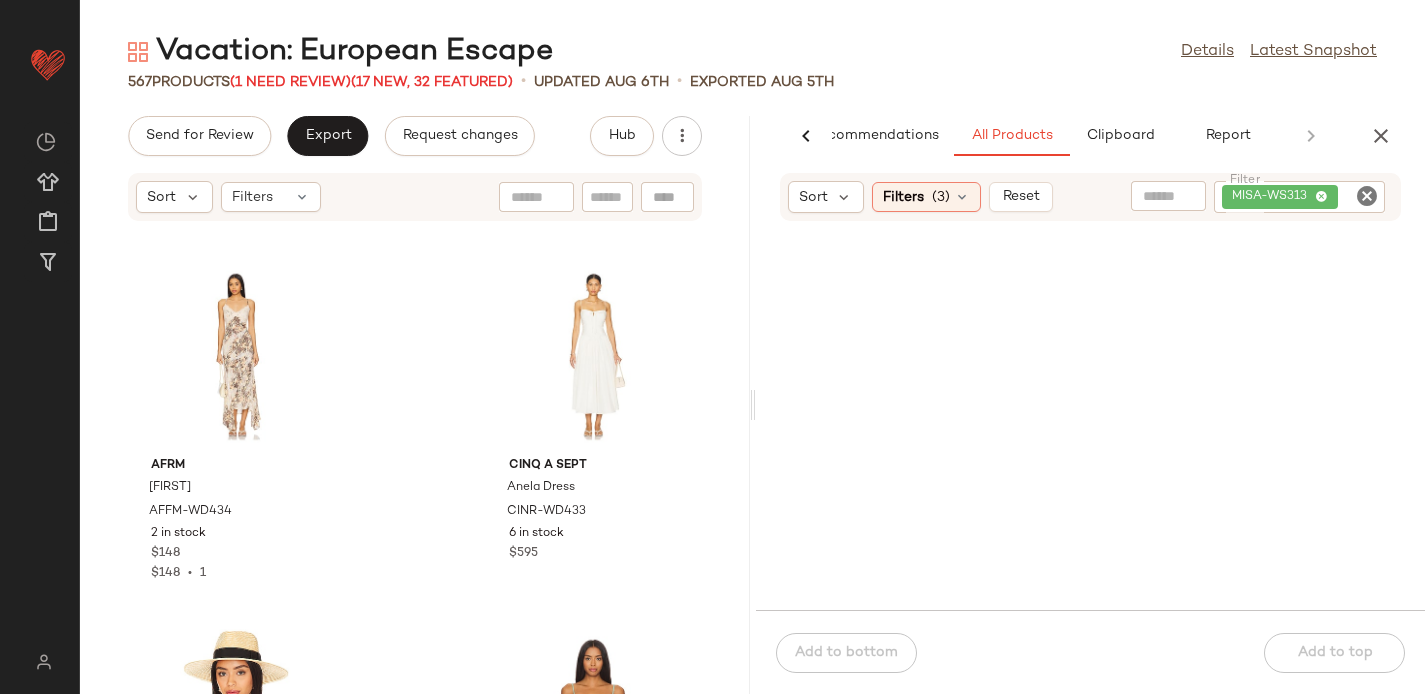 click 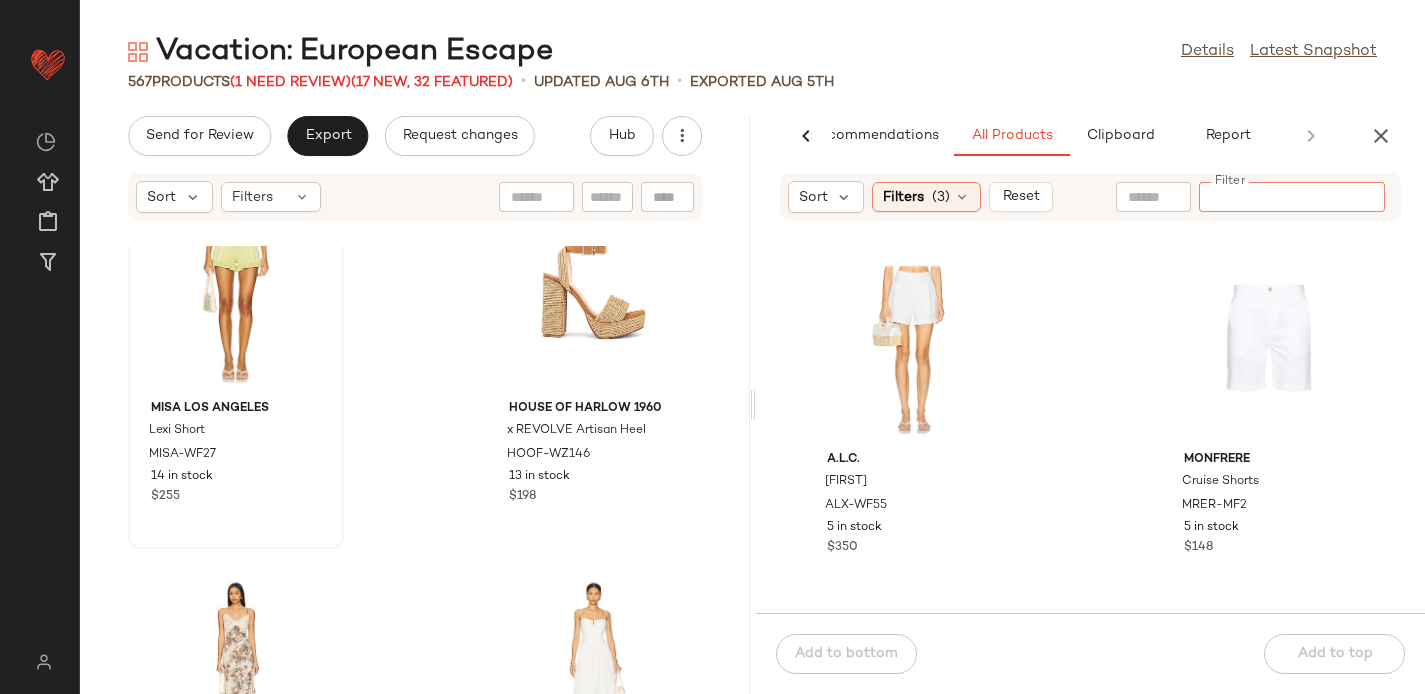 scroll, scrollTop: 94931, scrollLeft: 0, axis: vertical 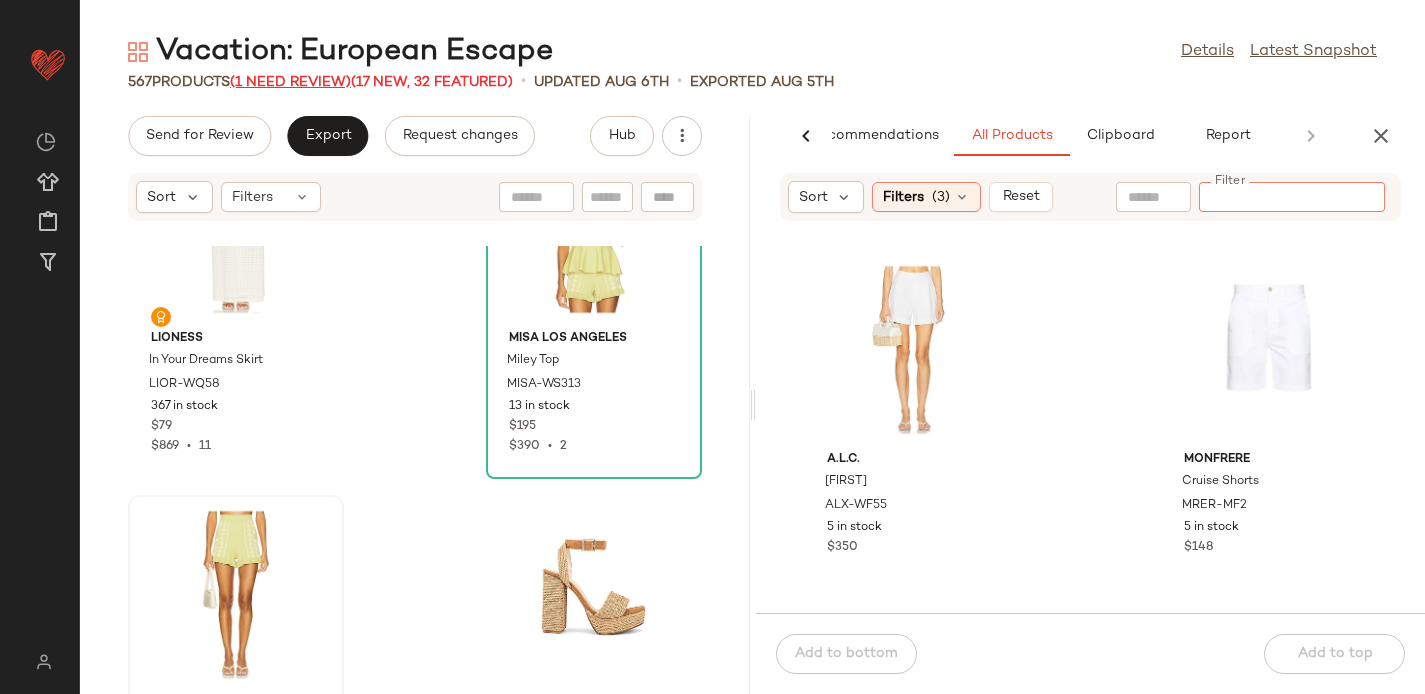 click on "(1 Need Review)" at bounding box center (290, 82) 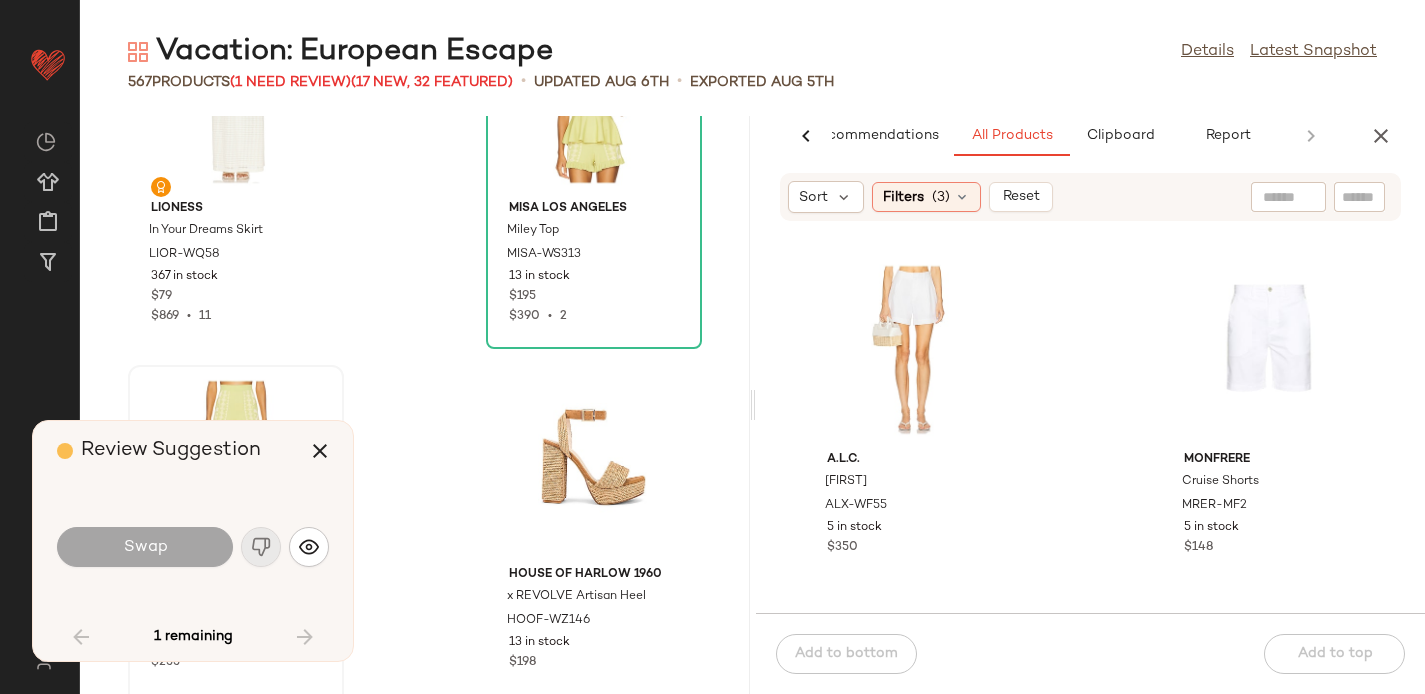 click on "1 remaining" at bounding box center (193, 637) 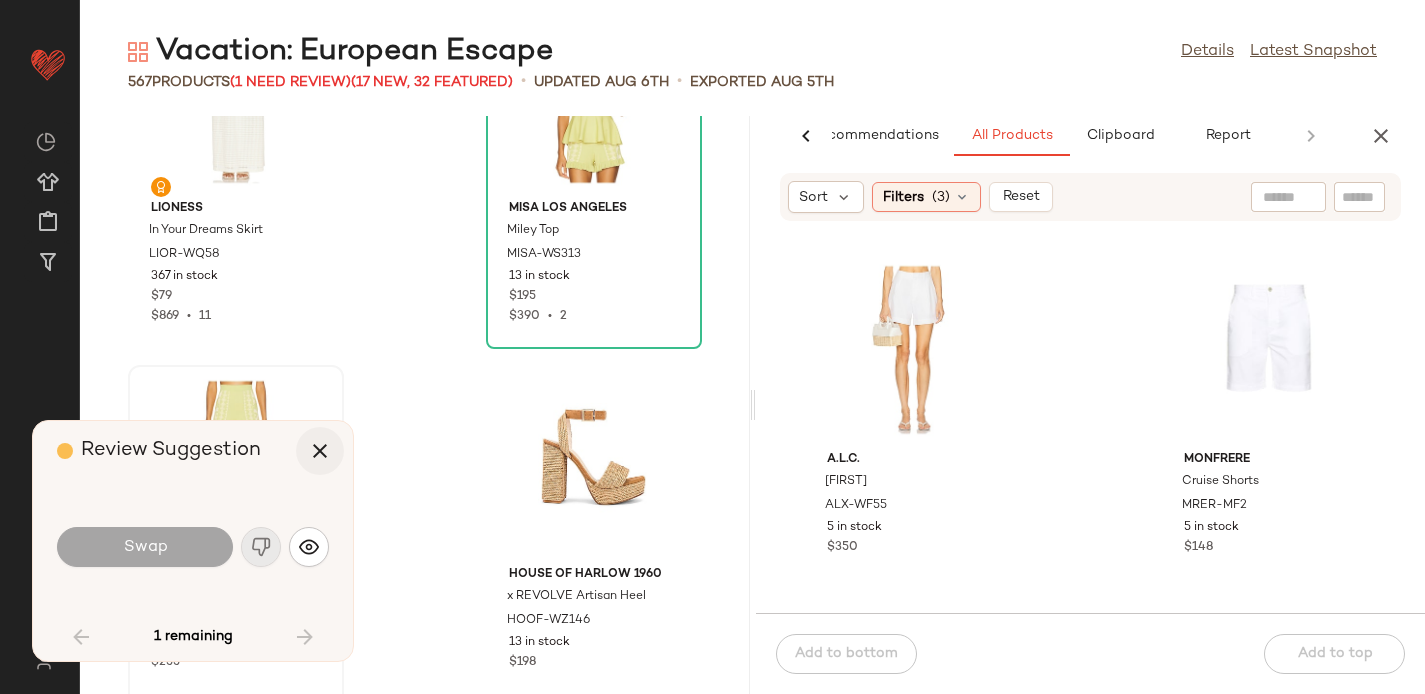 click at bounding box center (320, 451) 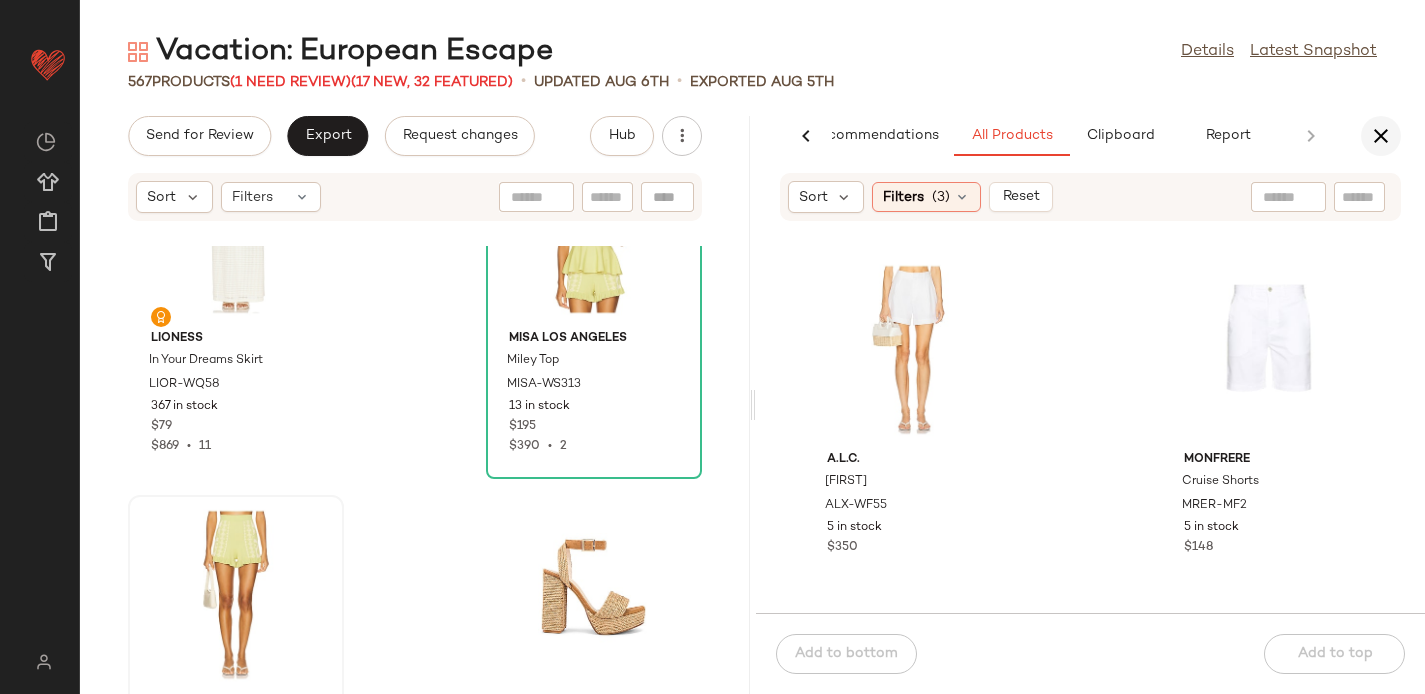 click at bounding box center [1381, 136] 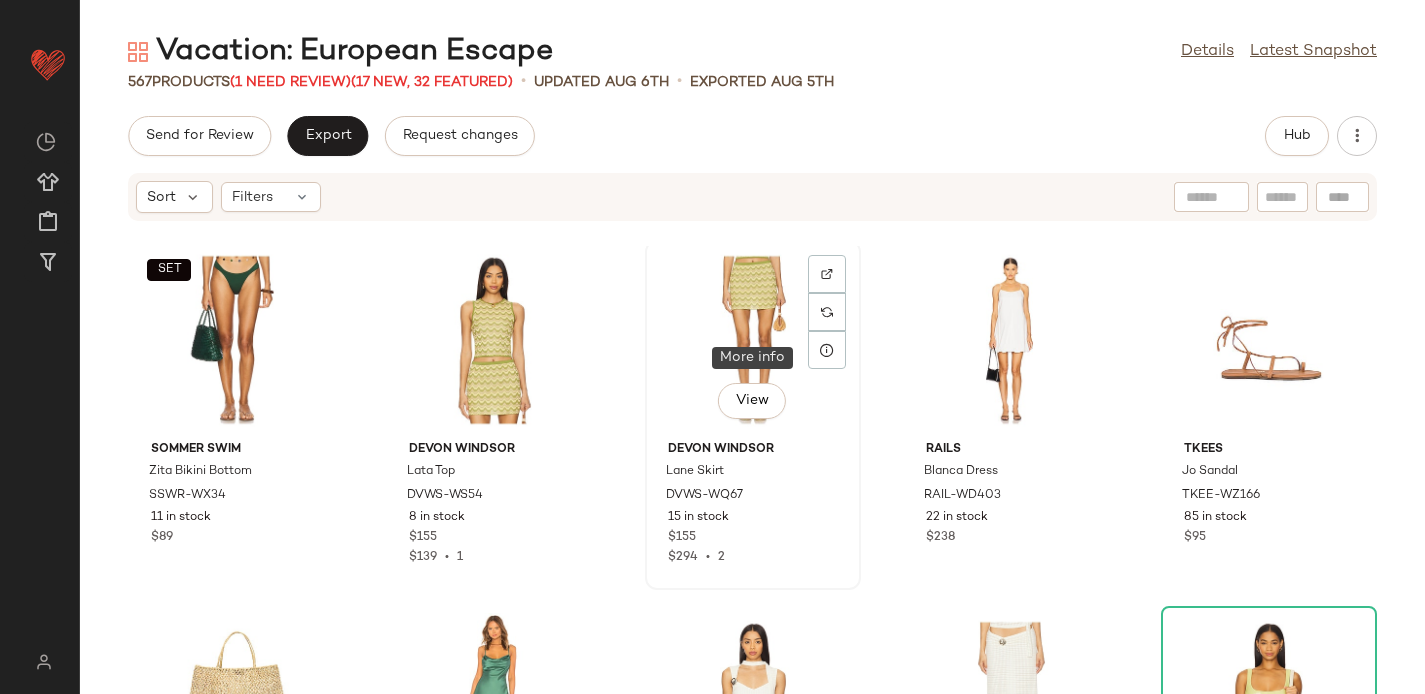 scroll, scrollTop: 37350, scrollLeft: 0, axis: vertical 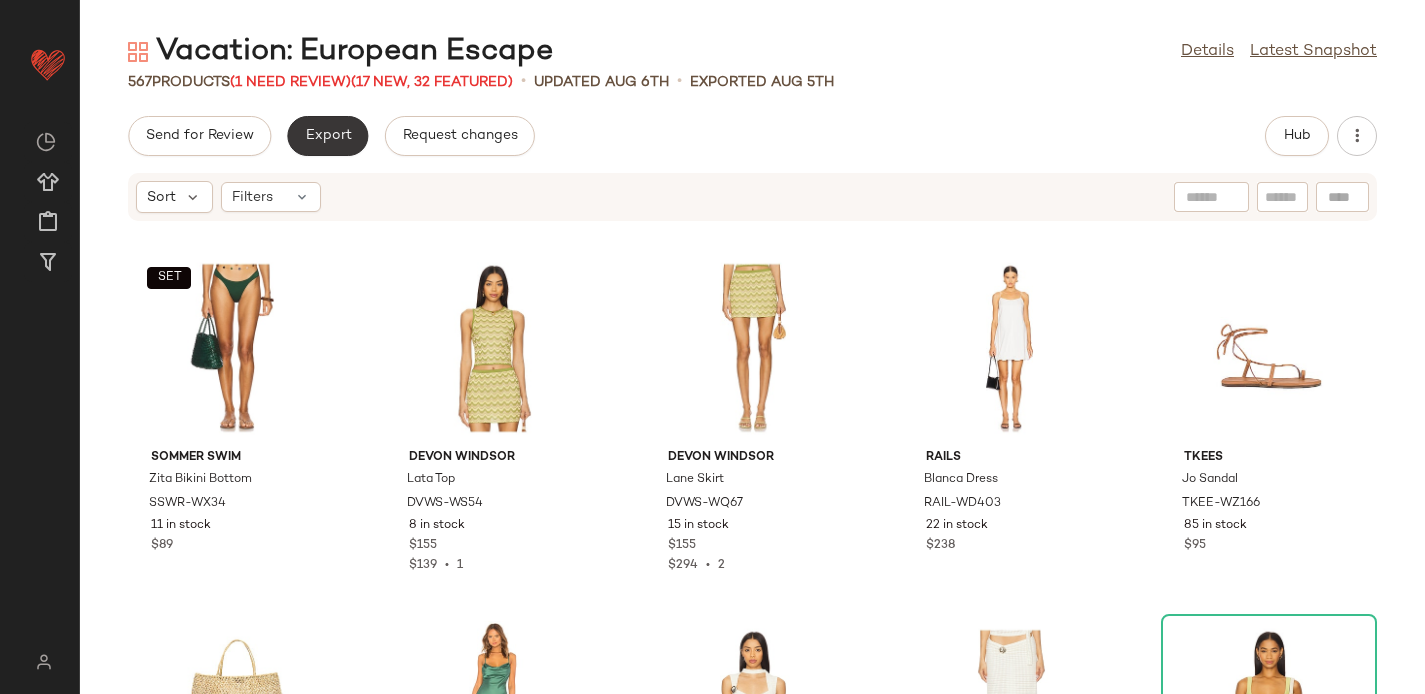 click on "Export" at bounding box center [327, 136] 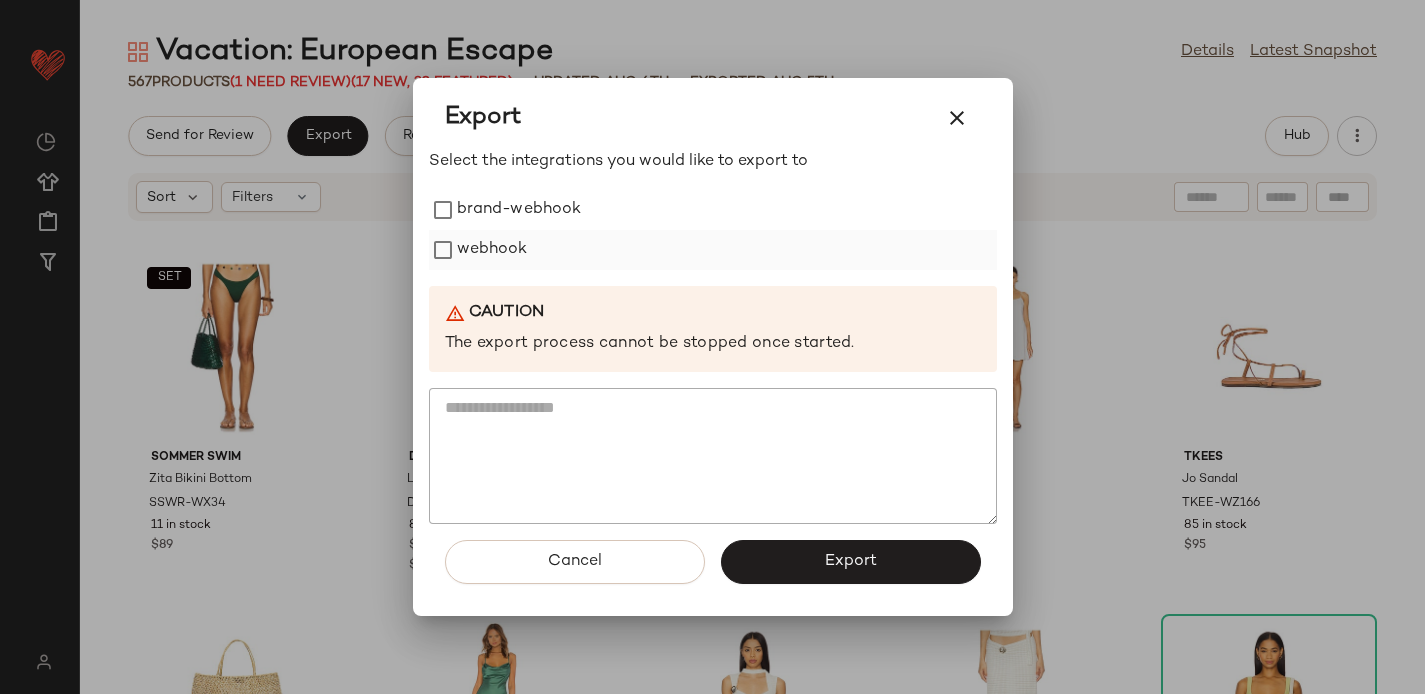 click on "webhook" at bounding box center [492, 250] 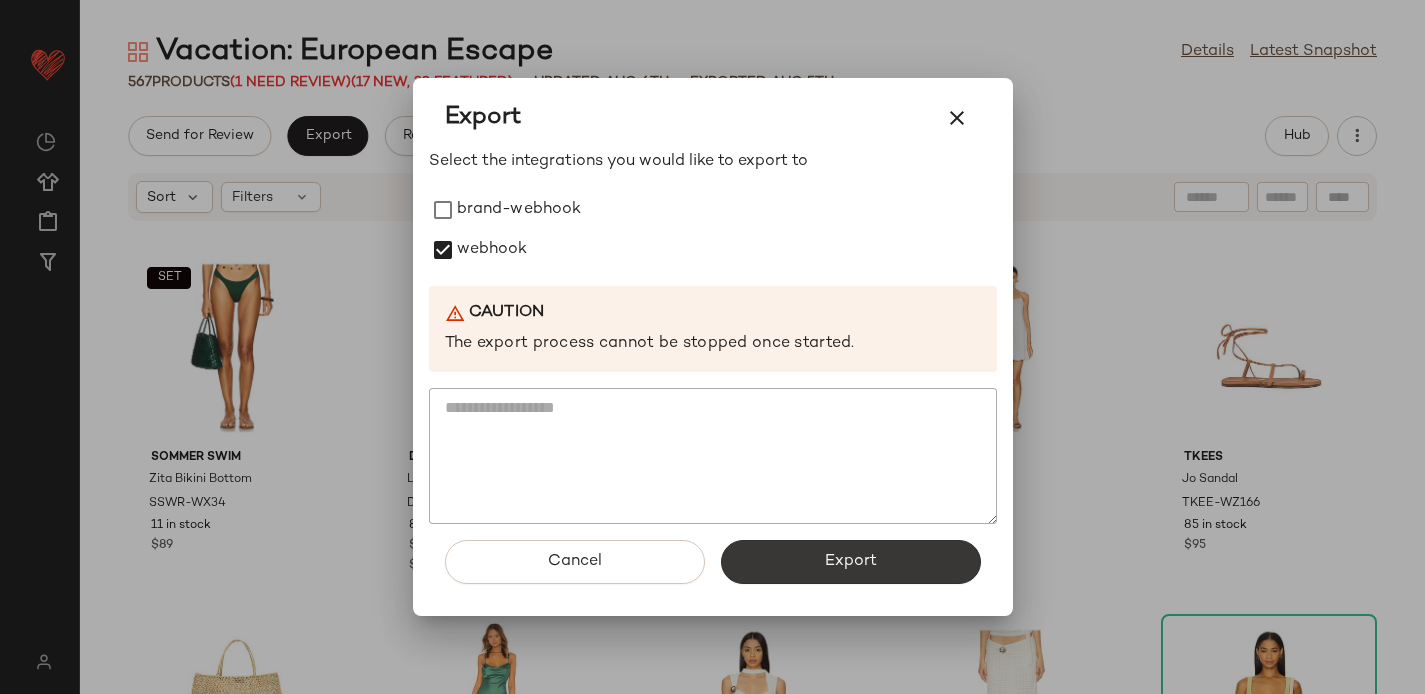 click on "Export" at bounding box center [851, 562] 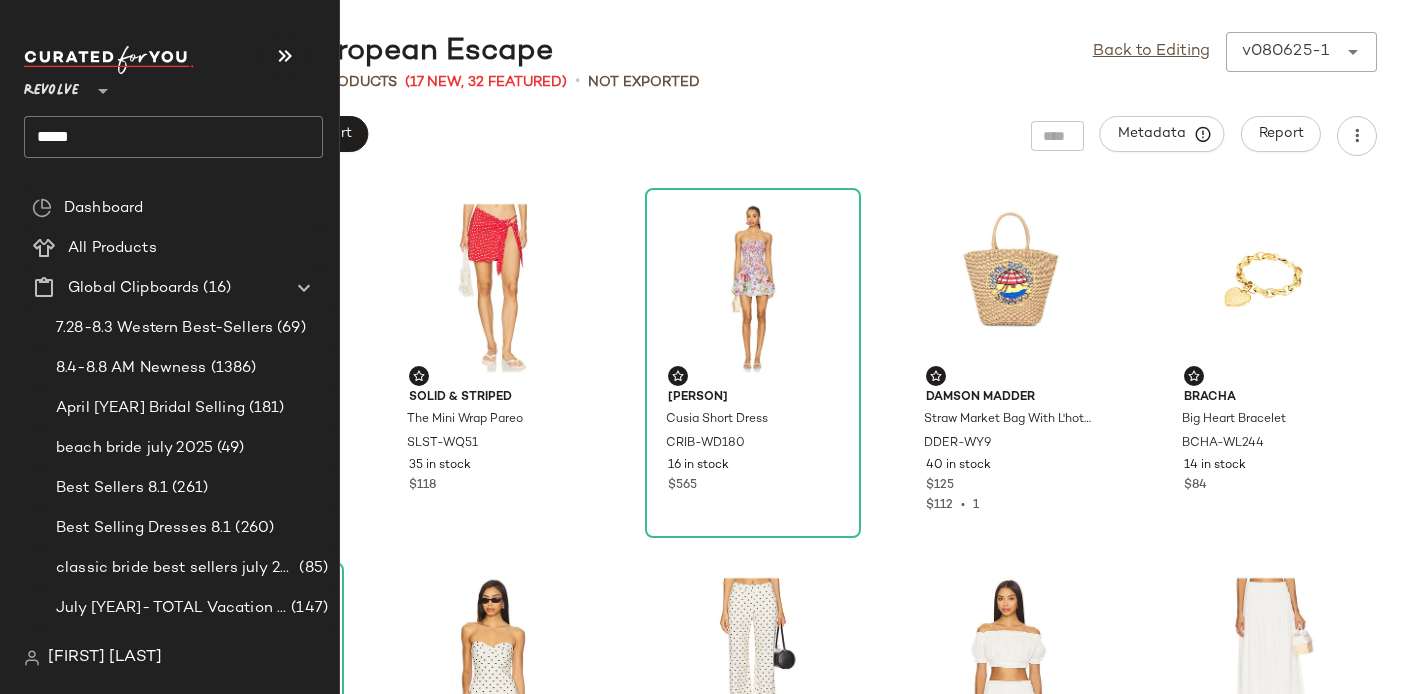 click on "*****" 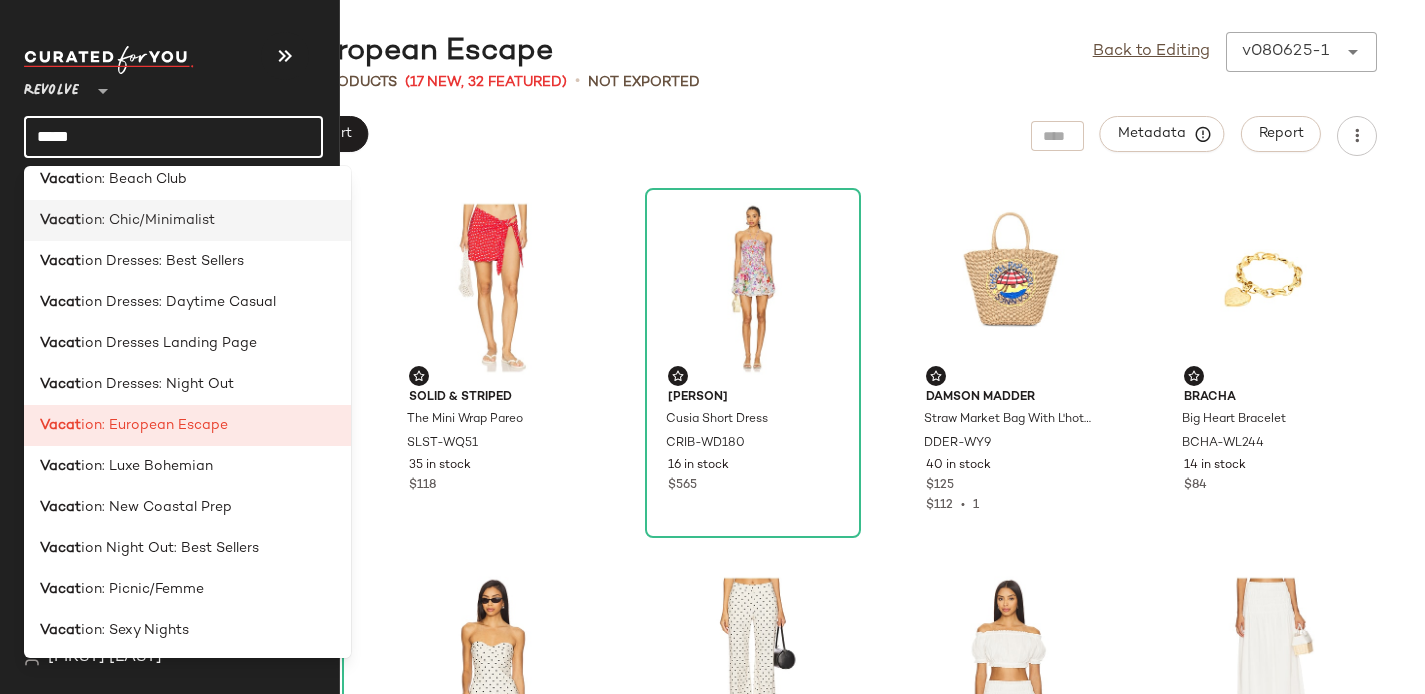 scroll, scrollTop: 221, scrollLeft: 0, axis: vertical 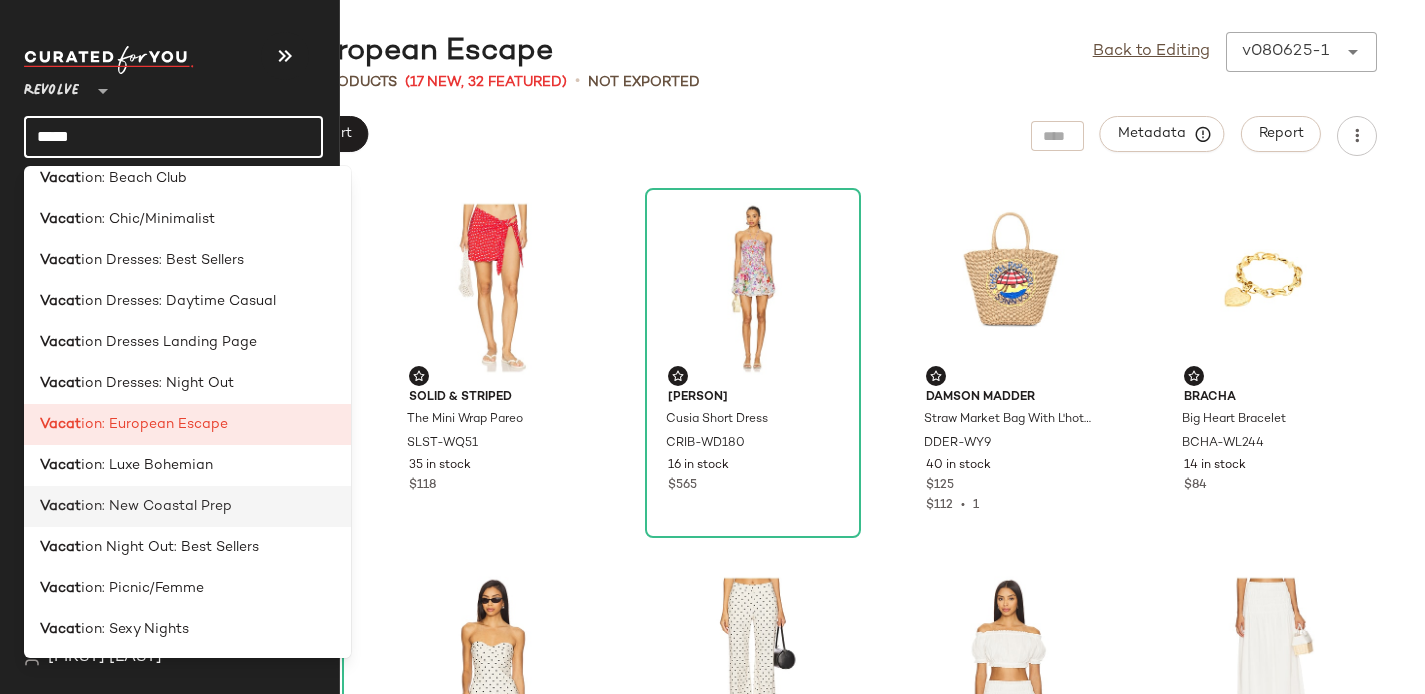 click on "ion: New Coastal Prep" at bounding box center [156, 506] 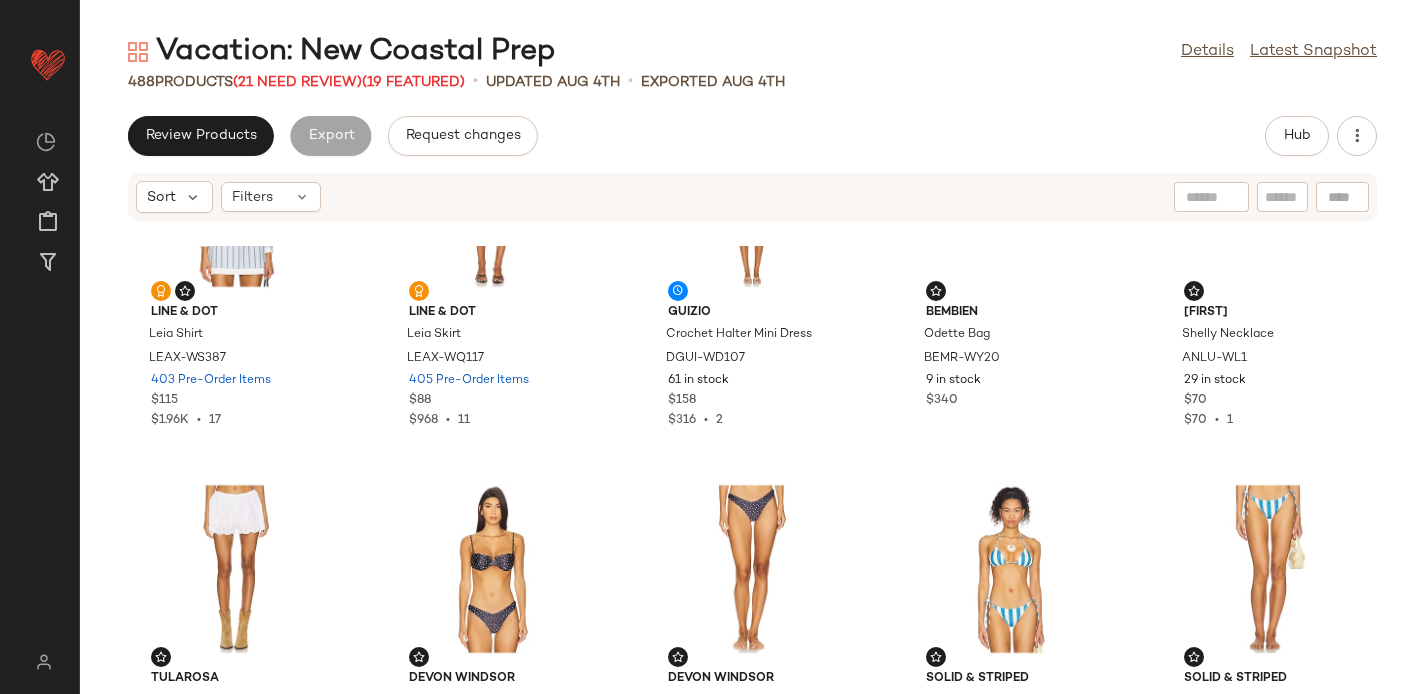 scroll, scrollTop: 0, scrollLeft: 0, axis: both 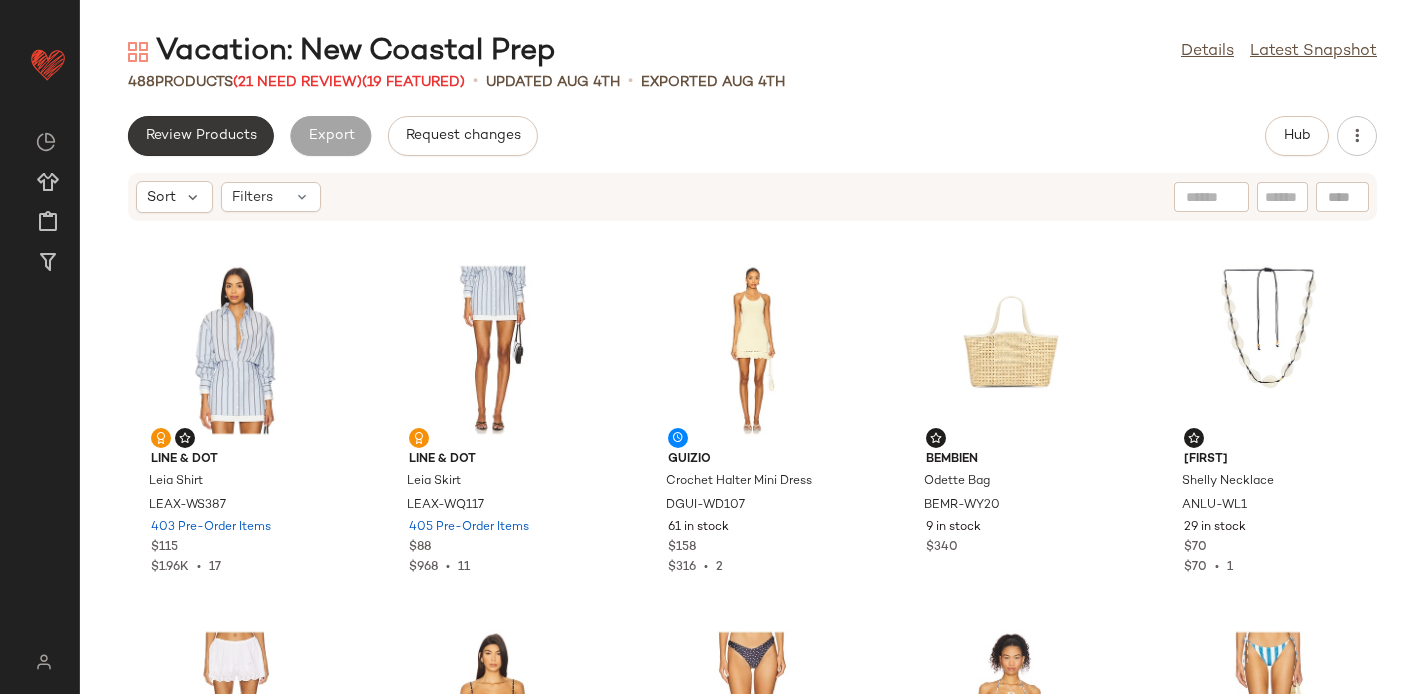 click on "Review Products" 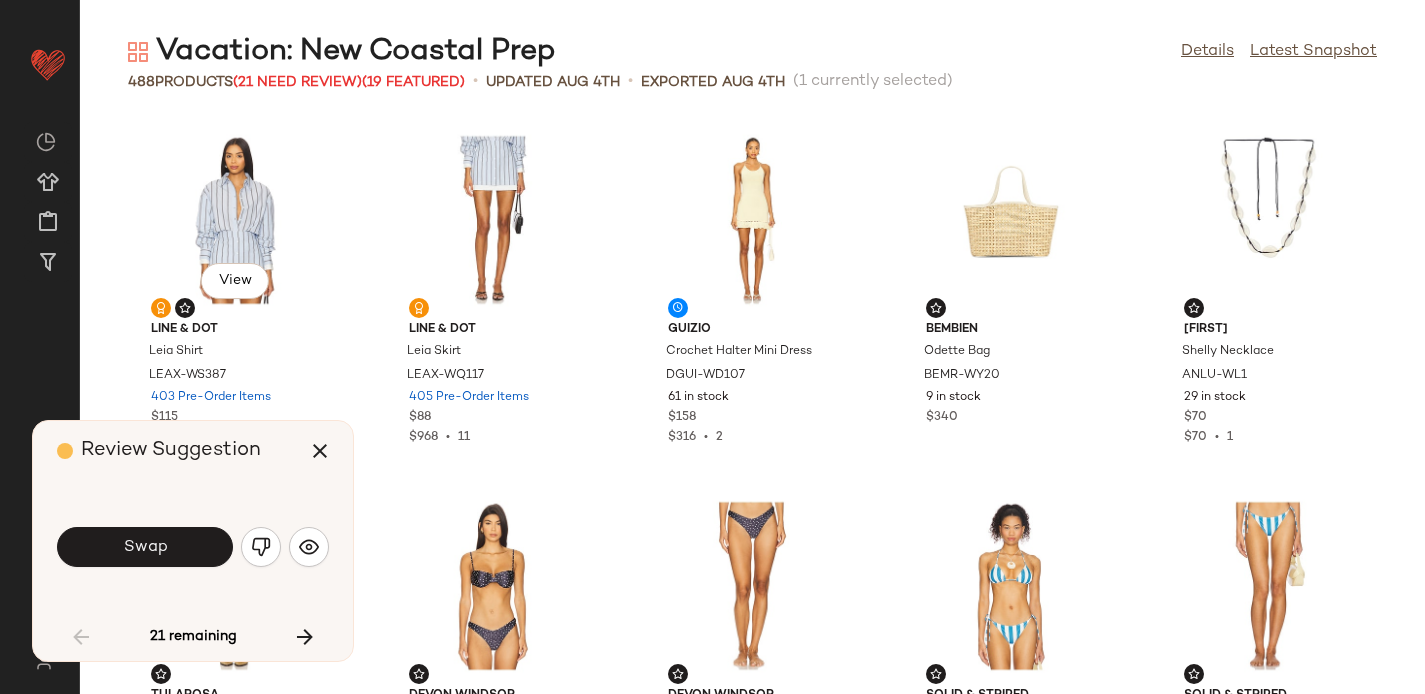 scroll, scrollTop: 748, scrollLeft: 0, axis: vertical 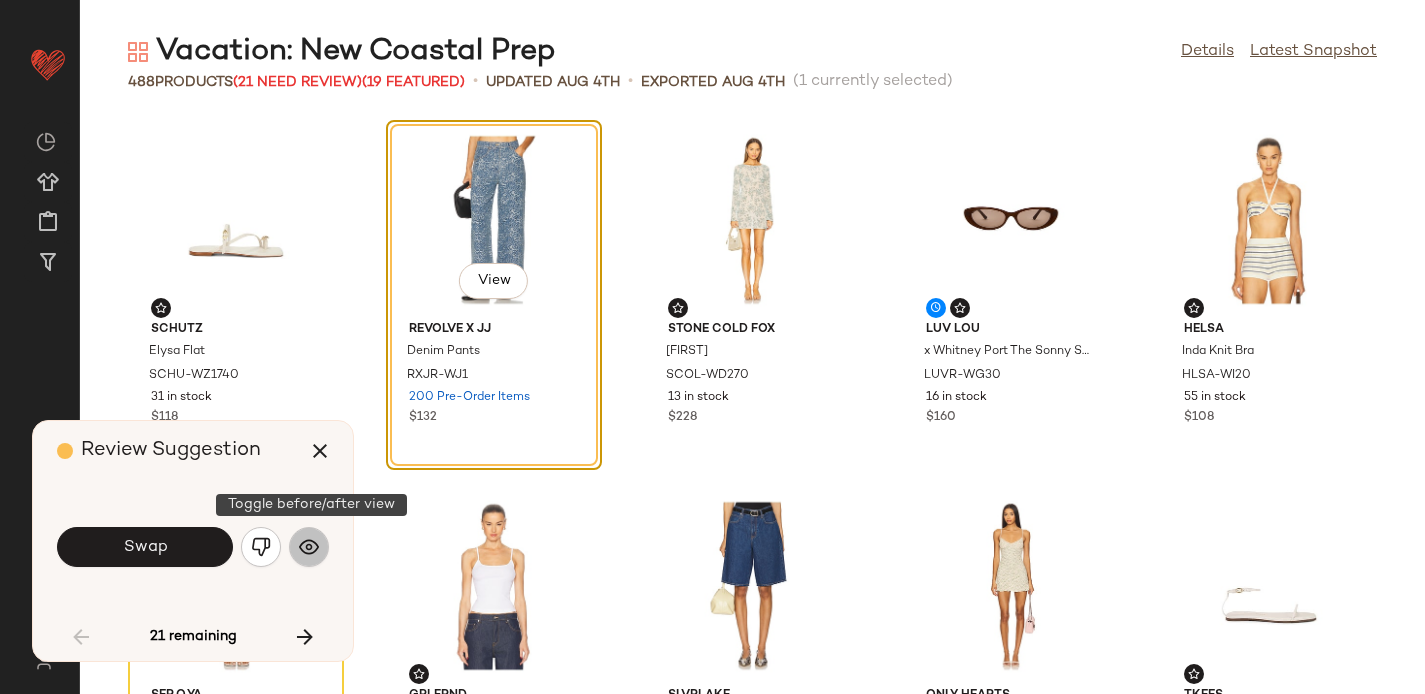 click 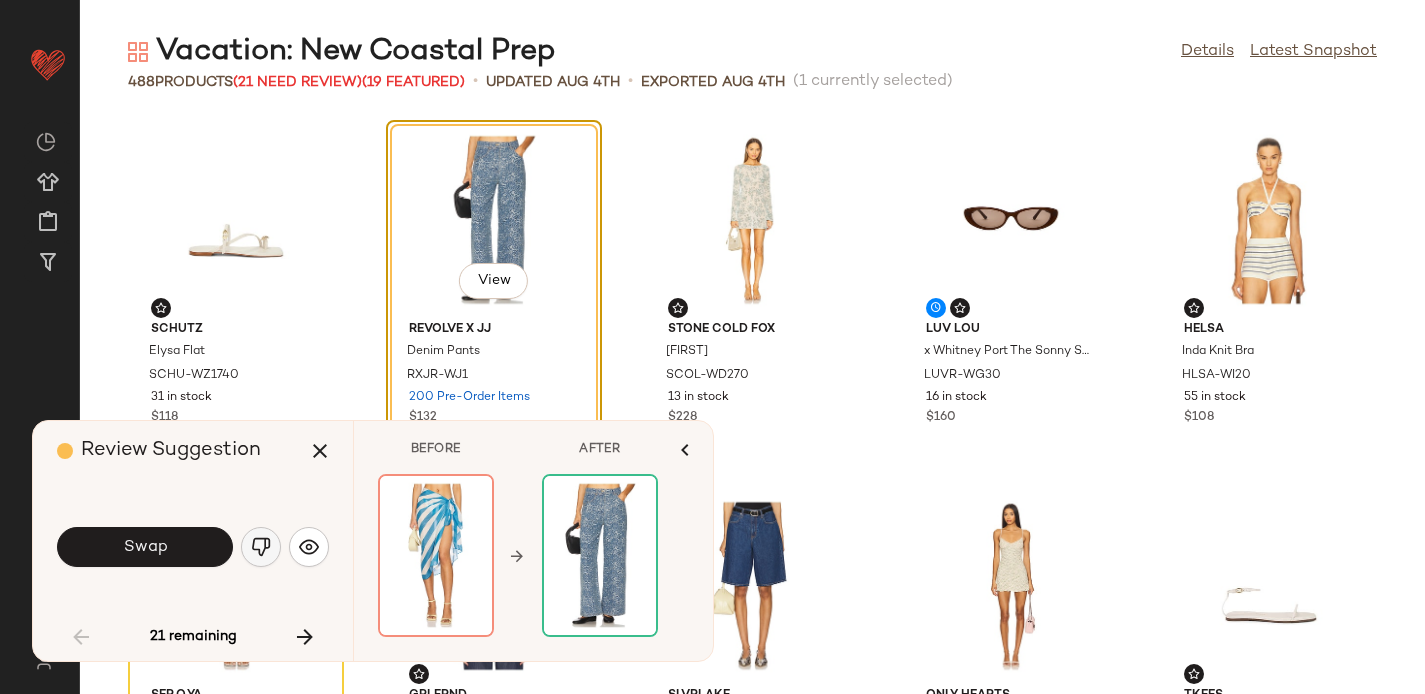 click 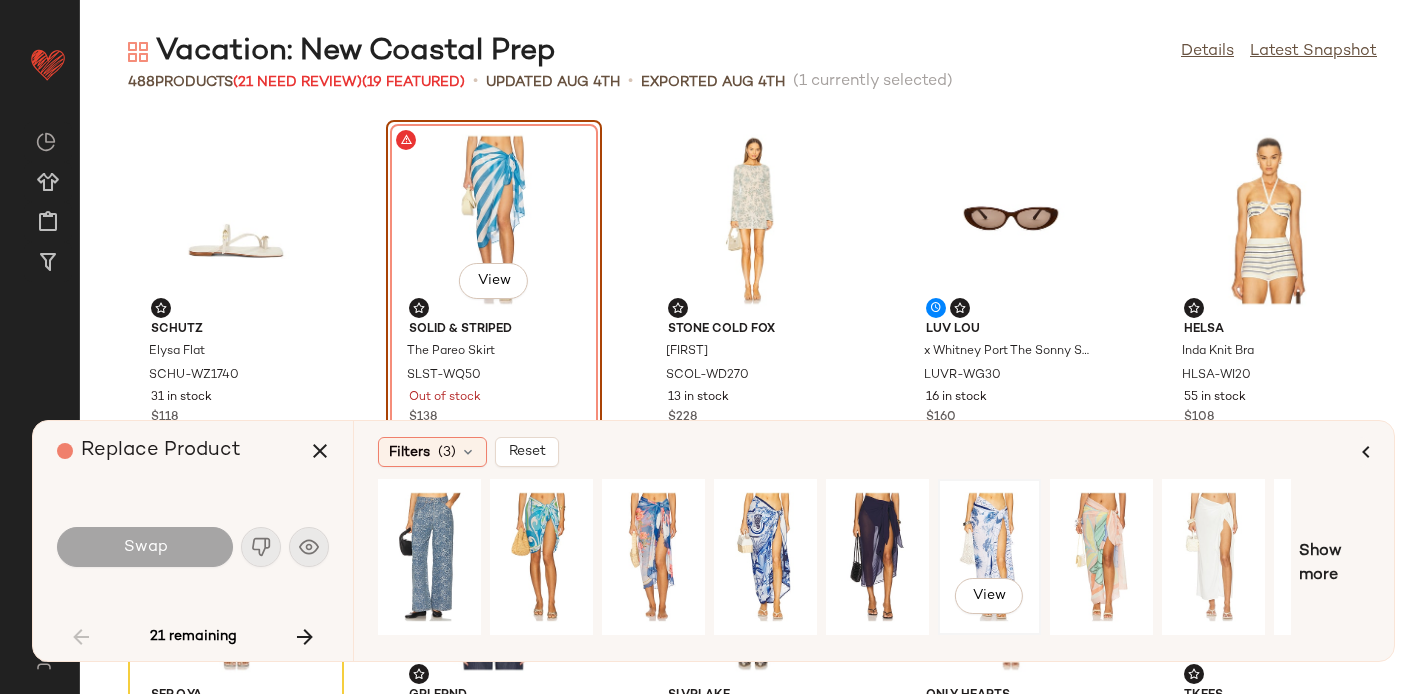 click on "View" 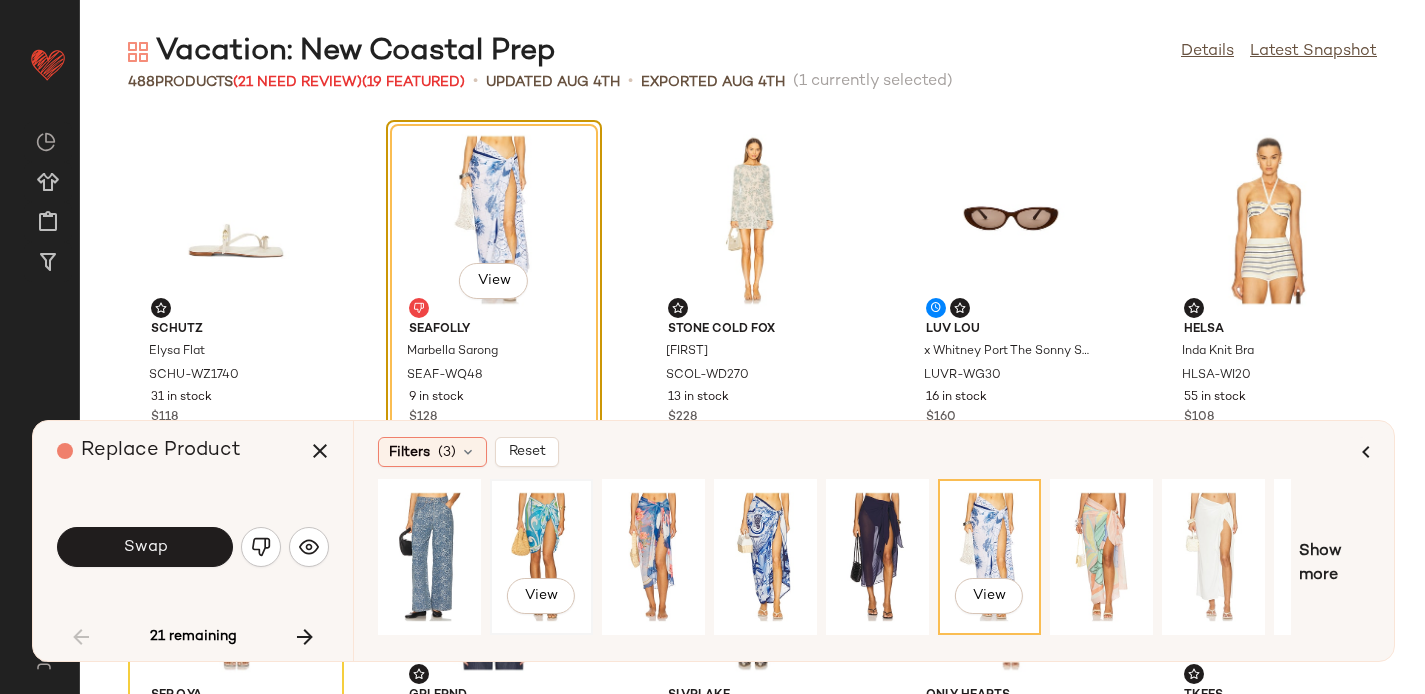 click on "View" 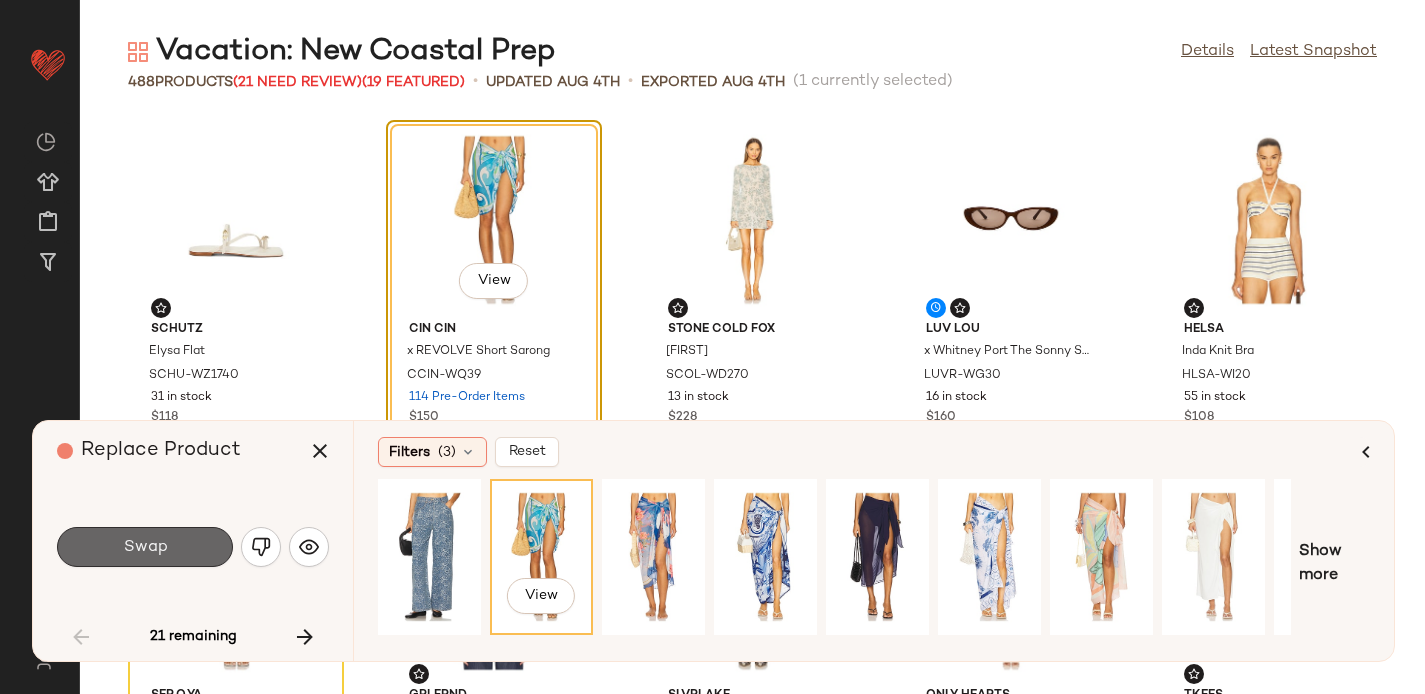 click on "Swap" 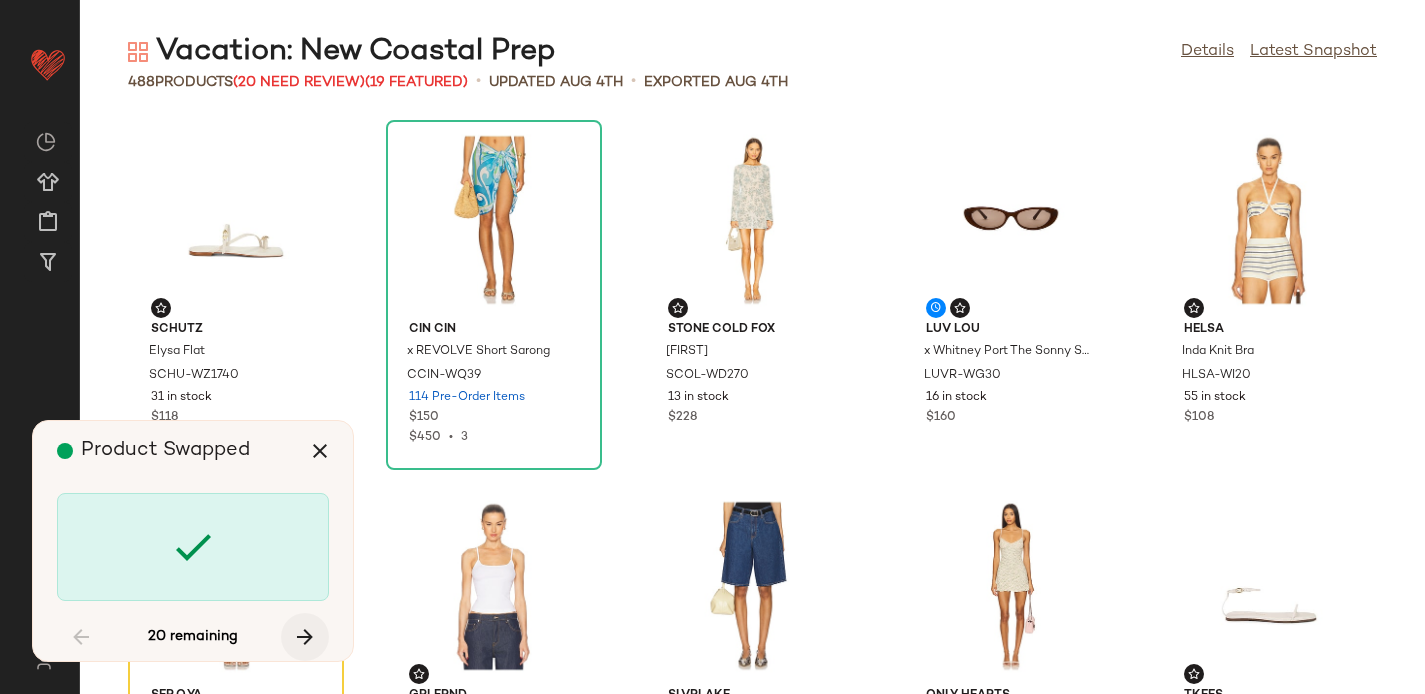 scroll, scrollTop: 1098, scrollLeft: 0, axis: vertical 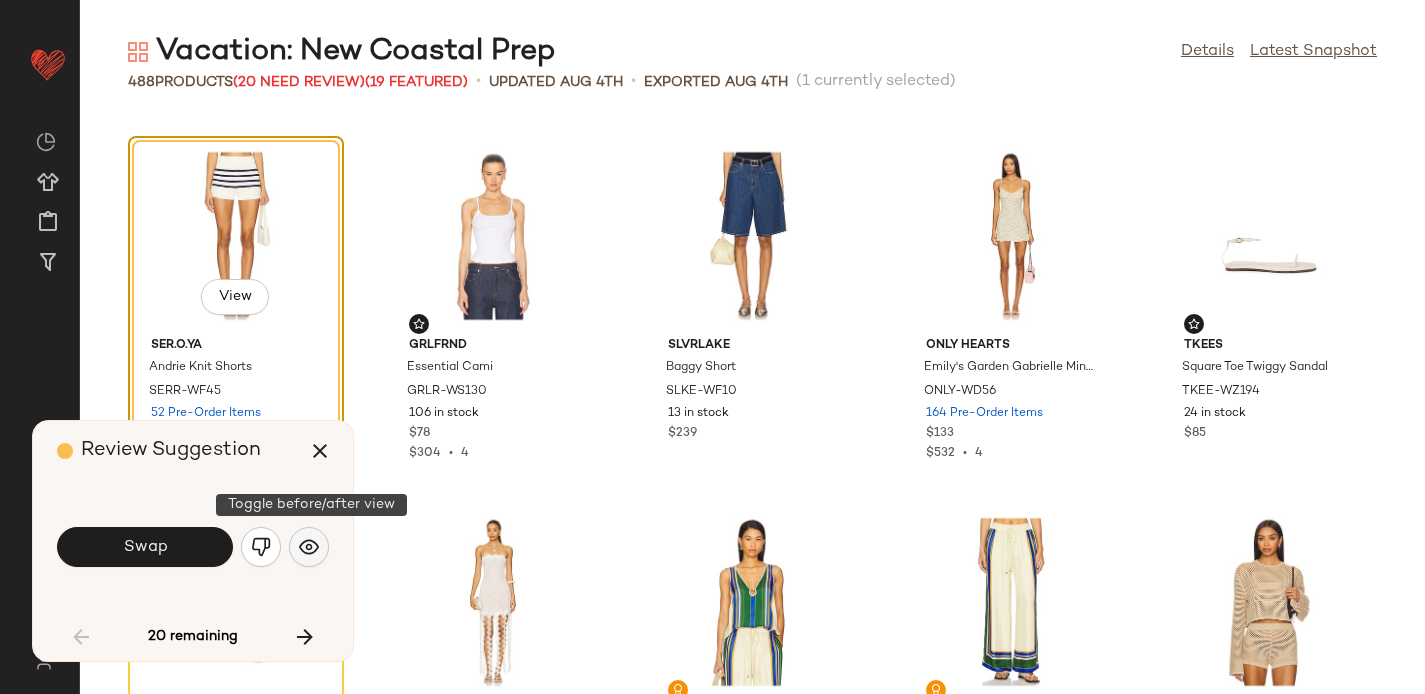 click 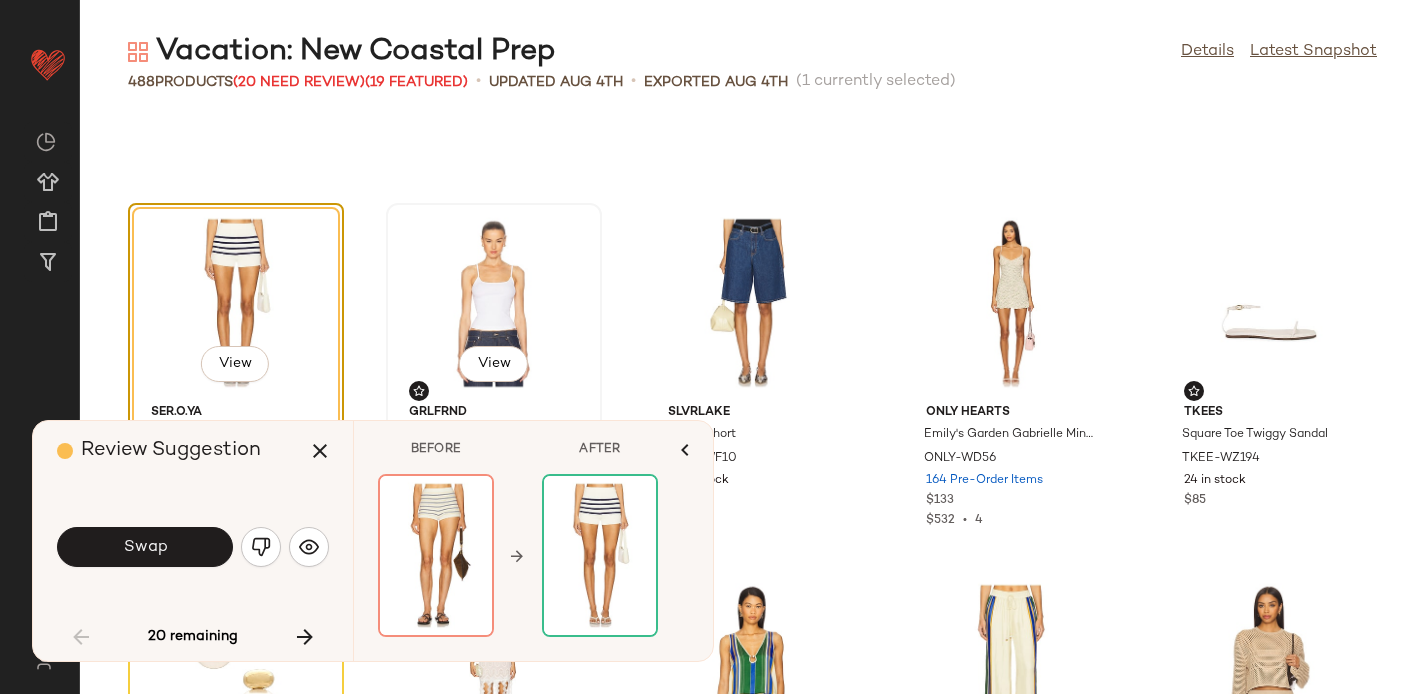 scroll, scrollTop: 1064, scrollLeft: 0, axis: vertical 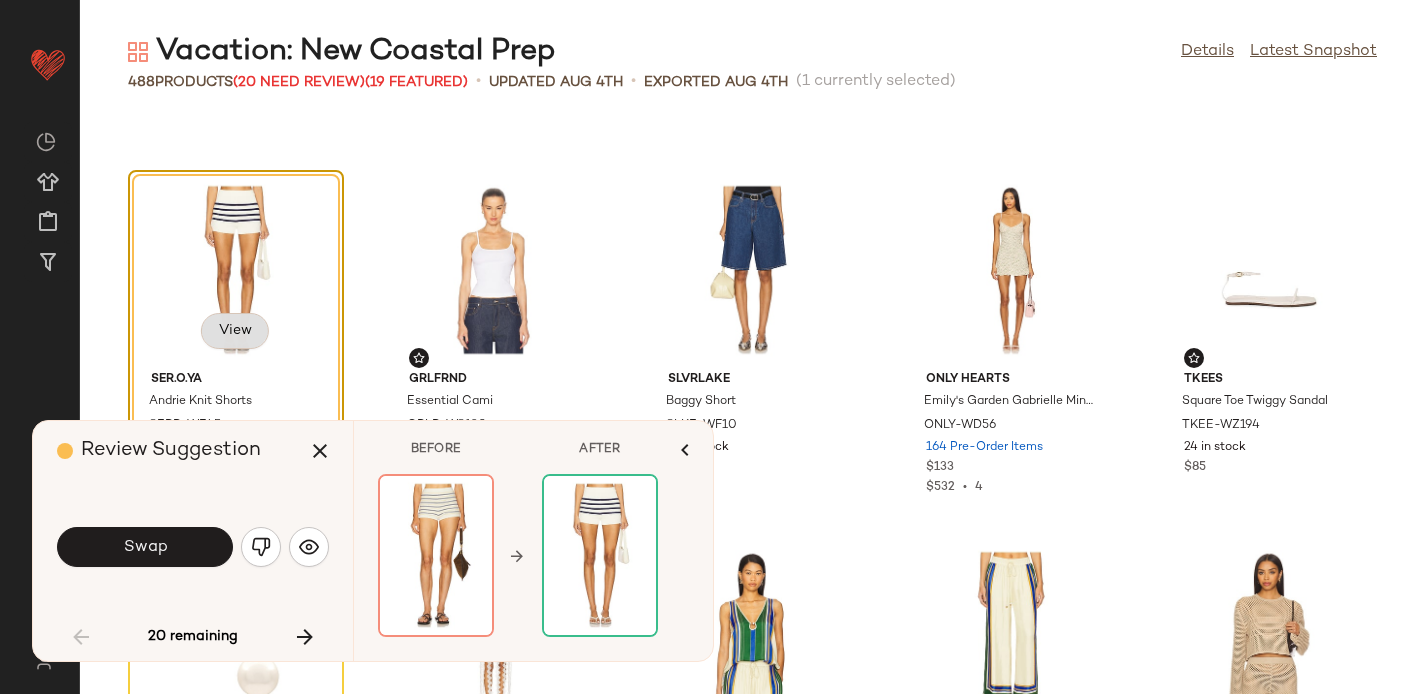 click on "View" at bounding box center (235, 331) 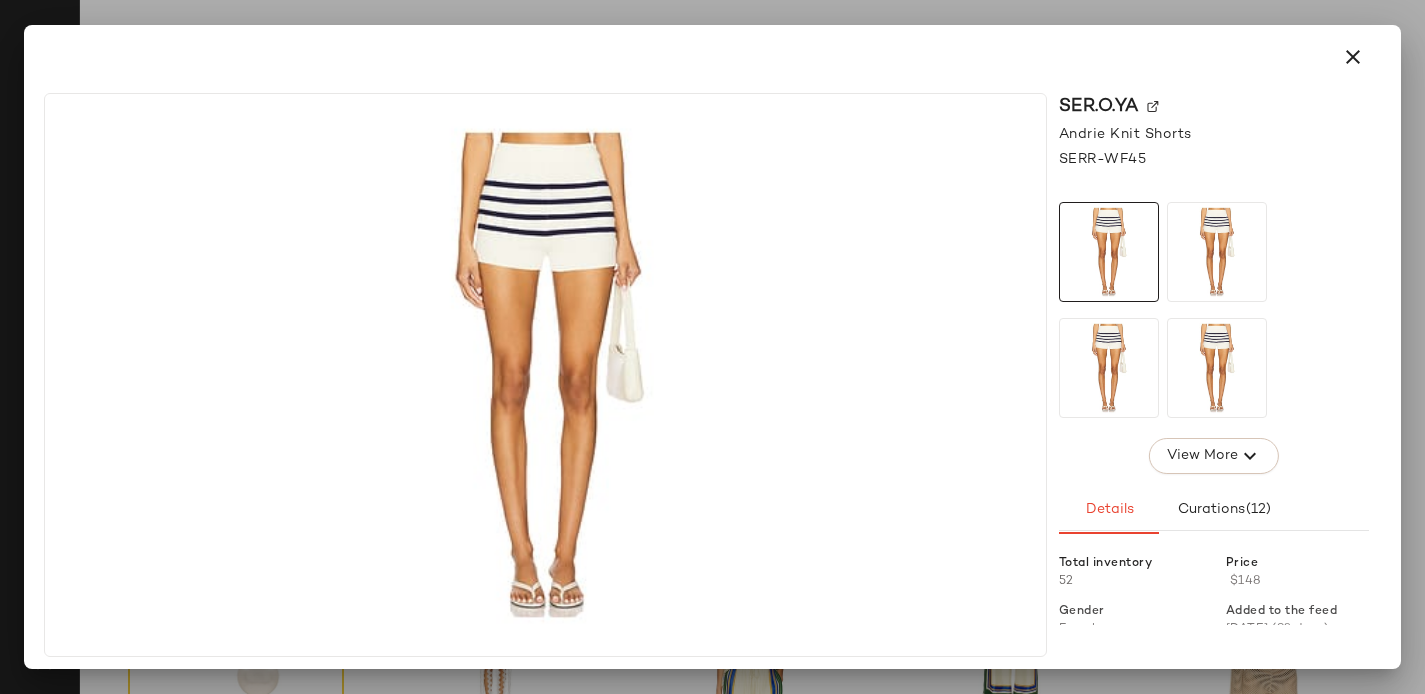 click 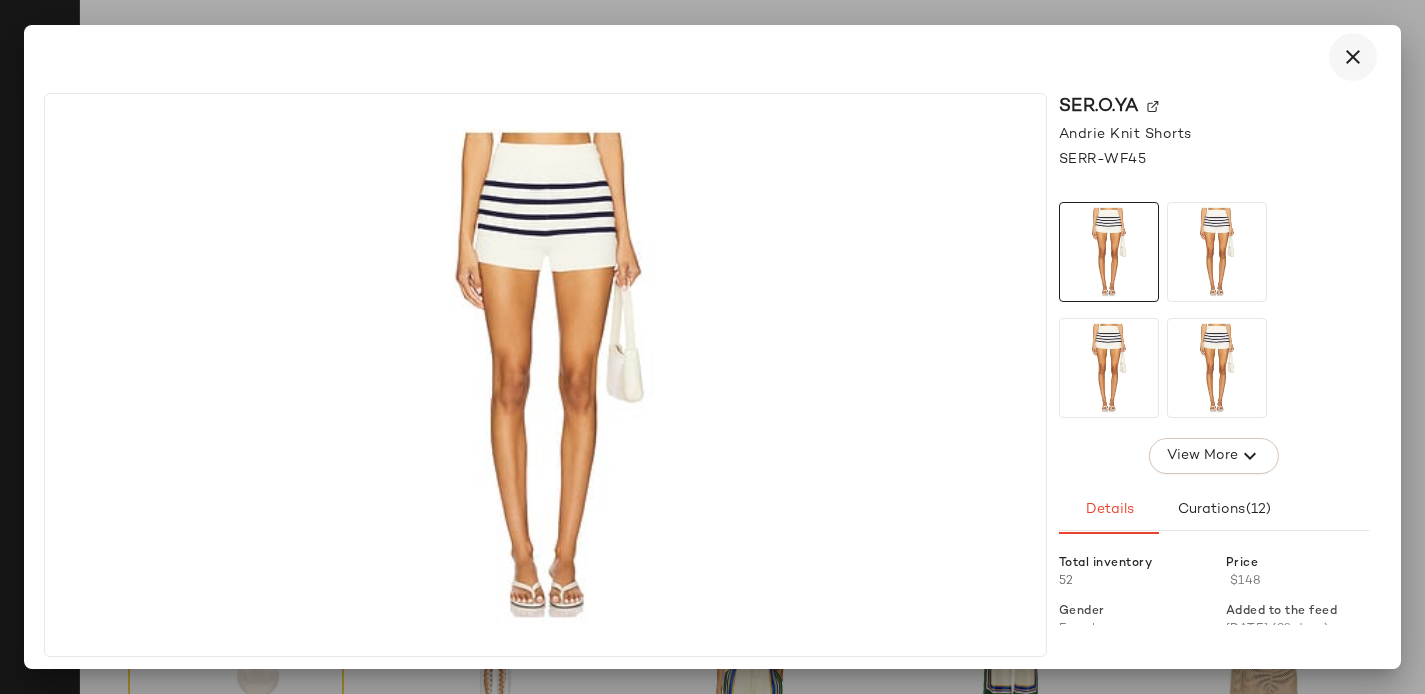 click at bounding box center [1353, 57] 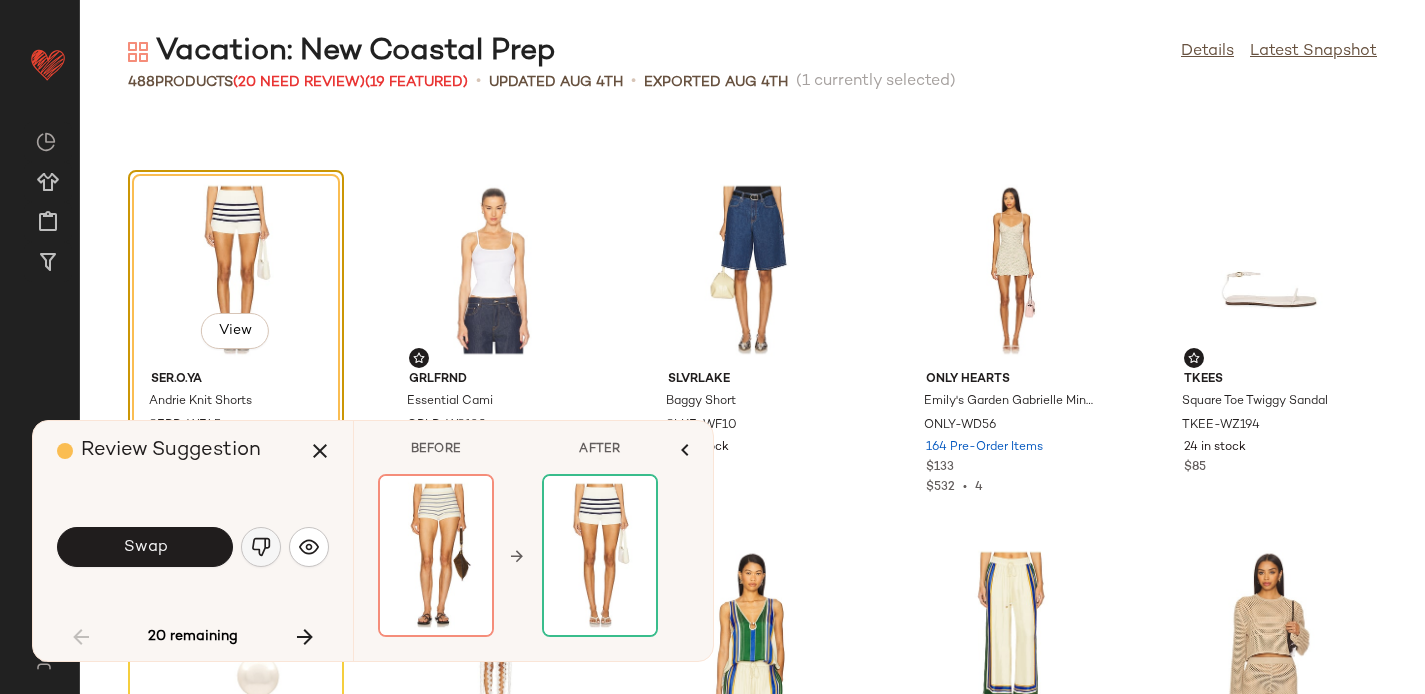 click 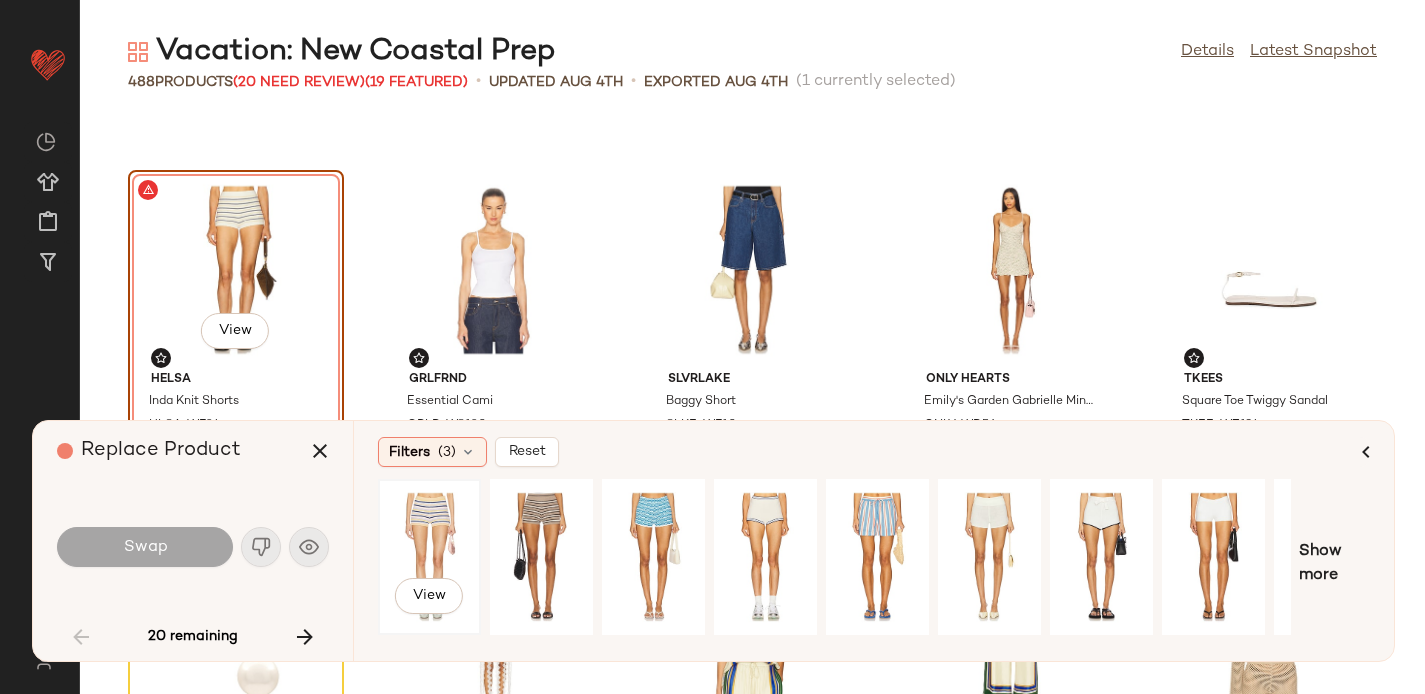 click on "View" 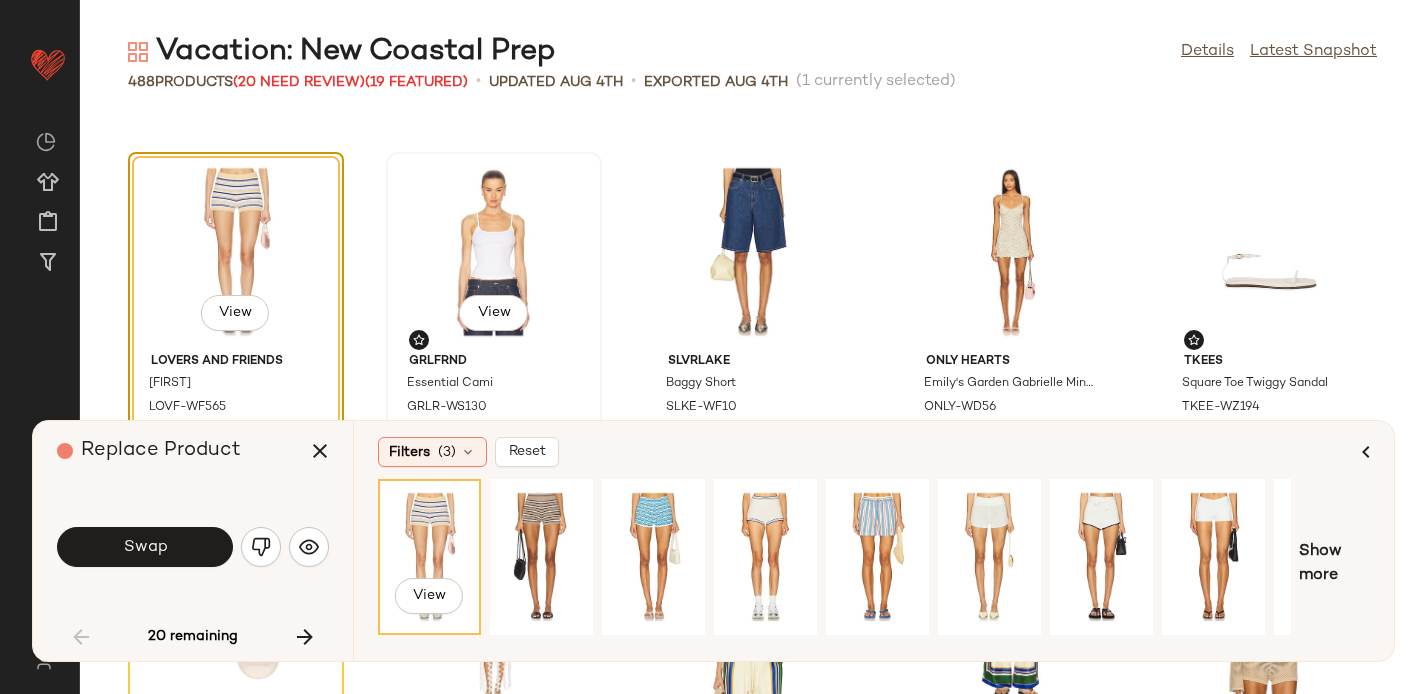 scroll, scrollTop: 1078, scrollLeft: 0, axis: vertical 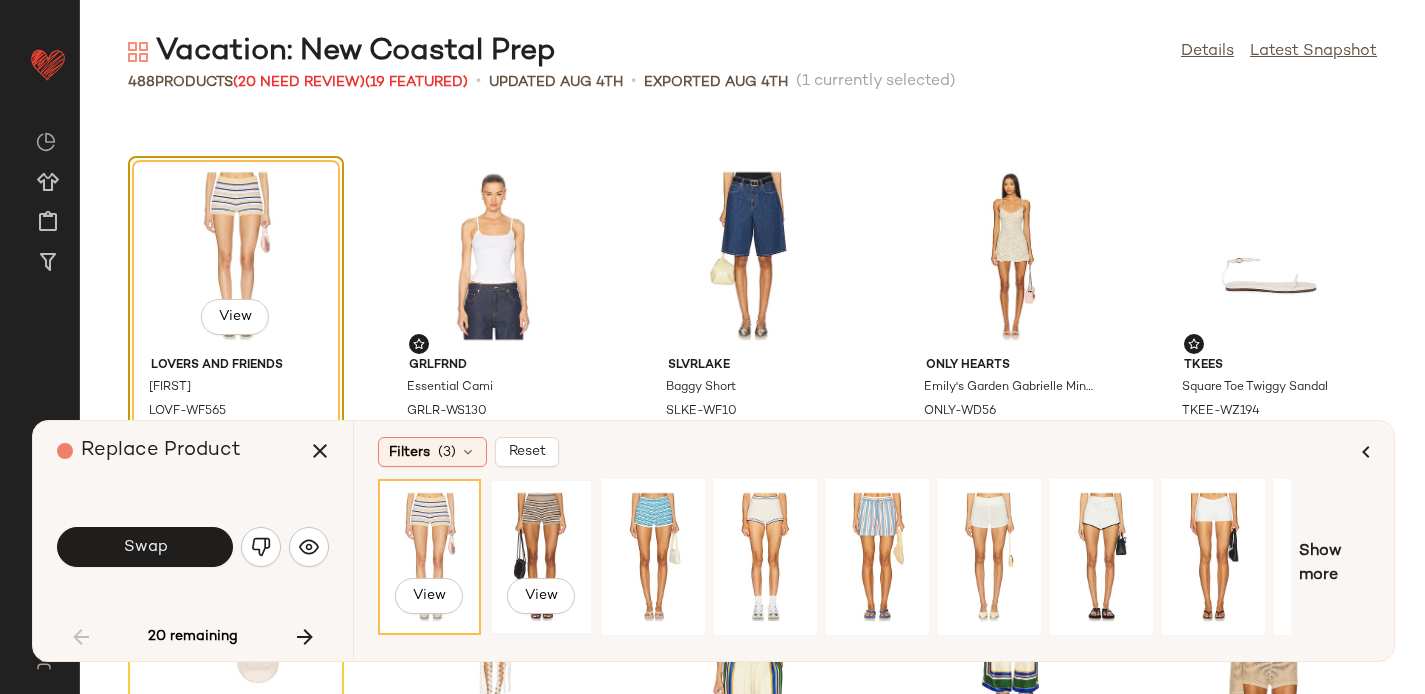 click on "View" 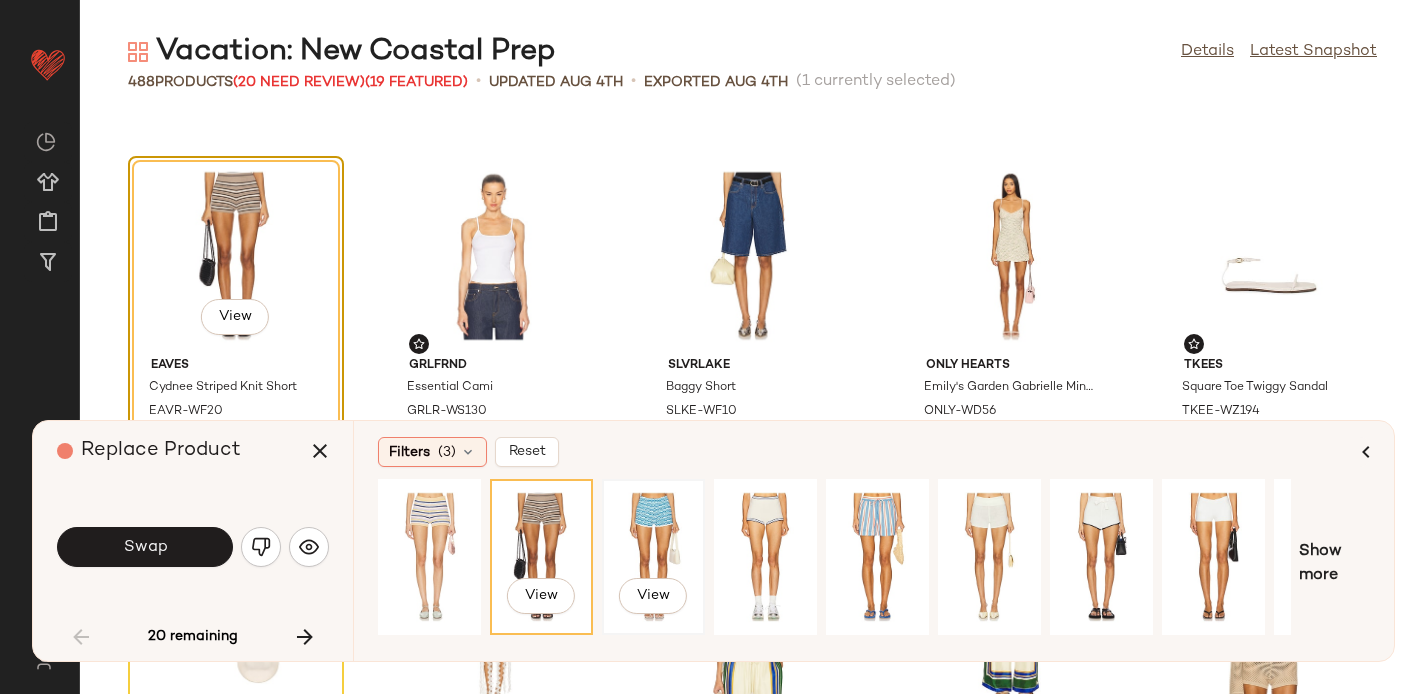 click on "View" 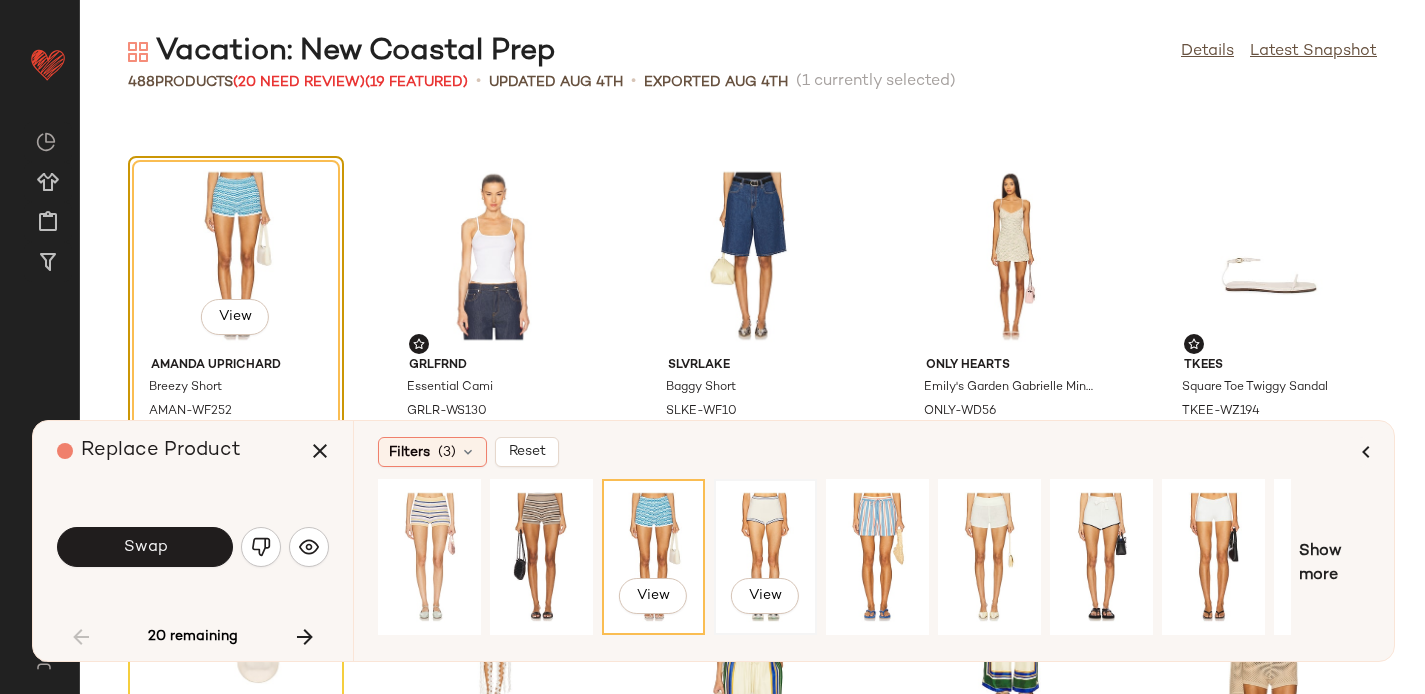 click on "View" 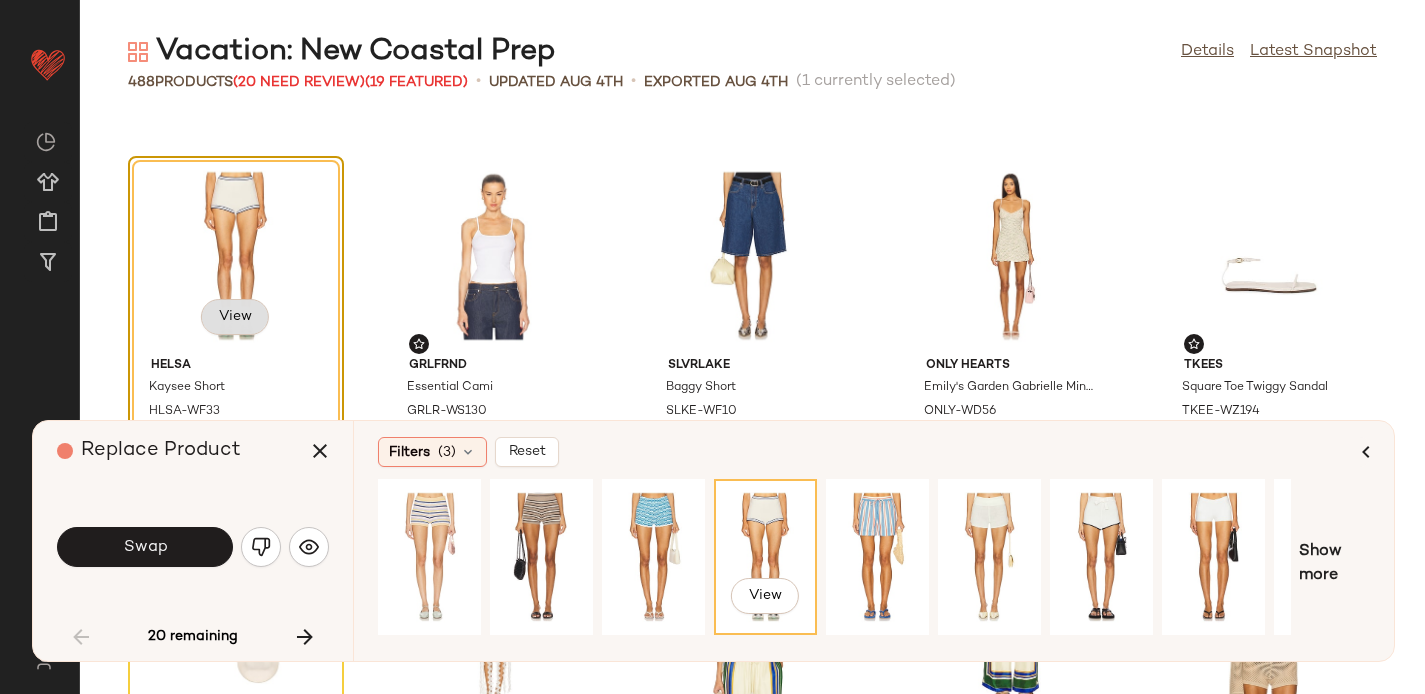click on "View" 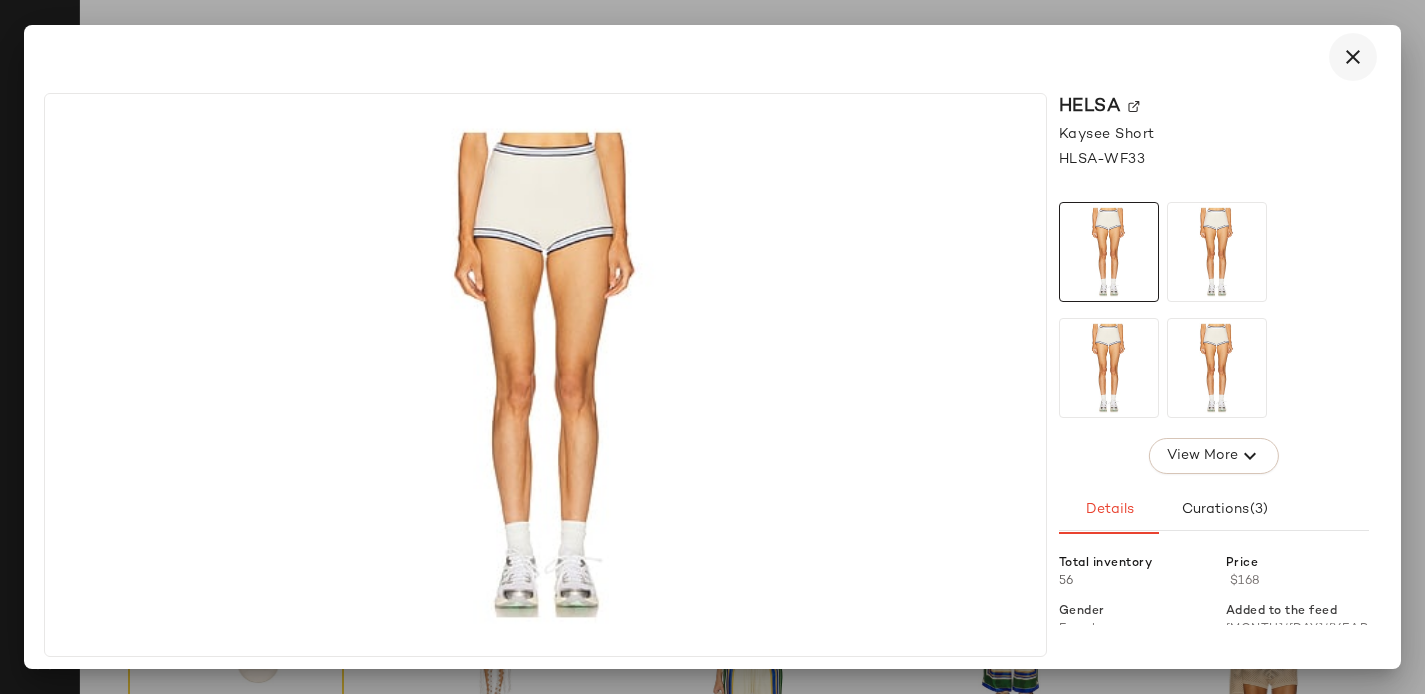 click at bounding box center (1353, 57) 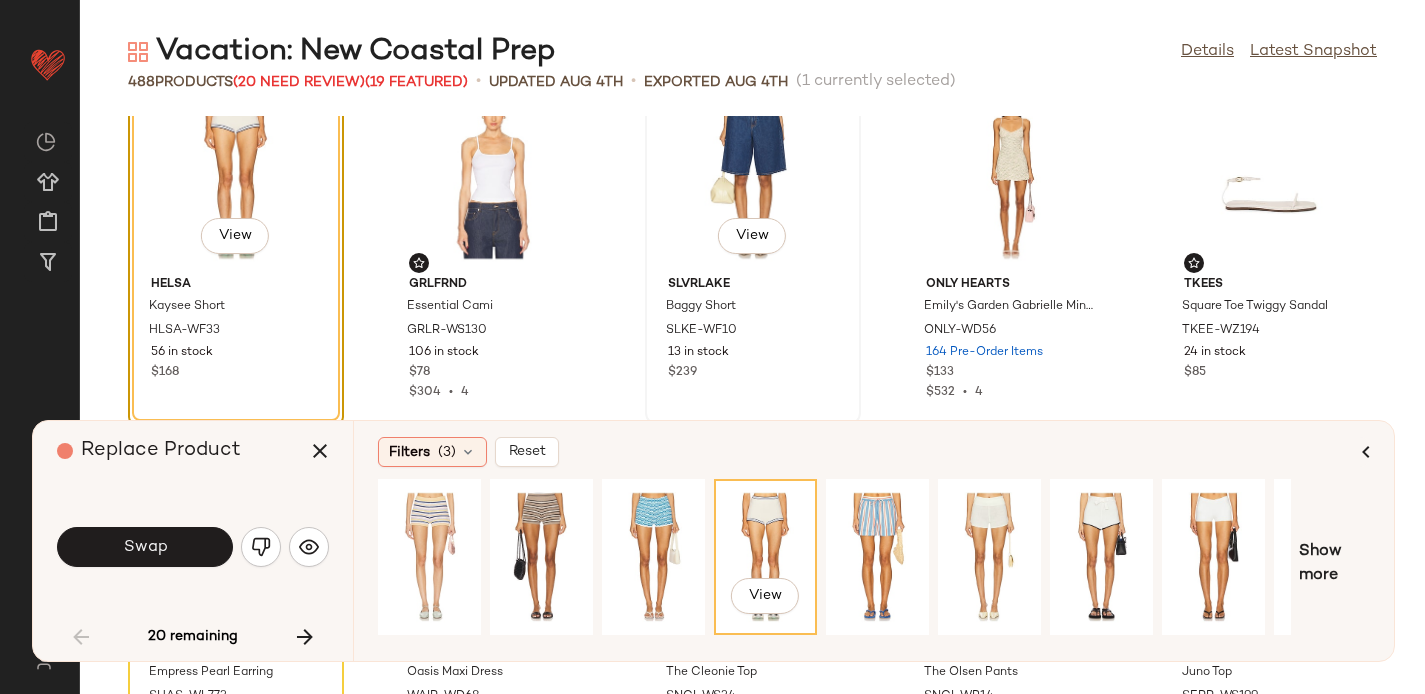scroll, scrollTop: 1161, scrollLeft: 0, axis: vertical 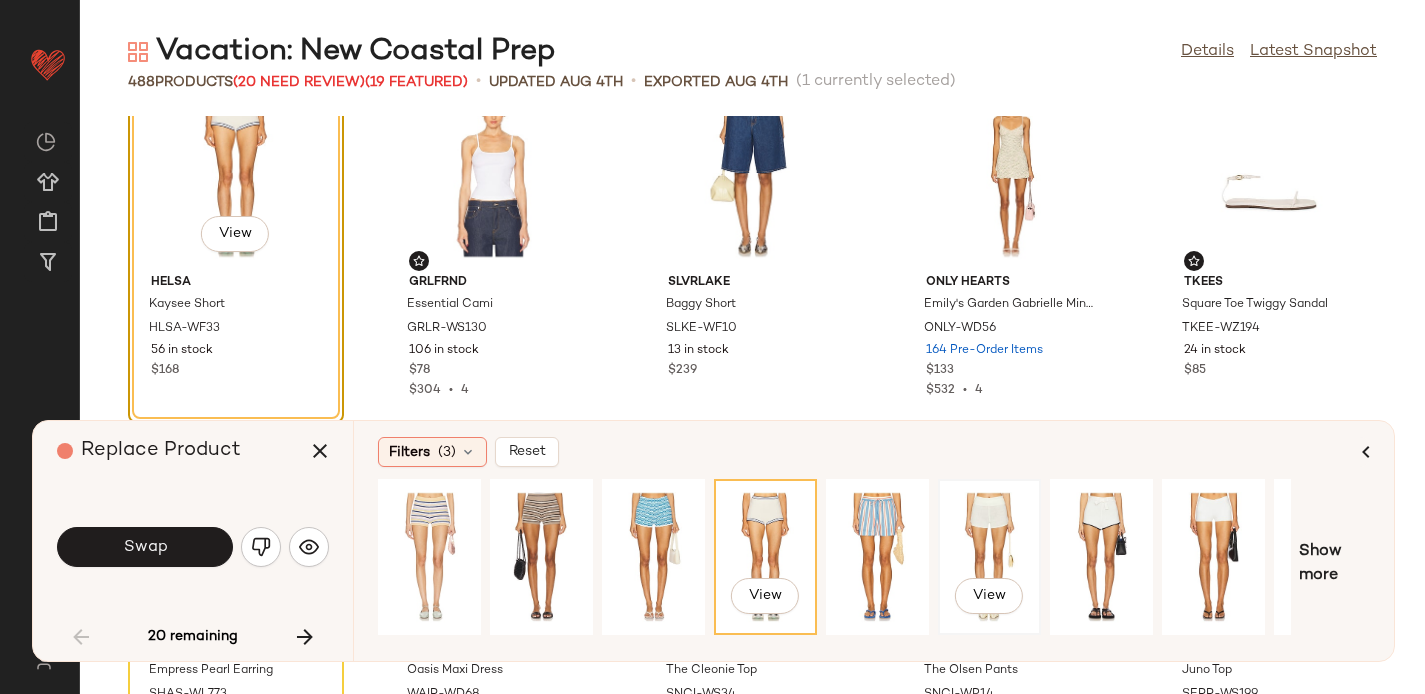 click on "View" 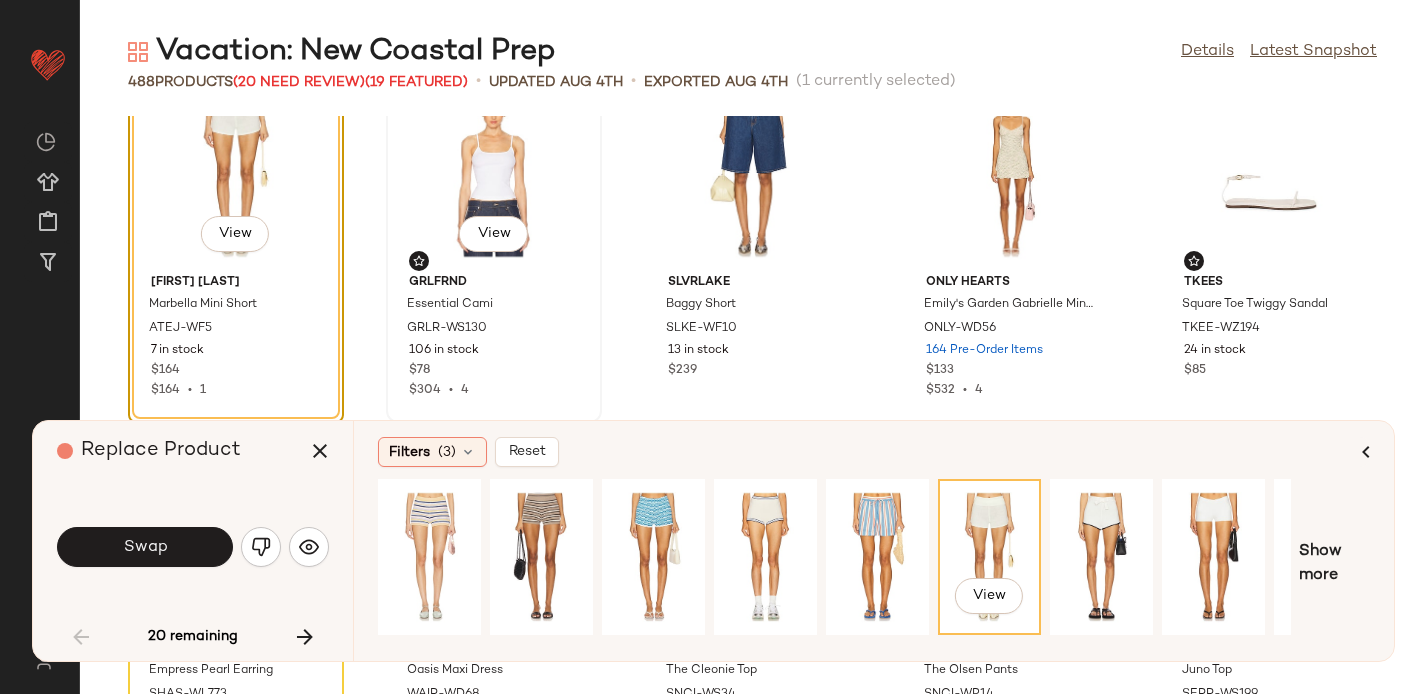 scroll, scrollTop: 1149, scrollLeft: 0, axis: vertical 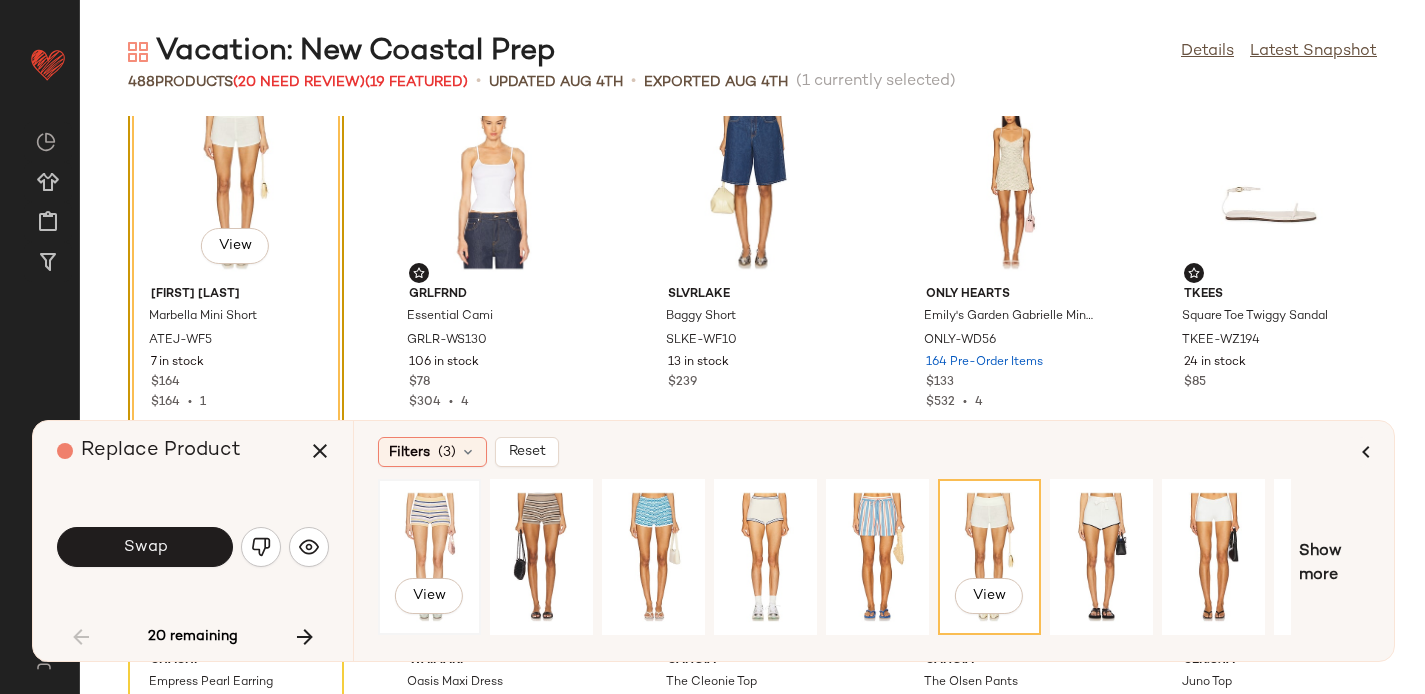 click on "View" 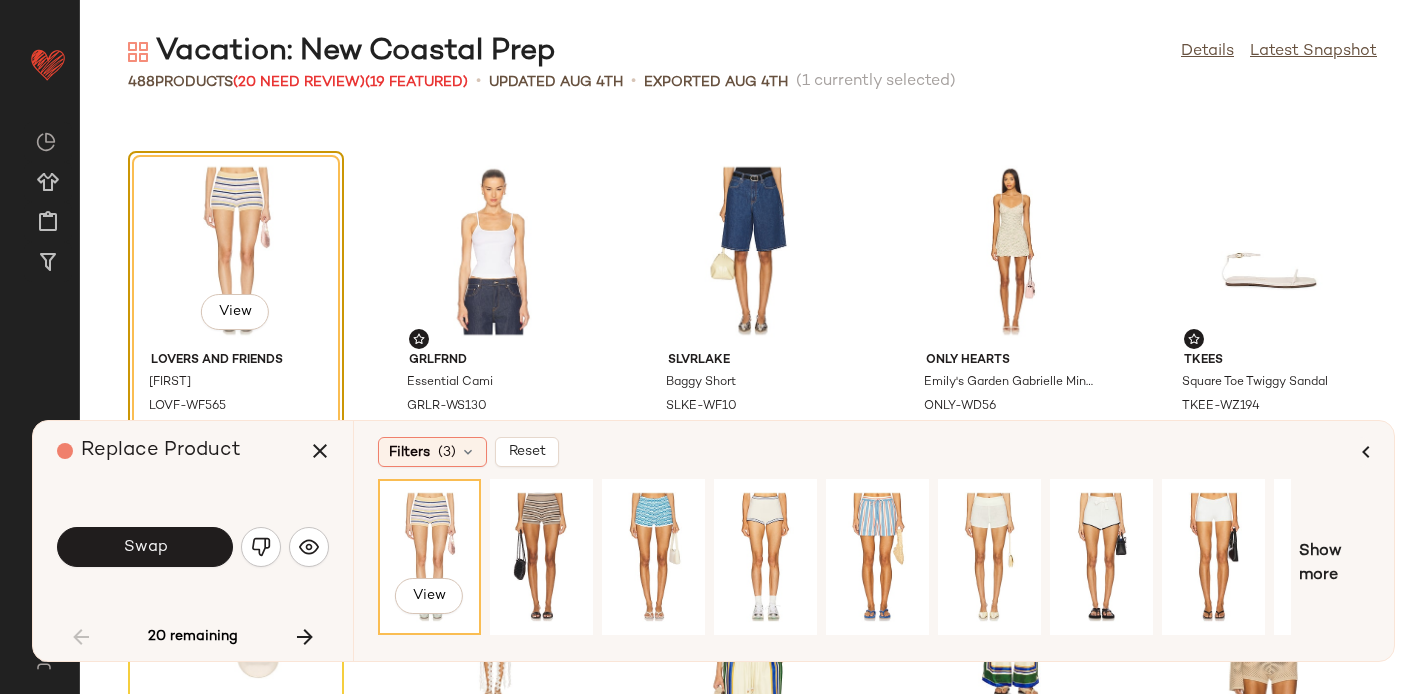 scroll, scrollTop: 1039, scrollLeft: 0, axis: vertical 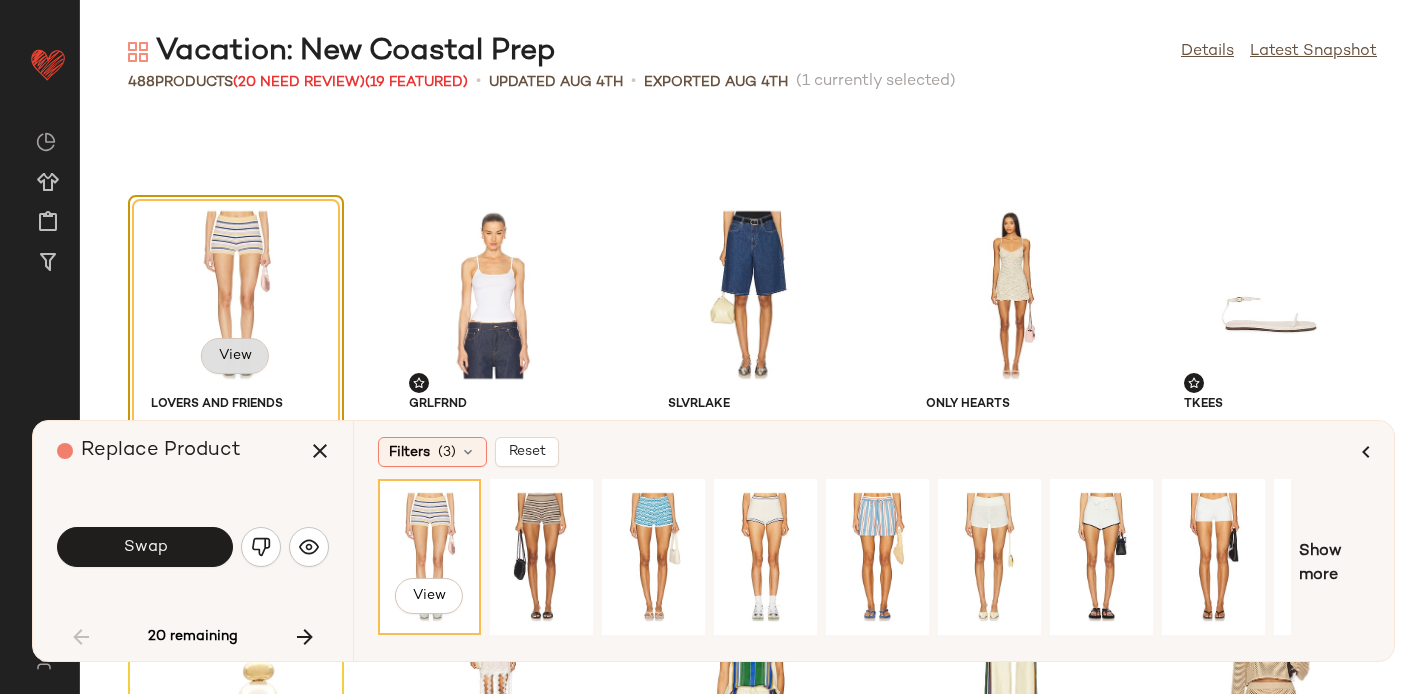 click on "View" at bounding box center (235, 356) 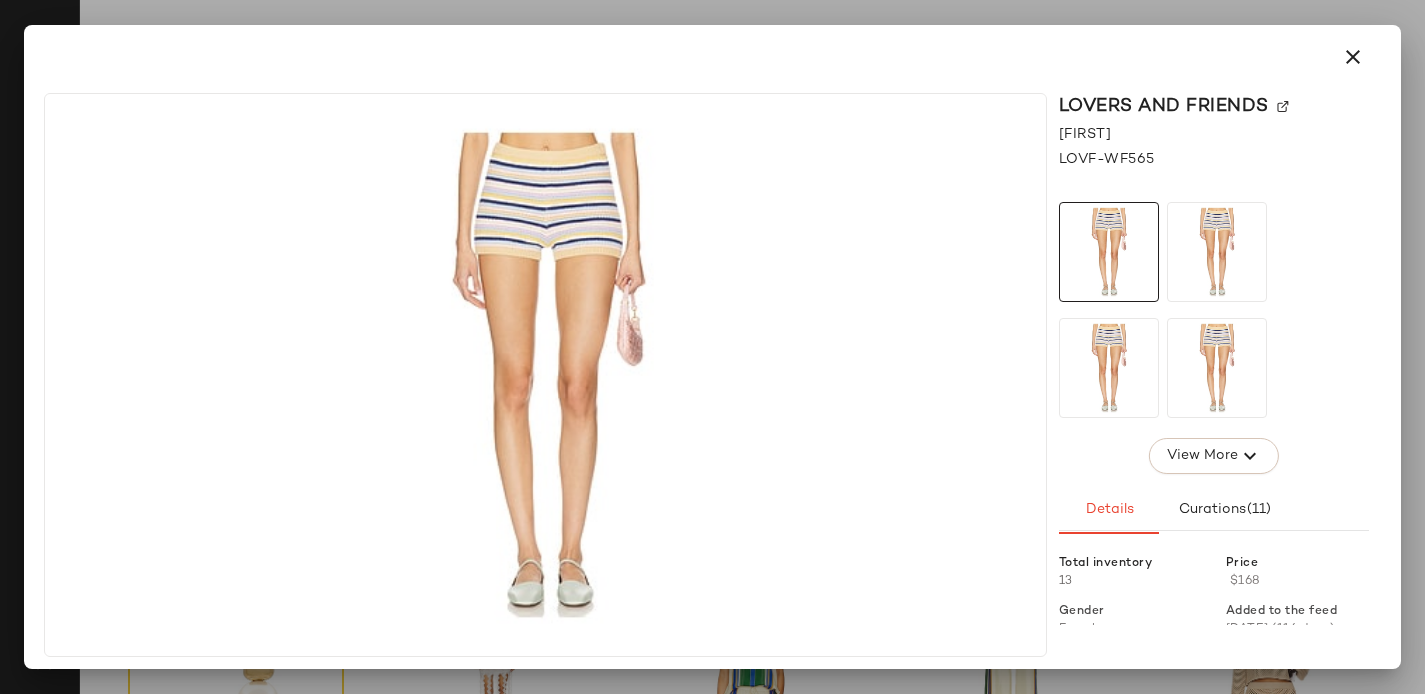 click 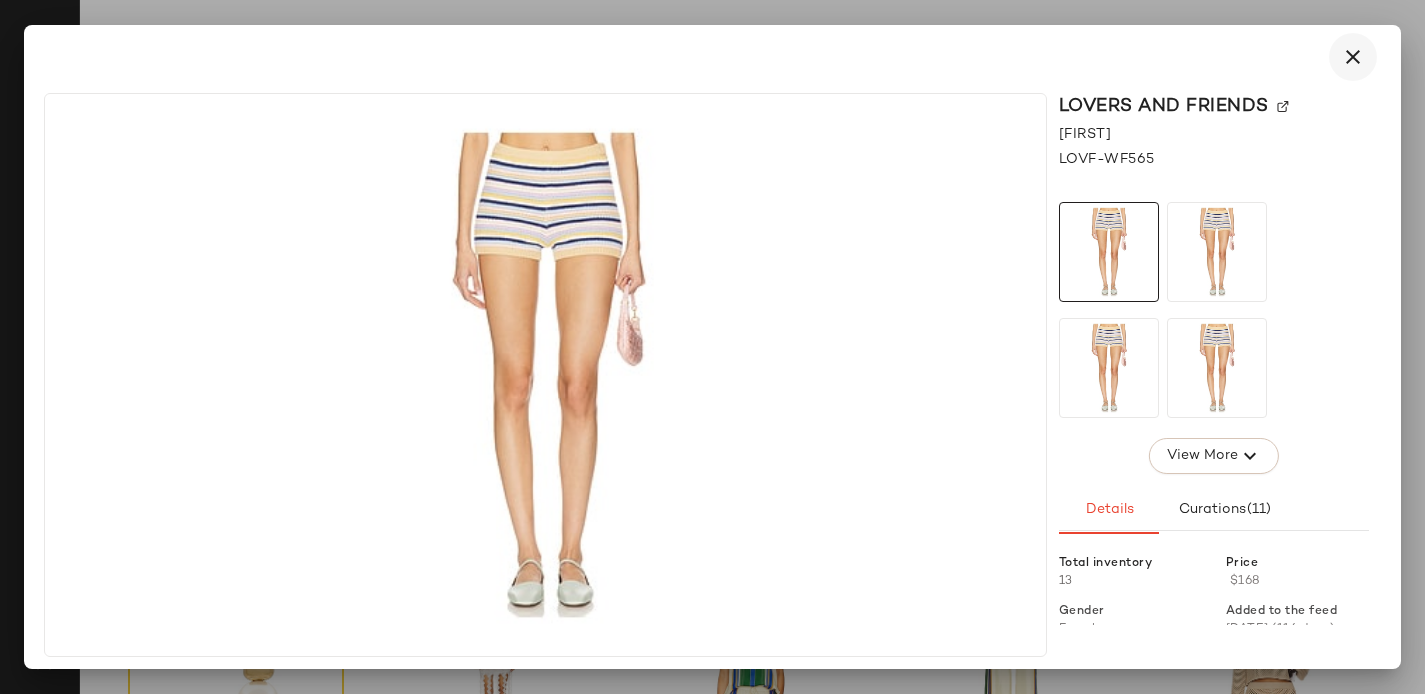 click at bounding box center [1353, 57] 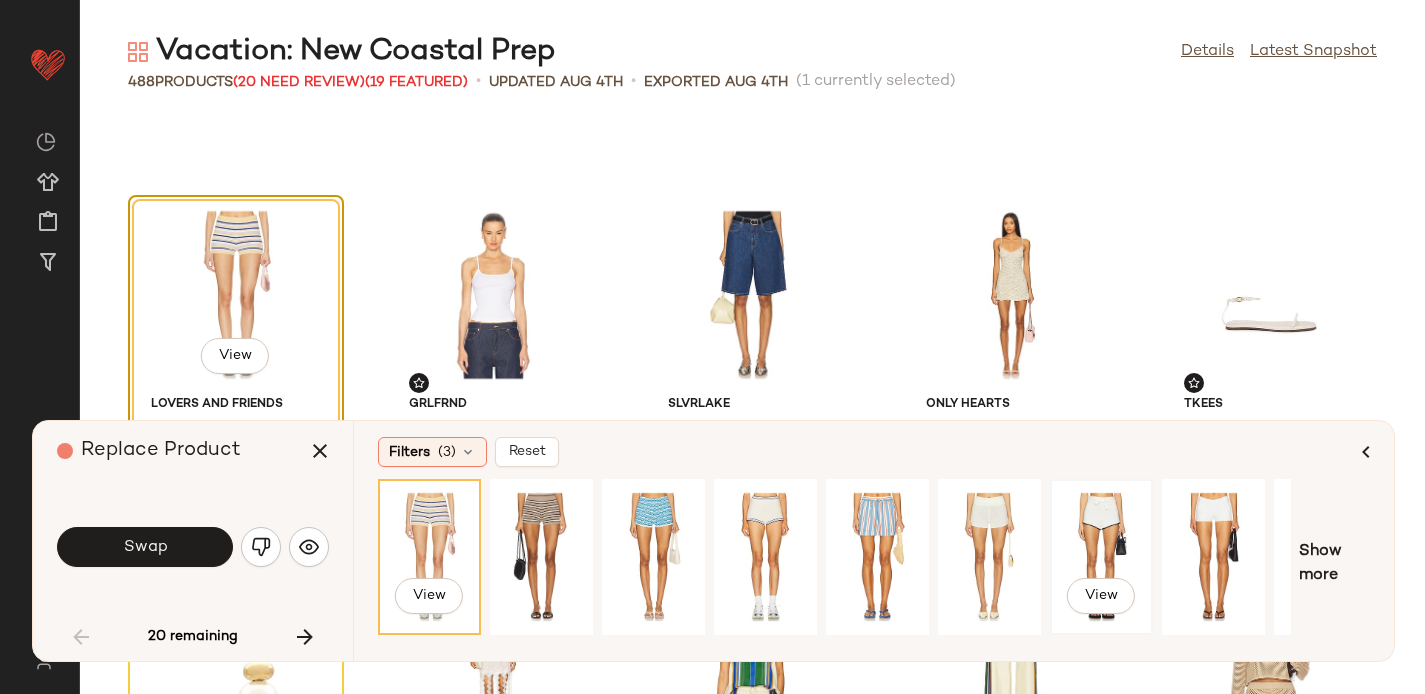click on "View" 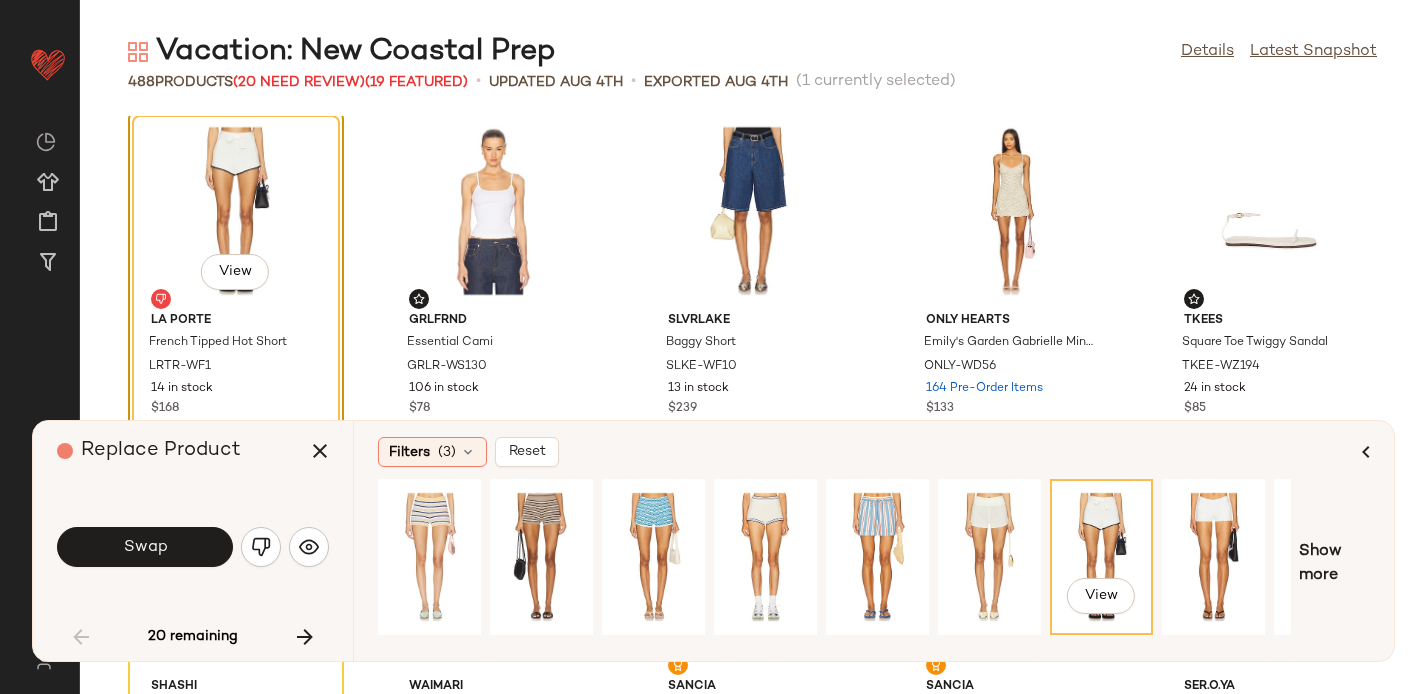 scroll, scrollTop: 1127, scrollLeft: 0, axis: vertical 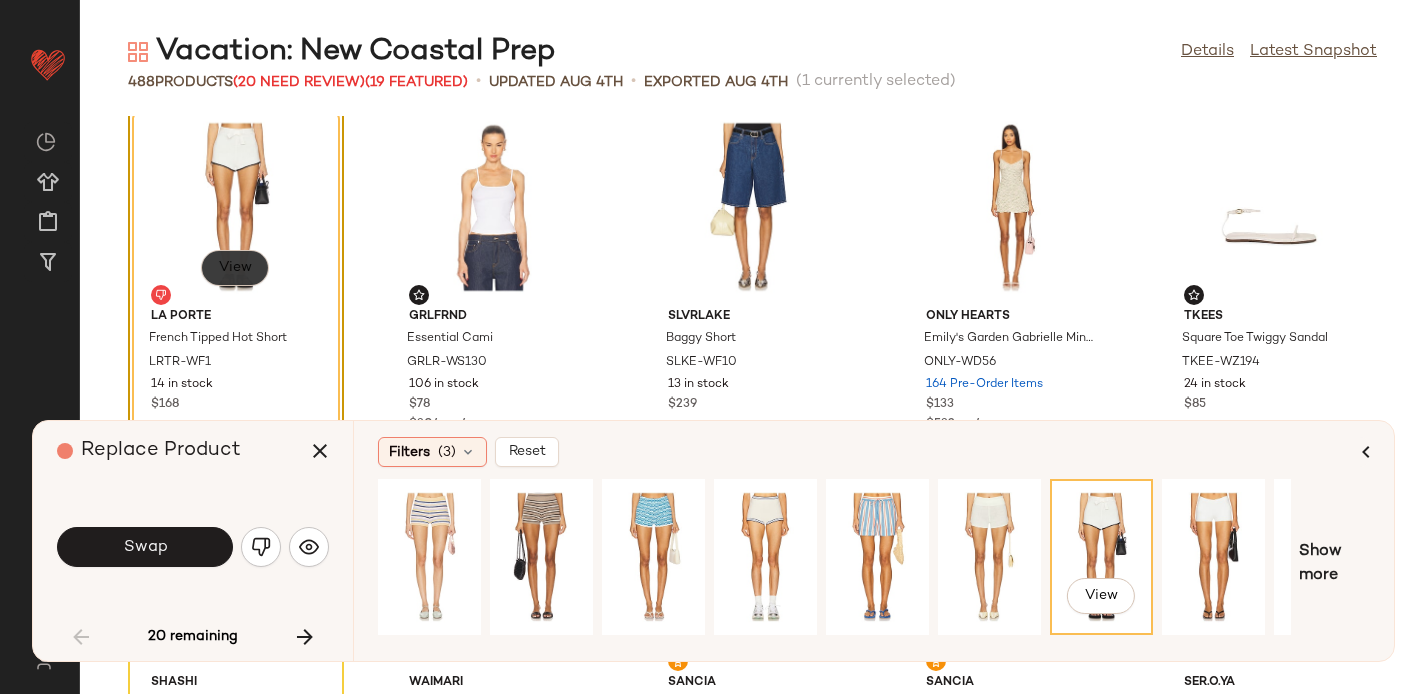 click on "View" at bounding box center [235, 268] 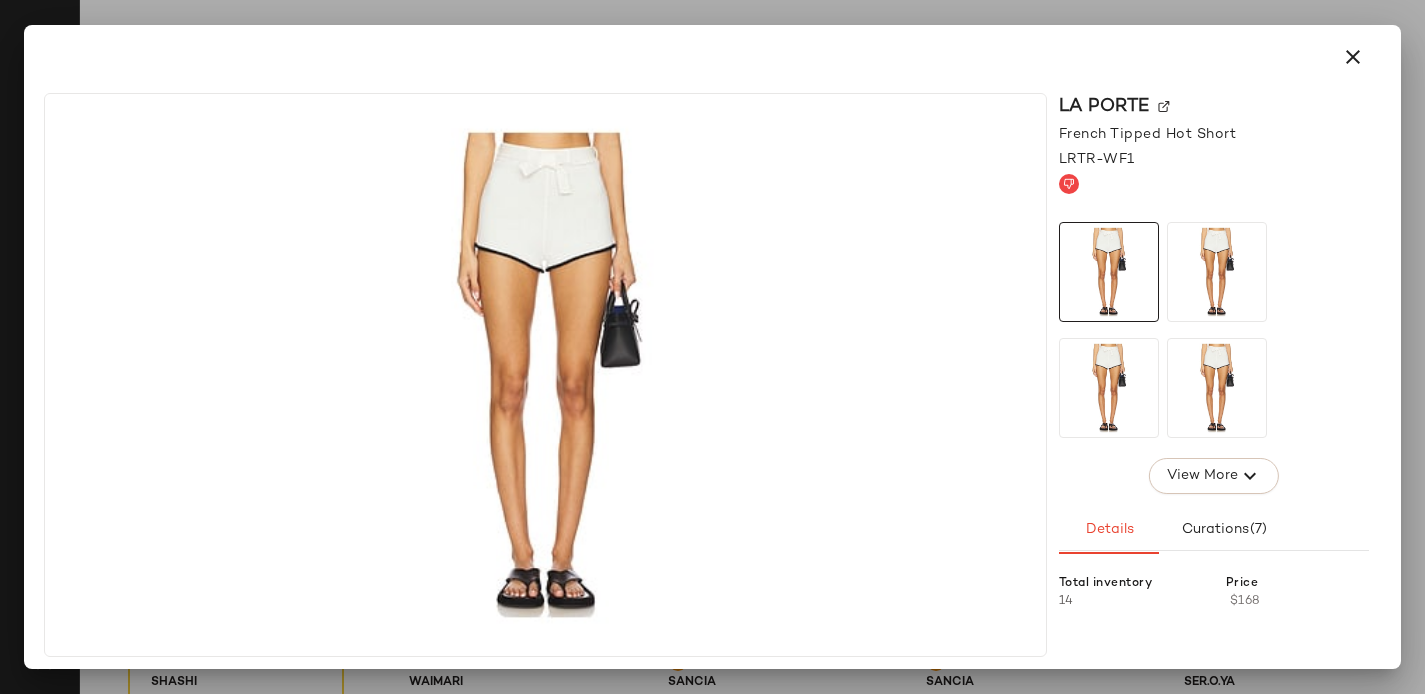 click on "La Porte" at bounding box center [1214, 106] 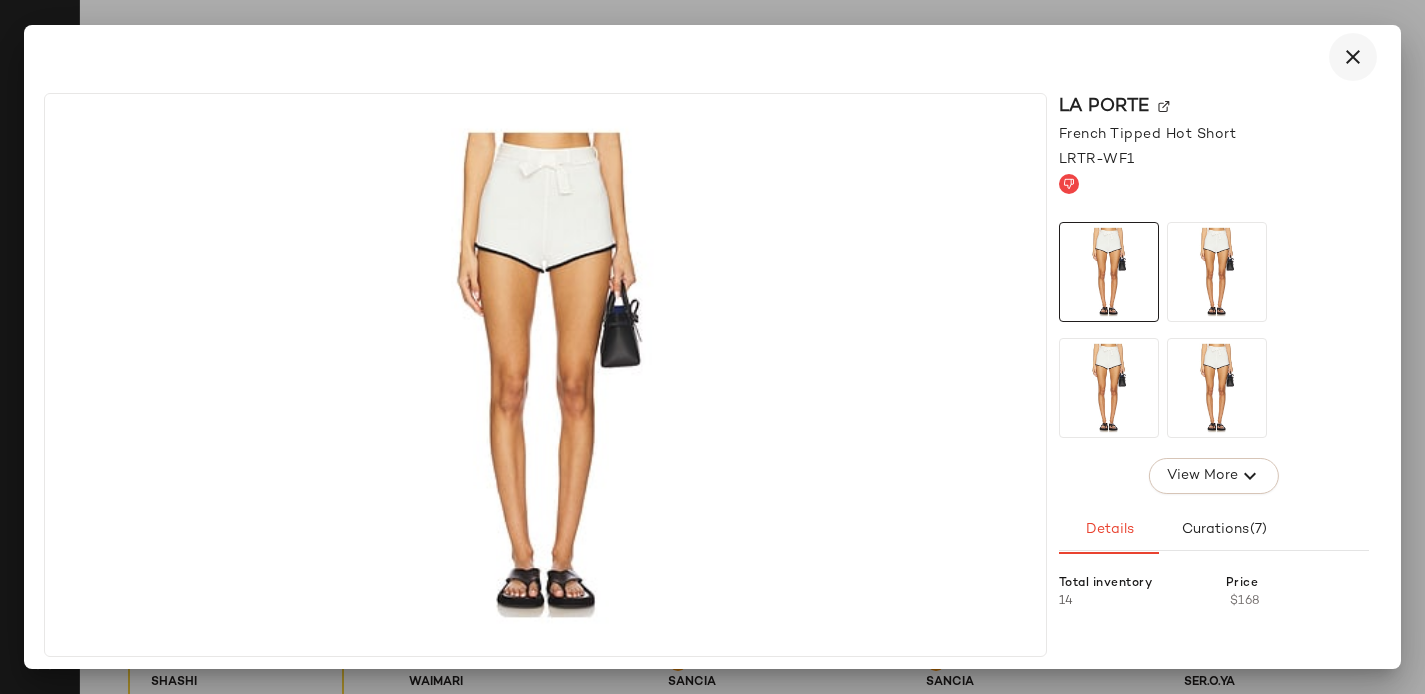 click at bounding box center [1353, 57] 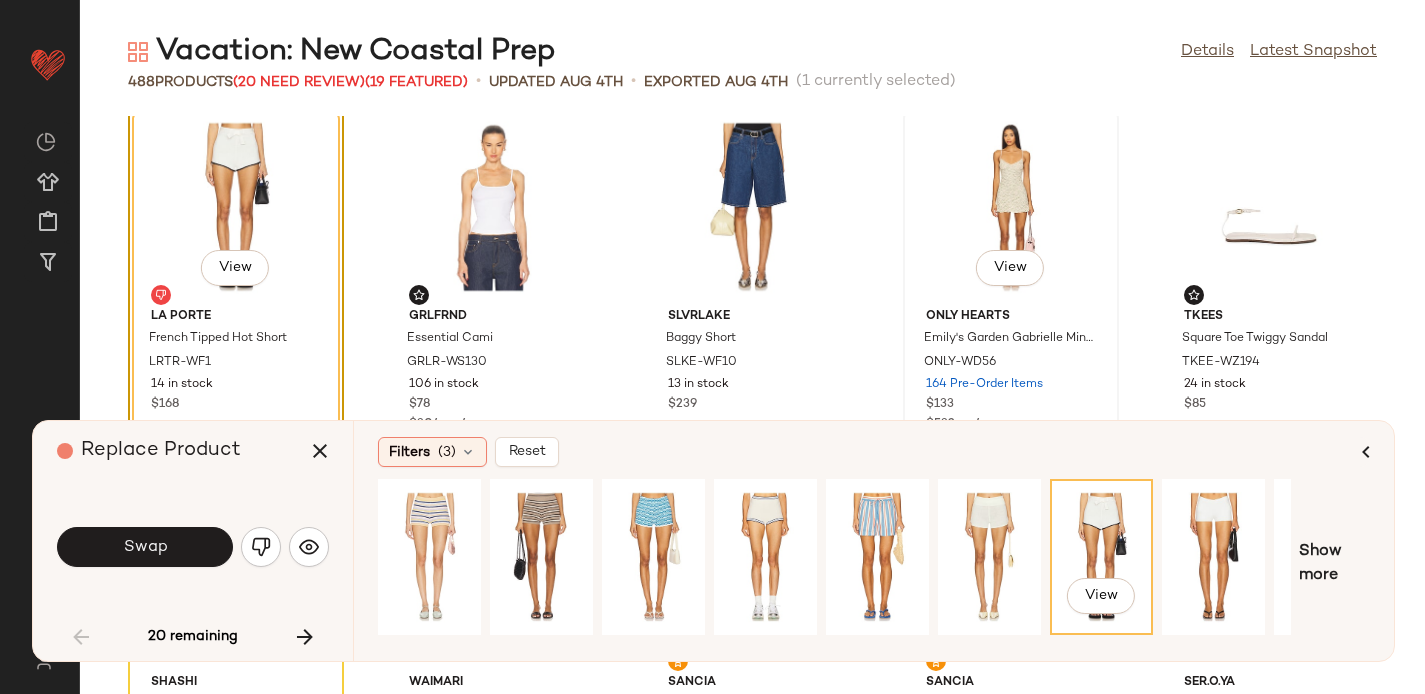 scroll, scrollTop: 0, scrollLeft: 0, axis: both 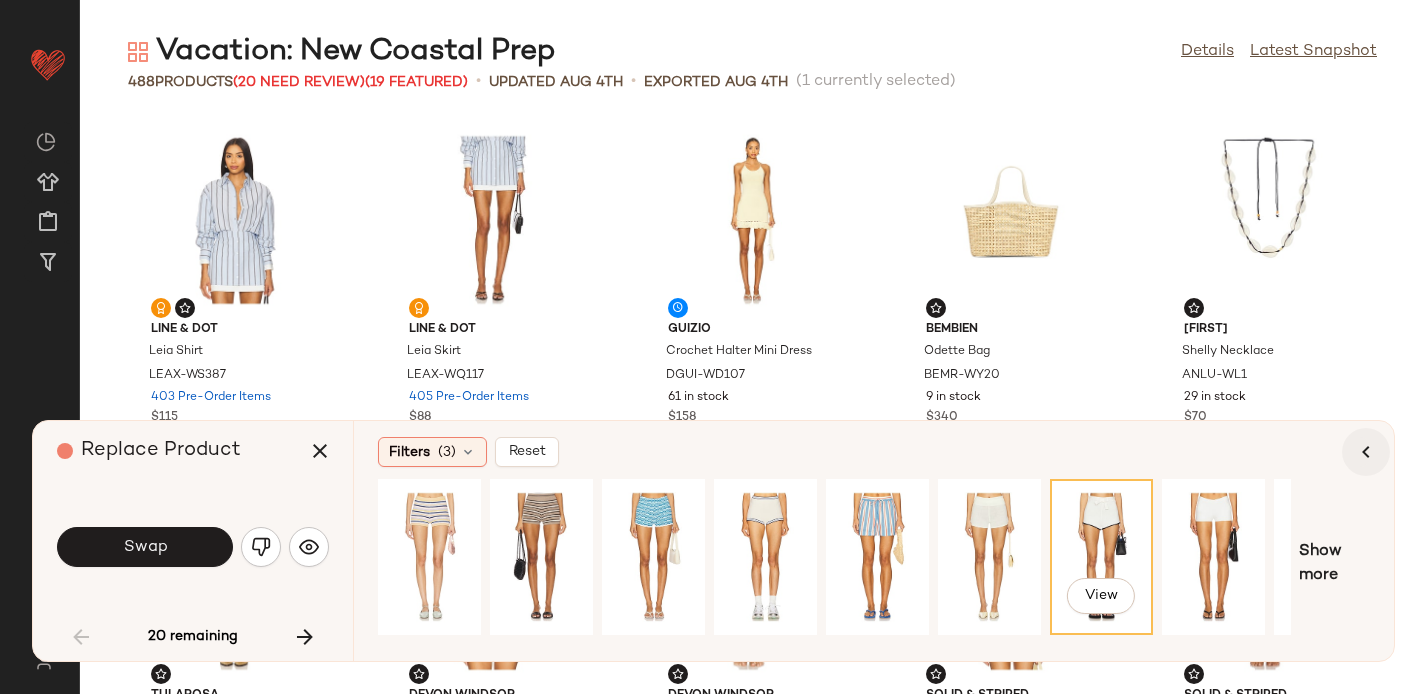 click at bounding box center [1366, 452] 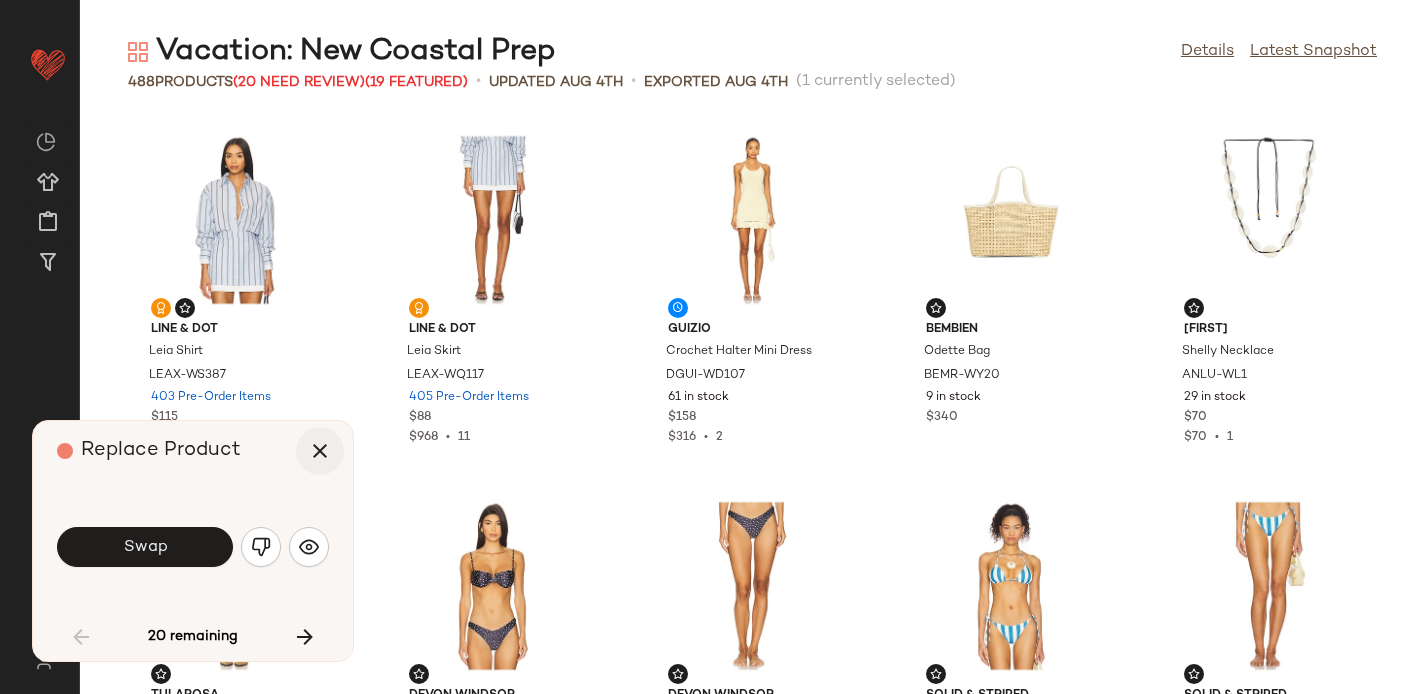 click at bounding box center [320, 451] 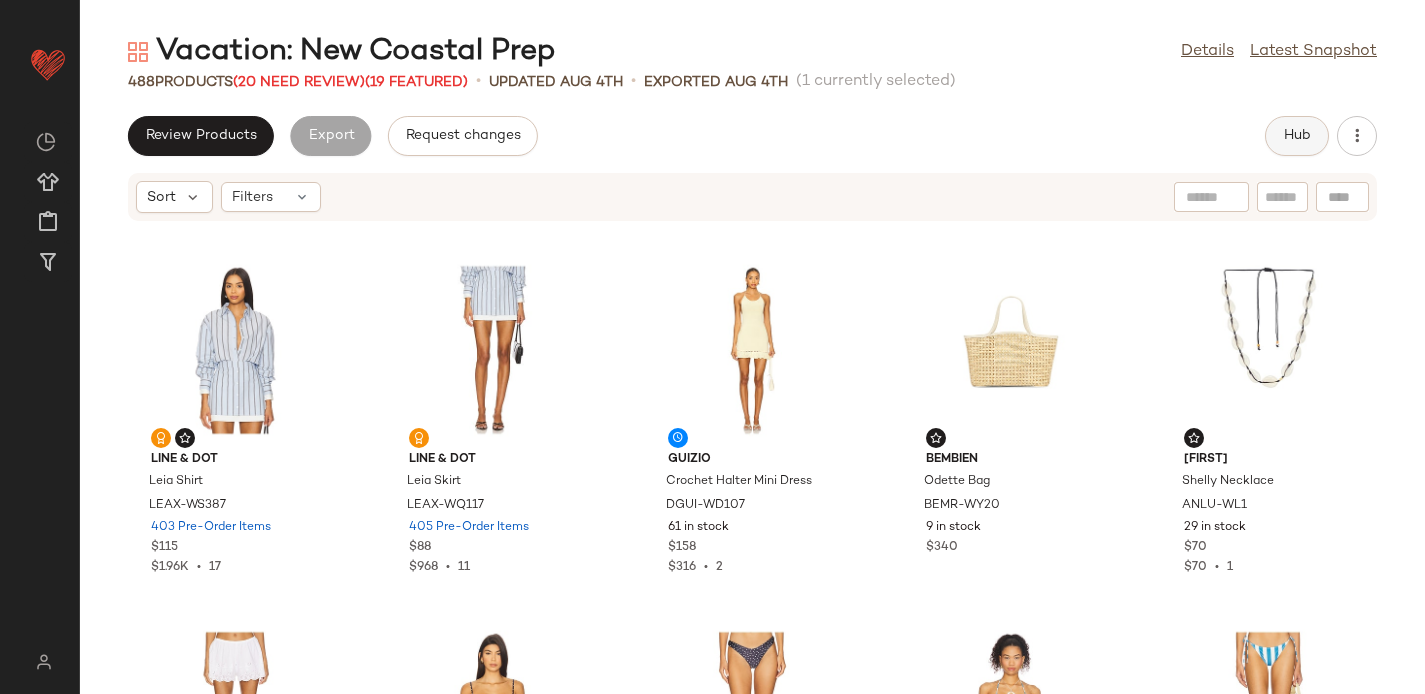 click on "Hub" at bounding box center (1297, 136) 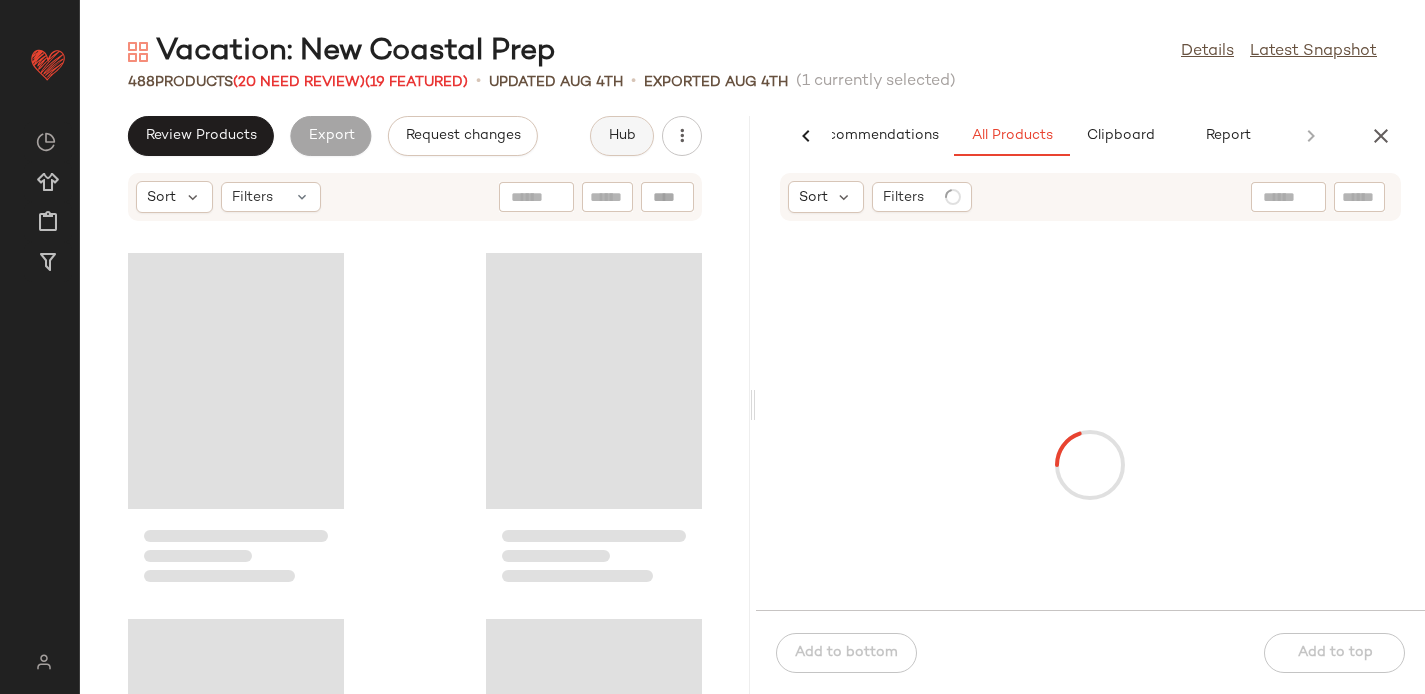 scroll, scrollTop: 0, scrollLeft: 54, axis: horizontal 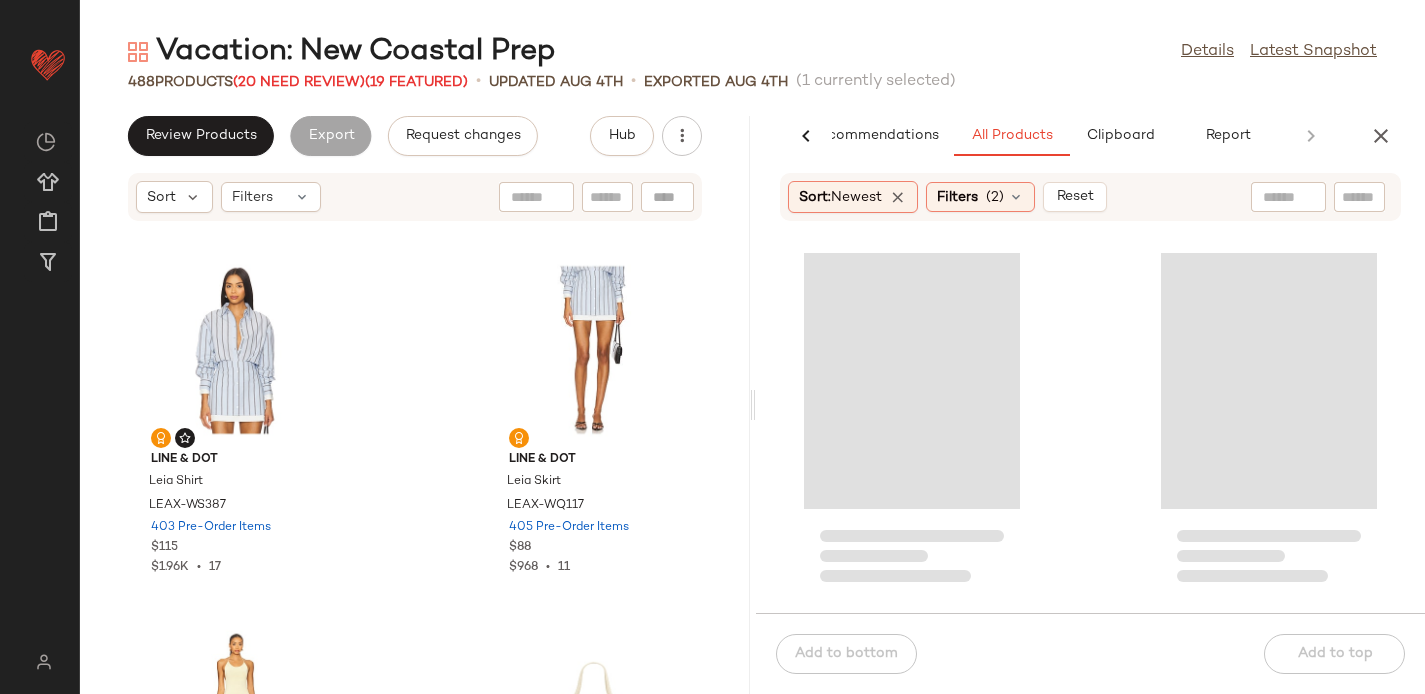 click 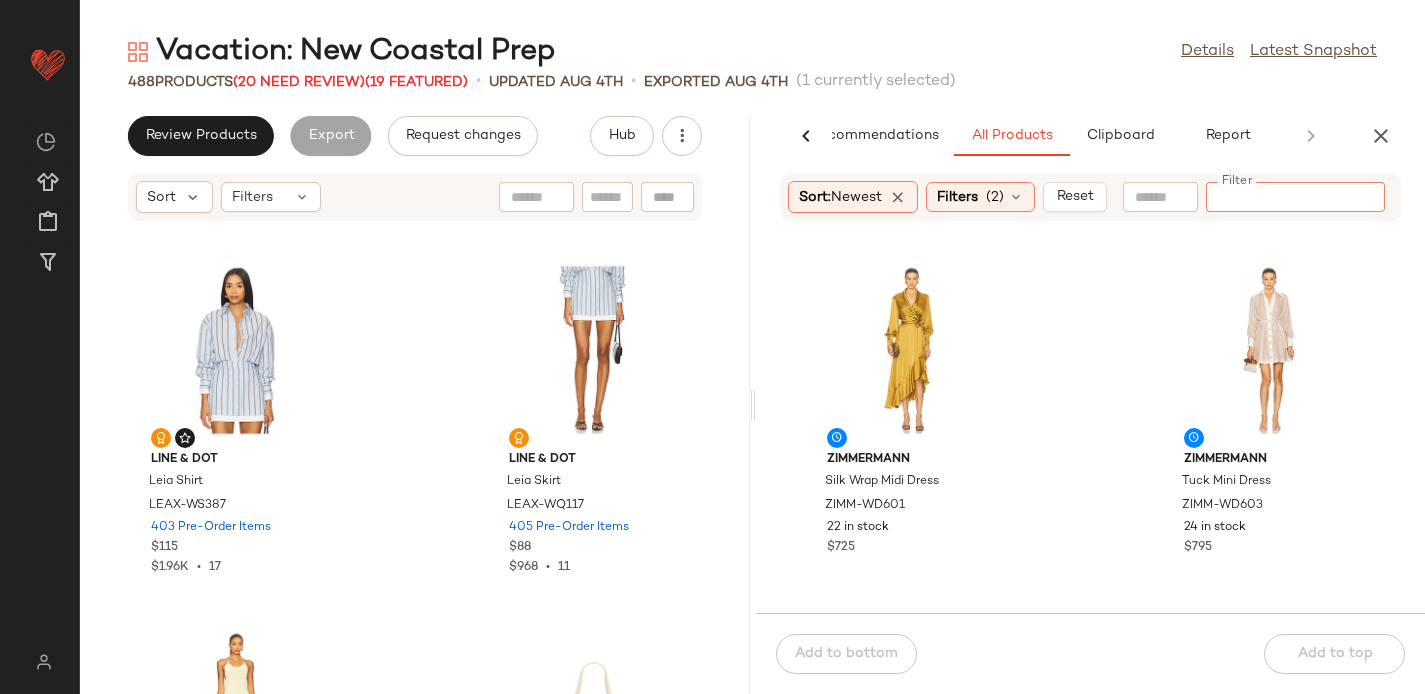 paste on "**********" 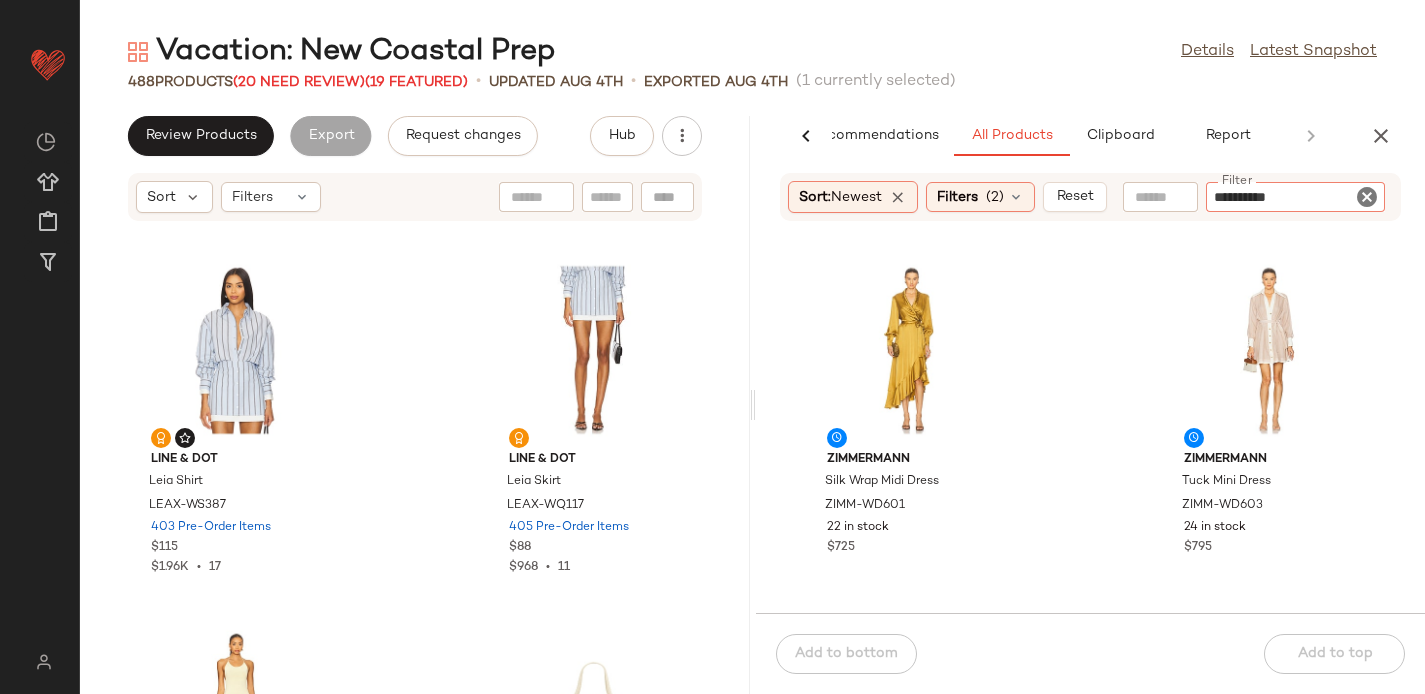 type 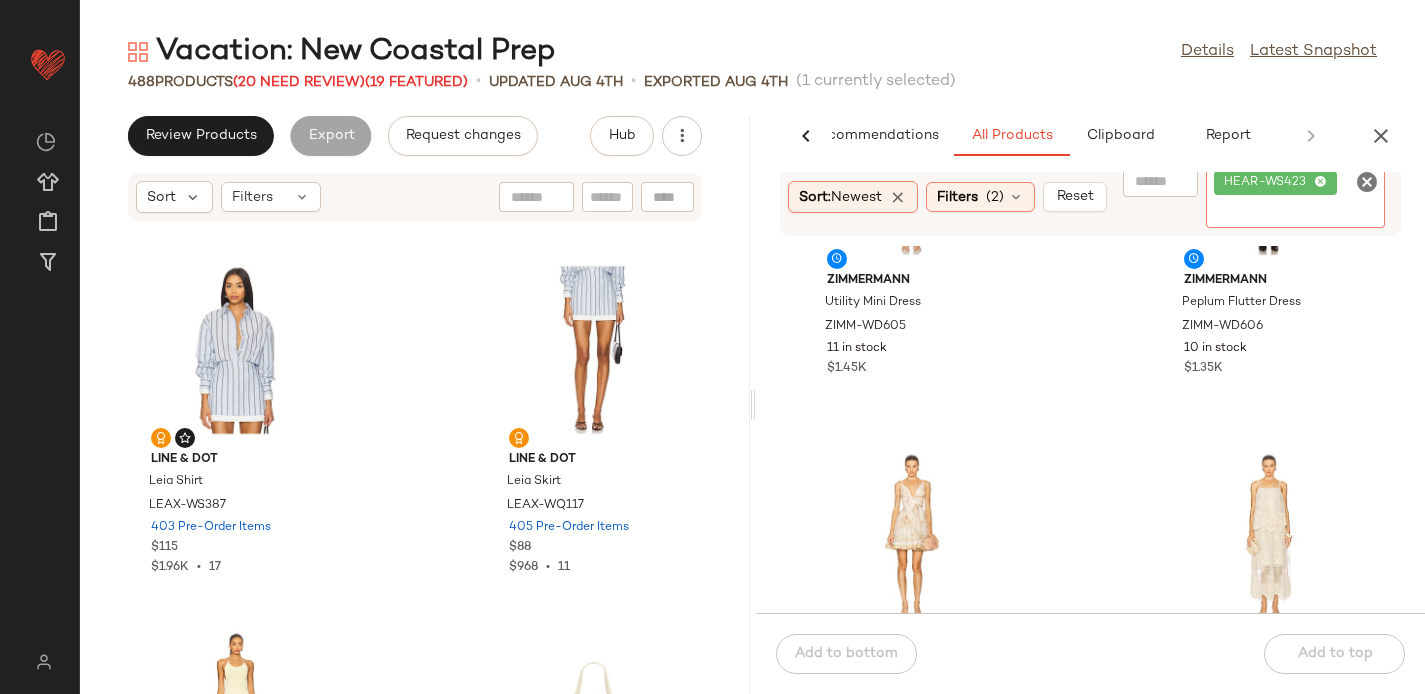 scroll, scrollTop: 663, scrollLeft: 0, axis: vertical 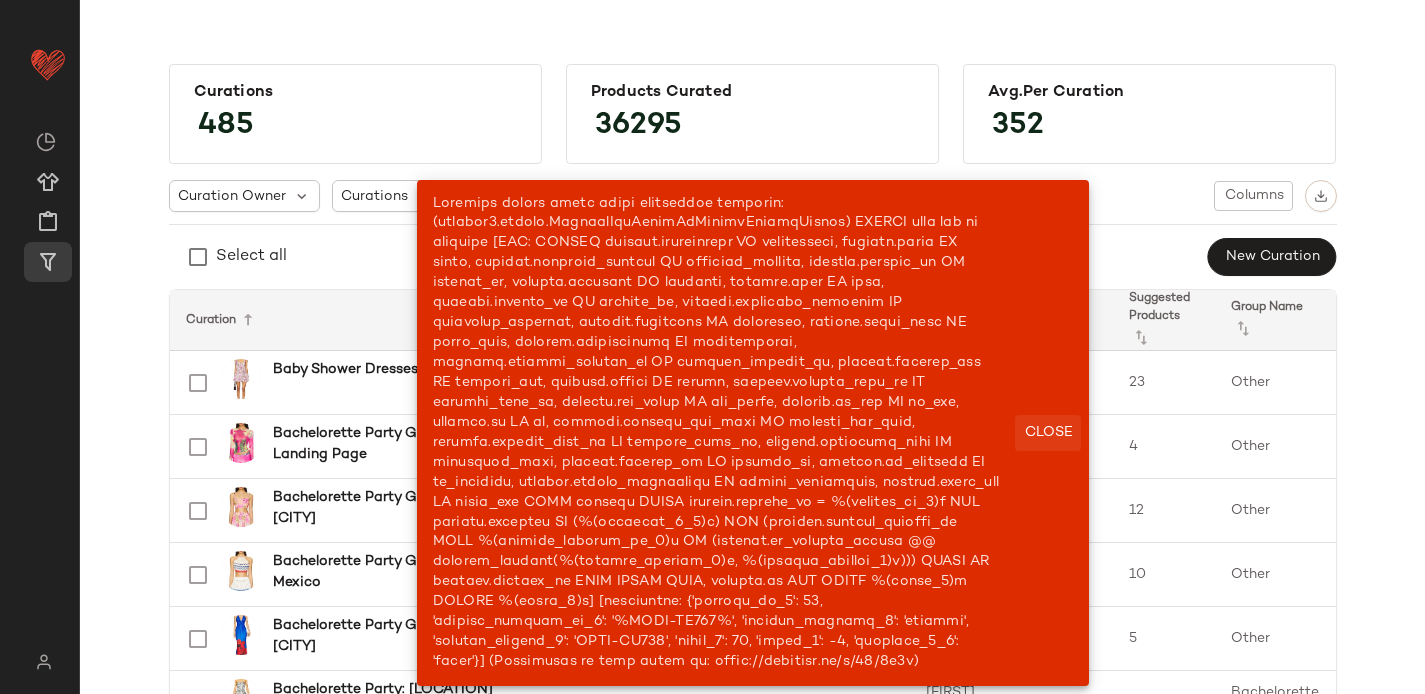 click on "Close" 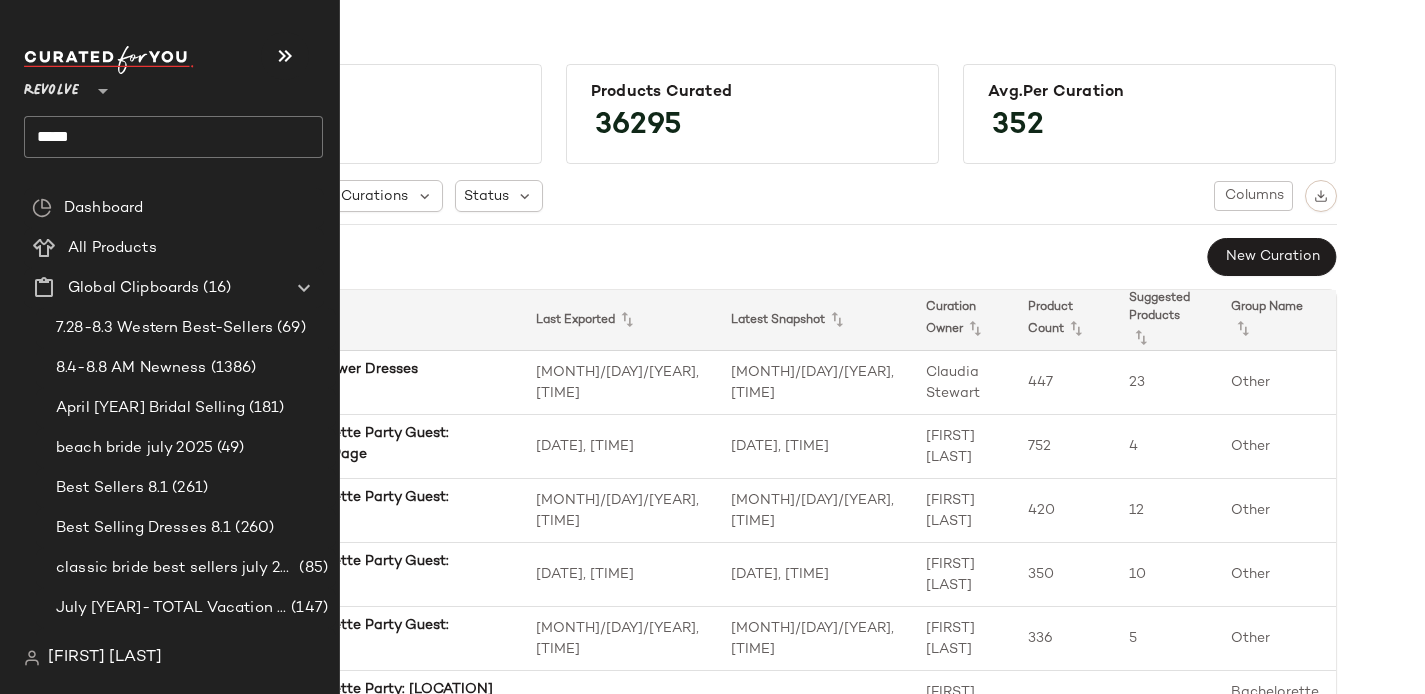 click on "*****" 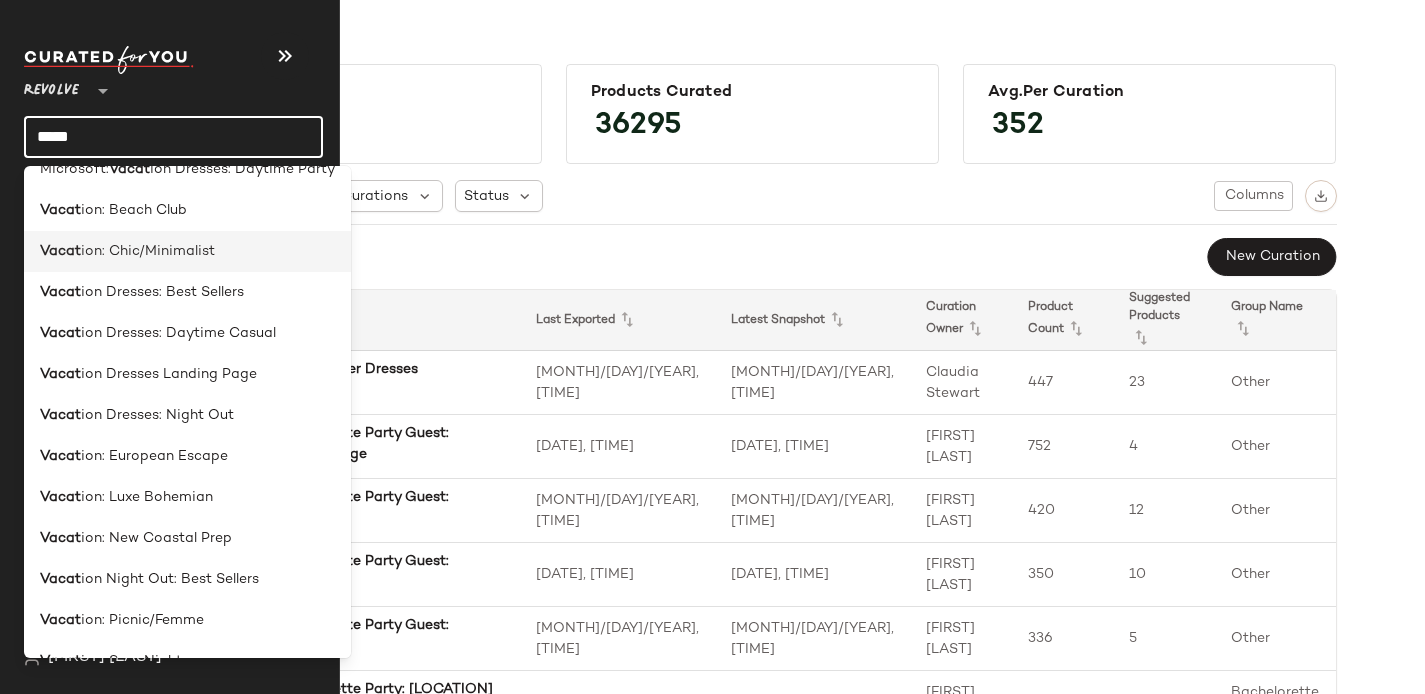 scroll, scrollTop: 221, scrollLeft: 0, axis: vertical 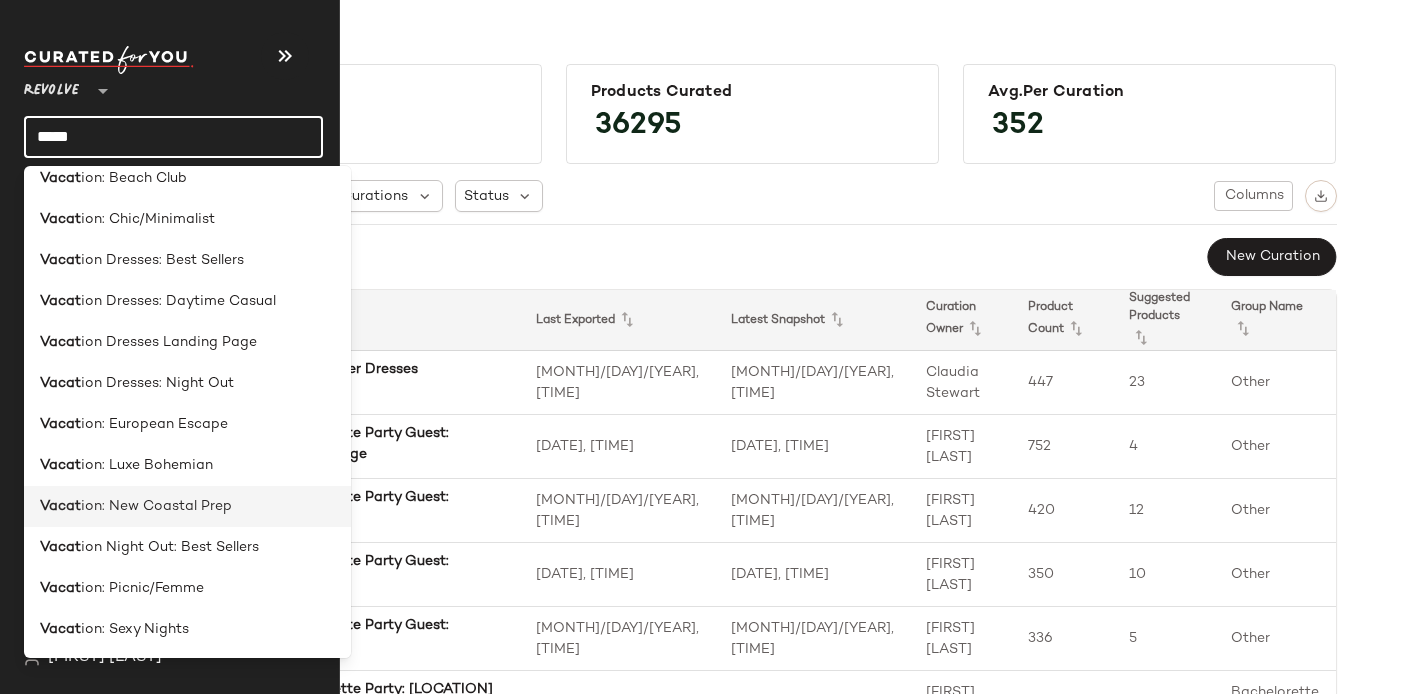 click on "ion: New Coastal Prep" at bounding box center (156, 506) 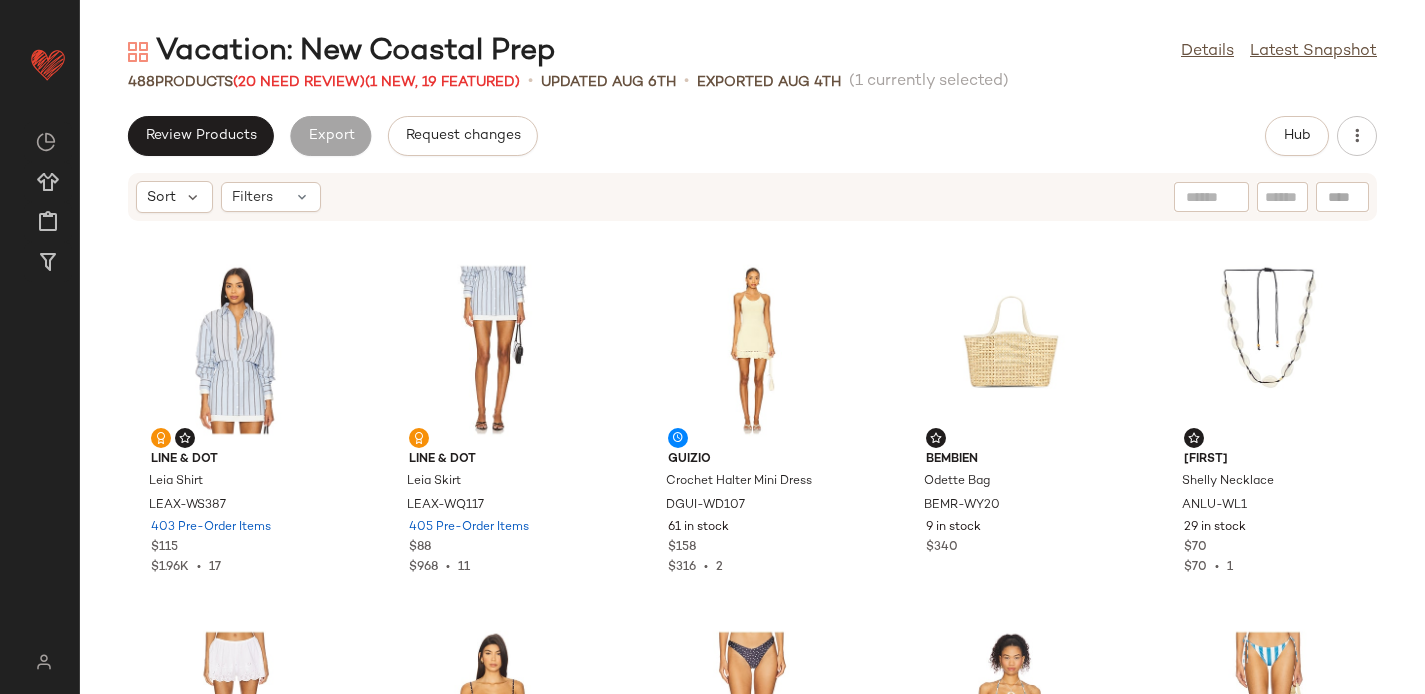click on "Review Products   Export   Request changes   Hub" 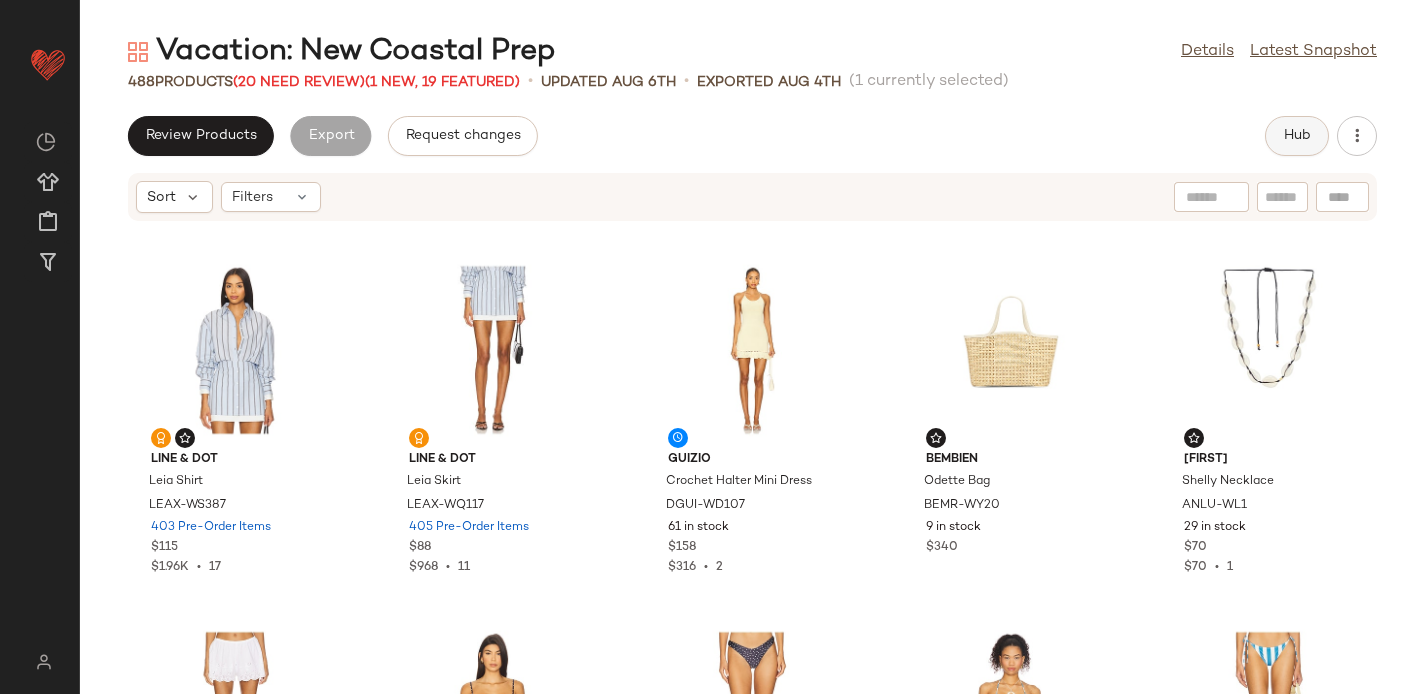 click on "Hub" 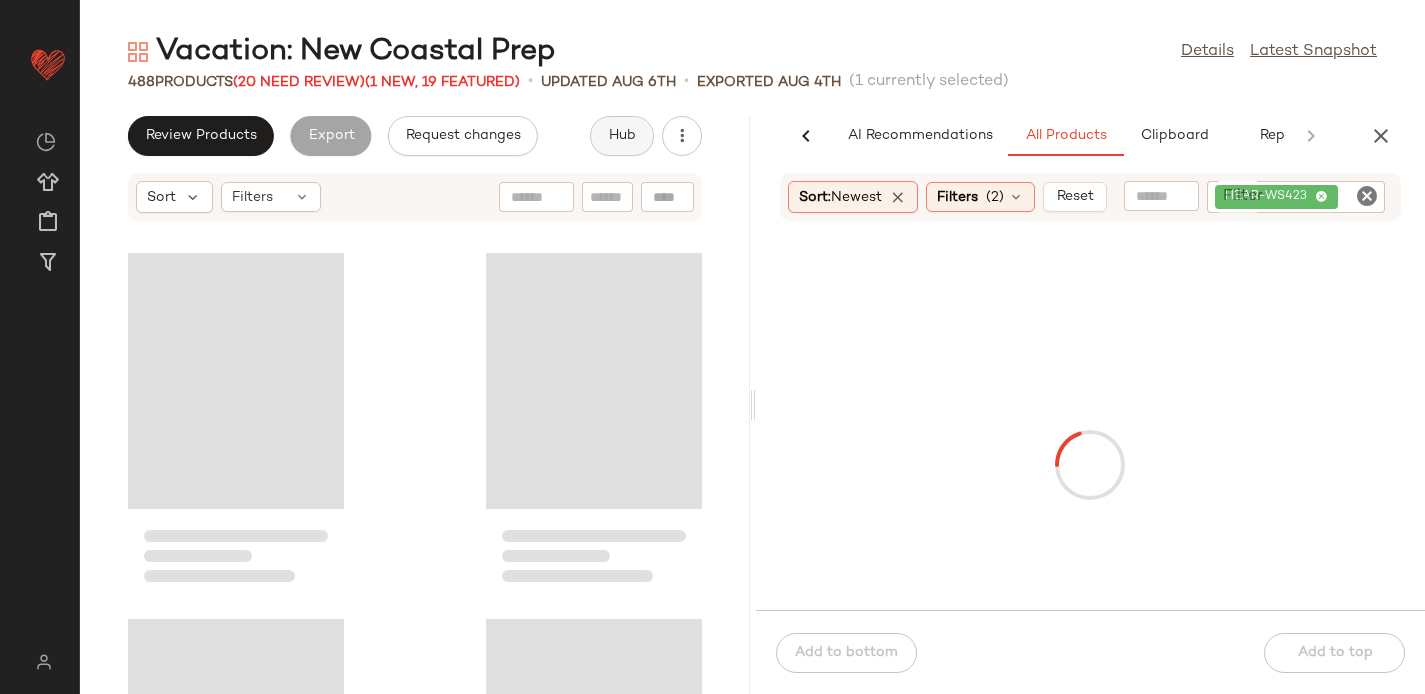 scroll, scrollTop: 0, scrollLeft: 54, axis: horizontal 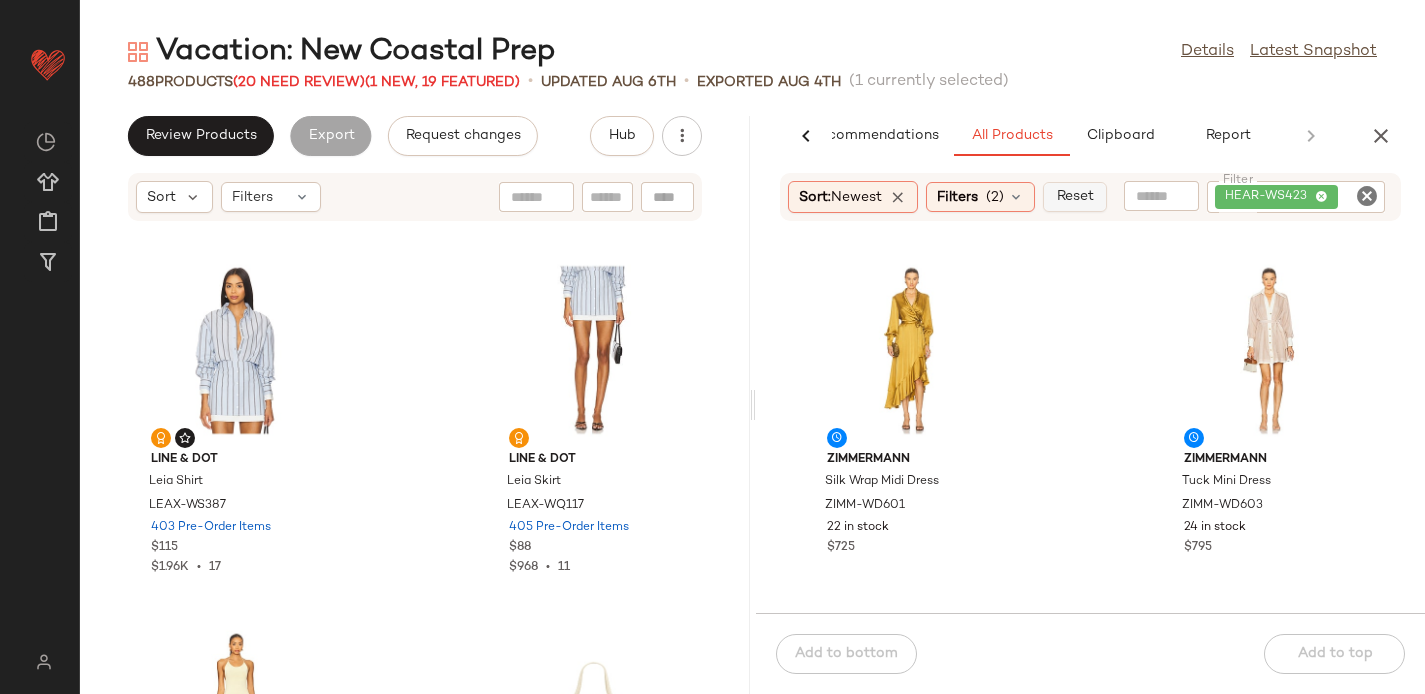 click on "Reset" 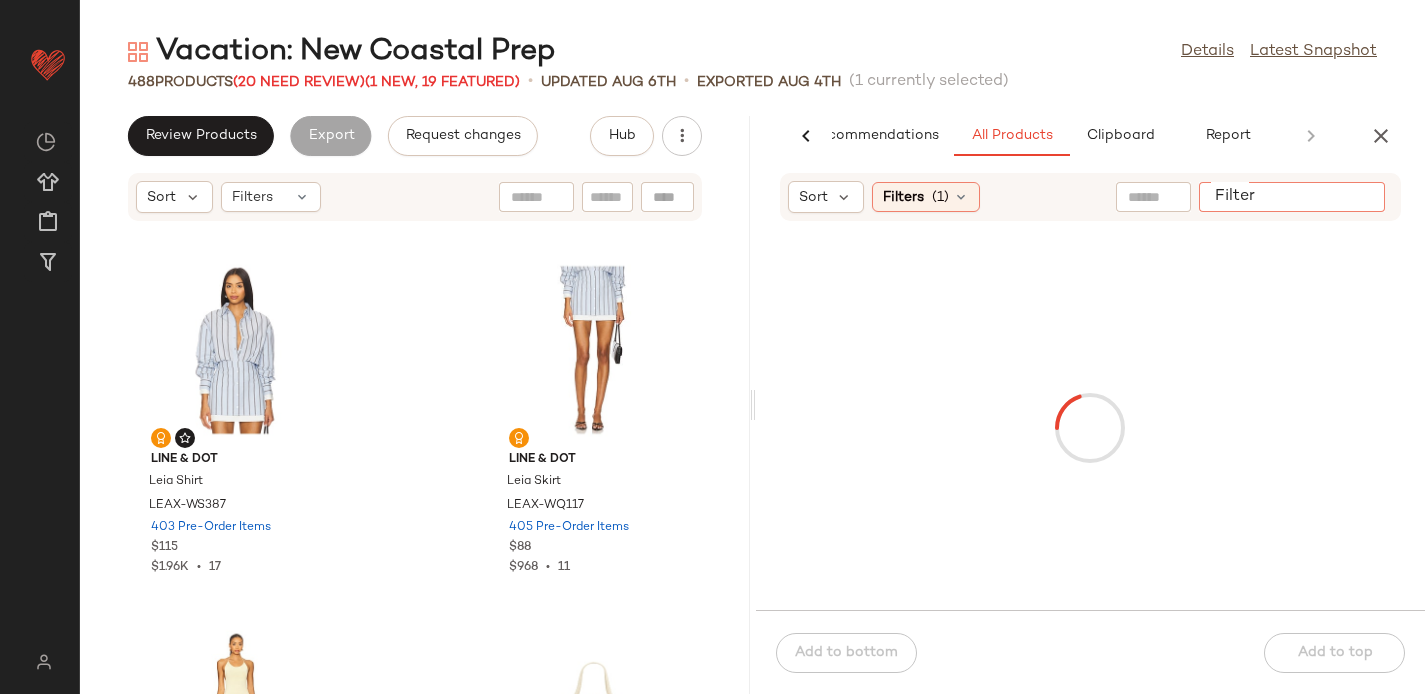 click on "Filter" 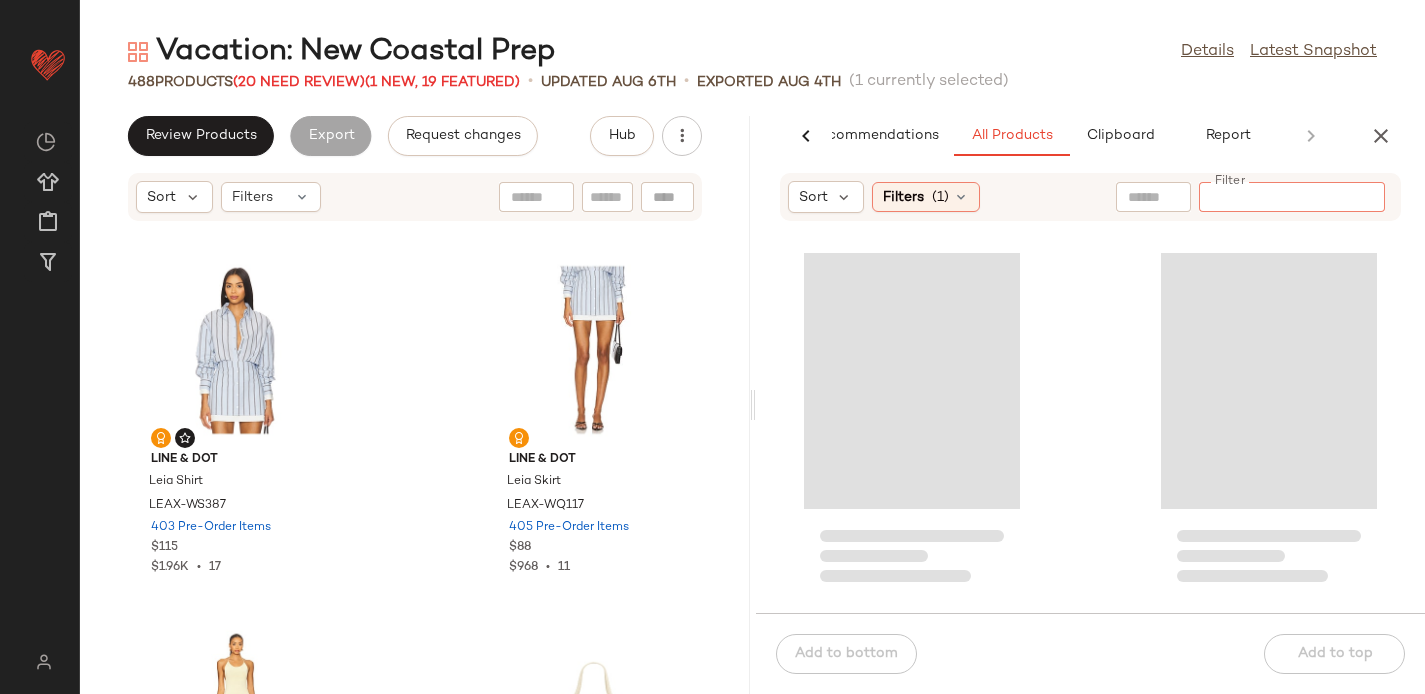 paste on "**********" 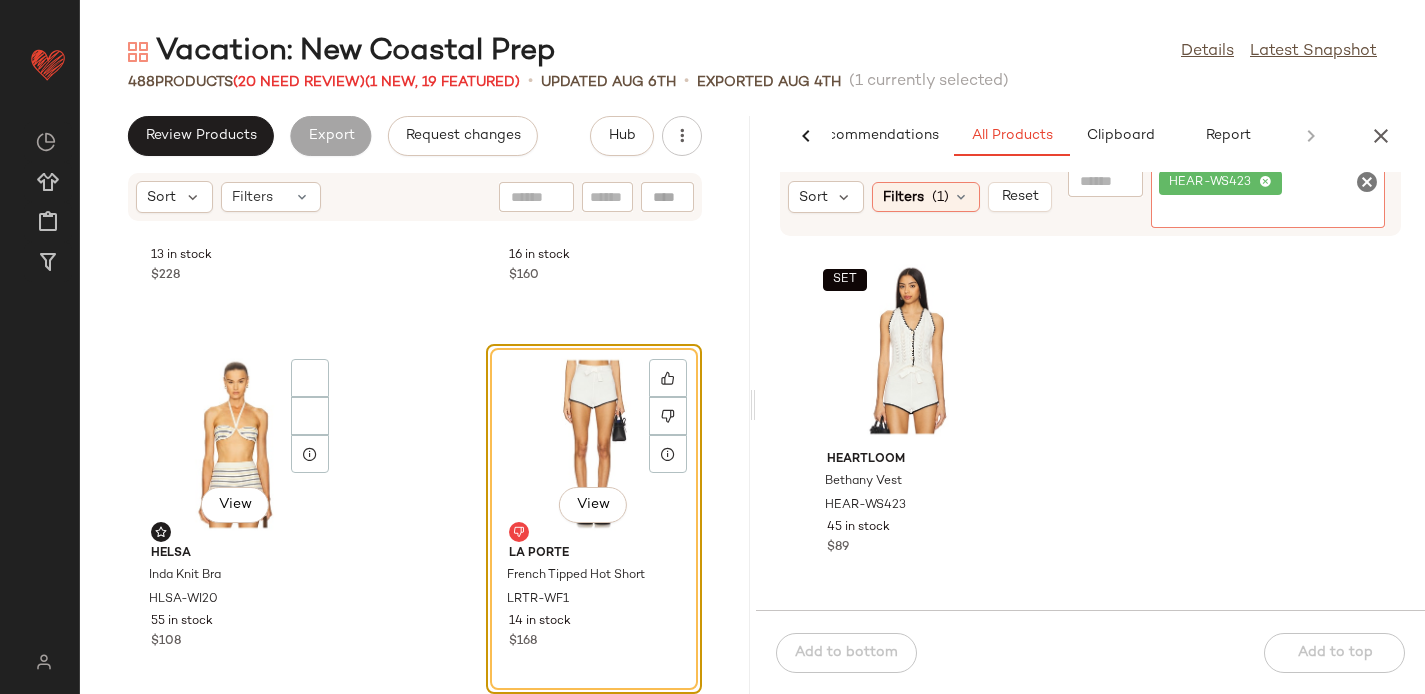 scroll, scrollTop: 2508, scrollLeft: 0, axis: vertical 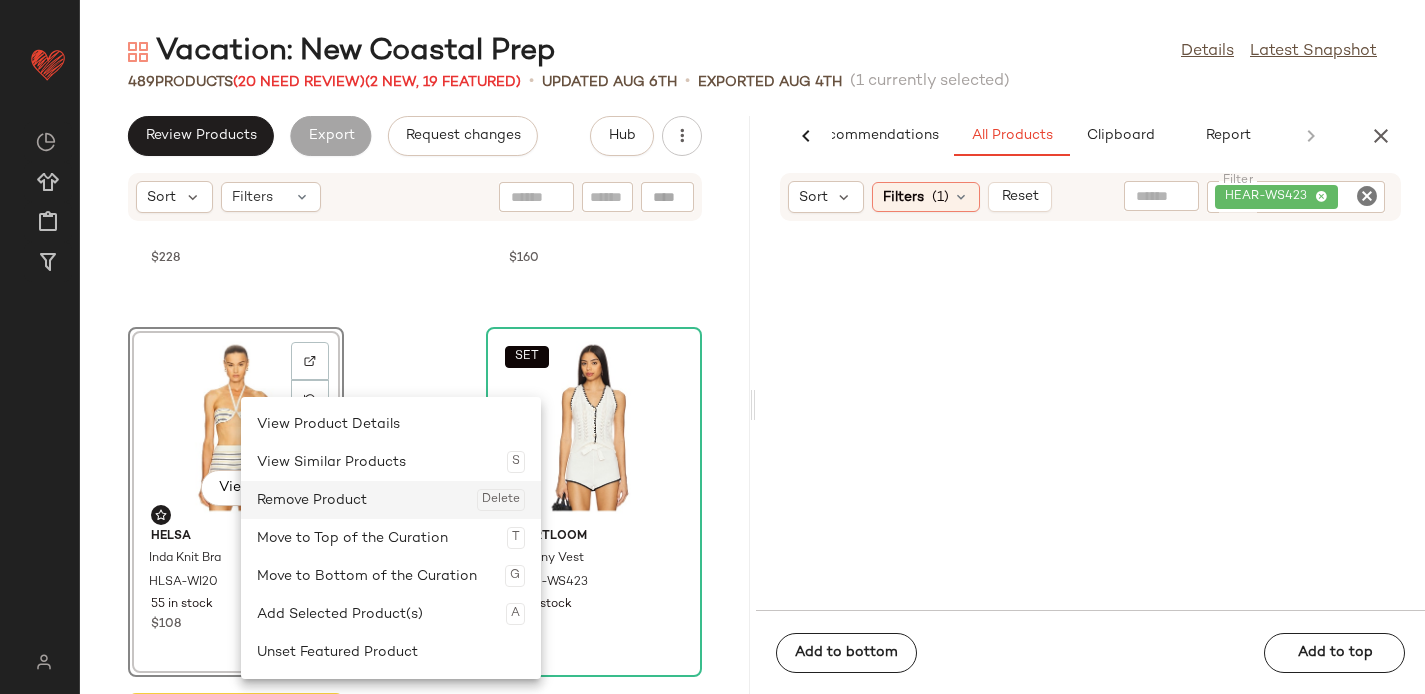 click on "Remove Product  Delete" 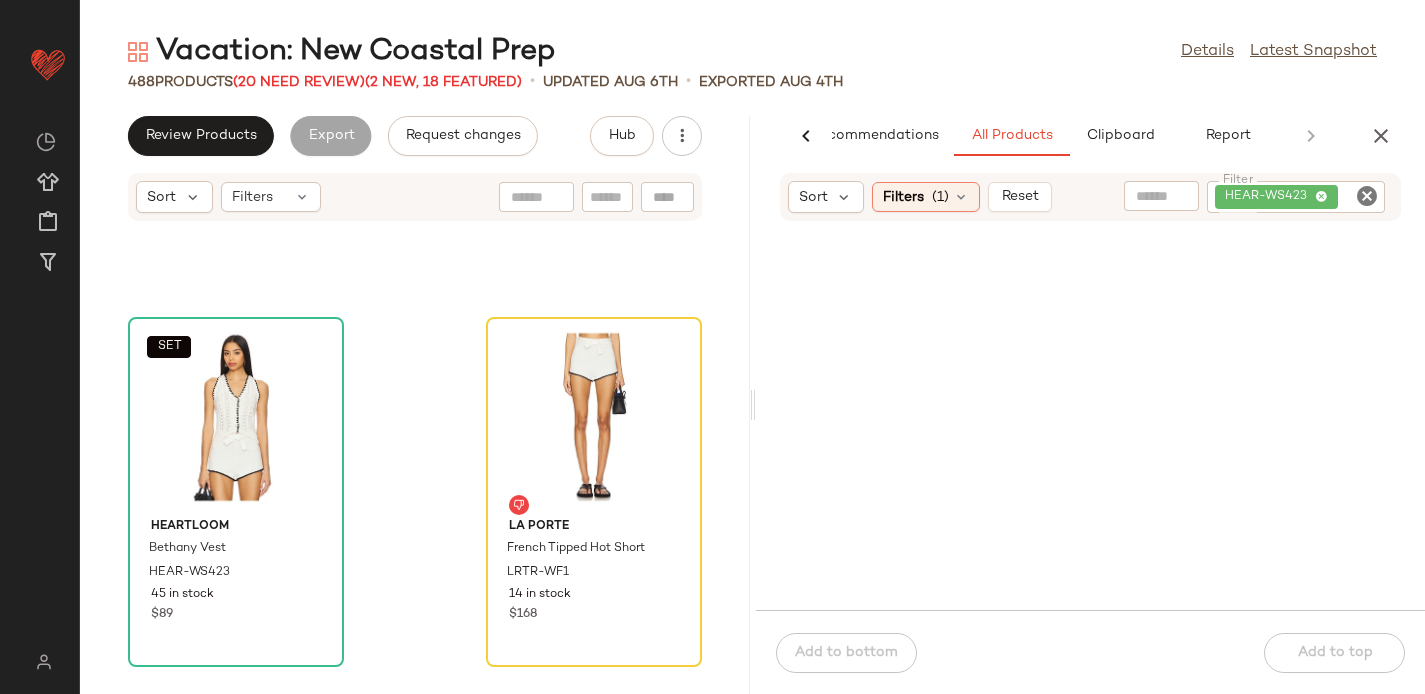 scroll, scrollTop: 2505, scrollLeft: 0, axis: vertical 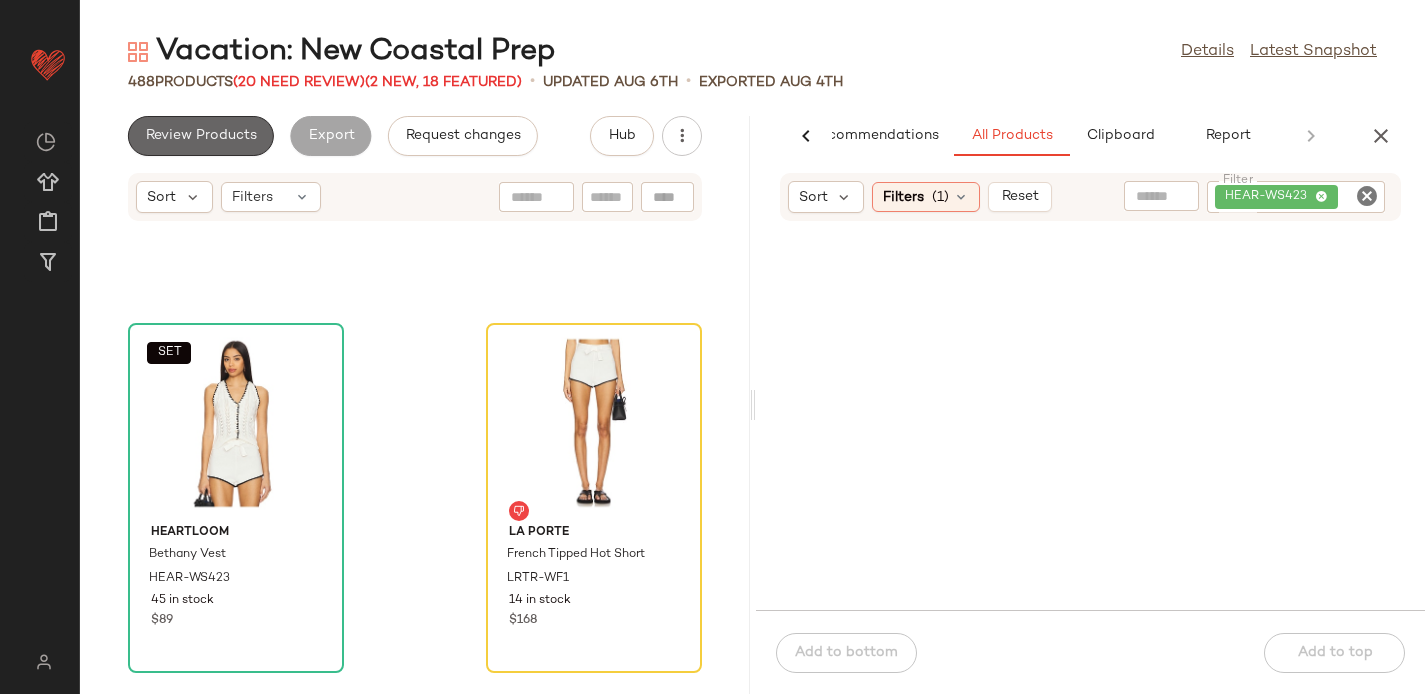 click on "Review Products" 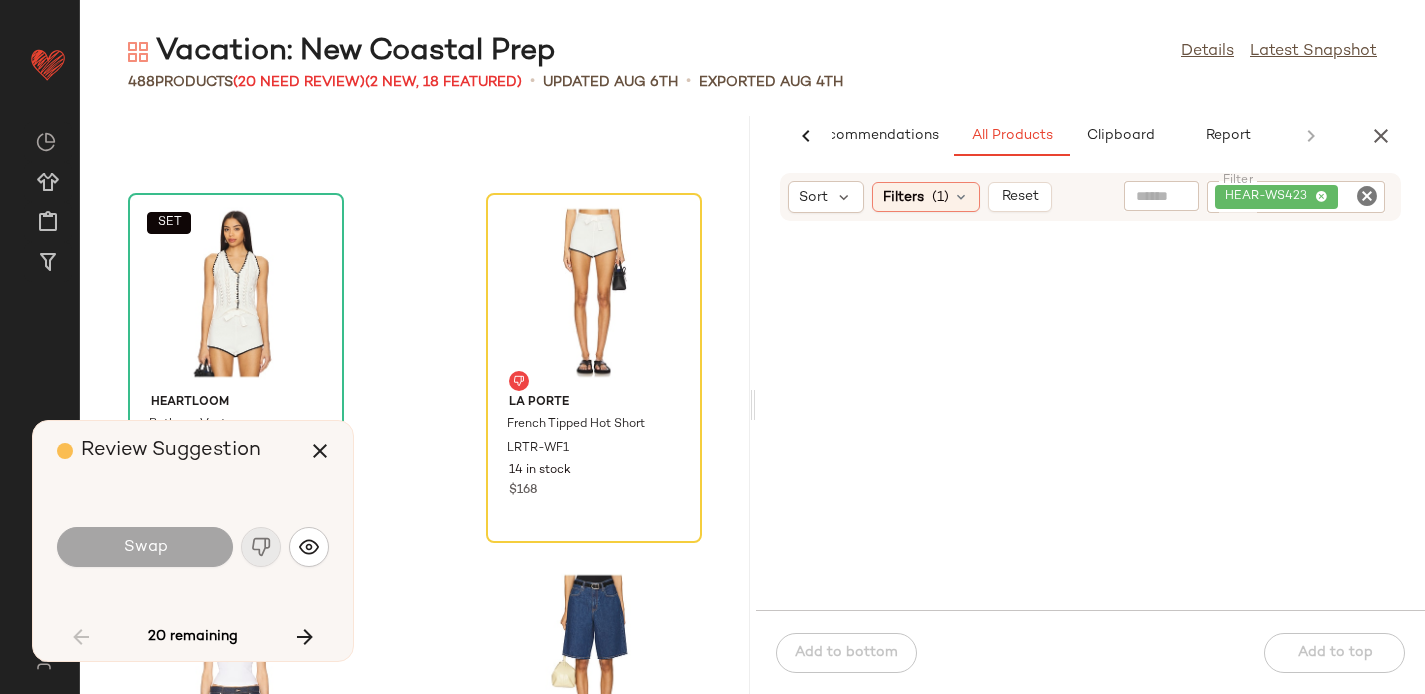 scroll, scrollTop: 2562, scrollLeft: 0, axis: vertical 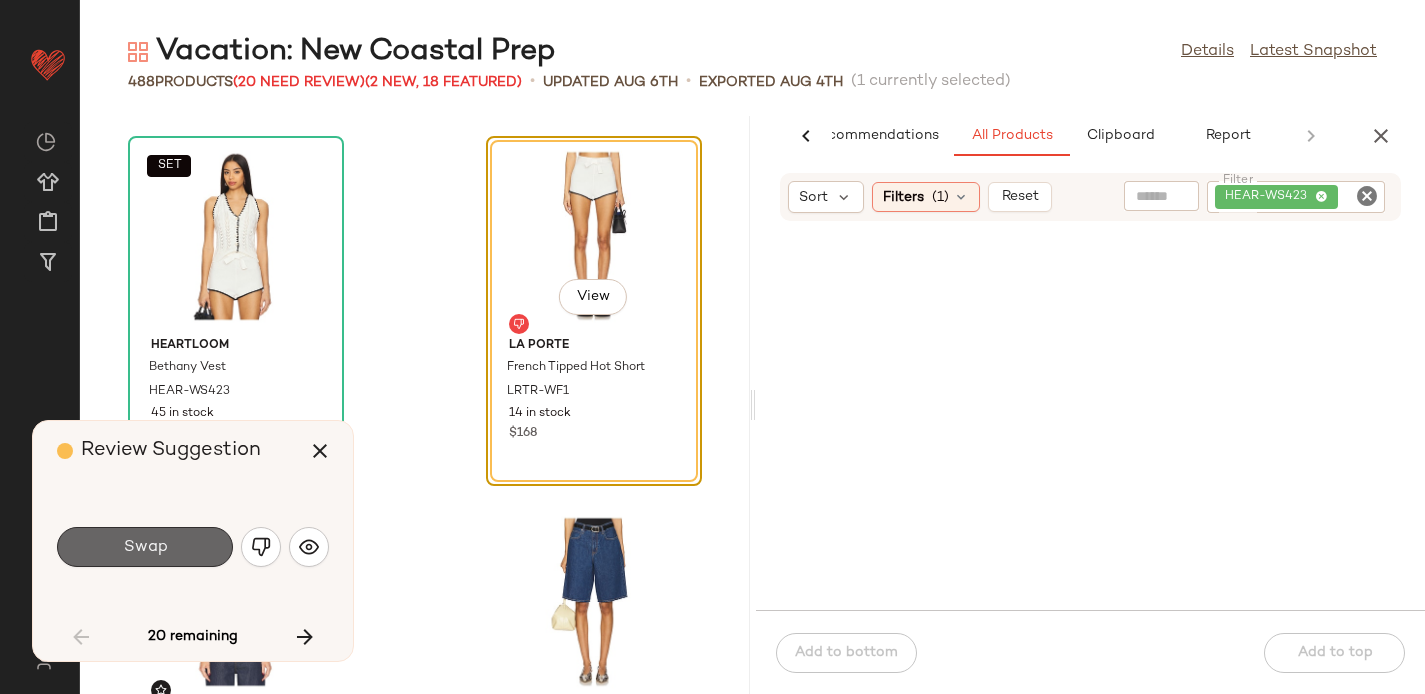 click on "Swap" 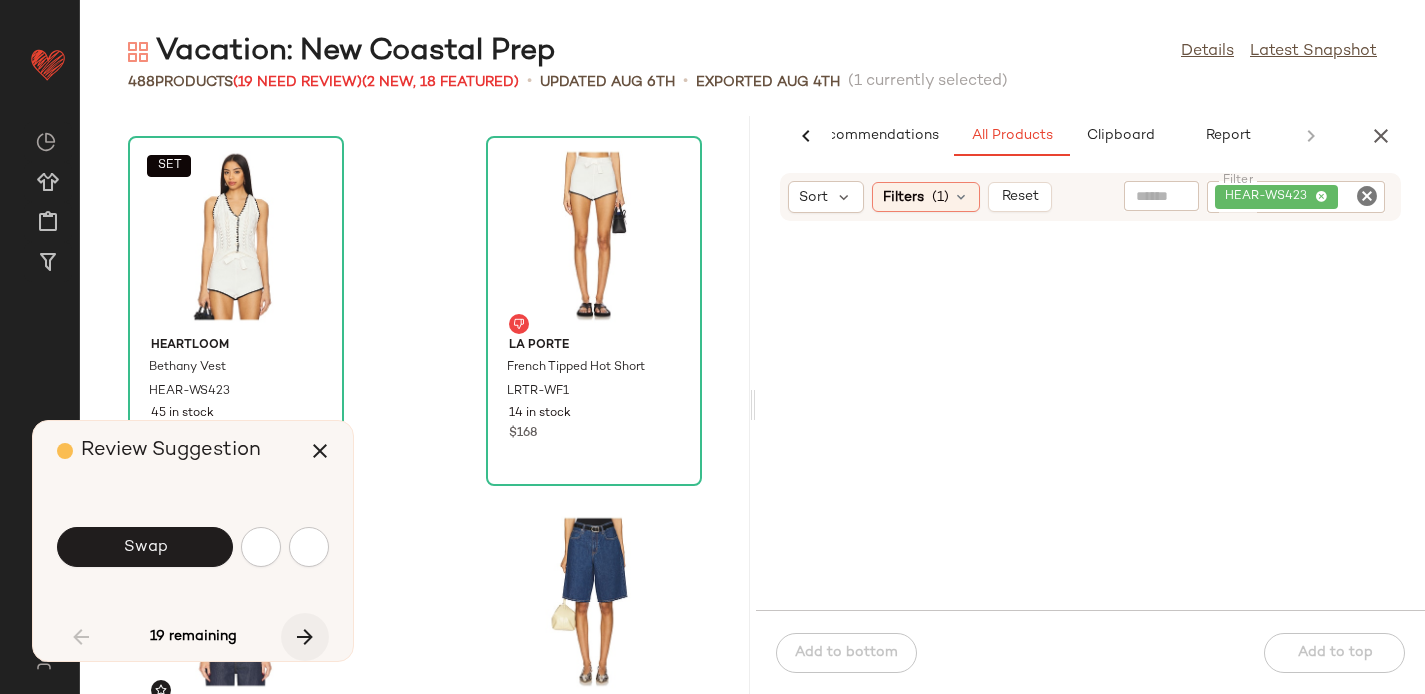 scroll, scrollTop: 3660, scrollLeft: 0, axis: vertical 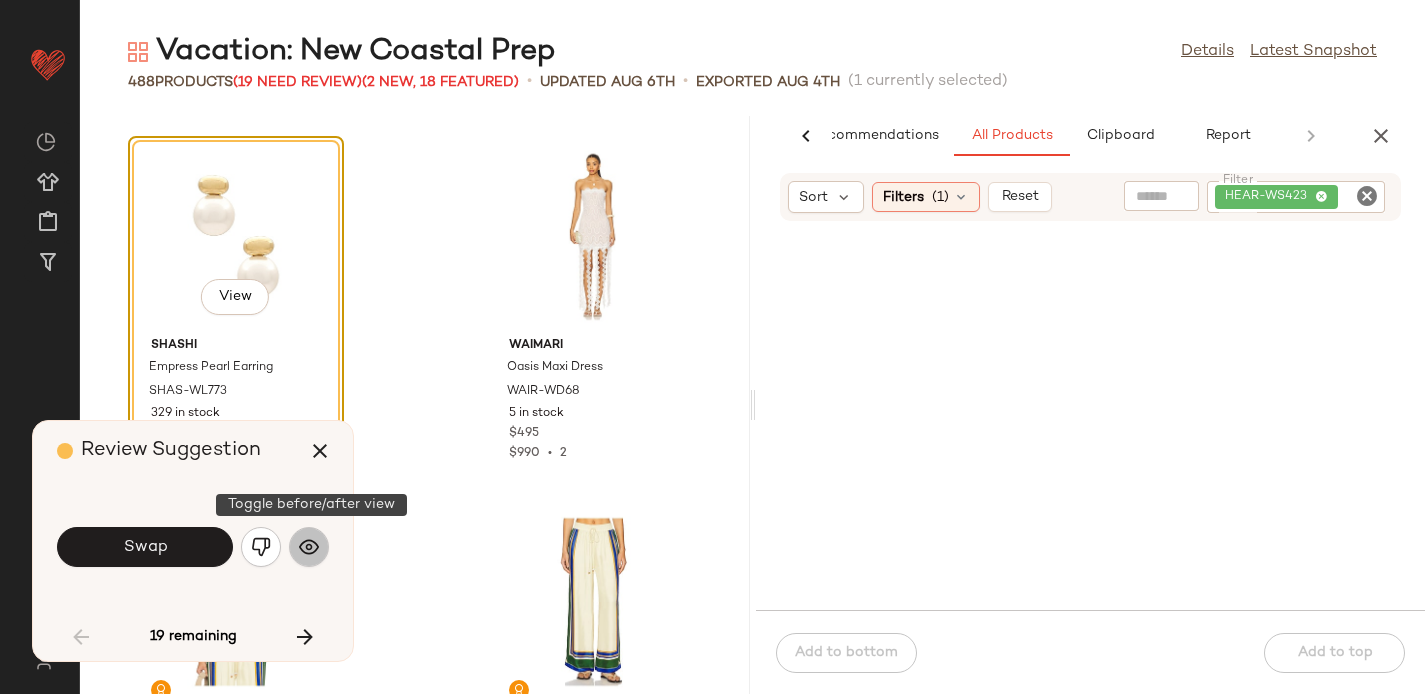 click 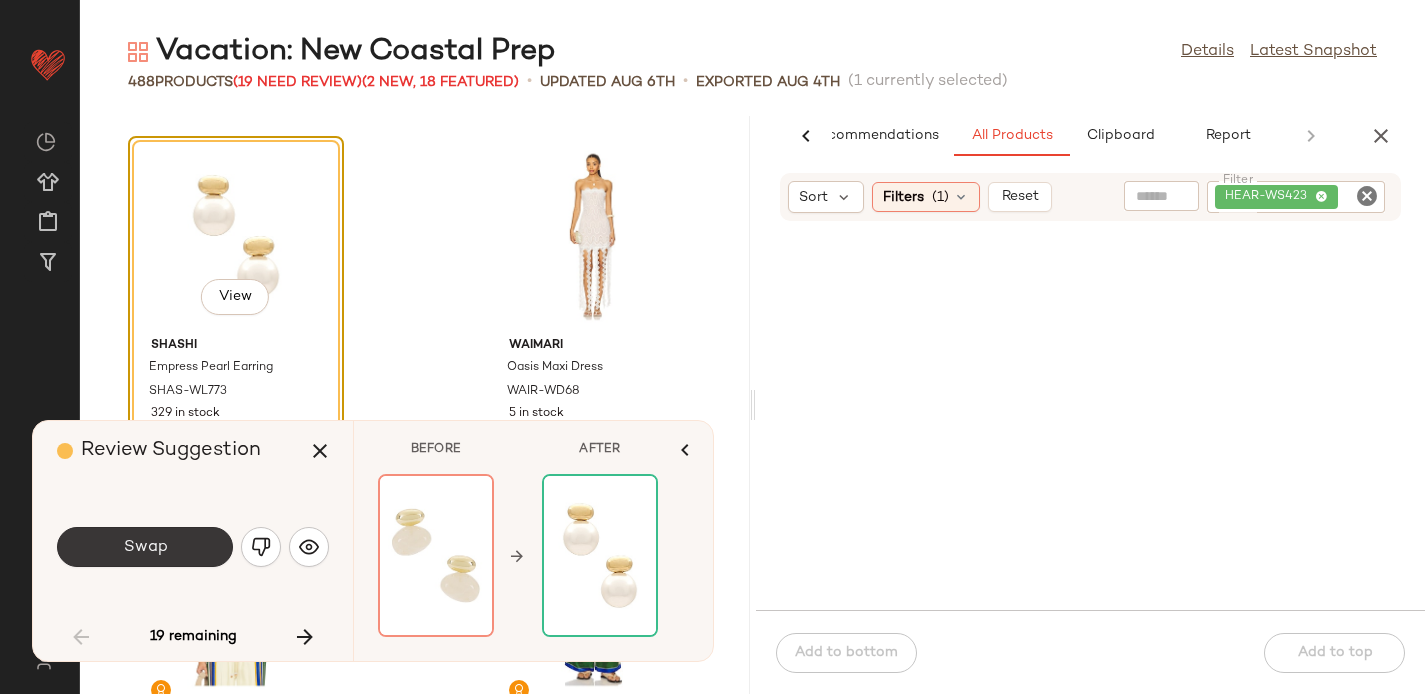 click on "Swap" 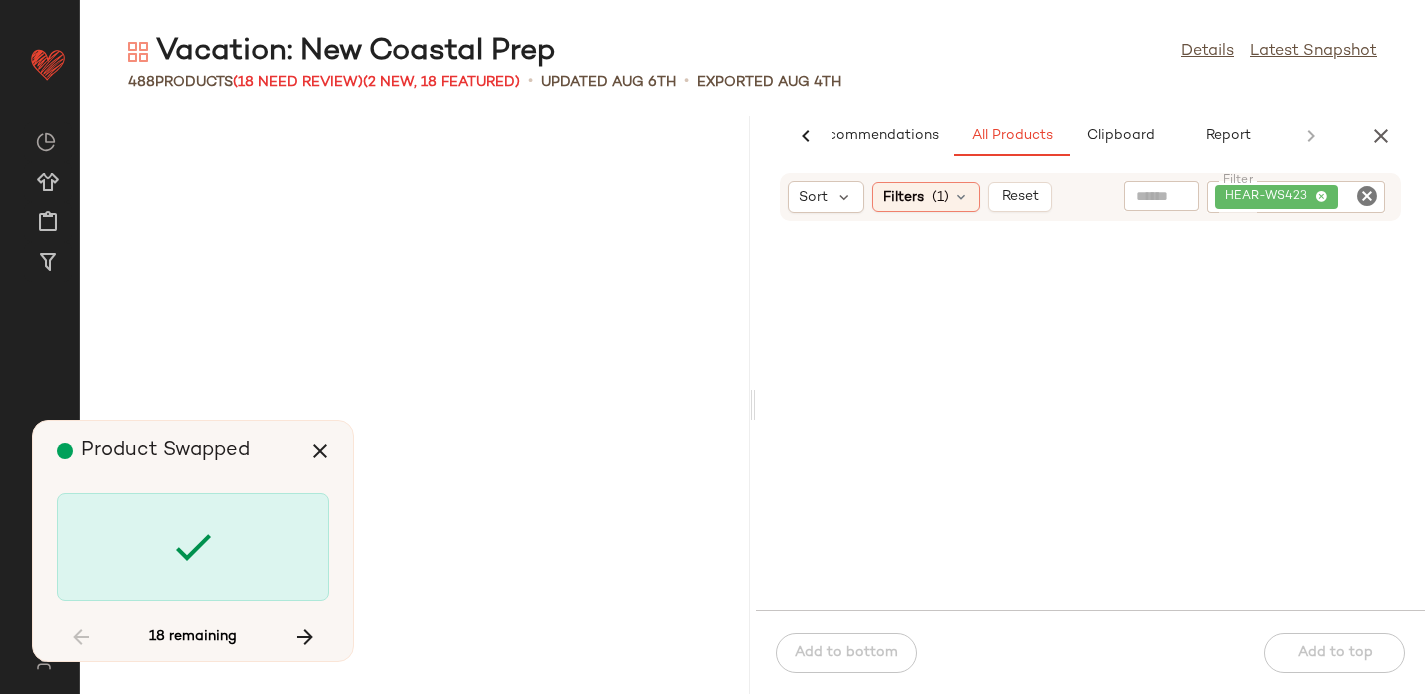 scroll, scrollTop: 6954, scrollLeft: 0, axis: vertical 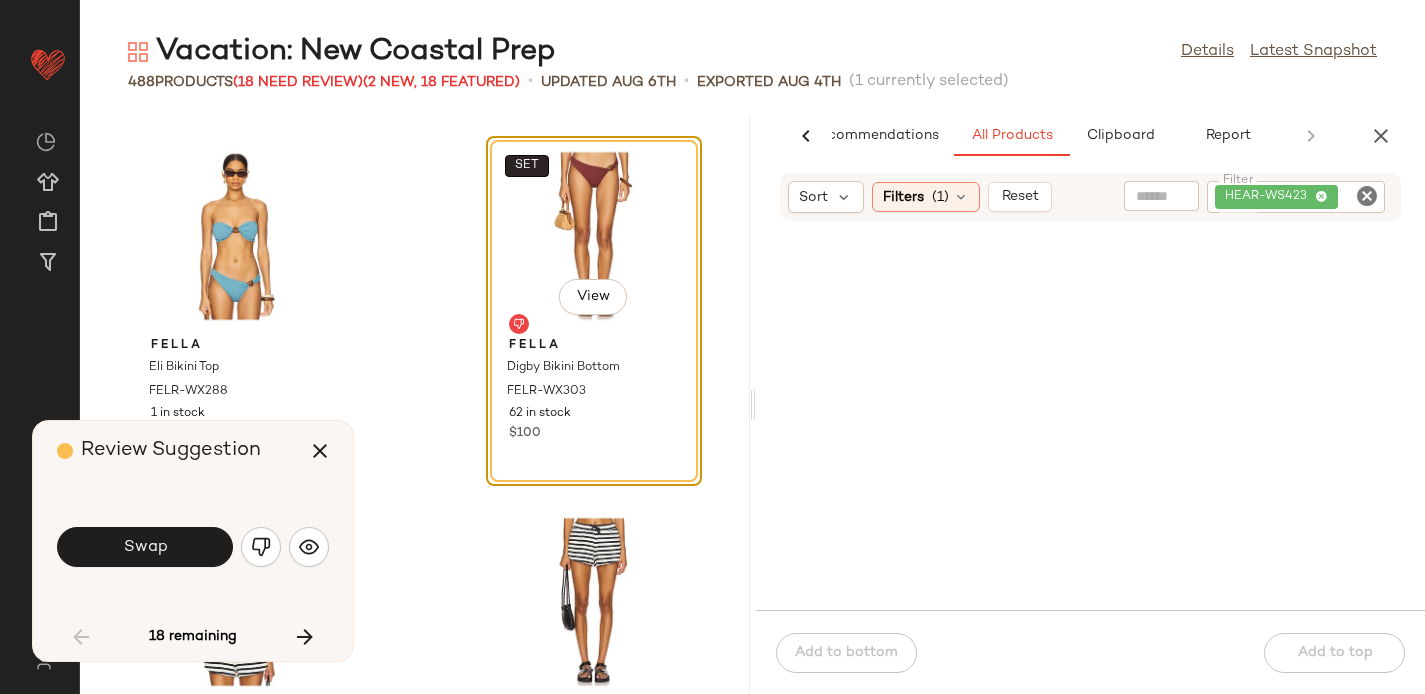 click on "SET" 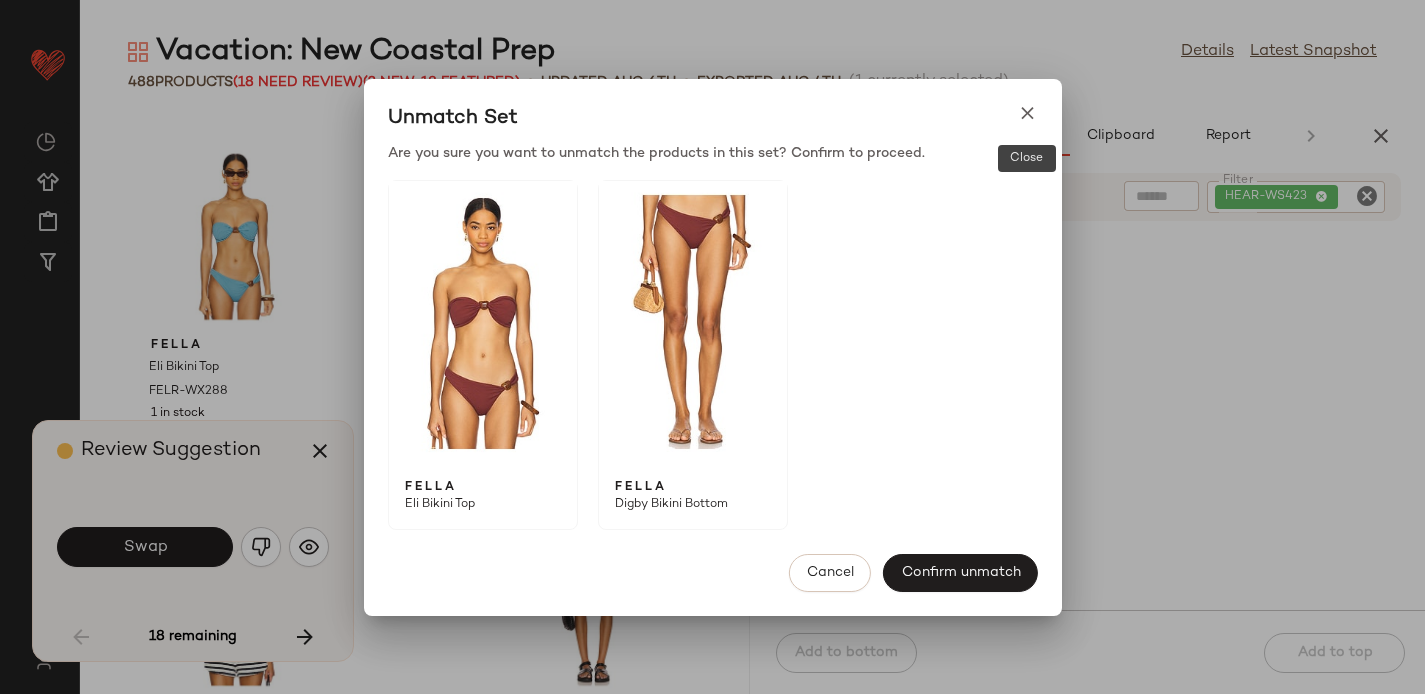 click 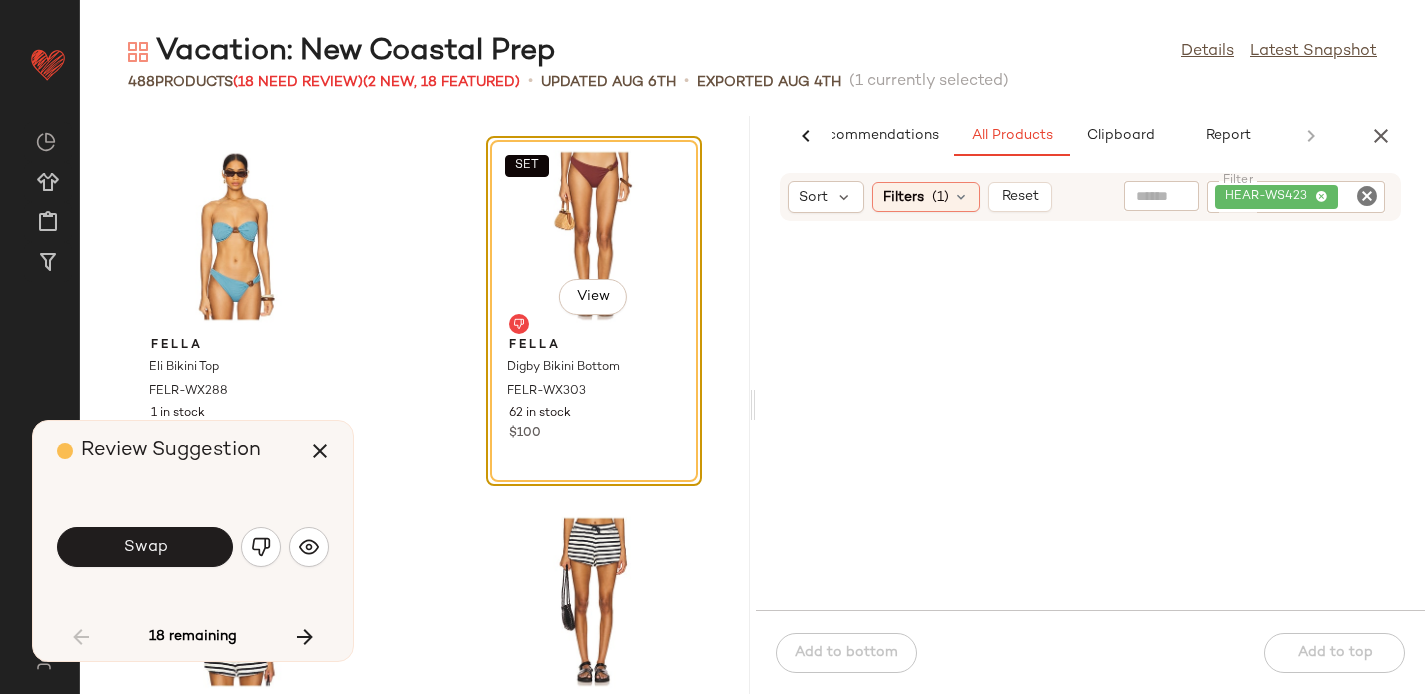 click on "SET   View" 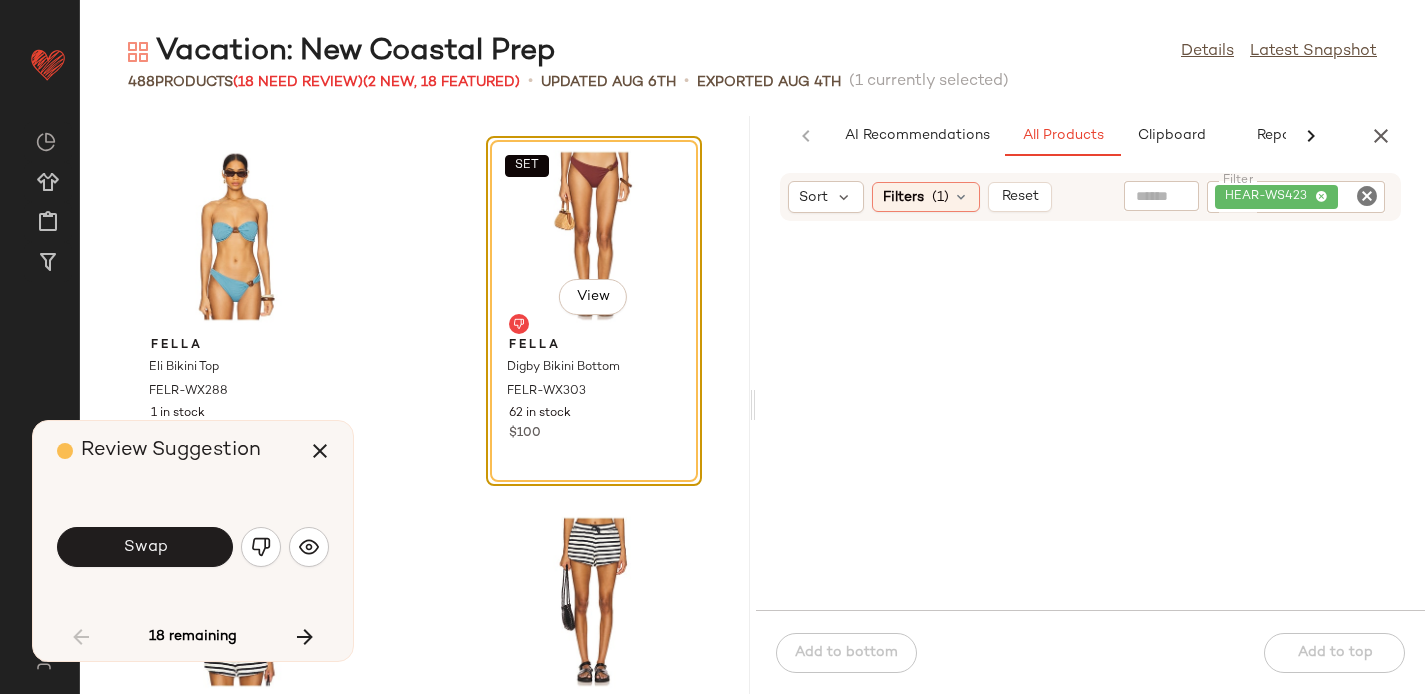 scroll, scrollTop: 0, scrollLeft: 0, axis: both 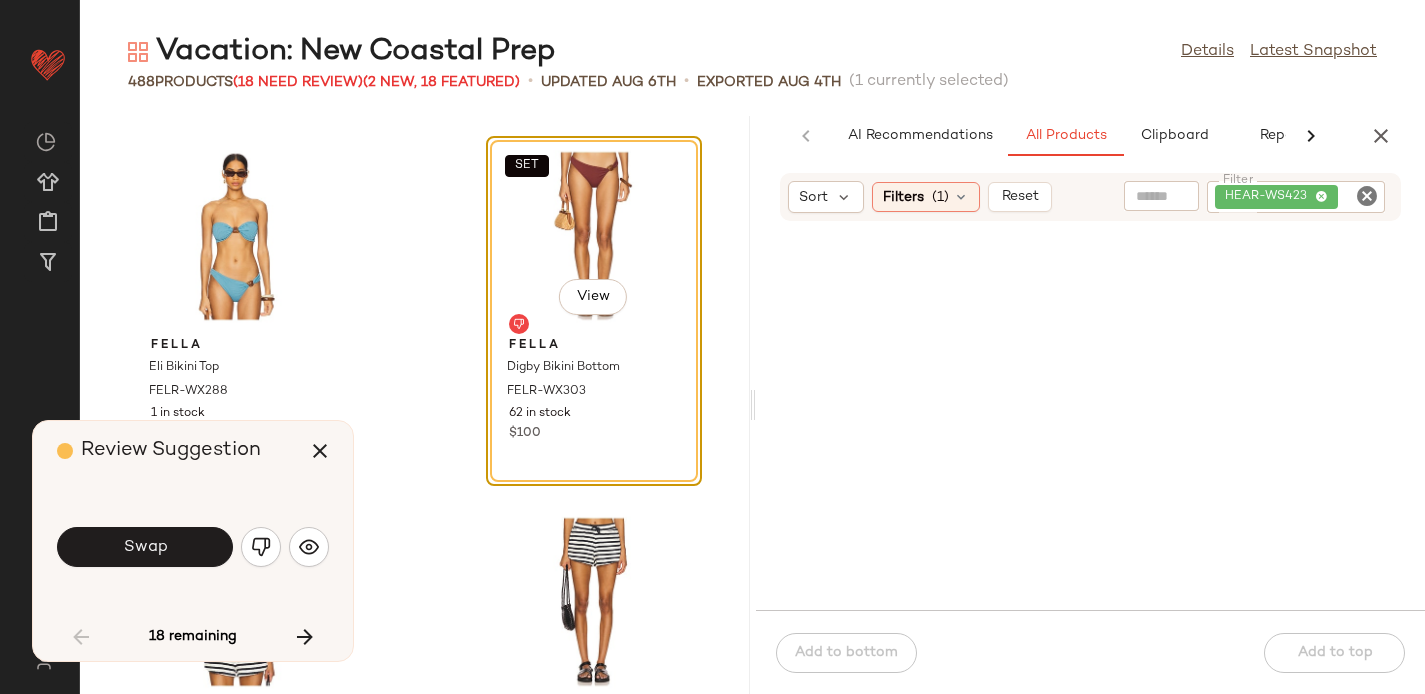 click on "AI Recommendations   All Products   Clipboard   Report" 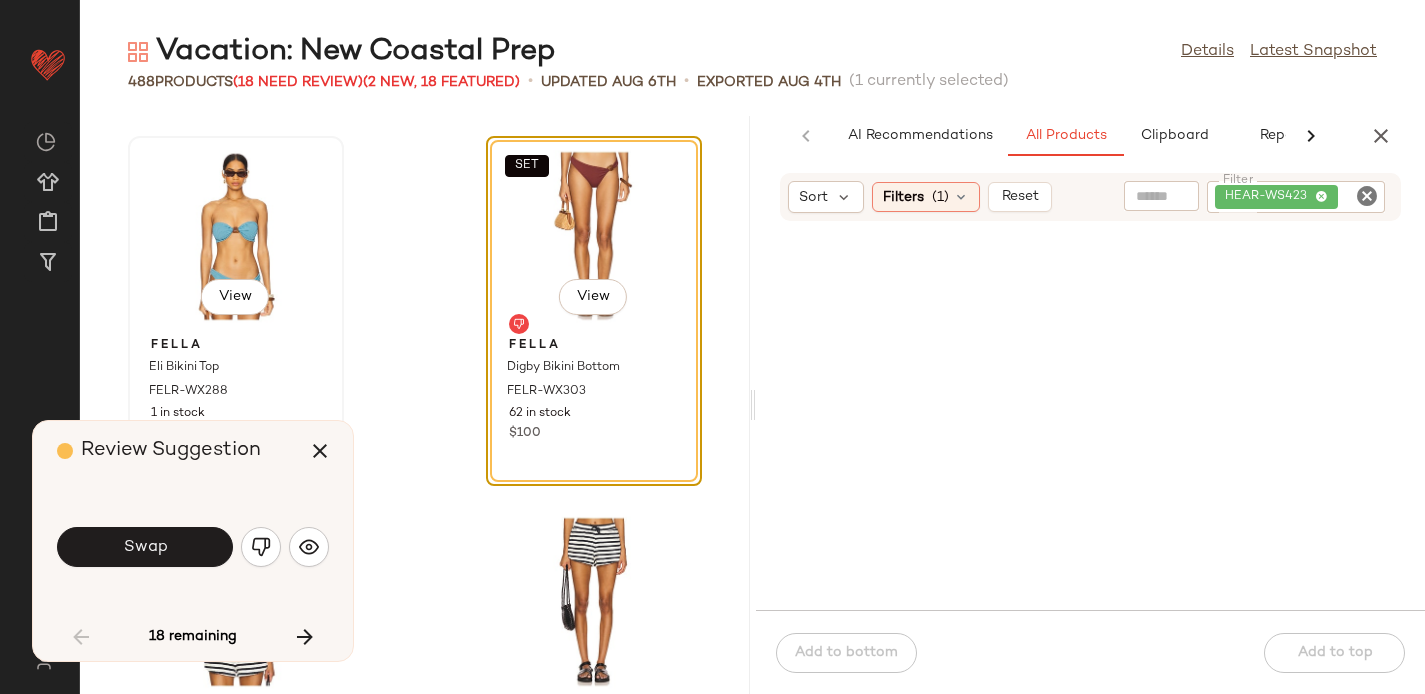 click on "View" 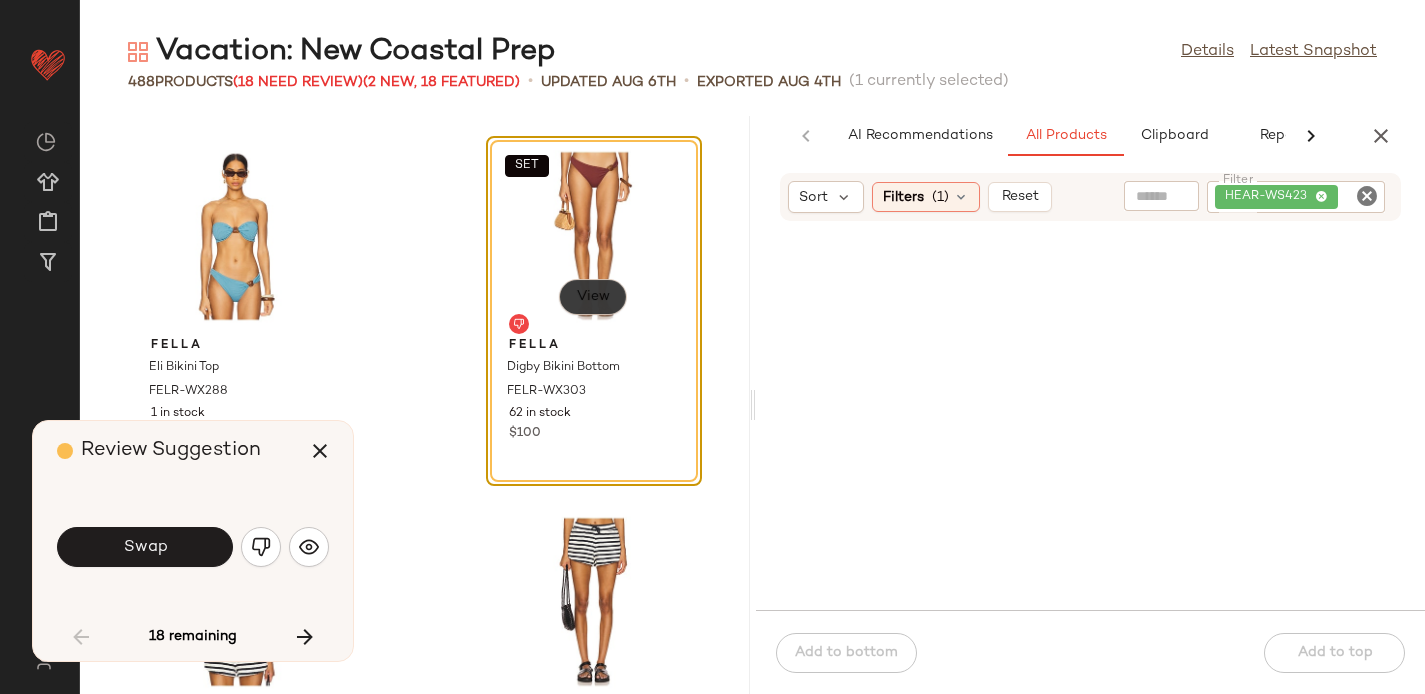 click on "View" 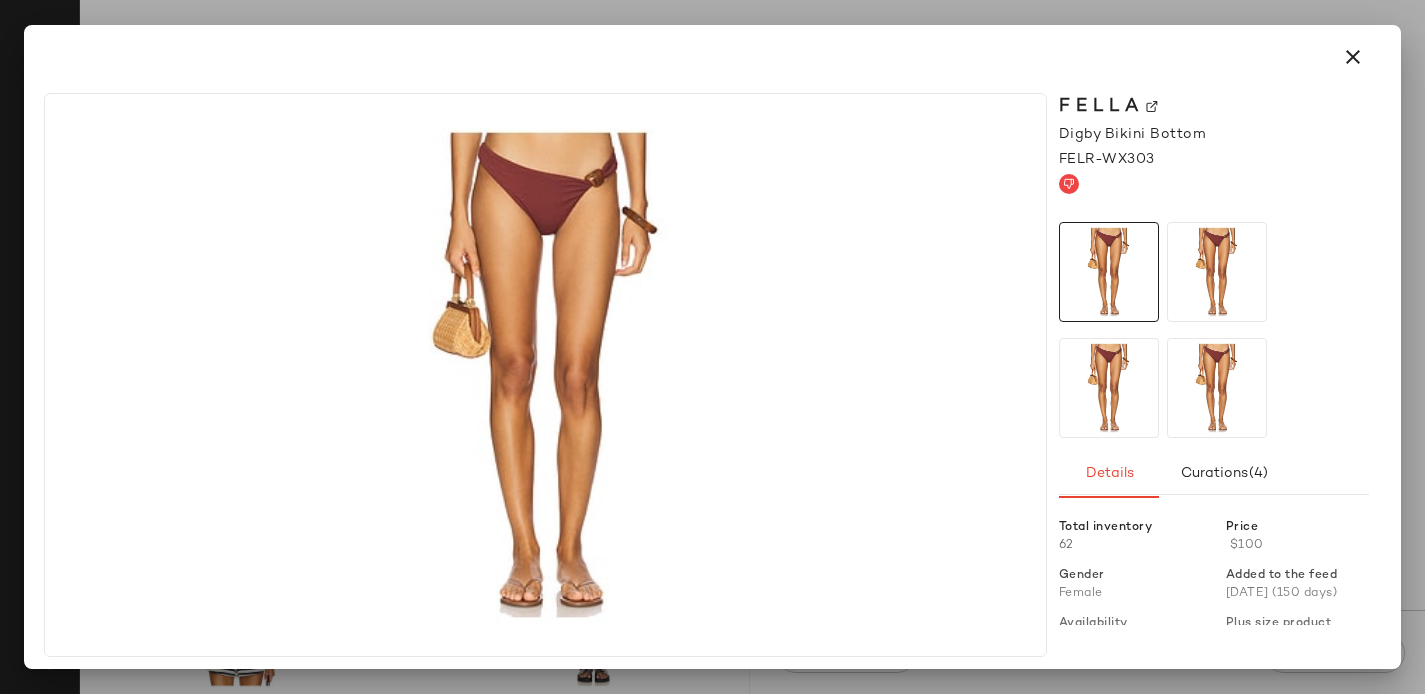 click 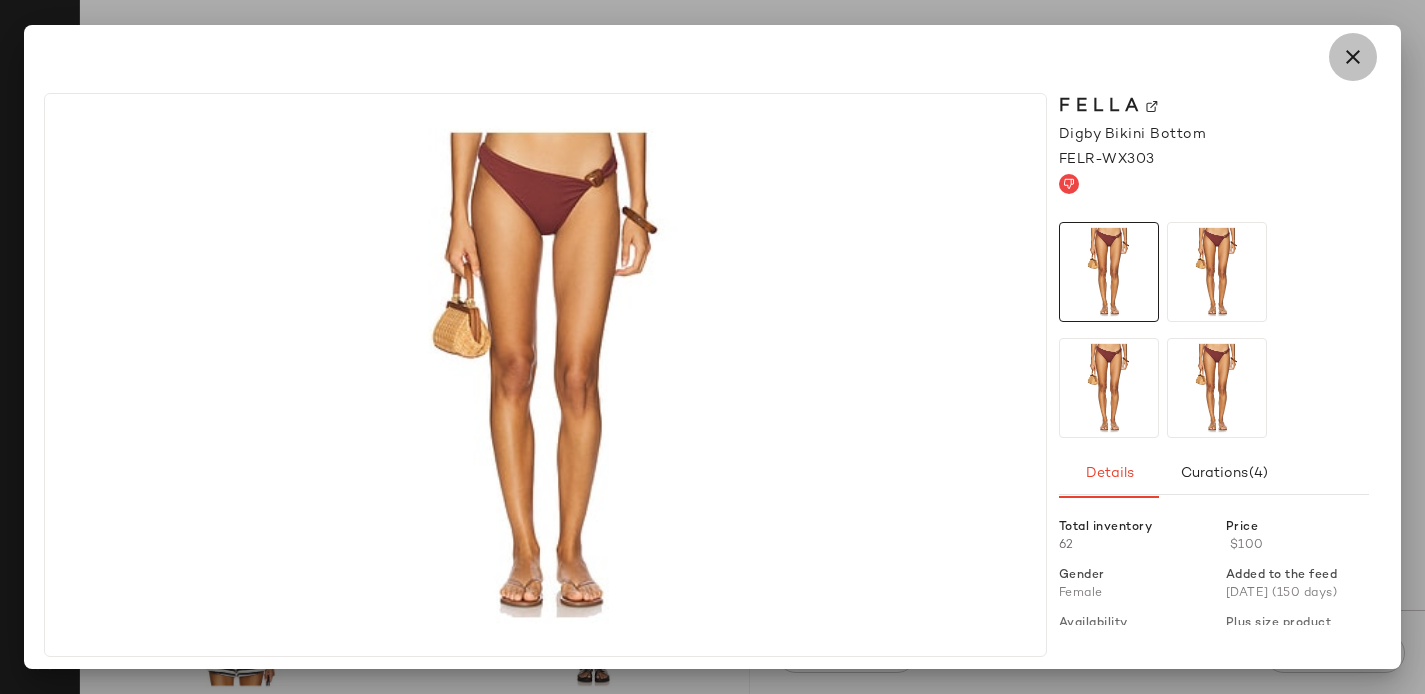 click at bounding box center [1353, 57] 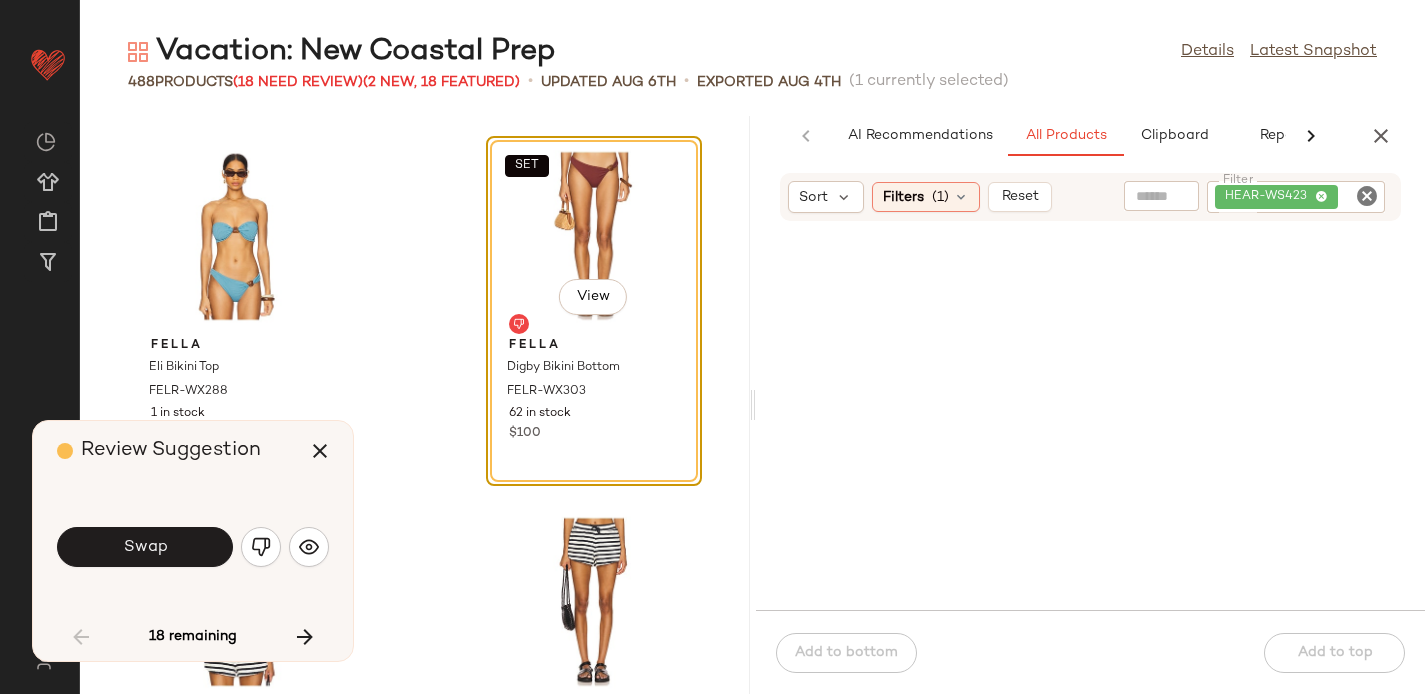 click 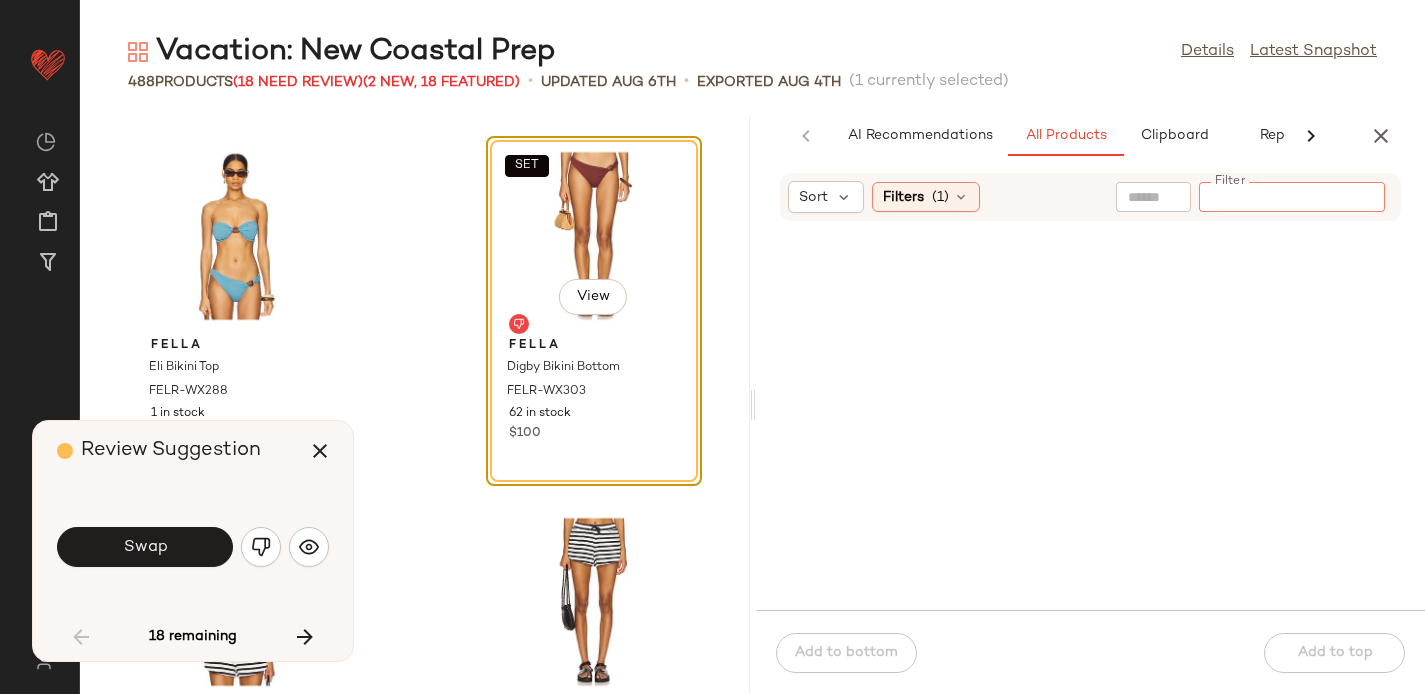 paste on "**********" 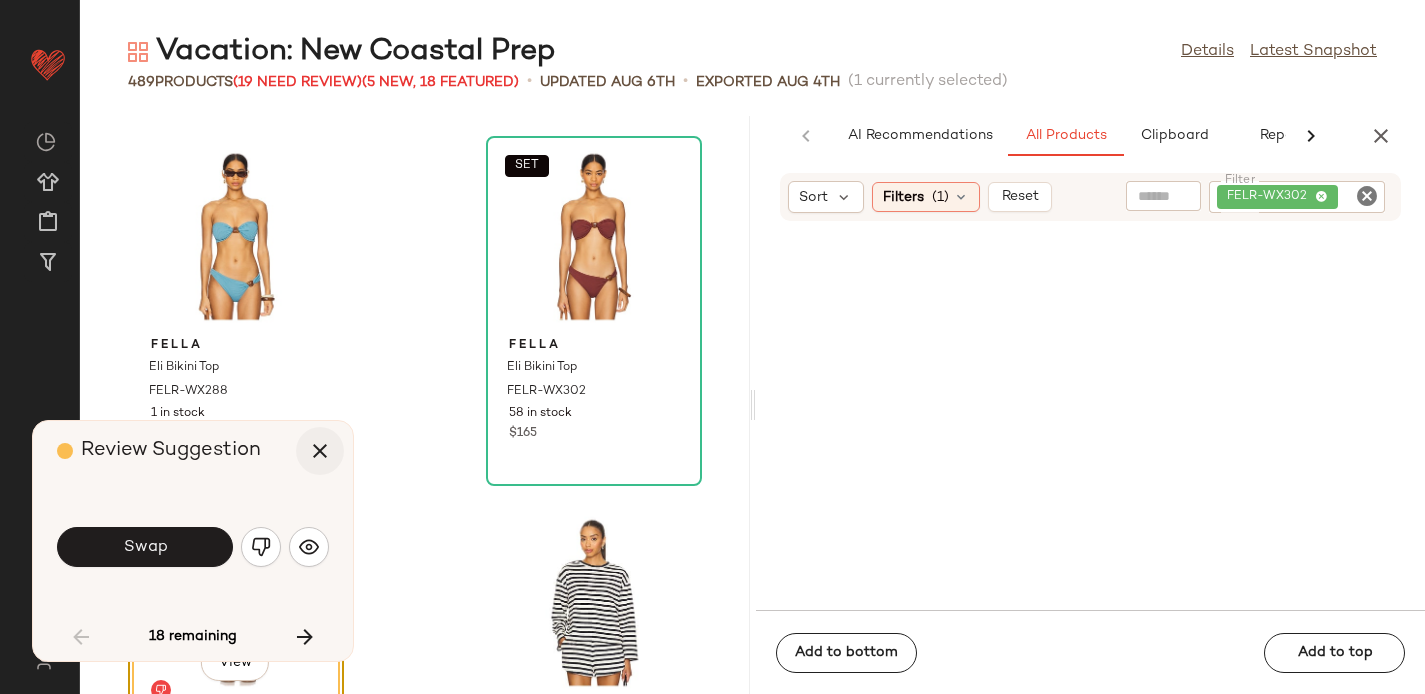 click at bounding box center [320, 451] 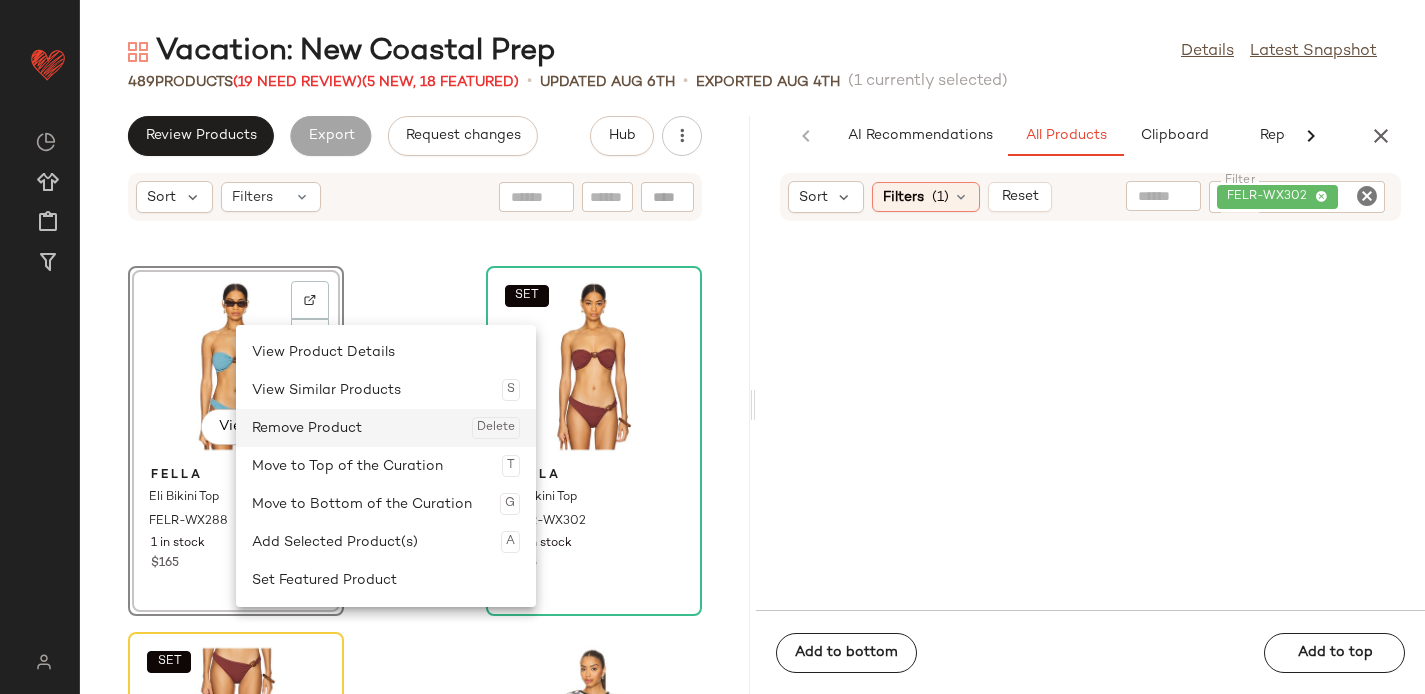 click on "Remove Product  Delete" 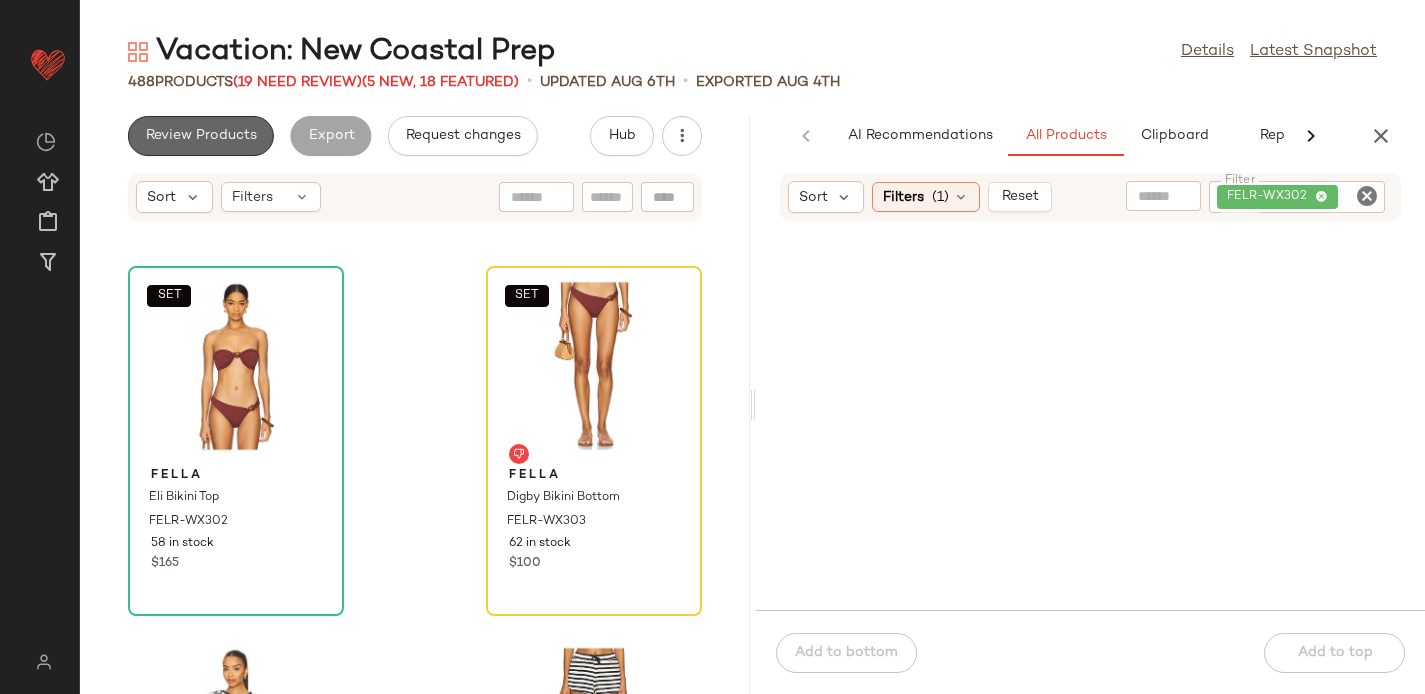click on "Review Products" 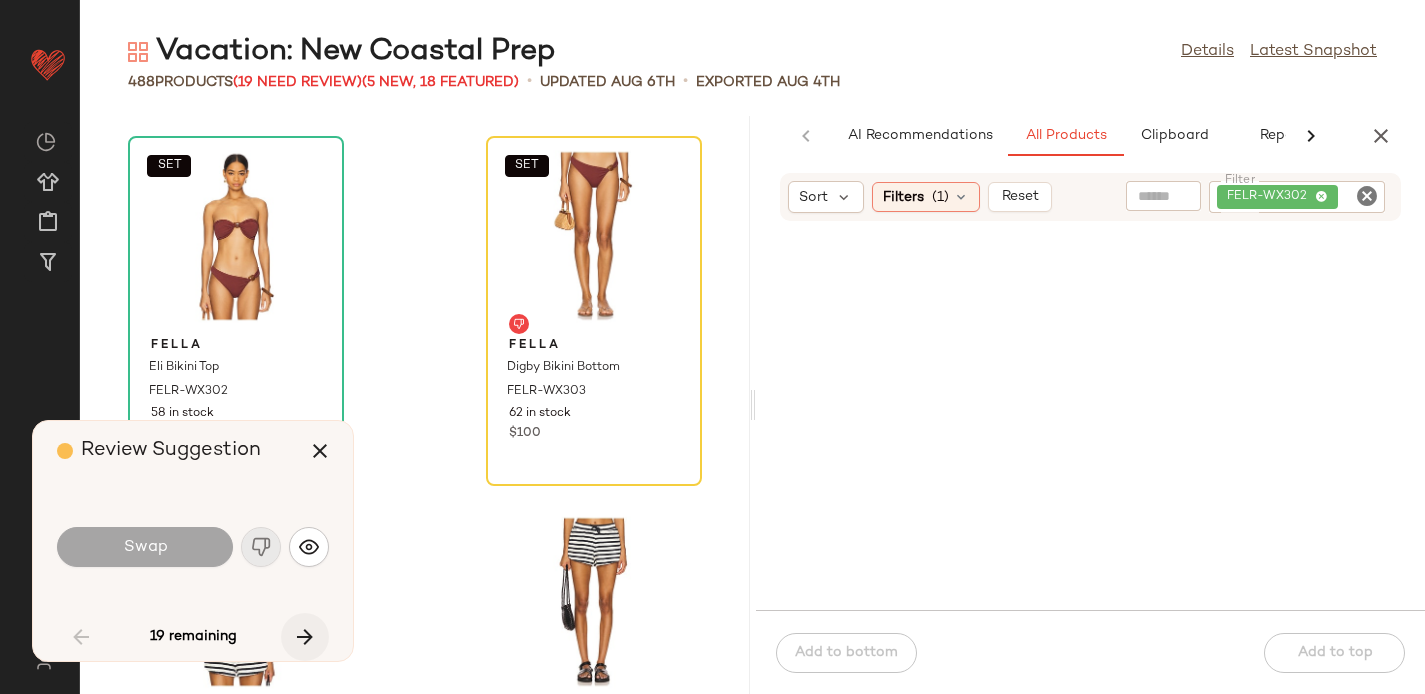 click at bounding box center (305, 637) 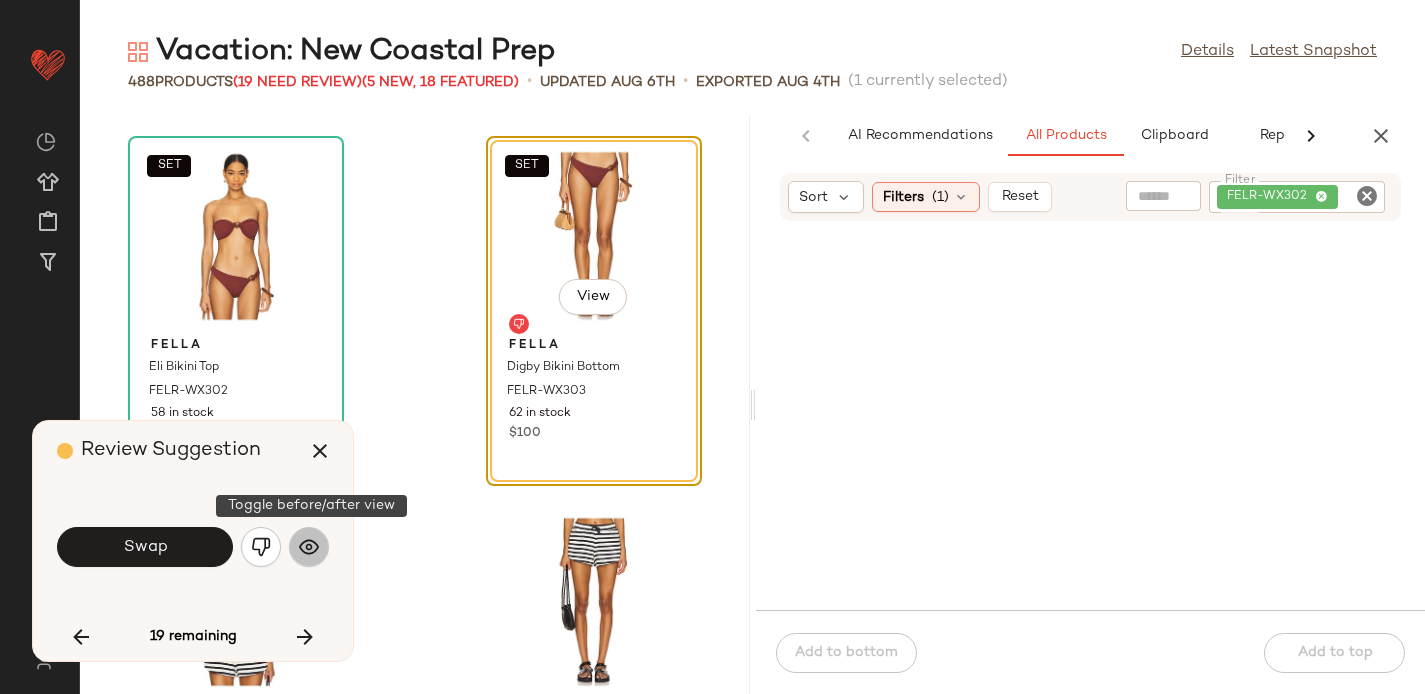 click 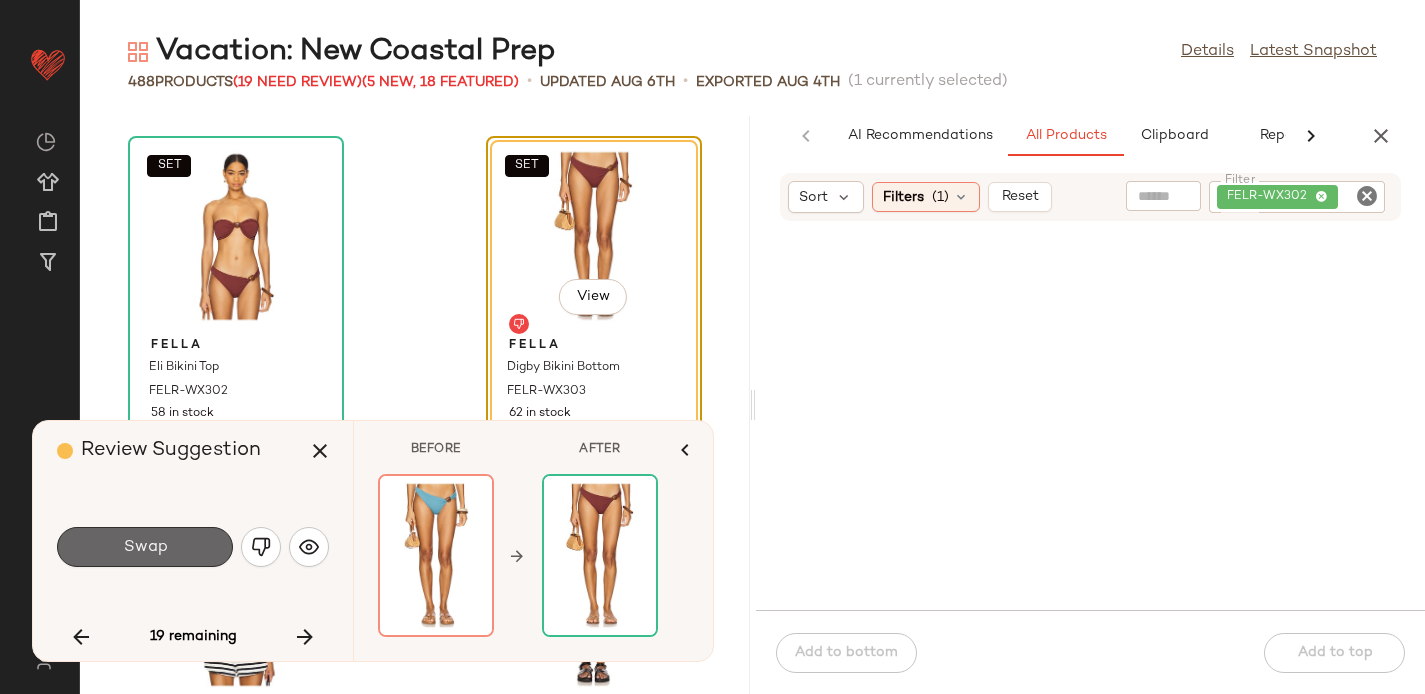 click on "Swap" 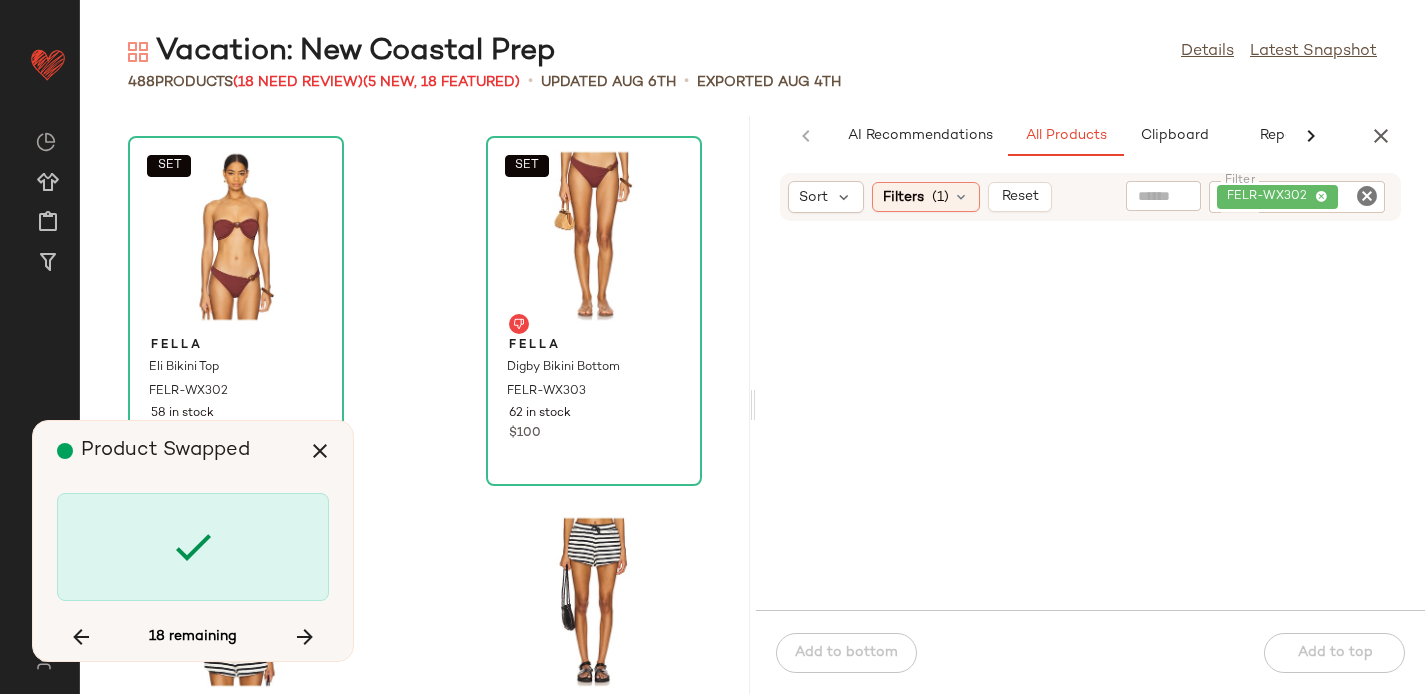 scroll, scrollTop: 14640, scrollLeft: 0, axis: vertical 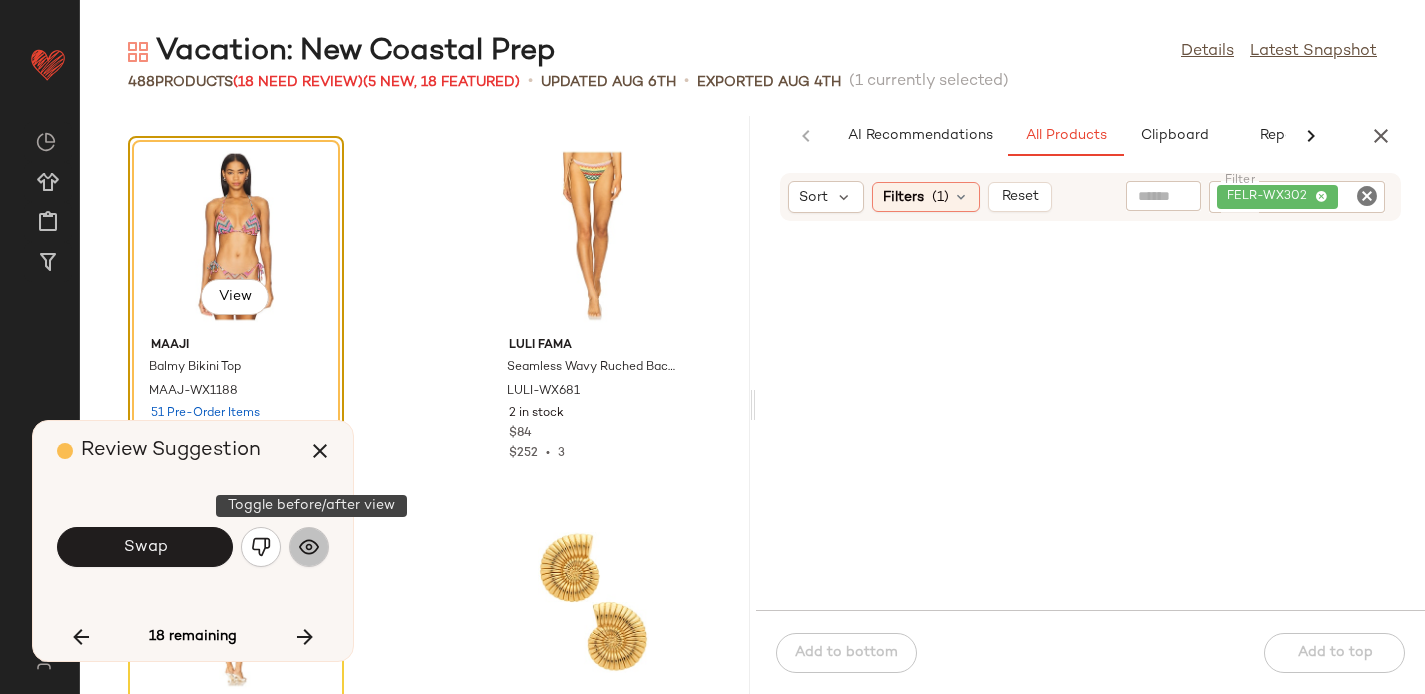 click 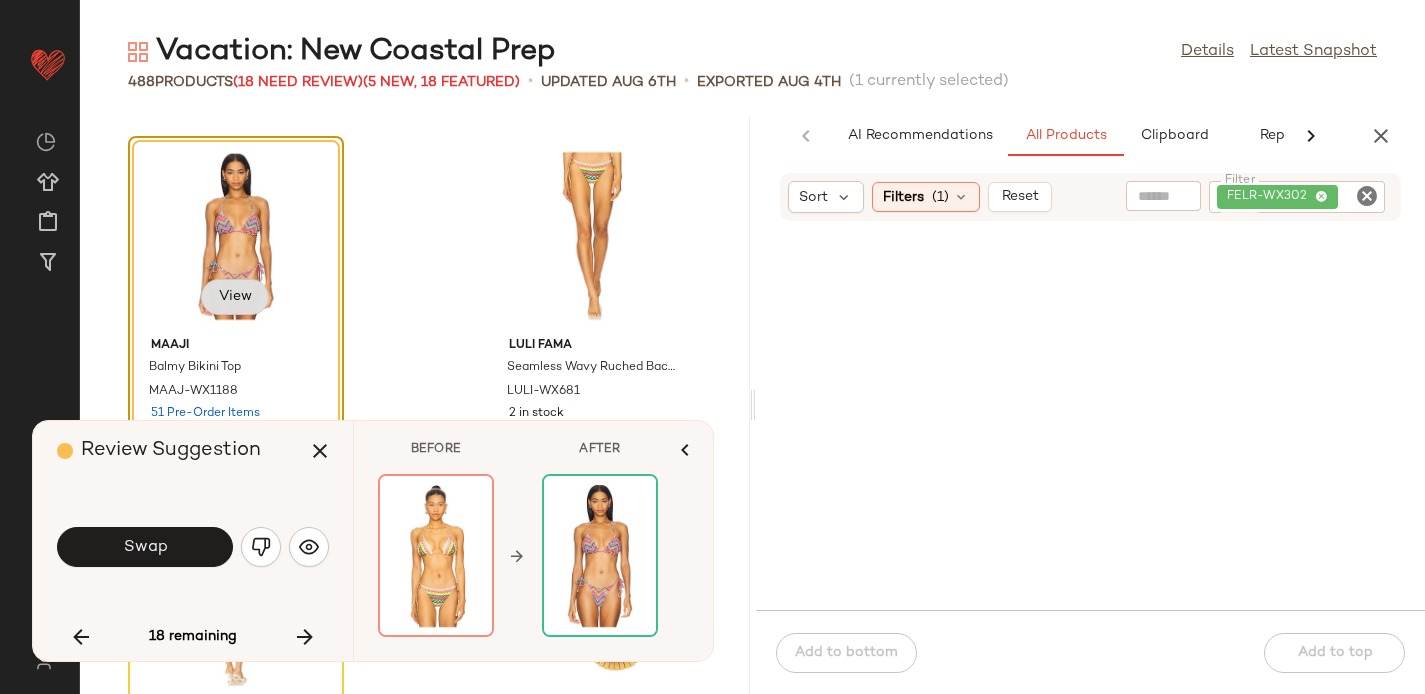 click on "View" 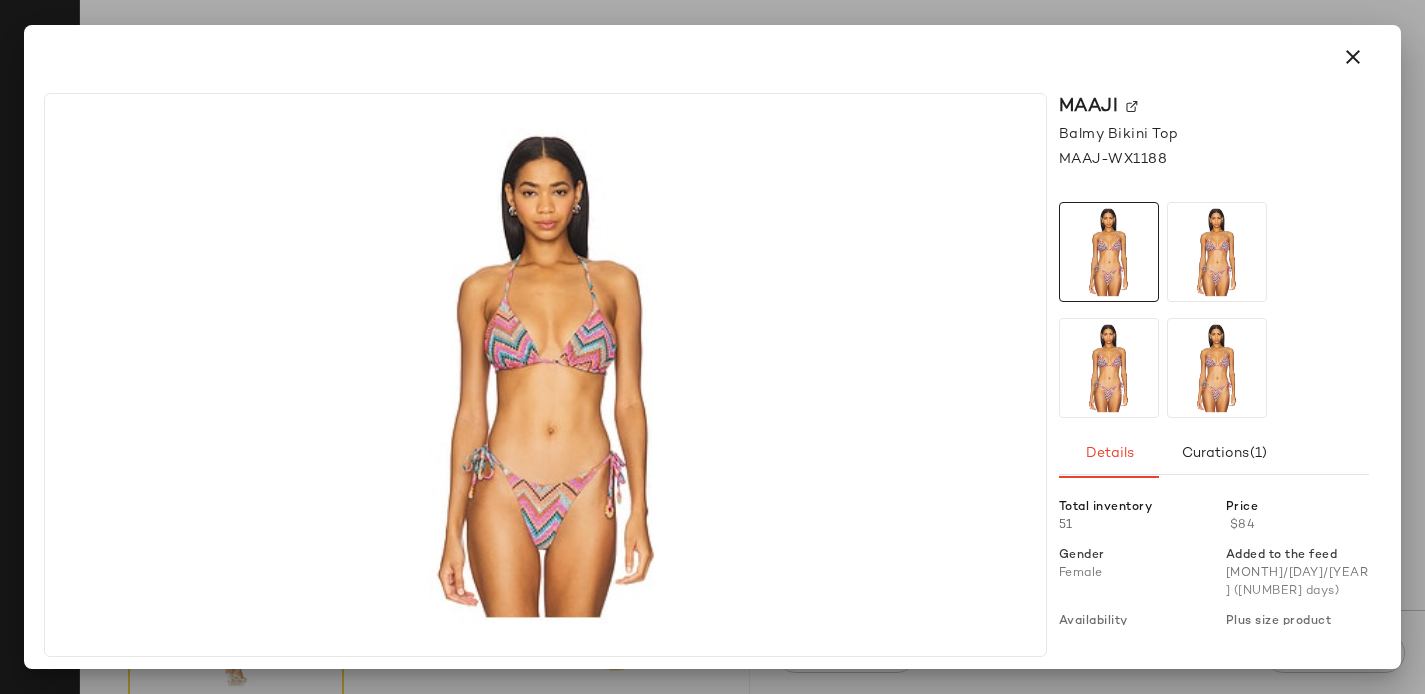 click 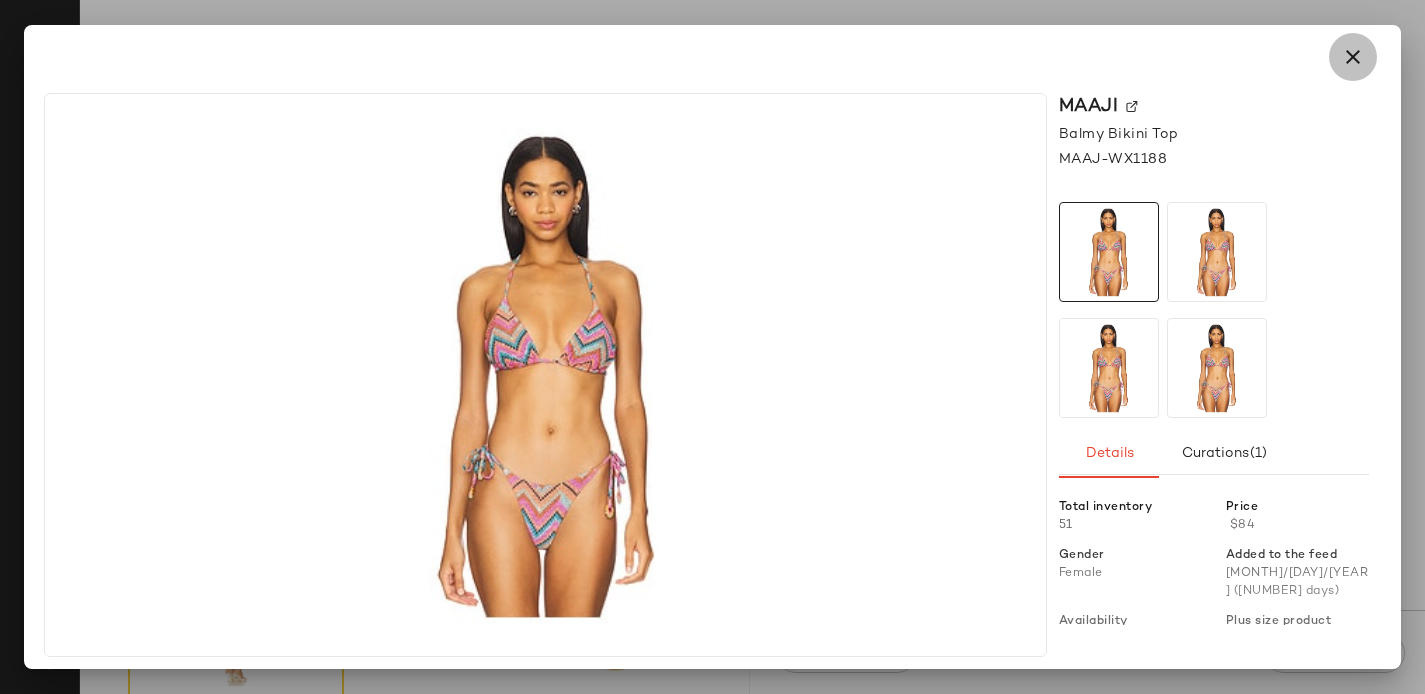 click at bounding box center [1353, 57] 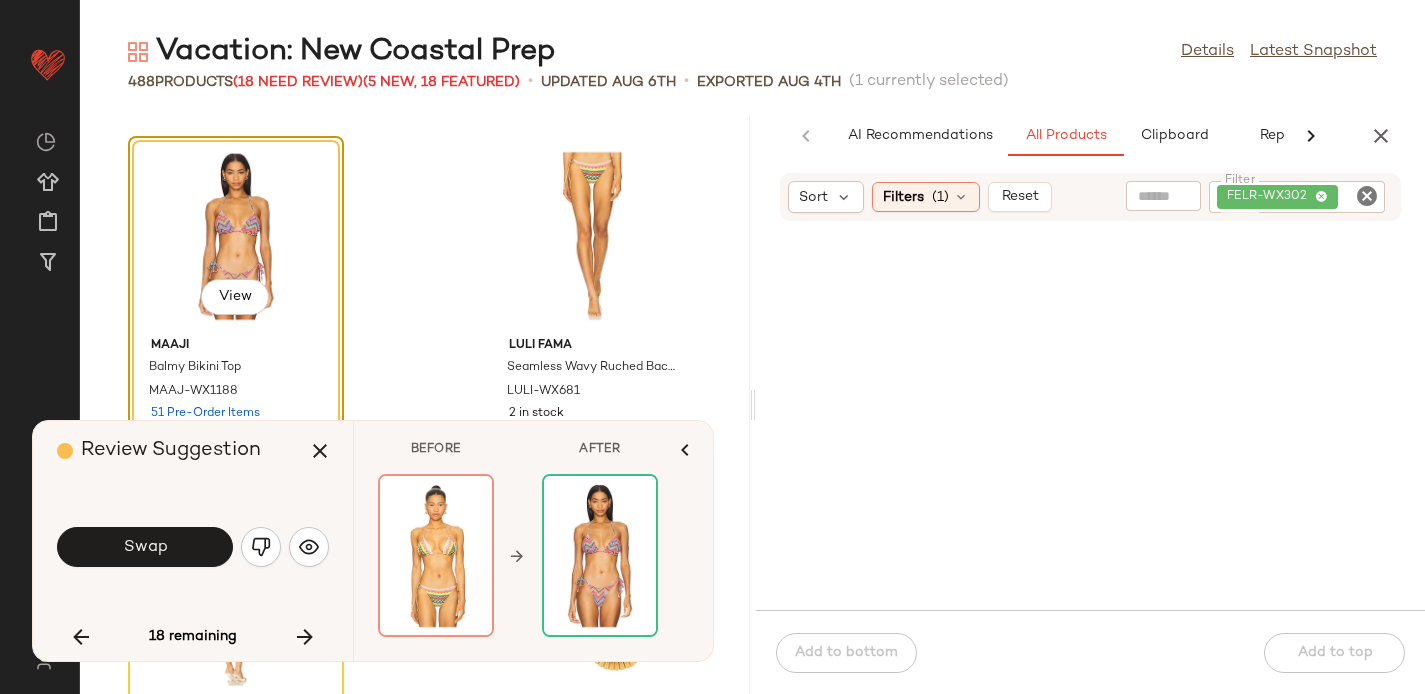 click 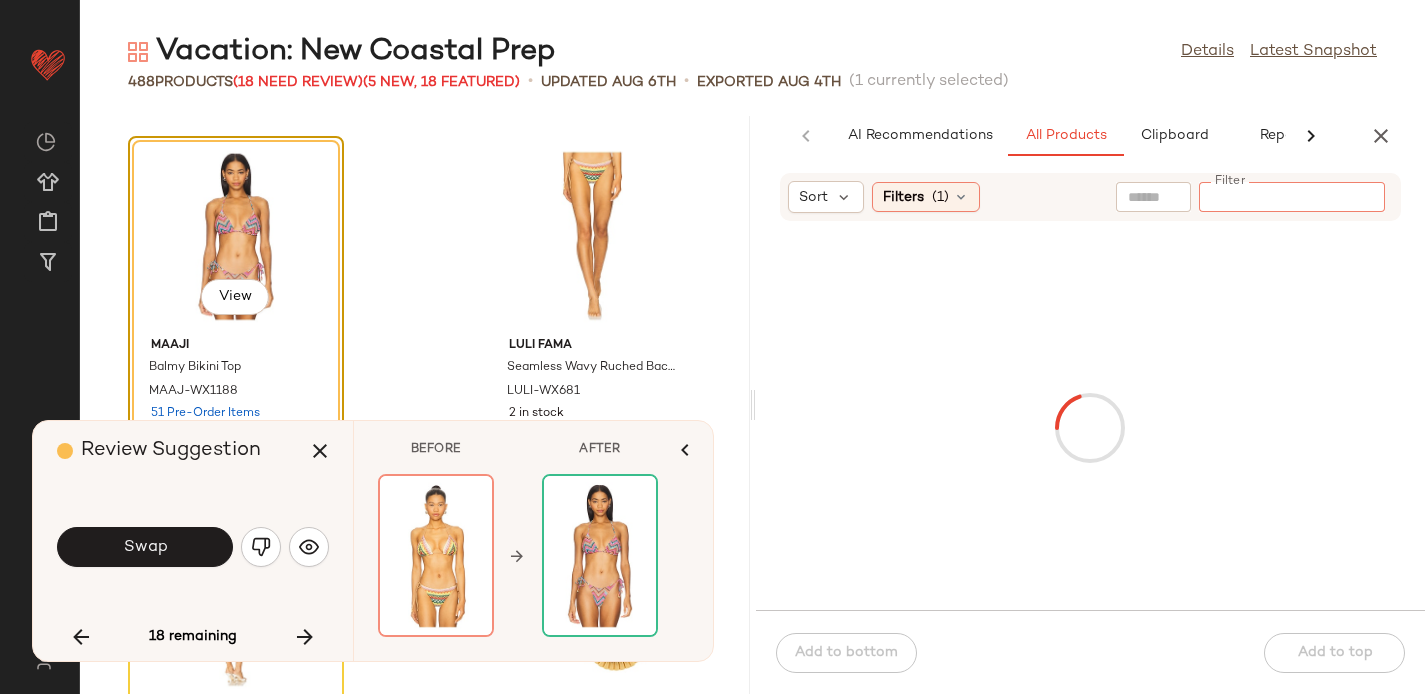 paste on "**********" 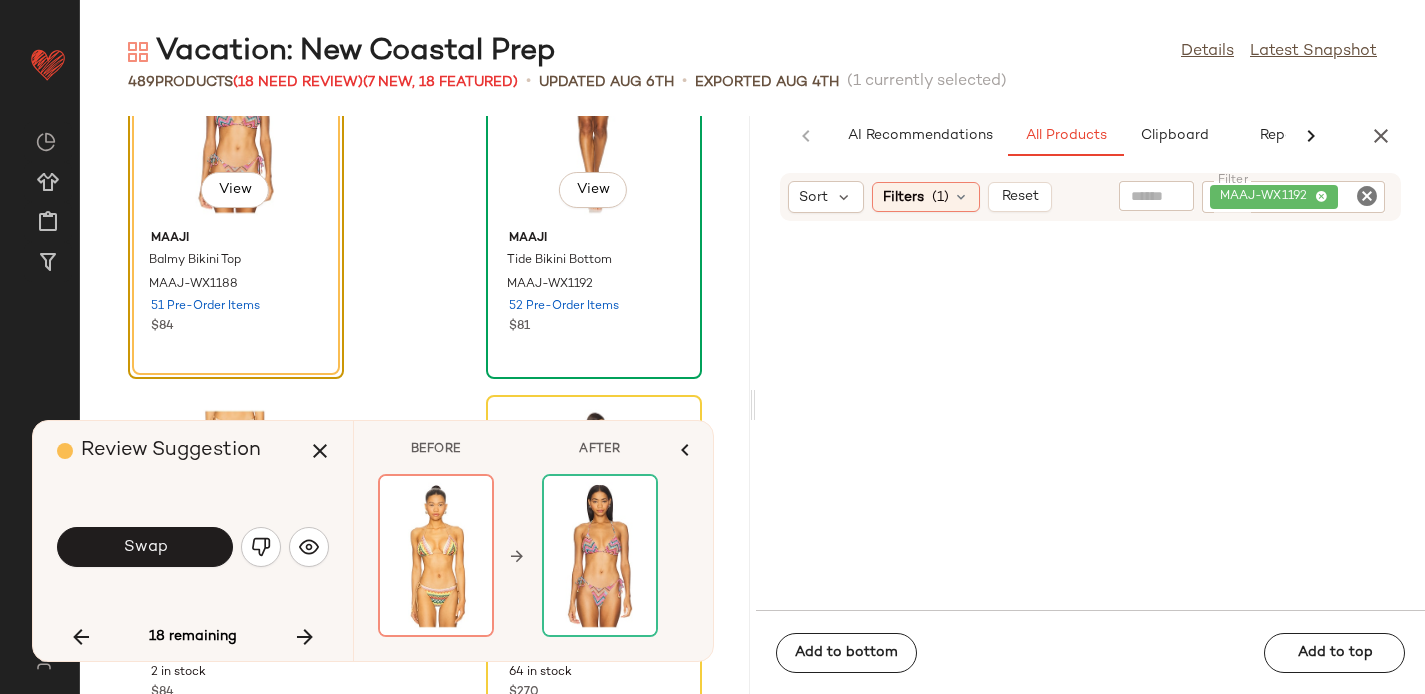 scroll, scrollTop: 14748, scrollLeft: 0, axis: vertical 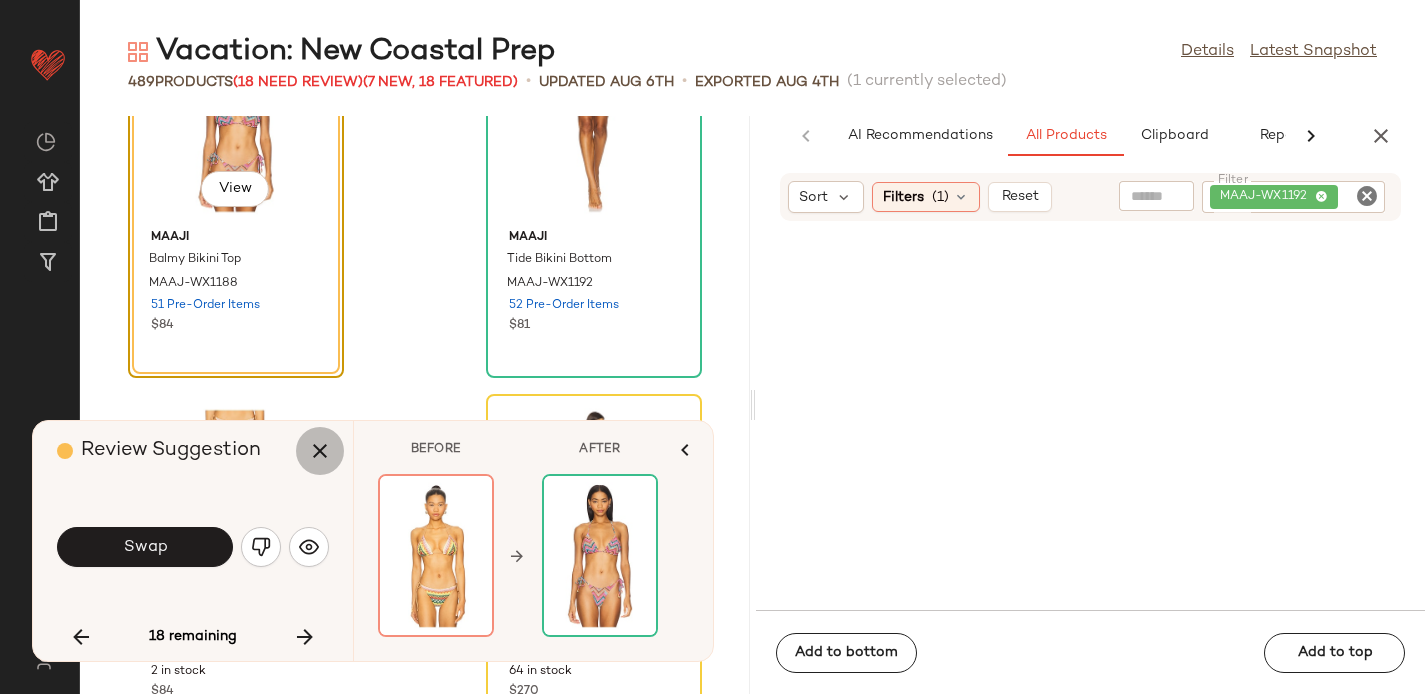 click at bounding box center (320, 451) 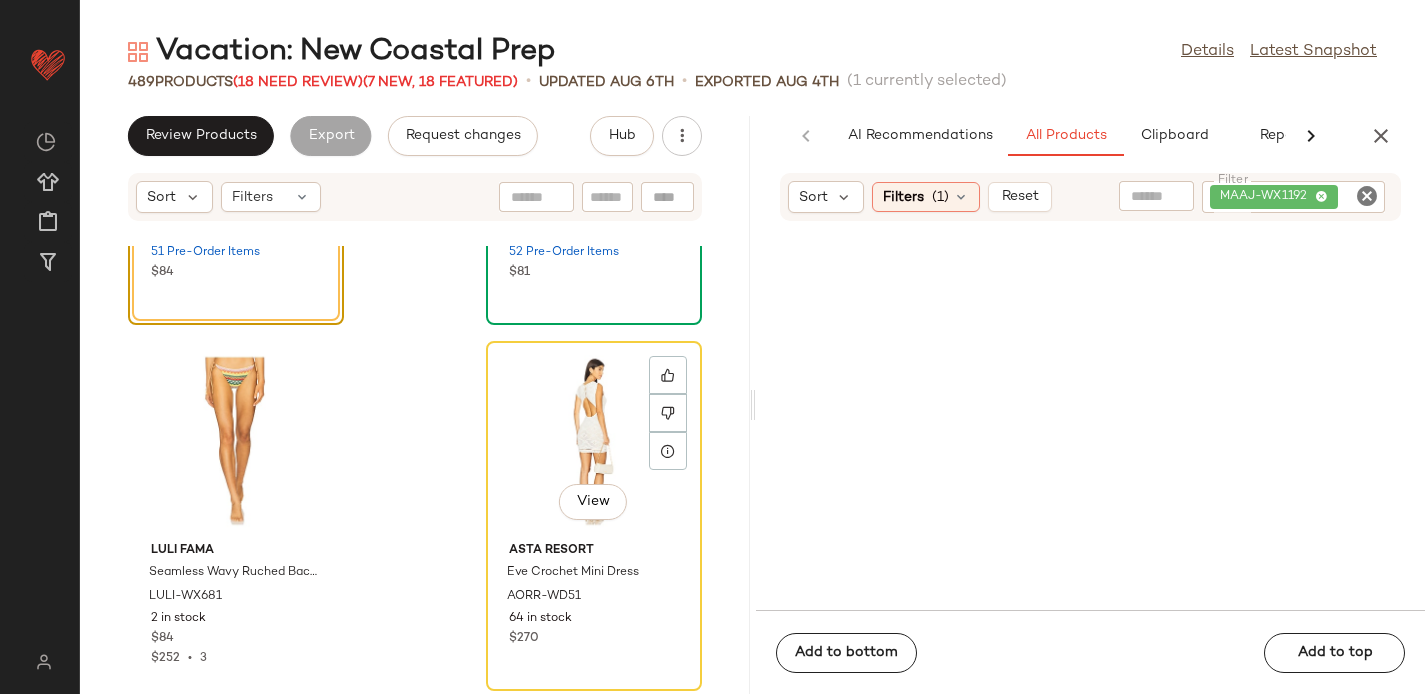 scroll, scrollTop: 15001, scrollLeft: 0, axis: vertical 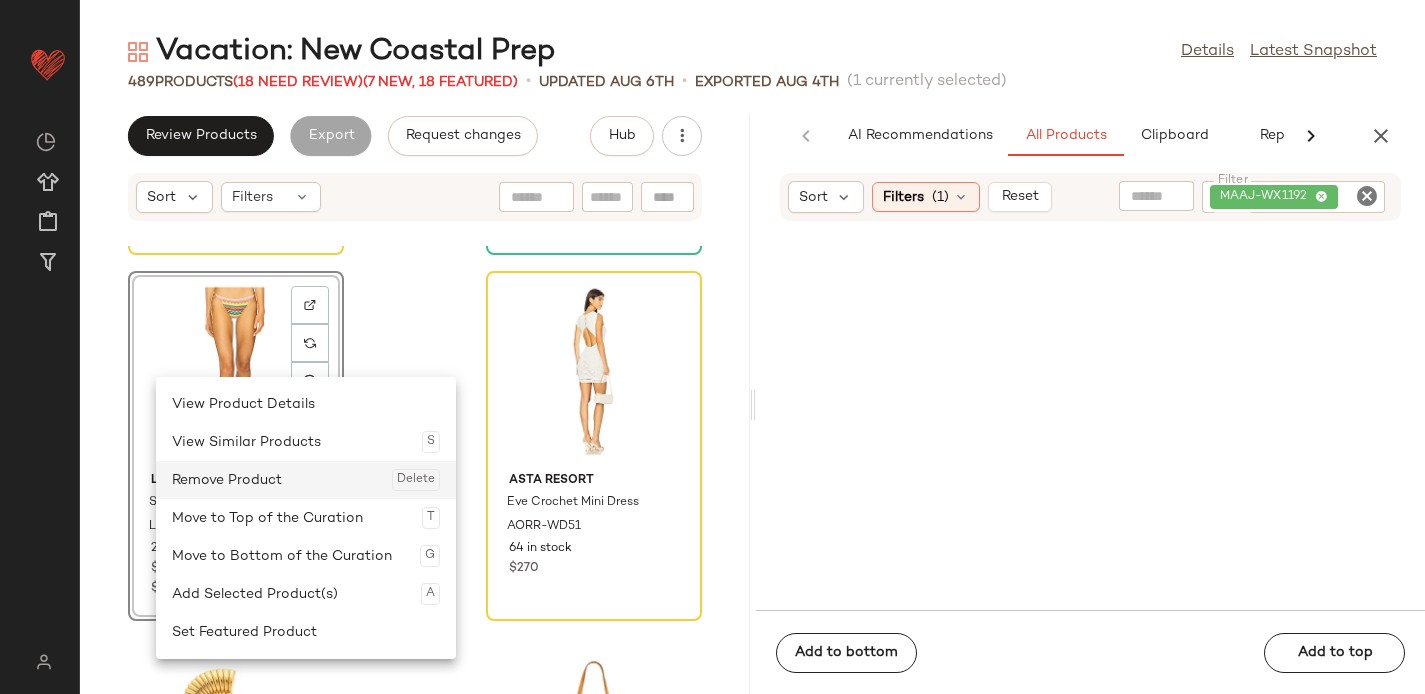 click on "Remove Product  Delete" 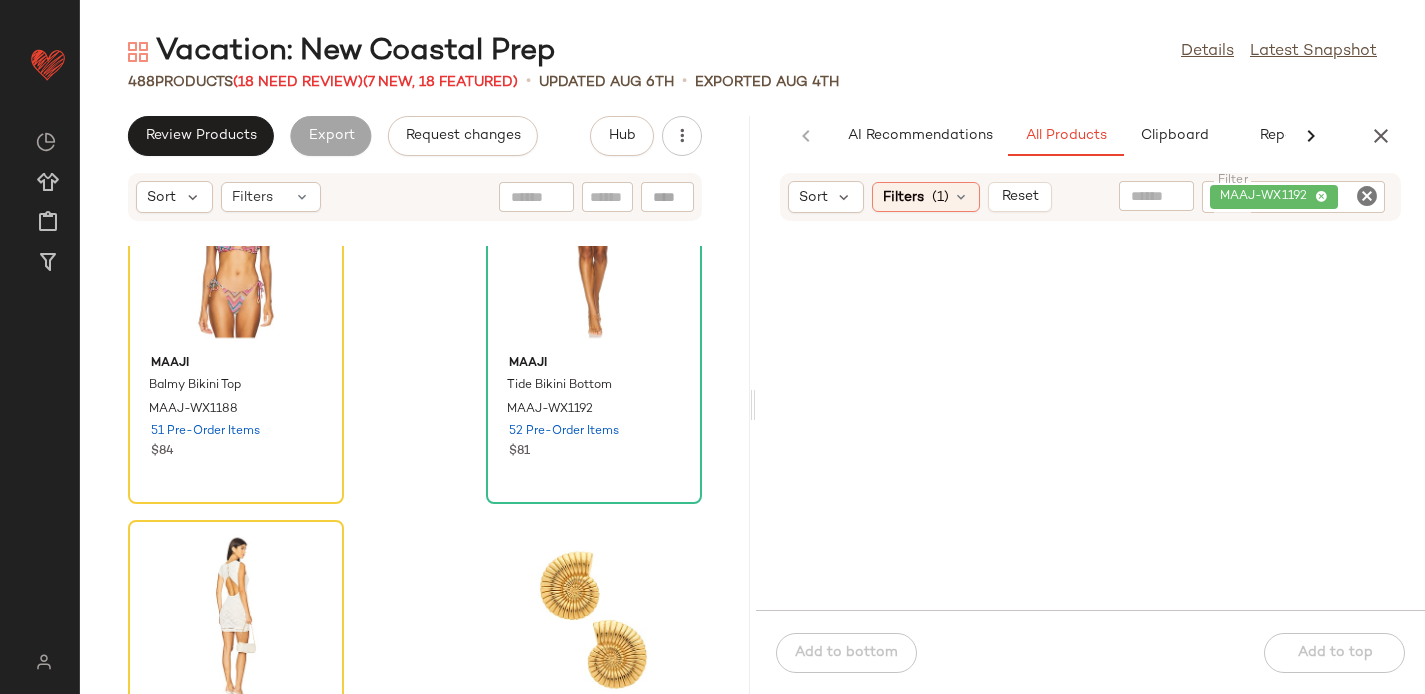 scroll, scrollTop: 14745, scrollLeft: 0, axis: vertical 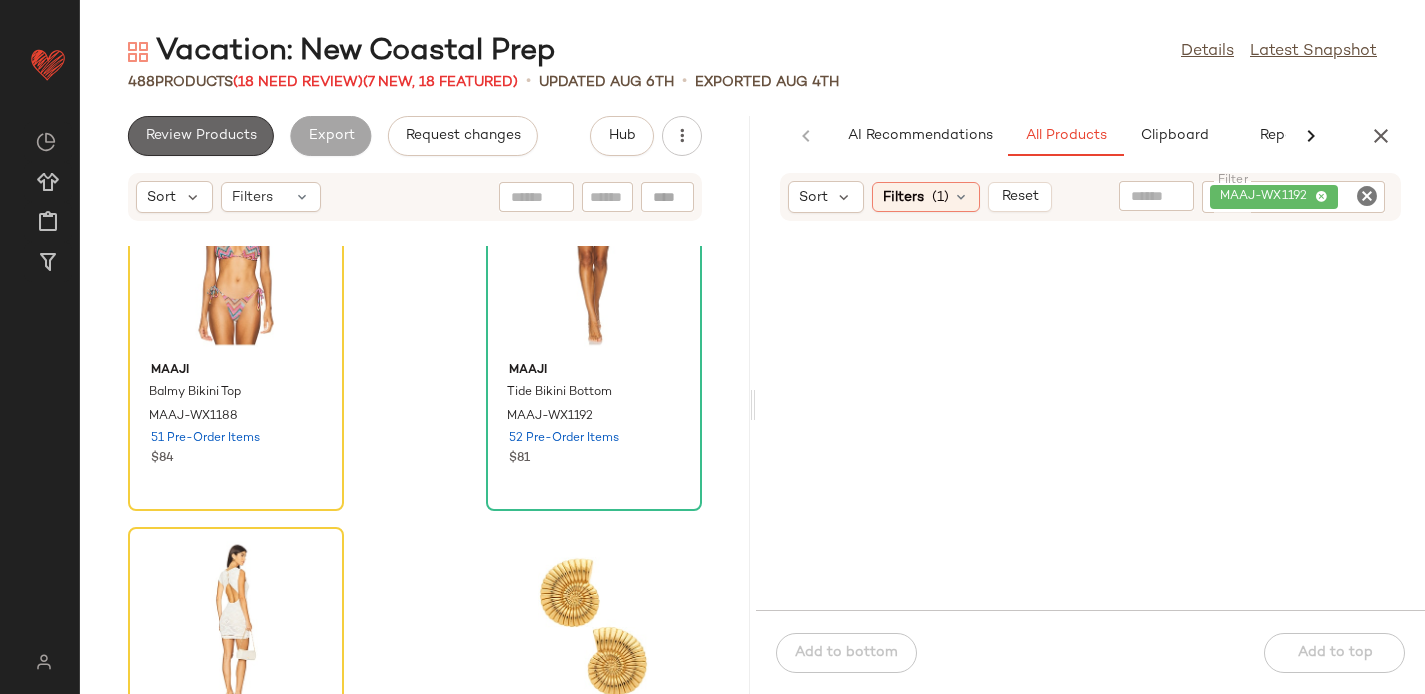 click on "Review Products" 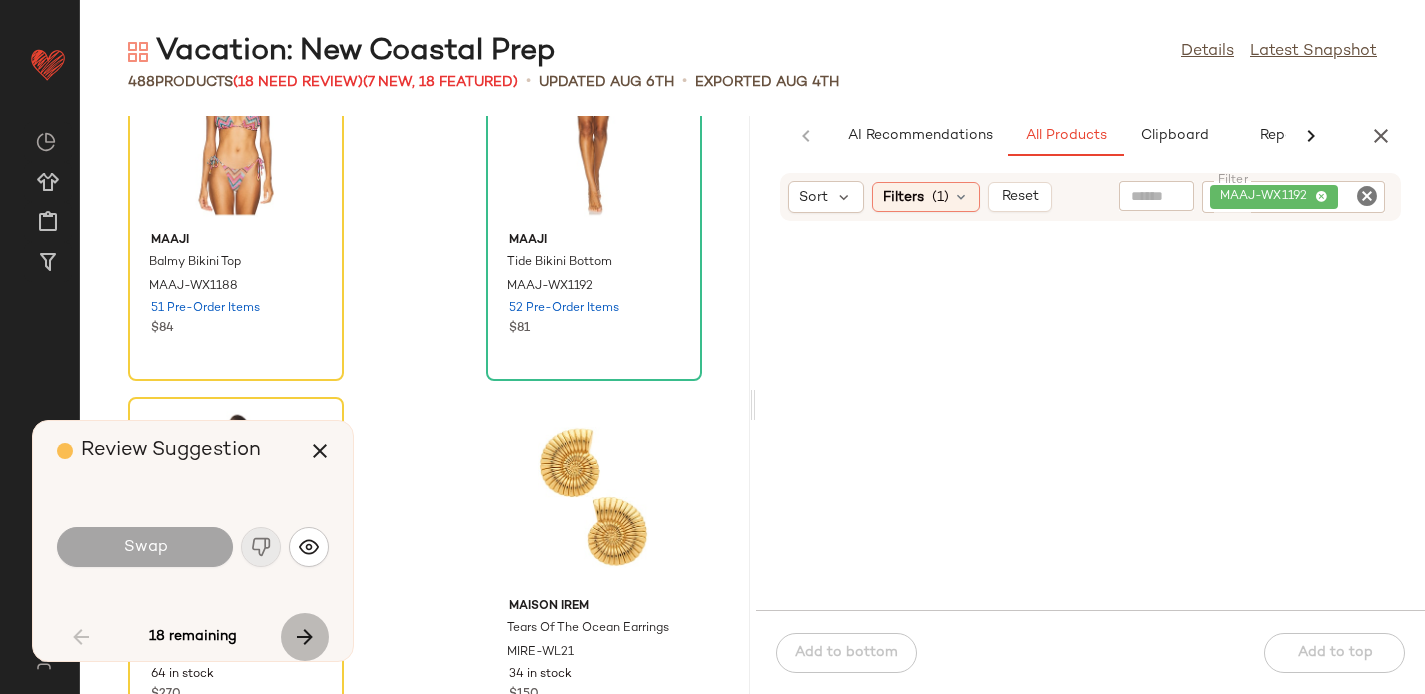 click at bounding box center (305, 637) 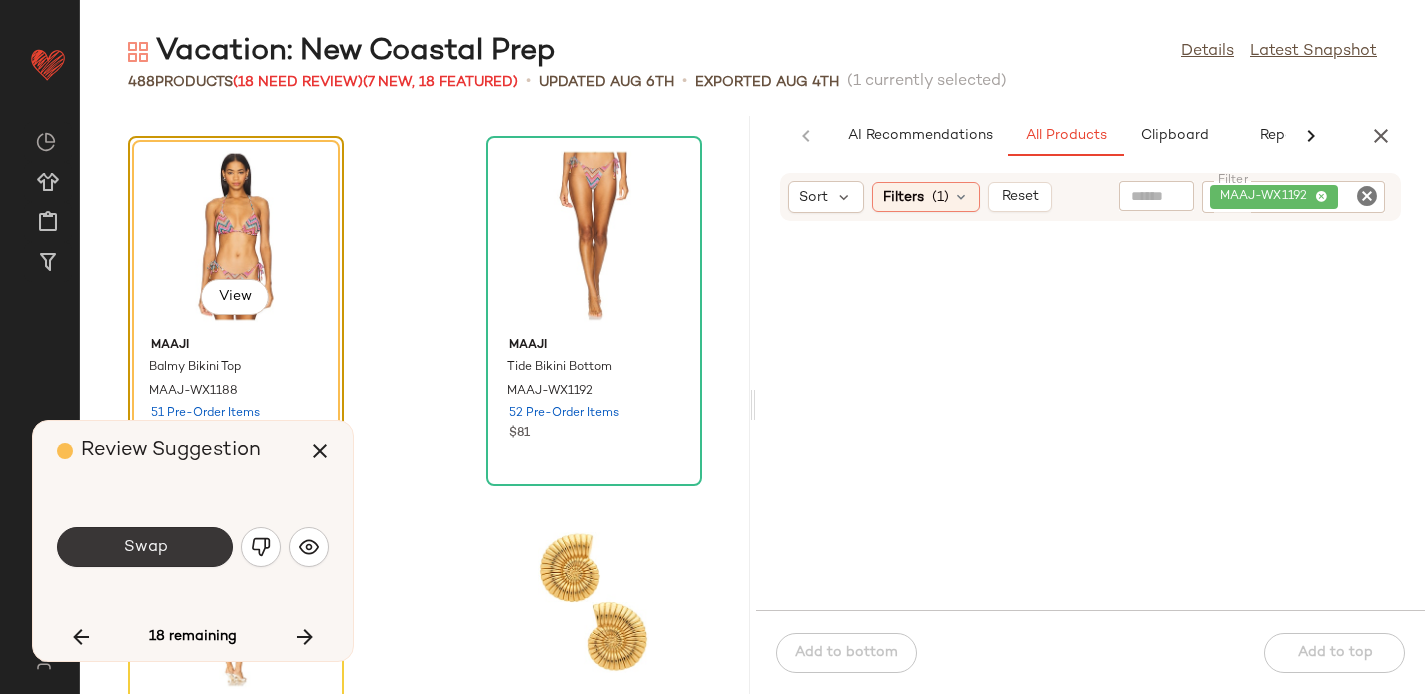 click on "Swap" at bounding box center [145, 547] 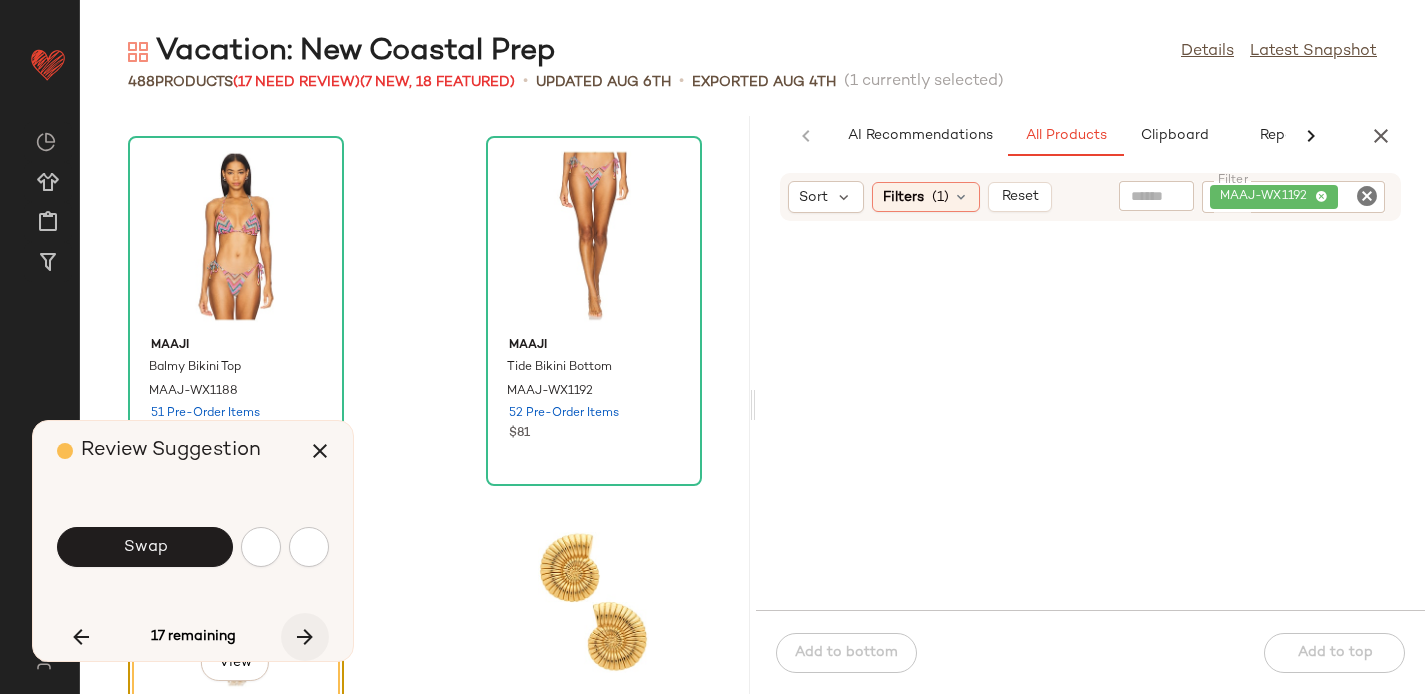 scroll, scrollTop: 15006, scrollLeft: 0, axis: vertical 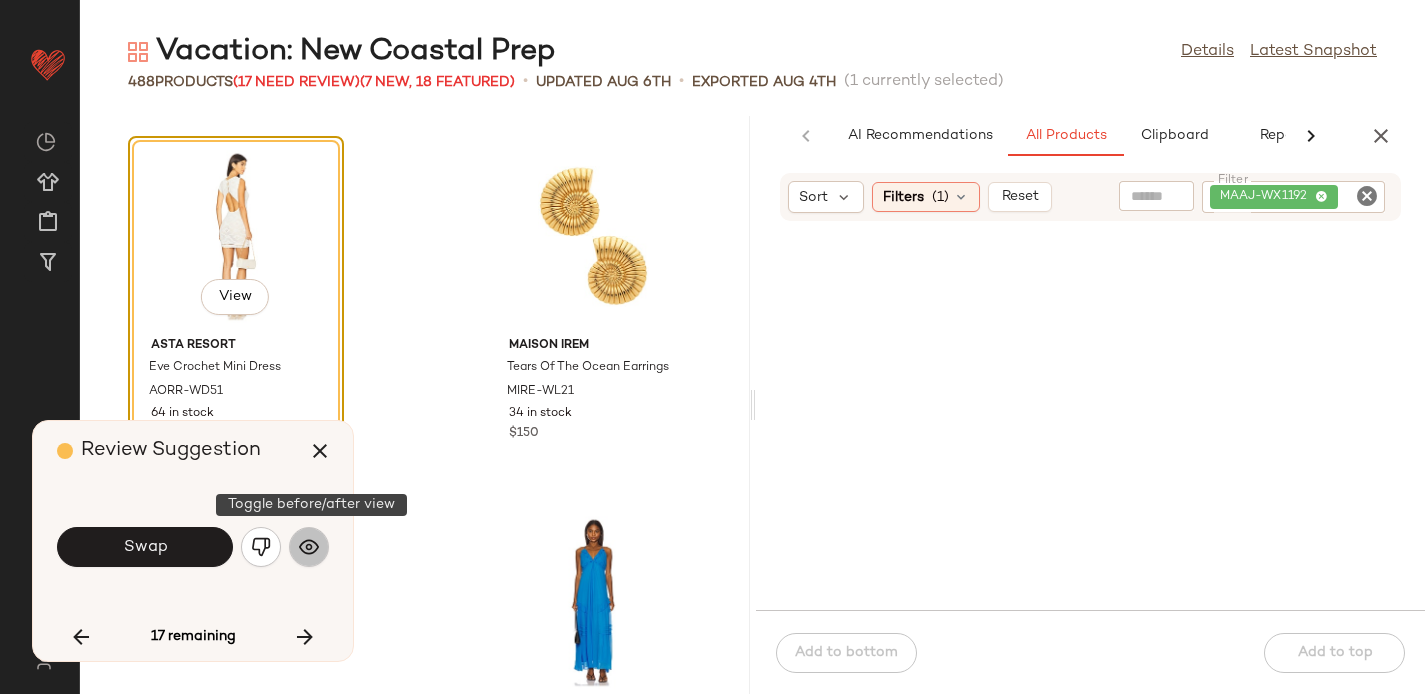 click 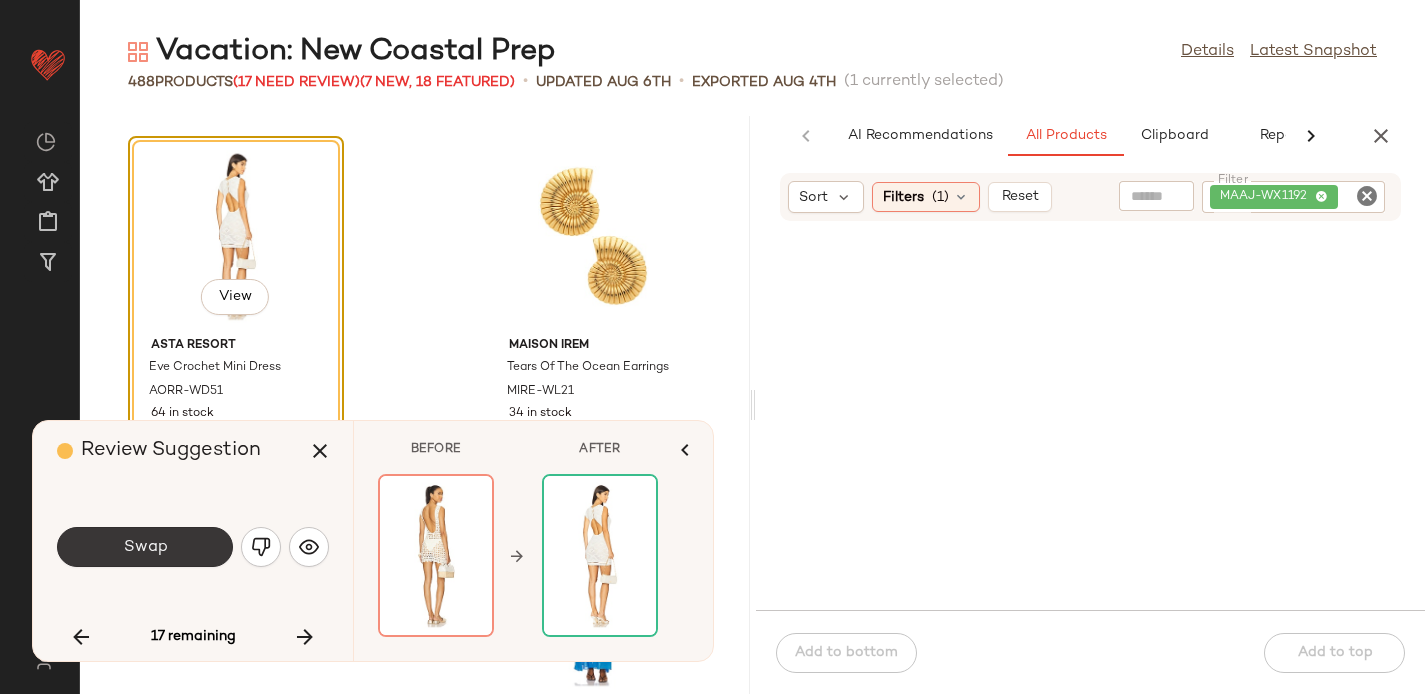 click on "Swap" 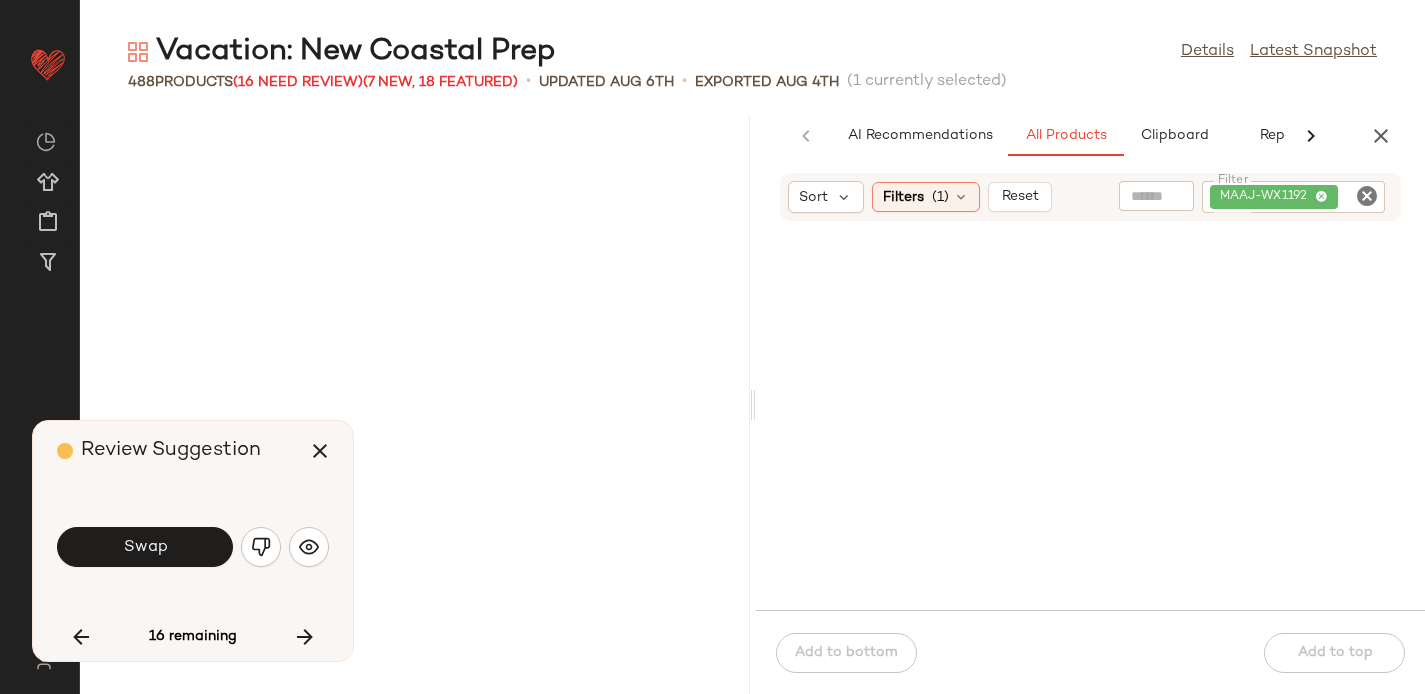scroll, scrollTop: 15738, scrollLeft: 0, axis: vertical 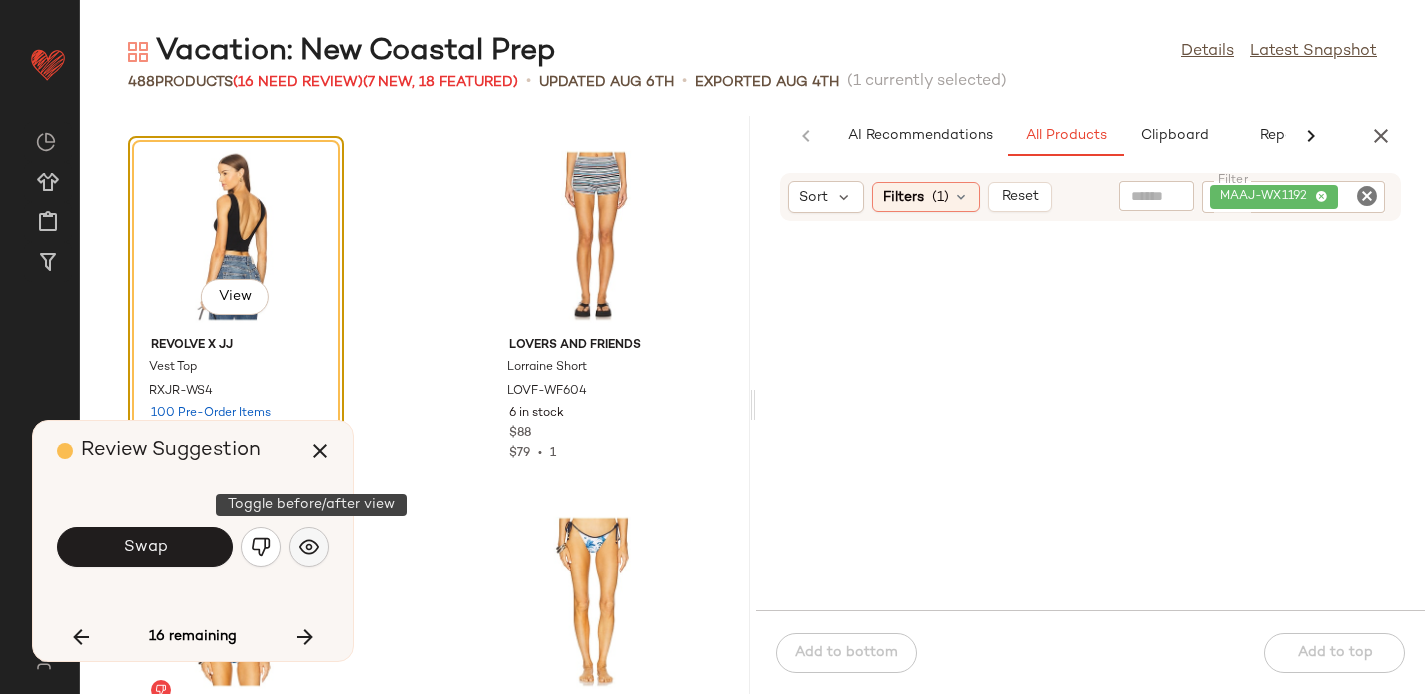 click 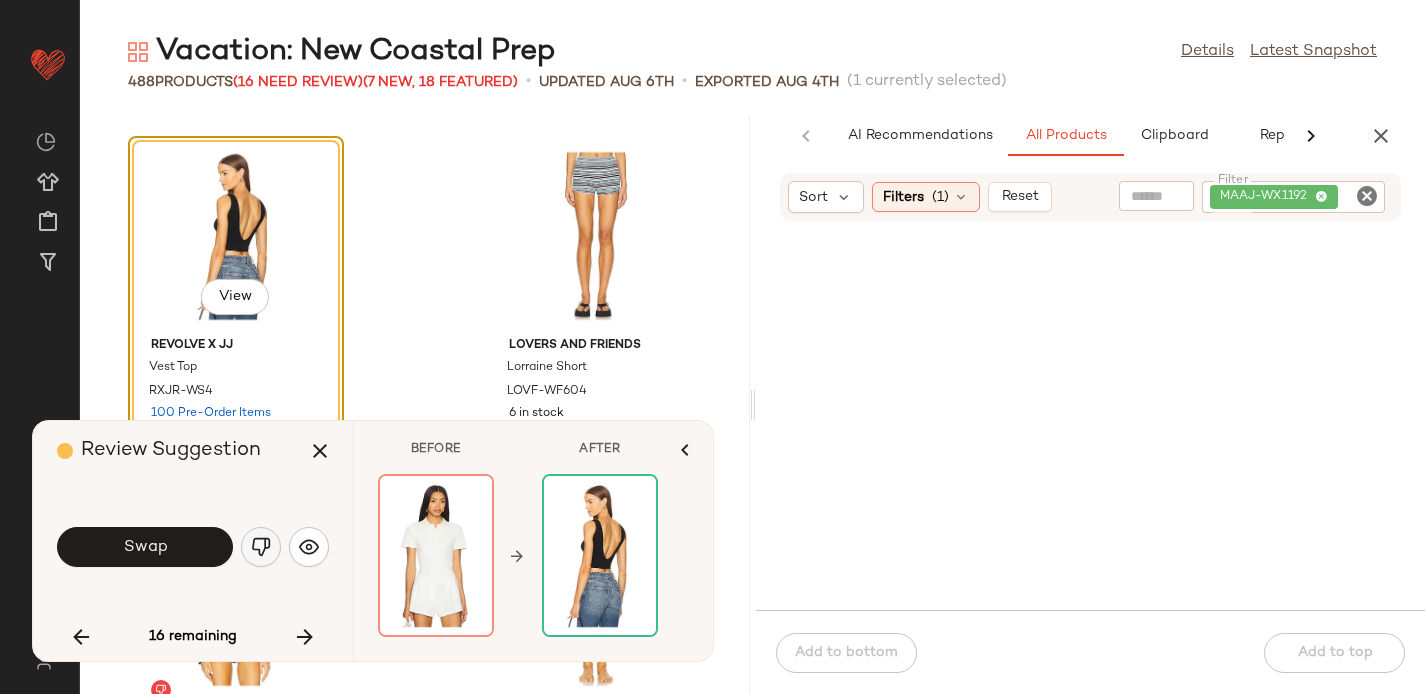 click 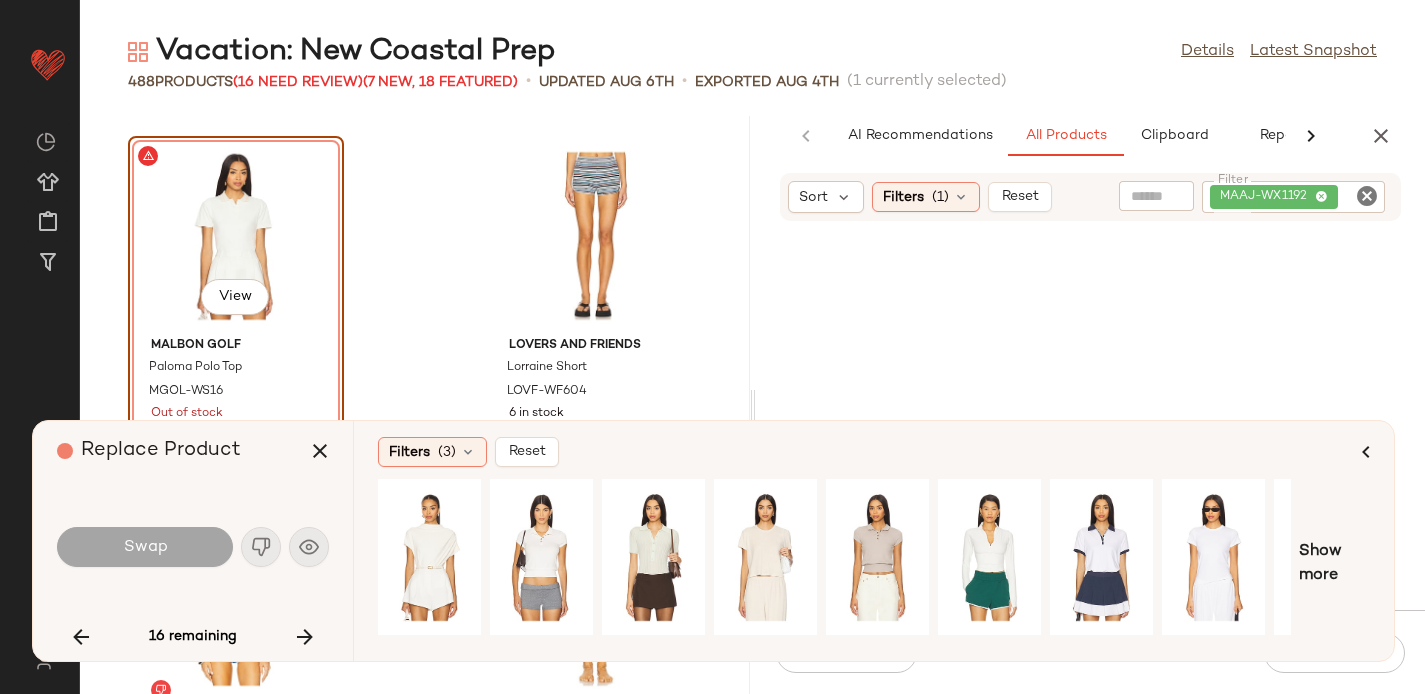 click on "Swap" at bounding box center (193, 547) 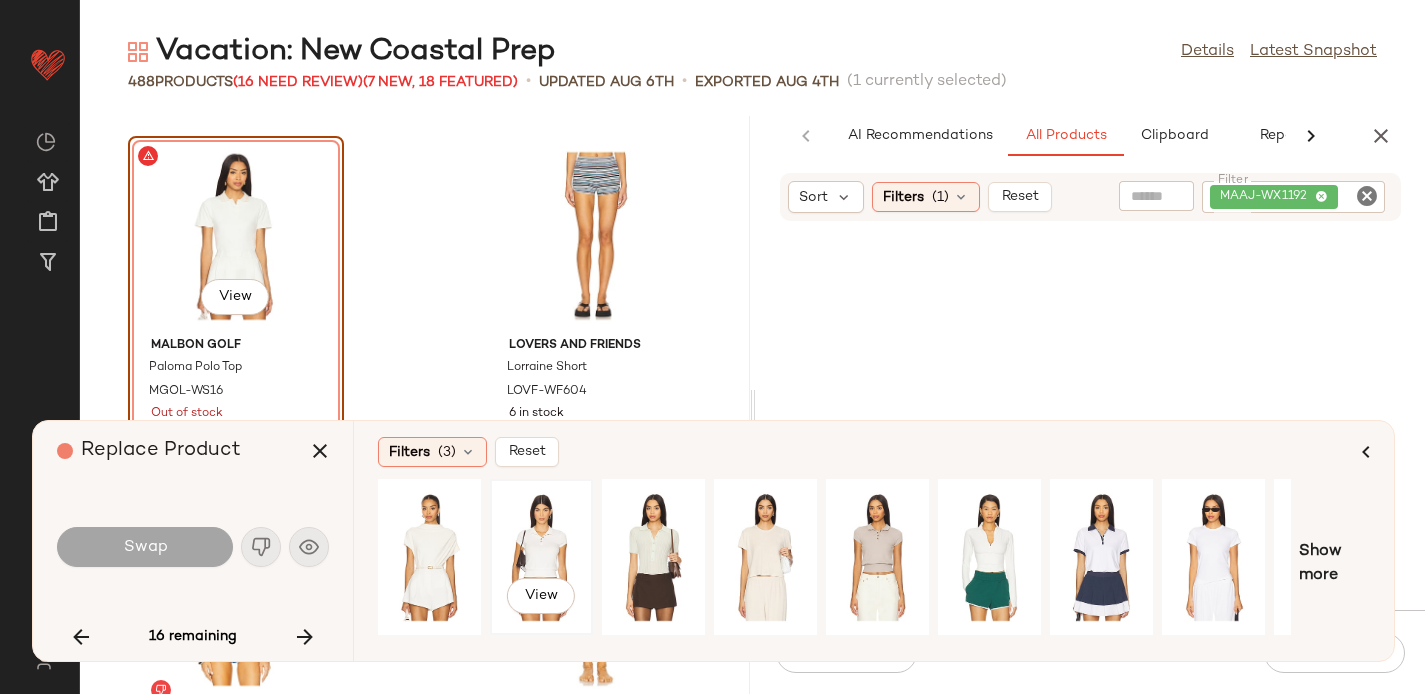 click on "View" 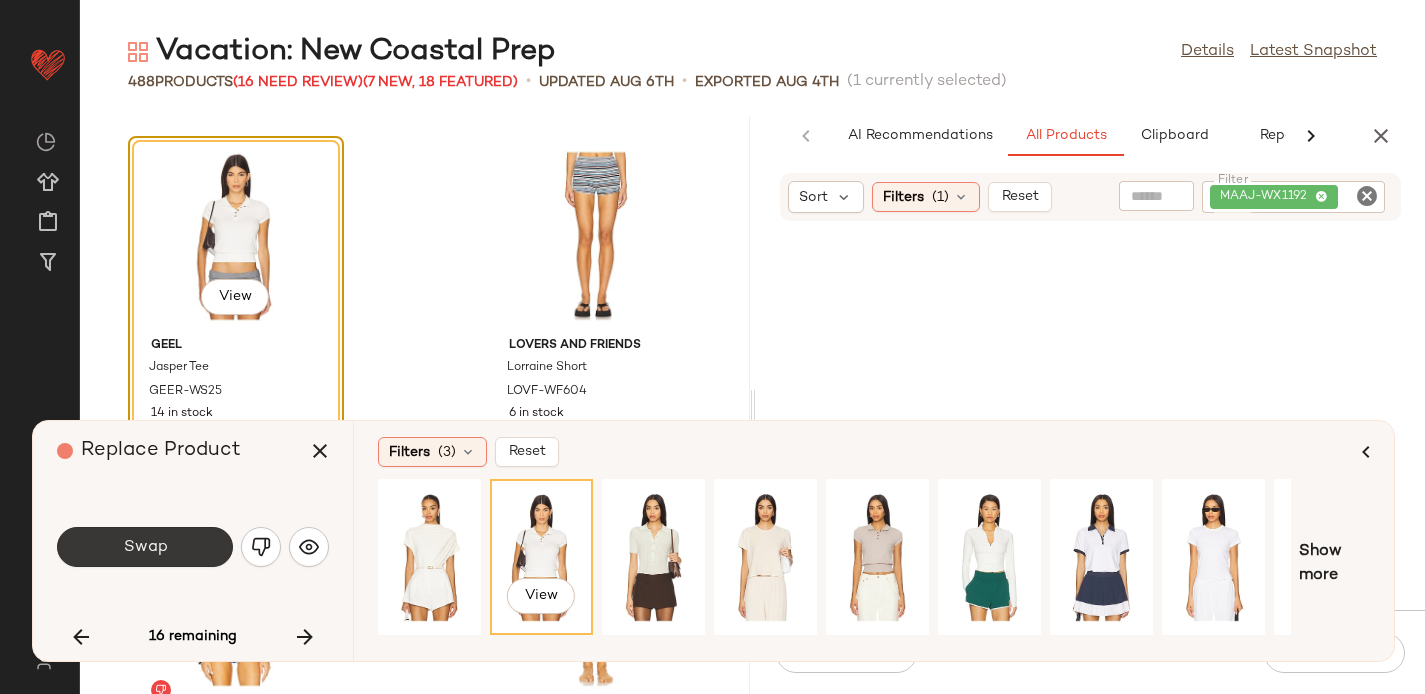 click on "Swap" at bounding box center [145, 547] 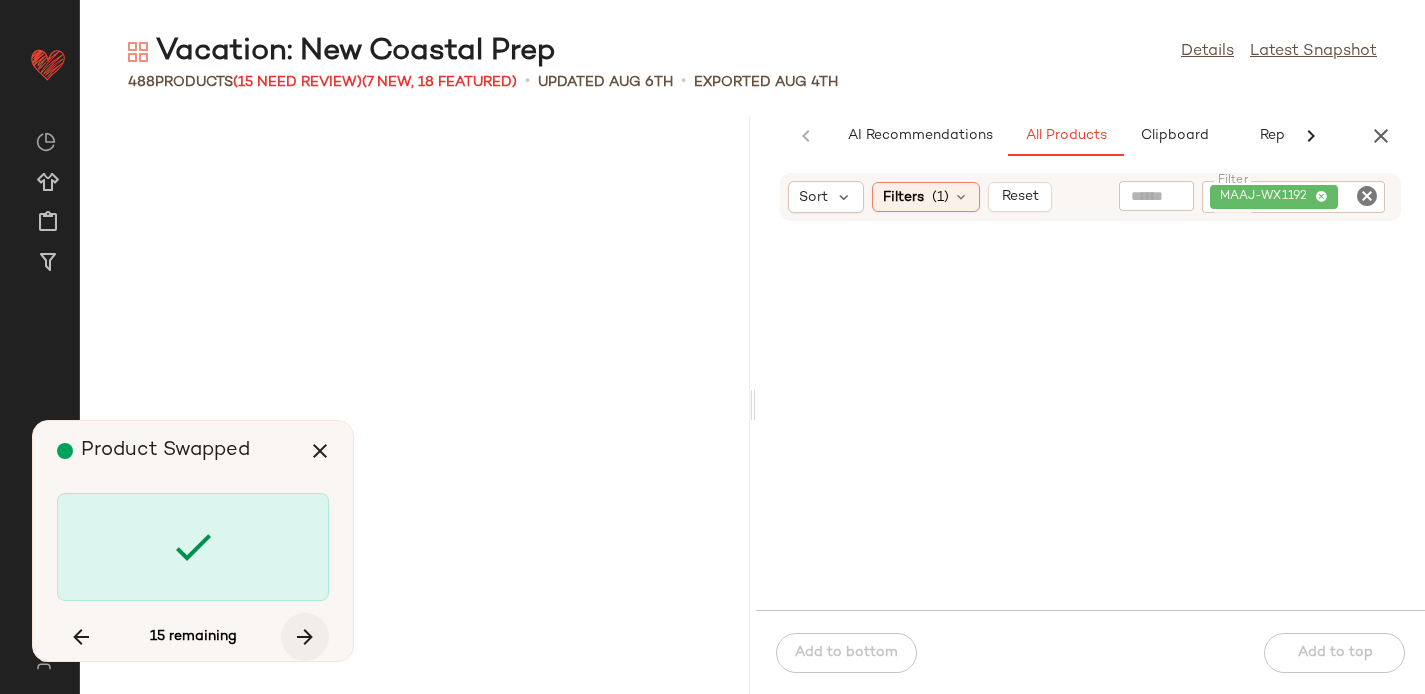 scroll, scrollTop: 30744, scrollLeft: 0, axis: vertical 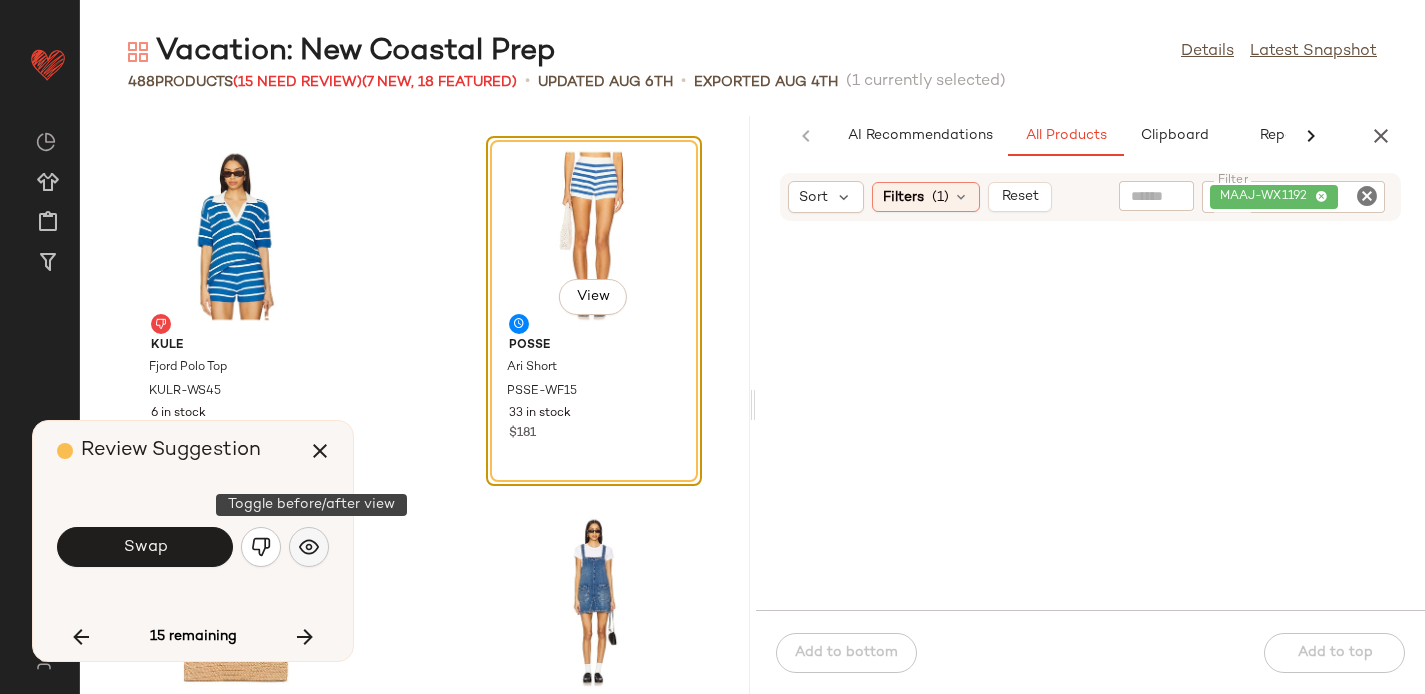 click 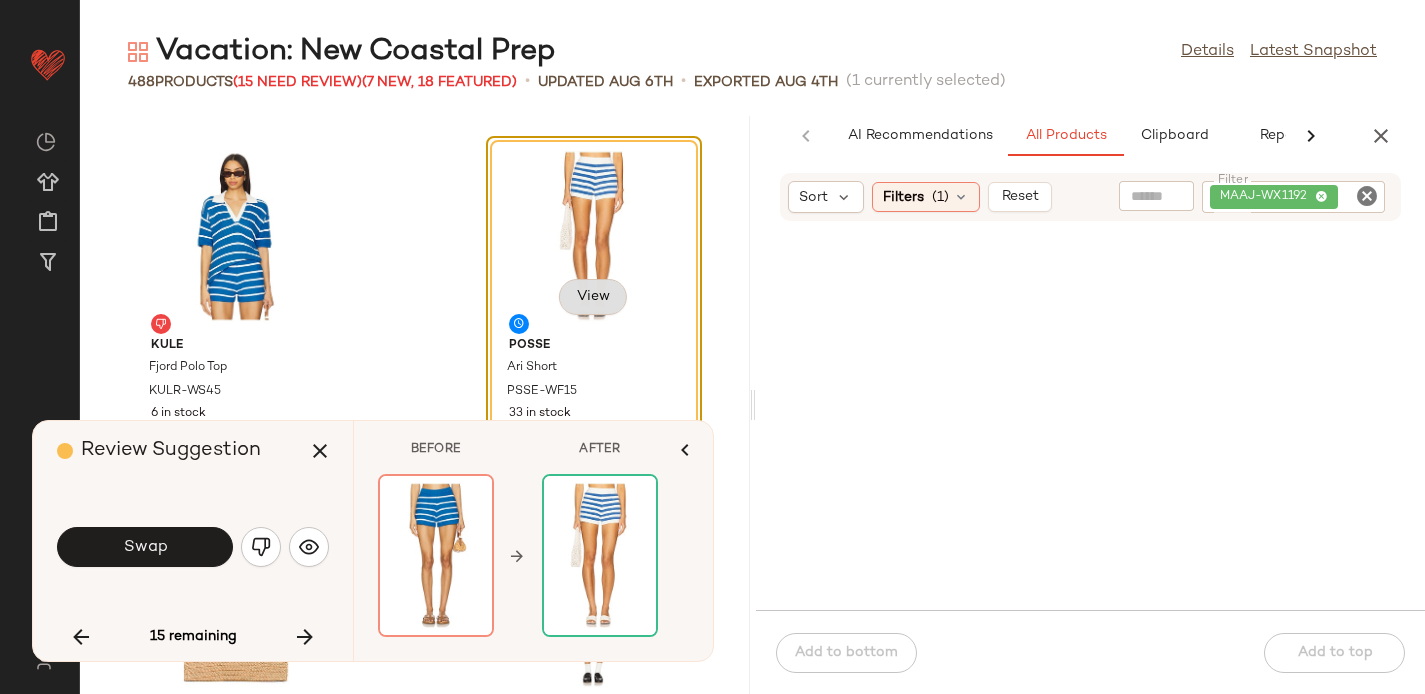 click on "View" at bounding box center (593, 297) 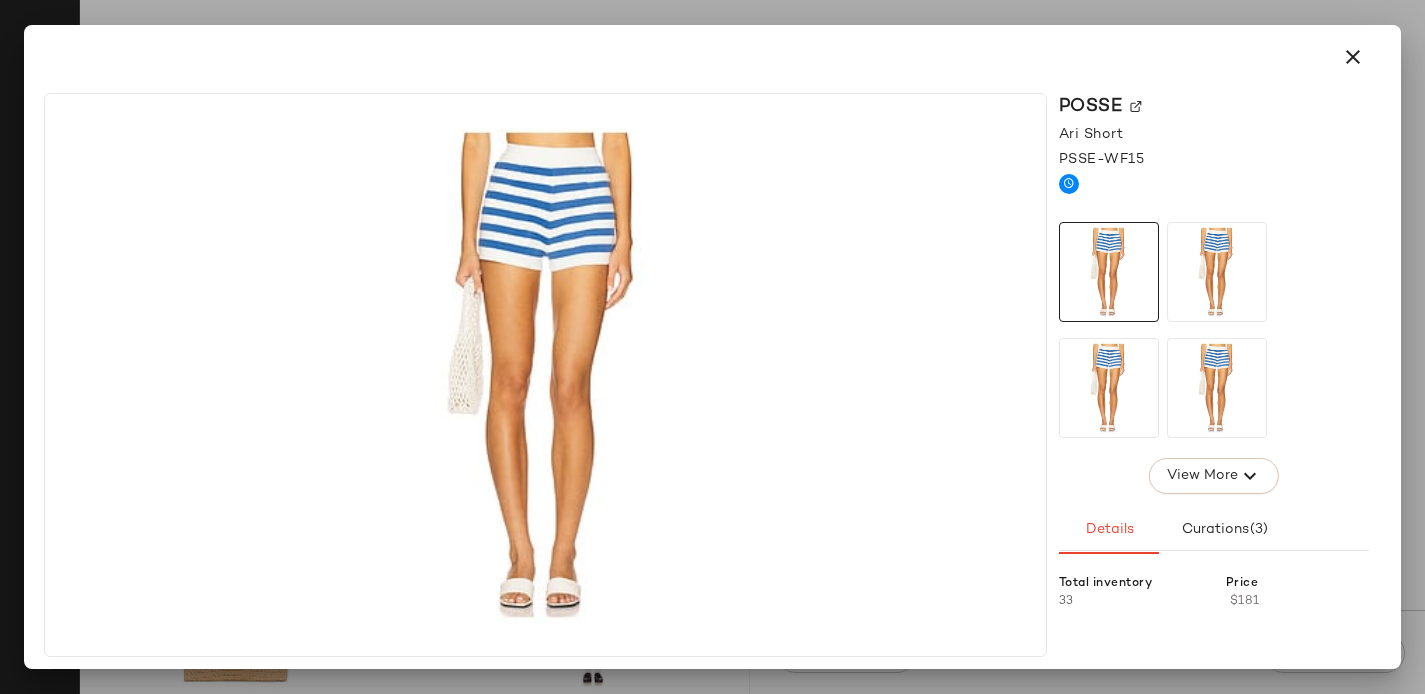 click 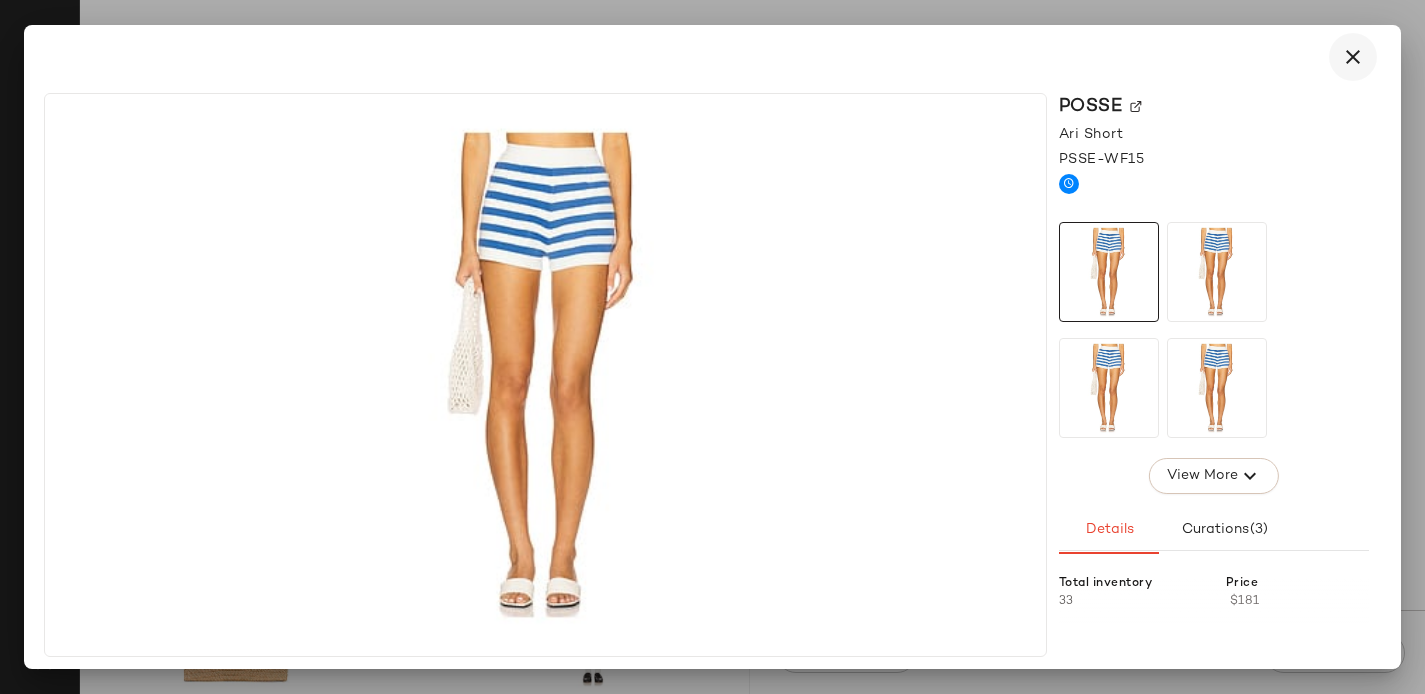 click at bounding box center (1353, 57) 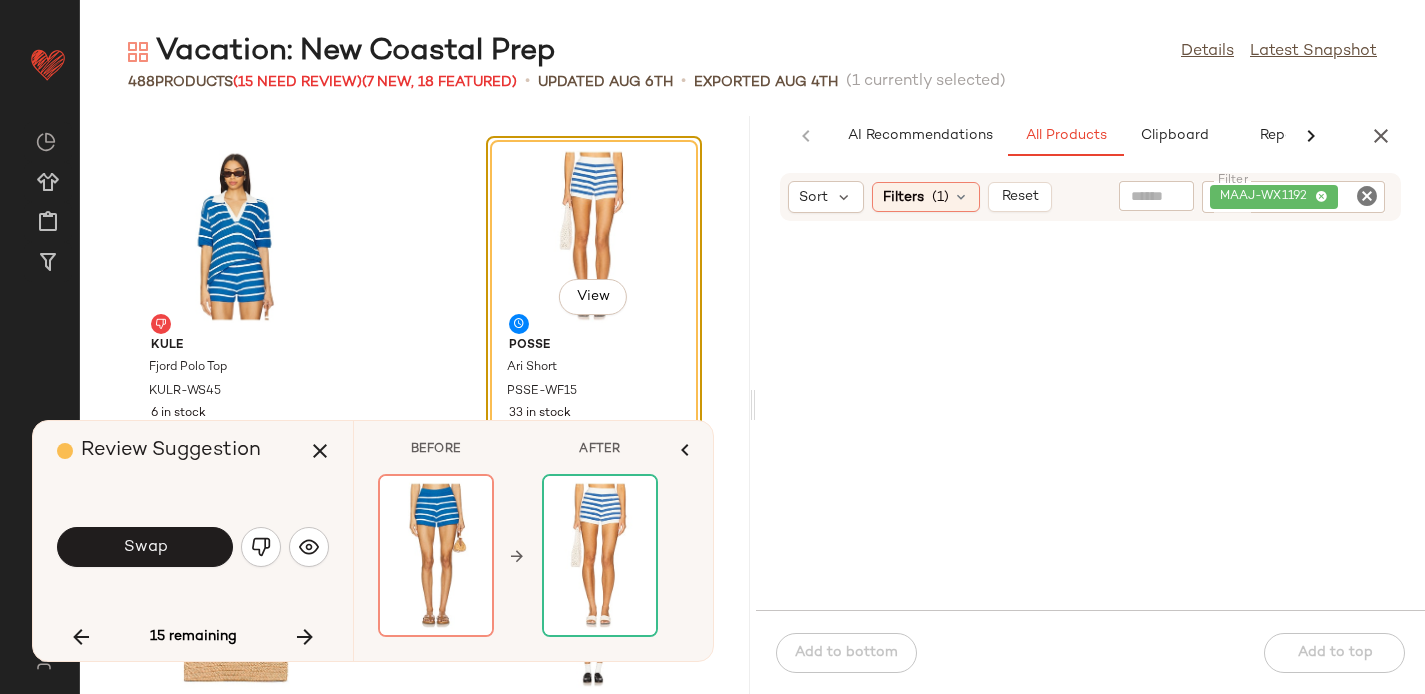 click 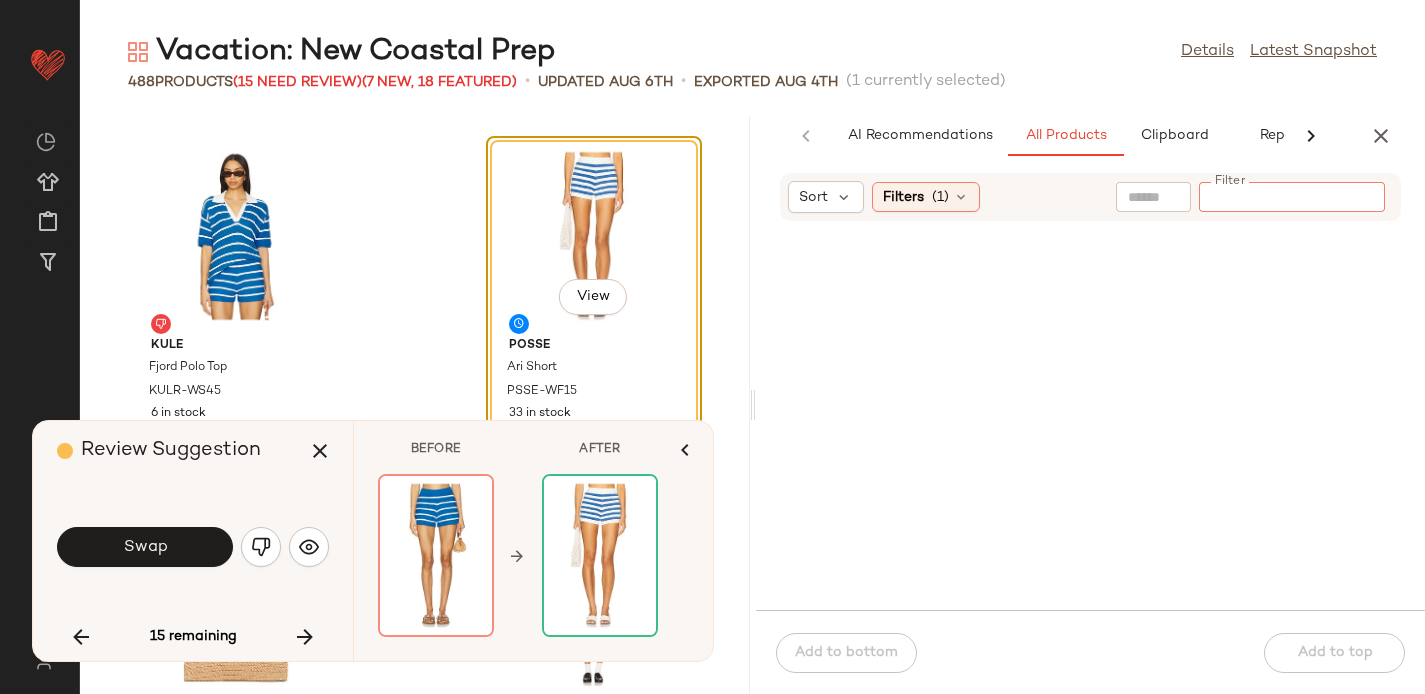 paste on "*********" 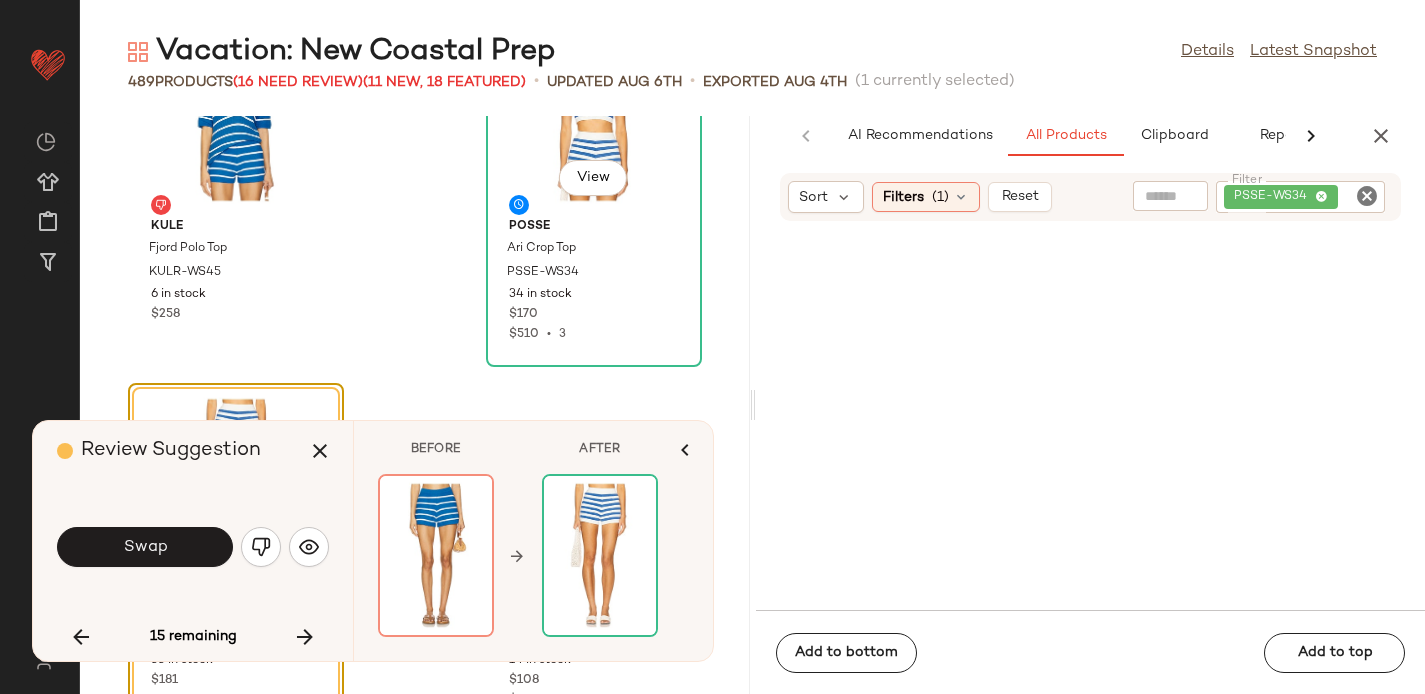 scroll, scrollTop: 30861, scrollLeft: 0, axis: vertical 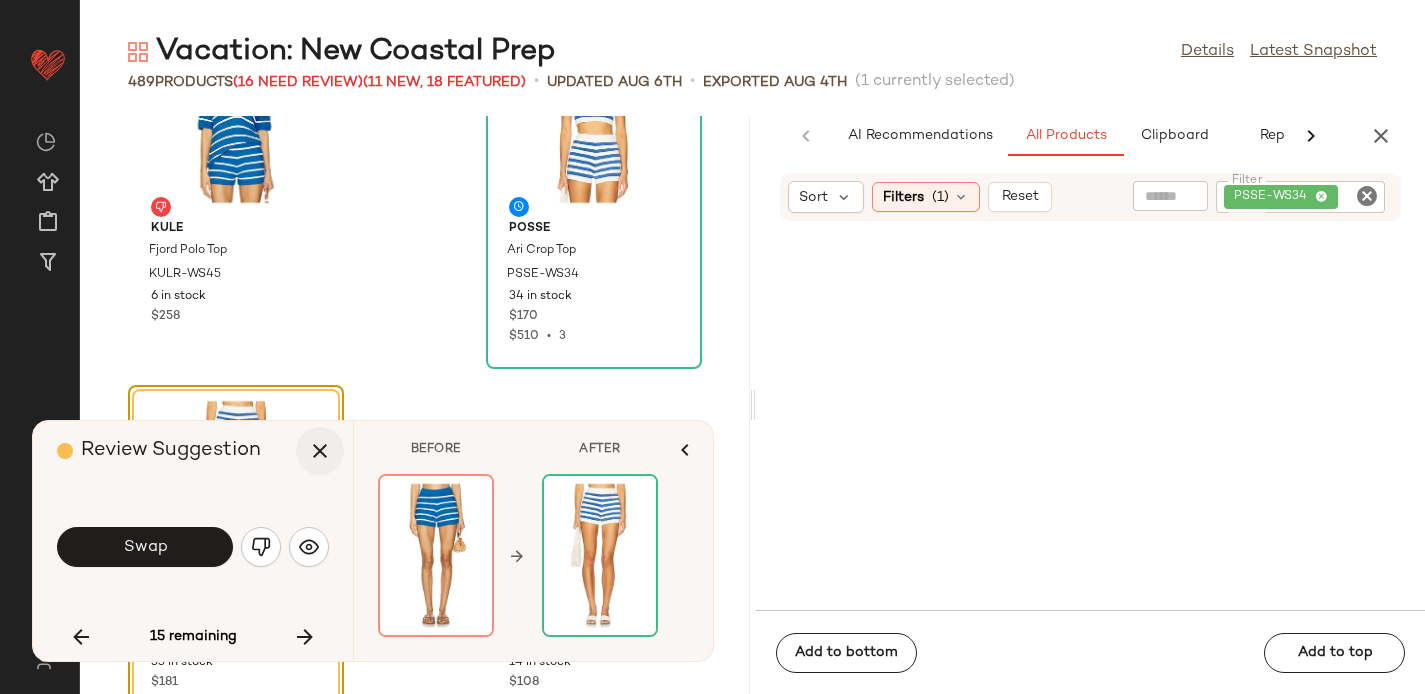 click at bounding box center [320, 451] 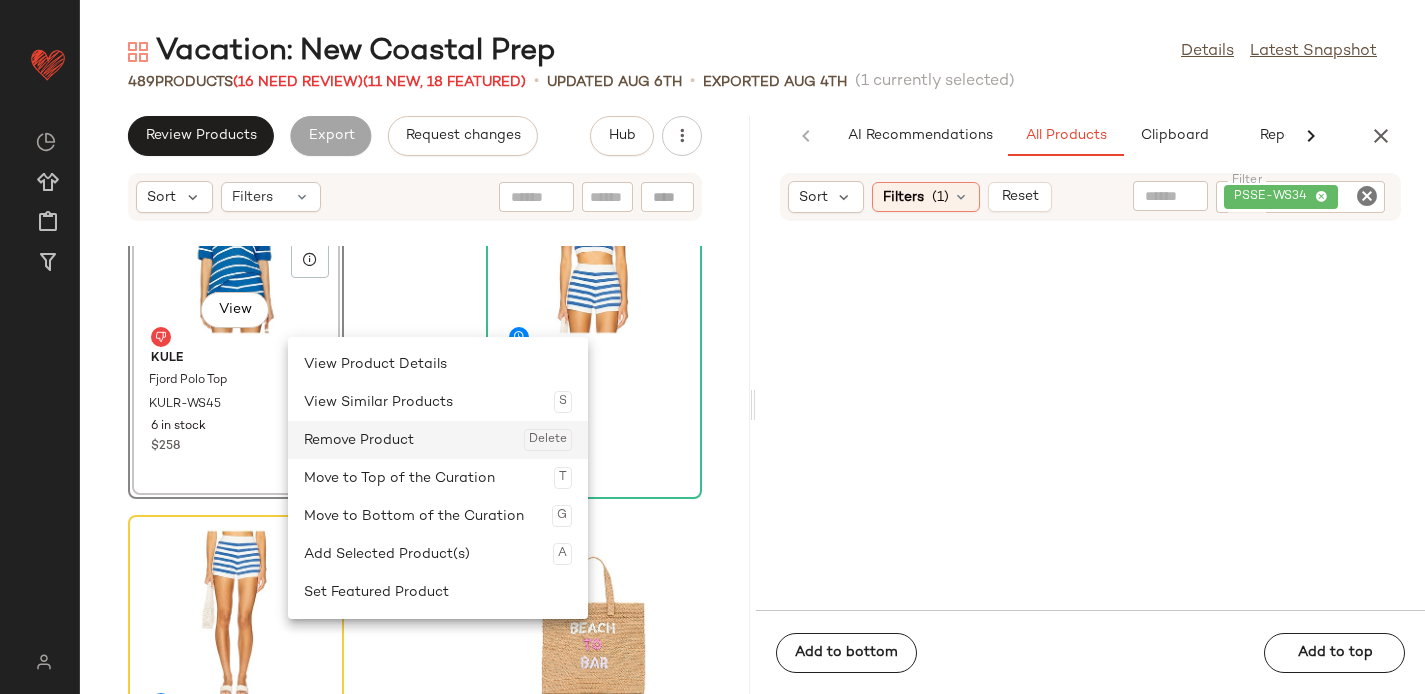 click on "Remove Product  Delete" 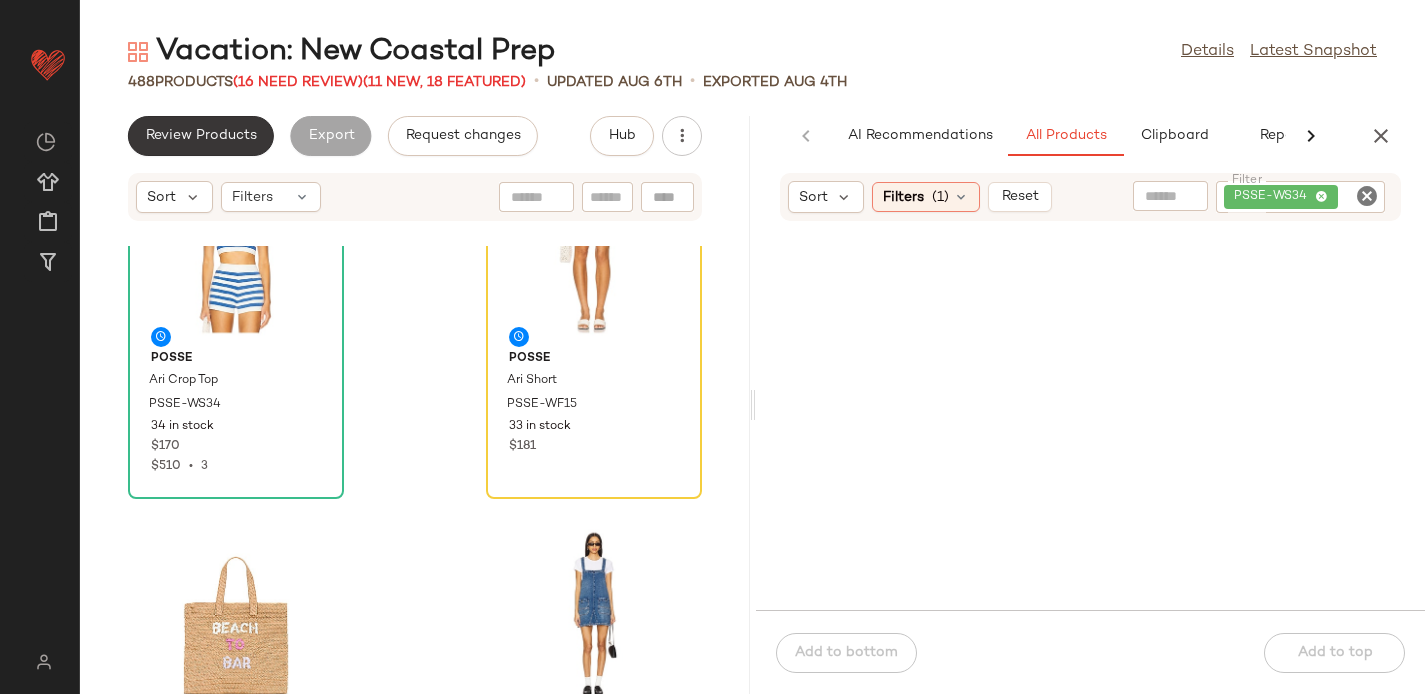 click on "Review Products" 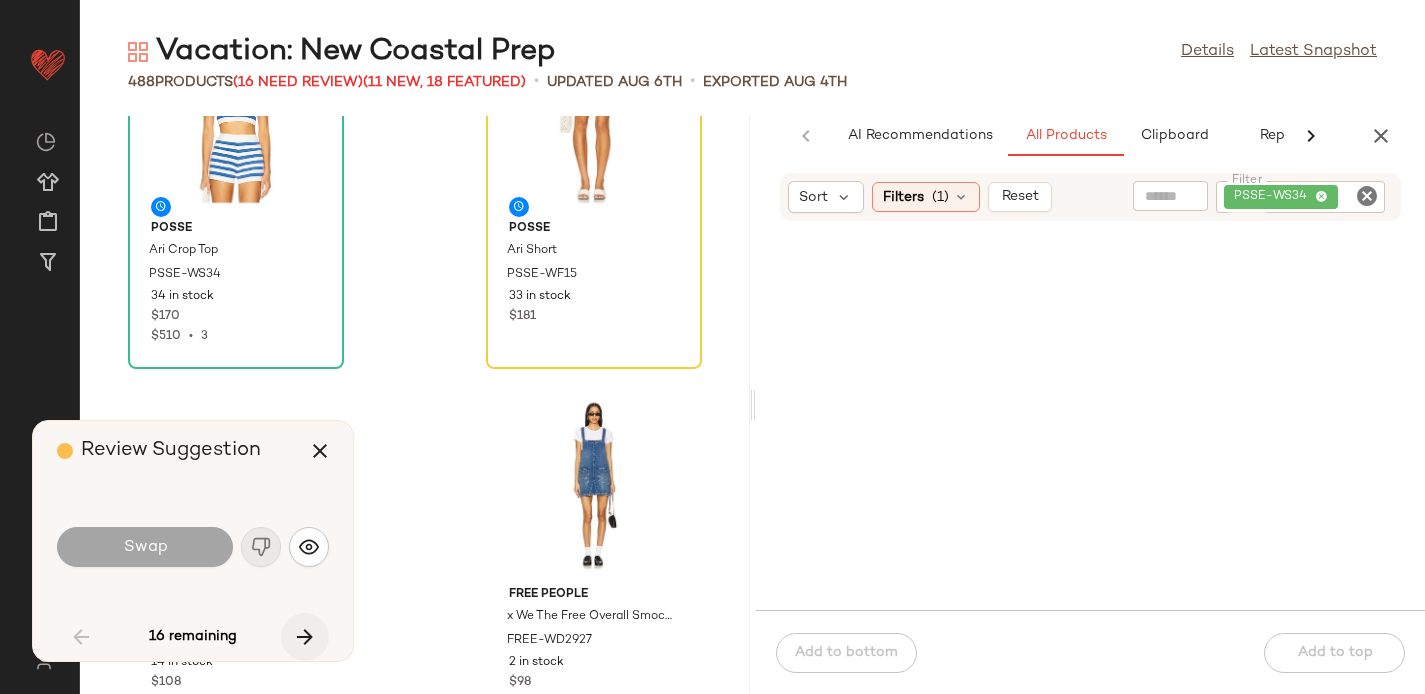 click at bounding box center (305, 637) 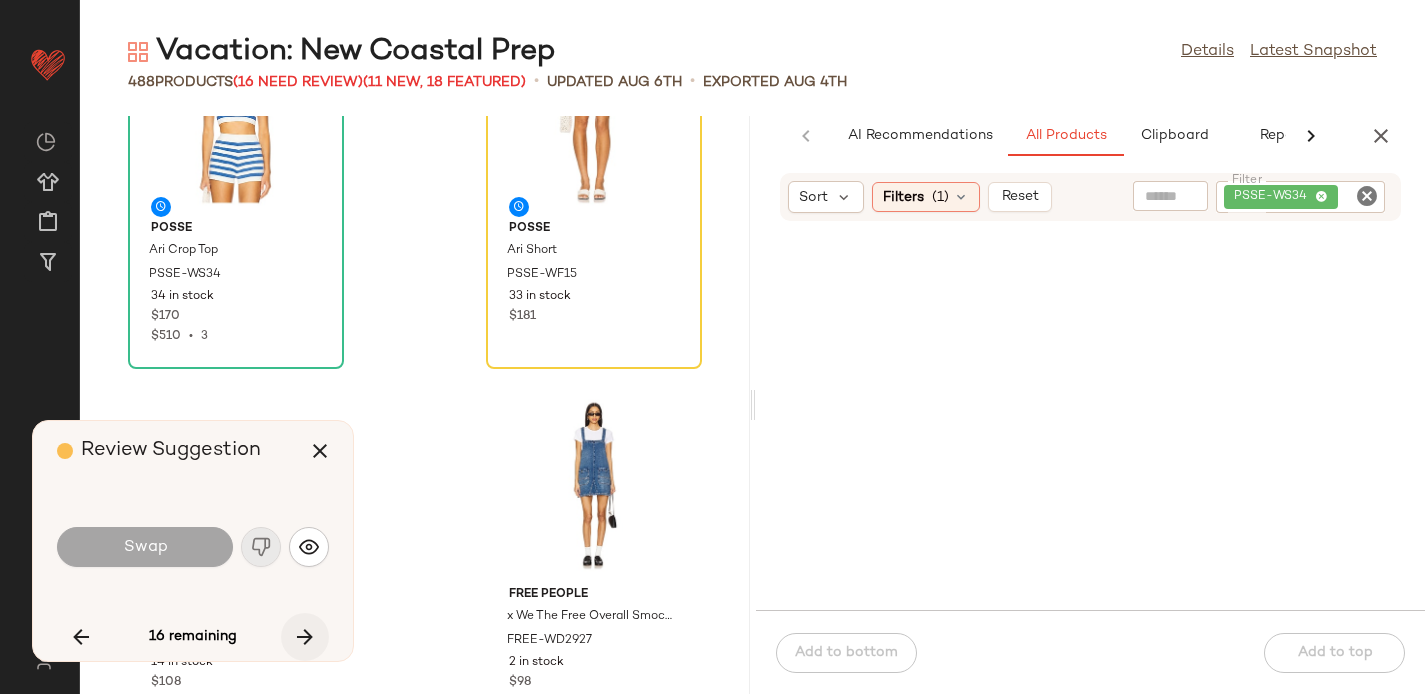 click at bounding box center (305, 637) 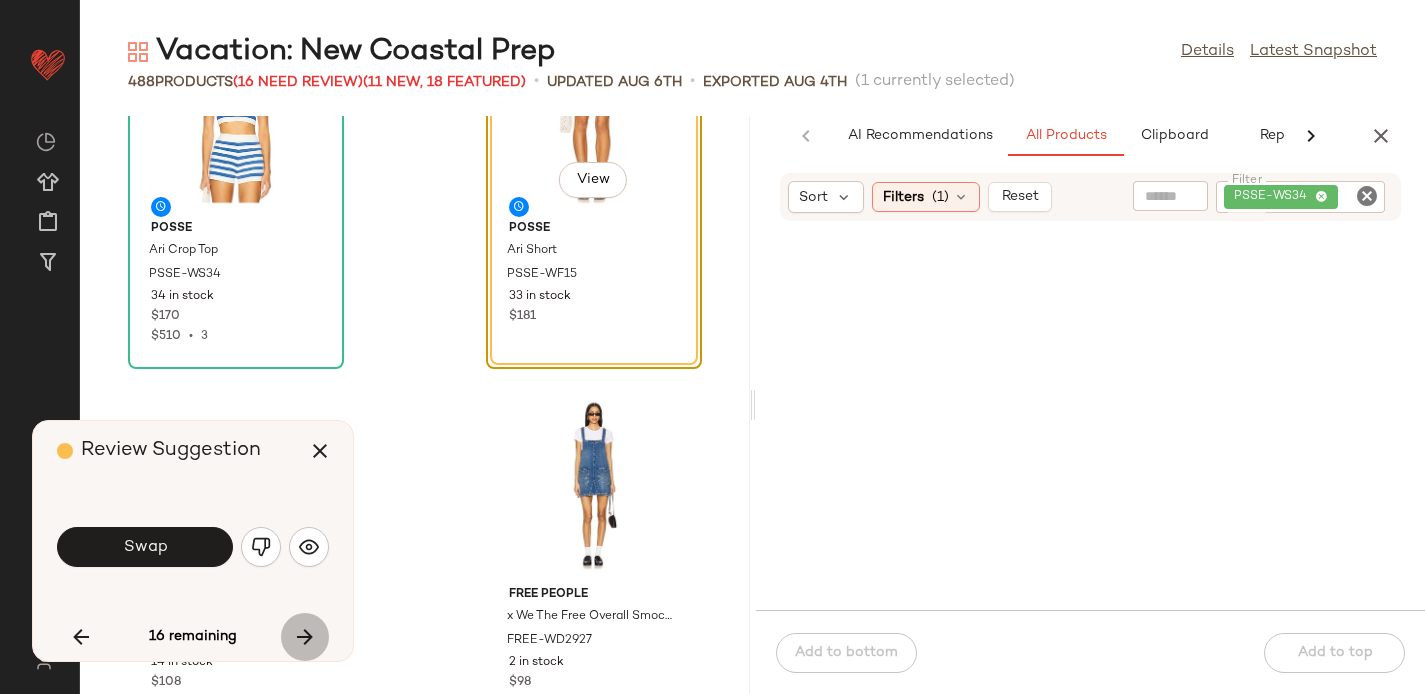 scroll, scrollTop: 30744, scrollLeft: 0, axis: vertical 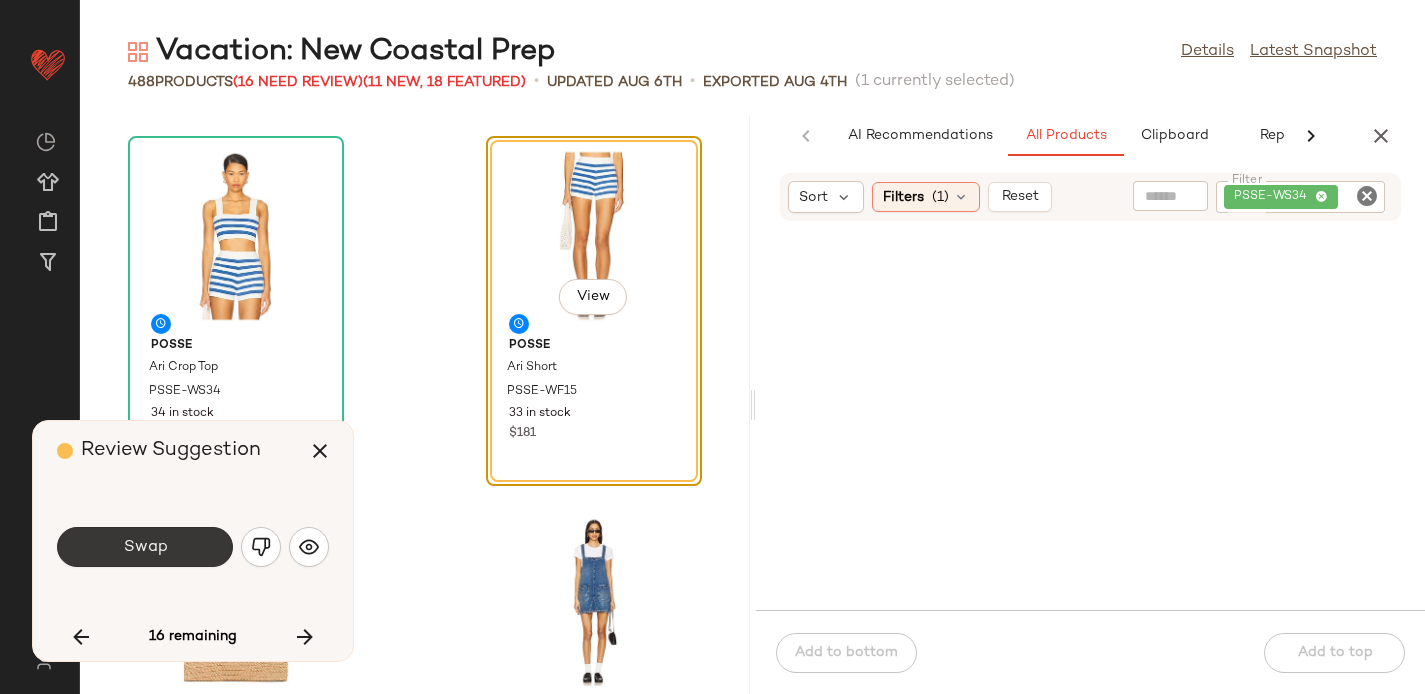 click on "Swap" at bounding box center [145, 547] 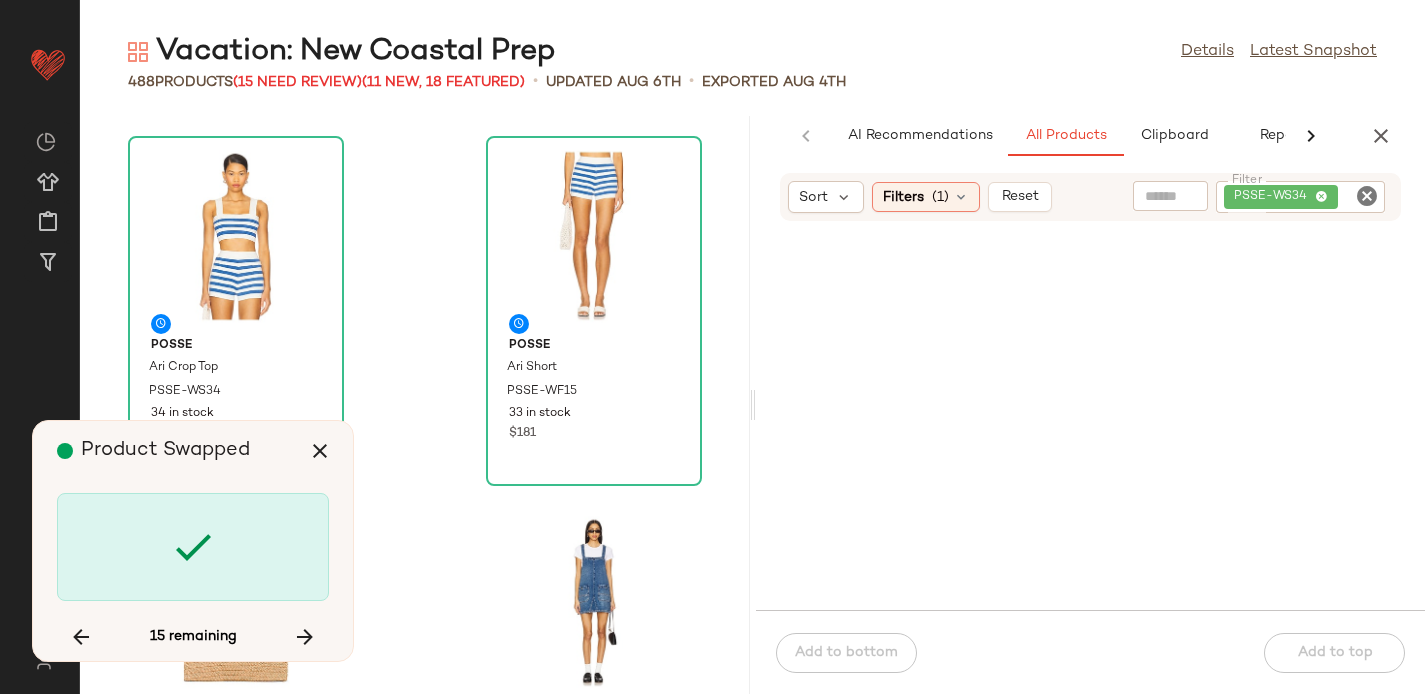 scroll, scrollTop: 33672, scrollLeft: 0, axis: vertical 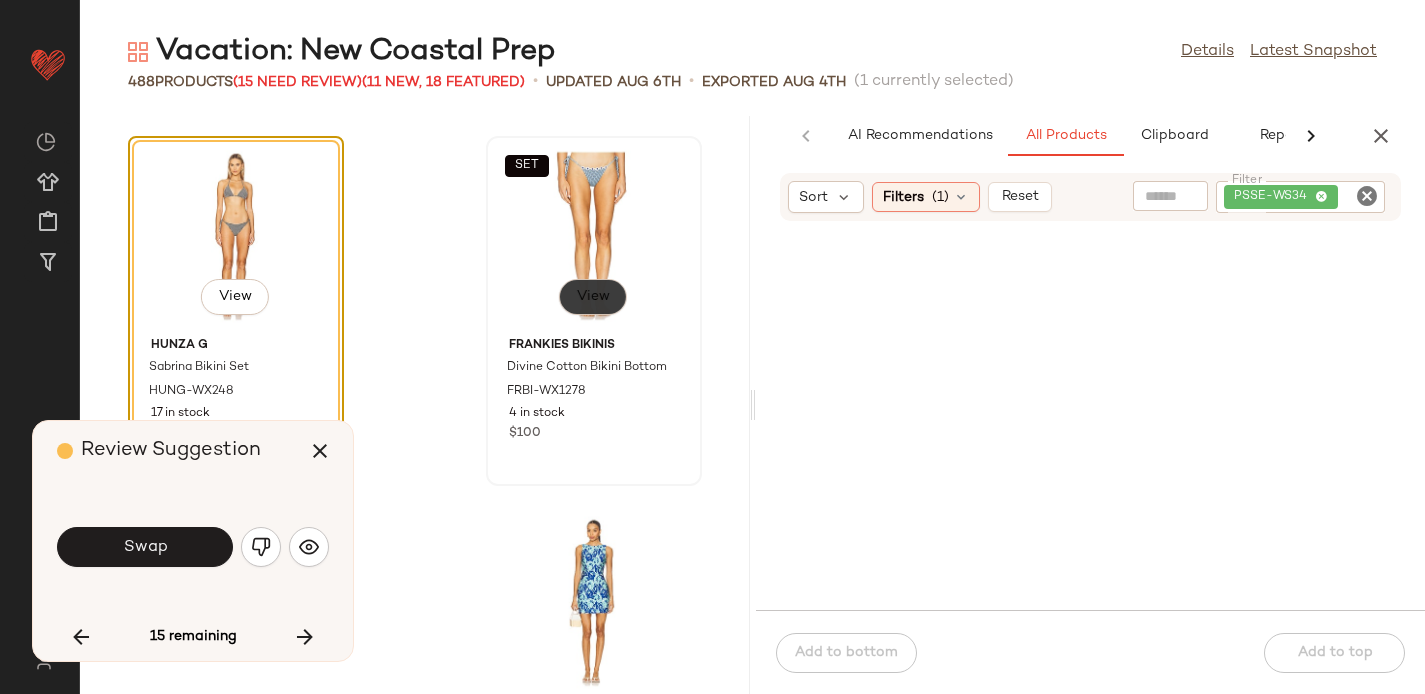 click on "View" 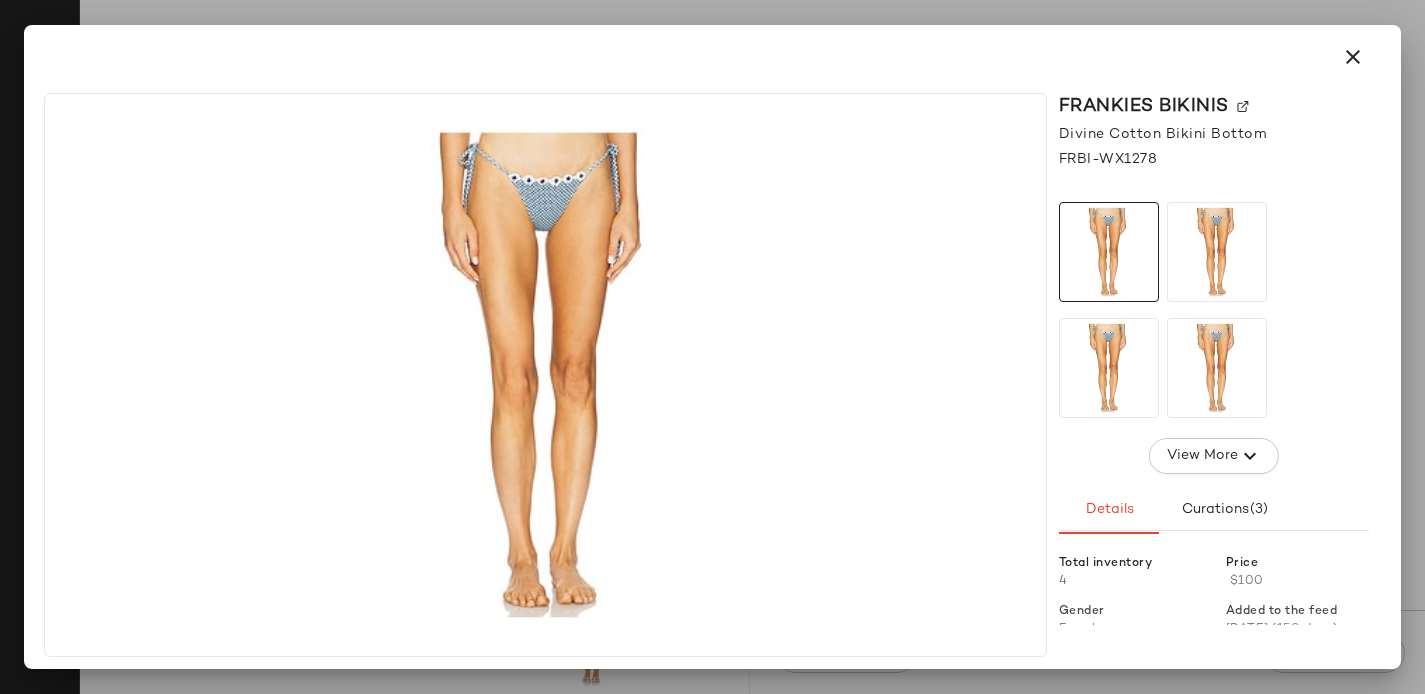 click 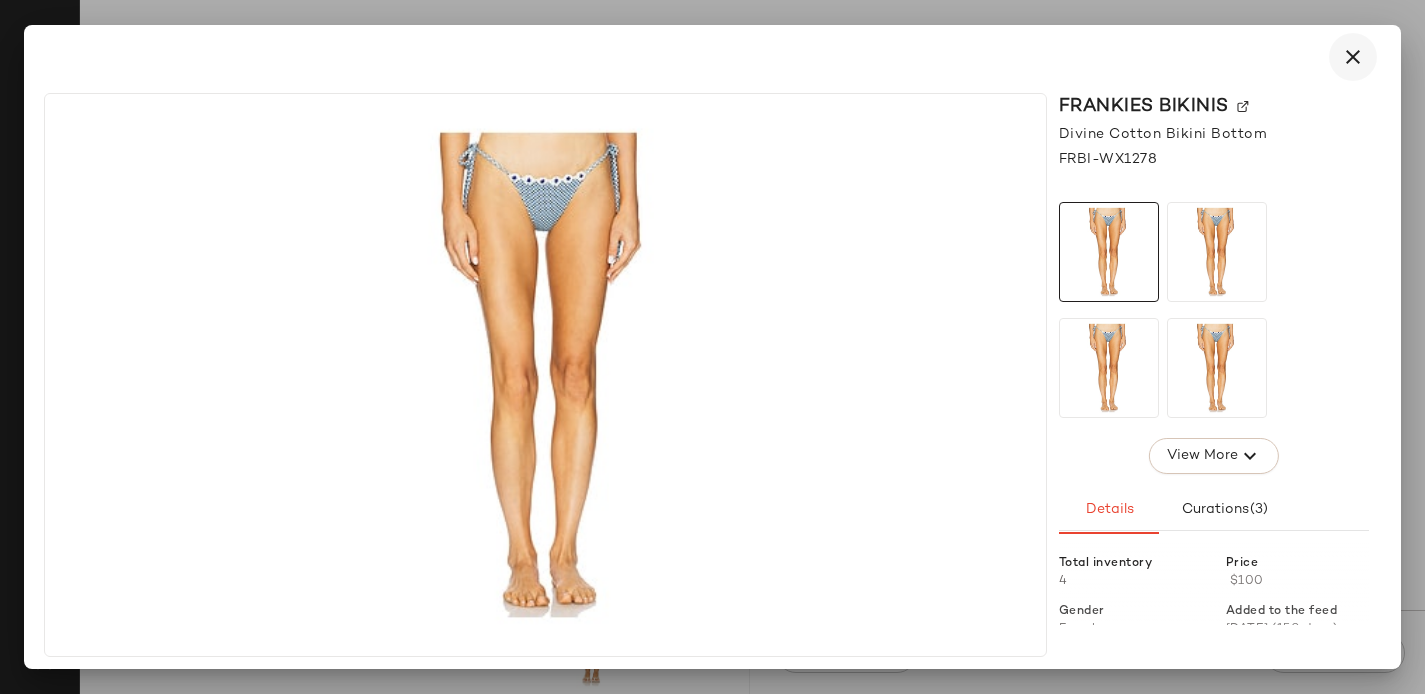 click at bounding box center (1353, 57) 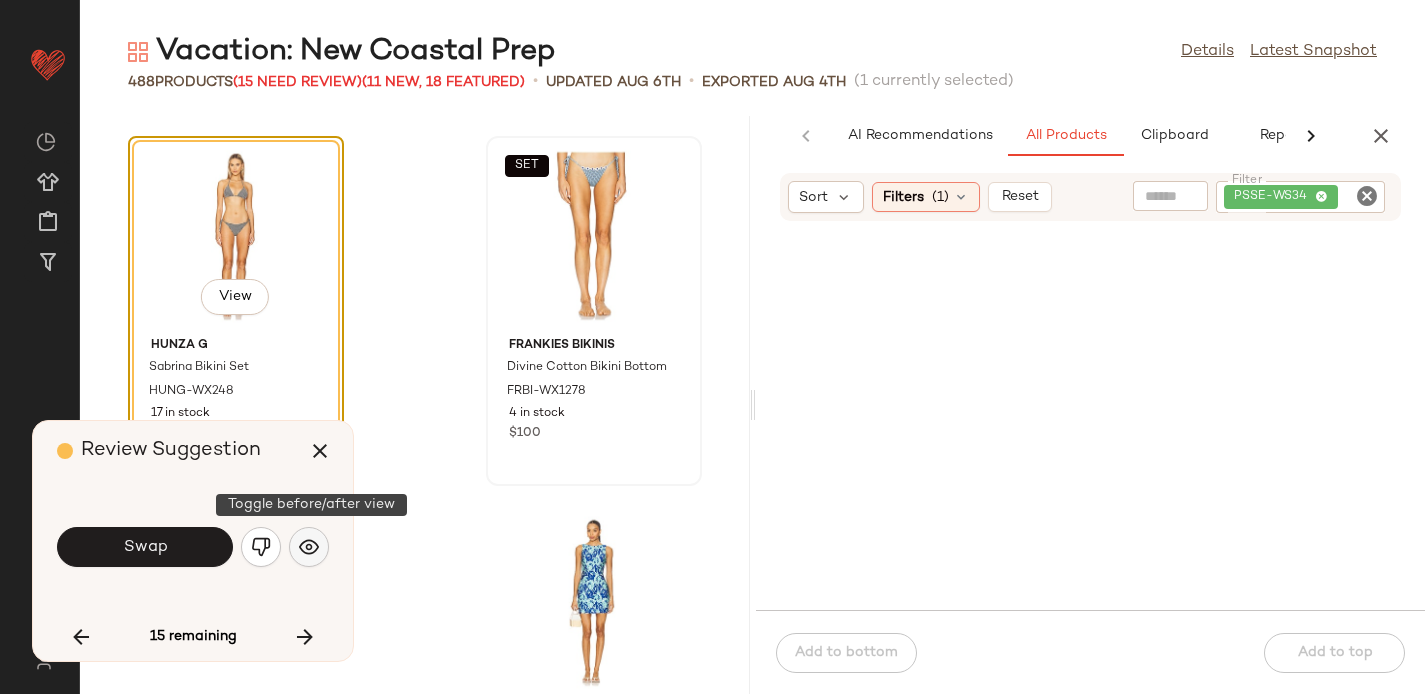 click 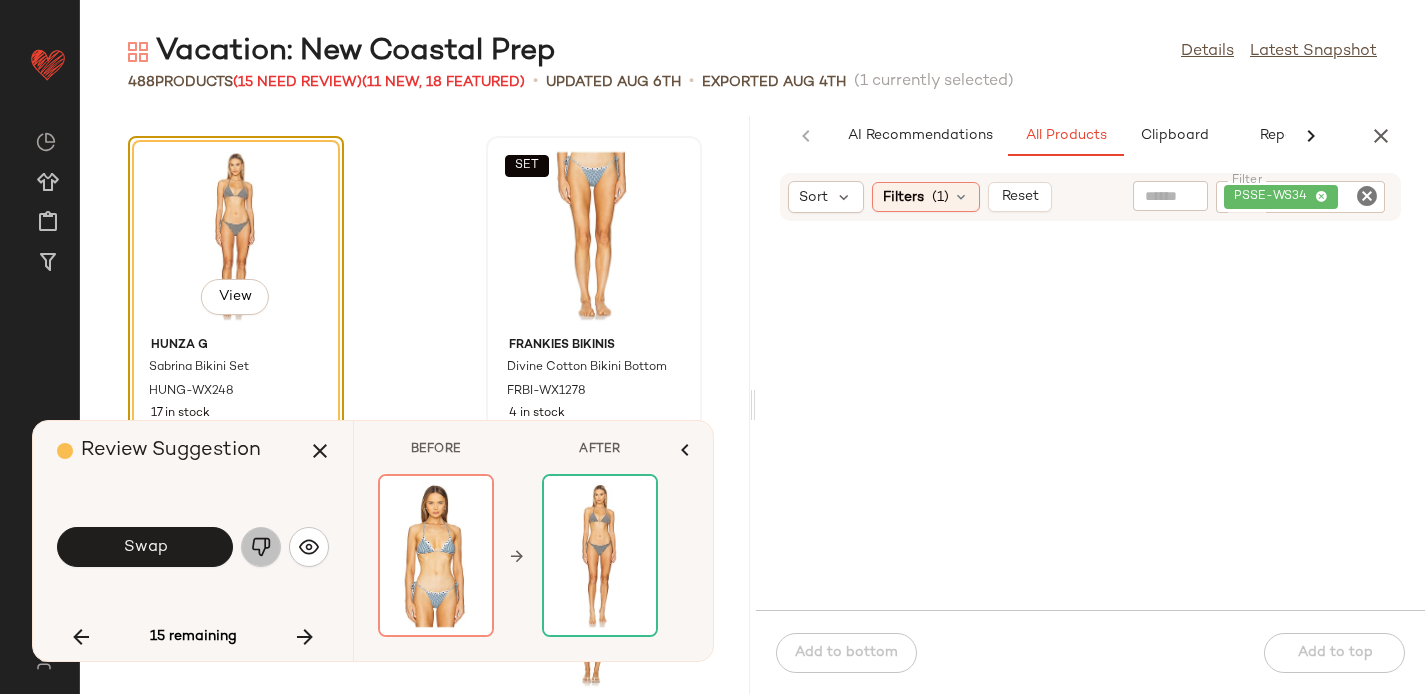click at bounding box center (261, 547) 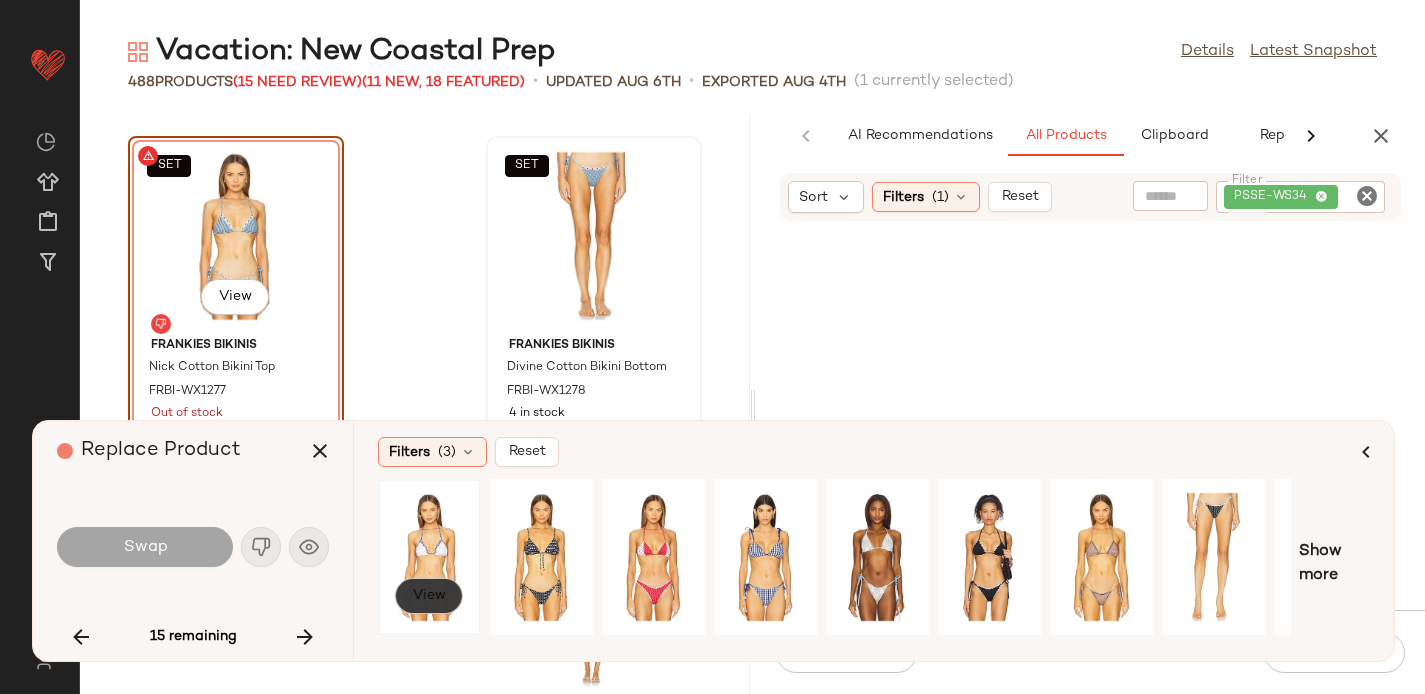click on "View" 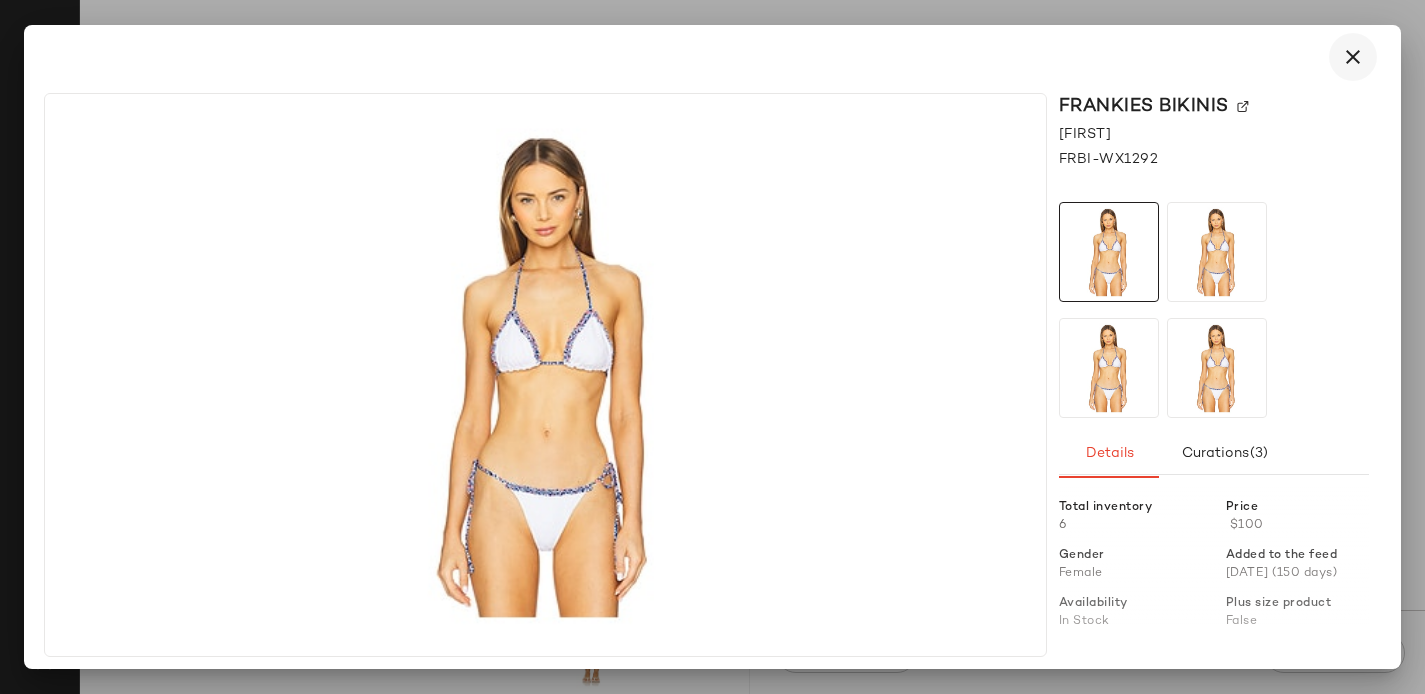 click at bounding box center [1353, 57] 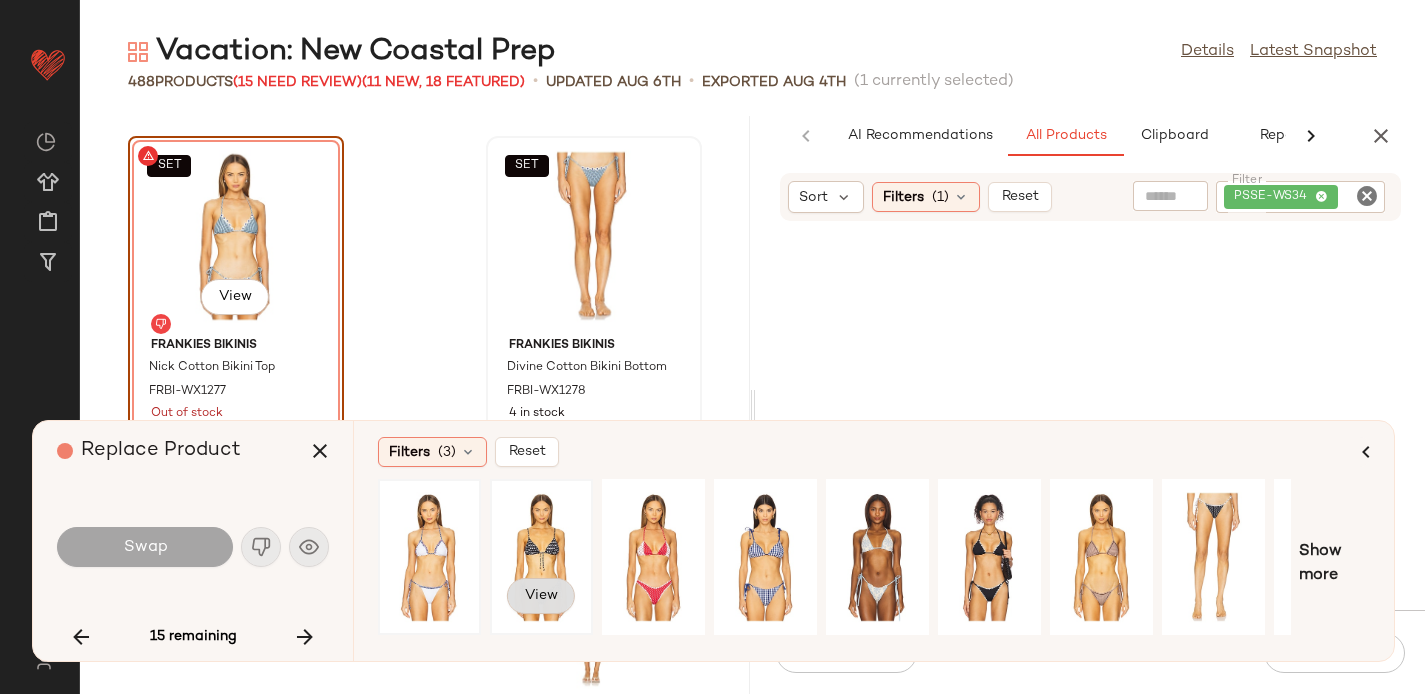 click on "View" at bounding box center (541, 596) 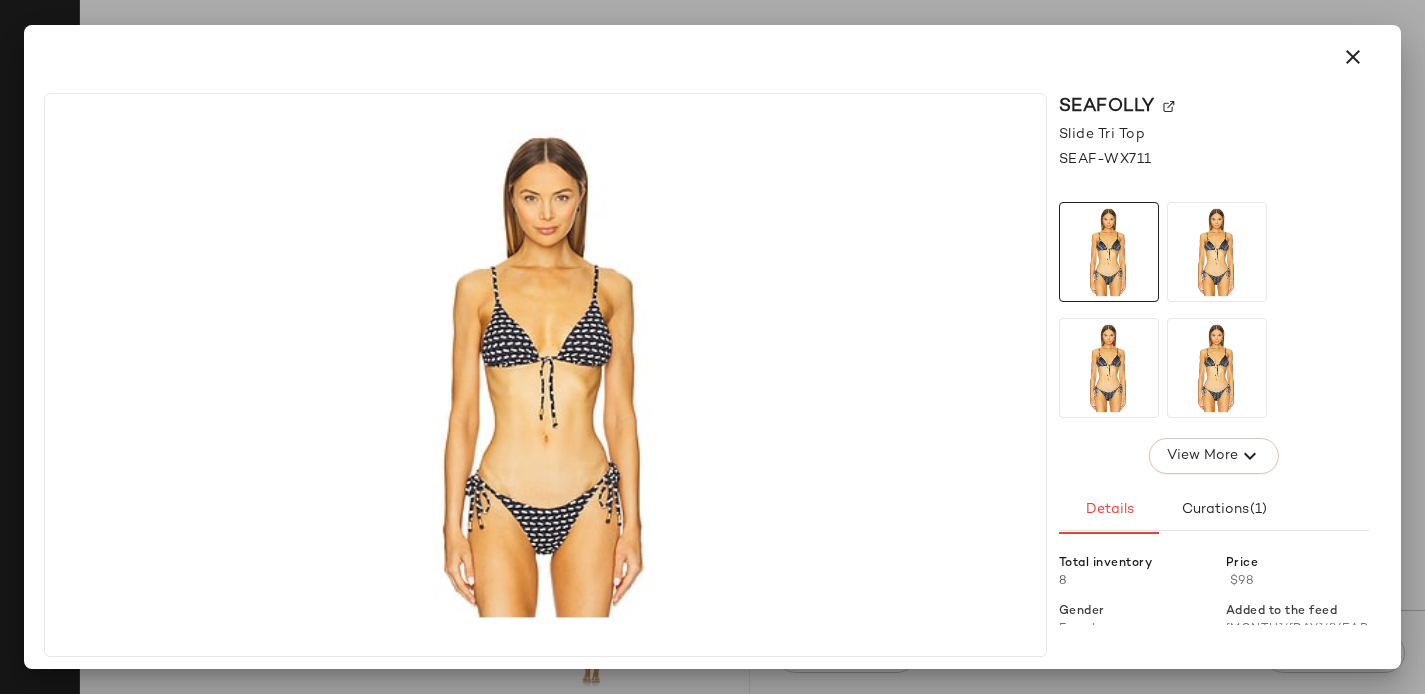 click 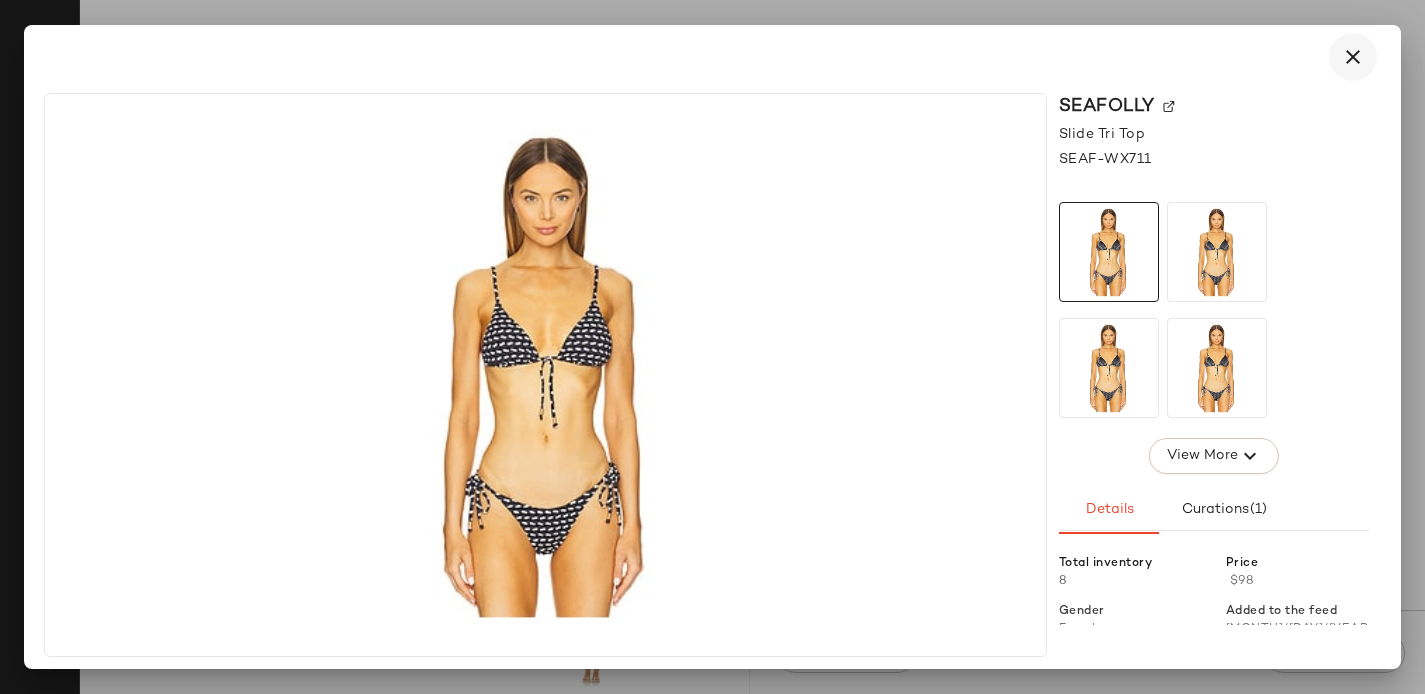 click at bounding box center (1353, 57) 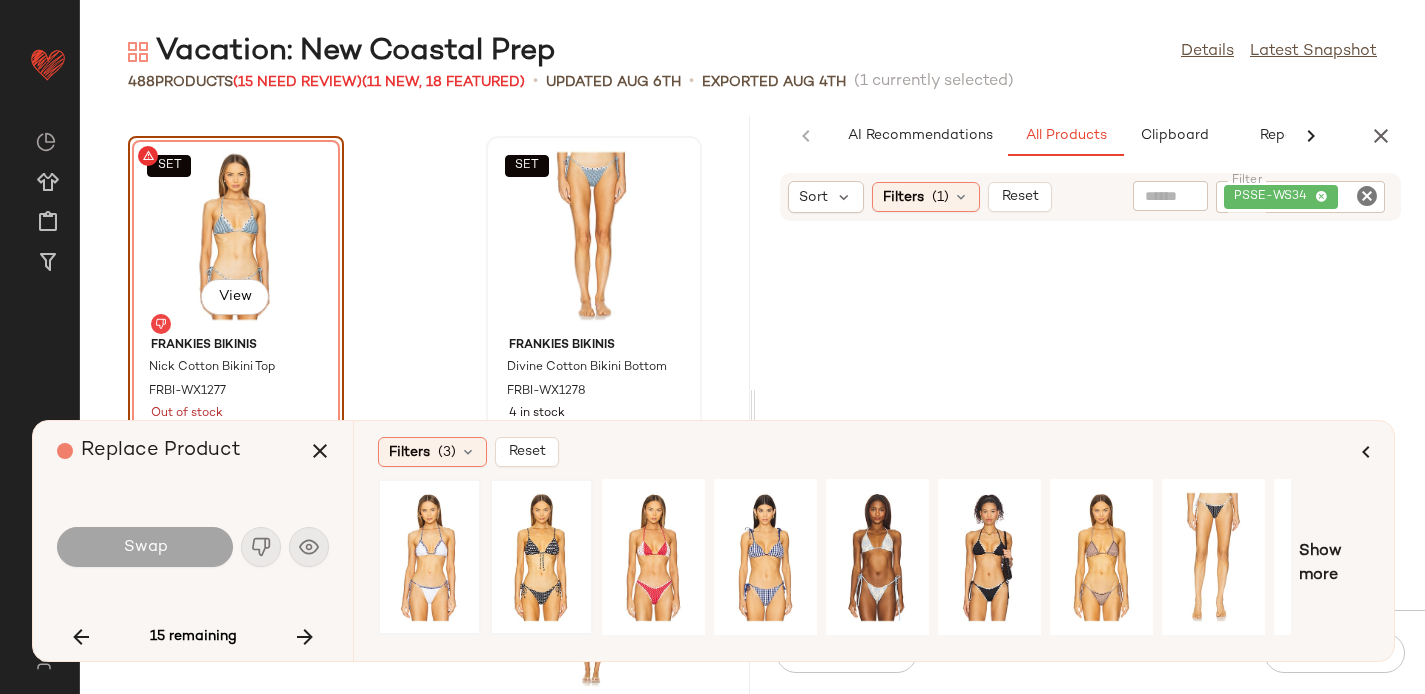 click 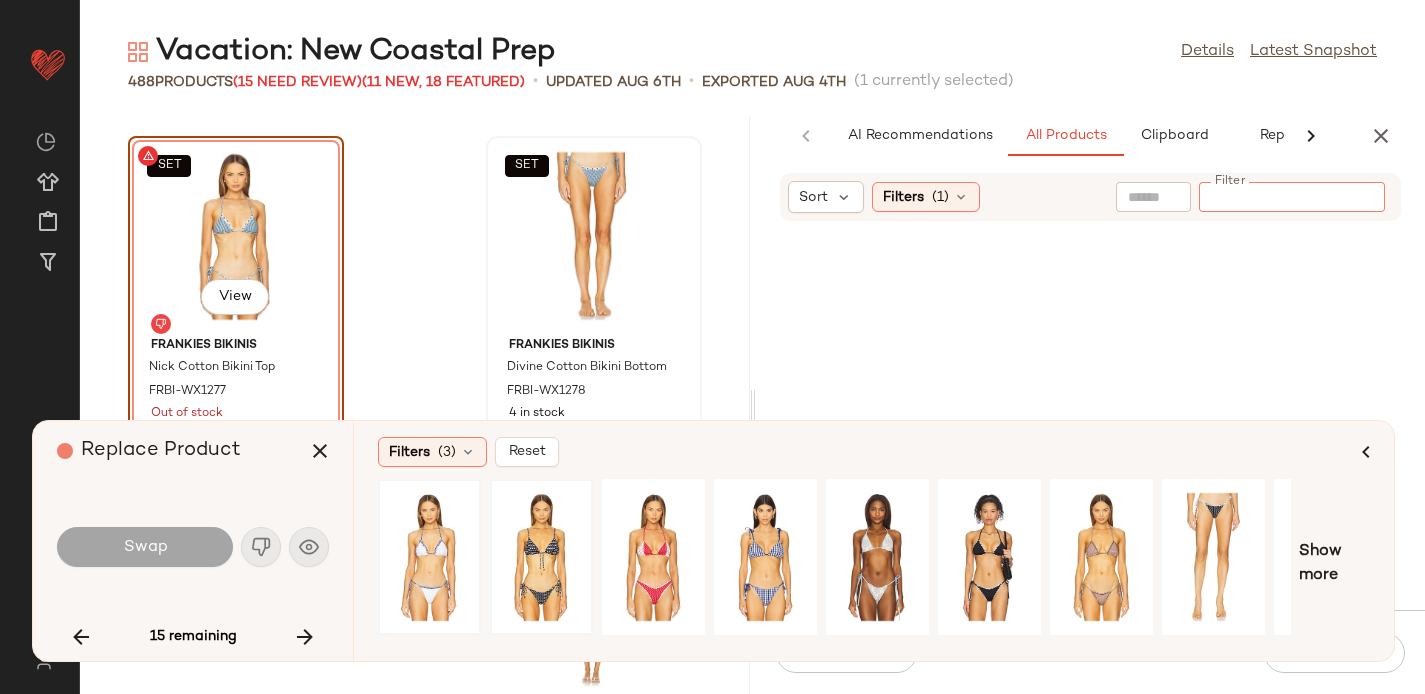 paste on "**********" 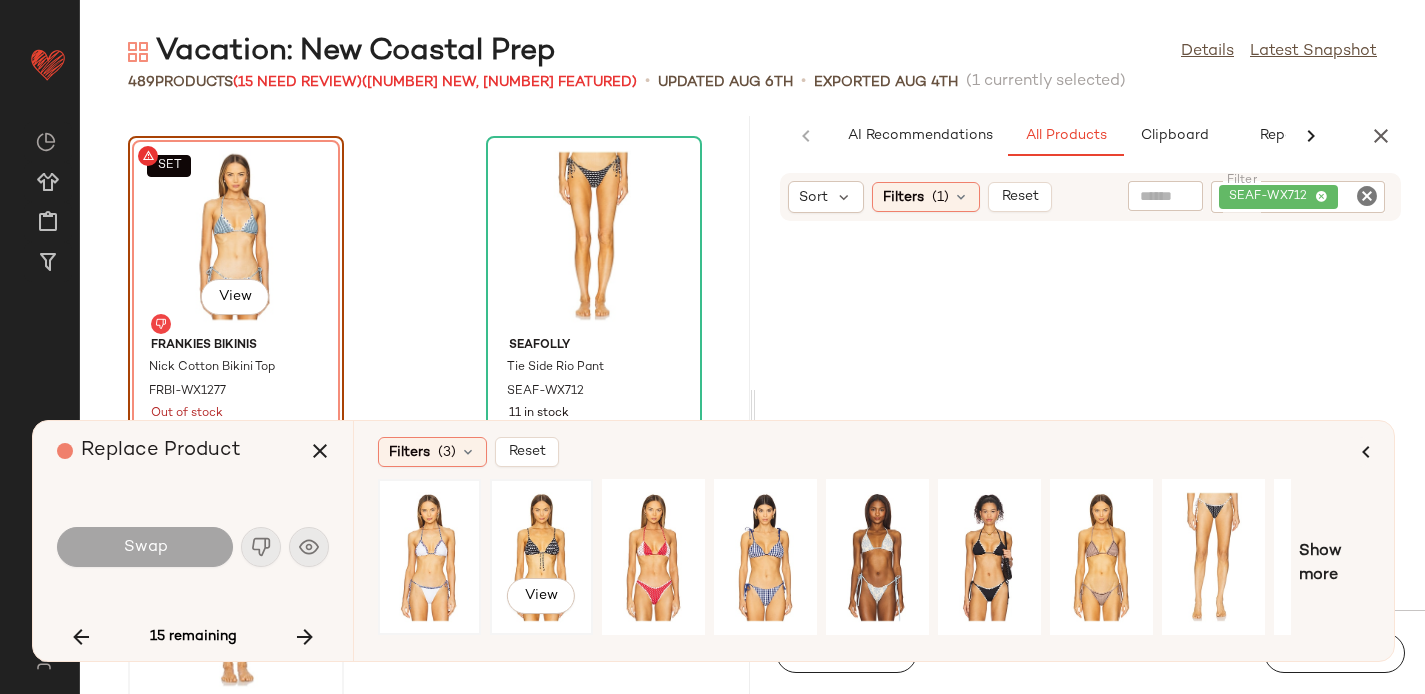 click on "View" 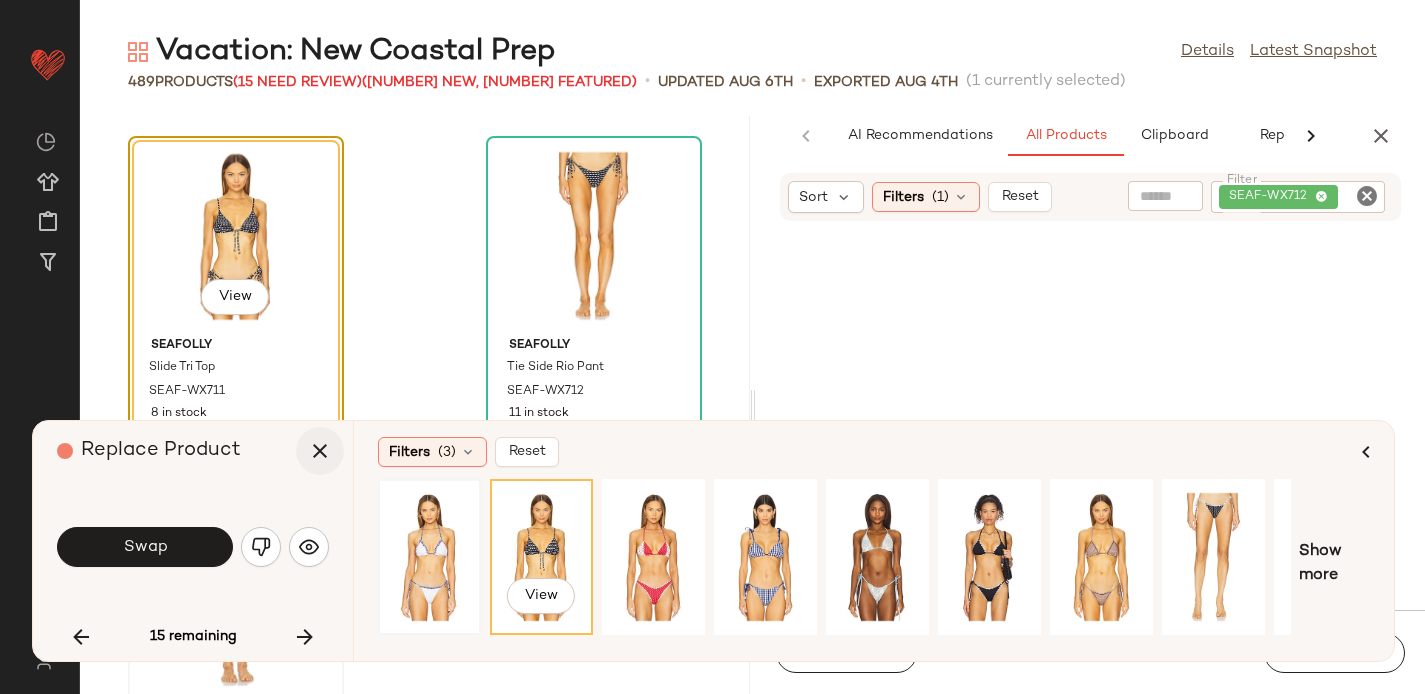 click at bounding box center (320, 451) 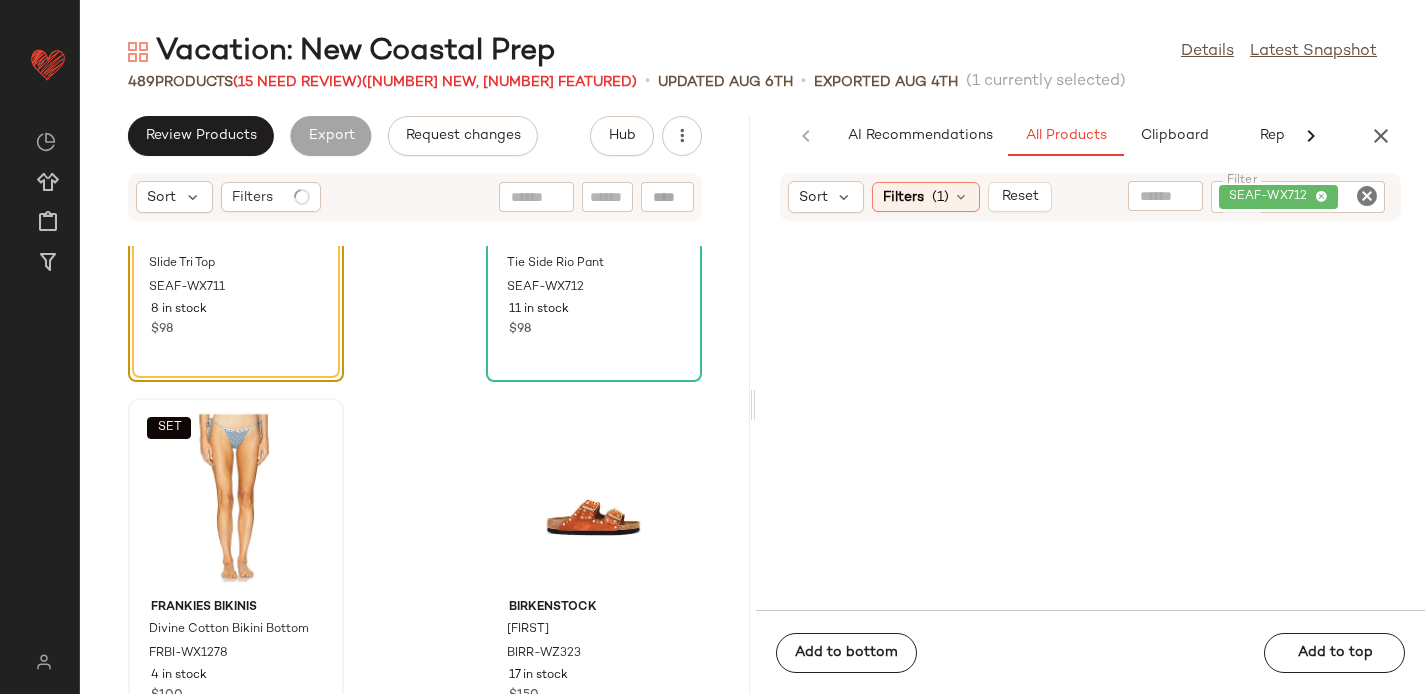 scroll, scrollTop: 33909, scrollLeft: 0, axis: vertical 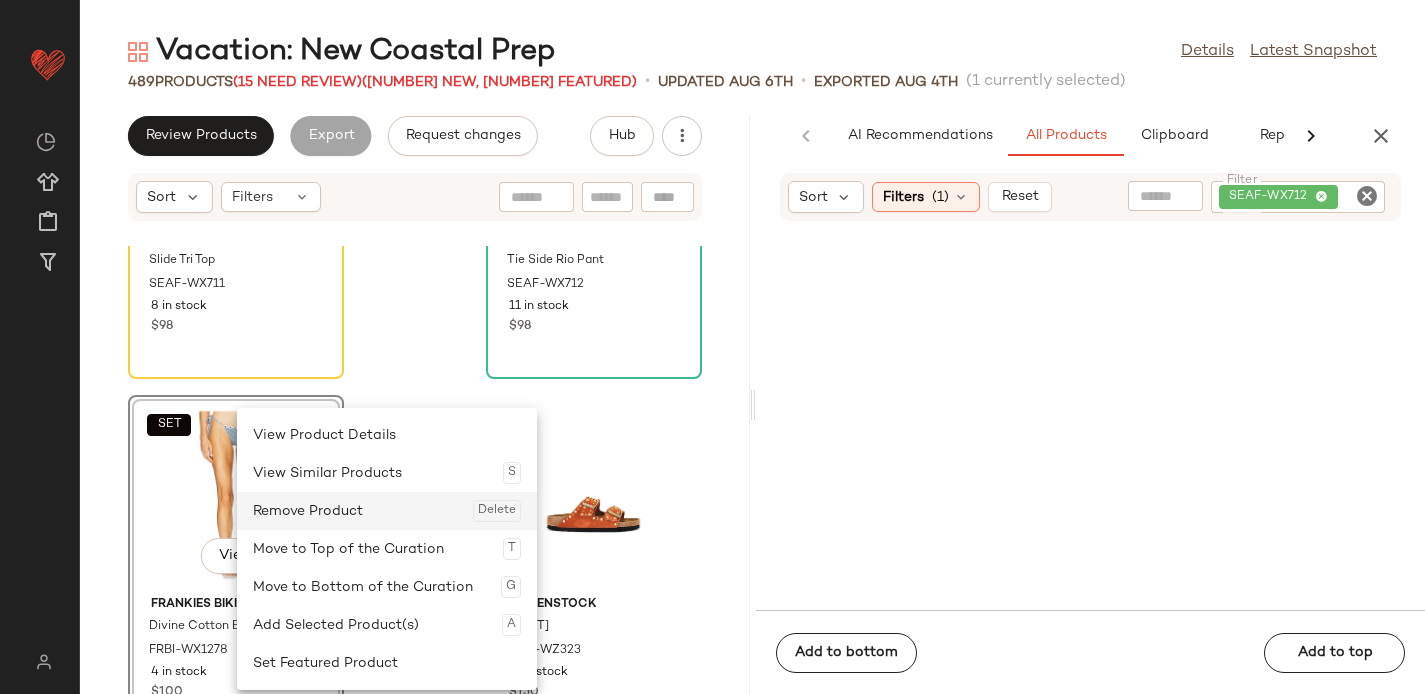 click on "Remove Product  Delete" 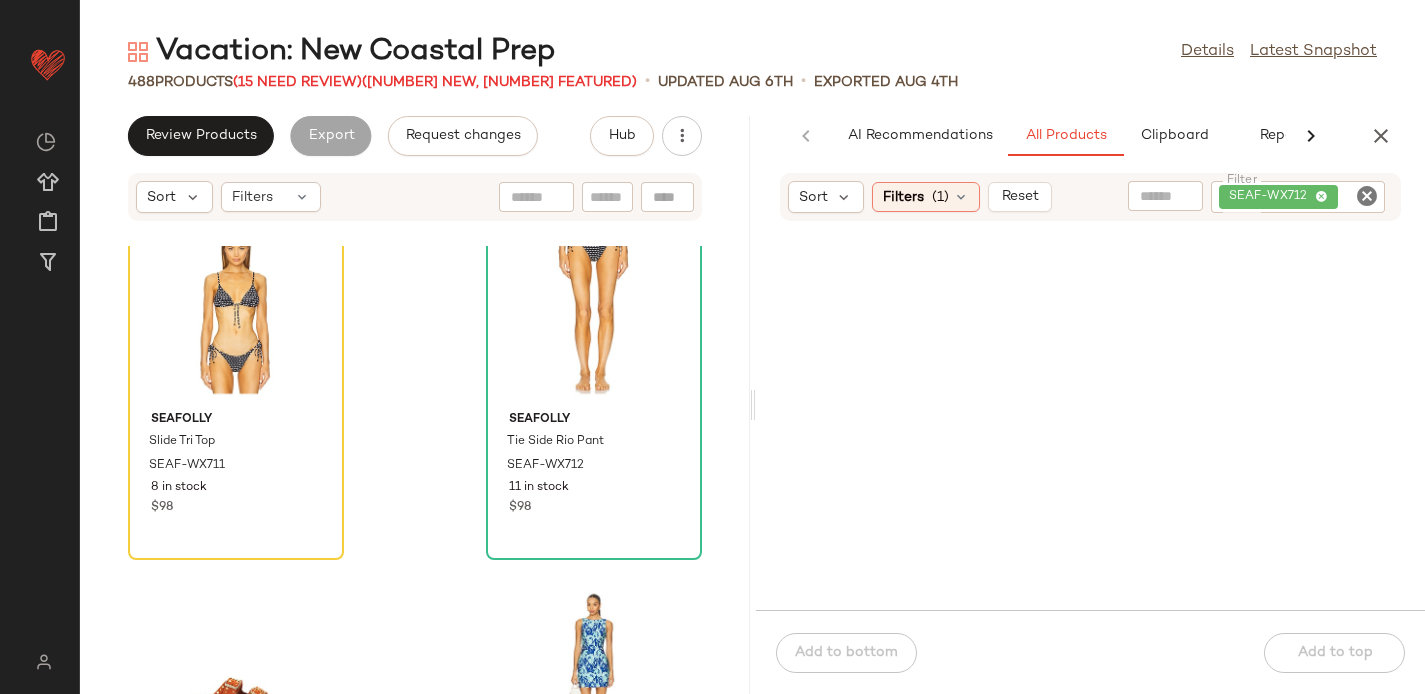 scroll, scrollTop: 33722, scrollLeft: 0, axis: vertical 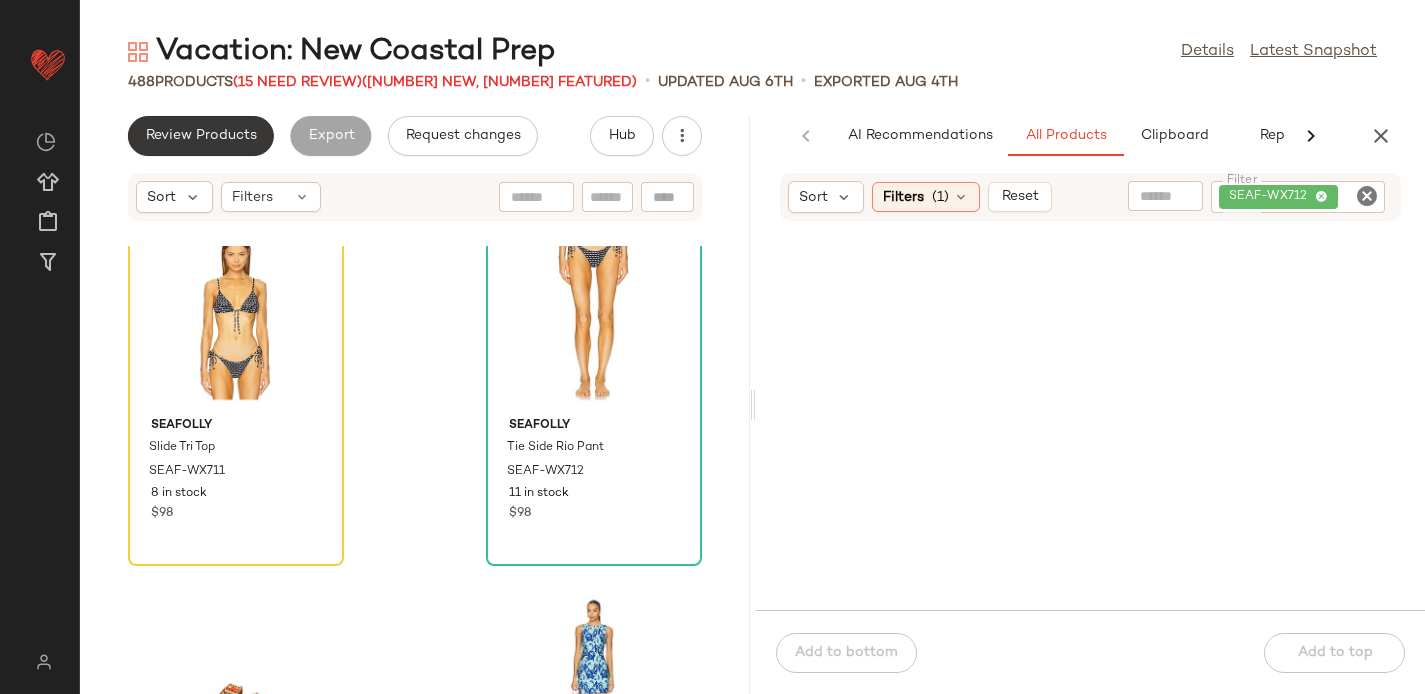 click on "Review Products" at bounding box center (201, 136) 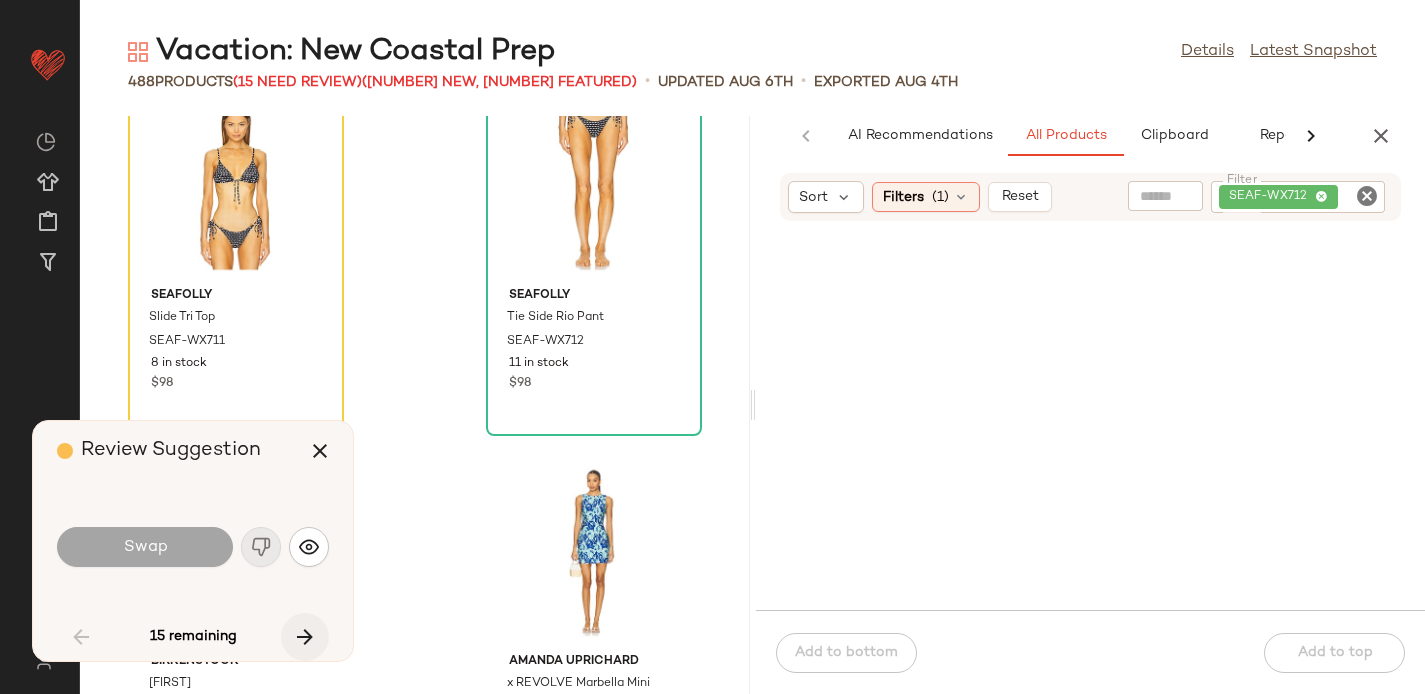 click at bounding box center [305, 637] 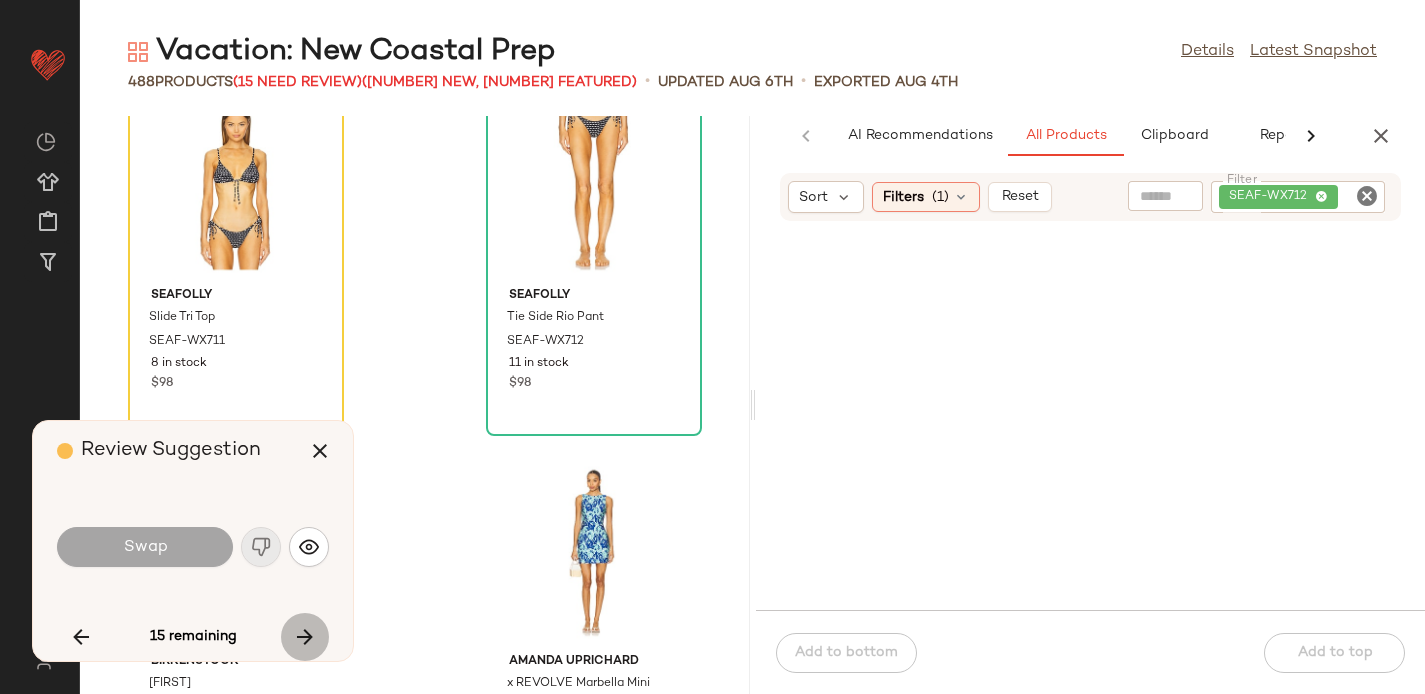 click at bounding box center (305, 637) 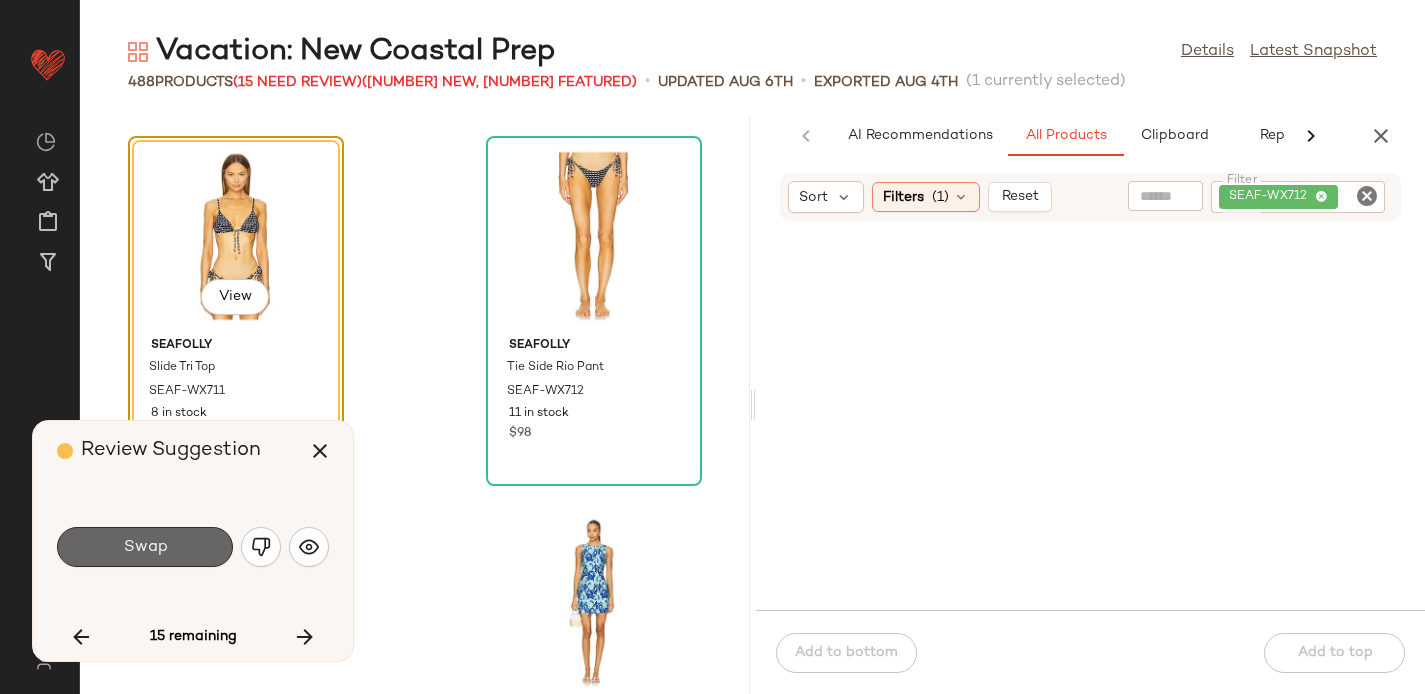 click on "Swap" at bounding box center [145, 547] 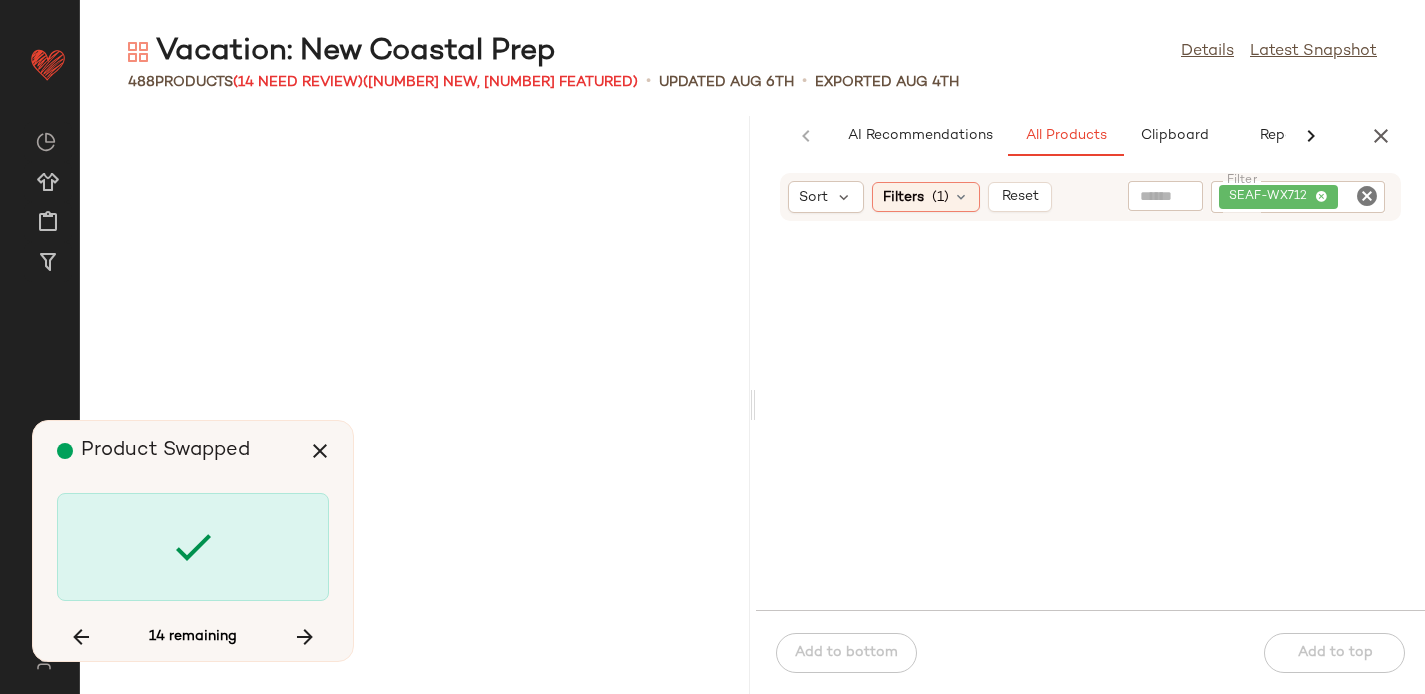 scroll, scrollTop: 35868, scrollLeft: 0, axis: vertical 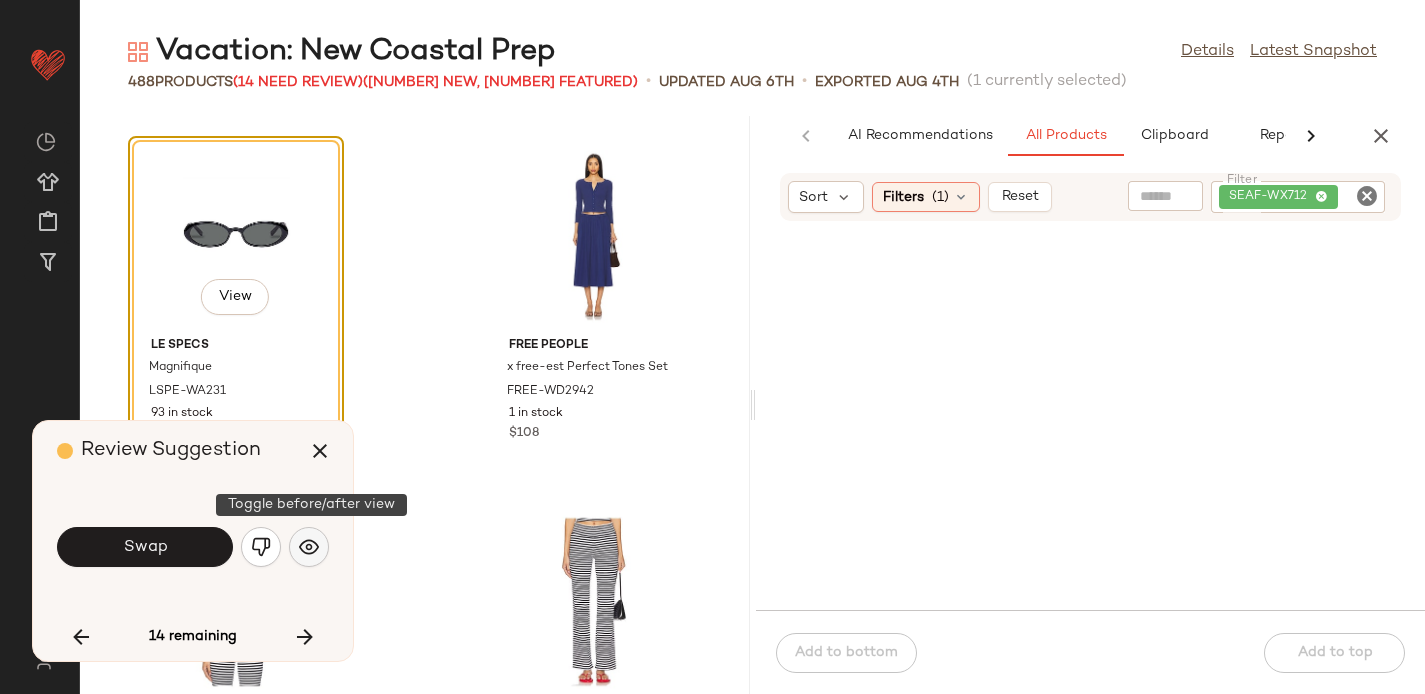 click 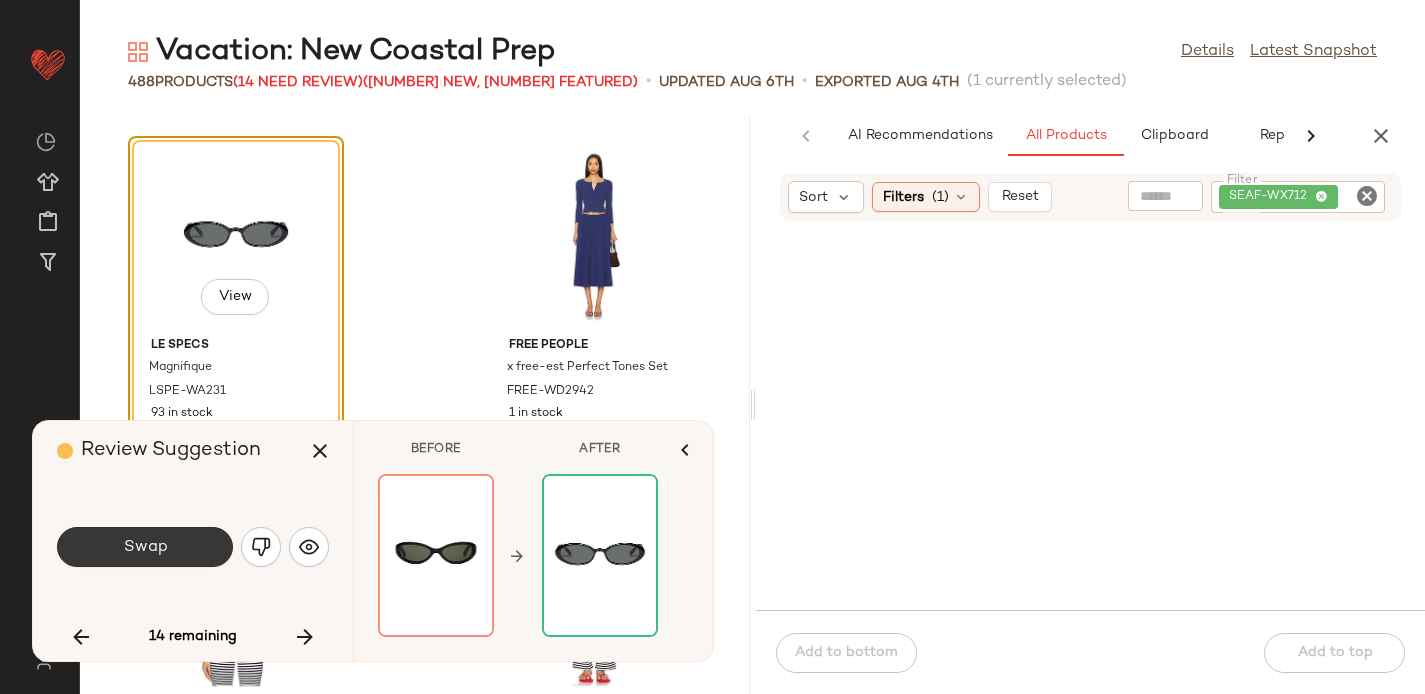 click on "Swap" at bounding box center (145, 547) 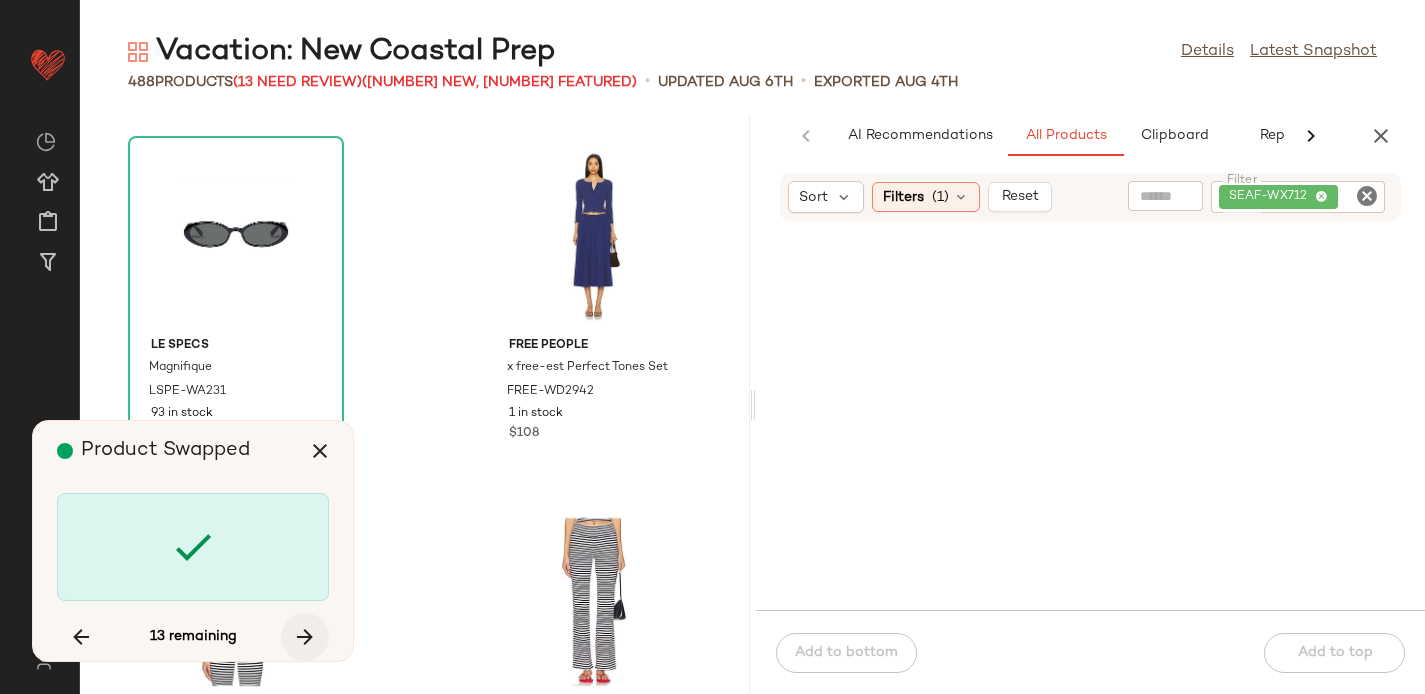 scroll, scrollTop: 45018, scrollLeft: 0, axis: vertical 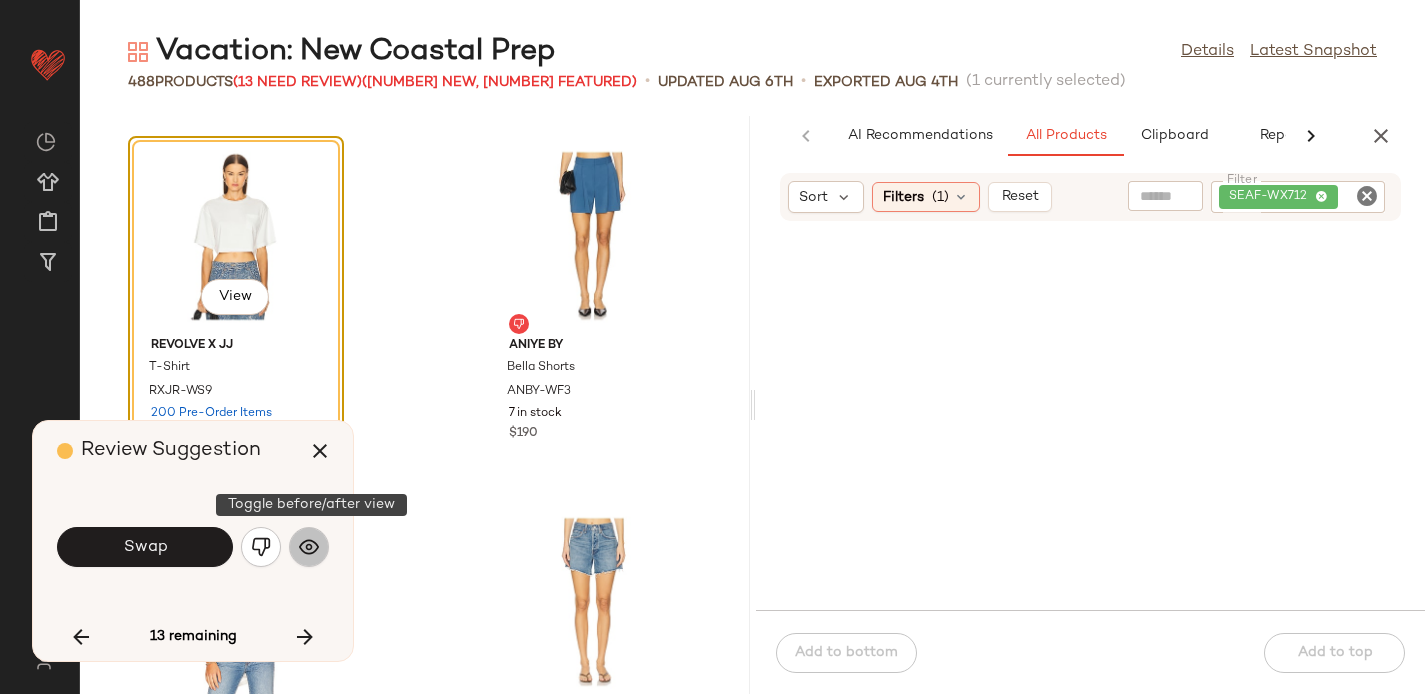 click 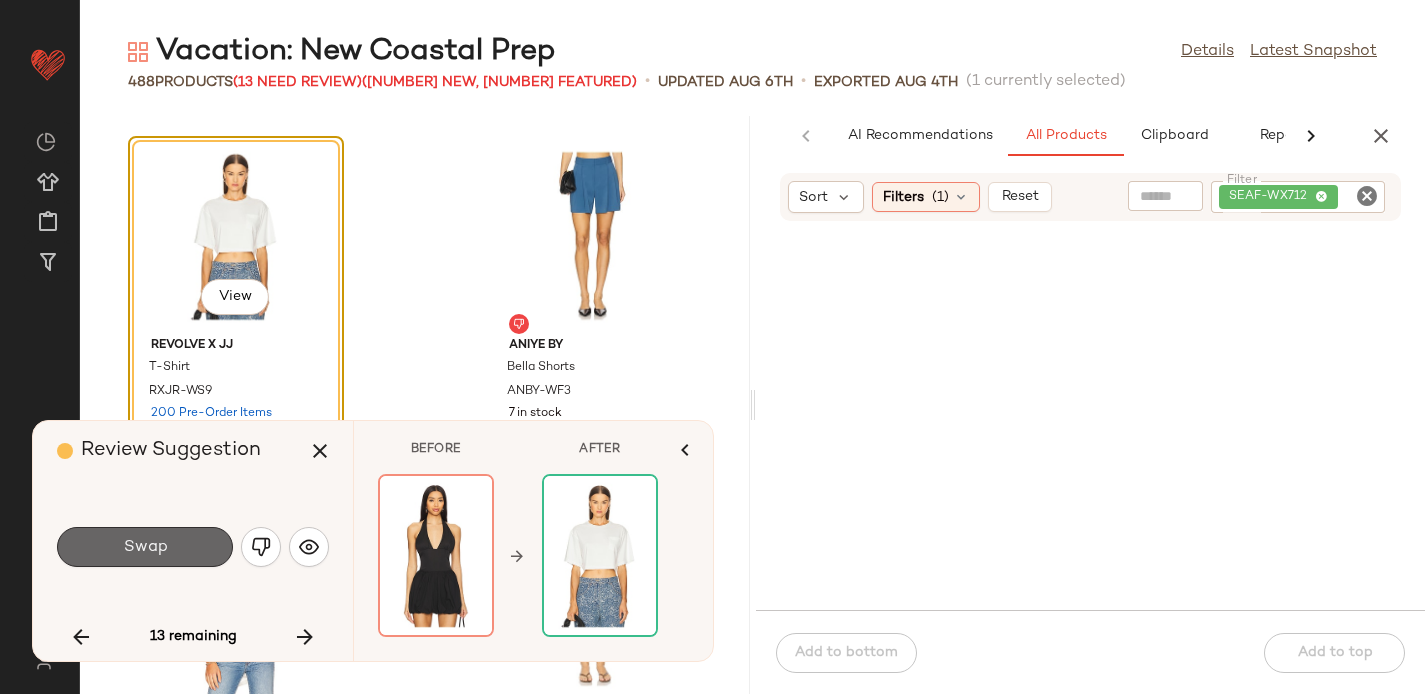 click on "Swap" at bounding box center (145, 547) 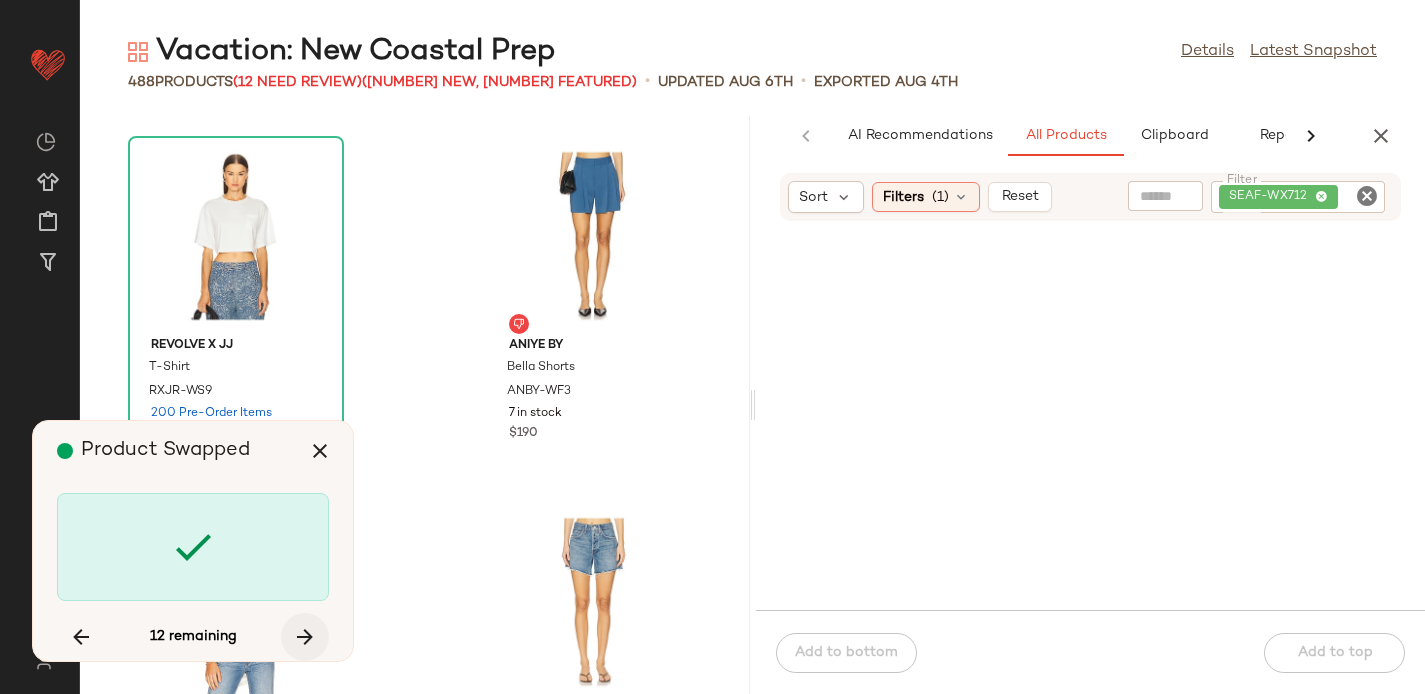 scroll, scrollTop: 46848, scrollLeft: 0, axis: vertical 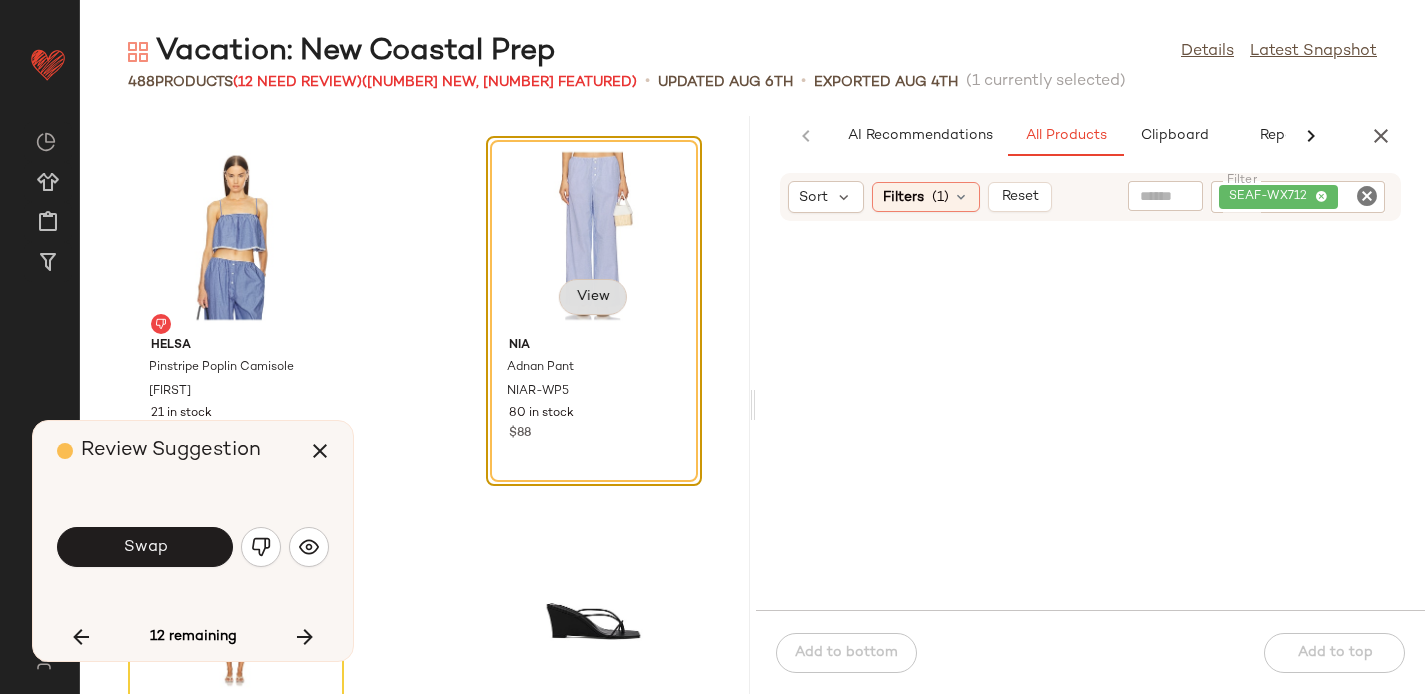 click on "View" 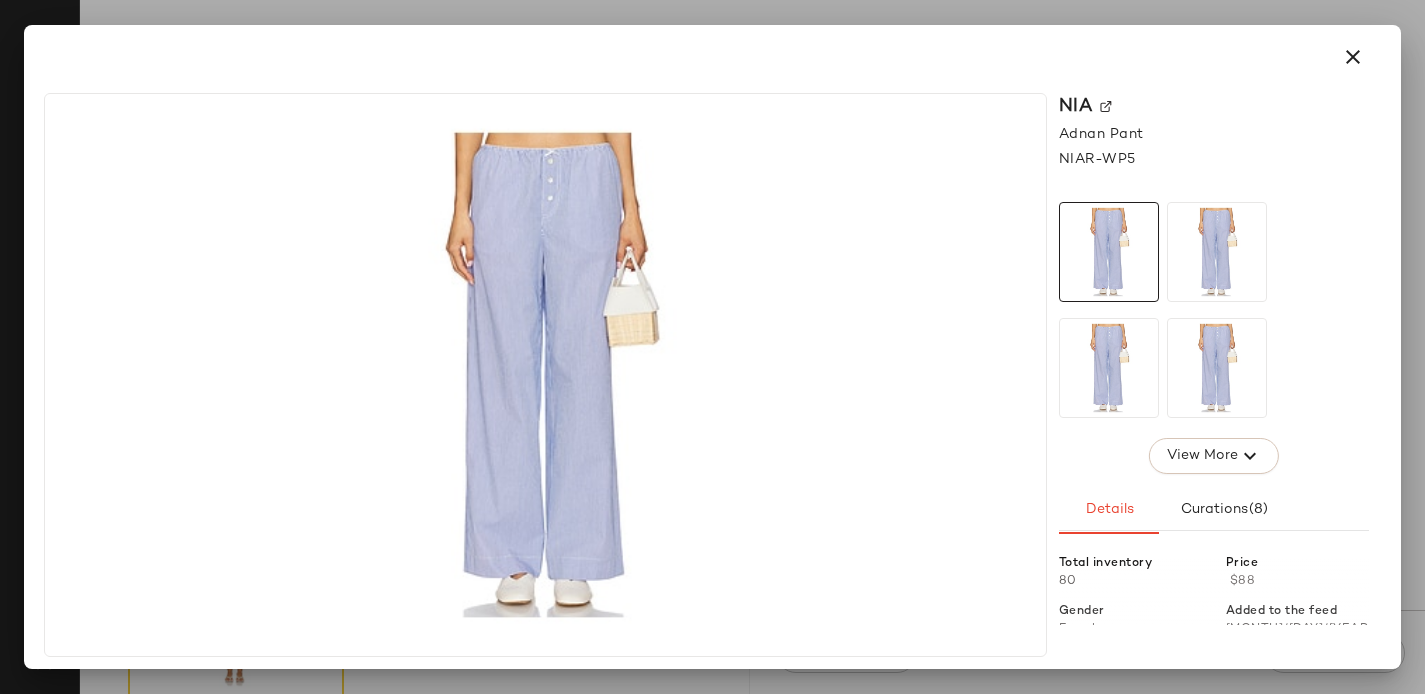 click 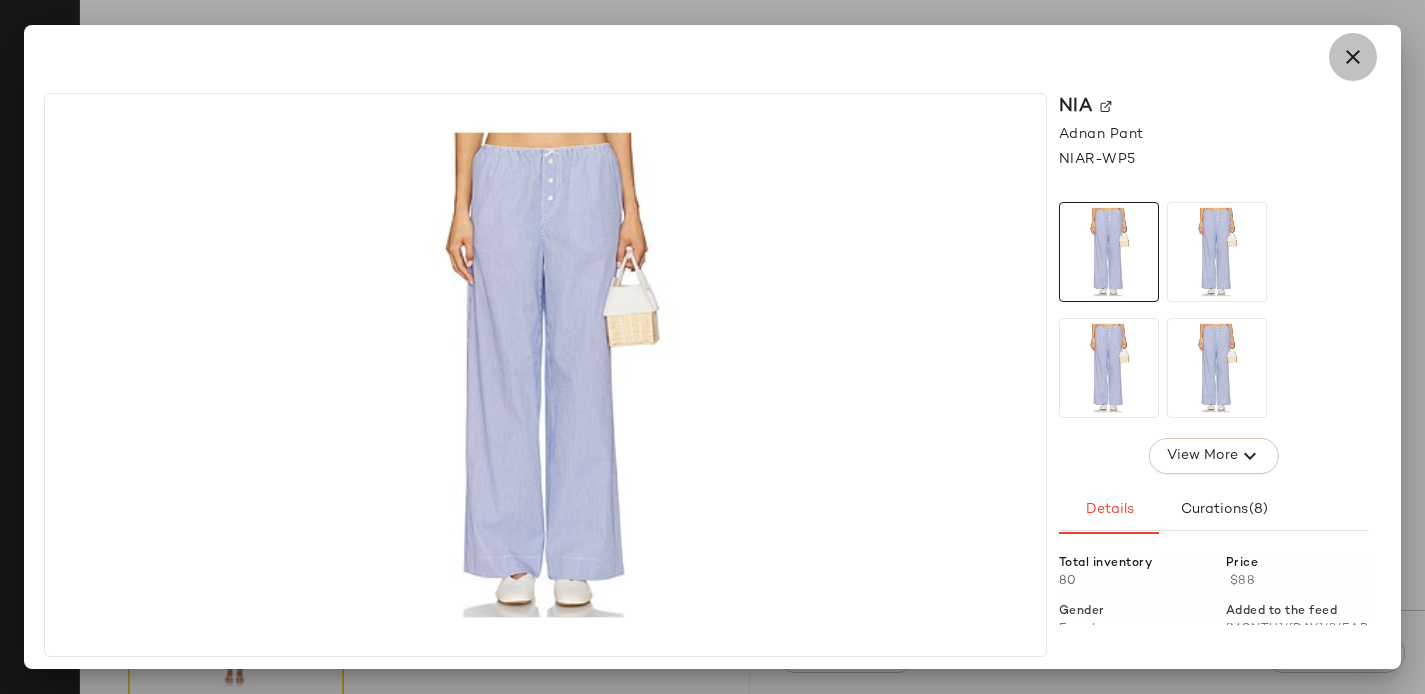 click at bounding box center (1353, 57) 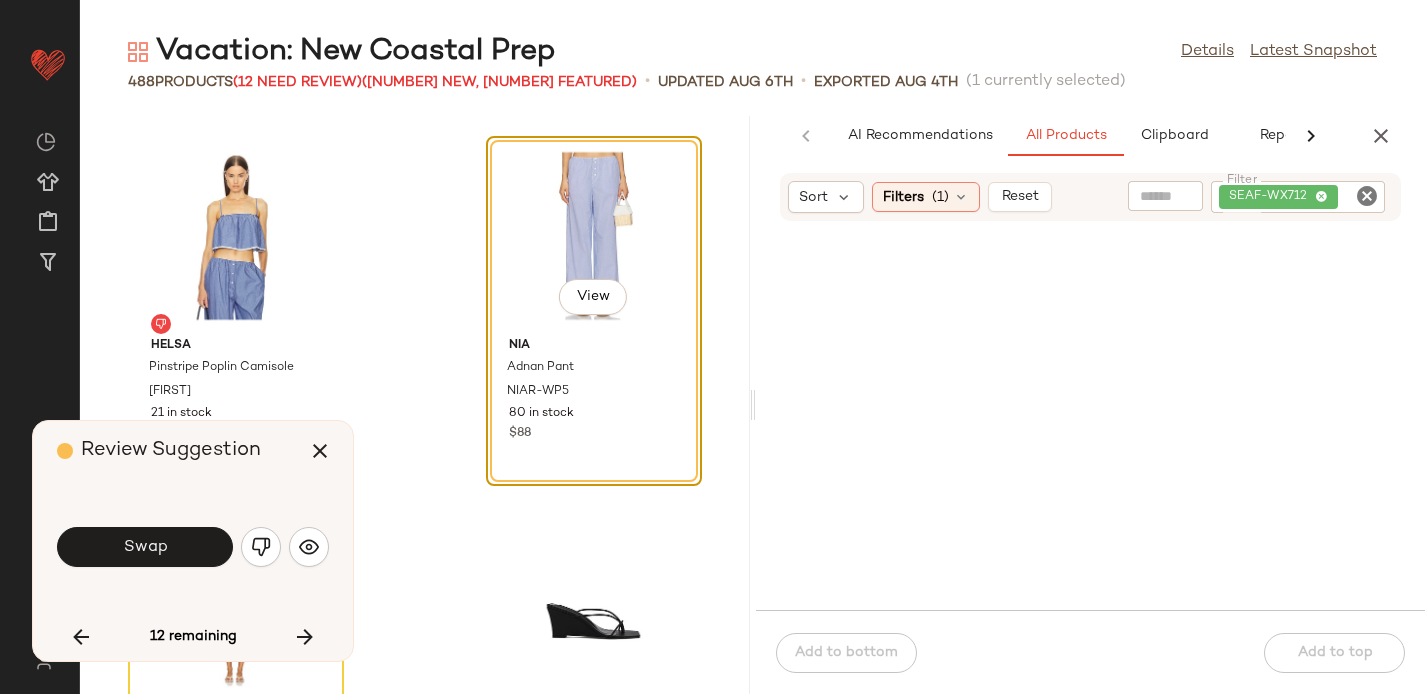 click 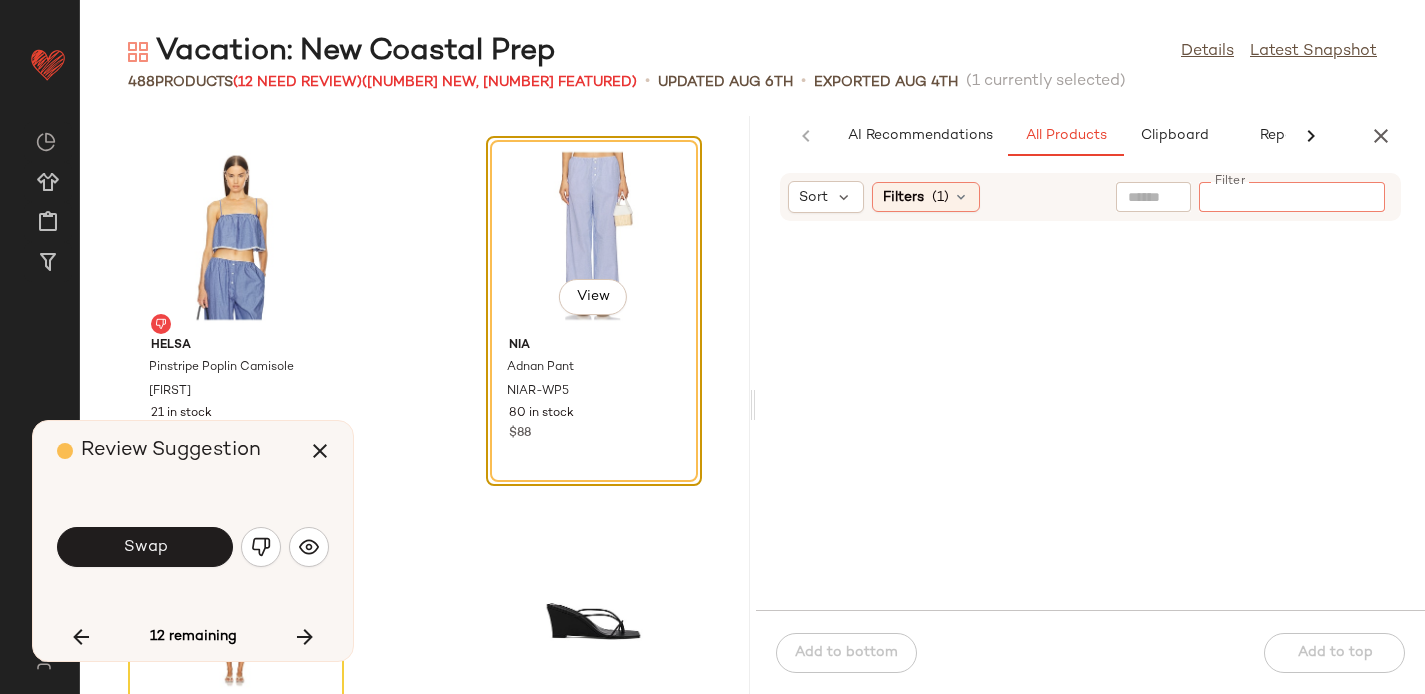 paste on "*********" 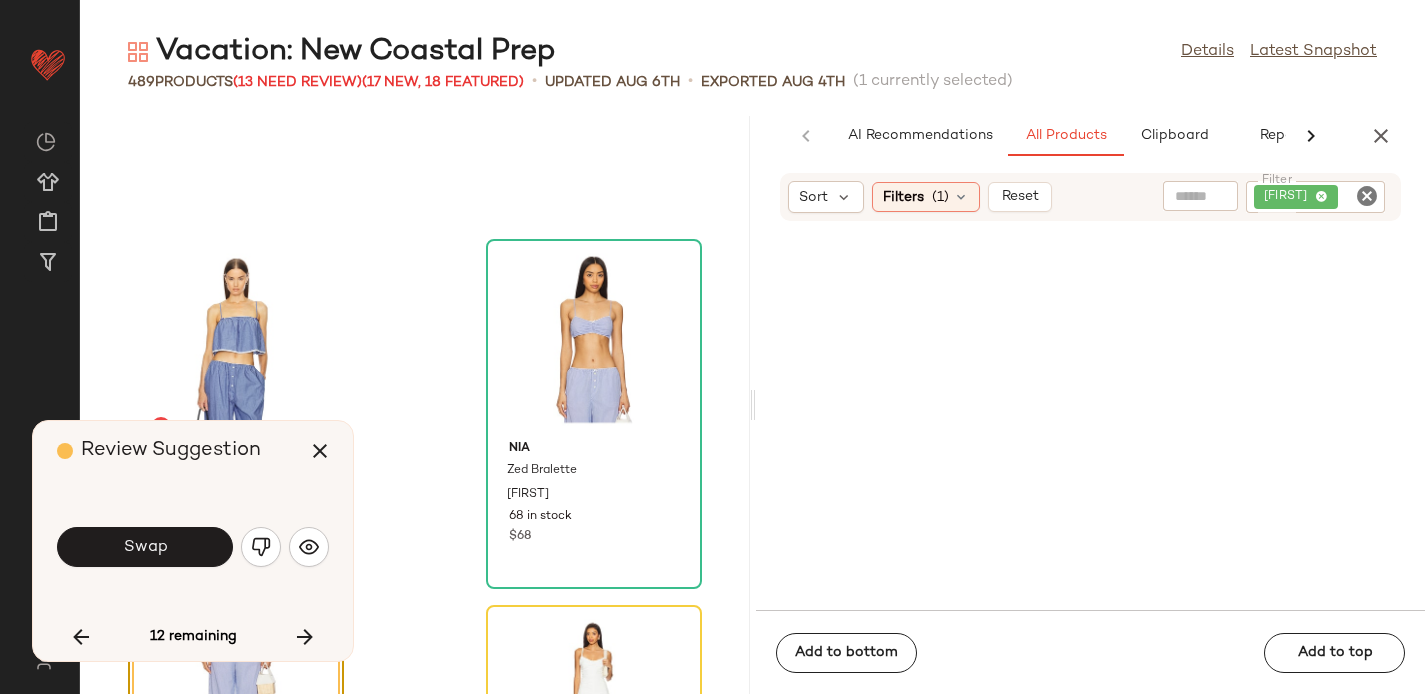 scroll, scrollTop: 46727, scrollLeft: 0, axis: vertical 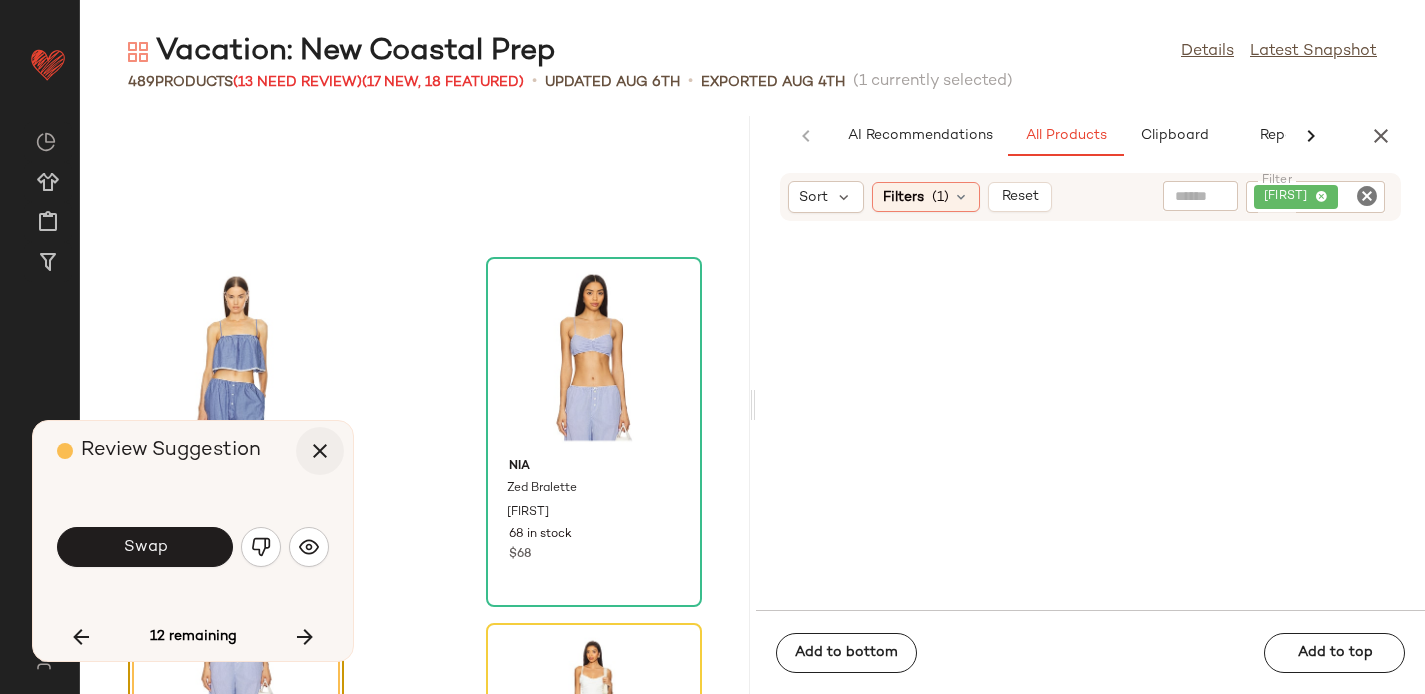 click at bounding box center (320, 451) 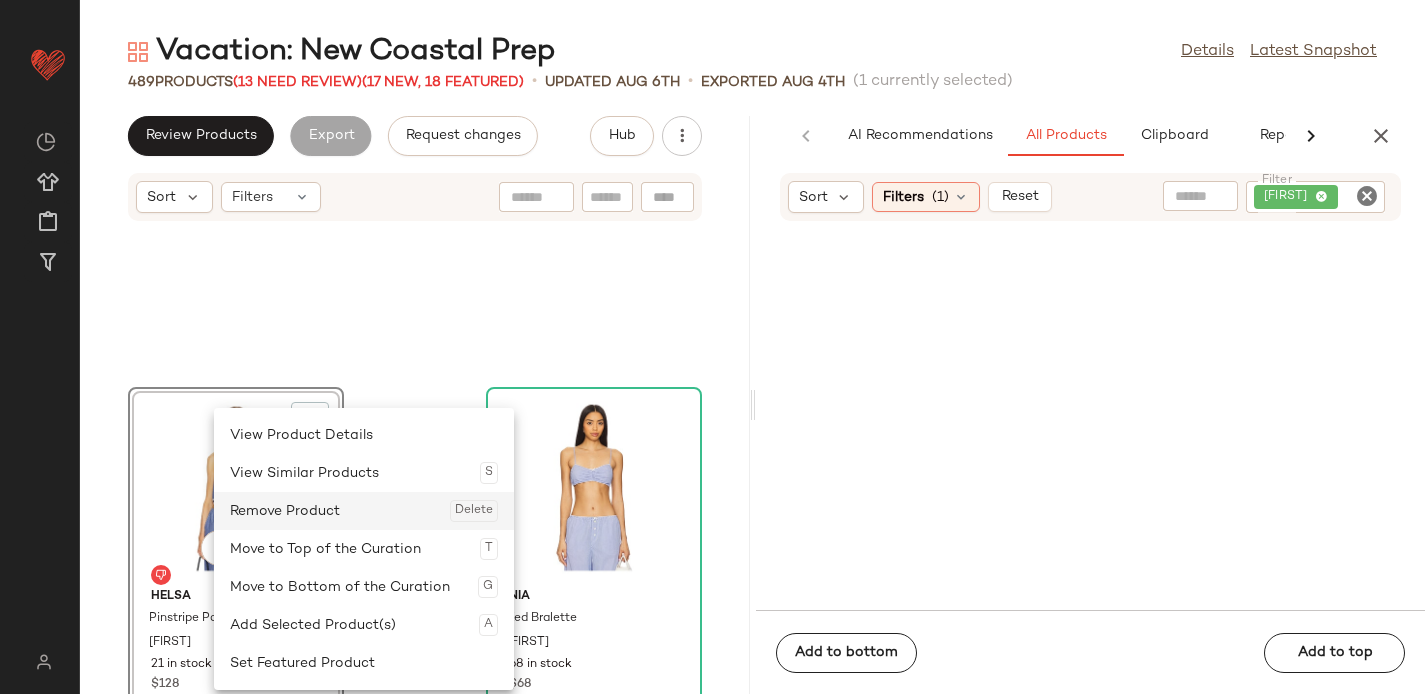 click on "Remove Product  Delete" 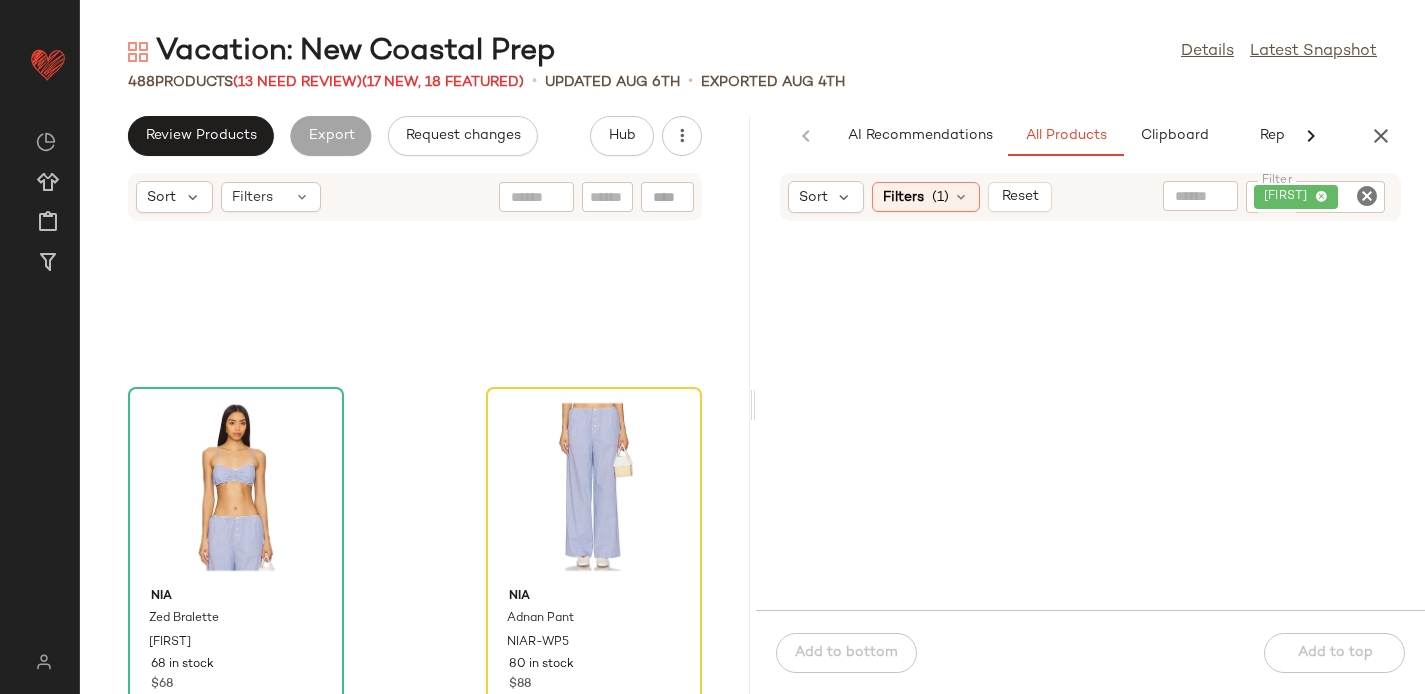 scroll, scrollTop: 46818, scrollLeft: 0, axis: vertical 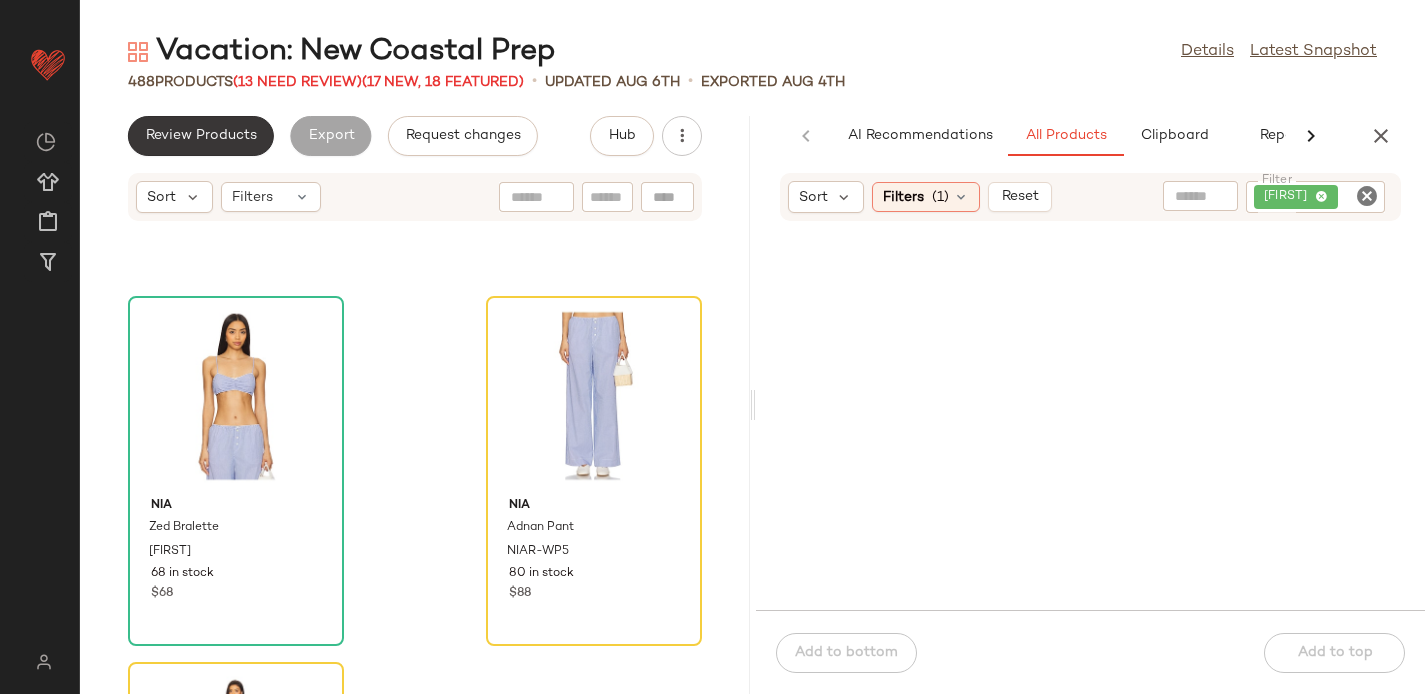 click on "Review Products" 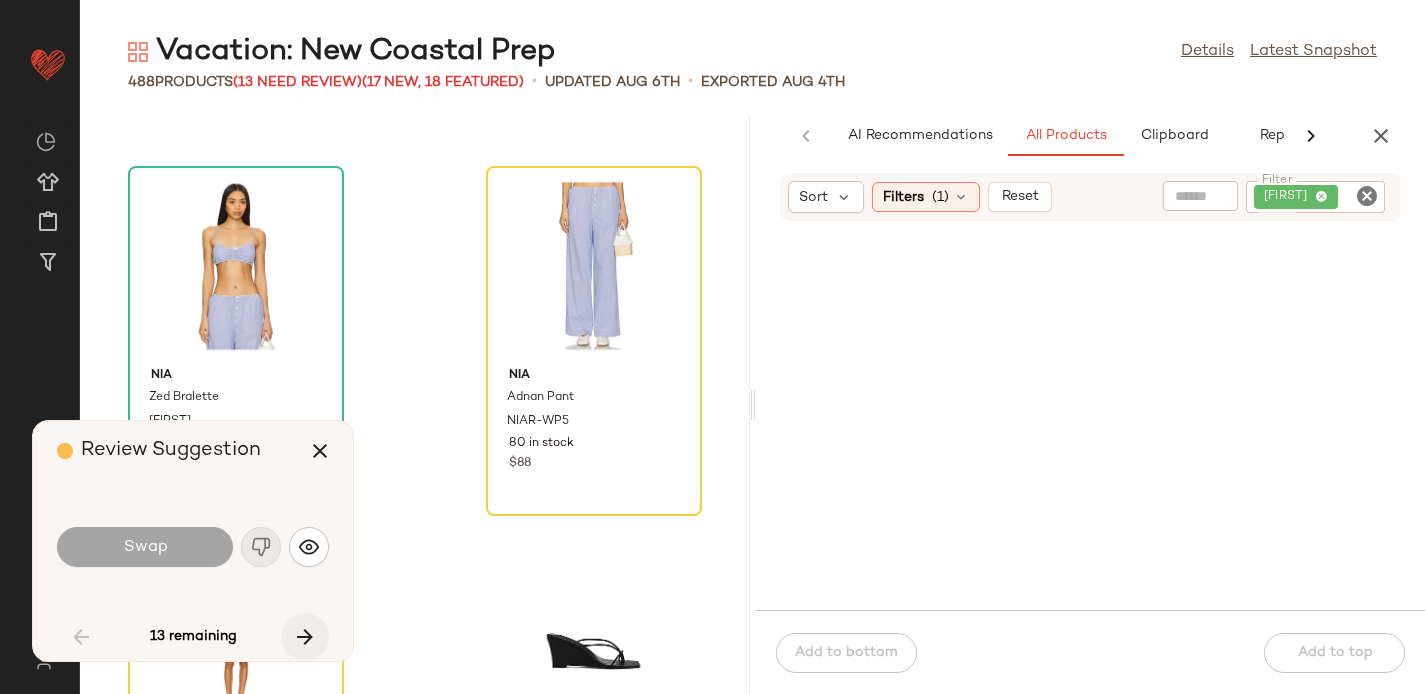 click at bounding box center [305, 637] 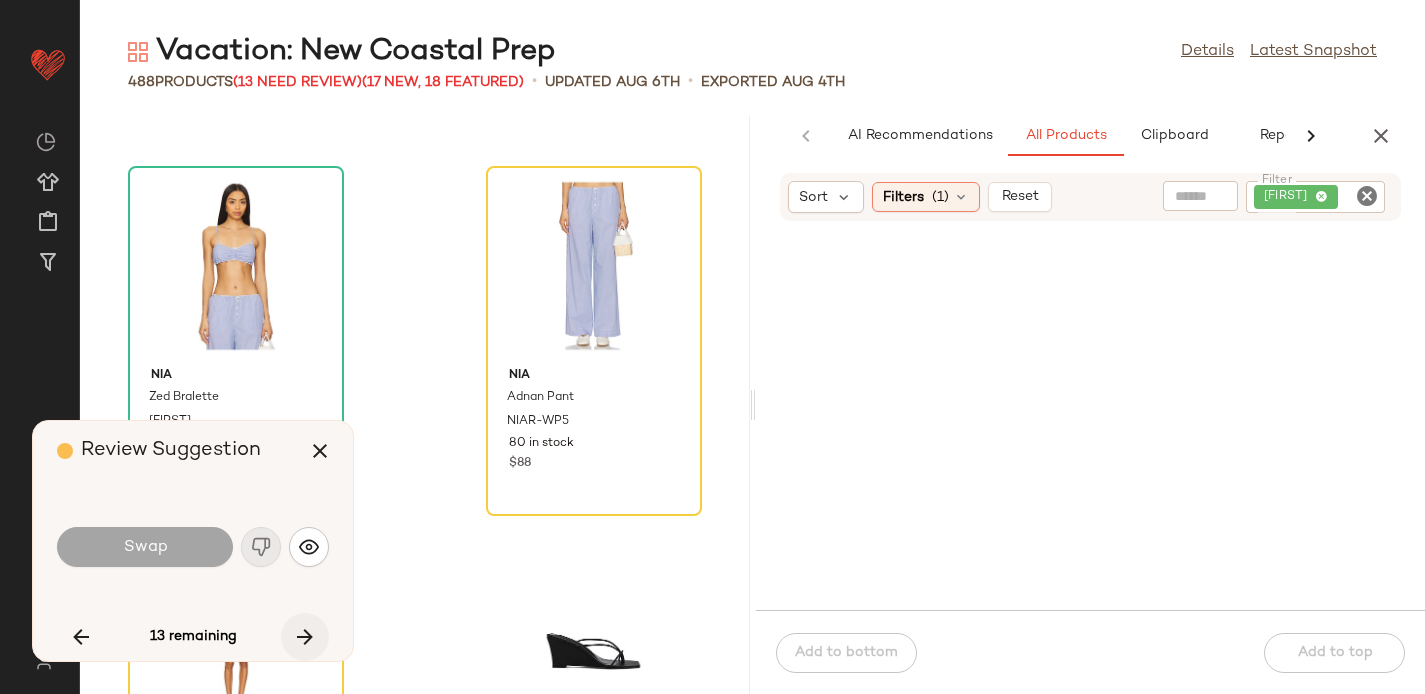 click at bounding box center (305, 637) 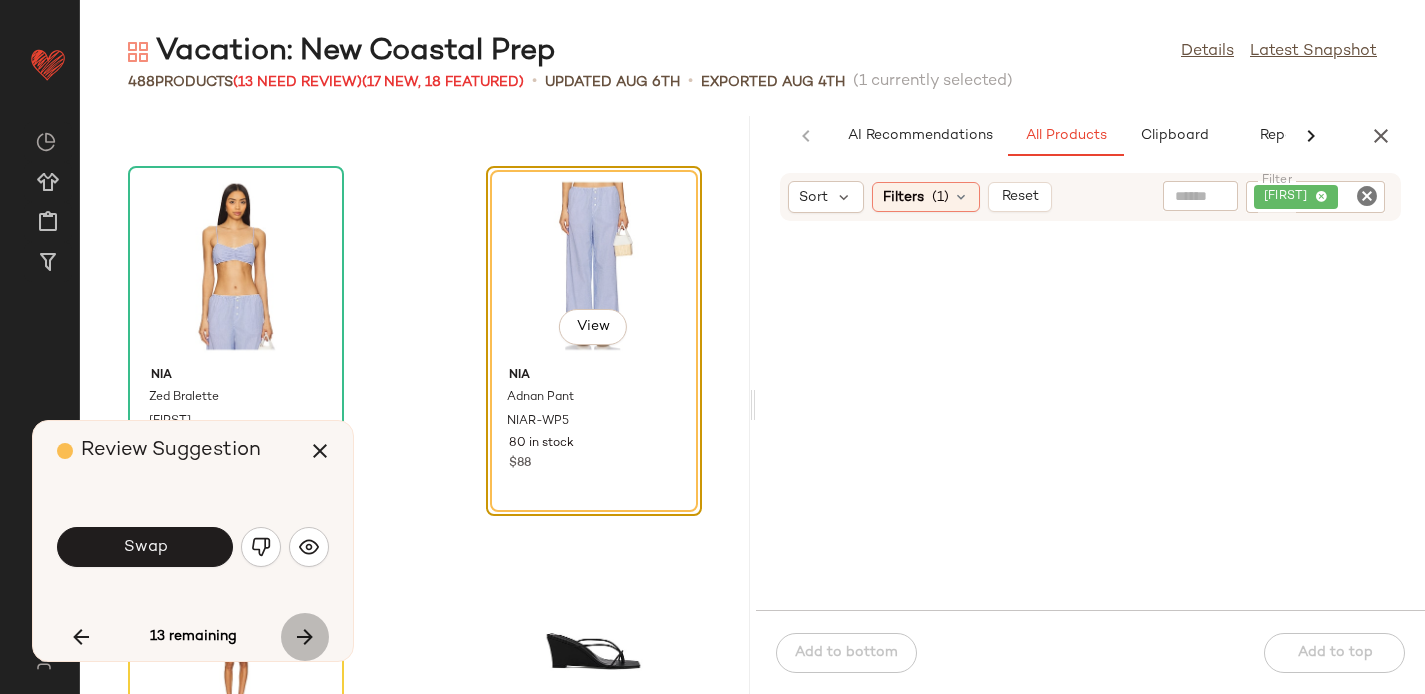 scroll, scrollTop: 46848, scrollLeft: 0, axis: vertical 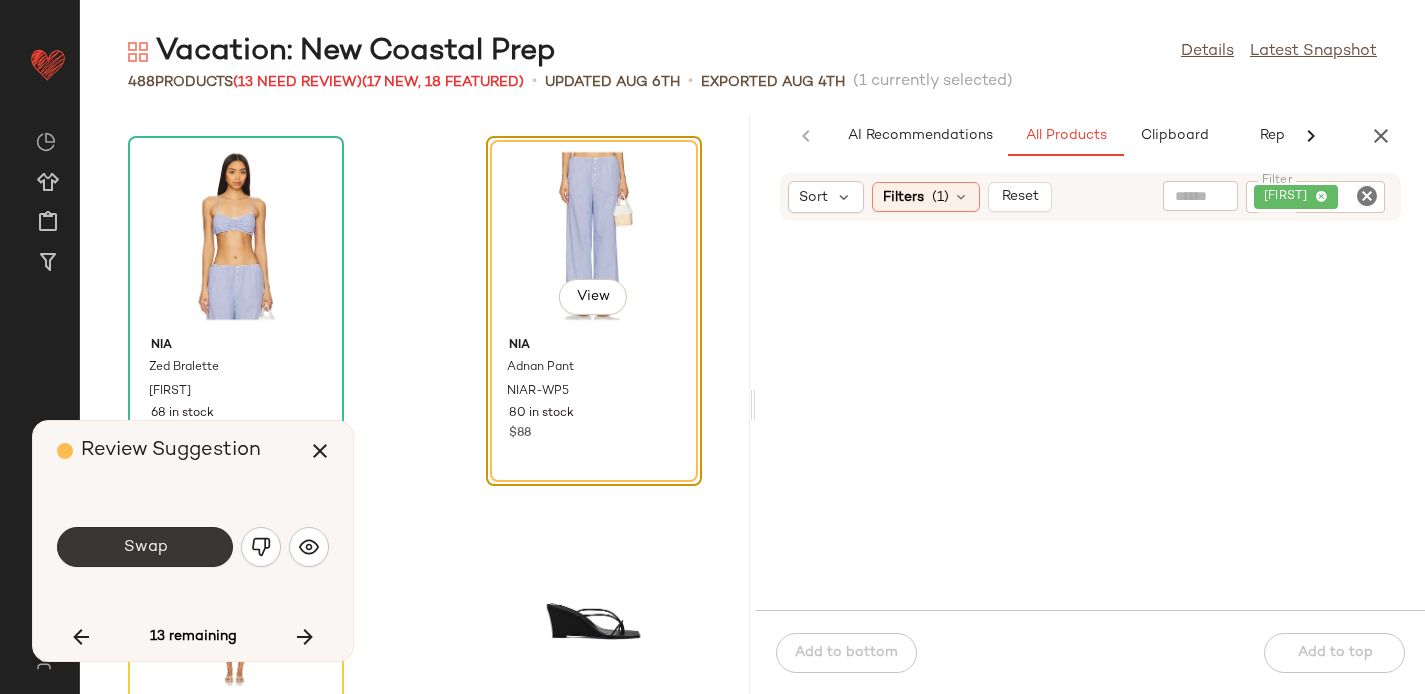 click on "Swap" 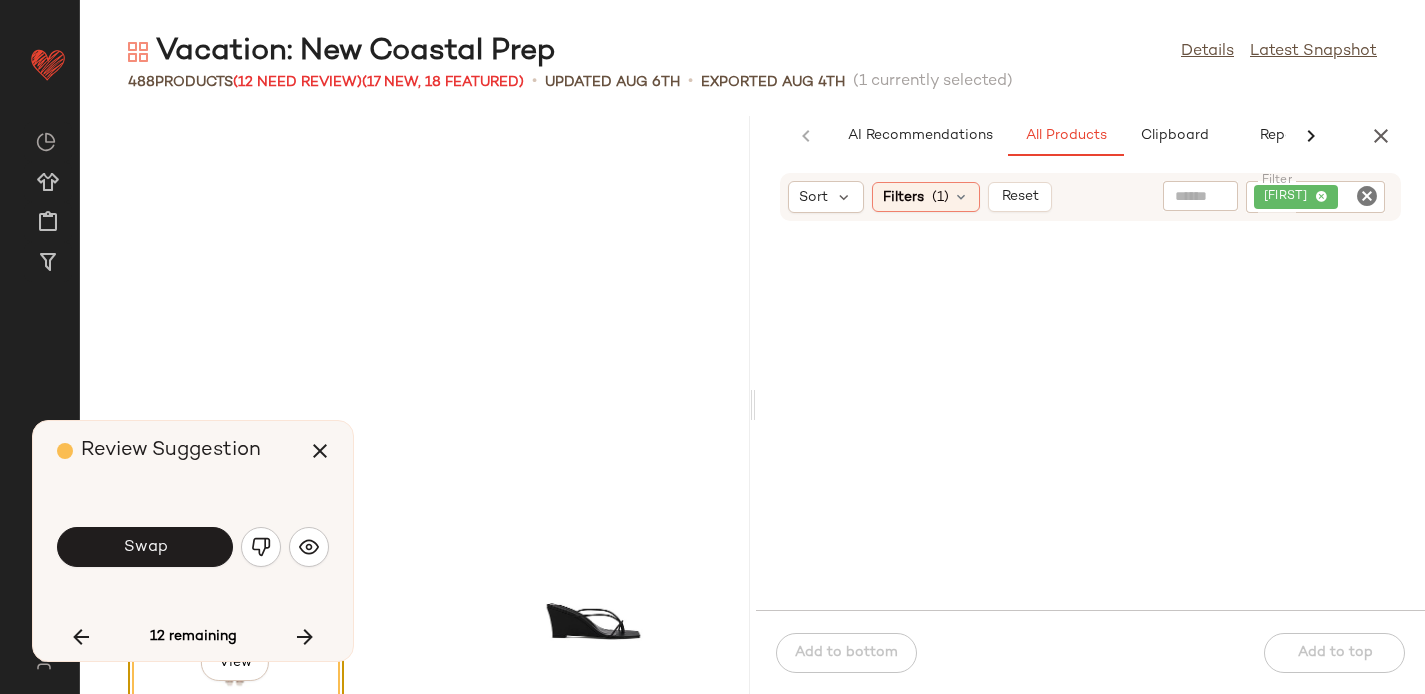 scroll, scrollTop: 47214, scrollLeft: 0, axis: vertical 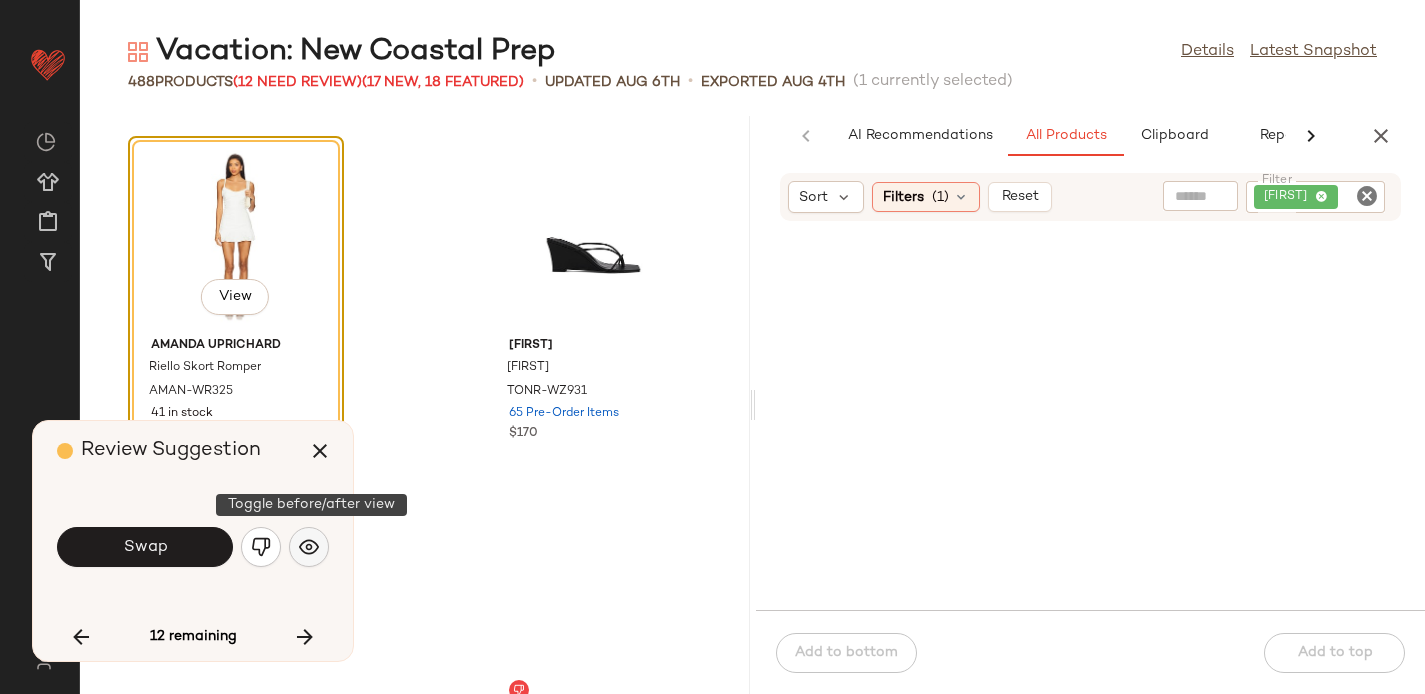 click 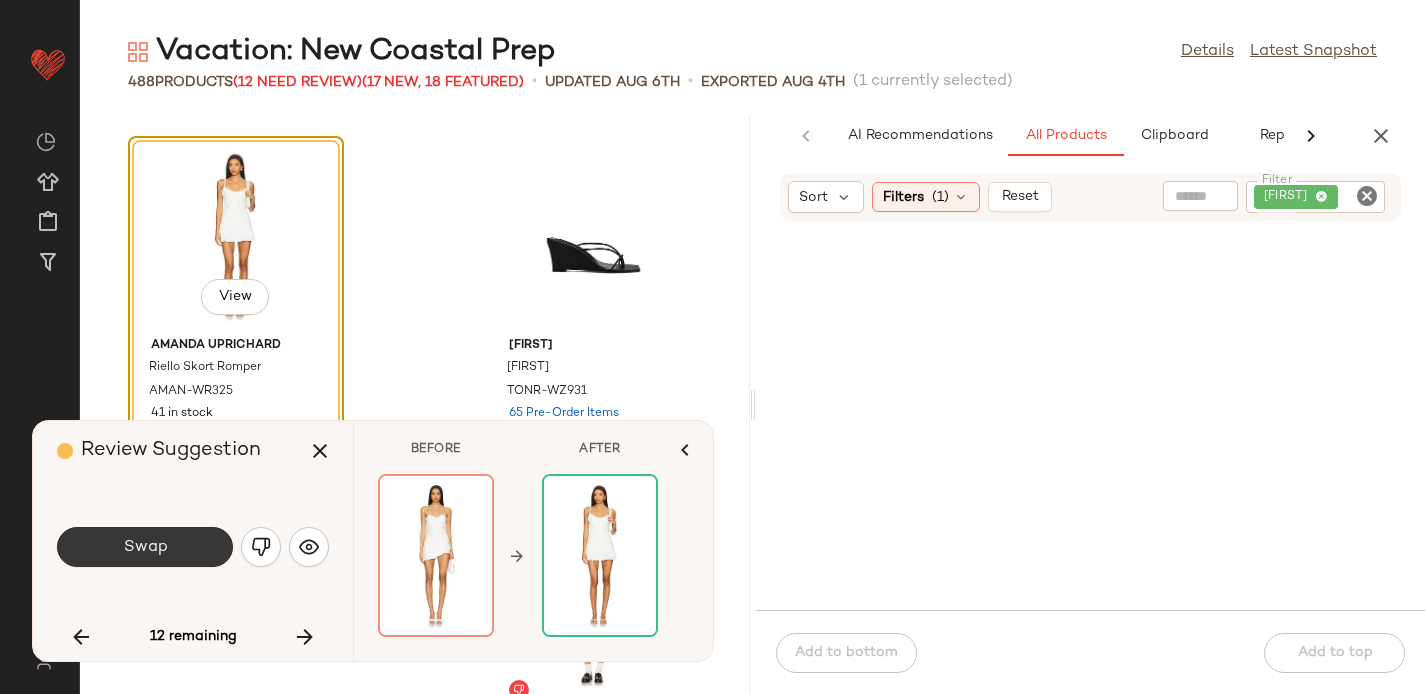 click on "Swap" at bounding box center (145, 547) 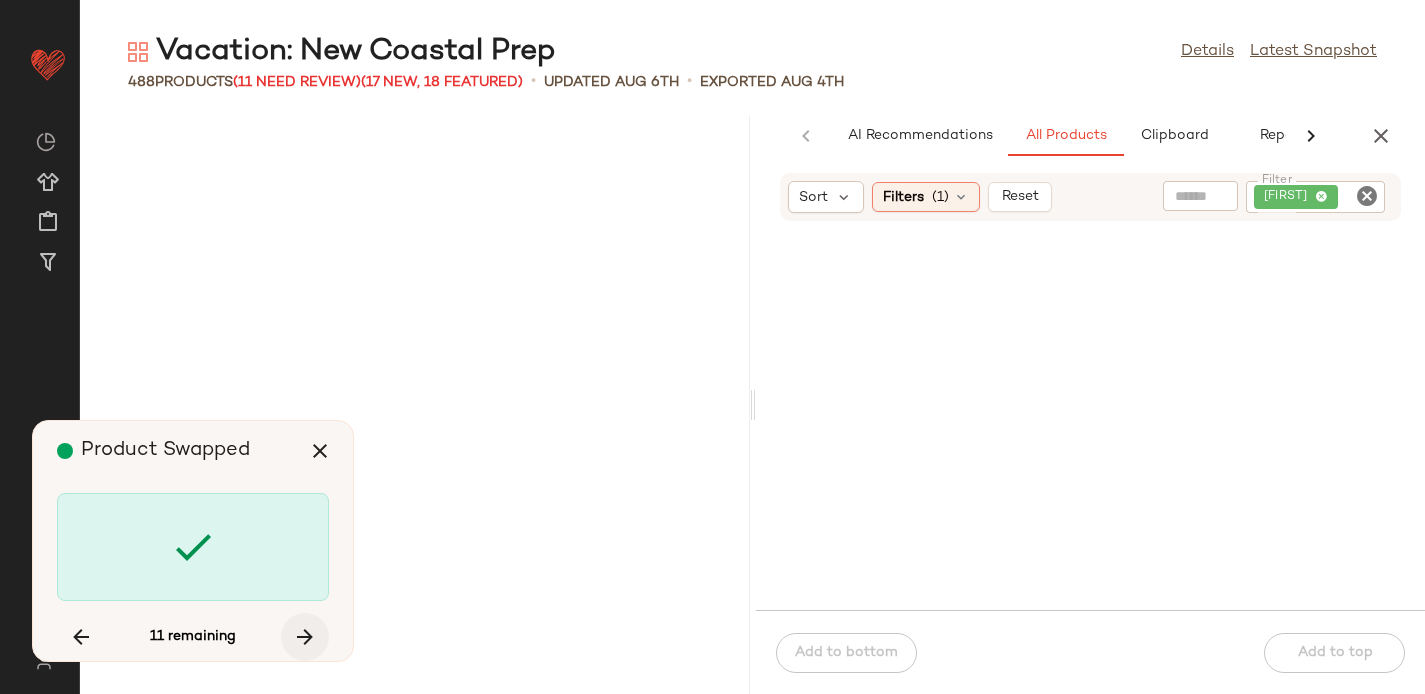 scroll, scrollTop: 61122, scrollLeft: 0, axis: vertical 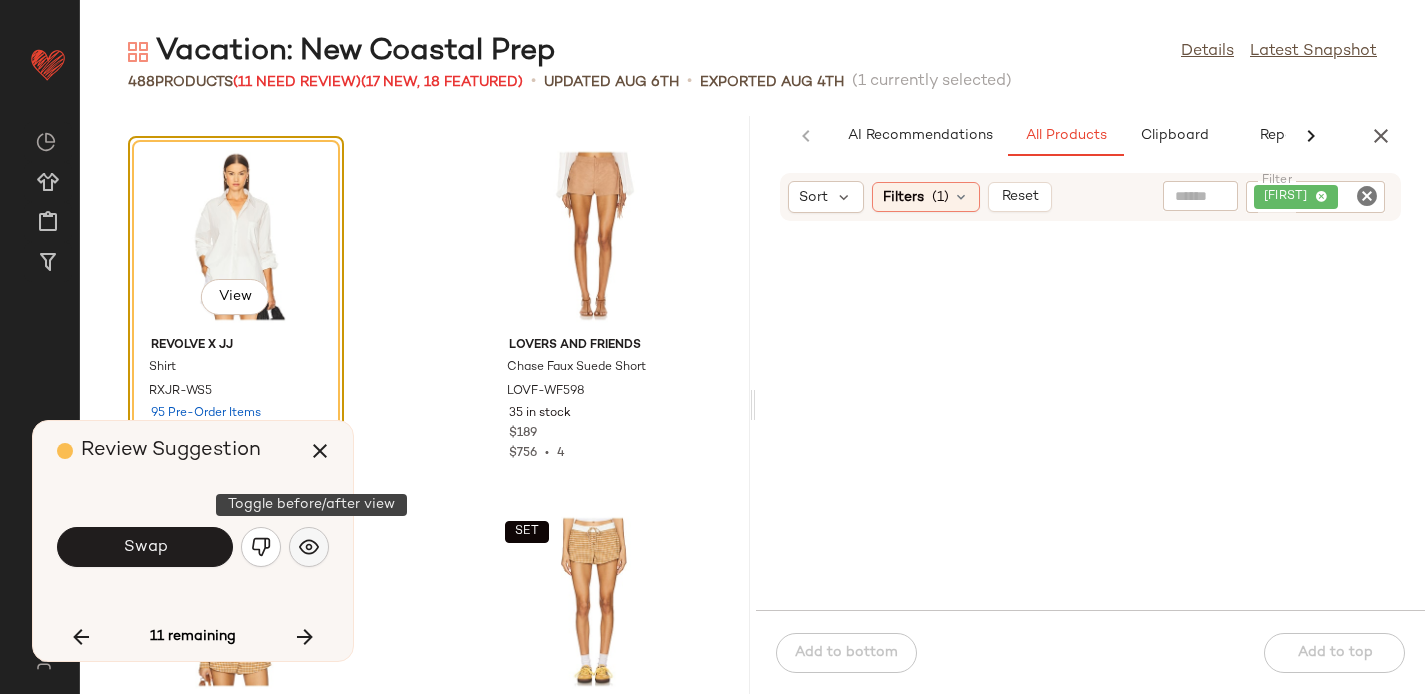 click 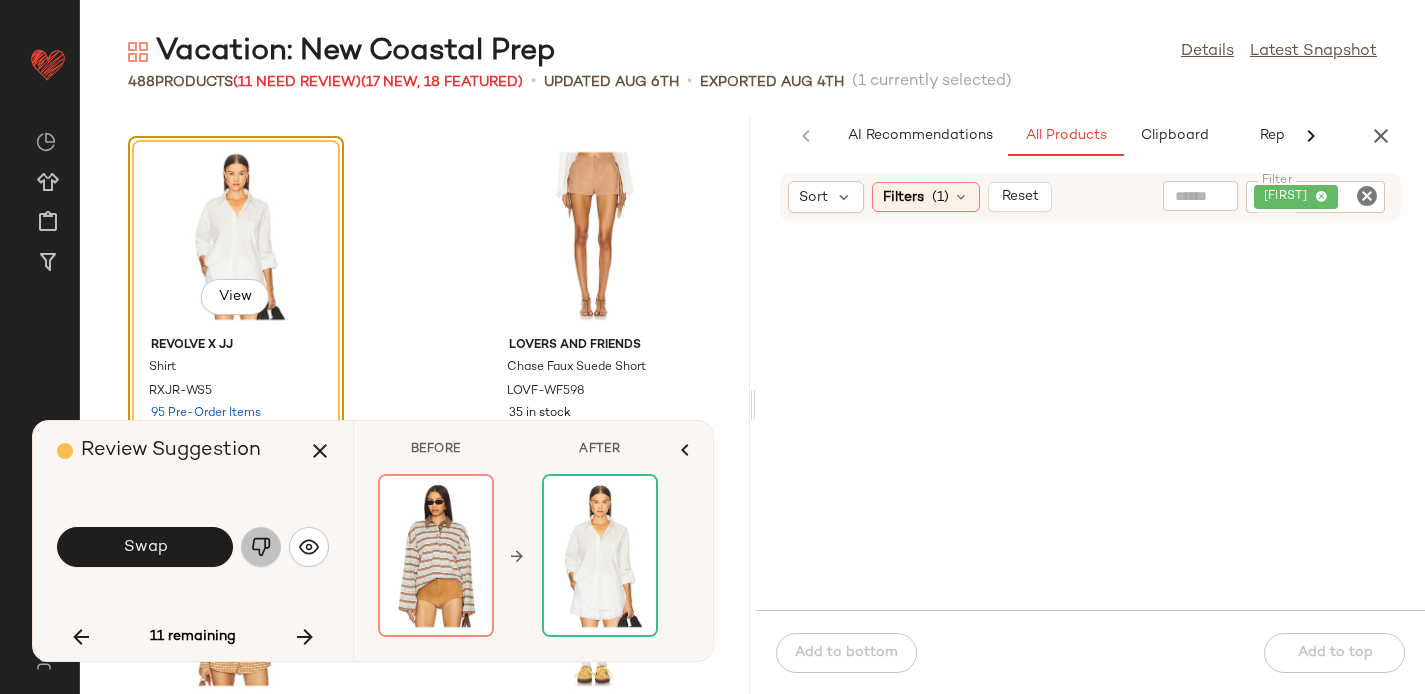 click 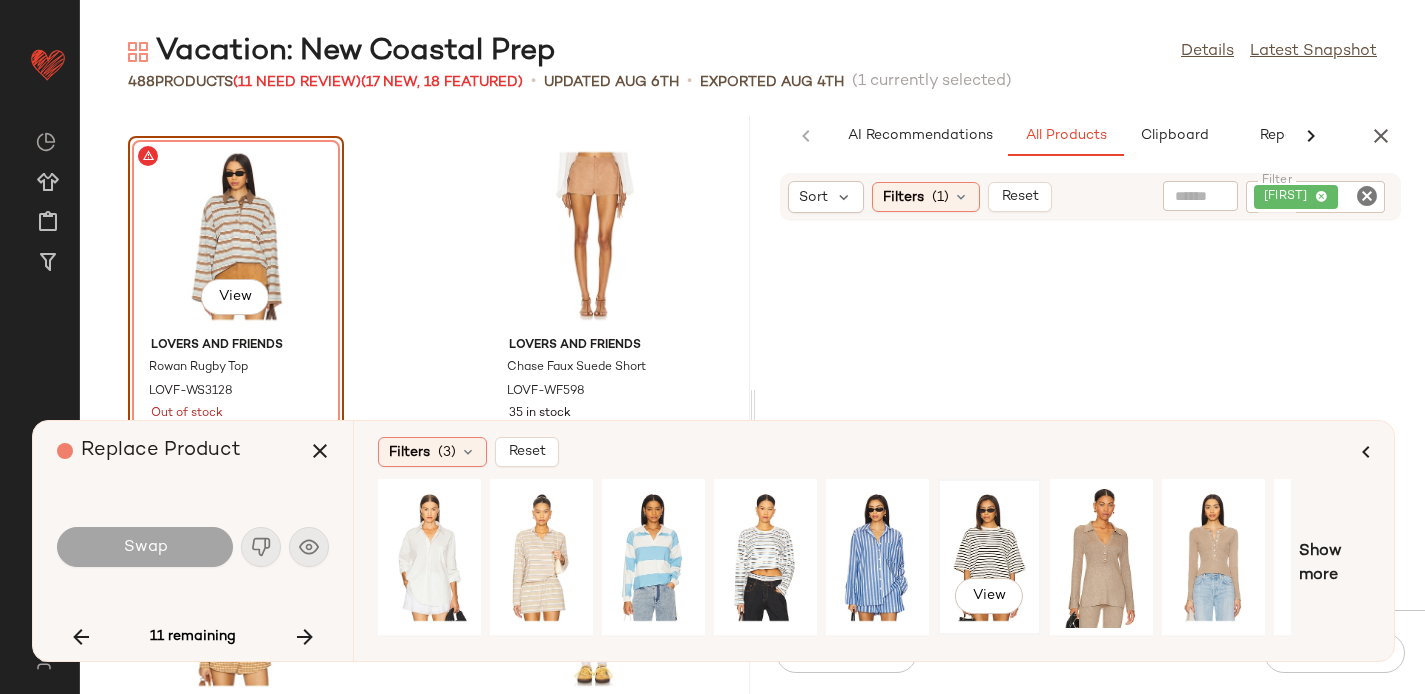 click on "View" 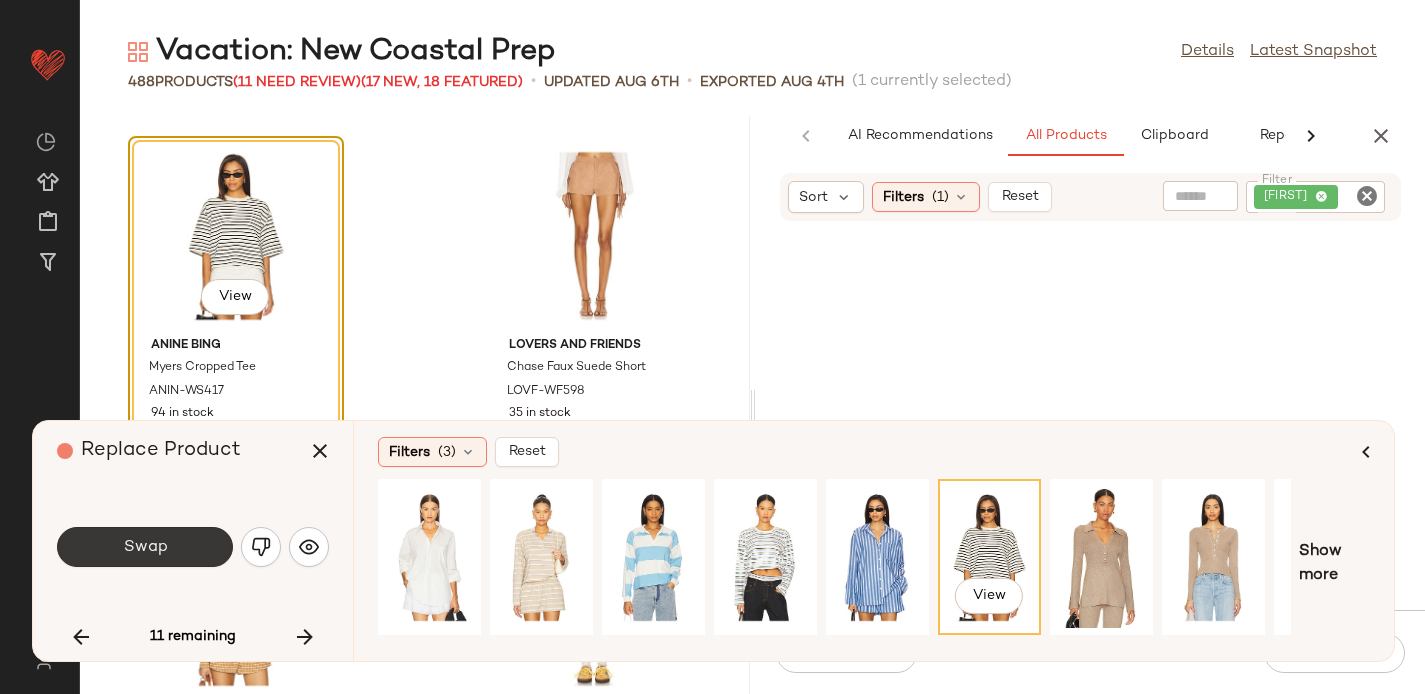 click on "Swap" 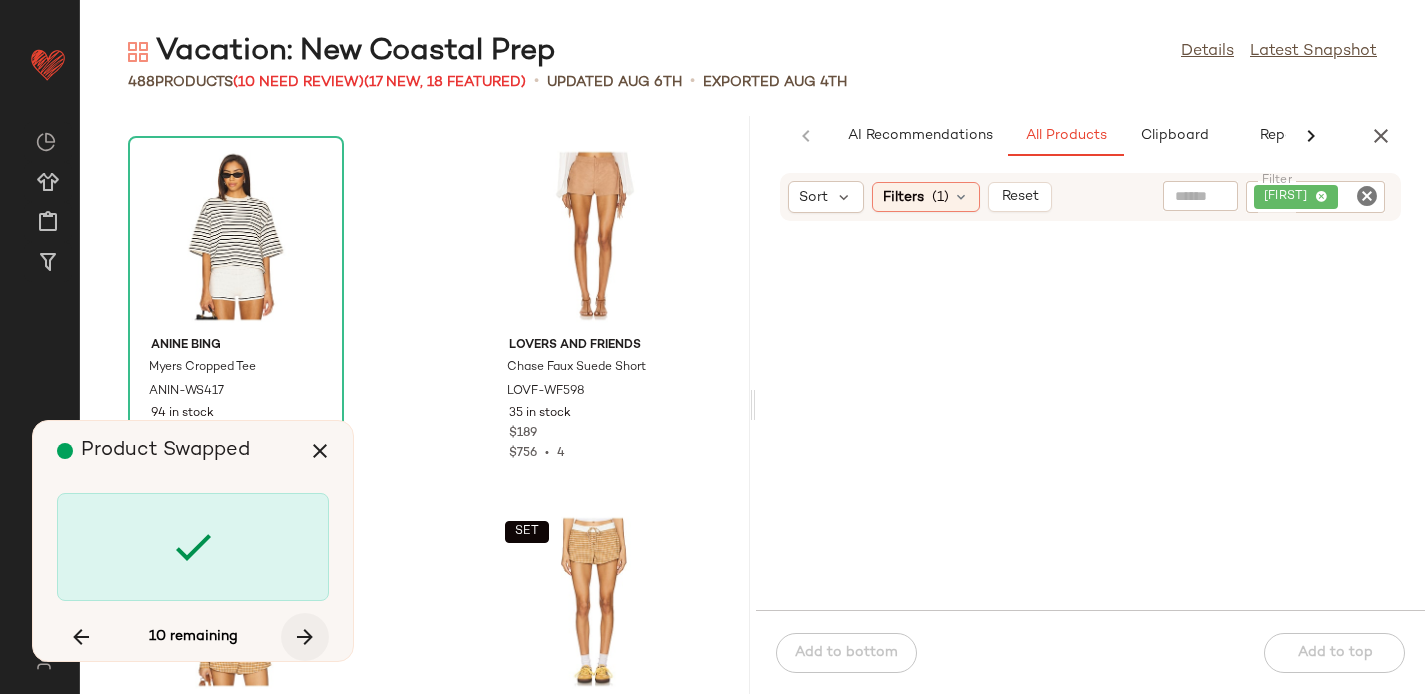 scroll, scrollTop: 68808, scrollLeft: 0, axis: vertical 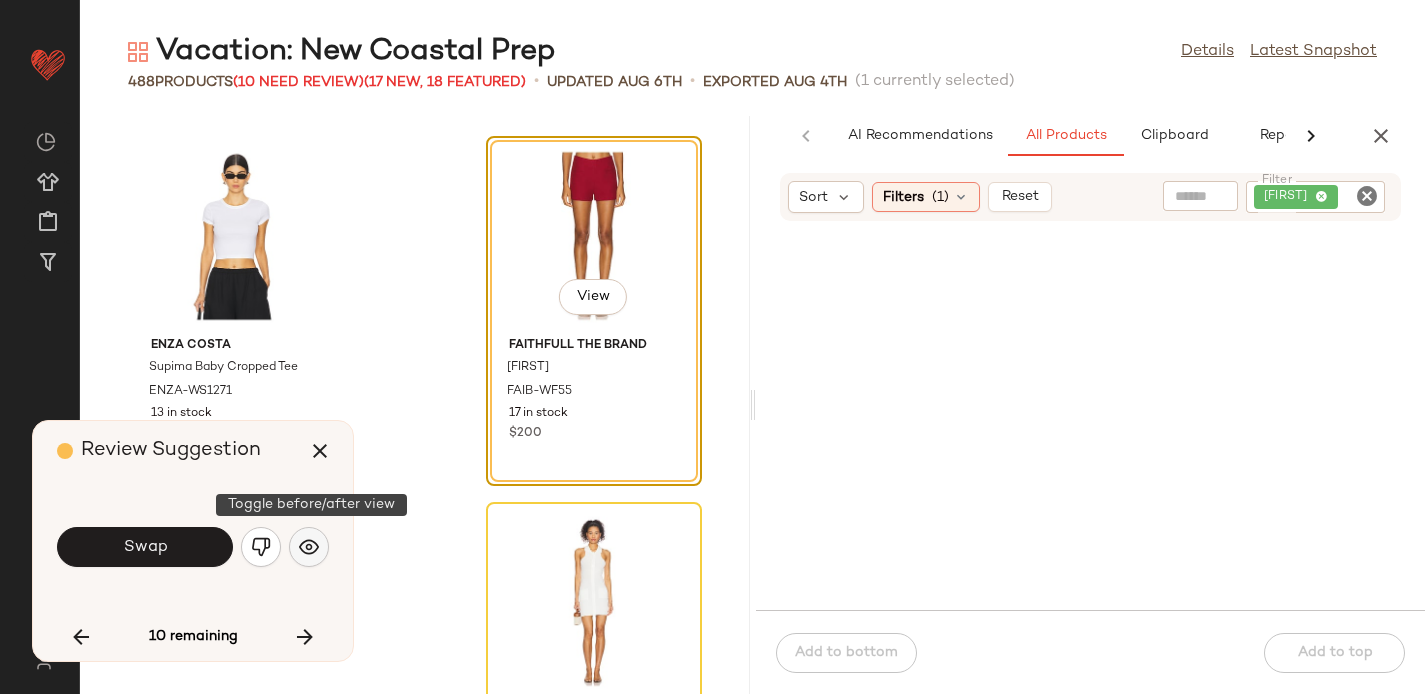 click 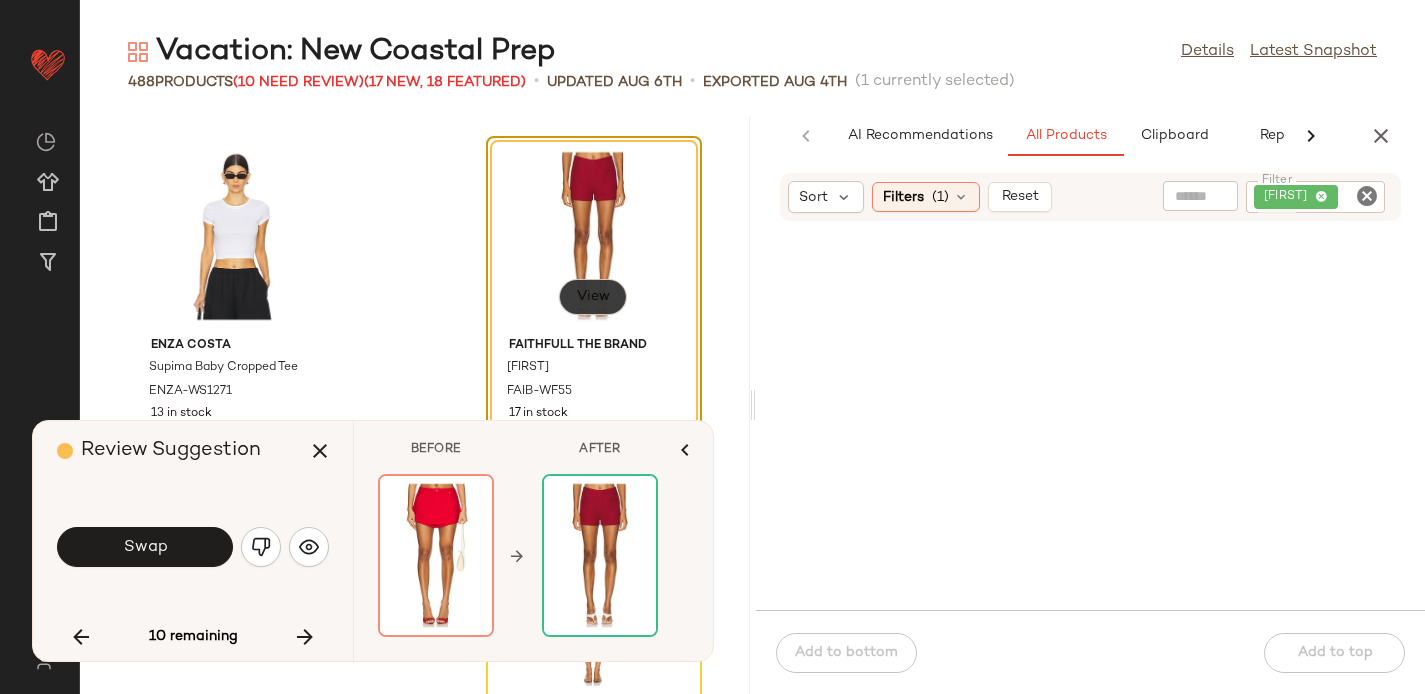 click on "View" 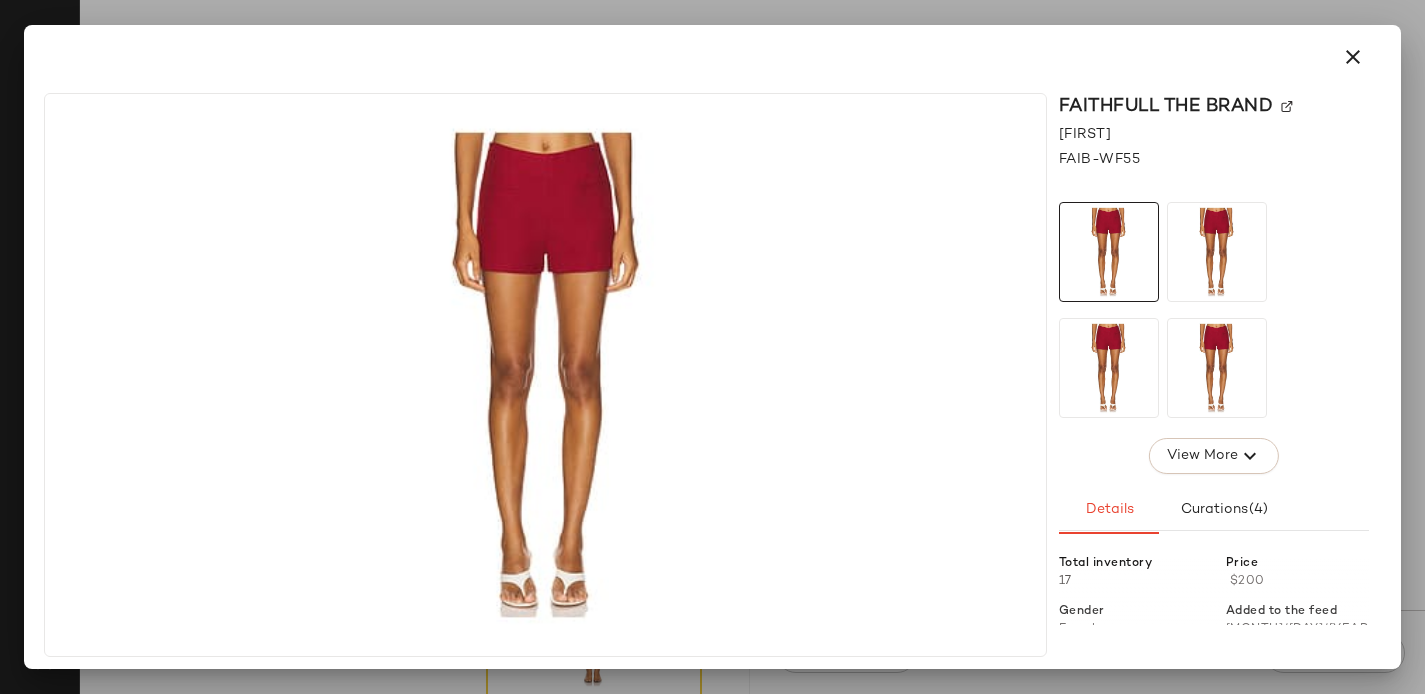 click 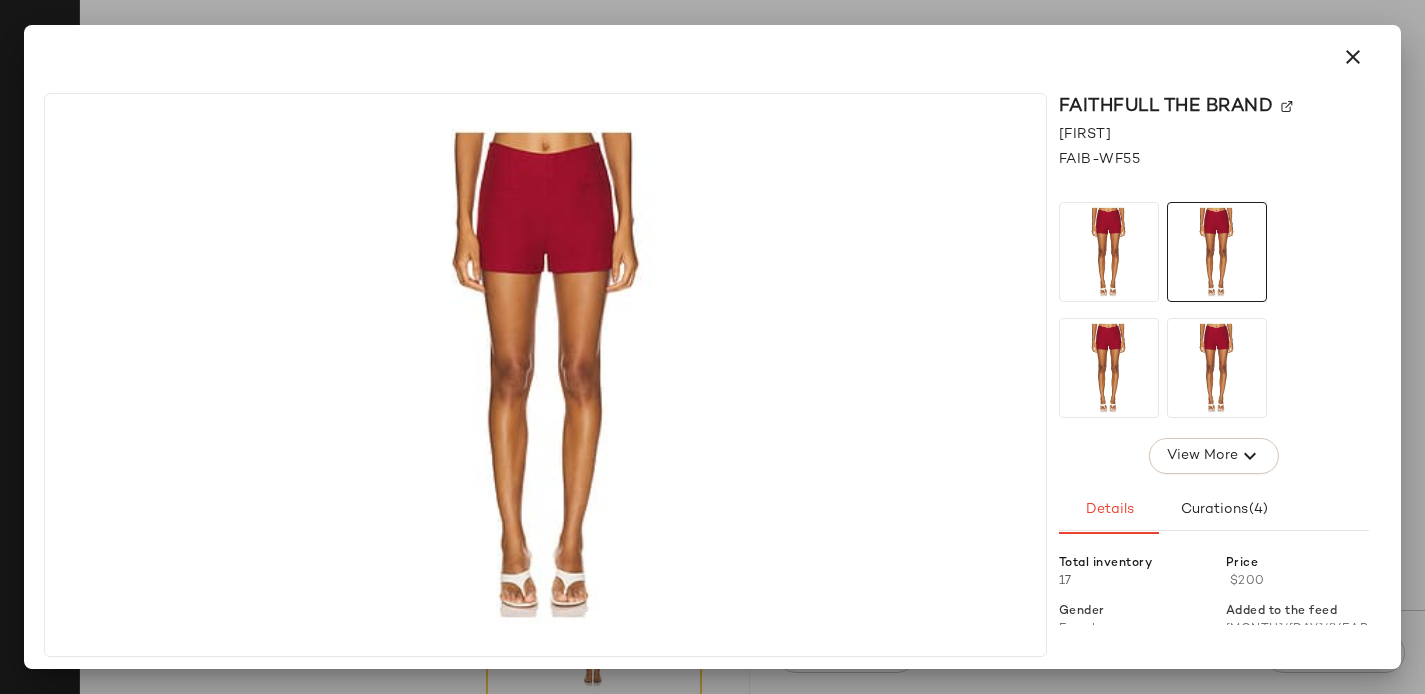 click 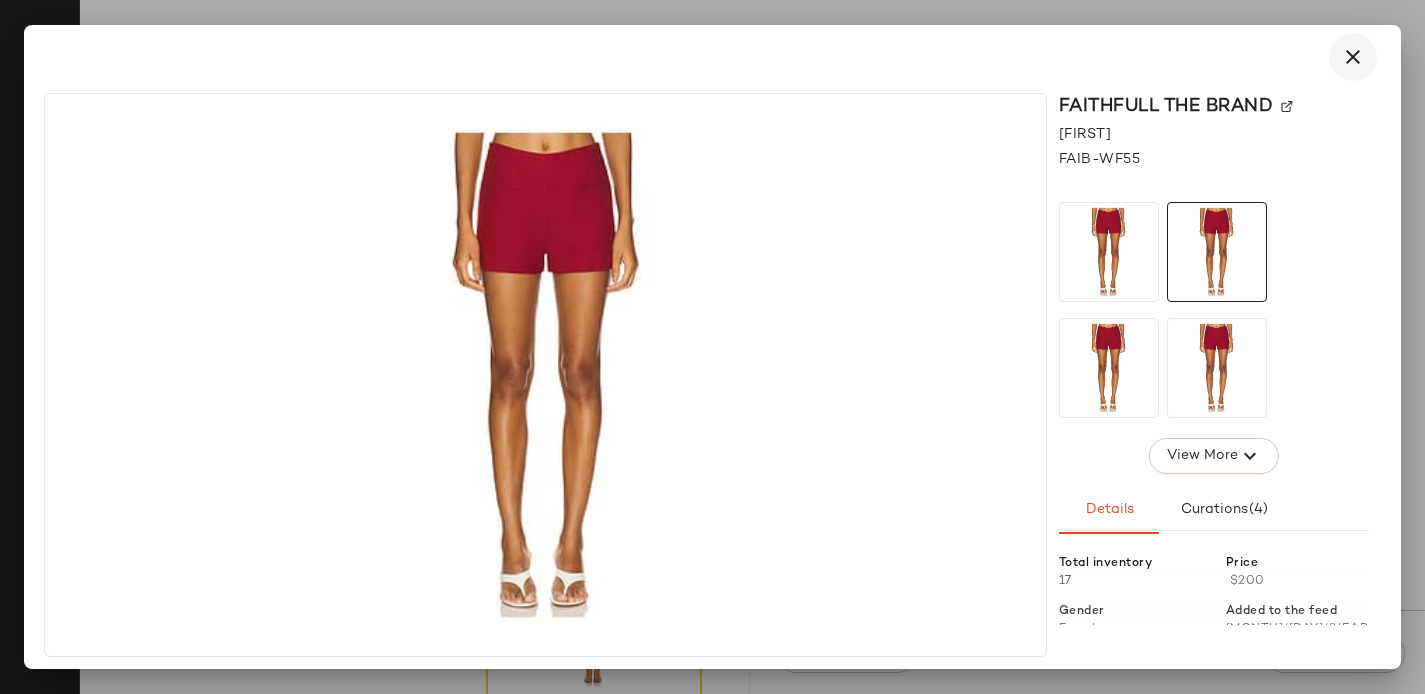 click at bounding box center (1353, 57) 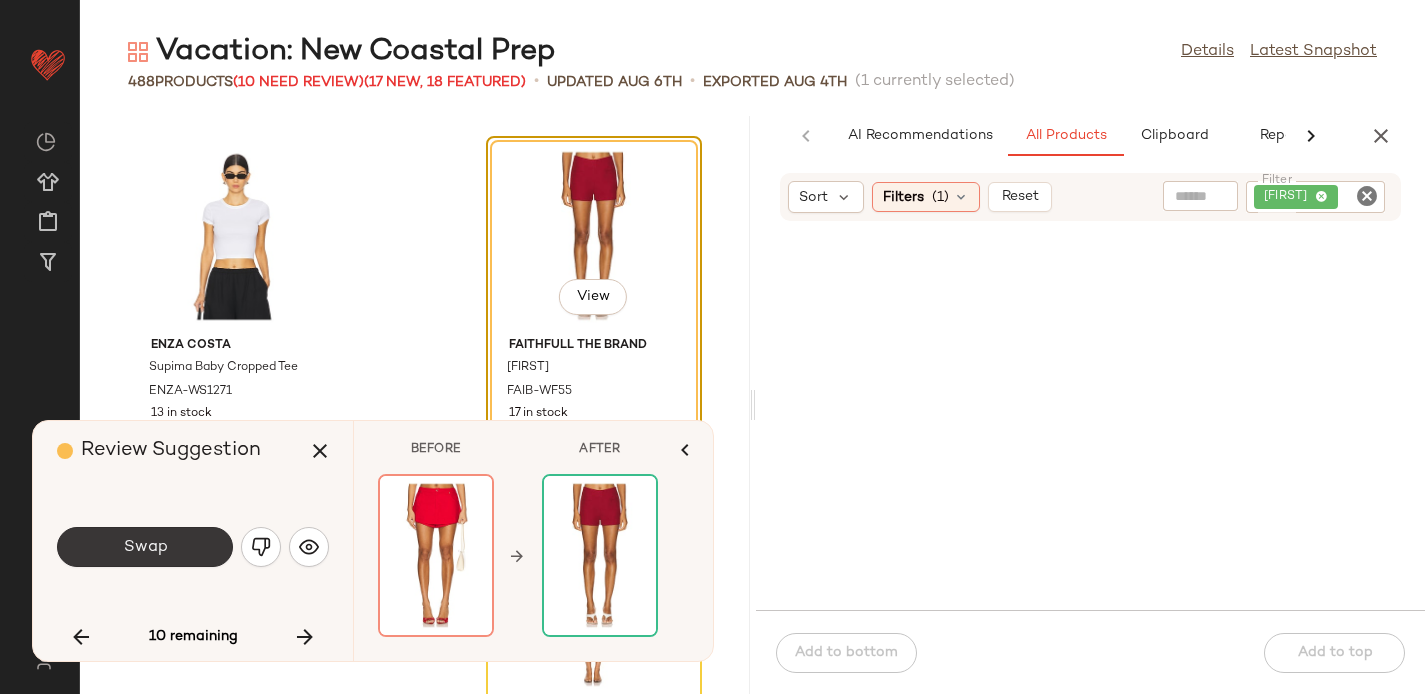 click on "Swap" at bounding box center (145, 547) 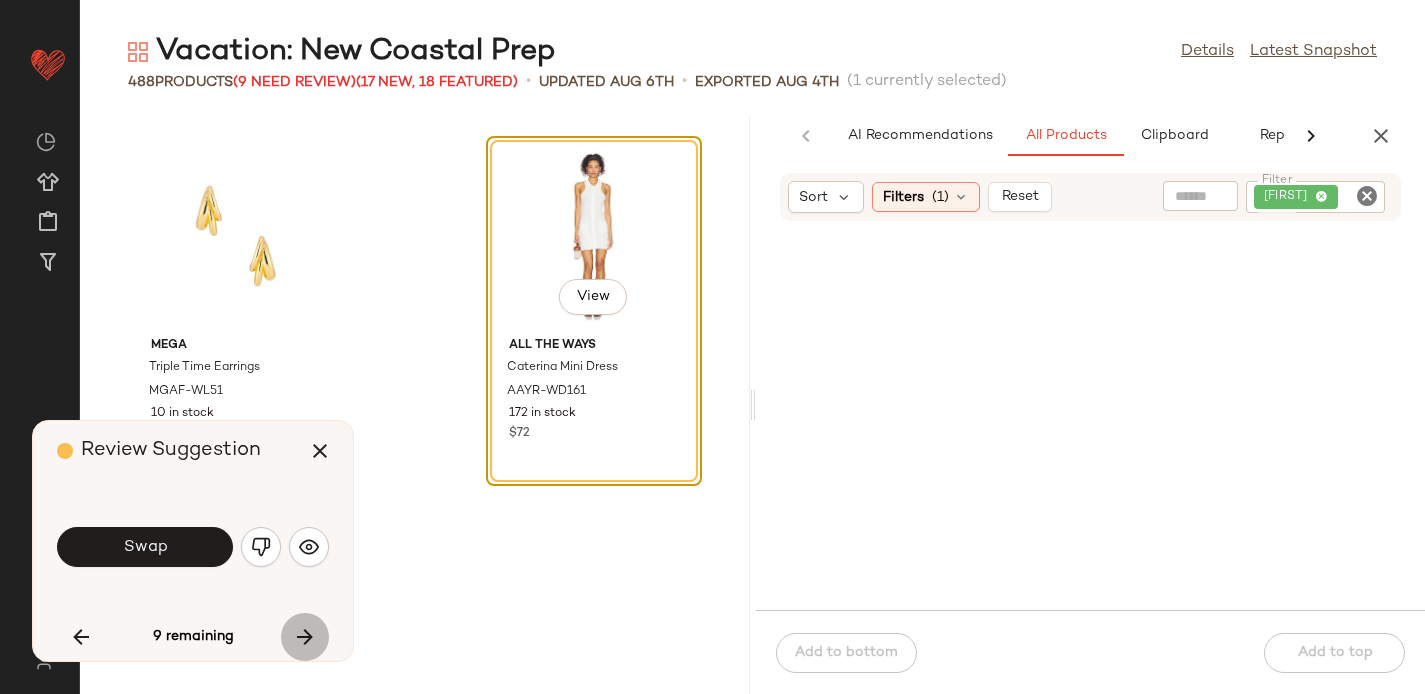 click at bounding box center [305, 637] 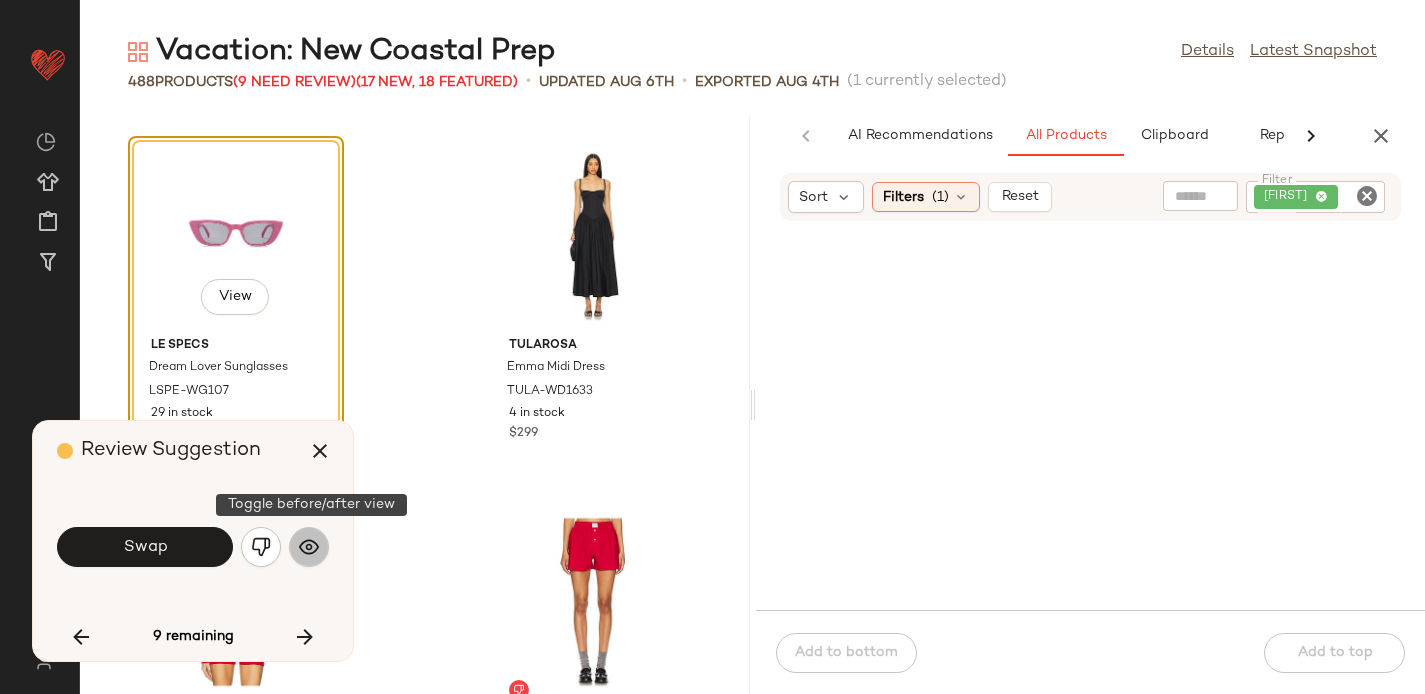 click 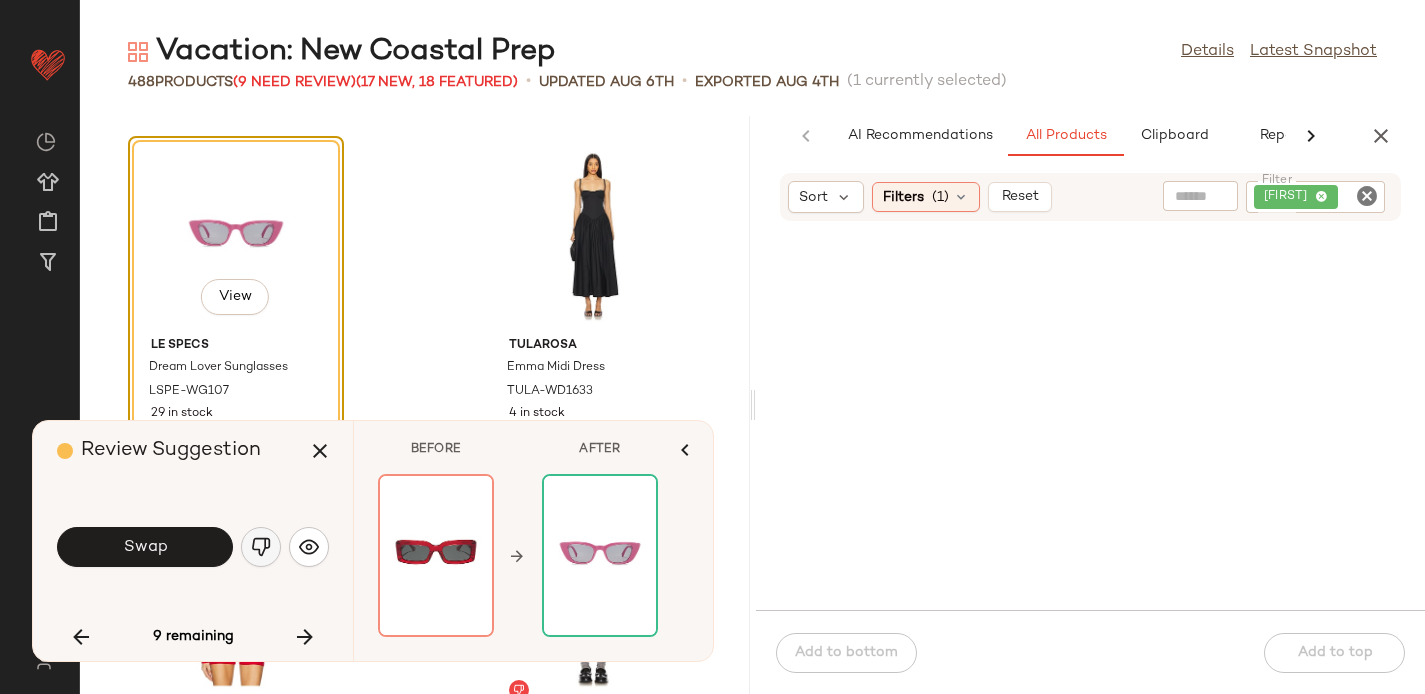 click 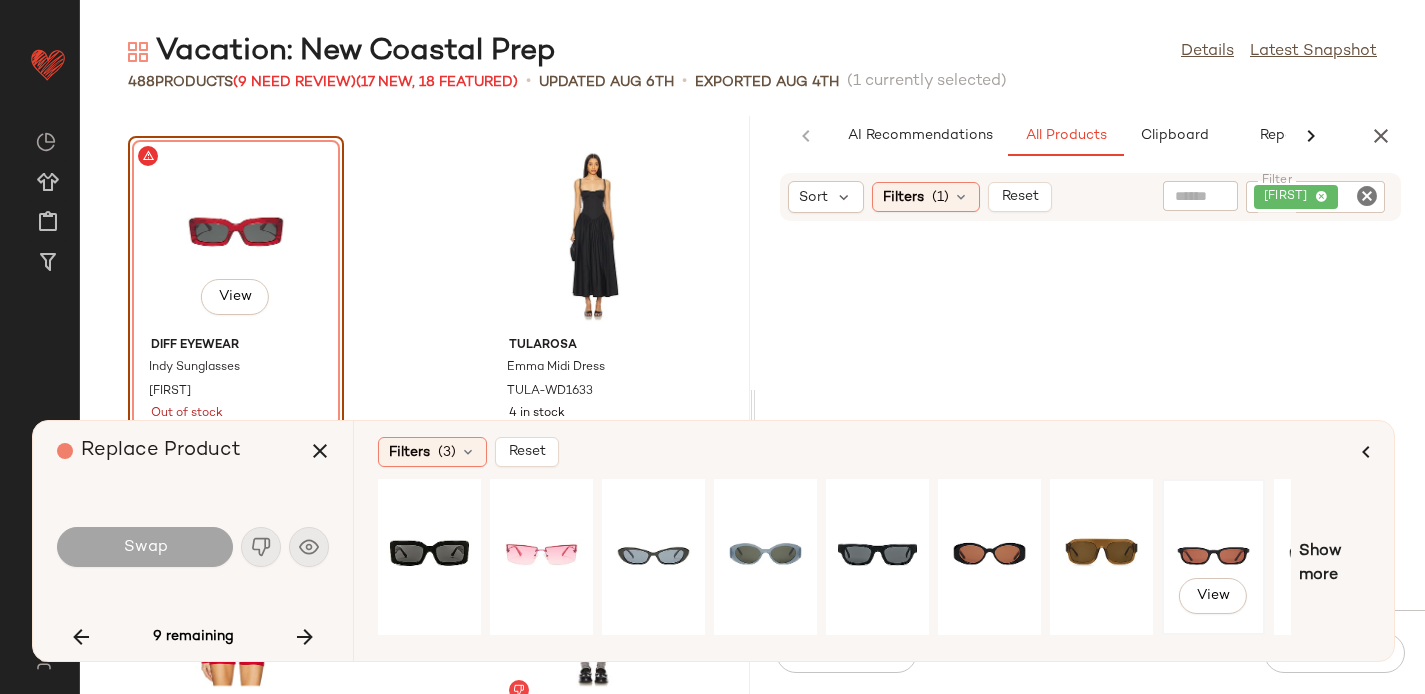 click on "View" 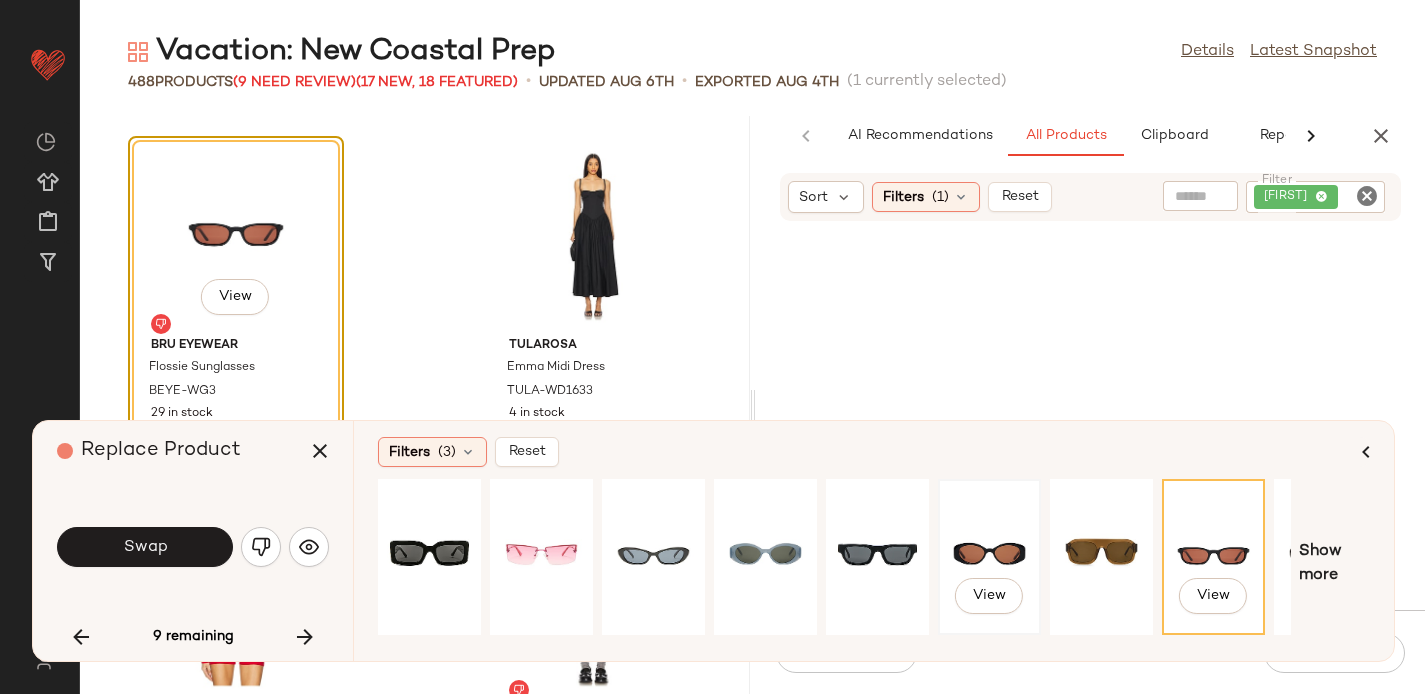 click on "View" 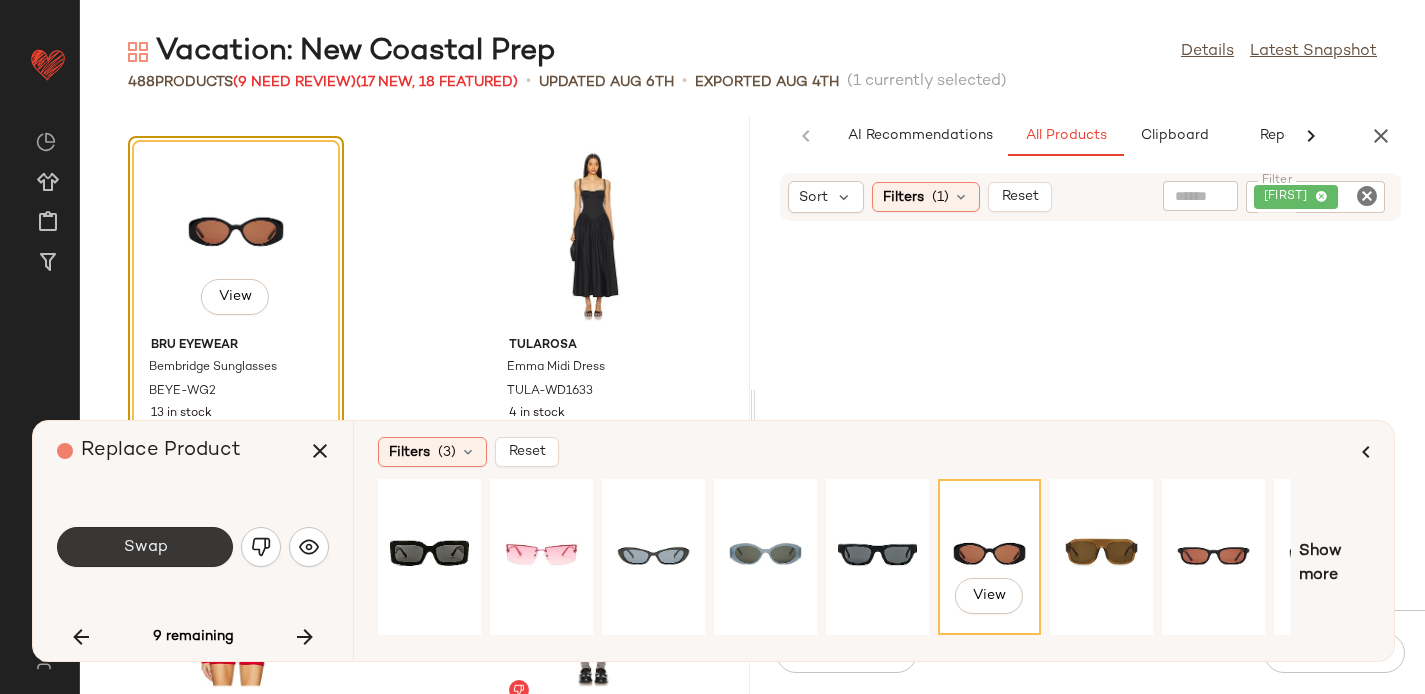 click on "Swap" at bounding box center (145, 547) 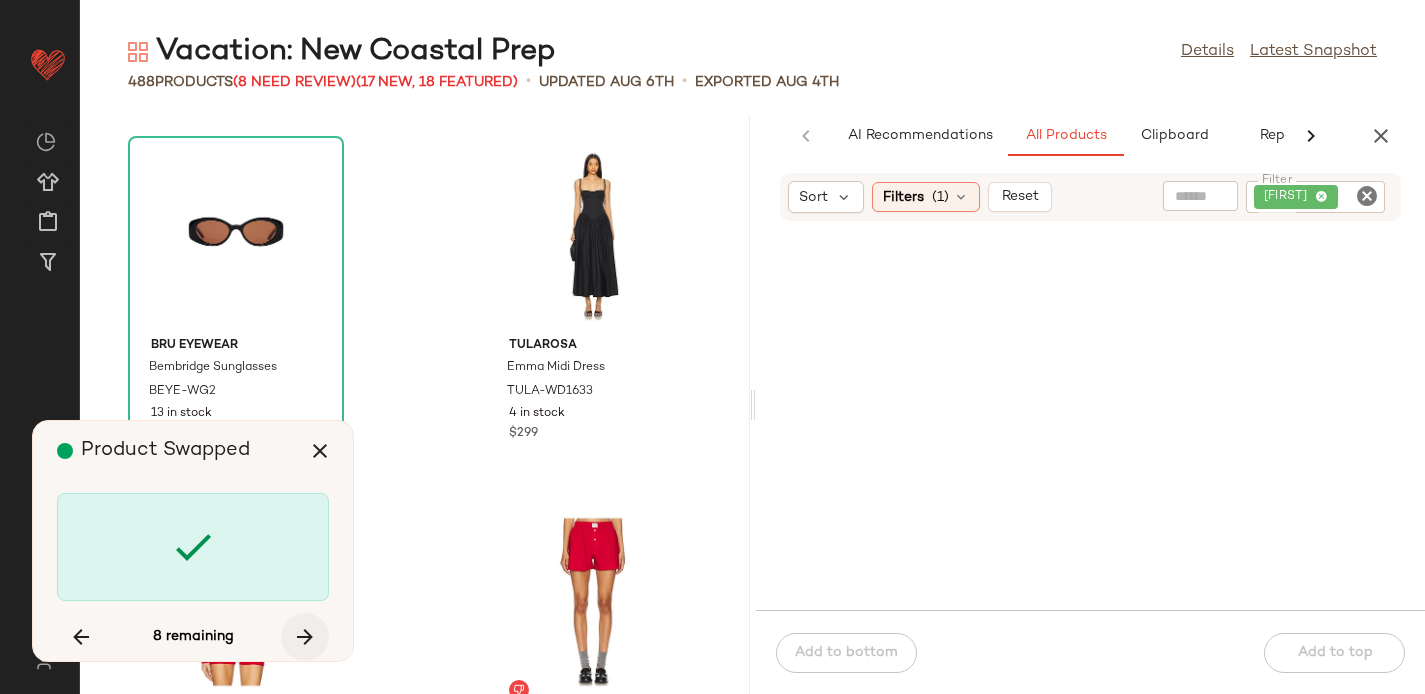 scroll, scrollTop: 73200, scrollLeft: 0, axis: vertical 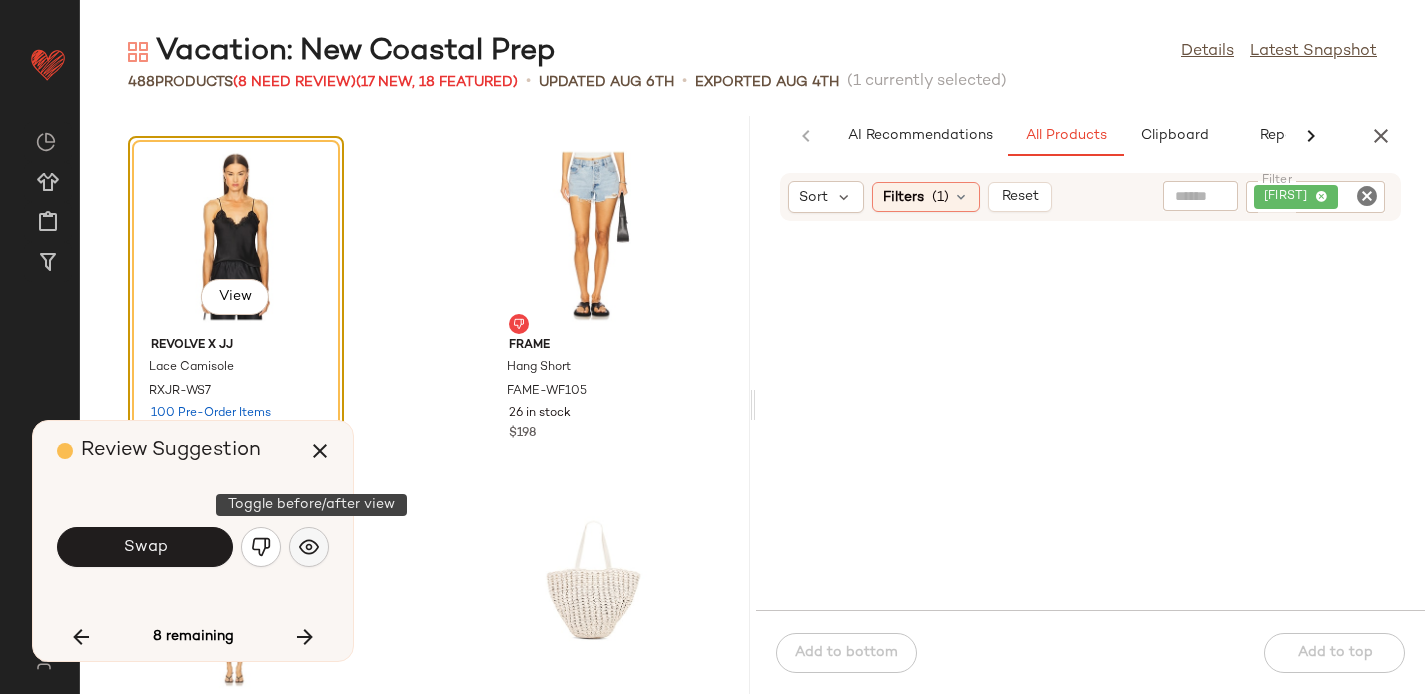 click 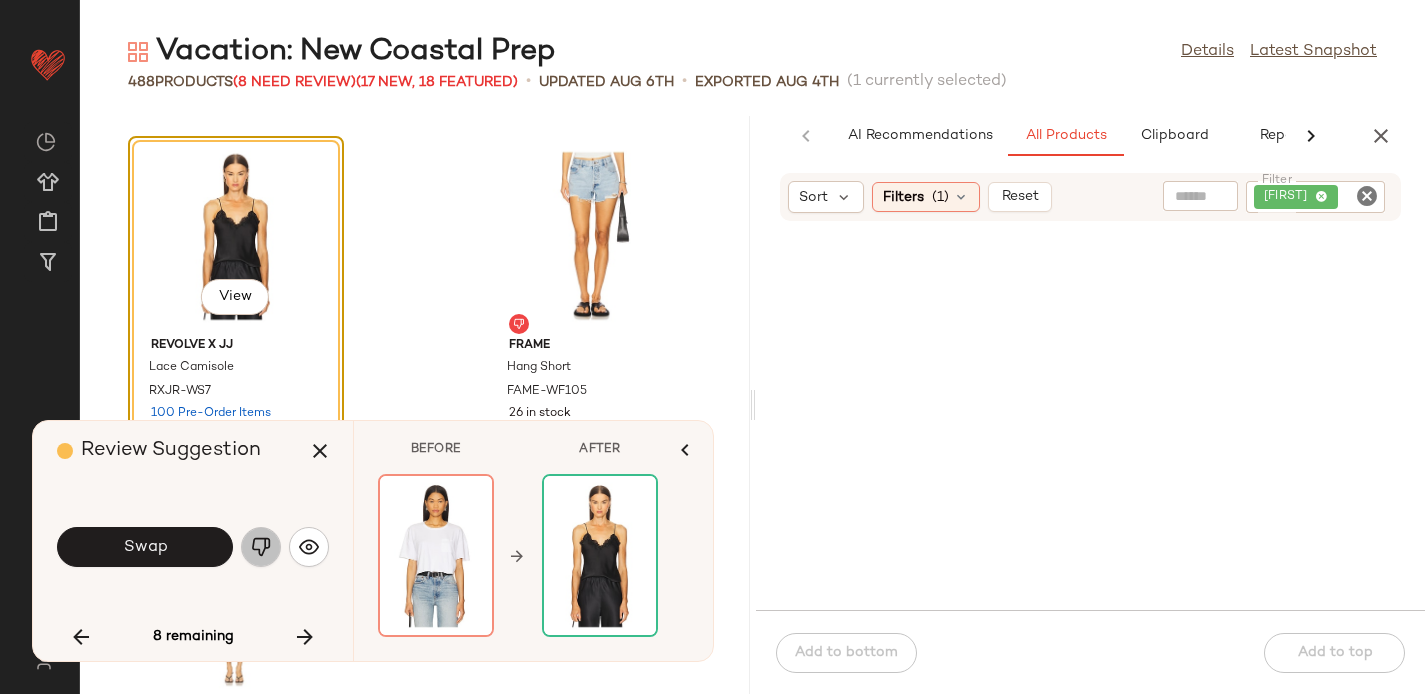 click 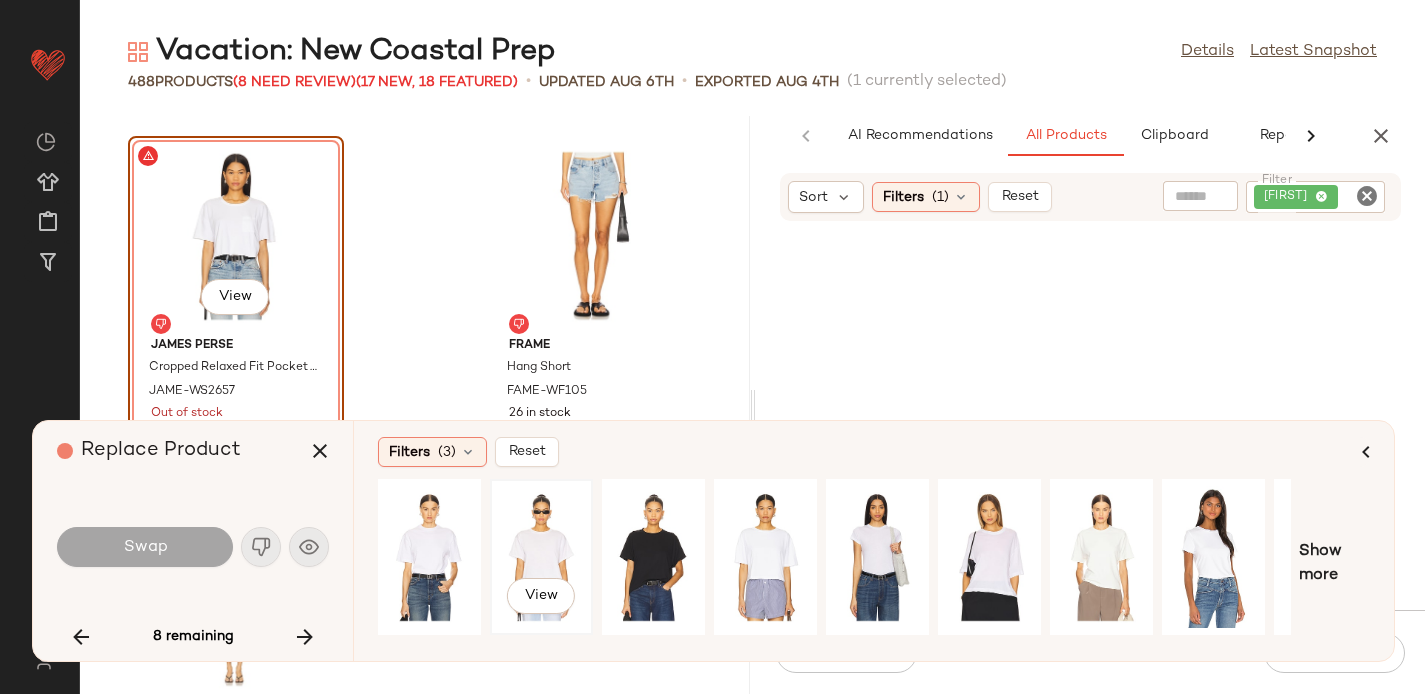 click on "View" 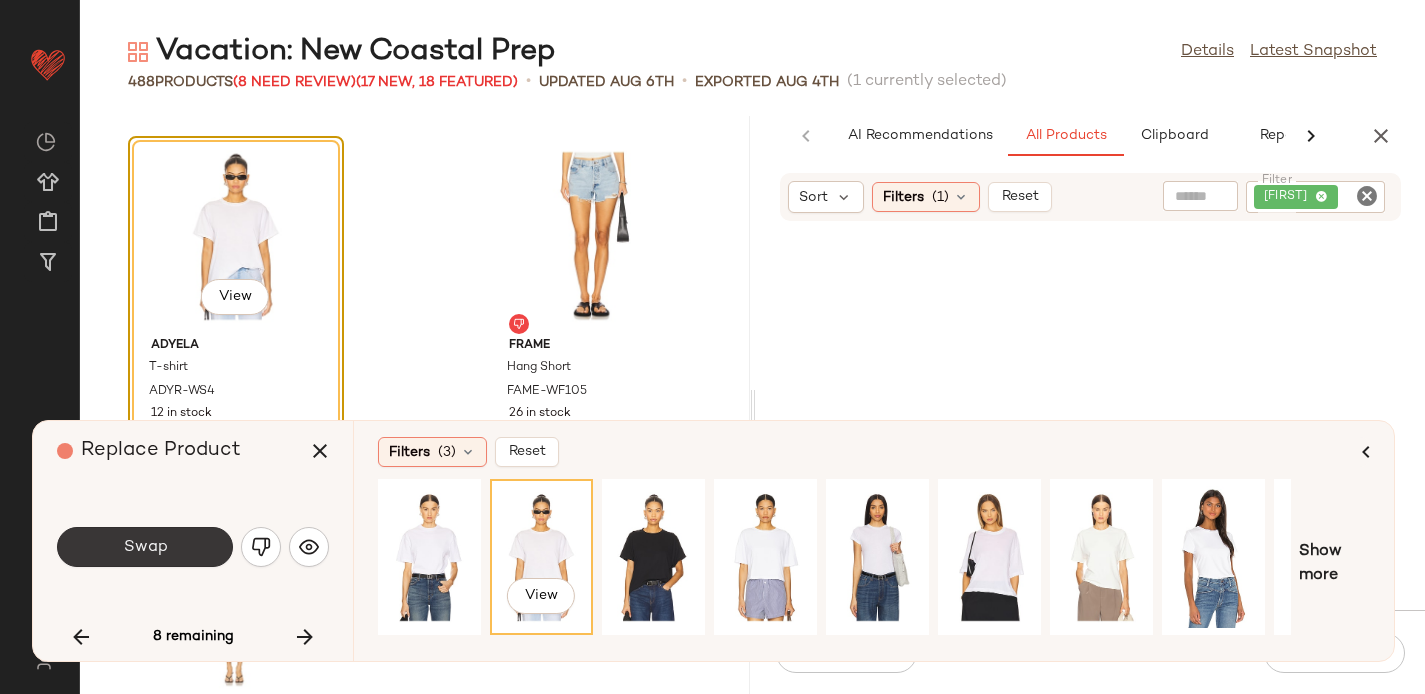 click on "Swap" at bounding box center (145, 547) 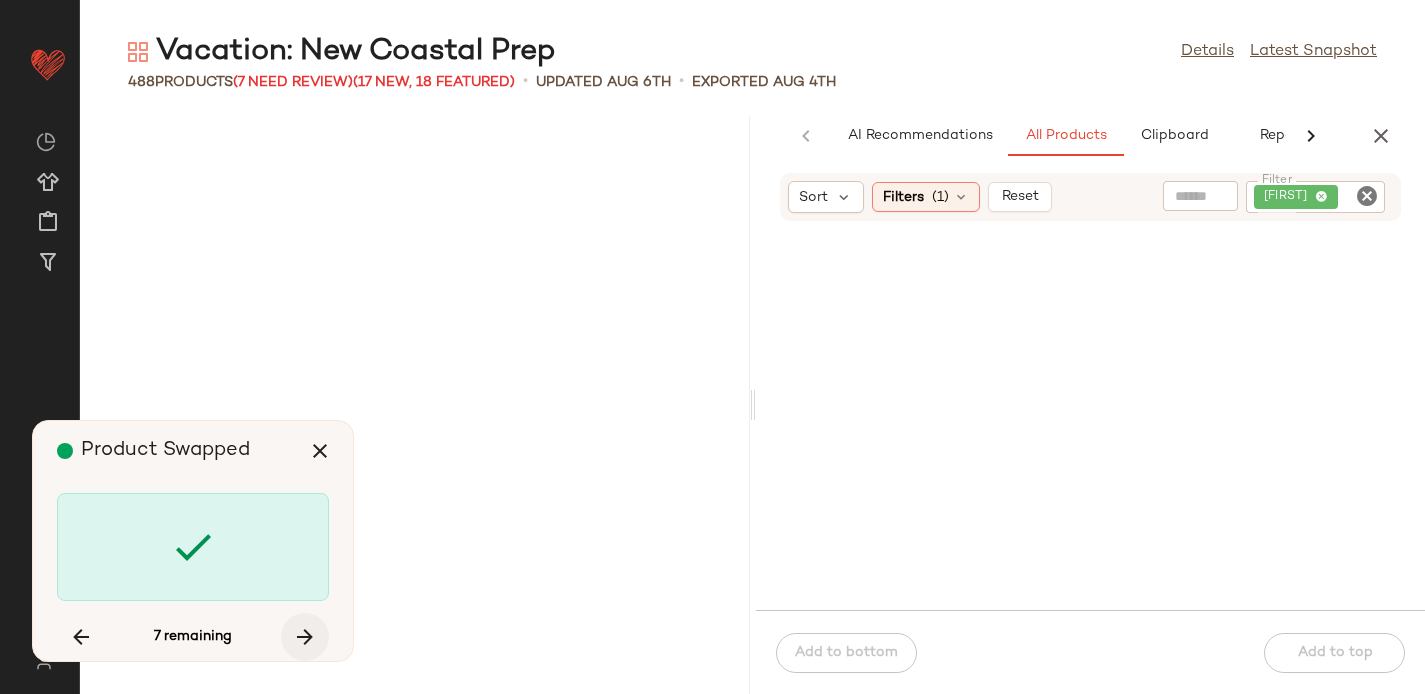 scroll, scrollTop: 81618, scrollLeft: 0, axis: vertical 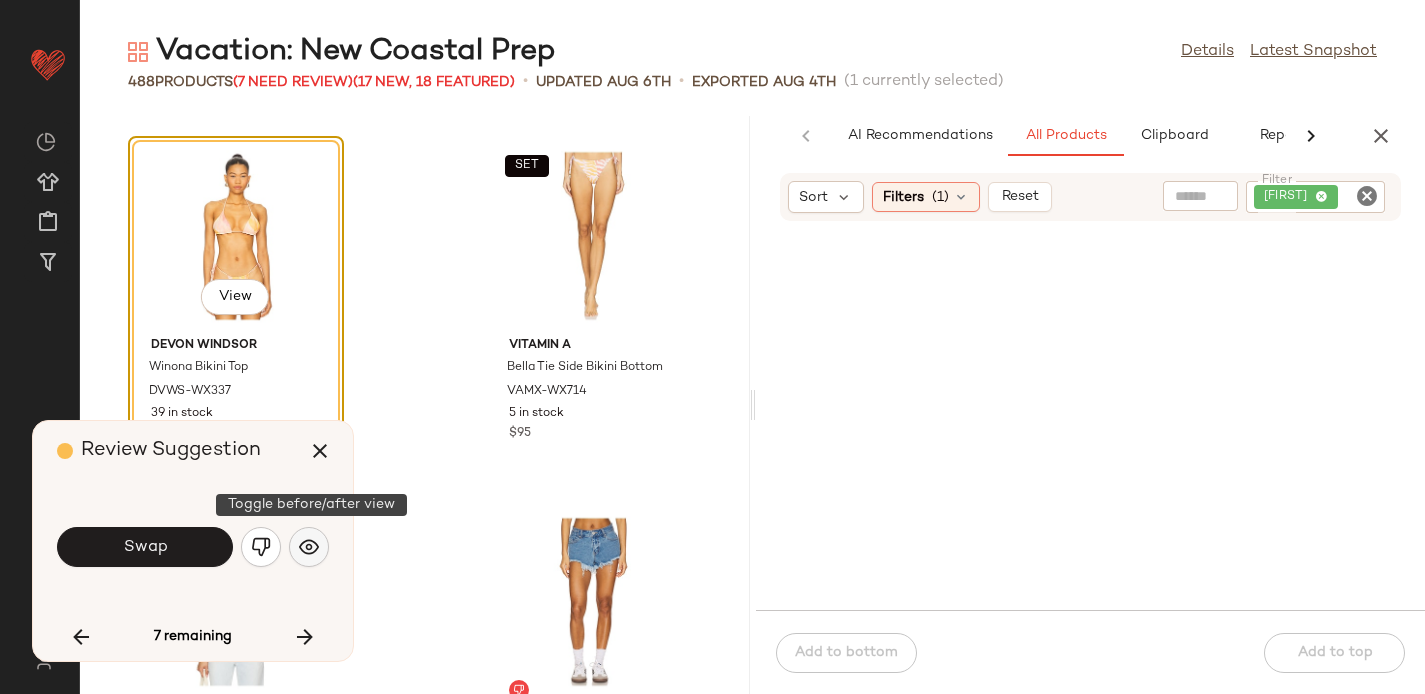 click 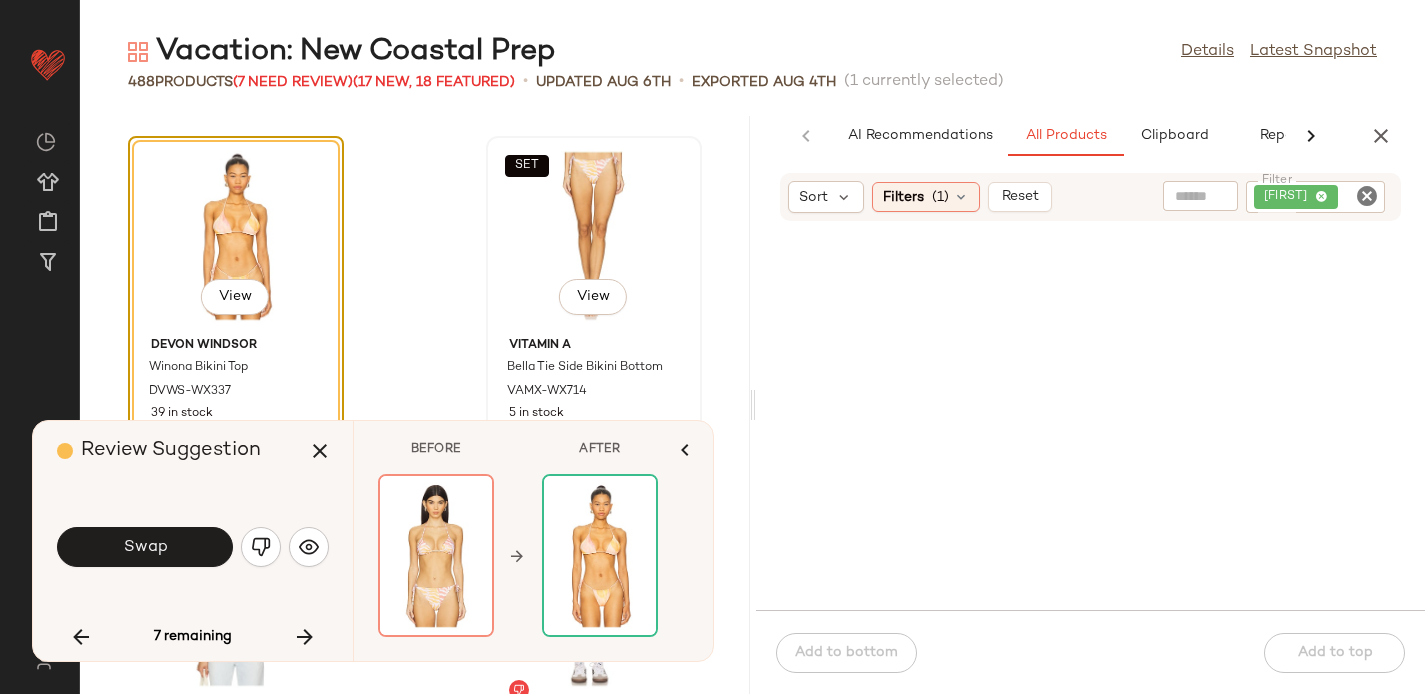 click on "SET   View" 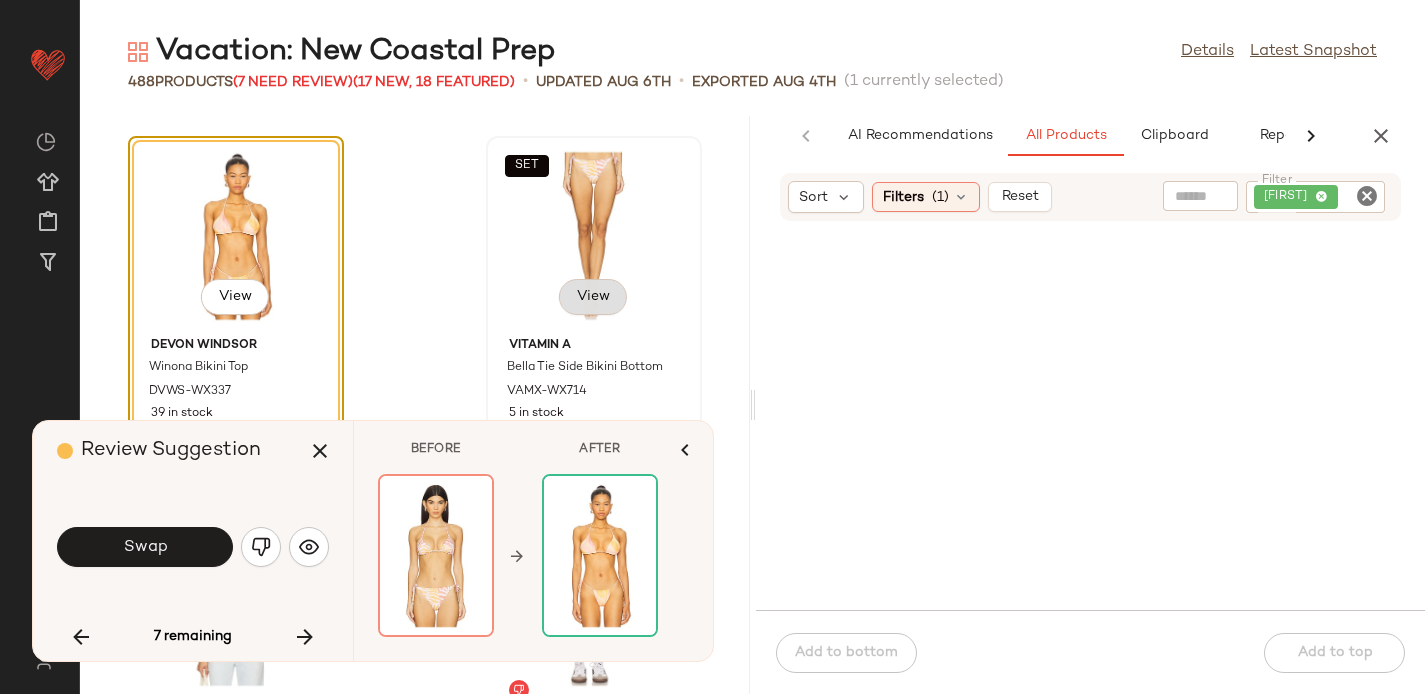 click on "View" at bounding box center [593, 297] 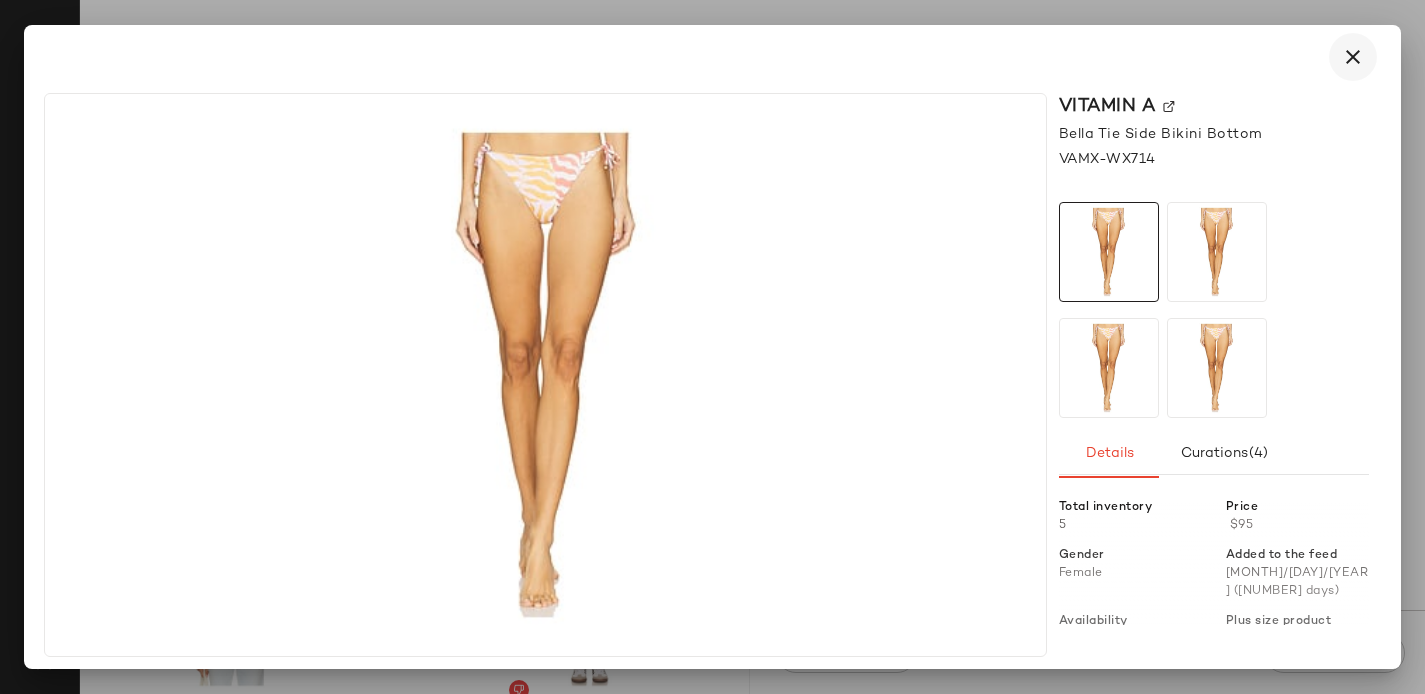 click at bounding box center [1353, 57] 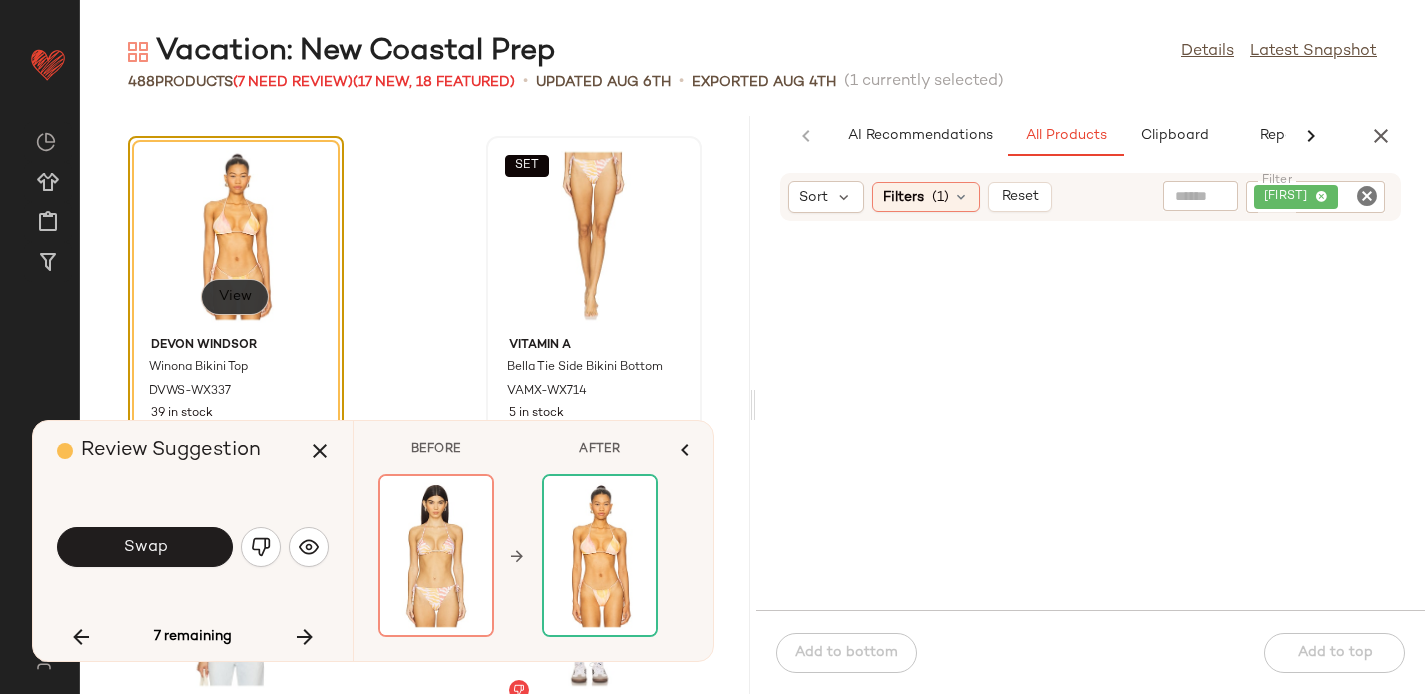 click on "View" 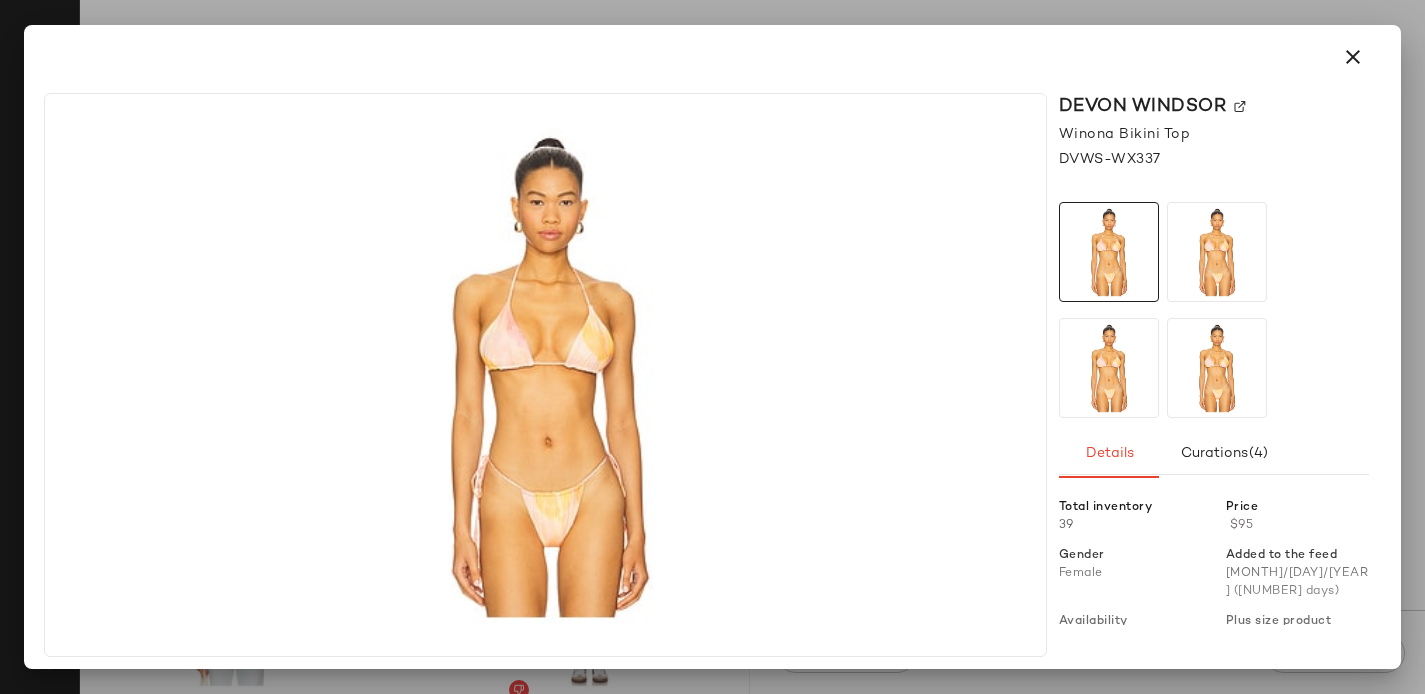 click 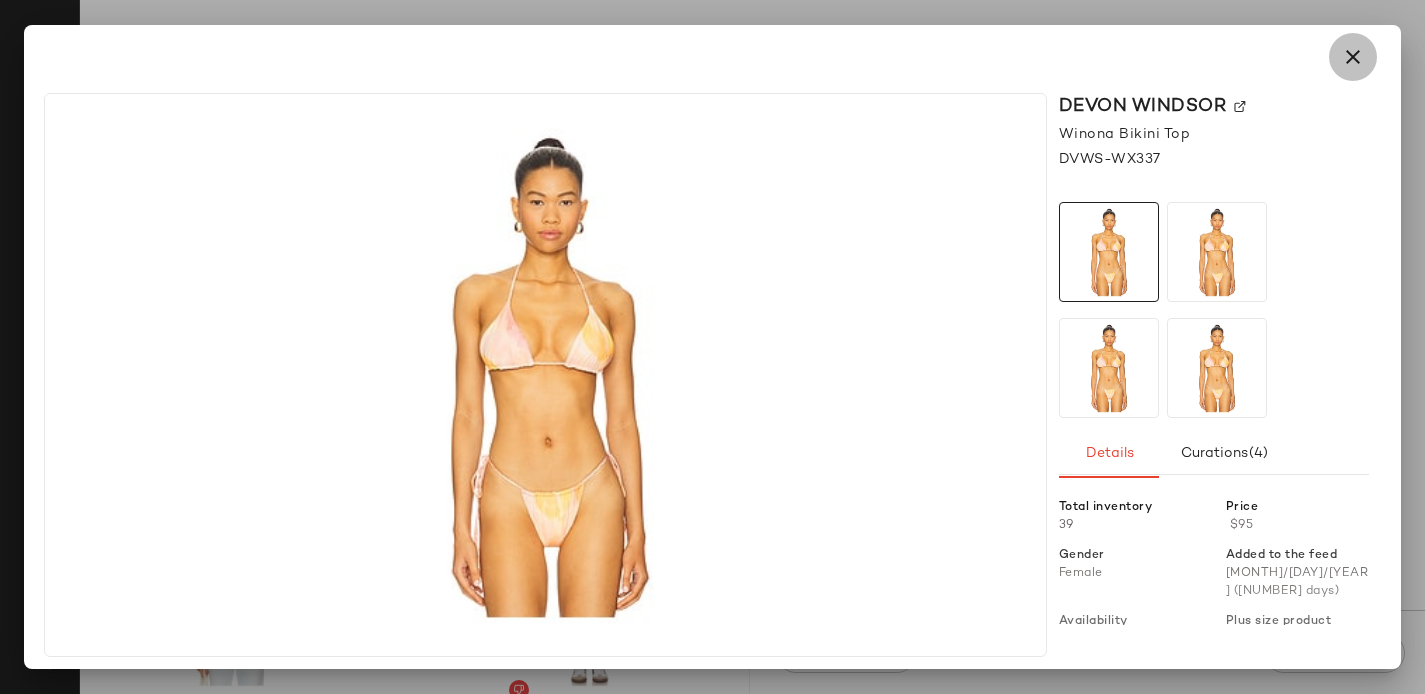click at bounding box center [1353, 57] 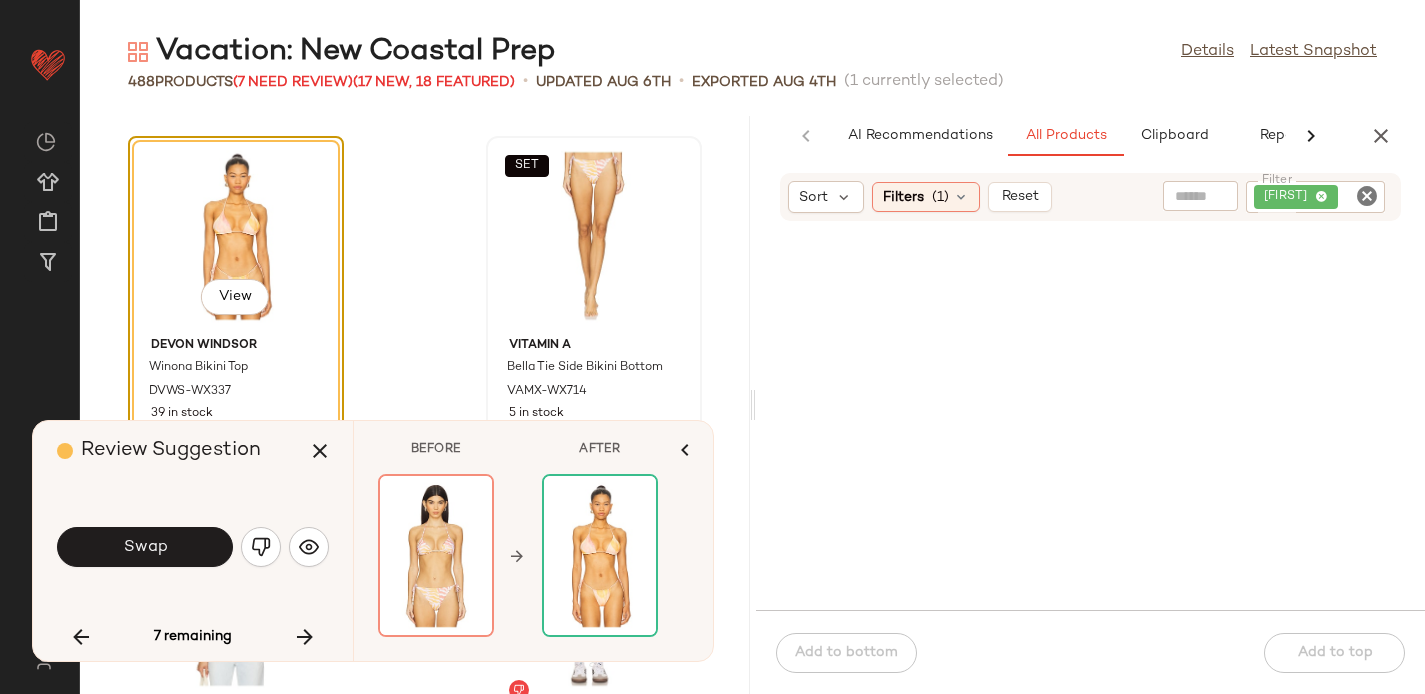 click 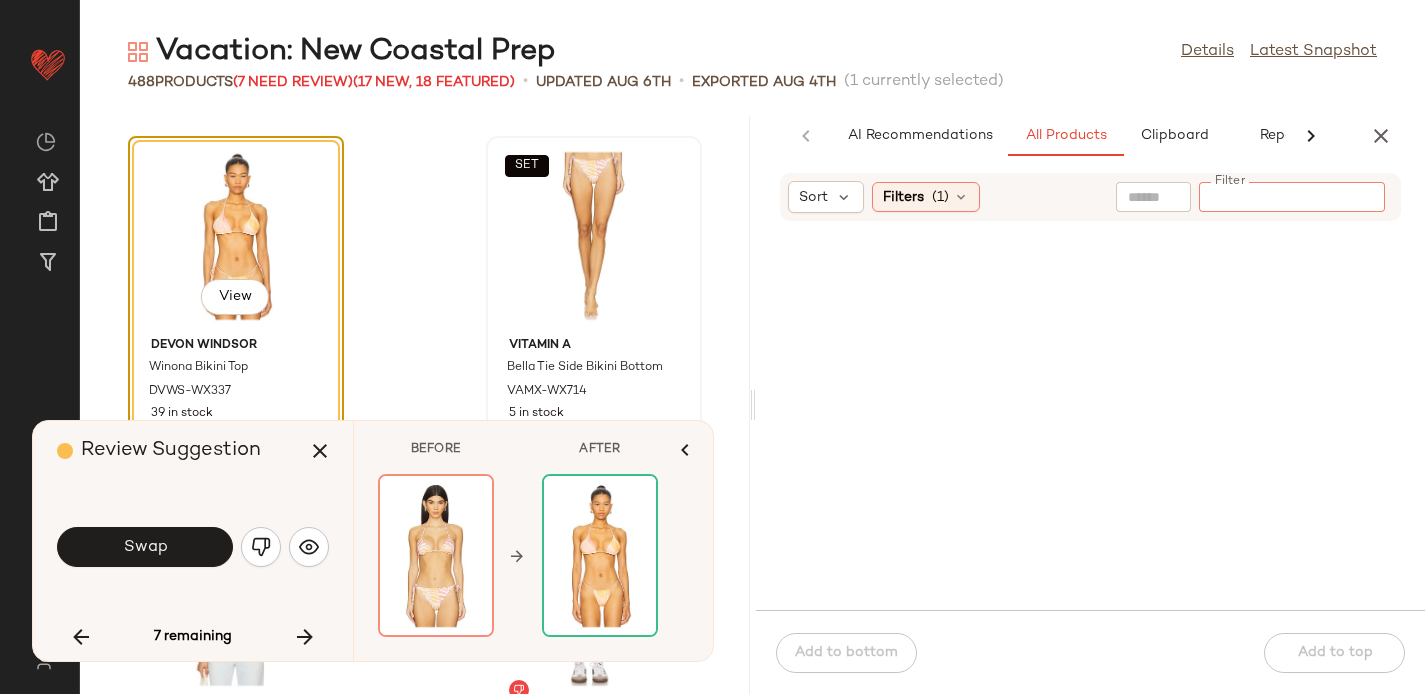 paste on "**********" 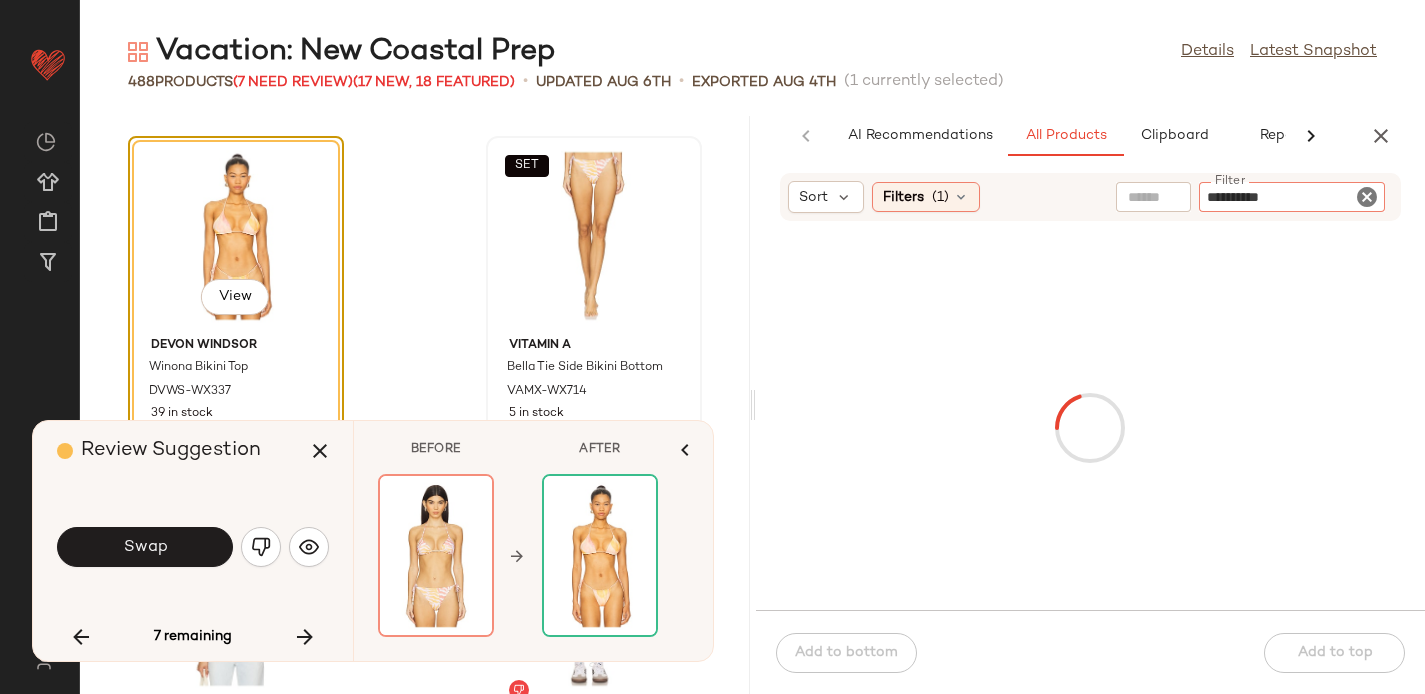type 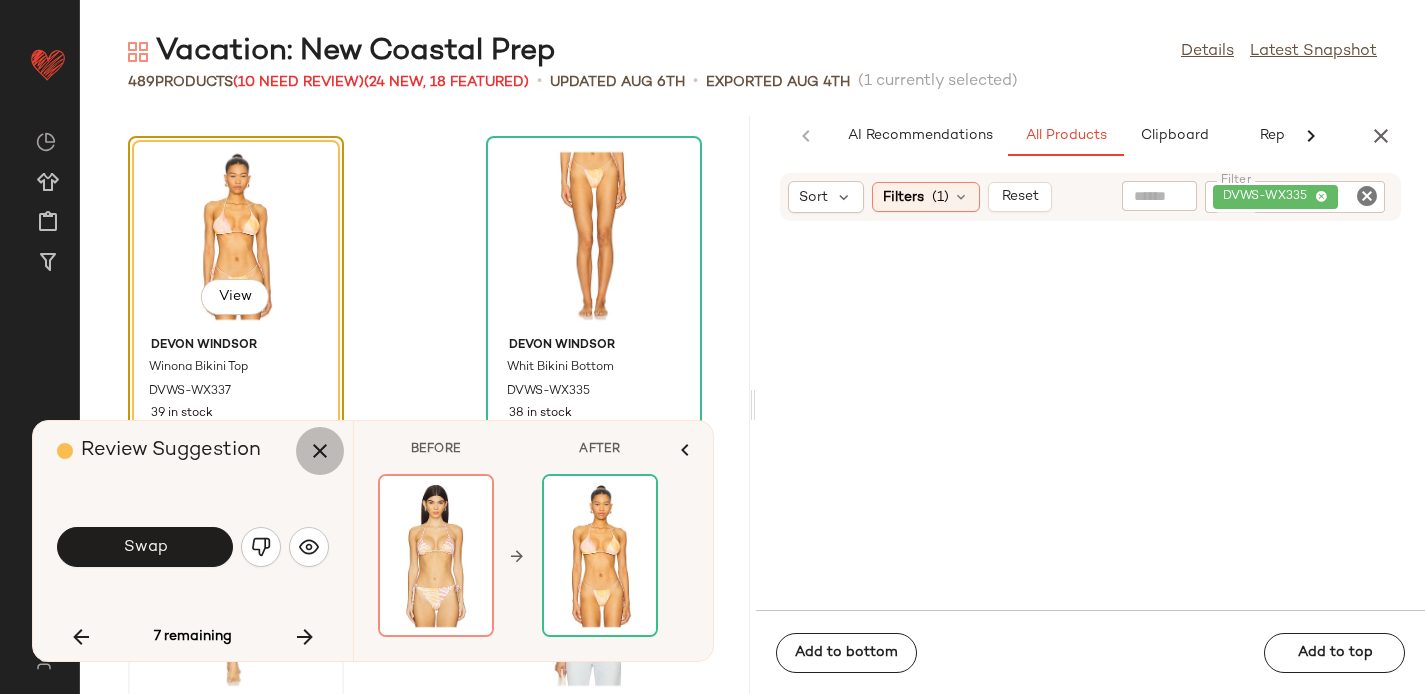 click at bounding box center [320, 451] 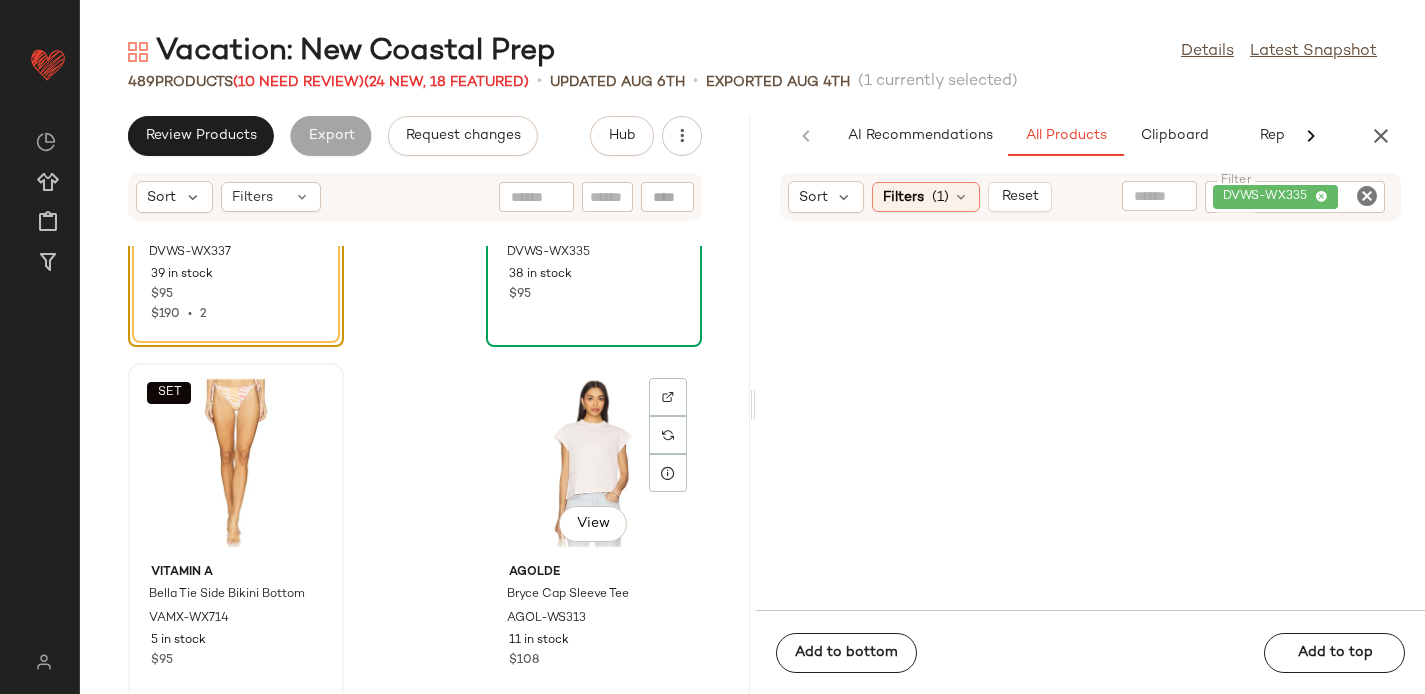 scroll, scrollTop: 81920, scrollLeft: 0, axis: vertical 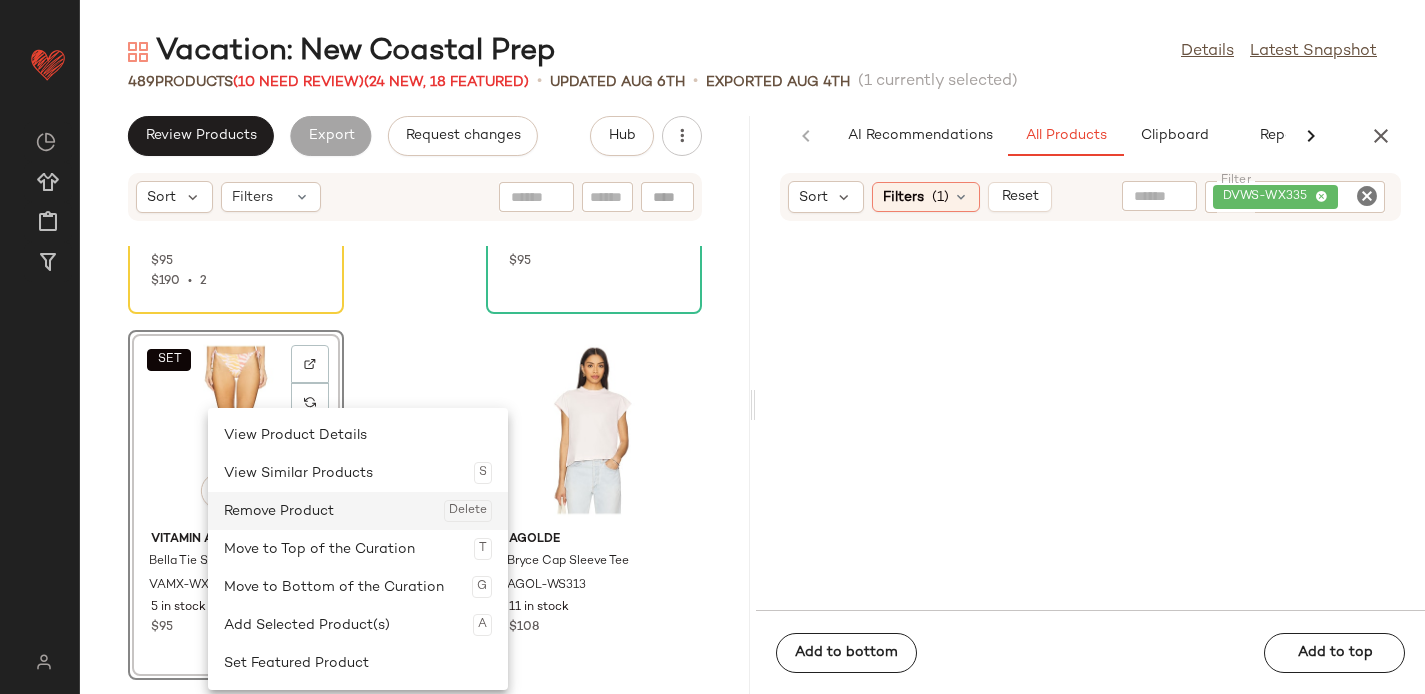 click on "Remove Product  Delete" 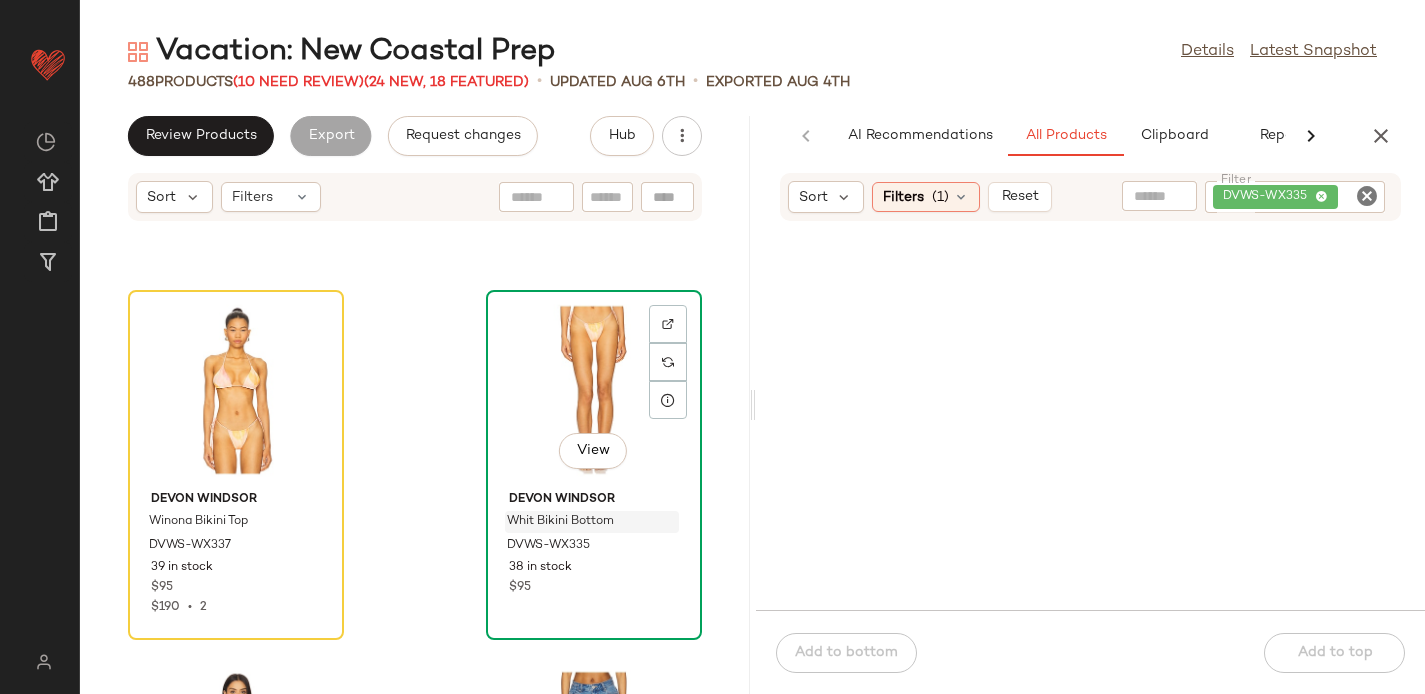 scroll, scrollTop: 81593, scrollLeft: 0, axis: vertical 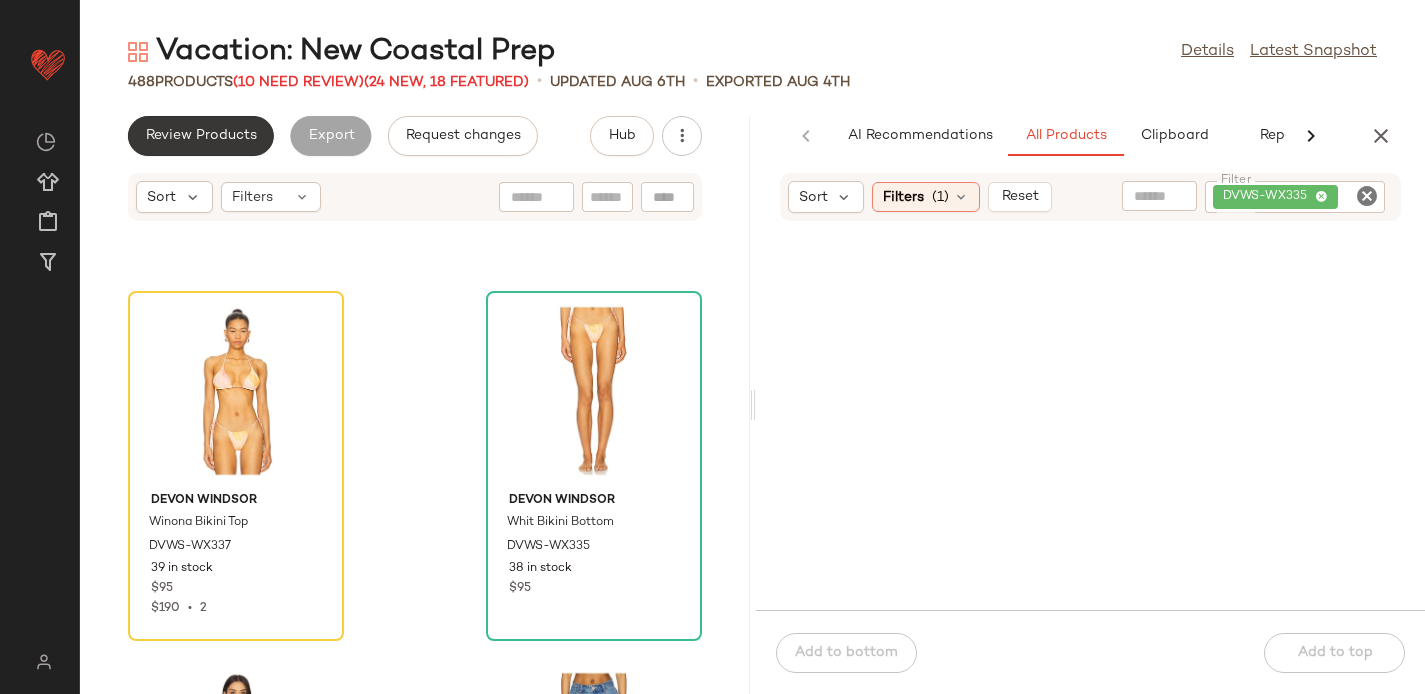 click on "Review Products" 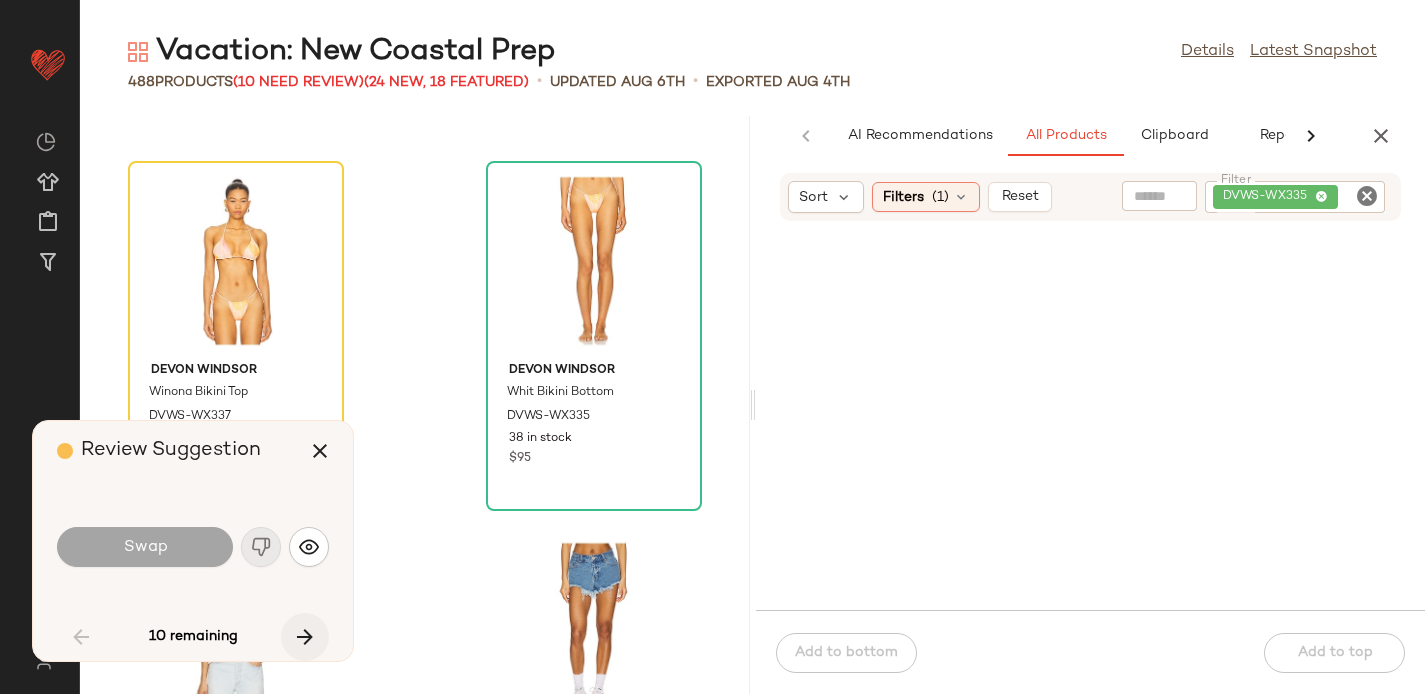 click at bounding box center (305, 637) 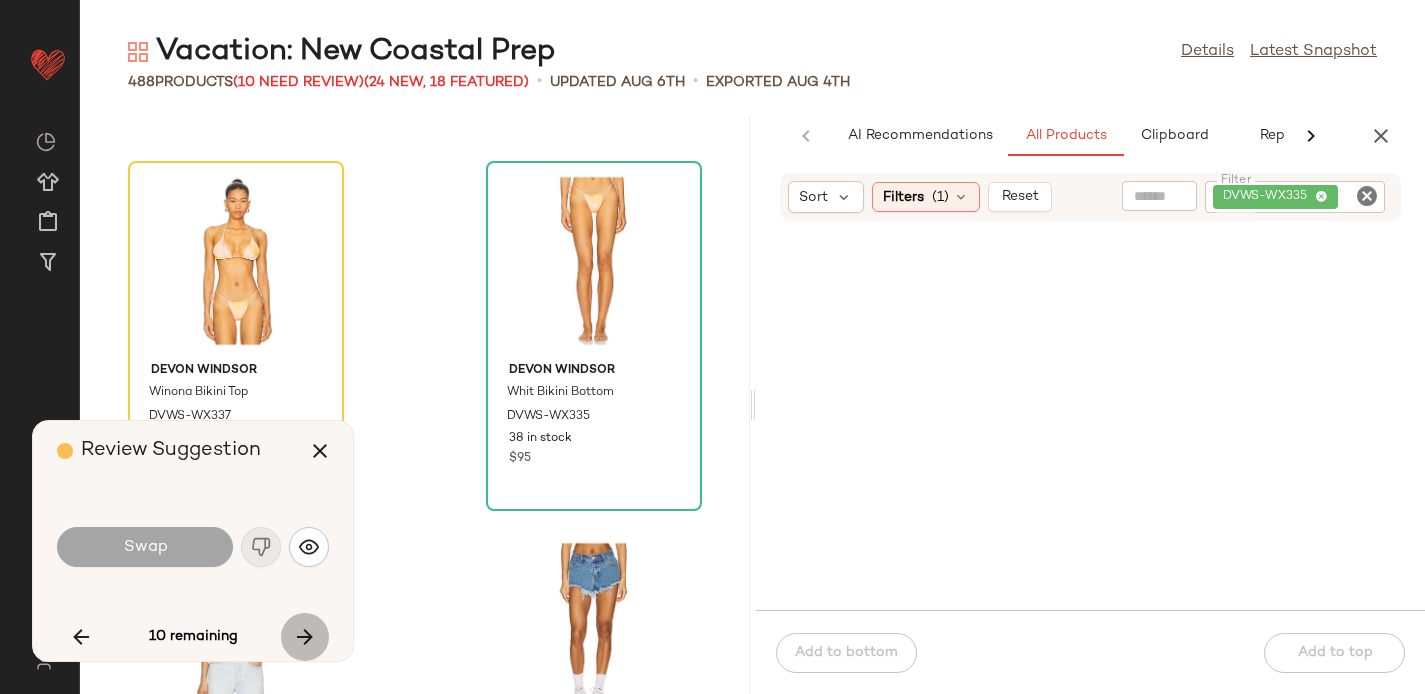 click at bounding box center (305, 637) 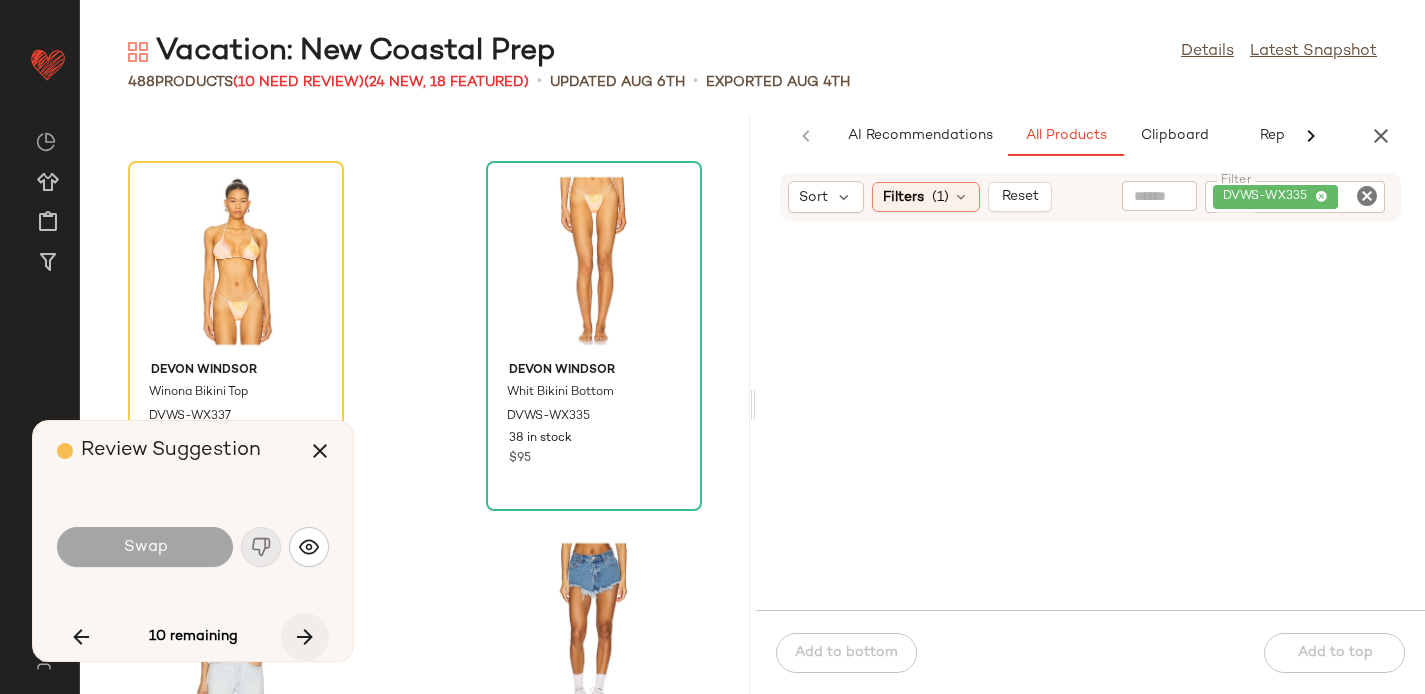 click at bounding box center (305, 637) 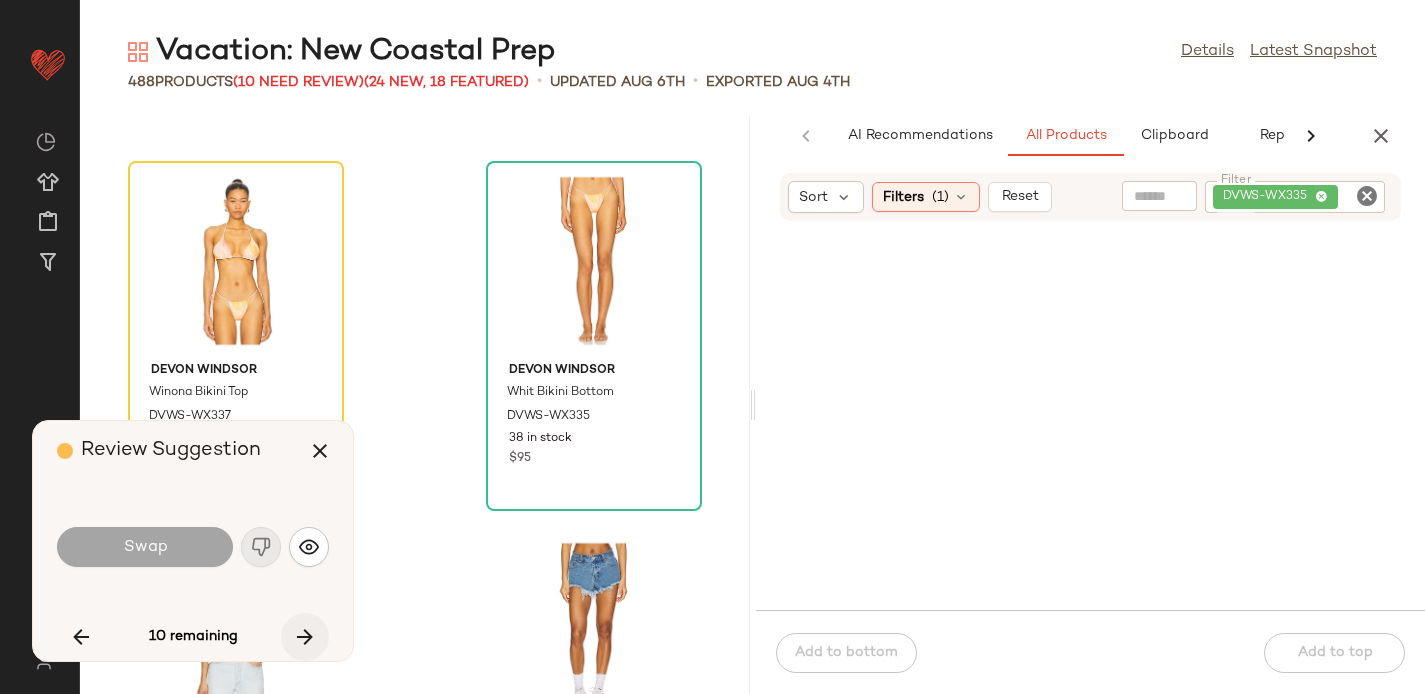 click at bounding box center [305, 637] 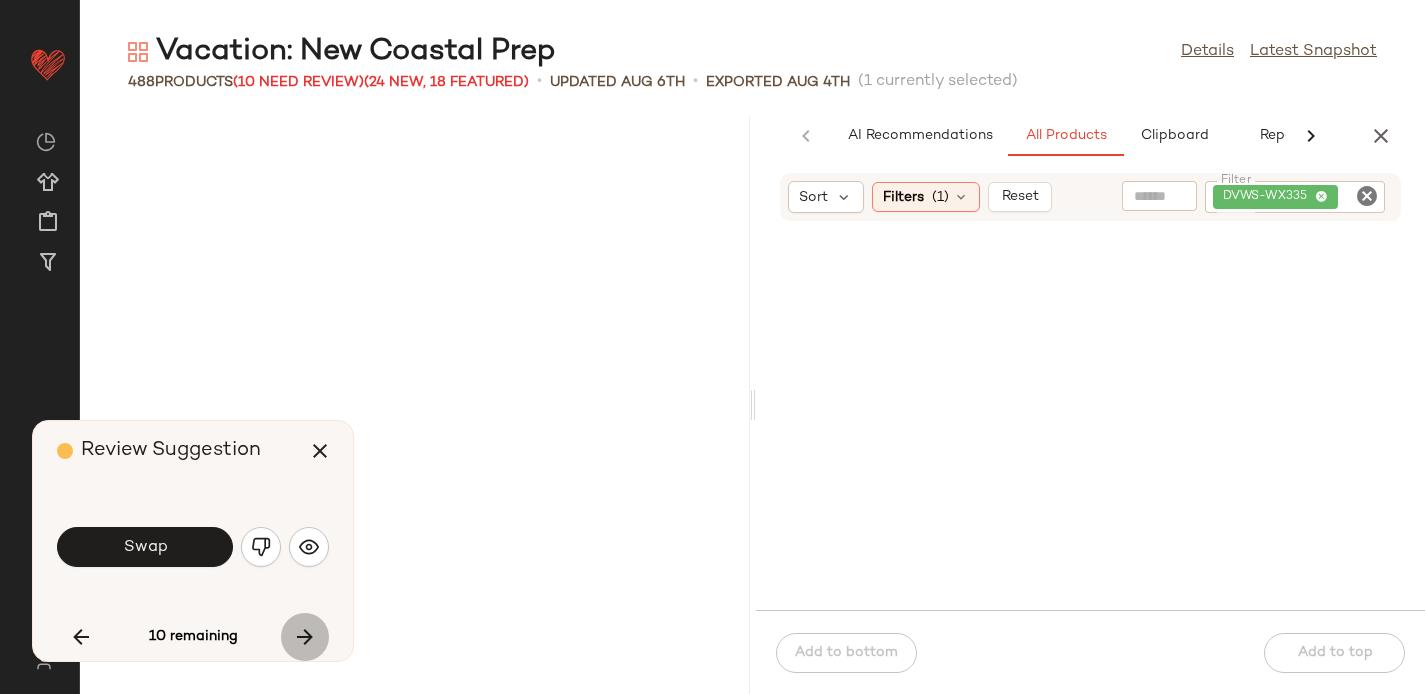 scroll, scrollTop: 69174, scrollLeft: 0, axis: vertical 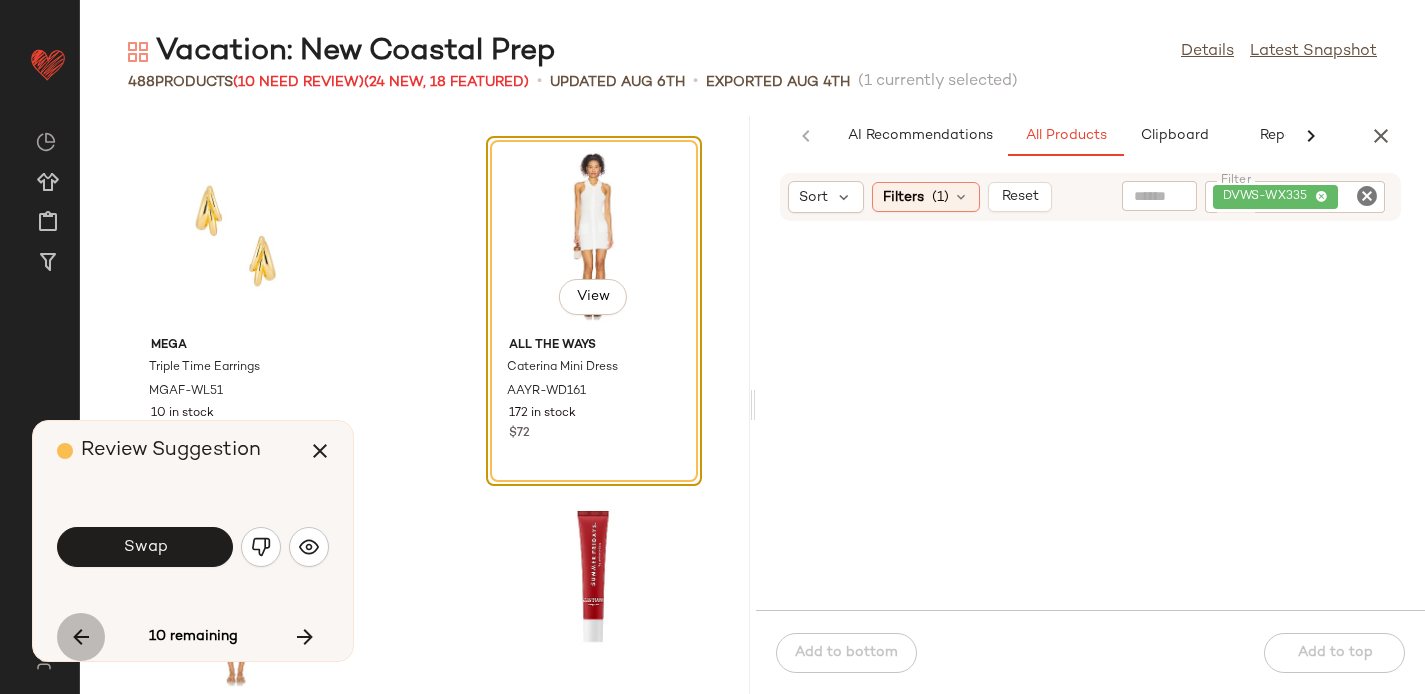 click at bounding box center (81, 637) 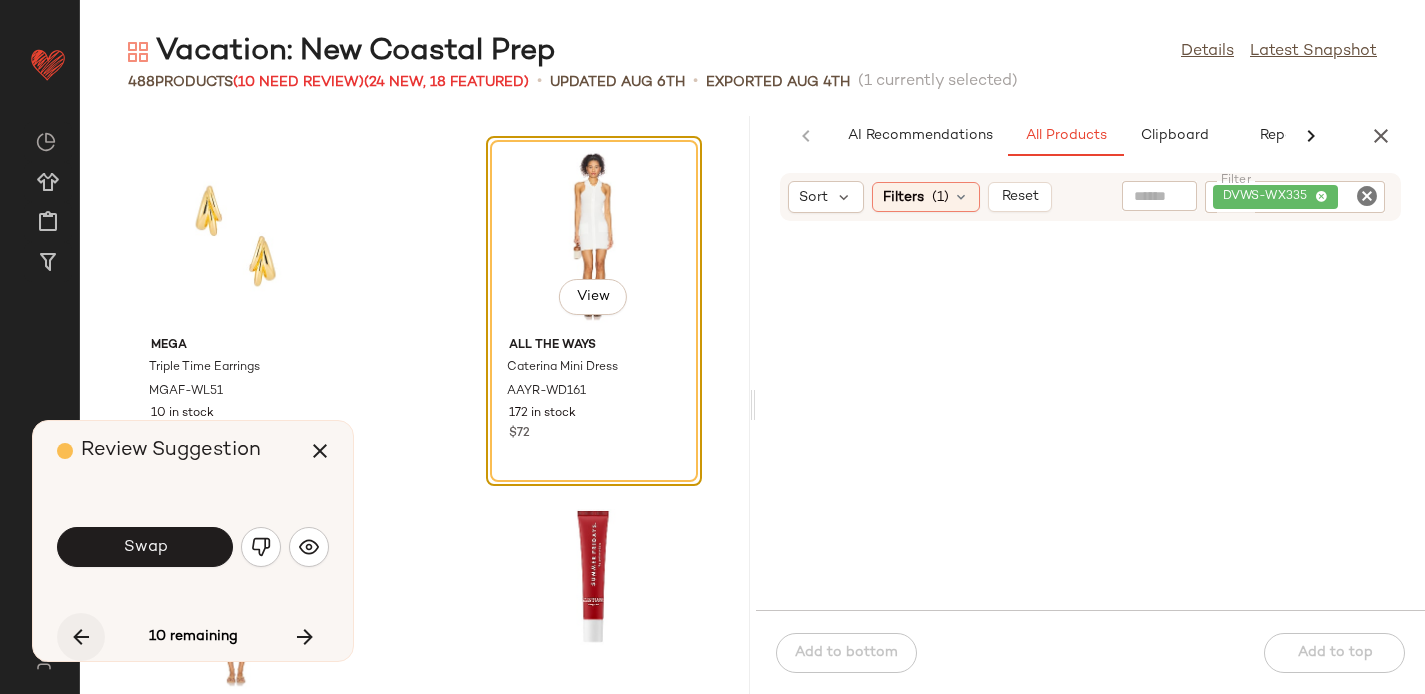 click at bounding box center (81, 637) 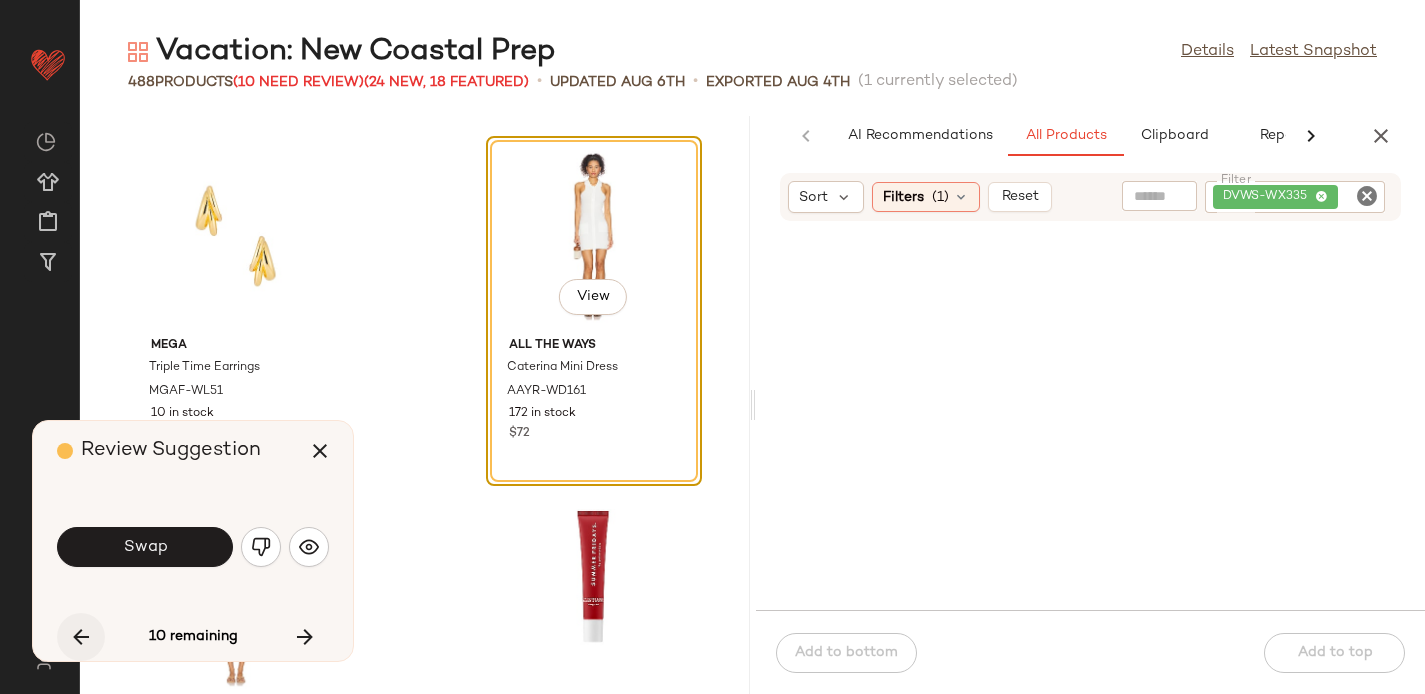 click at bounding box center (81, 637) 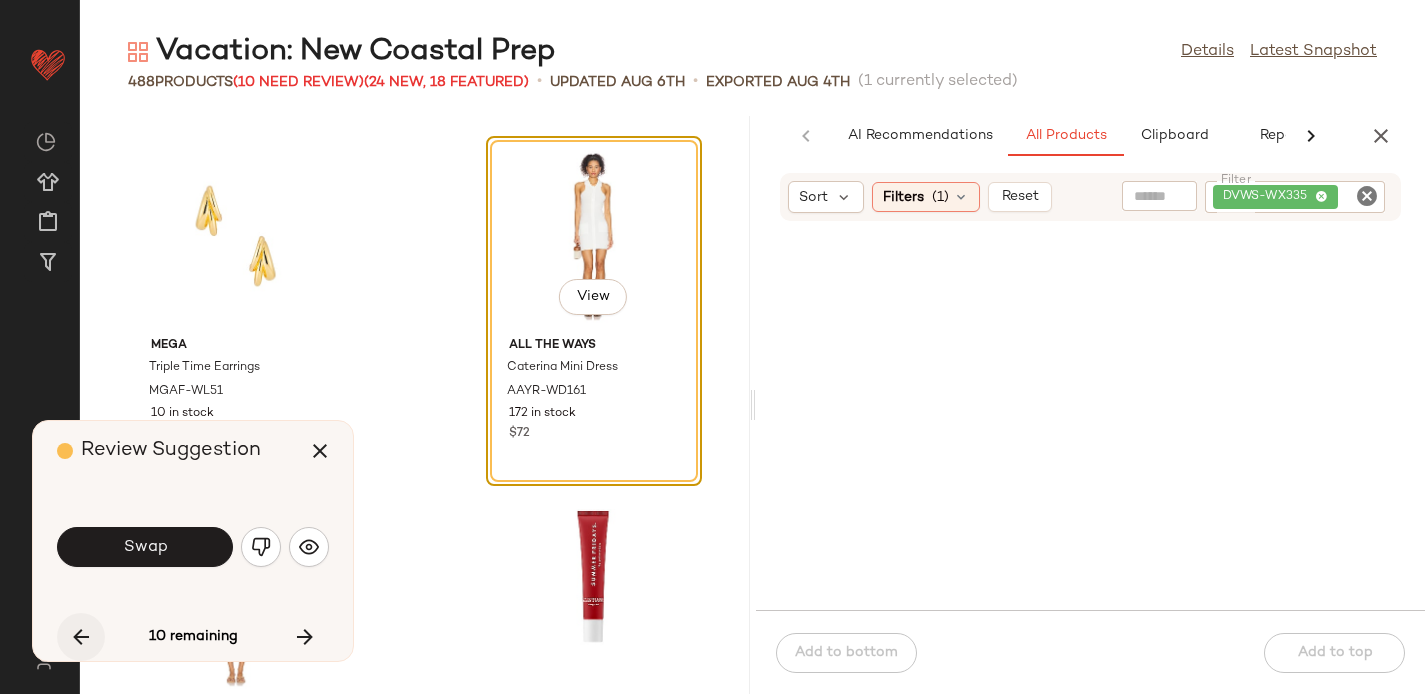 click at bounding box center (81, 637) 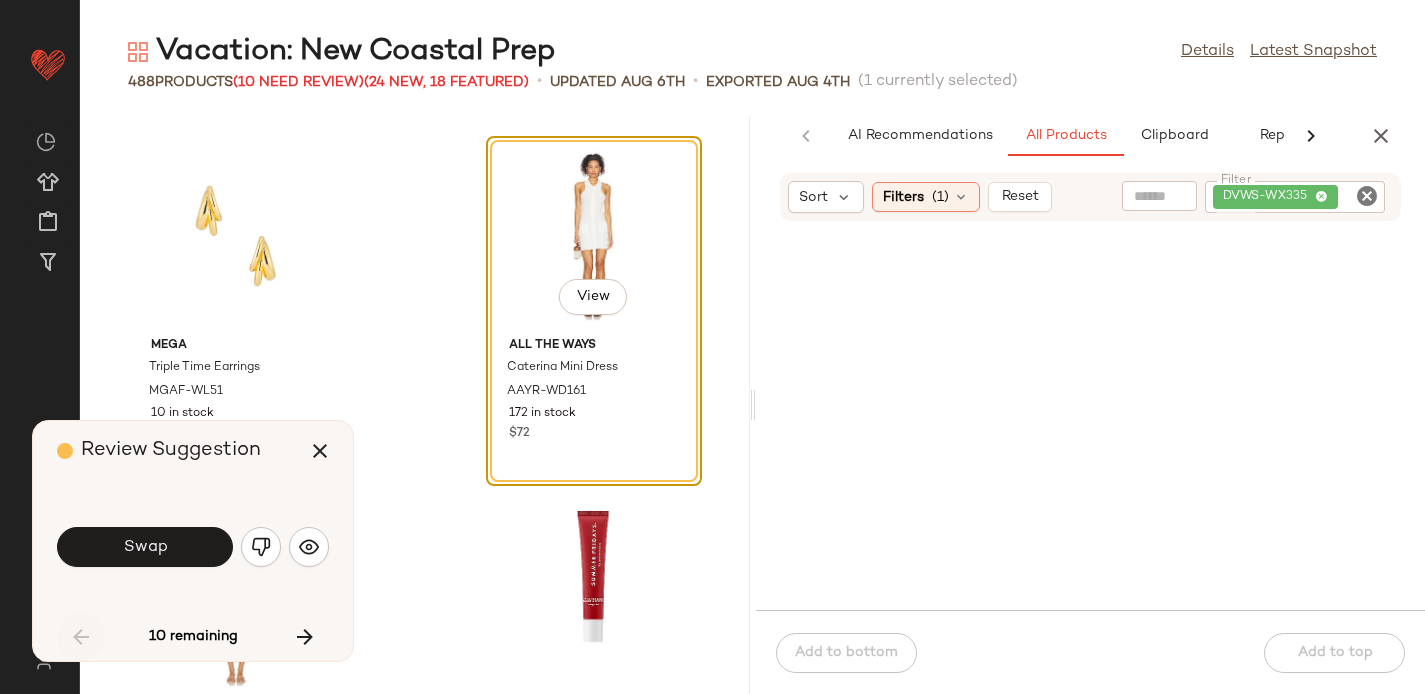 click on "10 remaining" at bounding box center [193, 637] 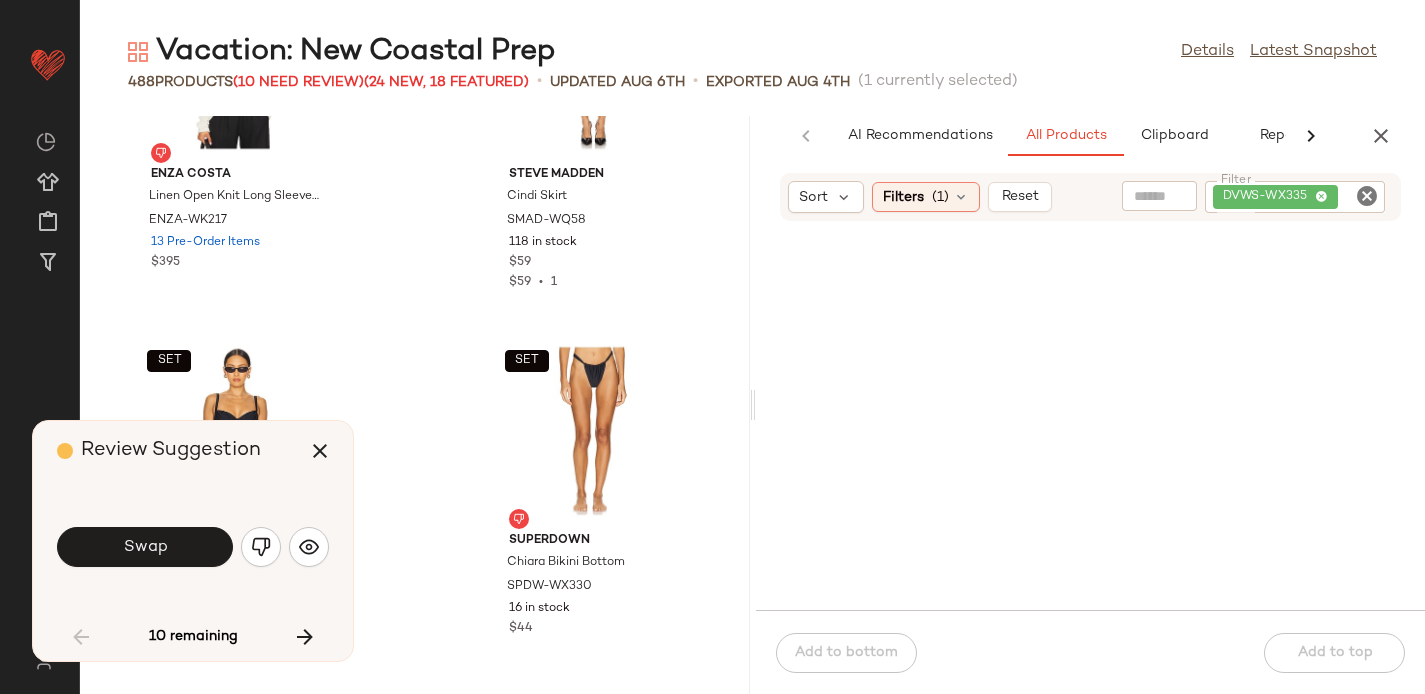 scroll, scrollTop: 65731, scrollLeft: 0, axis: vertical 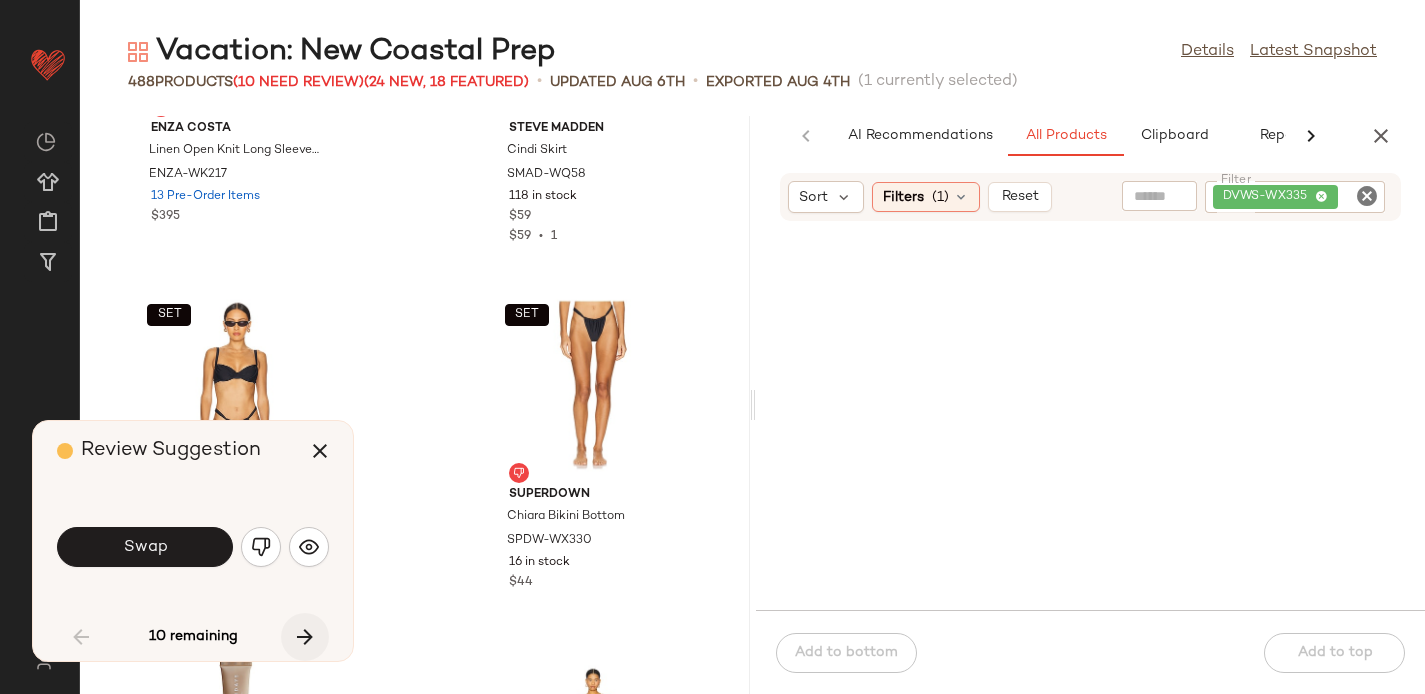 click at bounding box center [305, 637] 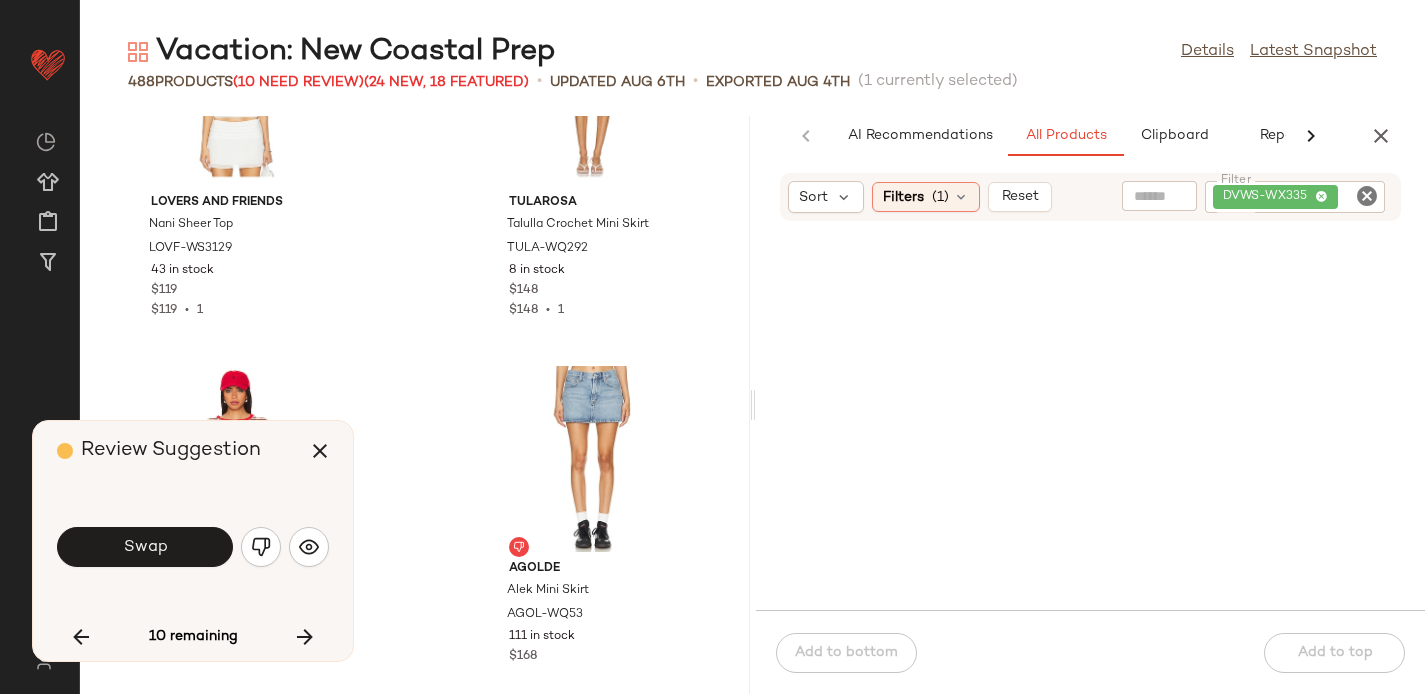 scroll, scrollTop: 67408, scrollLeft: 0, axis: vertical 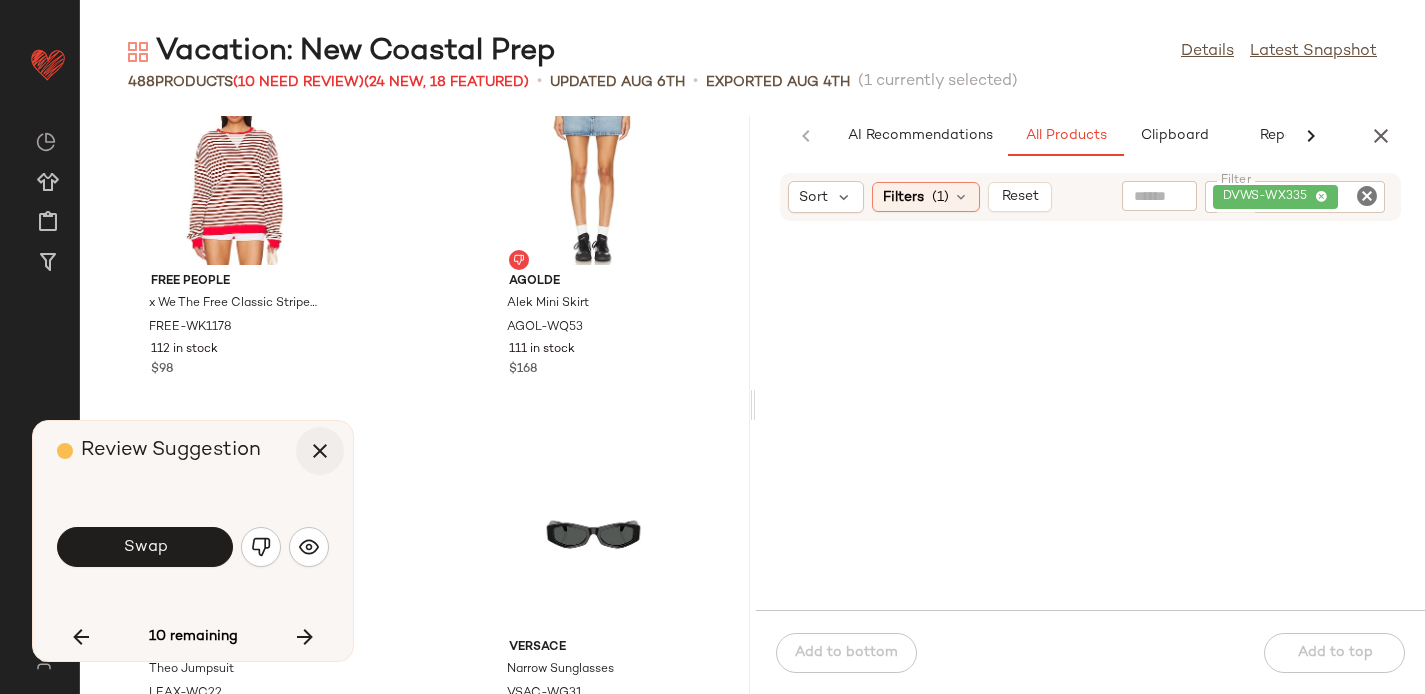 click at bounding box center (320, 451) 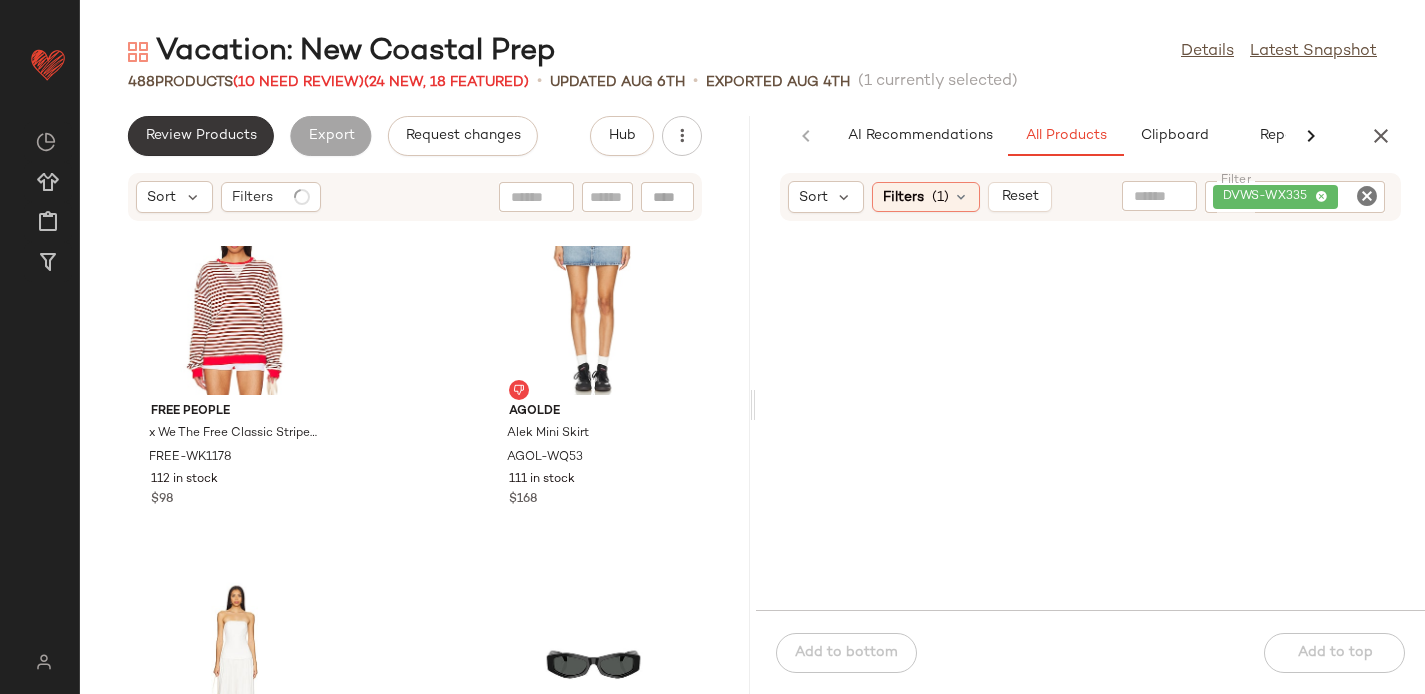 click on "Review Products" at bounding box center (201, 136) 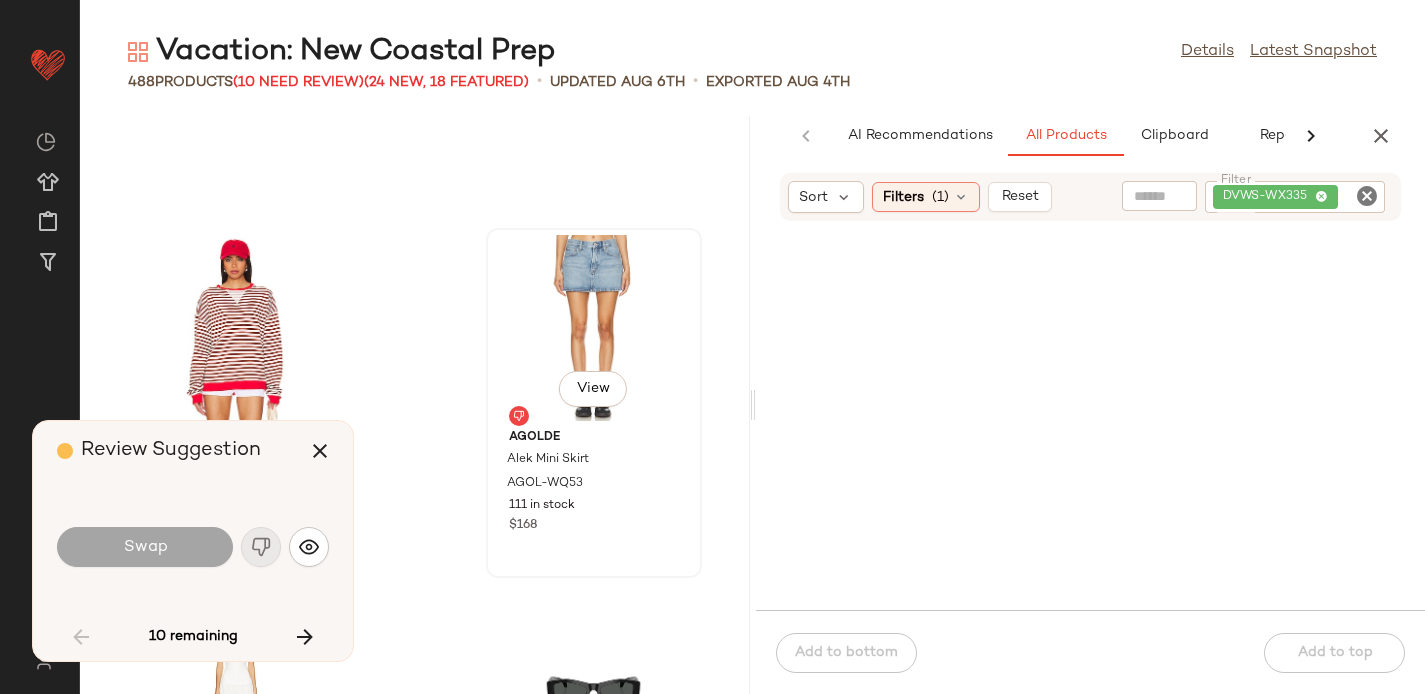 scroll, scrollTop: 67248, scrollLeft: 0, axis: vertical 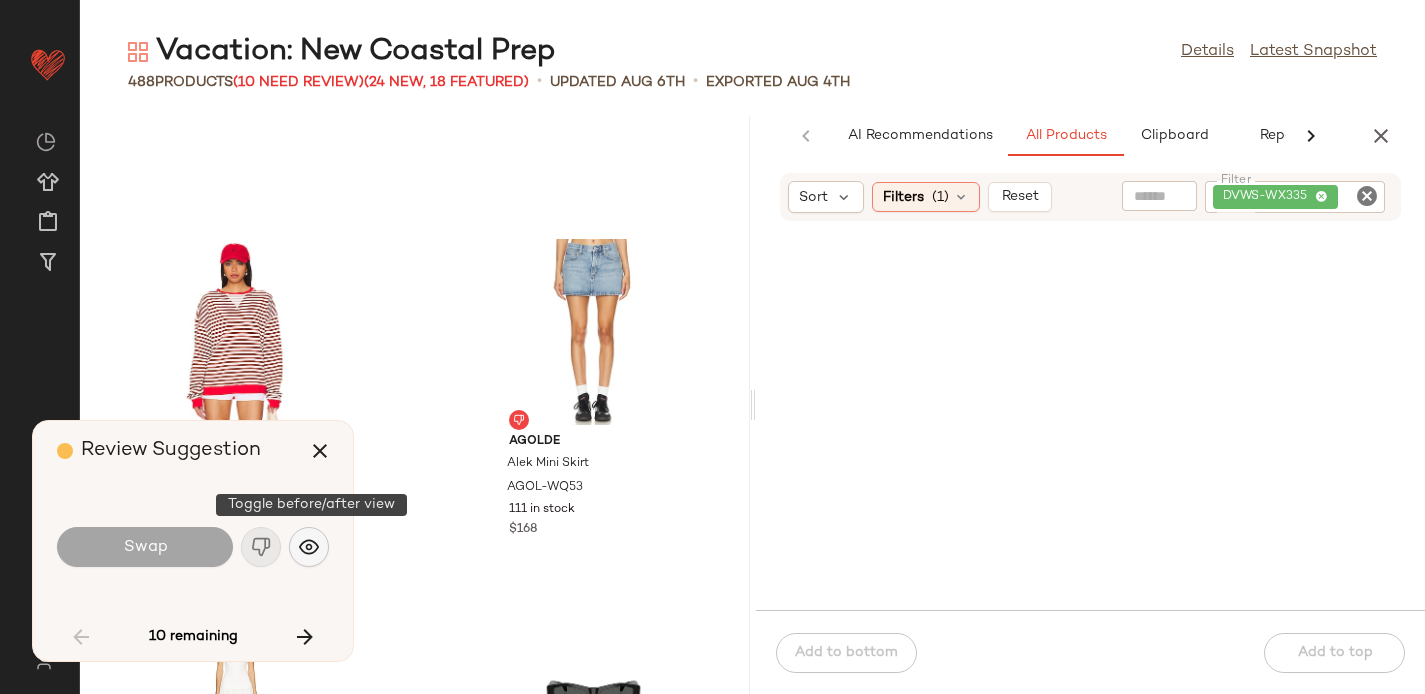 click 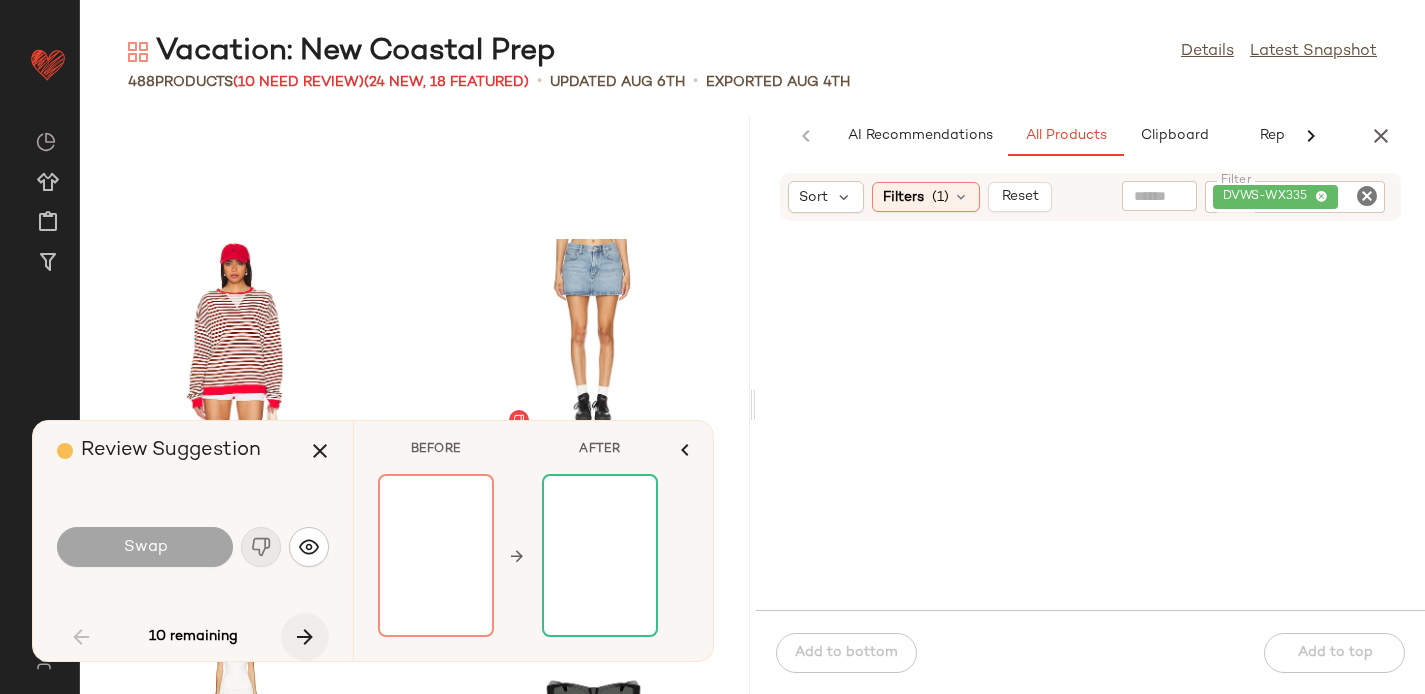 click at bounding box center [305, 637] 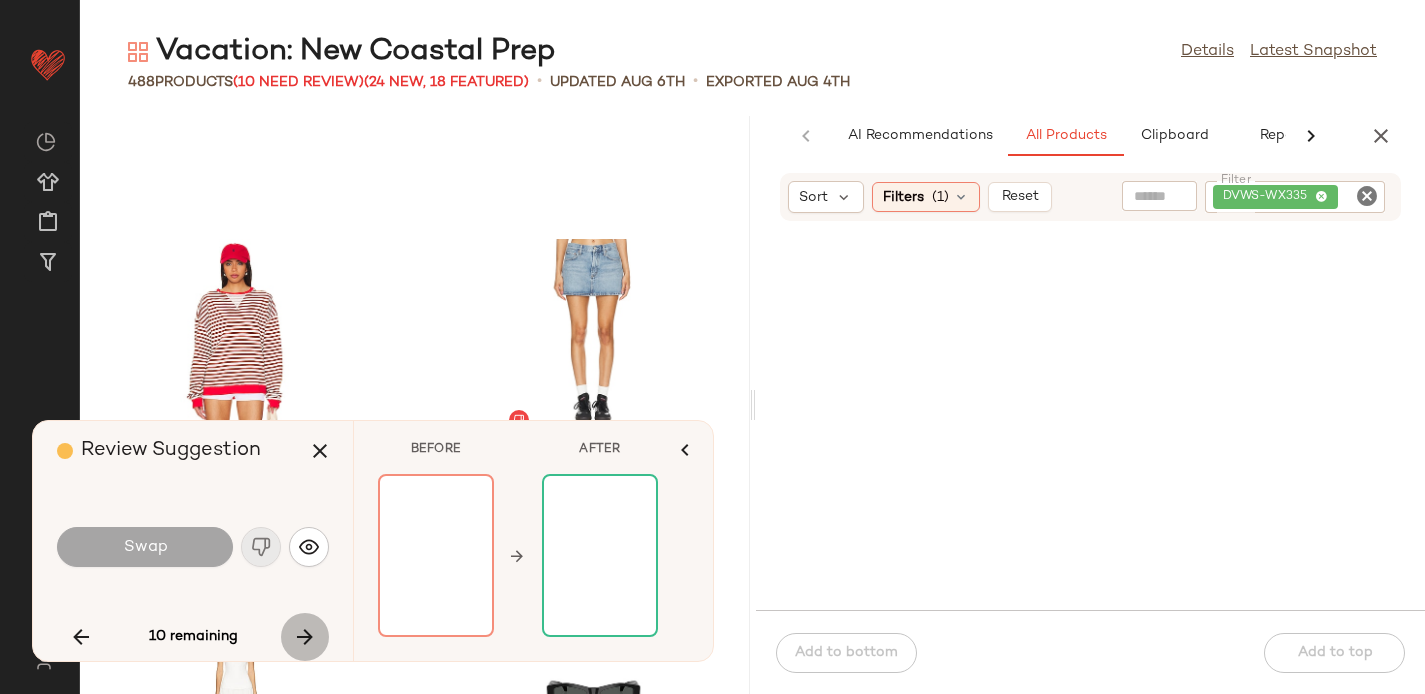 click at bounding box center (305, 637) 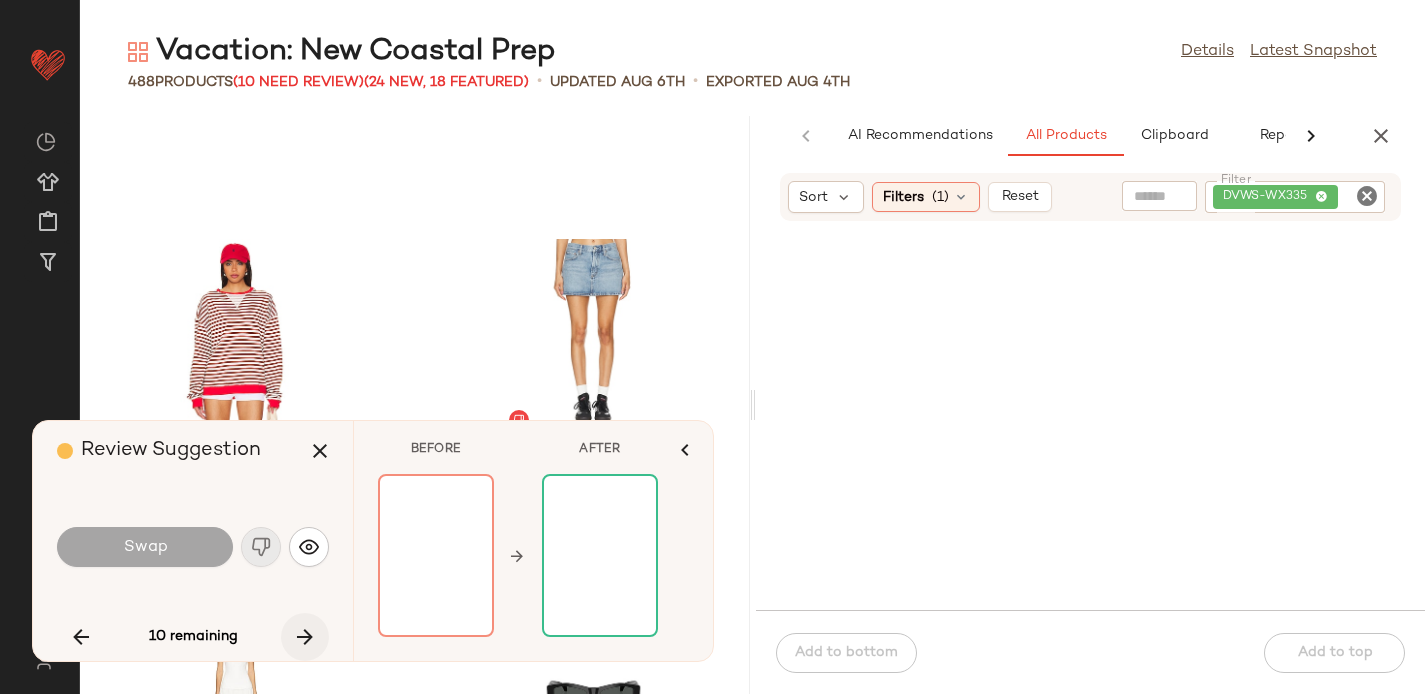 click at bounding box center [305, 637] 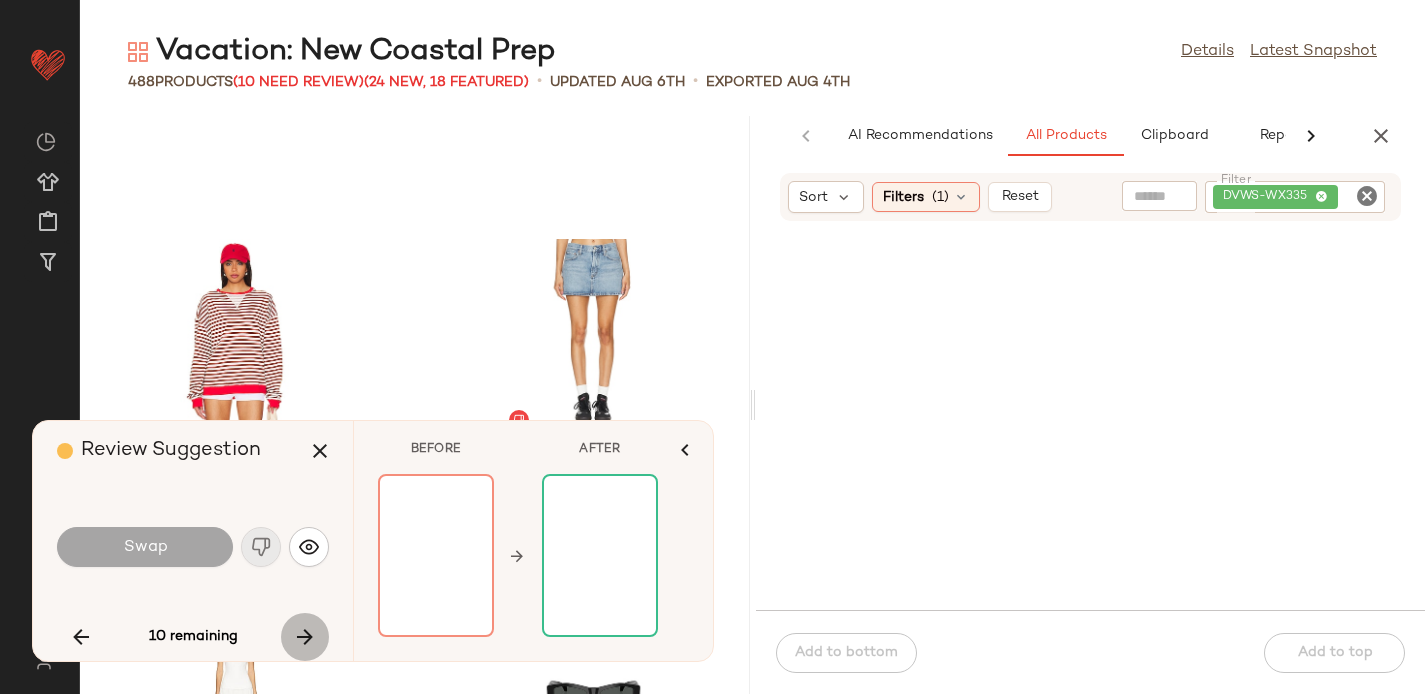 click at bounding box center [305, 637] 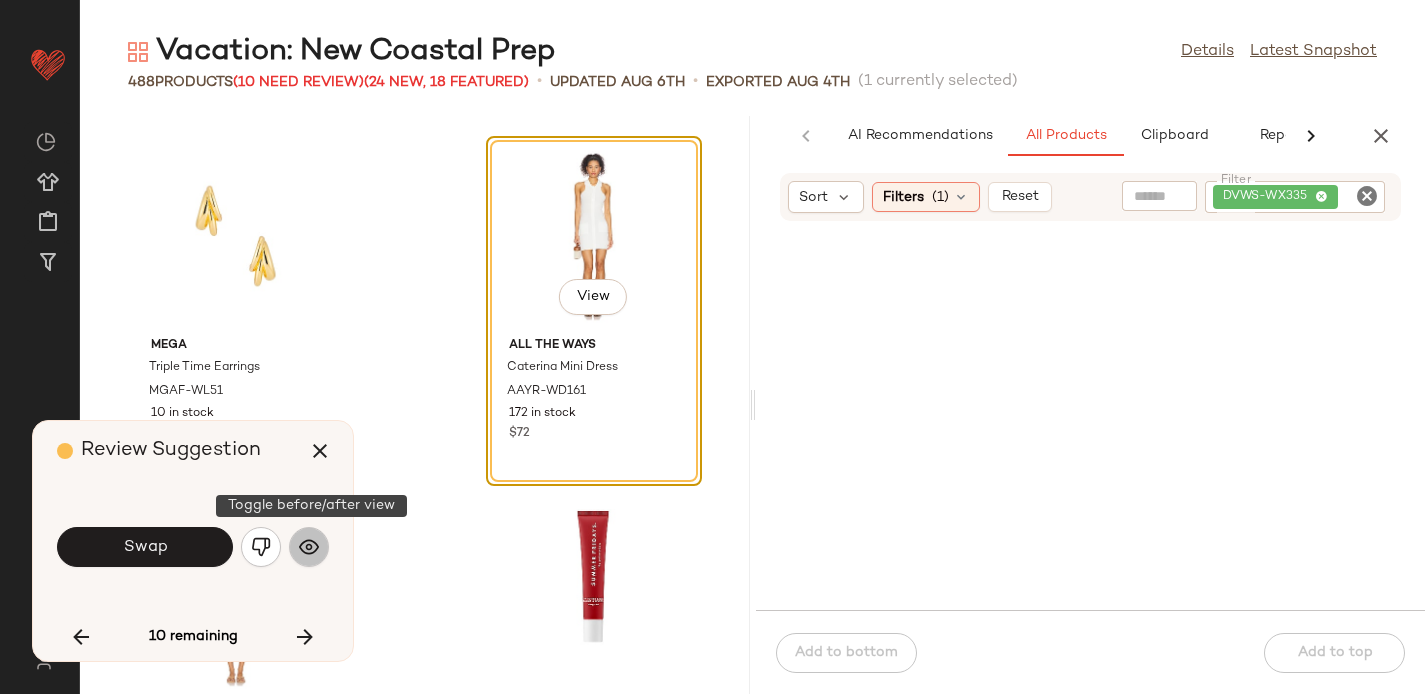 click 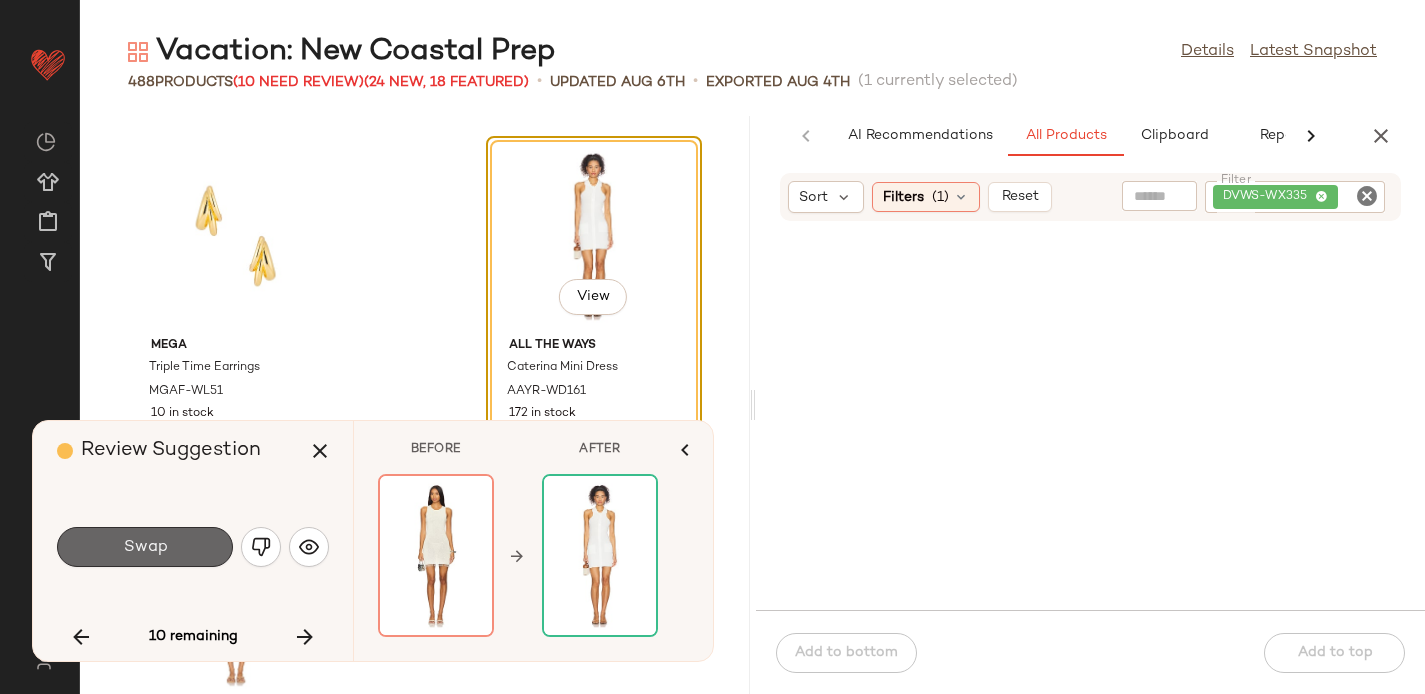 click on "Swap" 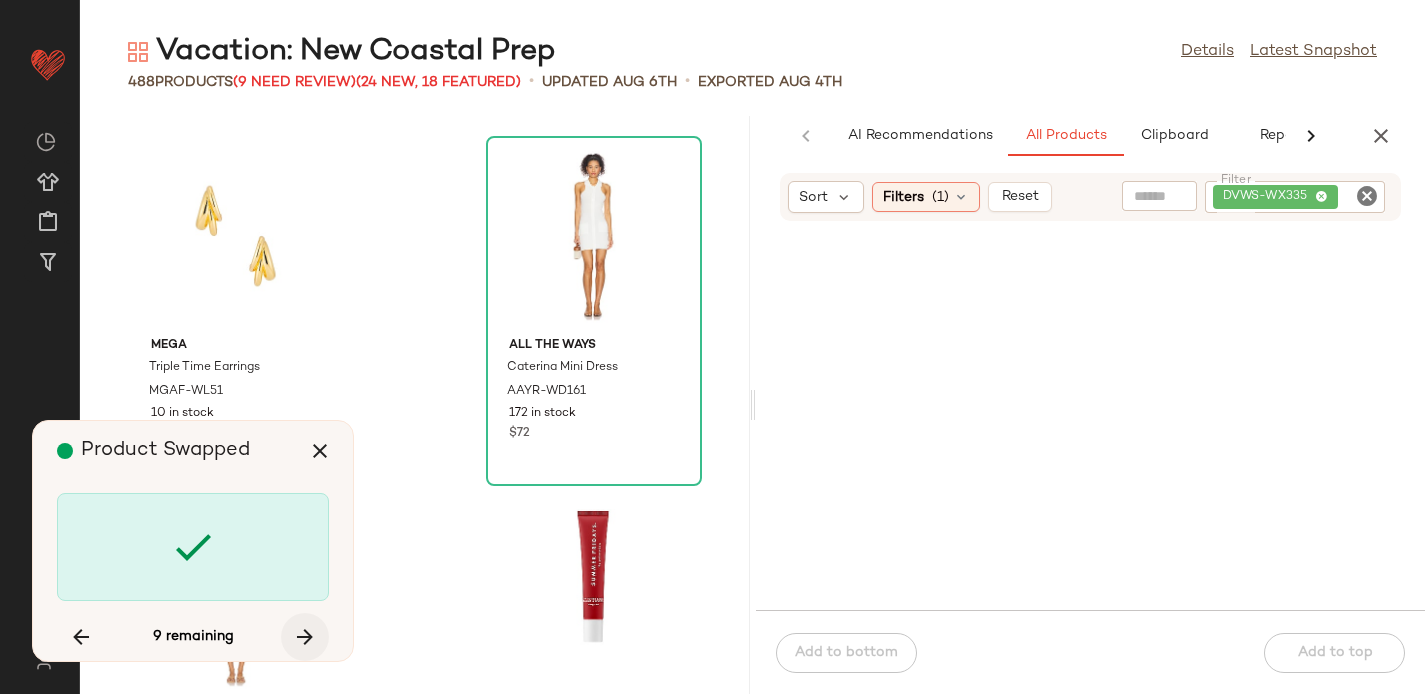 click at bounding box center (305, 637) 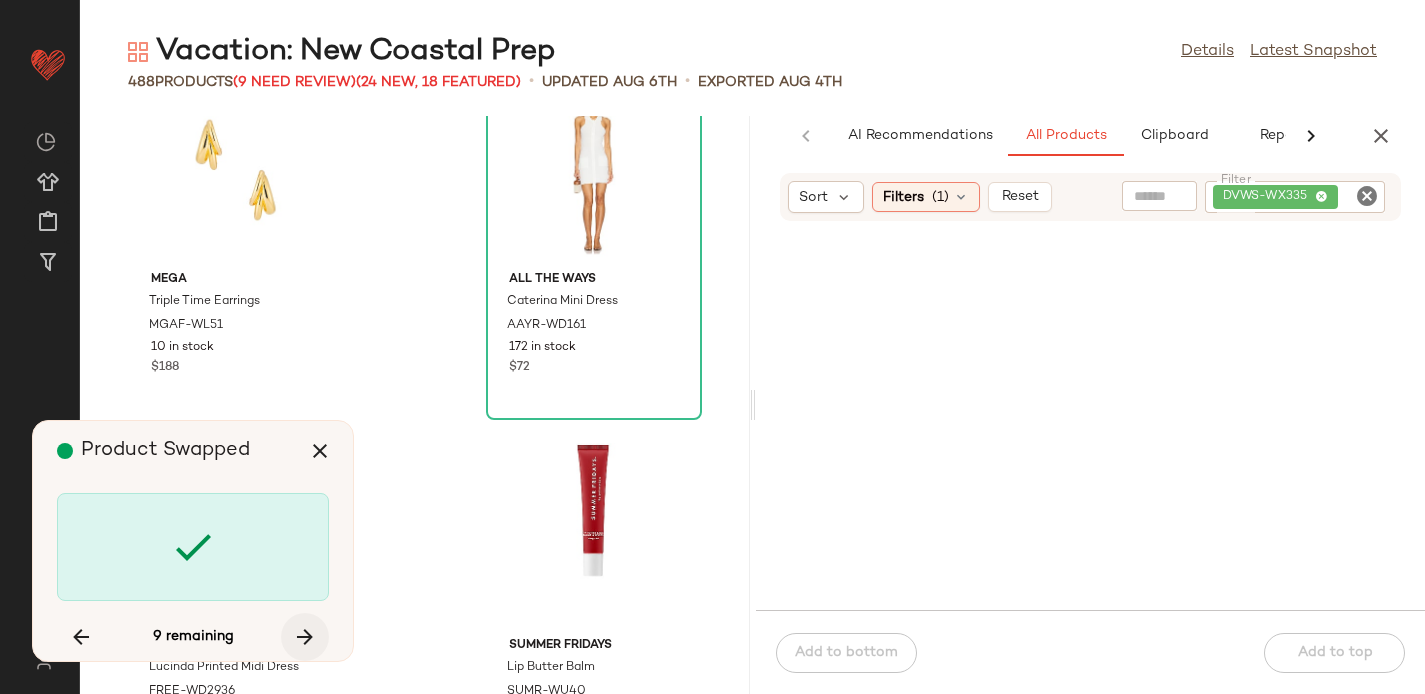 click at bounding box center (305, 637) 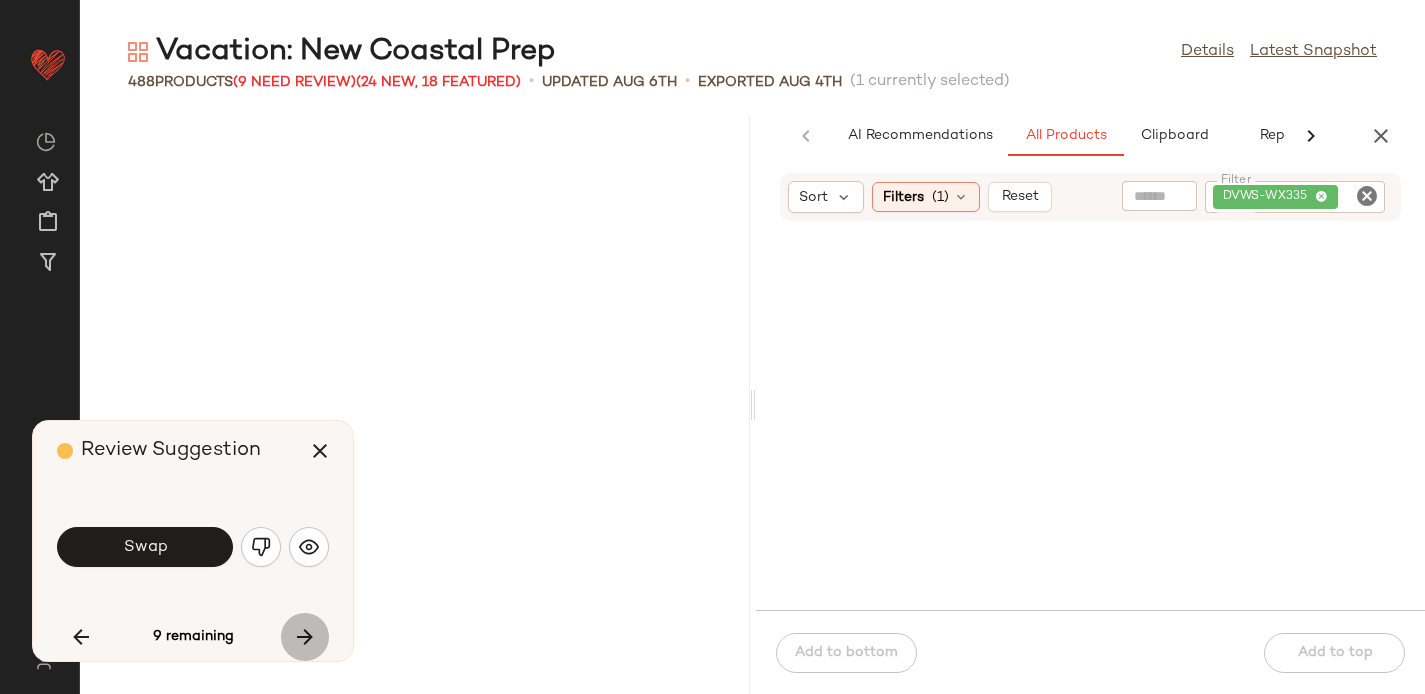 scroll, scrollTop: 81618, scrollLeft: 0, axis: vertical 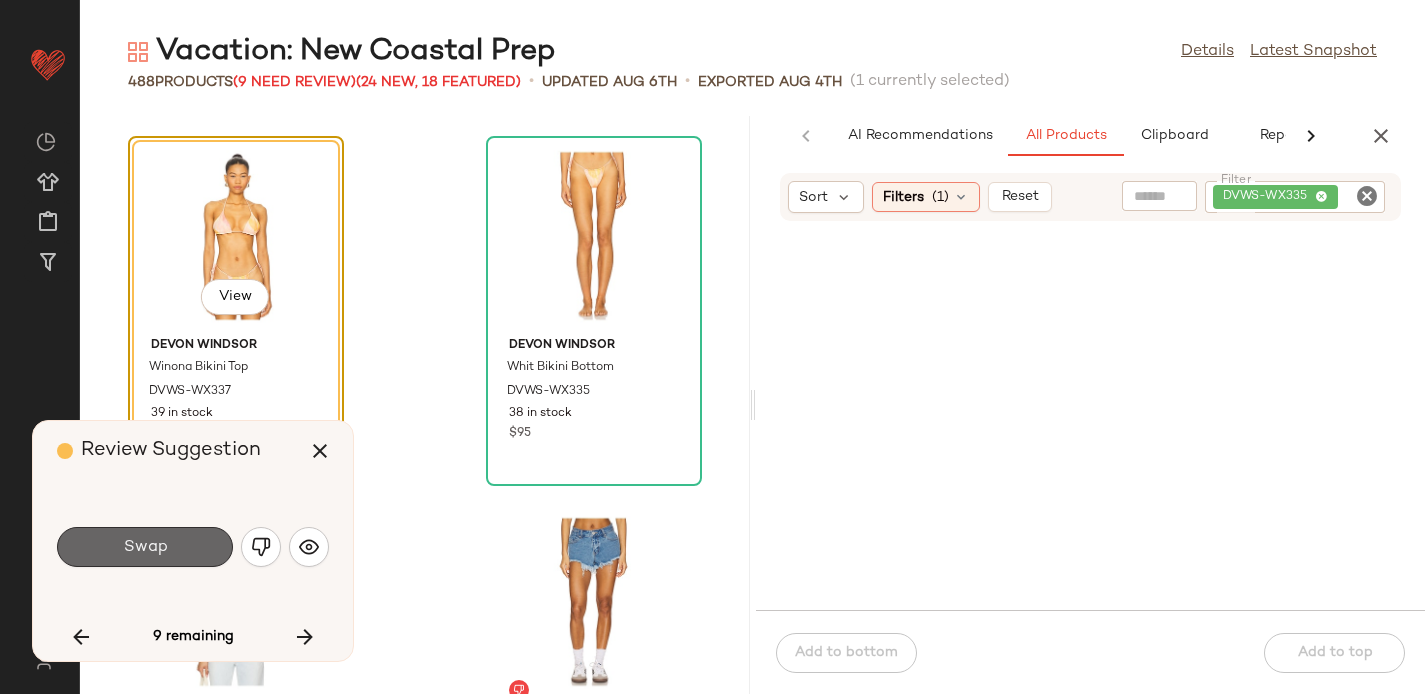 click on "Swap" 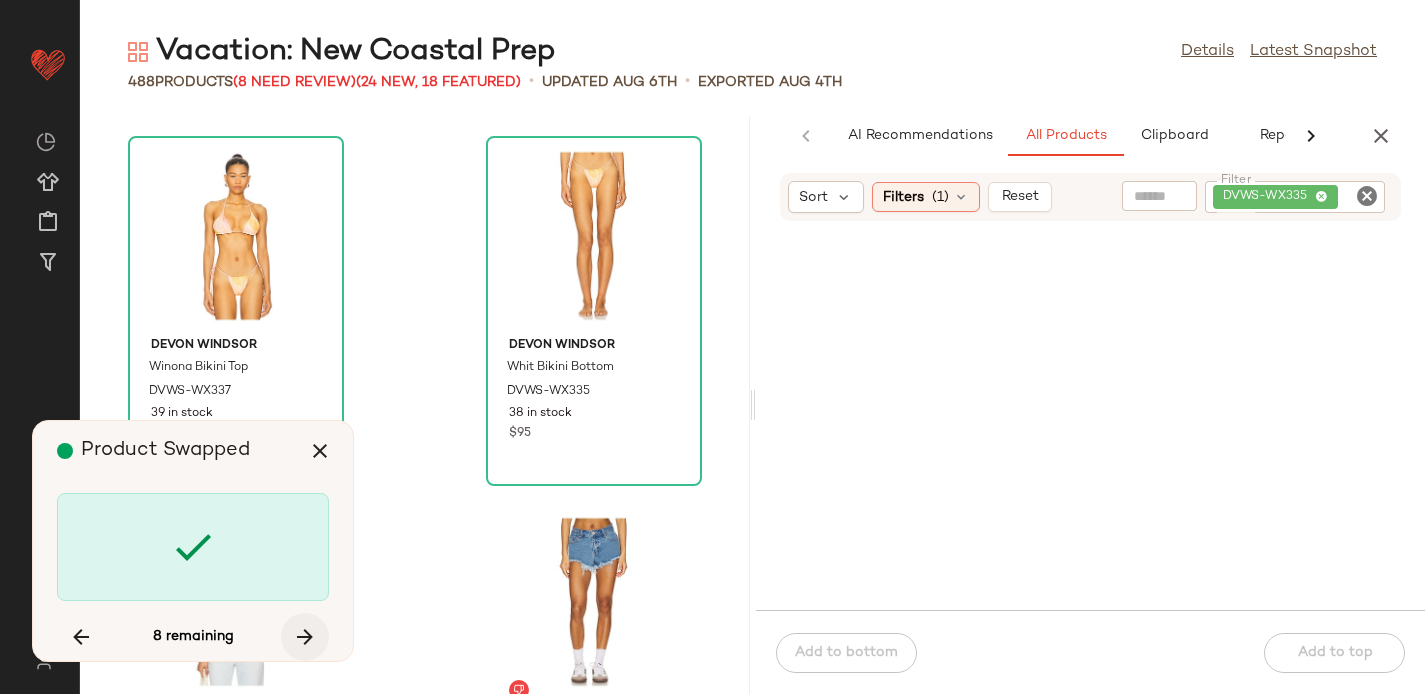 click at bounding box center [305, 637] 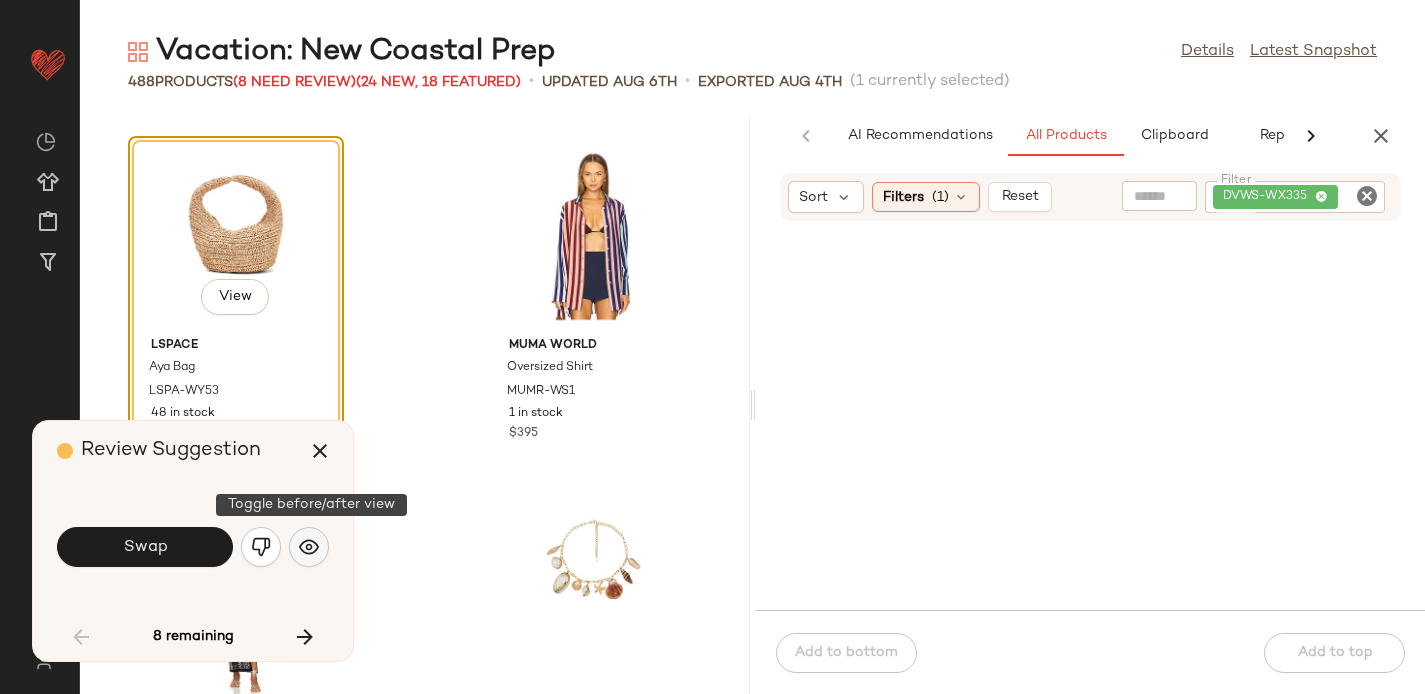 click 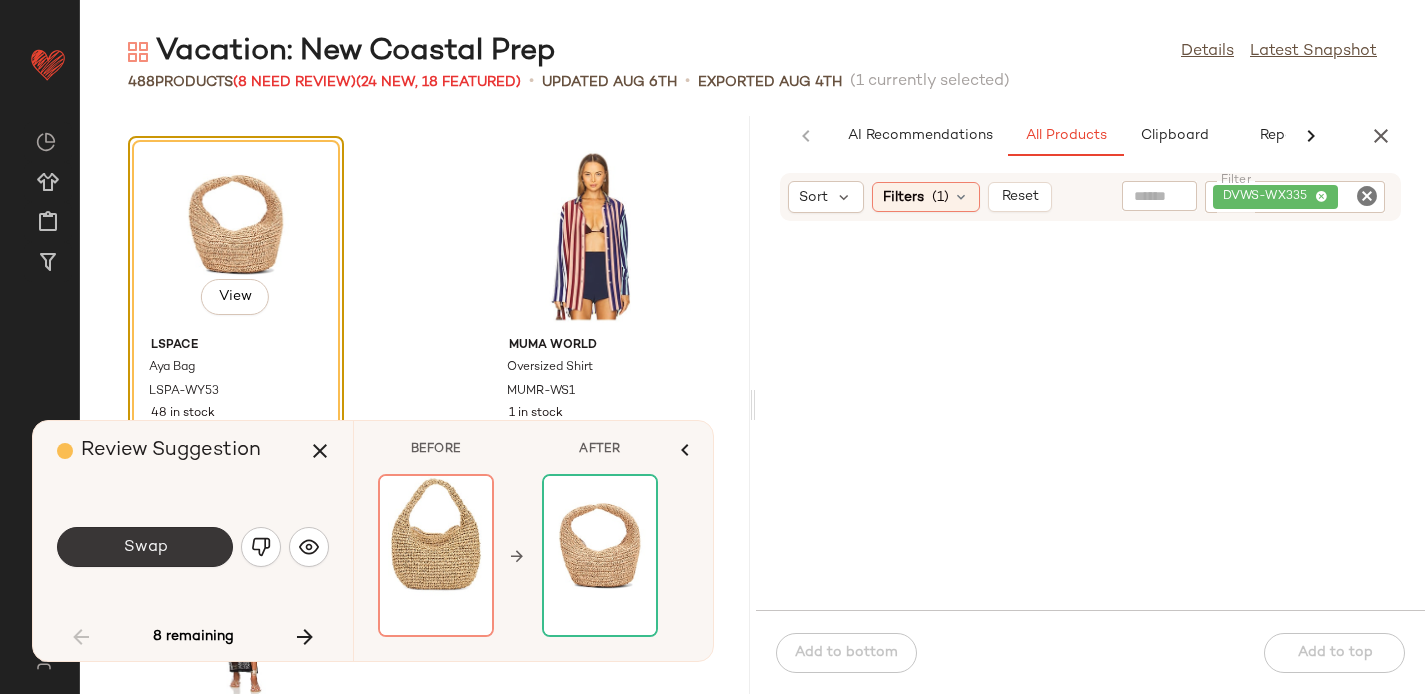 click on "Swap" 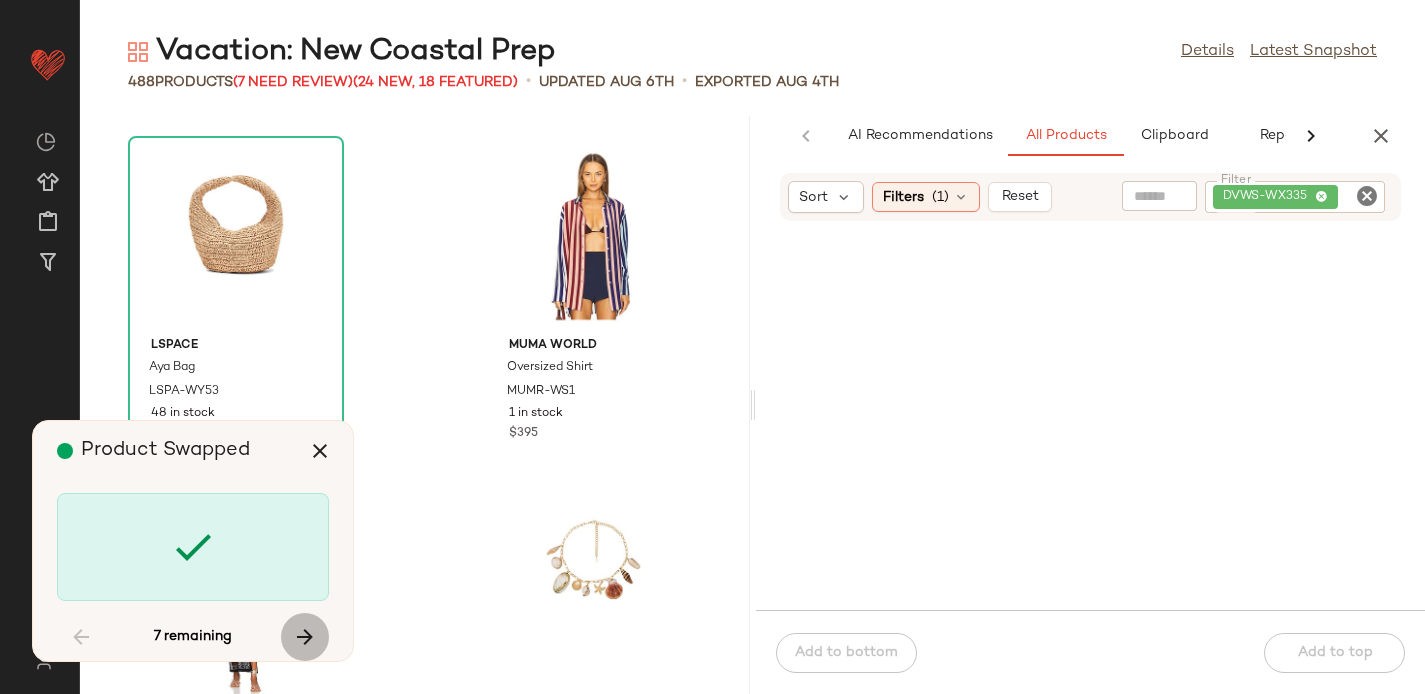 click at bounding box center (305, 637) 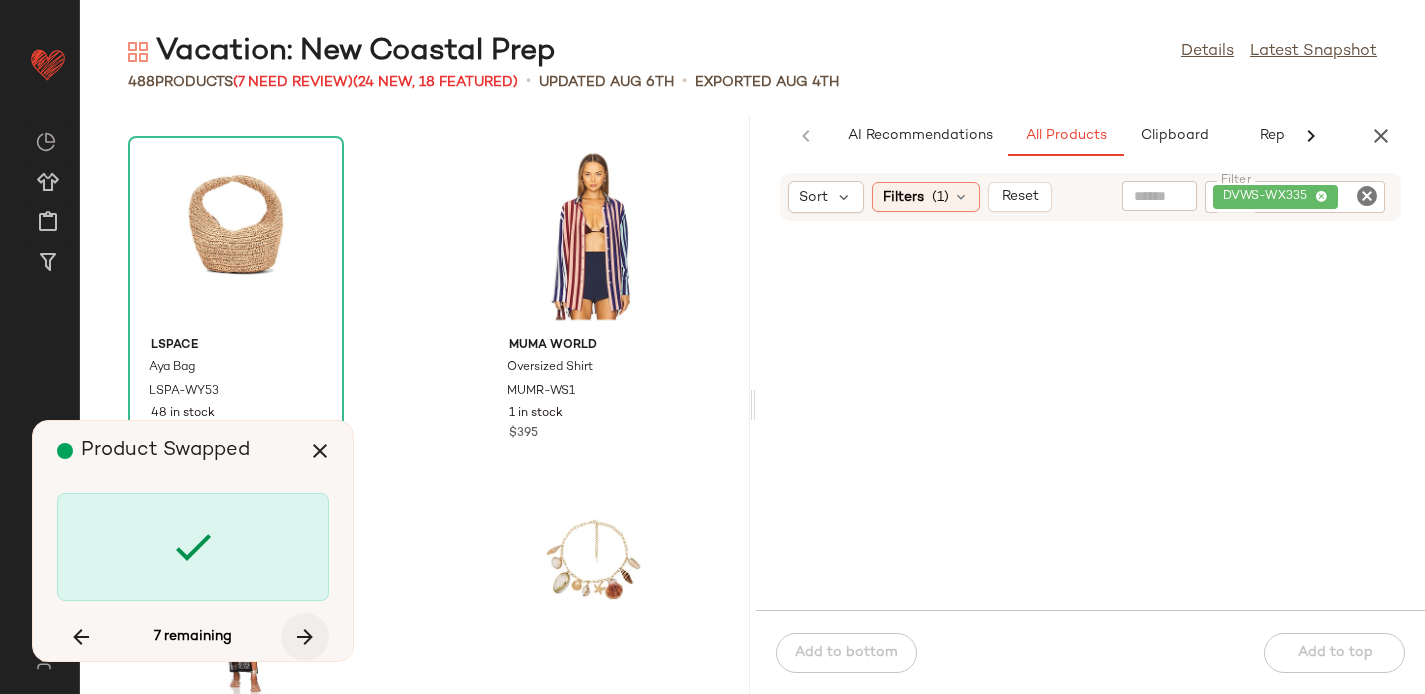 click at bounding box center (305, 637) 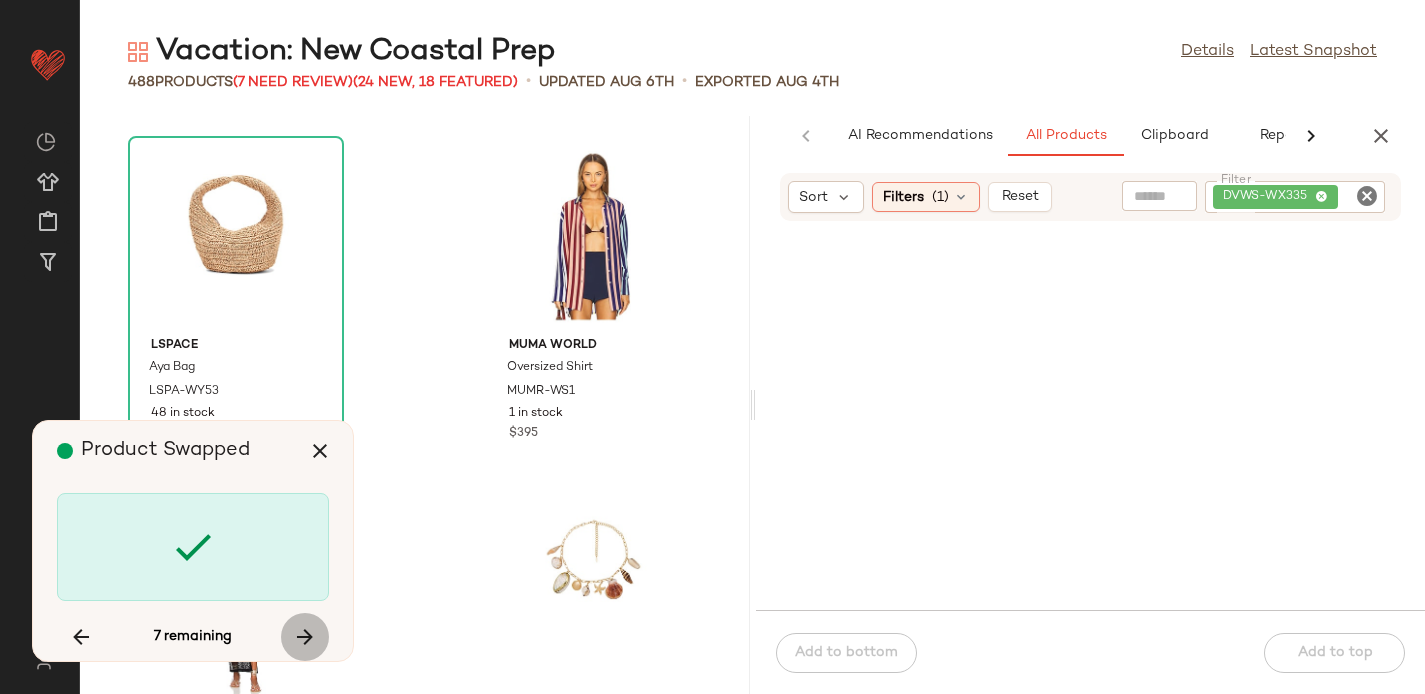 click at bounding box center [305, 637] 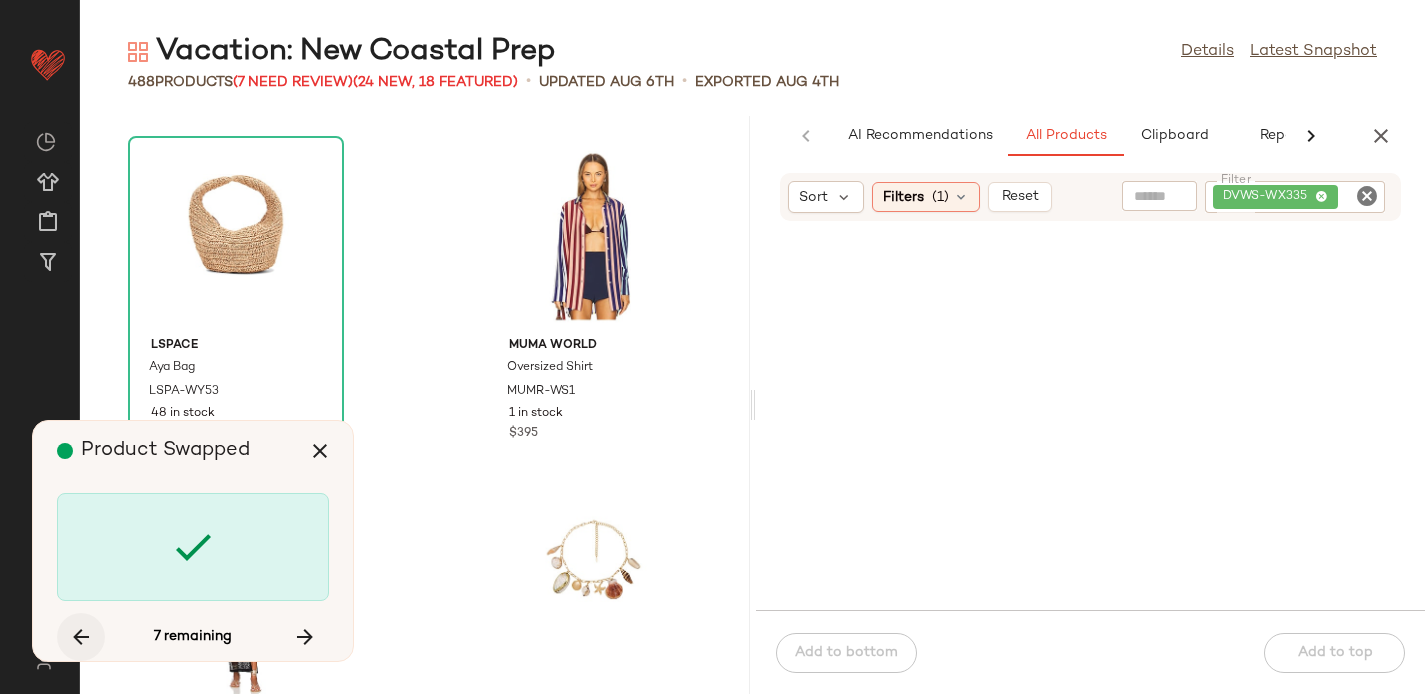click at bounding box center (81, 637) 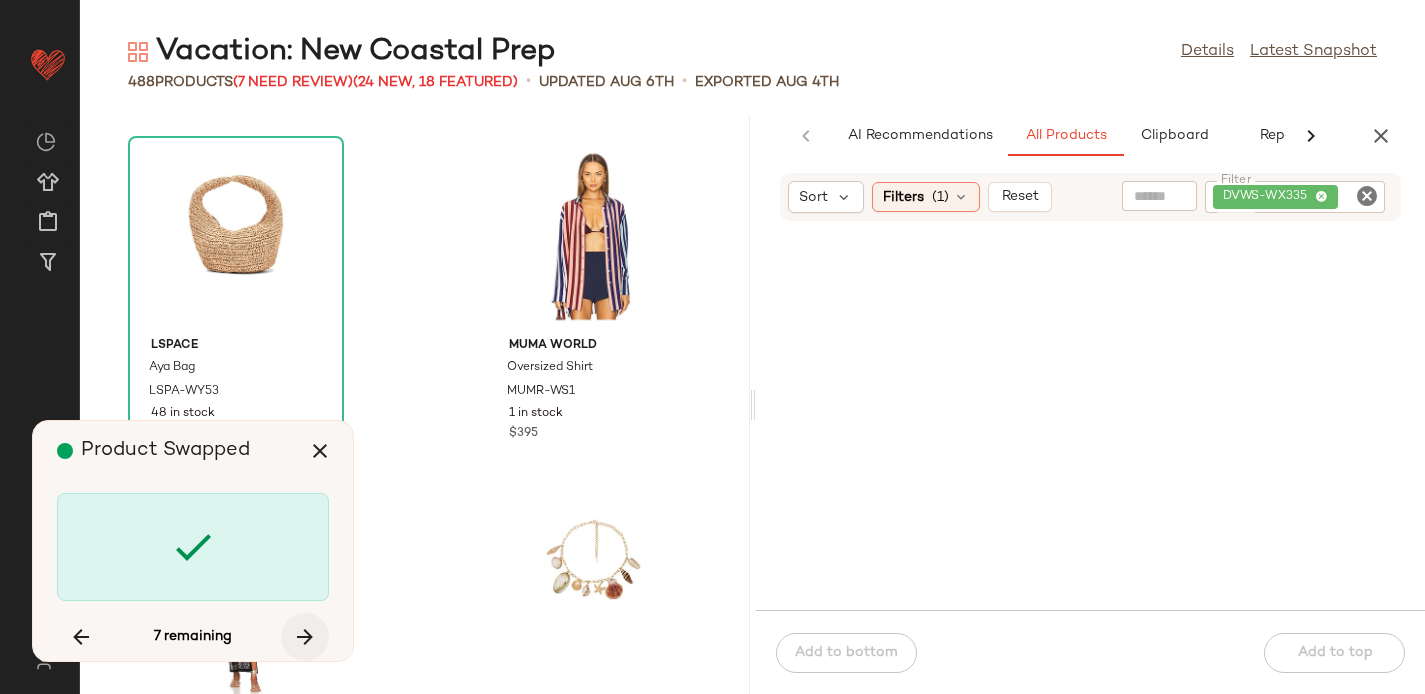 click at bounding box center (305, 637) 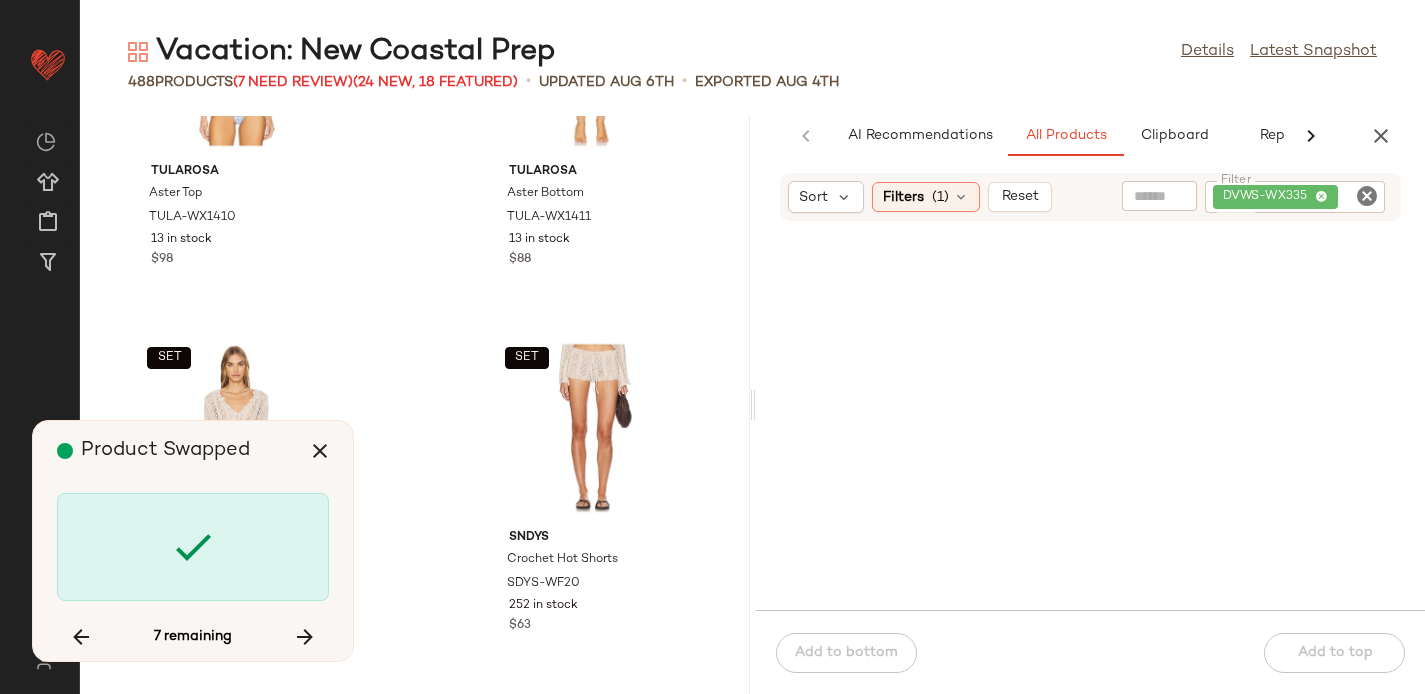 scroll, scrollTop: 84778, scrollLeft: 0, axis: vertical 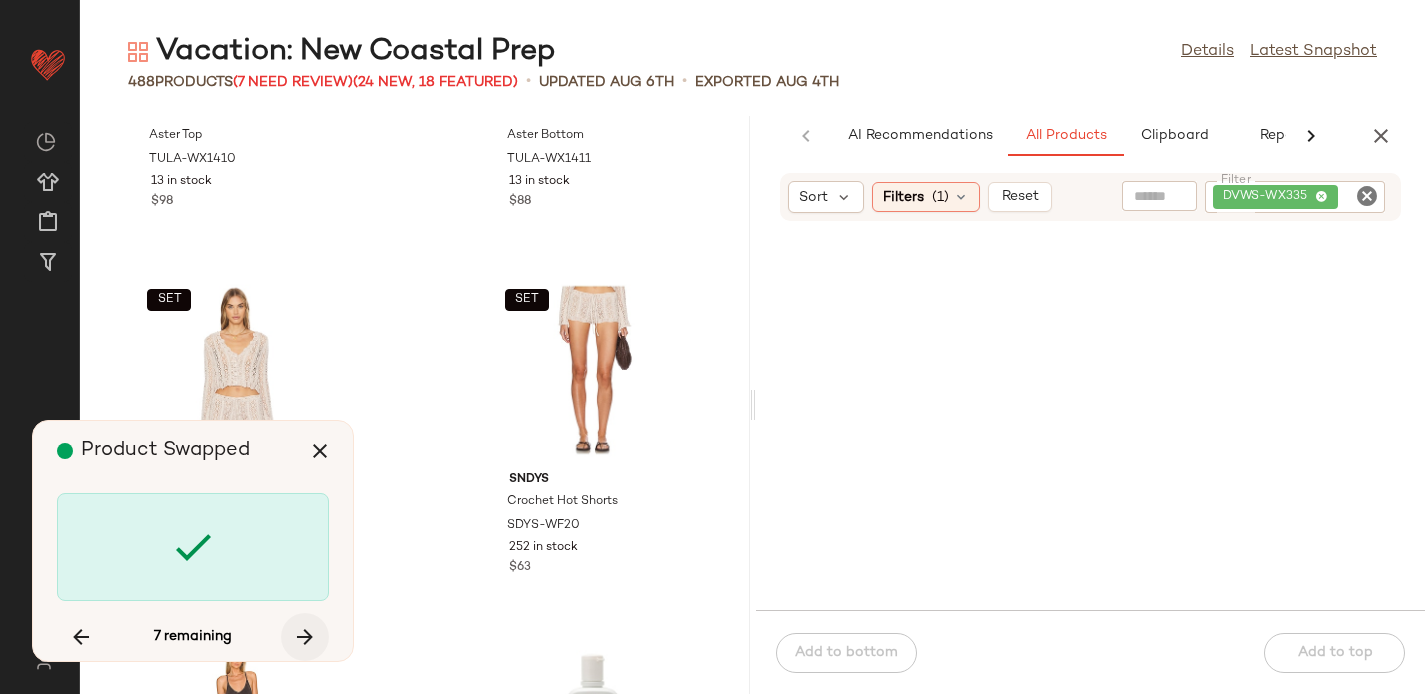 click at bounding box center (305, 637) 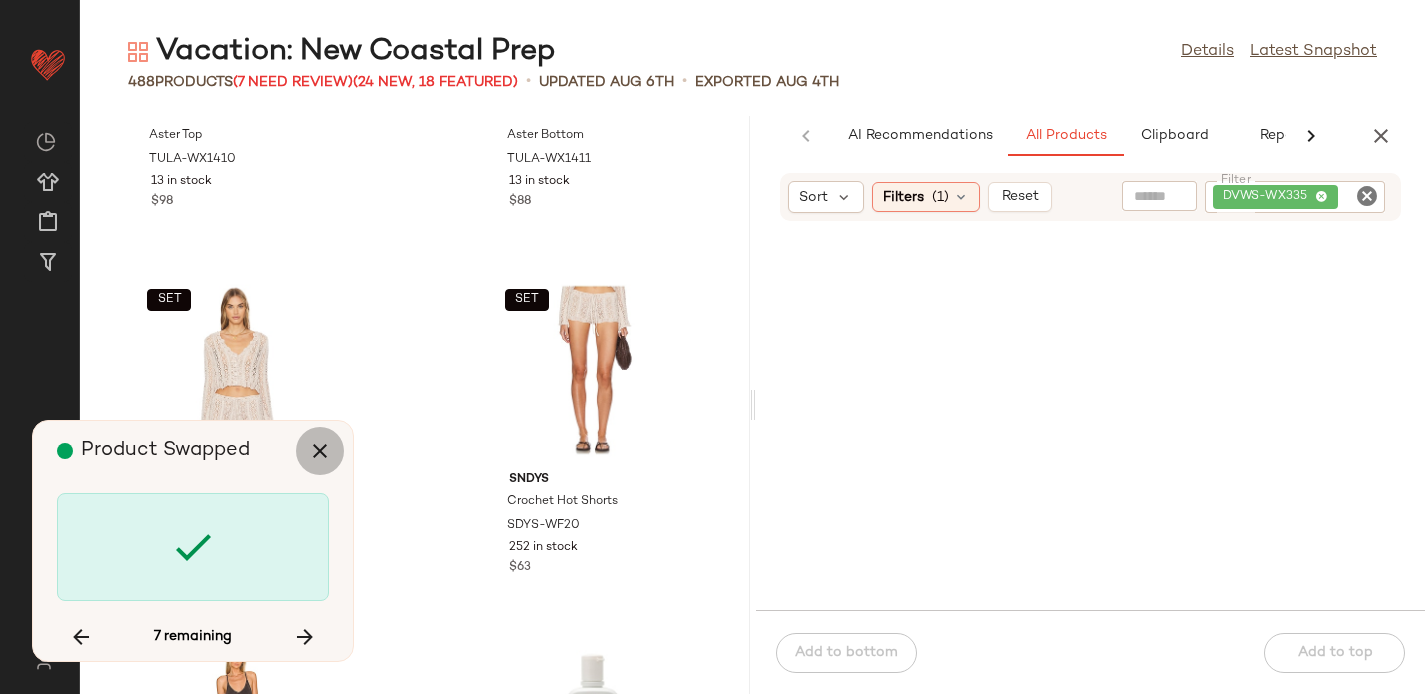 click at bounding box center [320, 451] 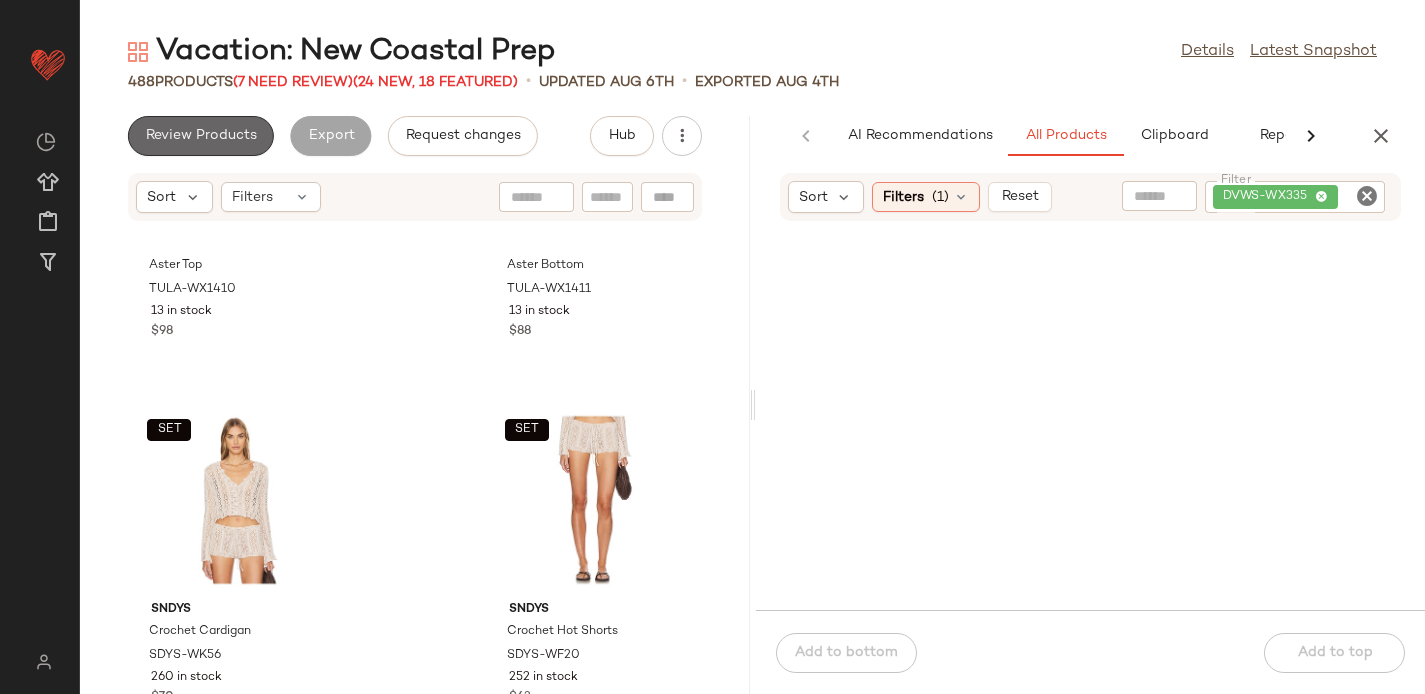 click on "Review Products" 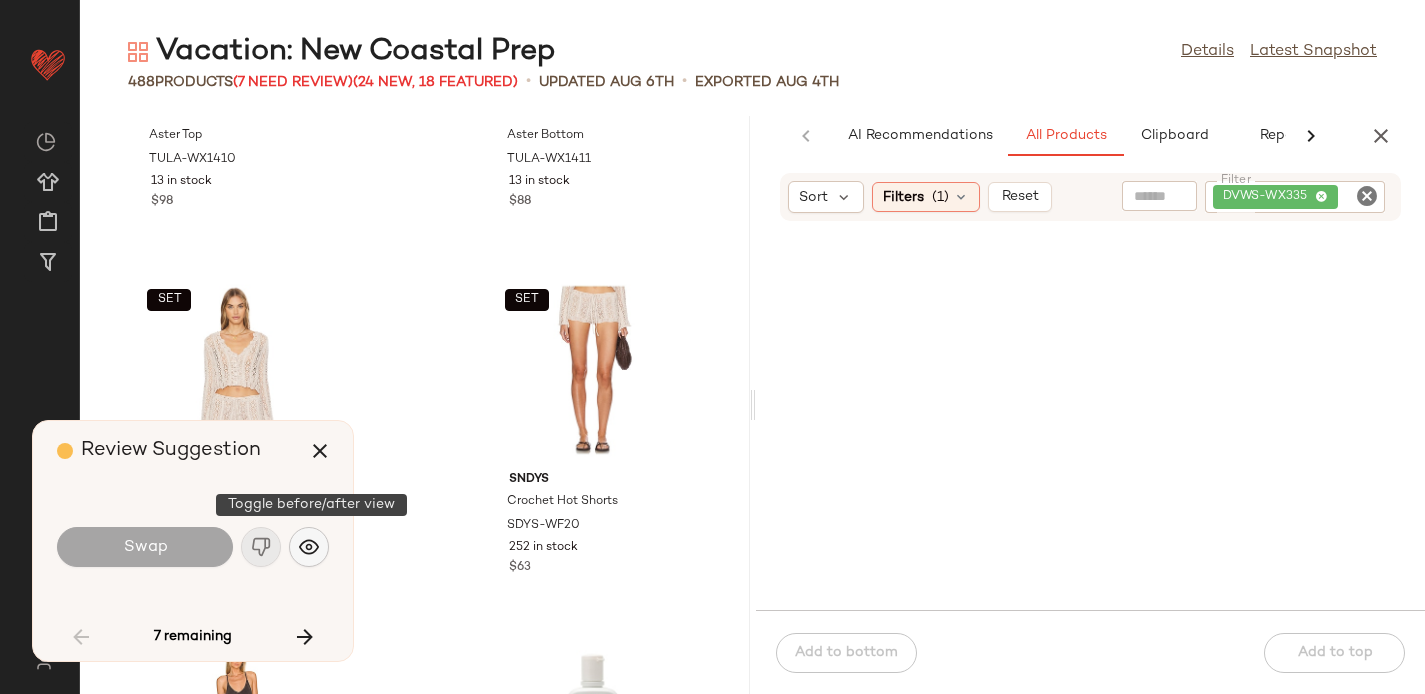 click at bounding box center [309, 547] 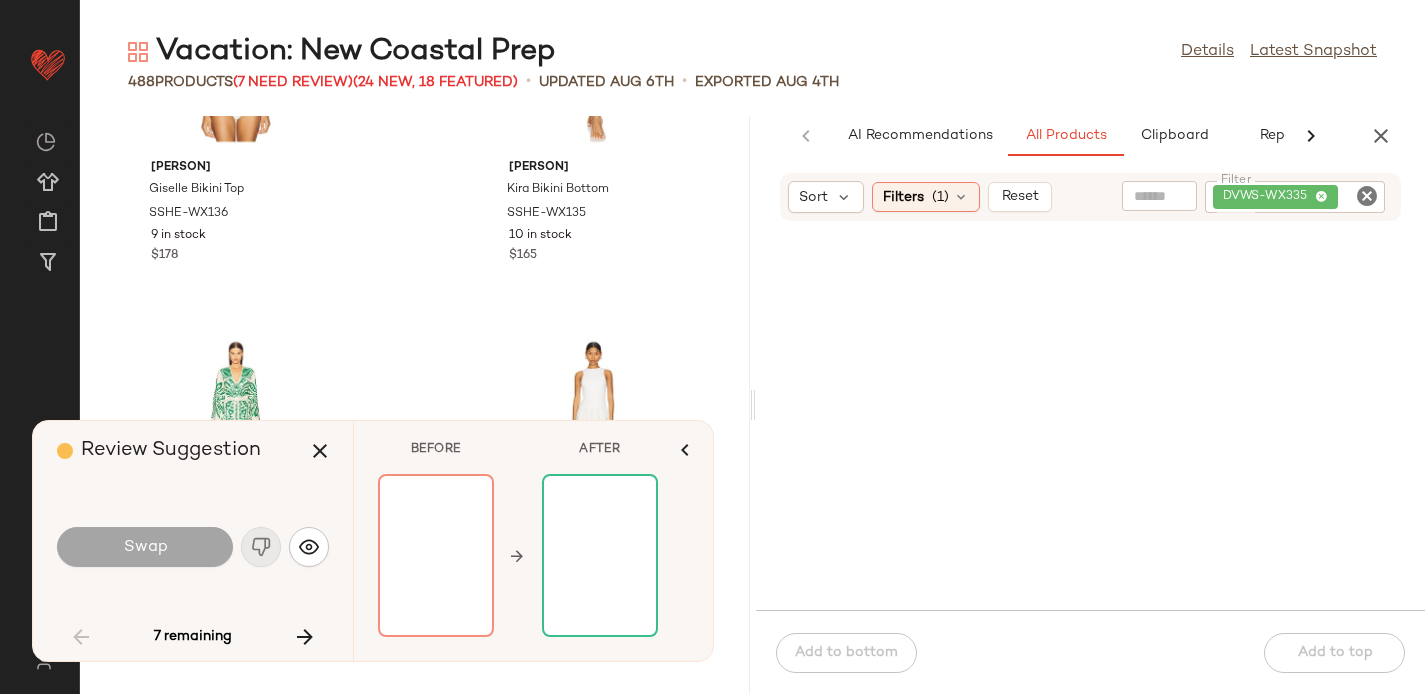 scroll, scrollTop: 86195, scrollLeft: 0, axis: vertical 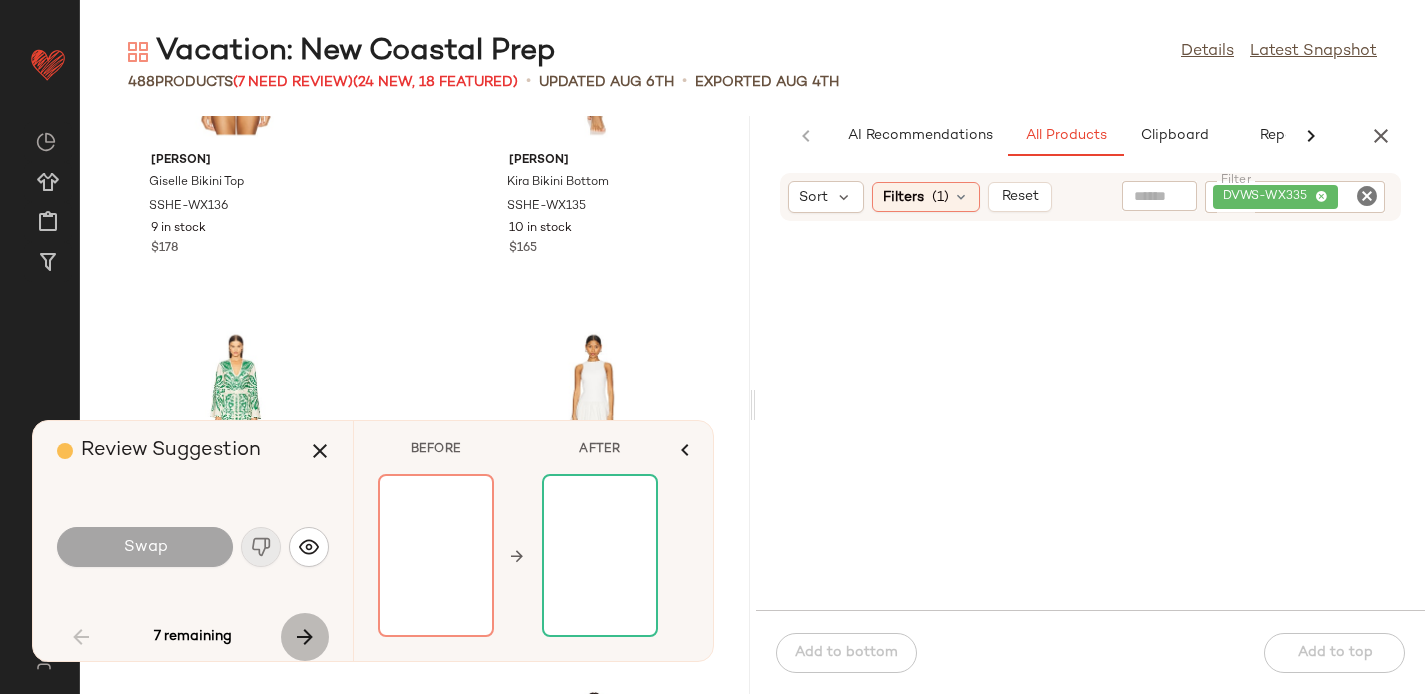 click at bounding box center [305, 637] 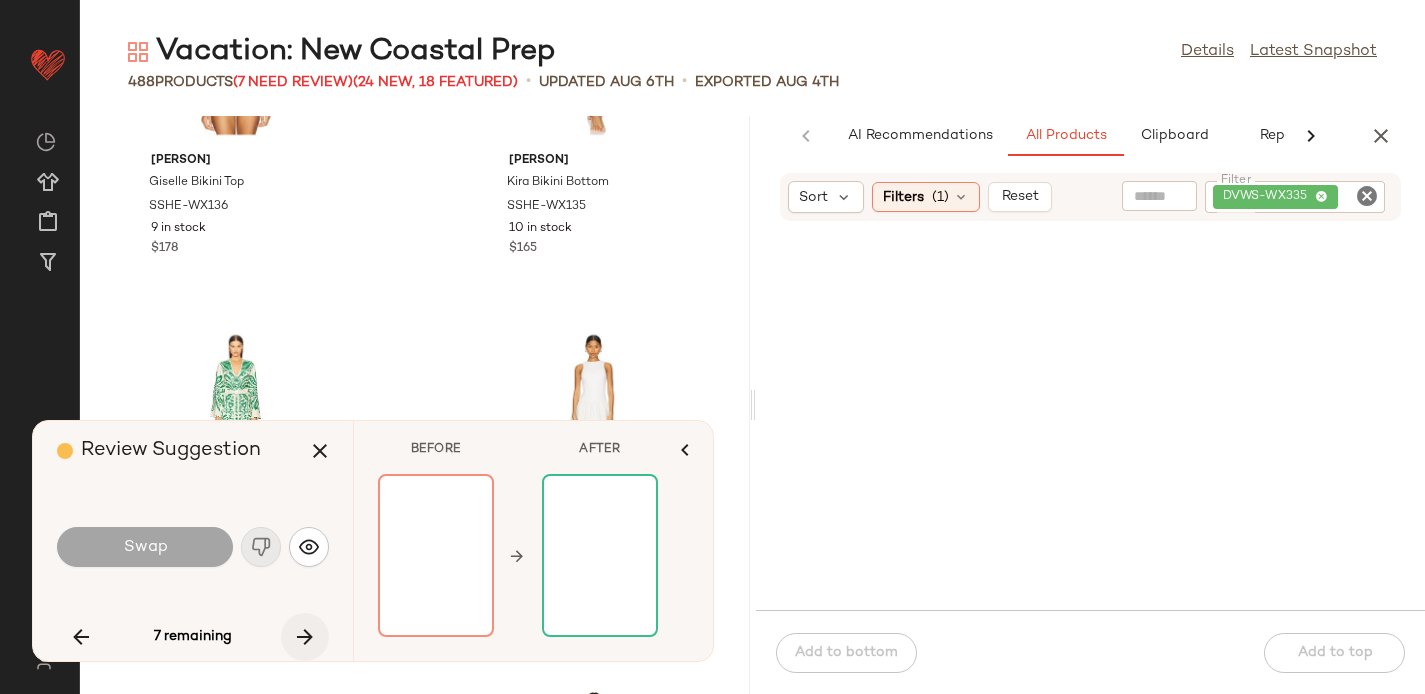 click at bounding box center [305, 637] 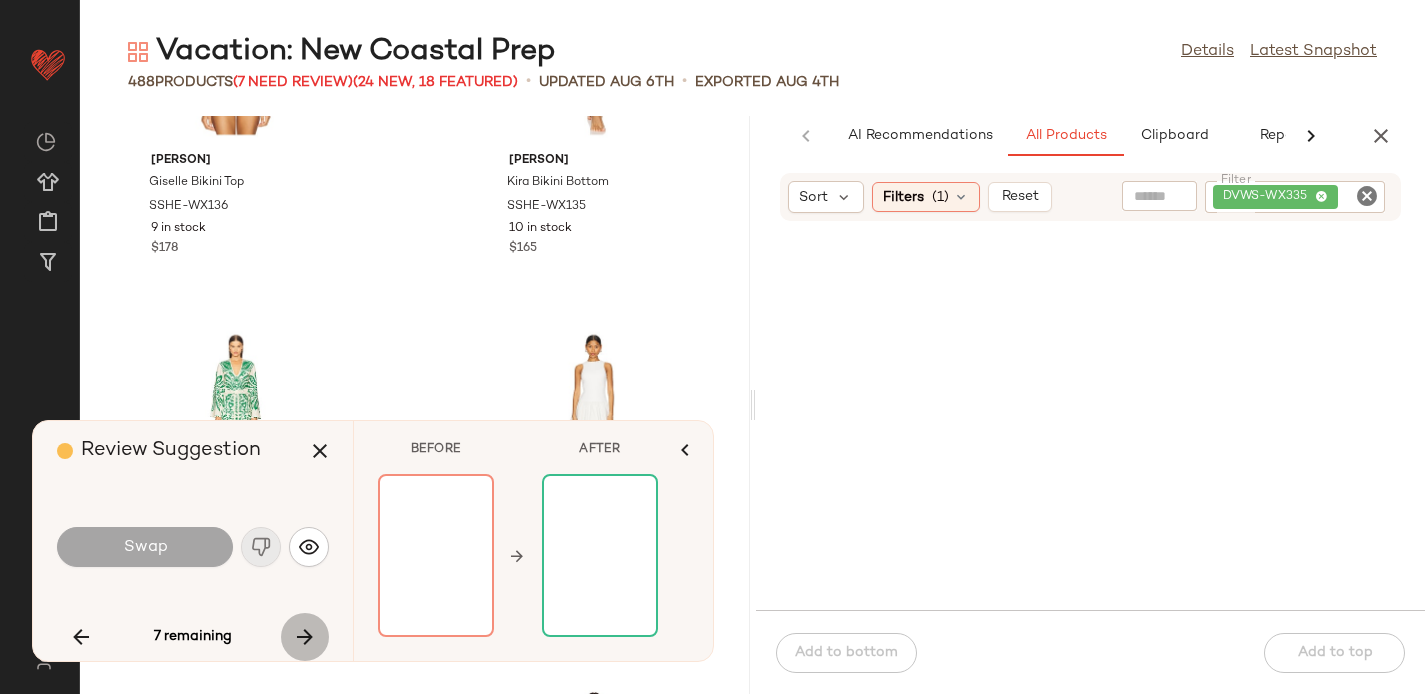click at bounding box center [305, 637] 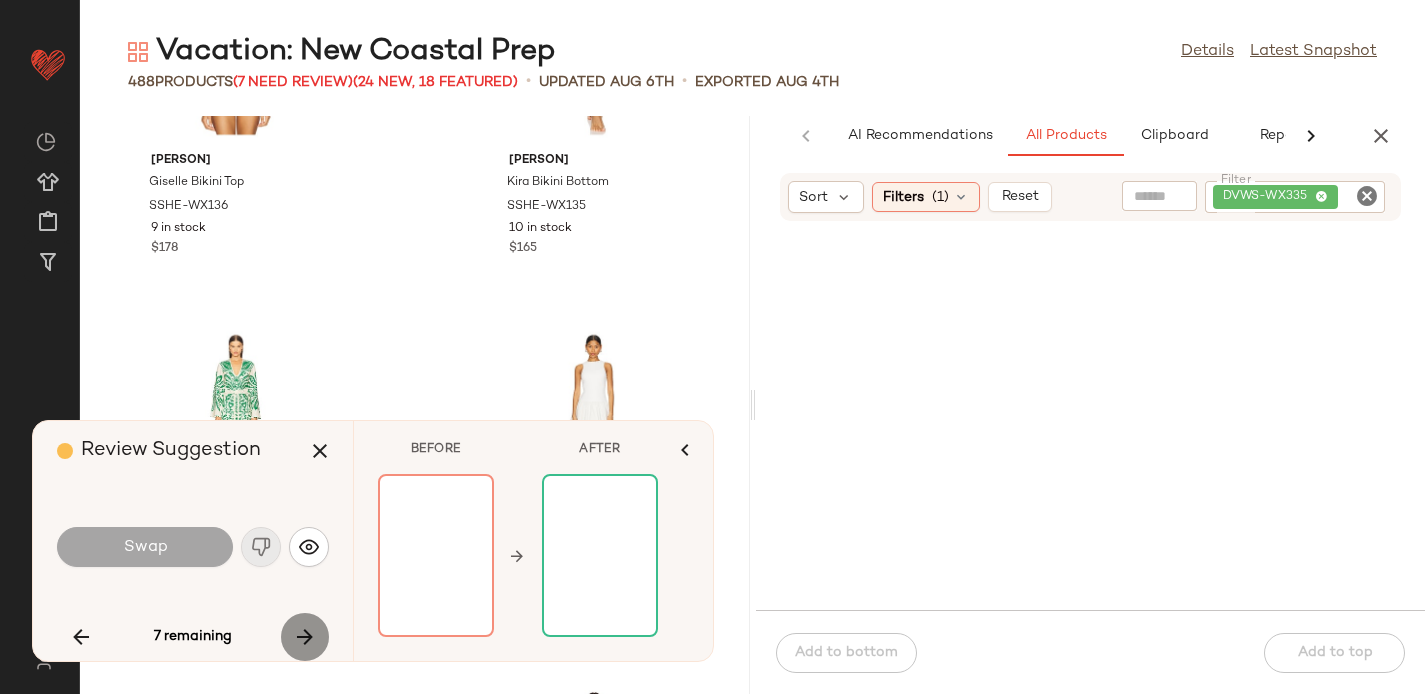 click at bounding box center [305, 637] 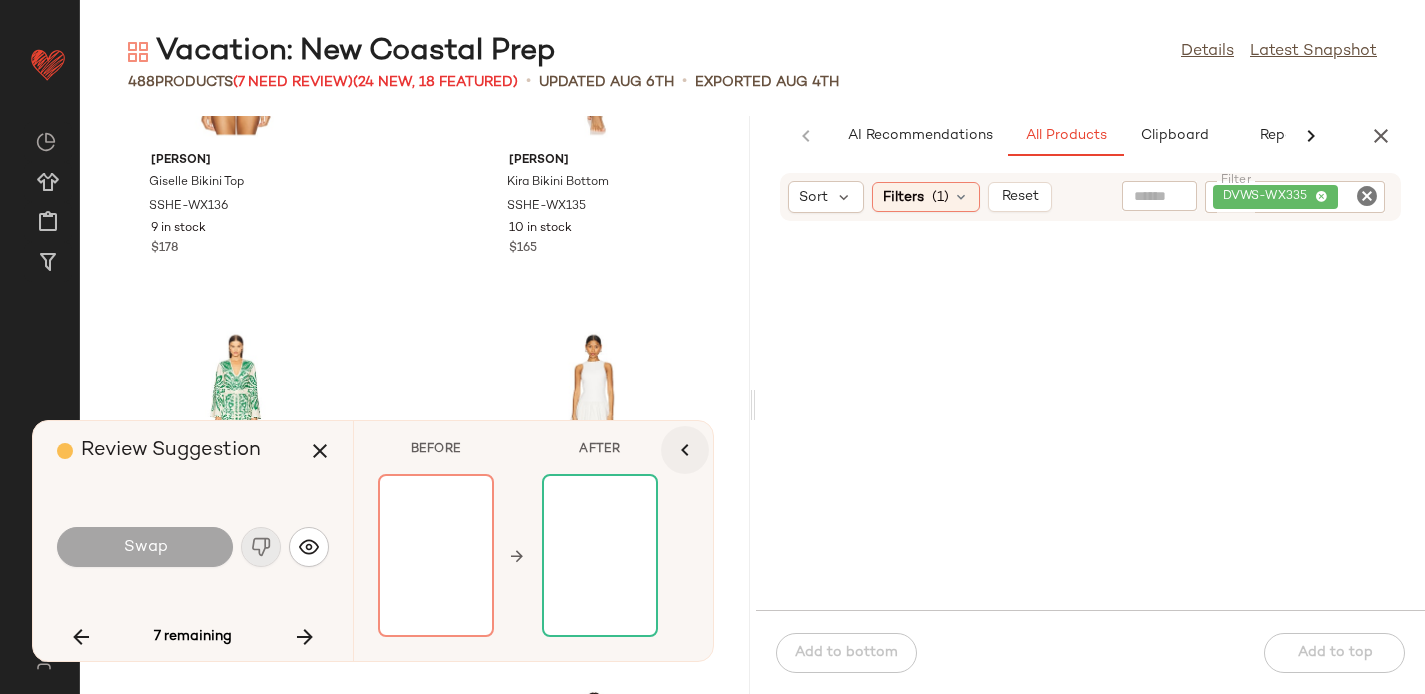 click at bounding box center [685, 450] 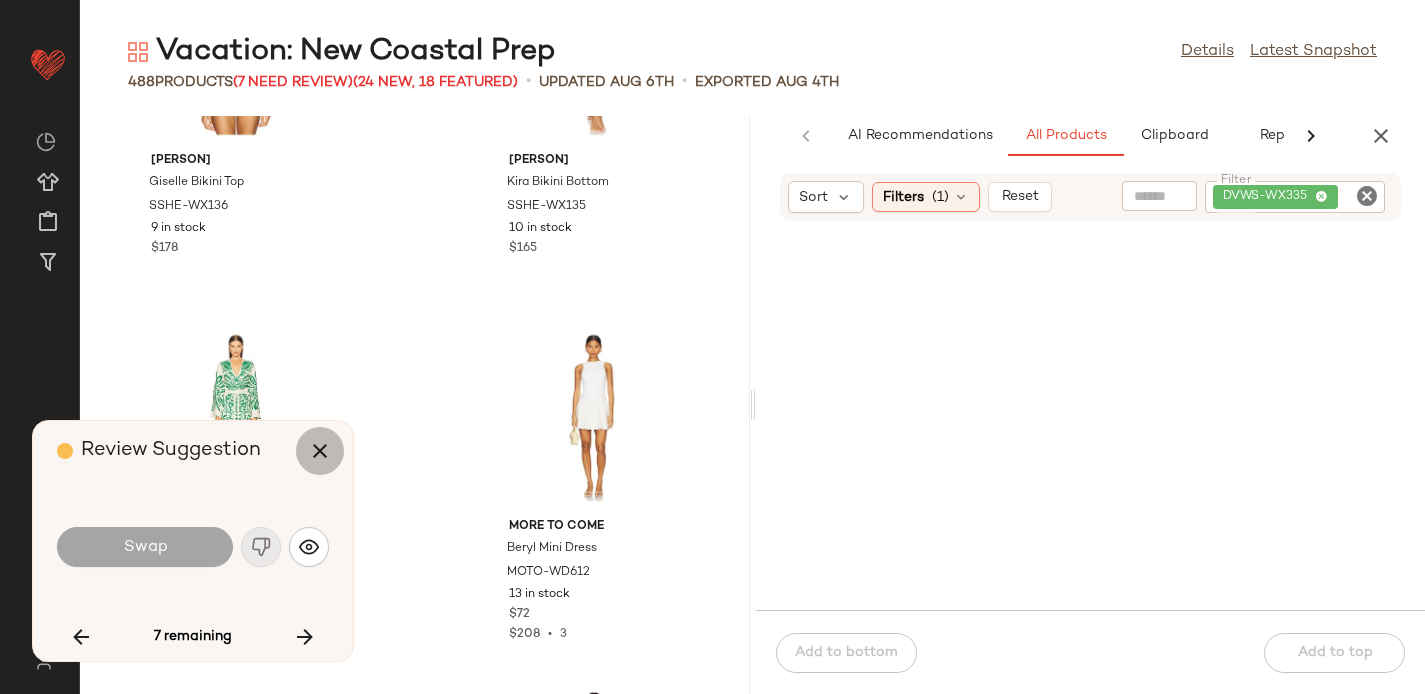 click at bounding box center [320, 451] 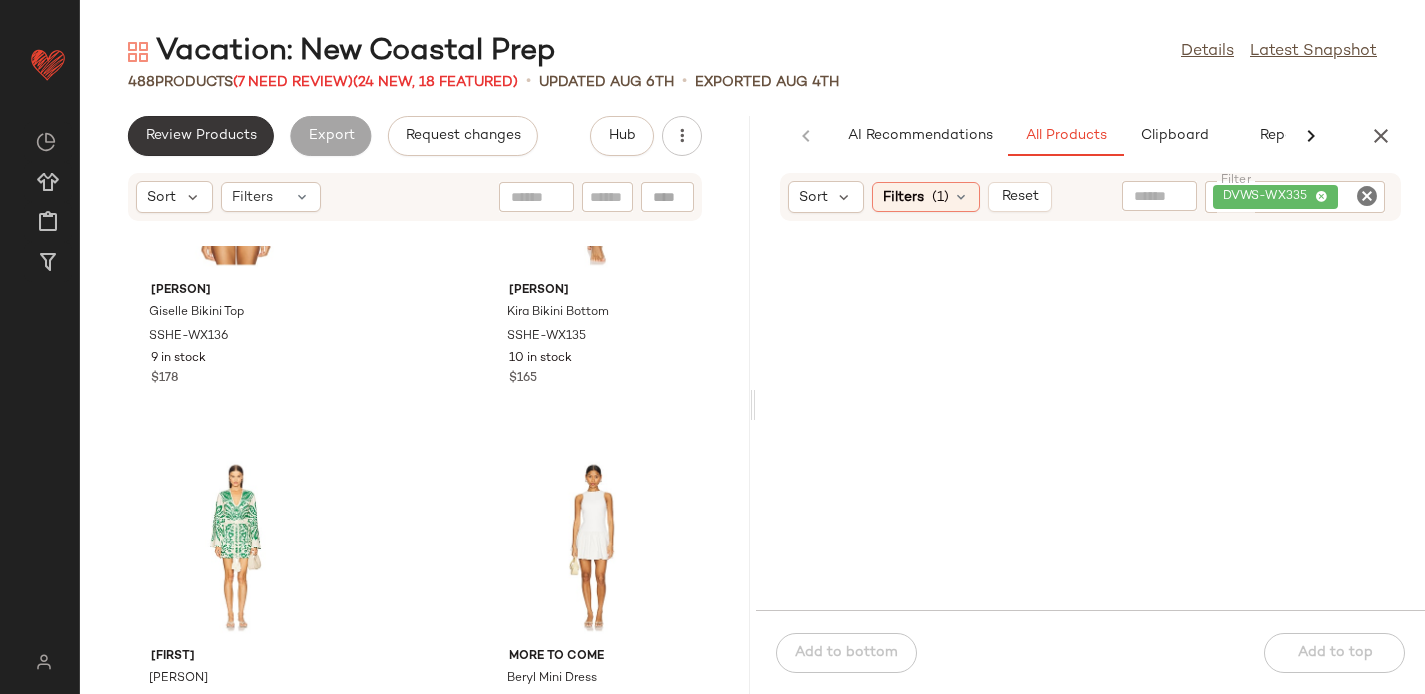 click on "Review Products" at bounding box center [201, 136] 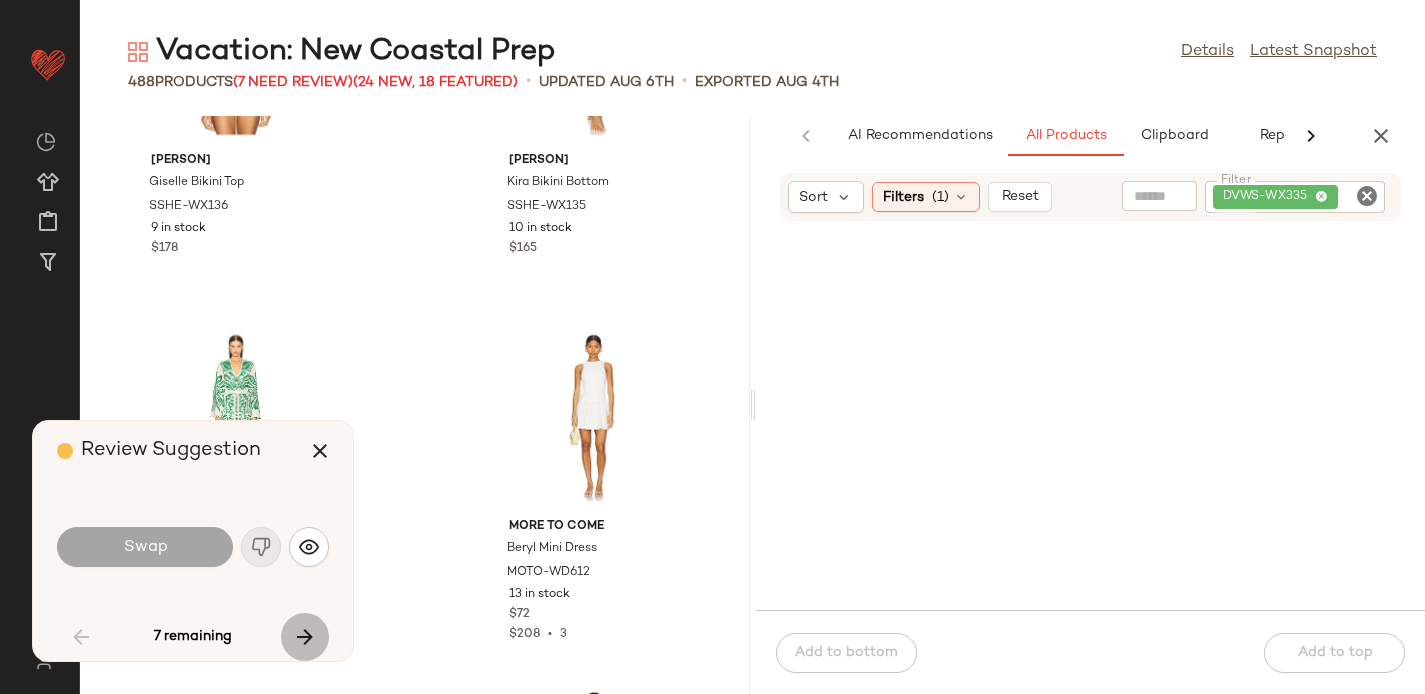 click at bounding box center (305, 637) 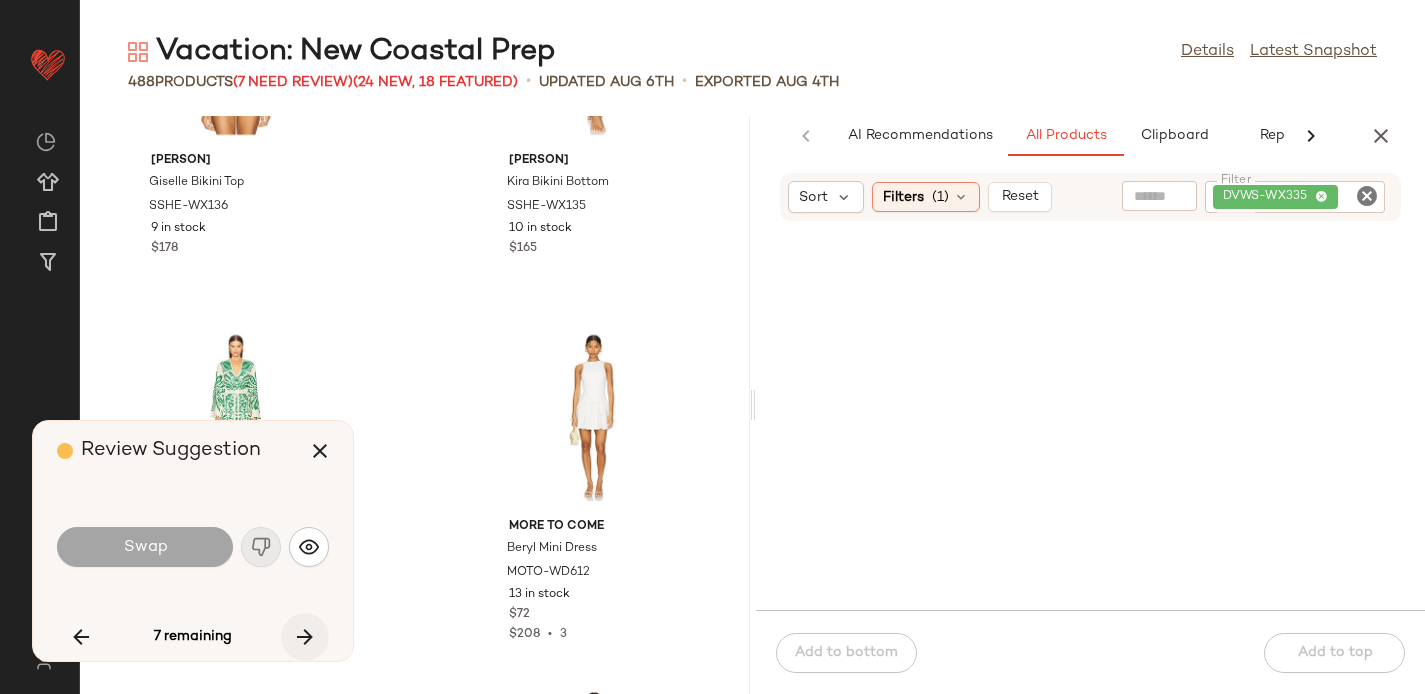 click at bounding box center (305, 637) 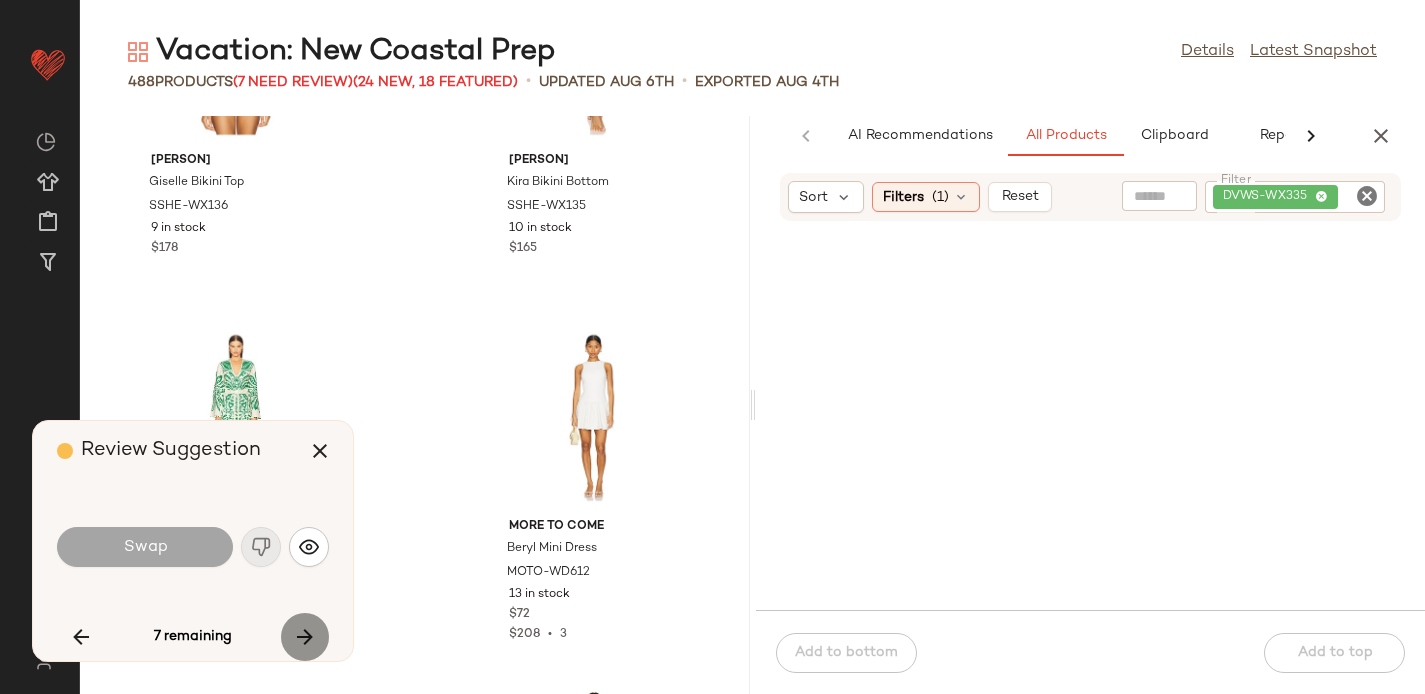click at bounding box center (305, 637) 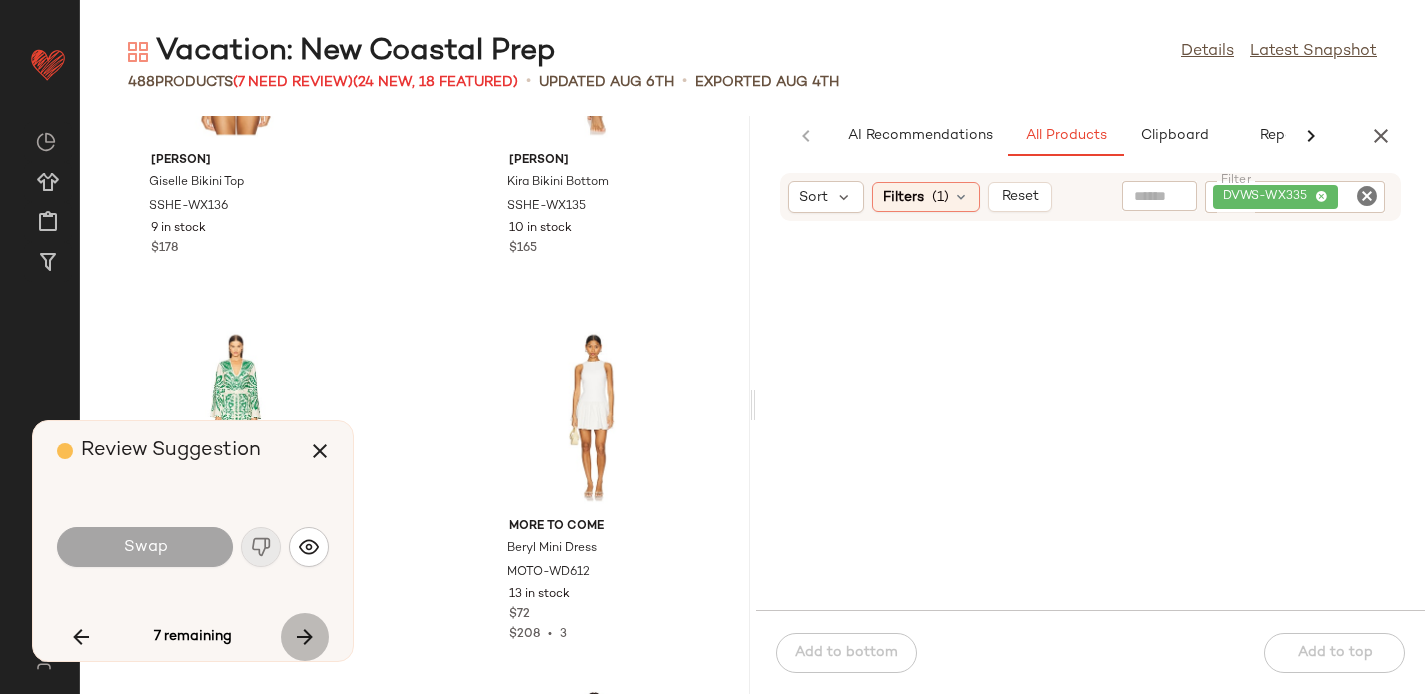 click at bounding box center (305, 637) 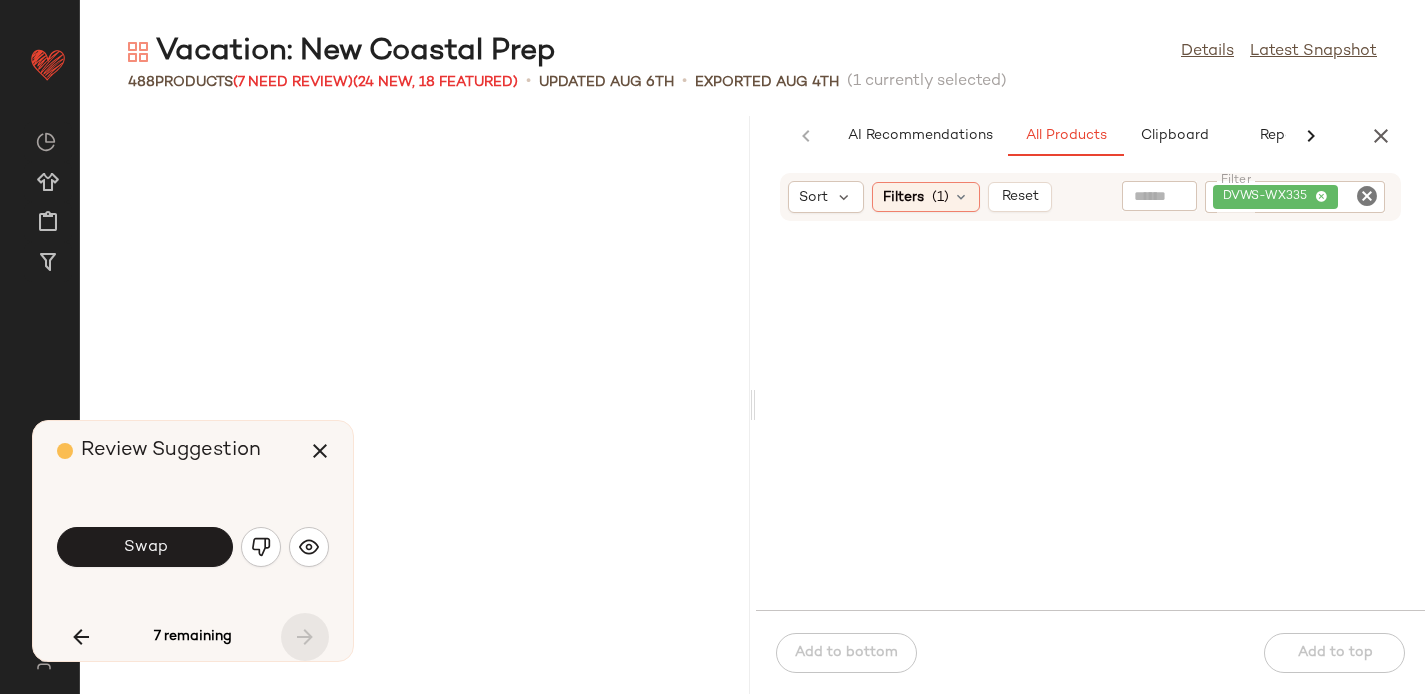 scroll, scrollTop: 82716, scrollLeft: 0, axis: vertical 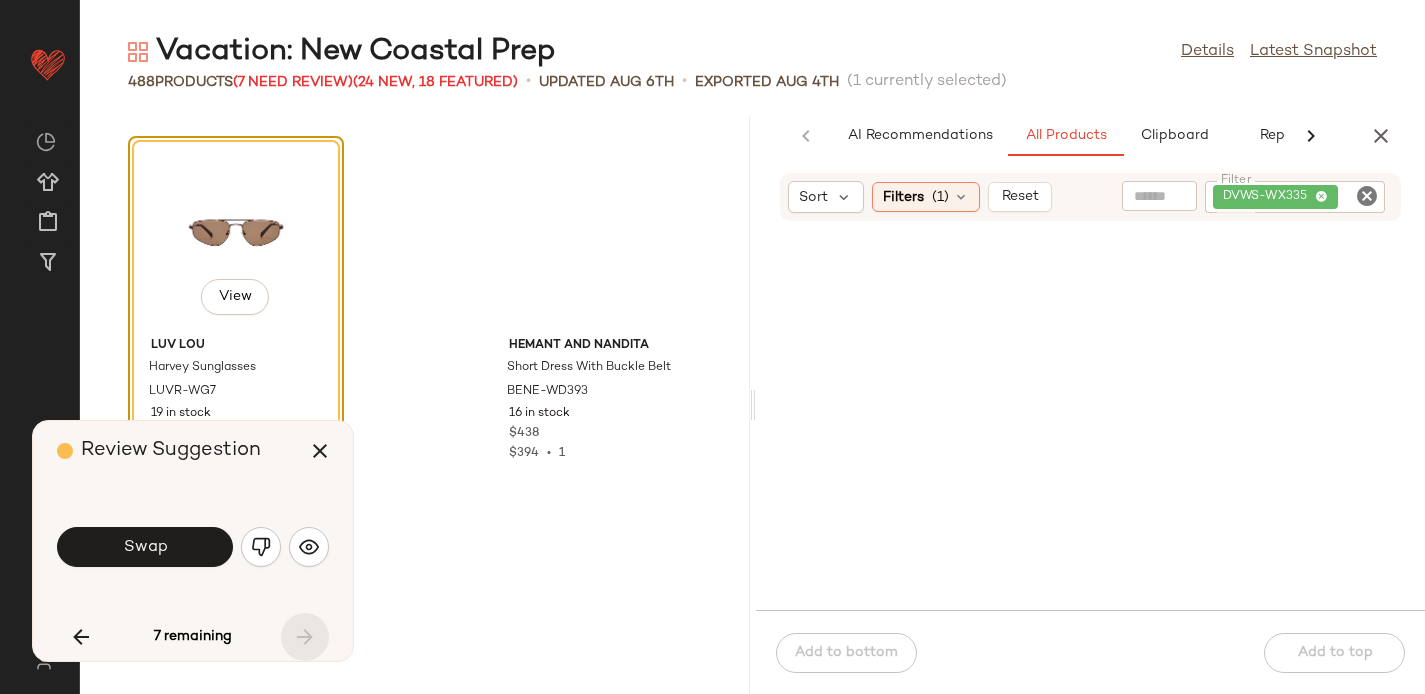 click on "7 remaining" at bounding box center [193, 637] 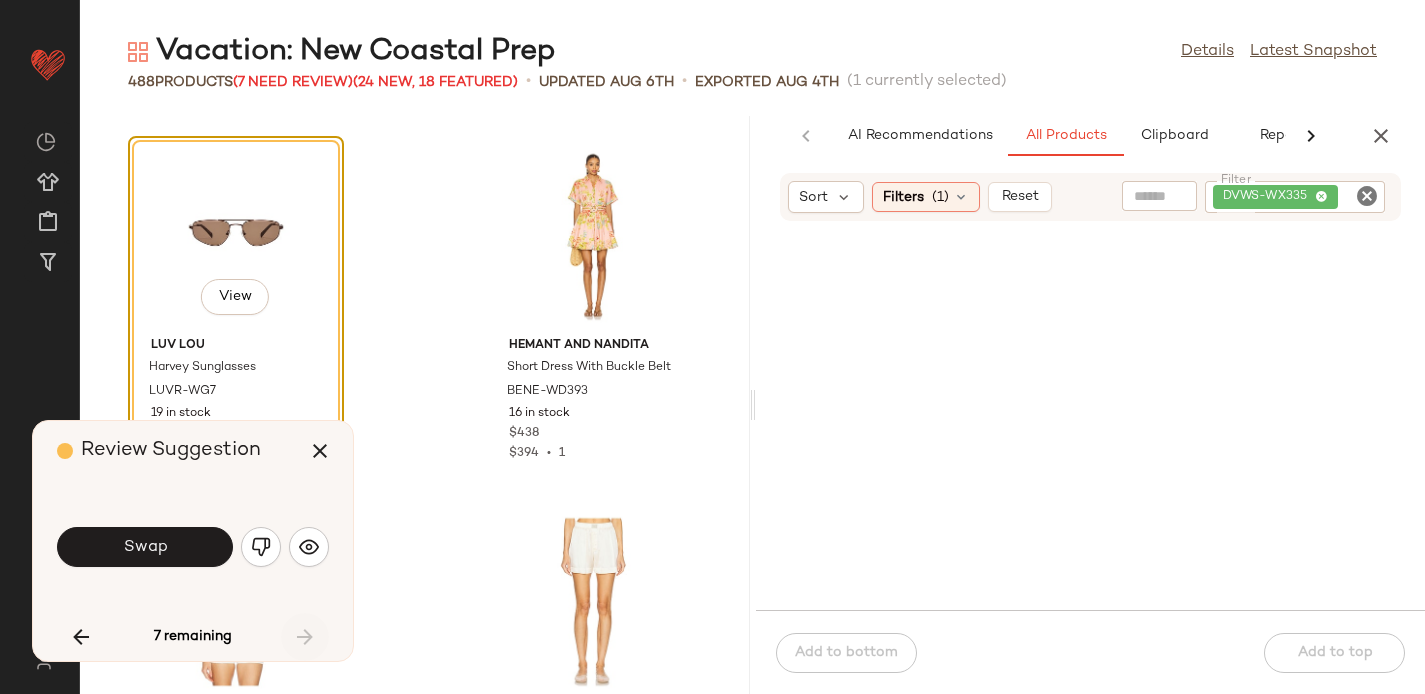 click on "7 remaining" at bounding box center [193, 637] 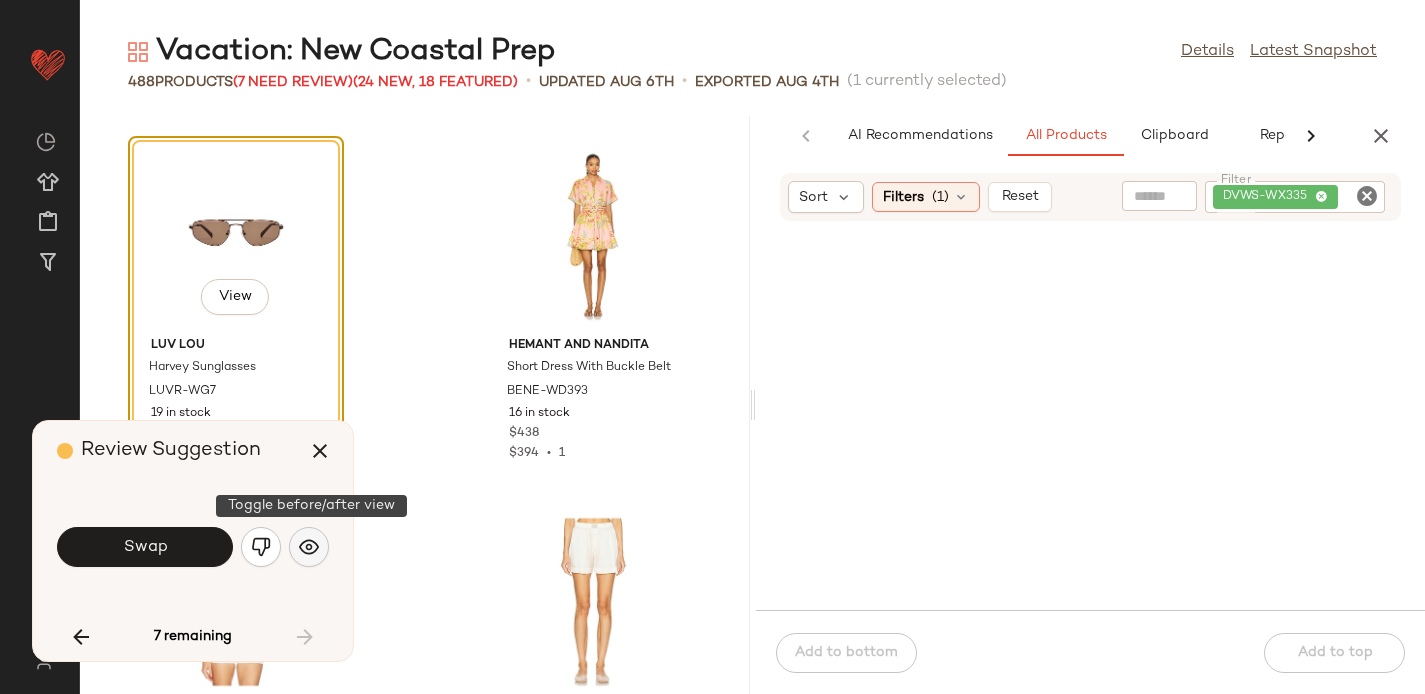 click 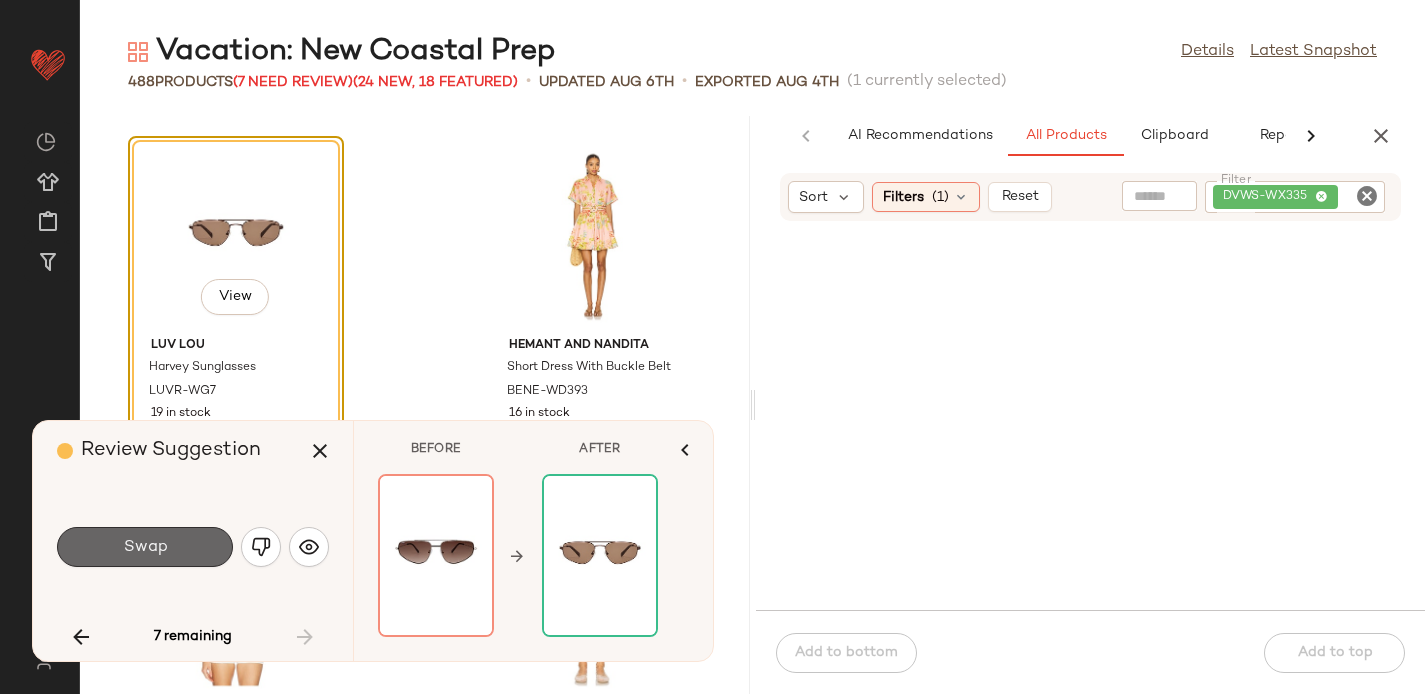 click on "Swap" 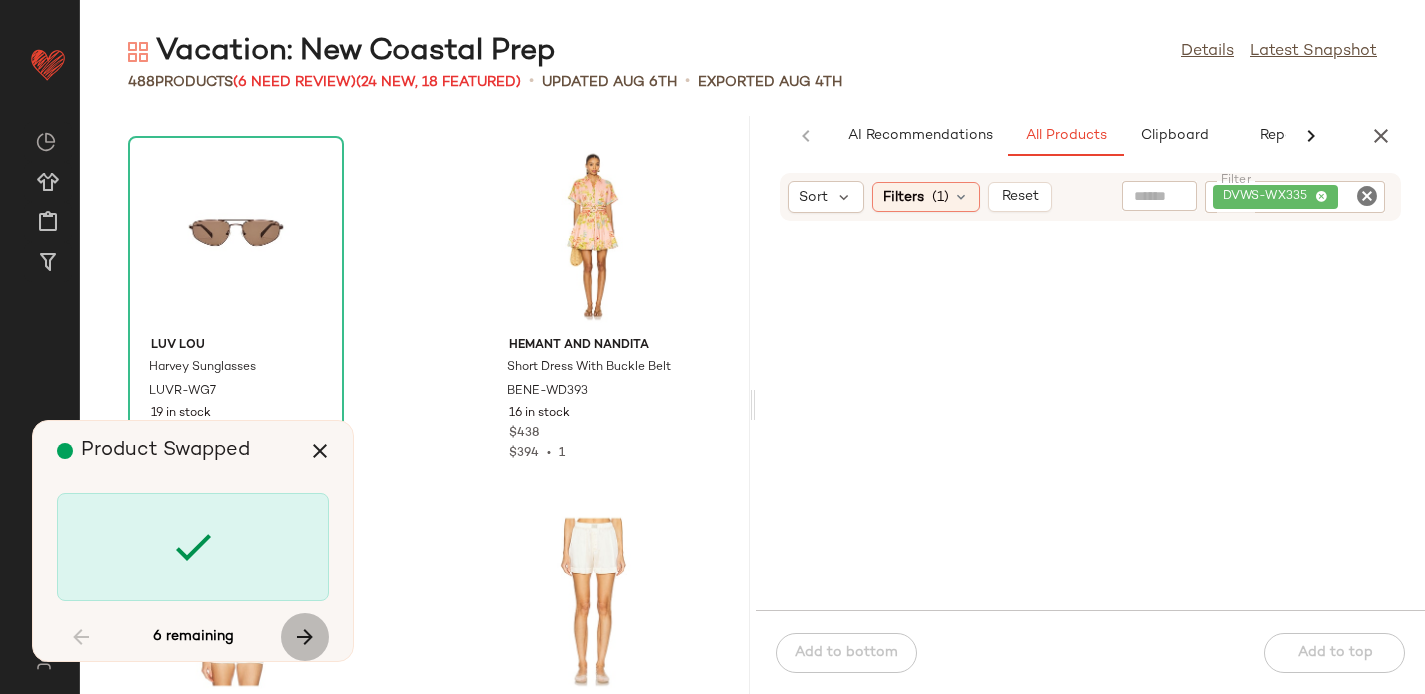 click at bounding box center (305, 637) 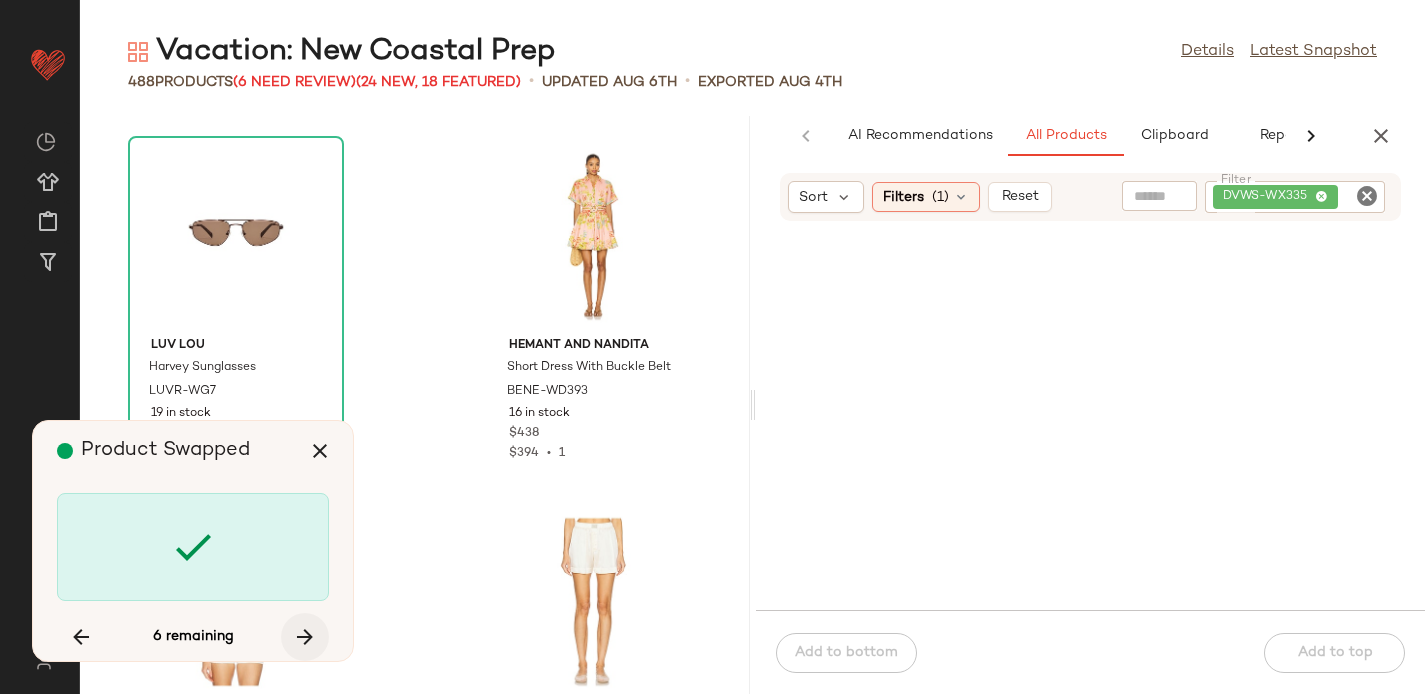 click at bounding box center [305, 637] 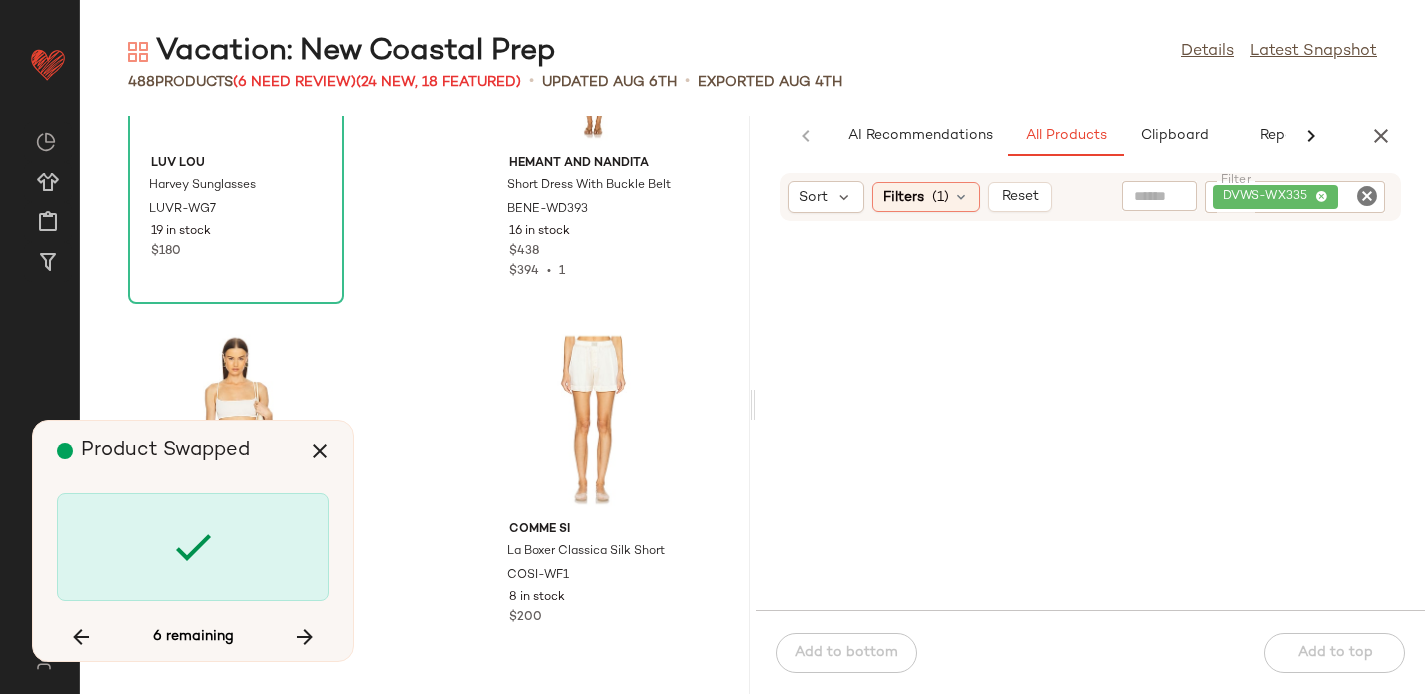 scroll, scrollTop: 82911, scrollLeft: 0, axis: vertical 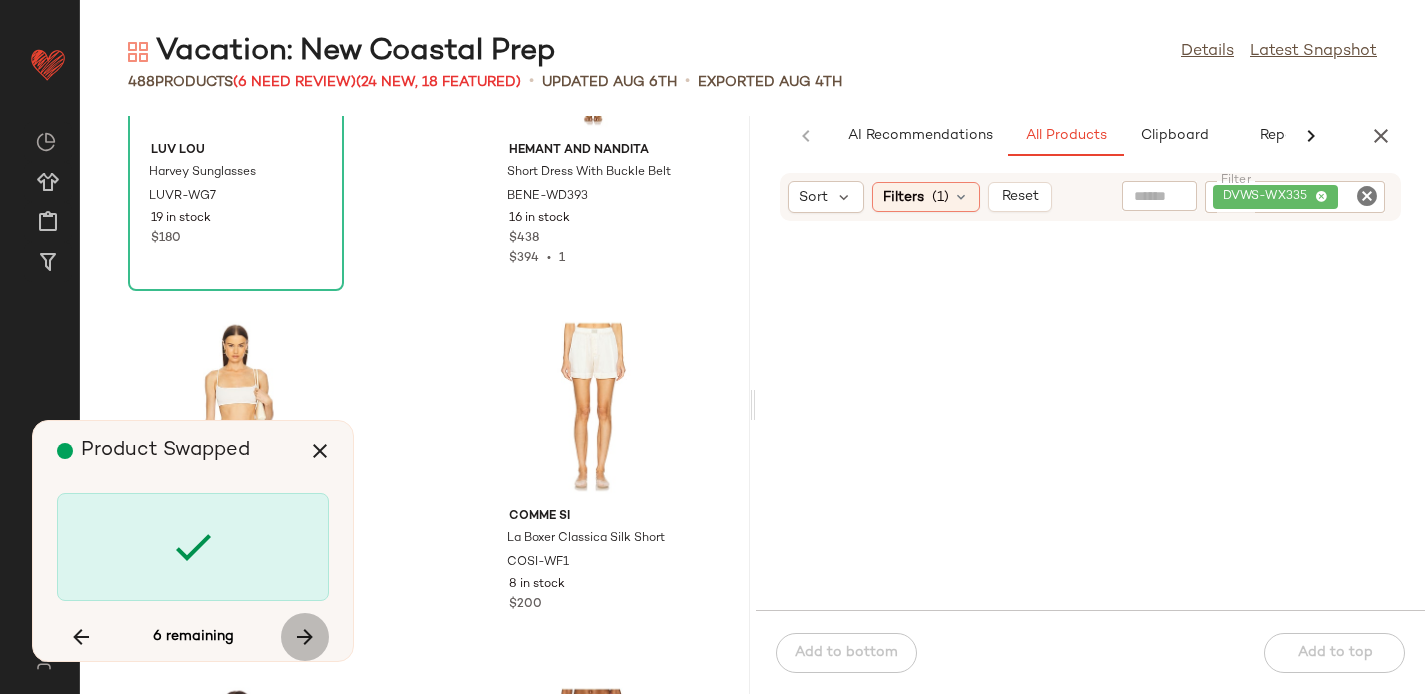 click at bounding box center (305, 637) 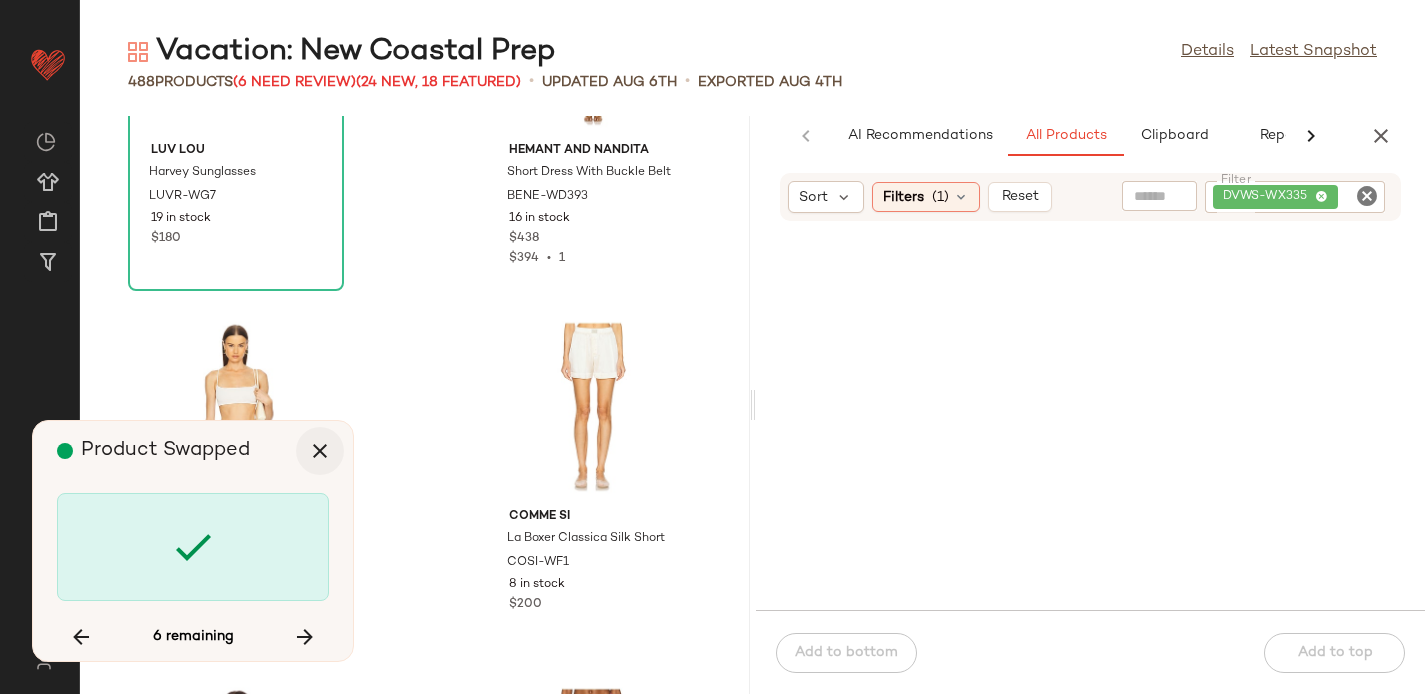 click at bounding box center (320, 451) 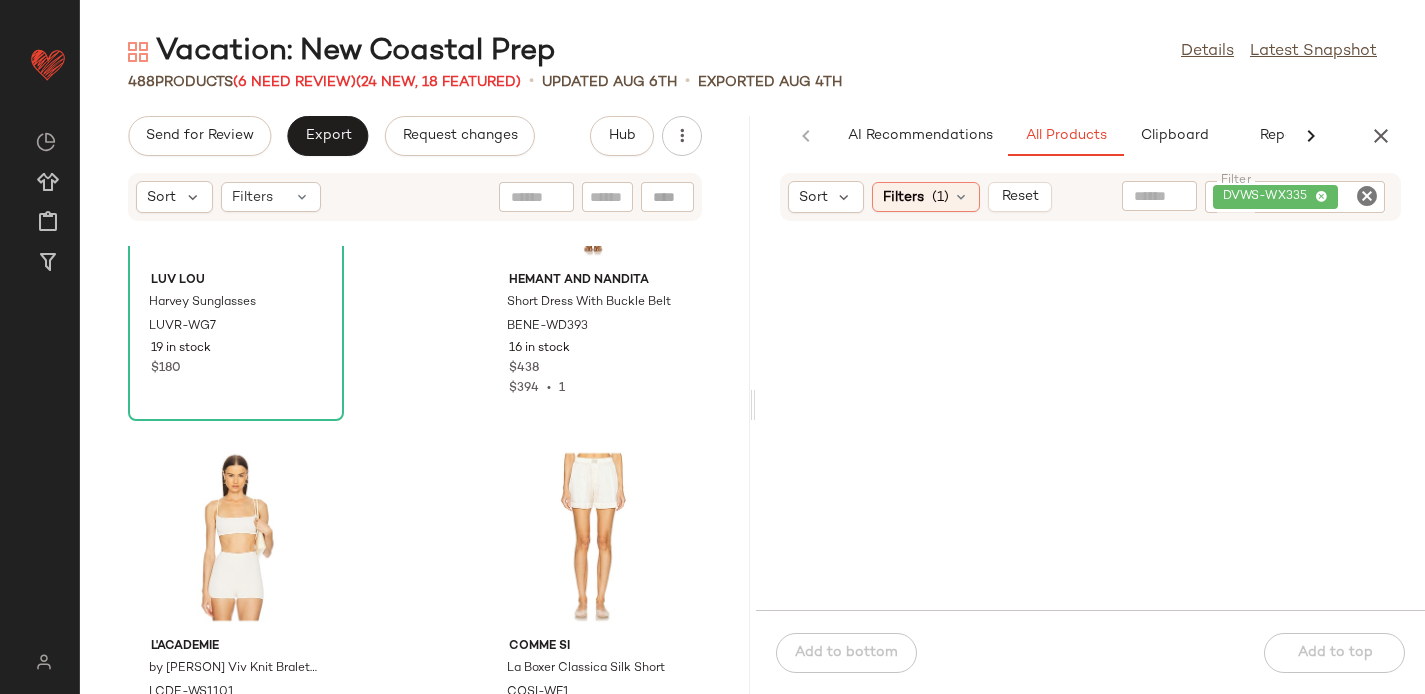 click on "488   Products   (6 Need Review)  (24 New, 18 Featured)" at bounding box center (324, 82) 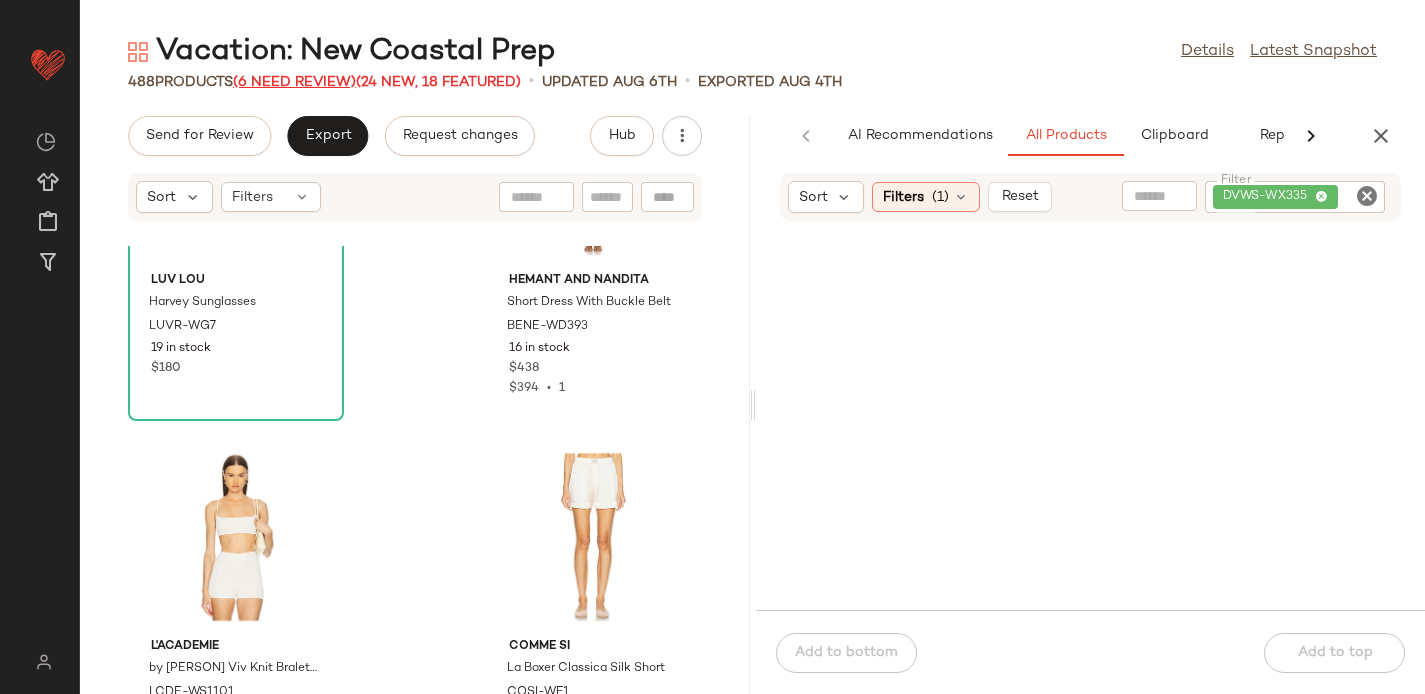 click on "(6 Need Review)" at bounding box center [294, 82] 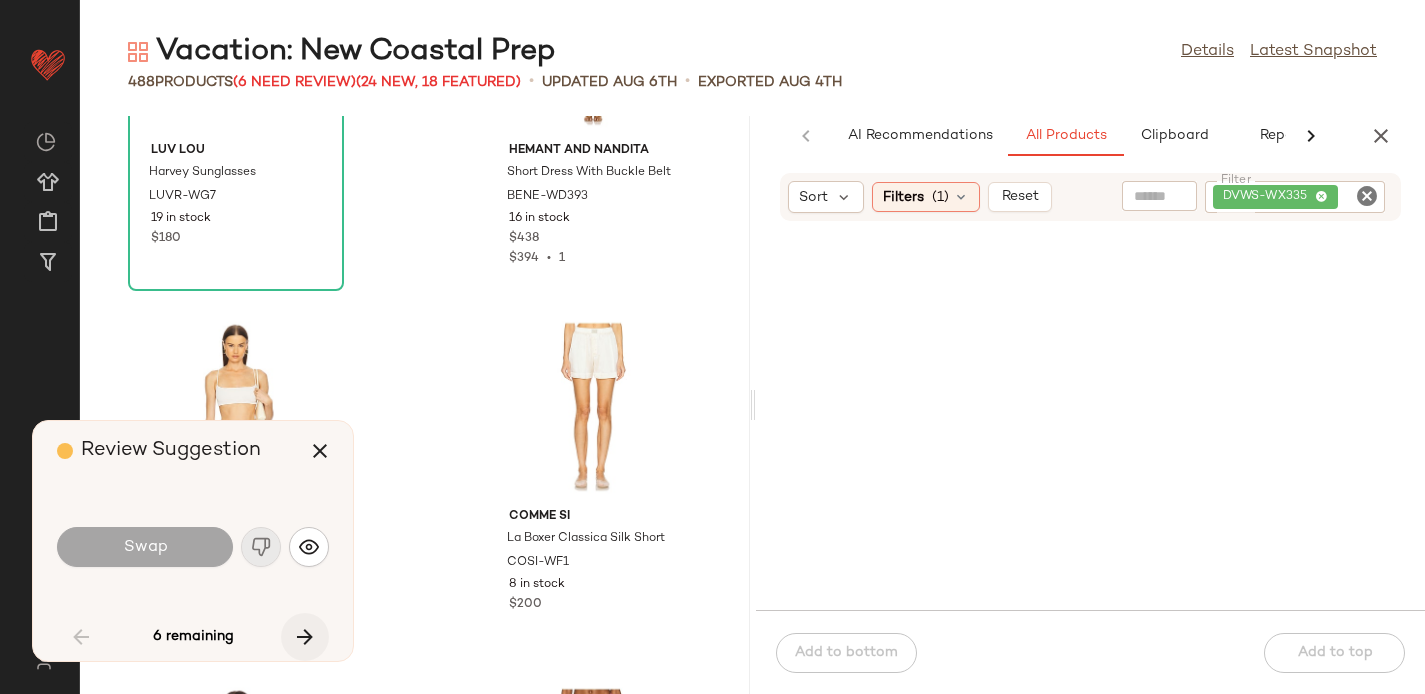 click at bounding box center (305, 637) 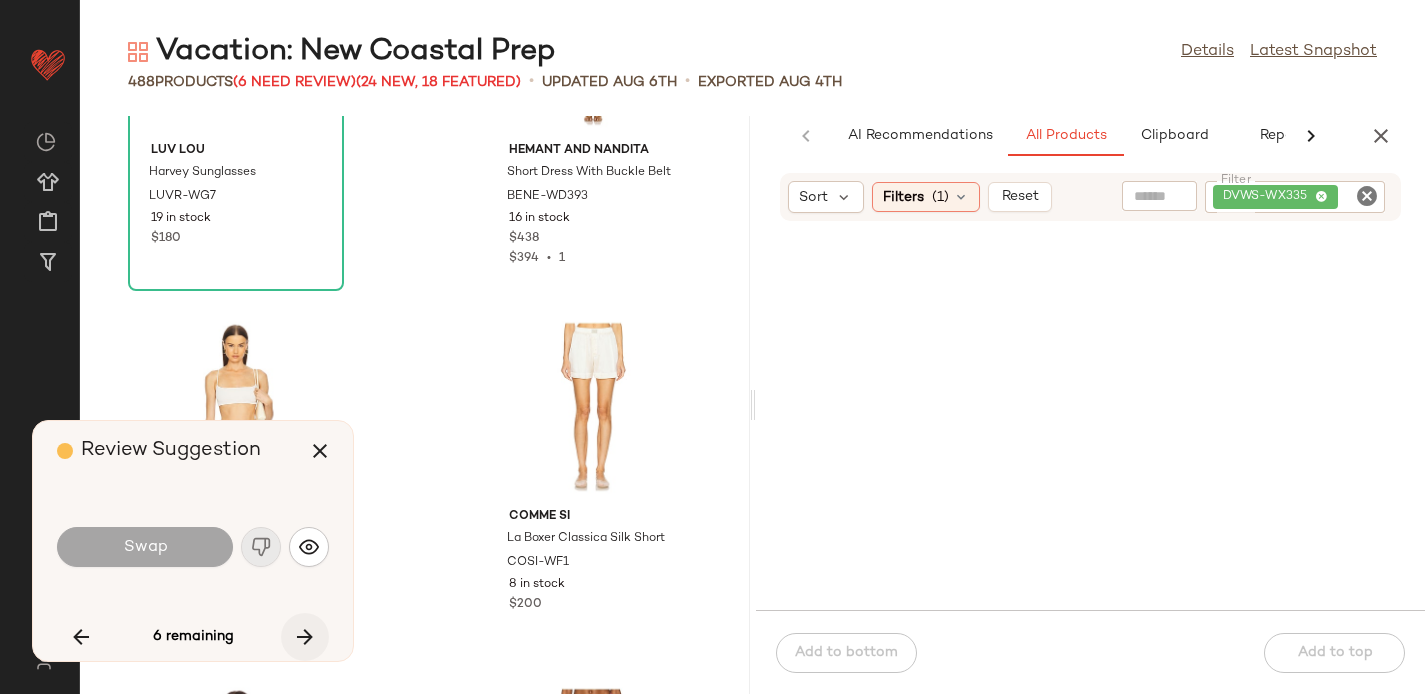 click at bounding box center (305, 637) 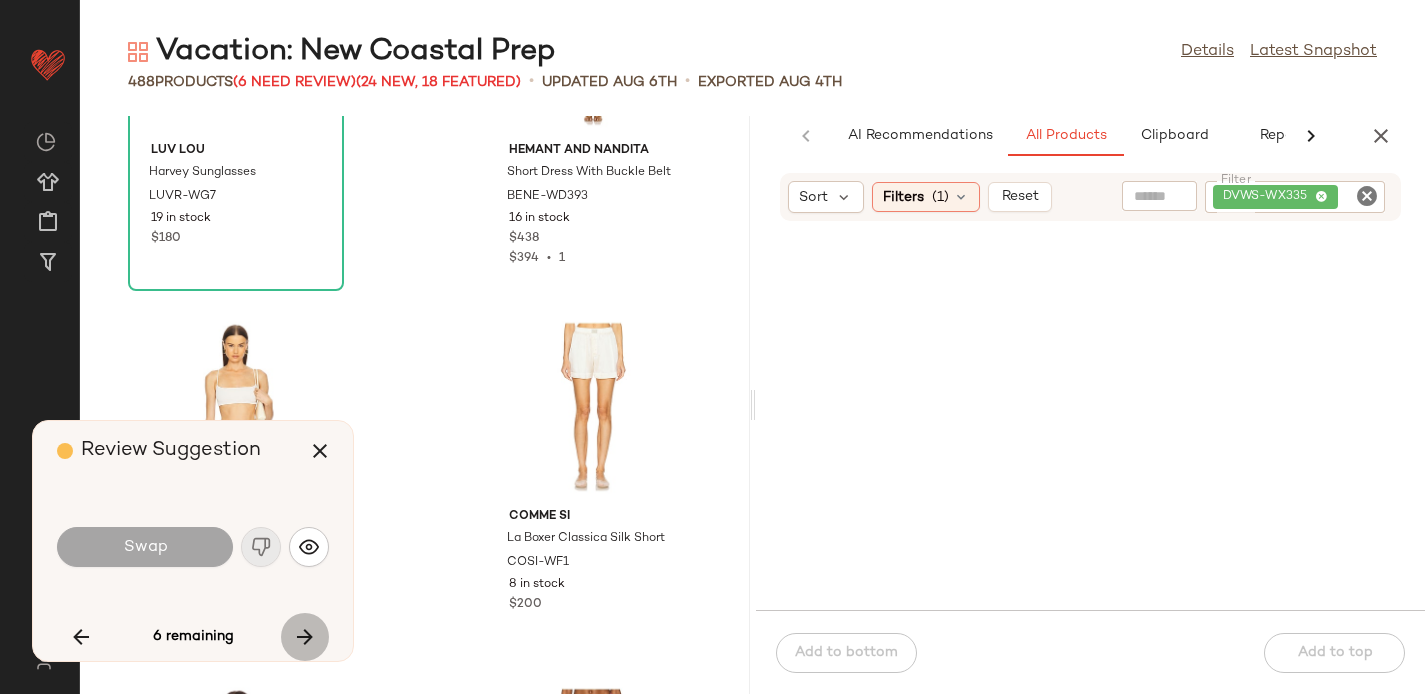 click at bounding box center (305, 637) 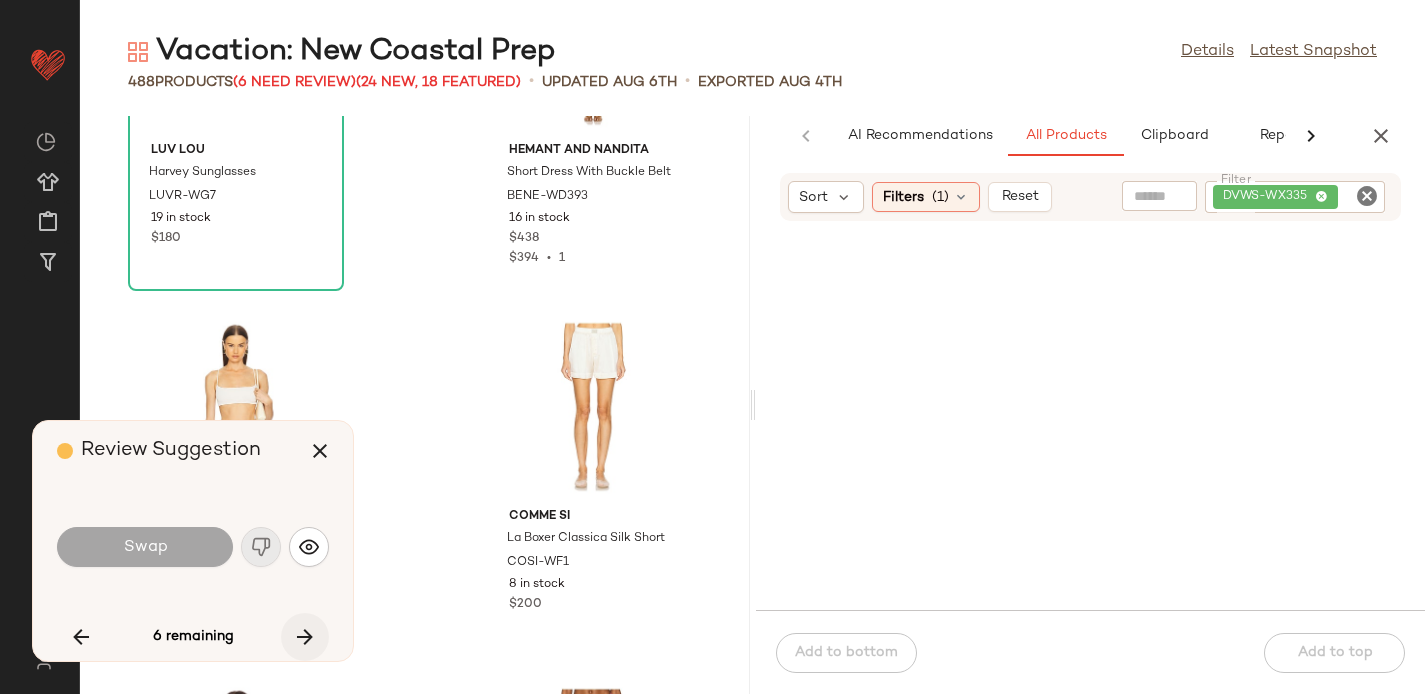 click at bounding box center [305, 637] 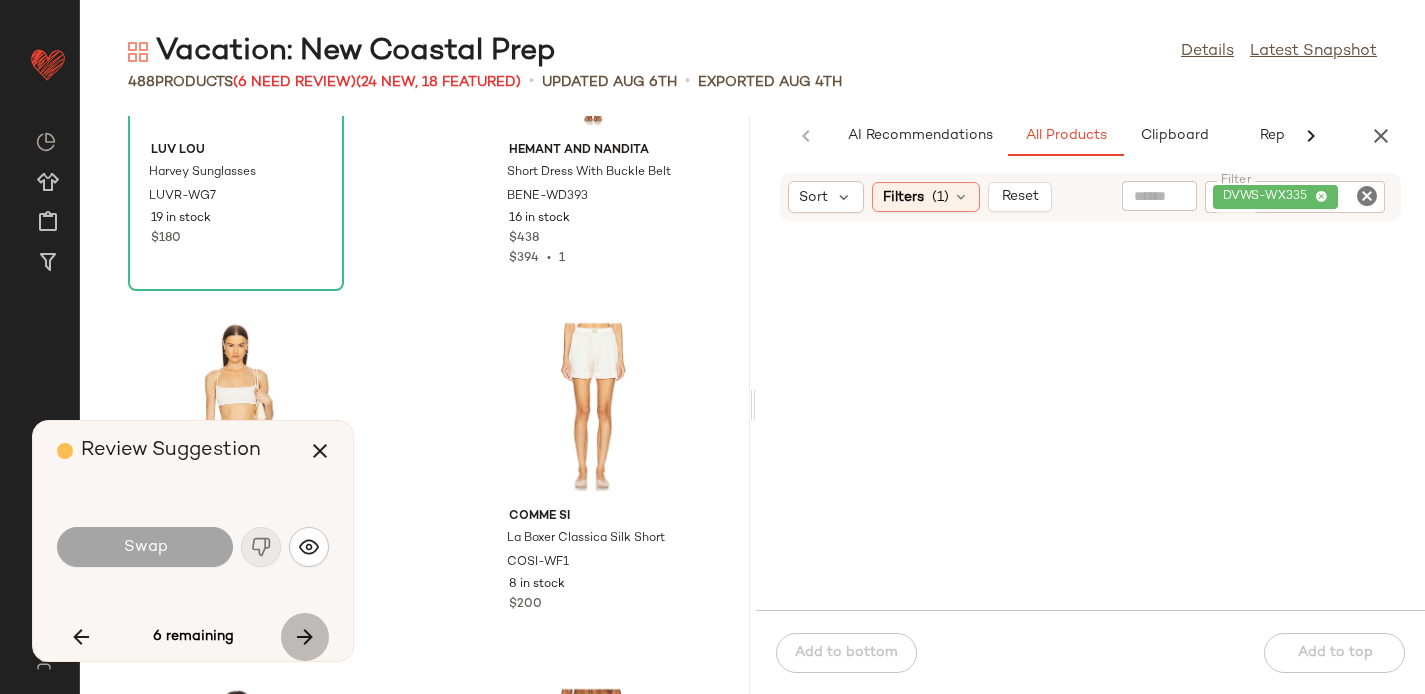 click at bounding box center (305, 637) 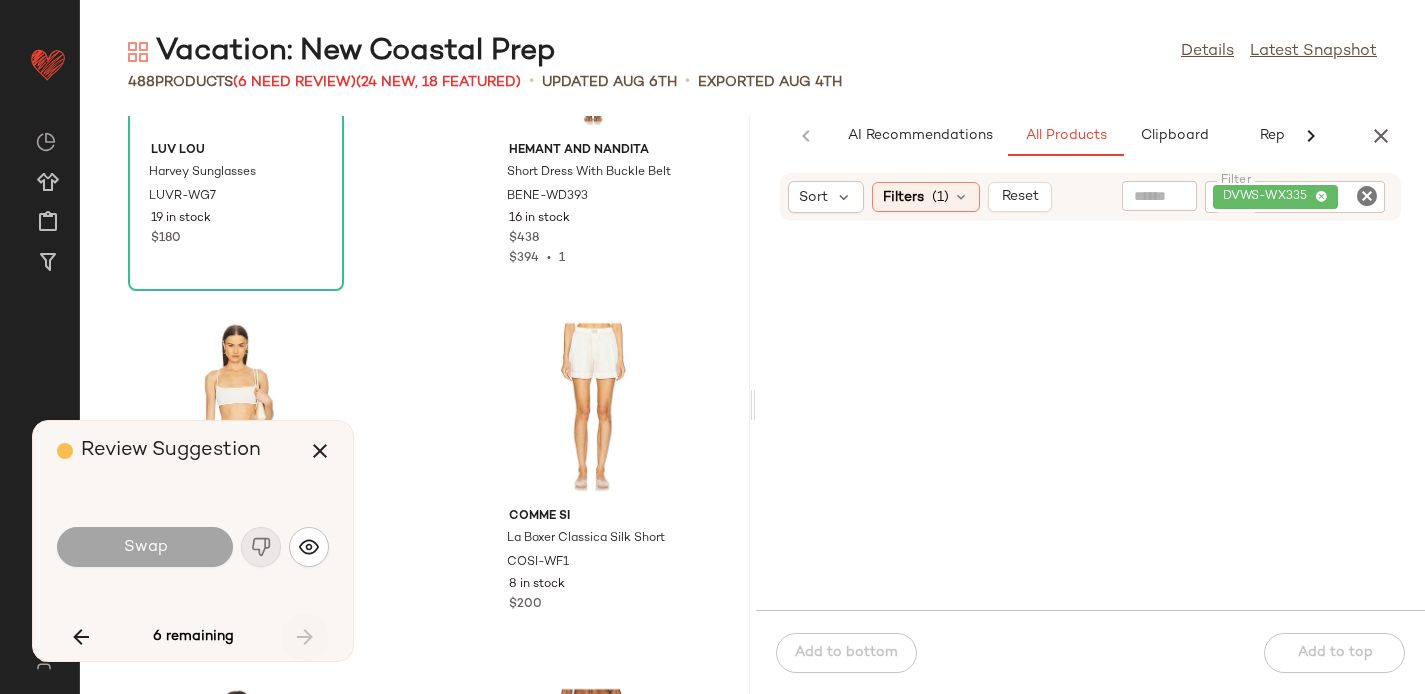 click on "6 remaining" at bounding box center (193, 637) 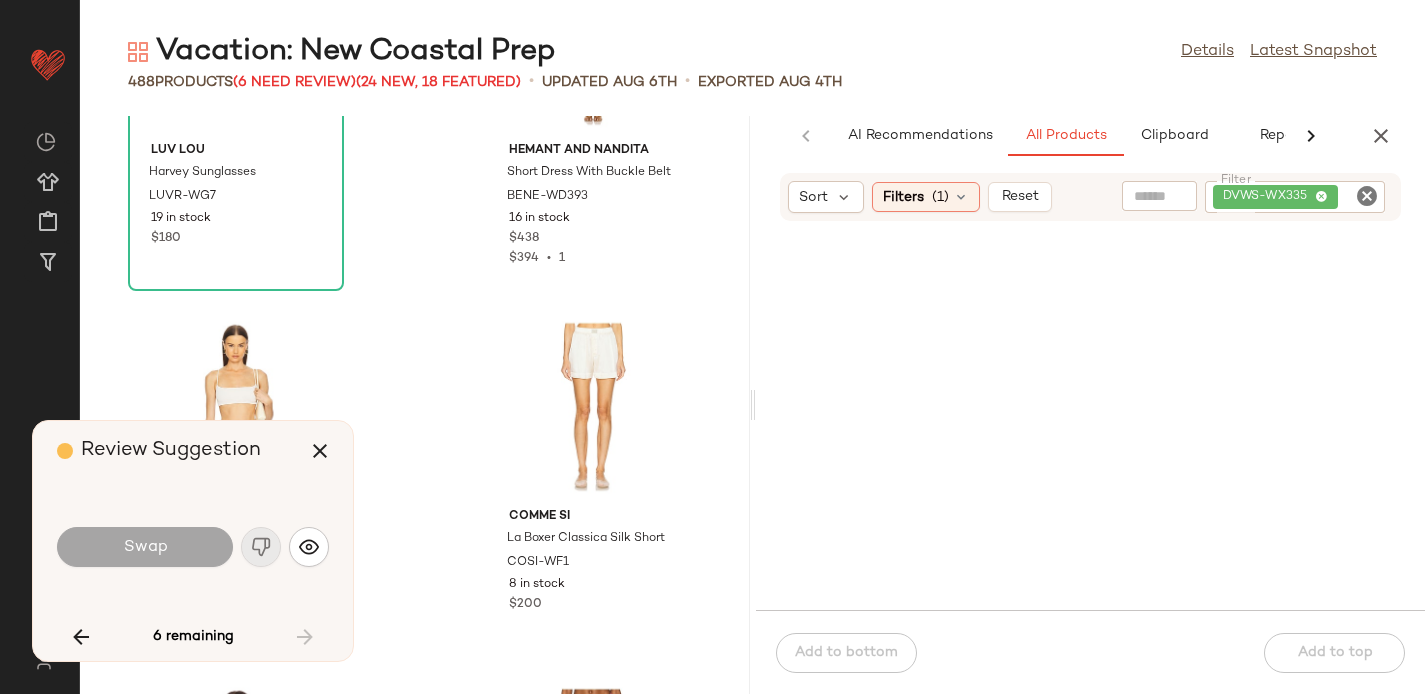 click 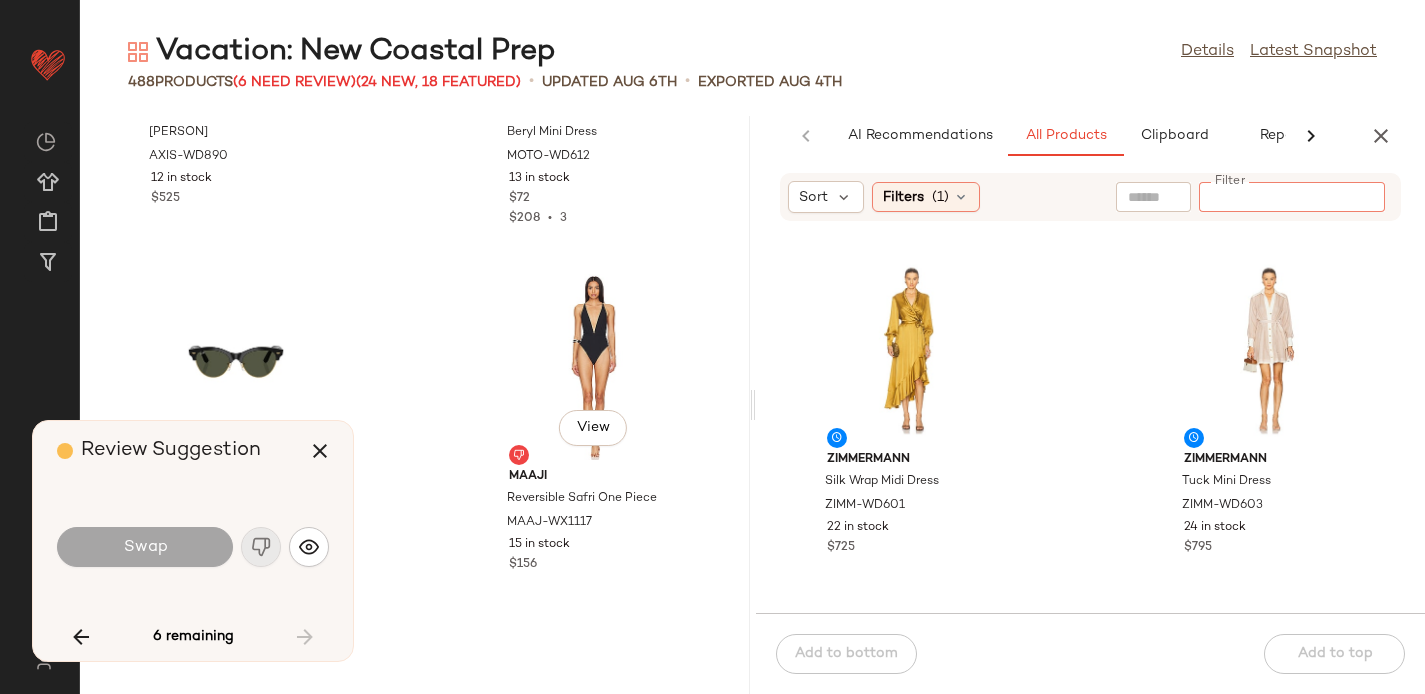 scroll, scrollTop: 86682, scrollLeft: 0, axis: vertical 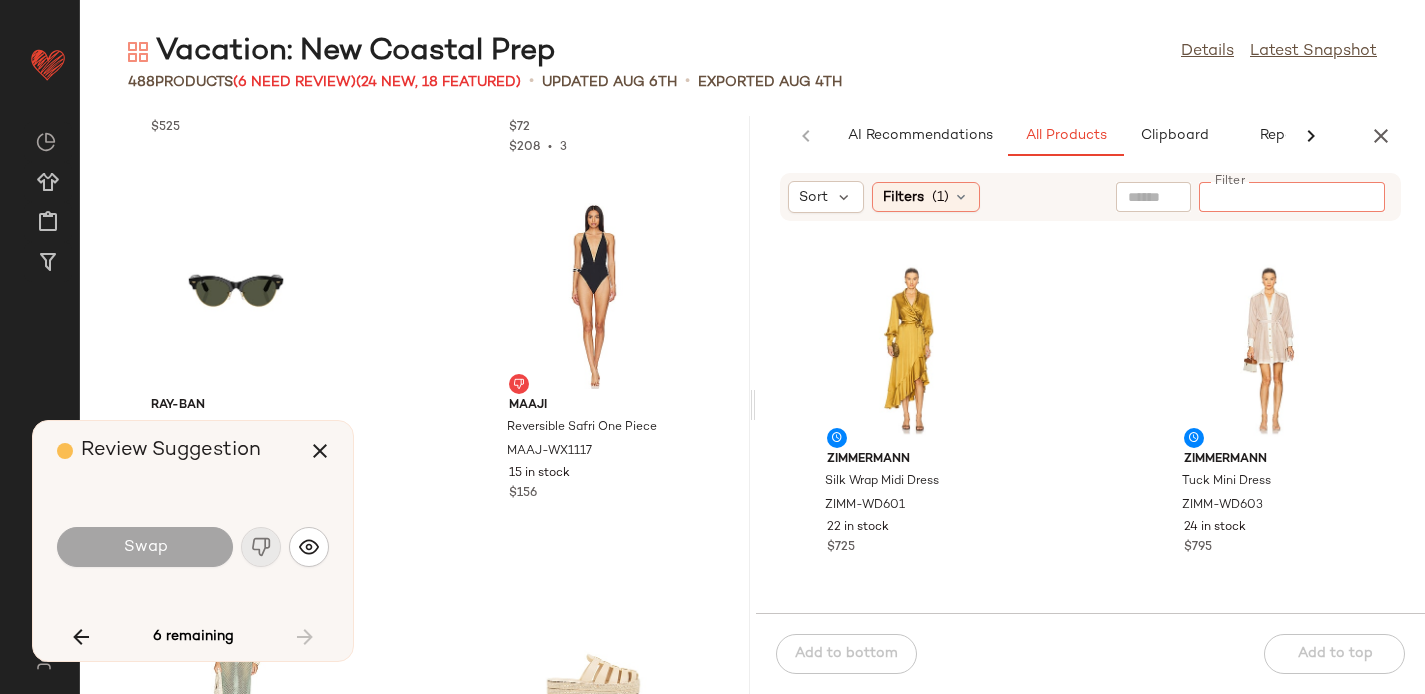 click on "6 remaining" at bounding box center [193, 637] 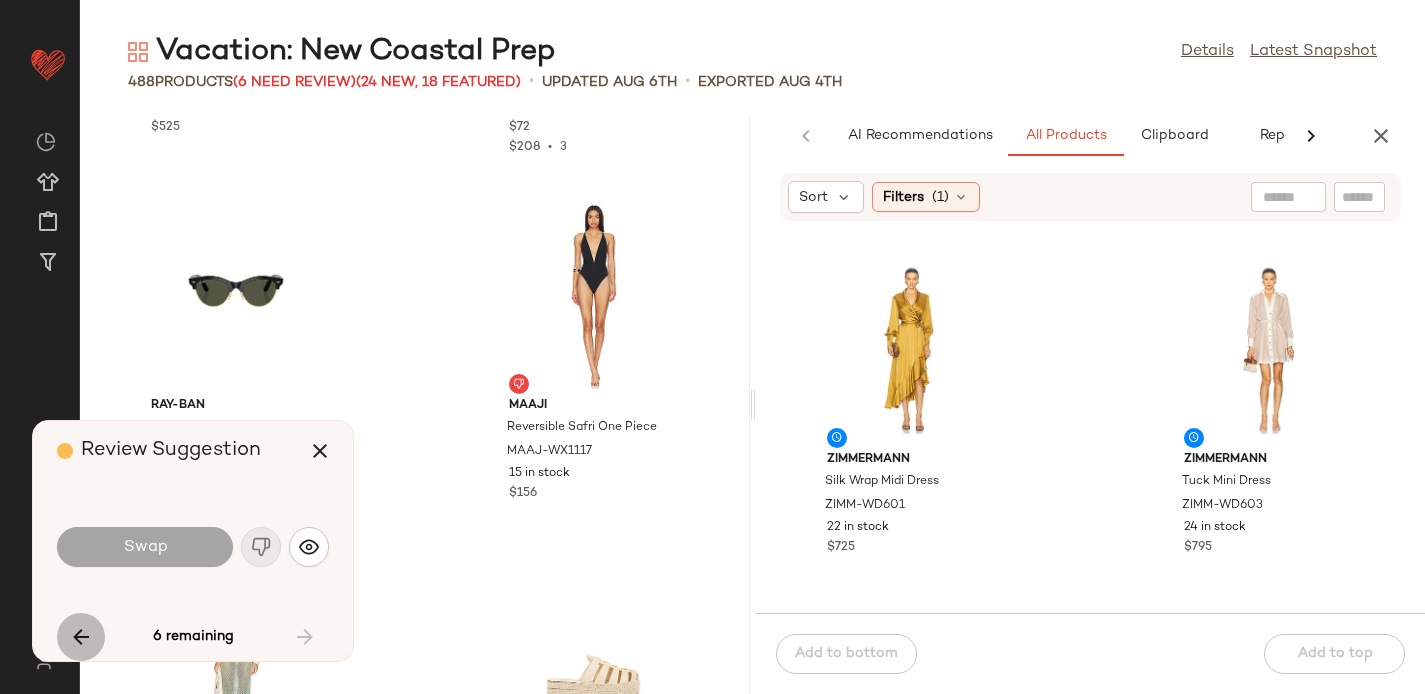 click at bounding box center [81, 637] 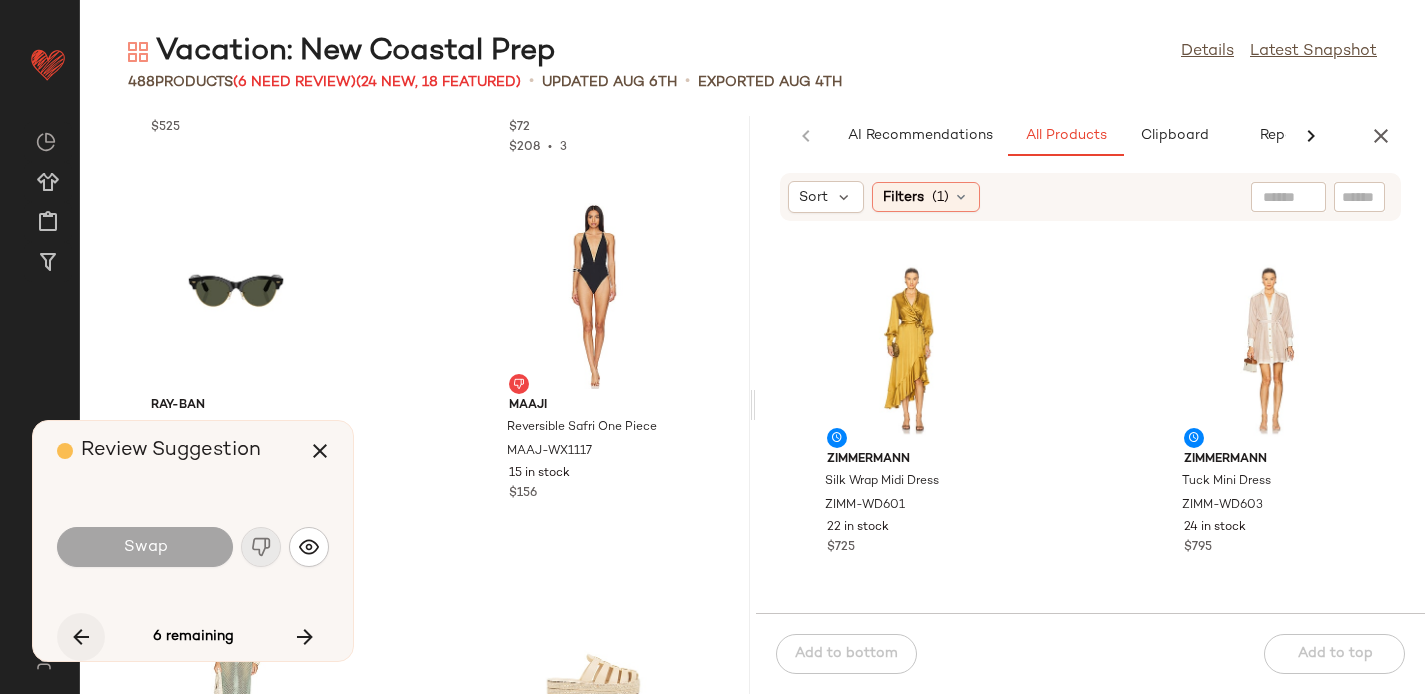 click at bounding box center [81, 637] 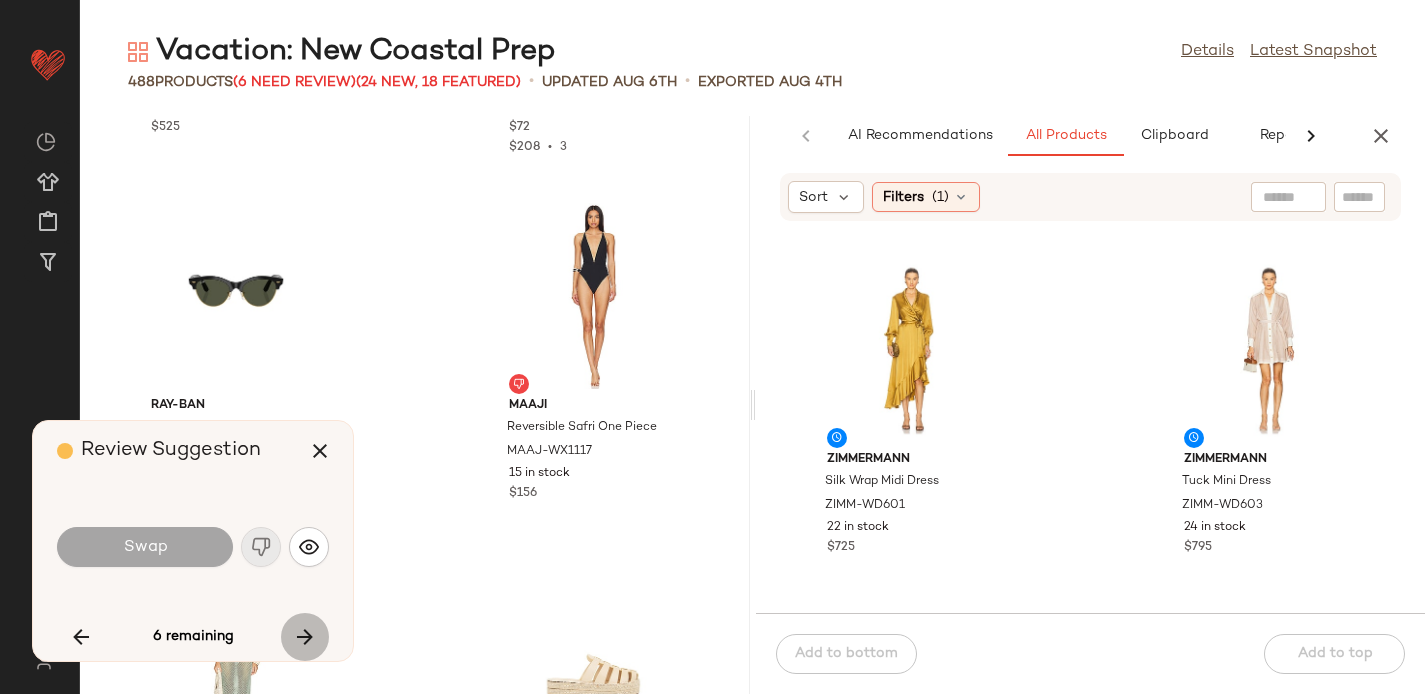 click at bounding box center [305, 637] 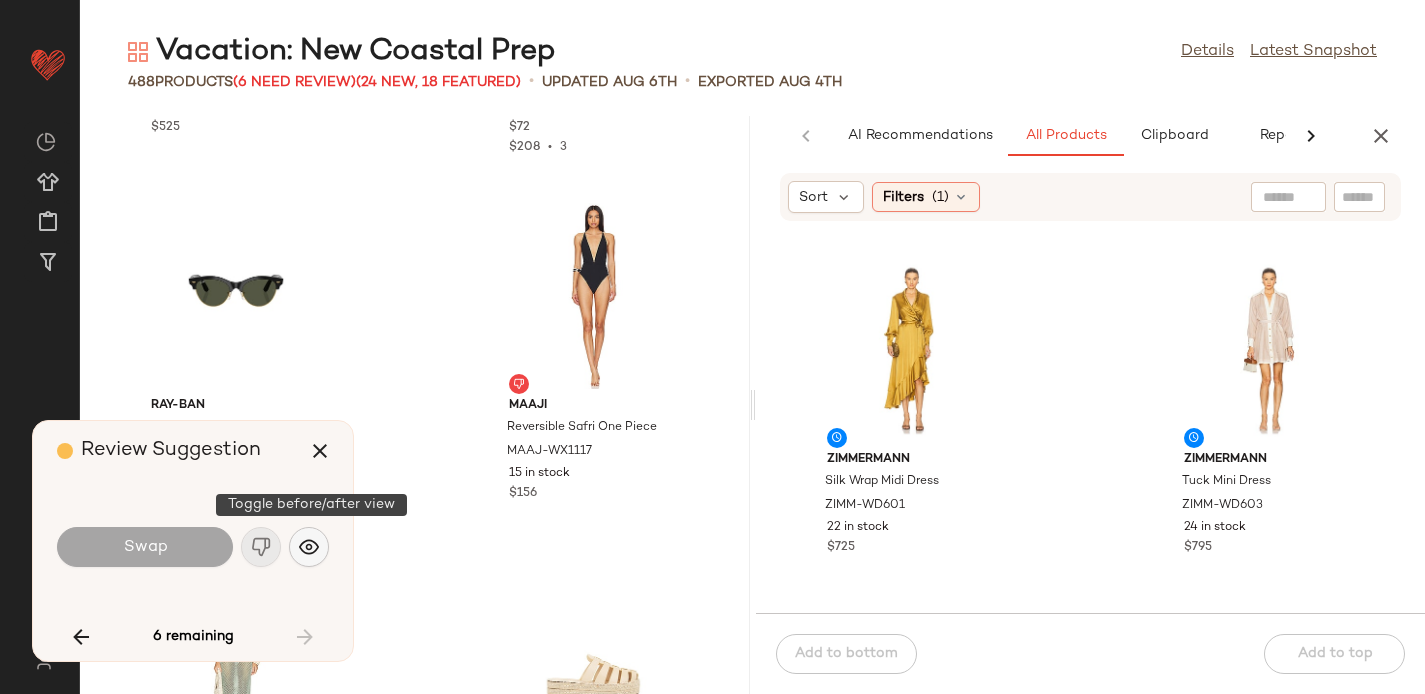 click 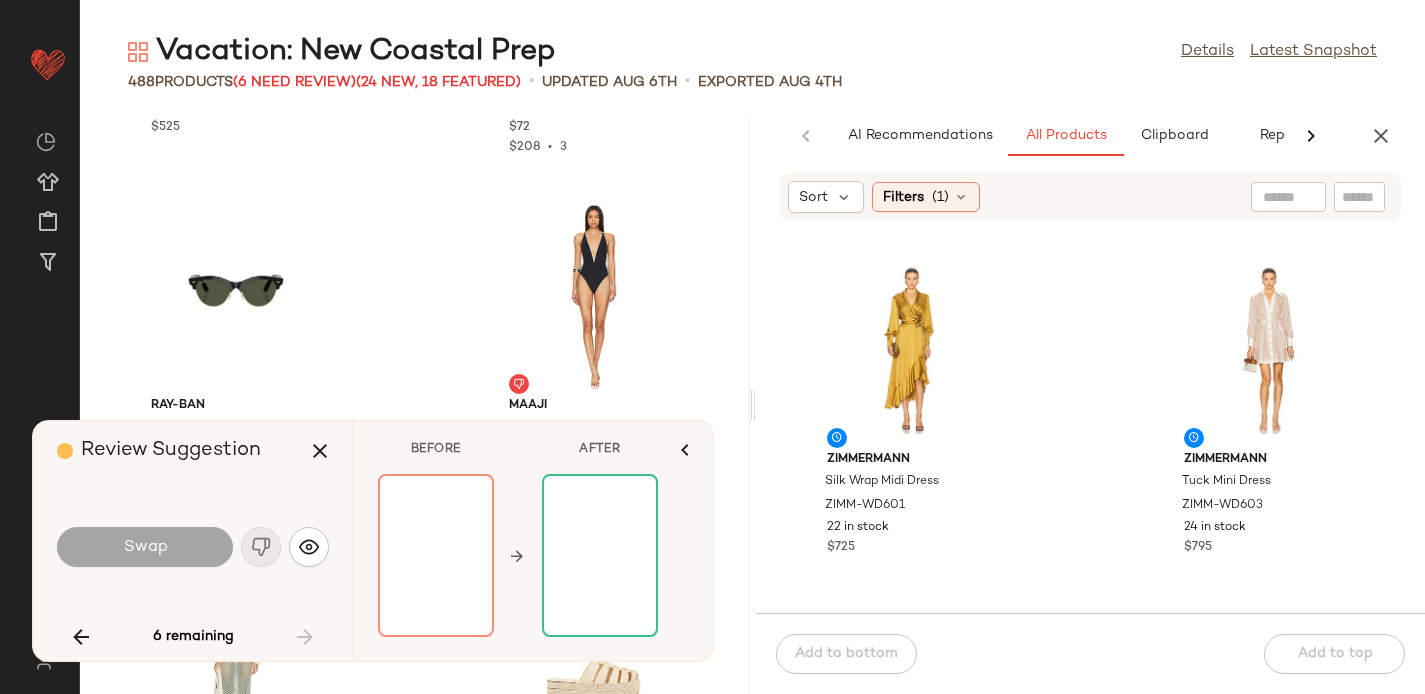 click on "6 remaining" at bounding box center (193, 637) 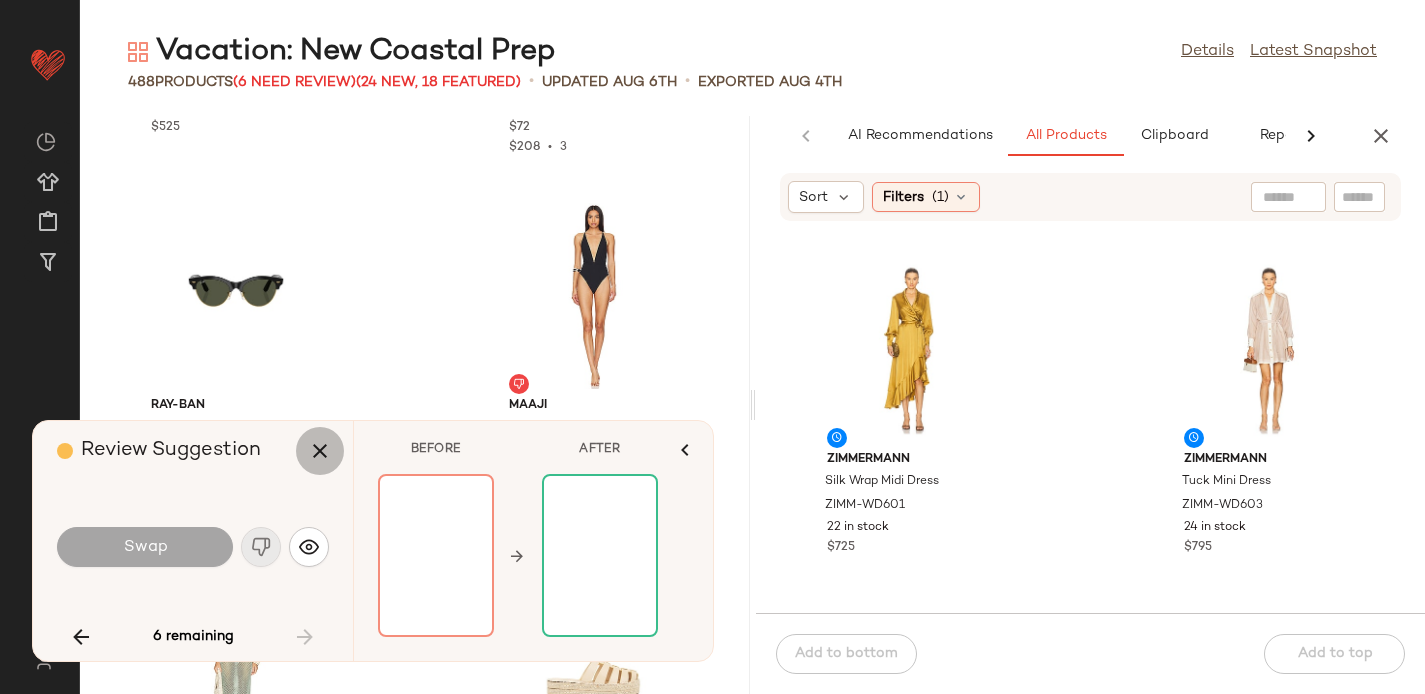 click at bounding box center (320, 451) 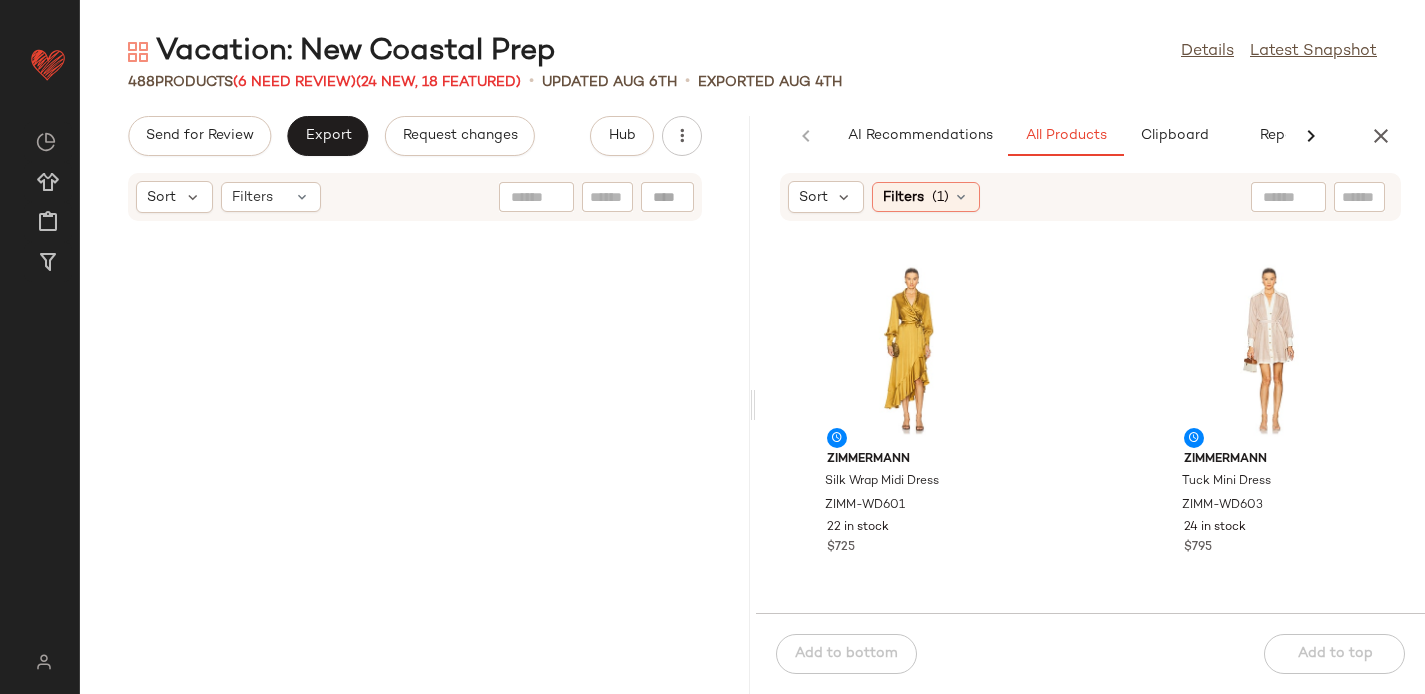 scroll, scrollTop: 0, scrollLeft: 0, axis: both 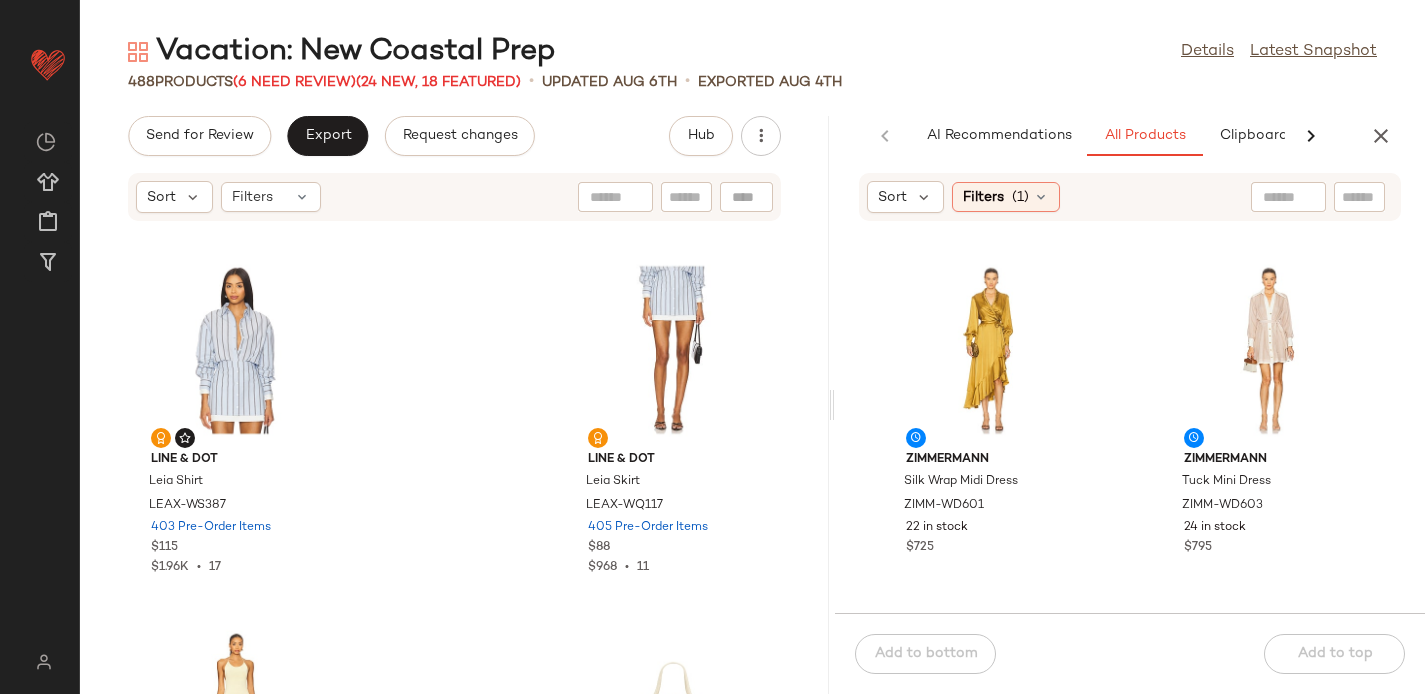 drag, startPoint x: 748, startPoint y: 401, endPoint x: 897, endPoint y: 401, distance: 149 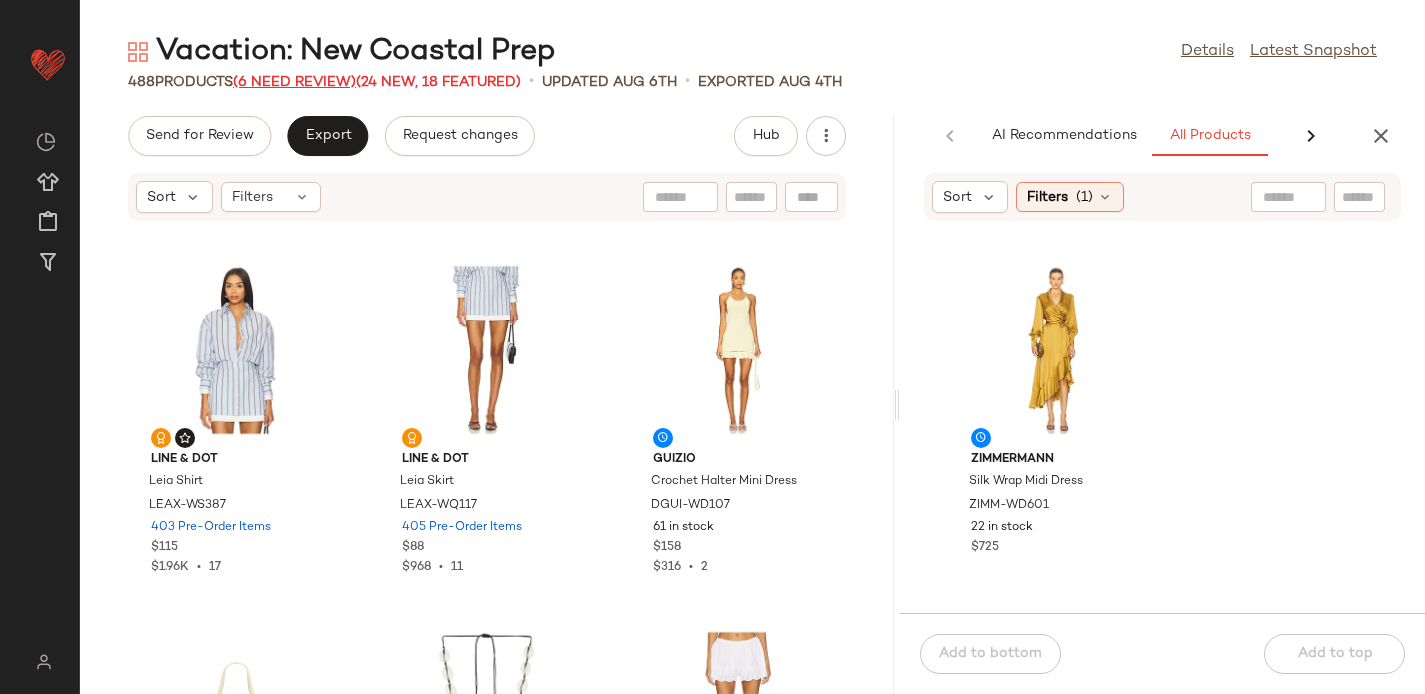 click on "(6 Need Review)" at bounding box center (294, 82) 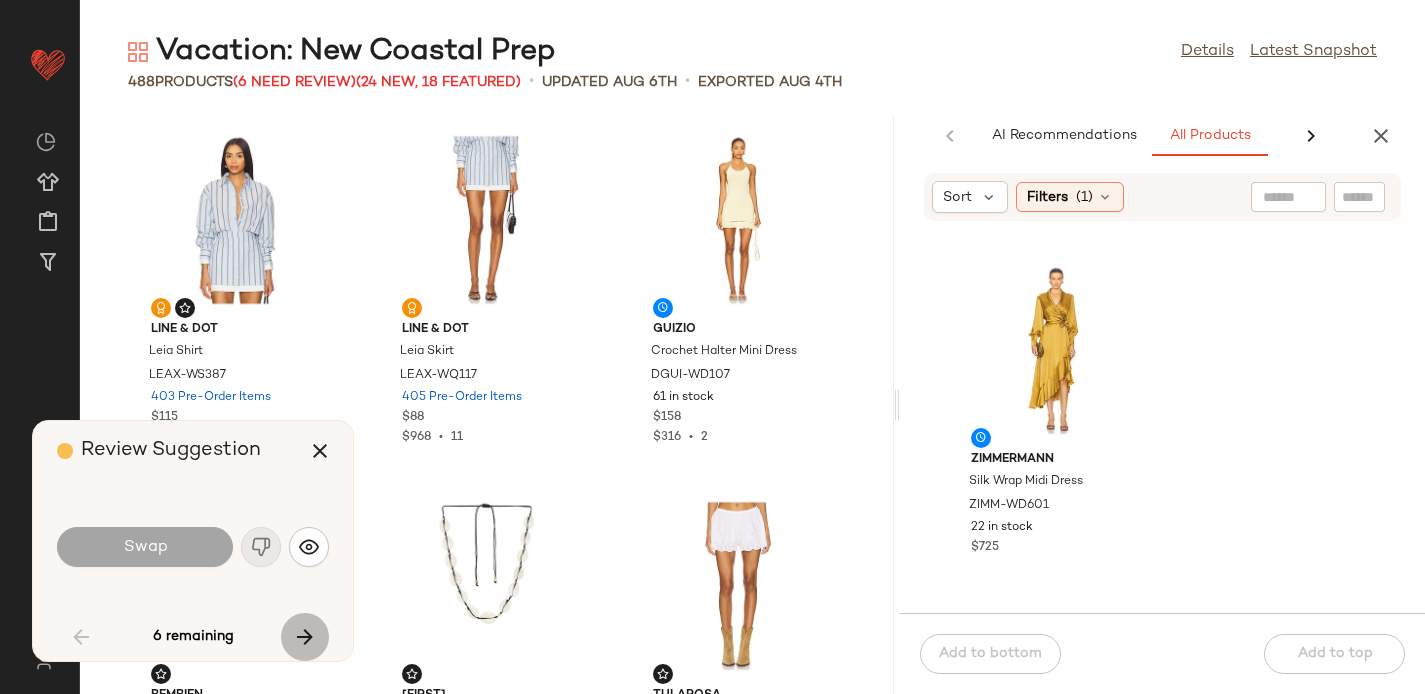 click at bounding box center (305, 637) 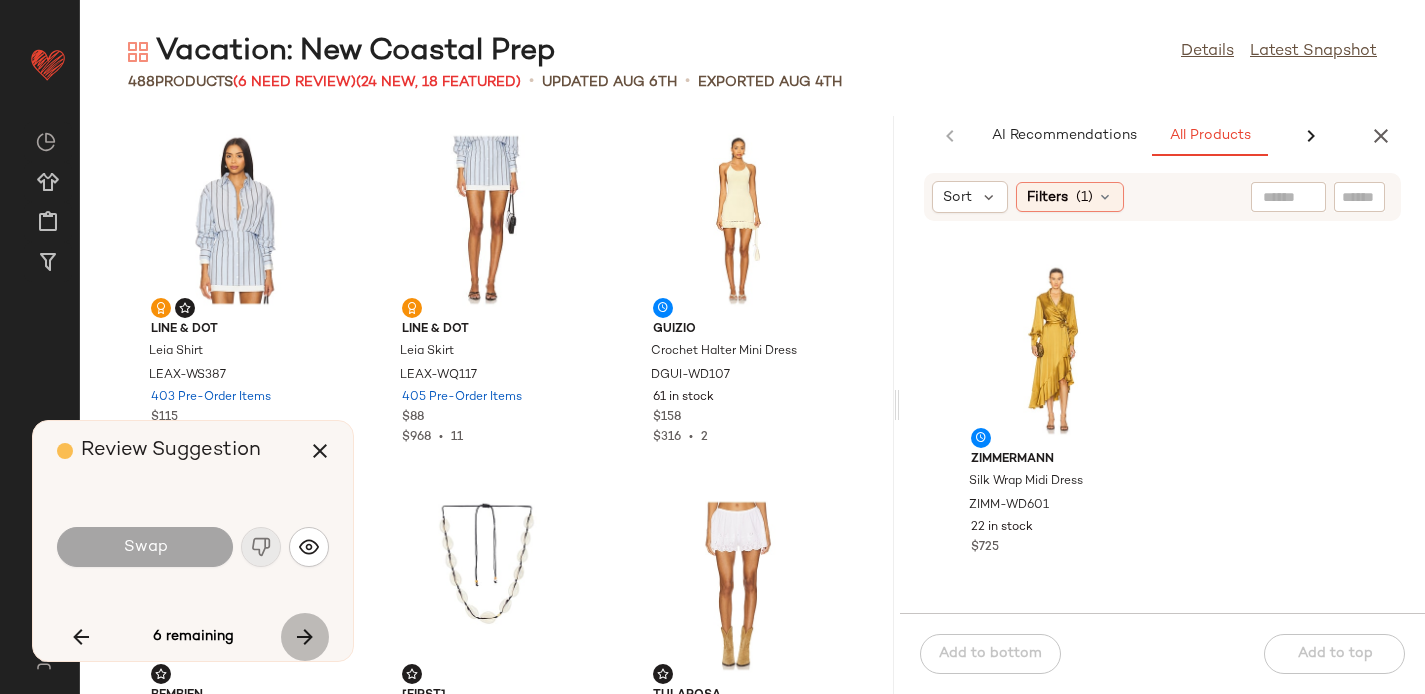 click at bounding box center (305, 637) 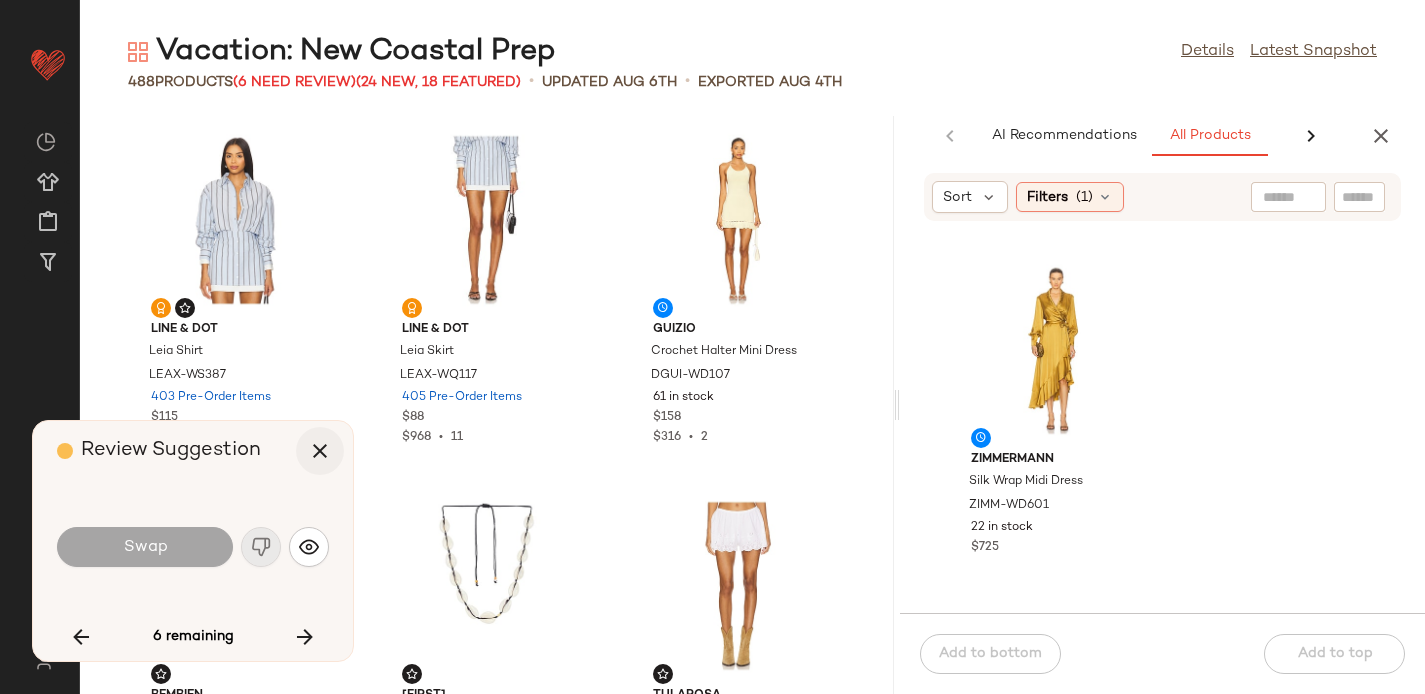 click at bounding box center (320, 451) 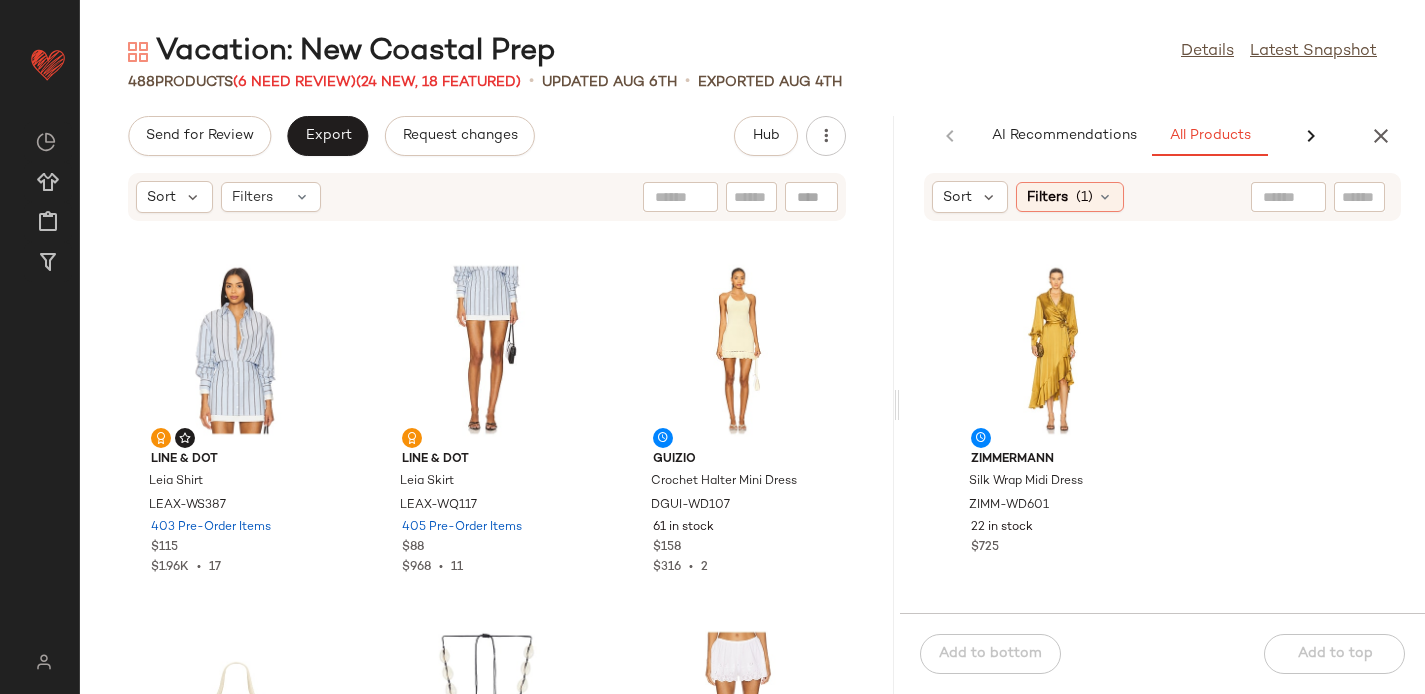click on "Sort  Filters" at bounding box center (487, 197) 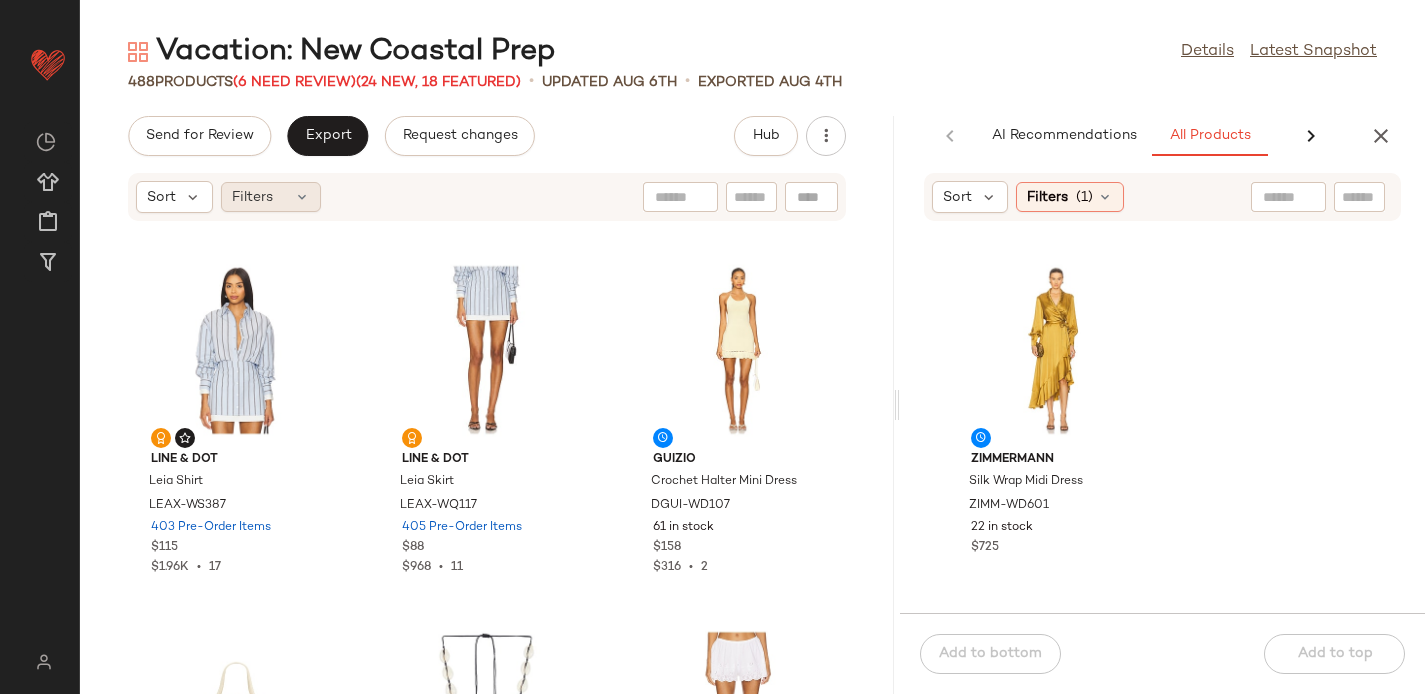 click on "Filters" at bounding box center (252, 197) 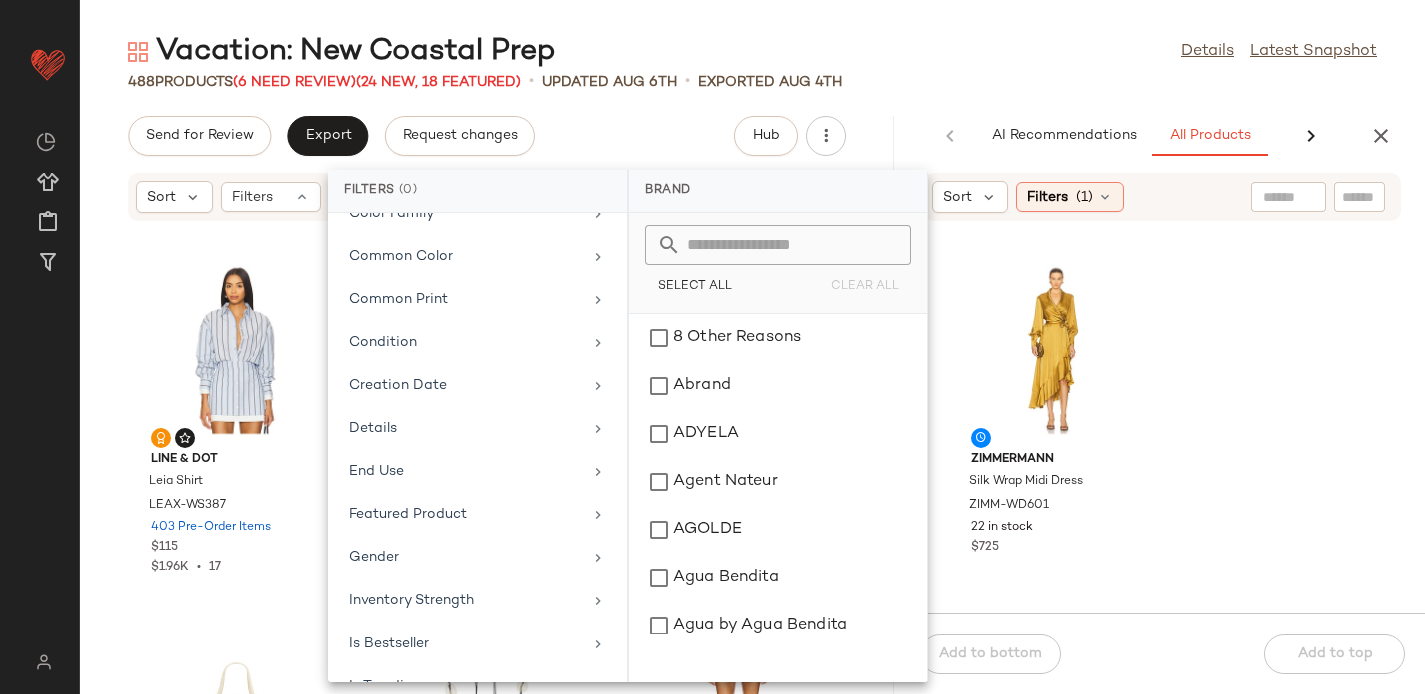 scroll, scrollTop: 923, scrollLeft: 0, axis: vertical 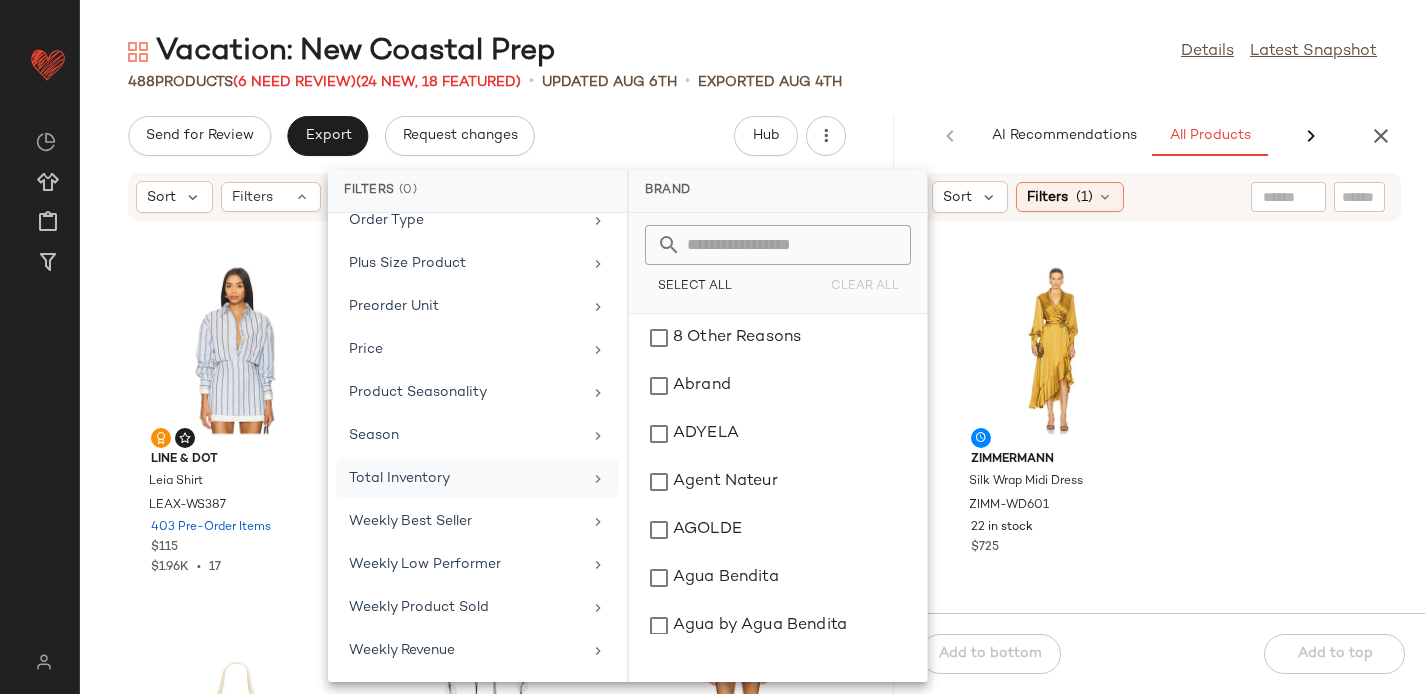 click on "Total Inventory" at bounding box center (465, 478) 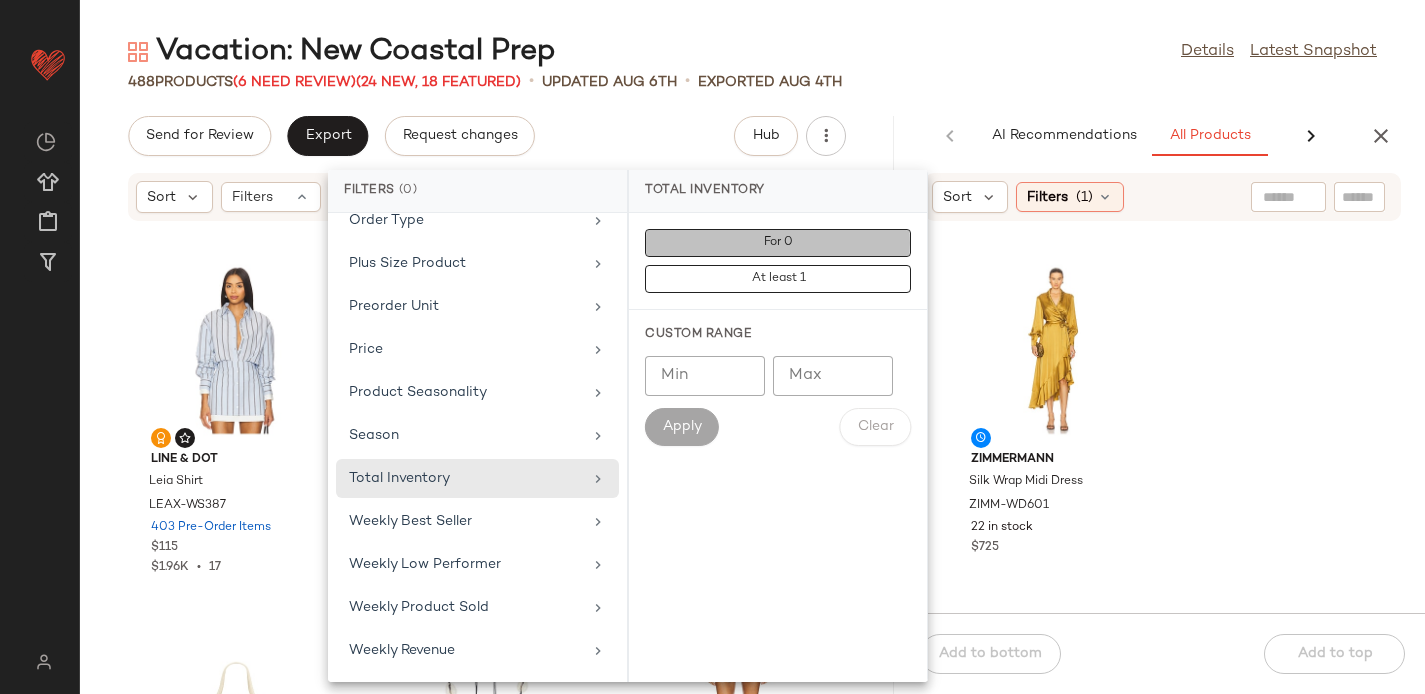 click on "For 0" 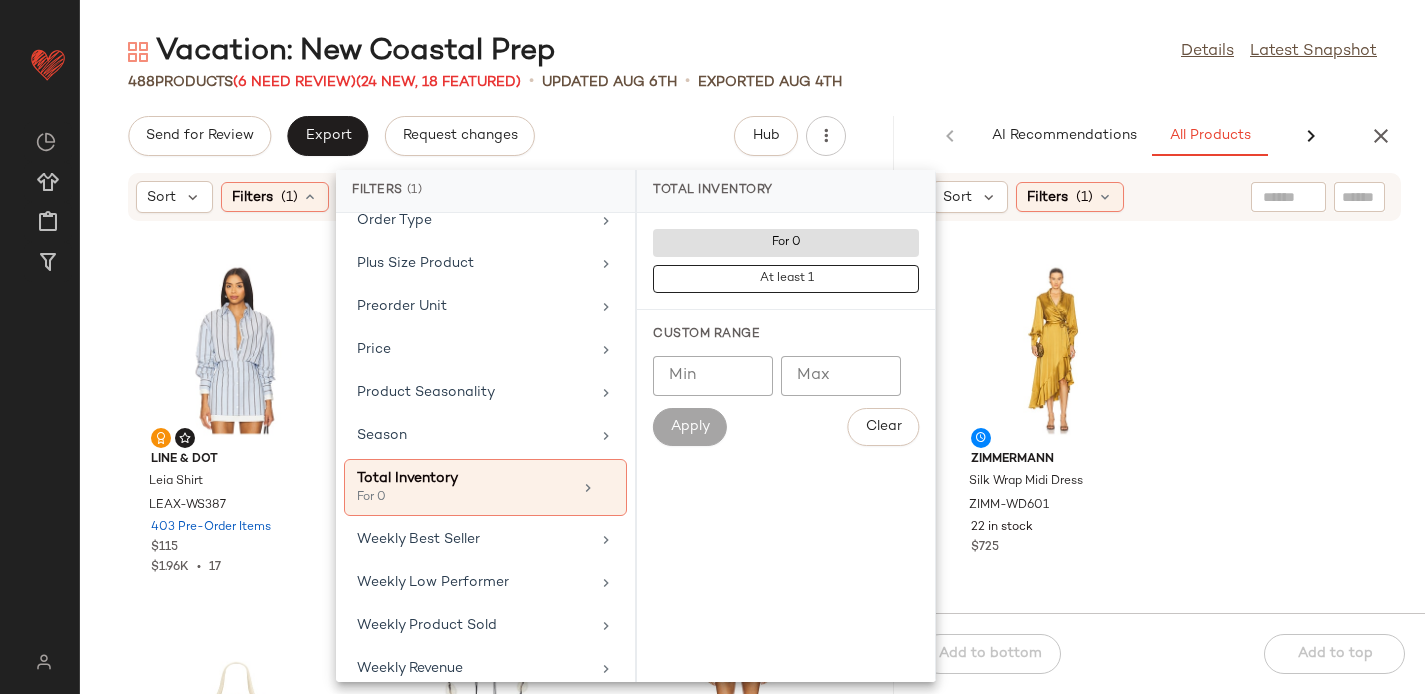 click on "Send for Review   Export   Request changes   Hub" 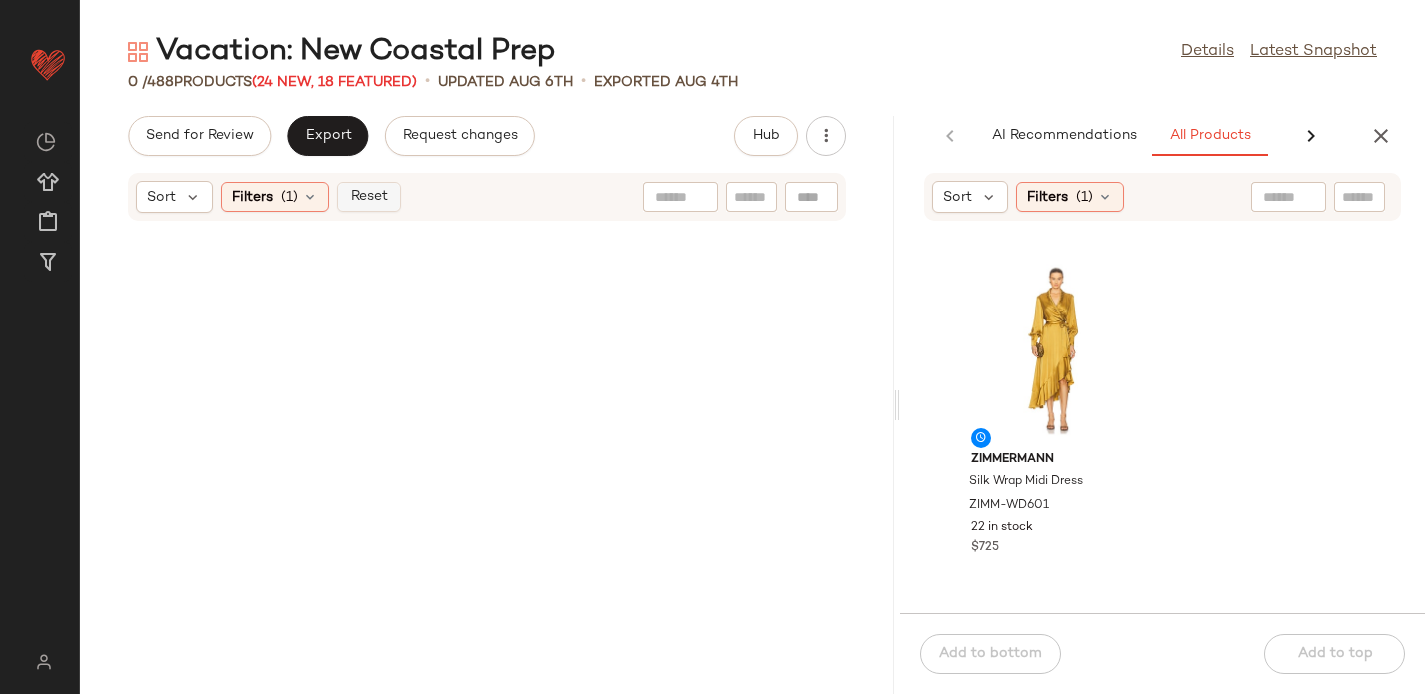 click on "Reset" 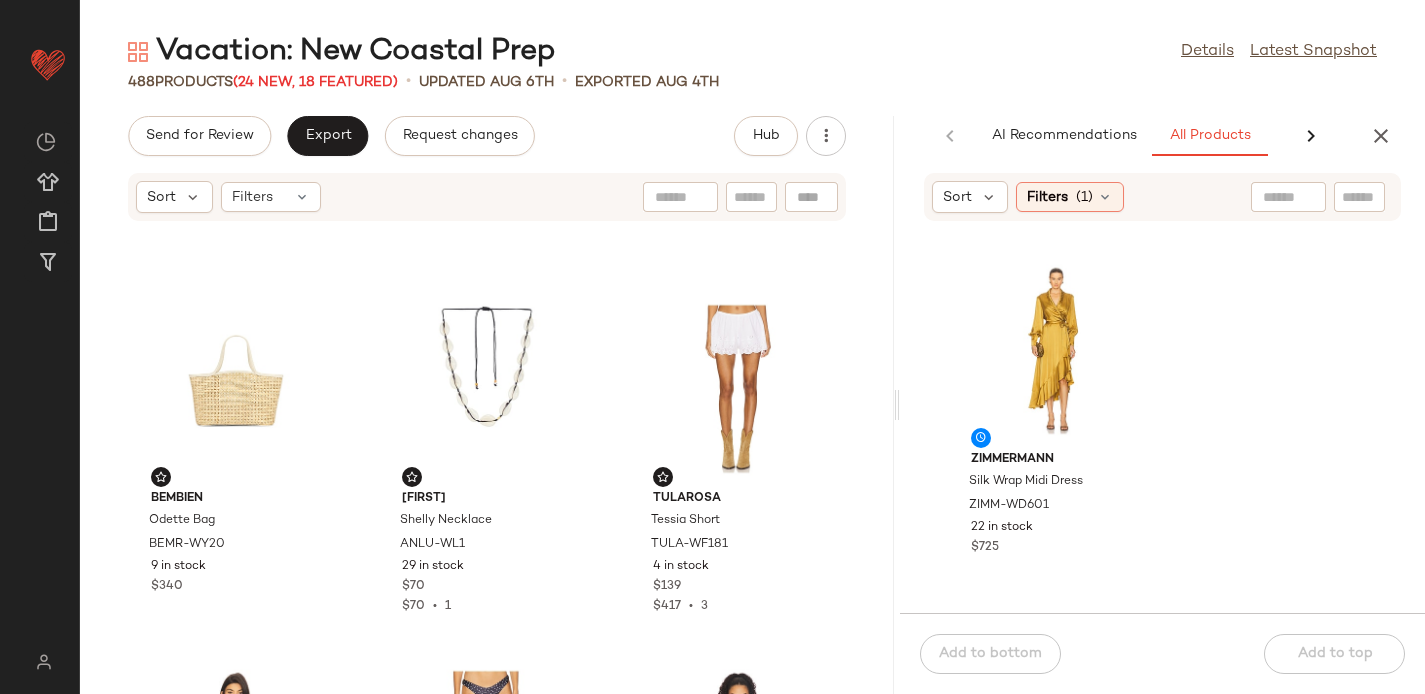 scroll, scrollTop: 0, scrollLeft: 0, axis: both 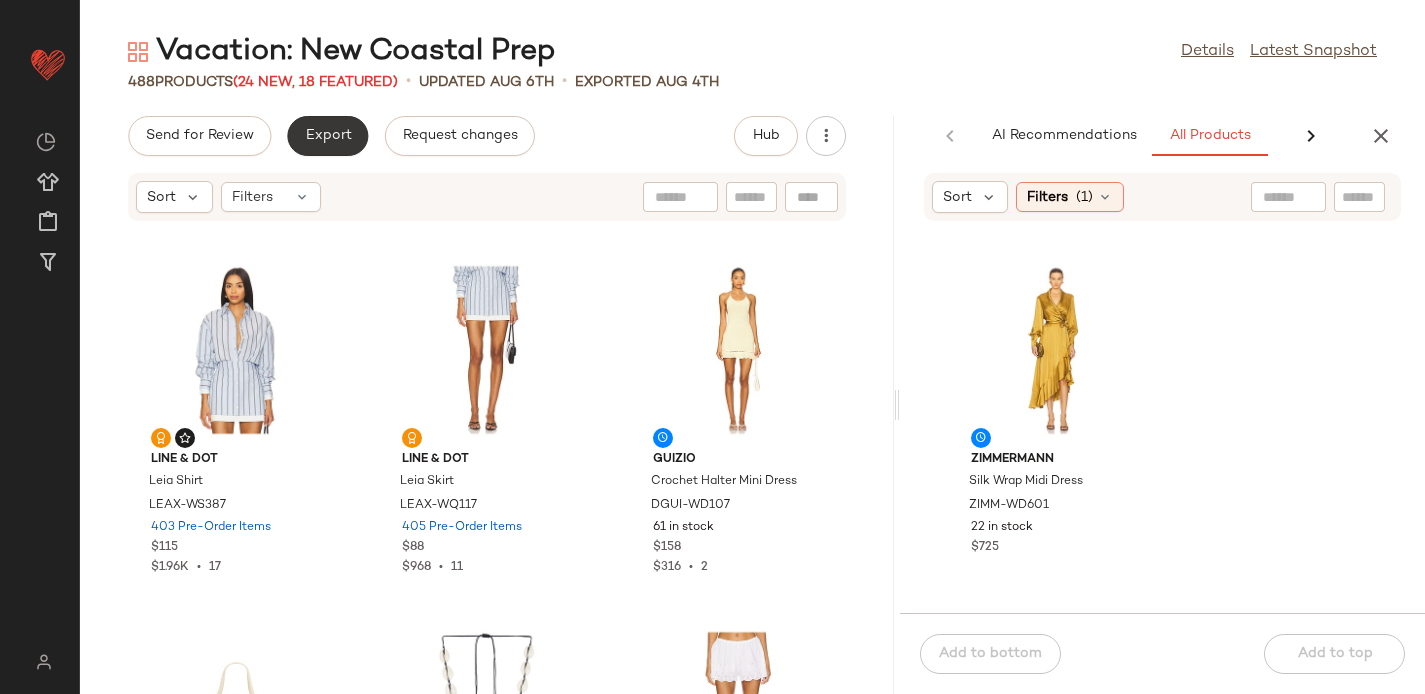 click on "Export" 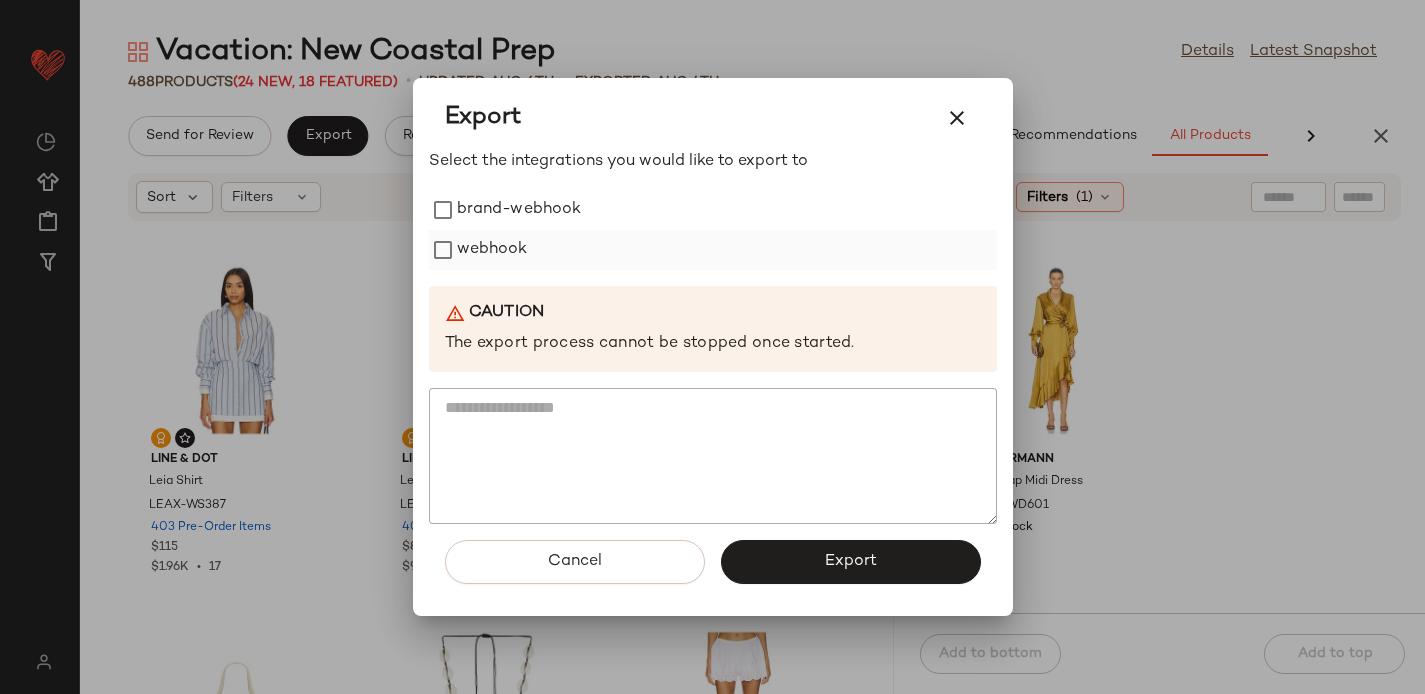 click on "webhook" at bounding box center [492, 250] 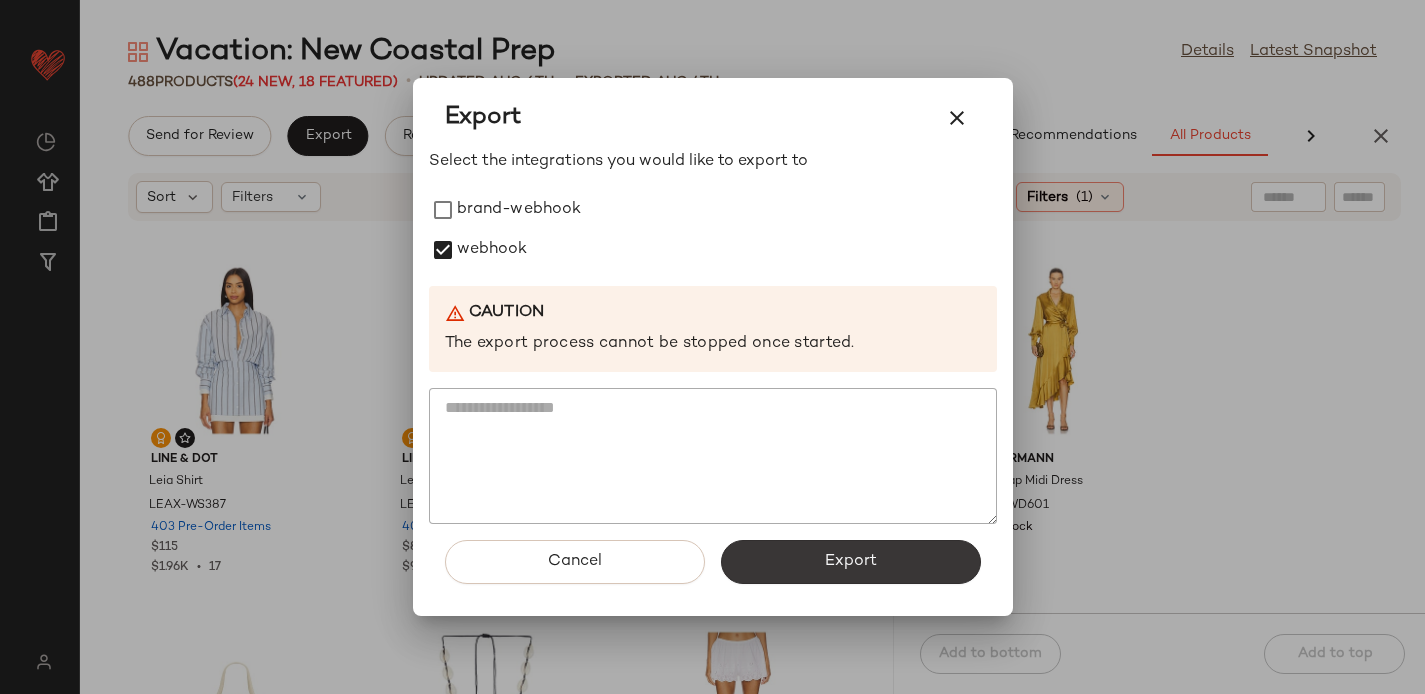 click on "Export" 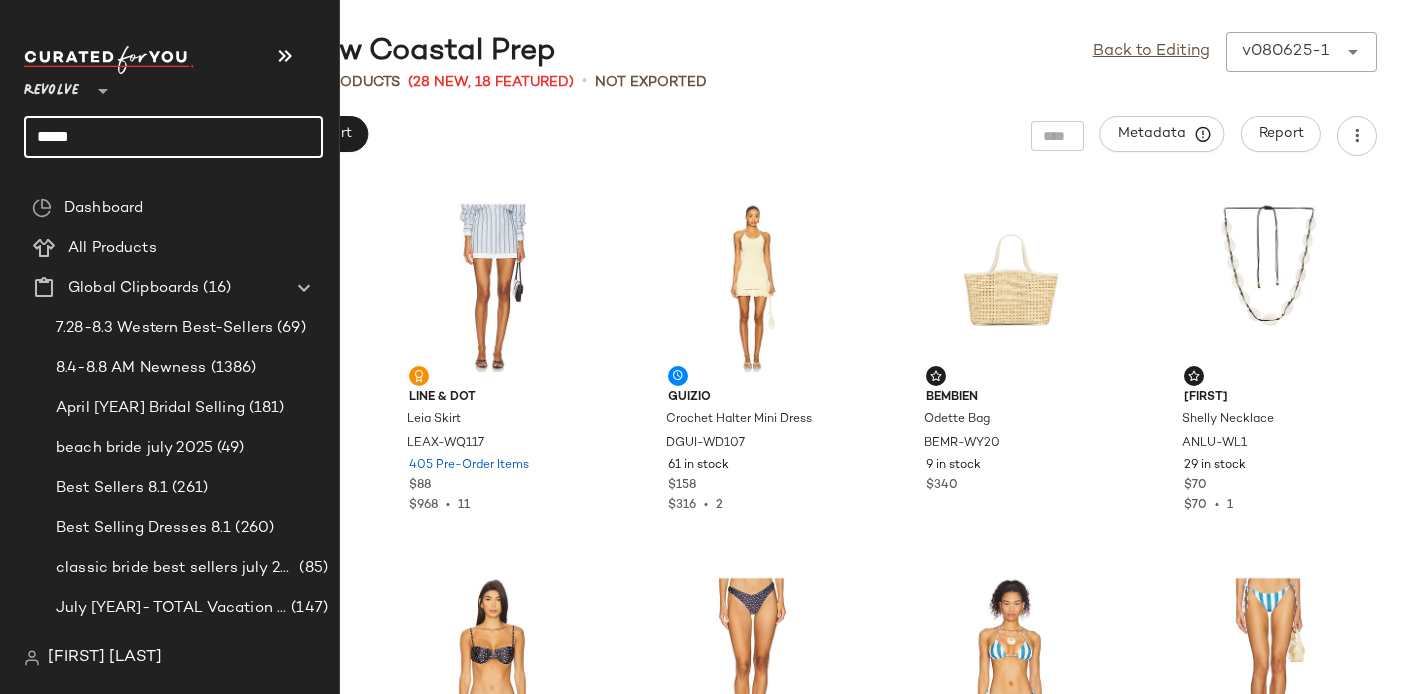 click on "*****" 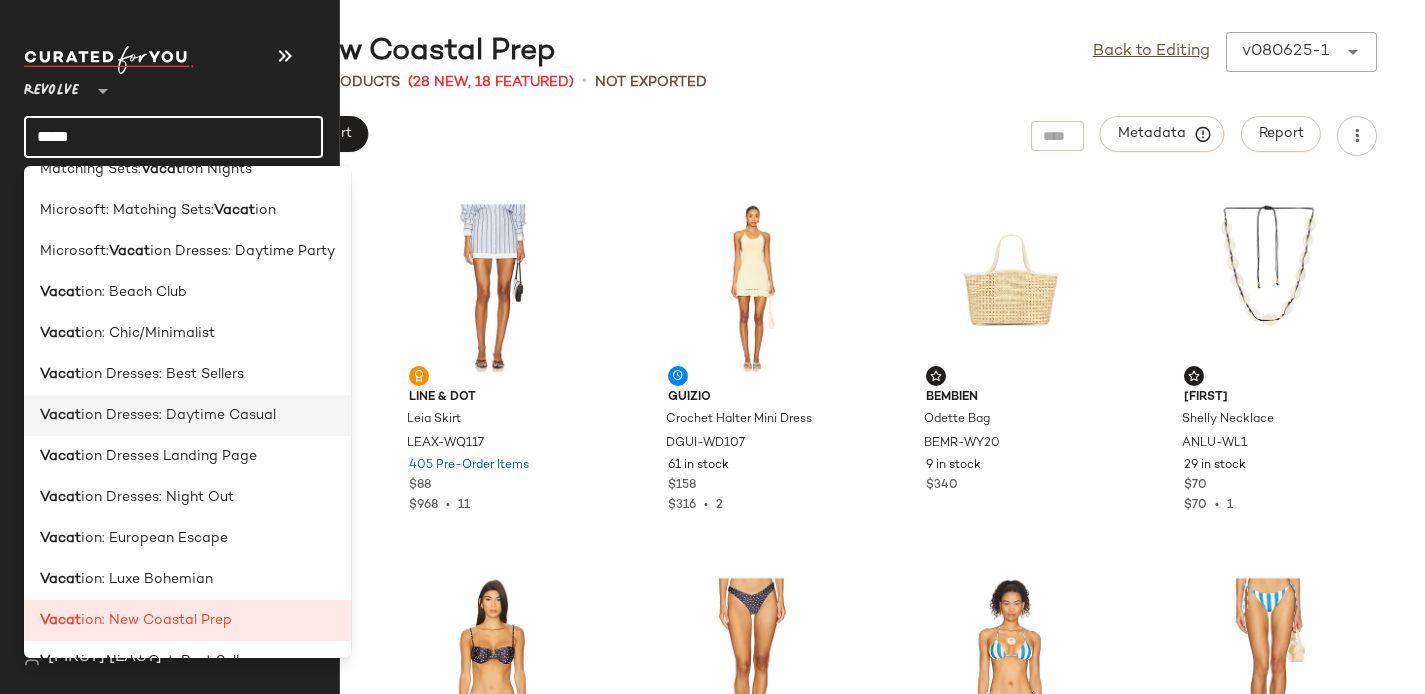 scroll, scrollTop: 221, scrollLeft: 0, axis: vertical 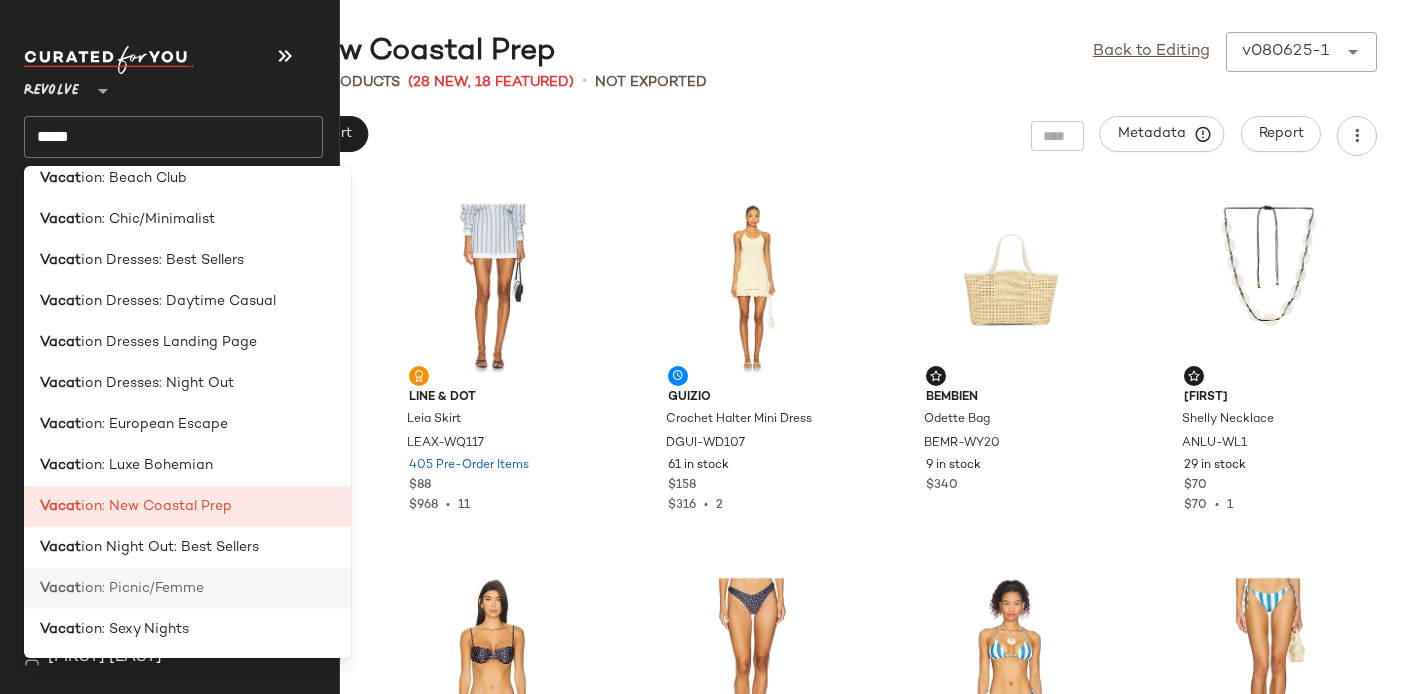 click on "ion: Picnic/Femme" at bounding box center (142, 588) 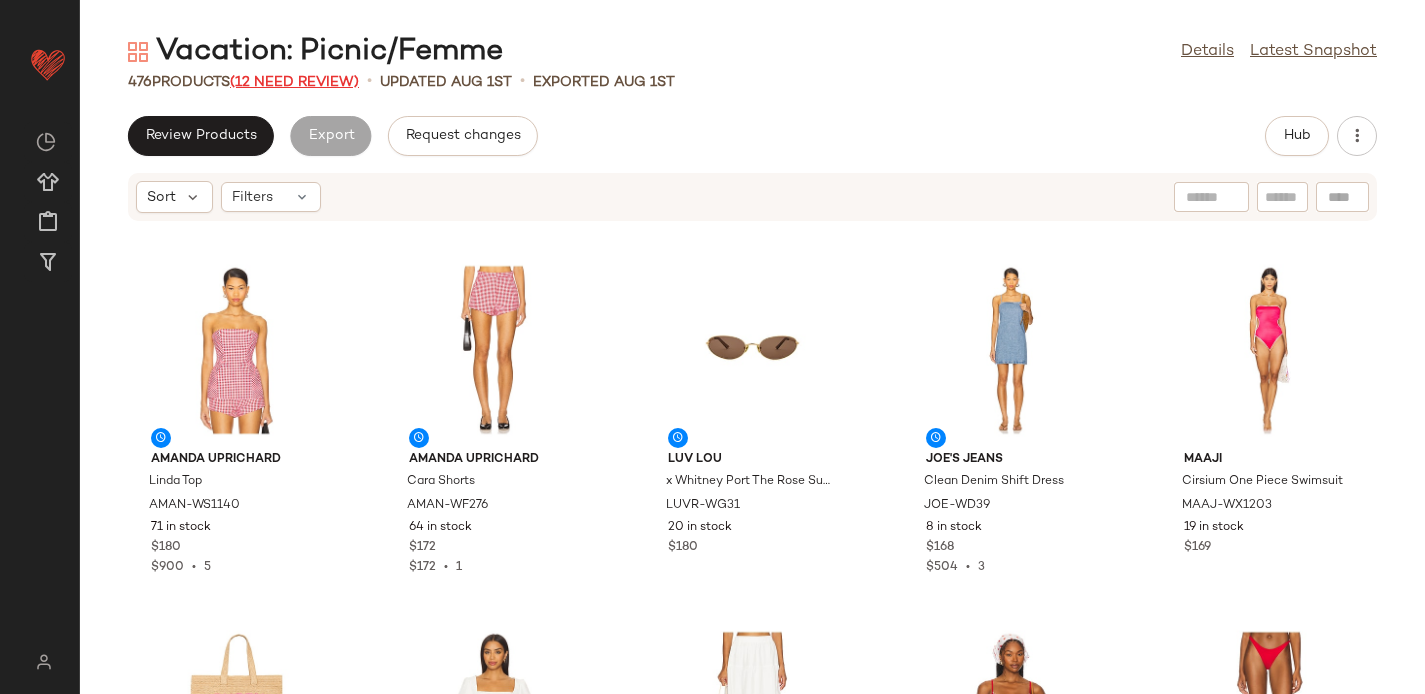 click on "(12 Need Review)" at bounding box center [294, 82] 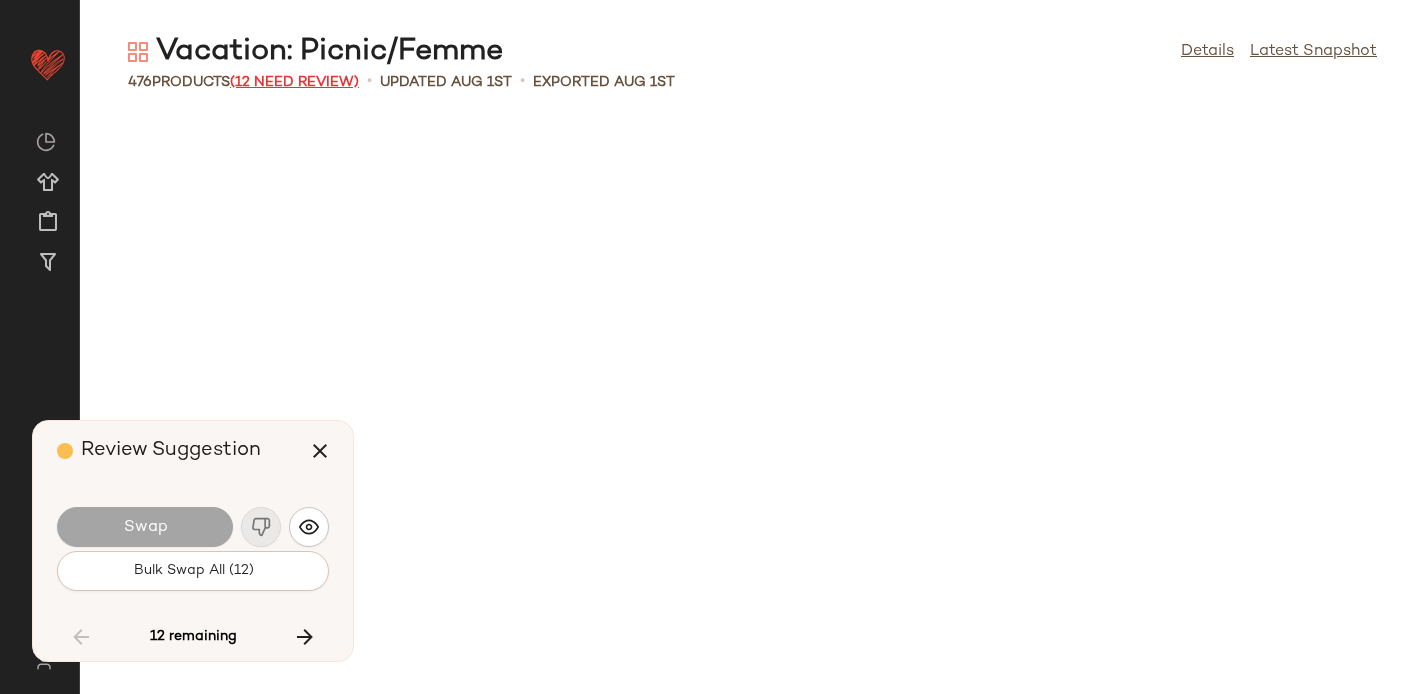 scroll, scrollTop: 6588, scrollLeft: 0, axis: vertical 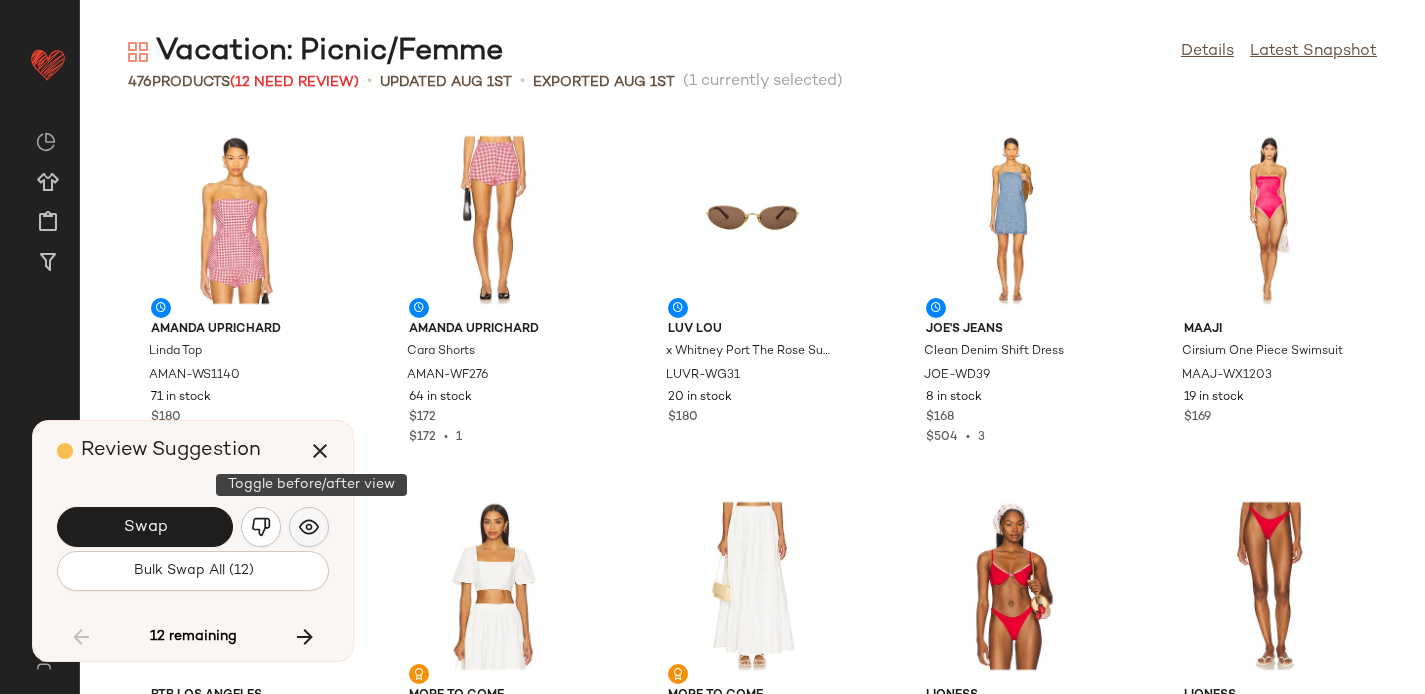 click 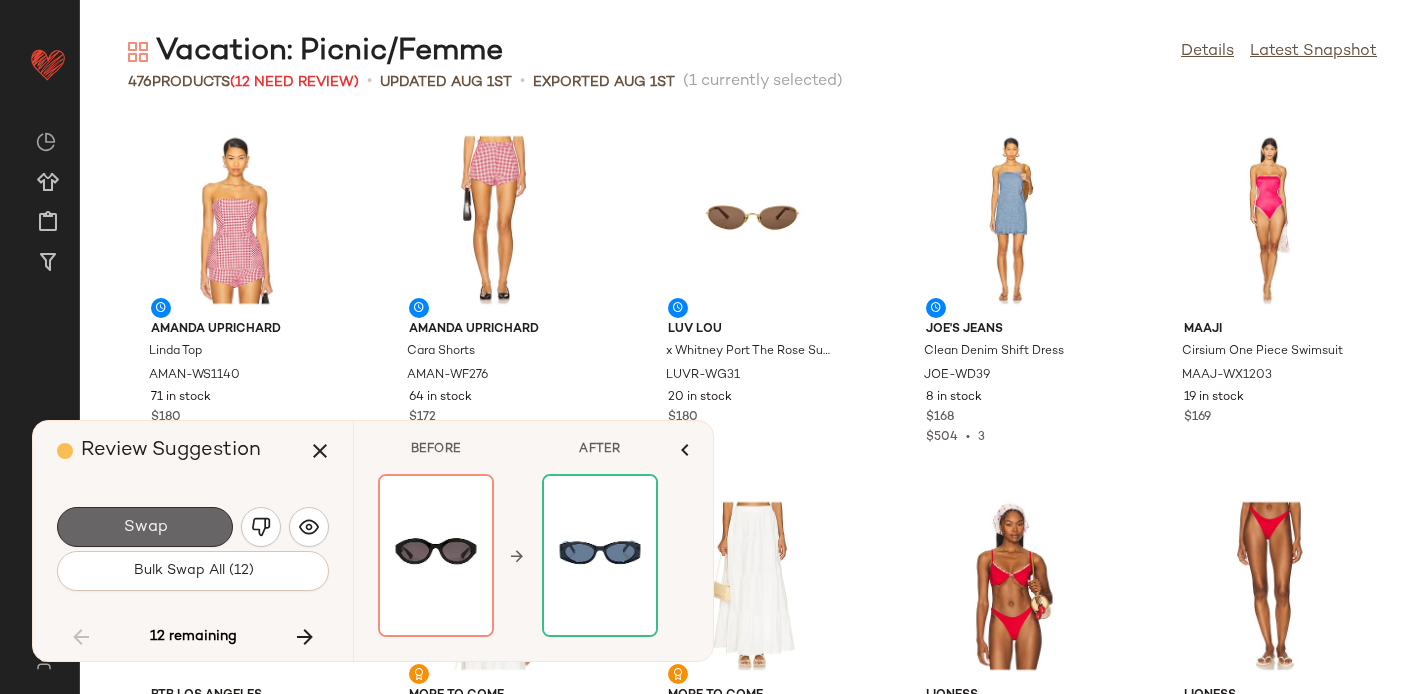 click on "Swap" at bounding box center (145, 527) 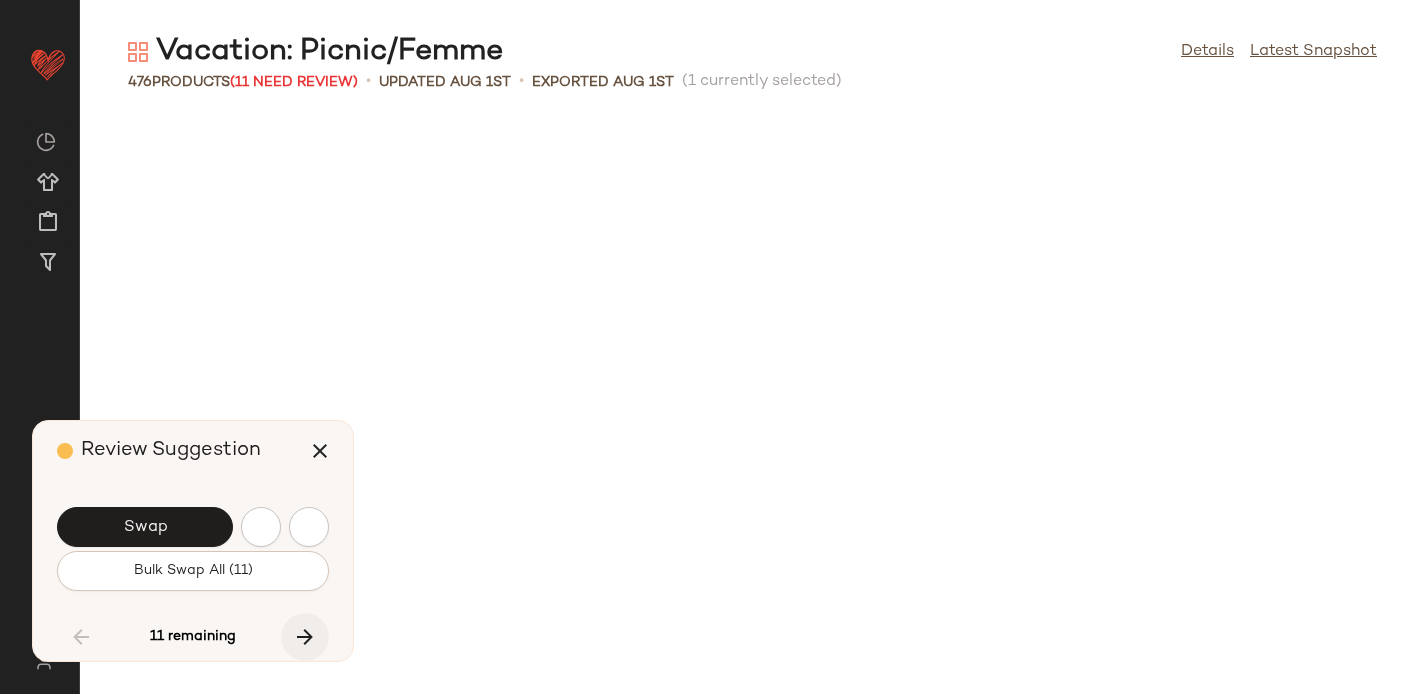 scroll, scrollTop: 9150, scrollLeft: 0, axis: vertical 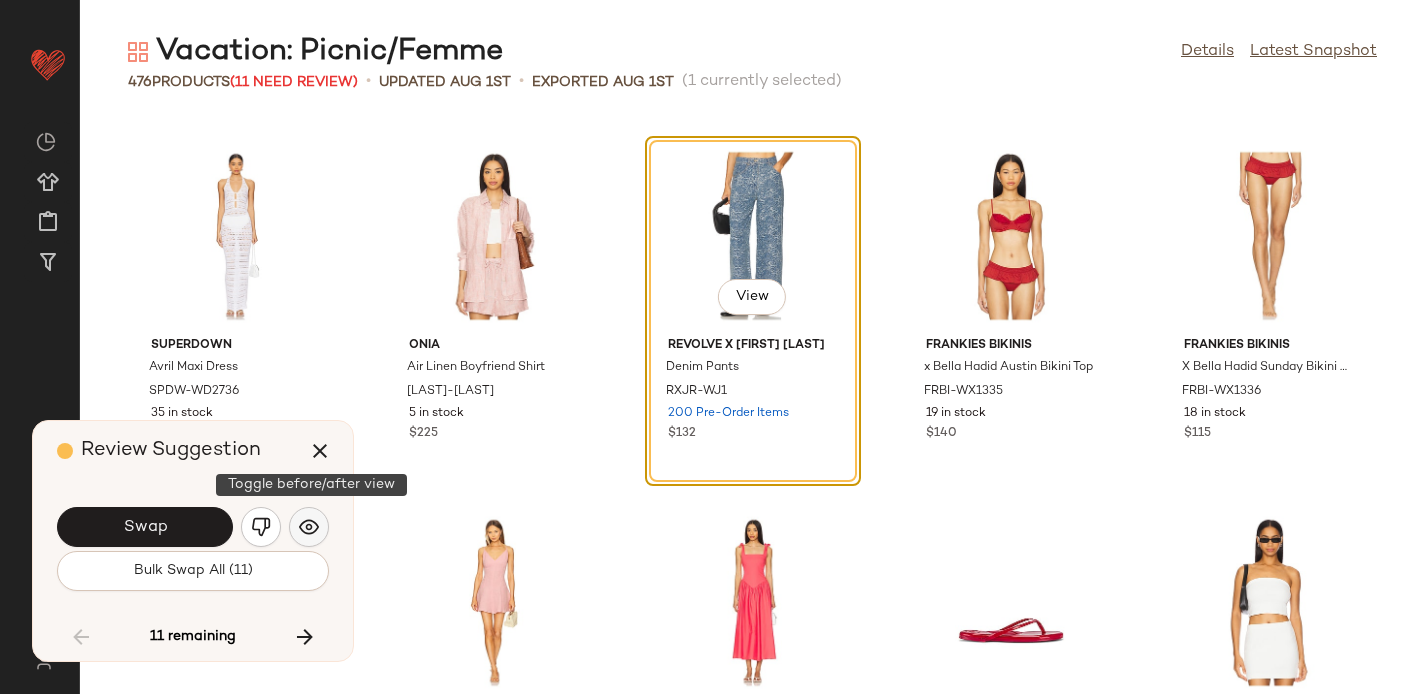 click 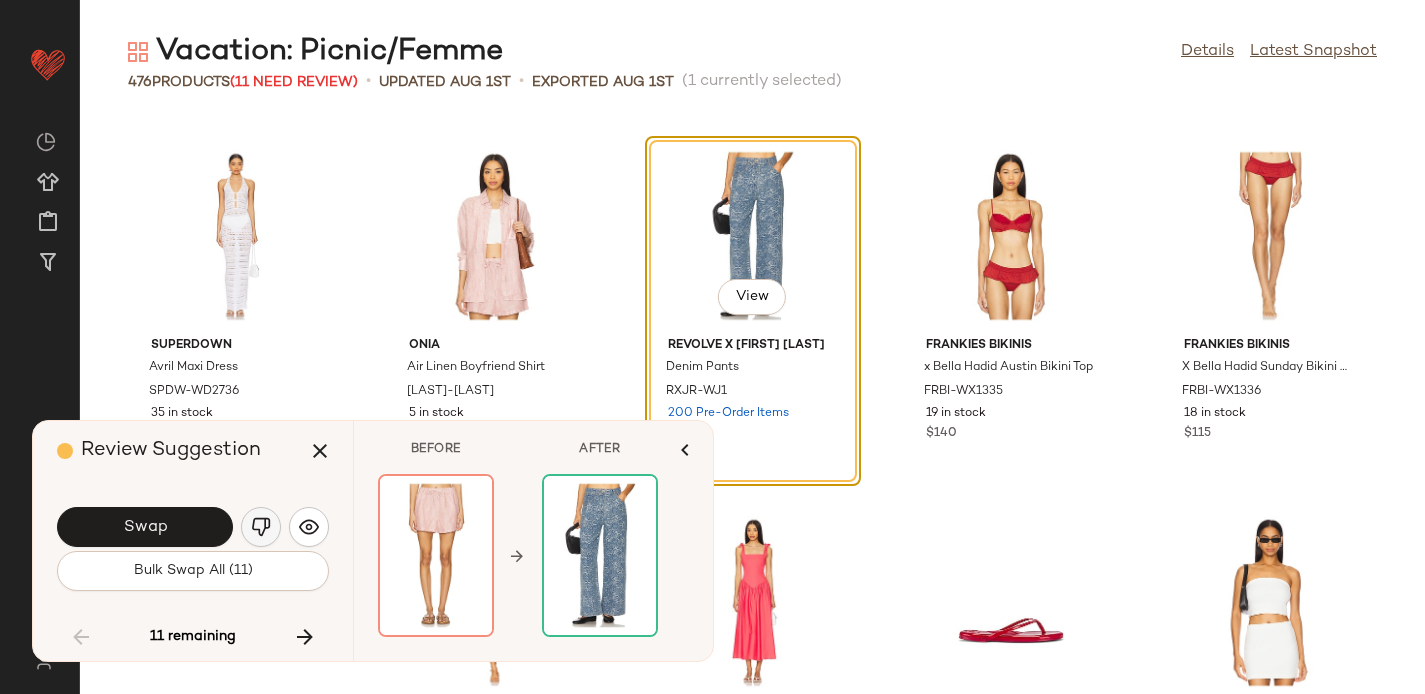 click 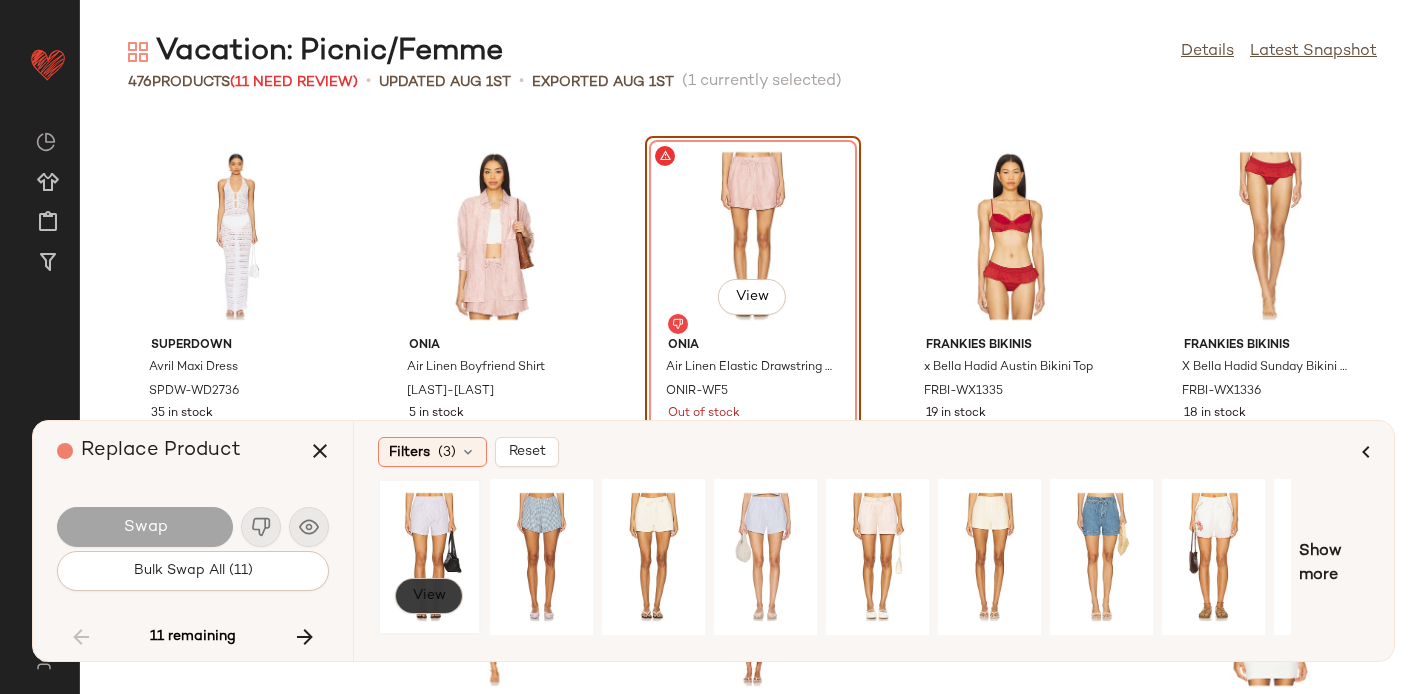 click on "View" at bounding box center [429, 596] 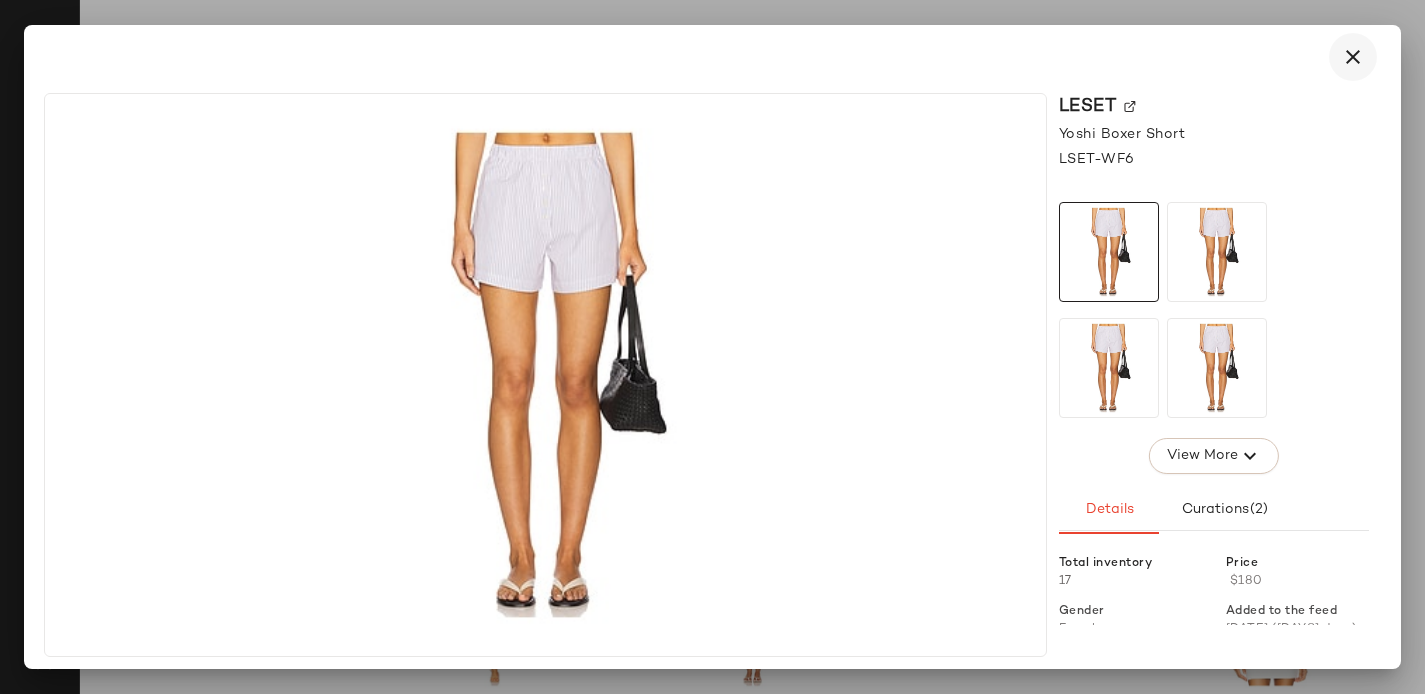 click at bounding box center (1353, 57) 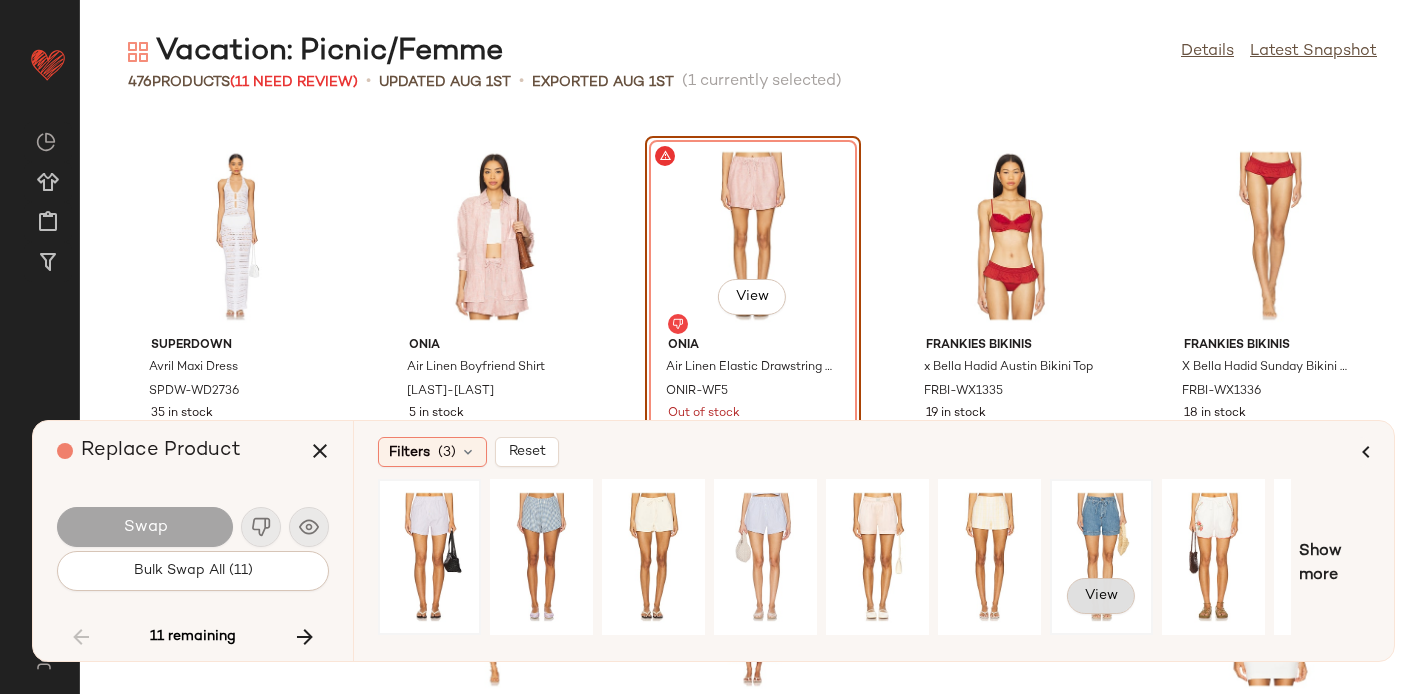 click on "View" at bounding box center (1101, 596) 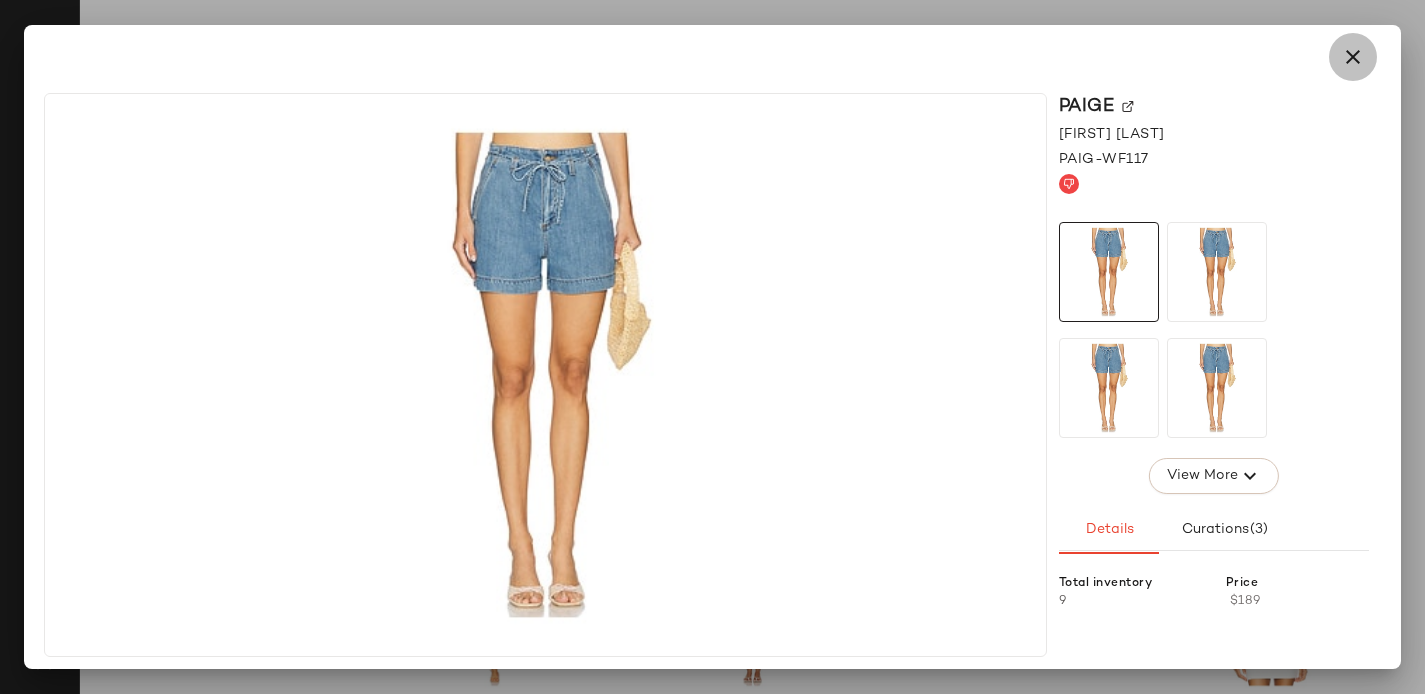 click at bounding box center [1353, 57] 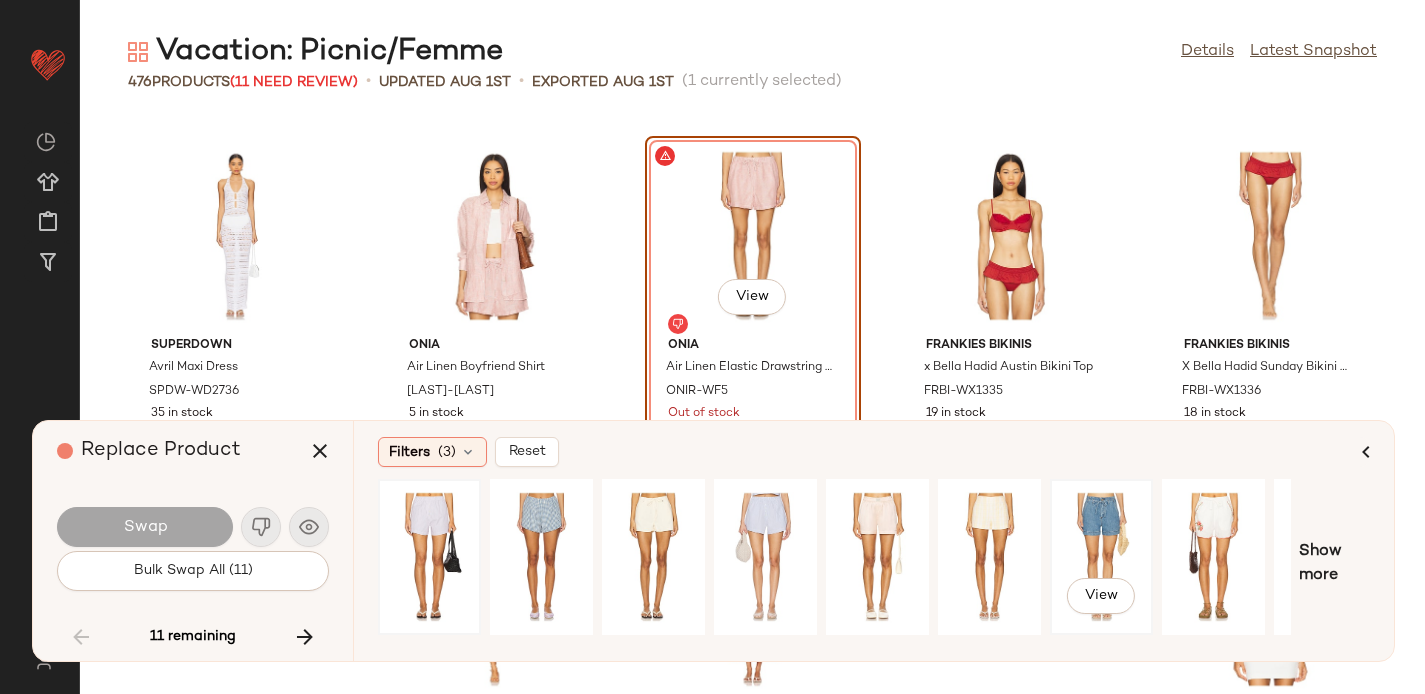click on "View" 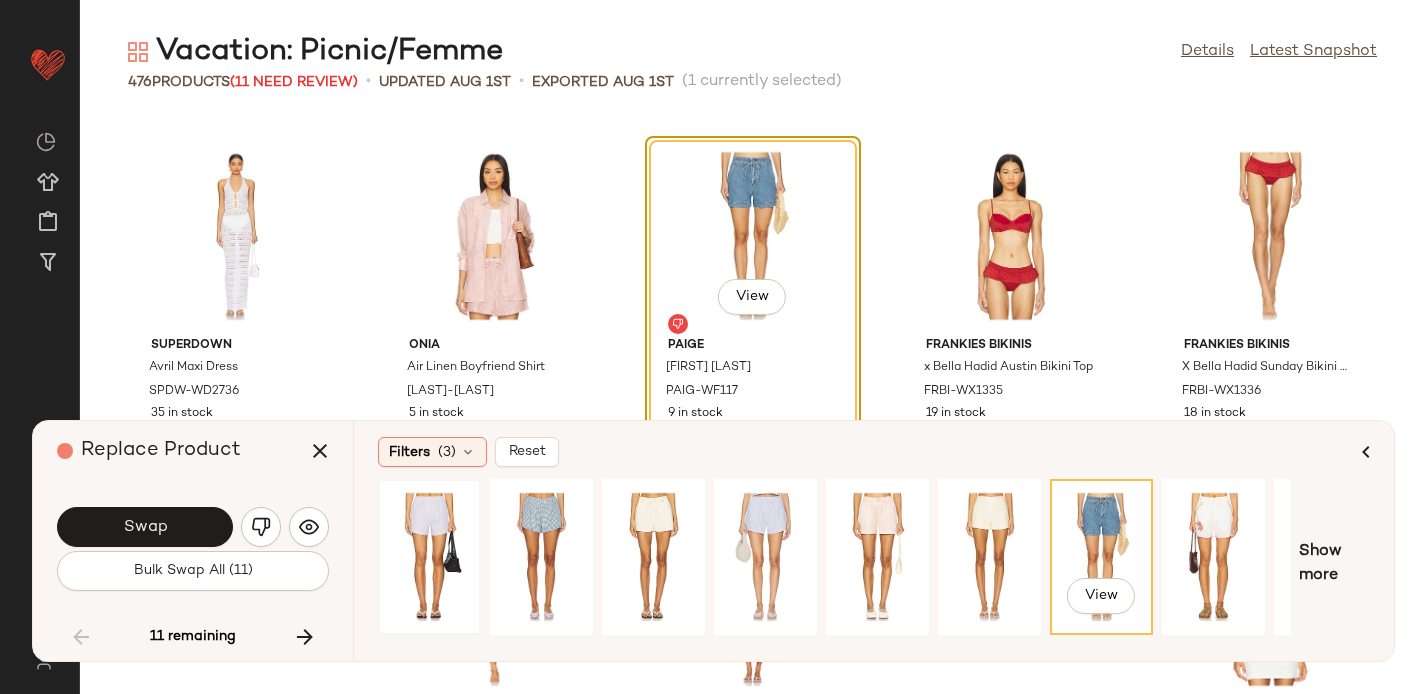 click on "View" 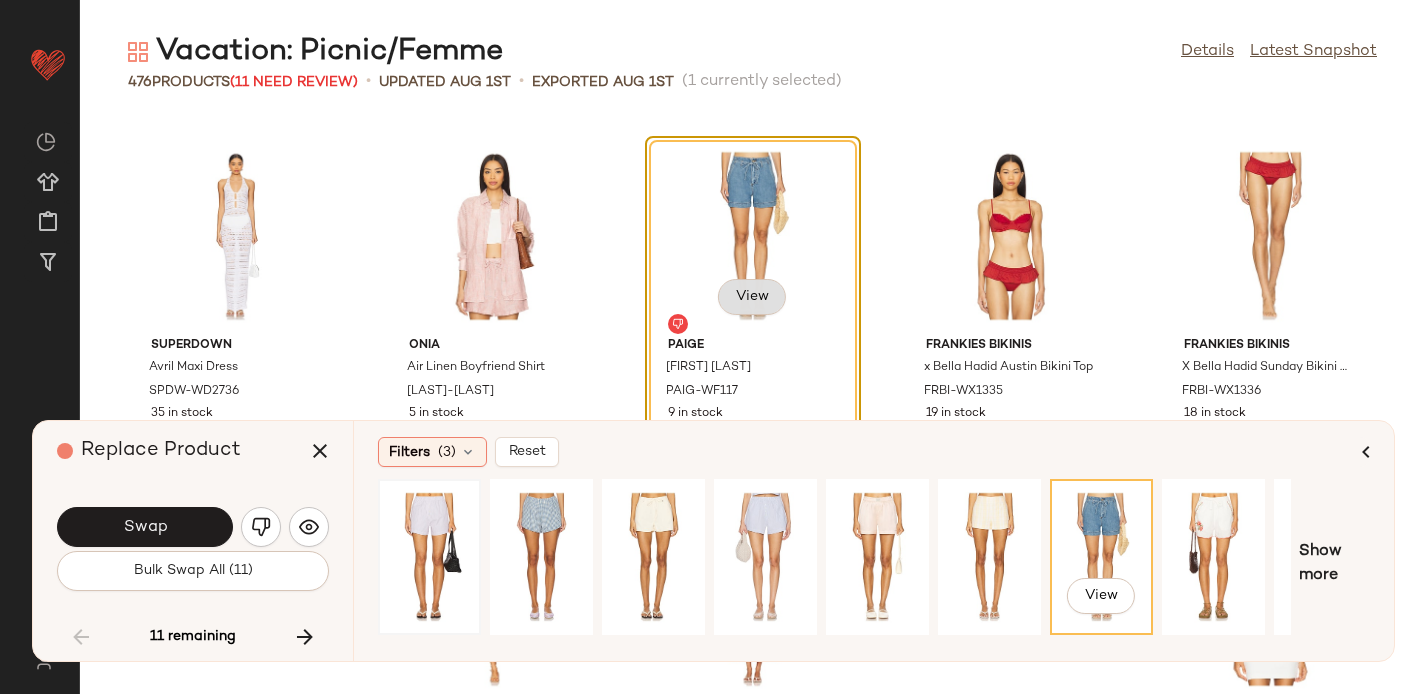 click on "View" 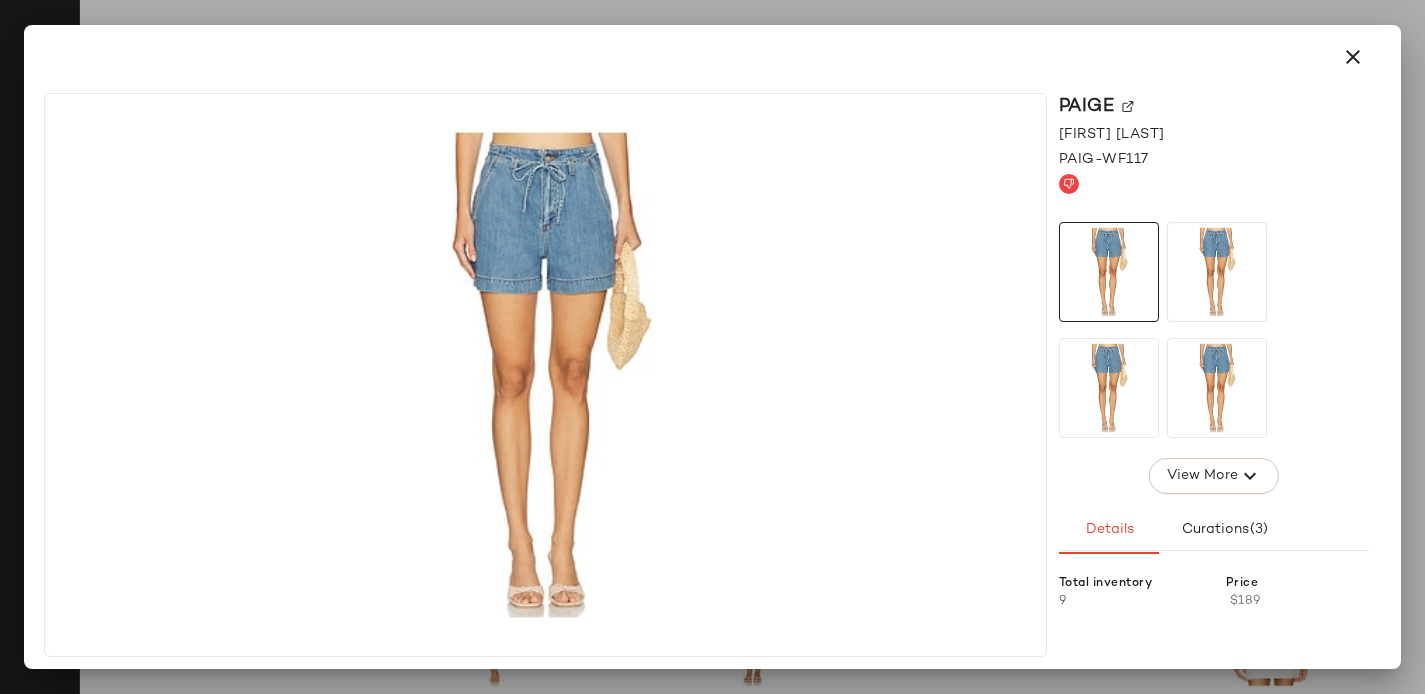 click 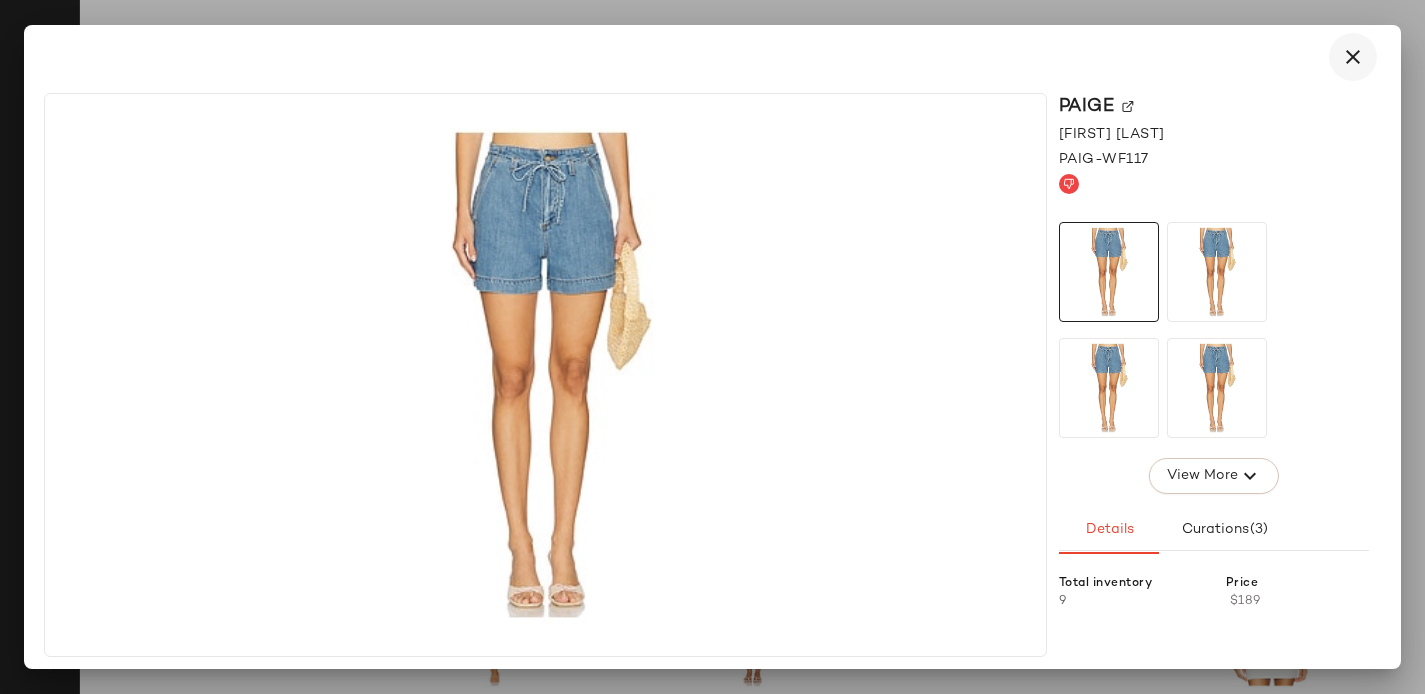 click at bounding box center (1353, 57) 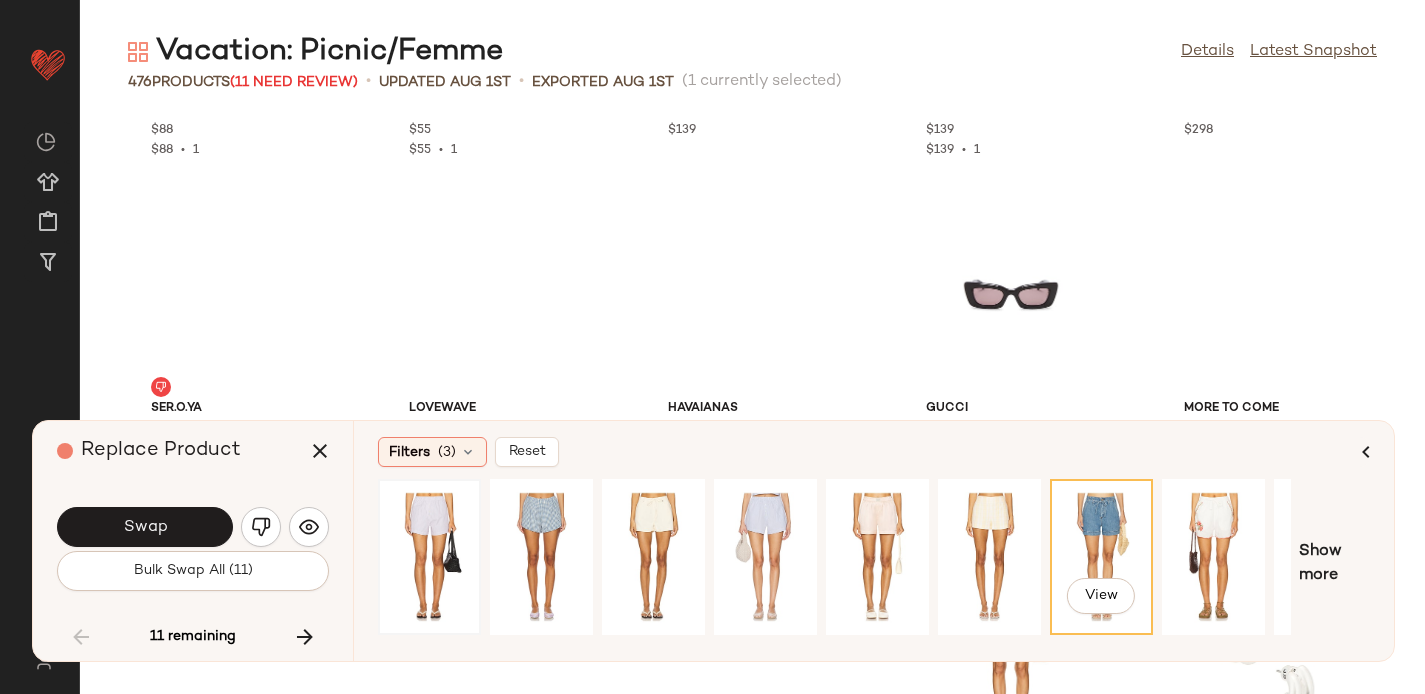scroll, scrollTop: 7316, scrollLeft: 0, axis: vertical 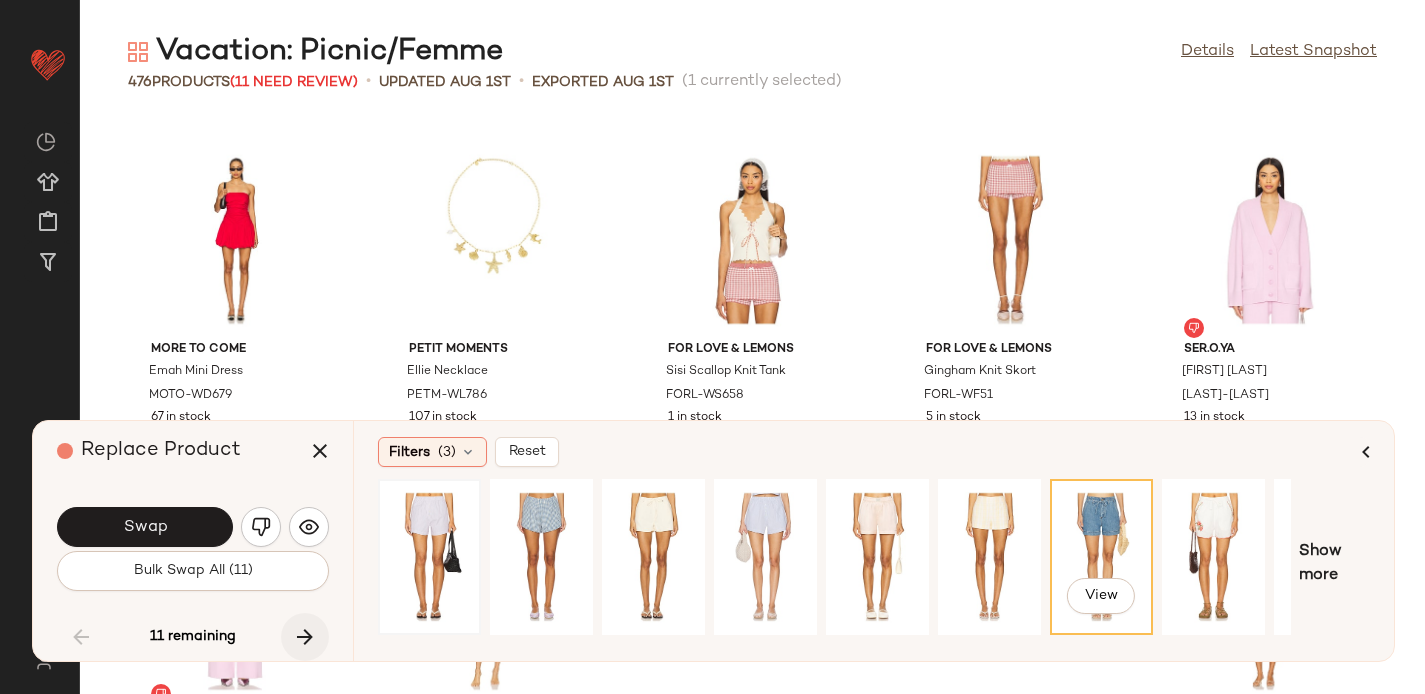 click at bounding box center (305, 637) 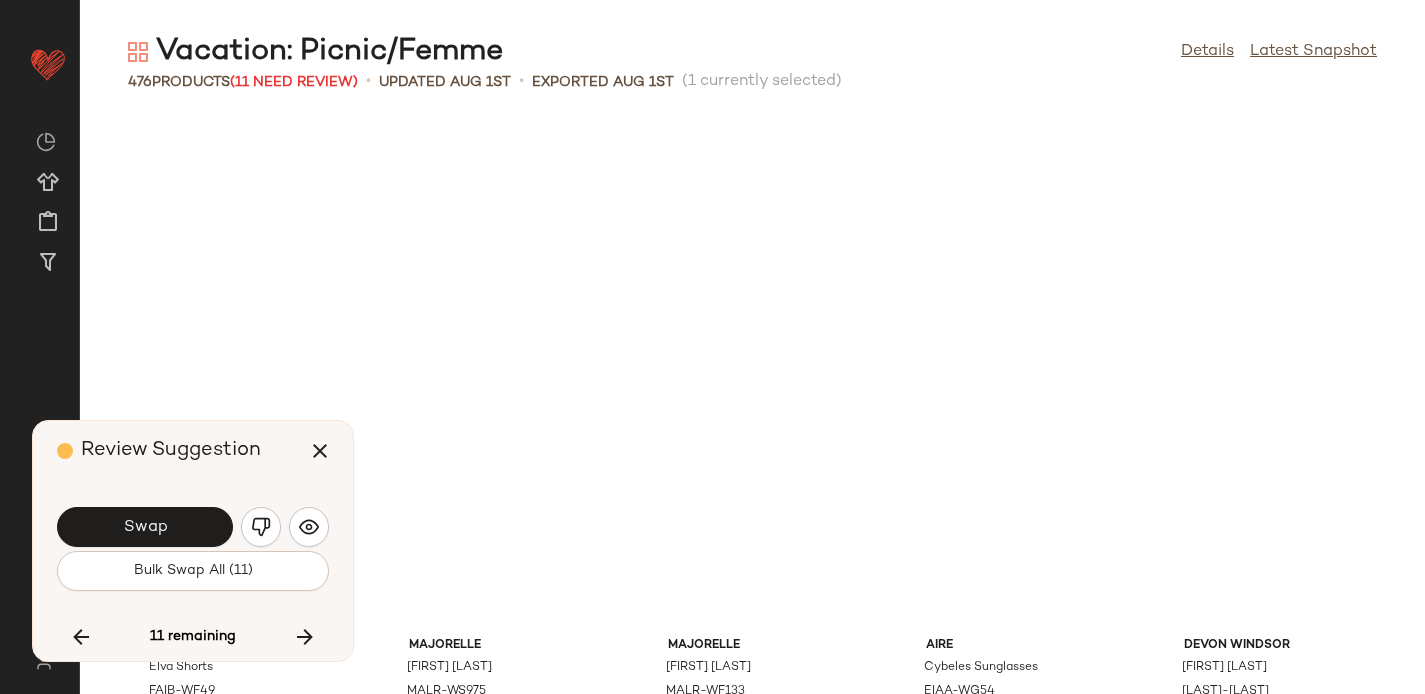 scroll, scrollTop: 6603, scrollLeft: 0, axis: vertical 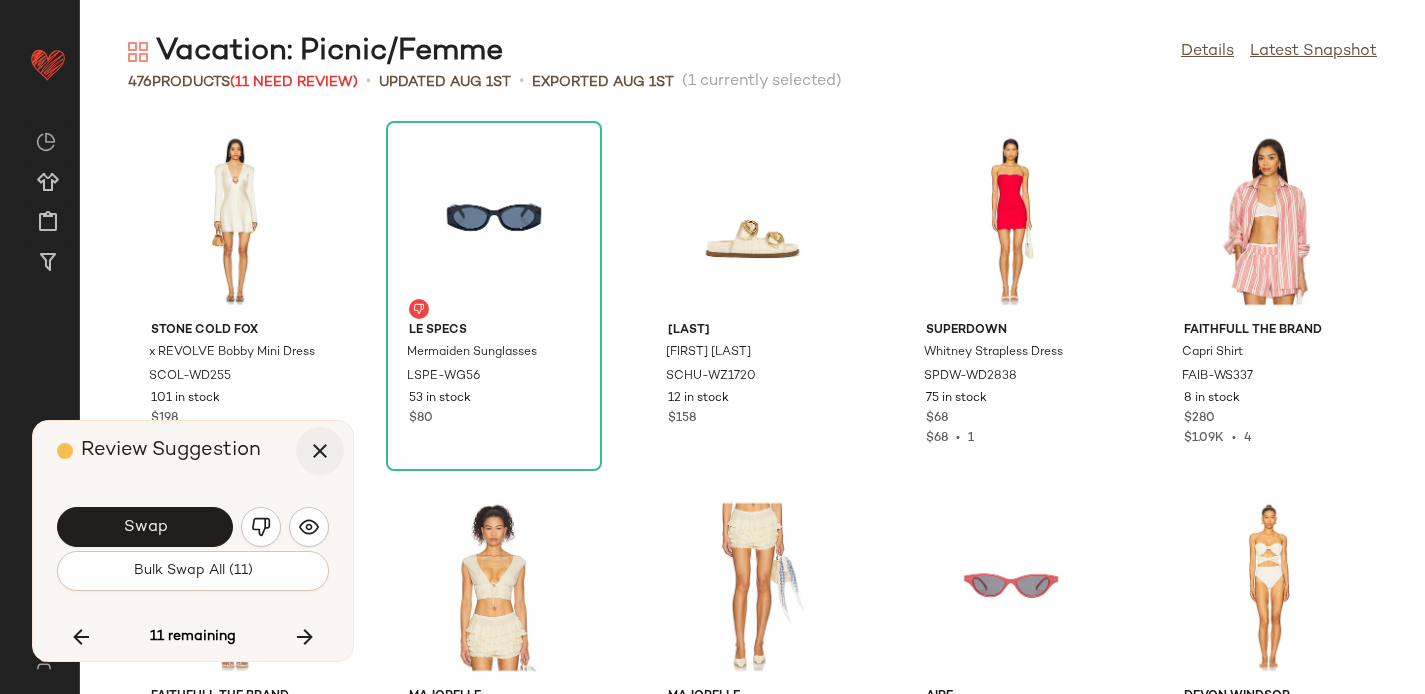 click at bounding box center [320, 451] 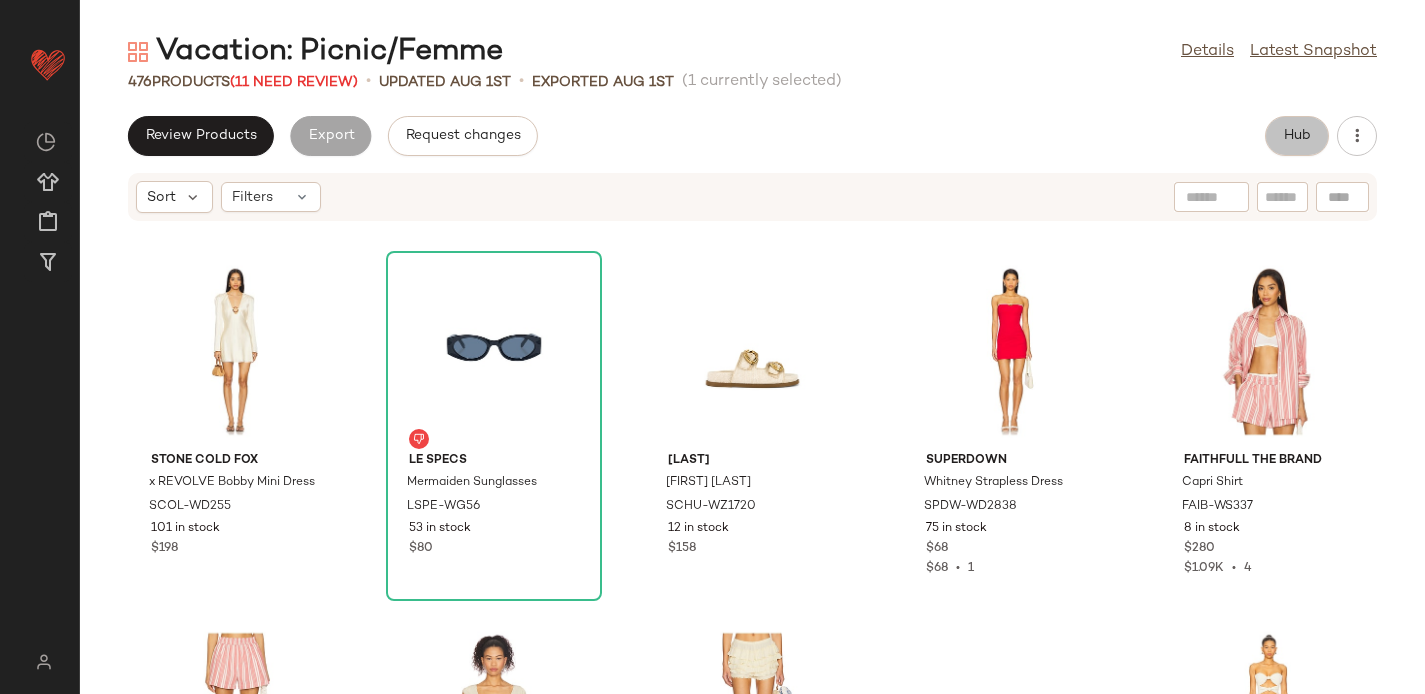 click on "Hub" 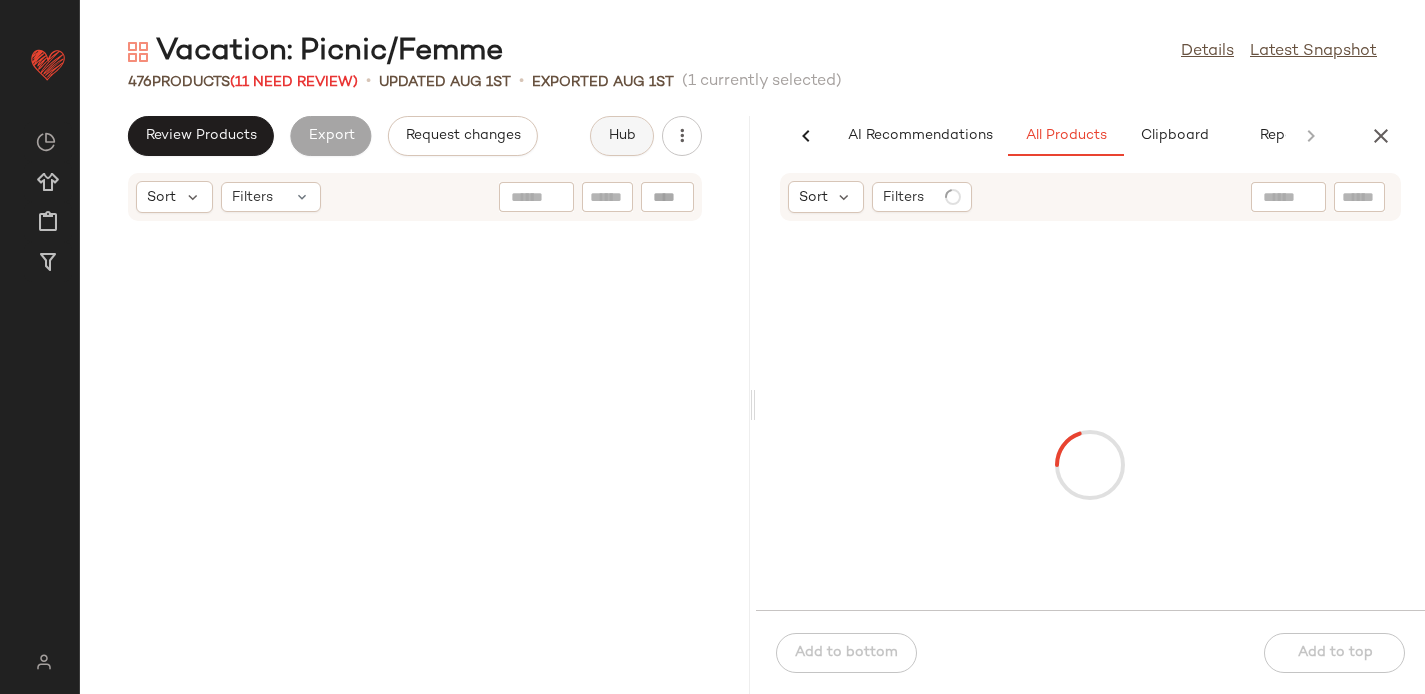 scroll, scrollTop: 7335, scrollLeft: 0, axis: vertical 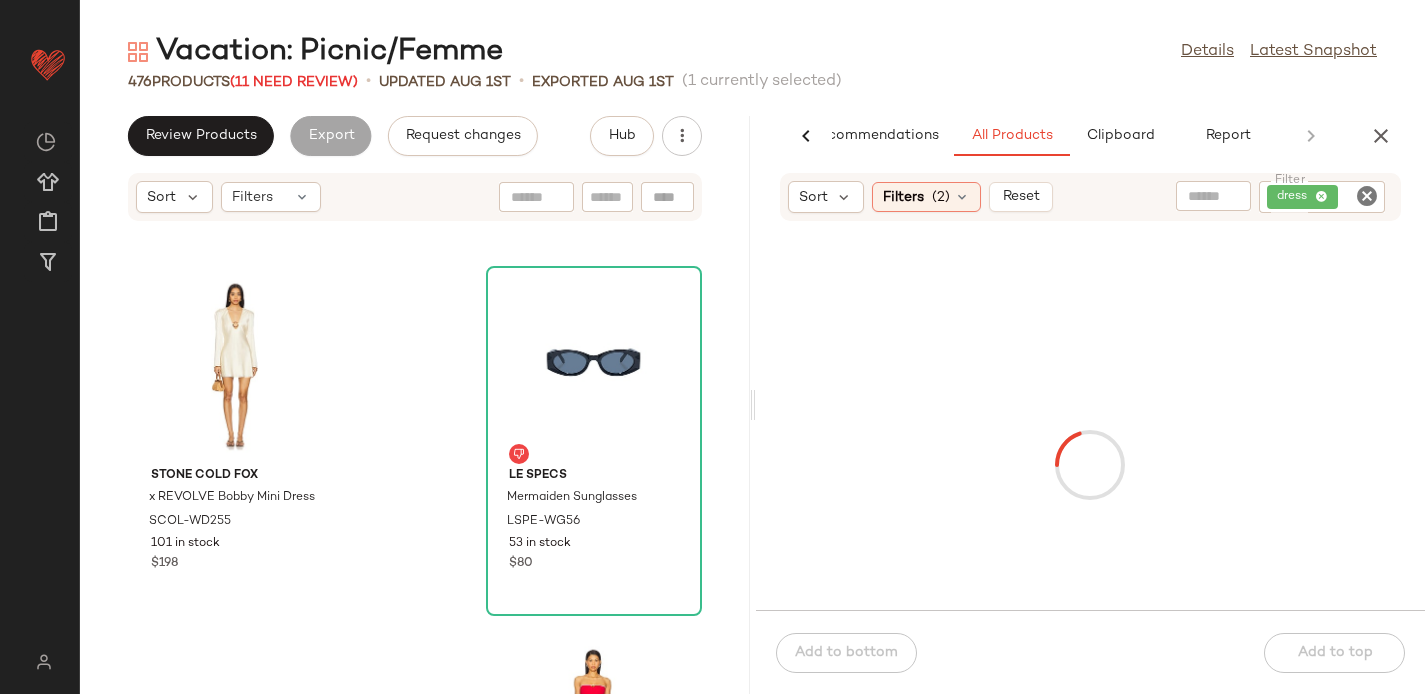click 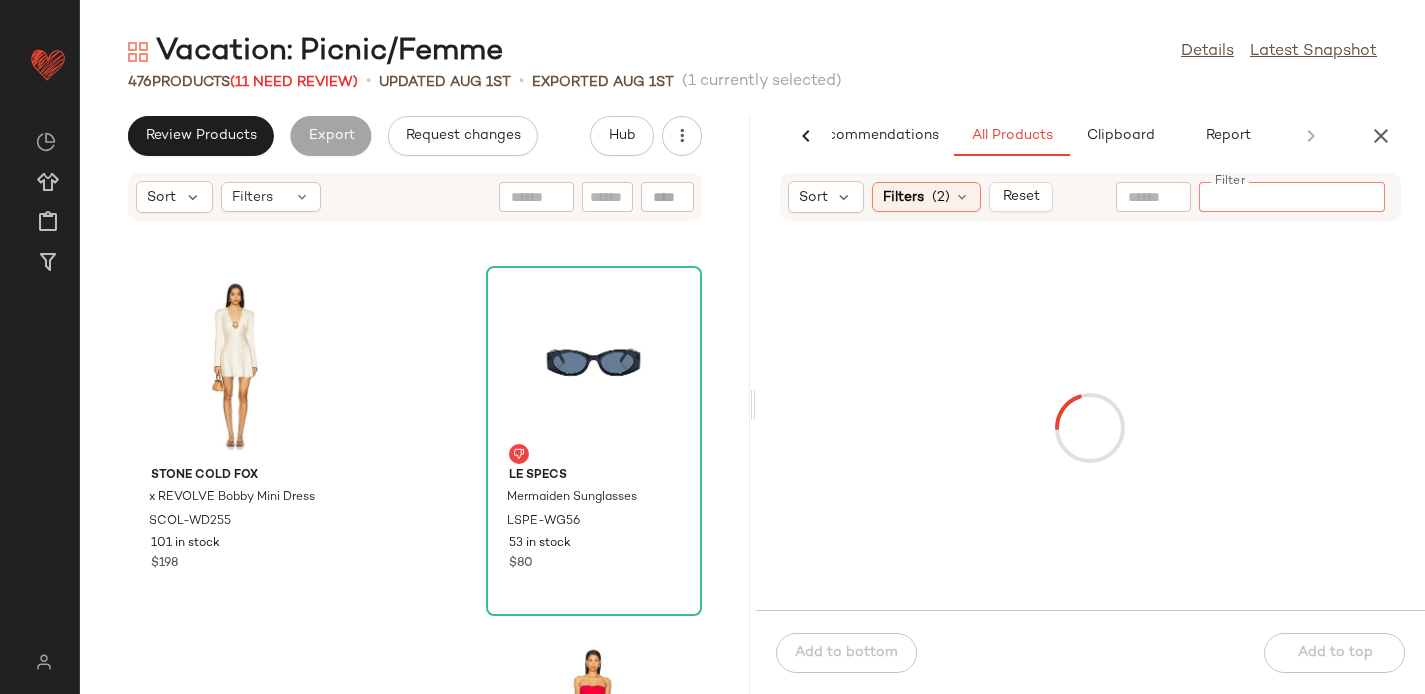 paste on "**********" 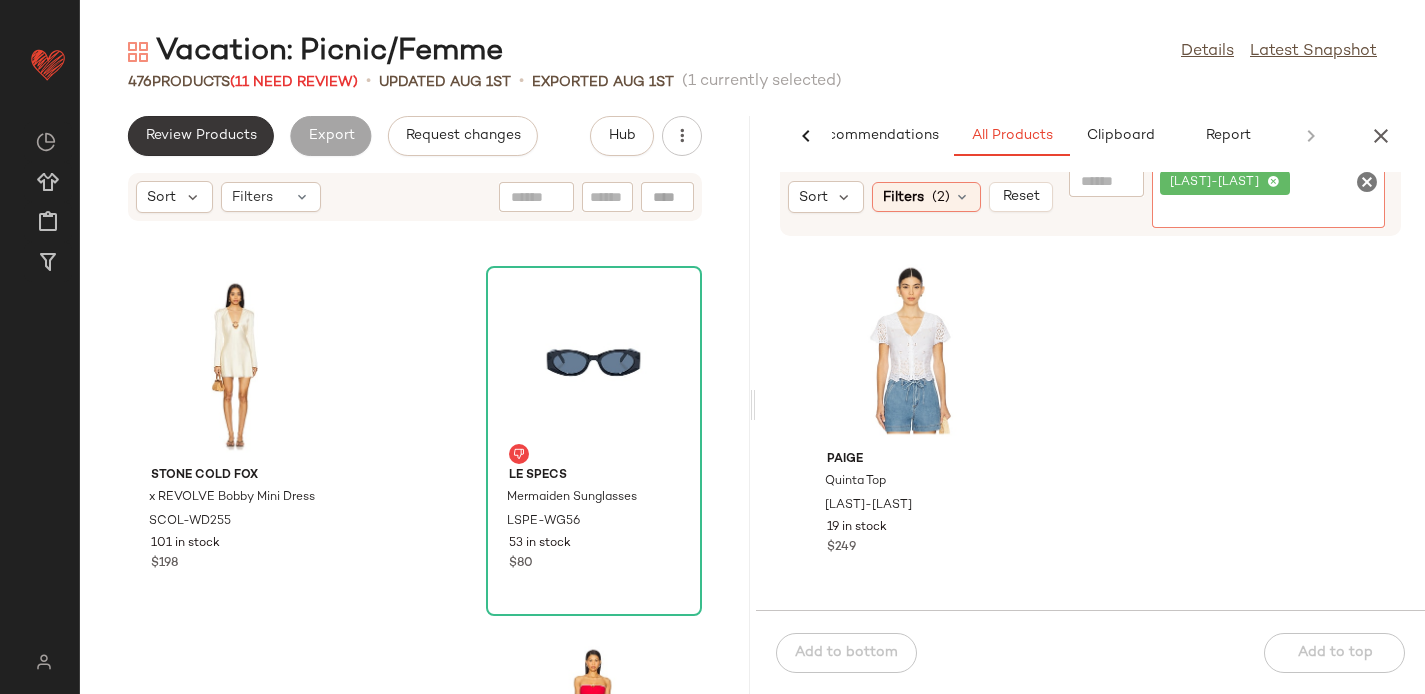 click on "Review Products" at bounding box center [201, 136] 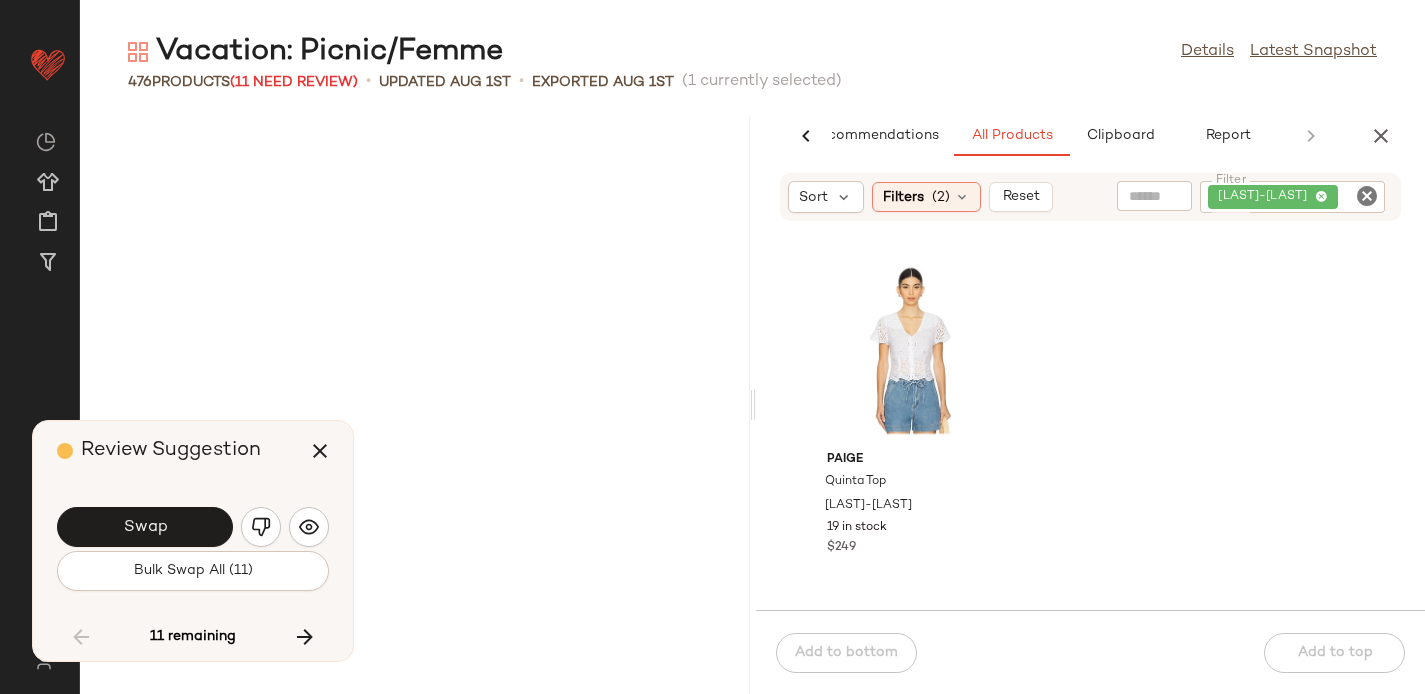 scroll, scrollTop: 23058, scrollLeft: 0, axis: vertical 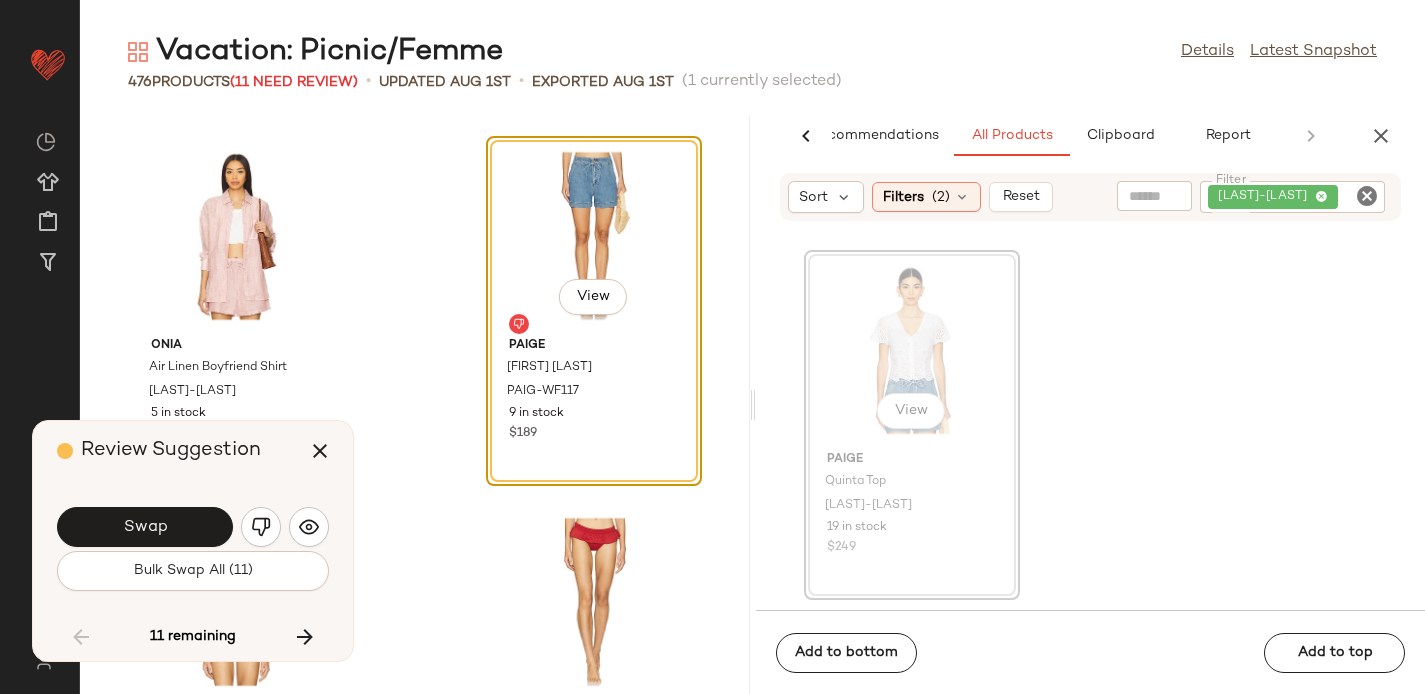 drag, startPoint x: 900, startPoint y: 314, endPoint x: 359, endPoint y: 283, distance: 541.88745 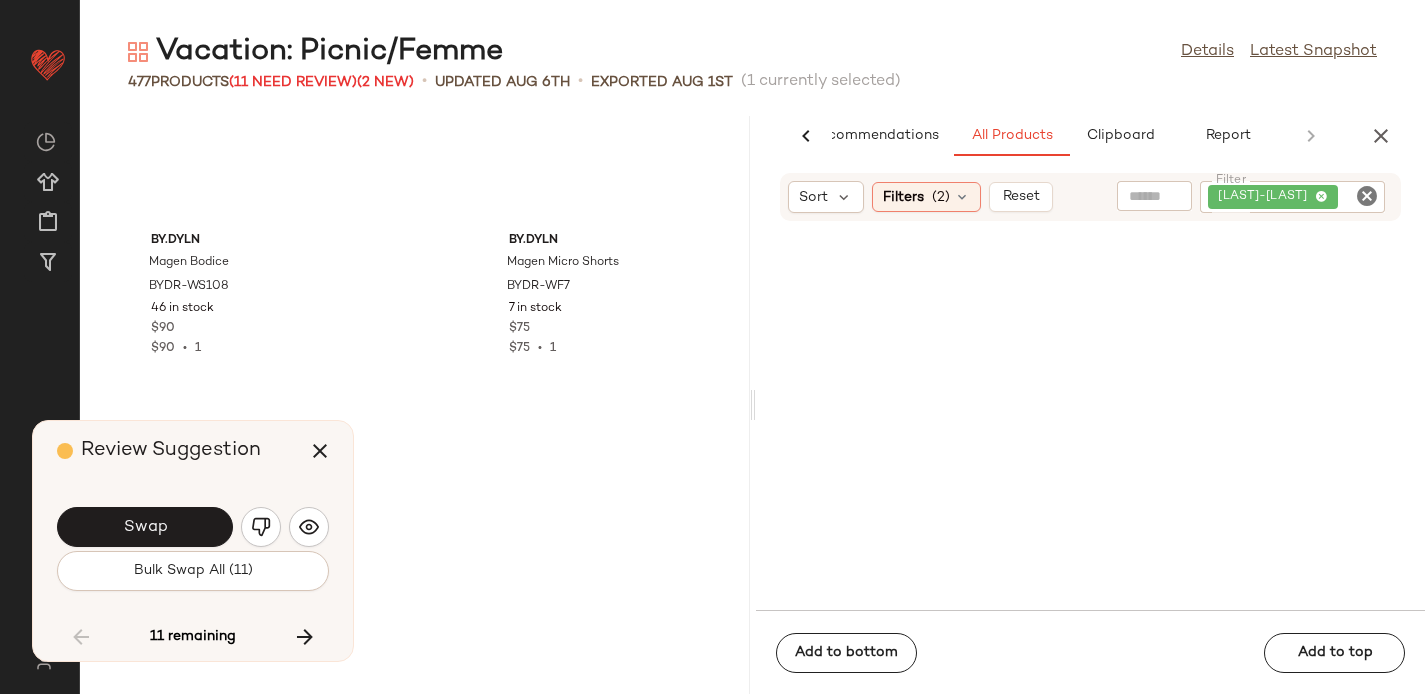 scroll, scrollTop: 21045, scrollLeft: 0, axis: vertical 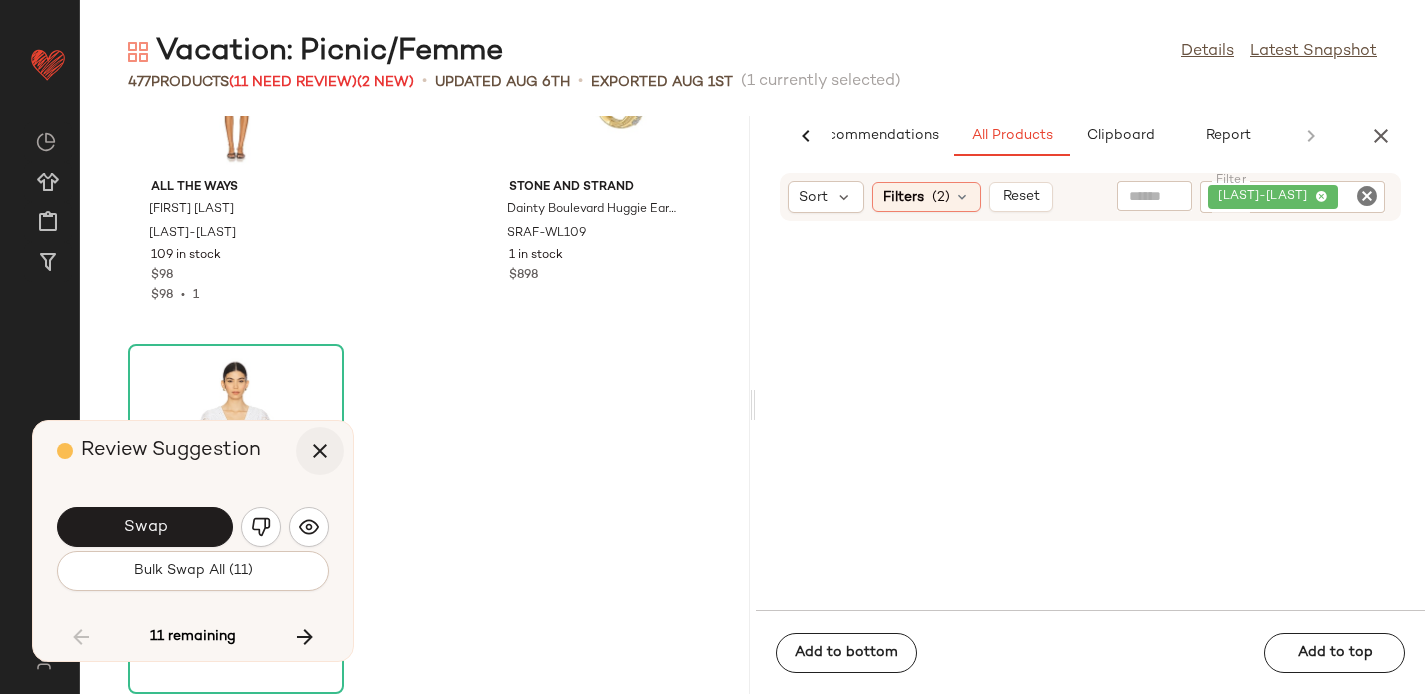 click at bounding box center [320, 451] 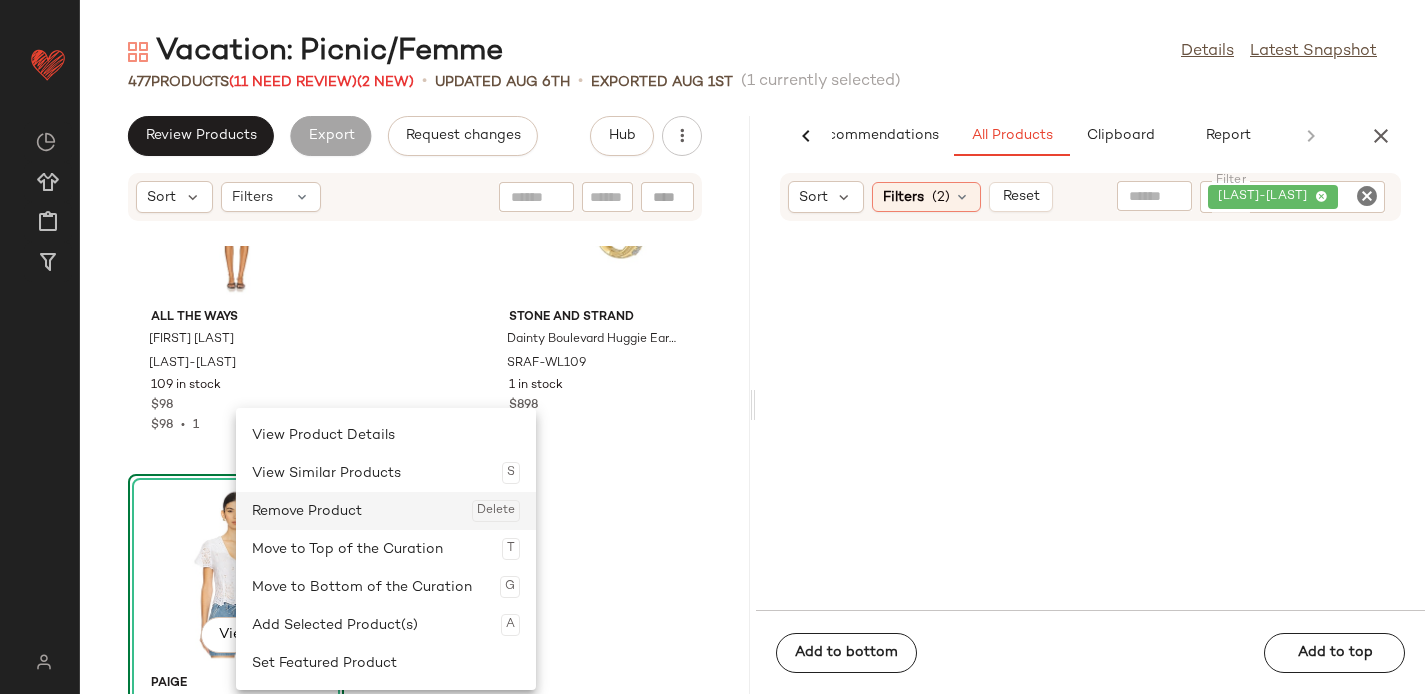click on "Remove Product  Delete" 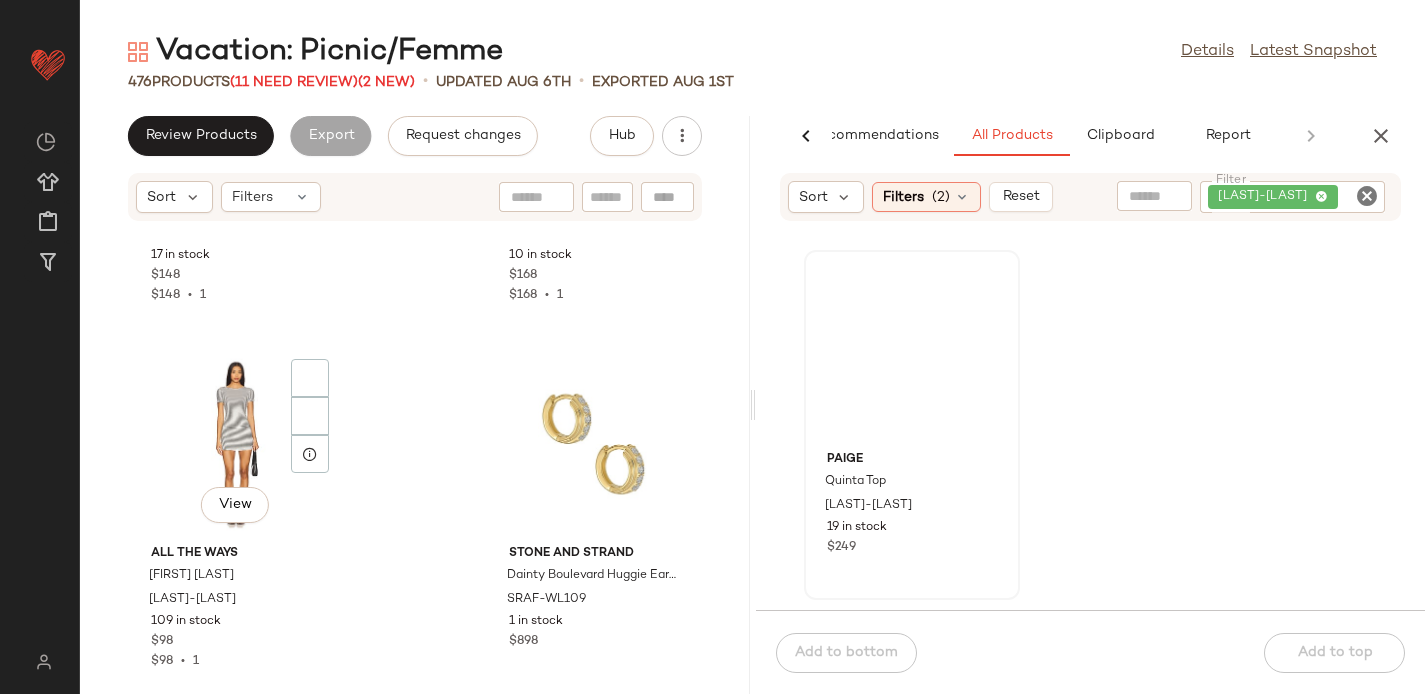 scroll, scrollTop: 86664, scrollLeft: 0, axis: vertical 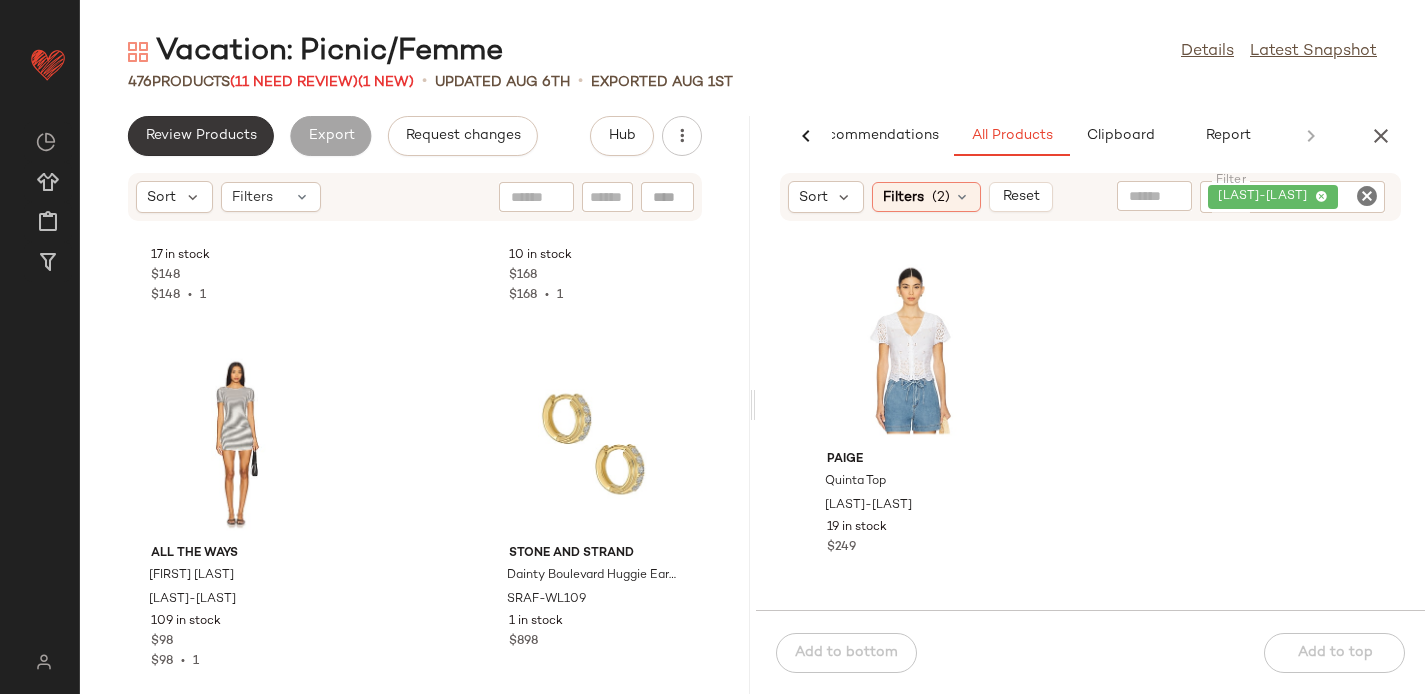 click on "Review Products" 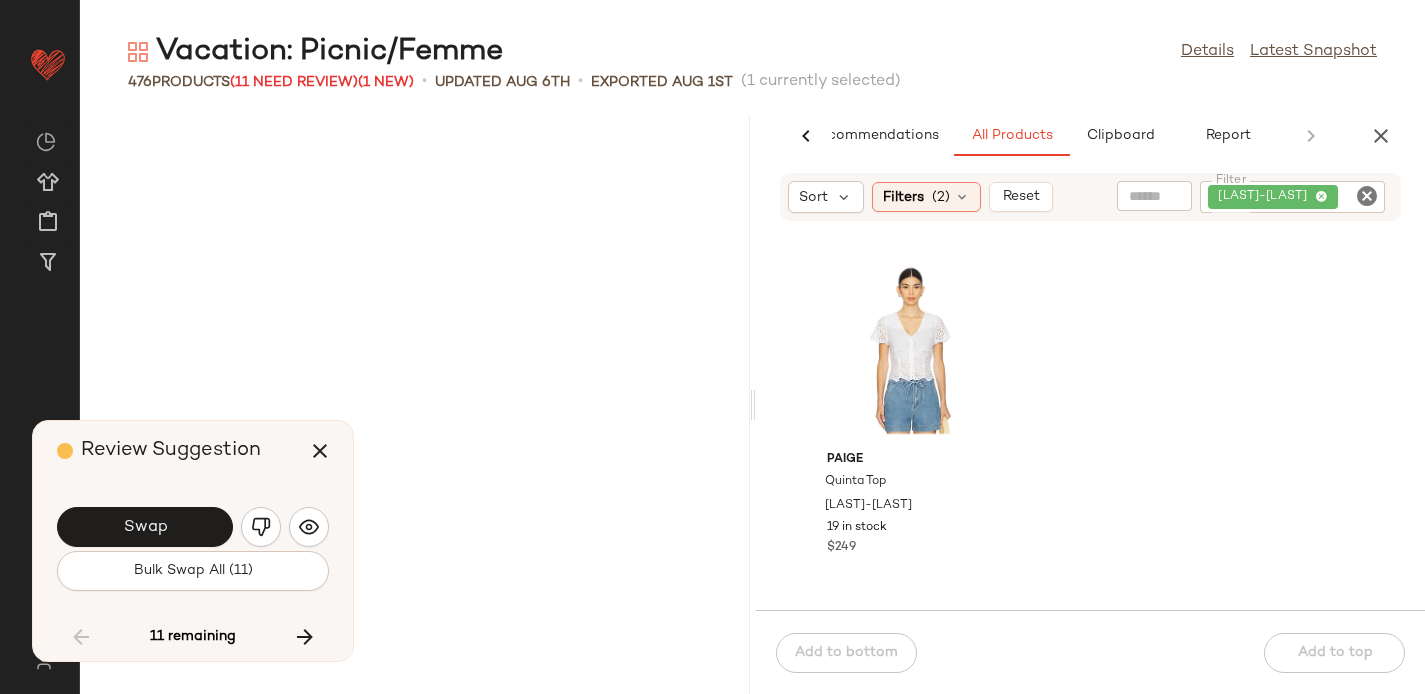 scroll, scrollTop: 23058, scrollLeft: 0, axis: vertical 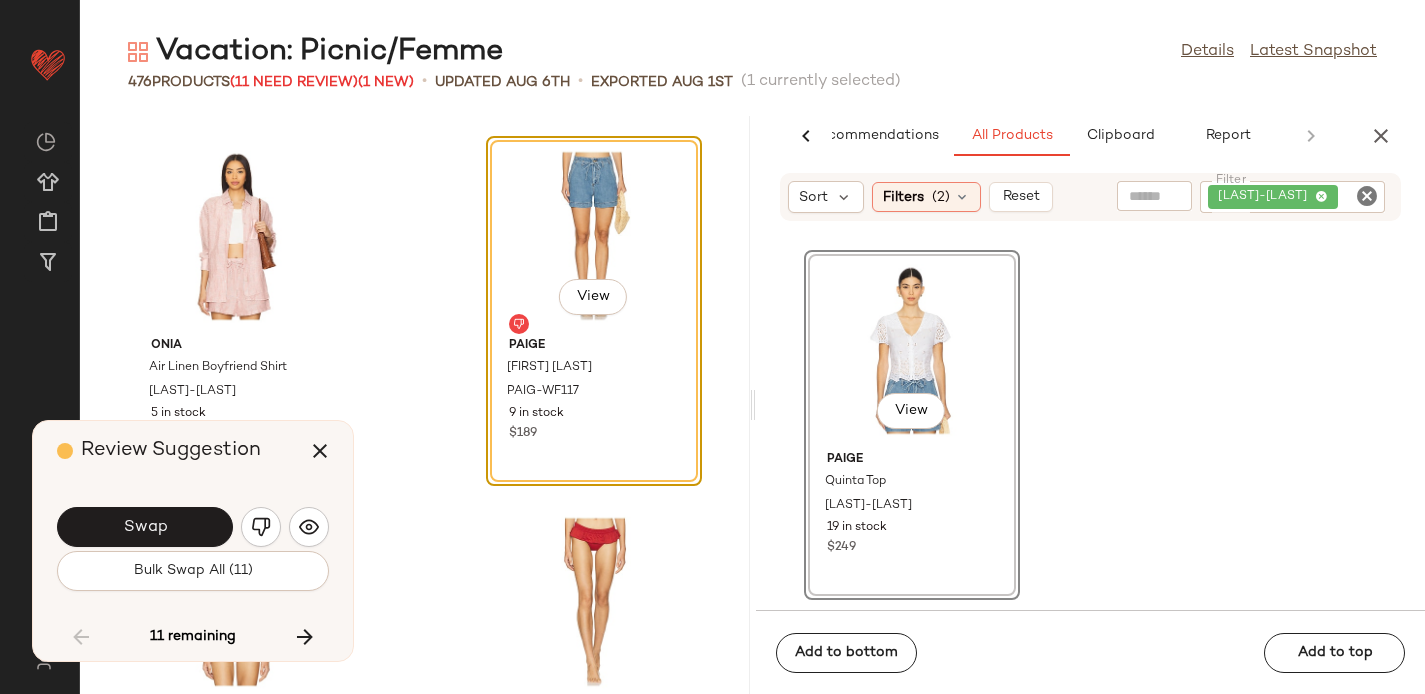 drag, startPoint x: 928, startPoint y: 353, endPoint x: 917, endPoint y: 353, distance: 11 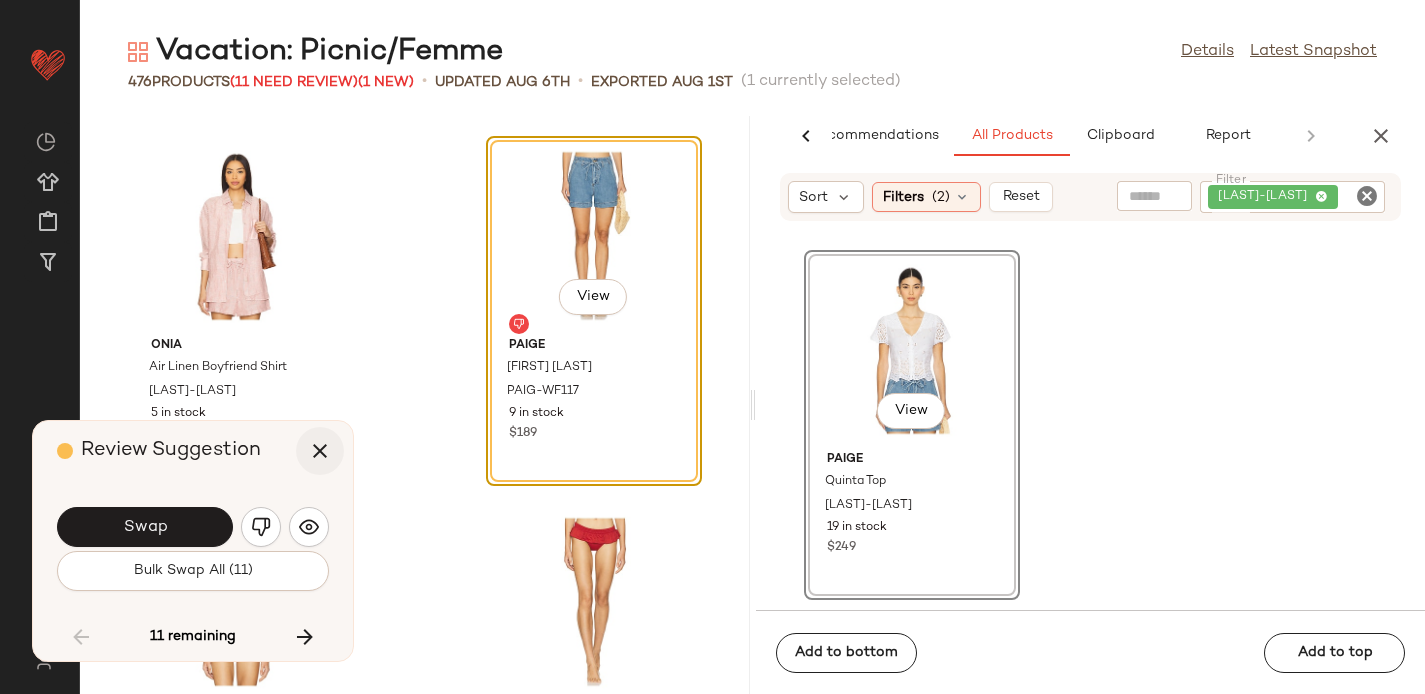 click at bounding box center (320, 451) 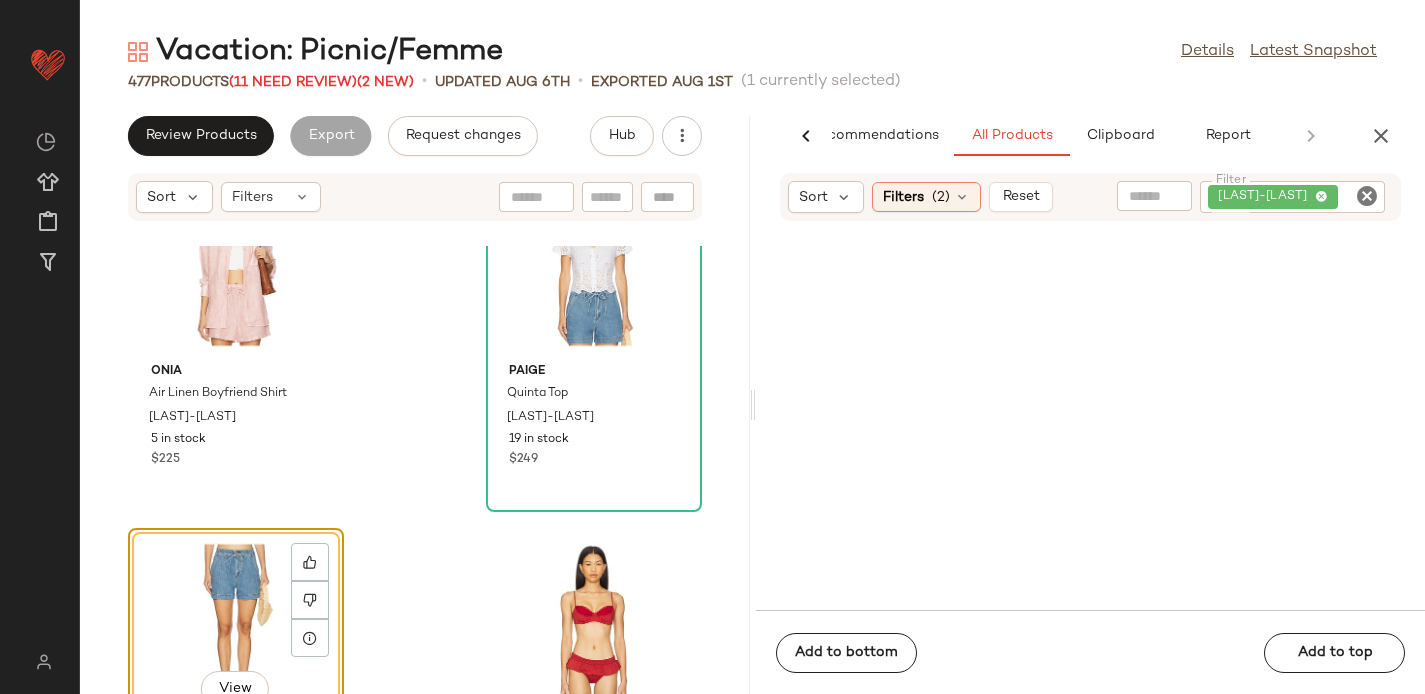 scroll, scrollTop: 23164, scrollLeft: 0, axis: vertical 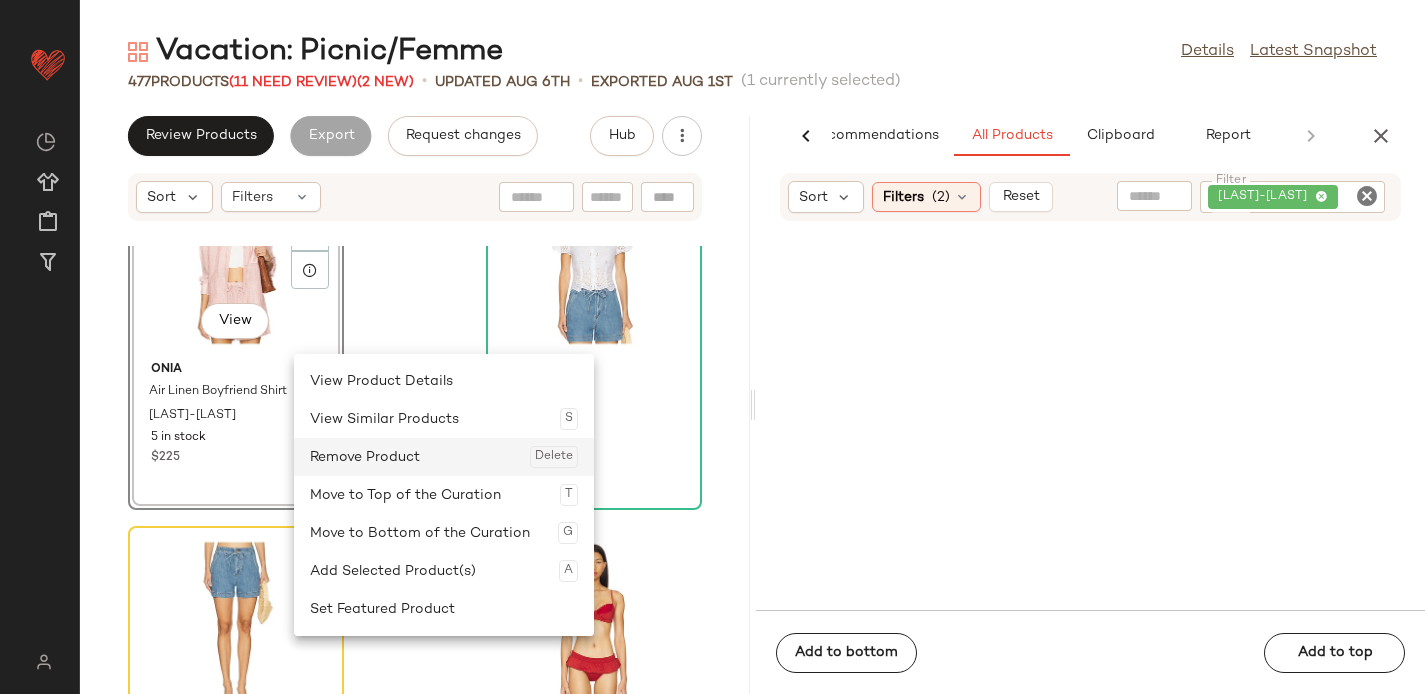 click on "Remove Product  Delete" 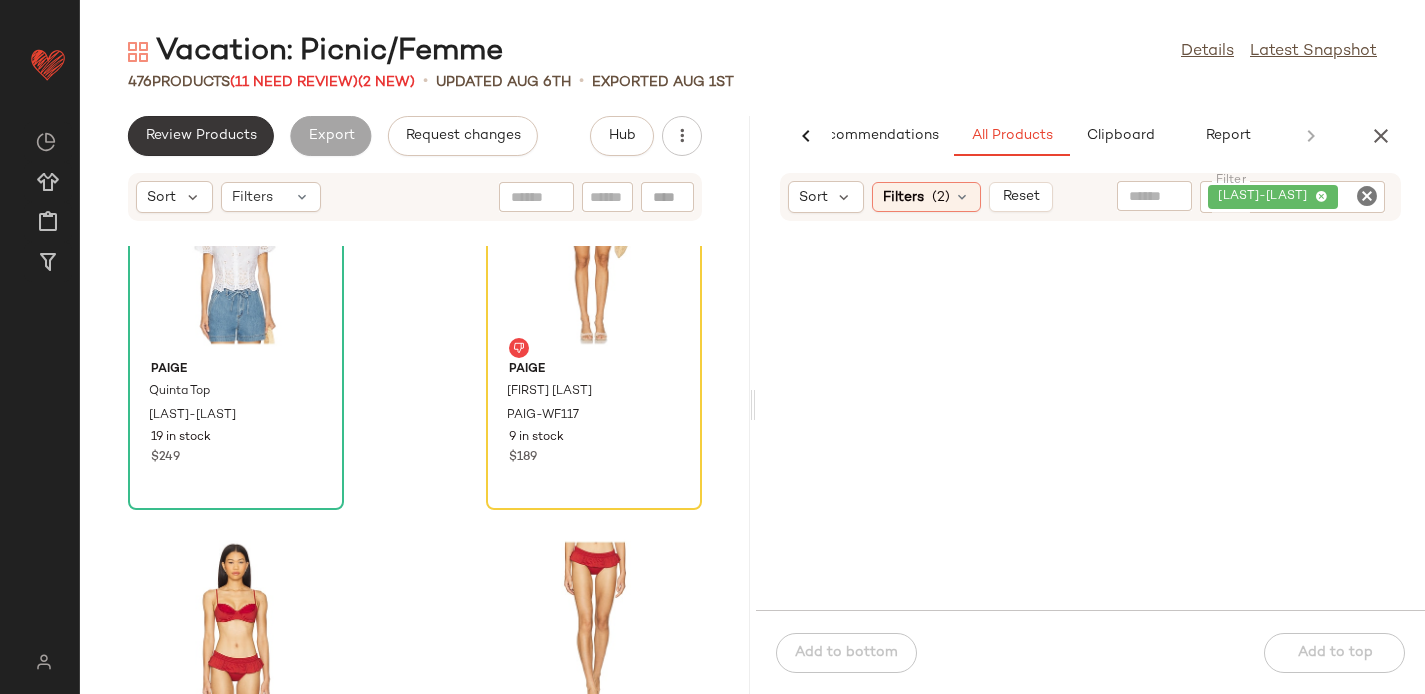 click on "Review Products" 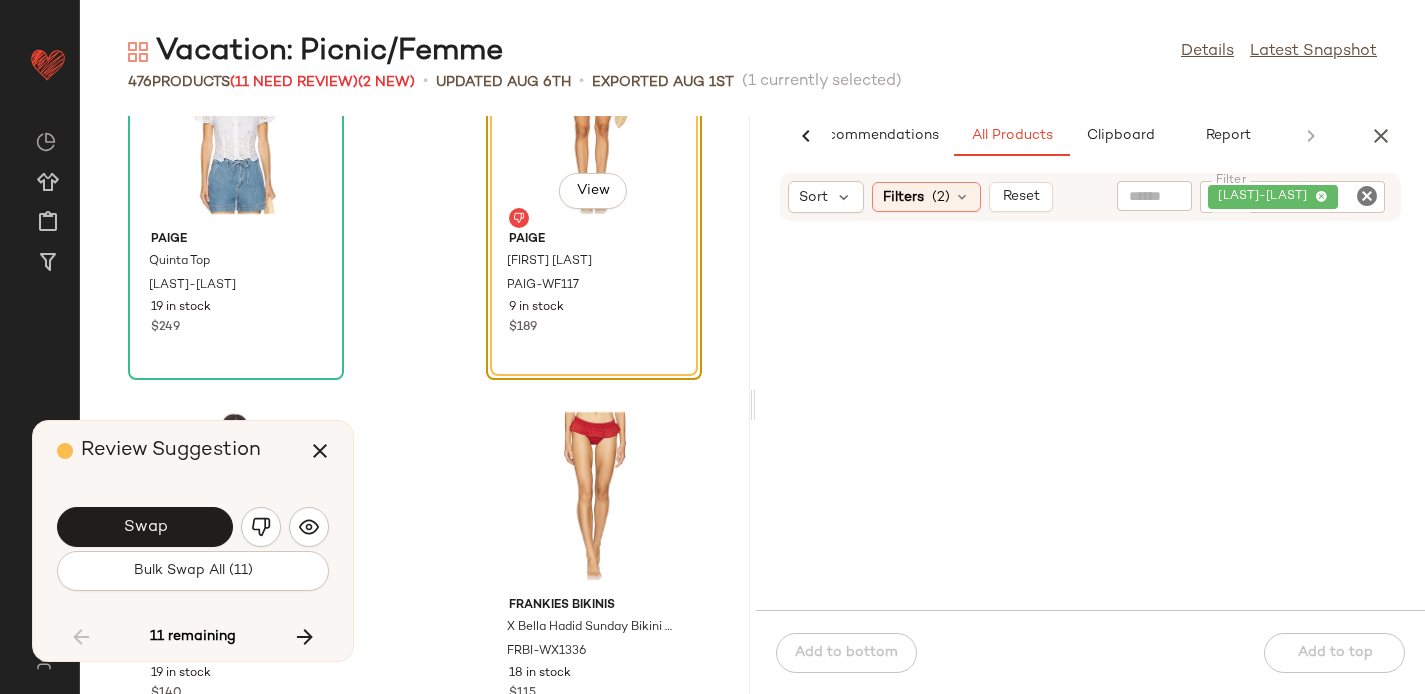 scroll, scrollTop: 23058, scrollLeft: 0, axis: vertical 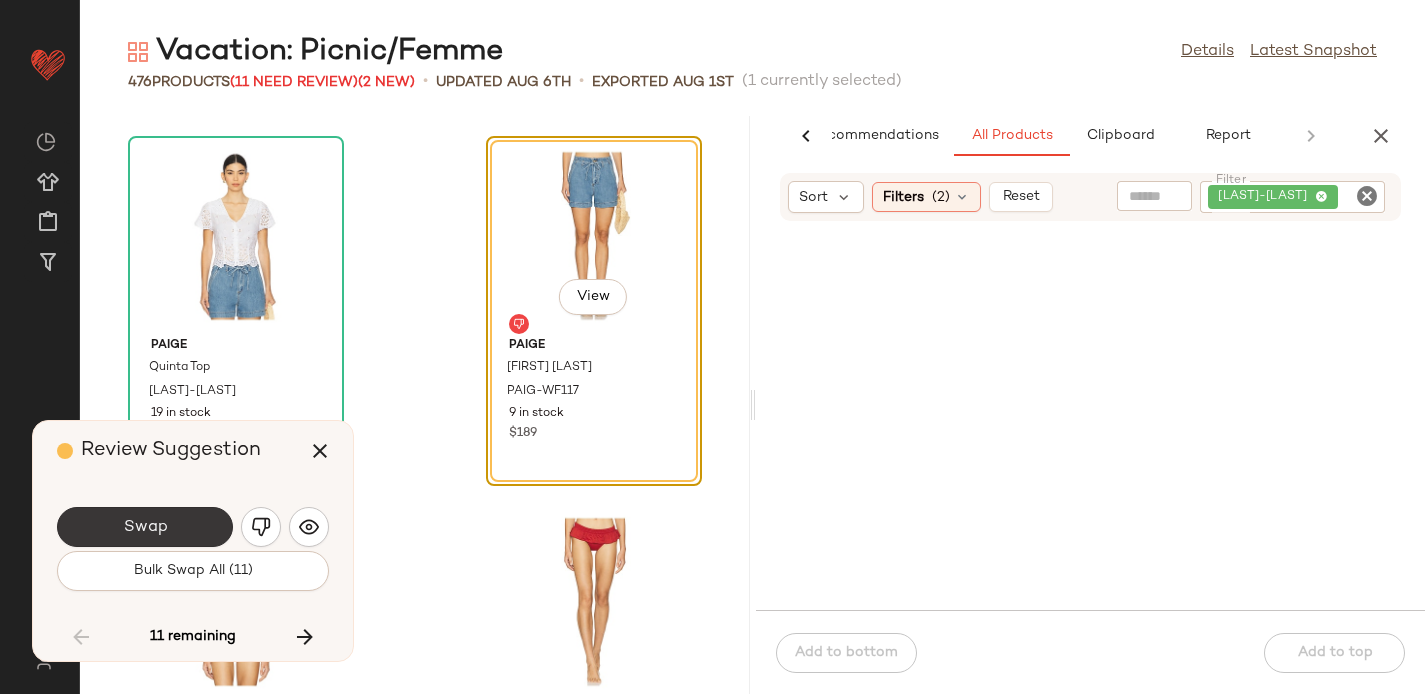 click on "Swap" 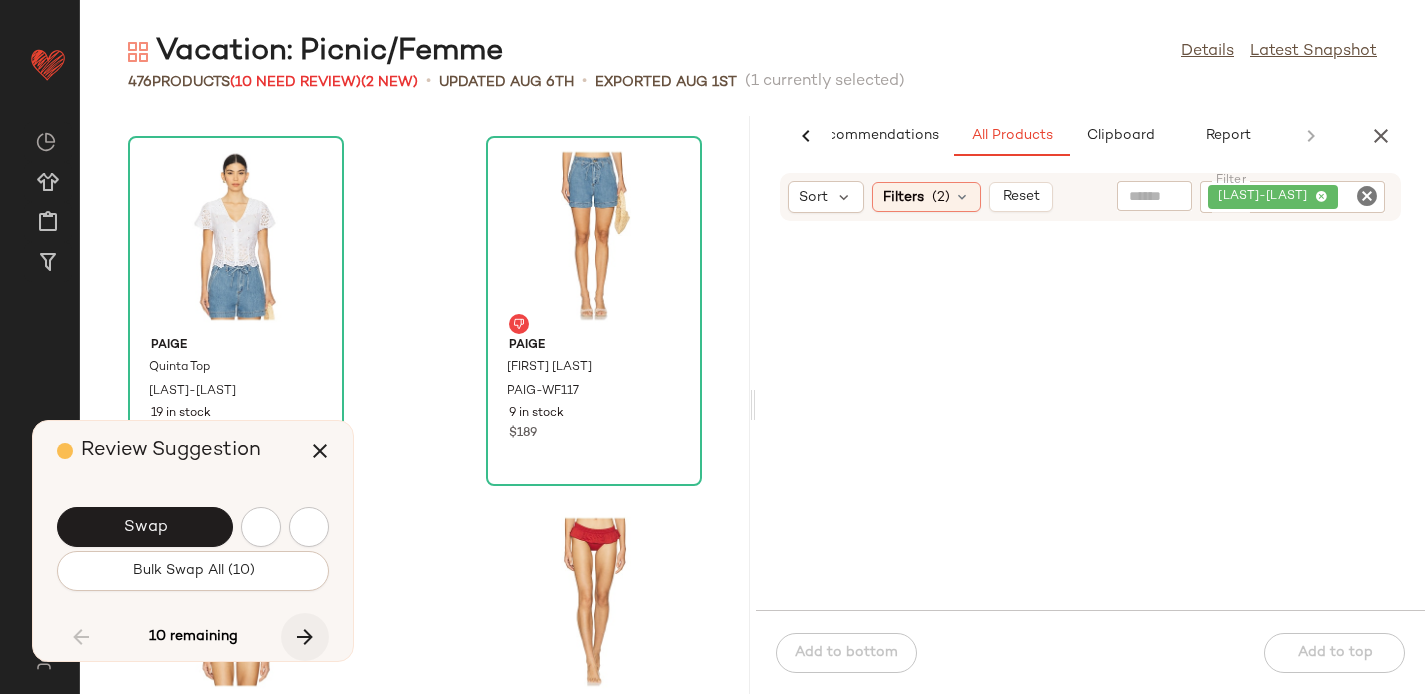 scroll, scrollTop: 26352, scrollLeft: 0, axis: vertical 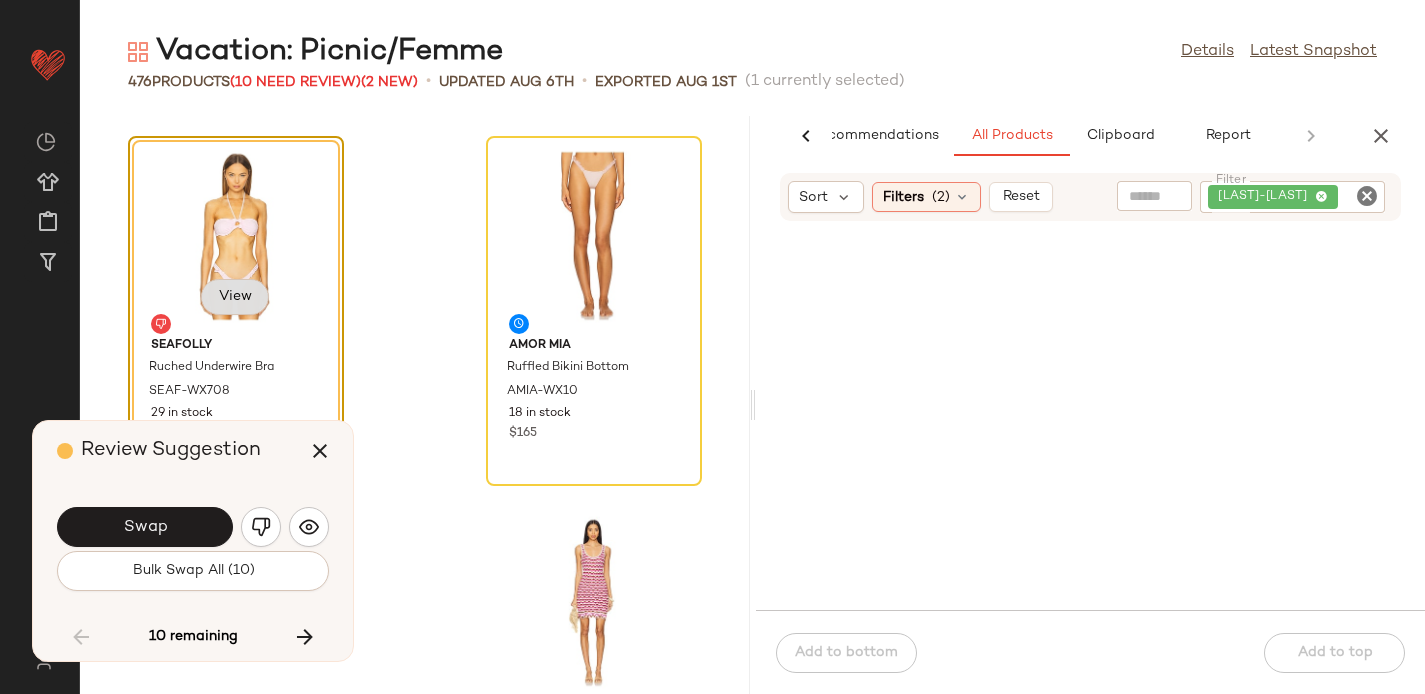 click on "View" 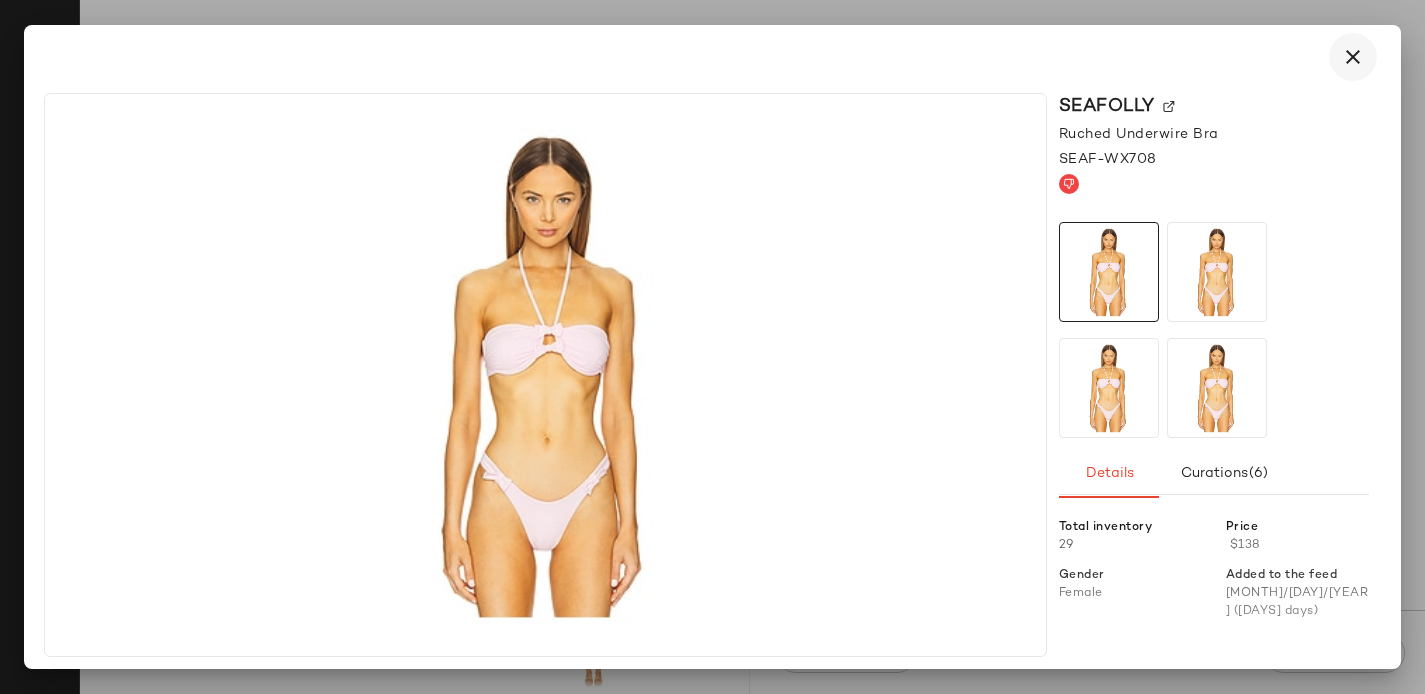 click at bounding box center [1353, 57] 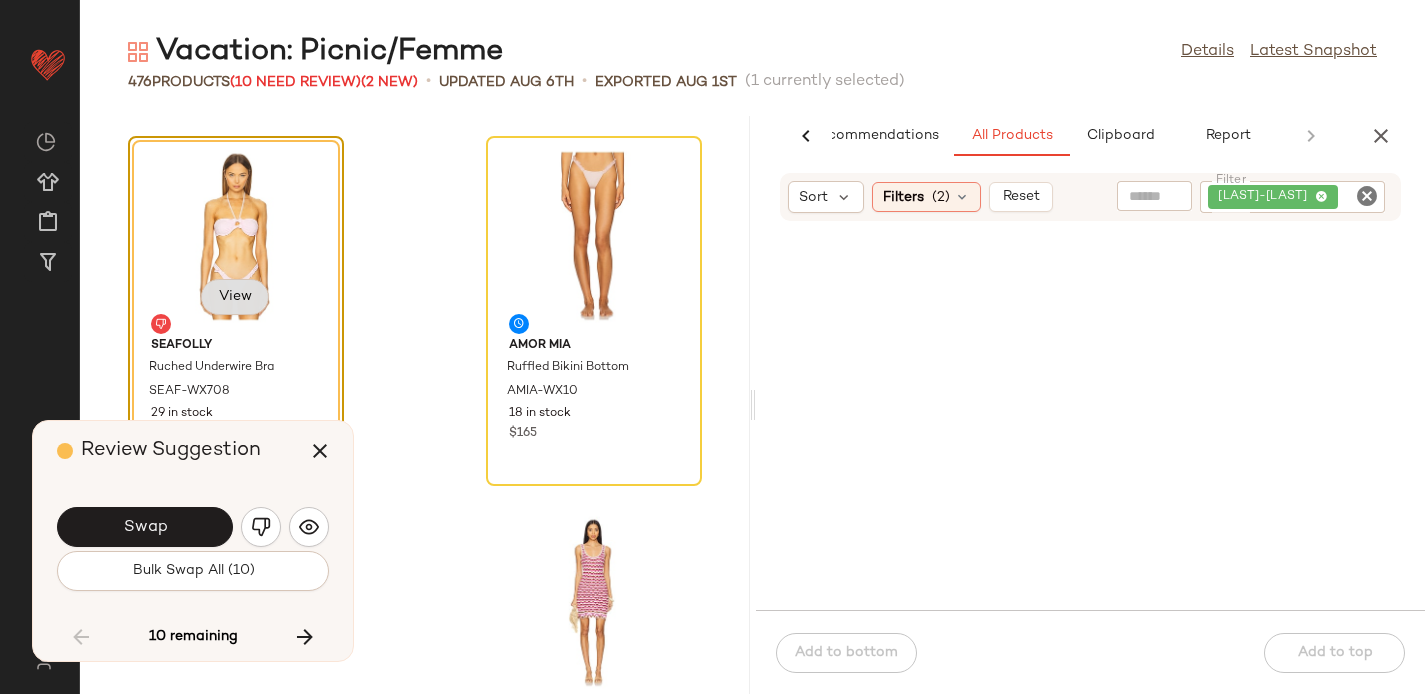 click on "View" 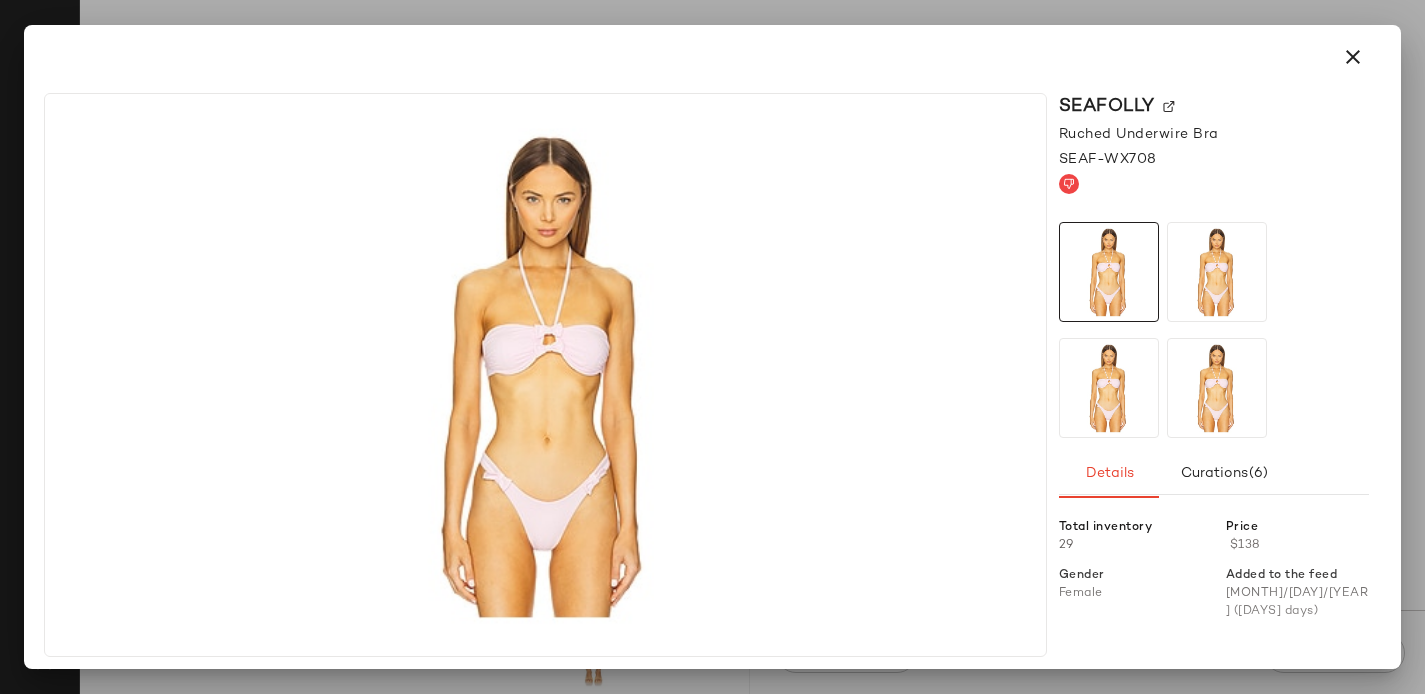 click 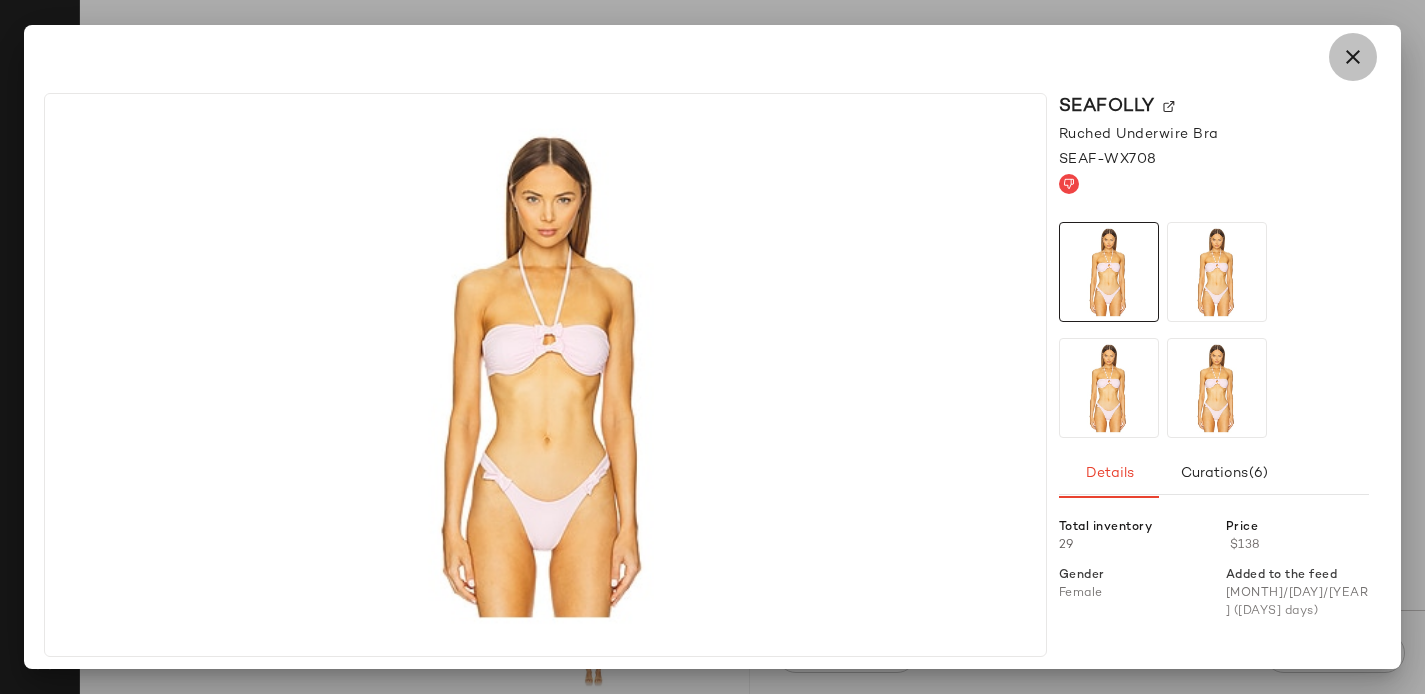 click at bounding box center (1353, 57) 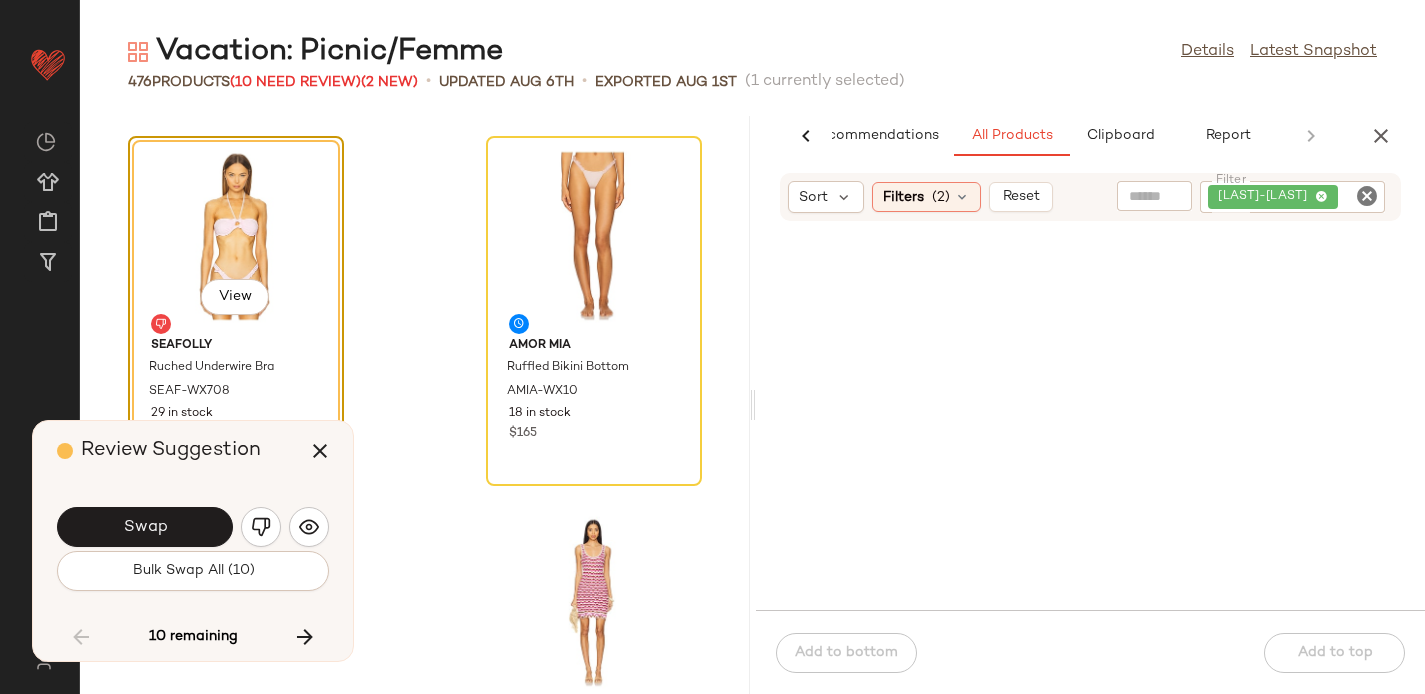 click 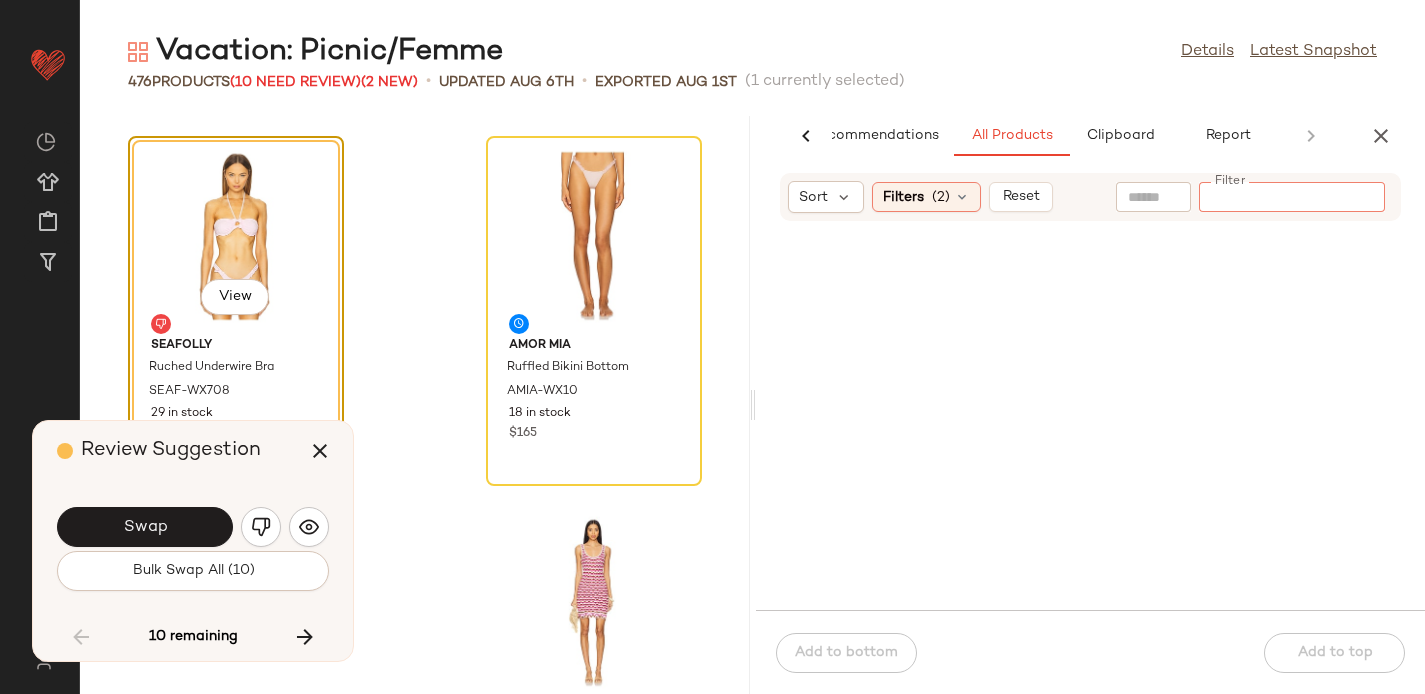 paste on "**********" 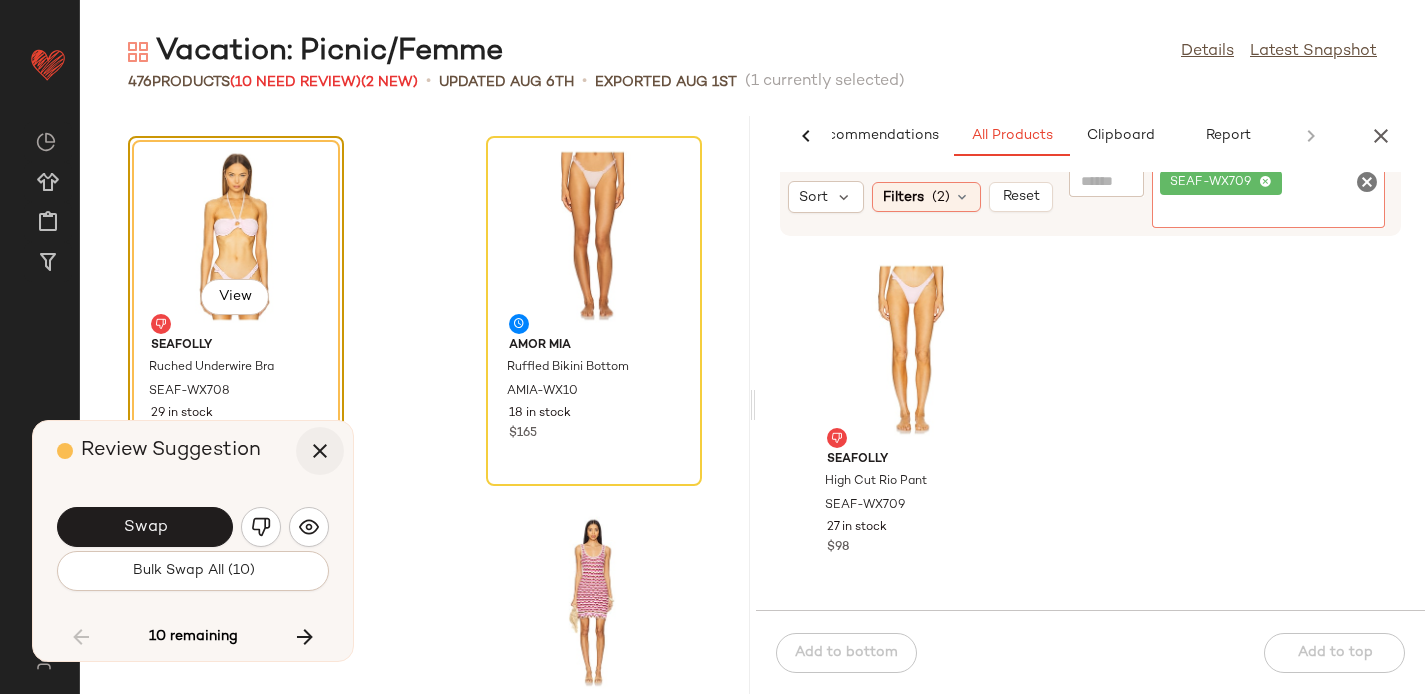 click at bounding box center [320, 451] 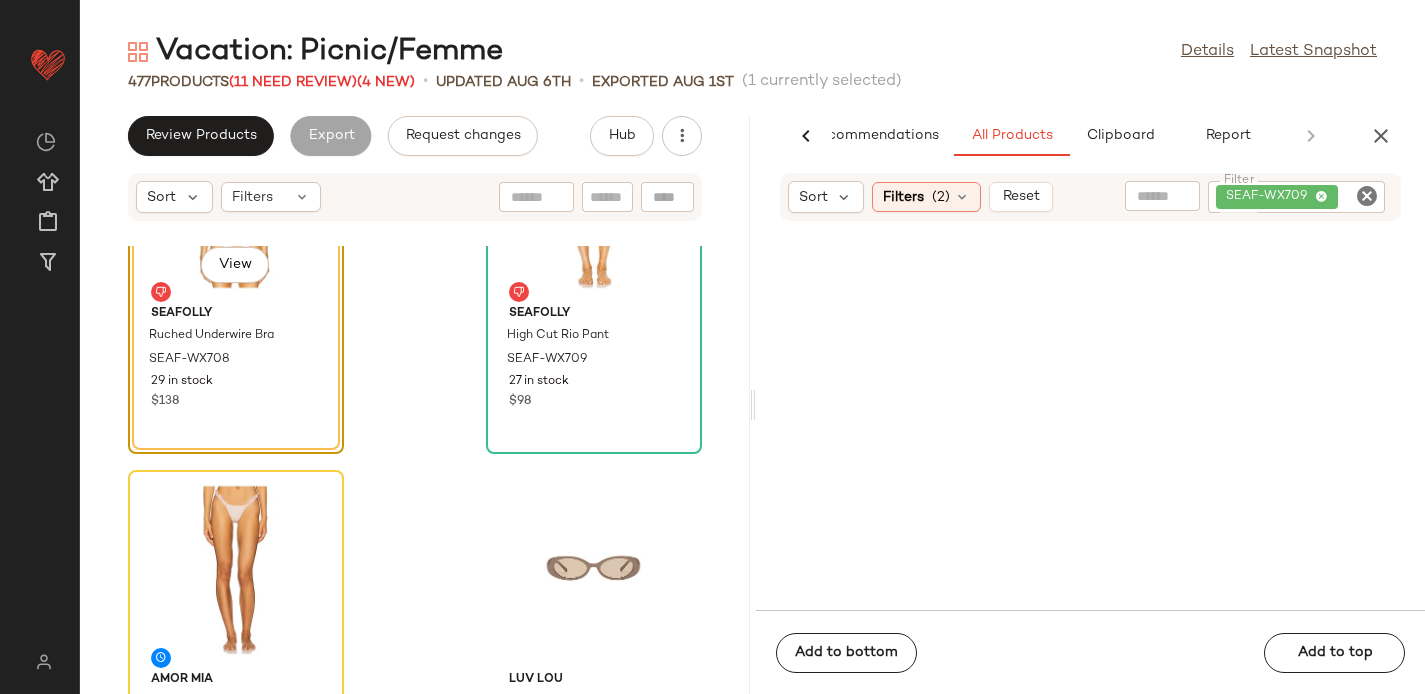 scroll, scrollTop: 26540, scrollLeft: 0, axis: vertical 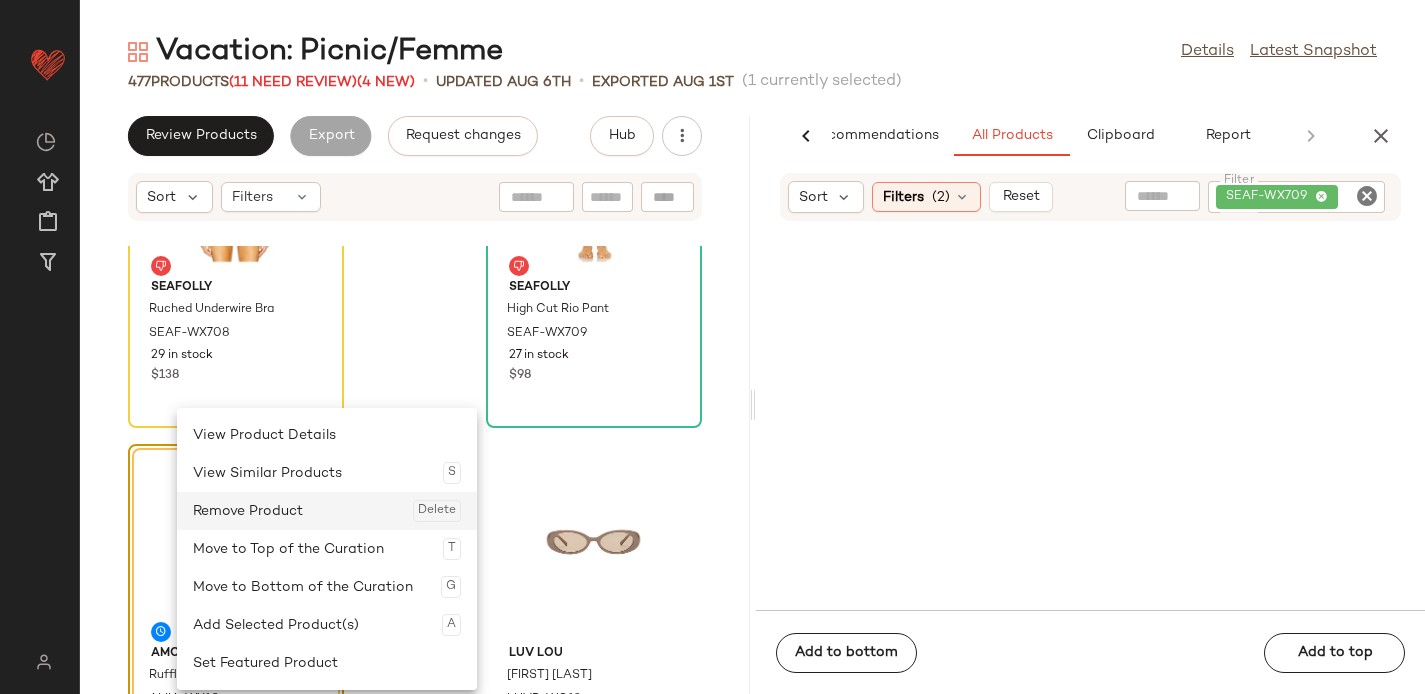 click on "Remove Product  Delete" 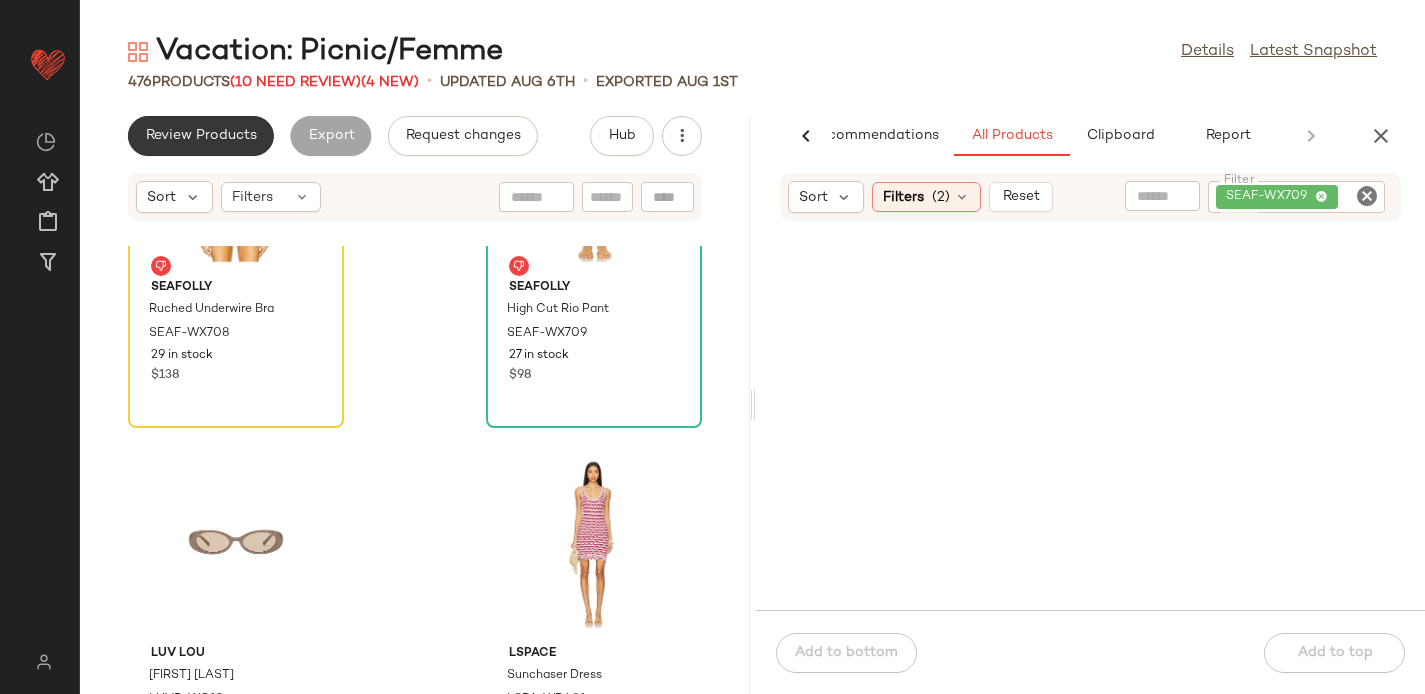 click on "Review Products" at bounding box center [201, 136] 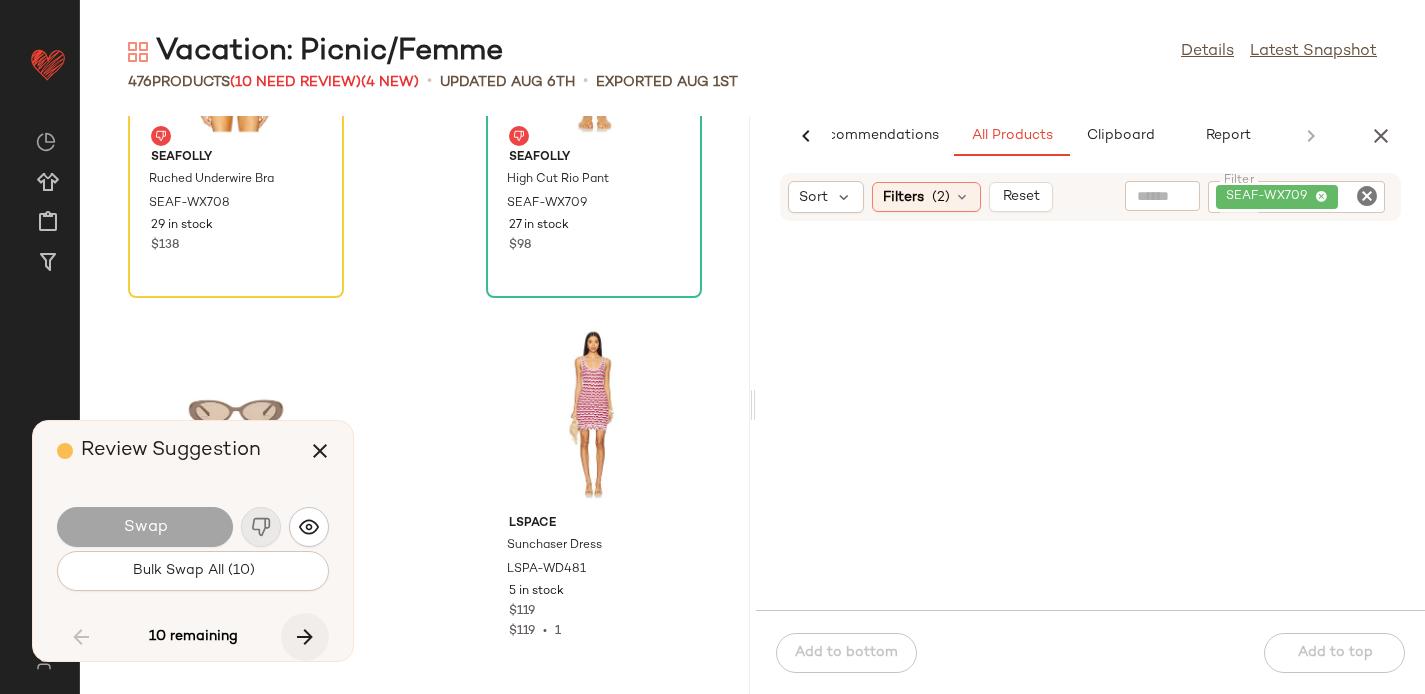click at bounding box center (305, 637) 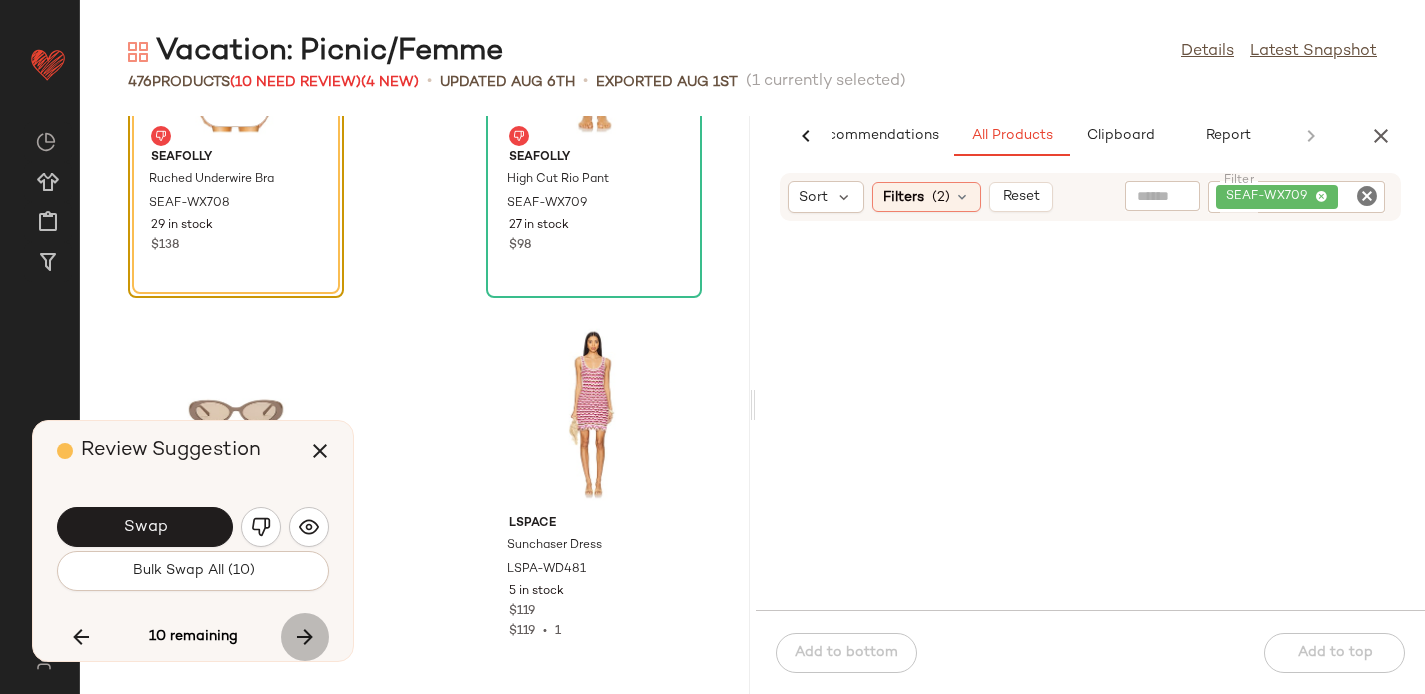 scroll, scrollTop: 26352, scrollLeft: 0, axis: vertical 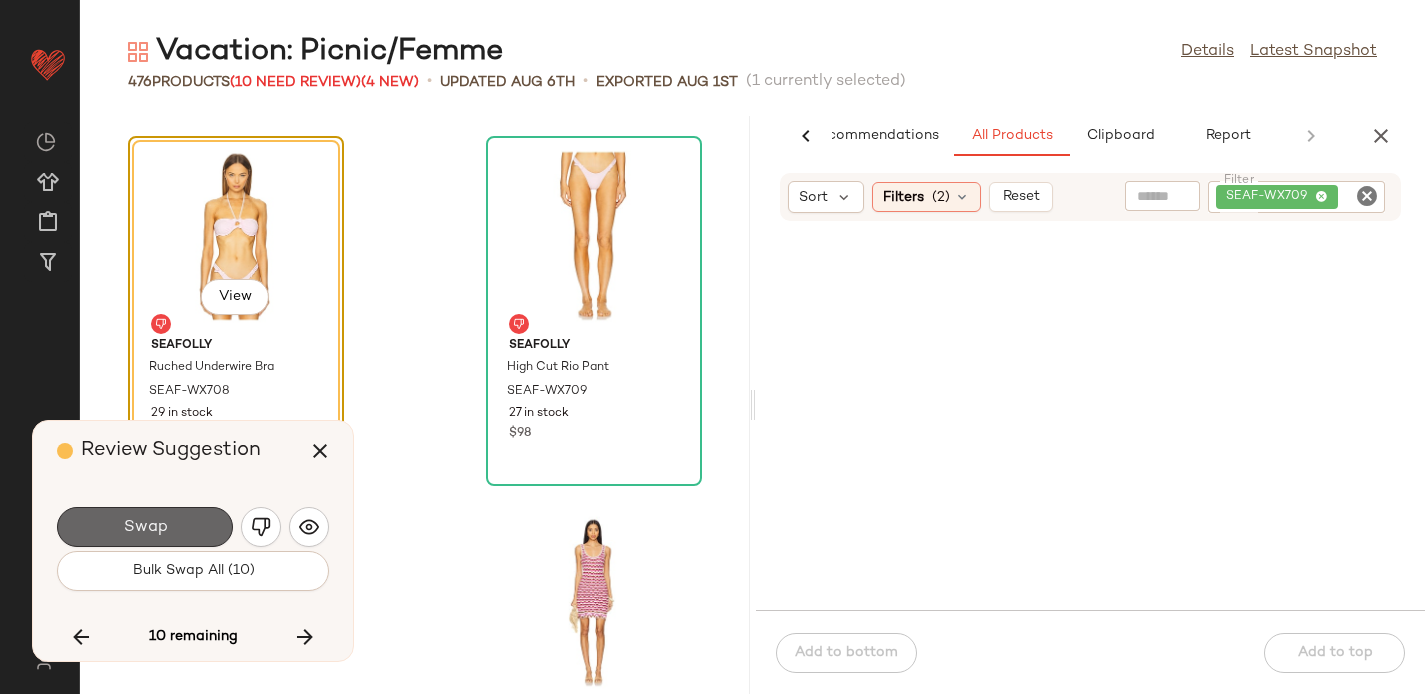 click on "Swap" at bounding box center [145, 527] 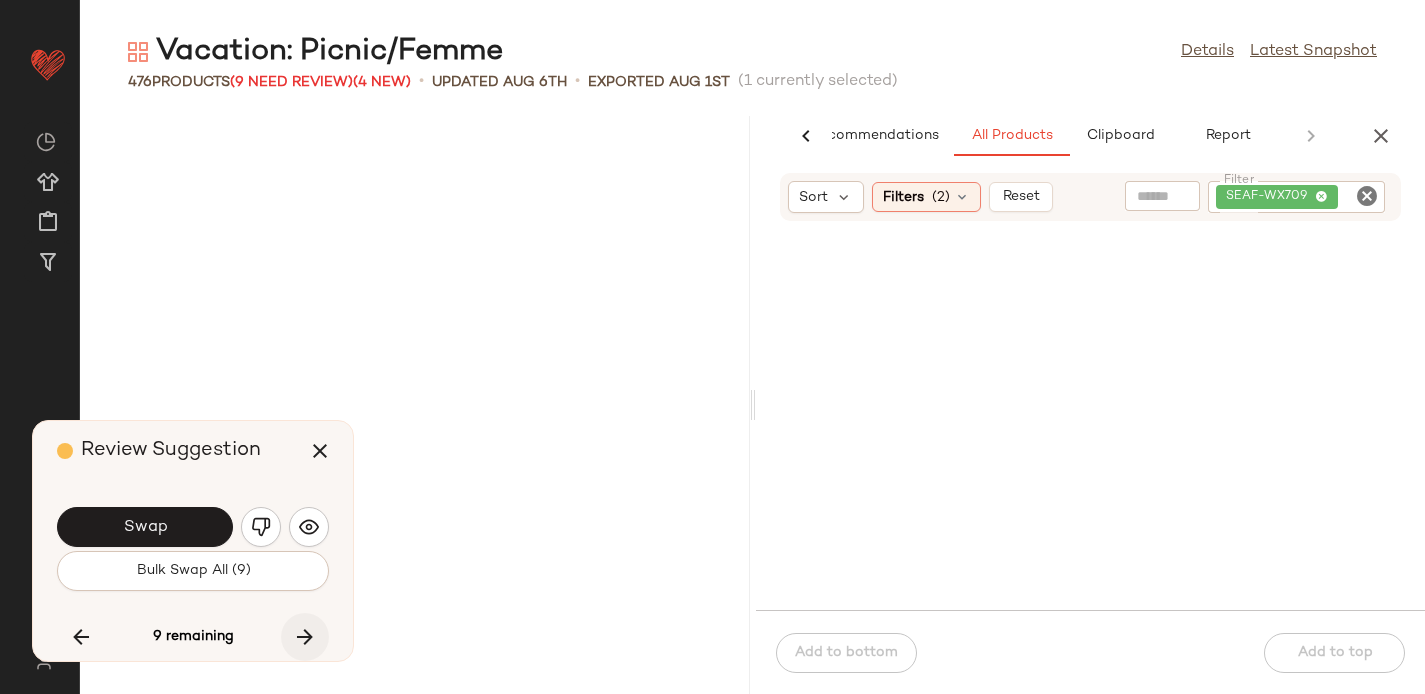 scroll, scrollTop: 31476, scrollLeft: 0, axis: vertical 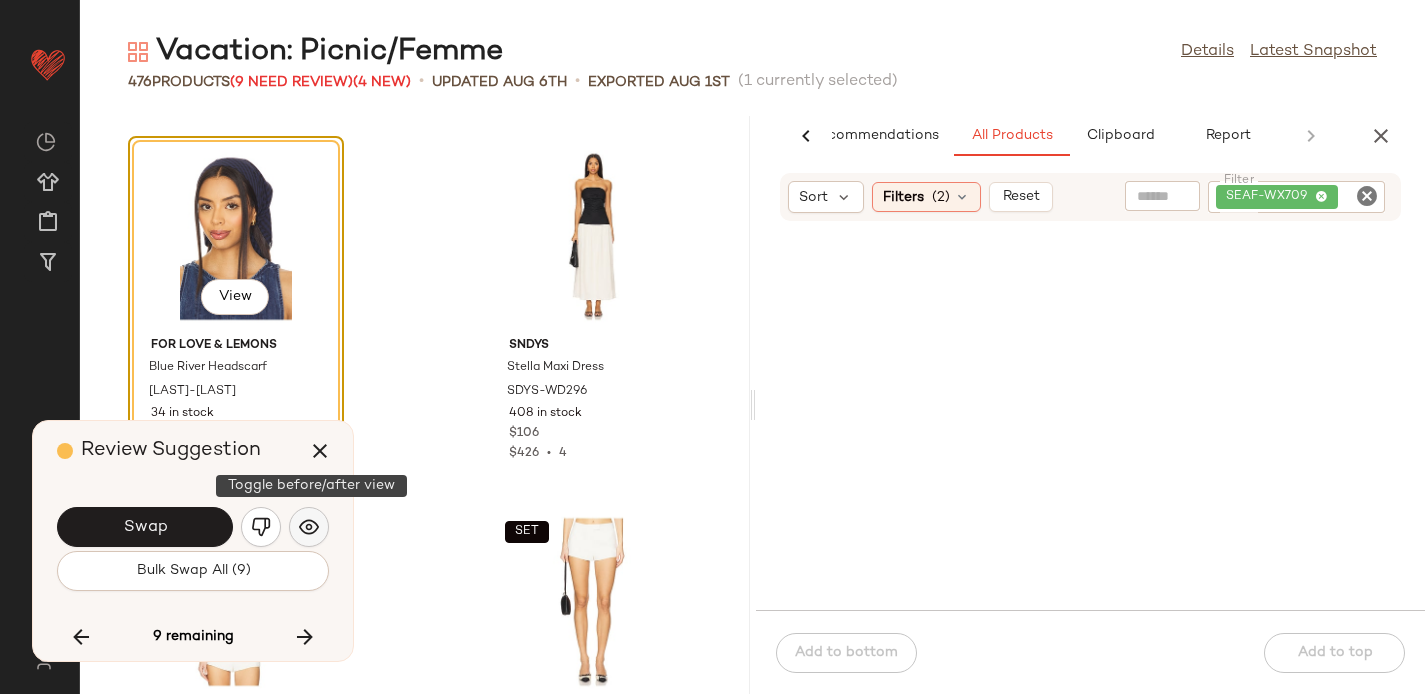 click at bounding box center (309, 527) 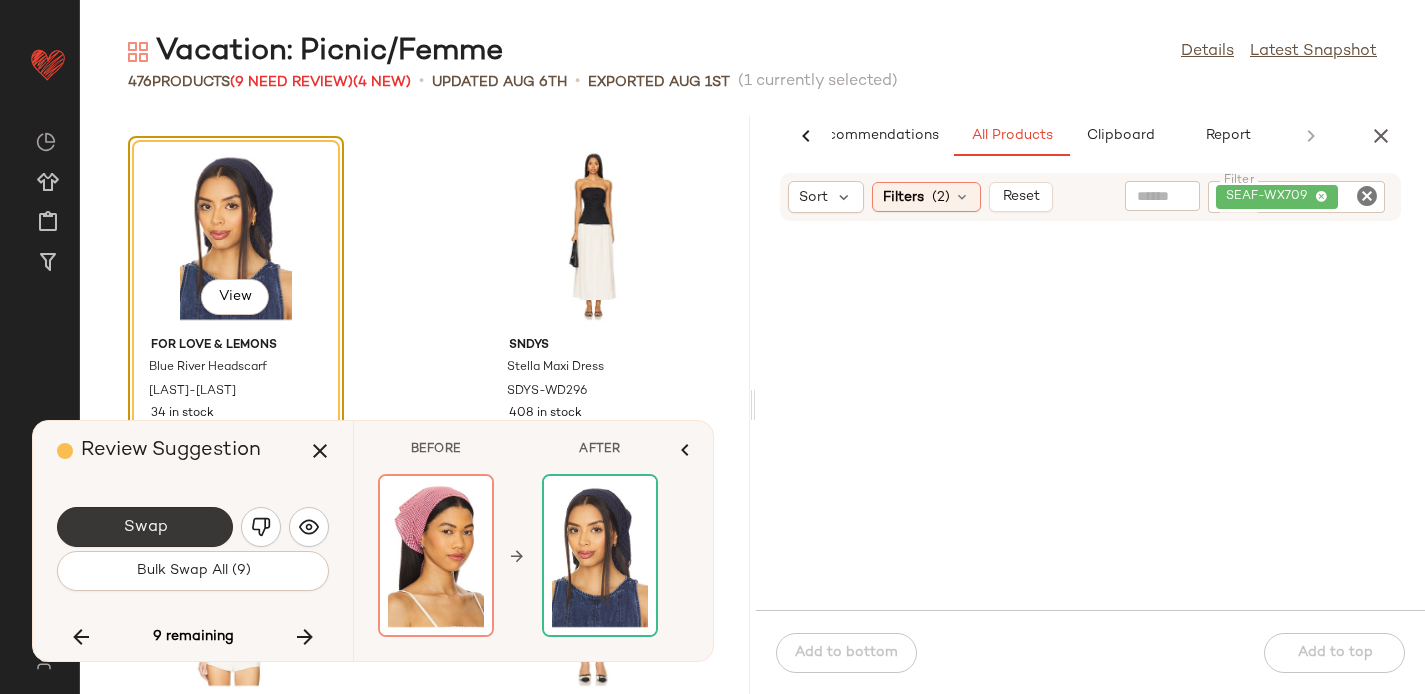 click on "Swap" 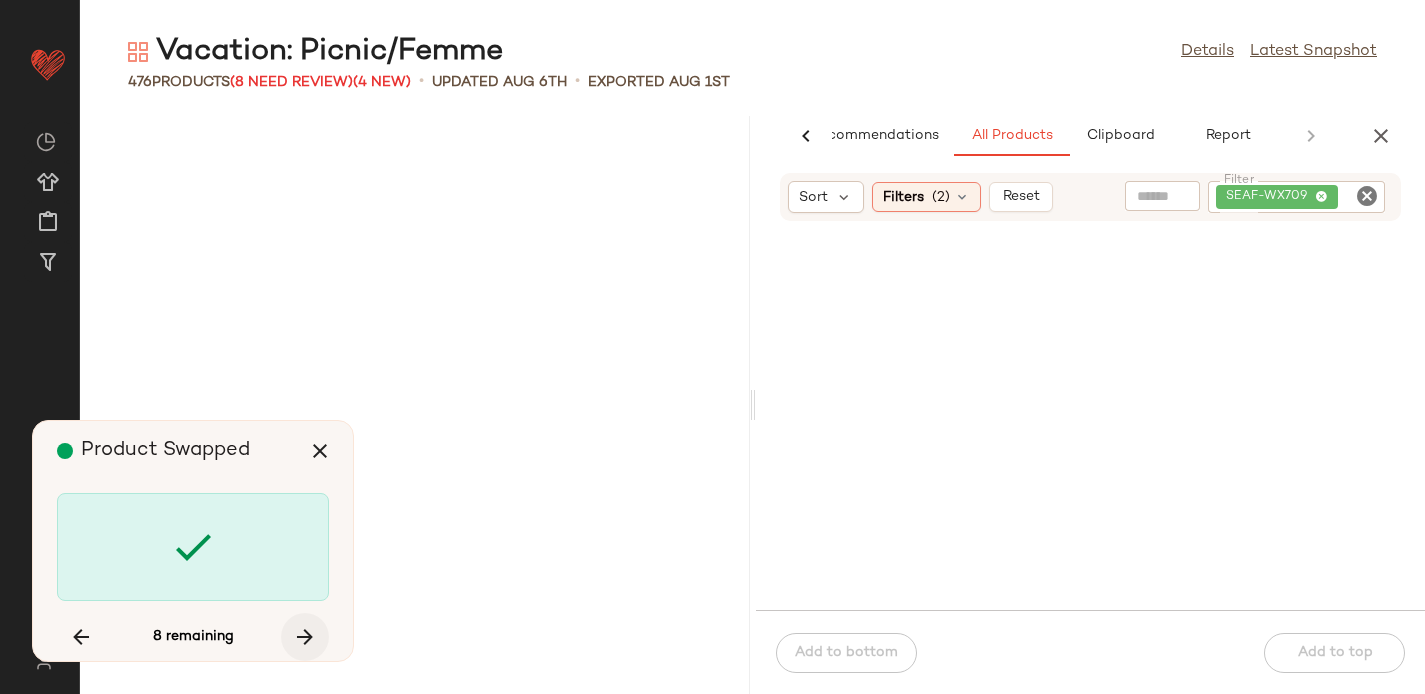 scroll, scrollTop: 51606, scrollLeft: 0, axis: vertical 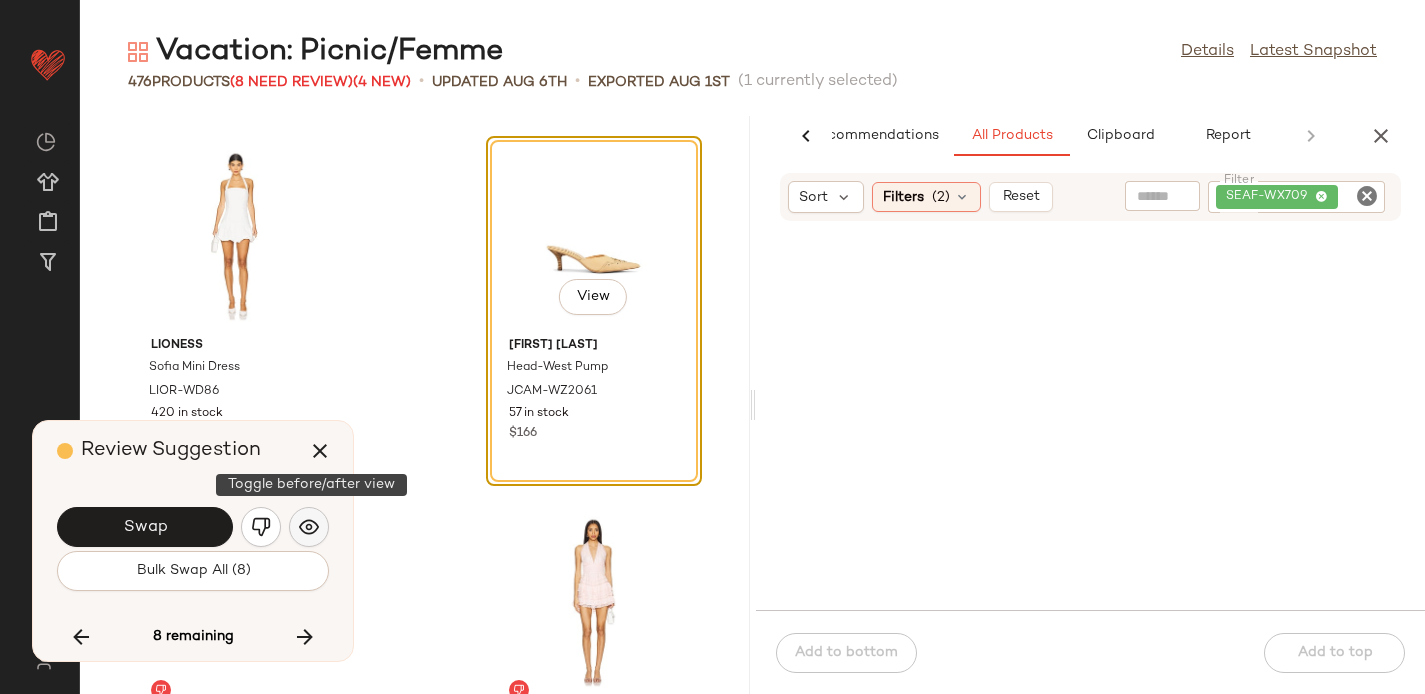 click 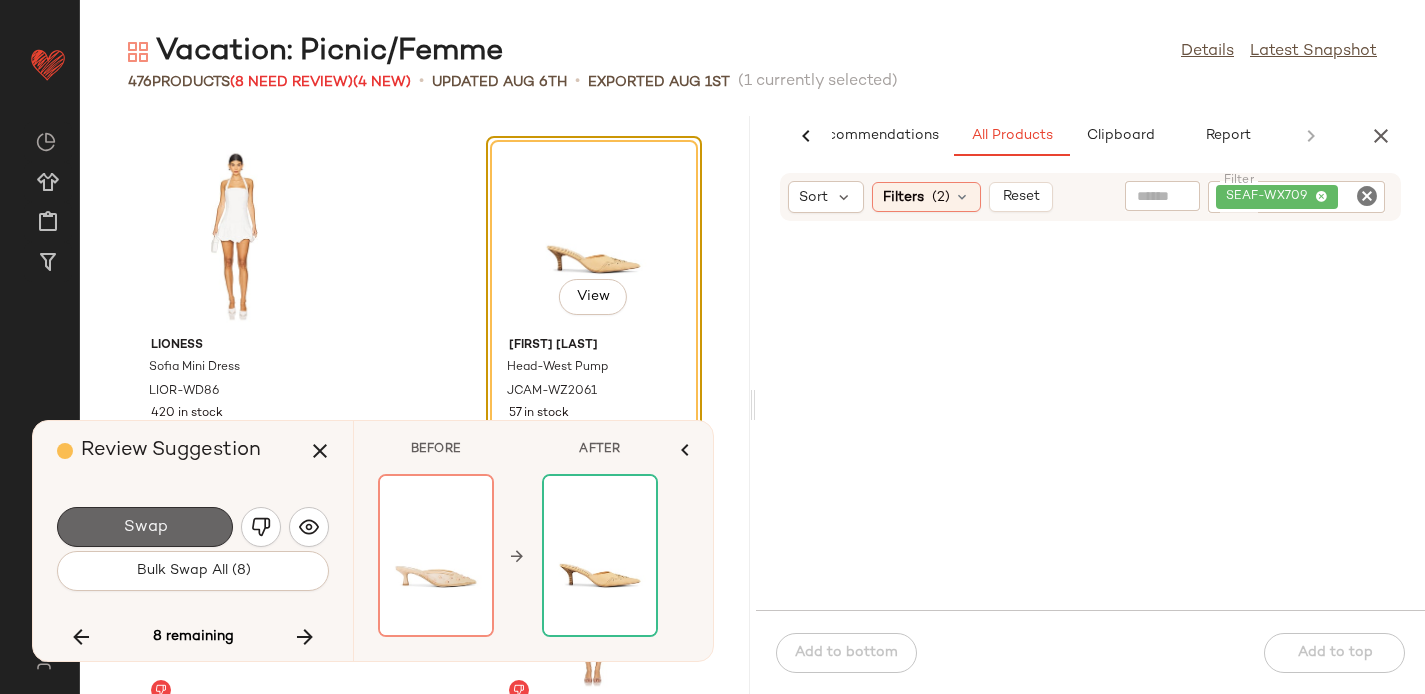 click on "Swap" 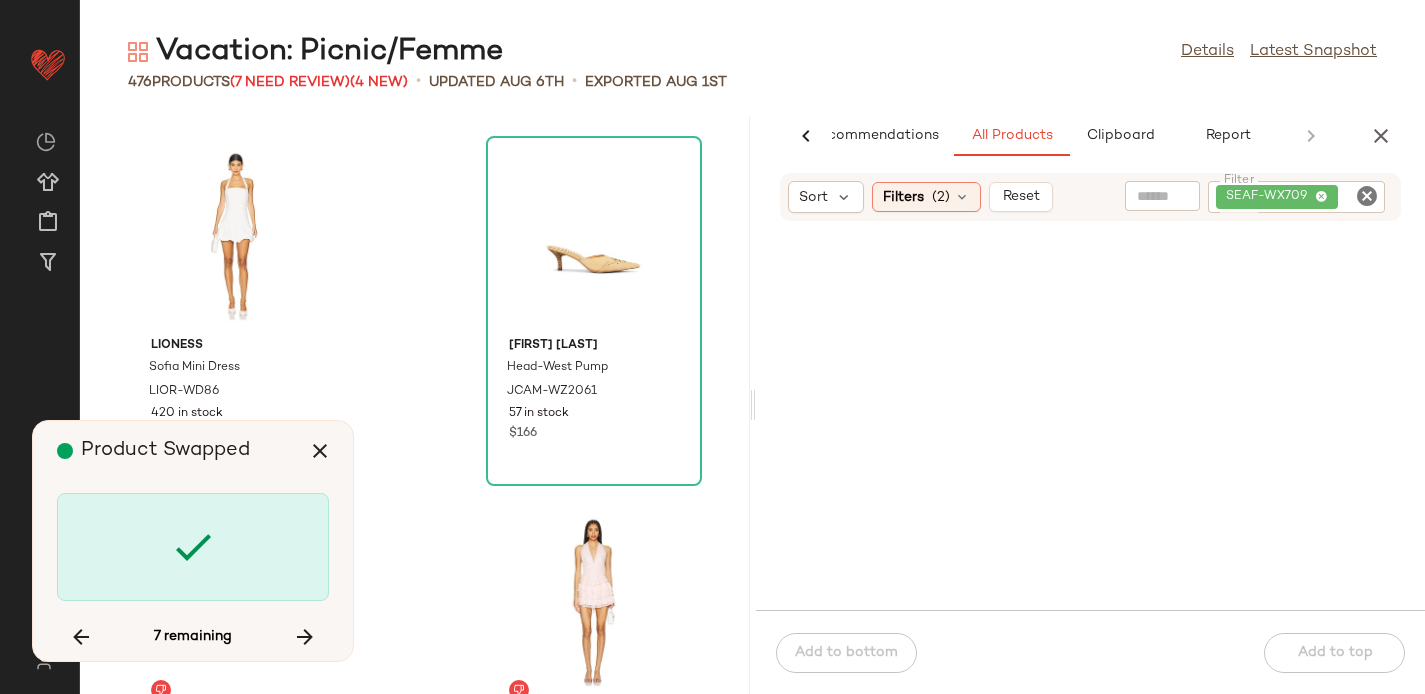 scroll, scrollTop: 56364, scrollLeft: 0, axis: vertical 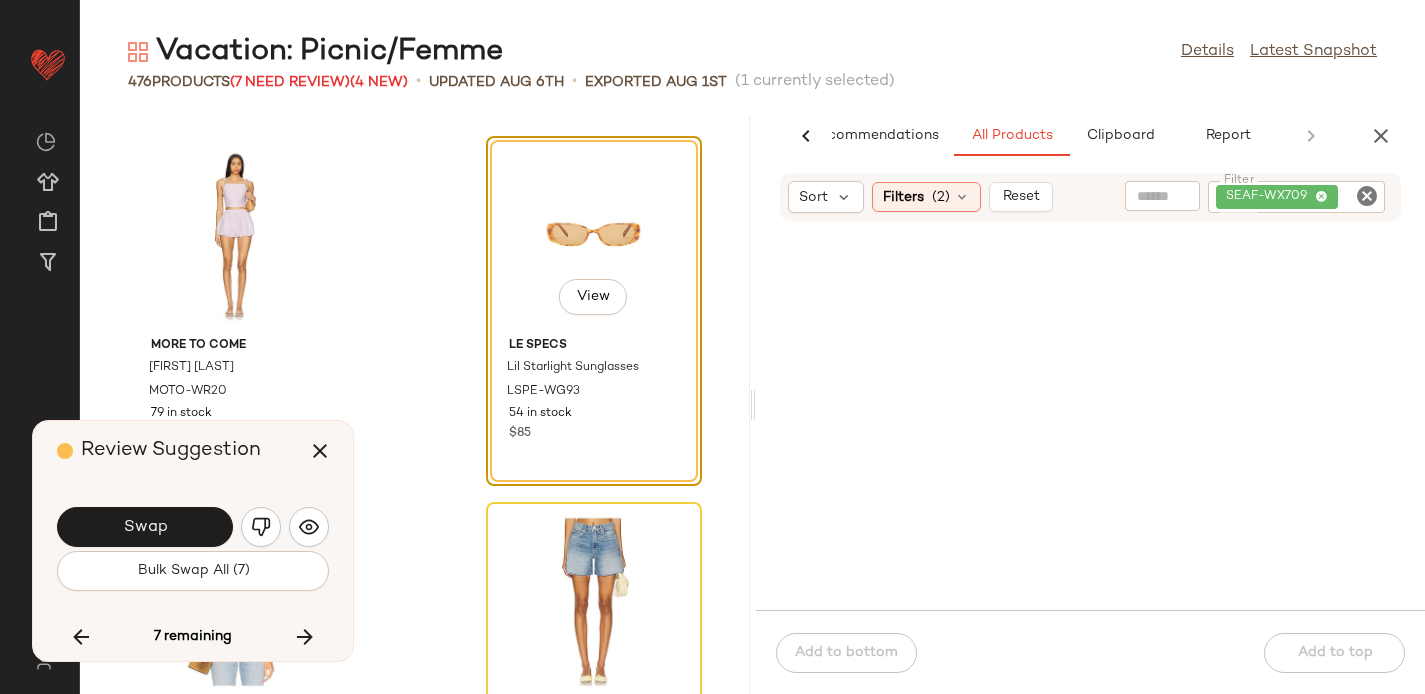 drag, startPoint x: 313, startPoint y: 636, endPoint x: 381, endPoint y: 512, distance: 141.42136 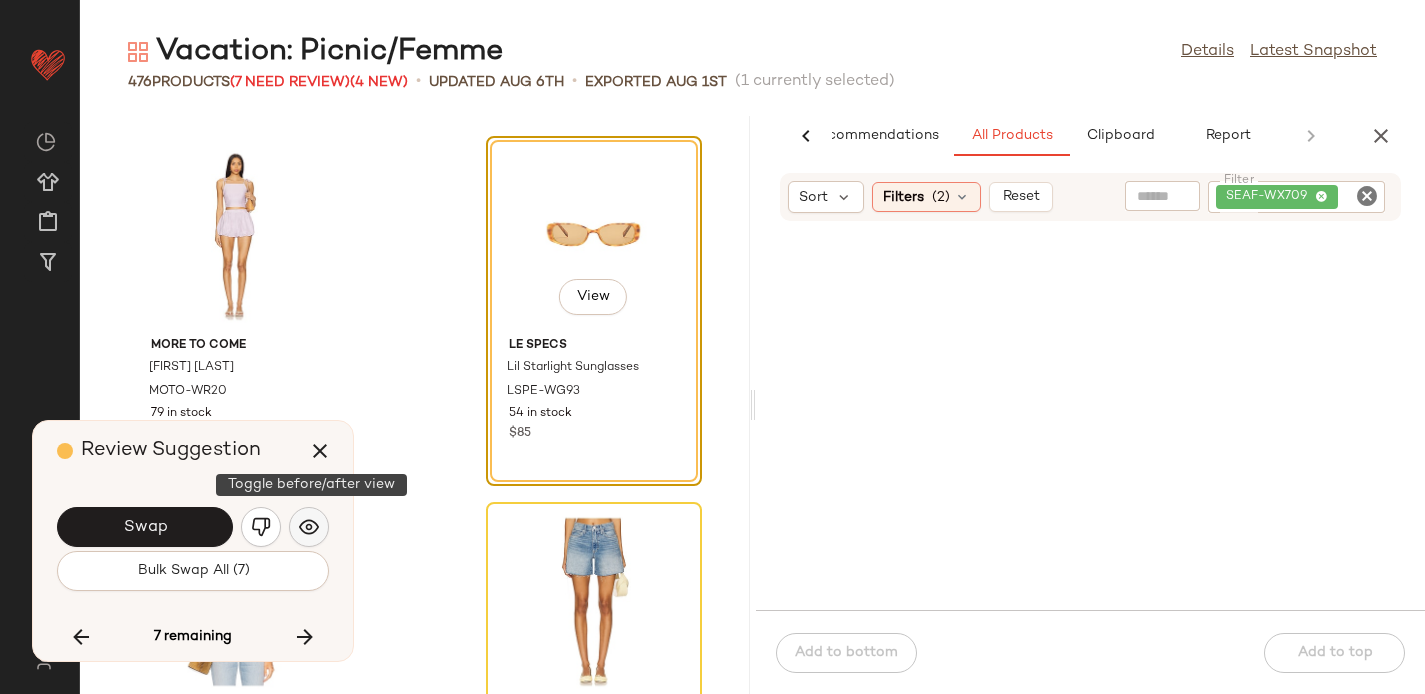 click 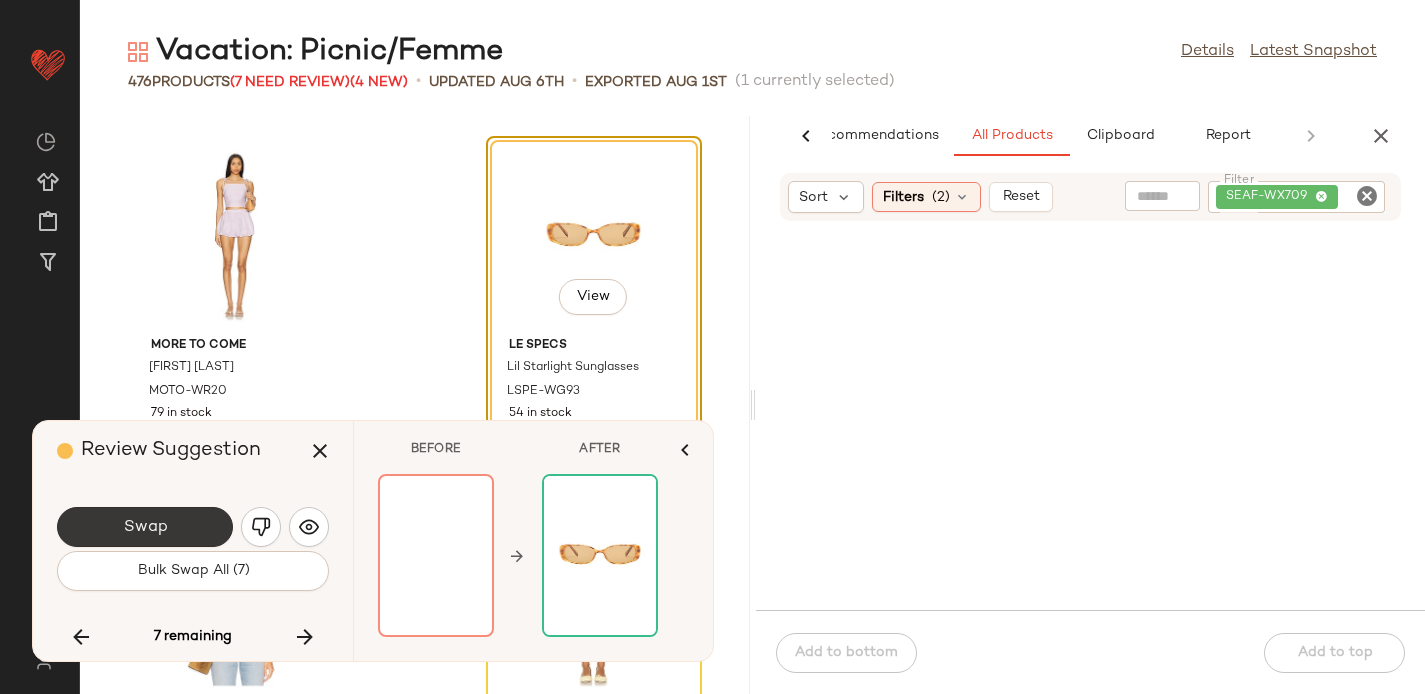 click on "Swap" at bounding box center (145, 527) 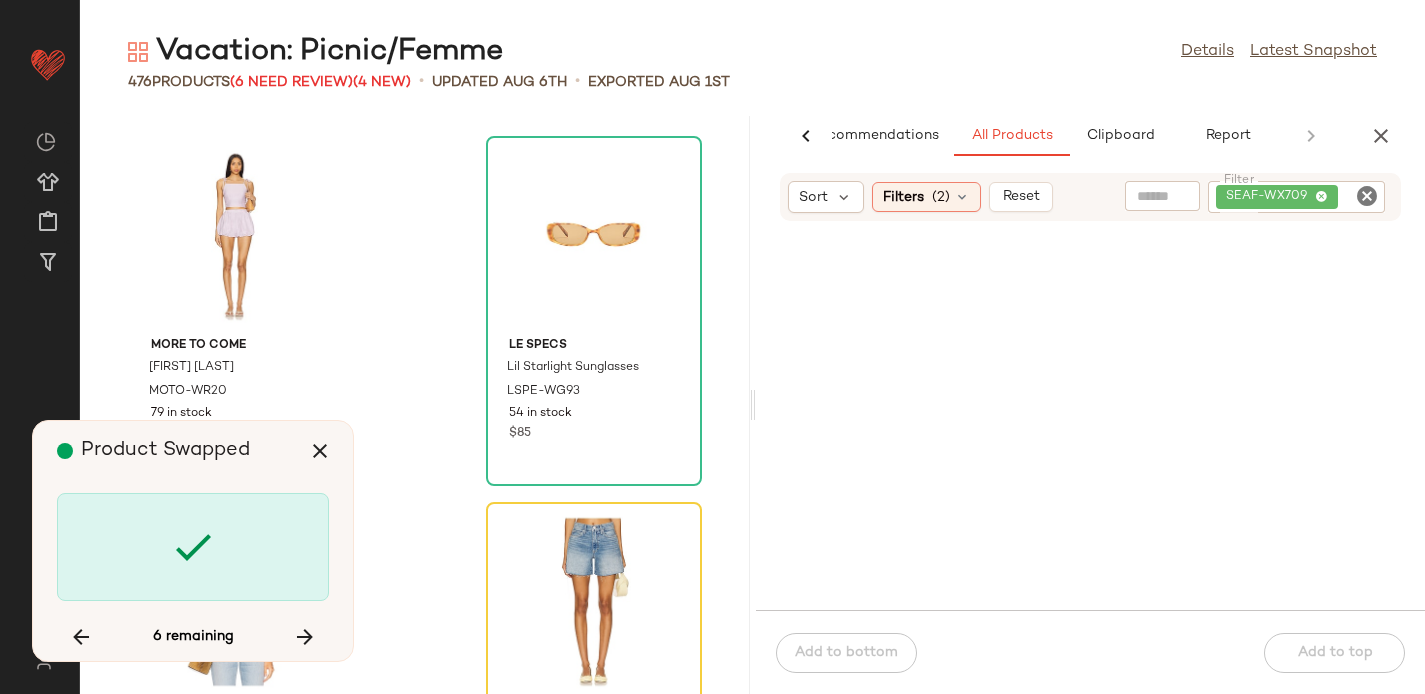 scroll, scrollTop: 56730, scrollLeft: 0, axis: vertical 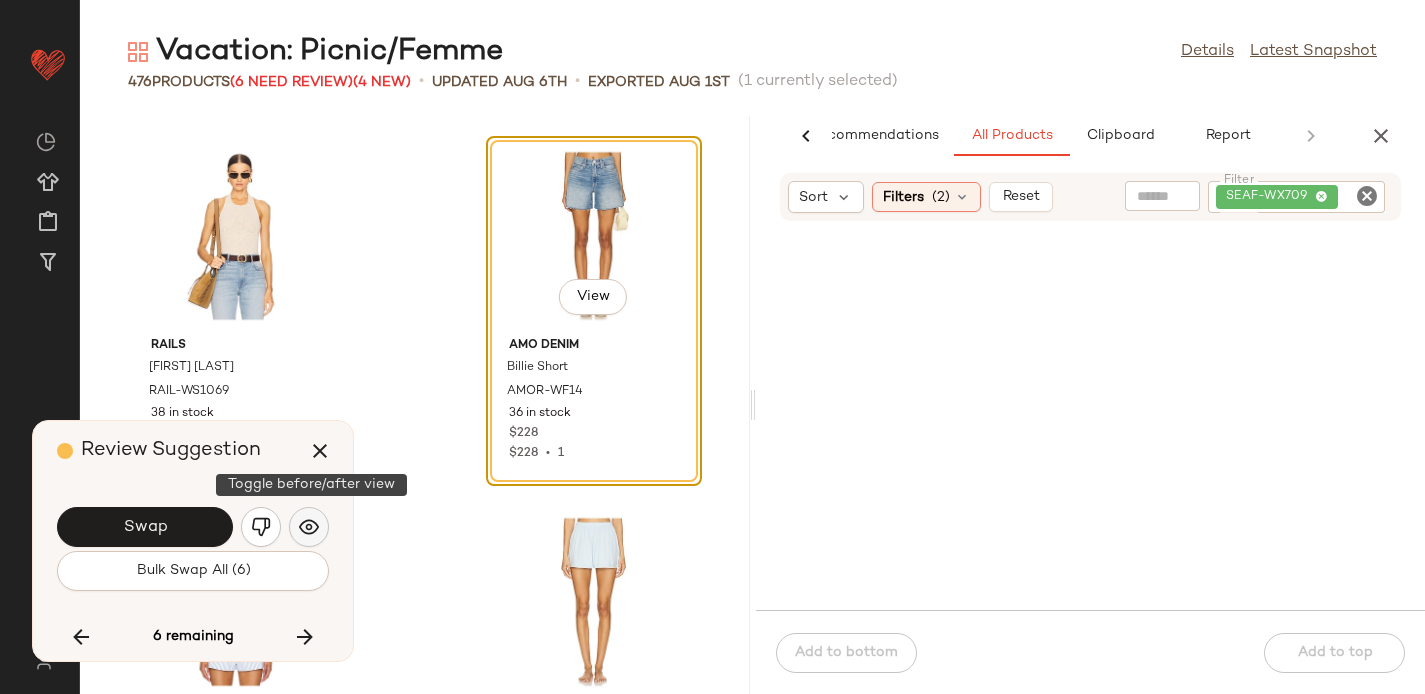 click 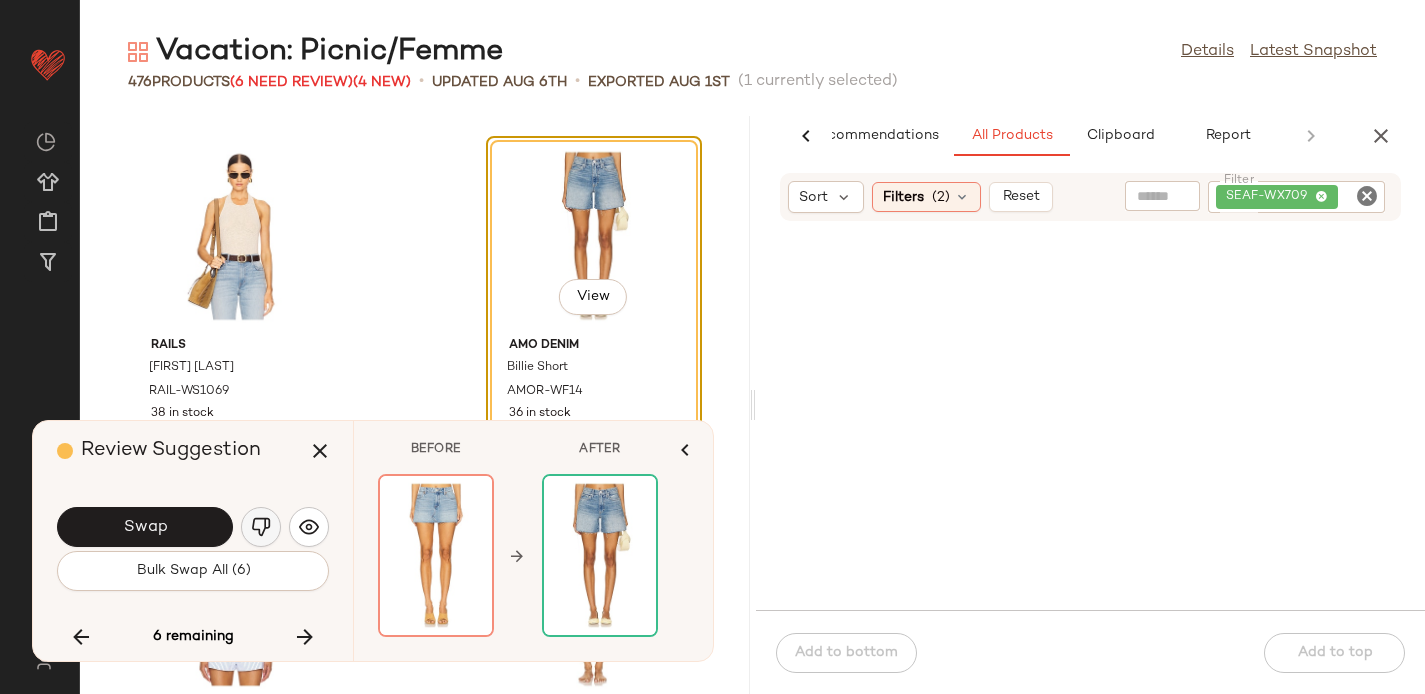 click 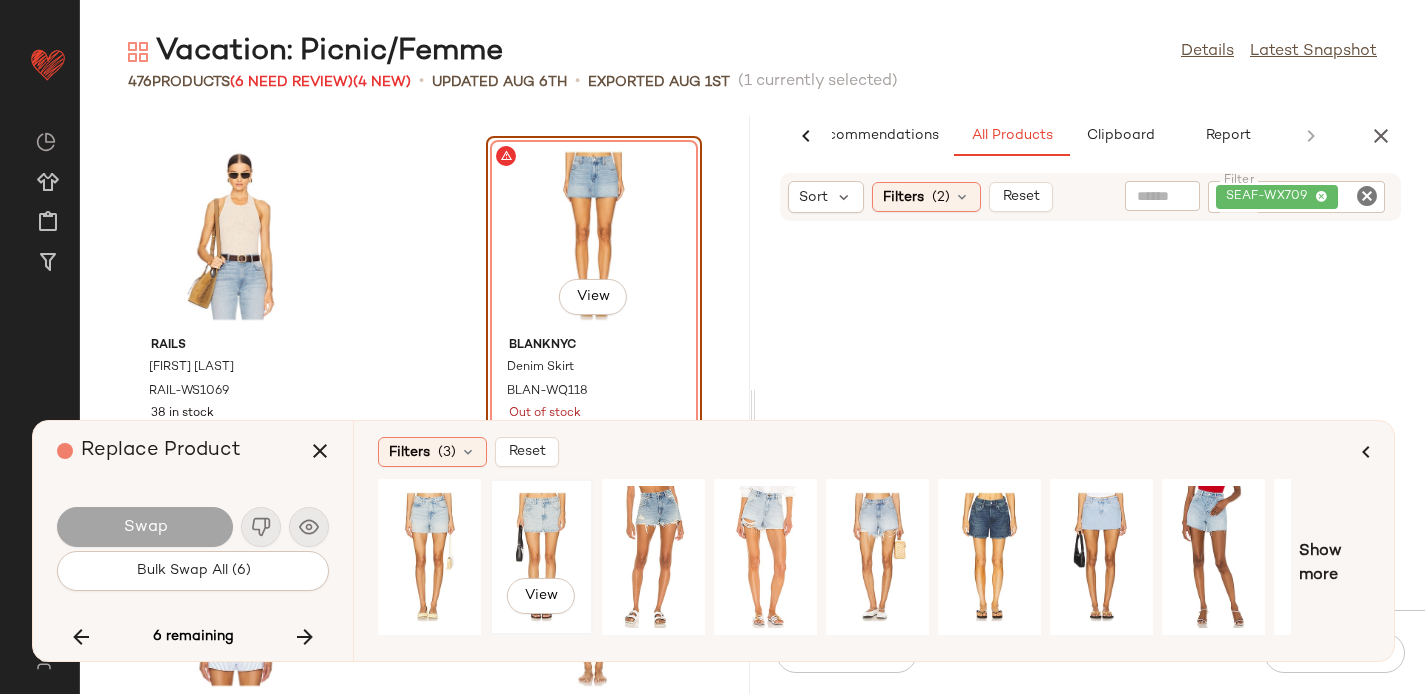 click on "View" 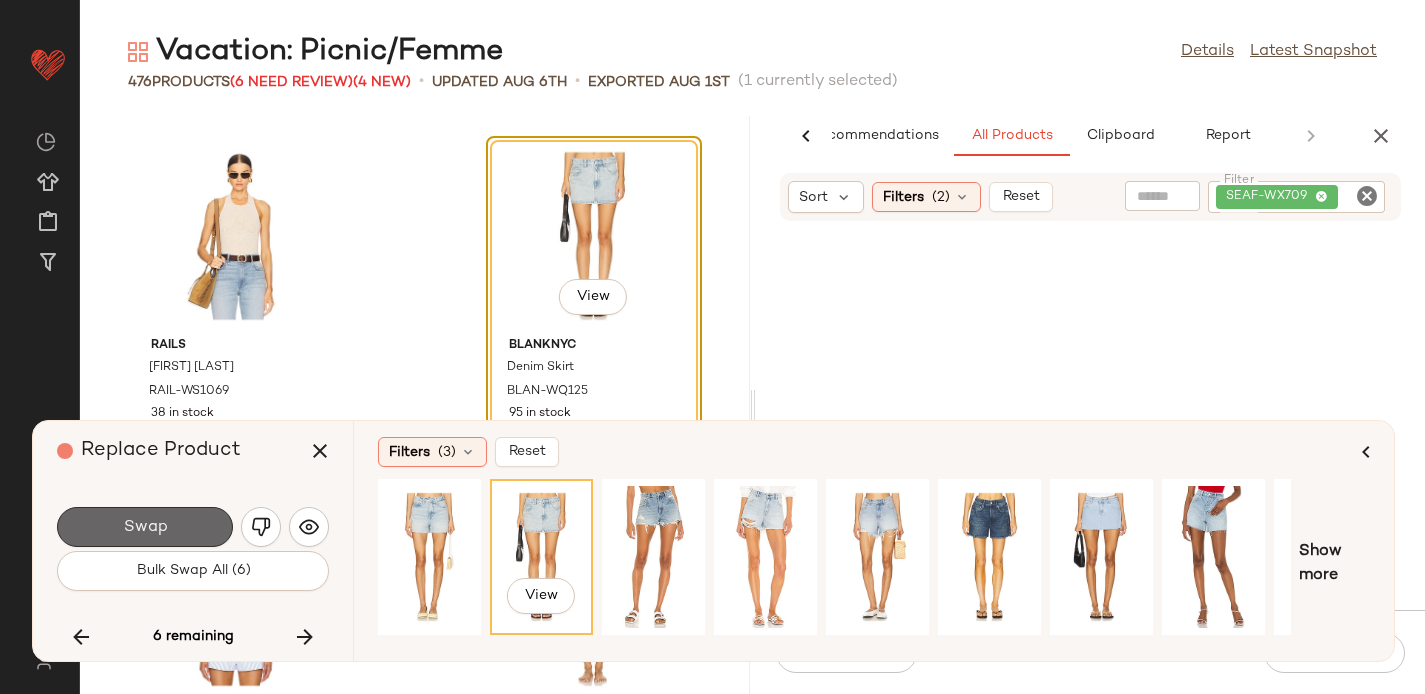 click on "Swap" 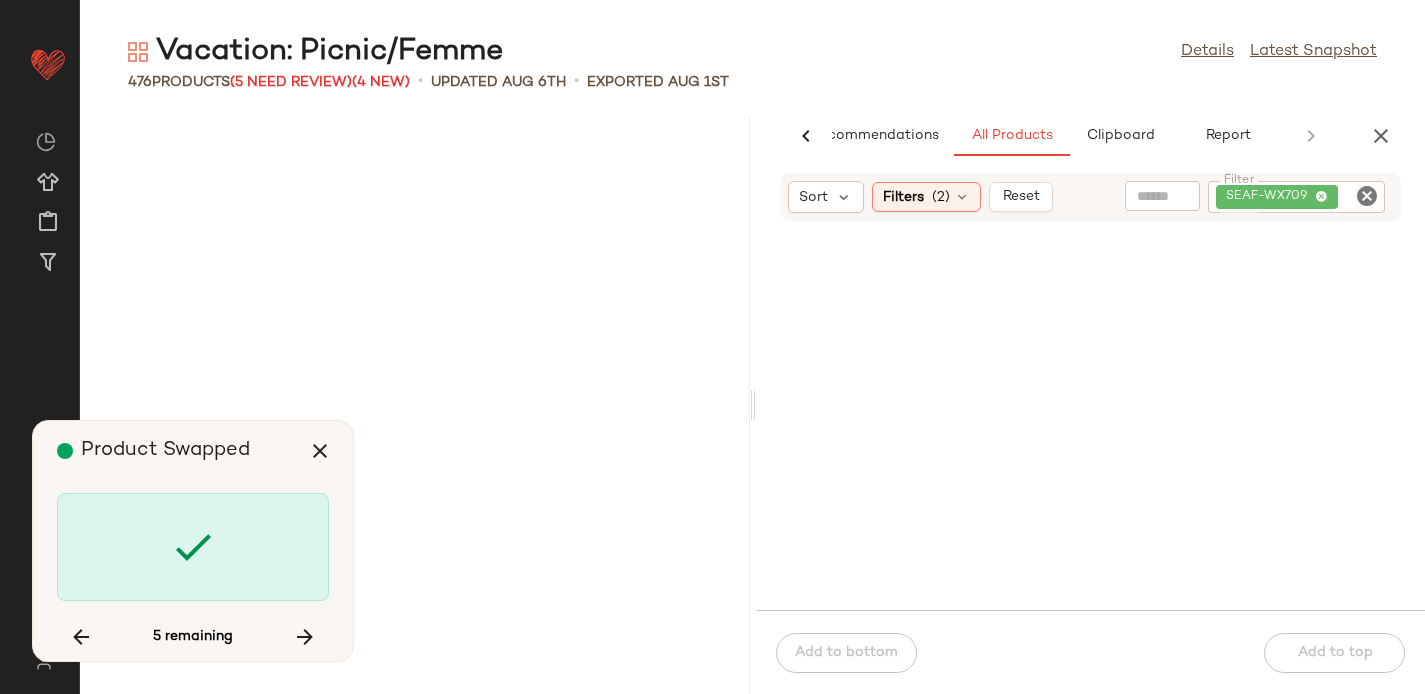 scroll, scrollTop: 67344, scrollLeft: 0, axis: vertical 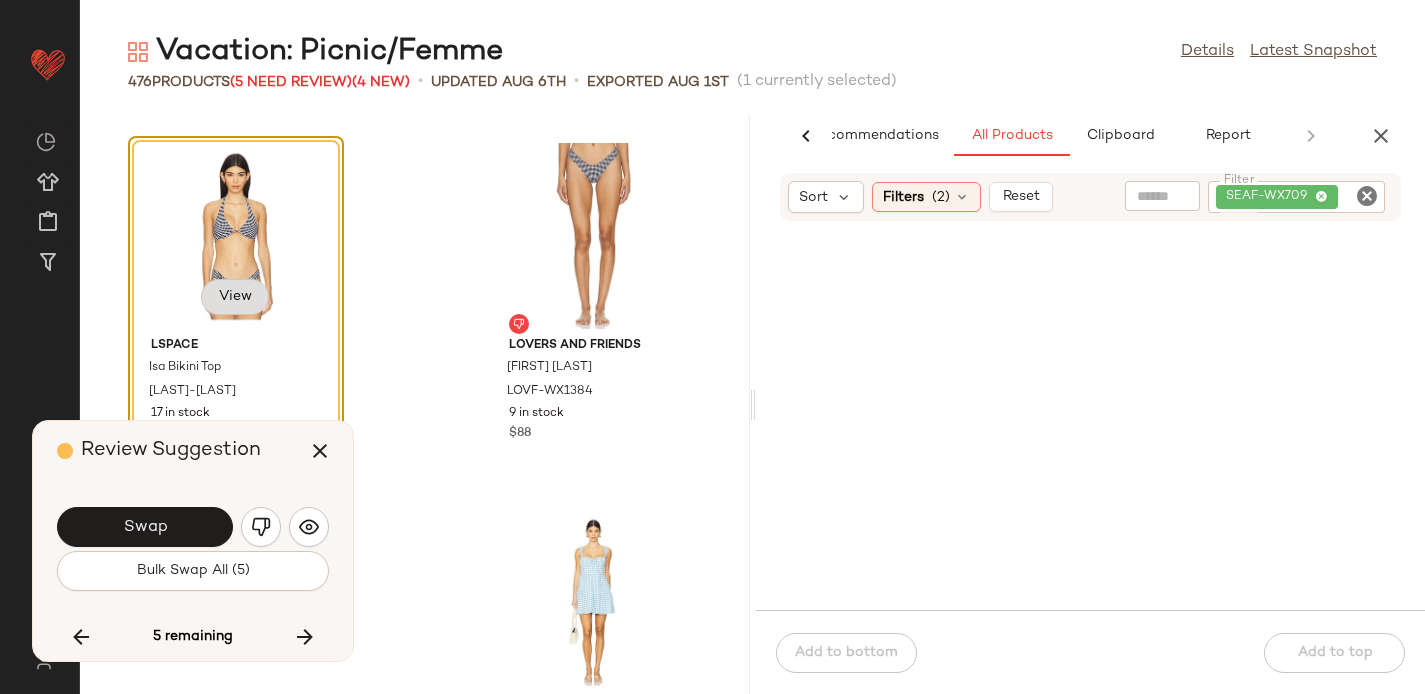 click on "View" 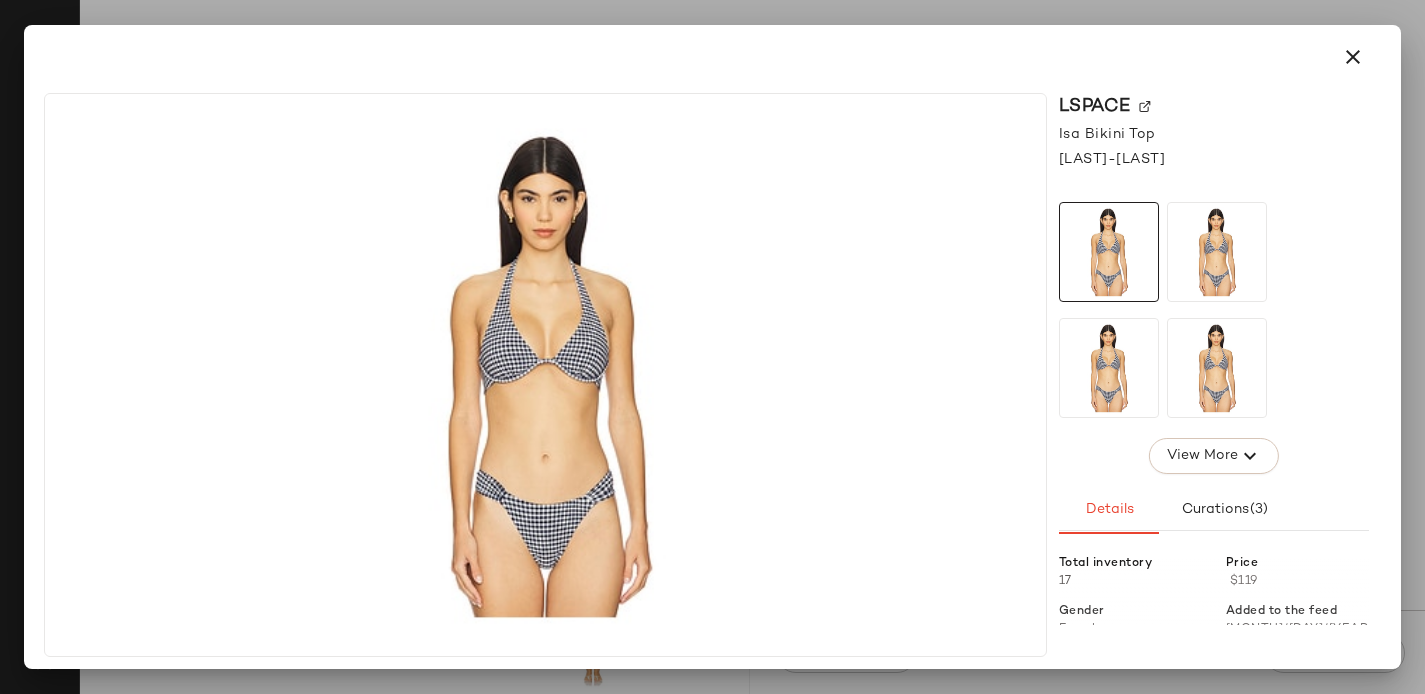 click 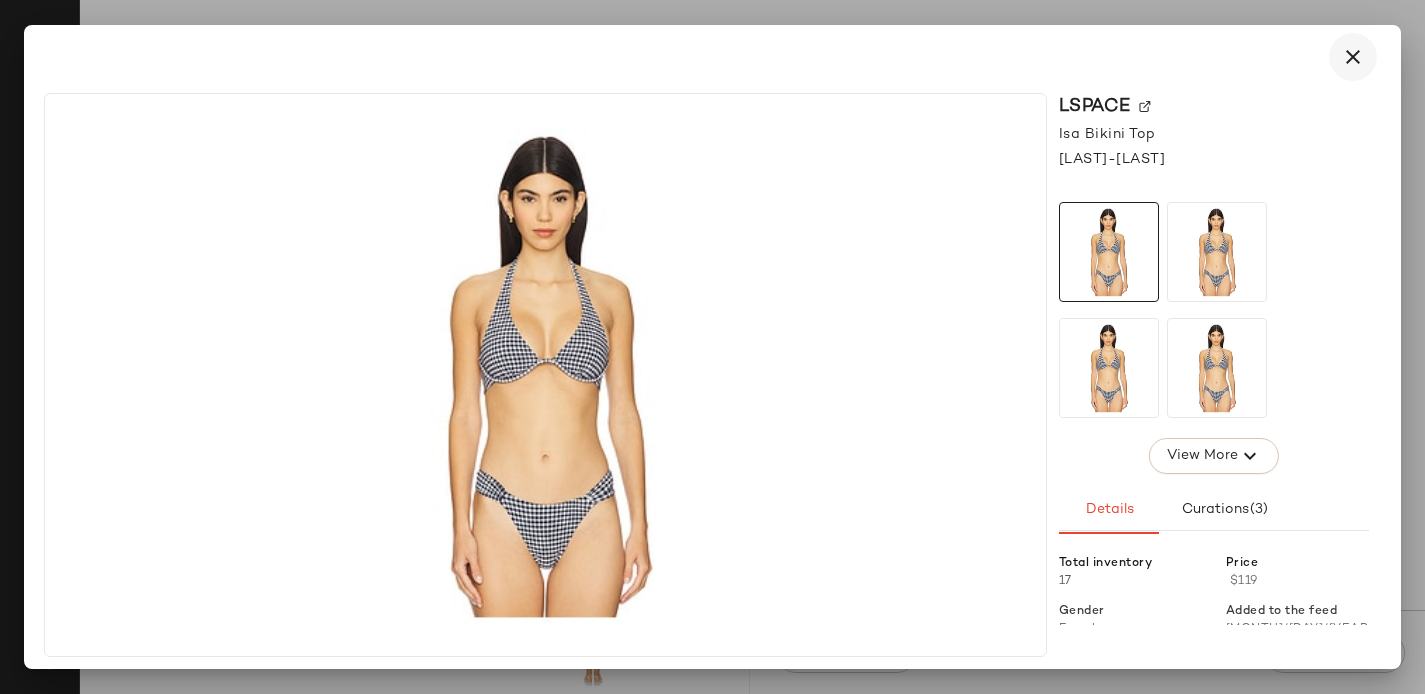 click at bounding box center [1353, 57] 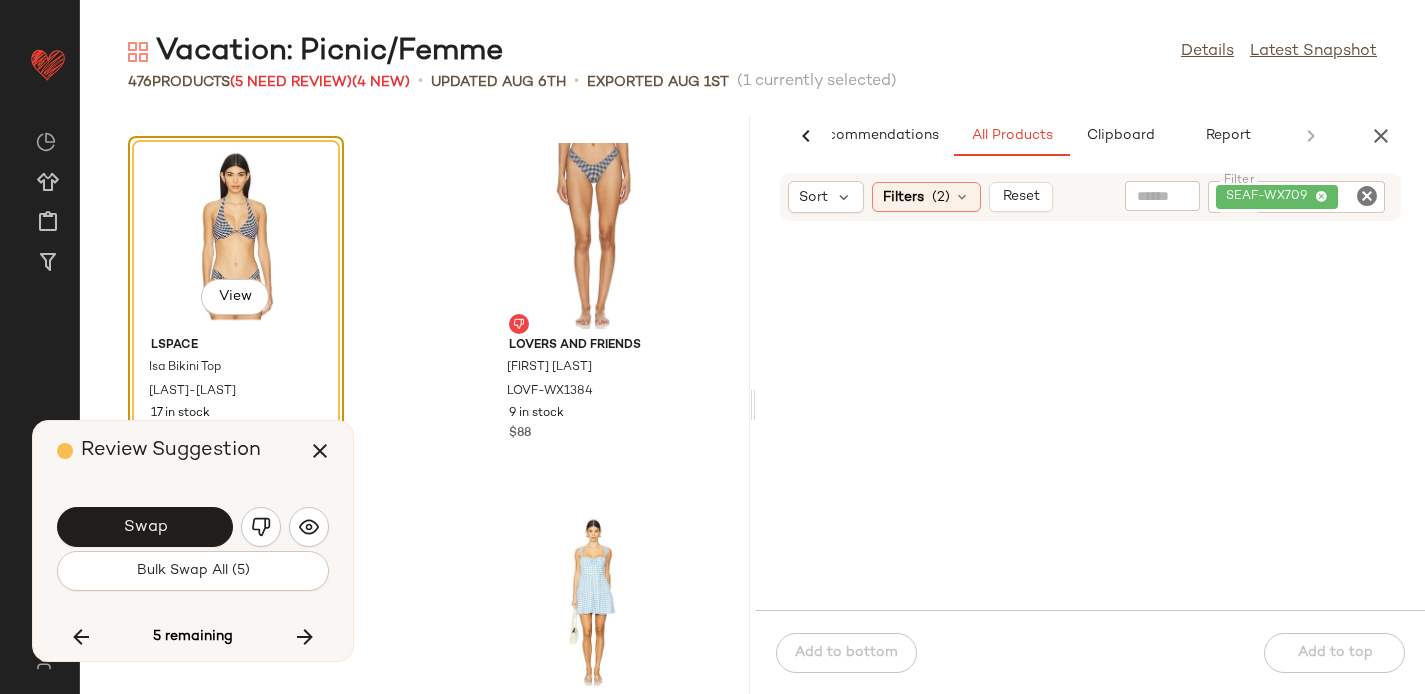 click 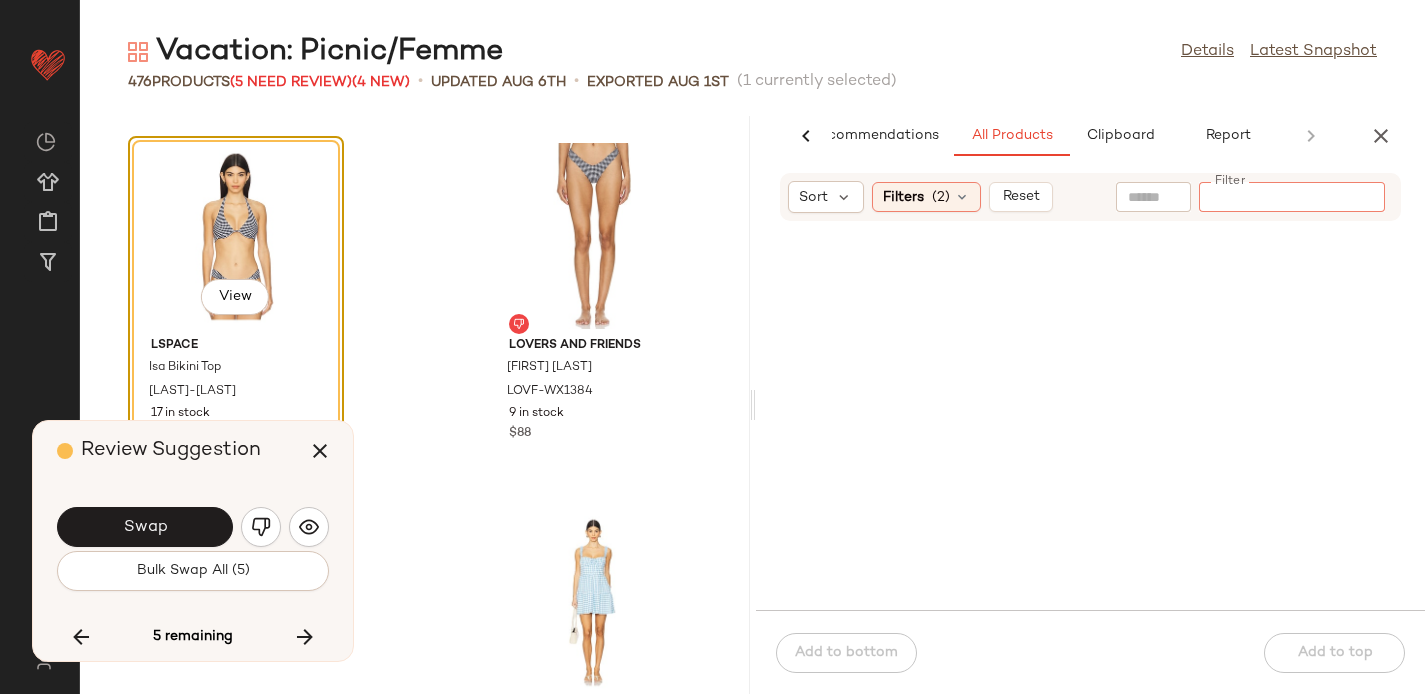 paste on "**********" 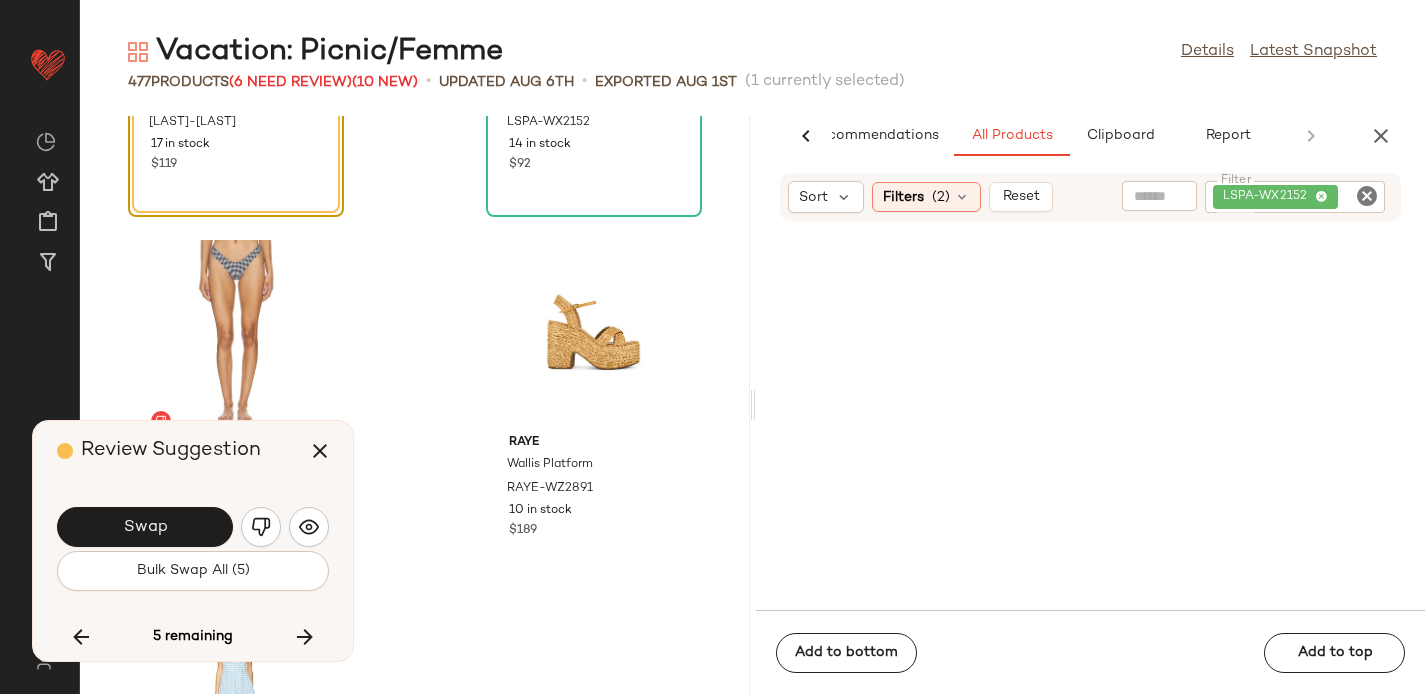 scroll, scrollTop: 67616, scrollLeft: 0, axis: vertical 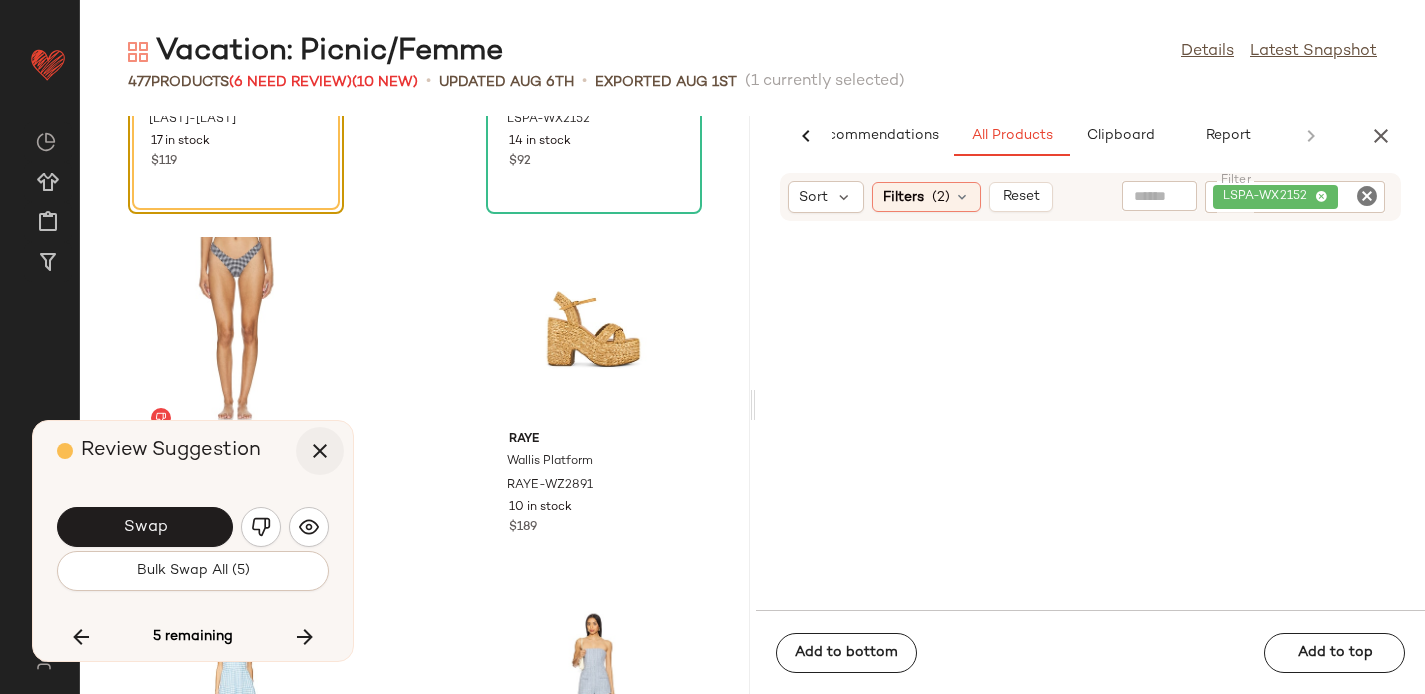 click at bounding box center (320, 451) 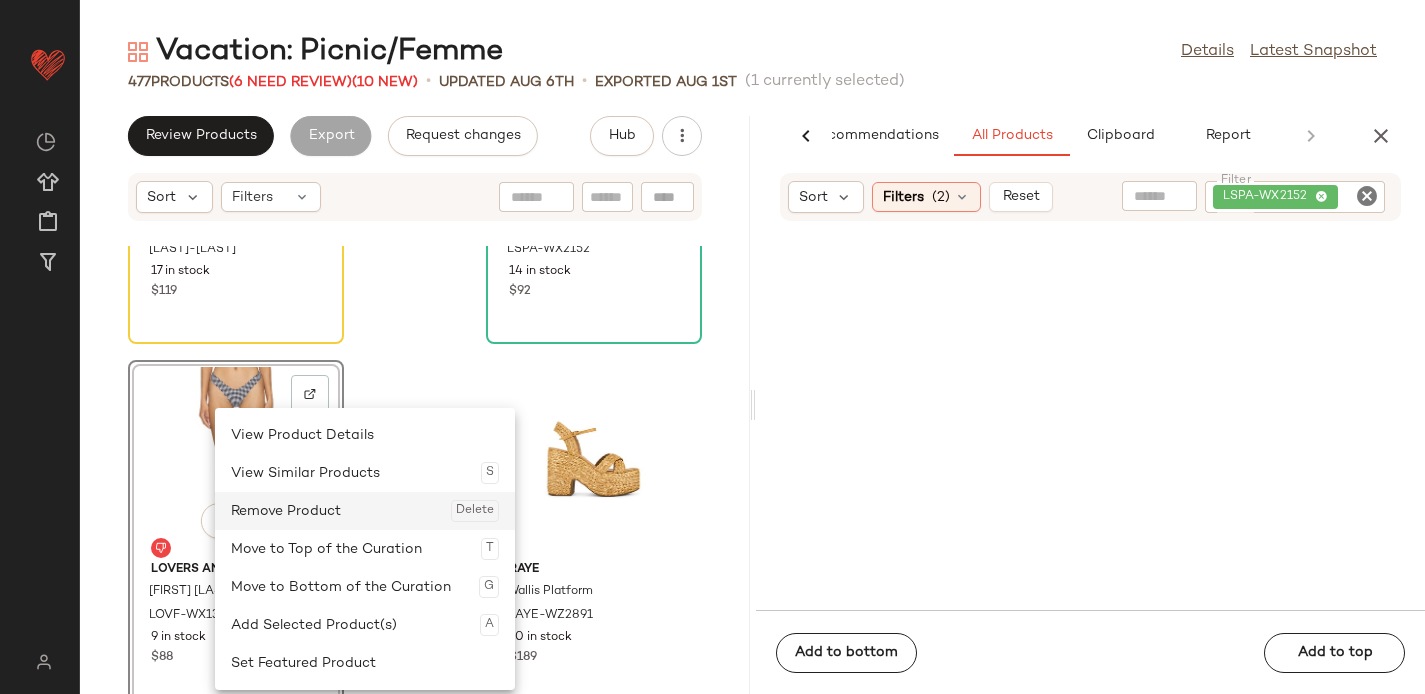 click on "Remove Product  Delete" 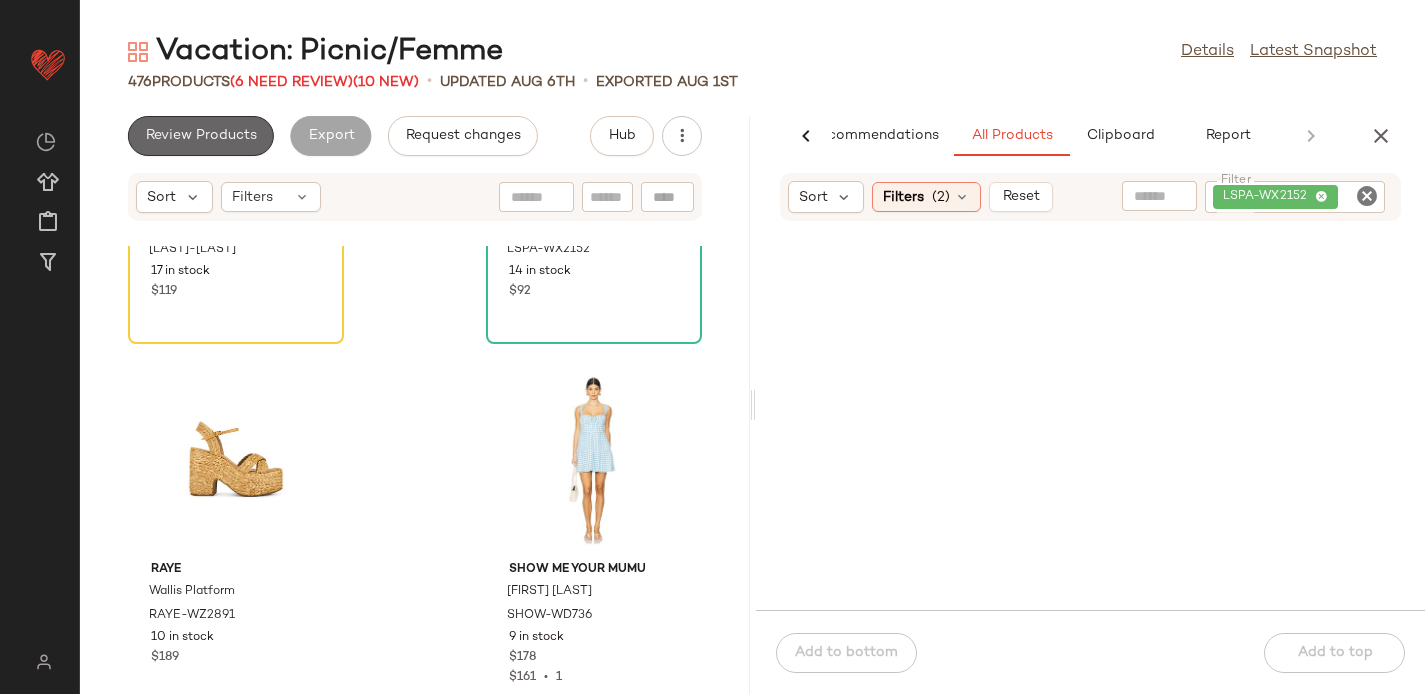 click on "Review Products" 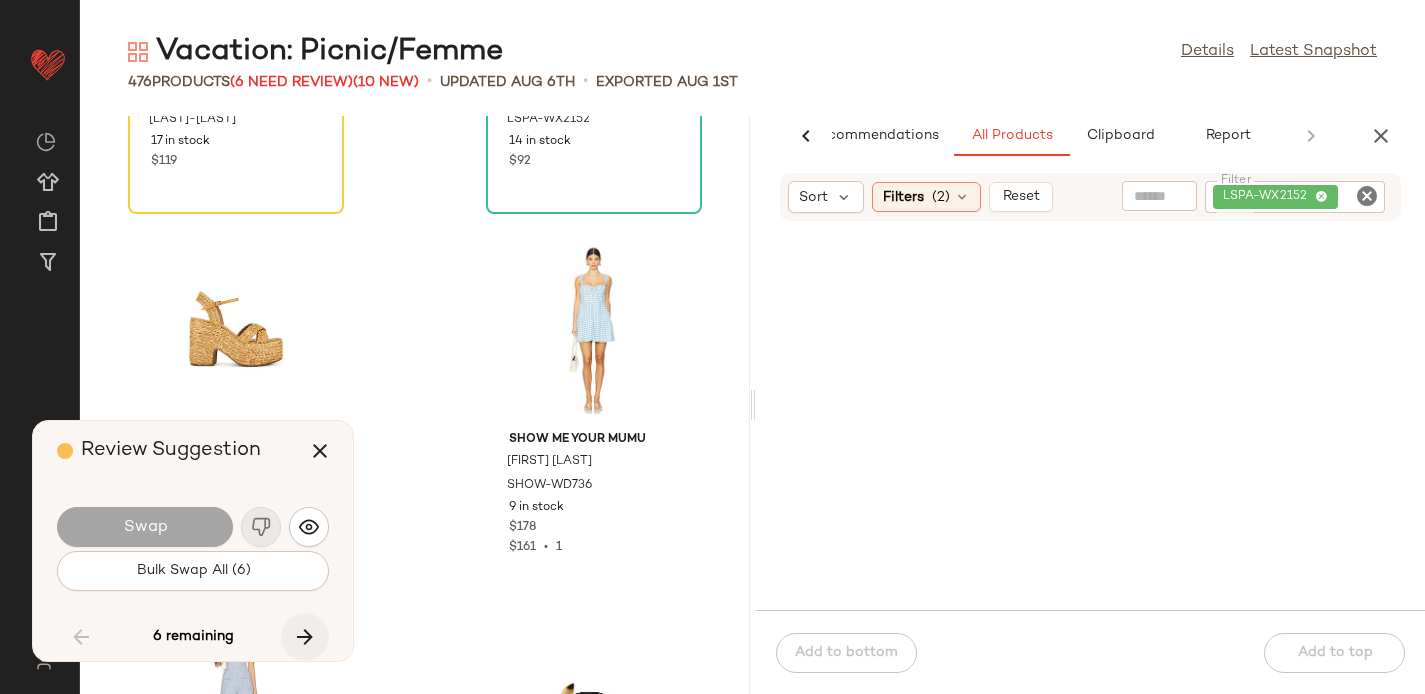 click at bounding box center [305, 637] 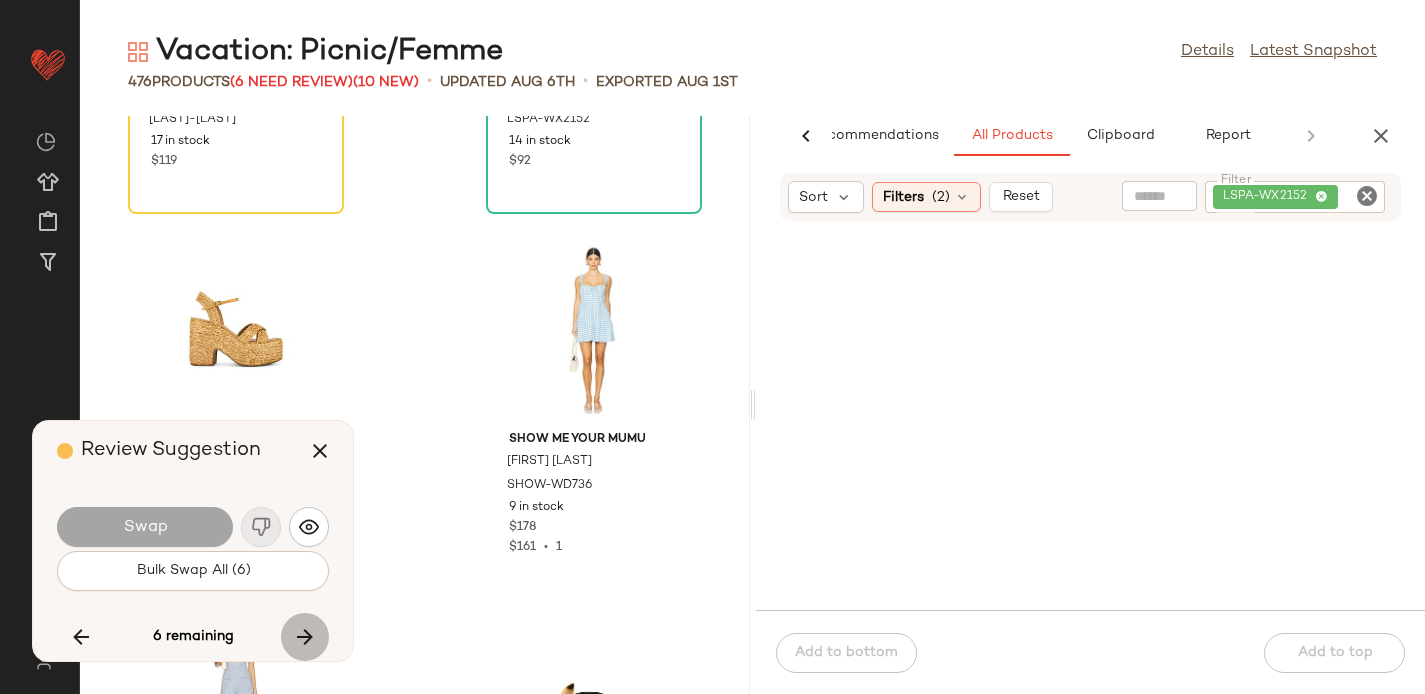 click at bounding box center (305, 637) 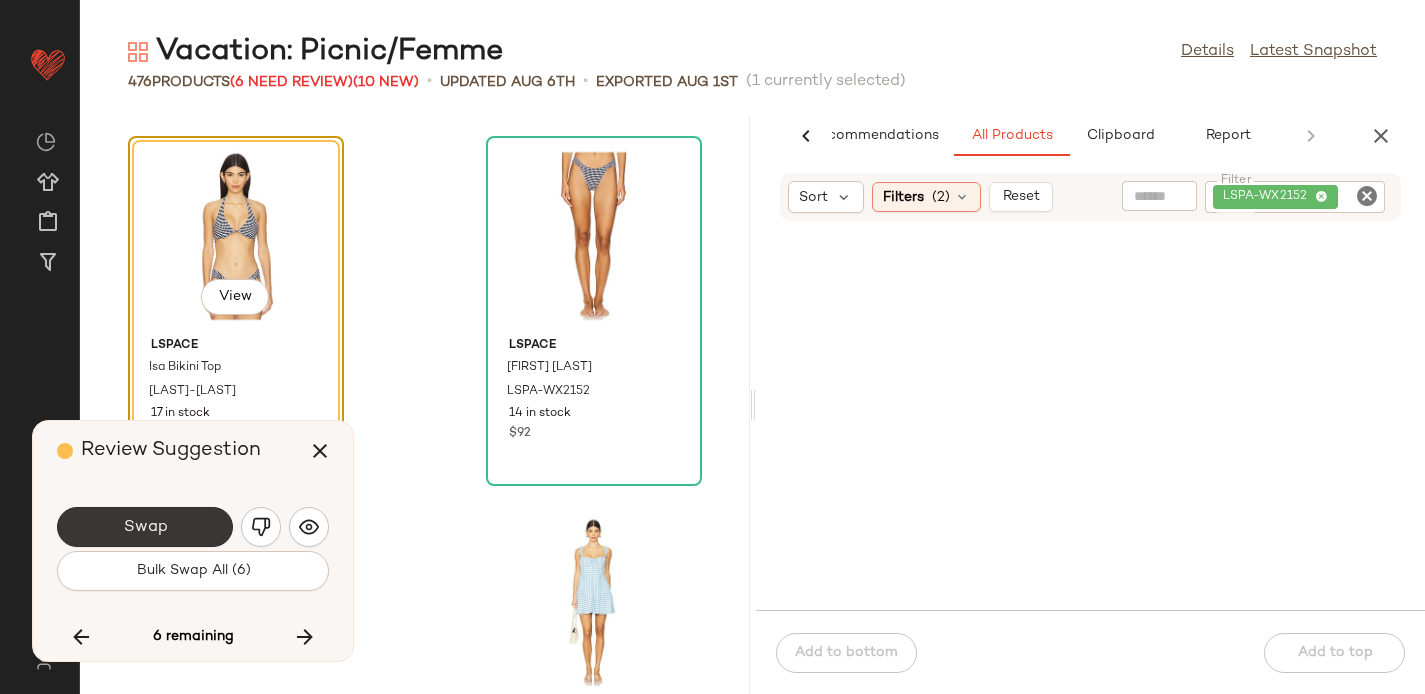 click on "Swap" 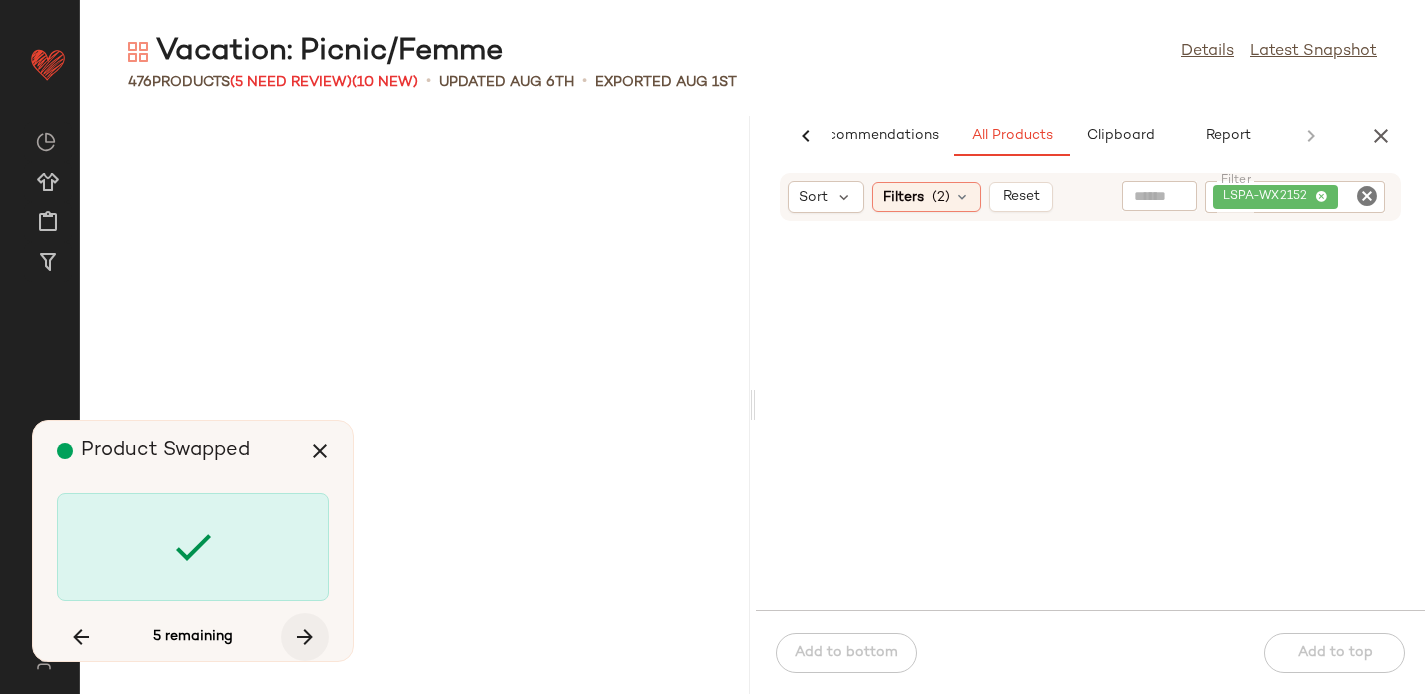 scroll, scrollTop: 70272, scrollLeft: 0, axis: vertical 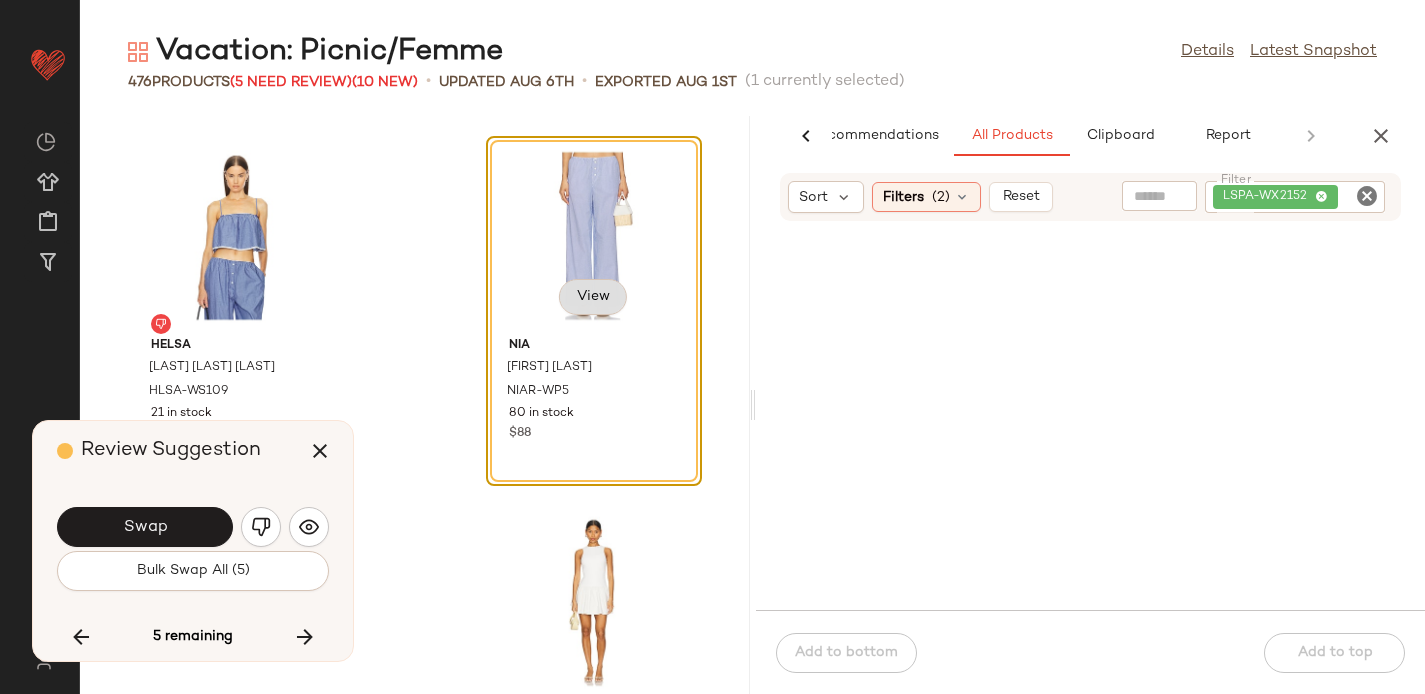 click on "View" at bounding box center (593, 297) 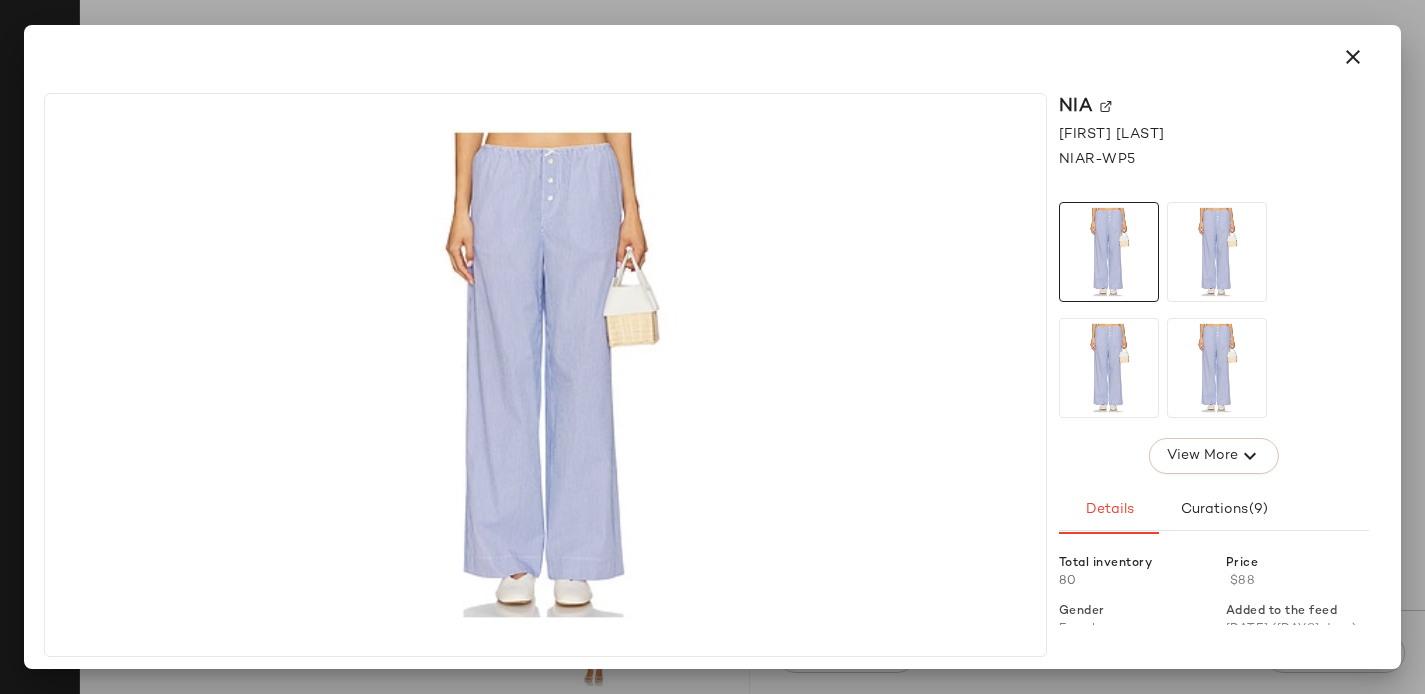 click 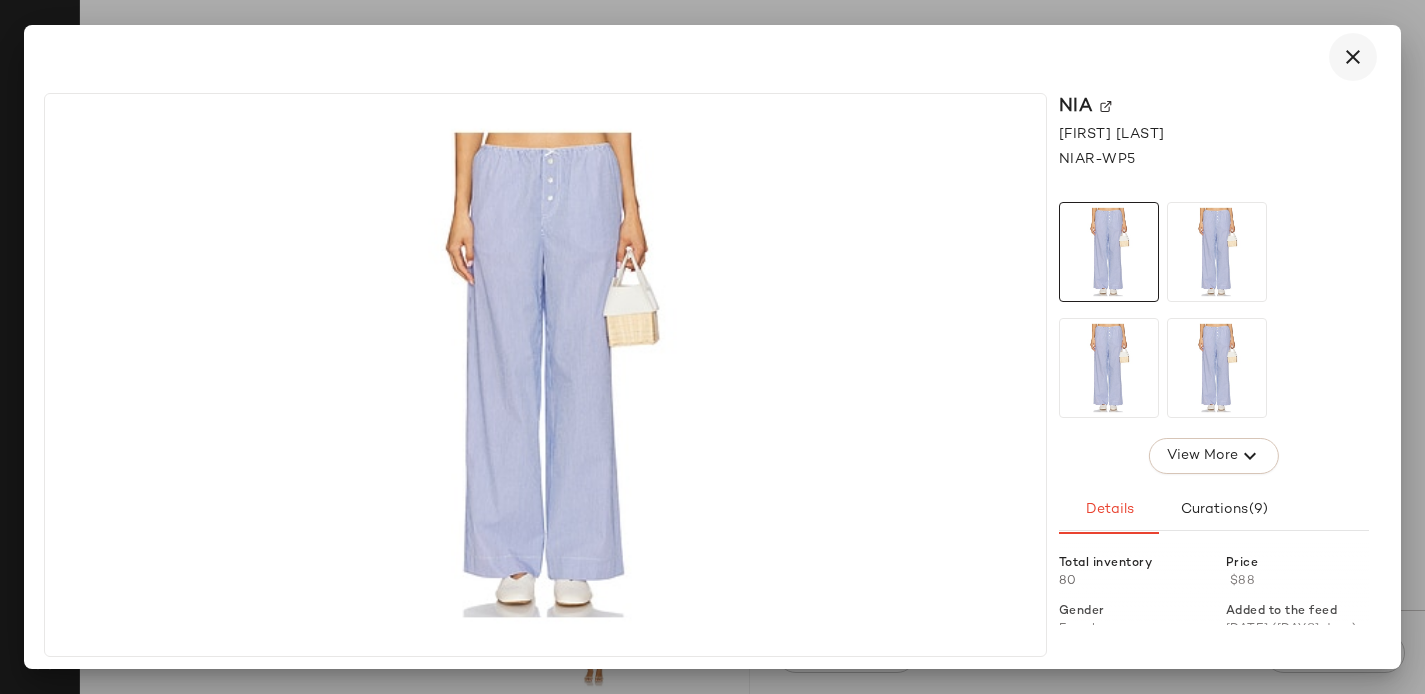 click at bounding box center (1353, 57) 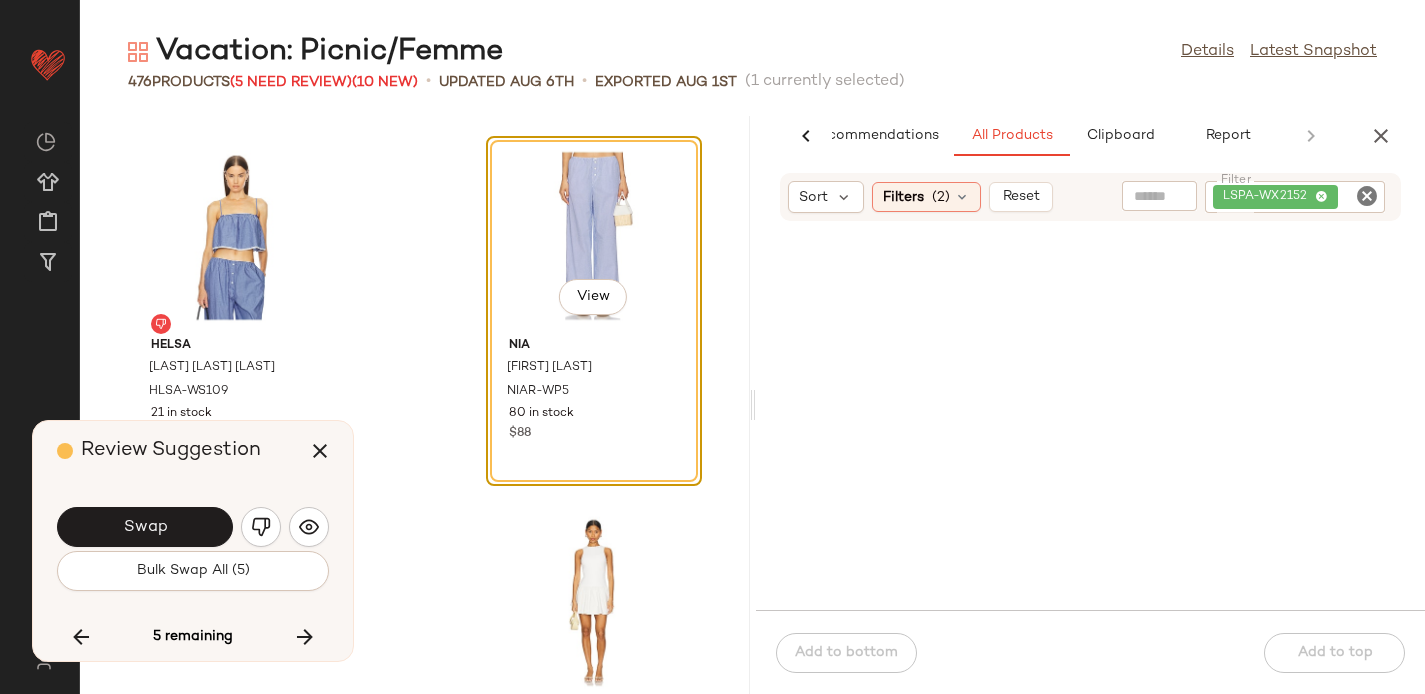 click 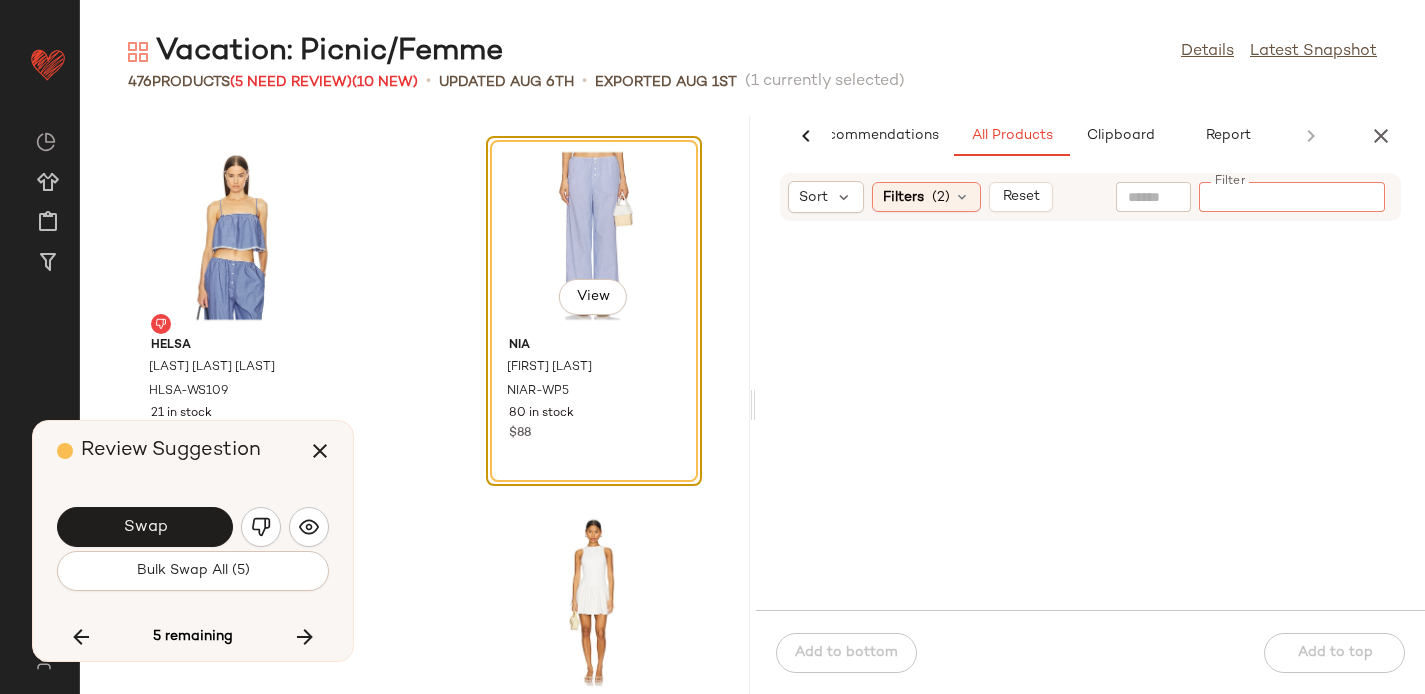 paste on "*********" 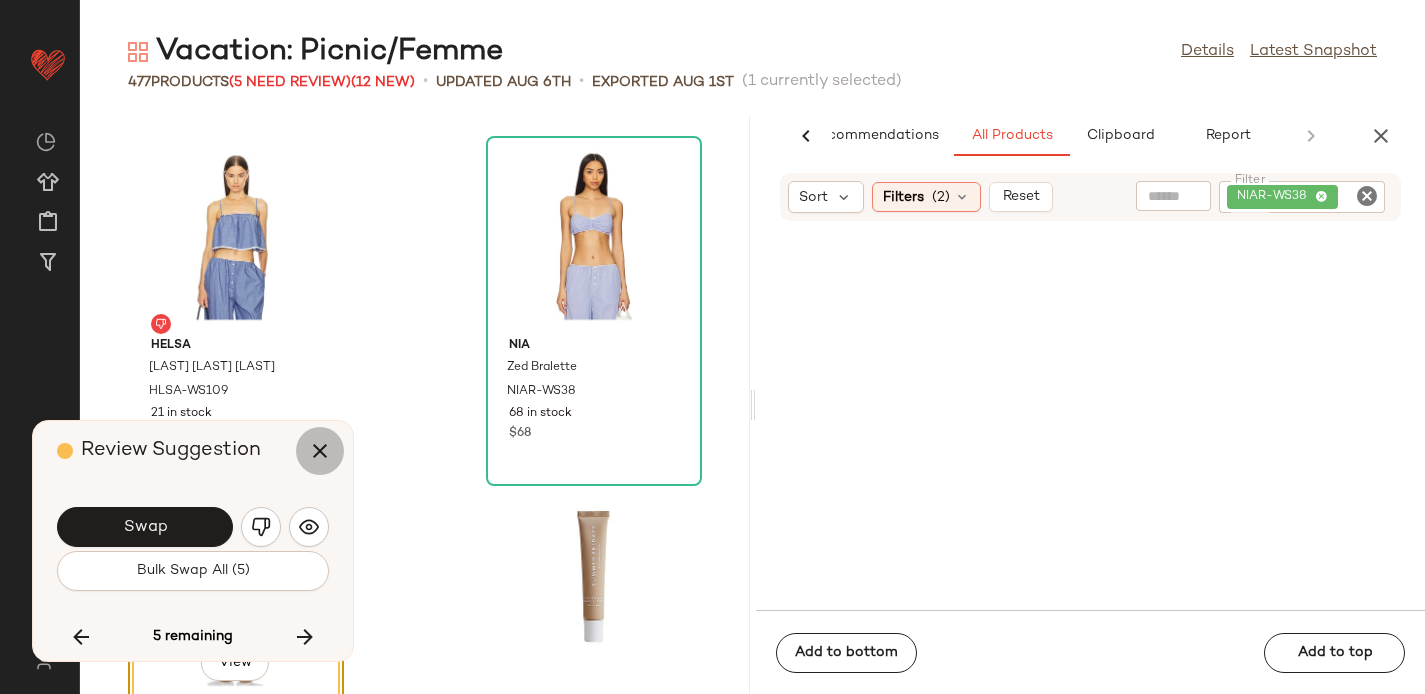 click at bounding box center [320, 451] 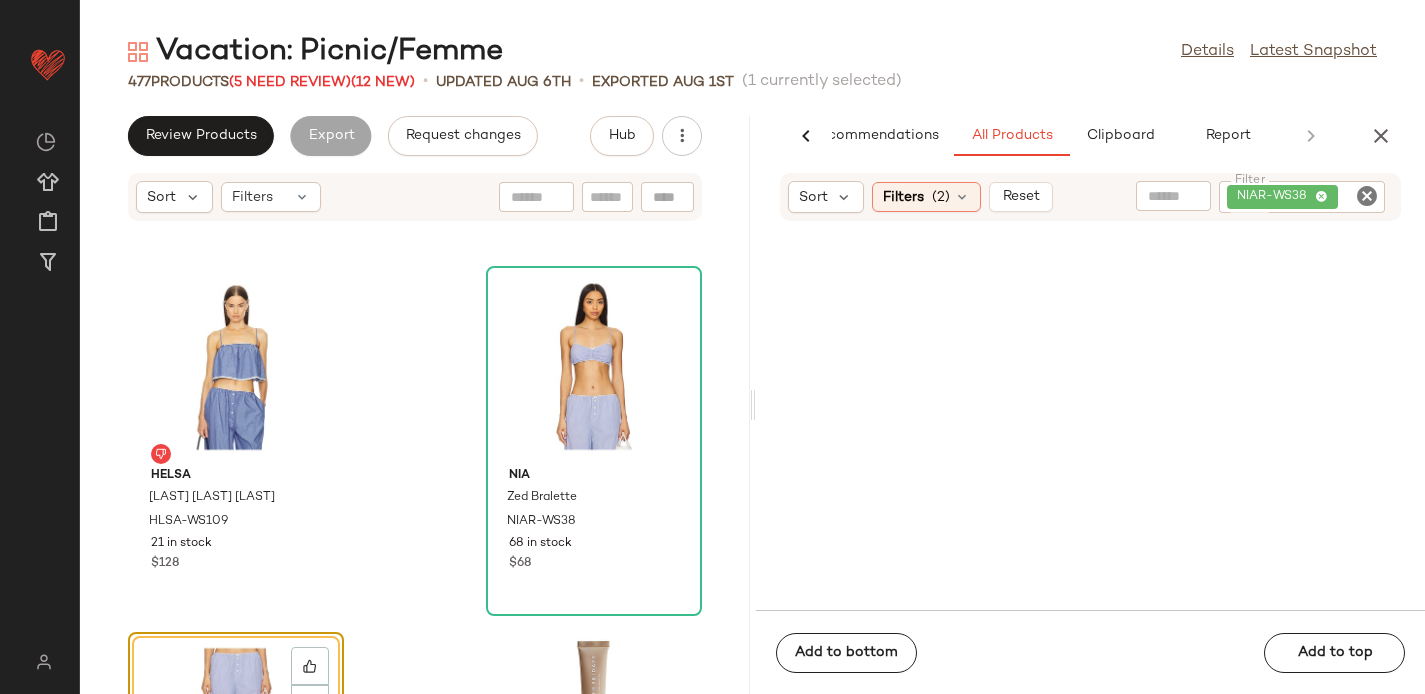 scroll, scrollTop: 70243, scrollLeft: 0, axis: vertical 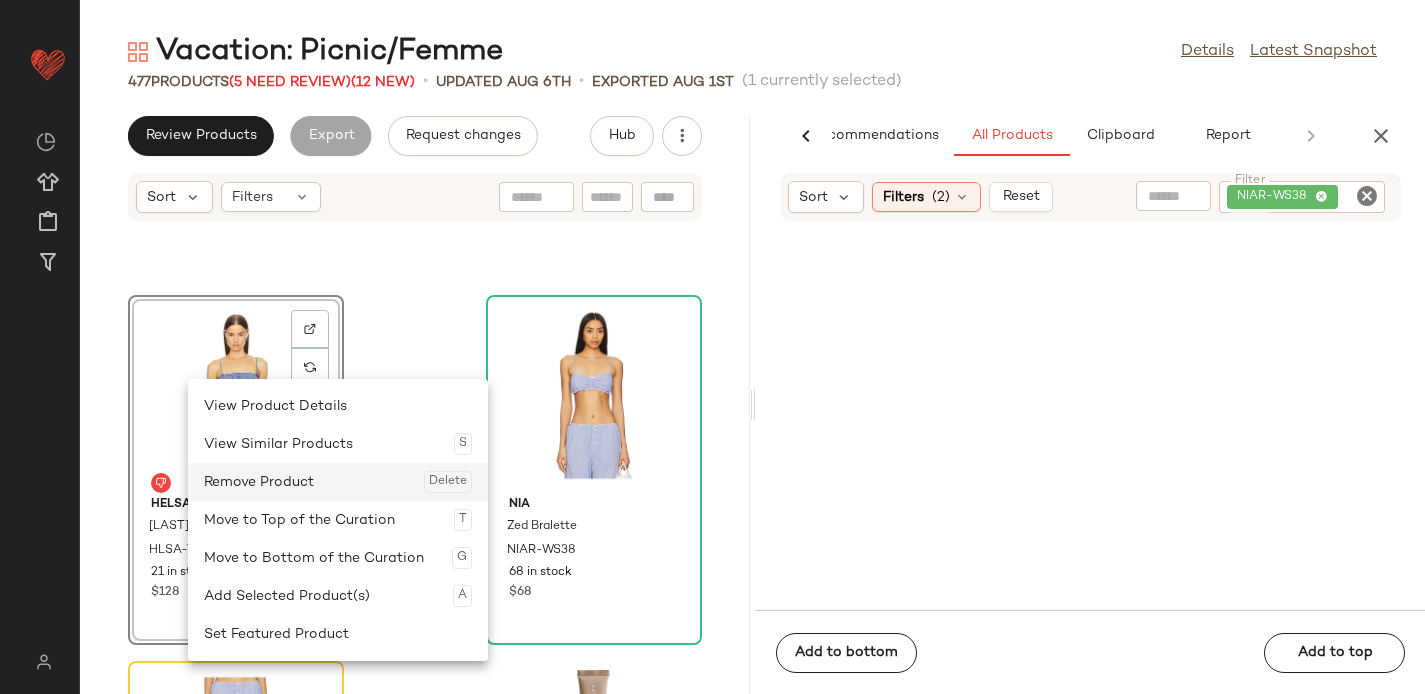 click on "Remove Product  Delete" 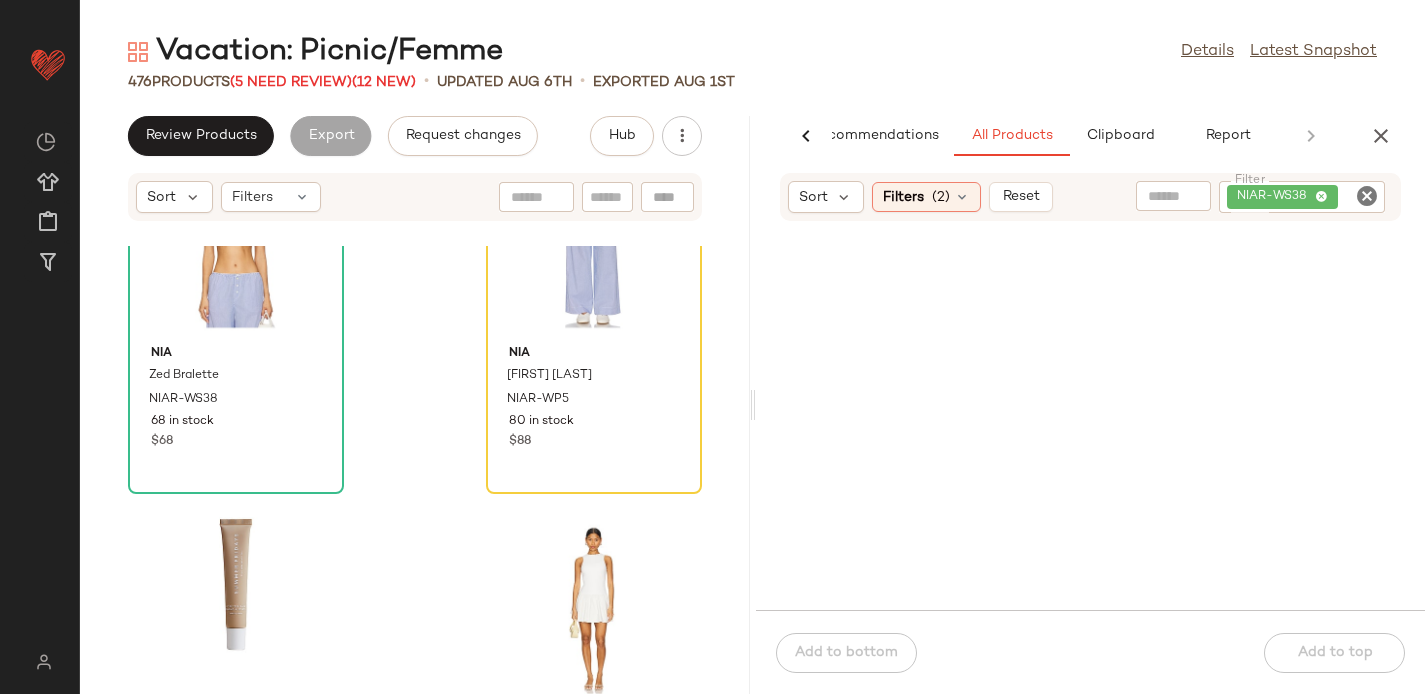 scroll, scrollTop: 70395, scrollLeft: 0, axis: vertical 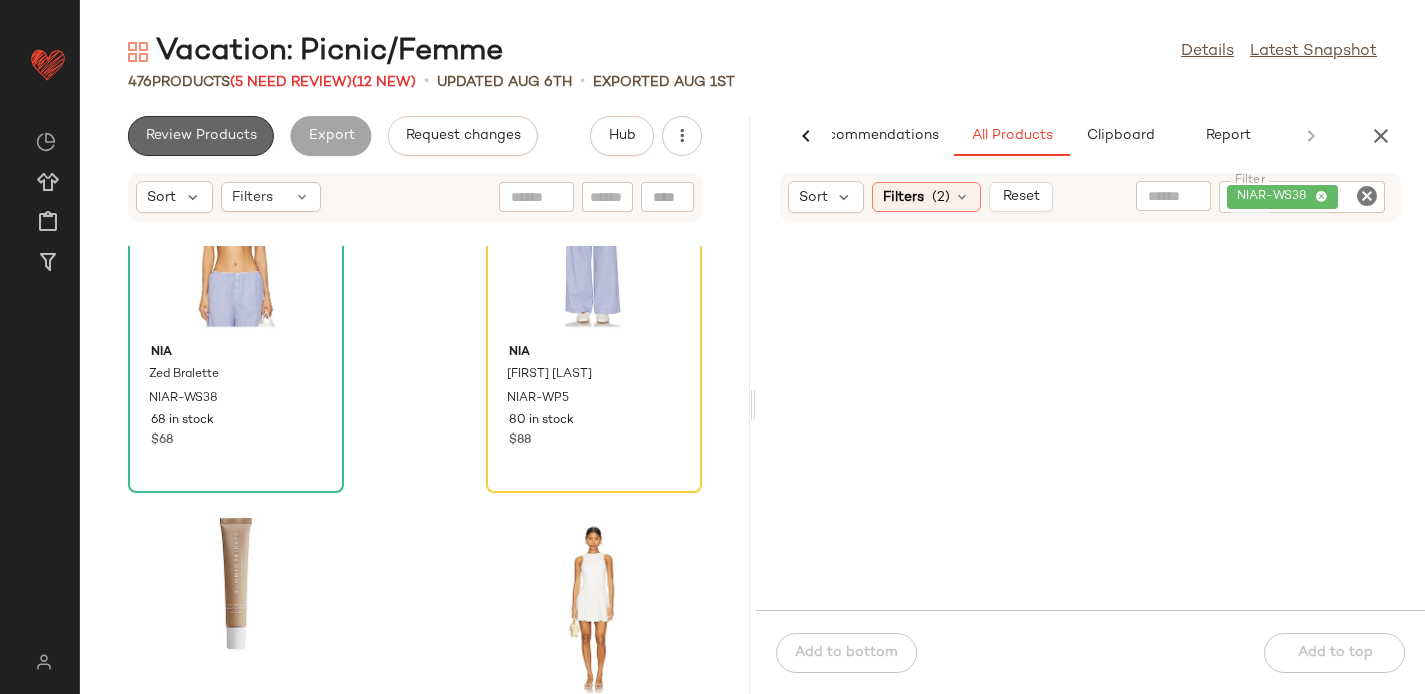 click on "Review Products" 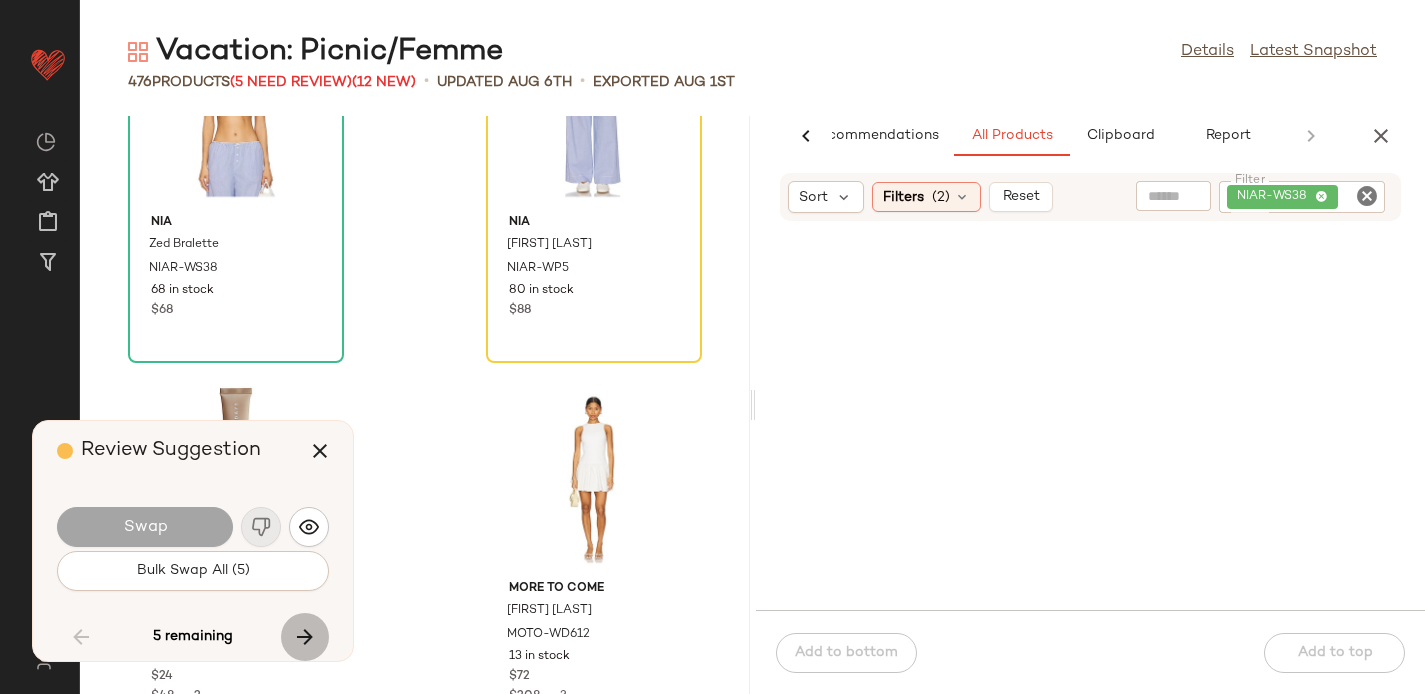 click at bounding box center [305, 637] 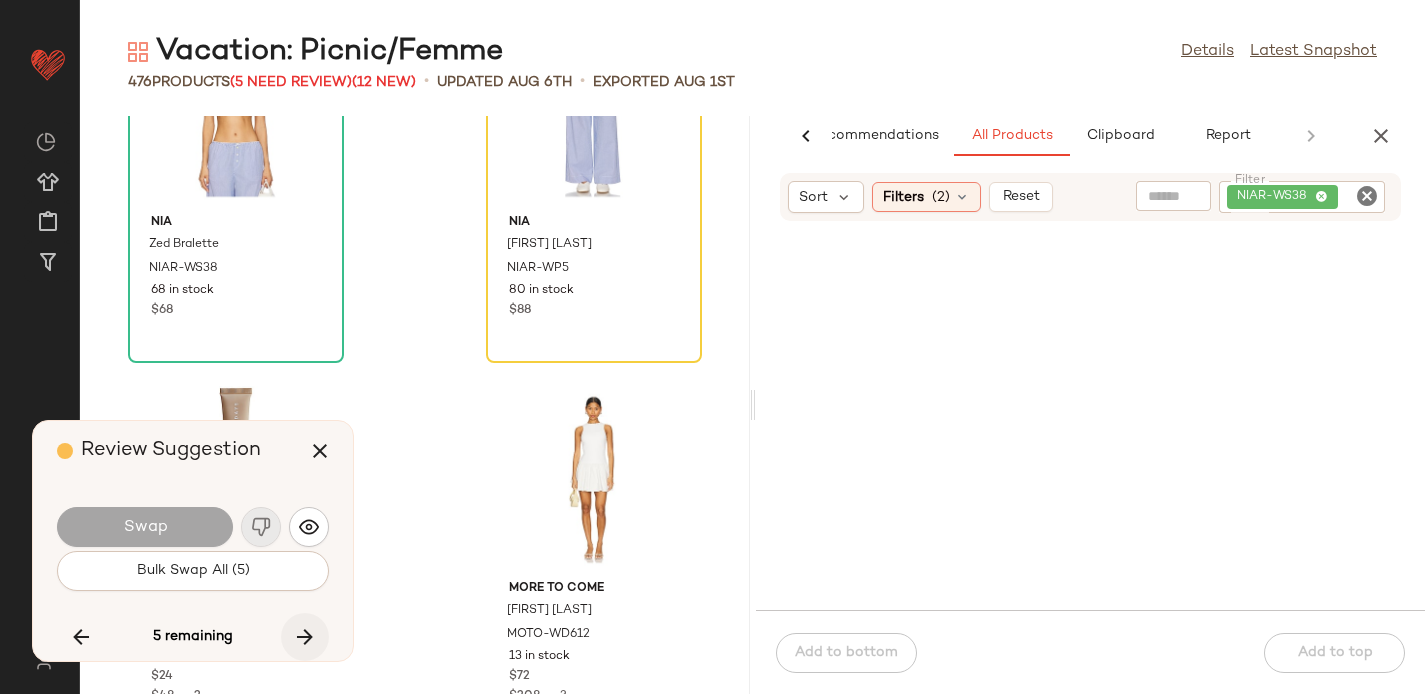 click at bounding box center (305, 637) 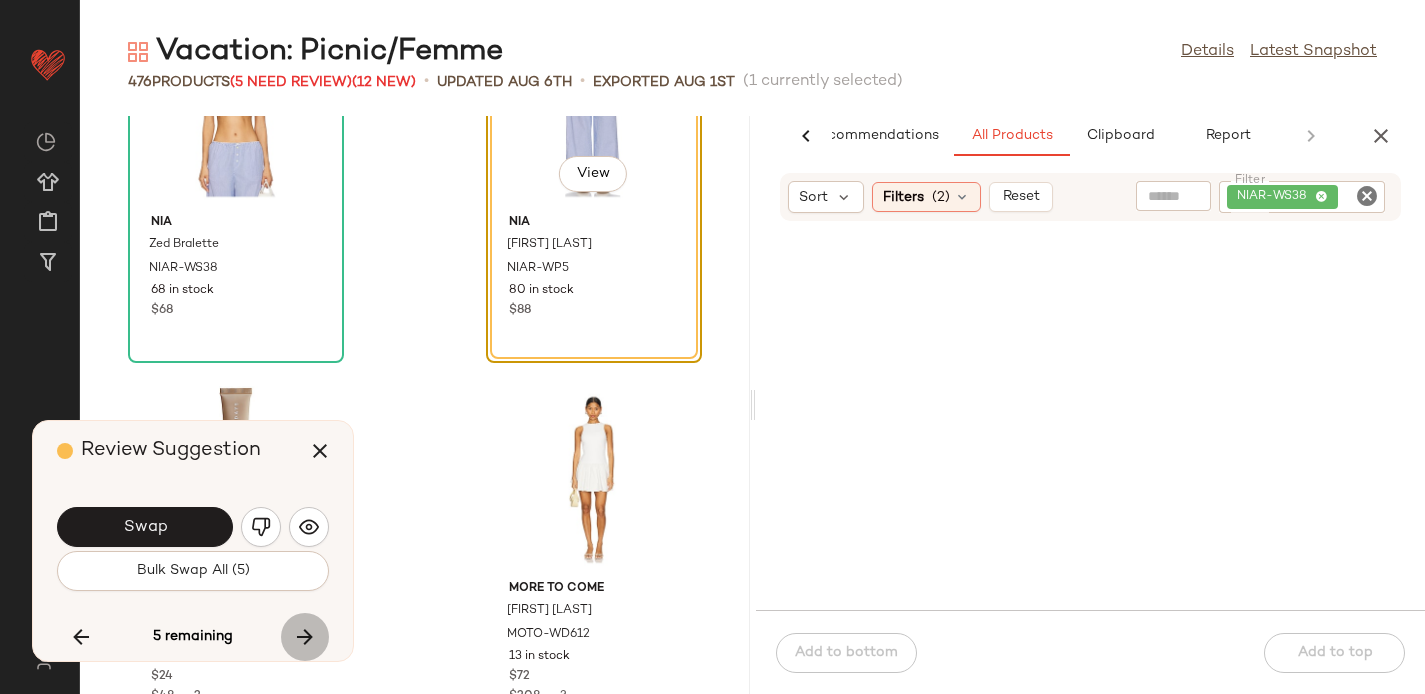 scroll, scrollTop: 70272, scrollLeft: 0, axis: vertical 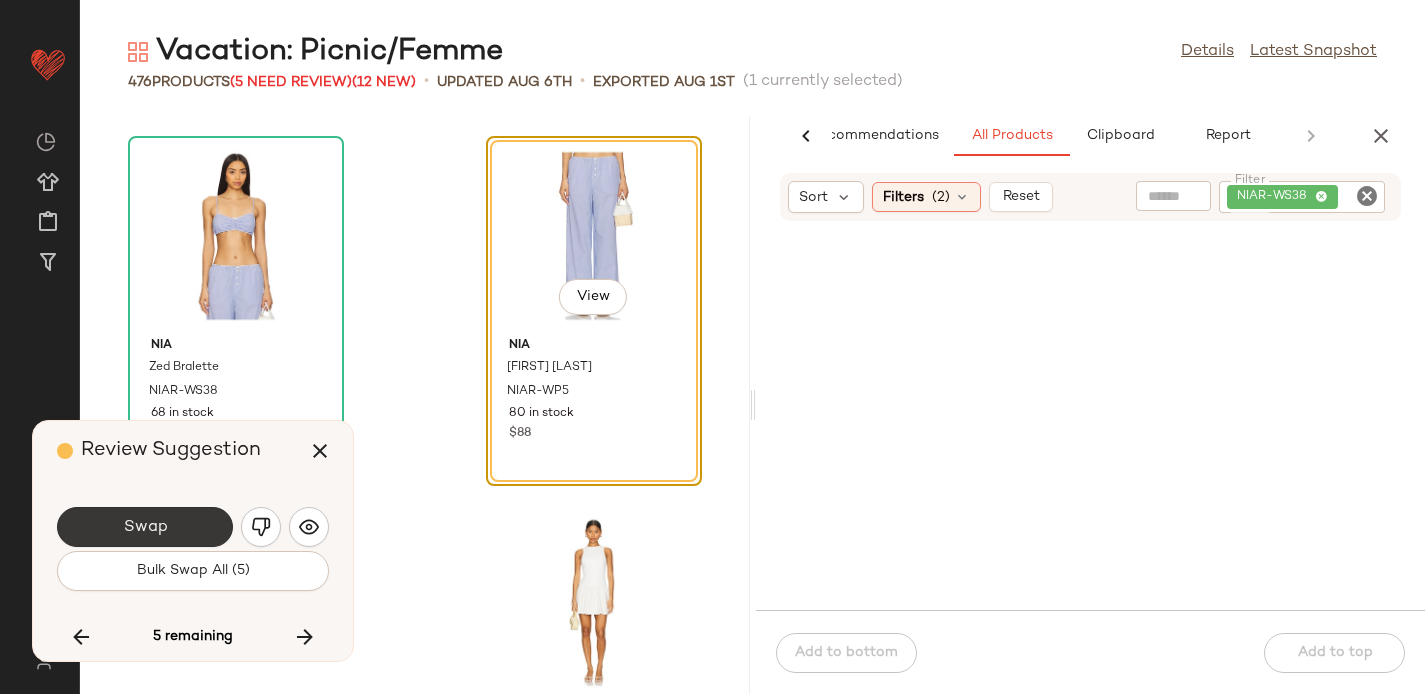 click on "Swap" 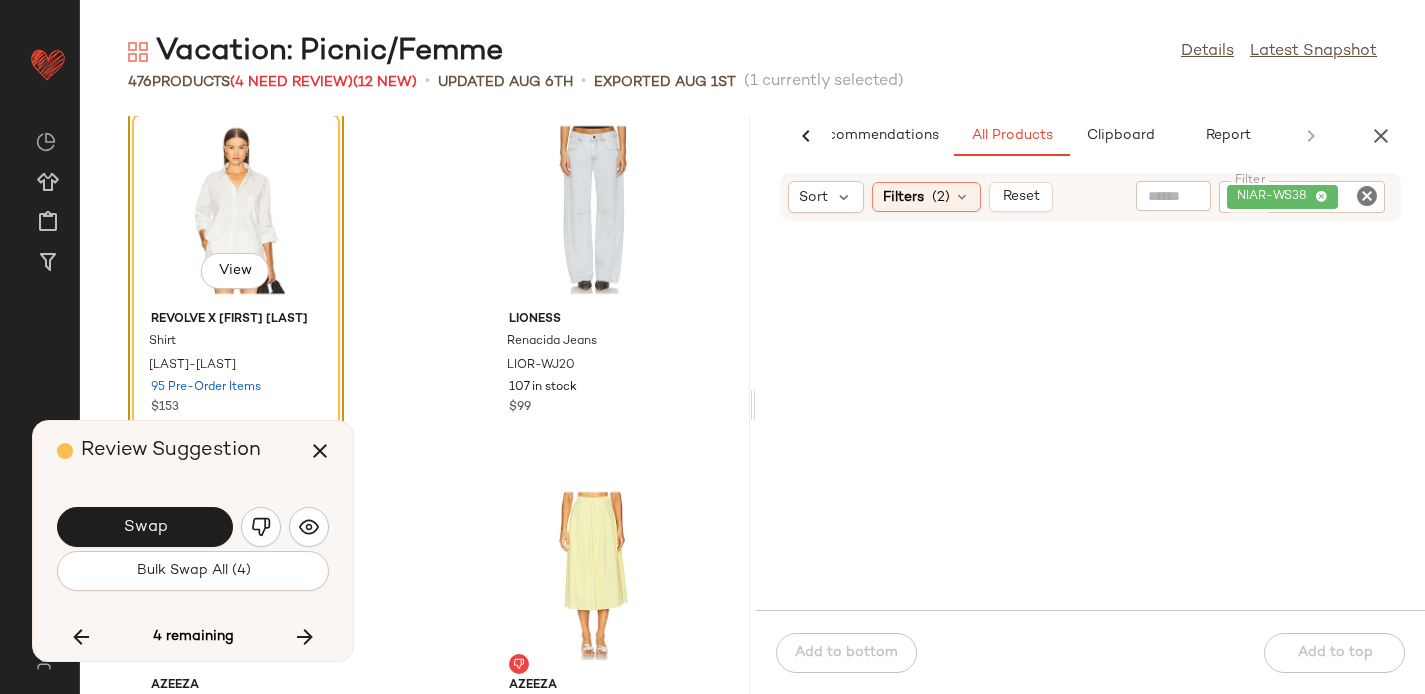 scroll, scrollTop: 71395, scrollLeft: 0, axis: vertical 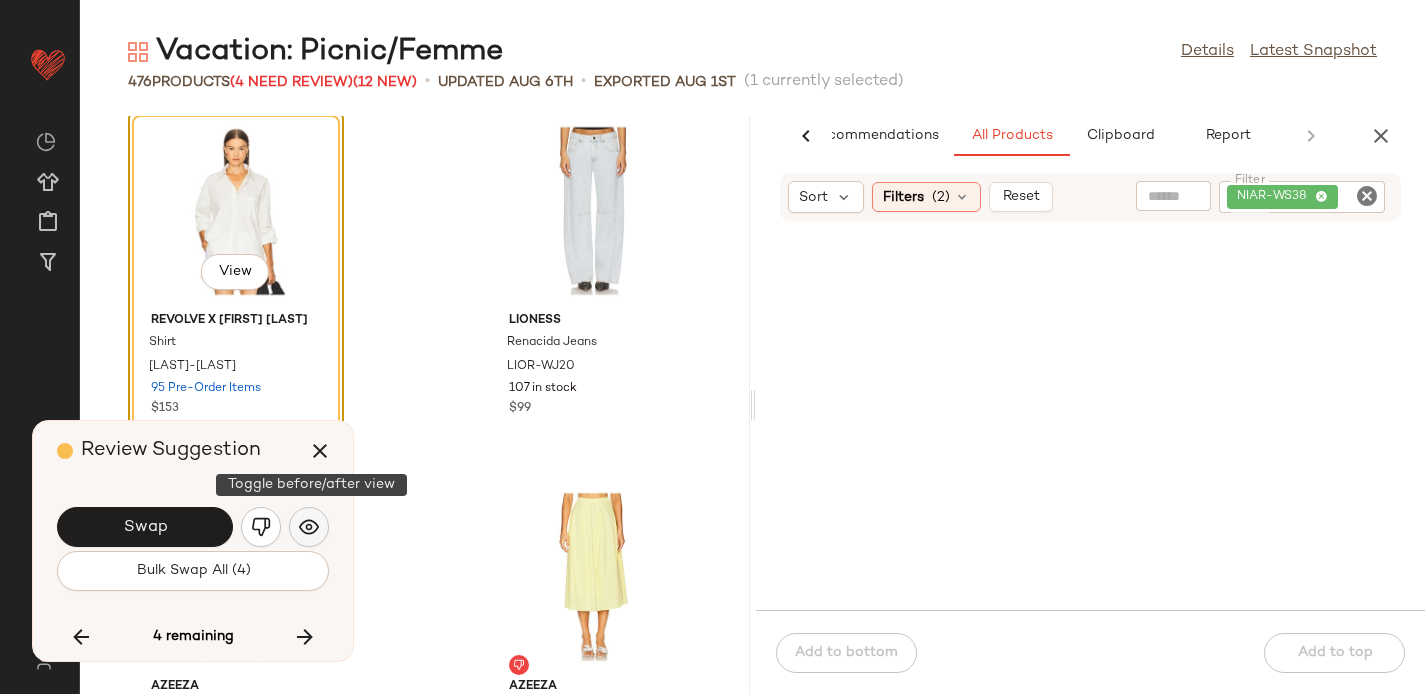 click 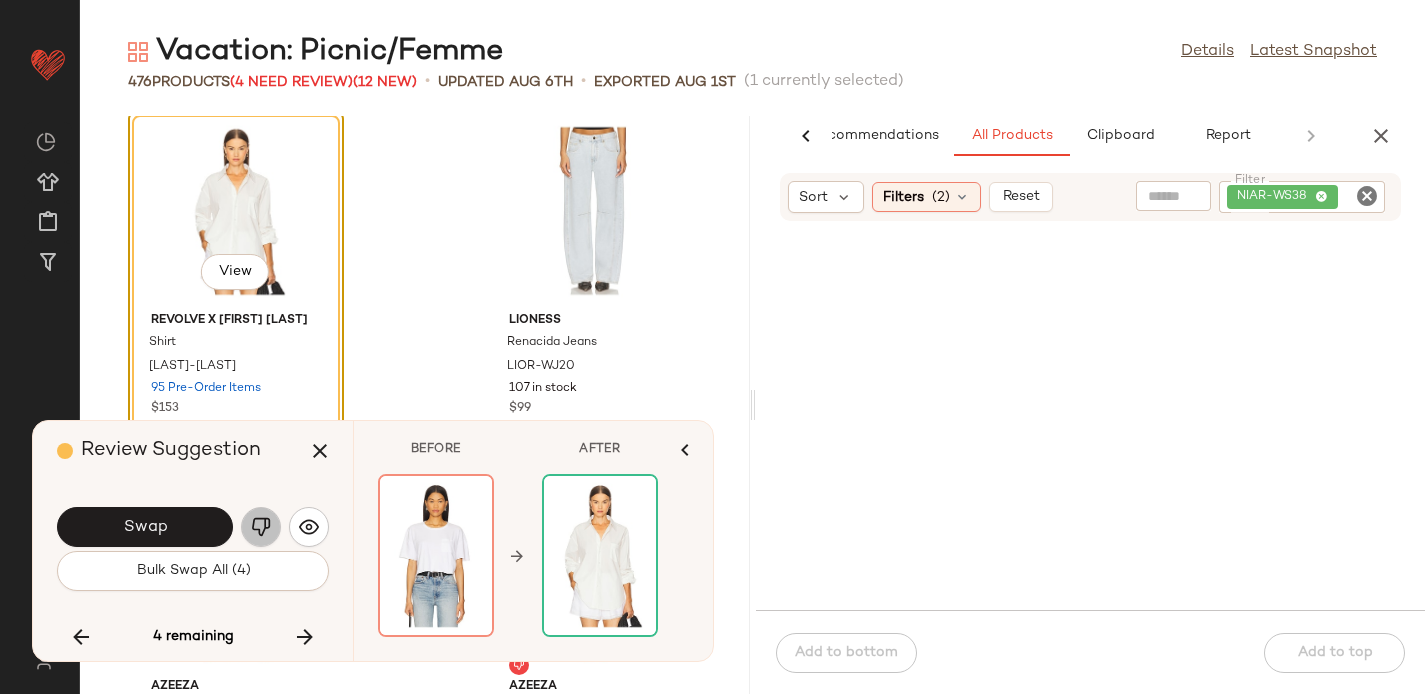 click 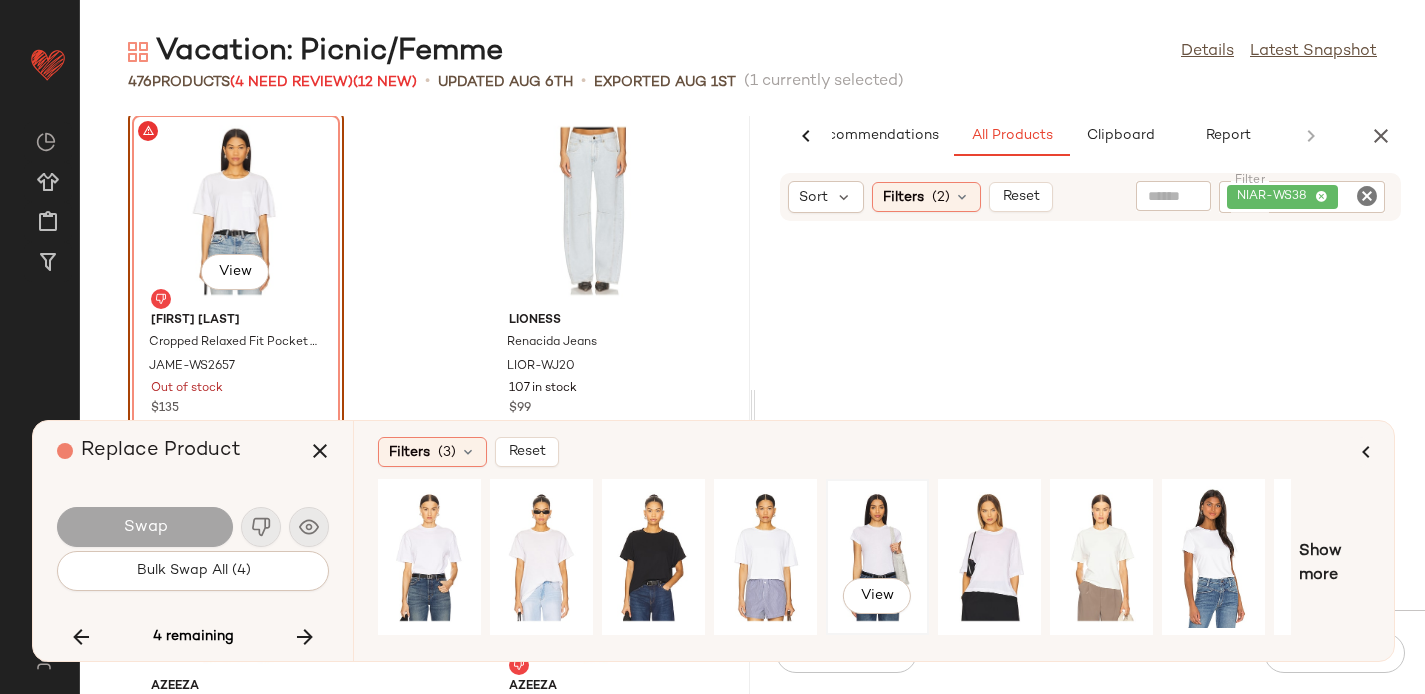 click on "View" 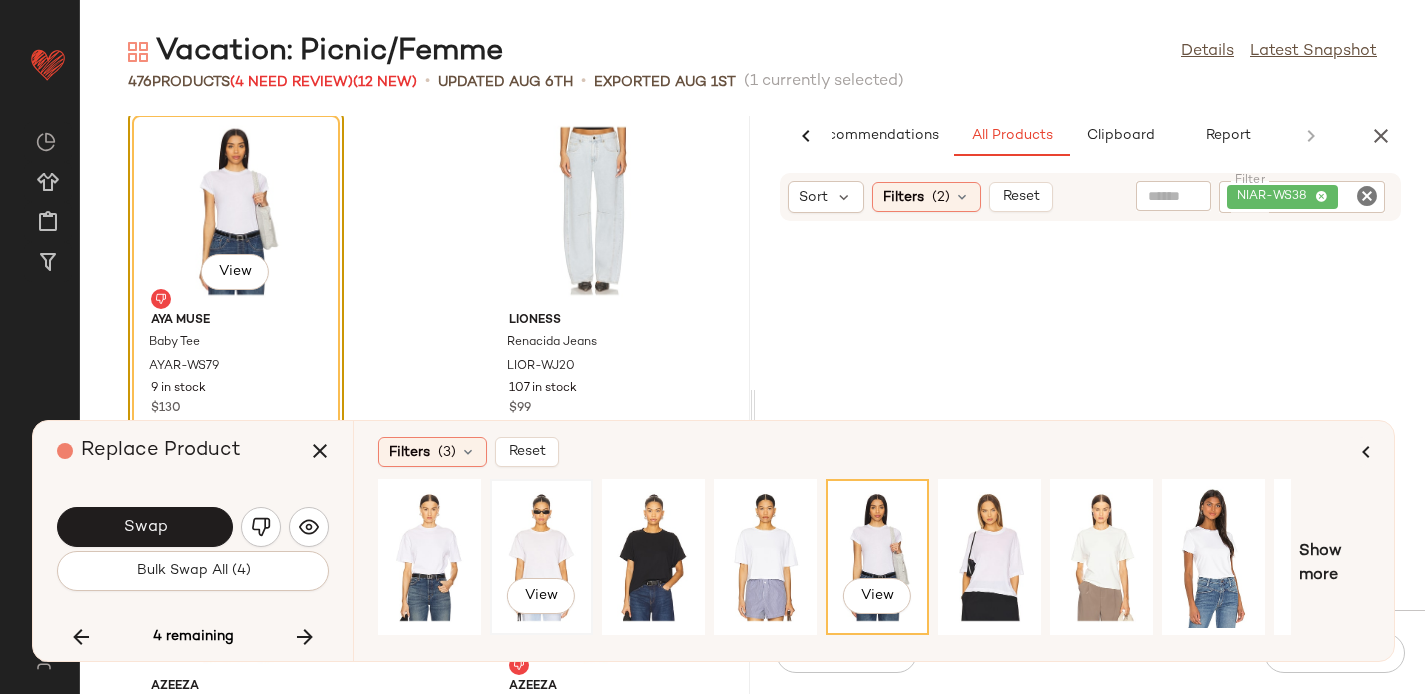 click on "View" 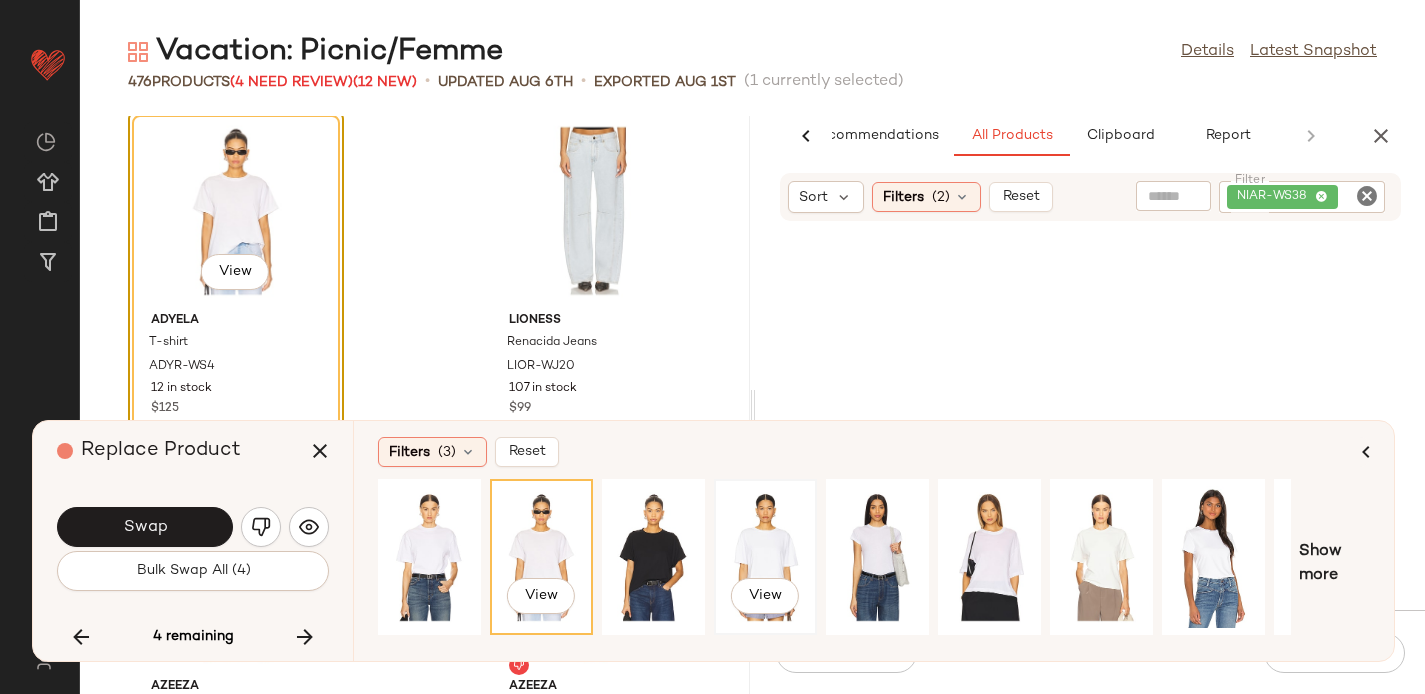 click on "View" 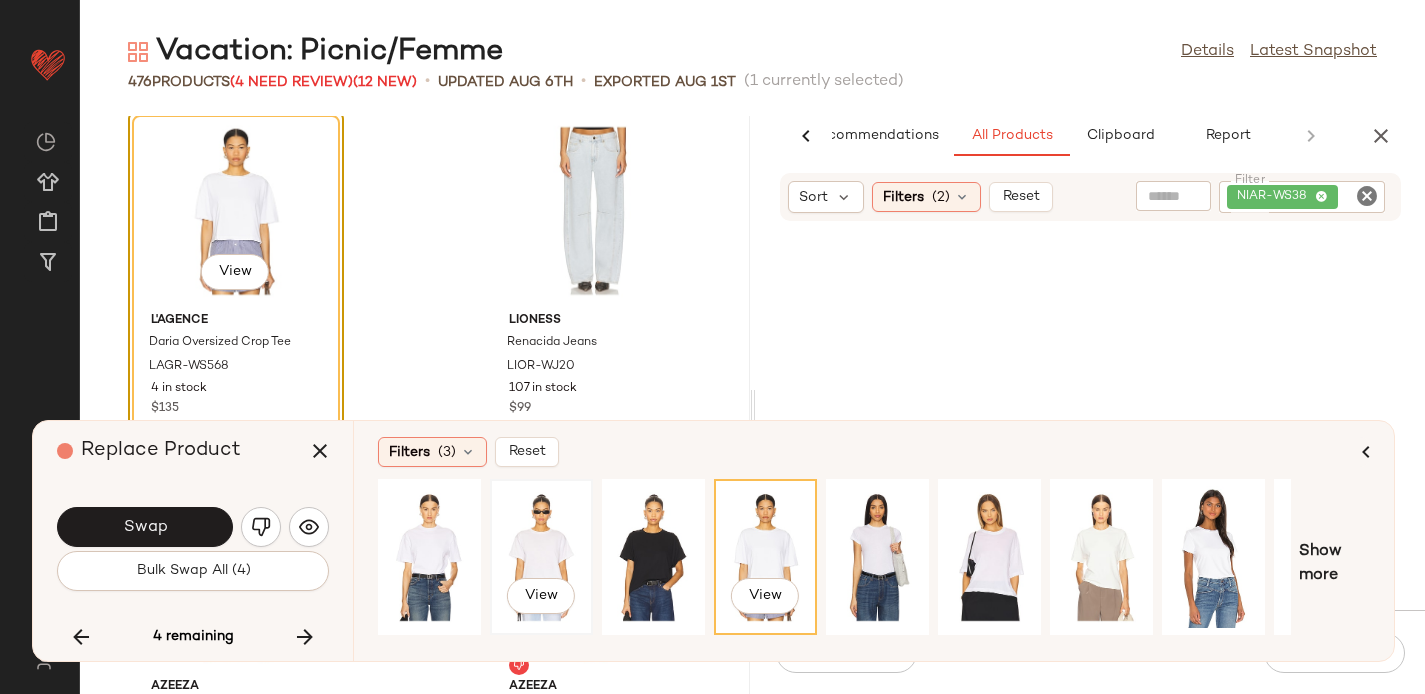 click on "View" 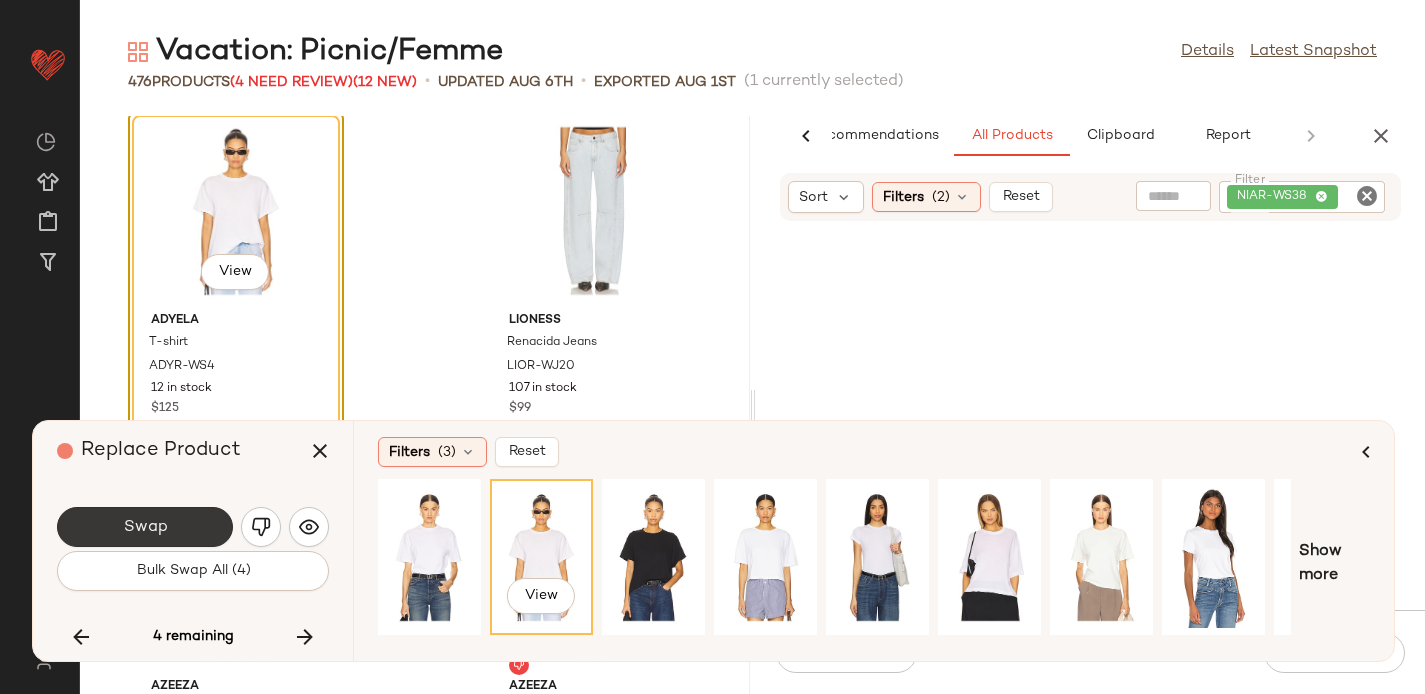 click on "Swap" at bounding box center [145, 527] 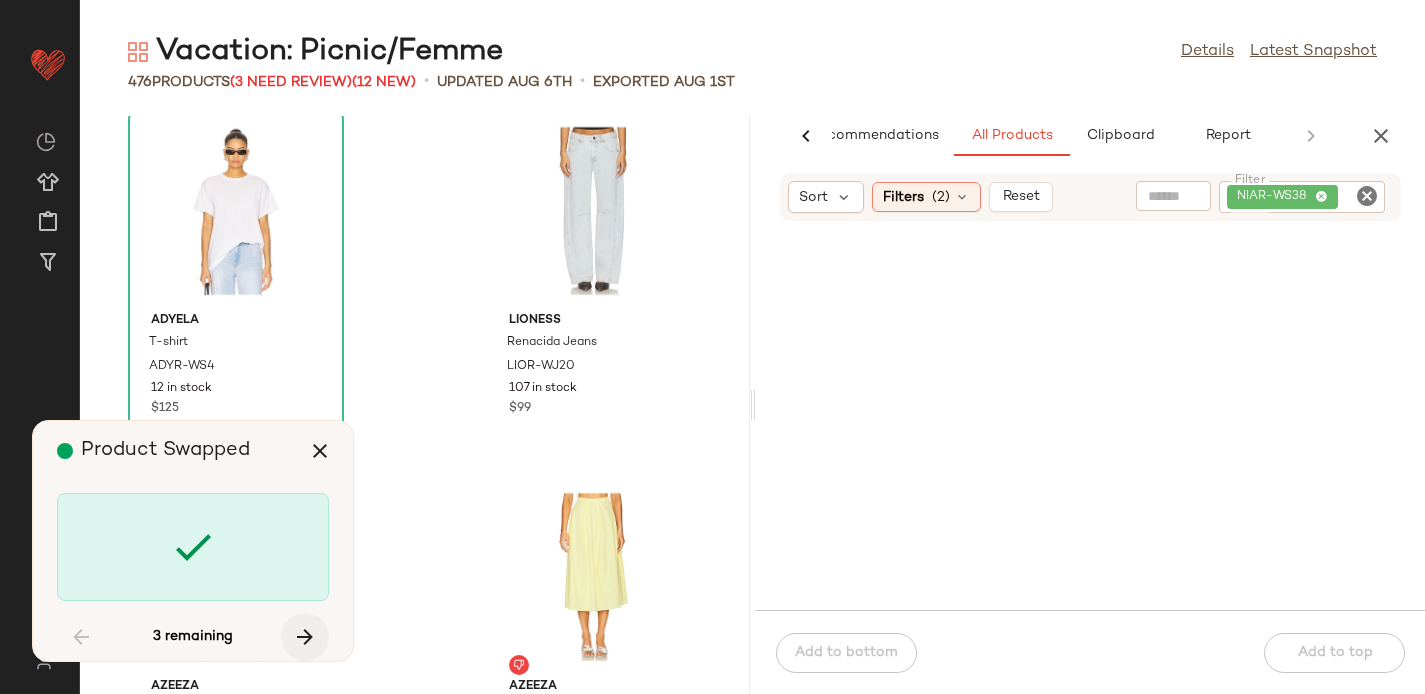 click at bounding box center (305, 637) 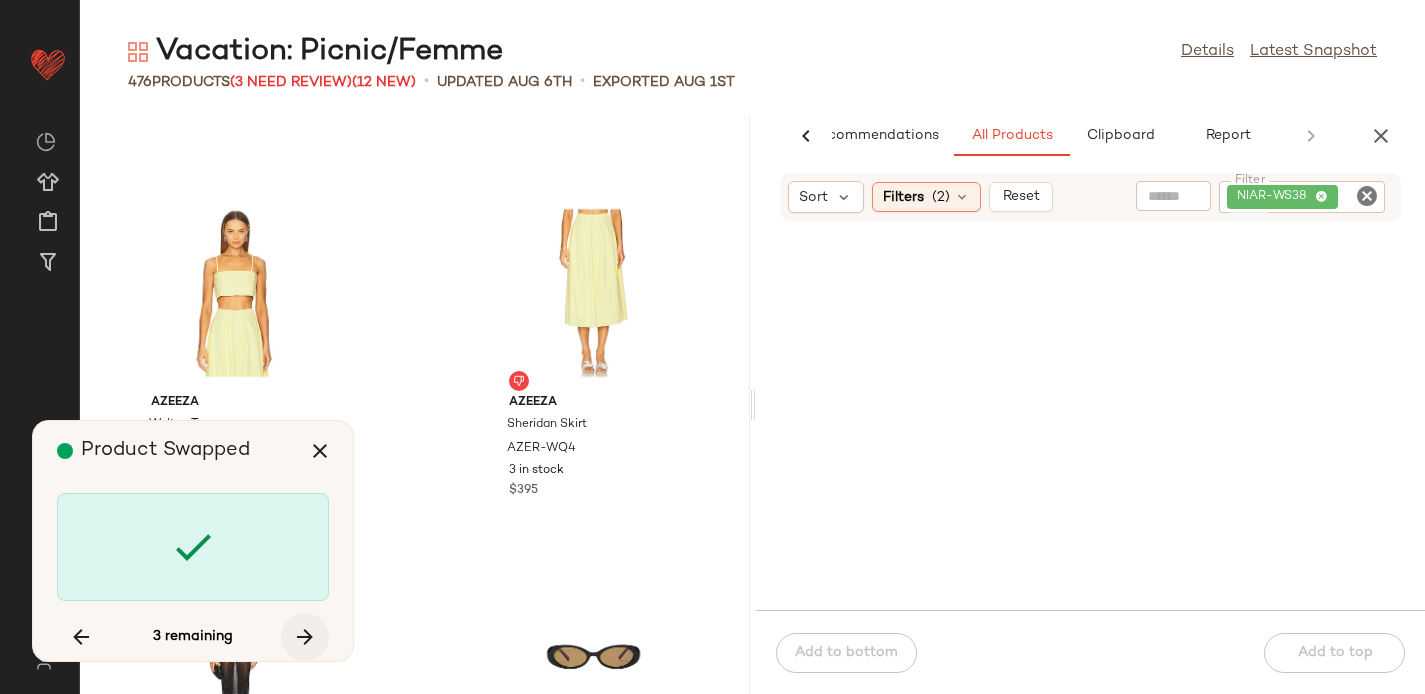 click at bounding box center (305, 637) 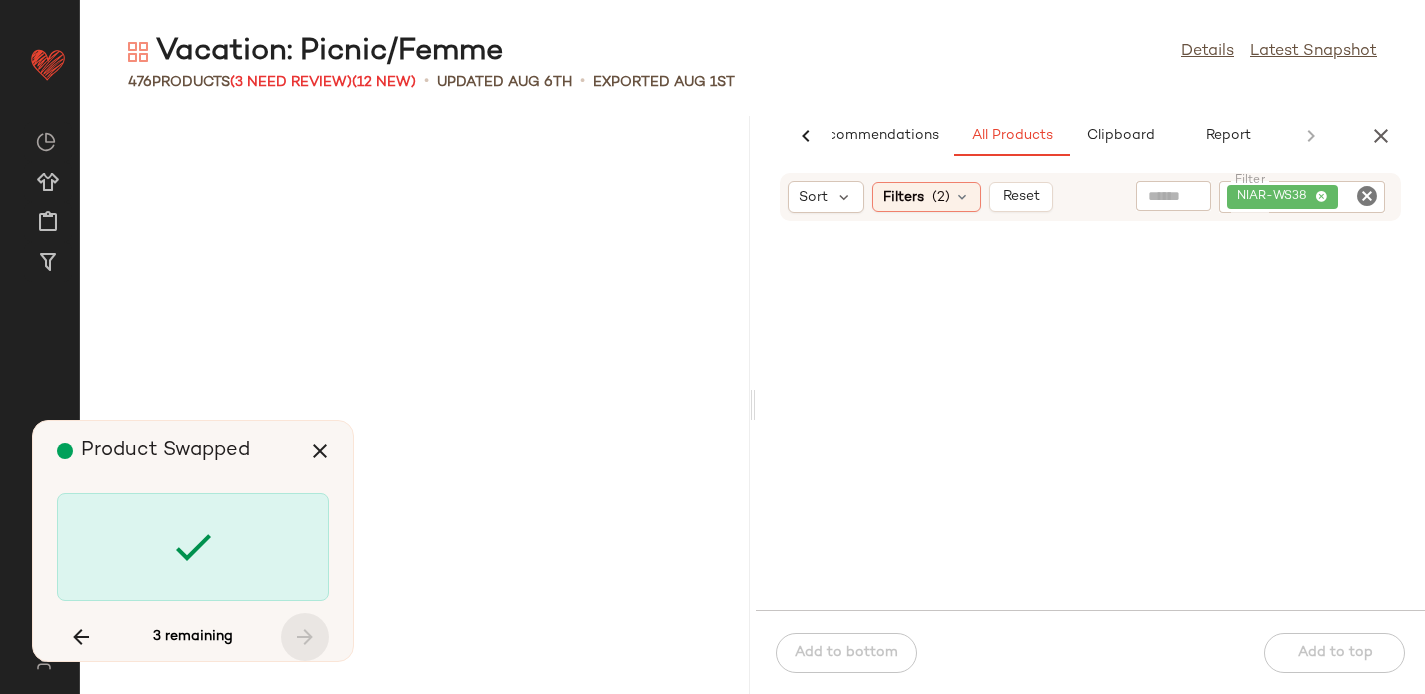 scroll, scrollTop: 77592, scrollLeft: 0, axis: vertical 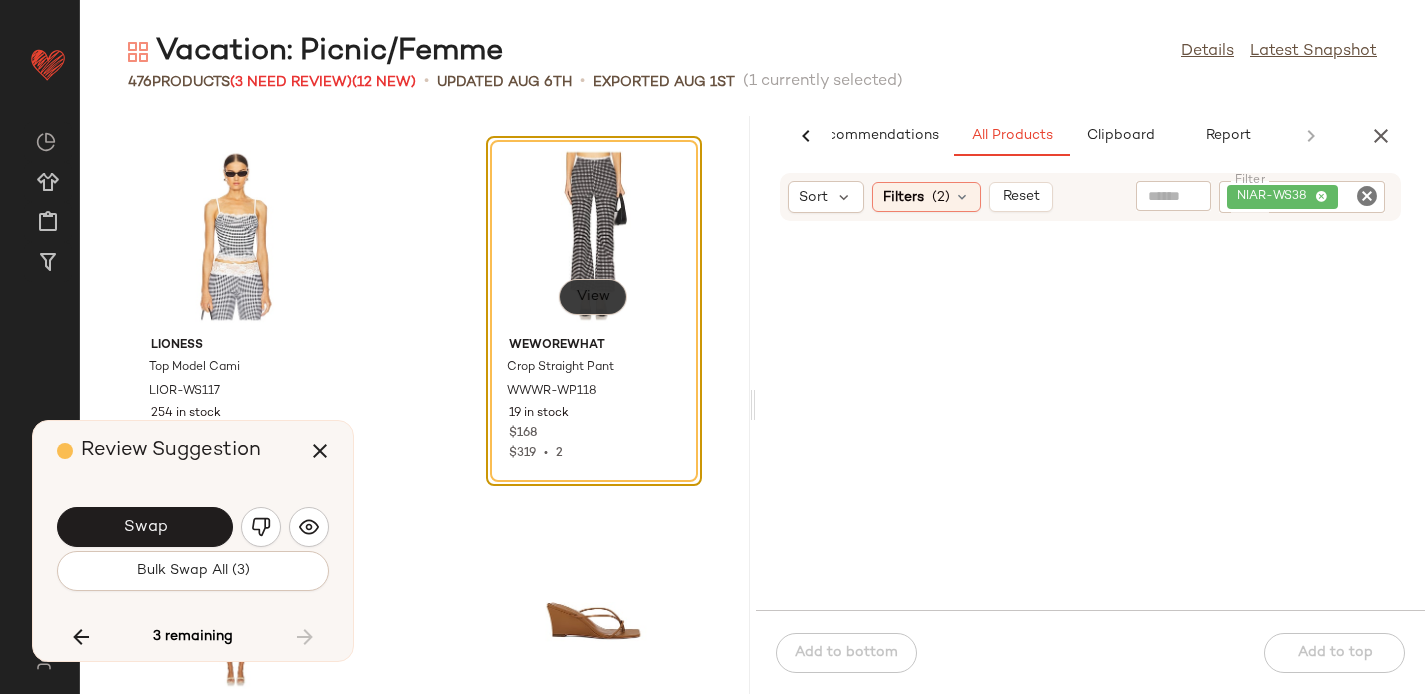 click on "View" 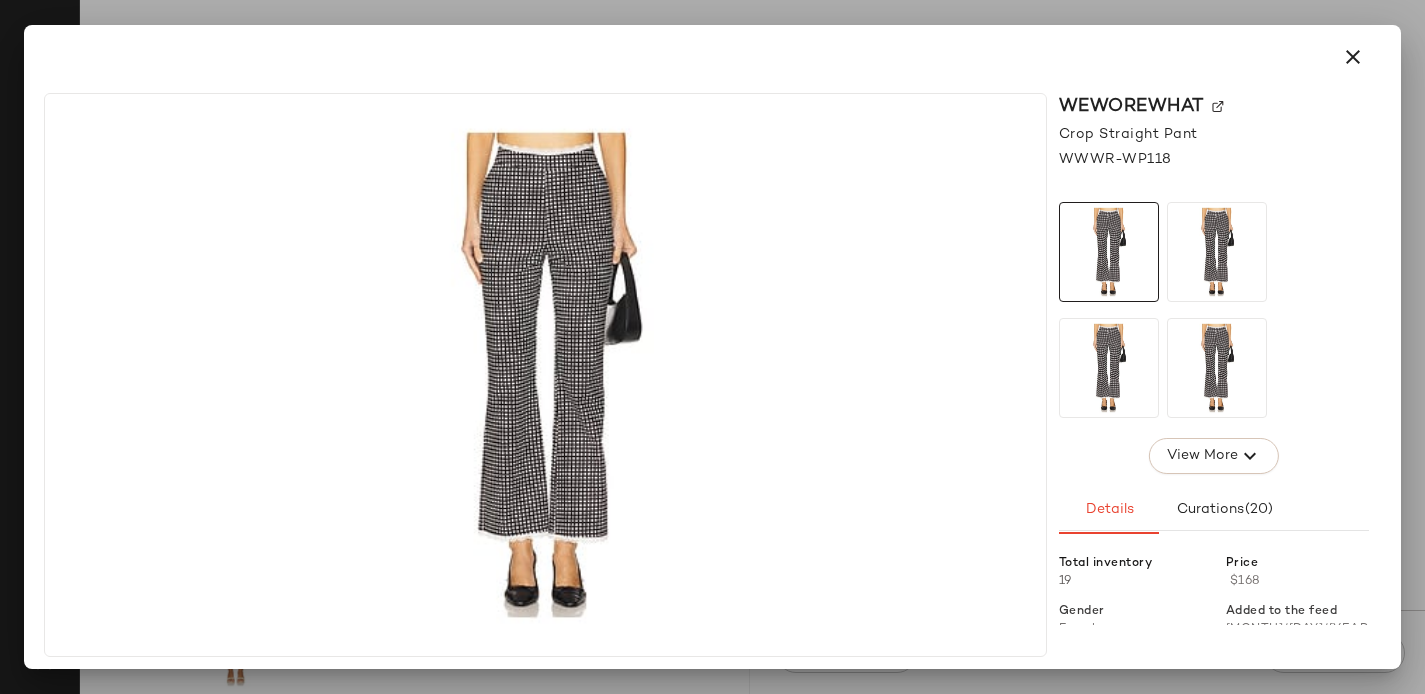 click 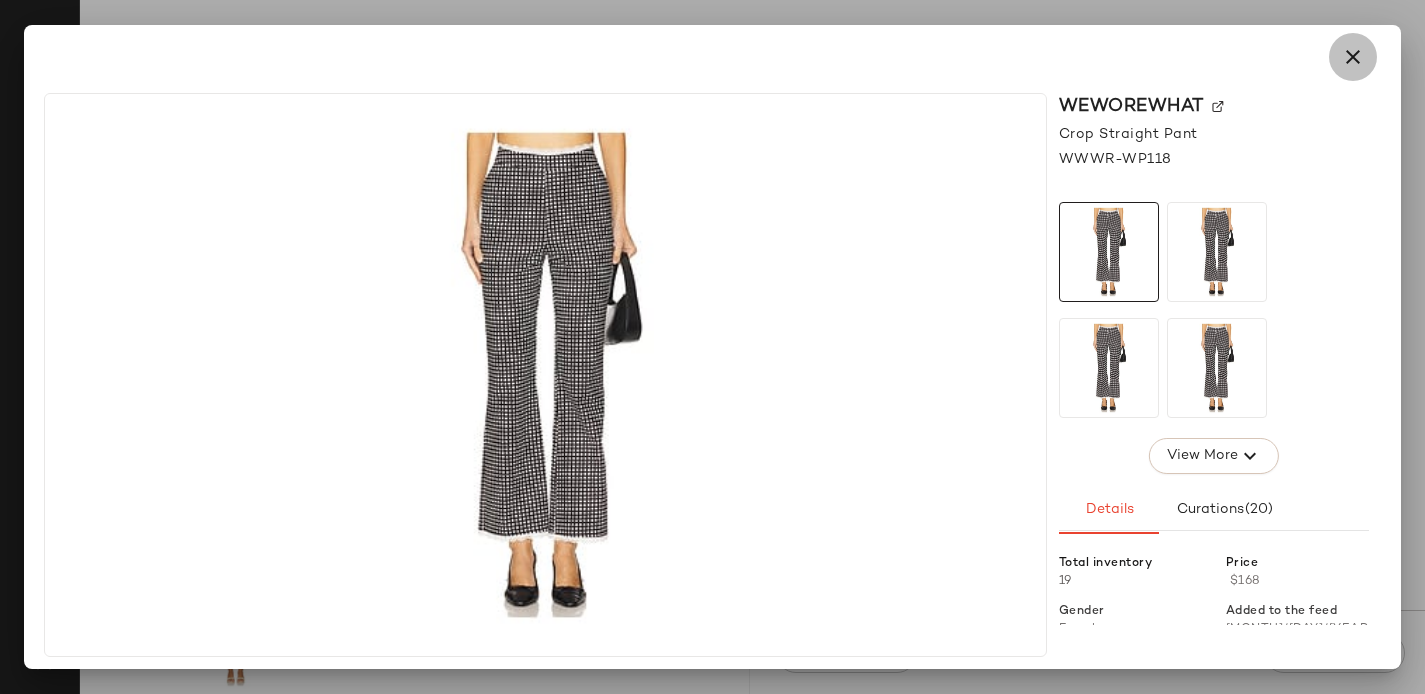 click at bounding box center [1353, 57] 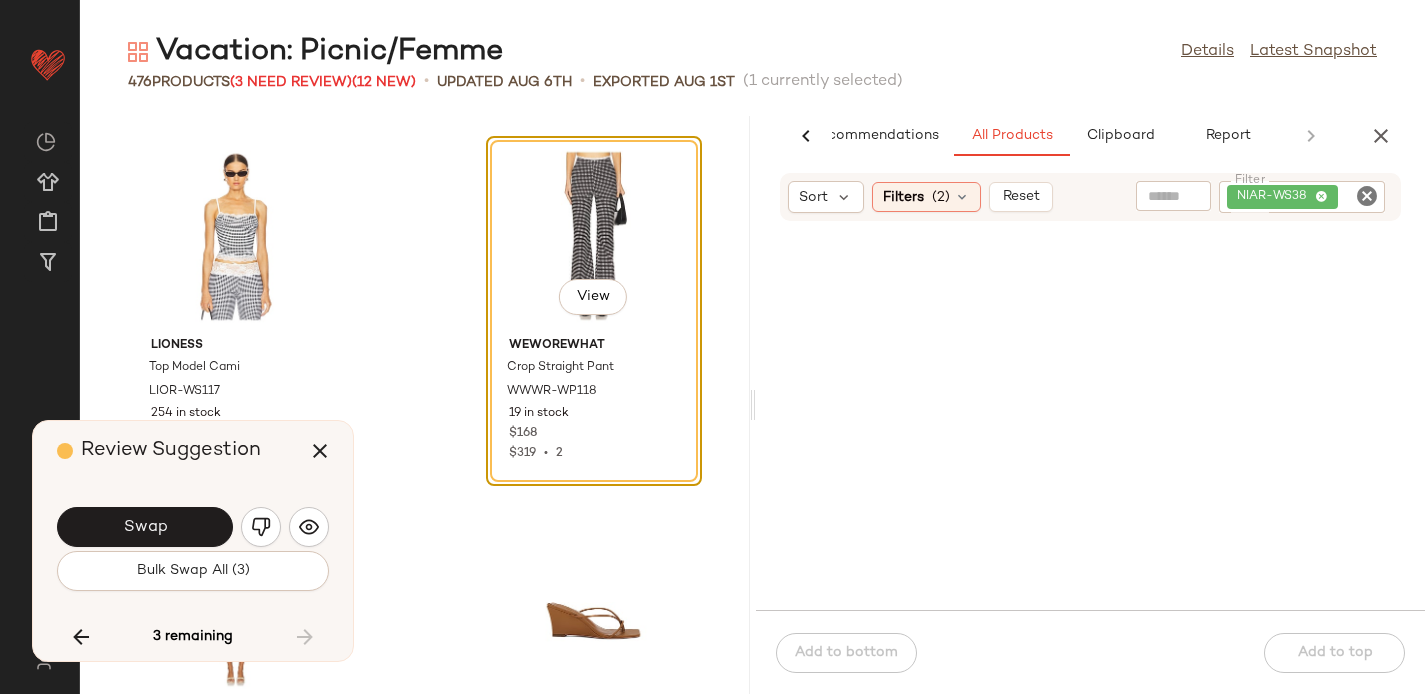 click 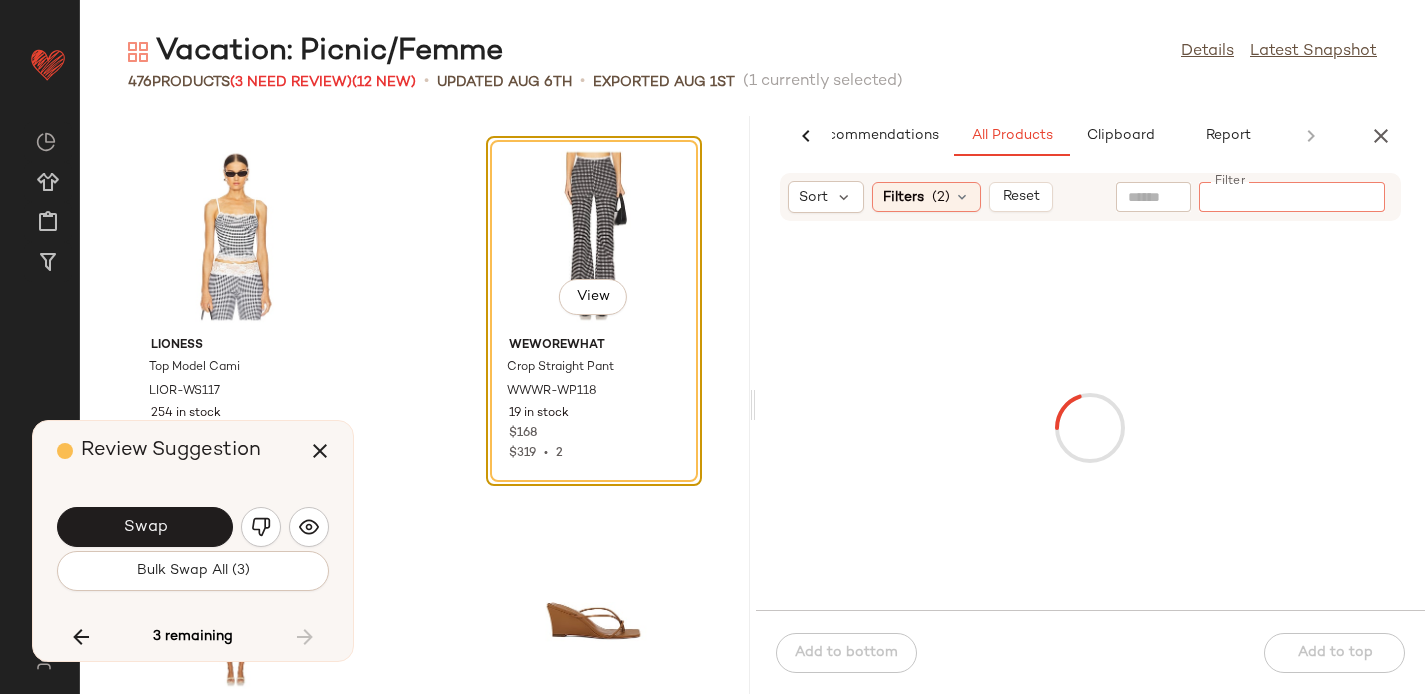 paste on "**********" 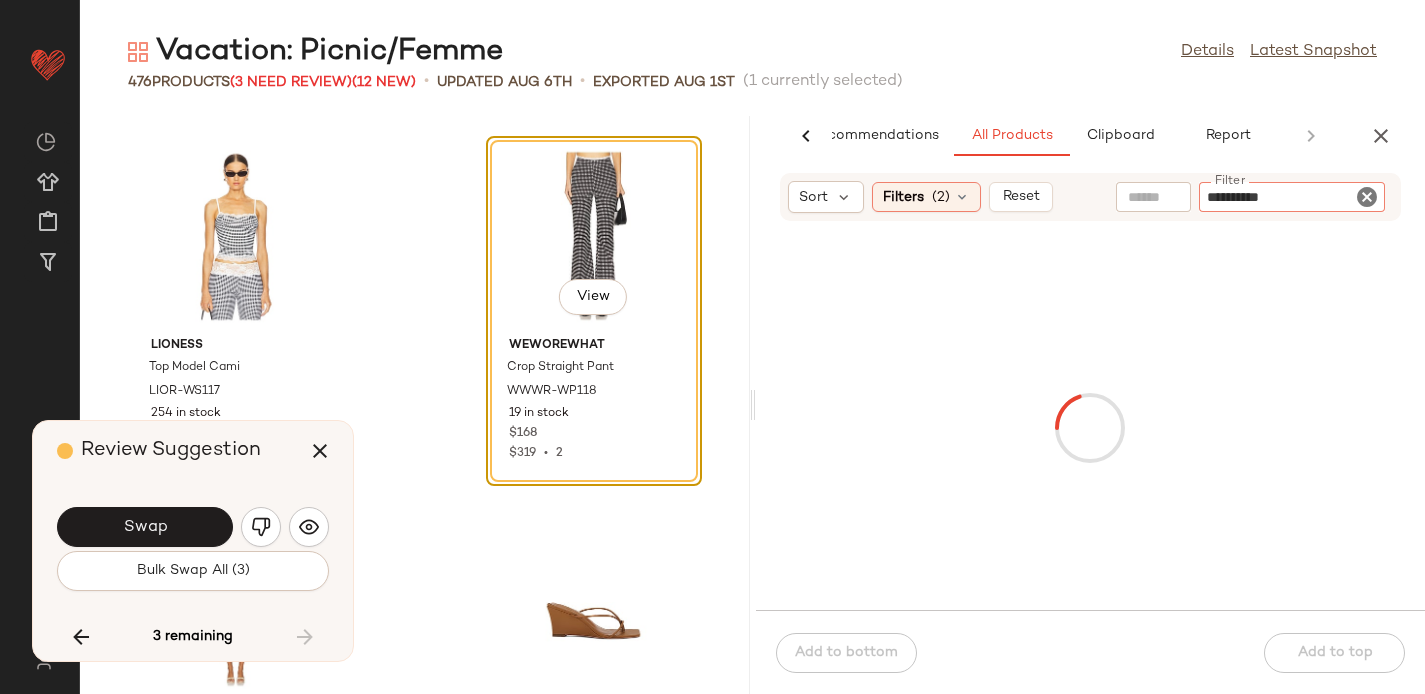 type 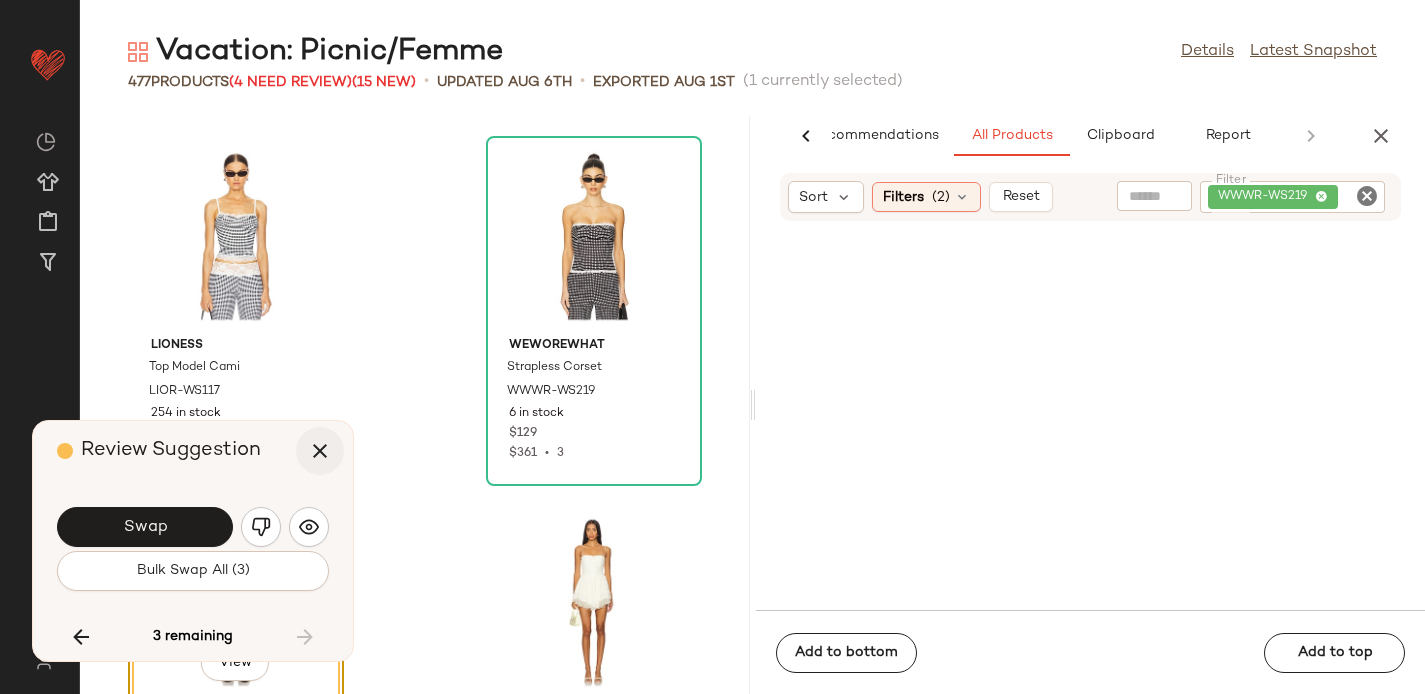 click at bounding box center [320, 451] 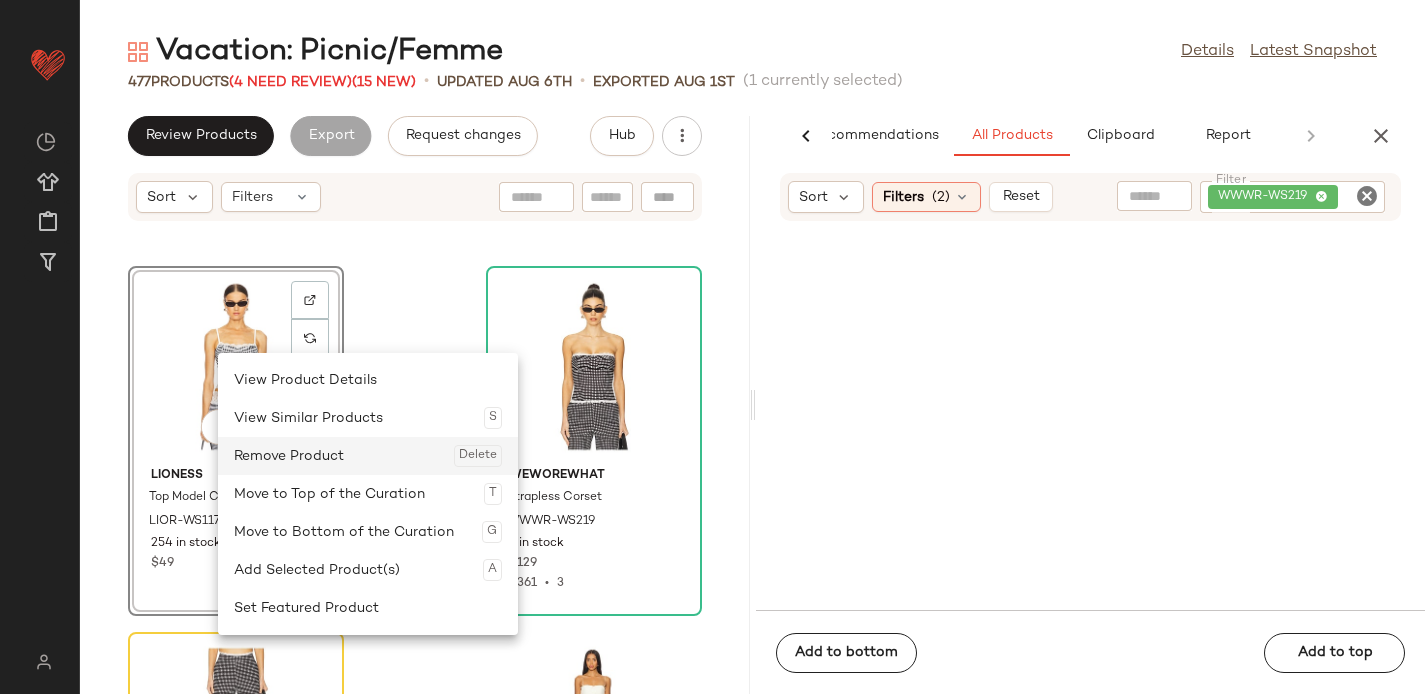 click on "Remove Product  Delete" 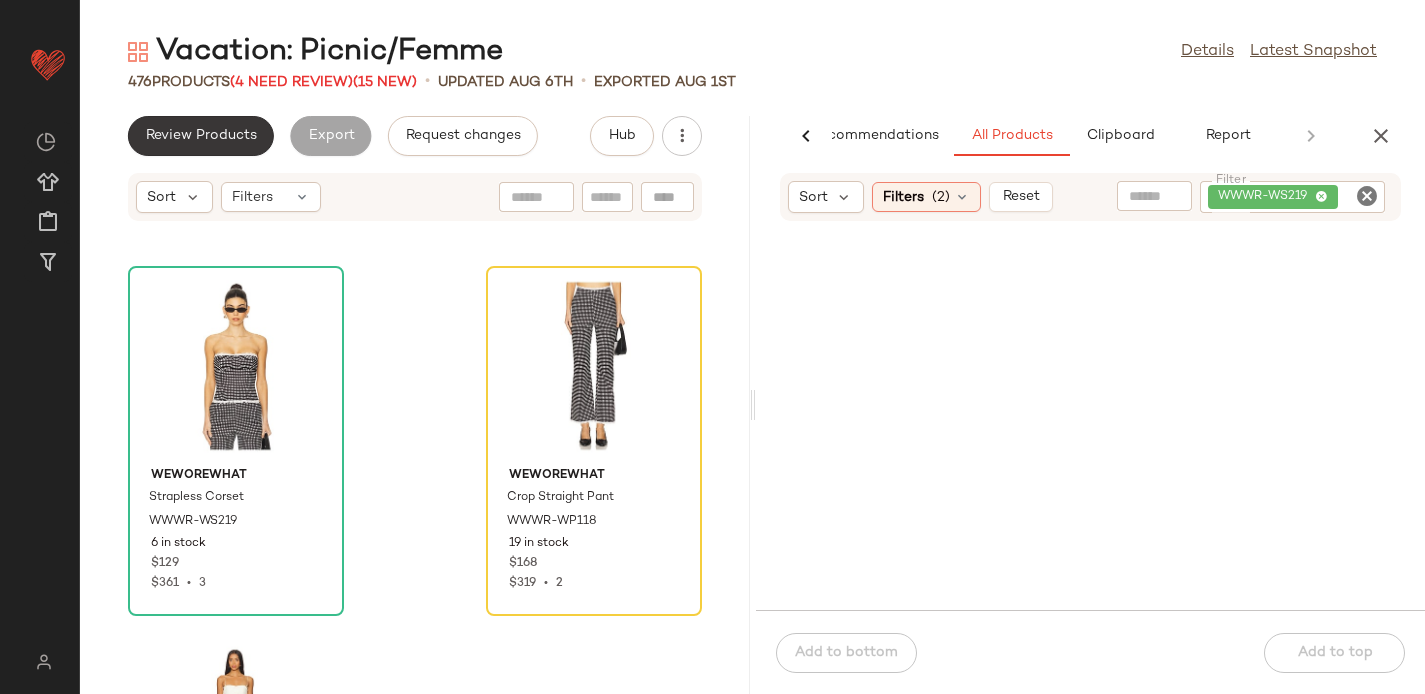 click on "Review Products" at bounding box center (201, 136) 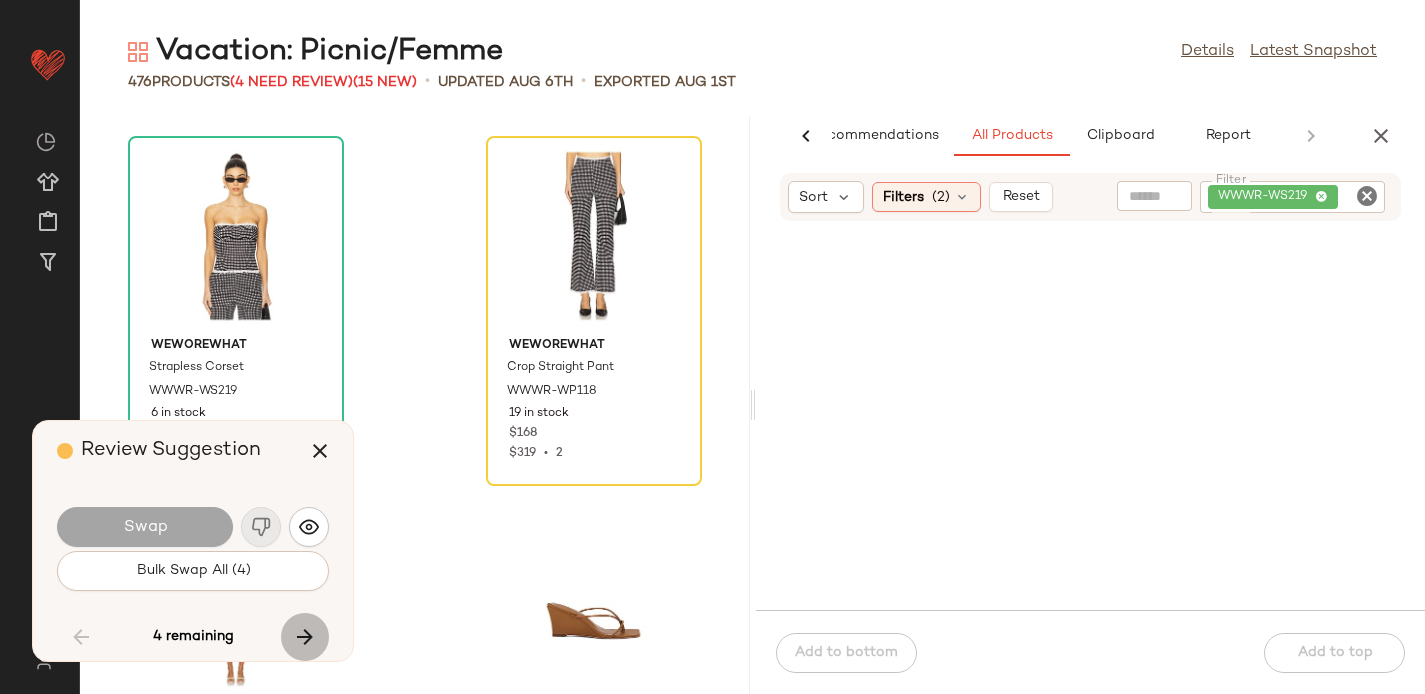click at bounding box center [305, 637] 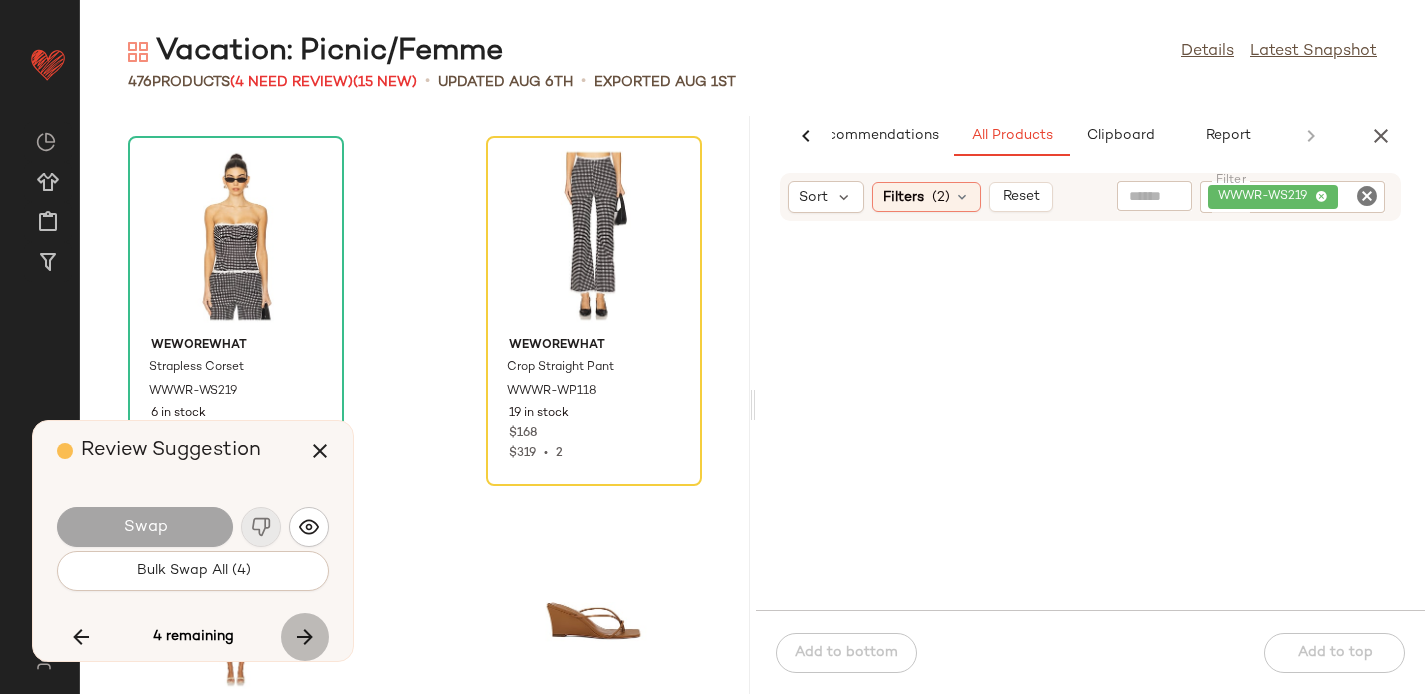 click at bounding box center (305, 637) 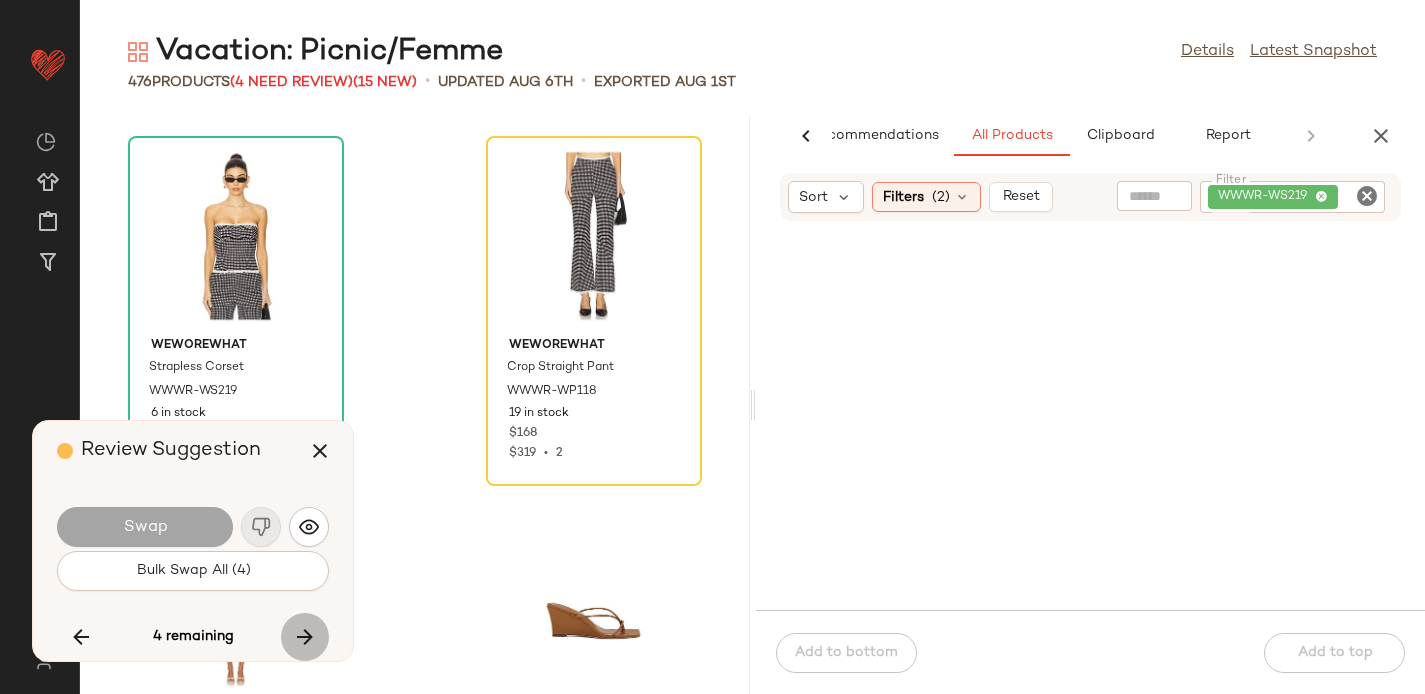 click at bounding box center [305, 637] 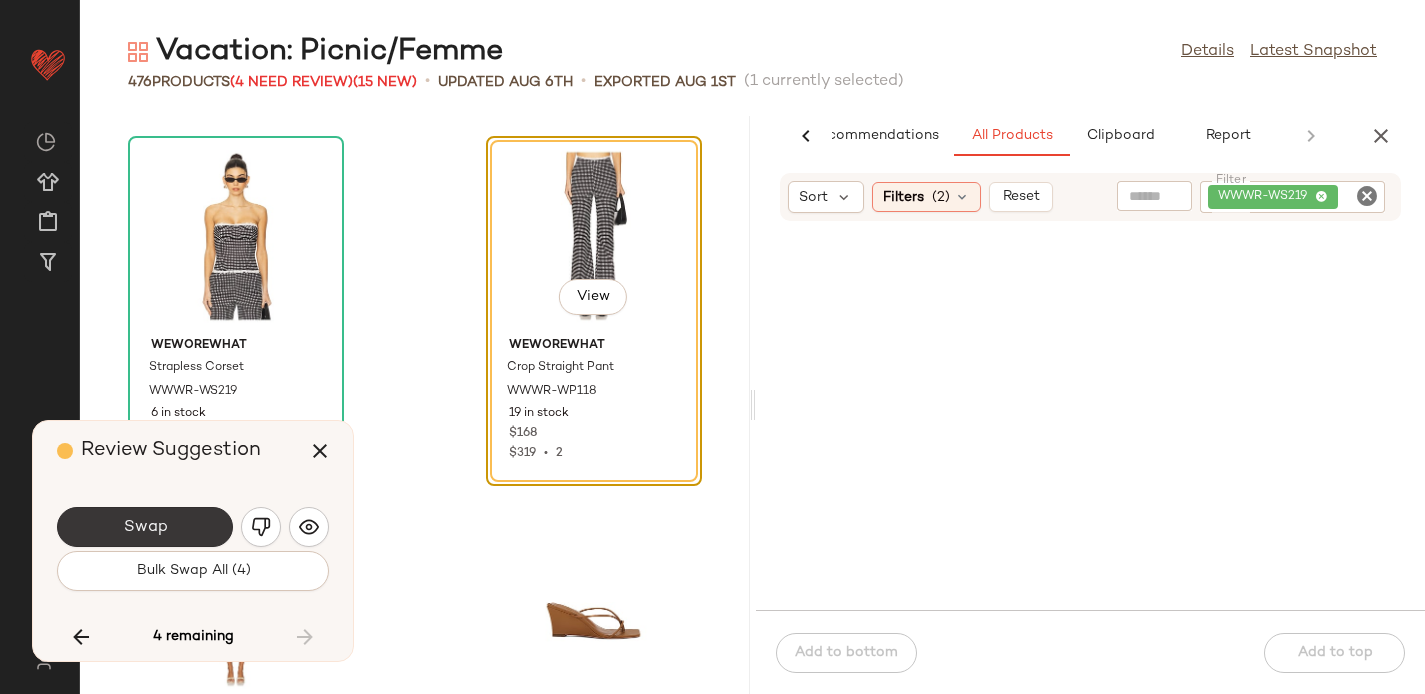 click on "Swap" at bounding box center (145, 527) 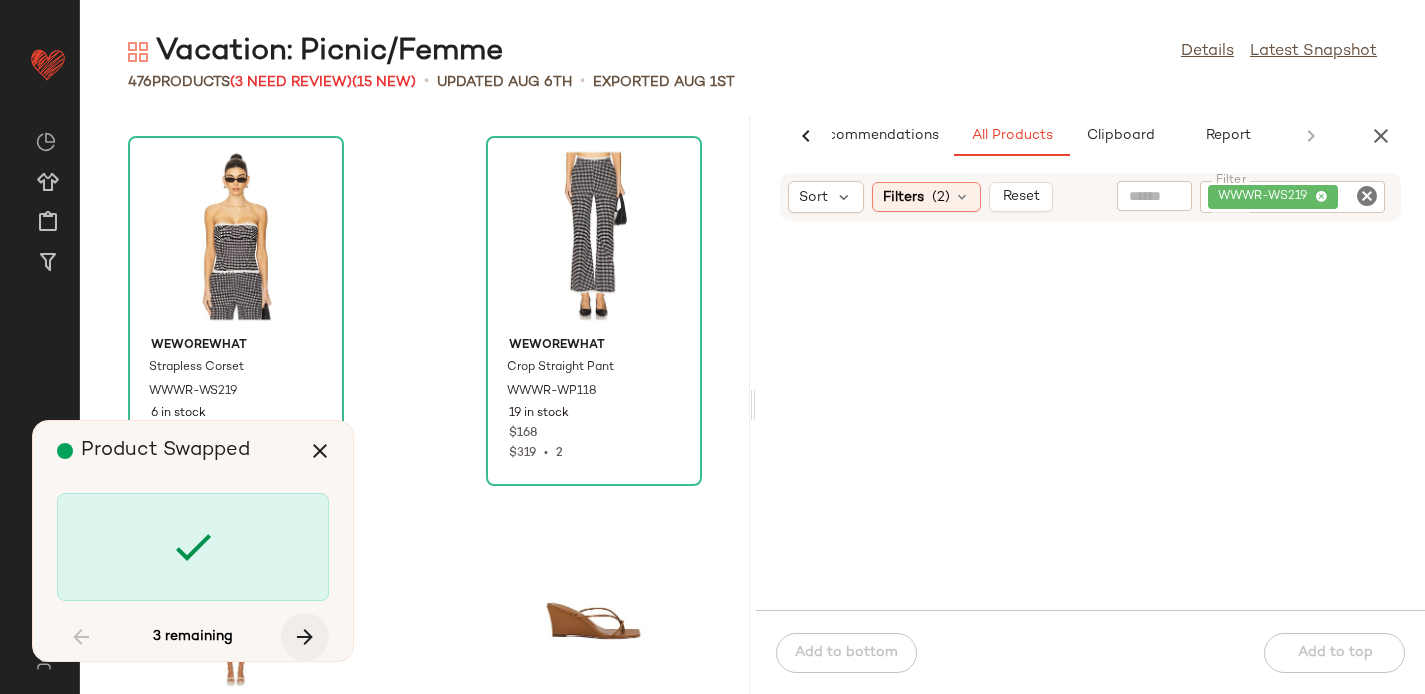 click at bounding box center [305, 637] 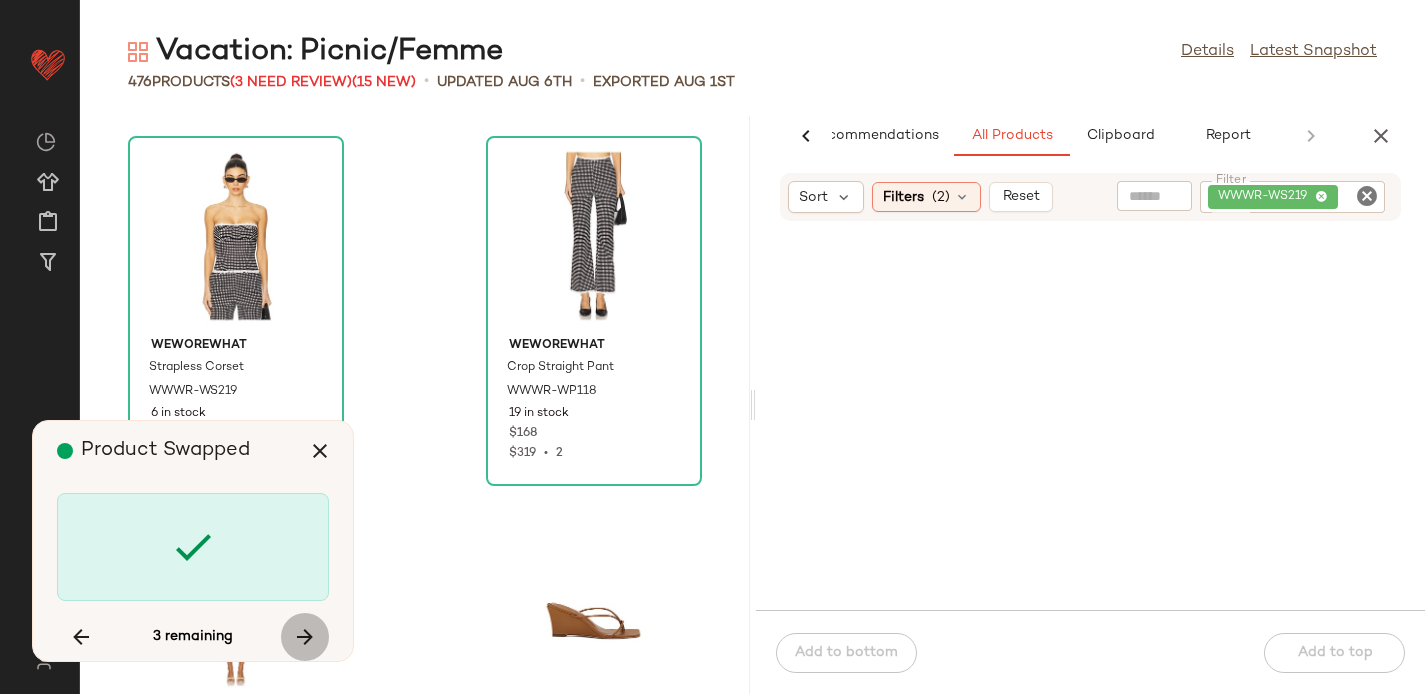 click at bounding box center [305, 637] 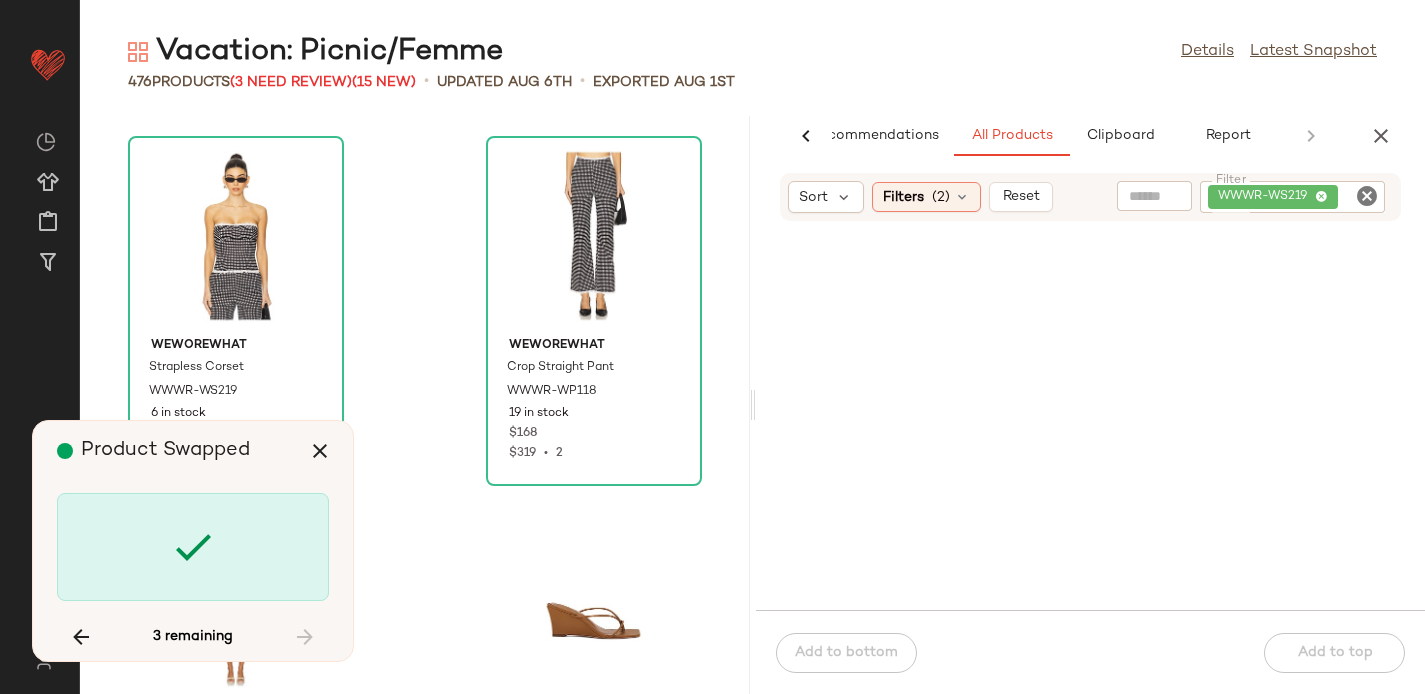 click on "3 remaining" at bounding box center [193, 637] 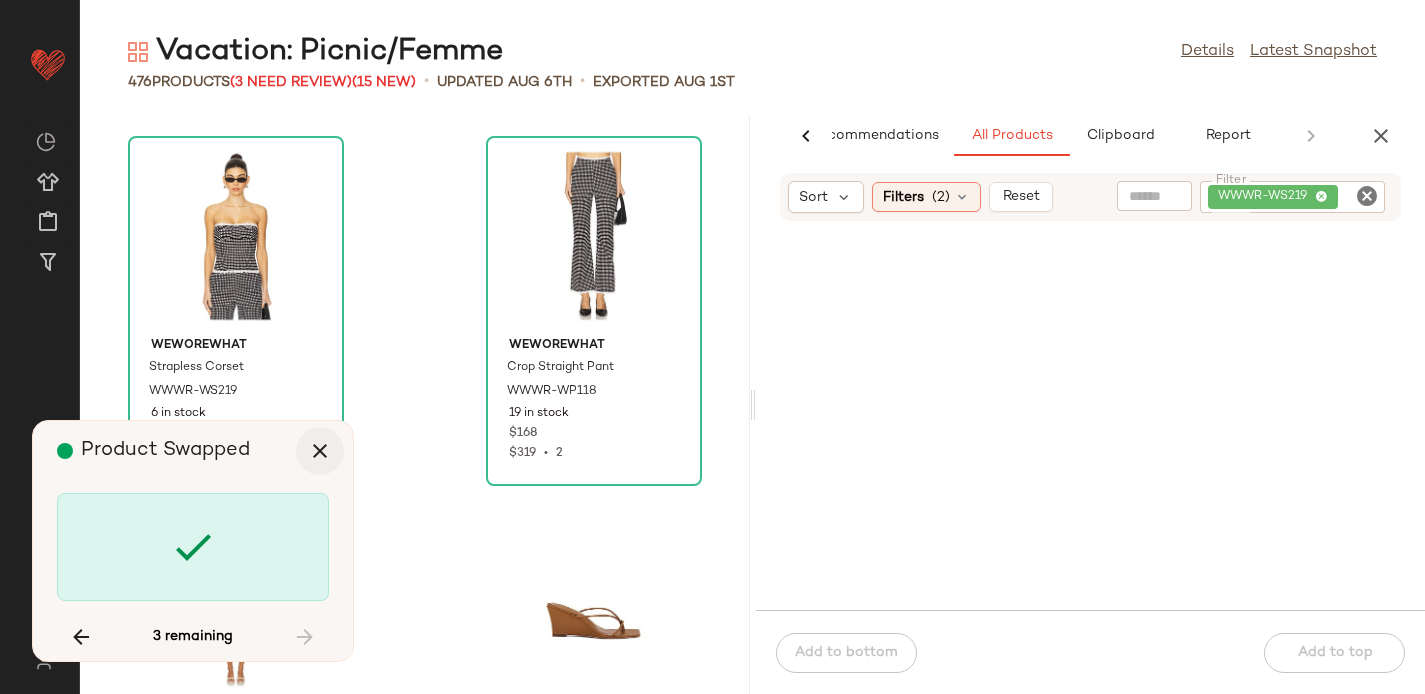 click at bounding box center [320, 451] 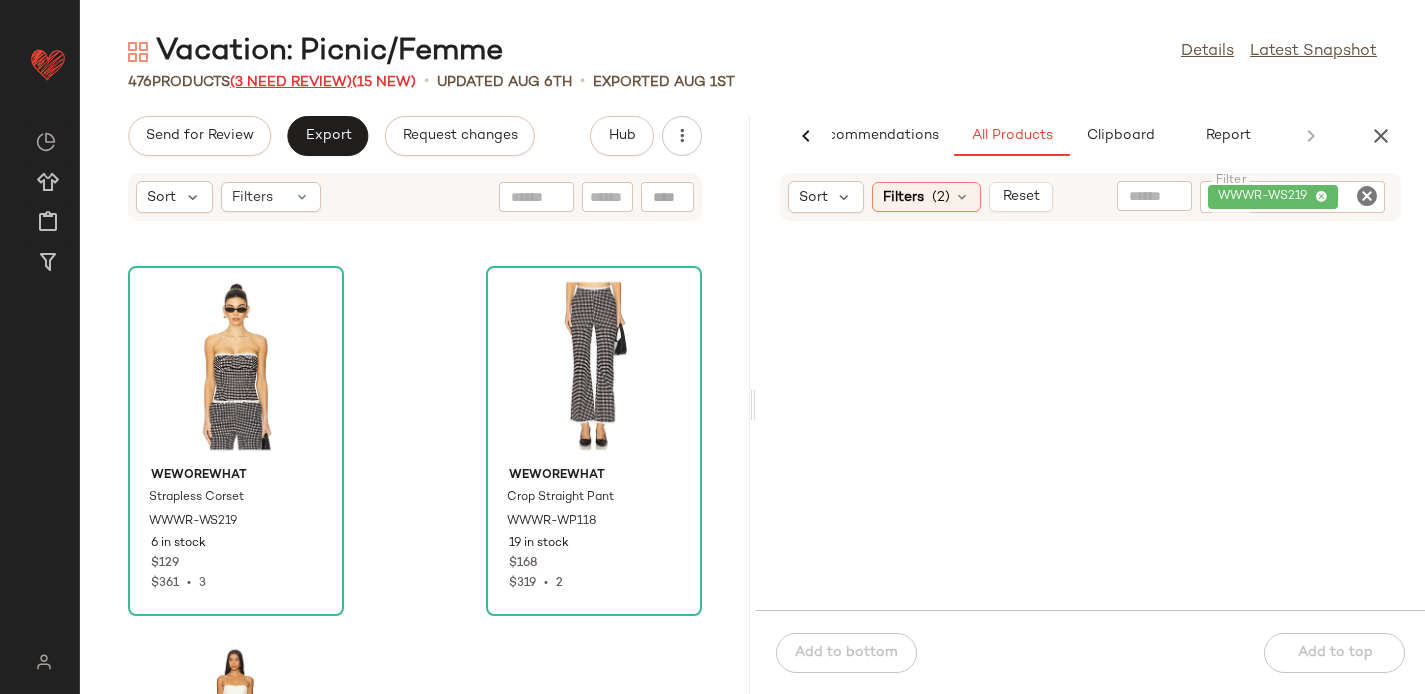 click on "(3 Need Review)" at bounding box center [291, 82] 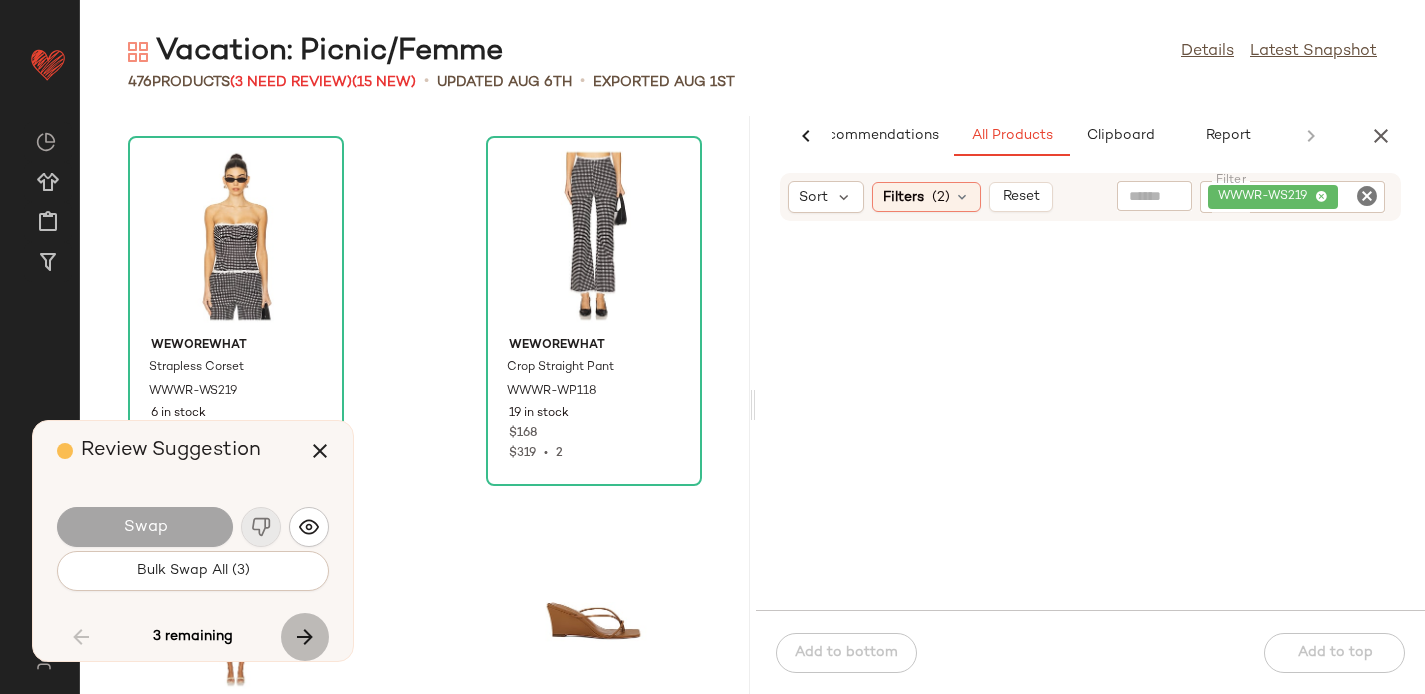 click at bounding box center [305, 637] 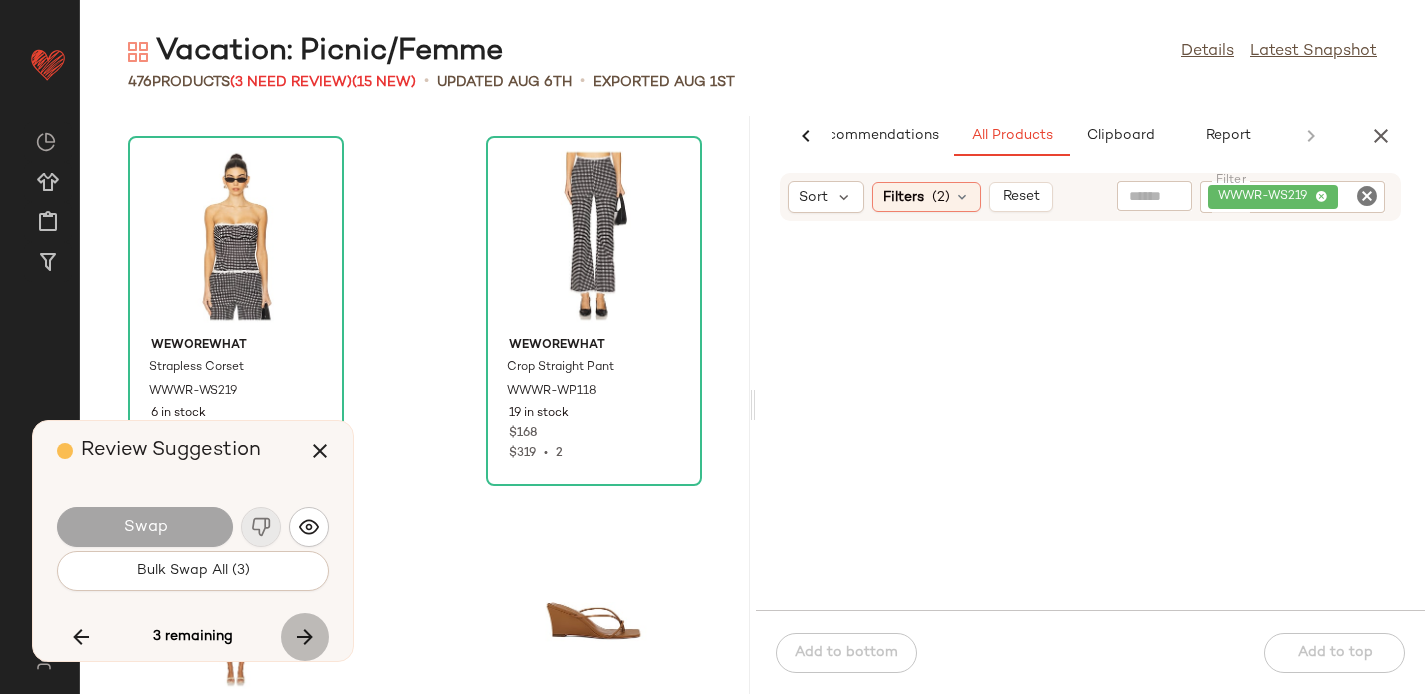 click at bounding box center (305, 637) 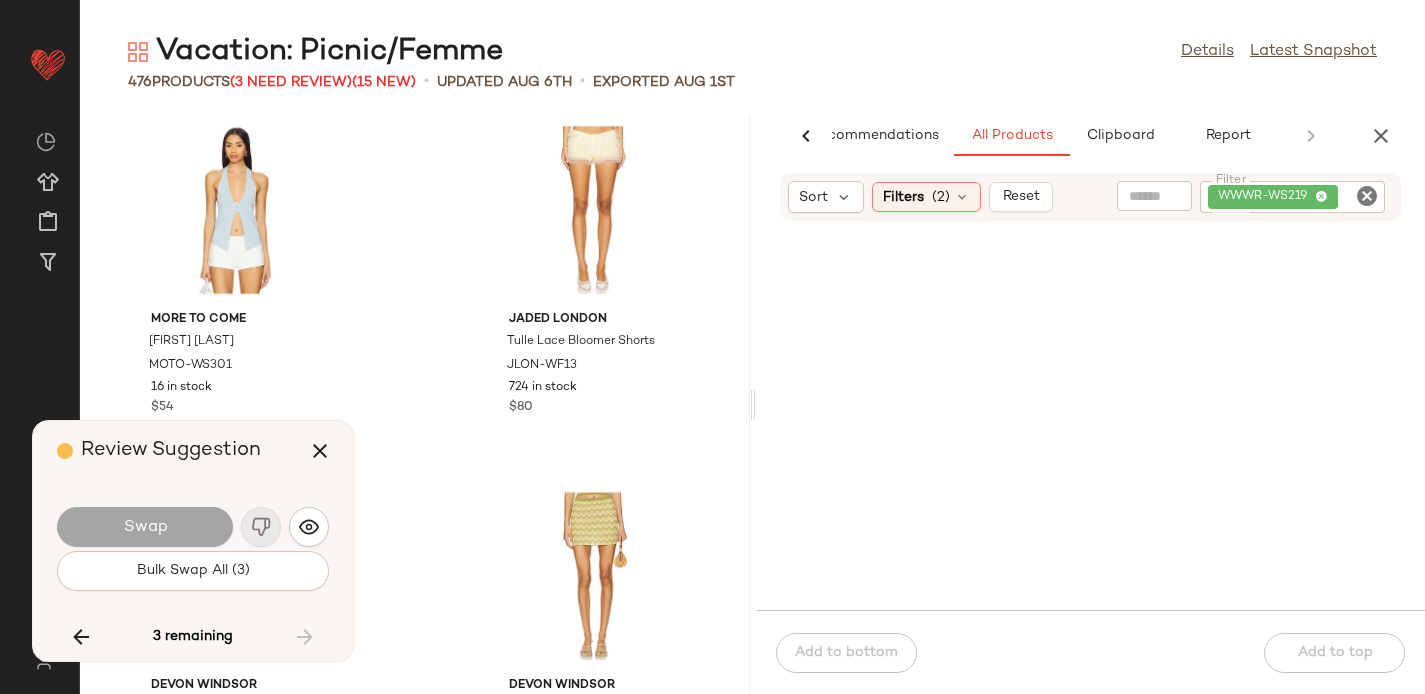 scroll, scrollTop: 78737, scrollLeft: 0, axis: vertical 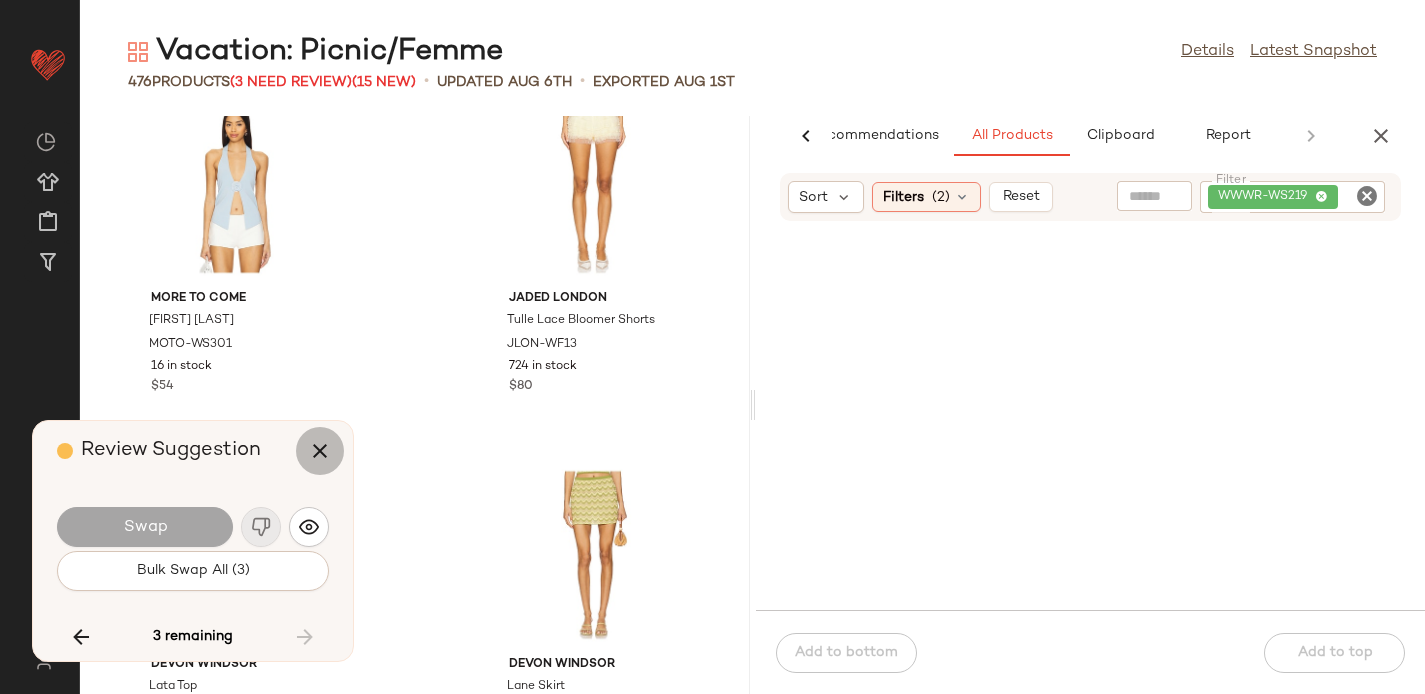 click at bounding box center (320, 451) 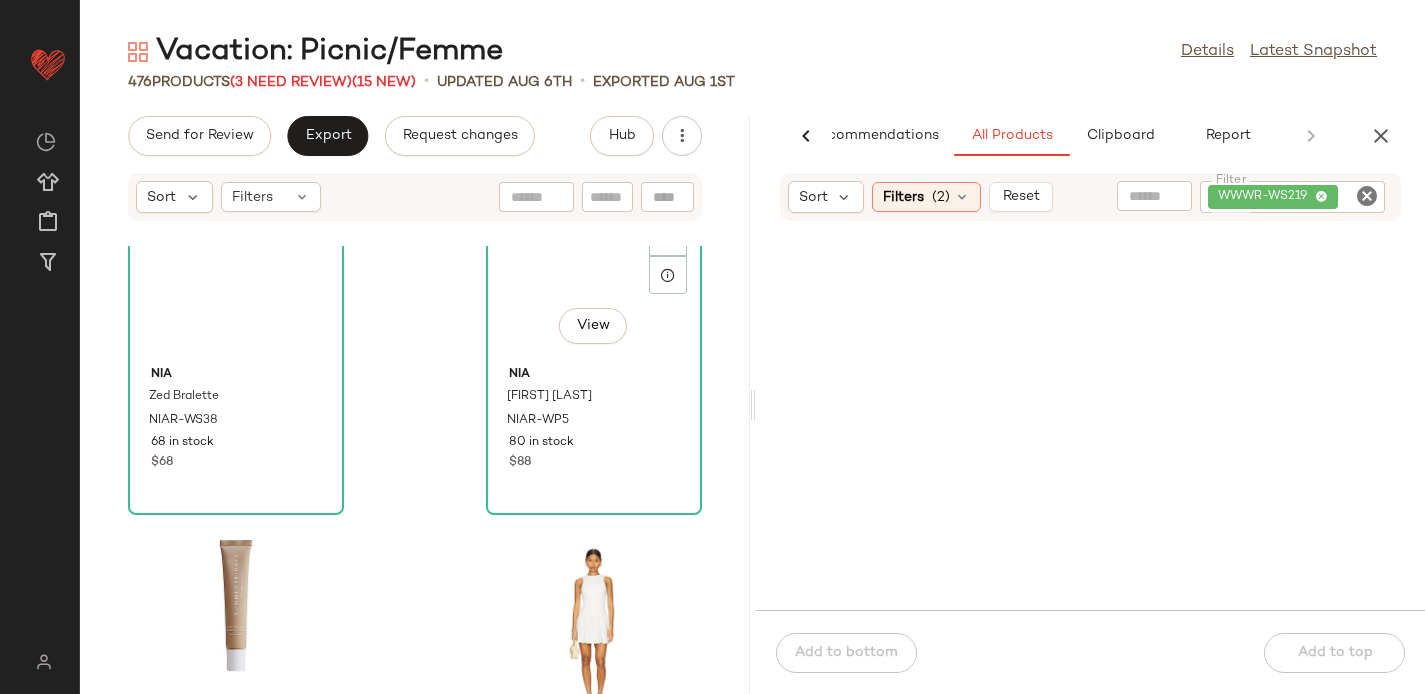 scroll, scrollTop: 69020, scrollLeft: 0, axis: vertical 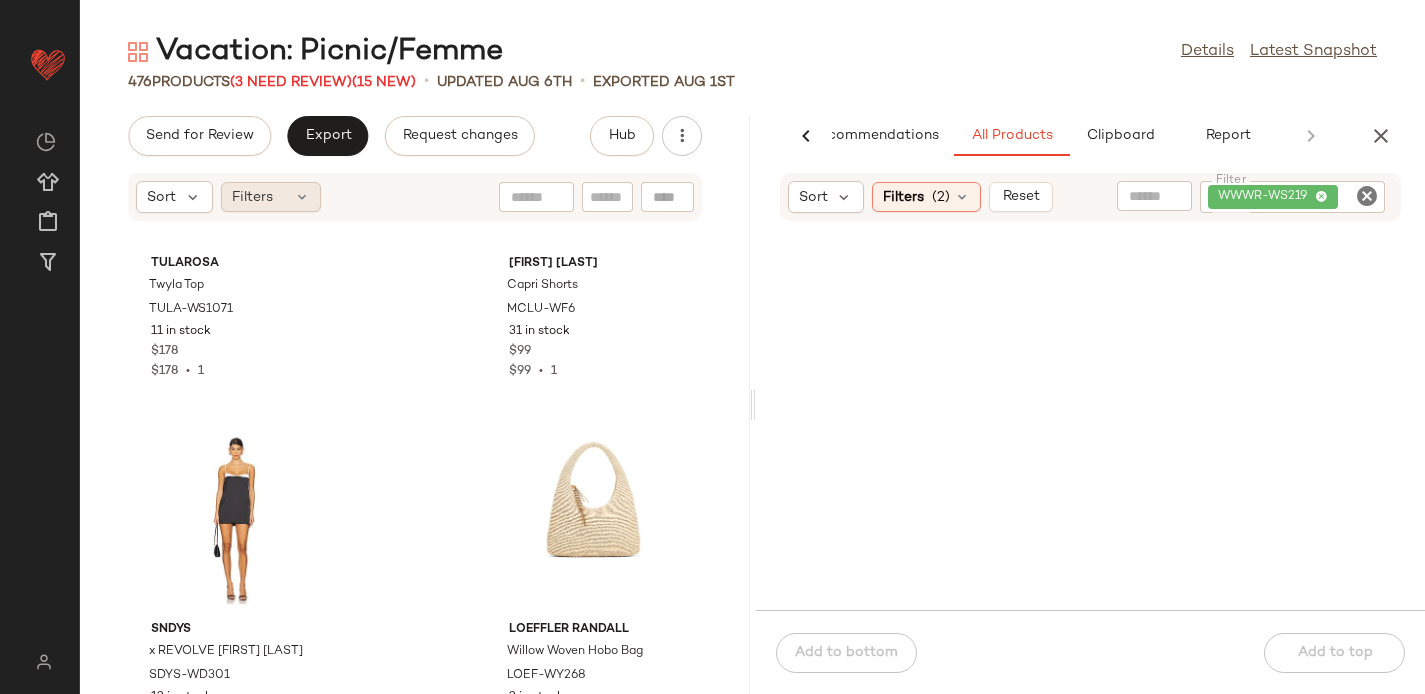 click on "Filters" 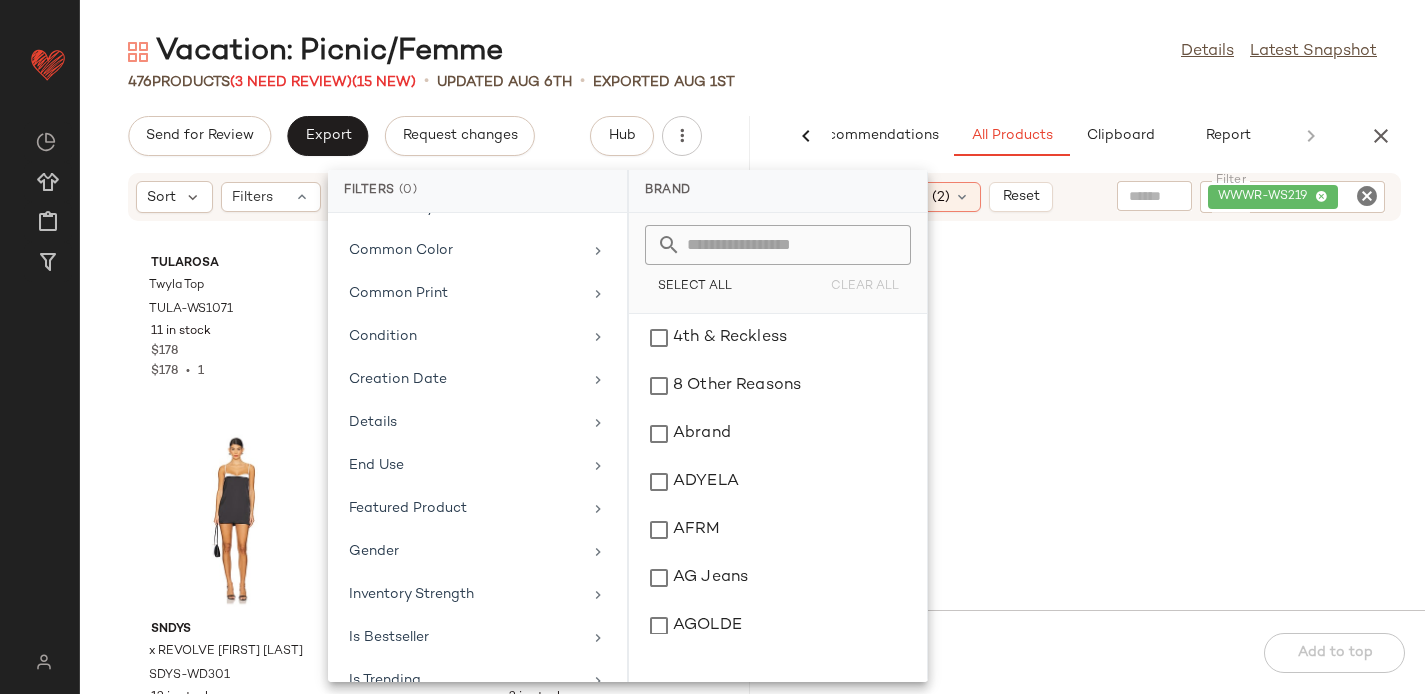 scroll, scrollTop: 923, scrollLeft: 0, axis: vertical 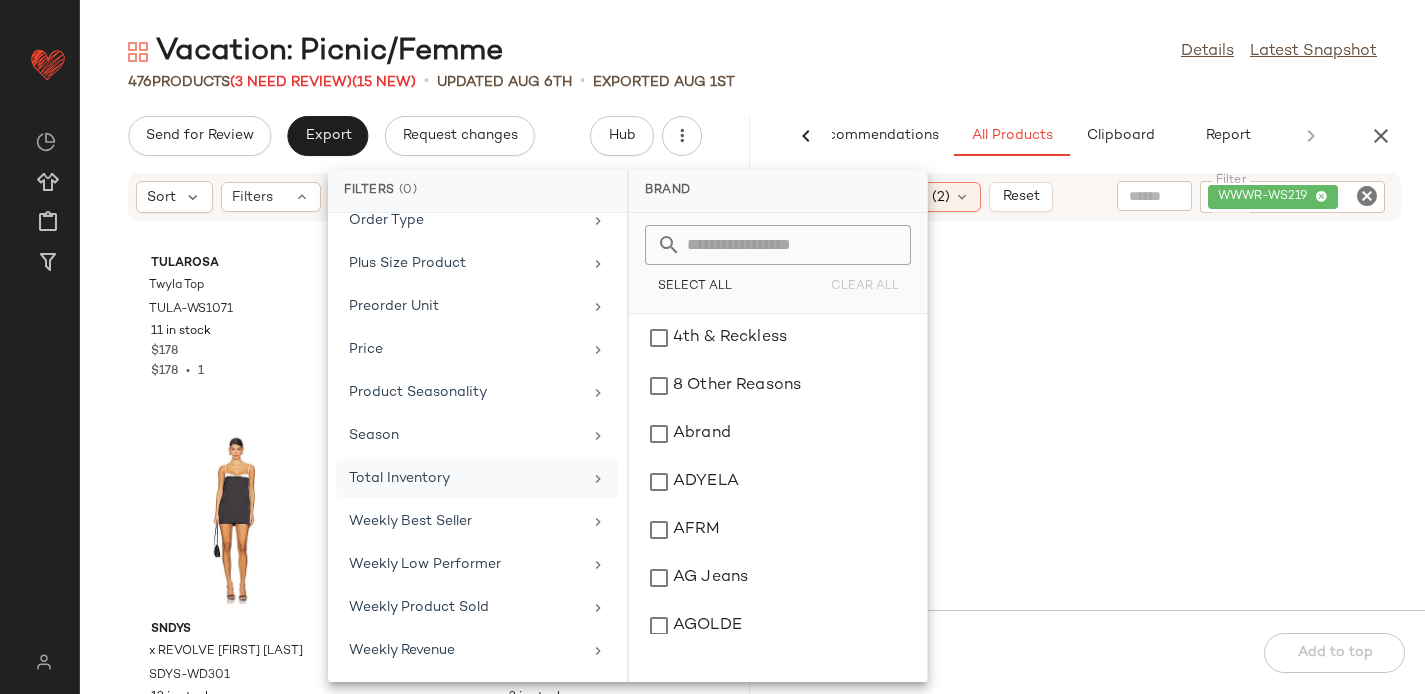 click on "Total Inventory" at bounding box center (465, 478) 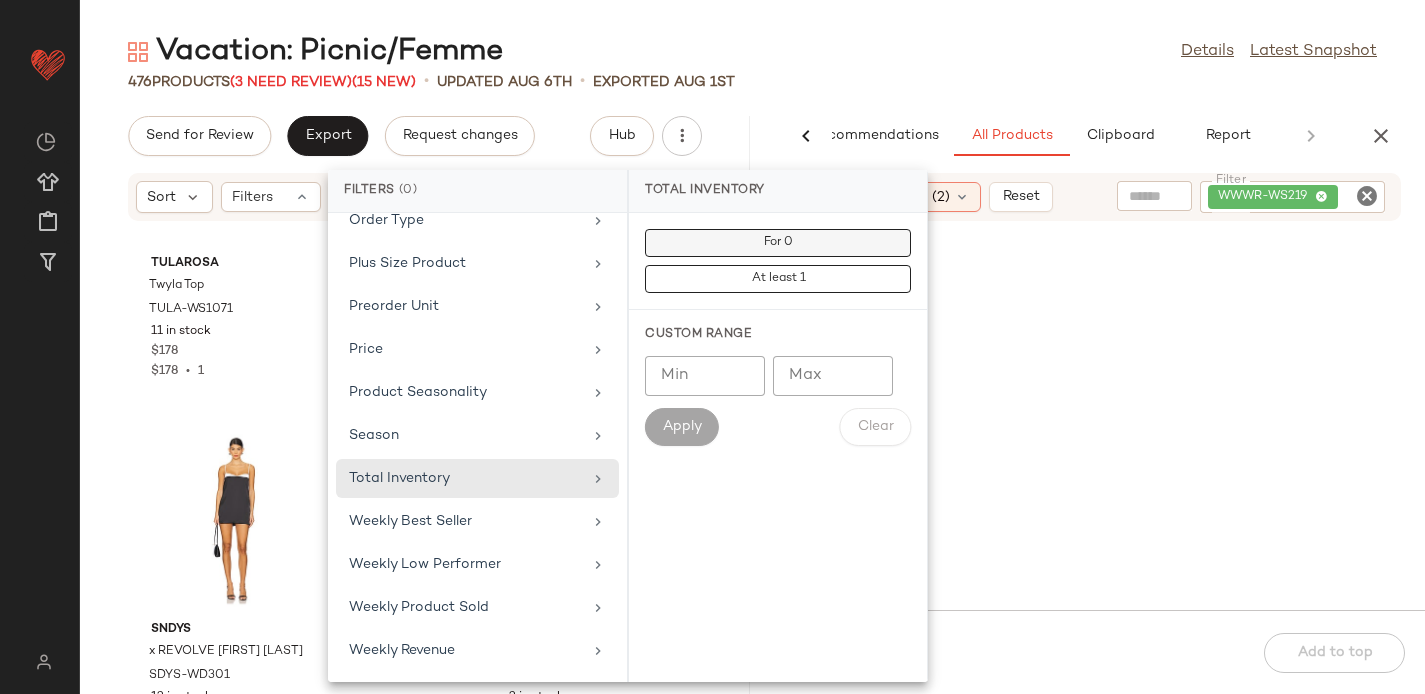click on "For 0" 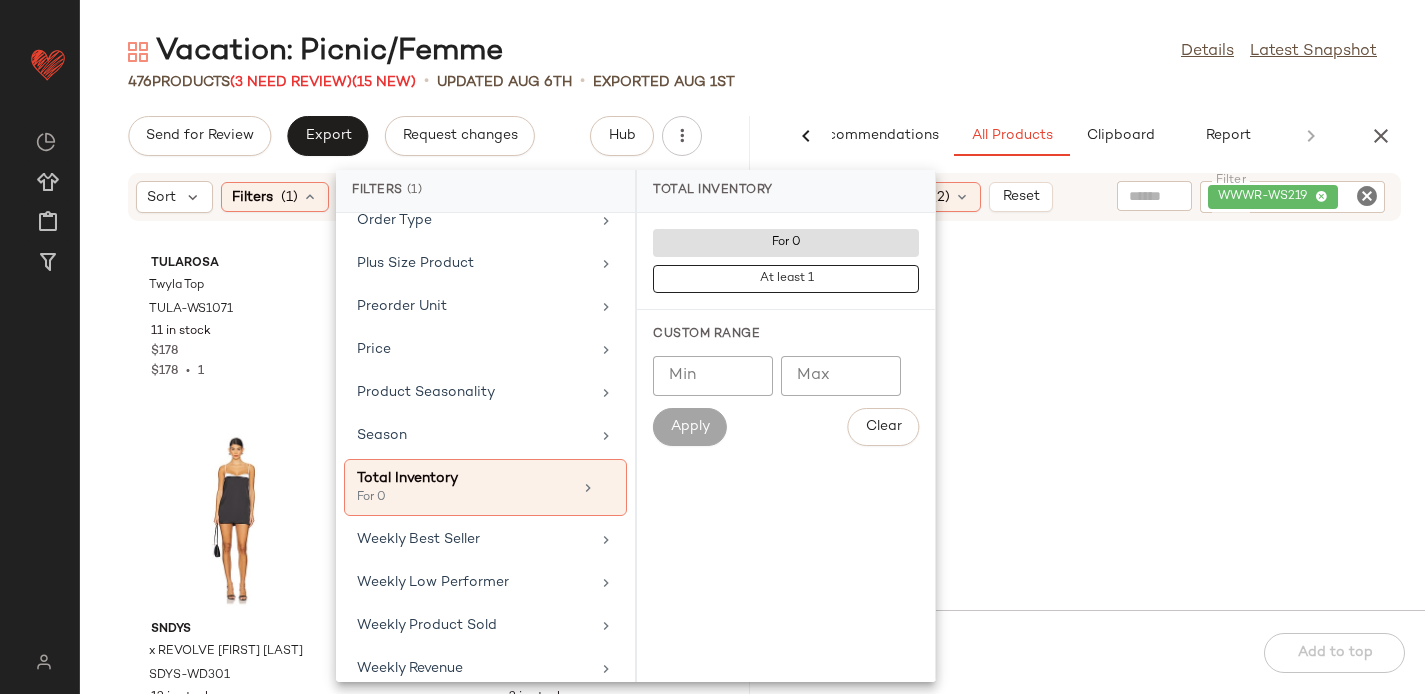 click on "Vacation: Picnic/Femme  Details   Latest Snapshot" 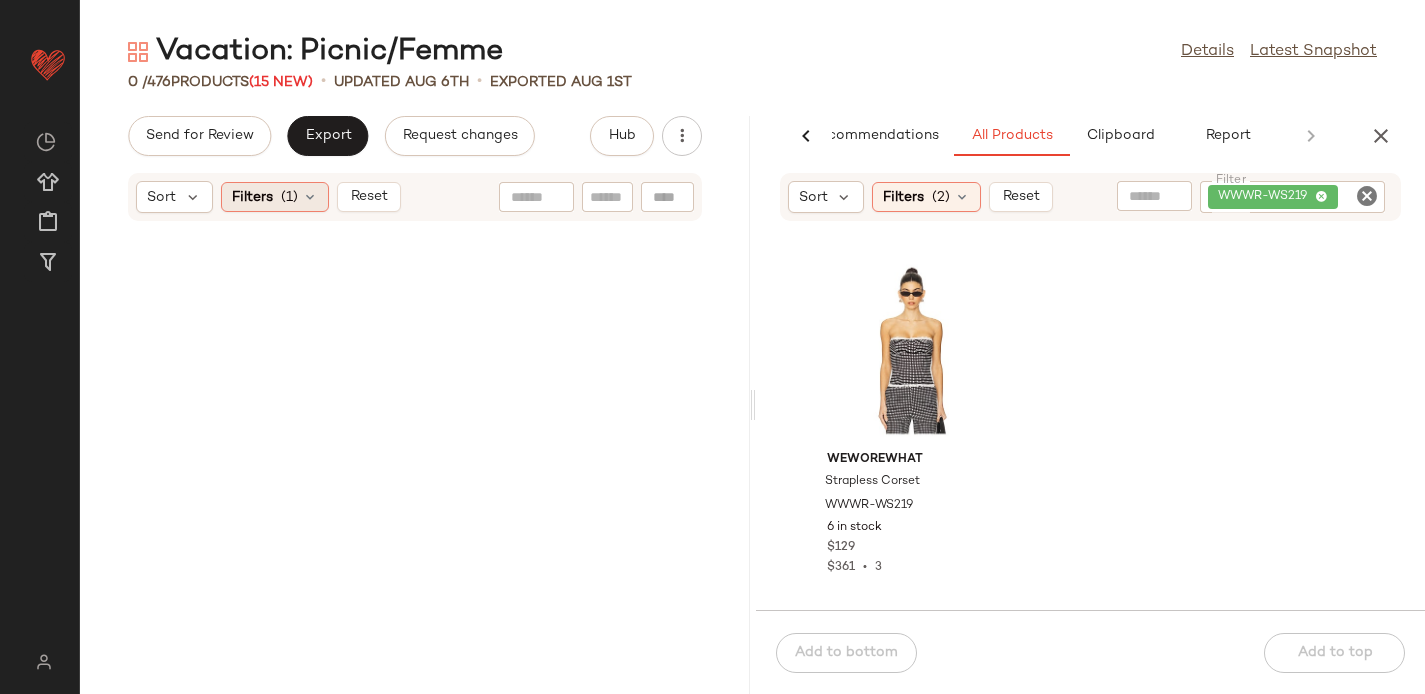 click on "Filters  (1)" 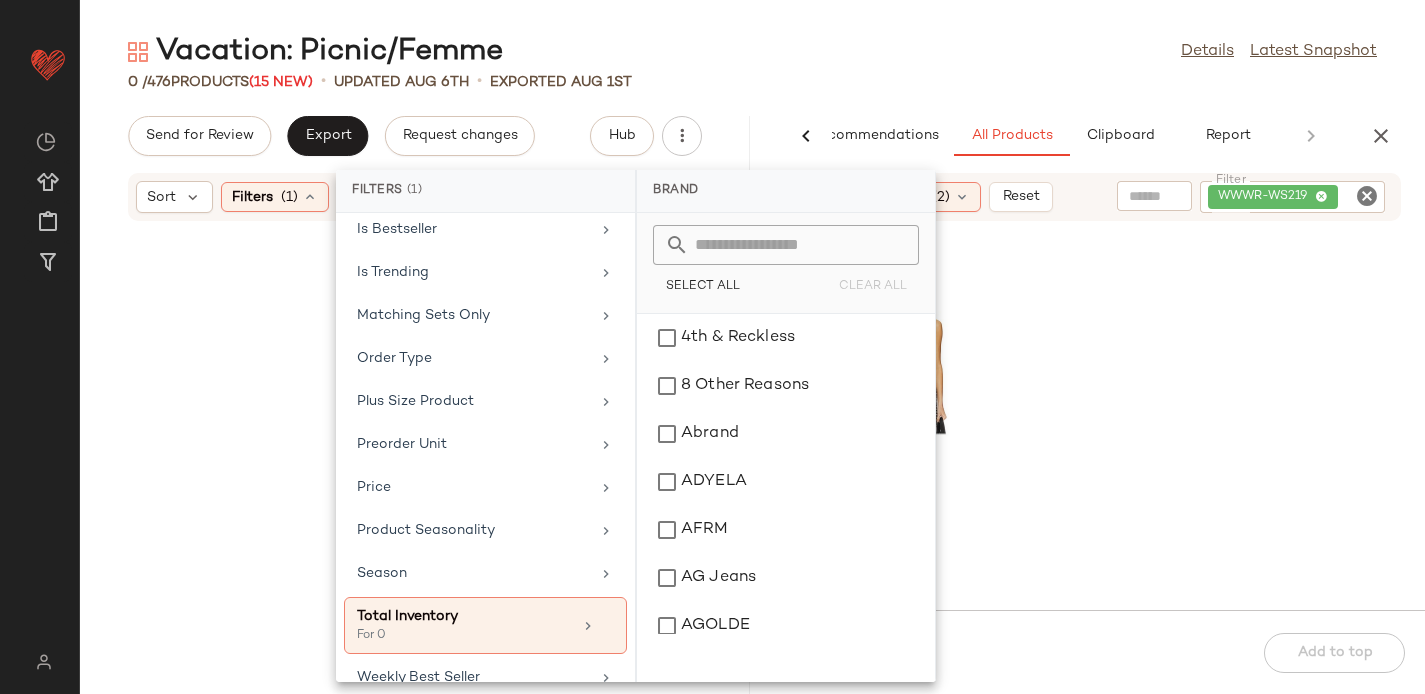 scroll, scrollTop: 941, scrollLeft: 0, axis: vertical 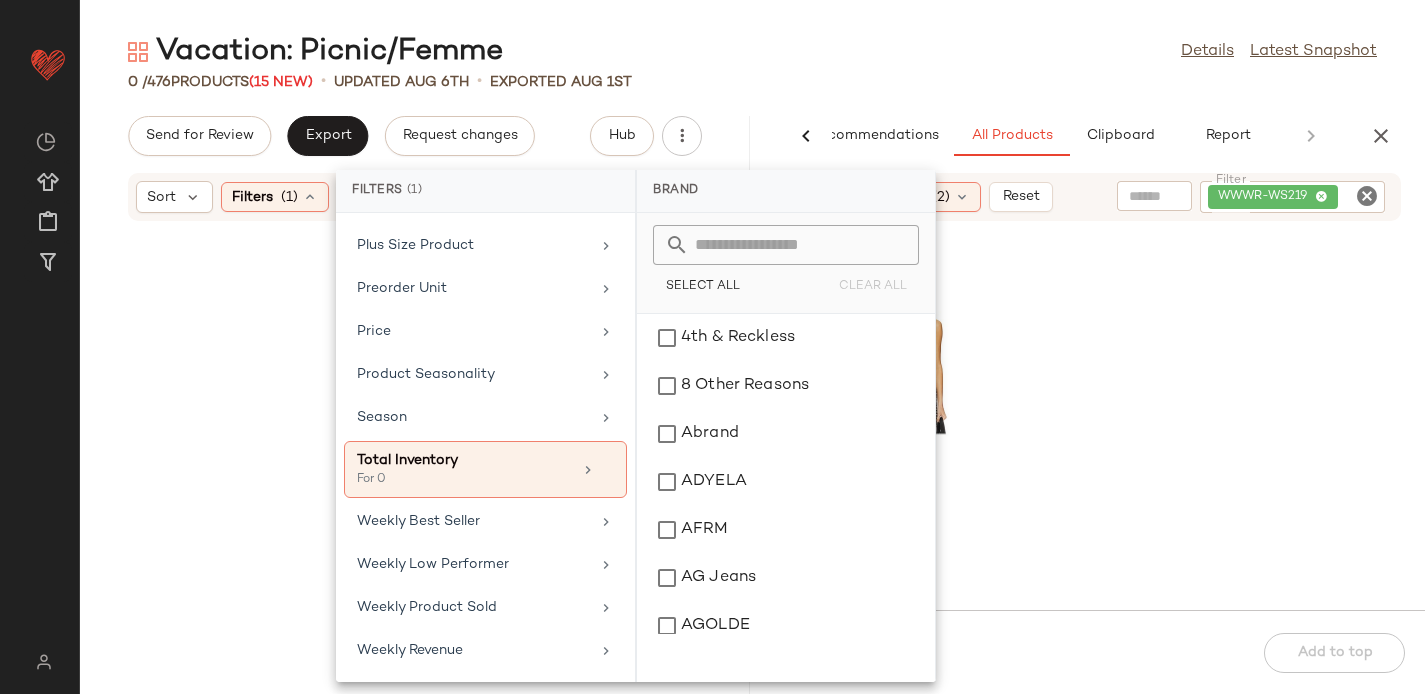 click 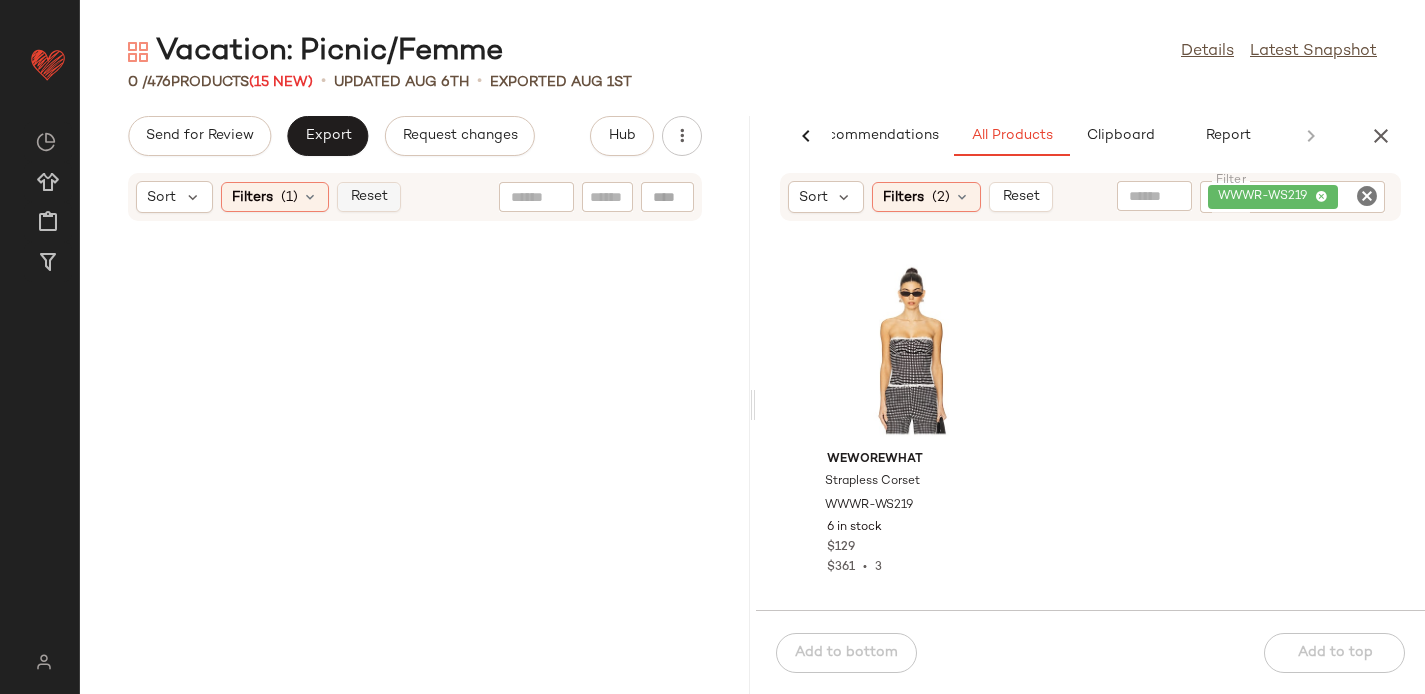 click on "Reset" 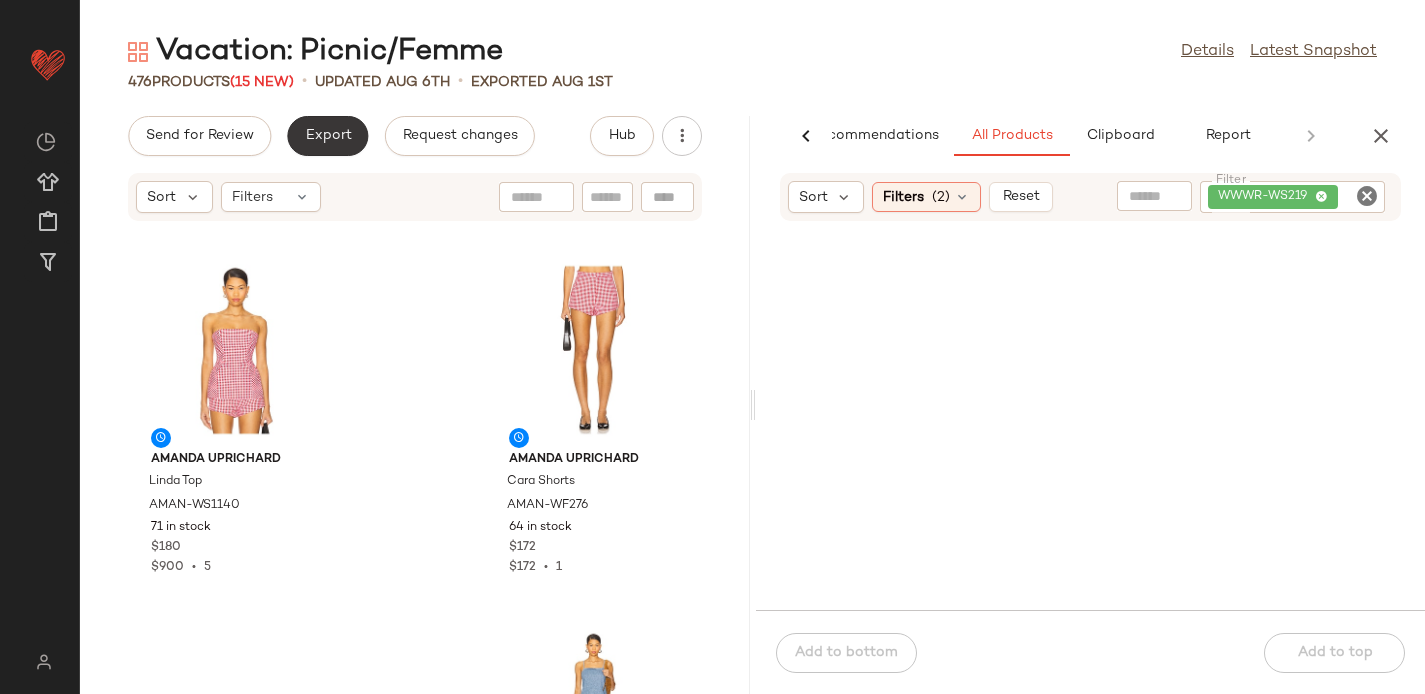 click on "Export" 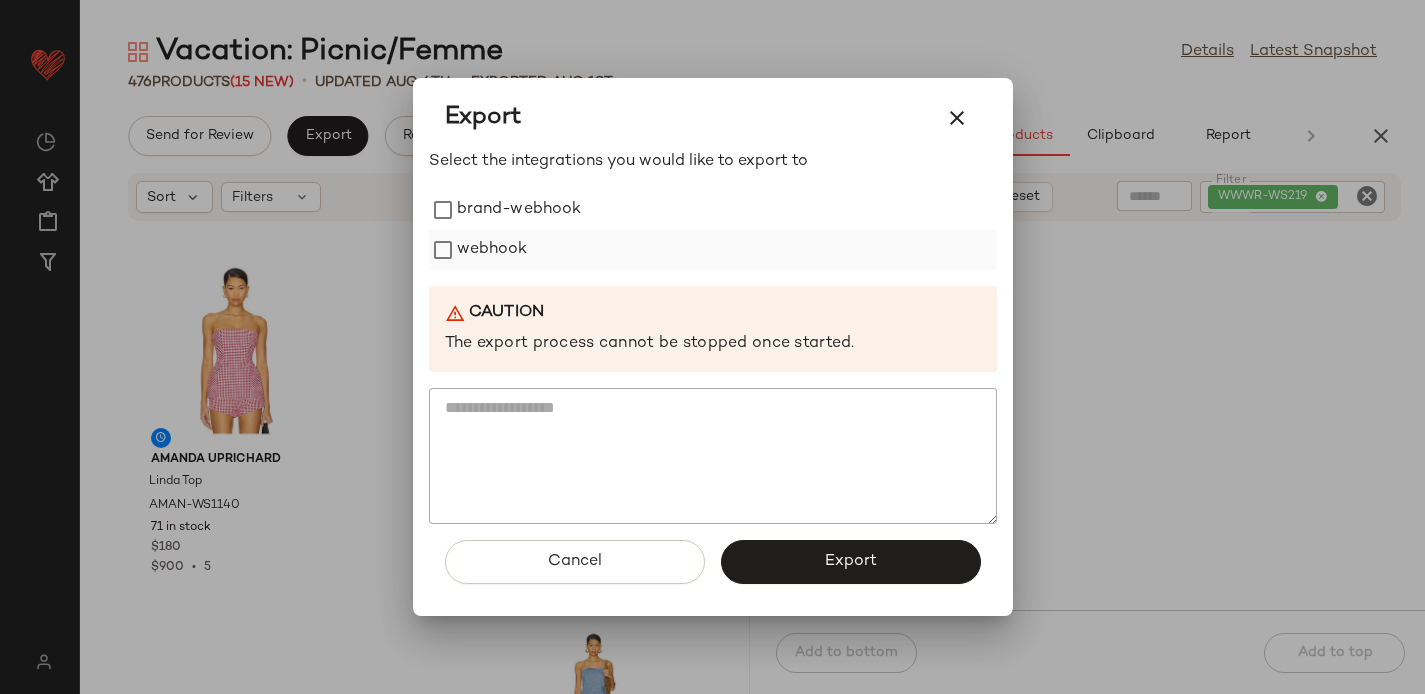 click on "webhook" at bounding box center [492, 250] 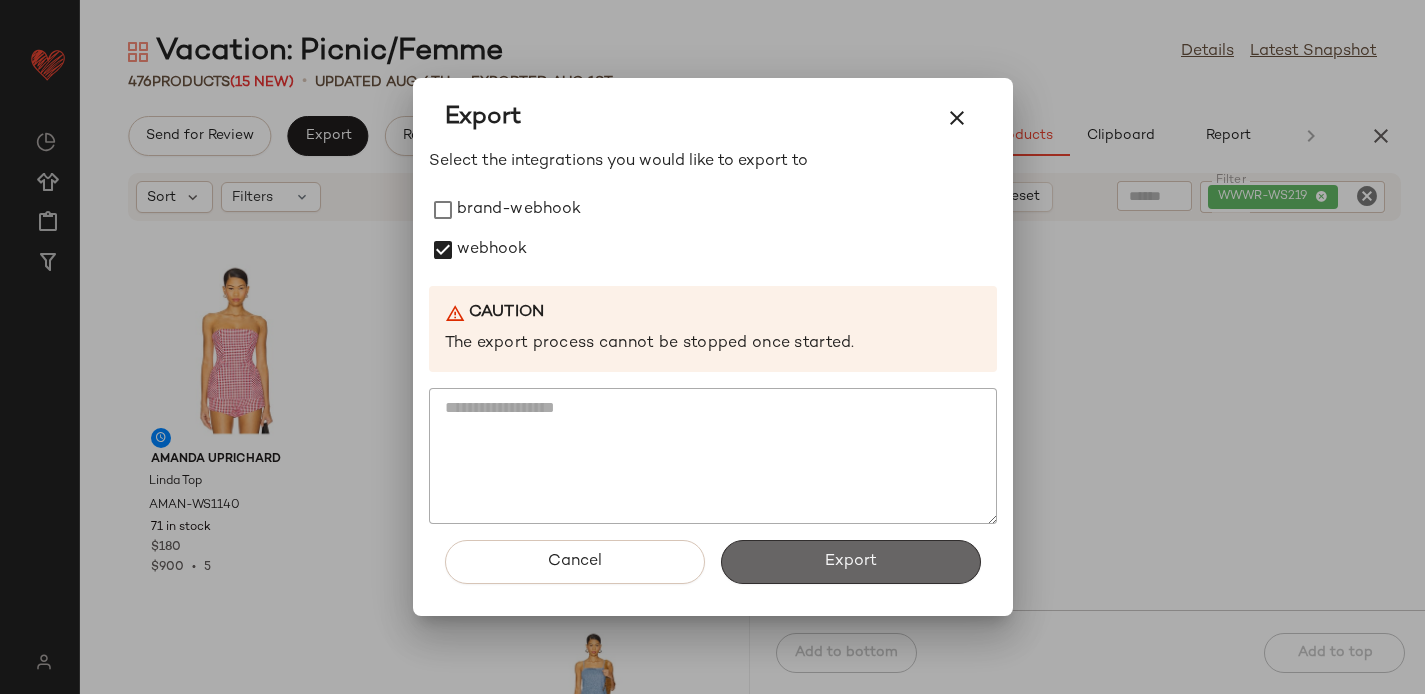 click on "Export" at bounding box center (851, 562) 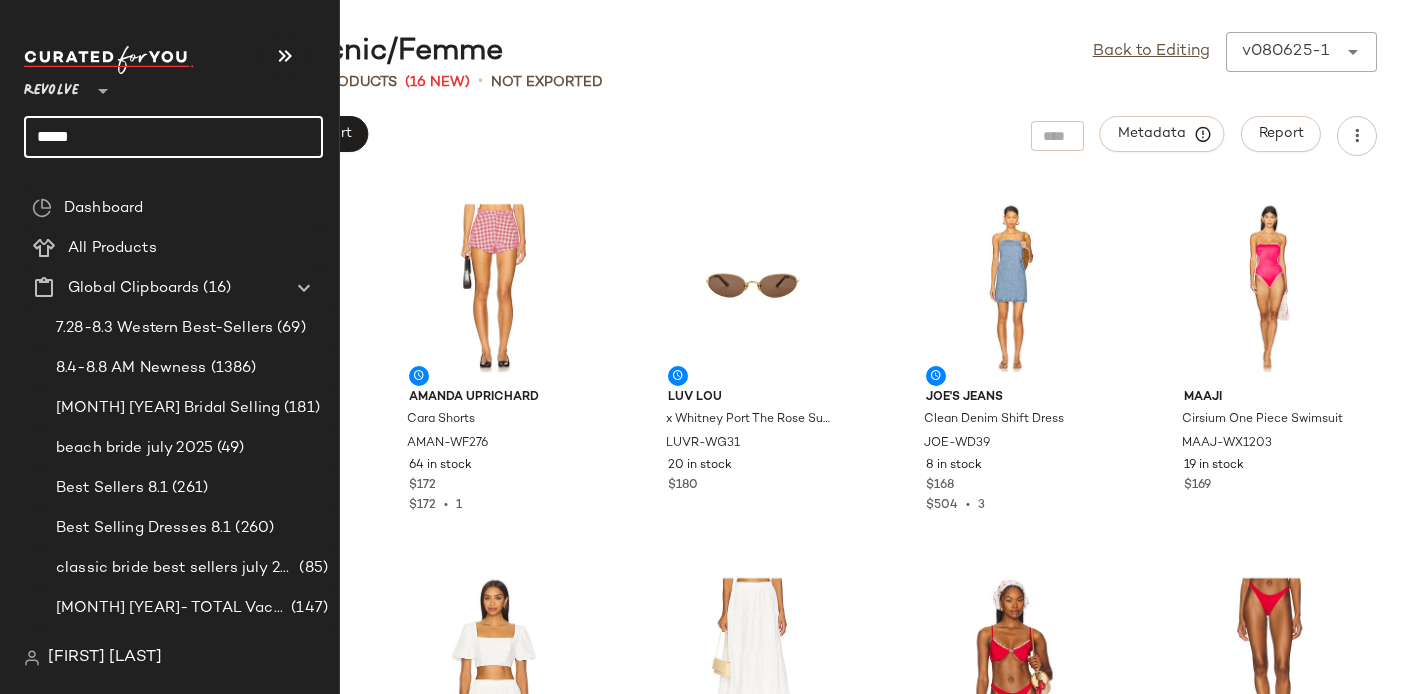 click on "*****" 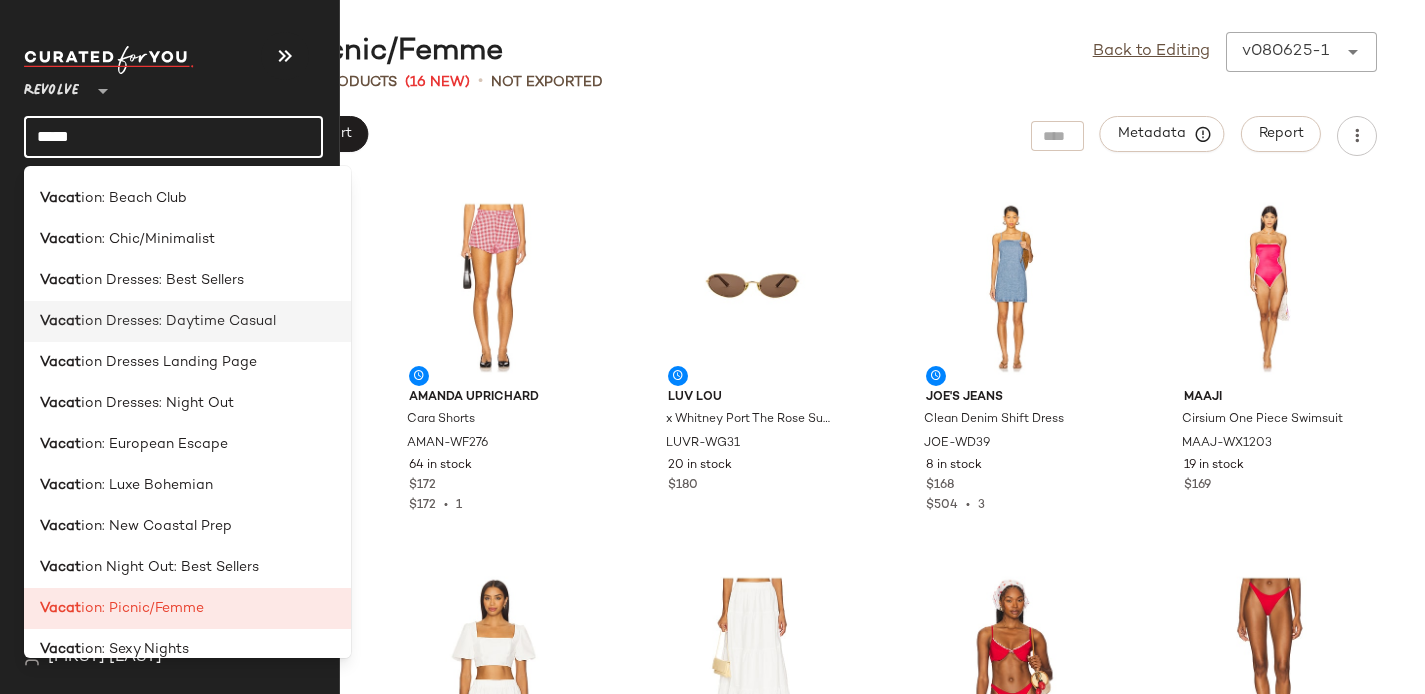 scroll, scrollTop: 209, scrollLeft: 0, axis: vertical 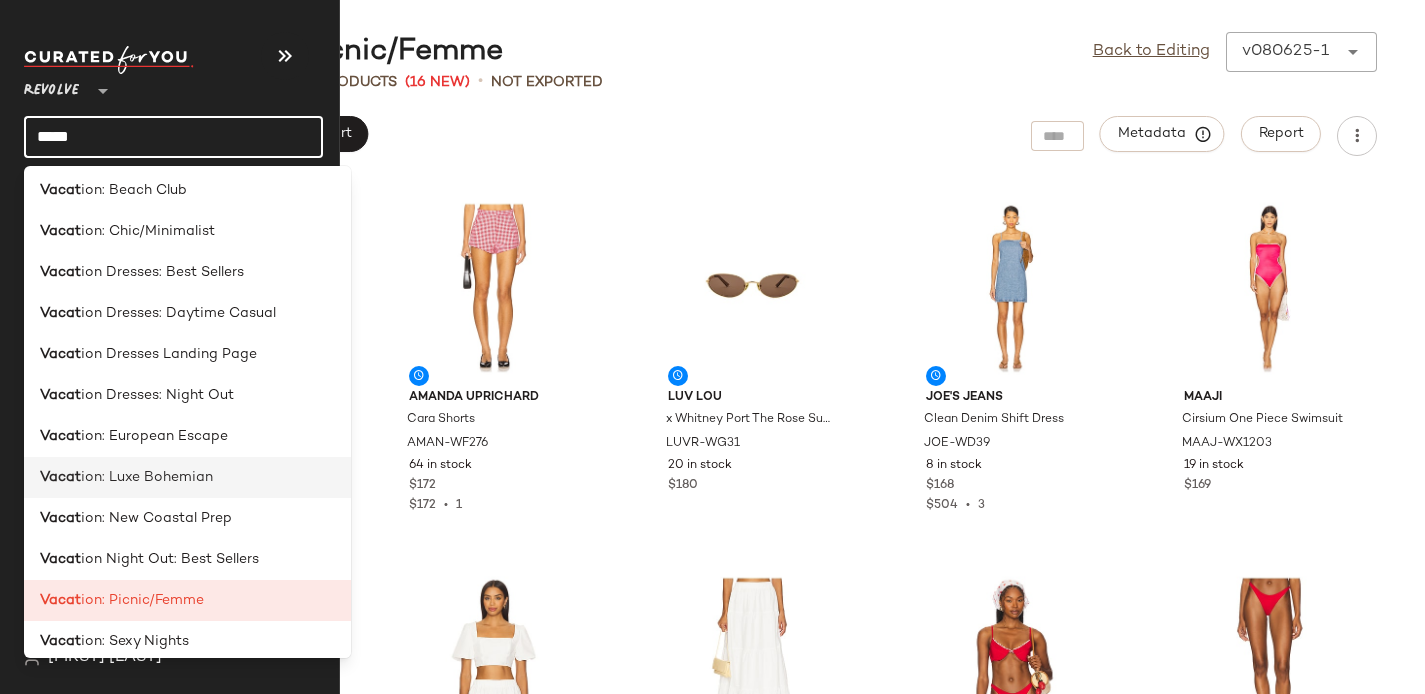 click on "ion: Luxe Bohemian" at bounding box center [147, 477] 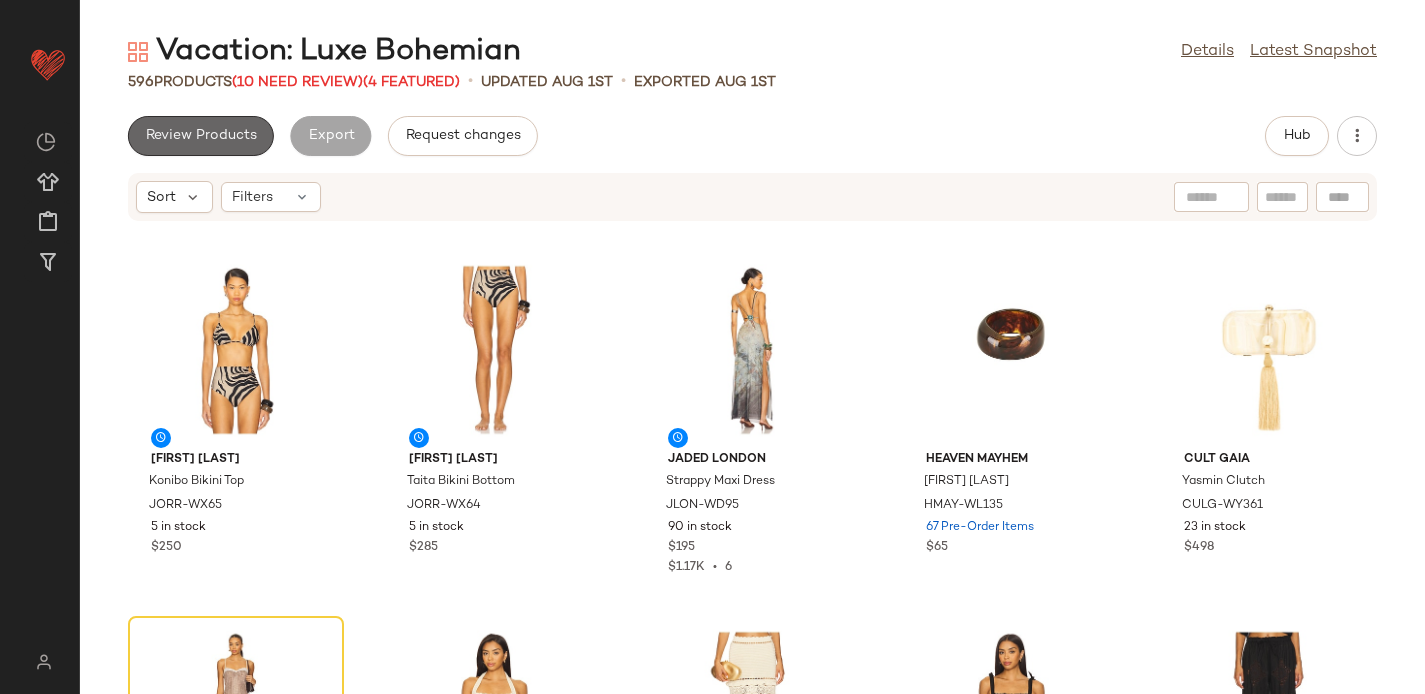 click on "Review Products" 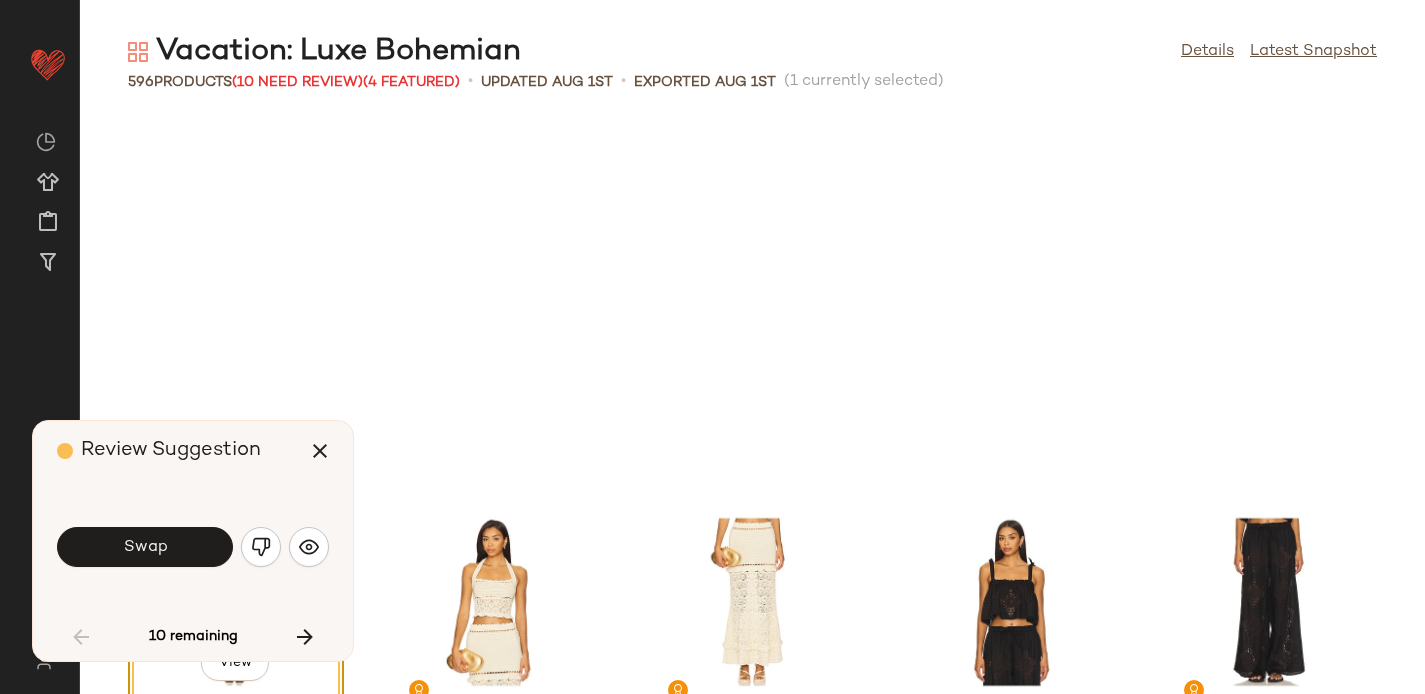 scroll, scrollTop: 382, scrollLeft: 0, axis: vertical 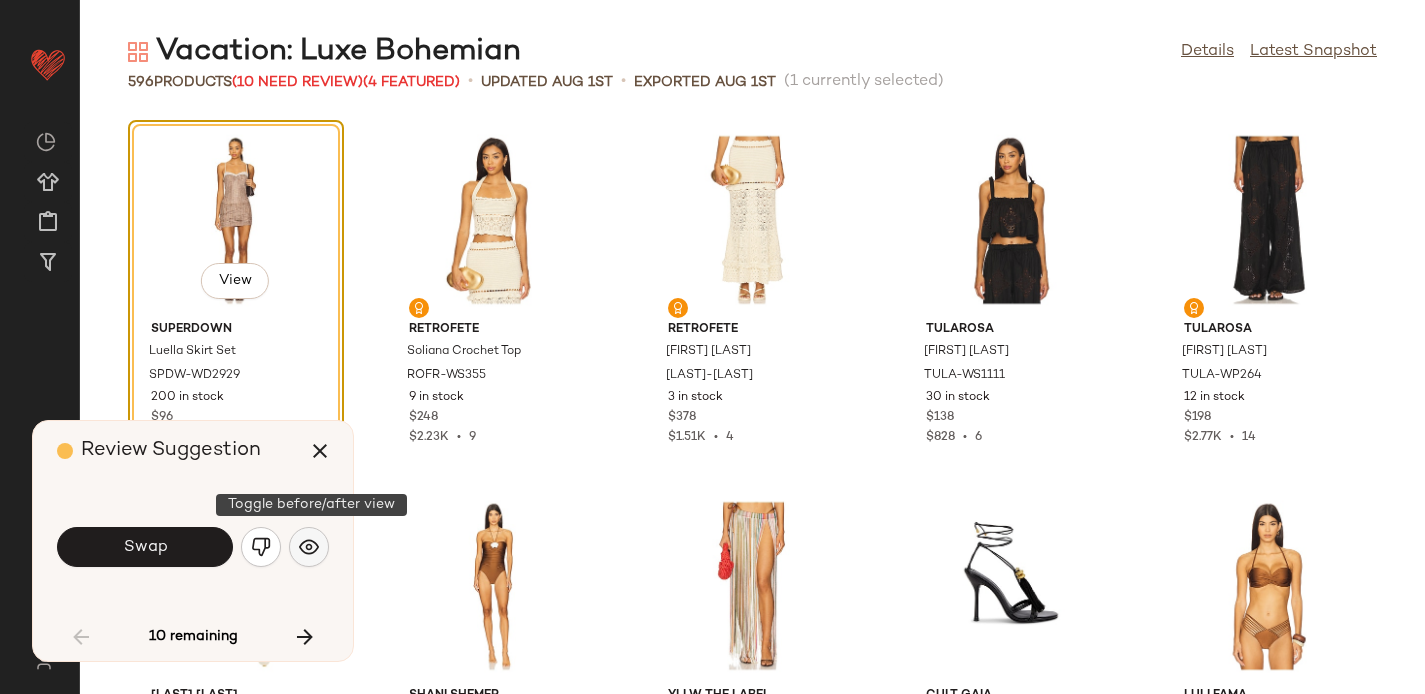 click 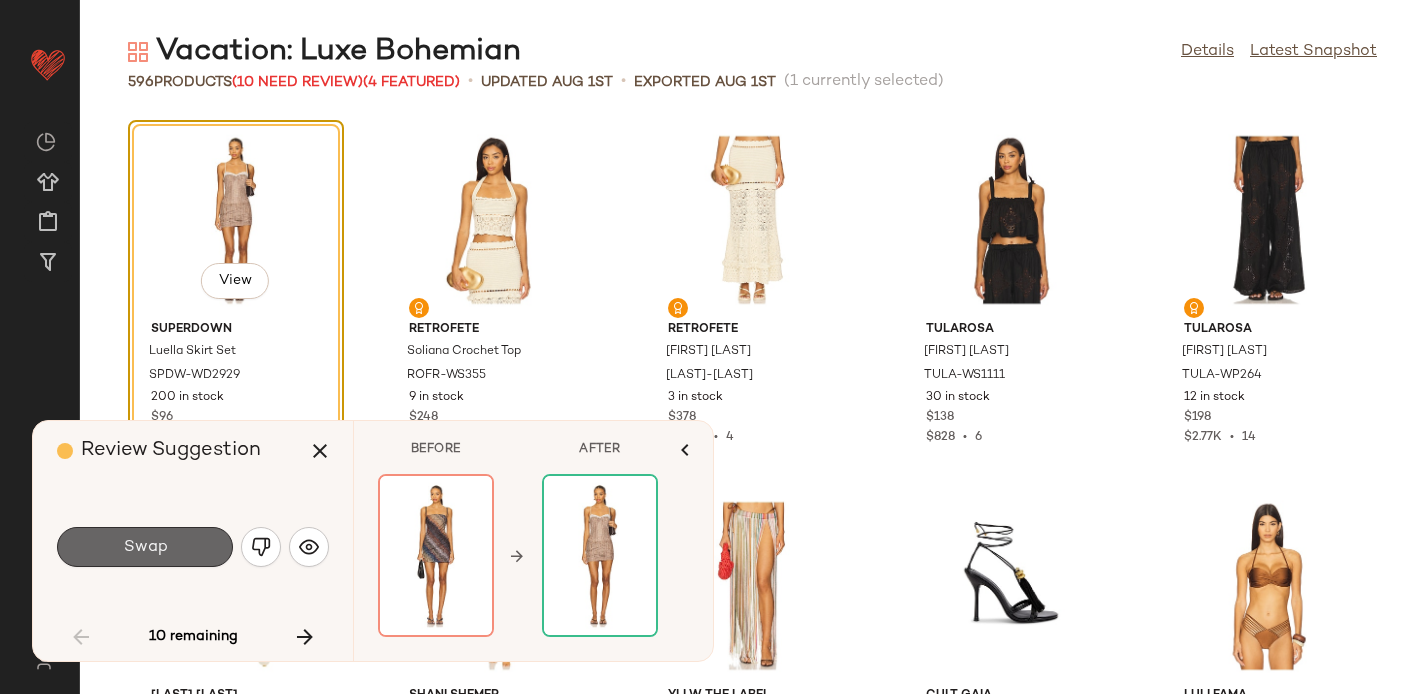 click on "Swap" at bounding box center [145, 547] 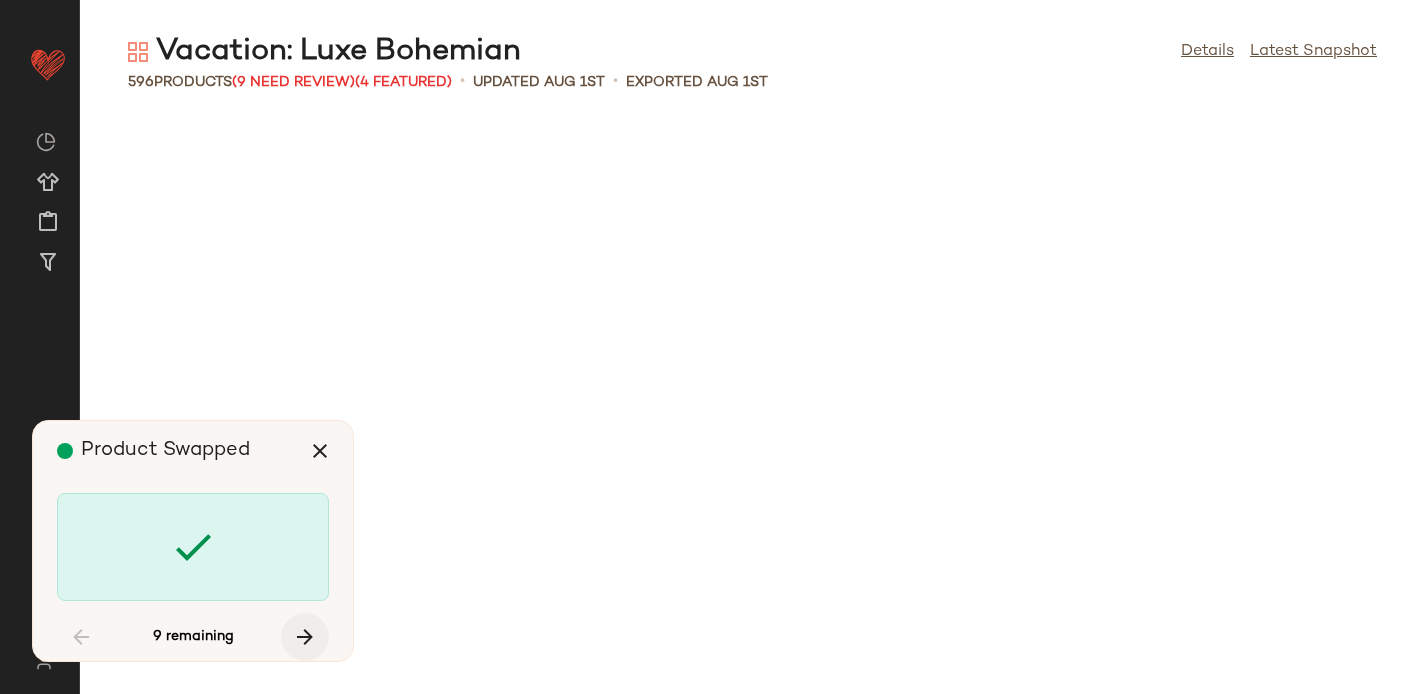 scroll, scrollTop: 2196, scrollLeft: 0, axis: vertical 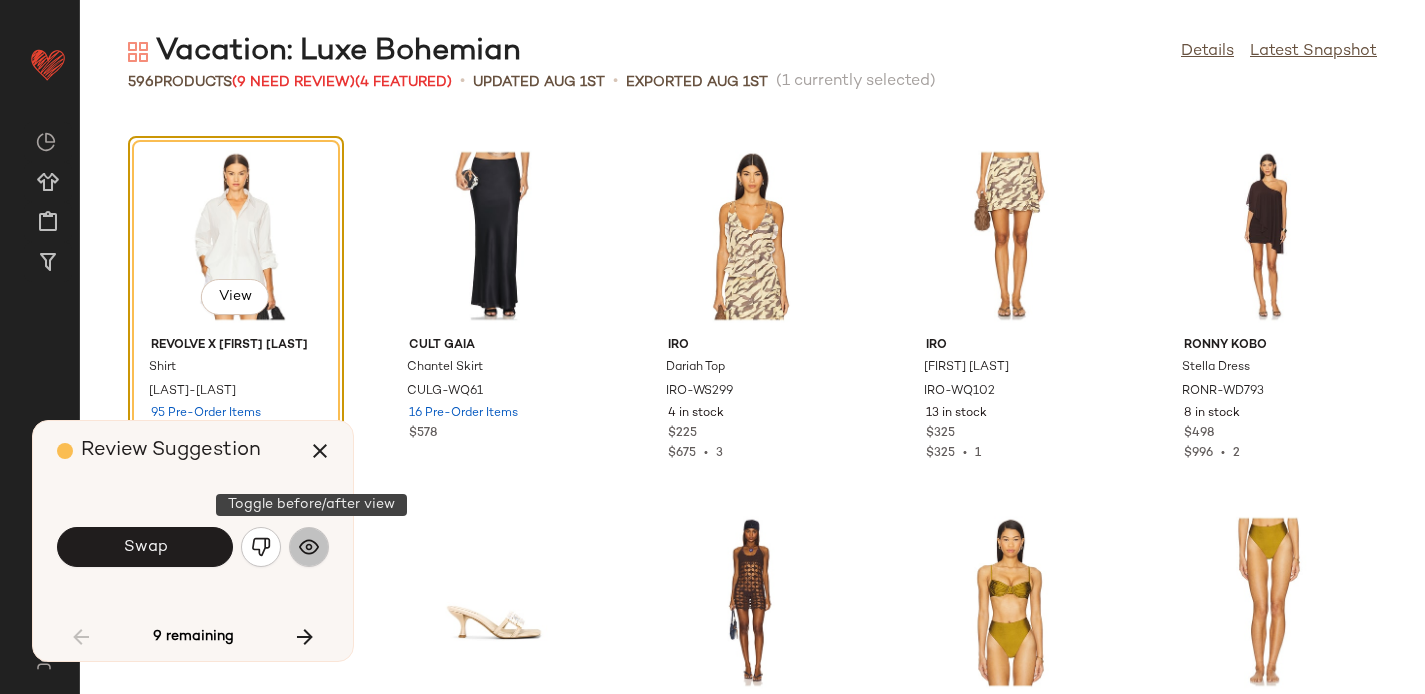 click 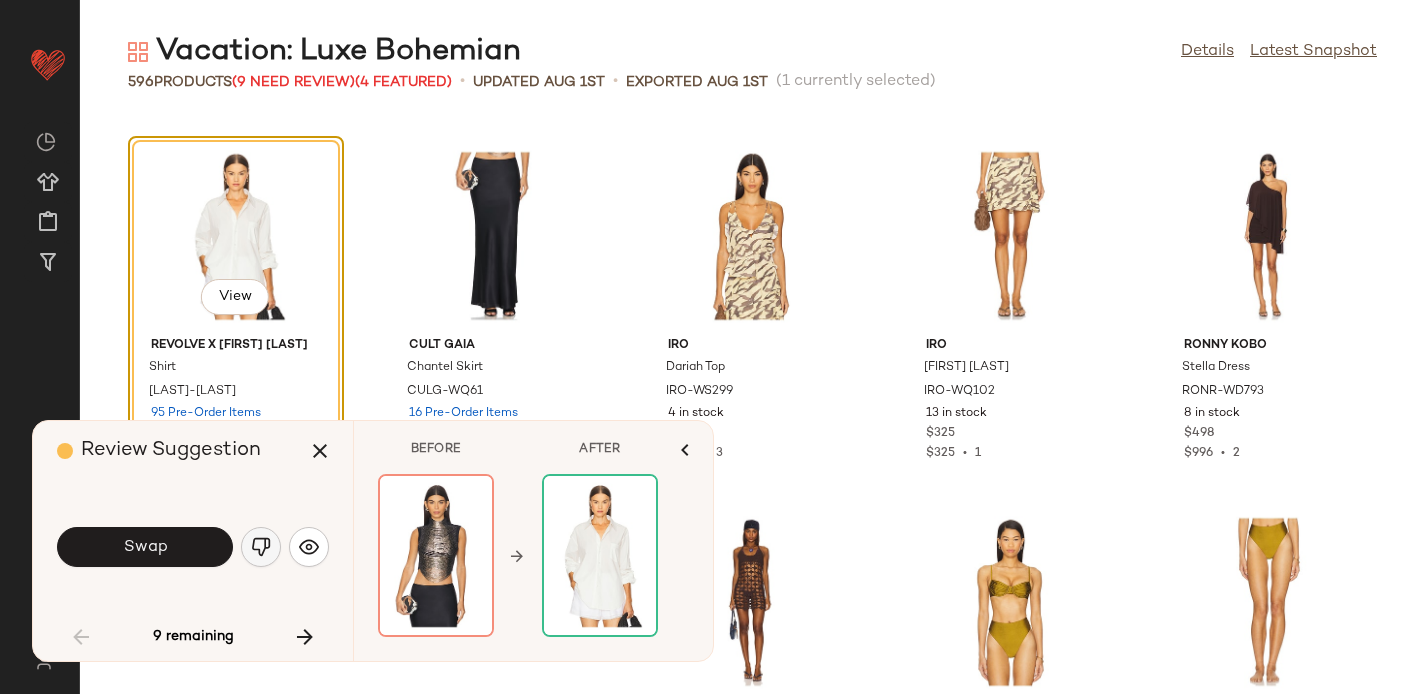 click 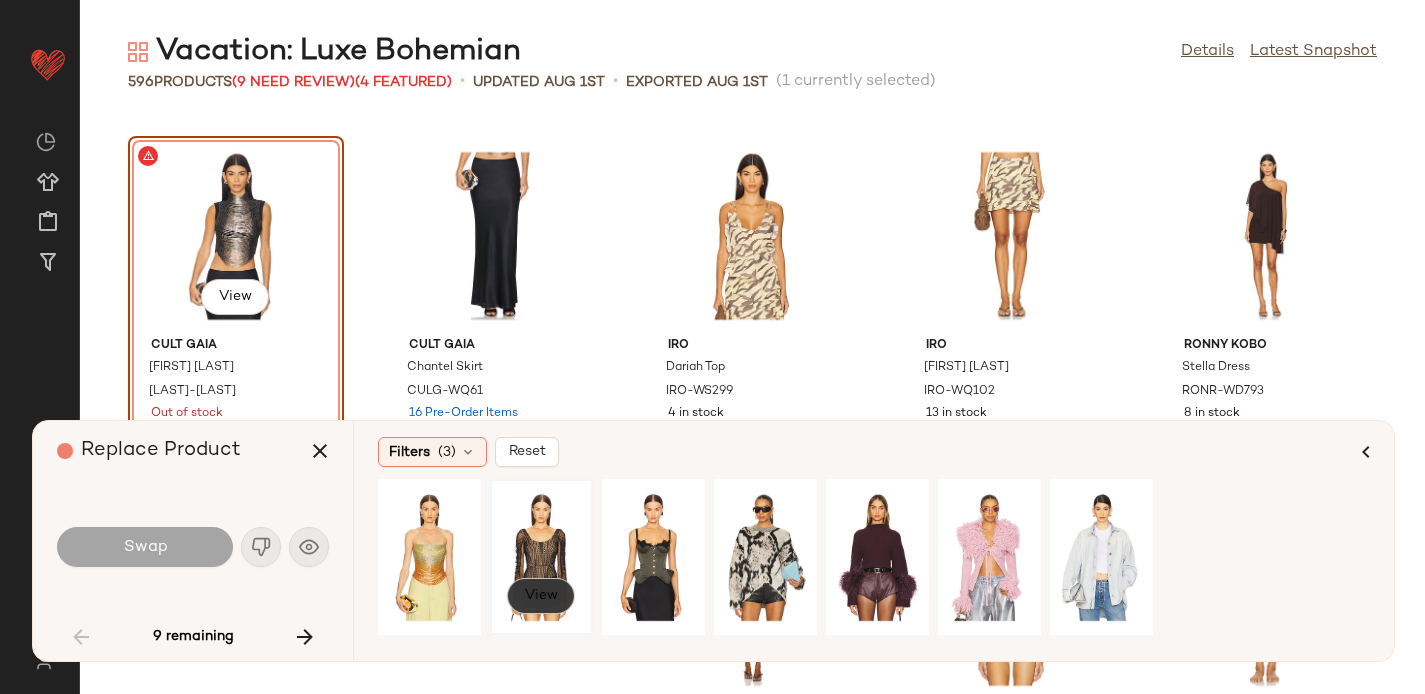 click on "View" 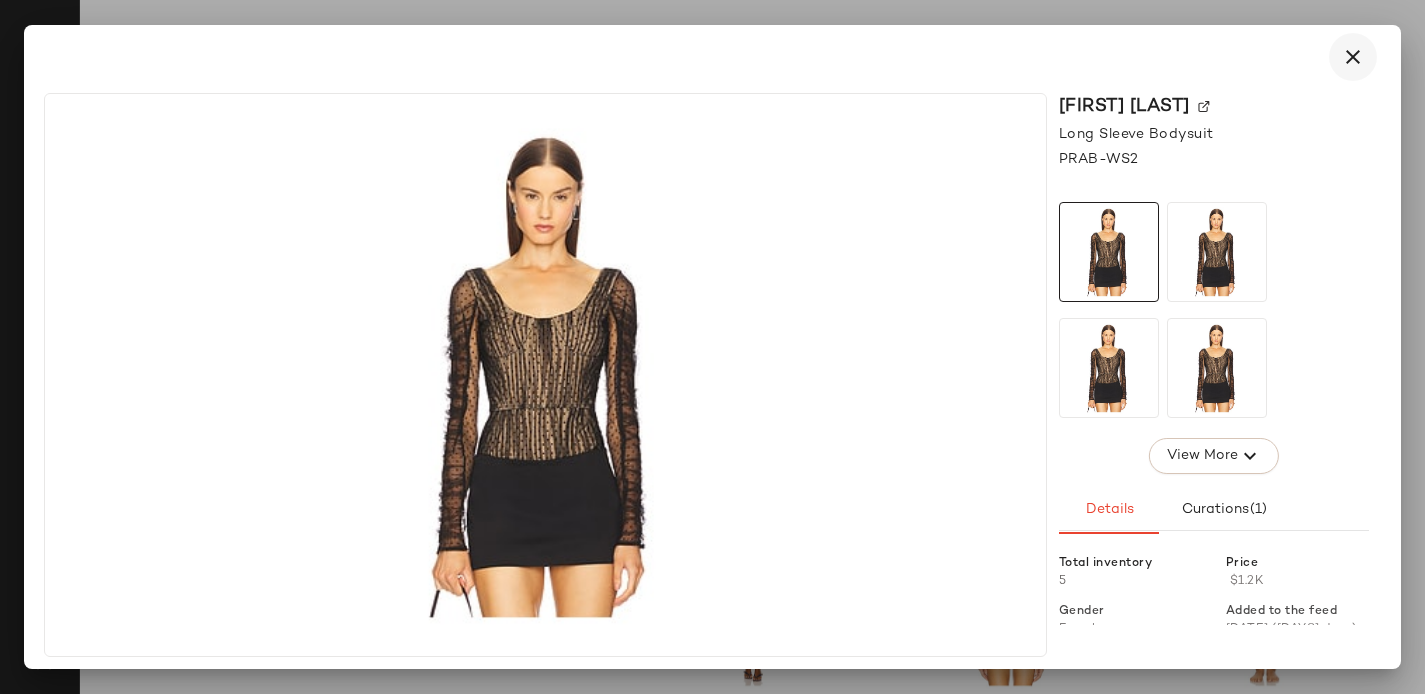 click at bounding box center [1353, 57] 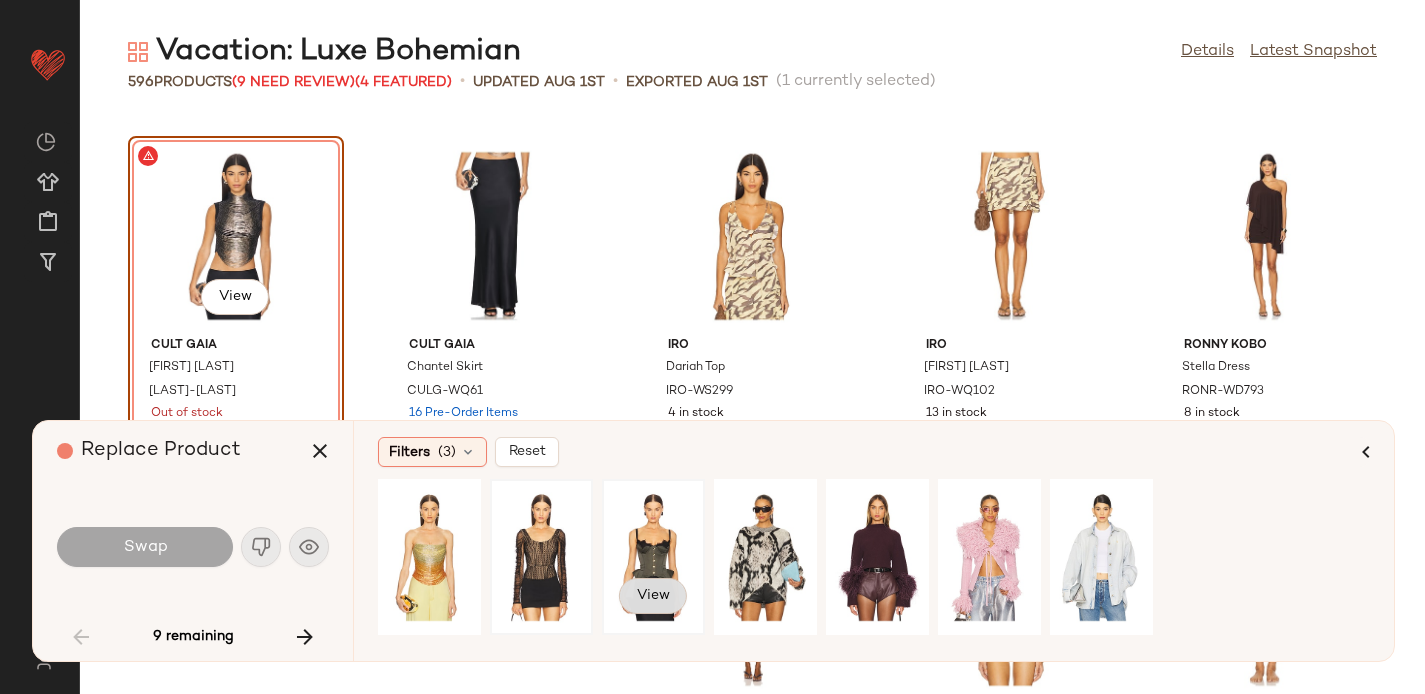 click on "View" at bounding box center (653, 596) 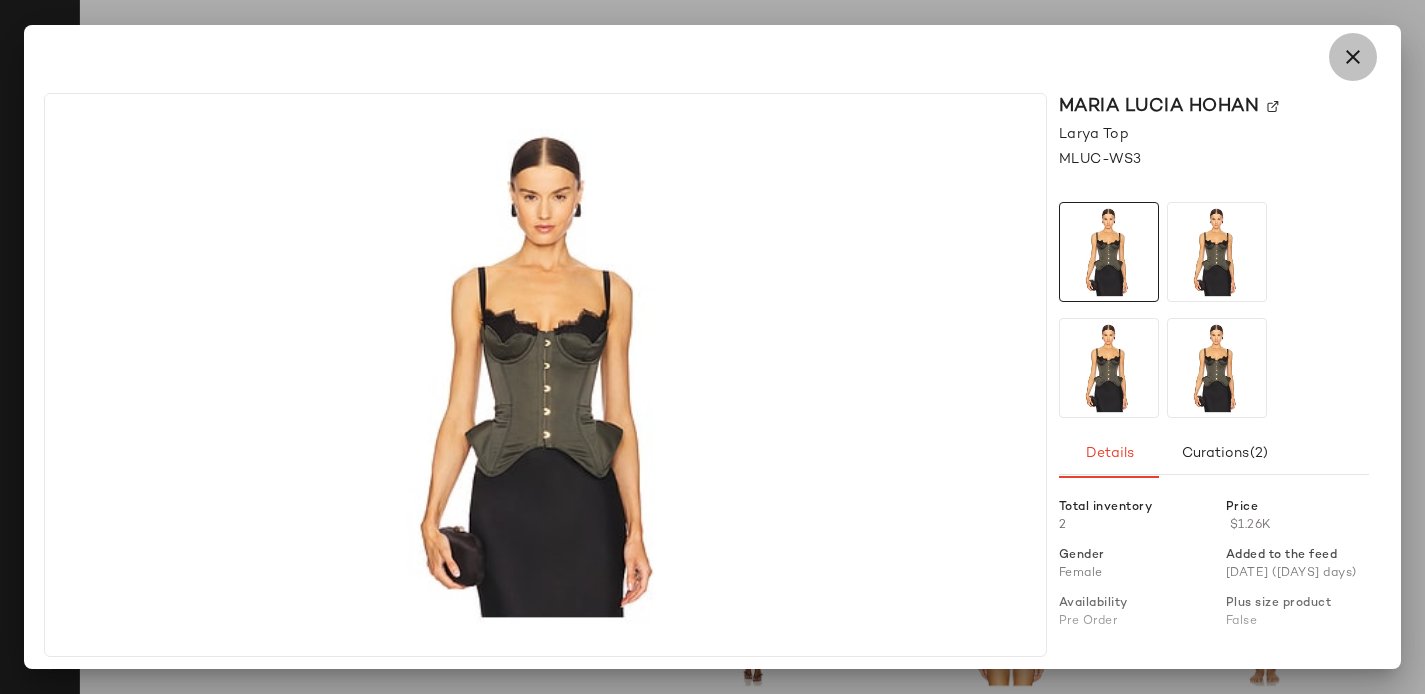 click at bounding box center (1353, 57) 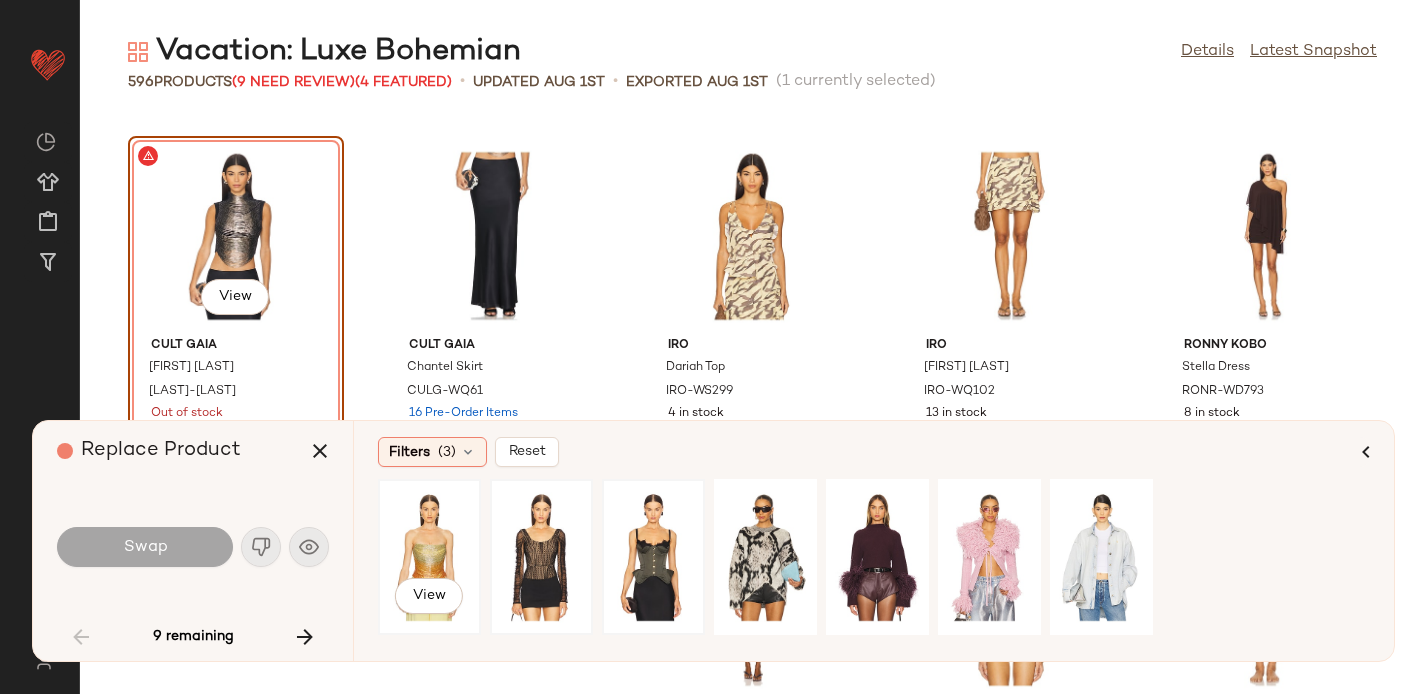 click on "View" 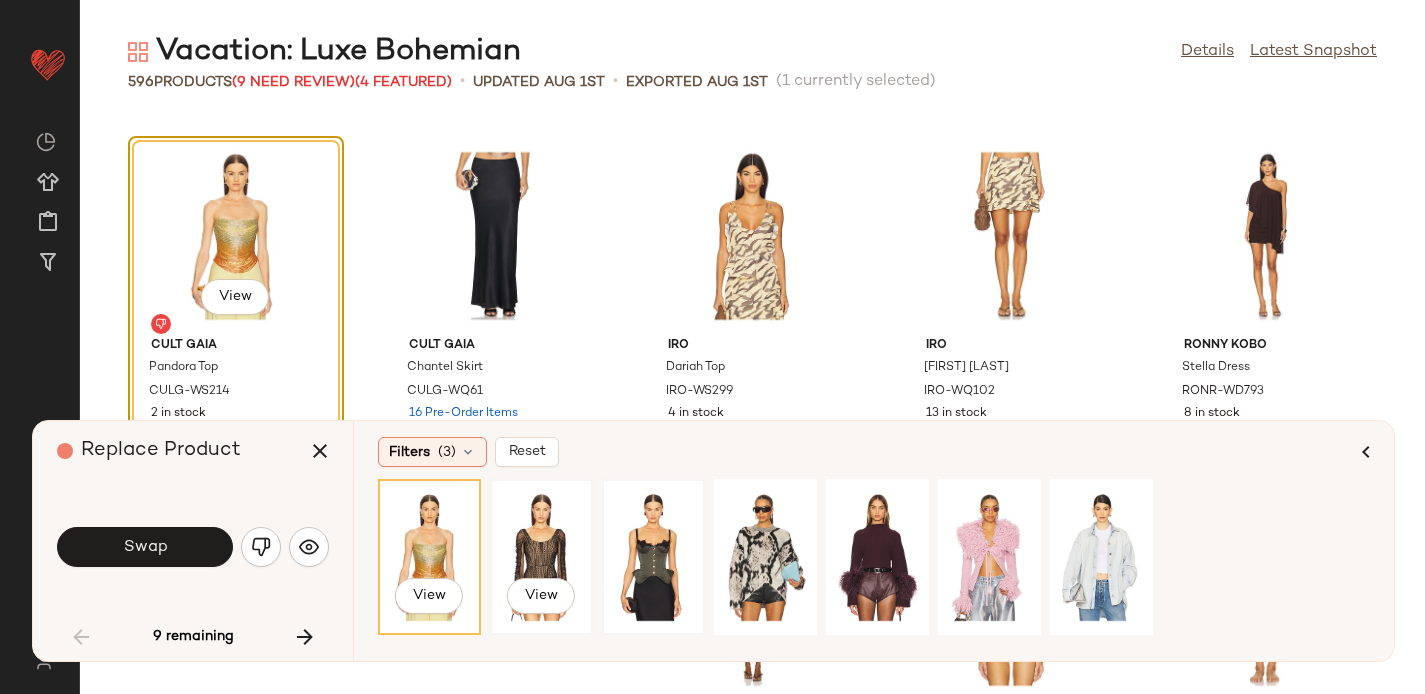 click on "View" 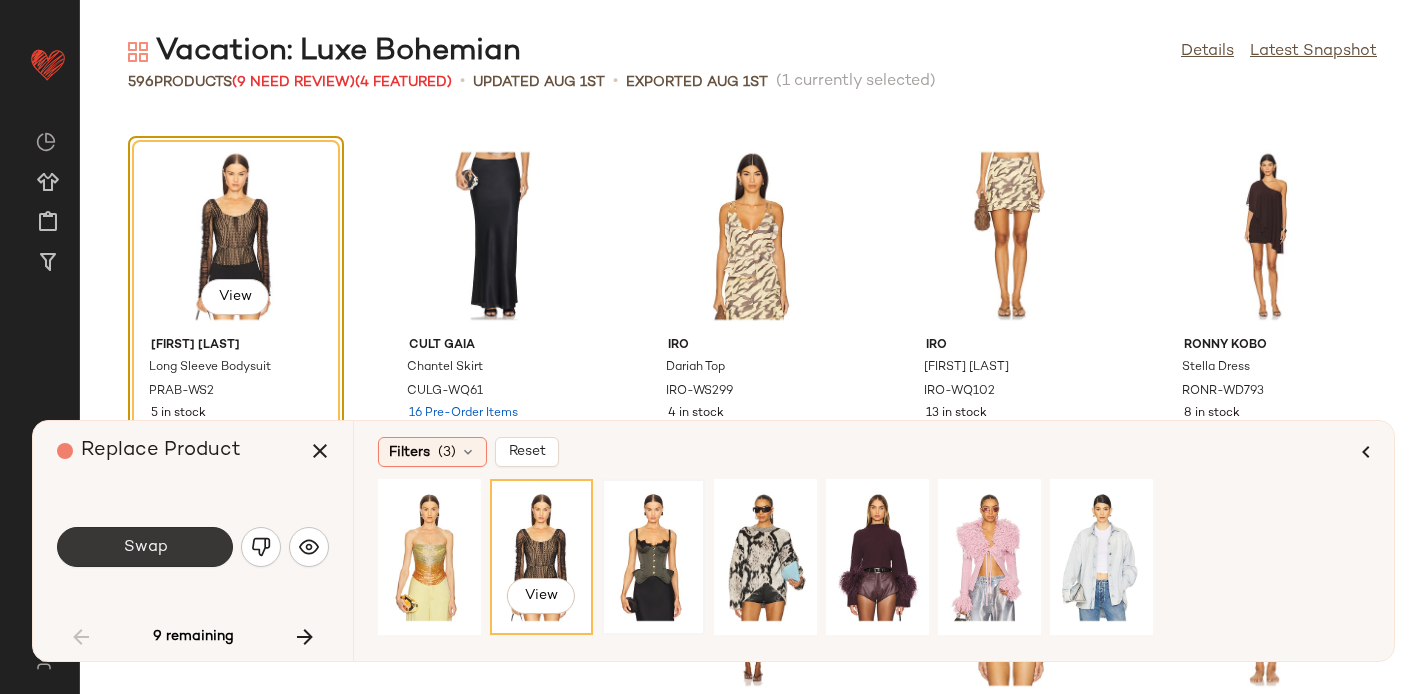 click on "Swap" 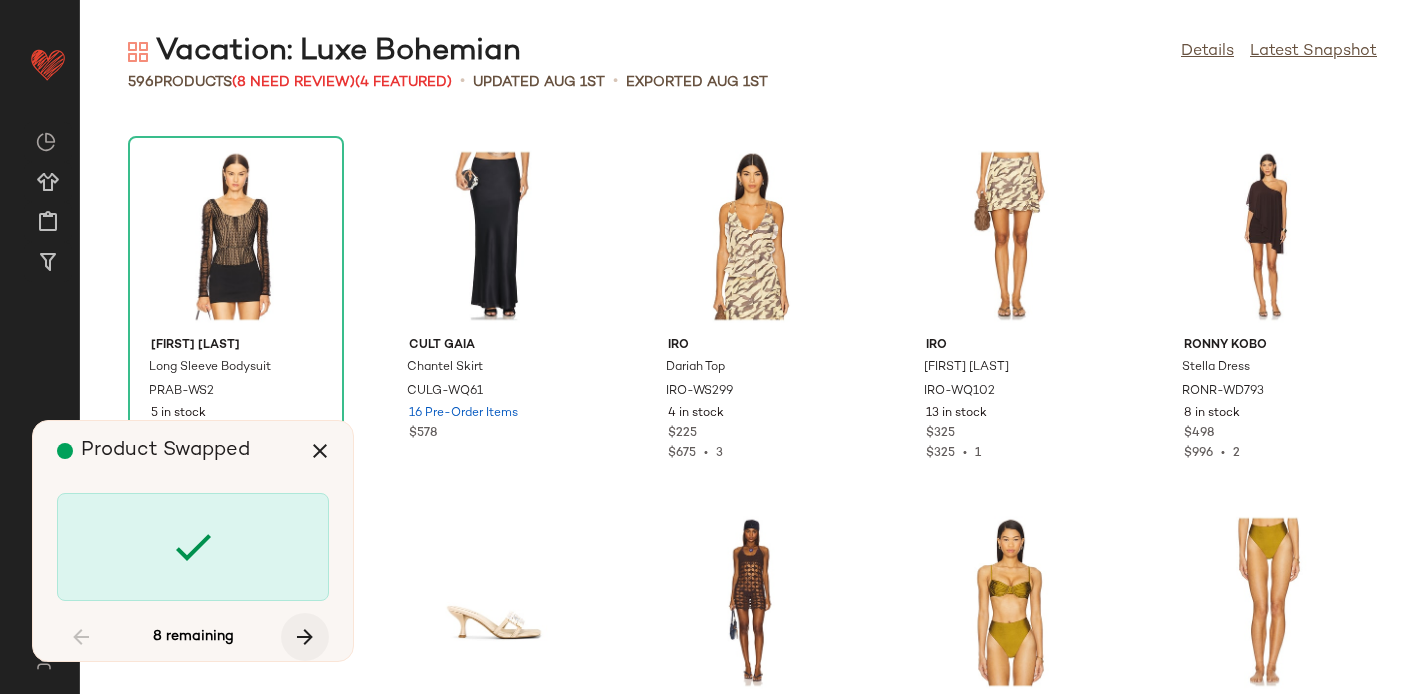 scroll, scrollTop: 2928, scrollLeft: 0, axis: vertical 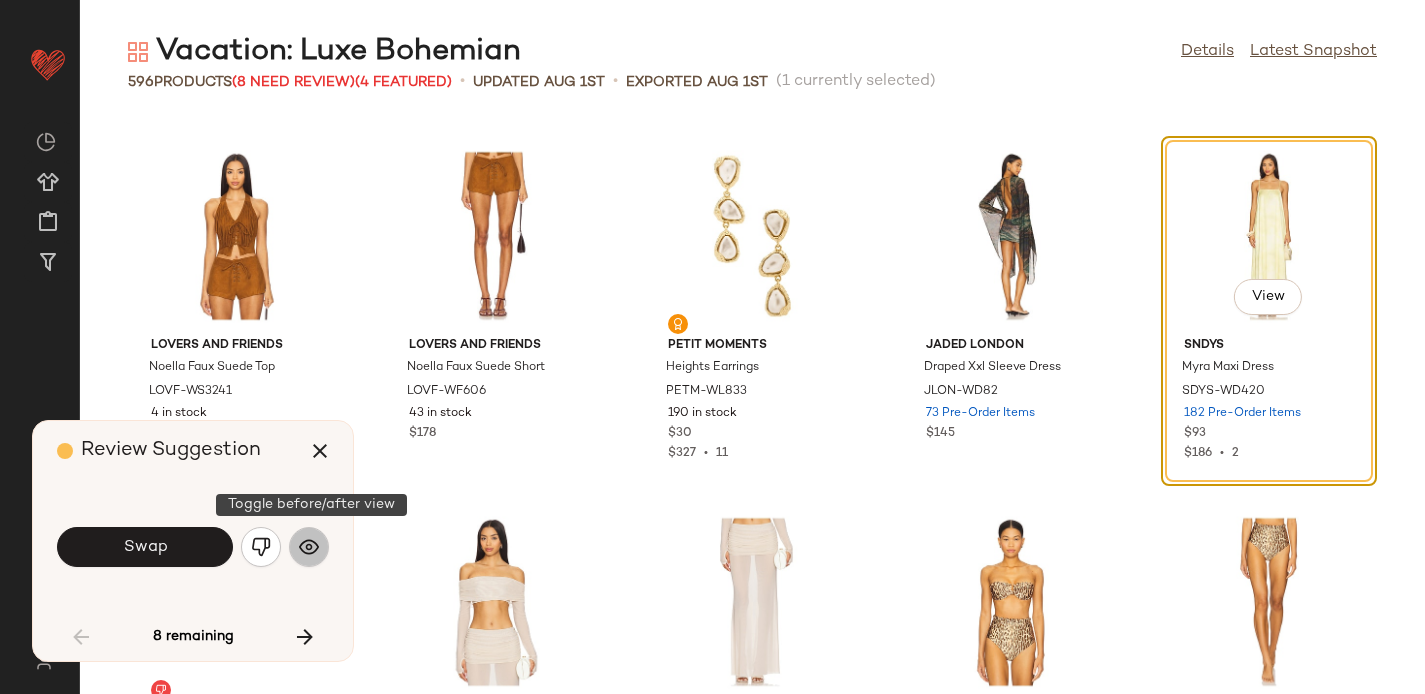 click 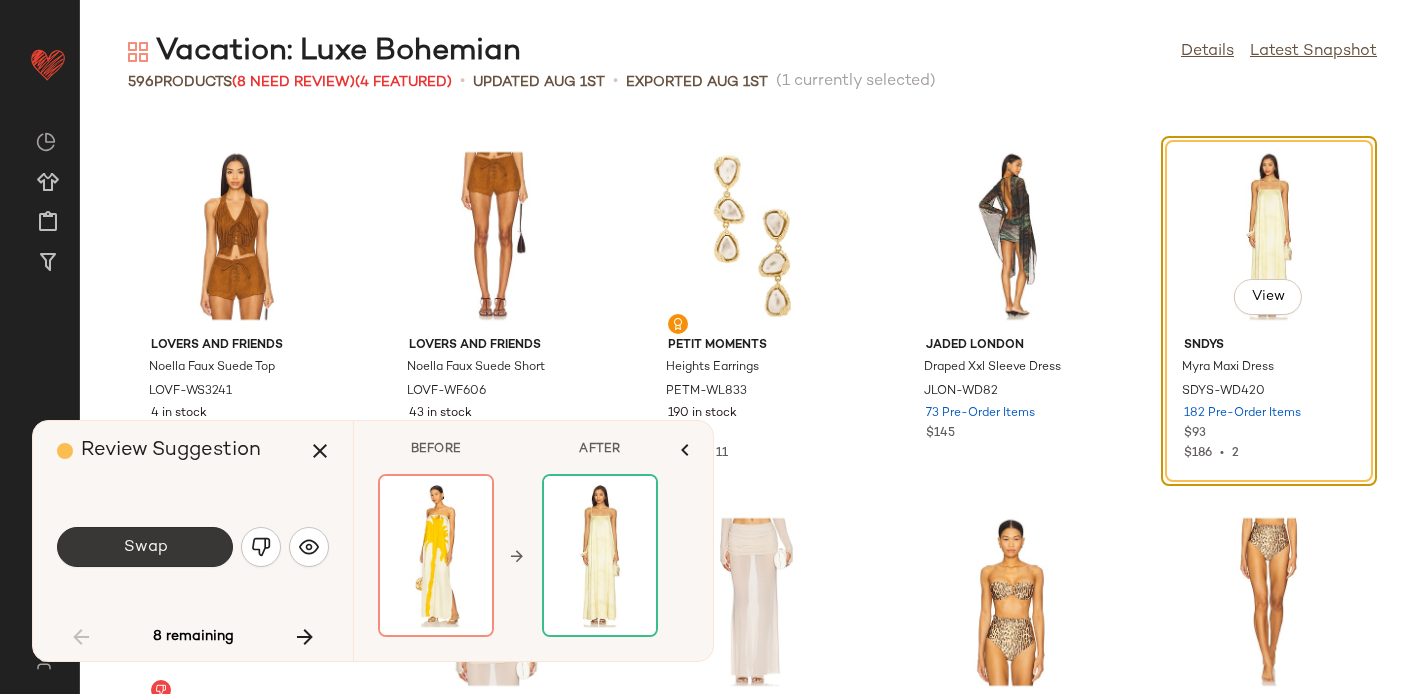click on "Swap" 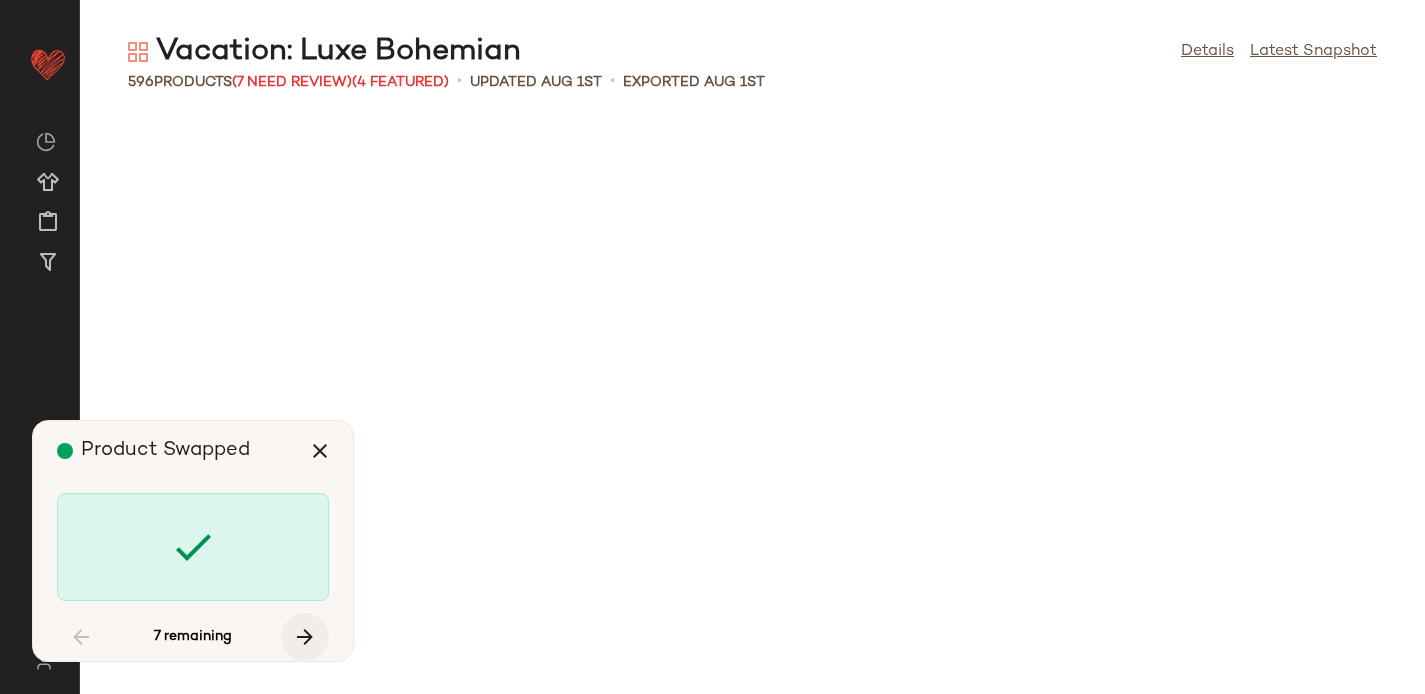 scroll, scrollTop: 9882, scrollLeft: 0, axis: vertical 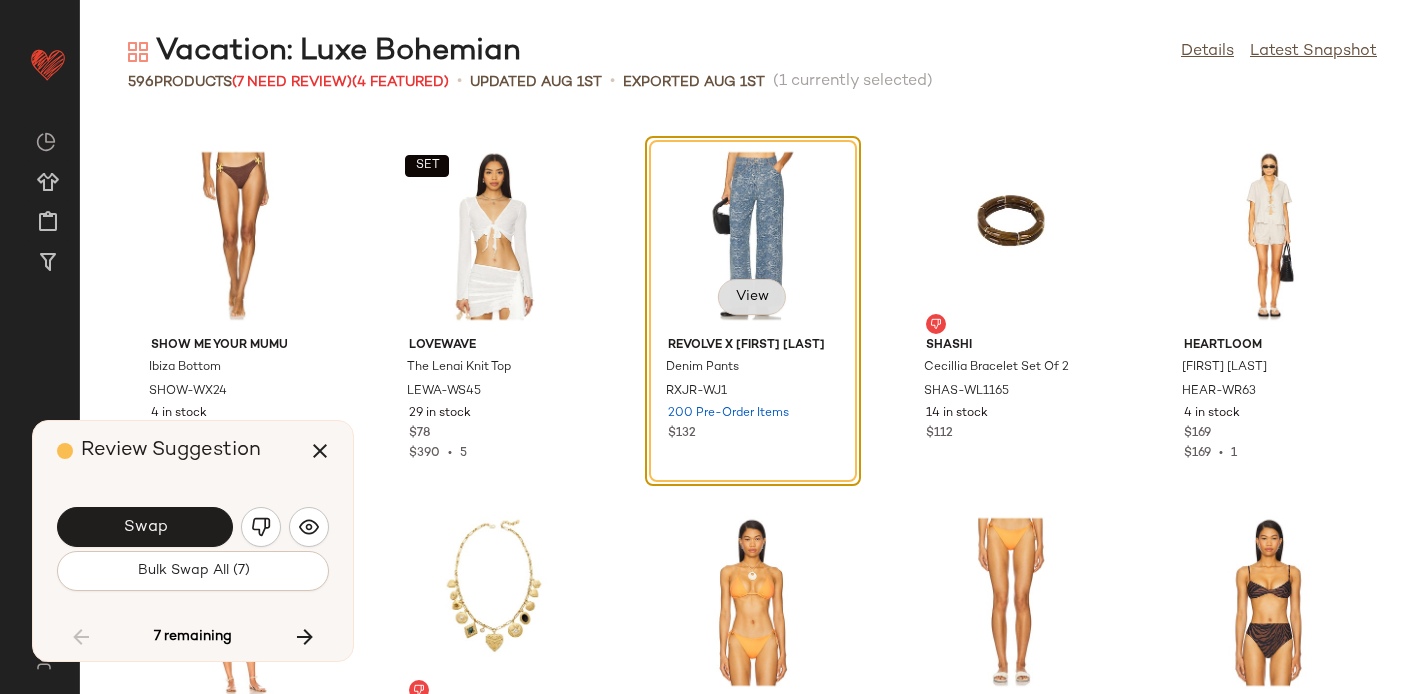 click on "View" at bounding box center [752, 297] 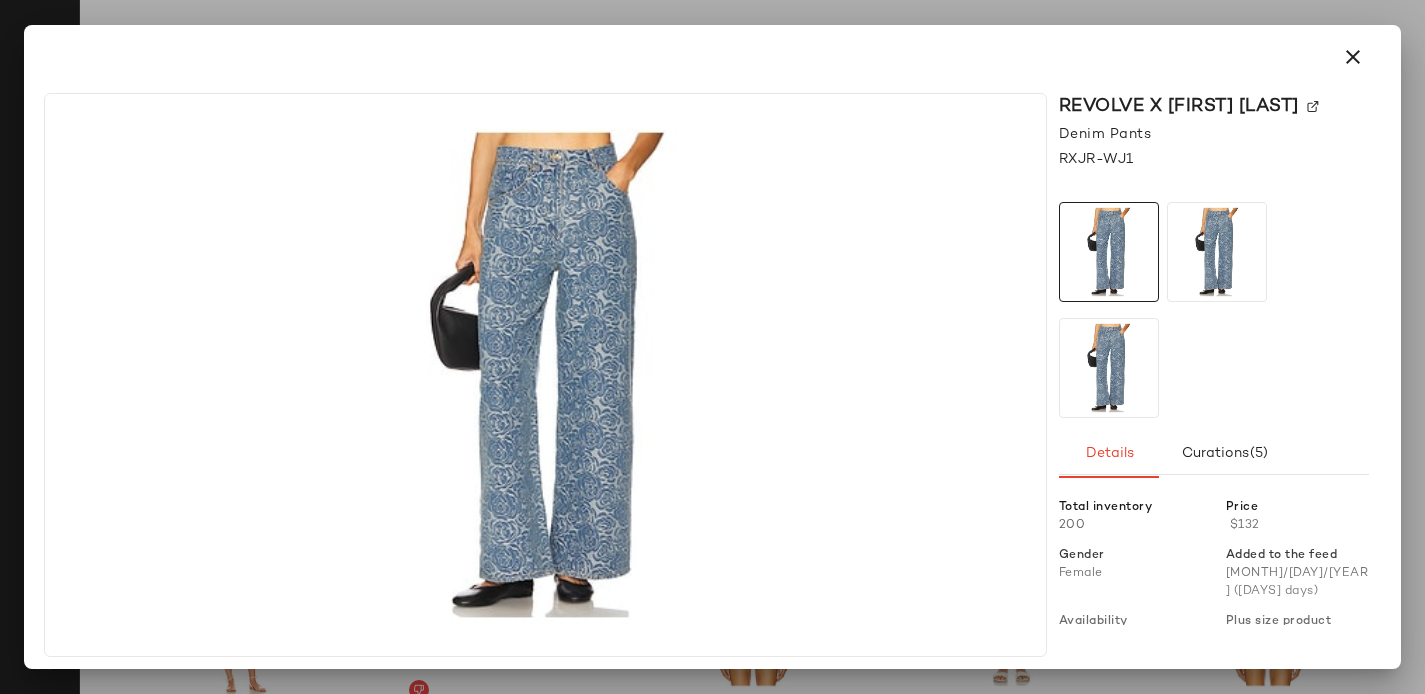 click 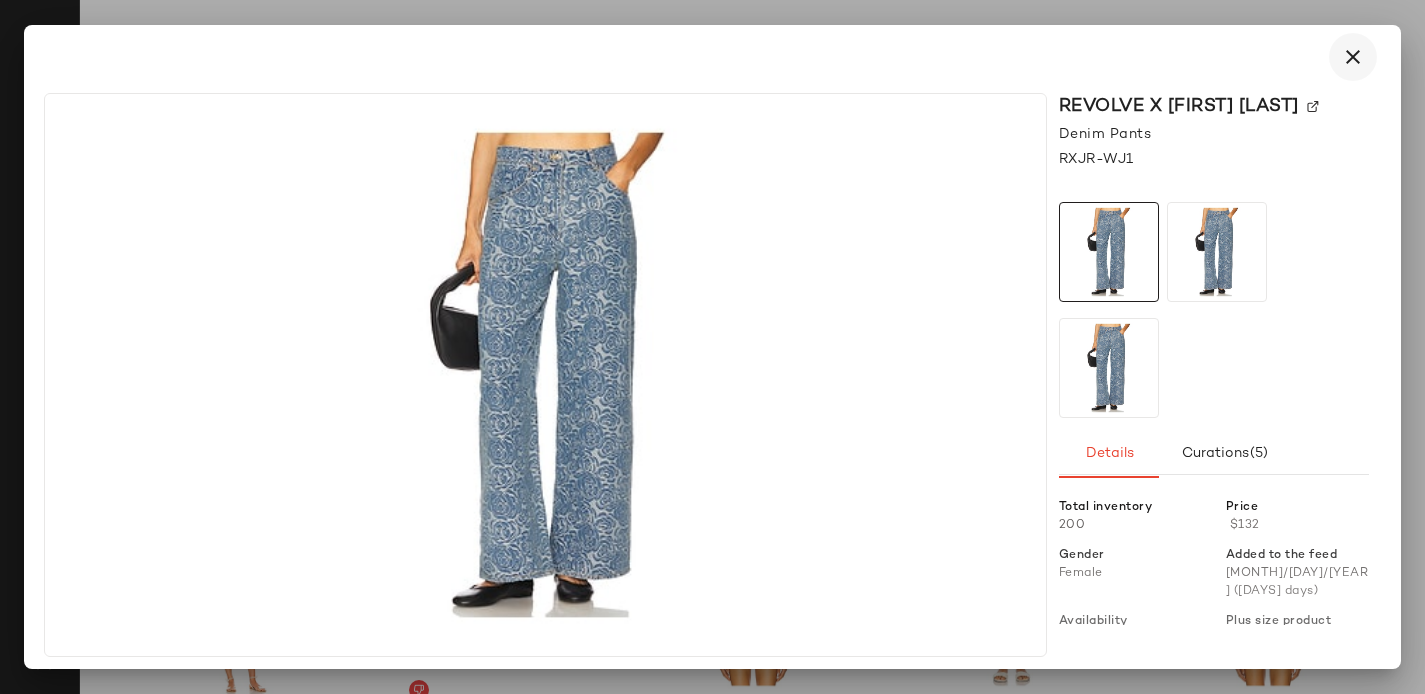 click at bounding box center (1353, 57) 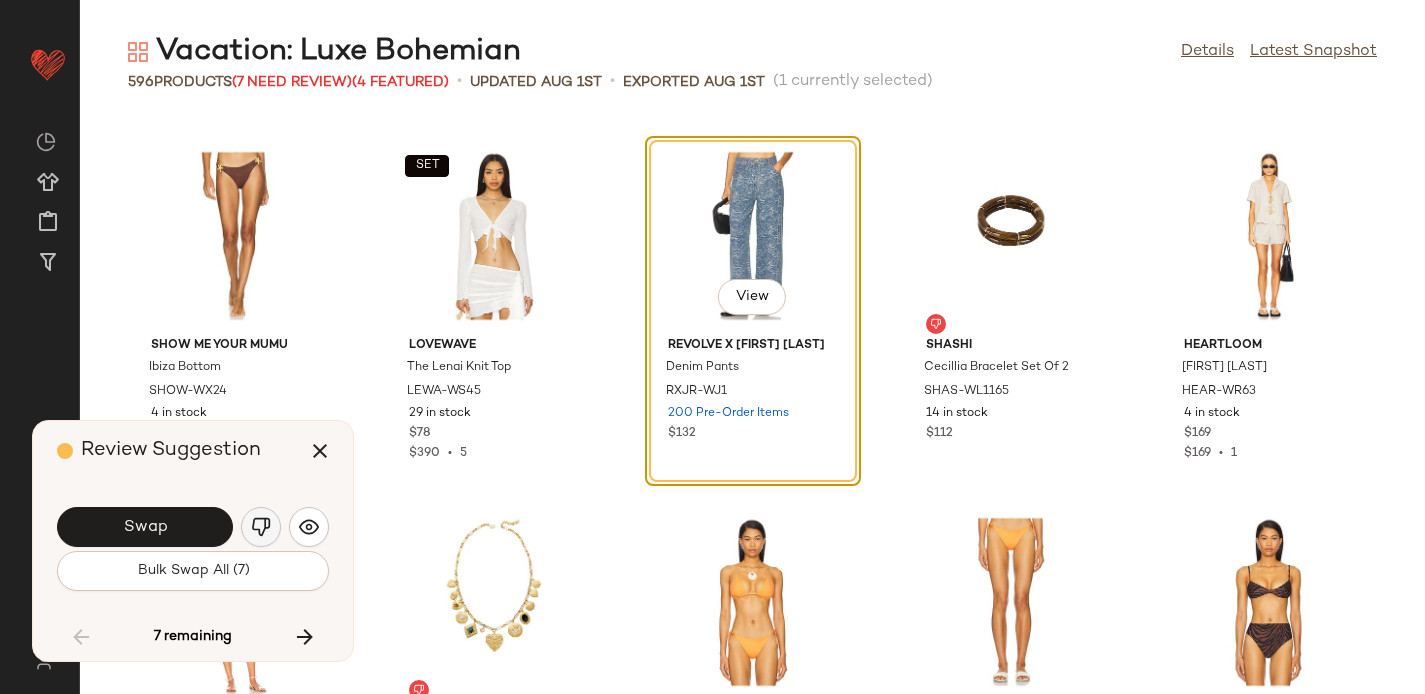 click 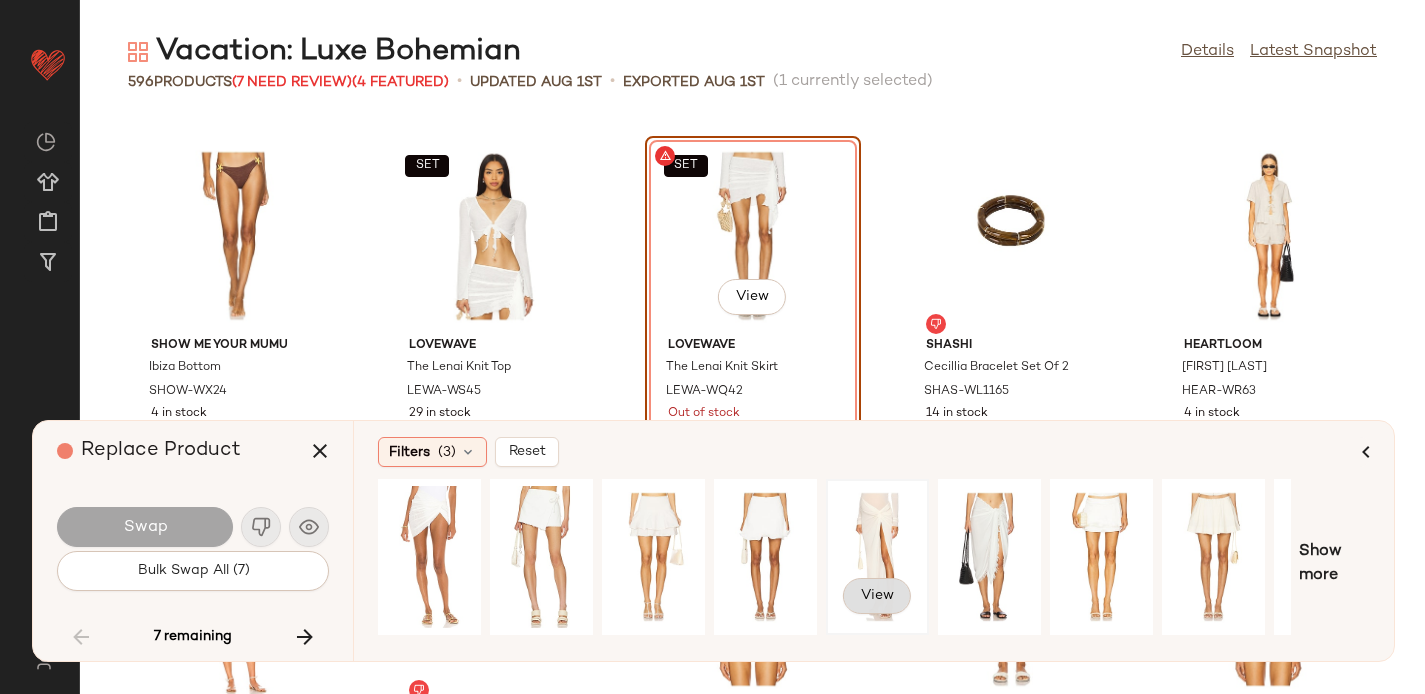click on "View" at bounding box center [877, 596] 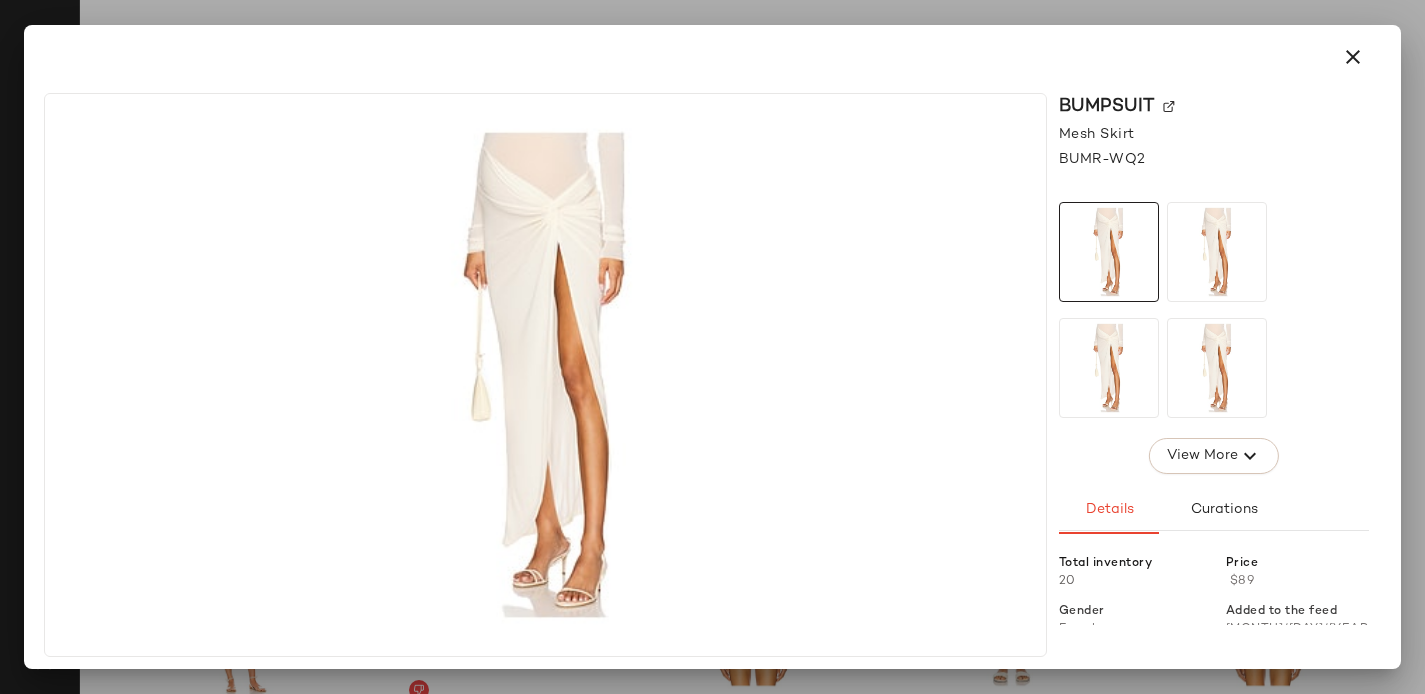 click on "BUMPSUIT" at bounding box center (1107, 106) 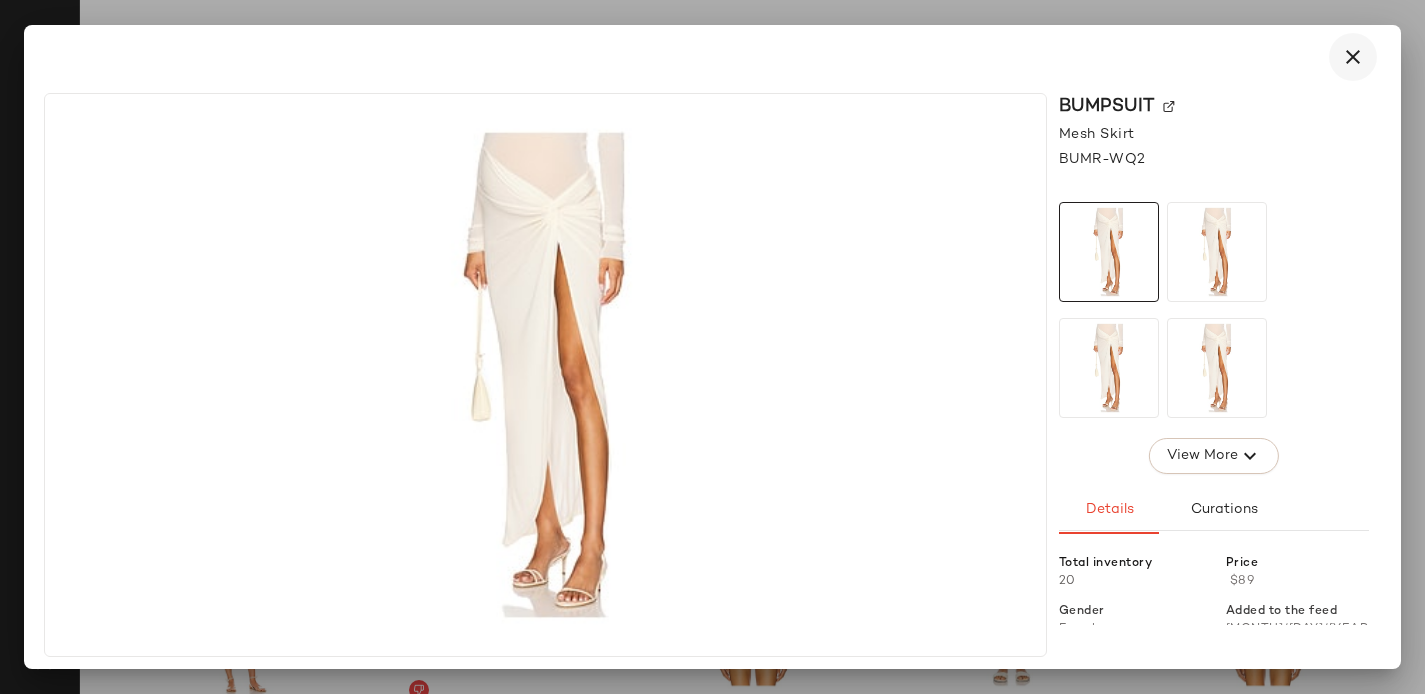 click at bounding box center [1353, 57] 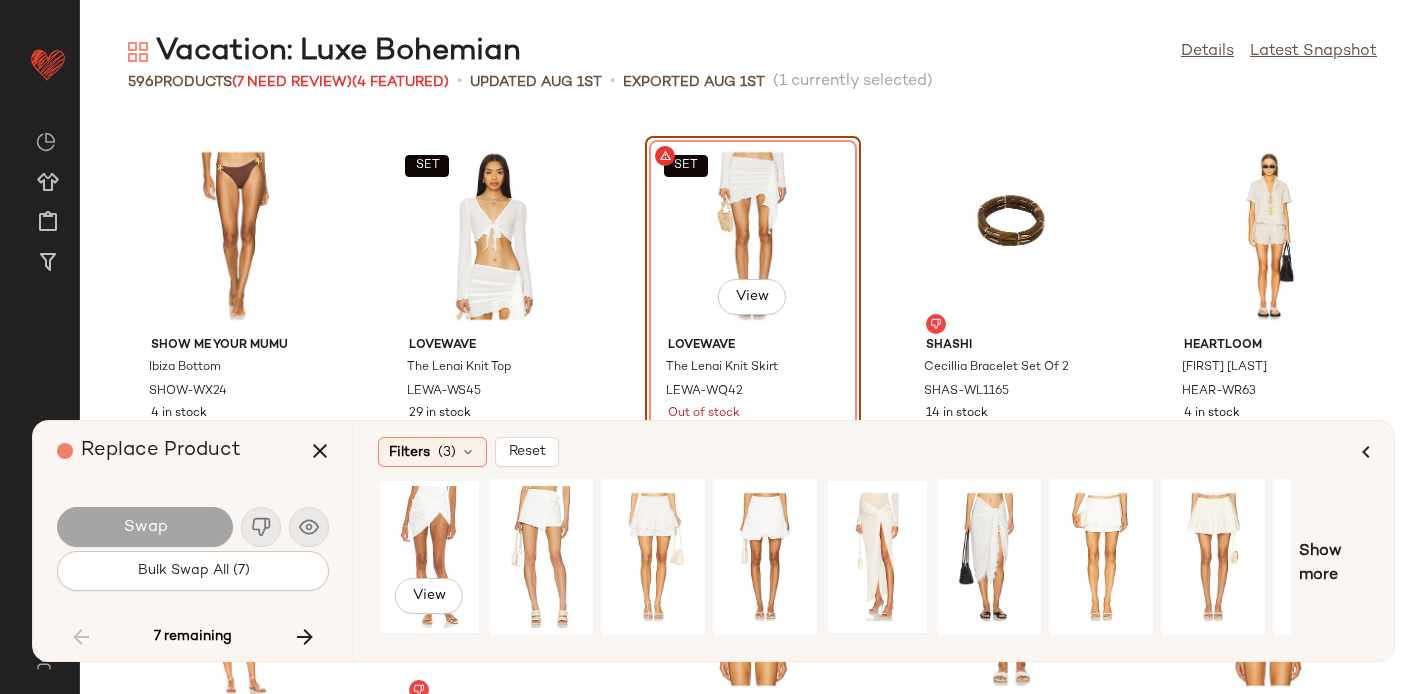 click on "View" 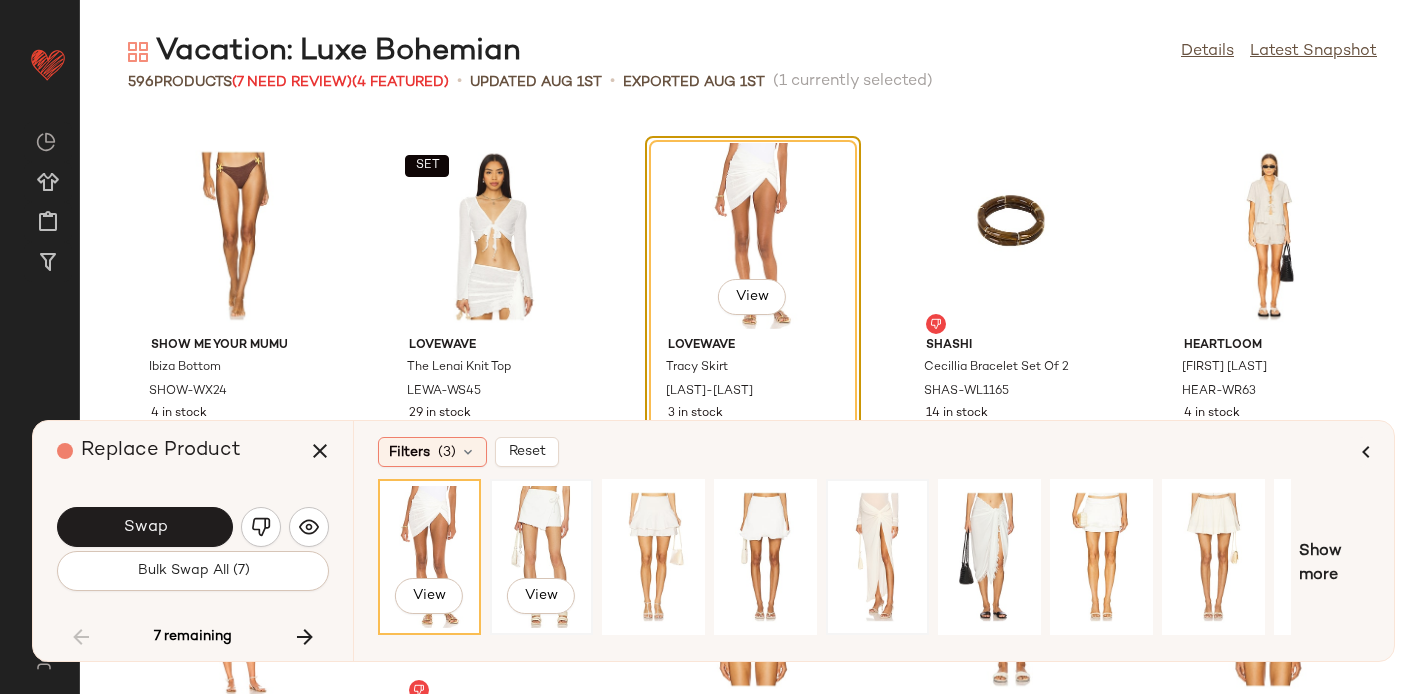 click on "View" 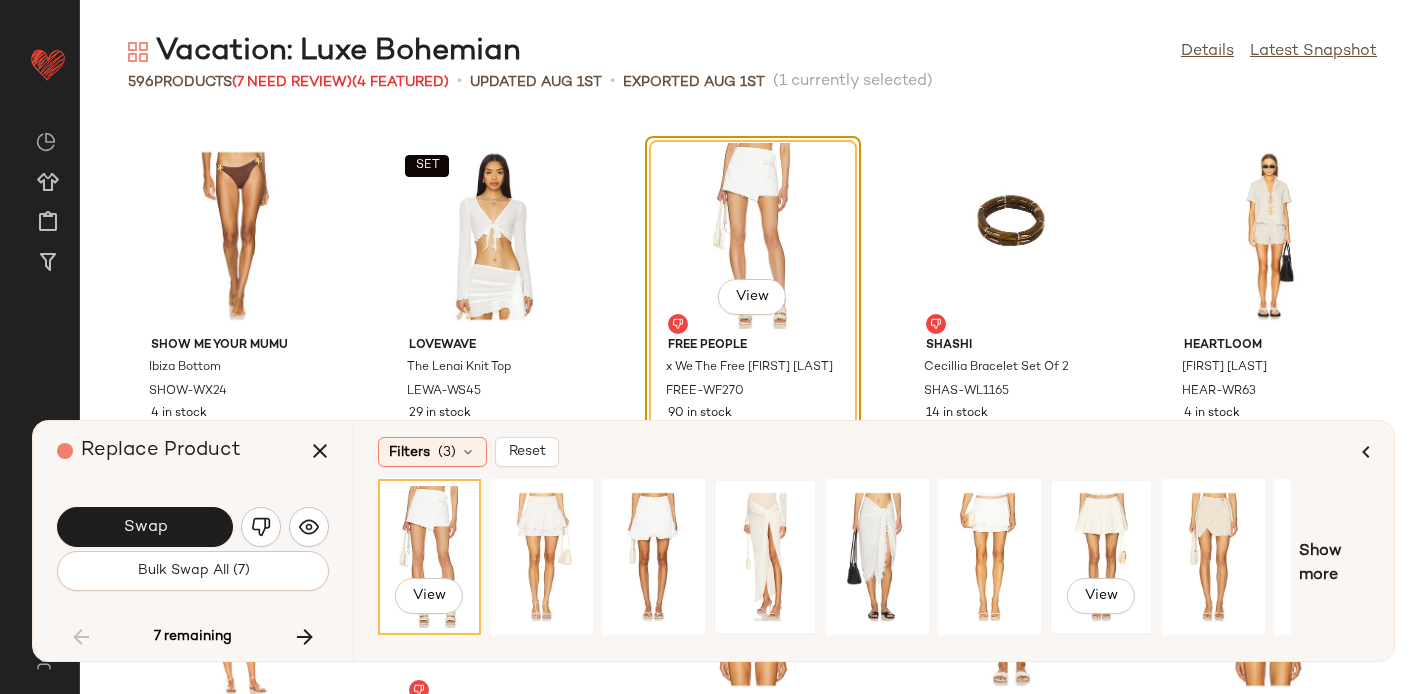 scroll, scrollTop: 0, scrollLeft: 196, axis: horizontal 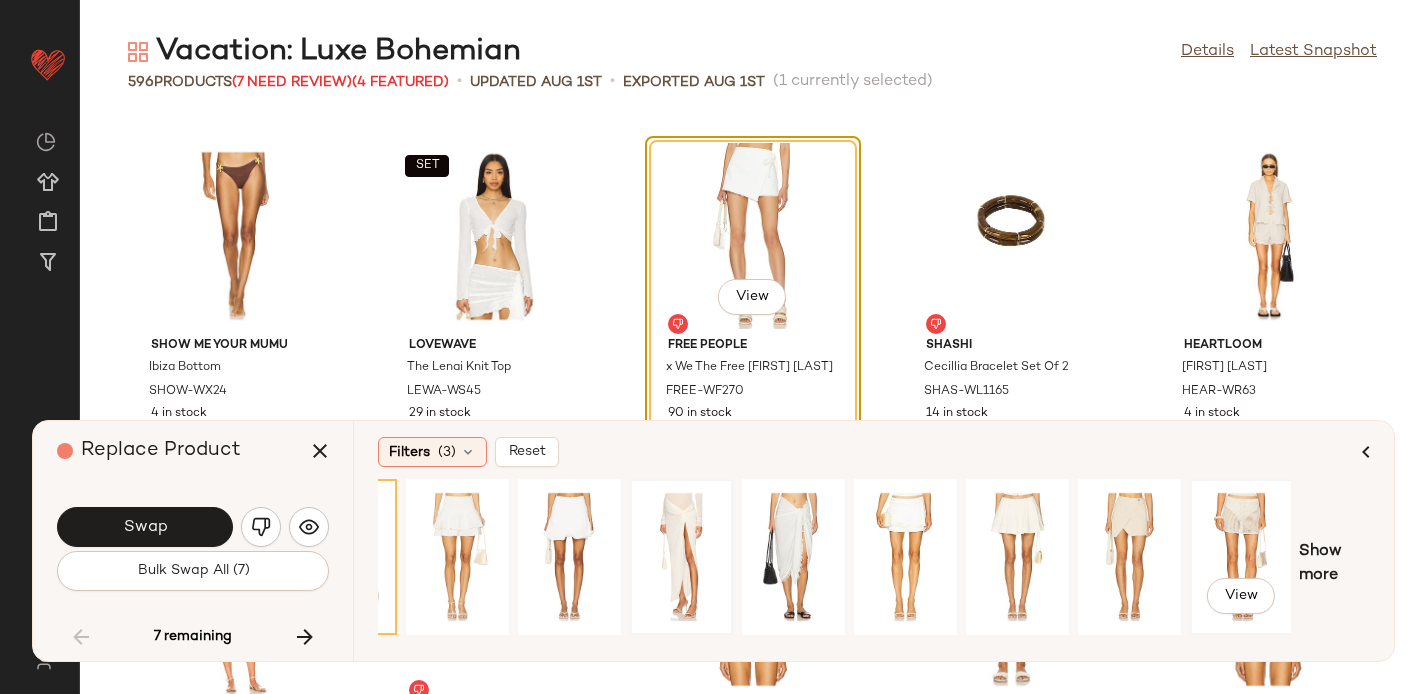 click on "View" 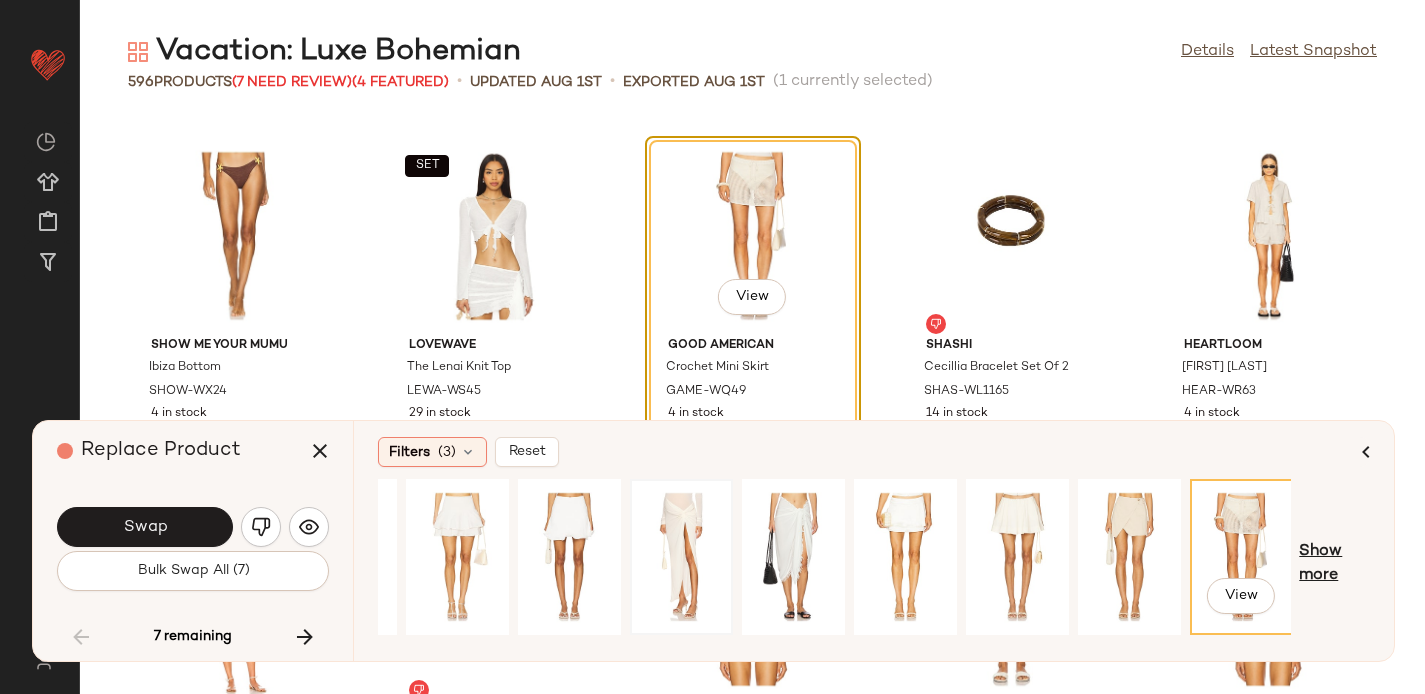 click on "Show more" at bounding box center [1334, 564] 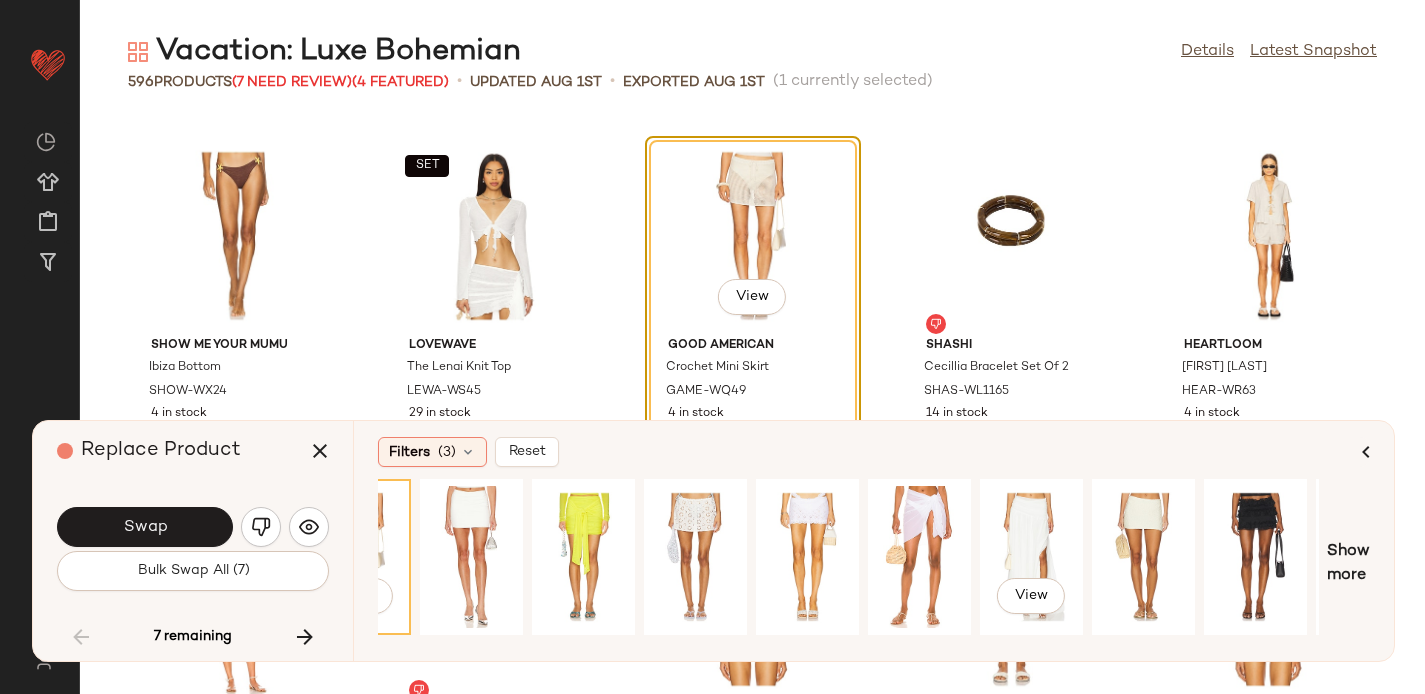 scroll, scrollTop: 0, scrollLeft: 1083, axis: horizontal 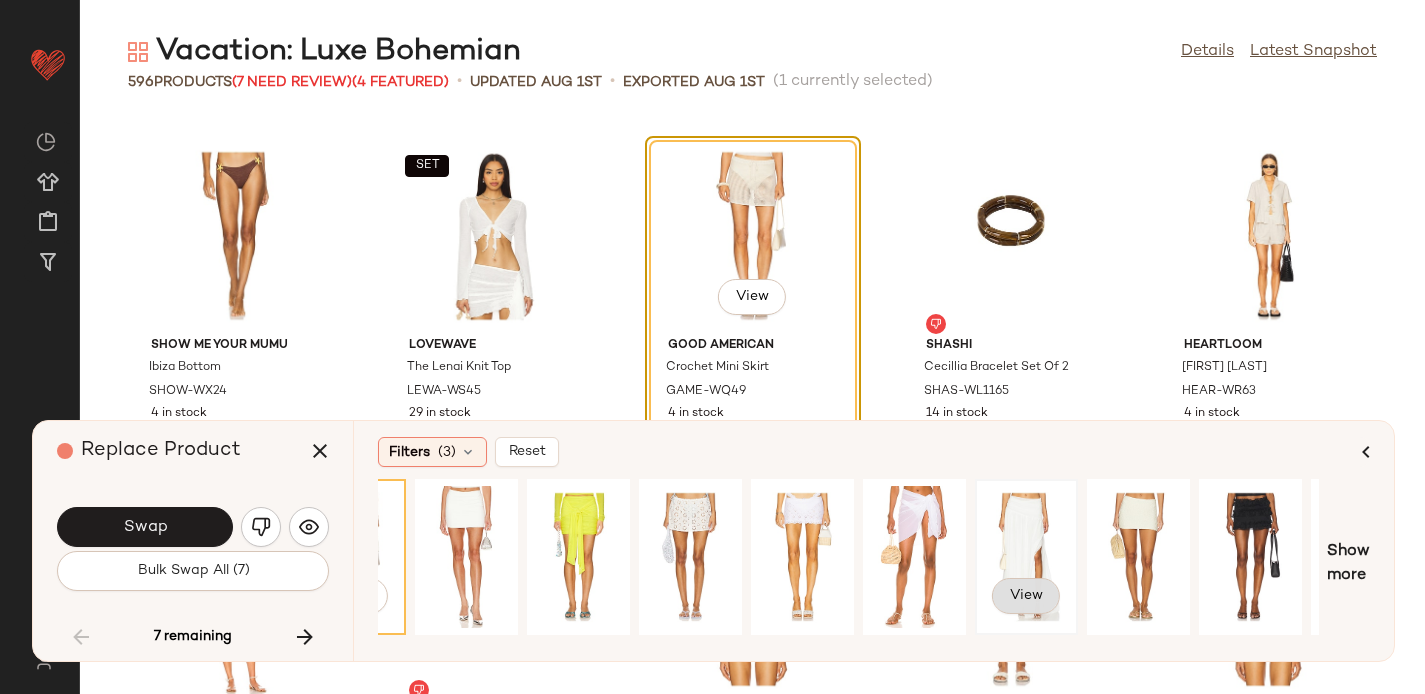 click on "View" at bounding box center [1026, 596] 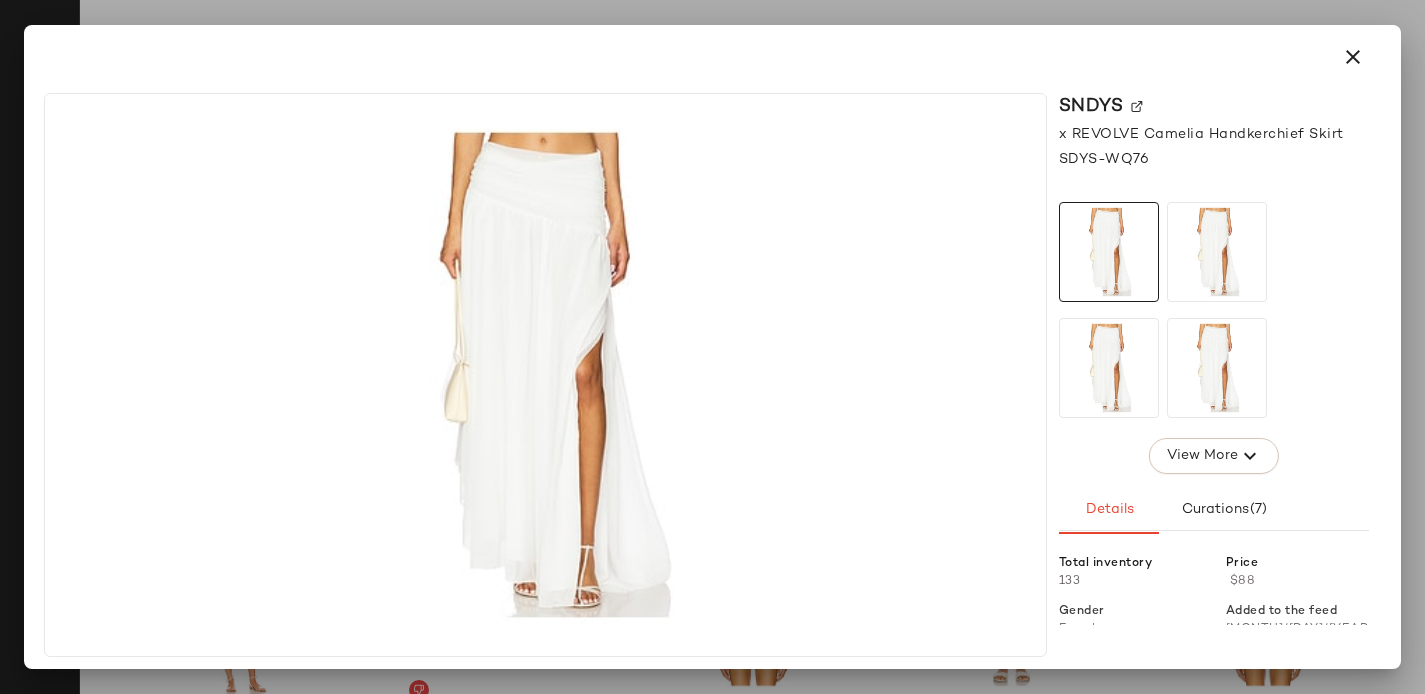 click 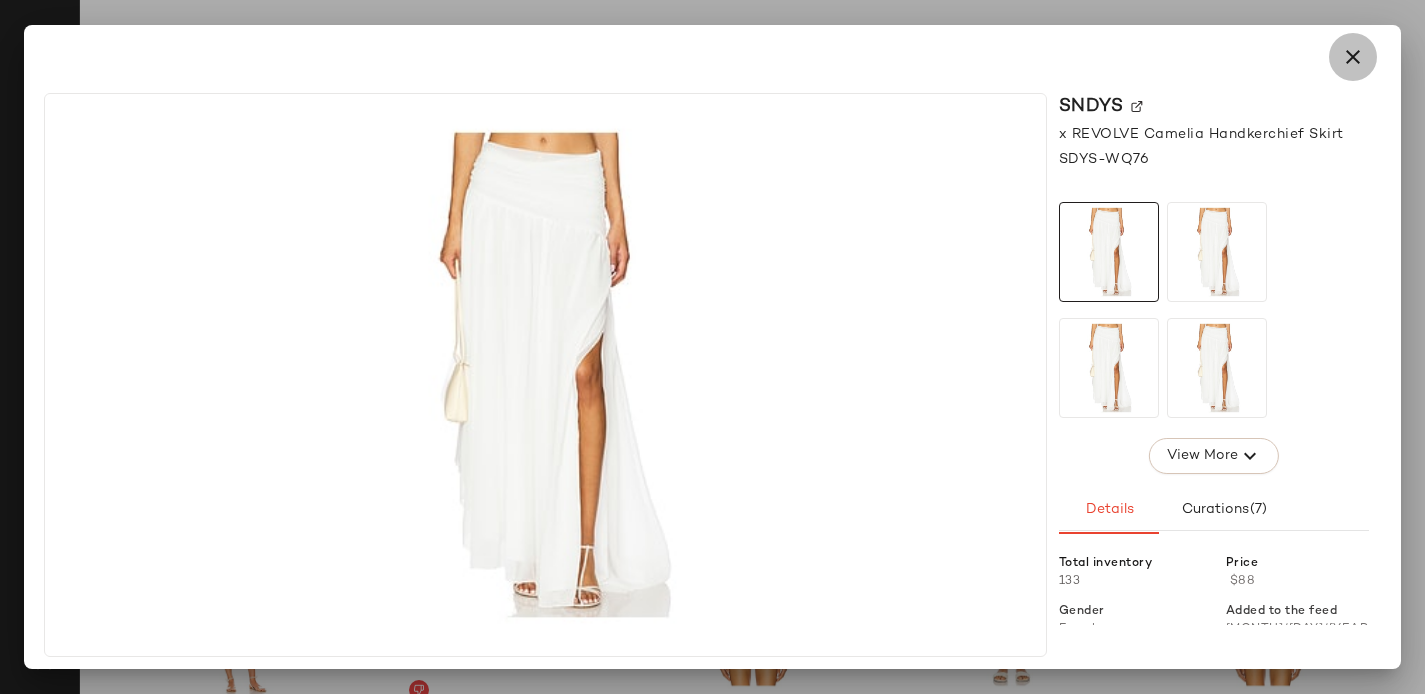 click at bounding box center [1353, 57] 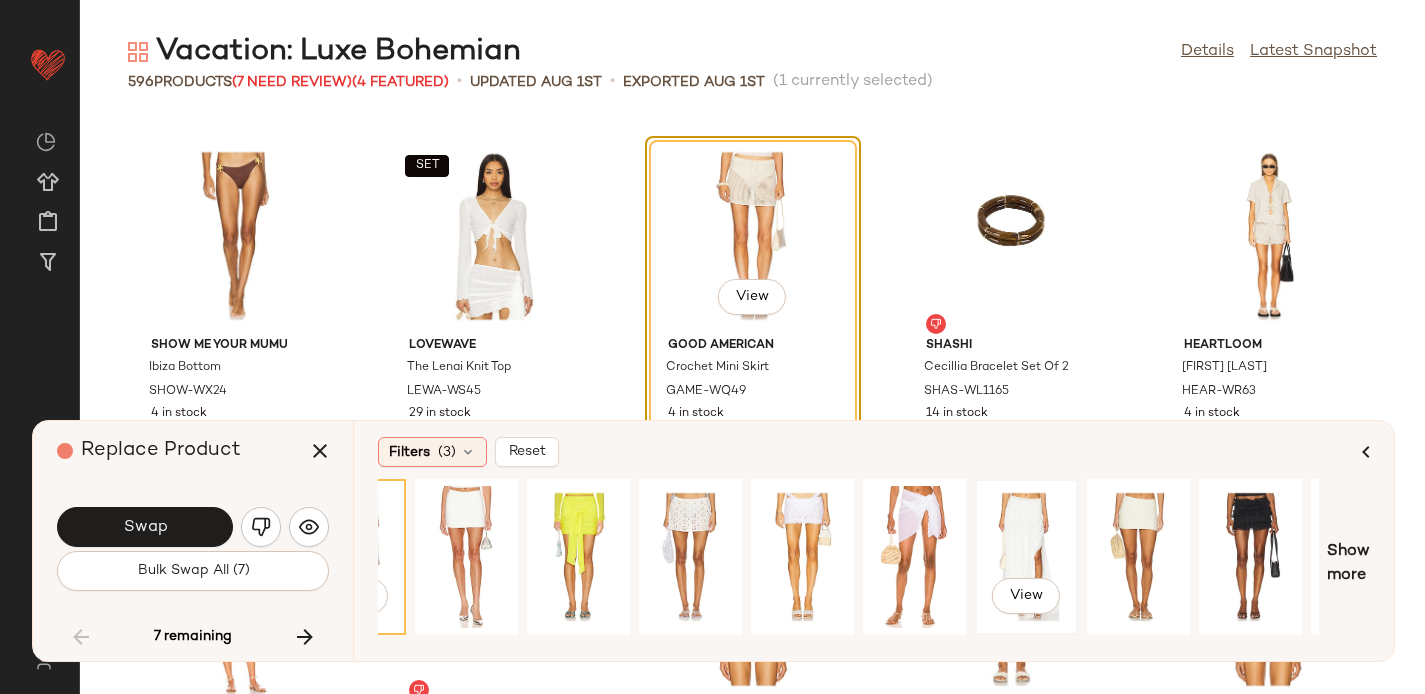 click on "View" 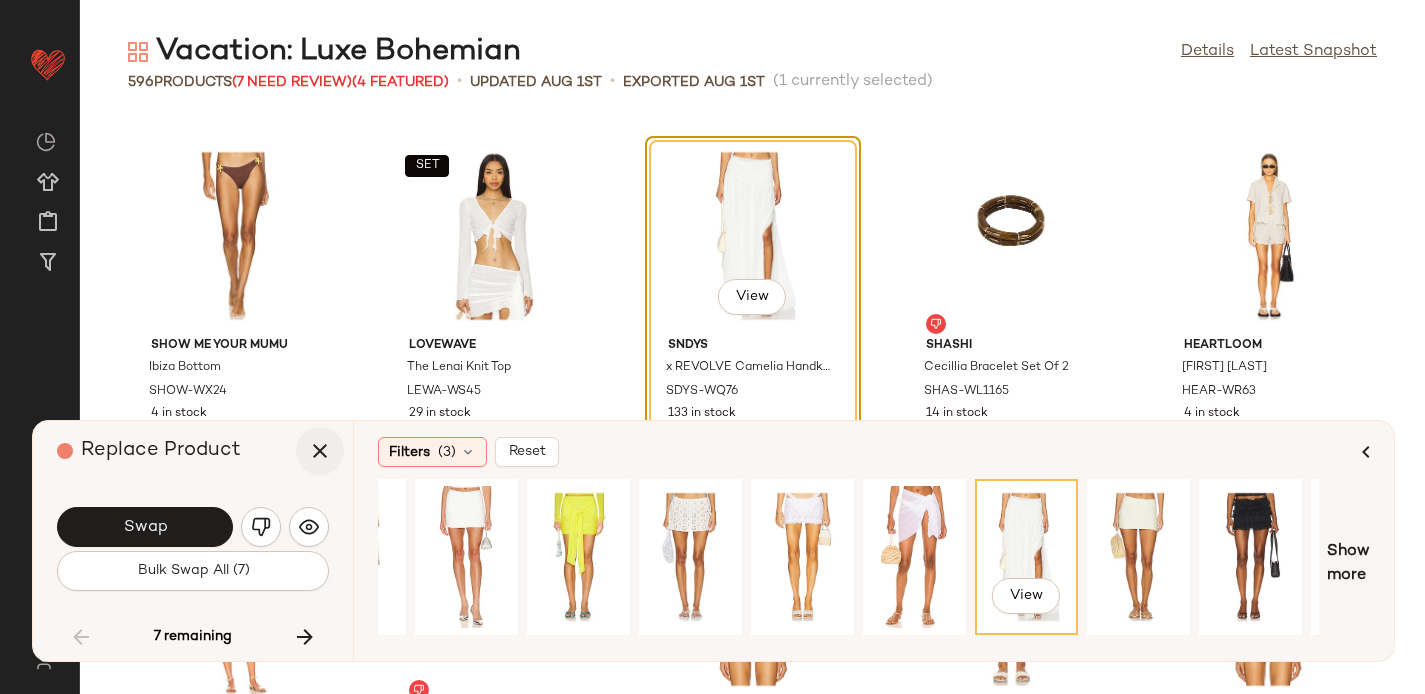 click at bounding box center [320, 451] 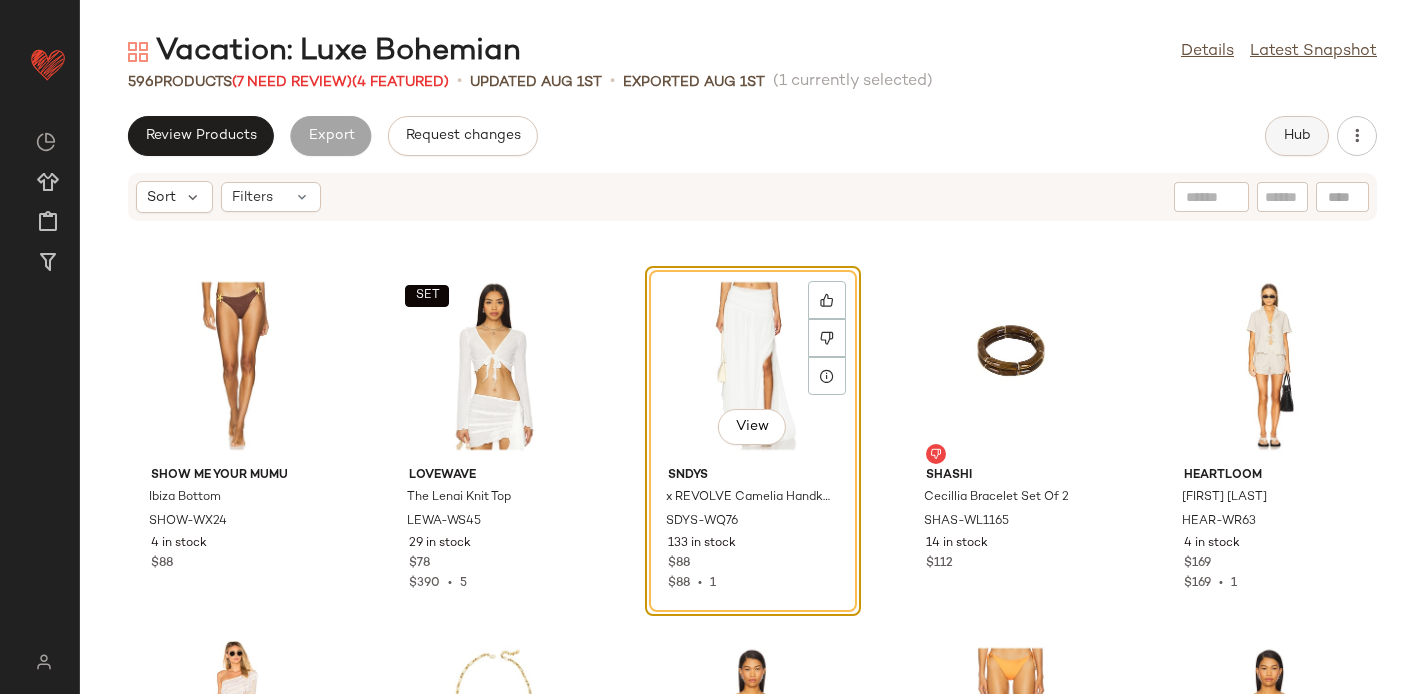 click on "Hub" at bounding box center [1297, 136] 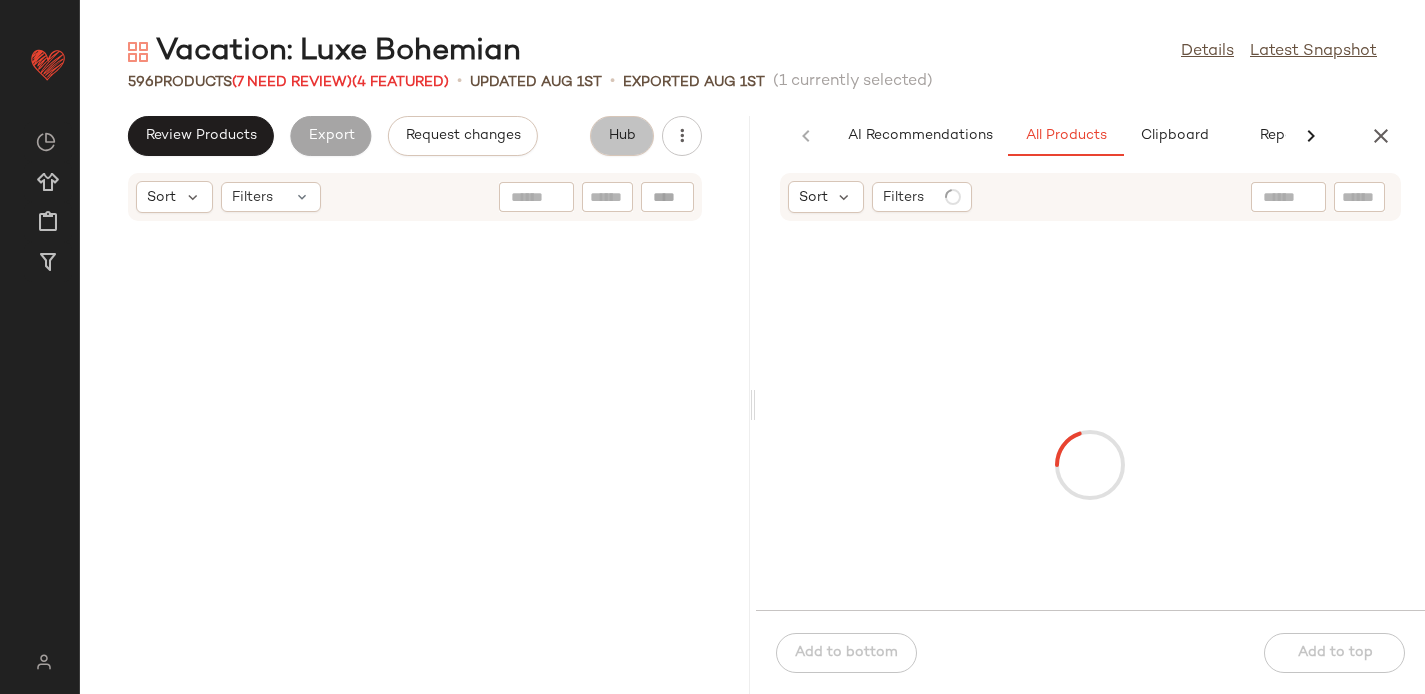 scroll, scrollTop: 0, scrollLeft: 54, axis: horizontal 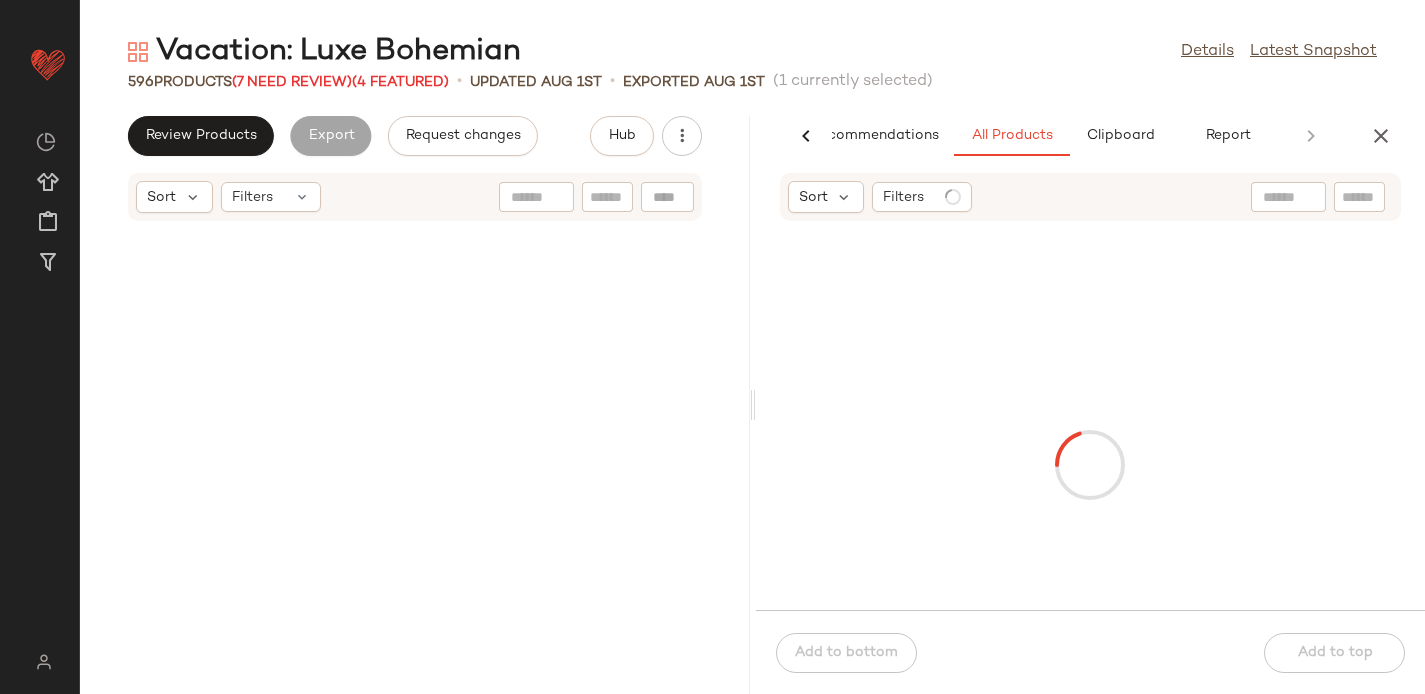 click 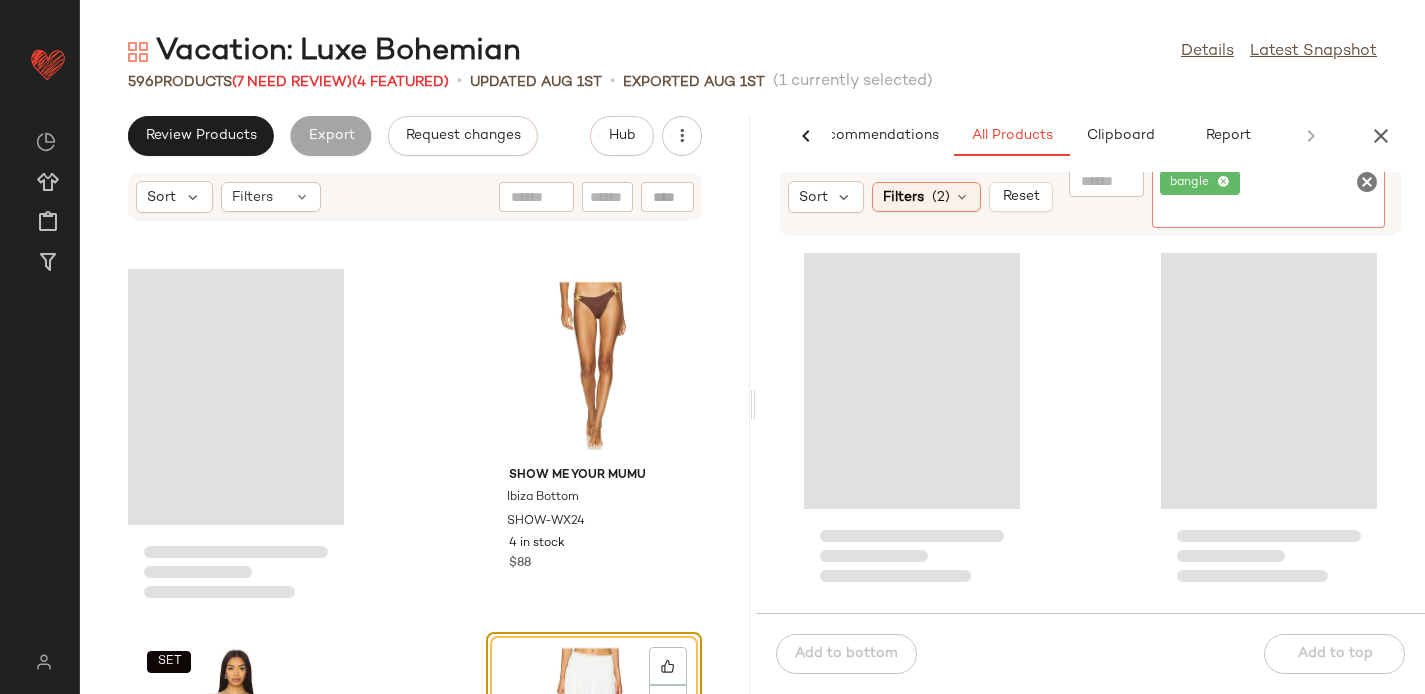 paste on "**********" 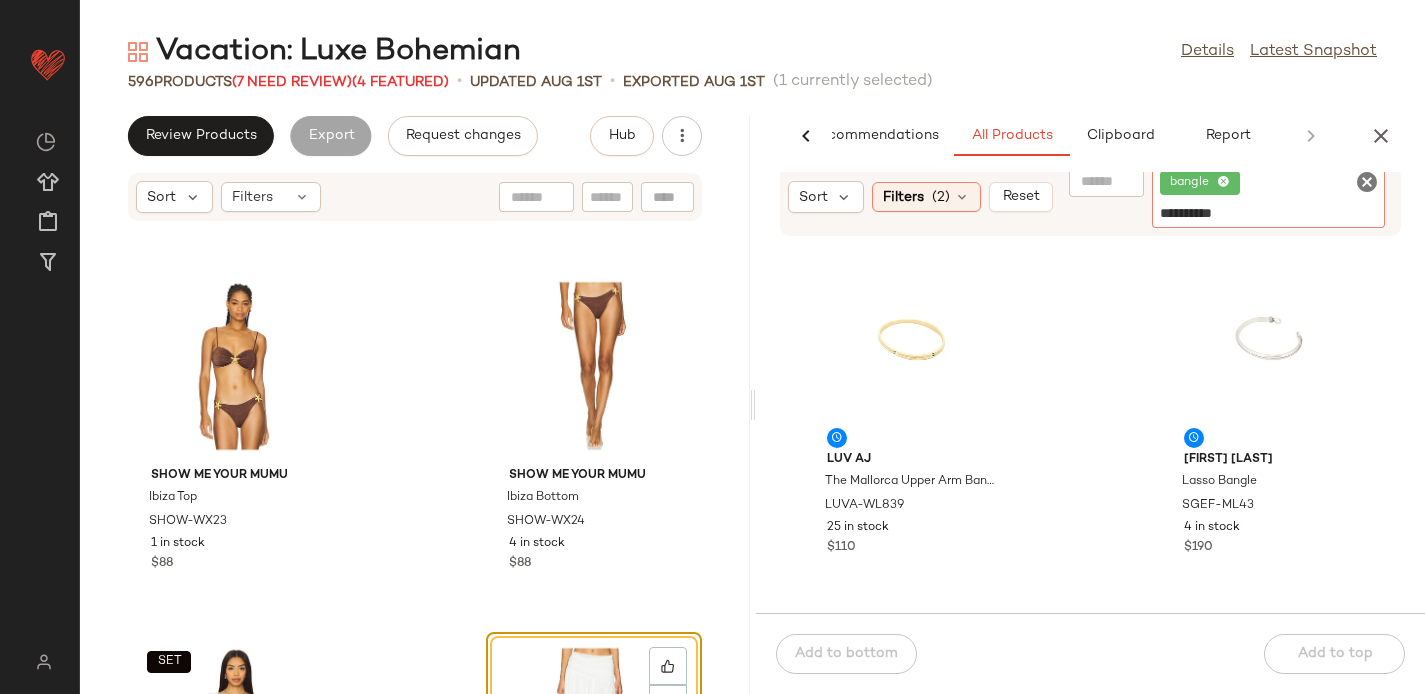 click 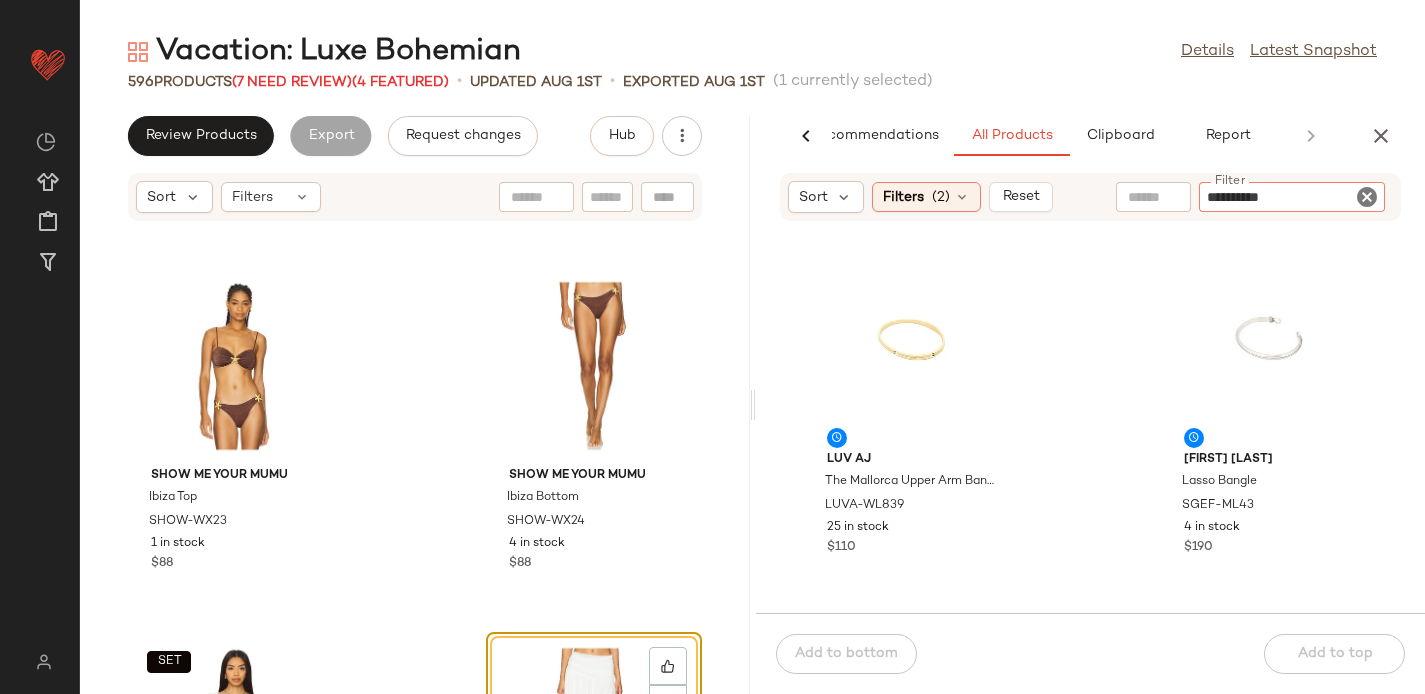 type 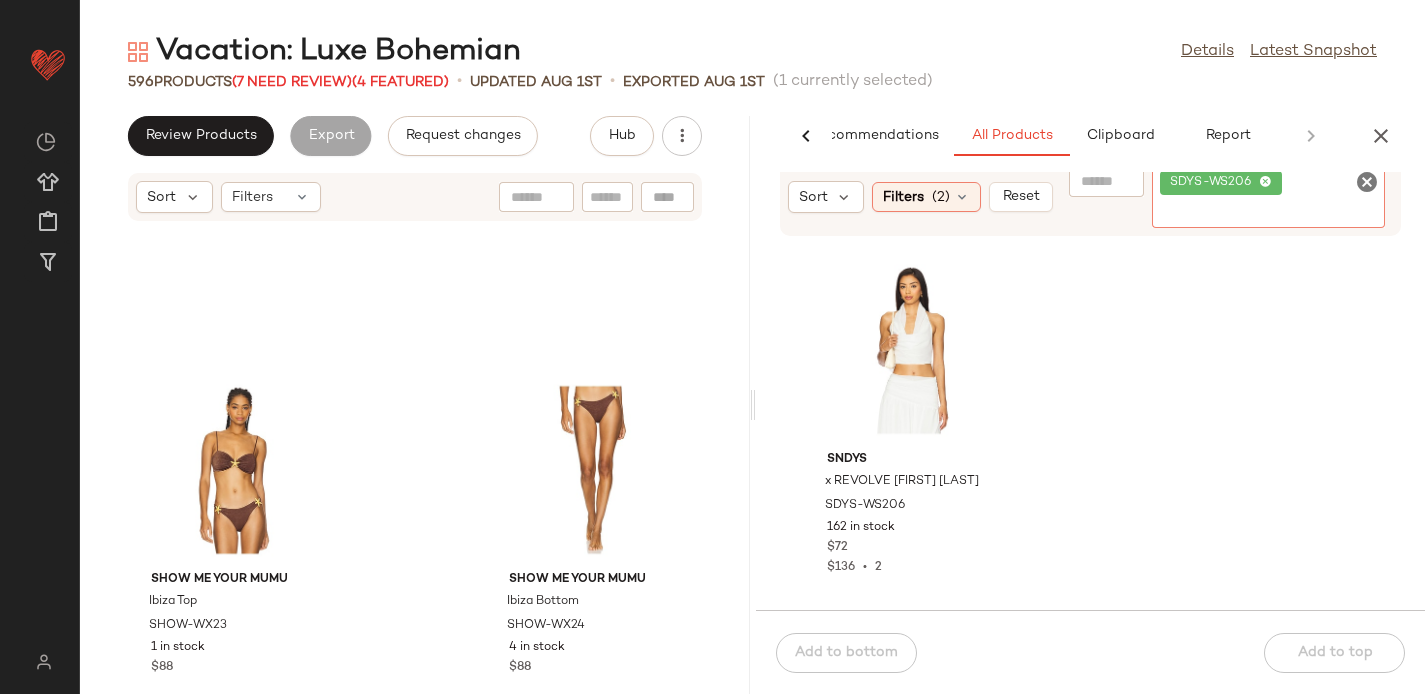 scroll, scrollTop: 24410, scrollLeft: 0, axis: vertical 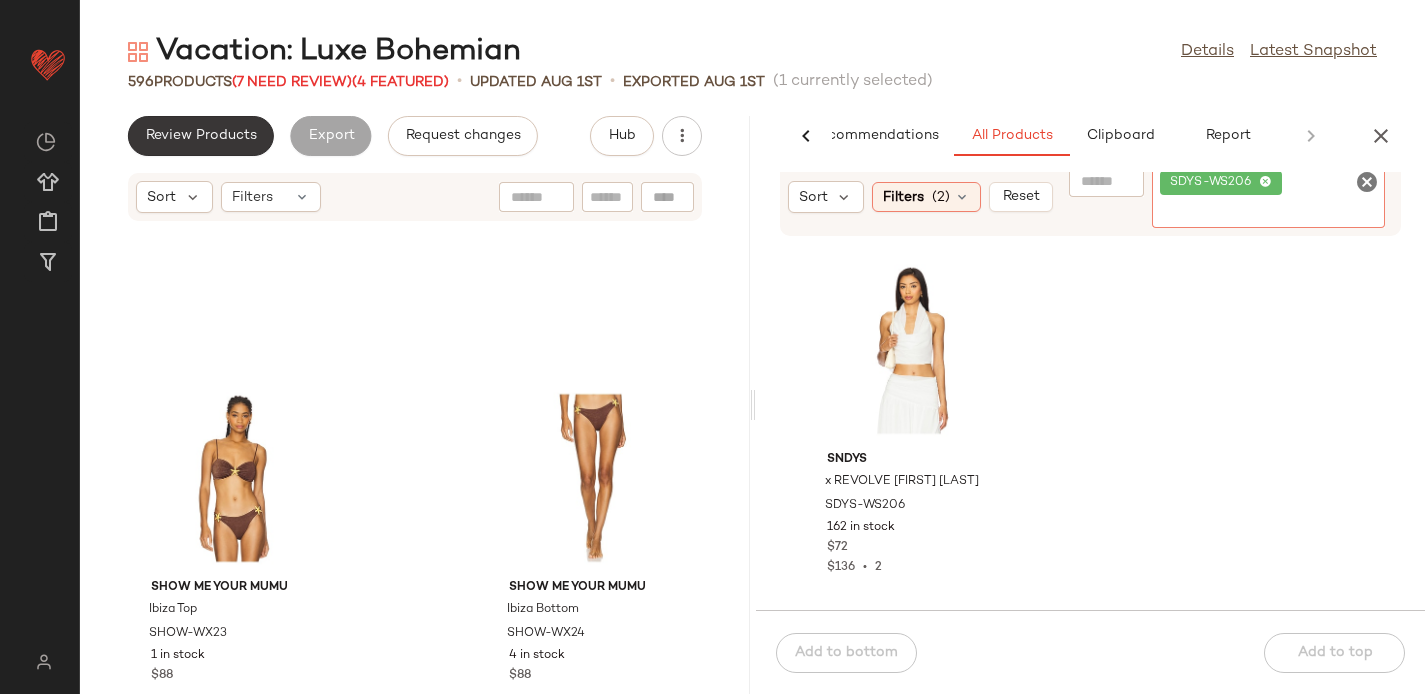 click on "Review Products" 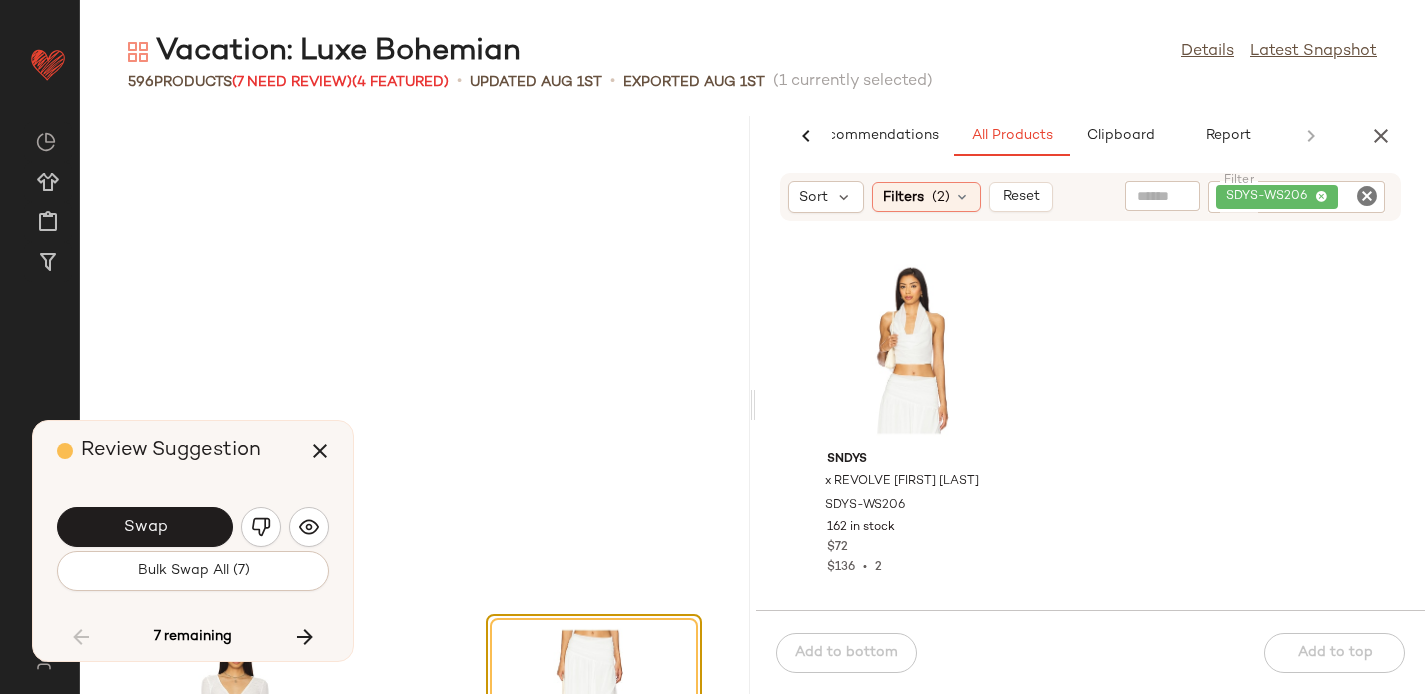 scroll, scrollTop: 24888, scrollLeft: 0, axis: vertical 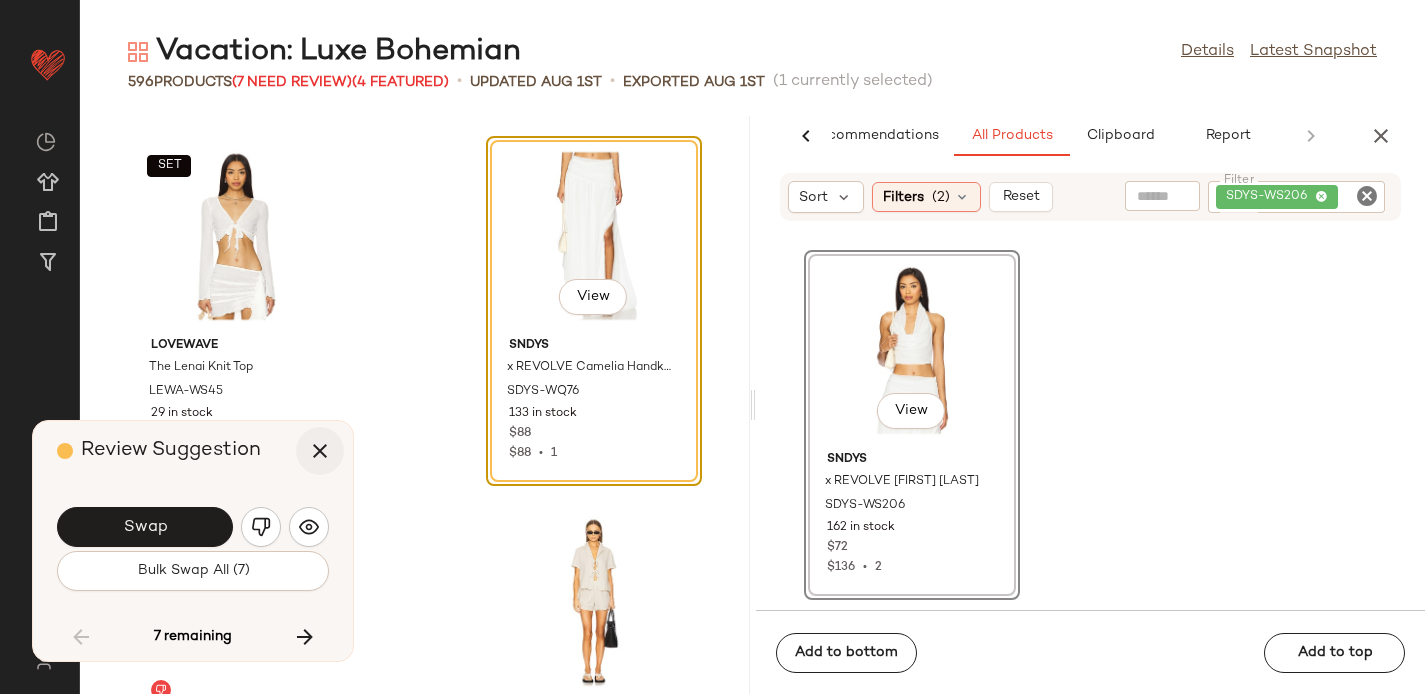 click at bounding box center (320, 451) 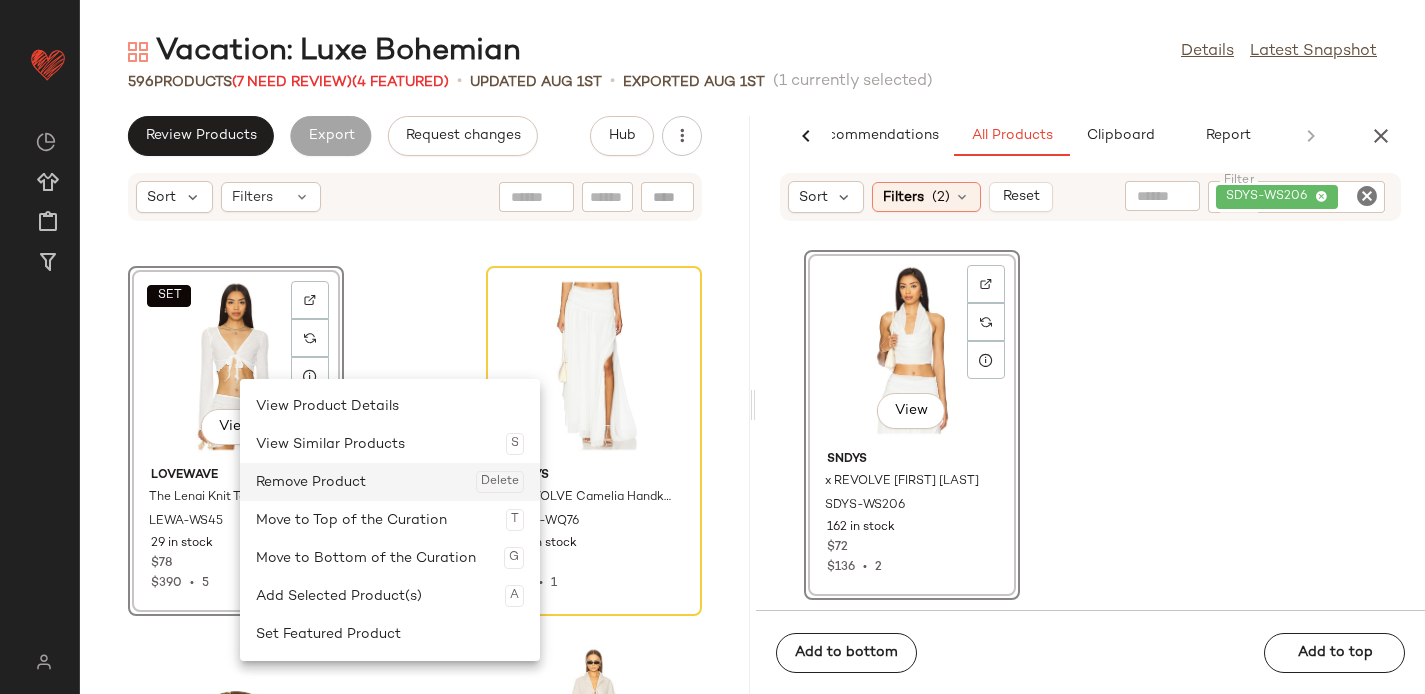 click on "Remove Product  Delete" 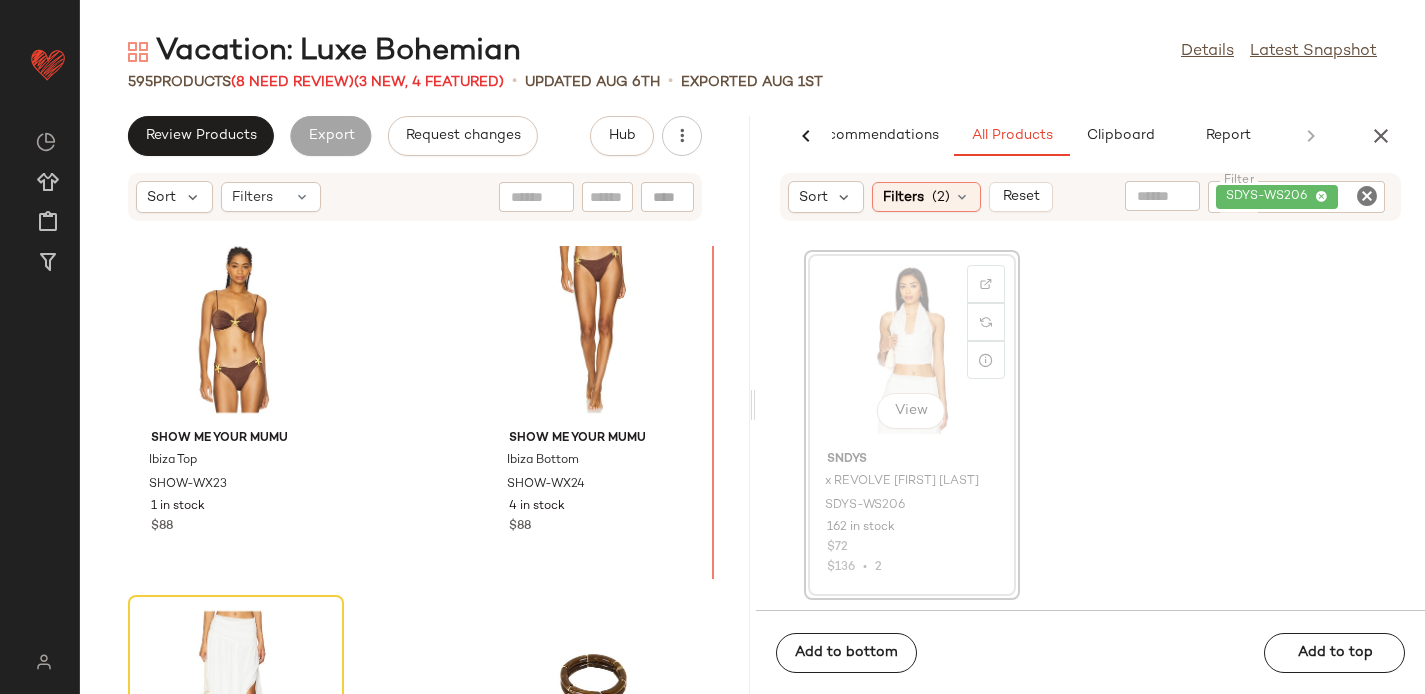 scroll, scrollTop: 24549, scrollLeft: 0, axis: vertical 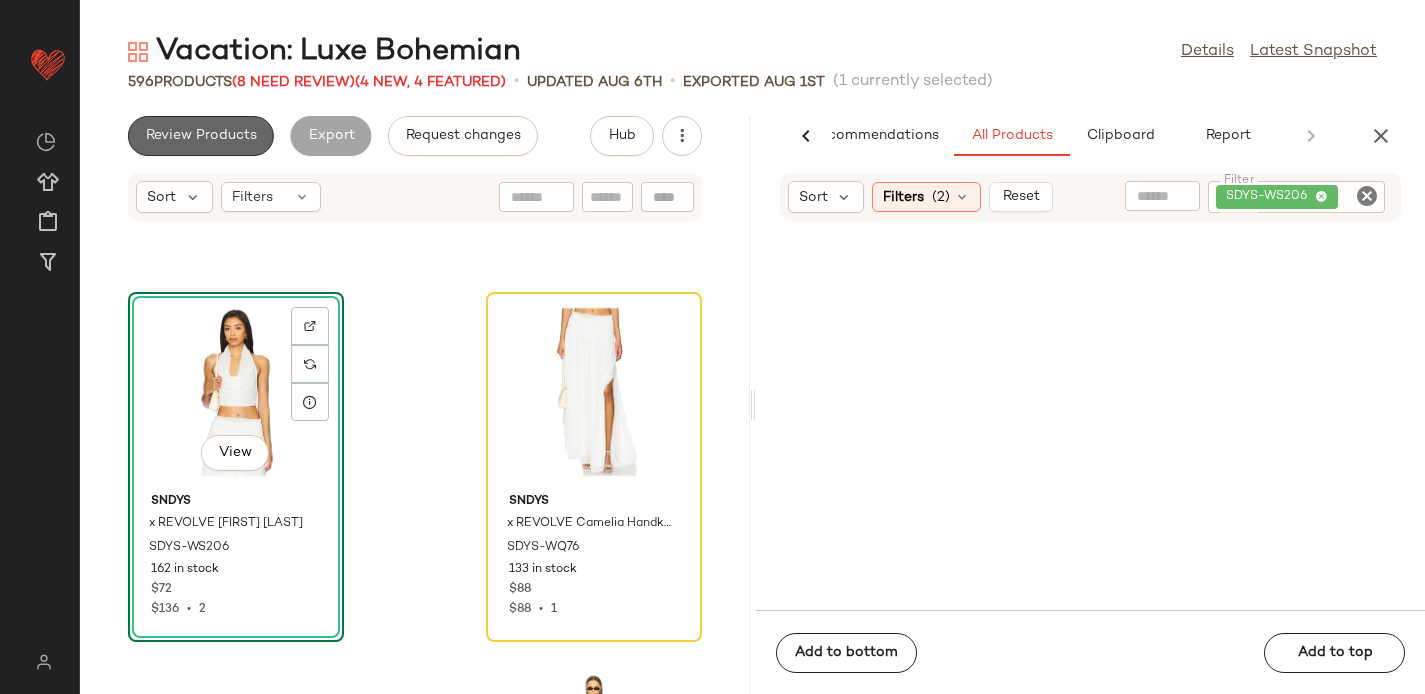 click on "Review Products" at bounding box center (201, 136) 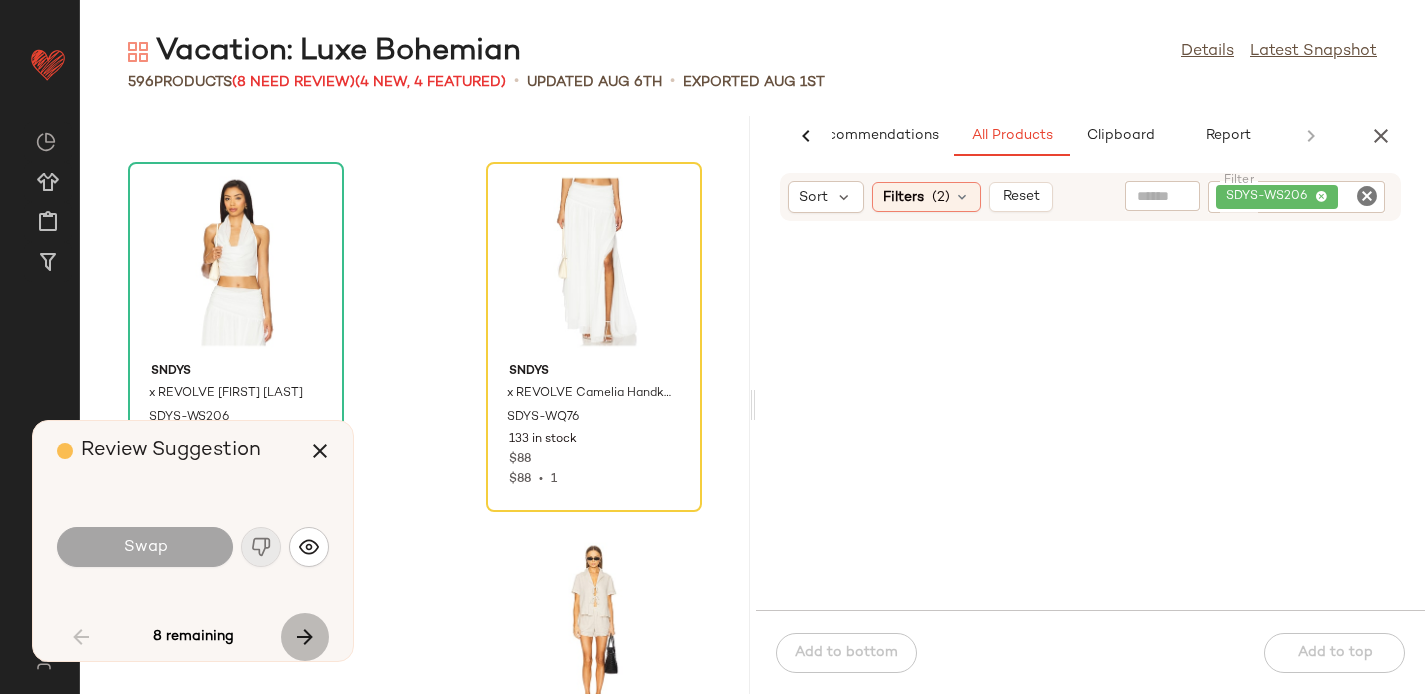 click at bounding box center [305, 637] 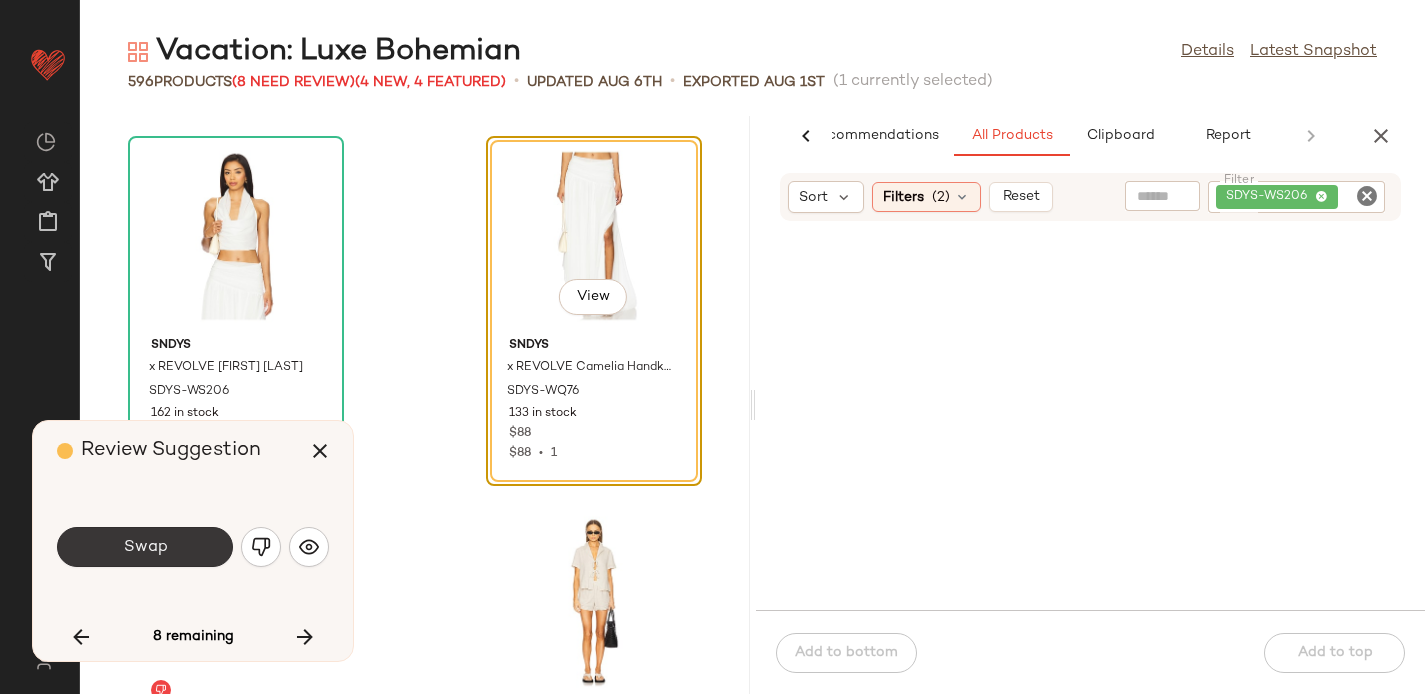 click on "Swap" at bounding box center (145, 547) 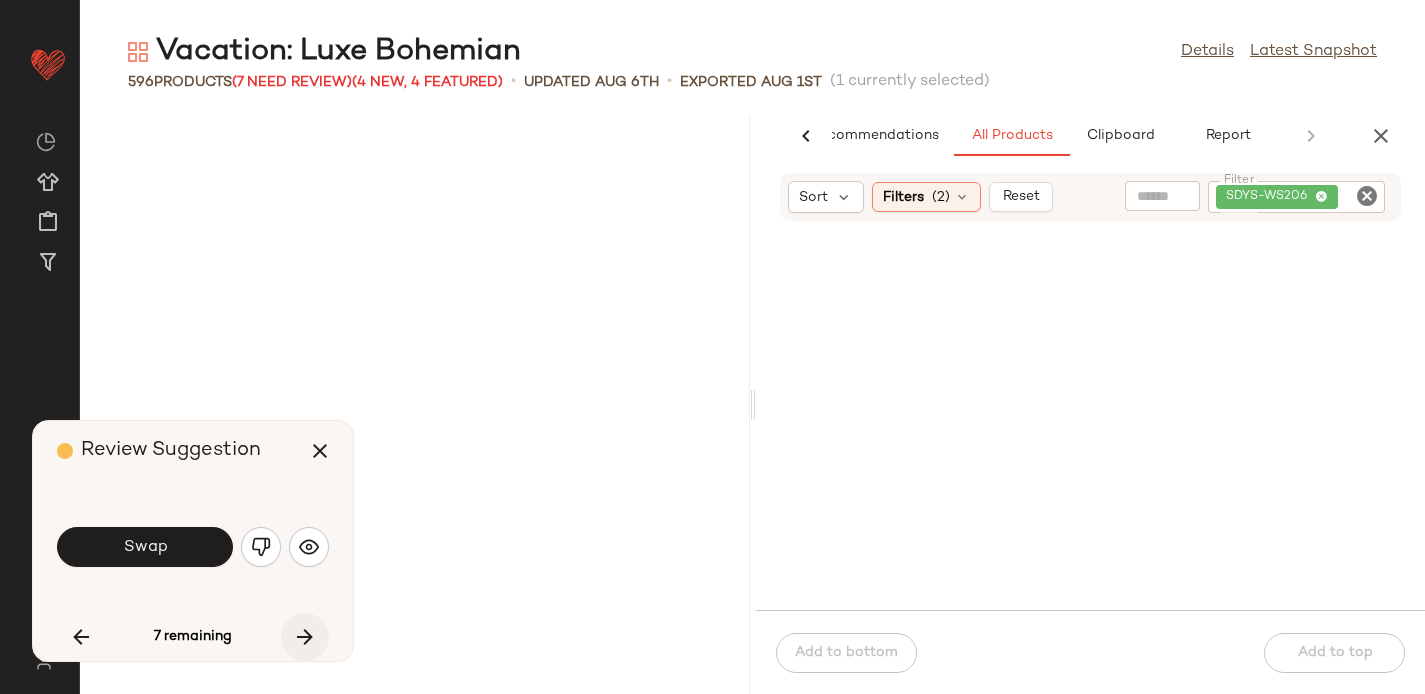 scroll, scrollTop: 26718, scrollLeft: 0, axis: vertical 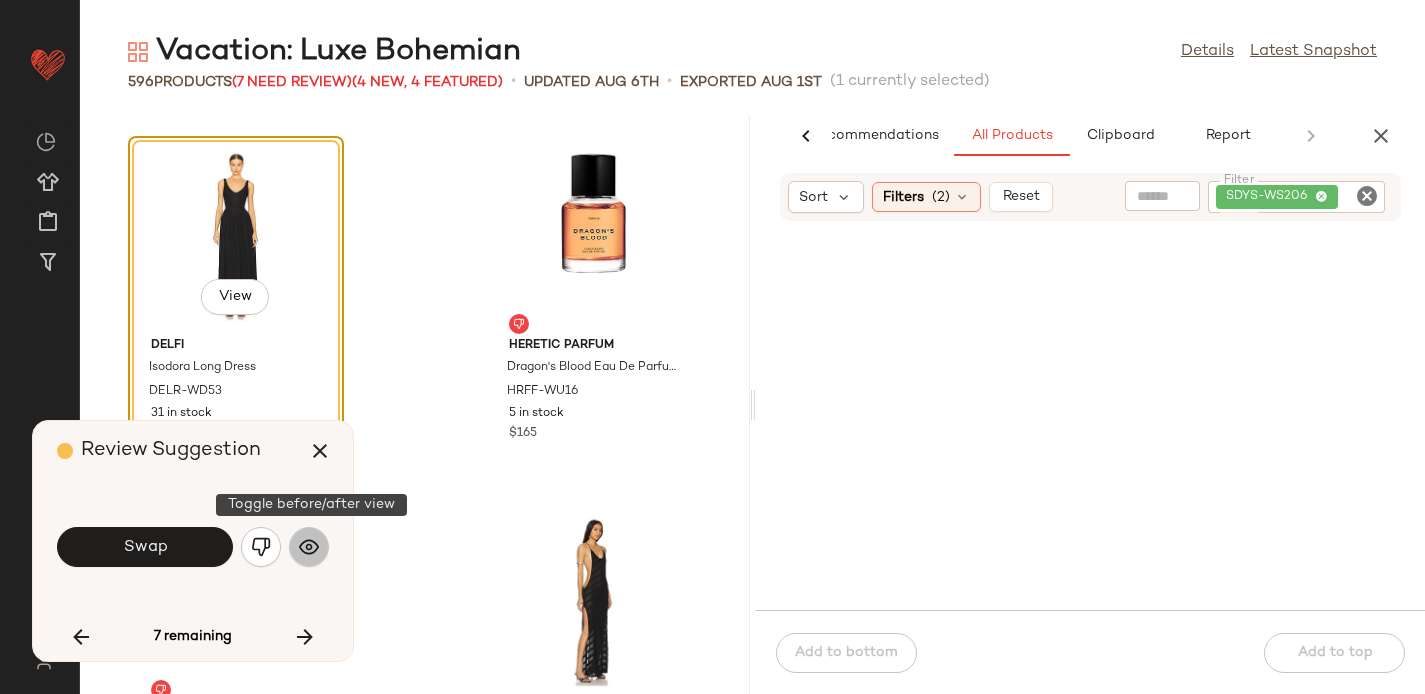 click 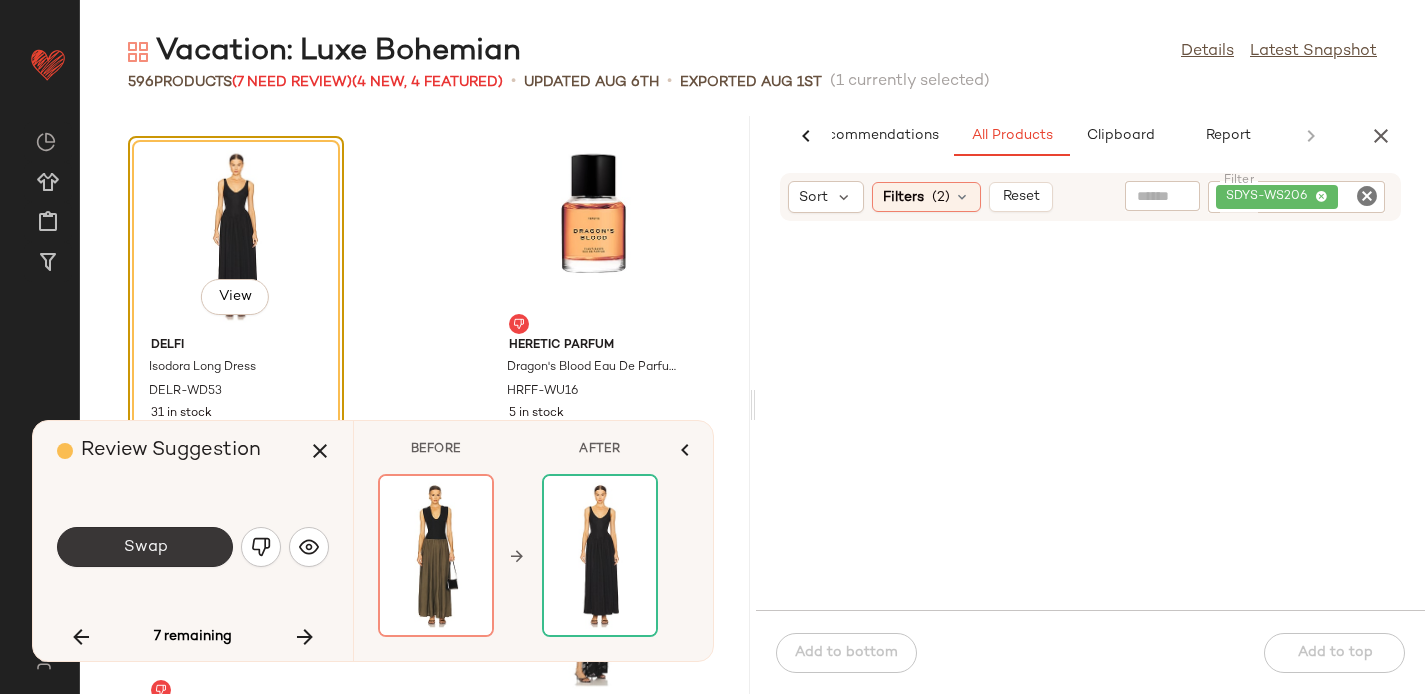click on "Swap" at bounding box center (145, 547) 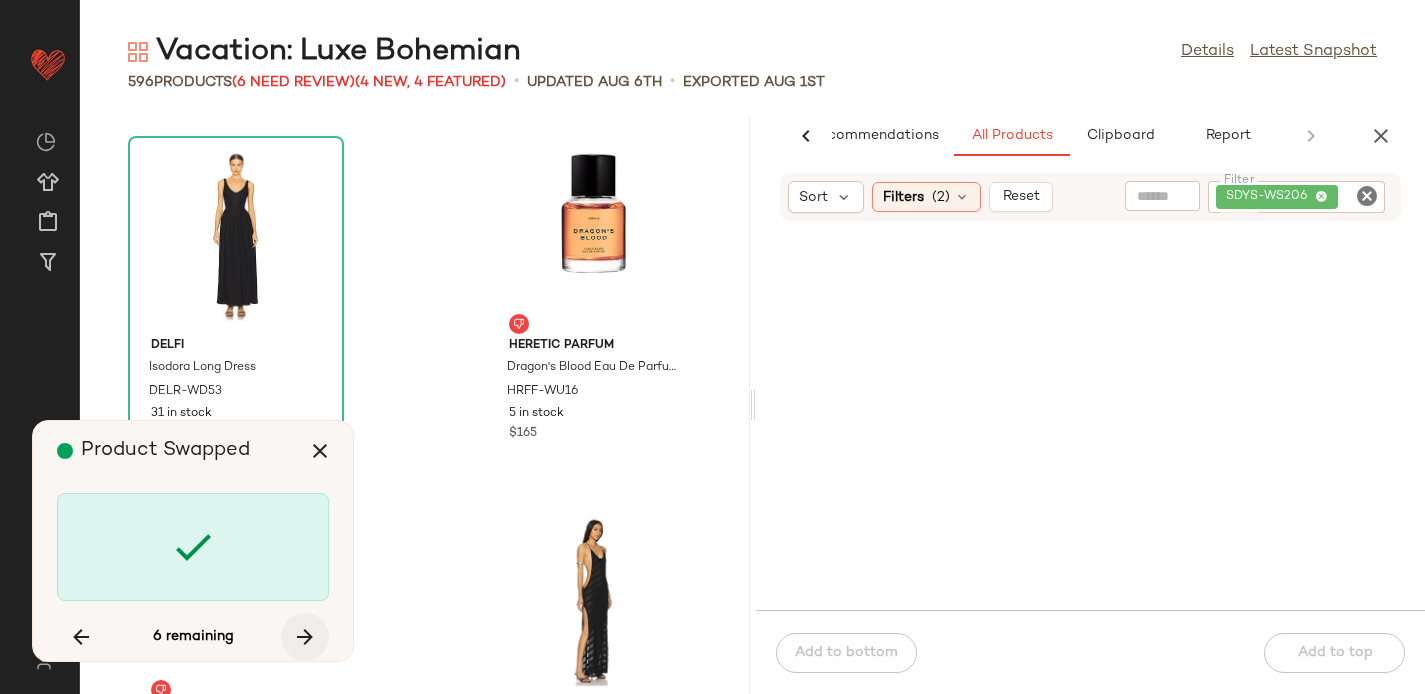 scroll, scrollTop: 31476, scrollLeft: 0, axis: vertical 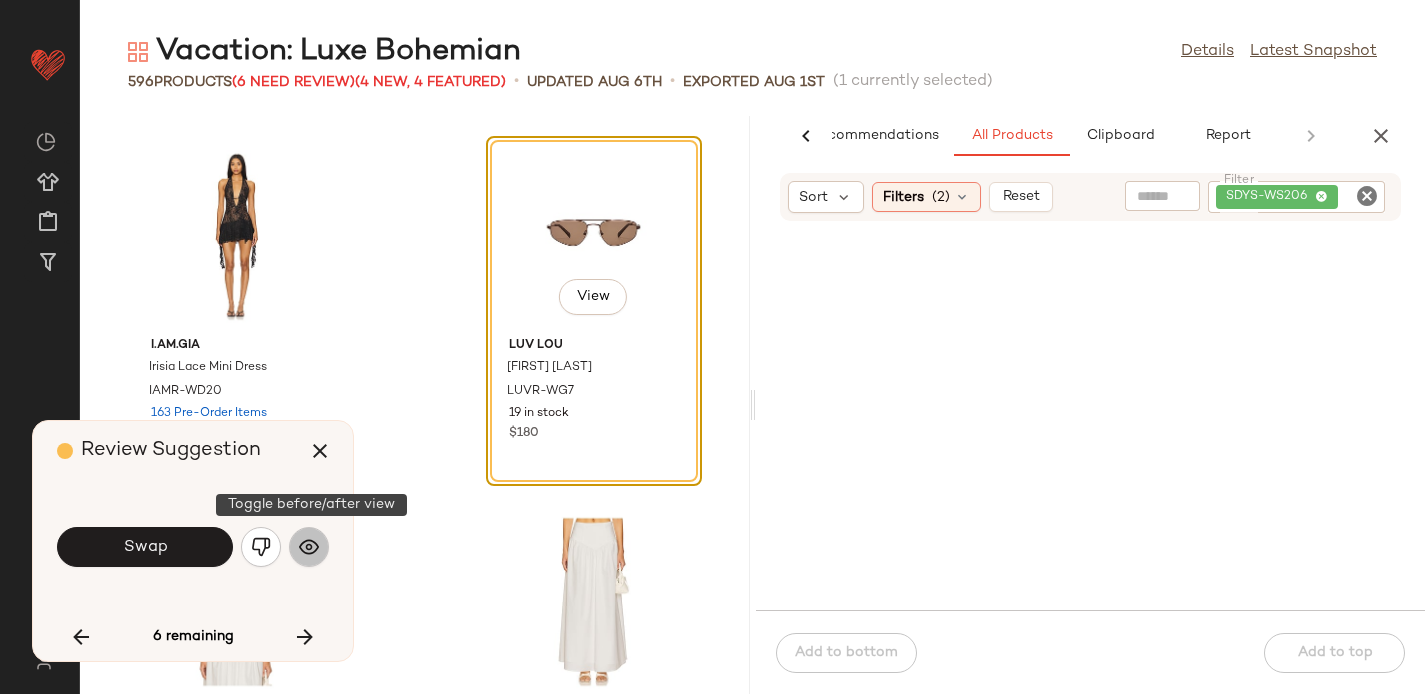 click 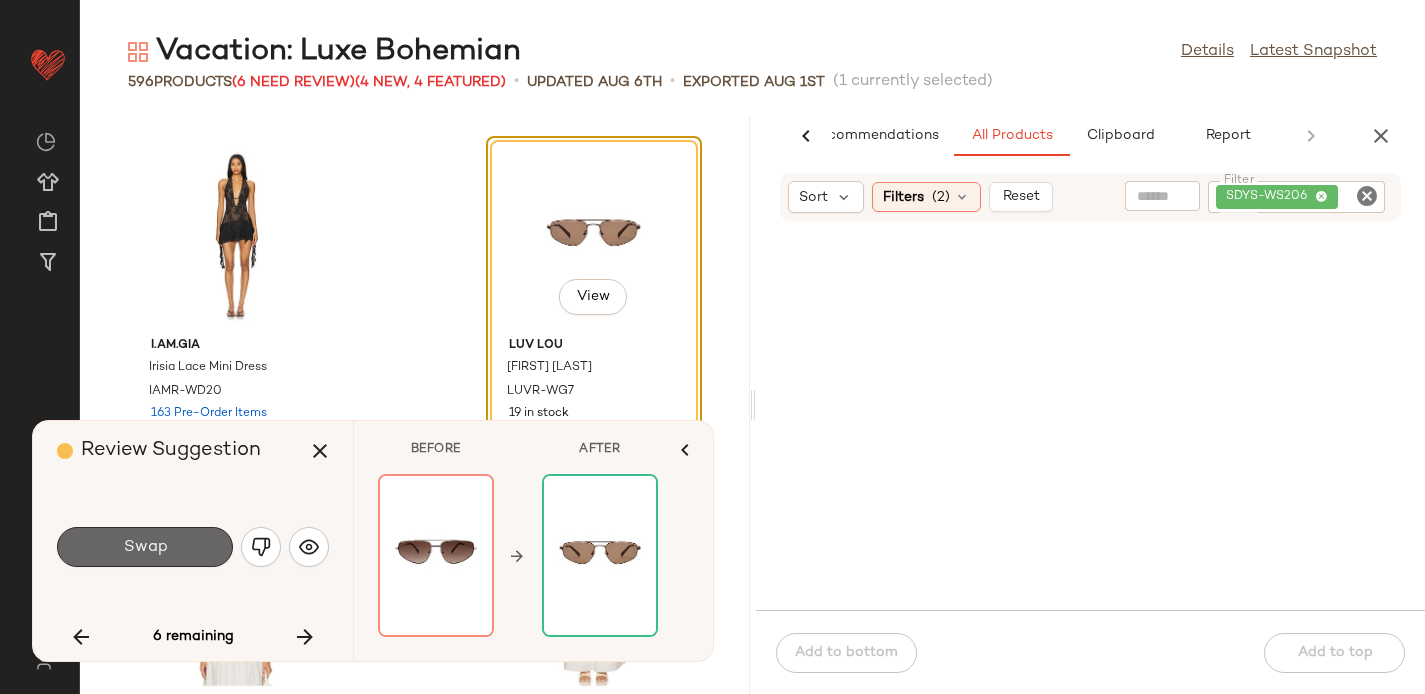 click on "Swap" 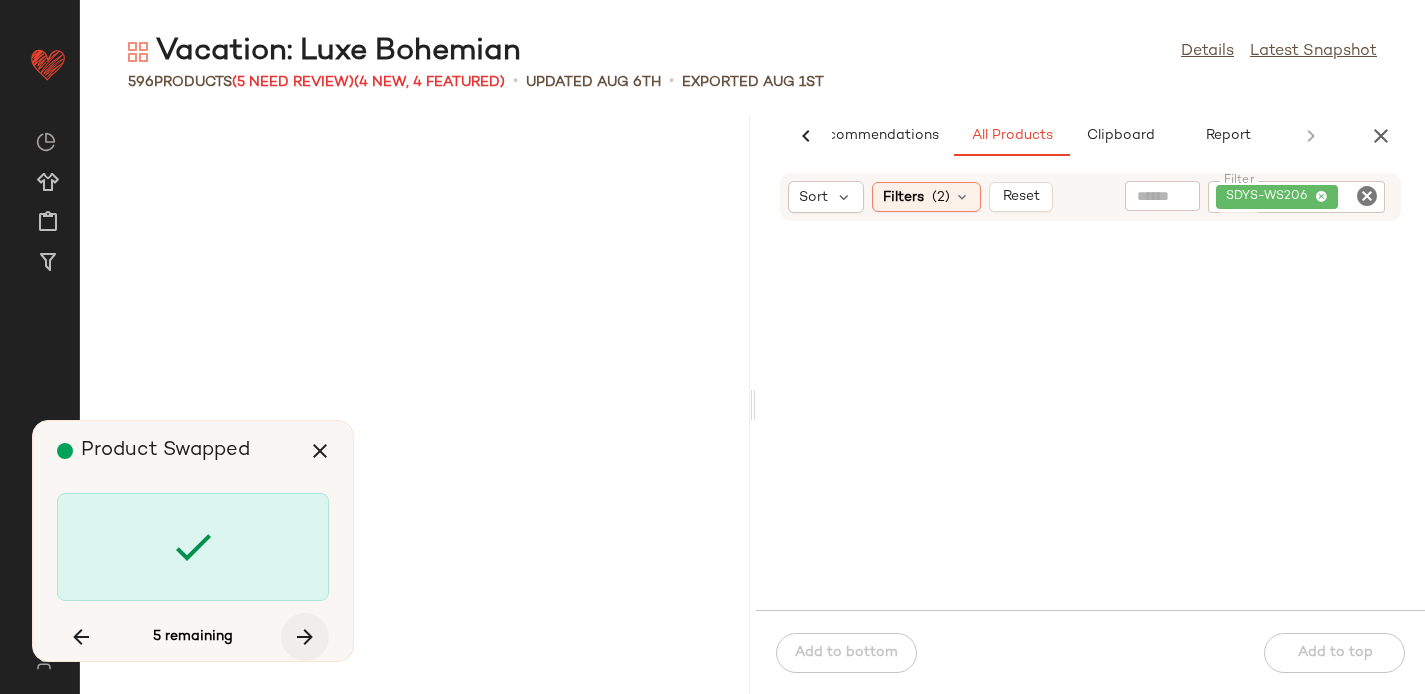 scroll, scrollTop: 38430, scrollLeft: 0, axis: vertical 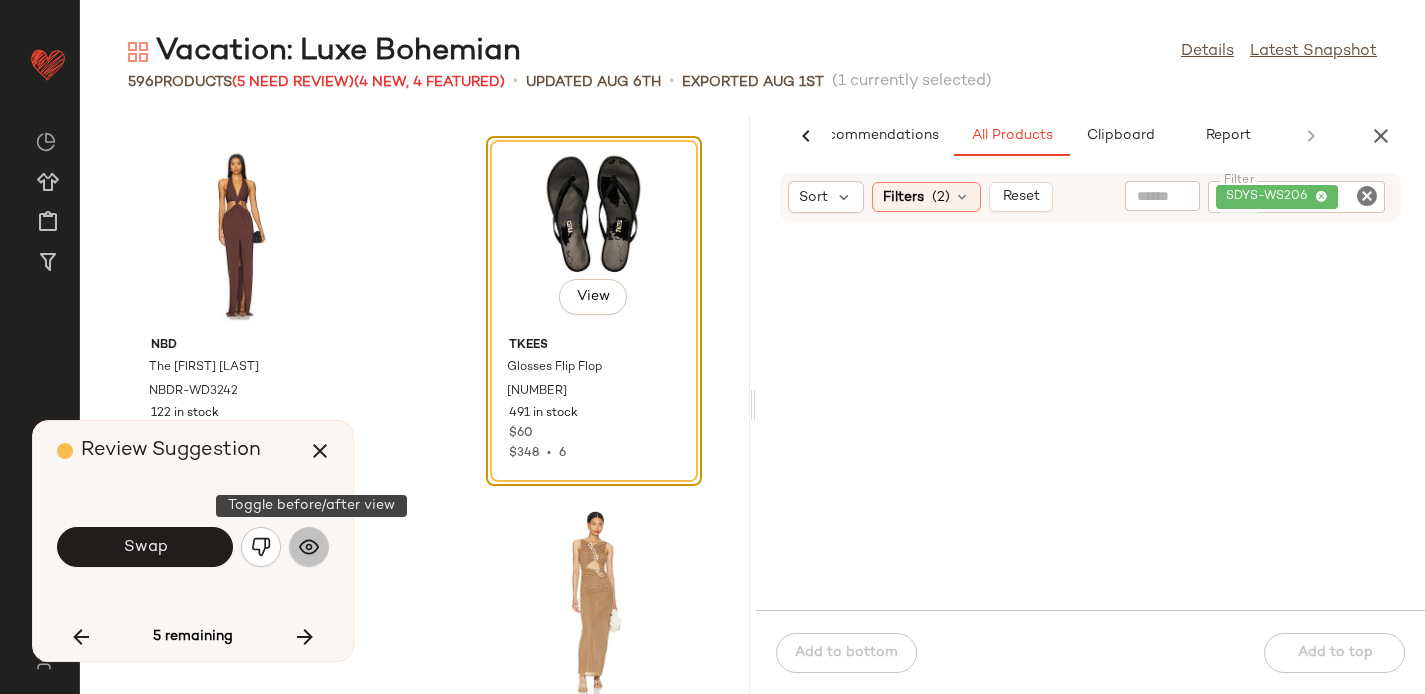 click 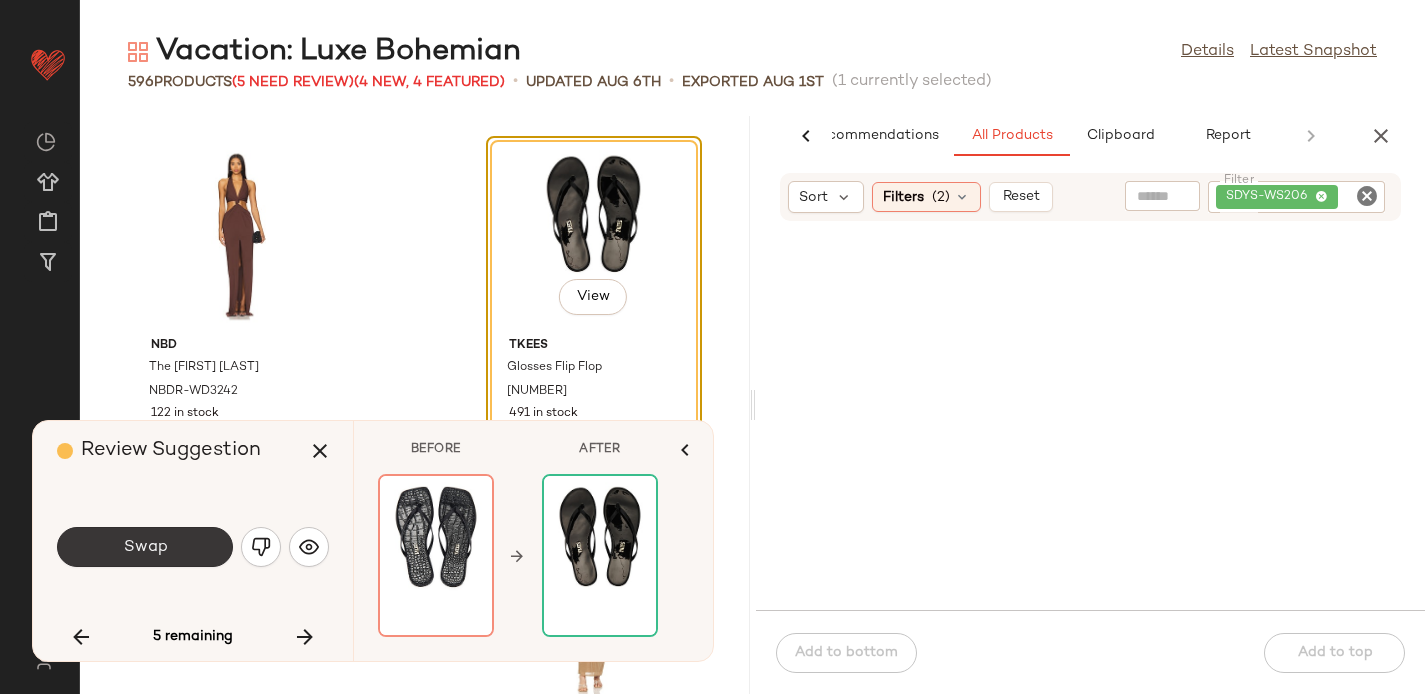 click on "Swap" at bounding box center (145, 547) 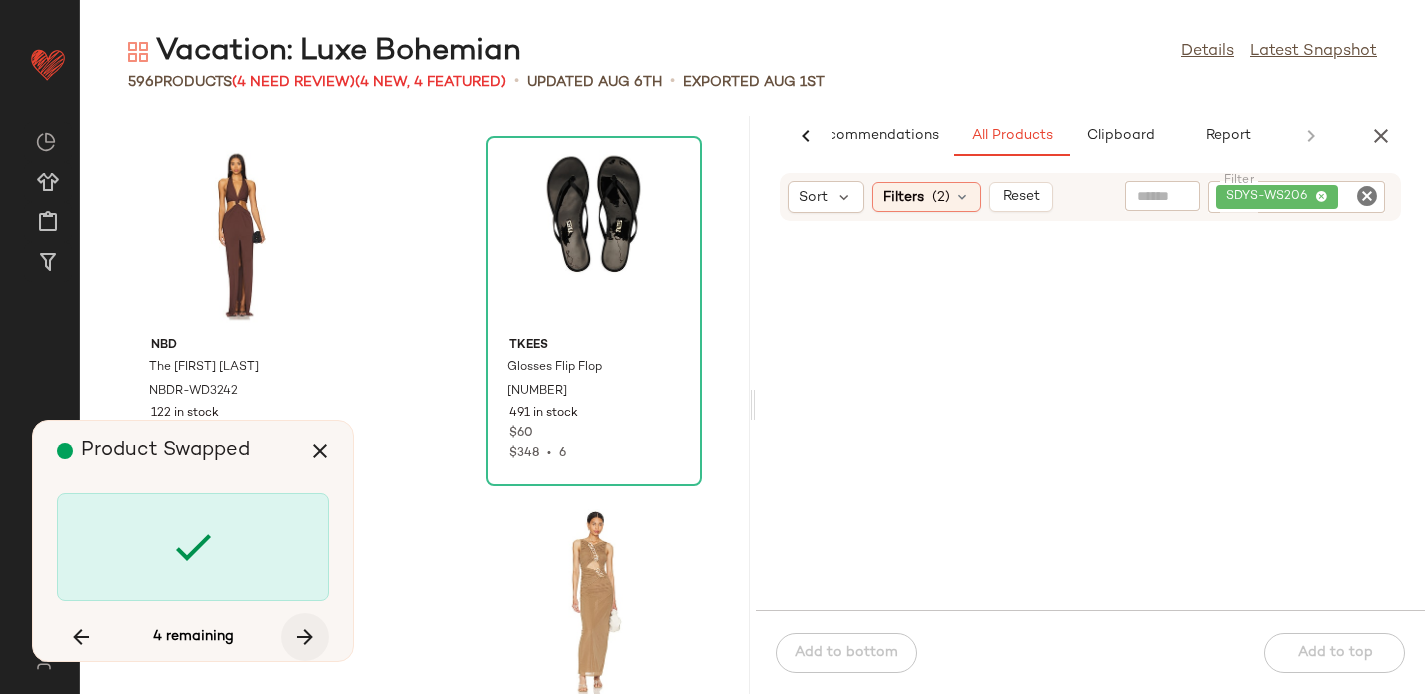 scroll, scrollTop: 45750, scrollLeft: 0, axis: vertical 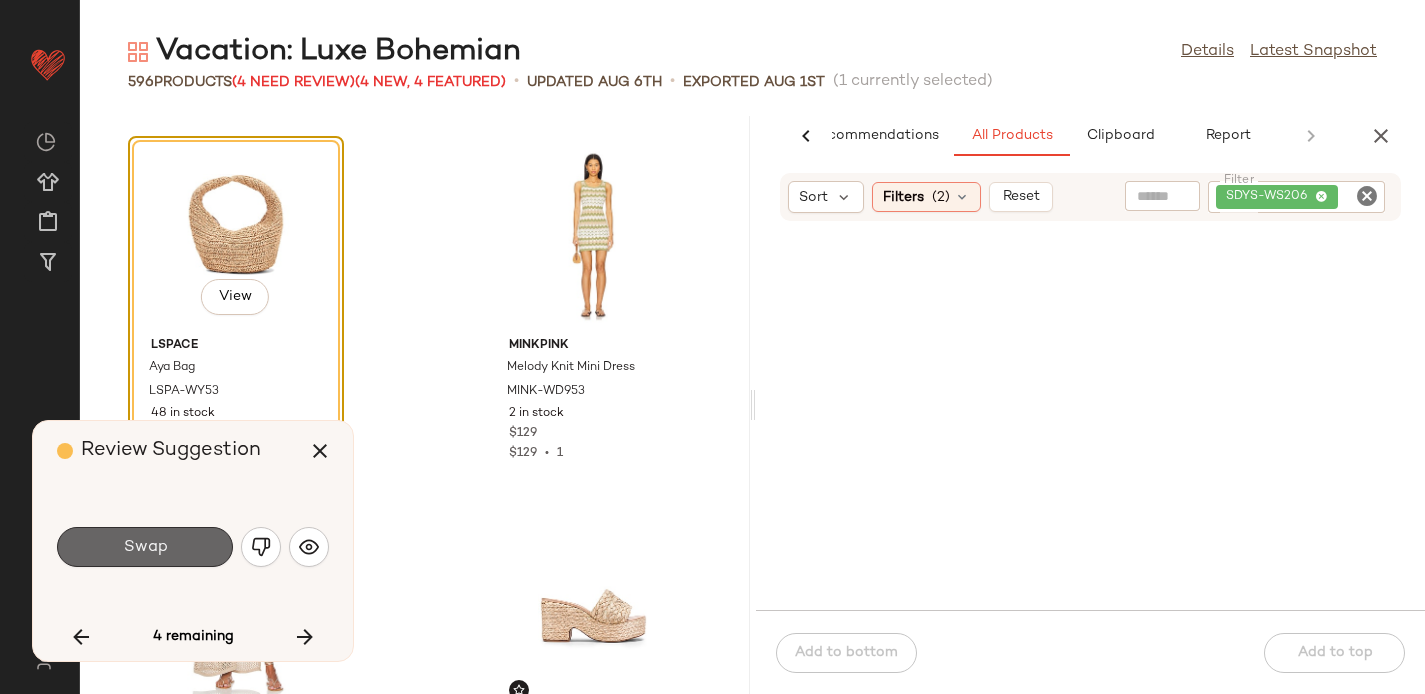 click on "Swap" 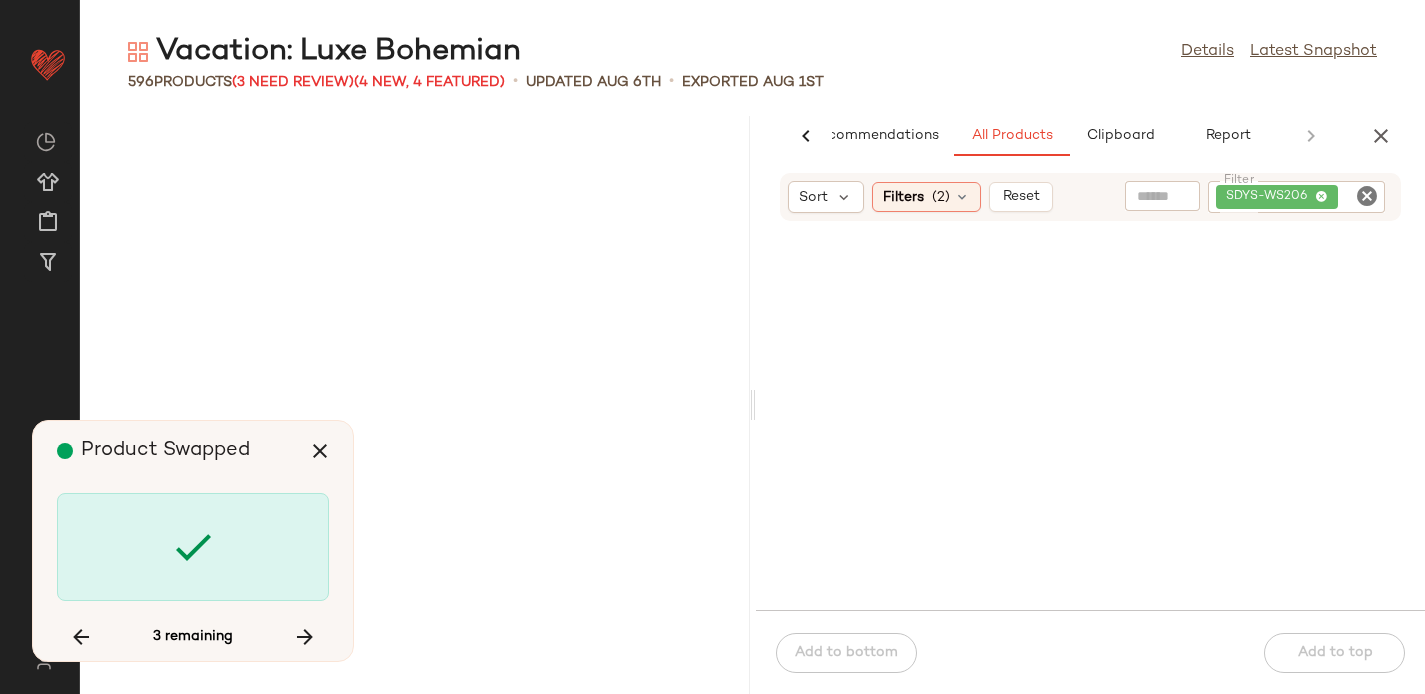 scroll, scrollTop: 57462, scrollLeft: 0, axis: vertical 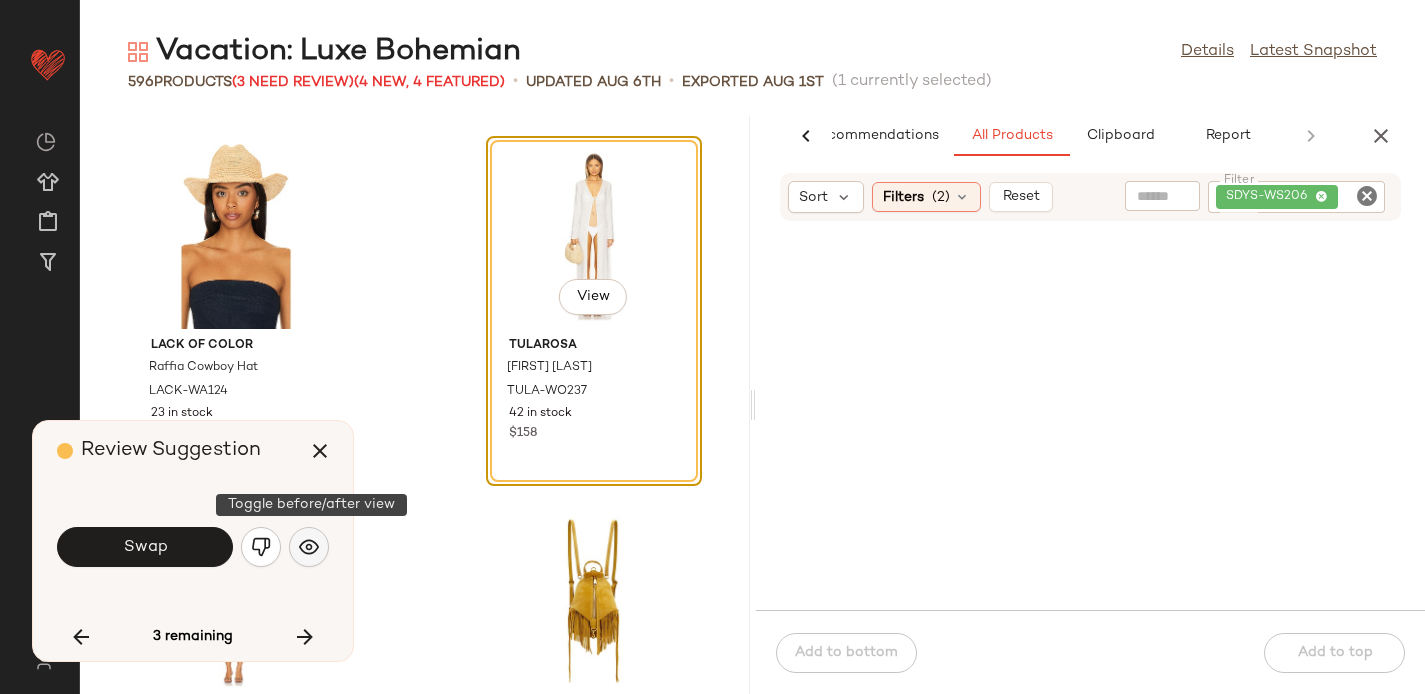 click 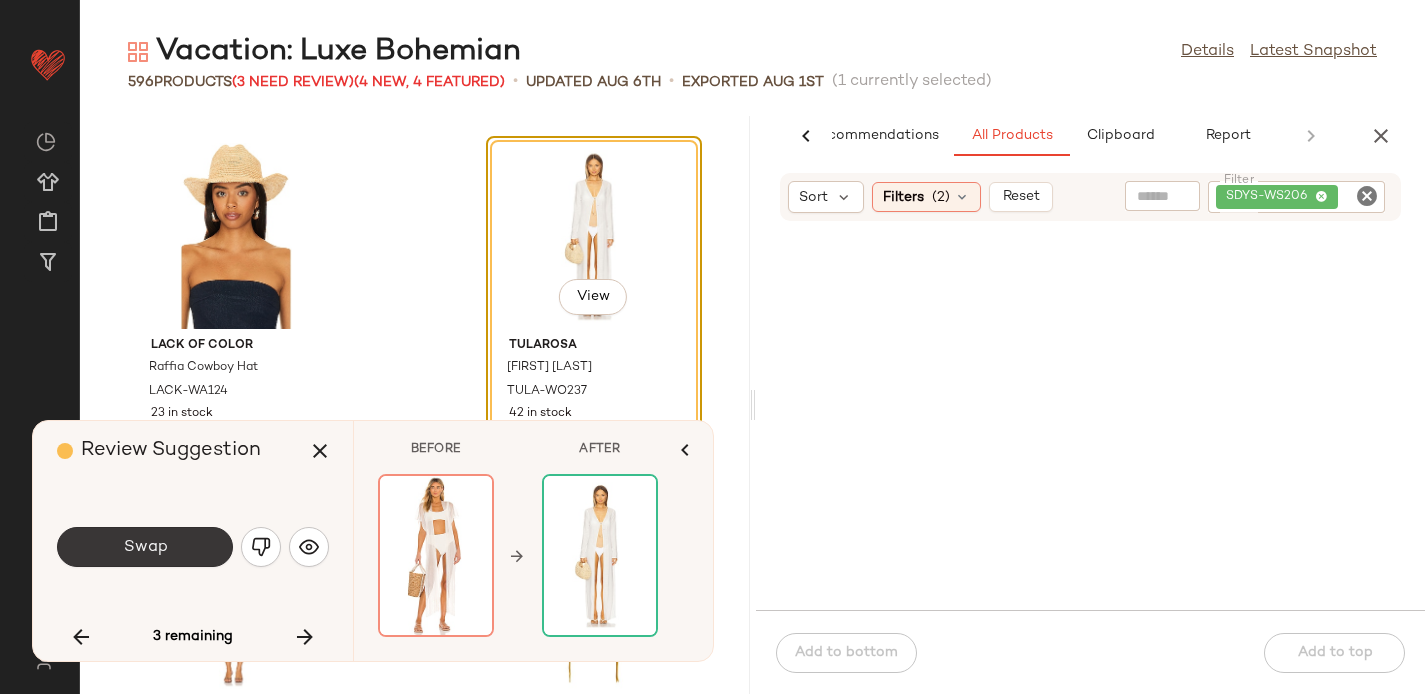 click on "Swap" 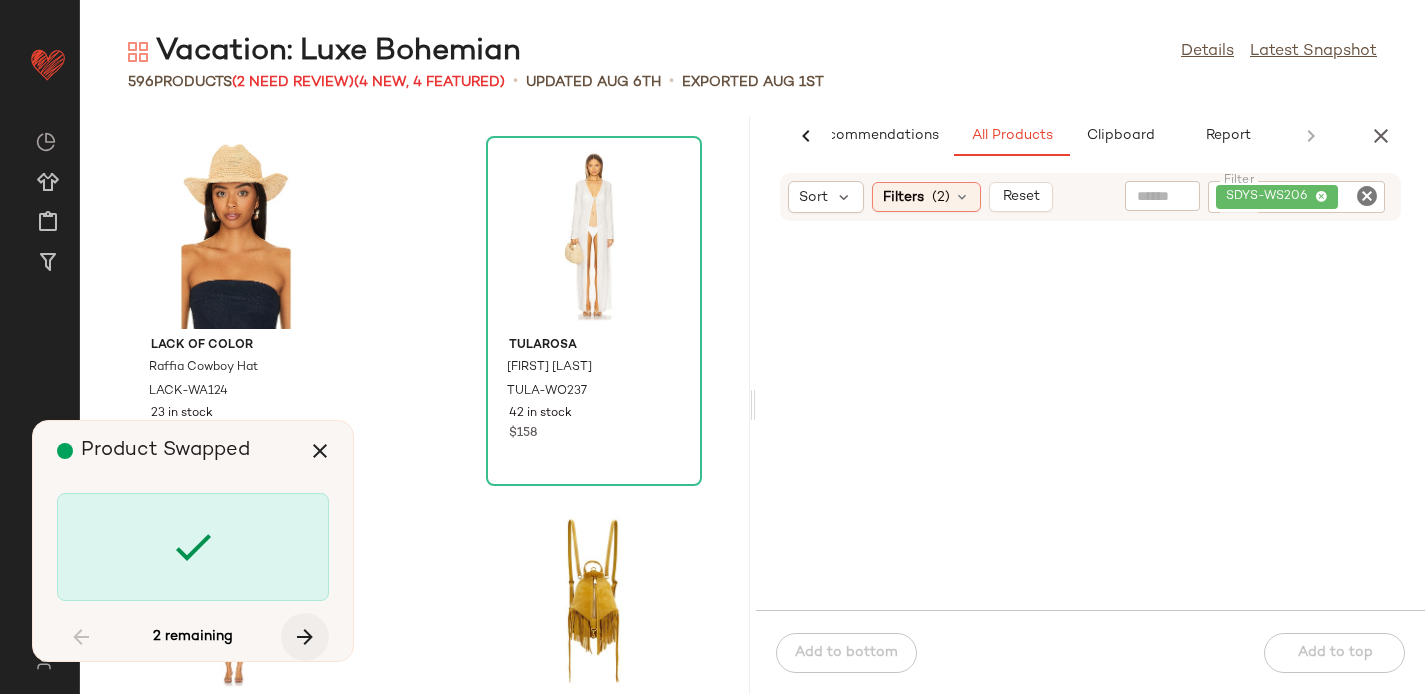 click at bounding box center [305, 637] 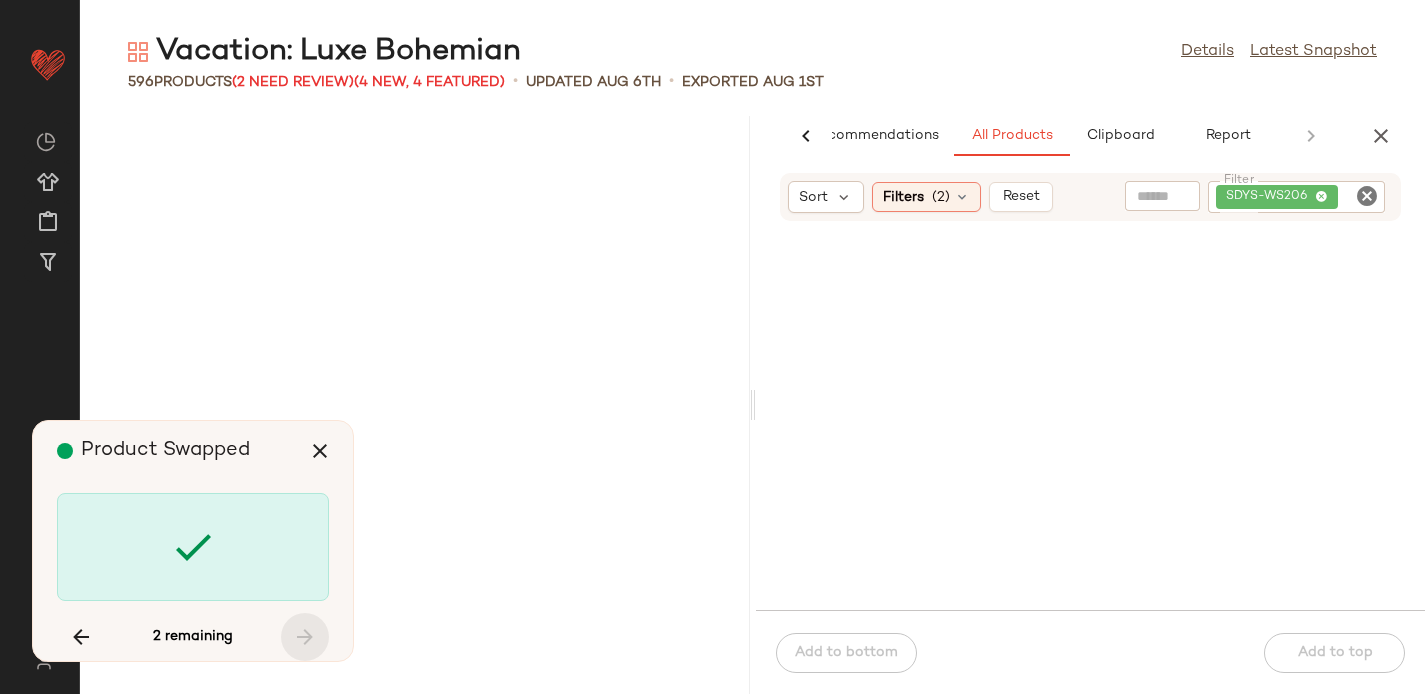 scroll, scrollTop: 64416, scrollLeft: 0, axis: vertical 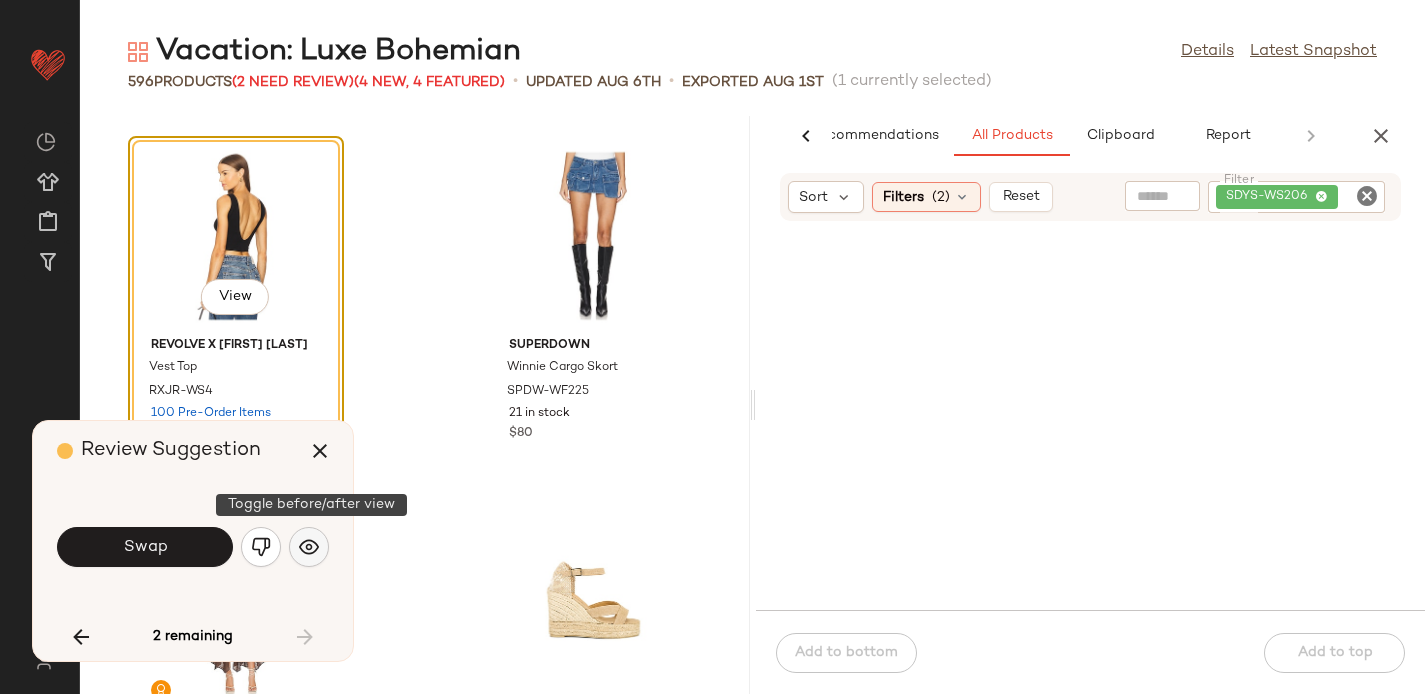 click 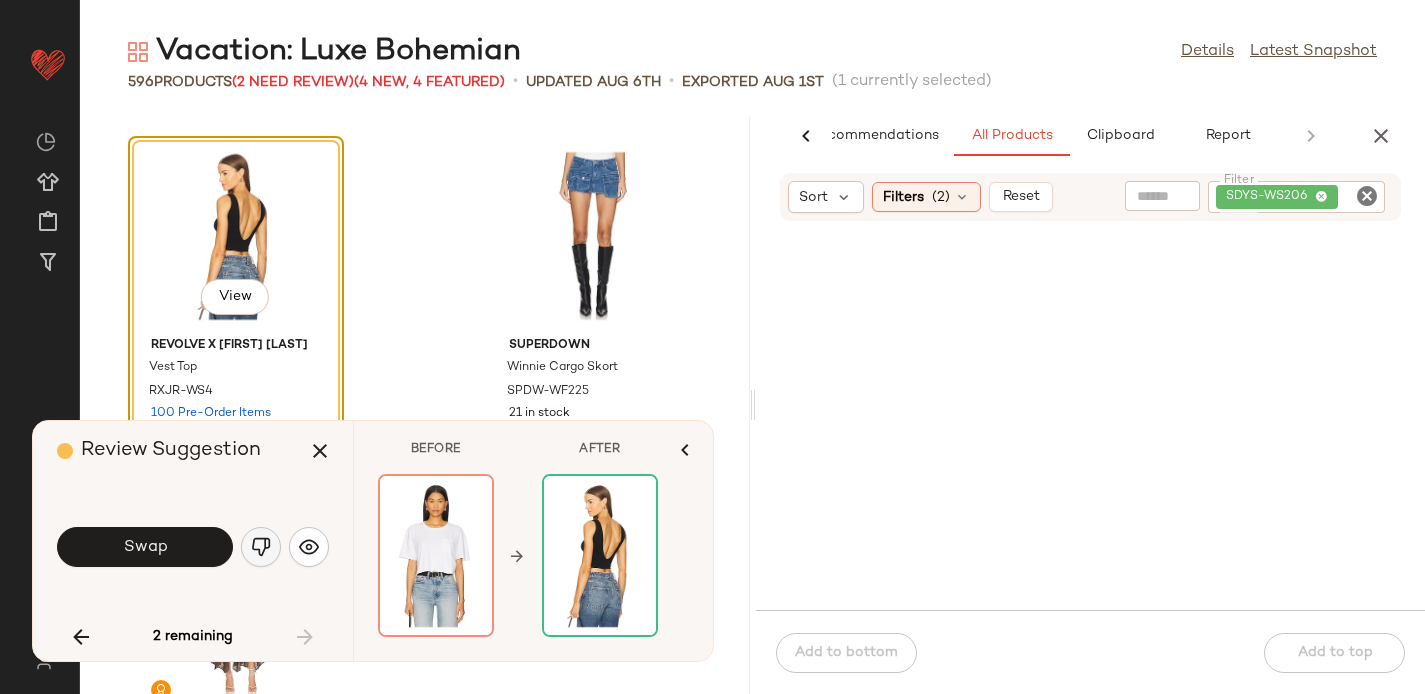 click 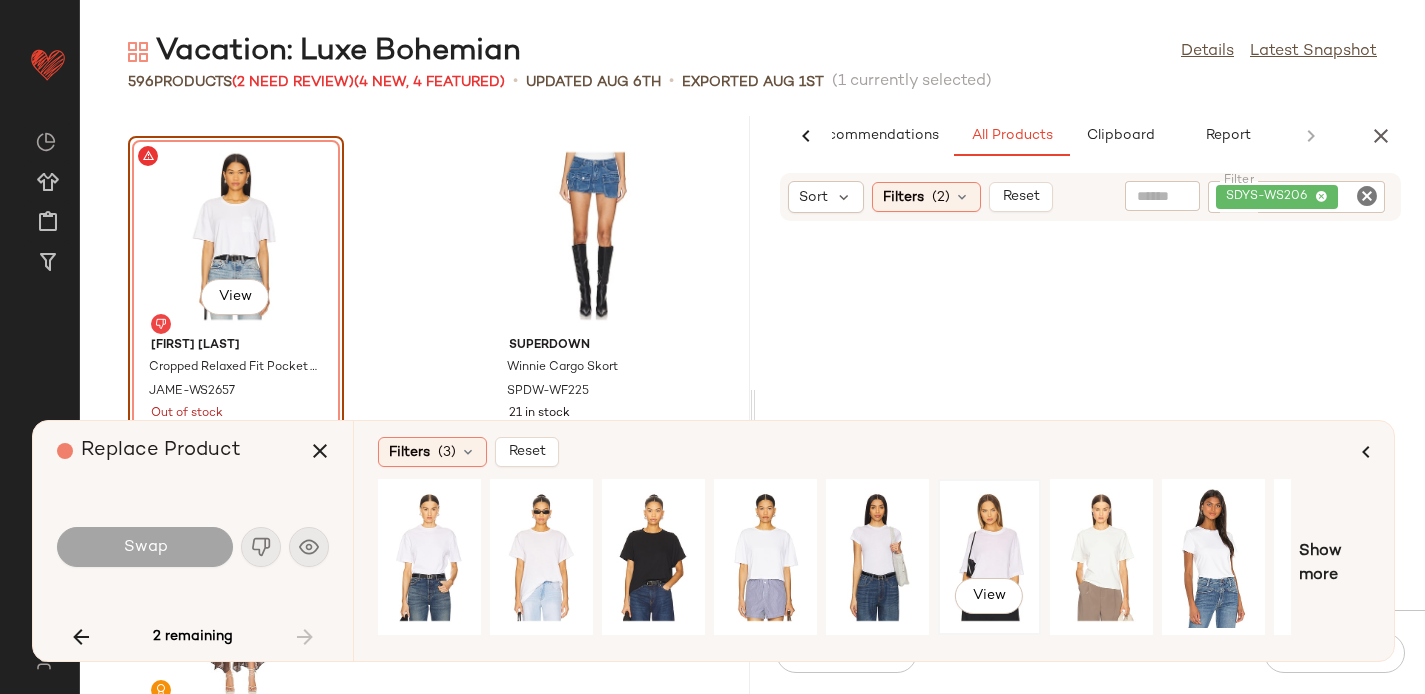 click on "View" 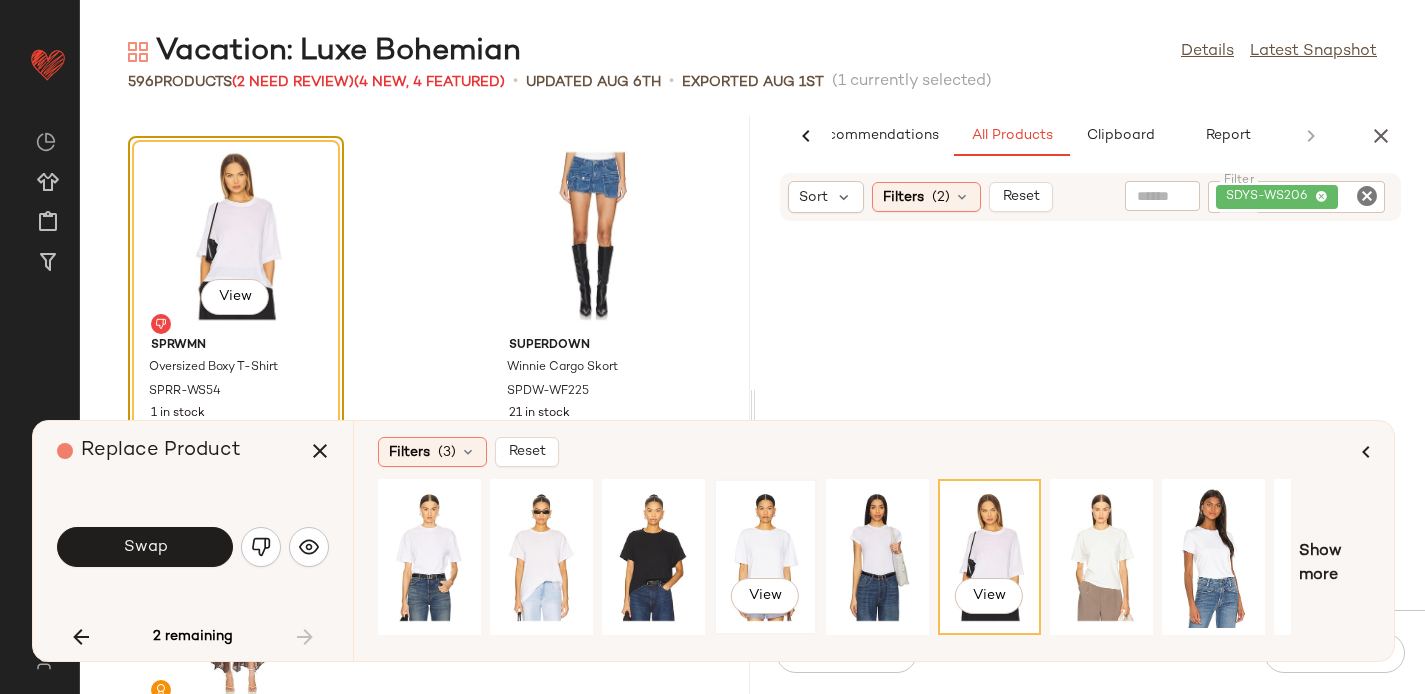 click on "View" 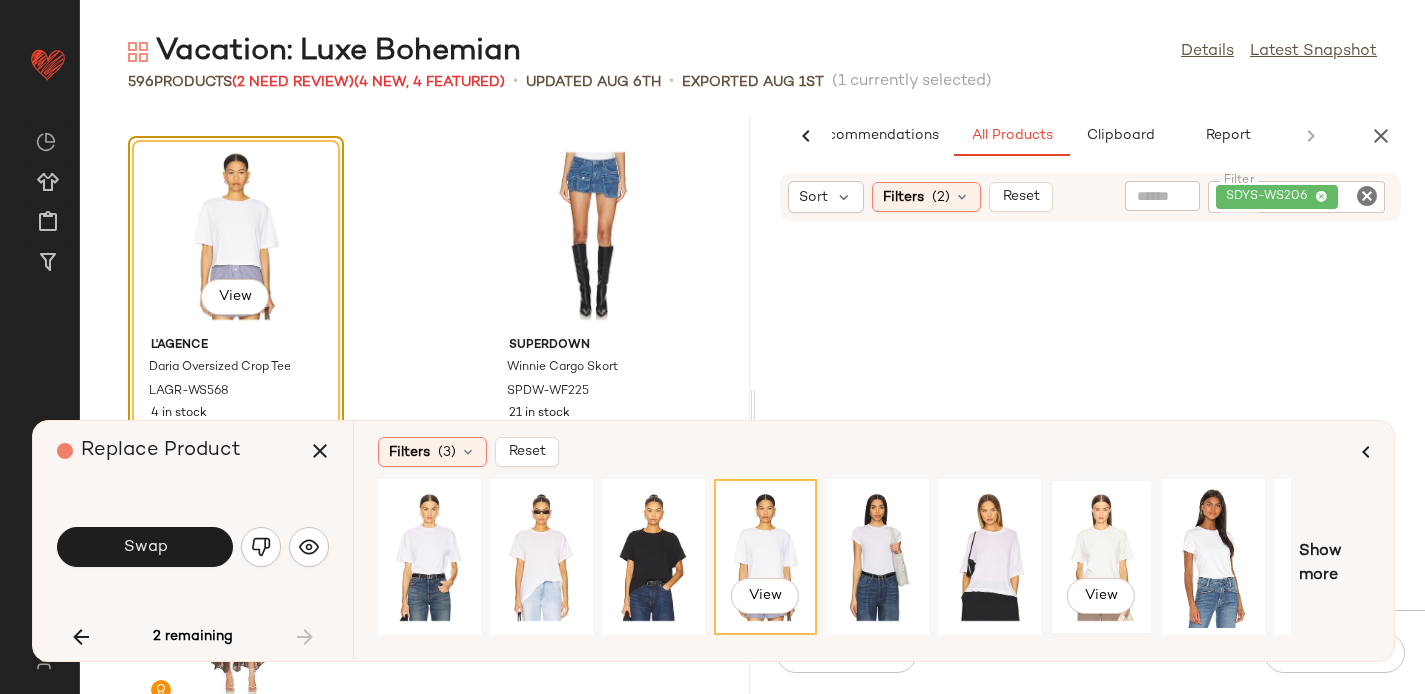 click on "View" 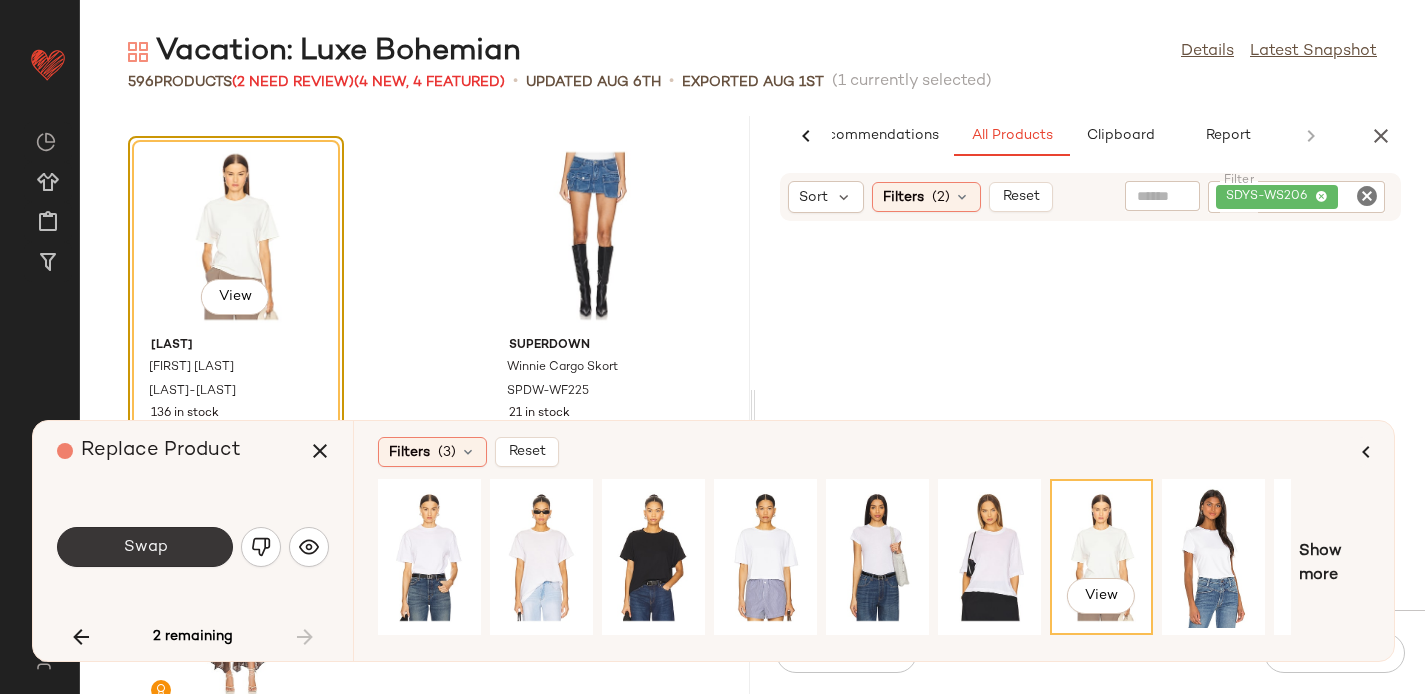 click on "Swap" at bounding box center (145, 547) 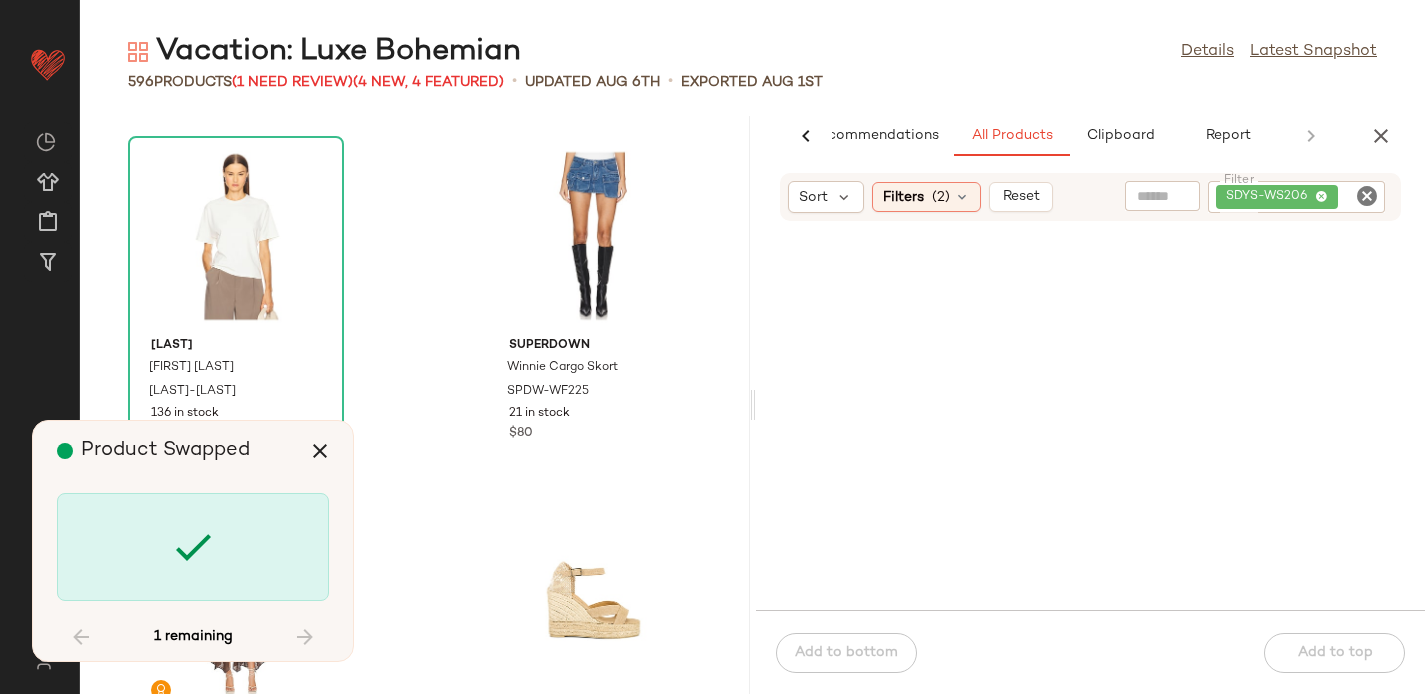 click on "1 remaining" at bounding box center [193, 637] 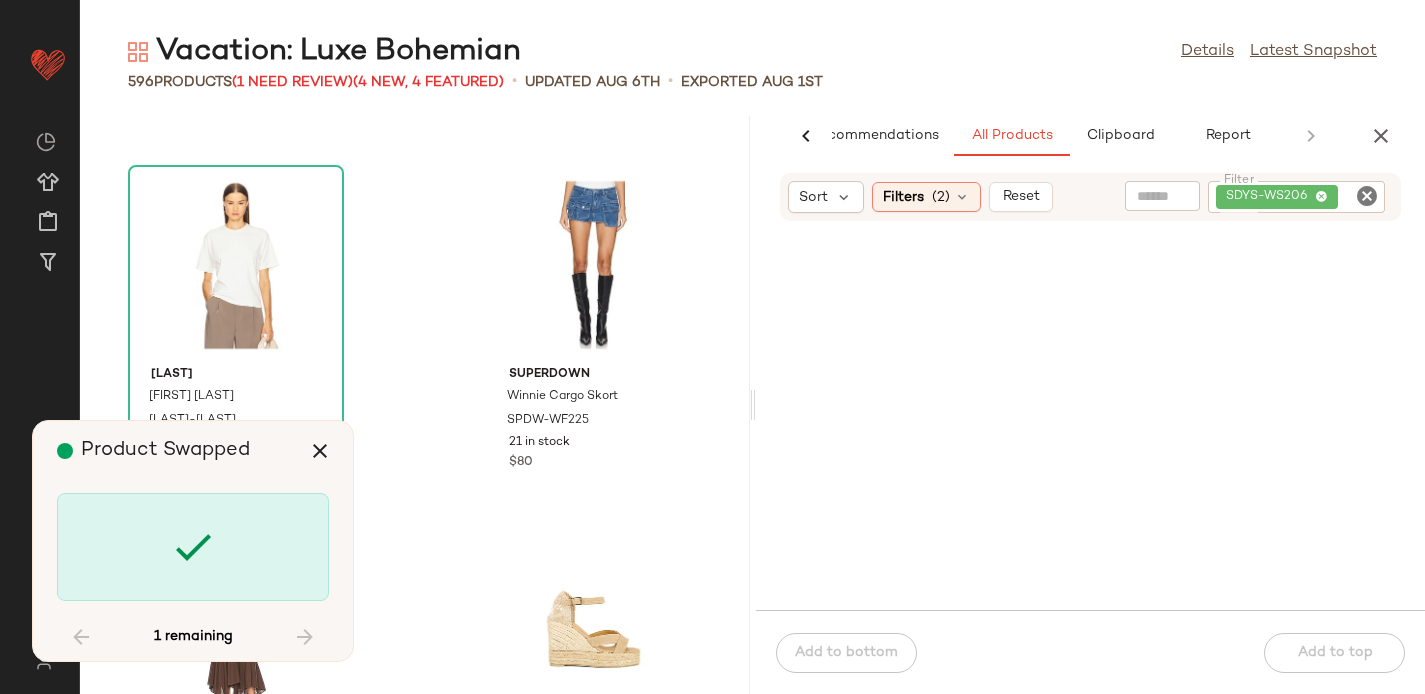 scroll, scrollTop: 64397, scrollLeft: 0, axis: vertical 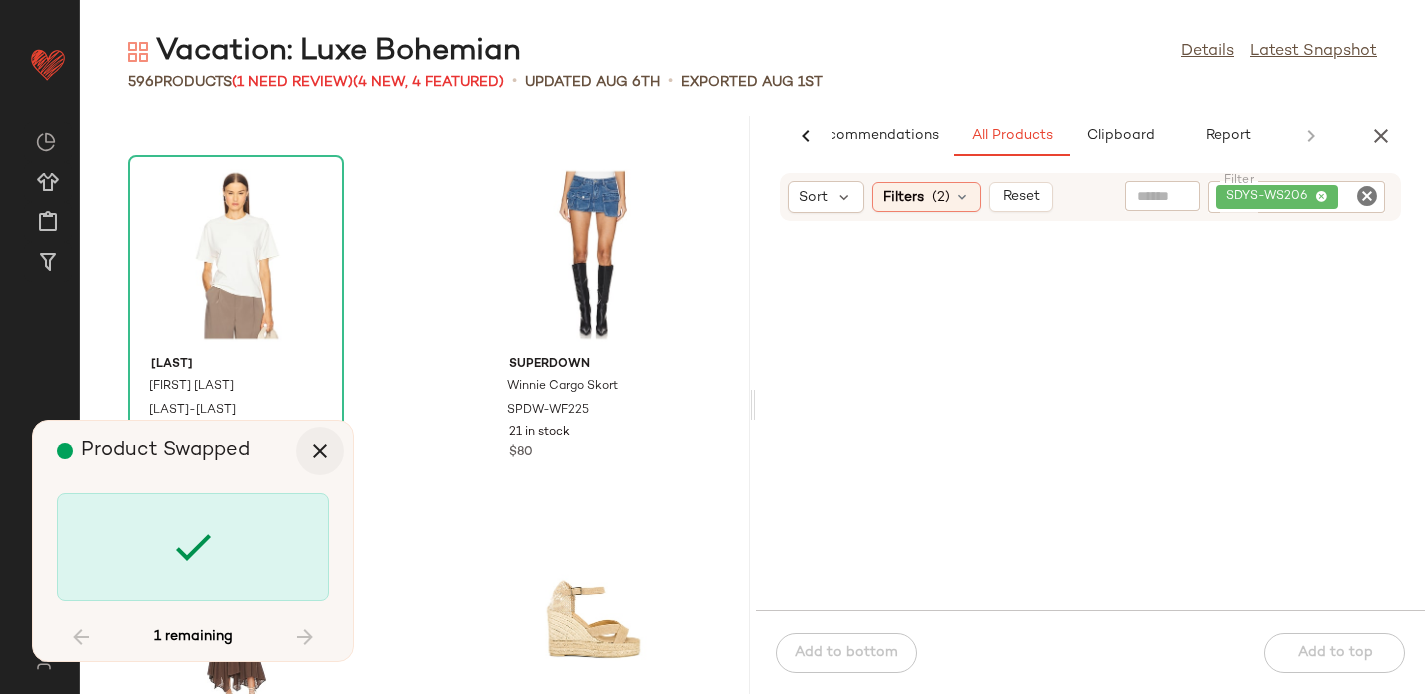 click at bounding box center (320, 451) 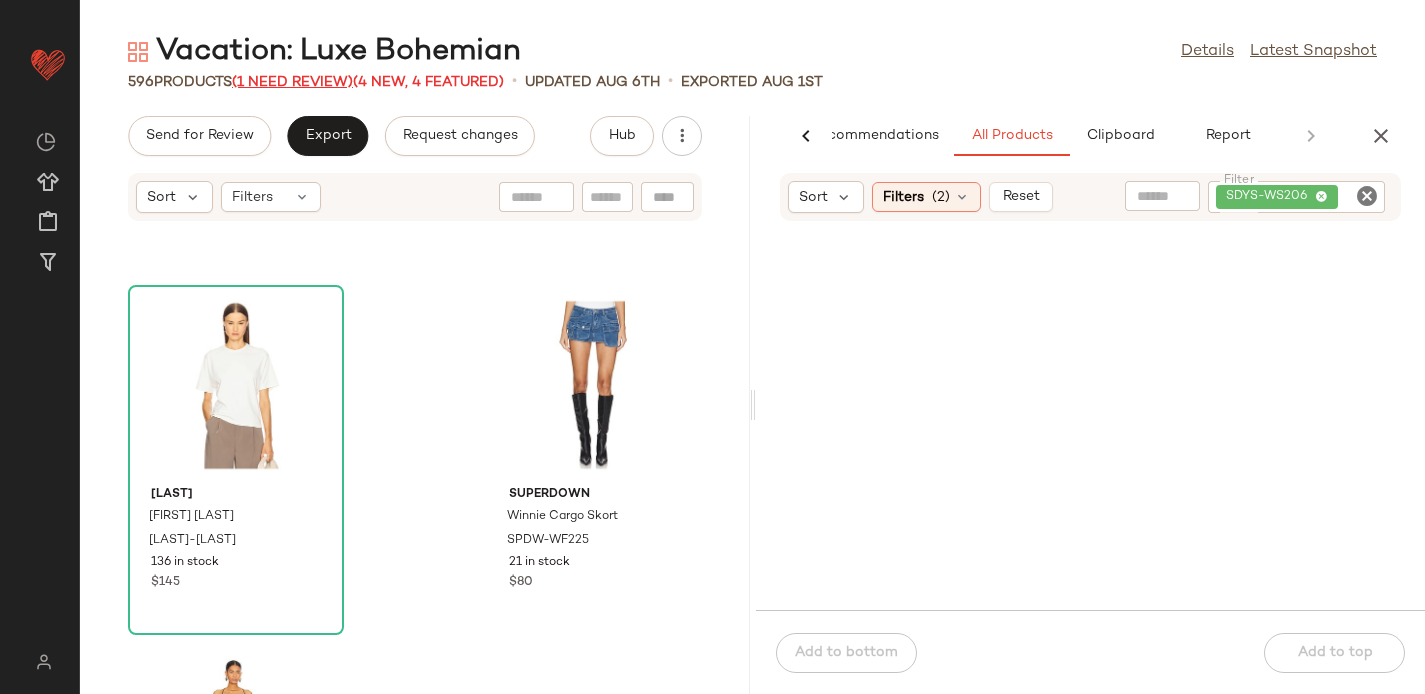 click on "(1 Need Review)" at bounding box center [292, 82] 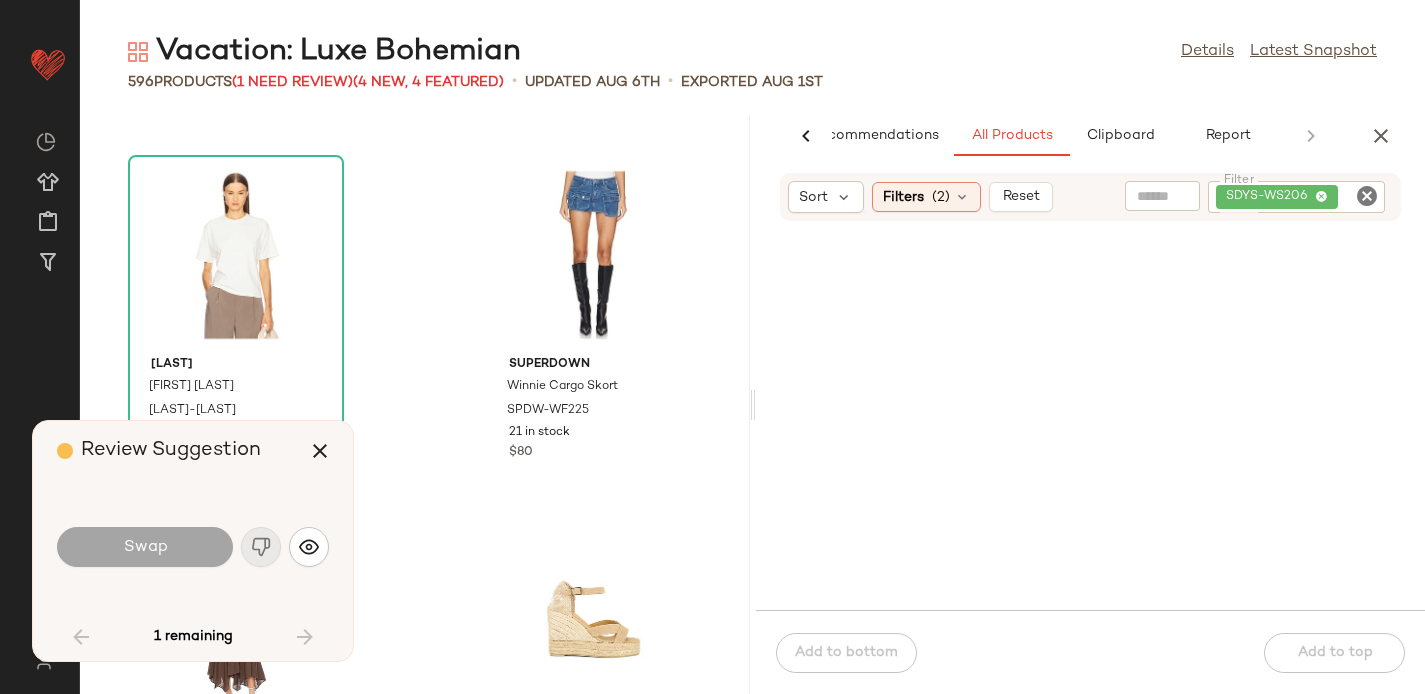 click on "1 remaining" at bounding box center [193, 637] 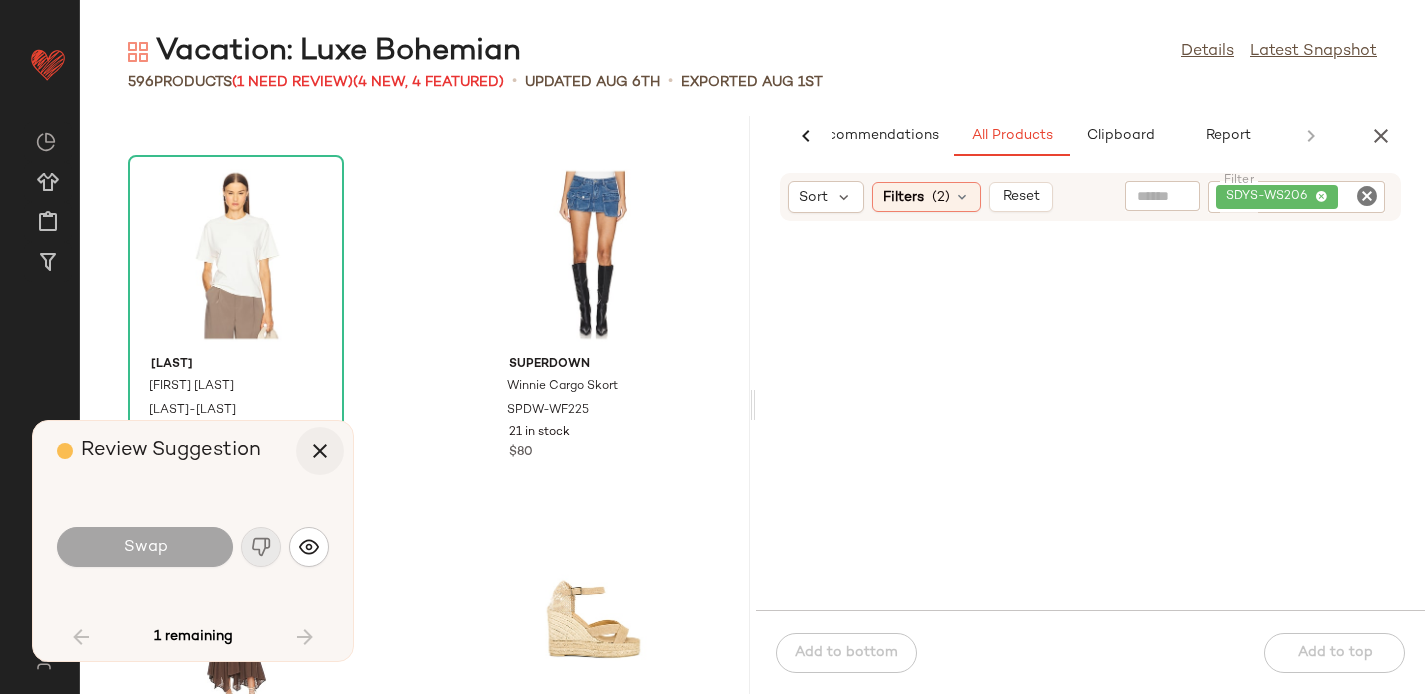 click at bounding box center [320, 451] 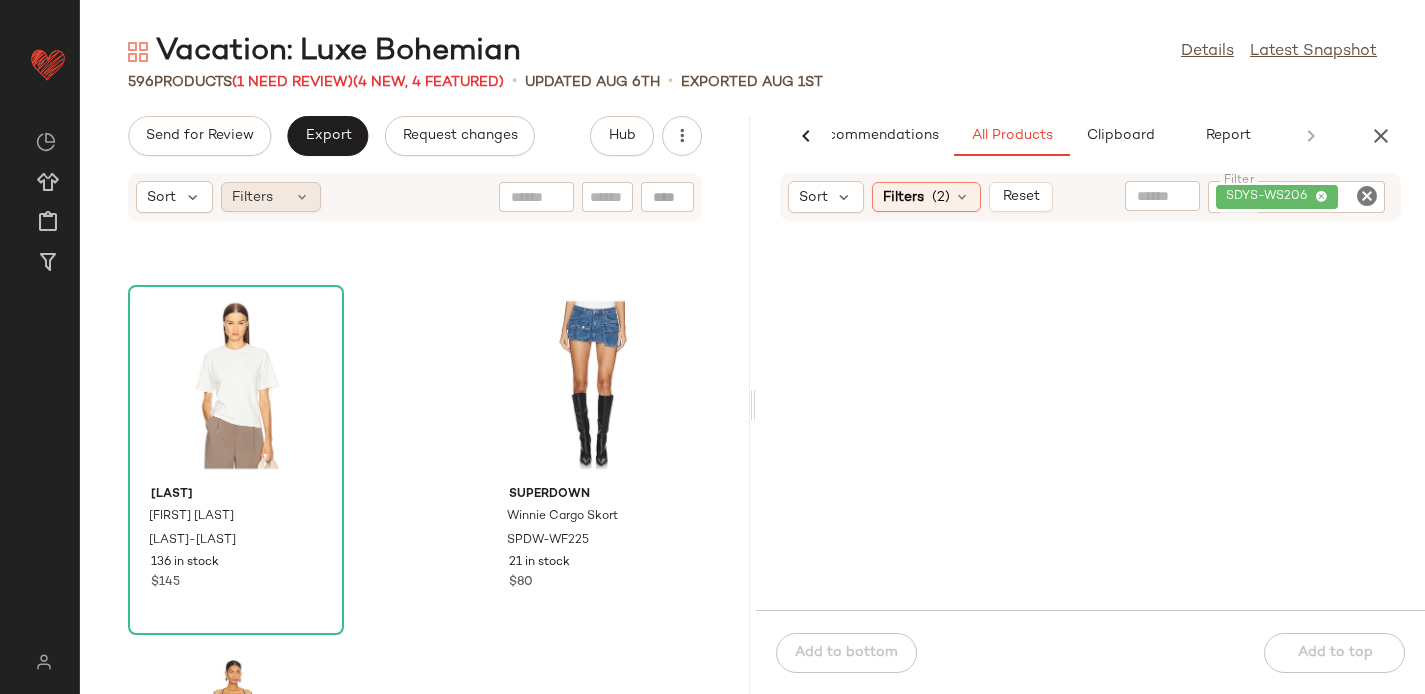 click on "Filters" at bounding box center [252, 197] 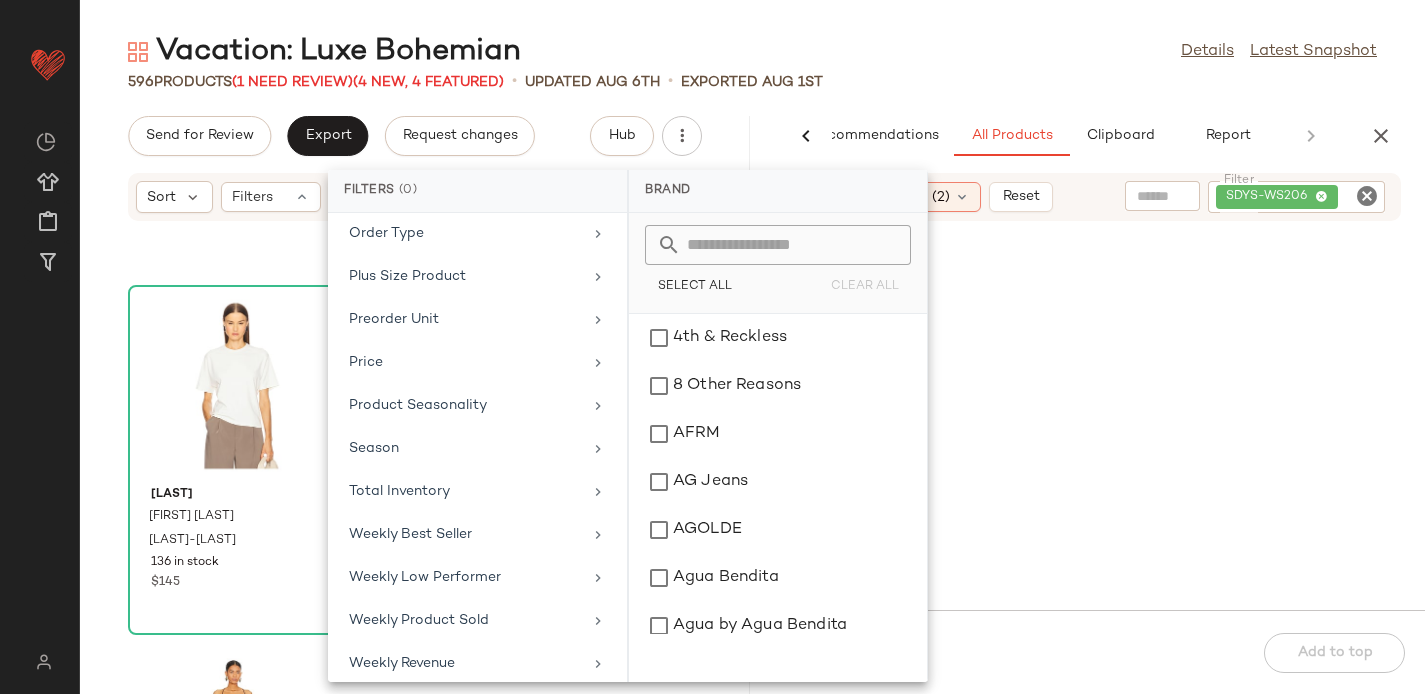 scroll, scrollTop: 923, scrollLeft: 0, axis: vertical 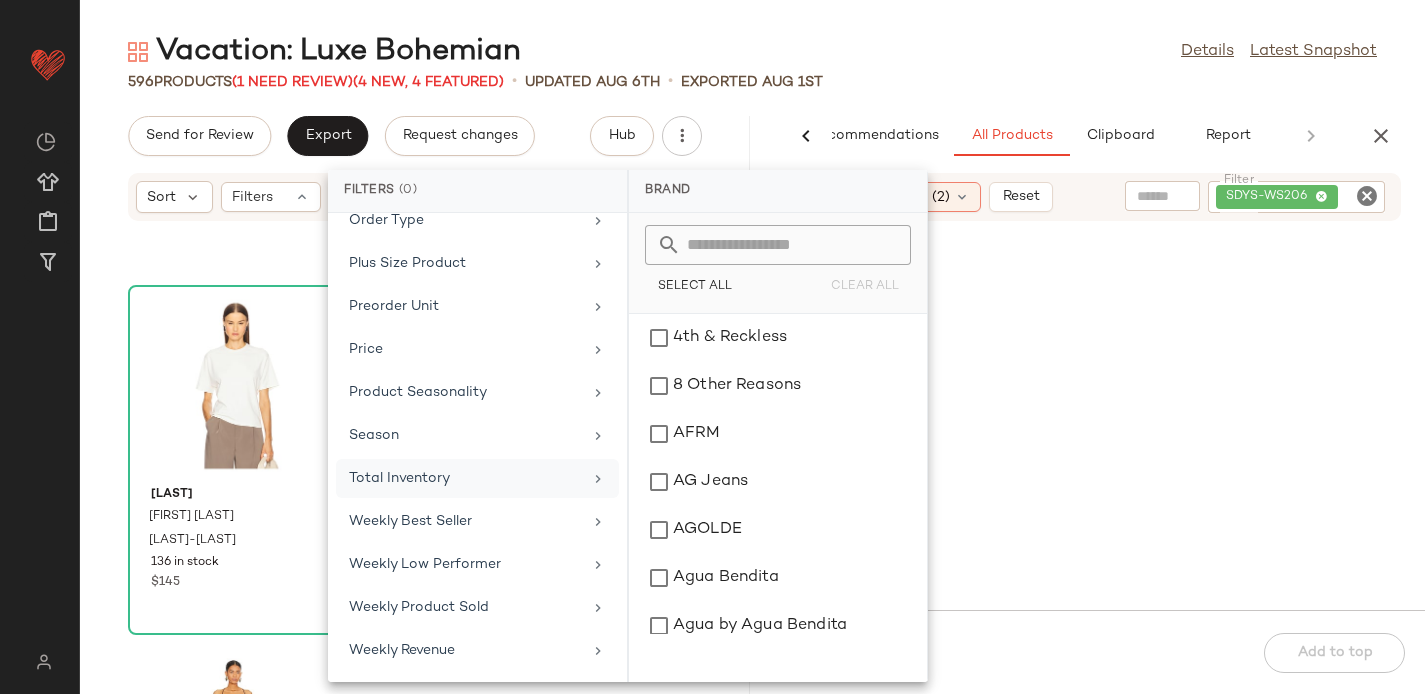 click on "Total Inventory" at bounding box center (465, 478) 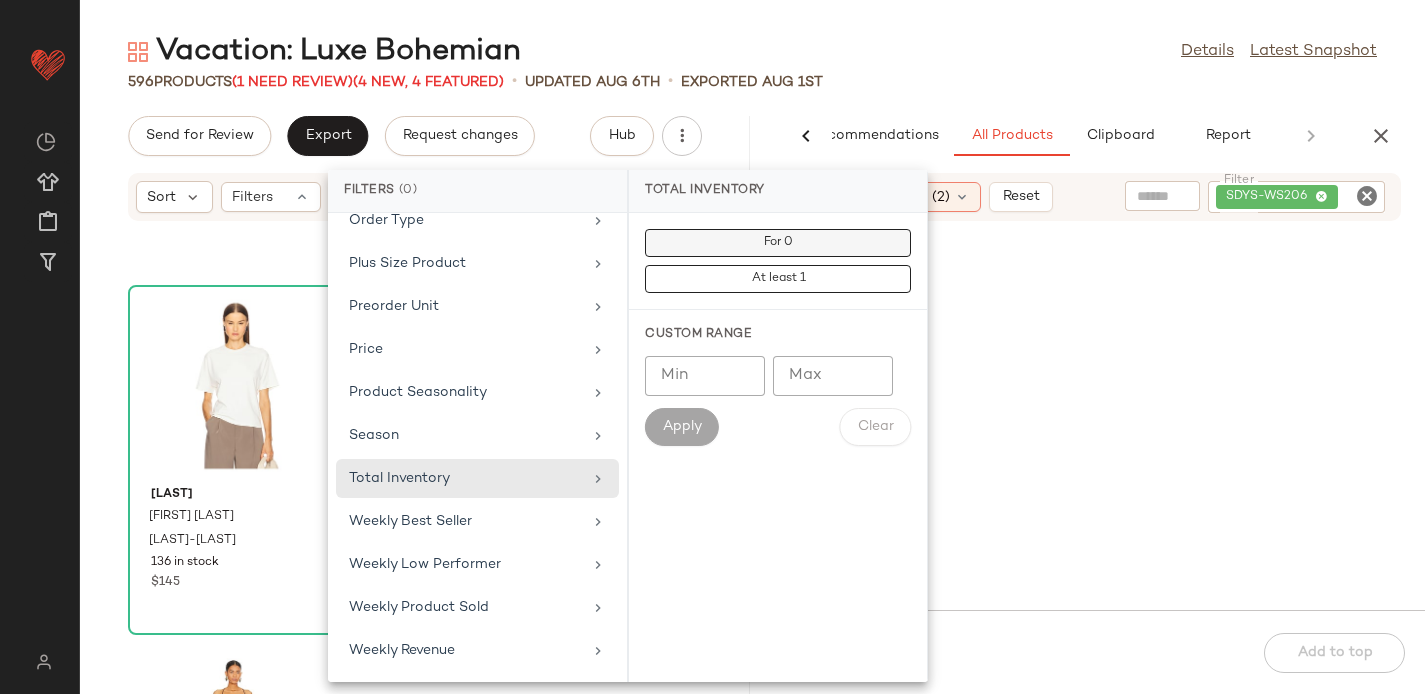 click on "For 0" 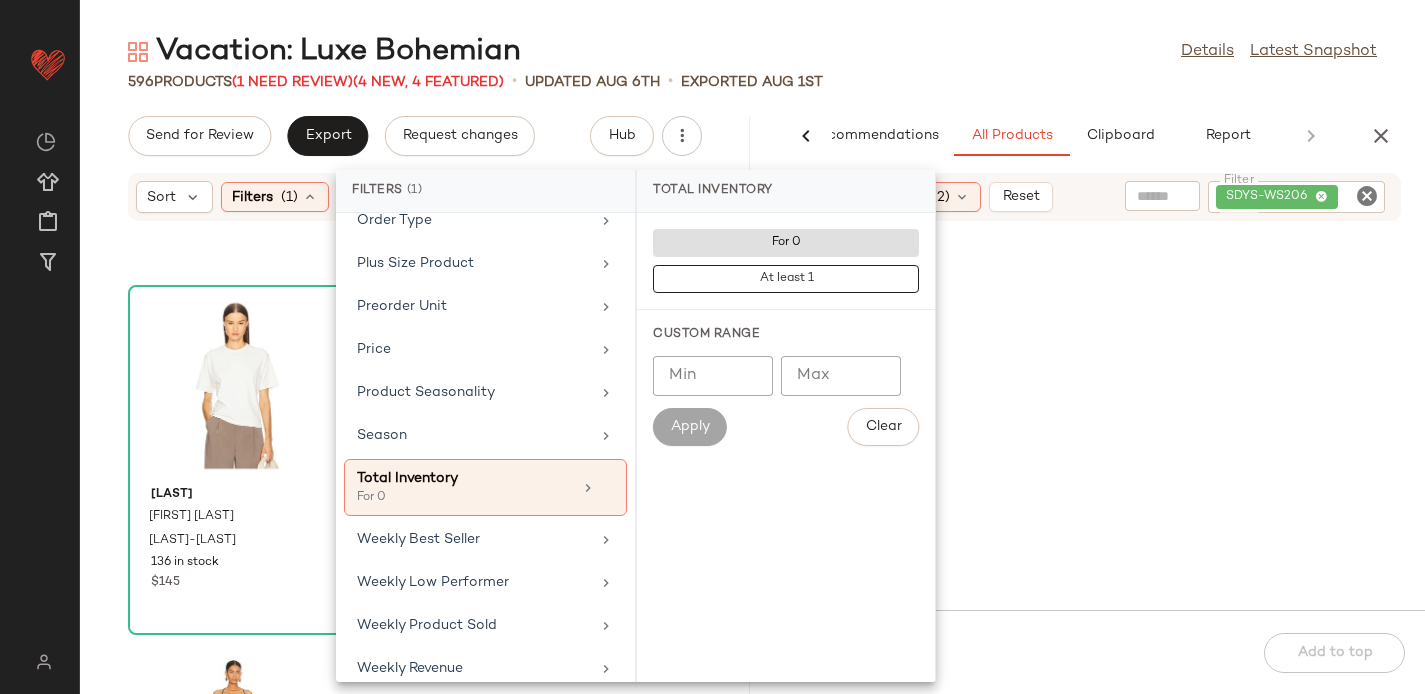 click on "Vacation: Luxe Bohemian  Details   Latest Snapshot" 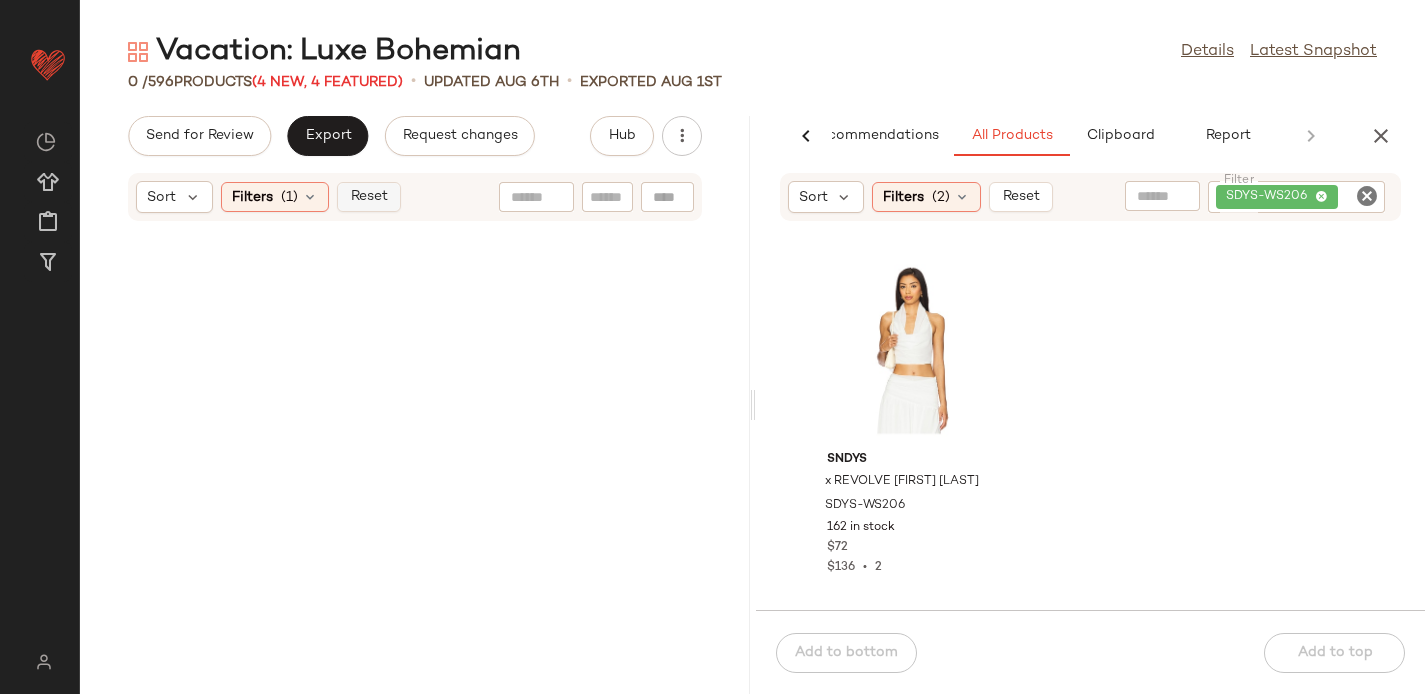 click on "Reset" 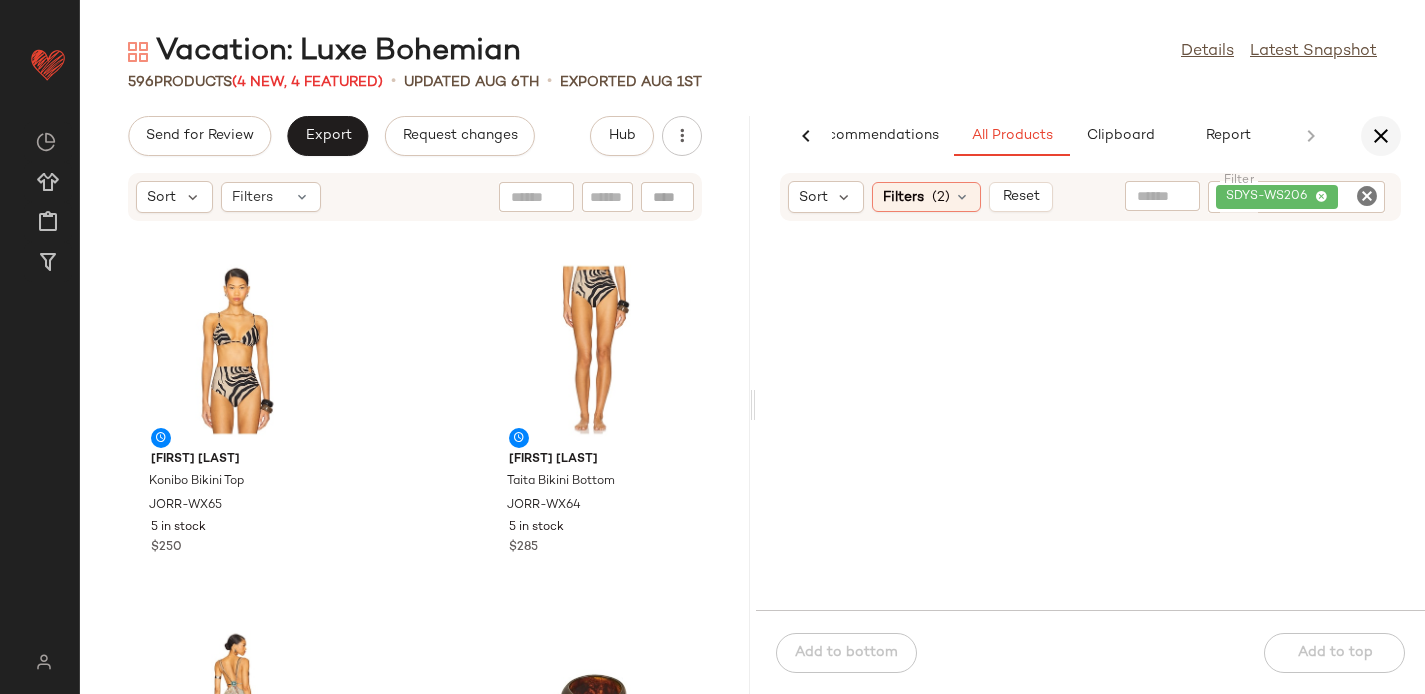 click at bounding box center [1381, 136] 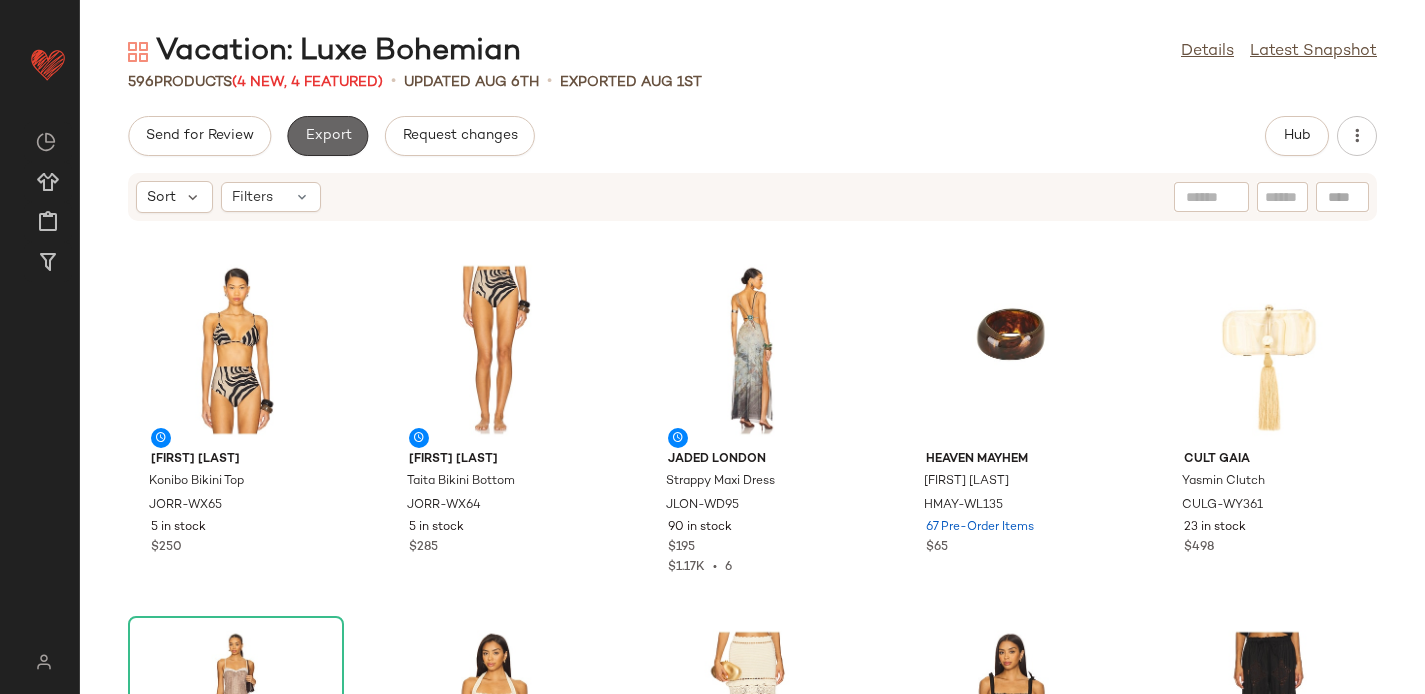 click on "Export" 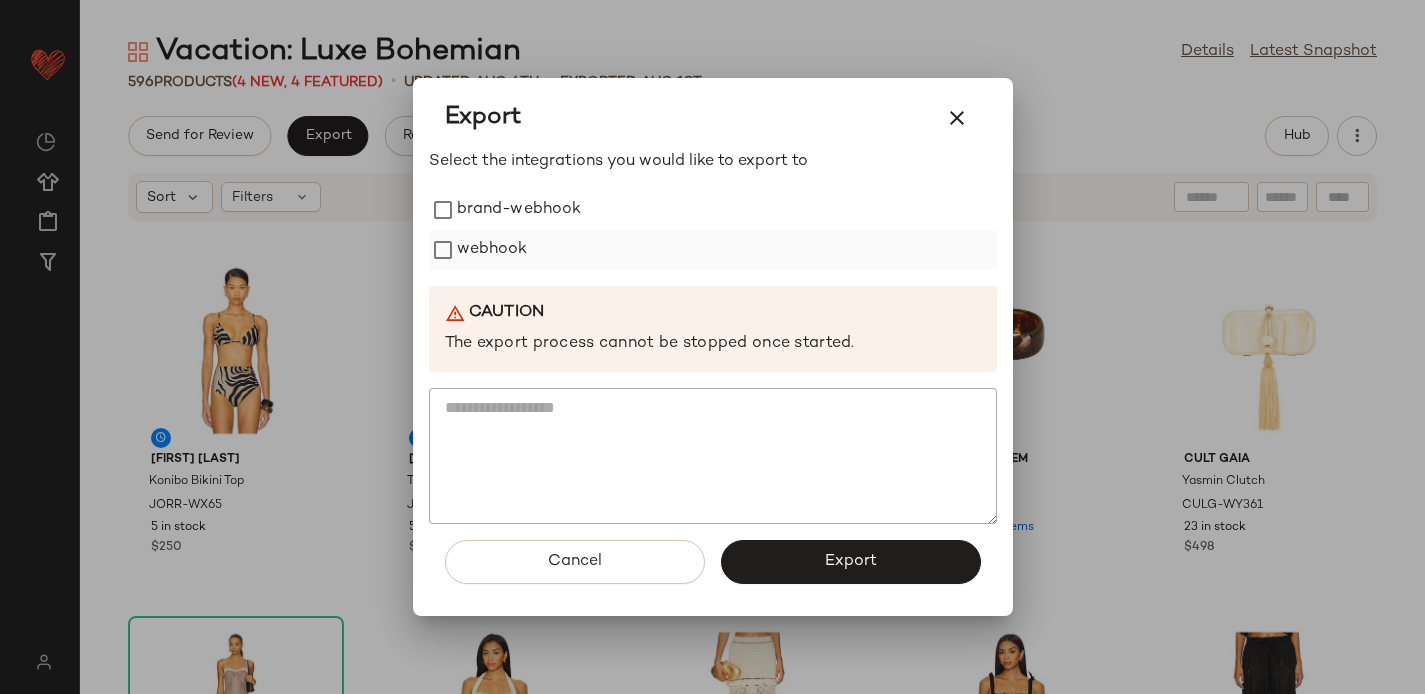 click on "webhook" at bounding box center (492, 250) 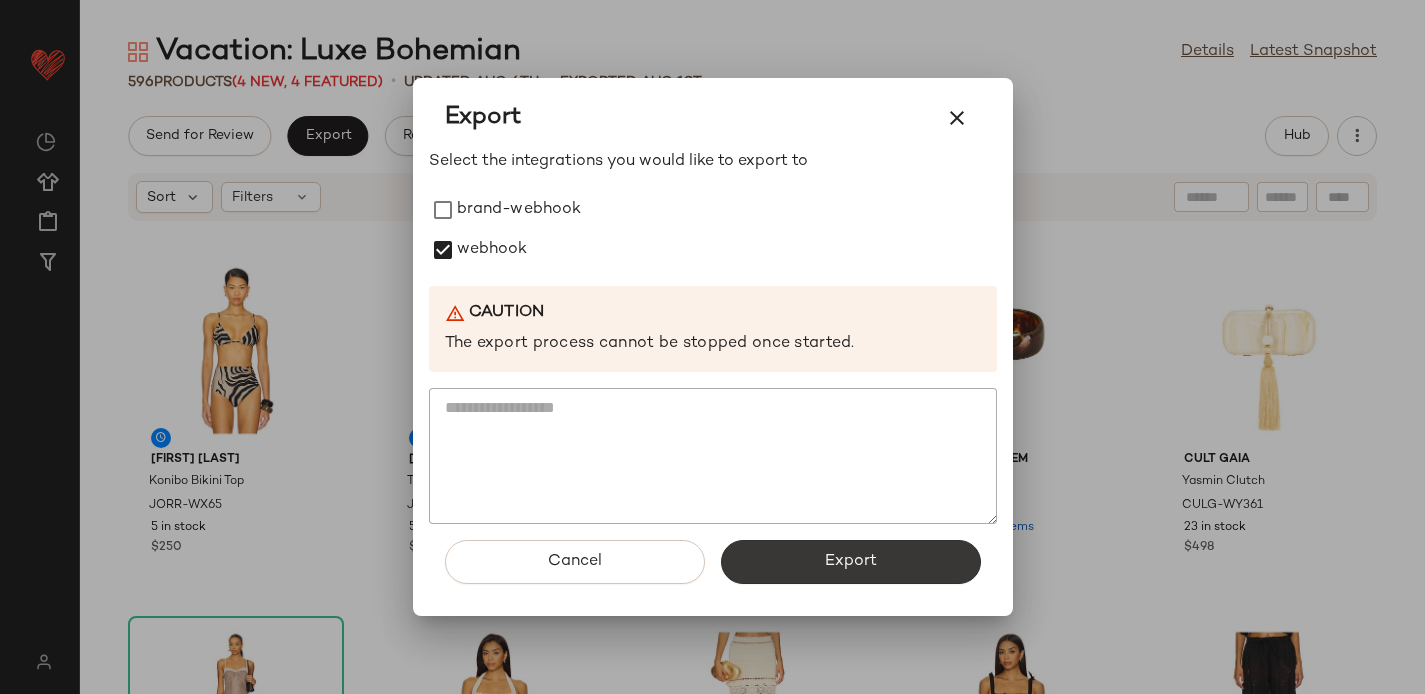 click on "Export" at bounding box center [851, 562] 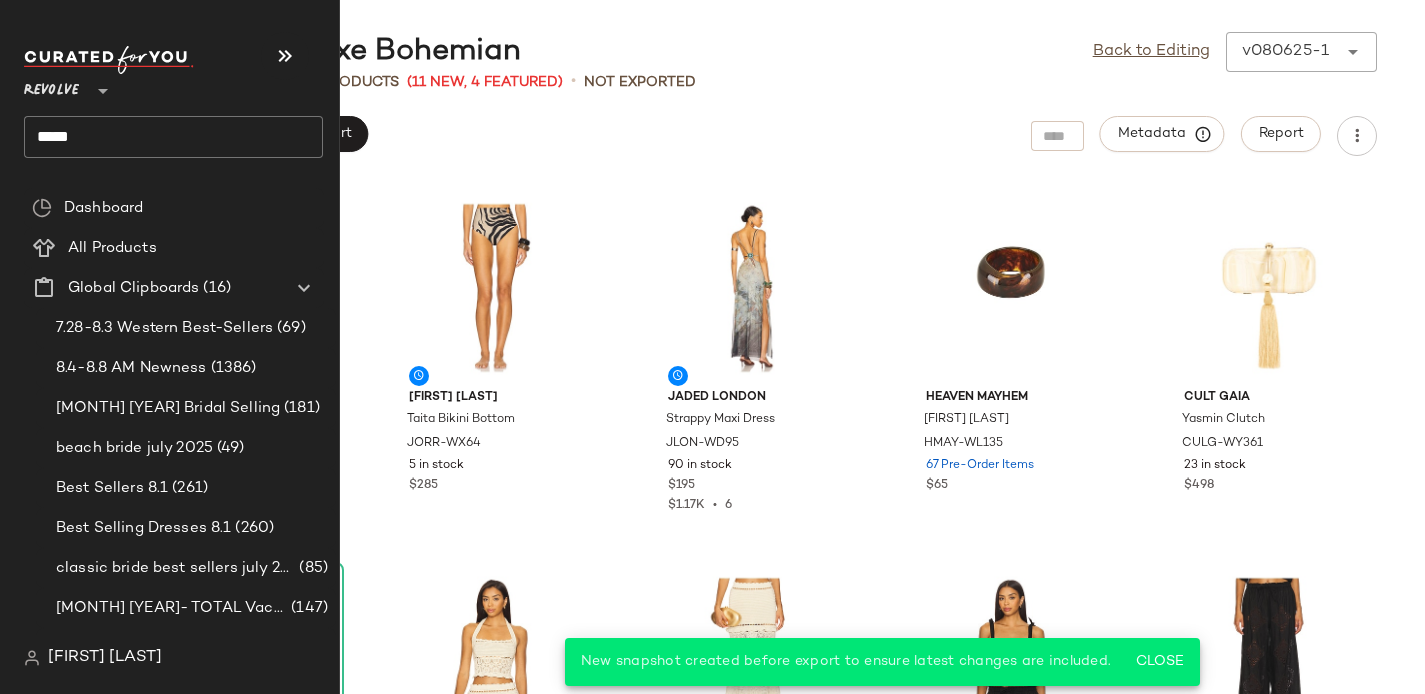 click on "*****" 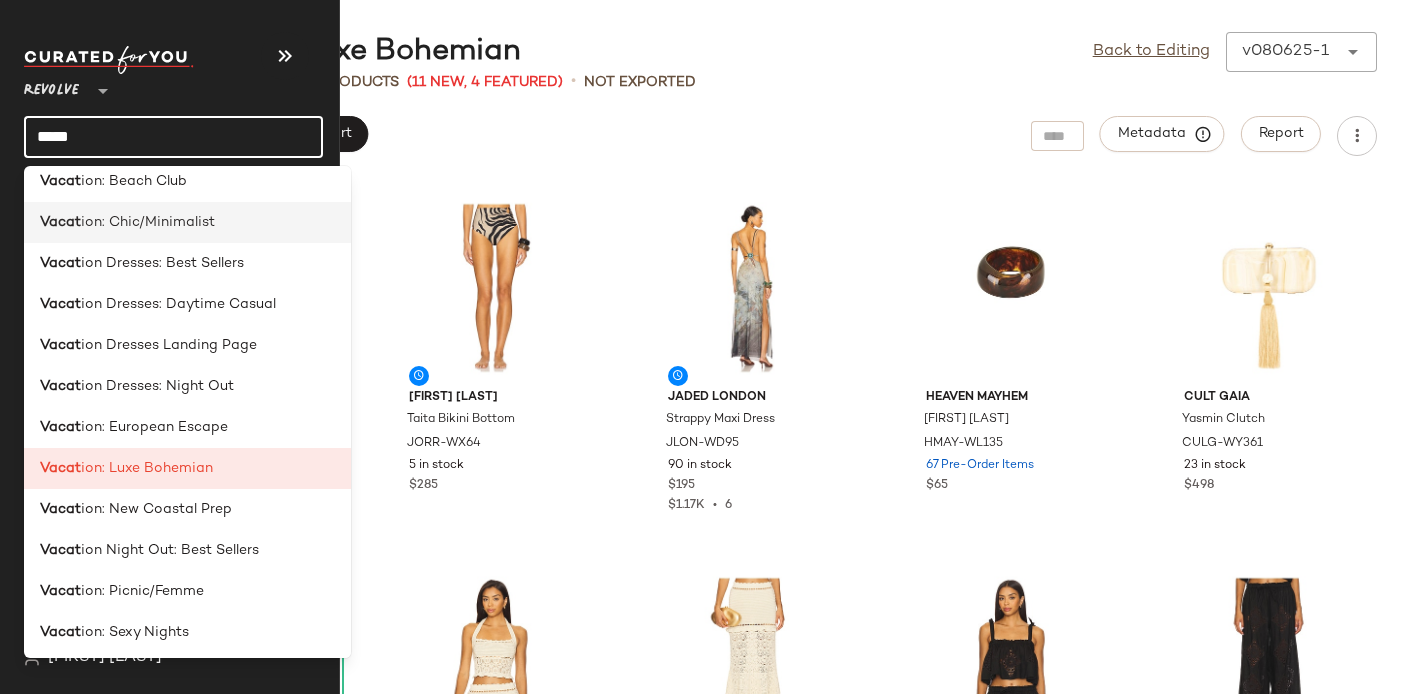 scroll, scrollTop: 221, scrollLeft: 0, axis: vertical 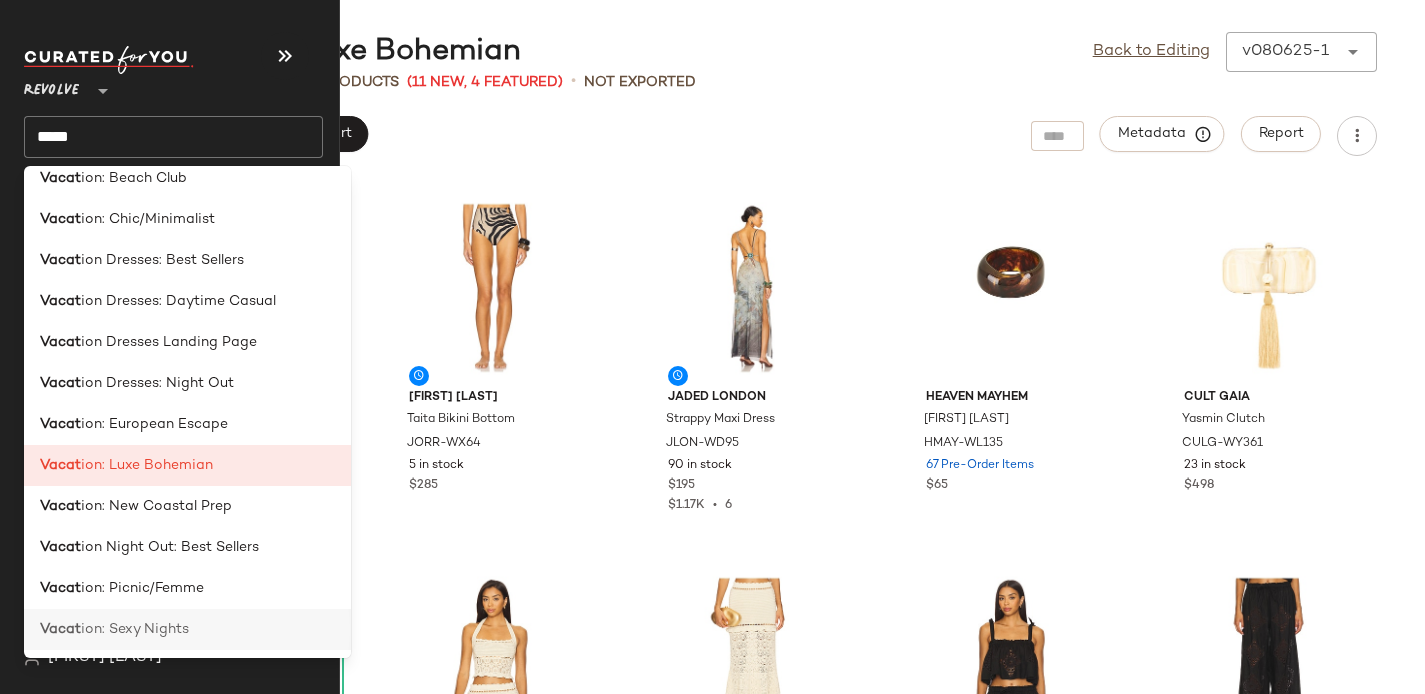 click on "ion: Sexy Nights" at bounding box center (135, 629) 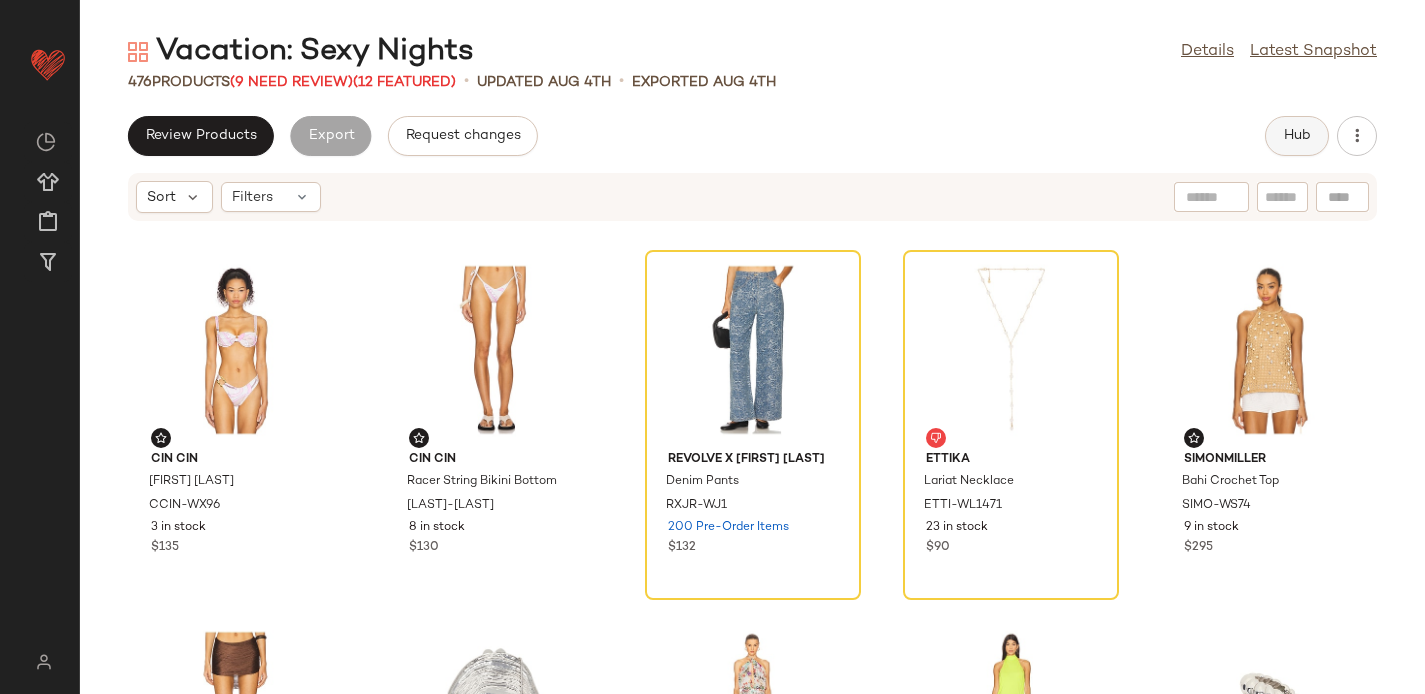 click on "Hub" 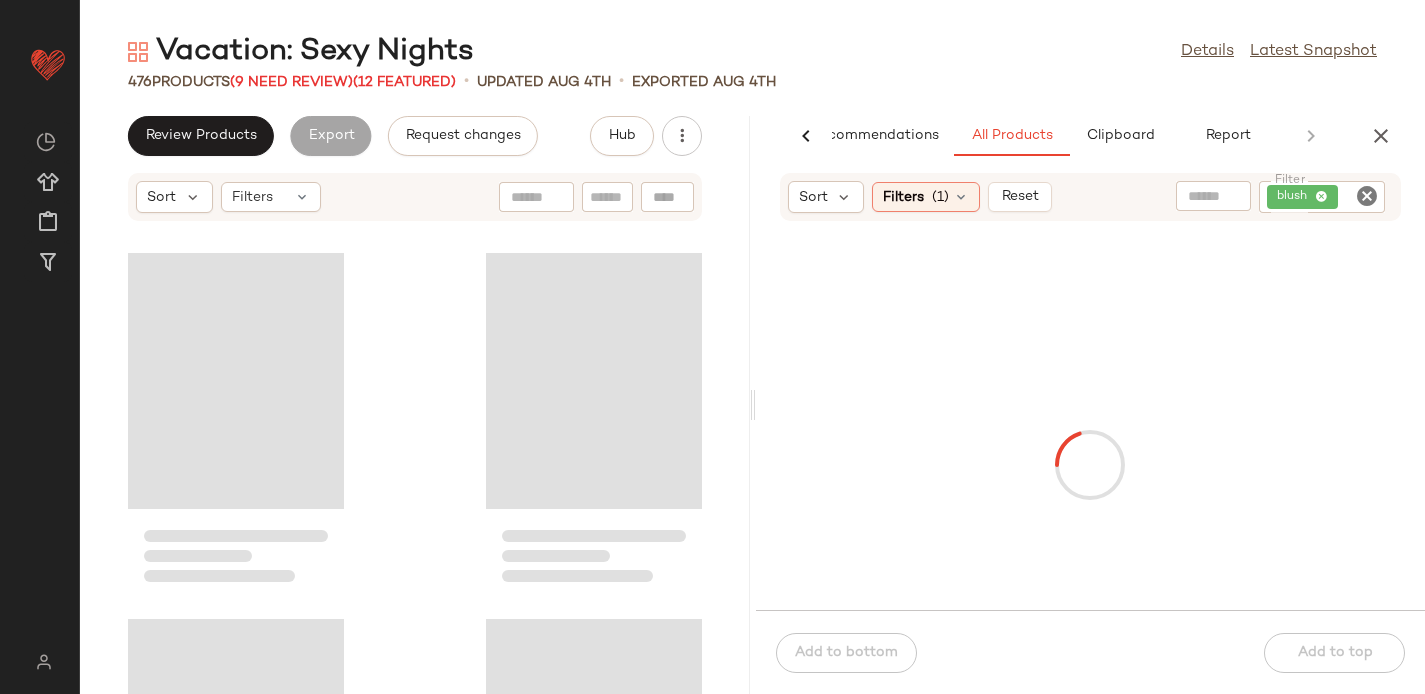 scroll, scrollTop: 0, scrollLeft: 54, axis: horizontal 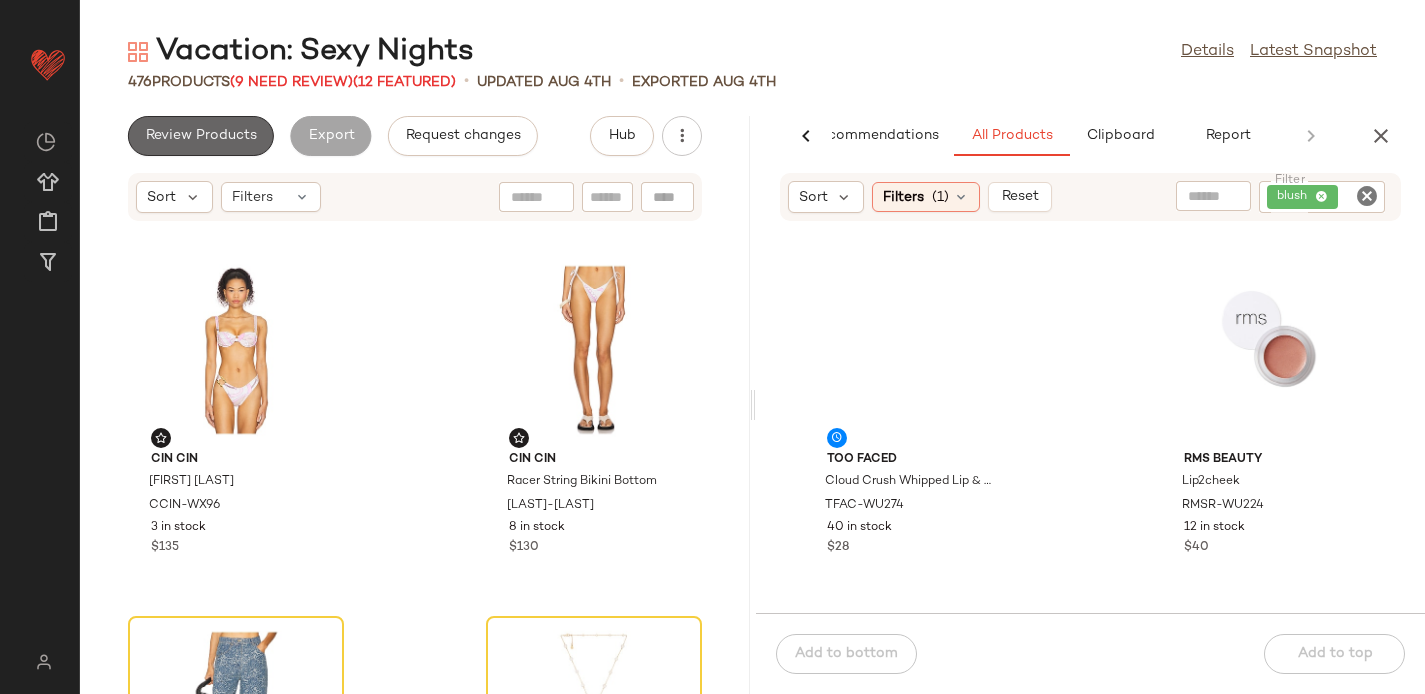 click on "Review Products" 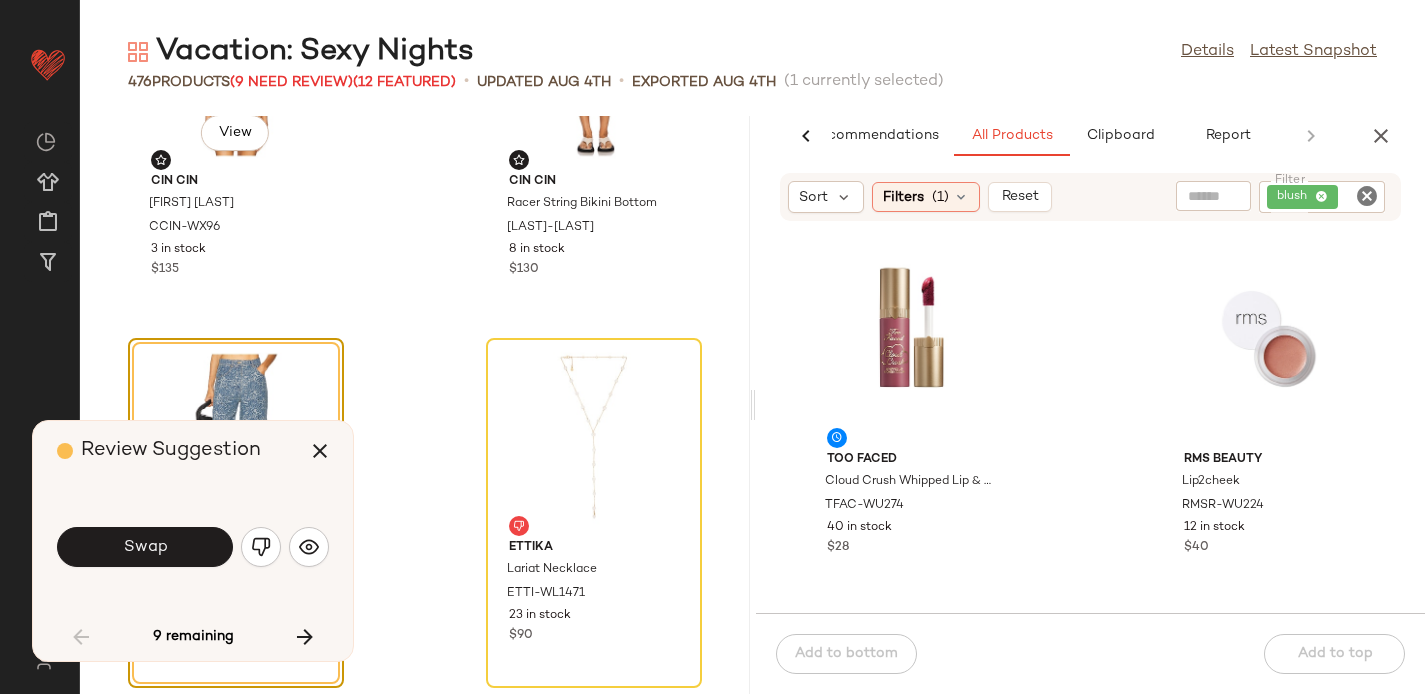 scroll, scrollTop: 154, scrollLeft: 0, axis: vertical 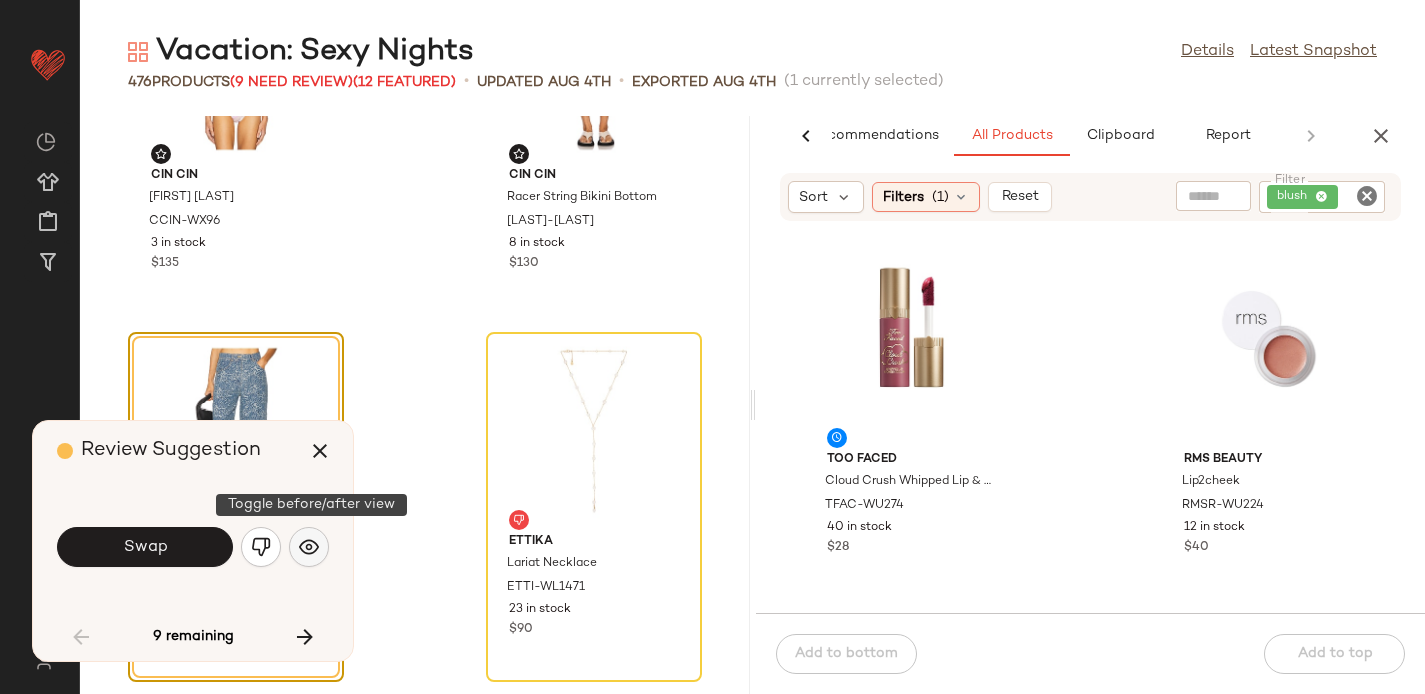 click 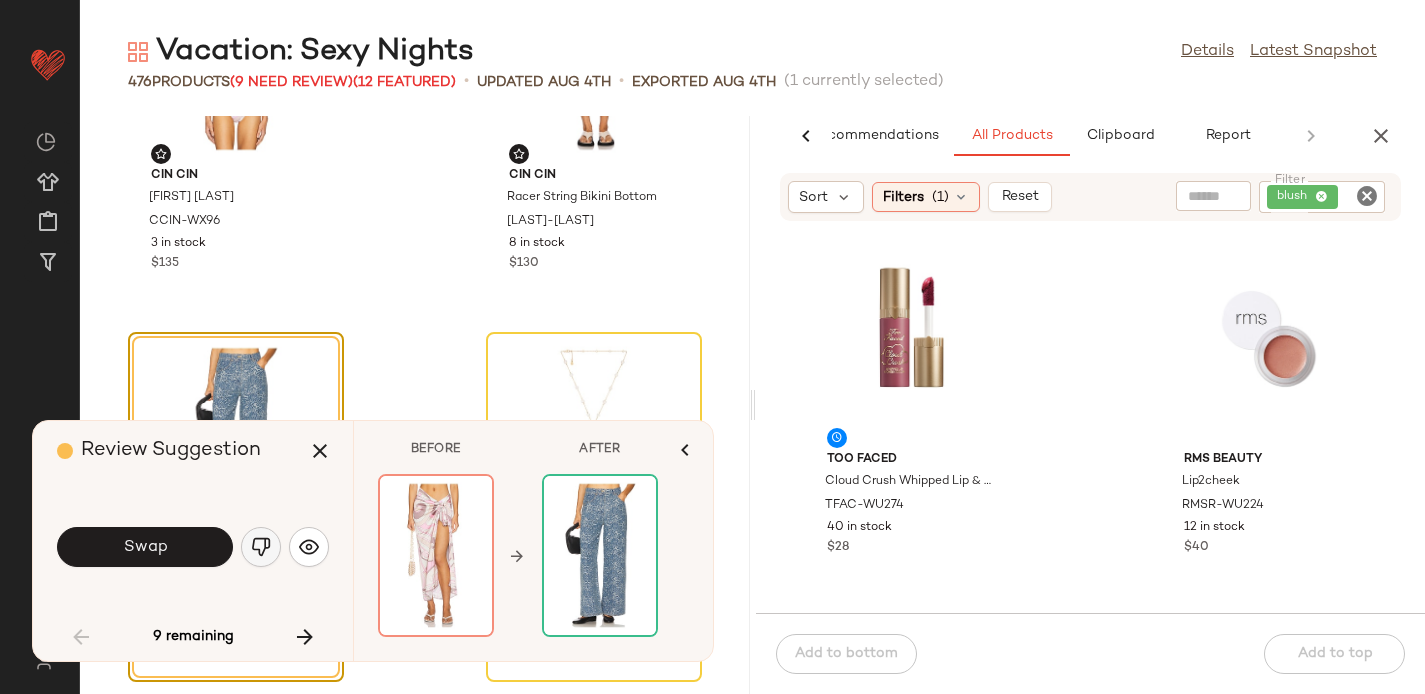 click 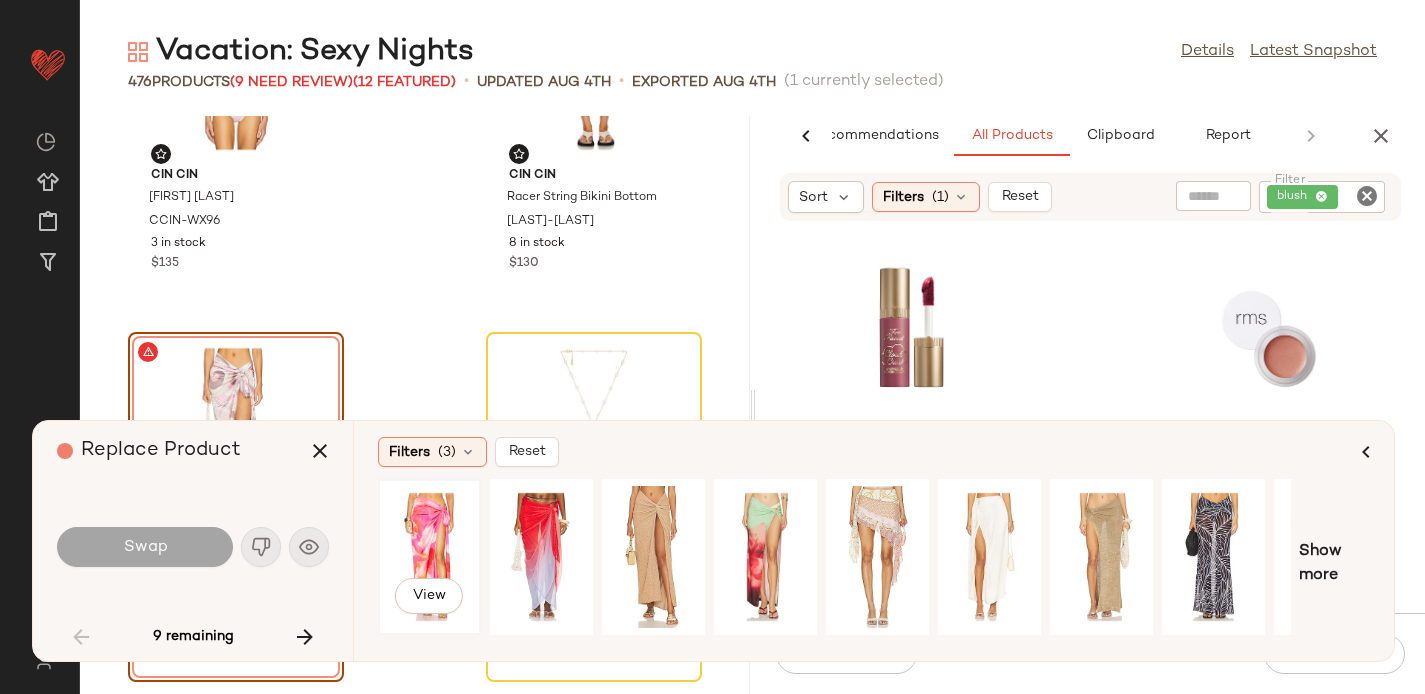 click on "View" 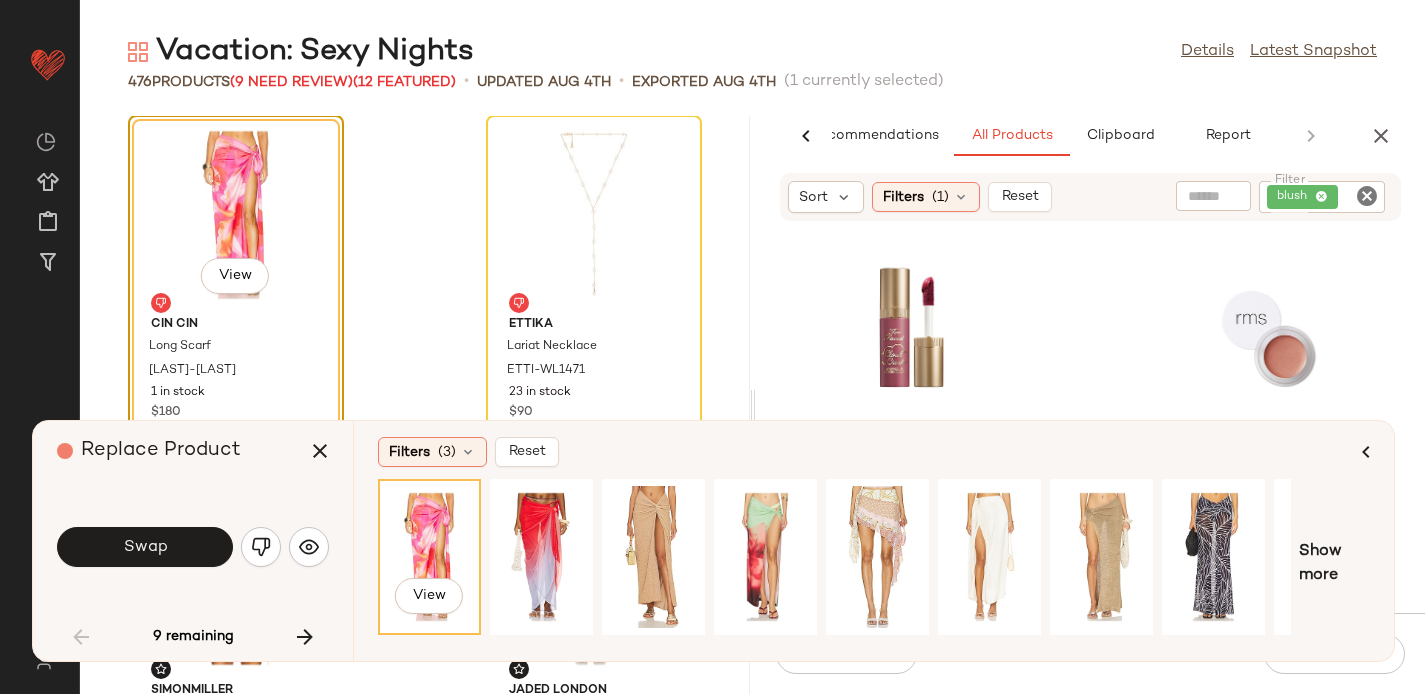 scroll, scrollTop: 376, scrollLeft: 0, axis: vertical 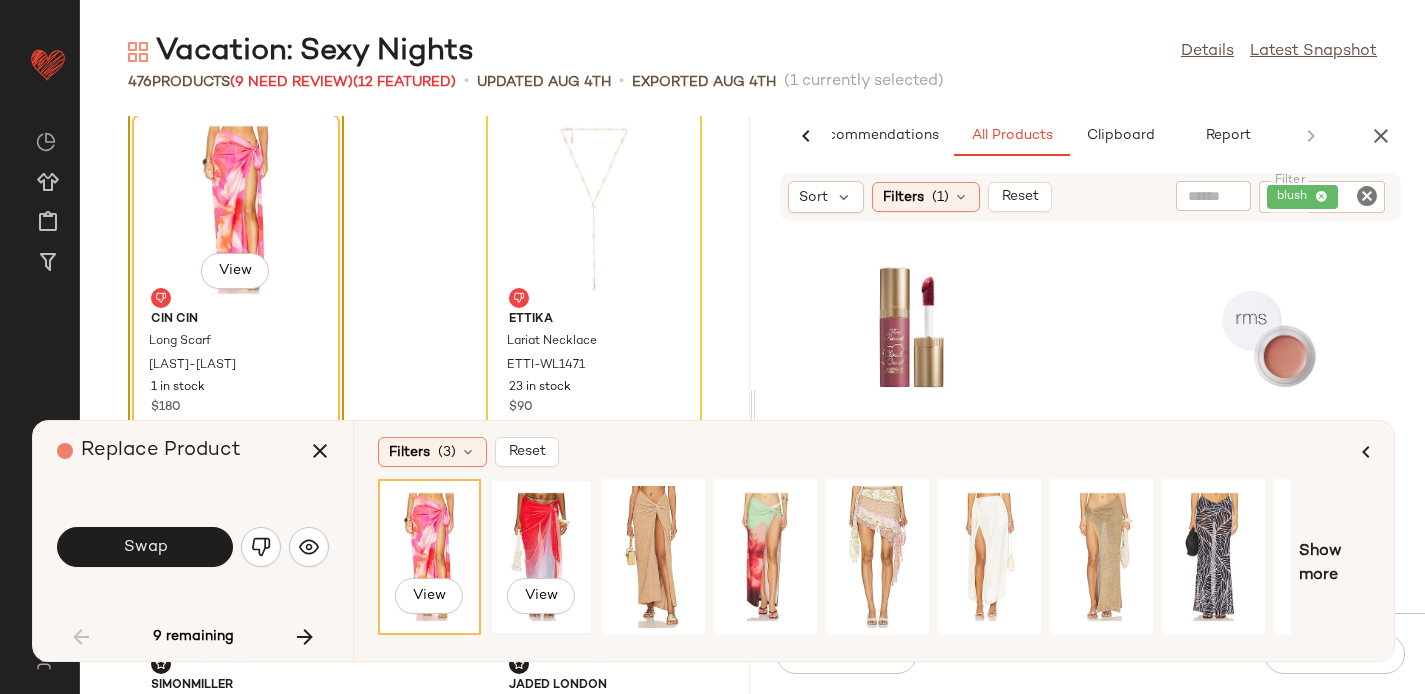 click on "View" 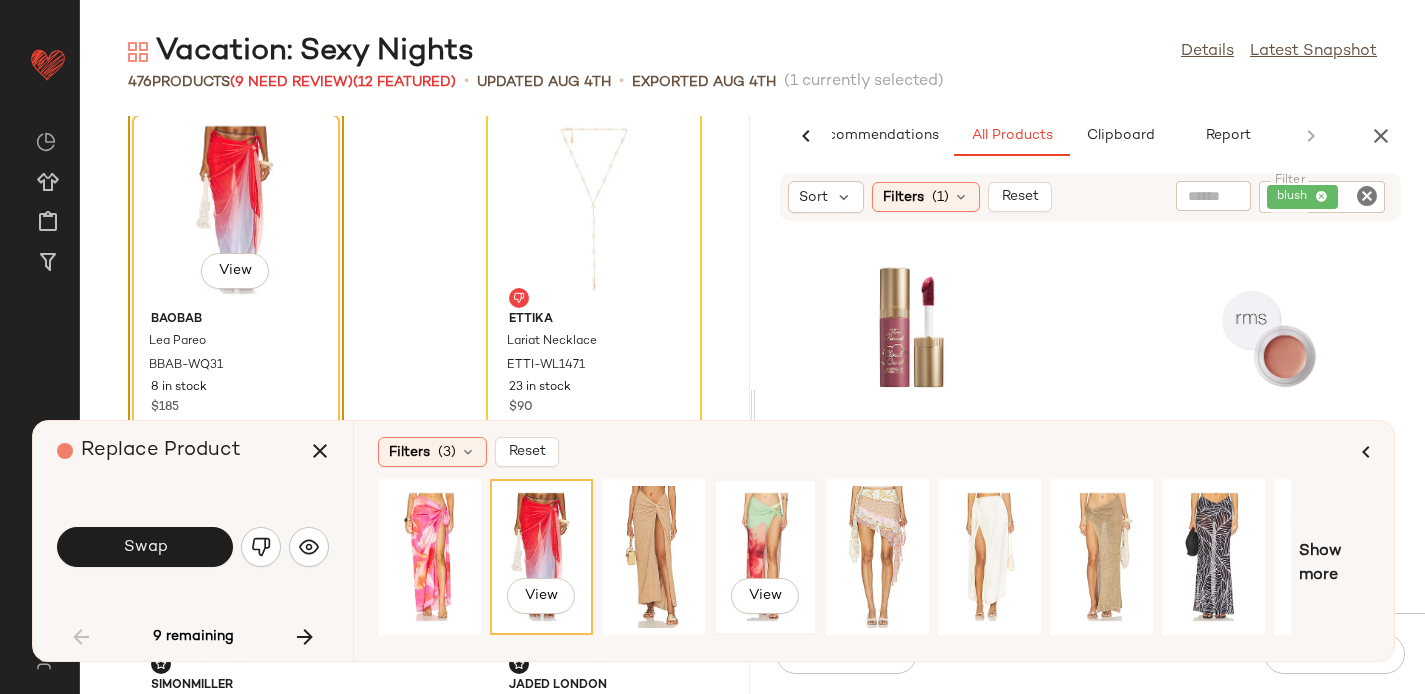 click on "View" 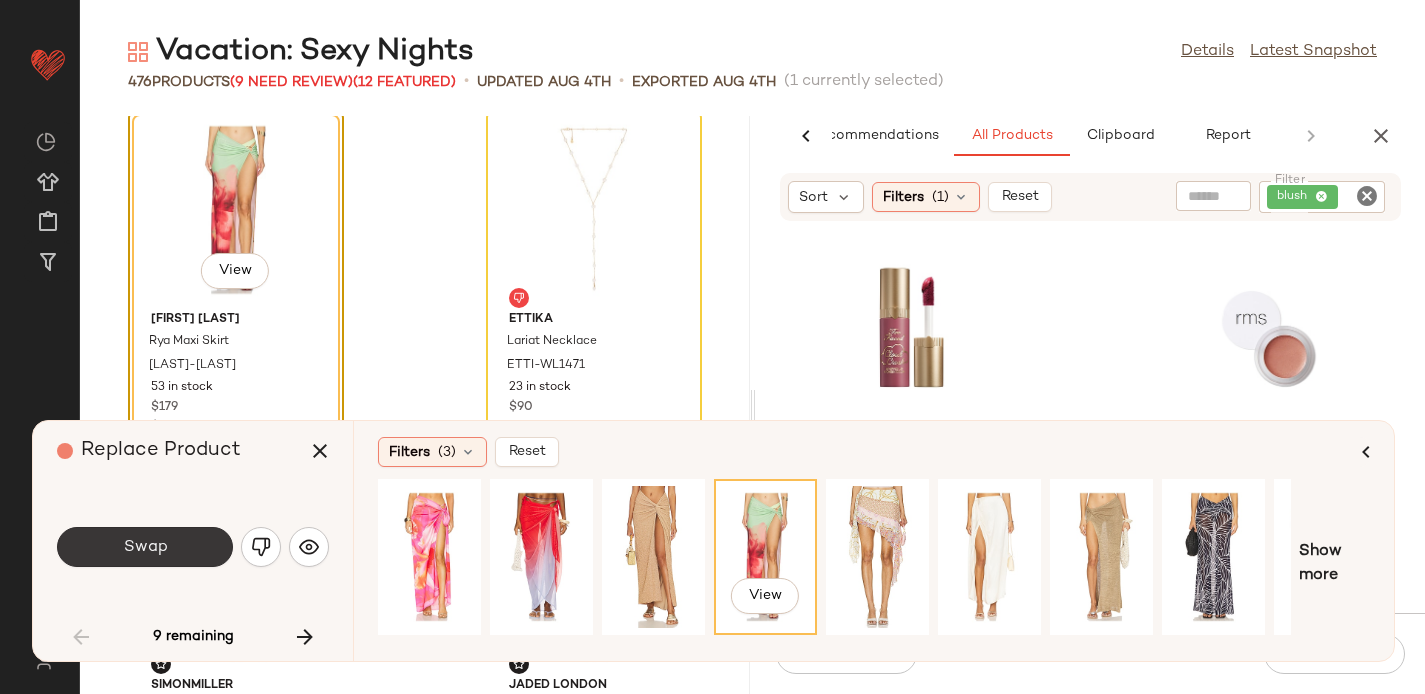 click on "Swap" 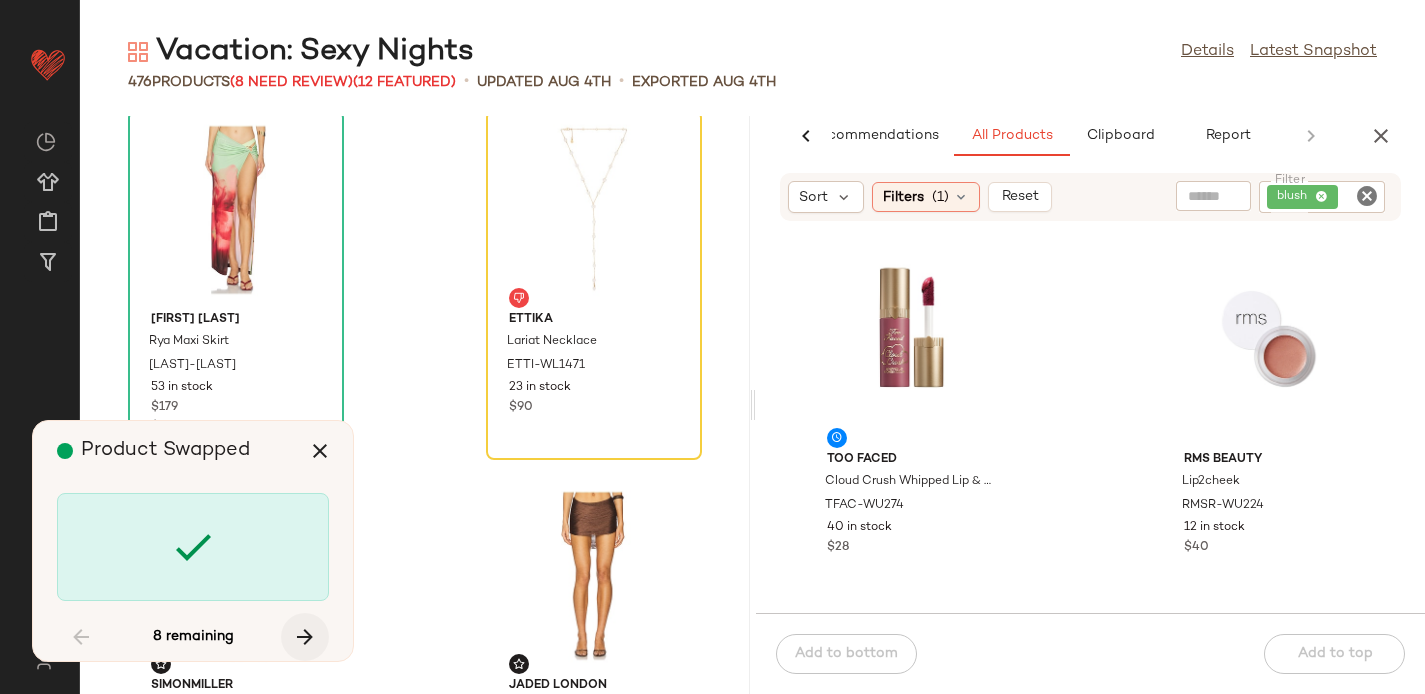 scroll, scrollTop: 382, scrollLeft: 0, axis: vertical 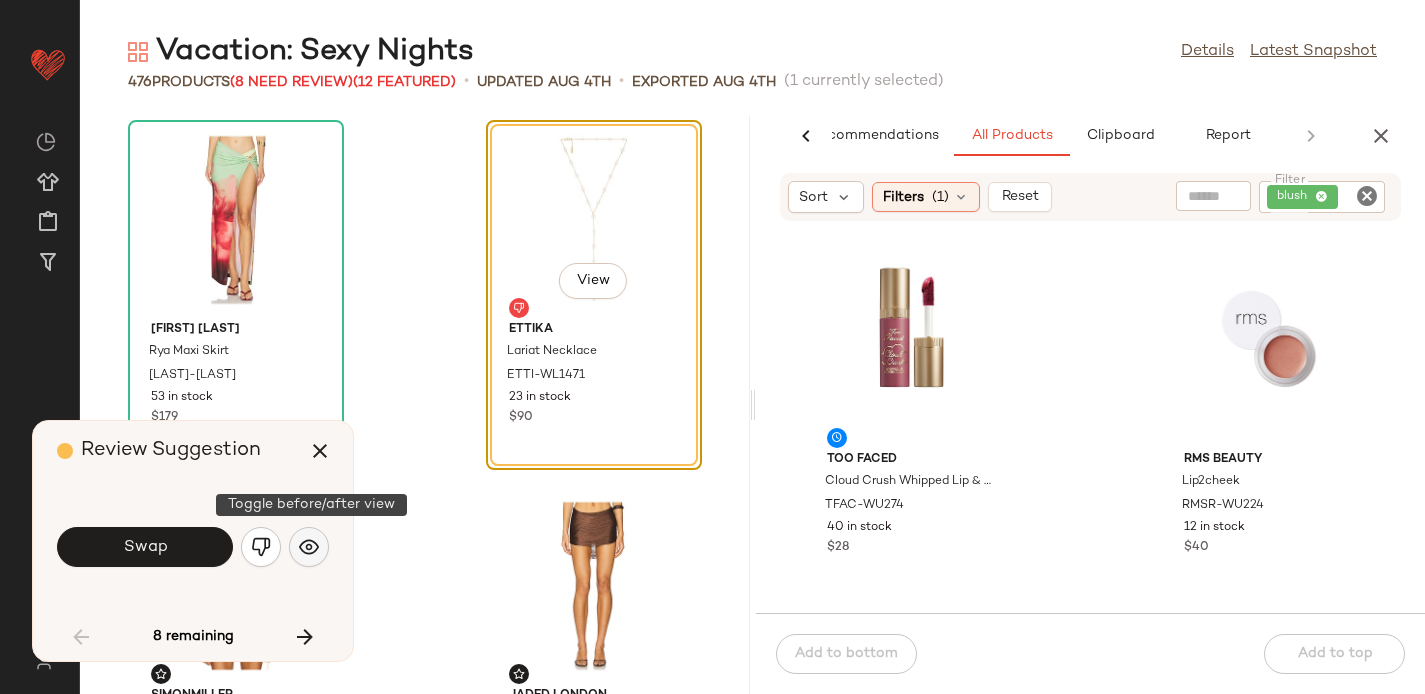 click 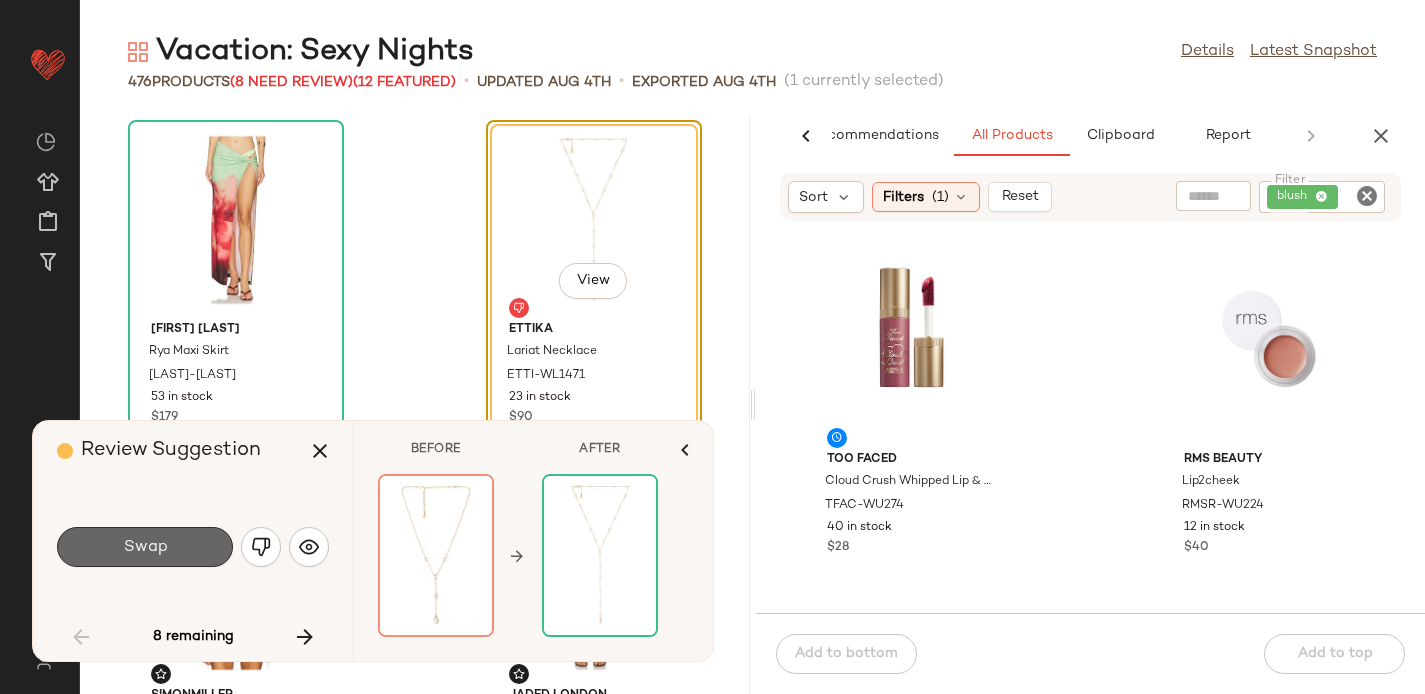 click on "Swap" 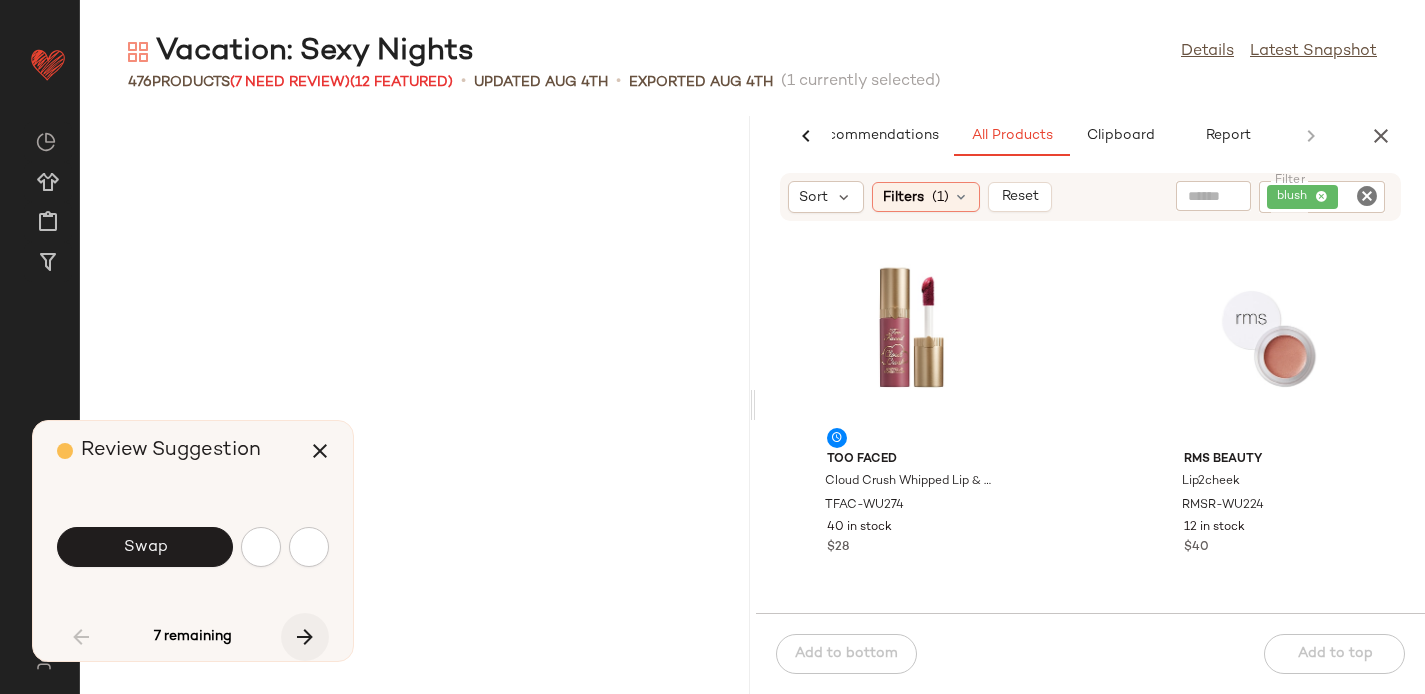 scroll, scrollTop: 2928, scrollLeft: 0, axis: vertical 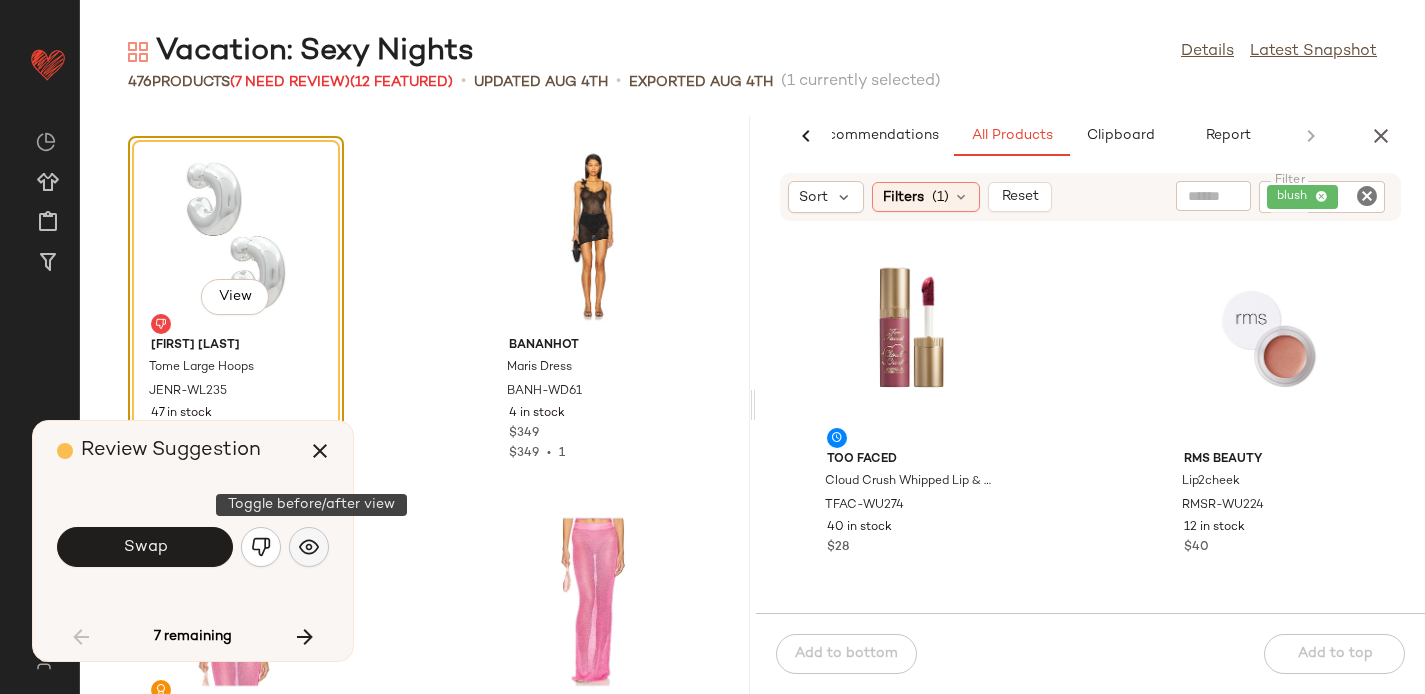 click 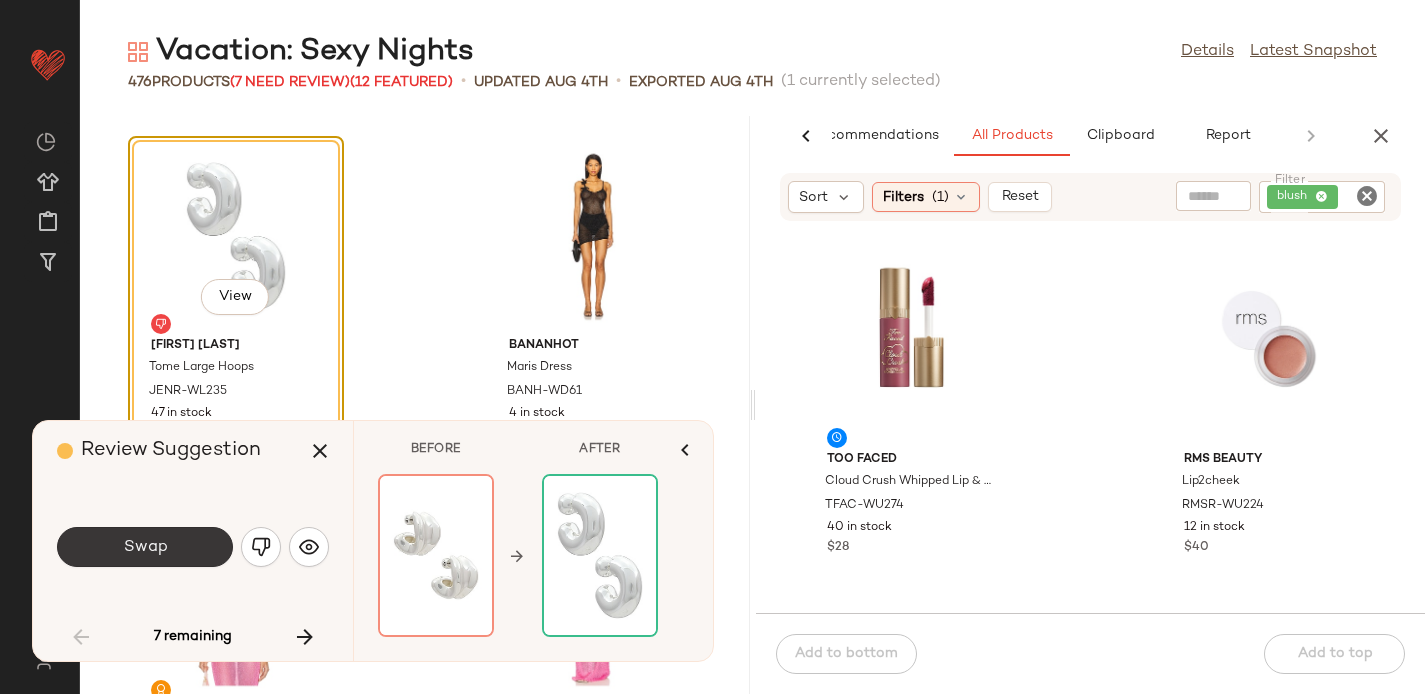 click on "Swap" at bounding box center (145, 547) 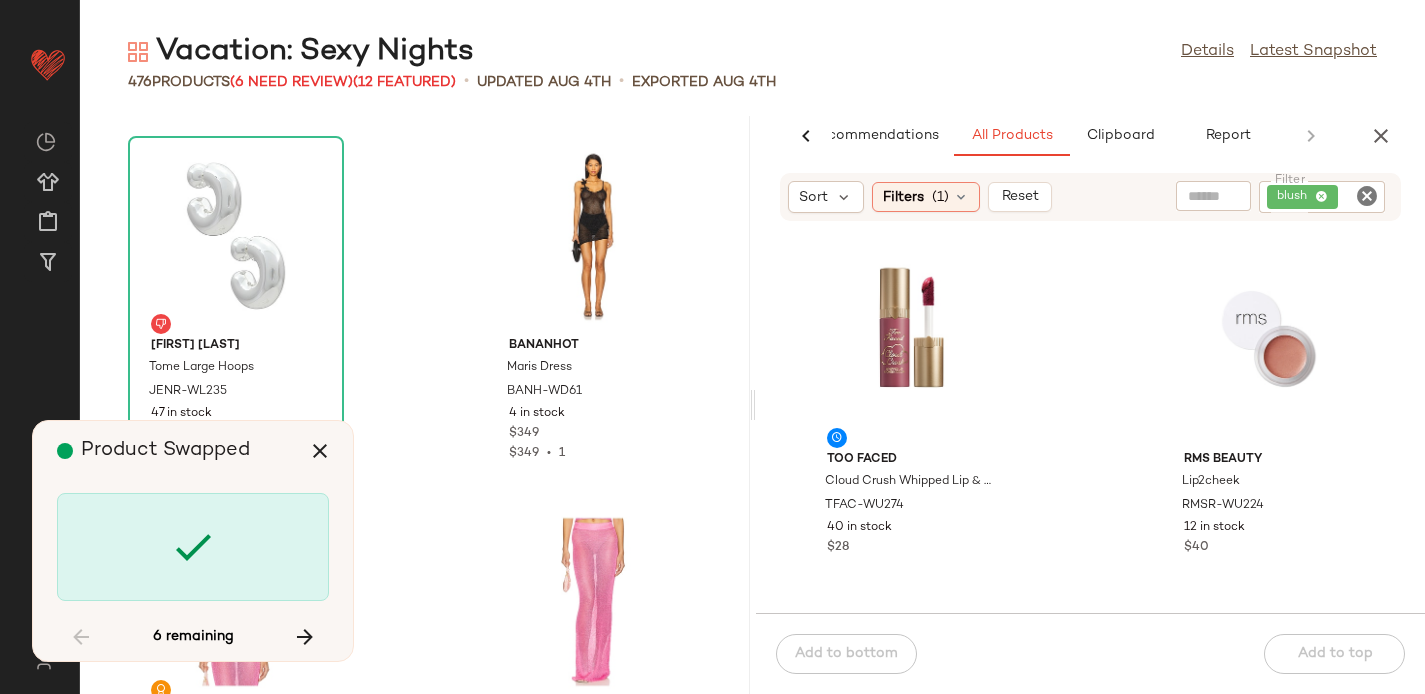 scroll, scrollTop: 4758, scrollLeft: 0, axis: vertical 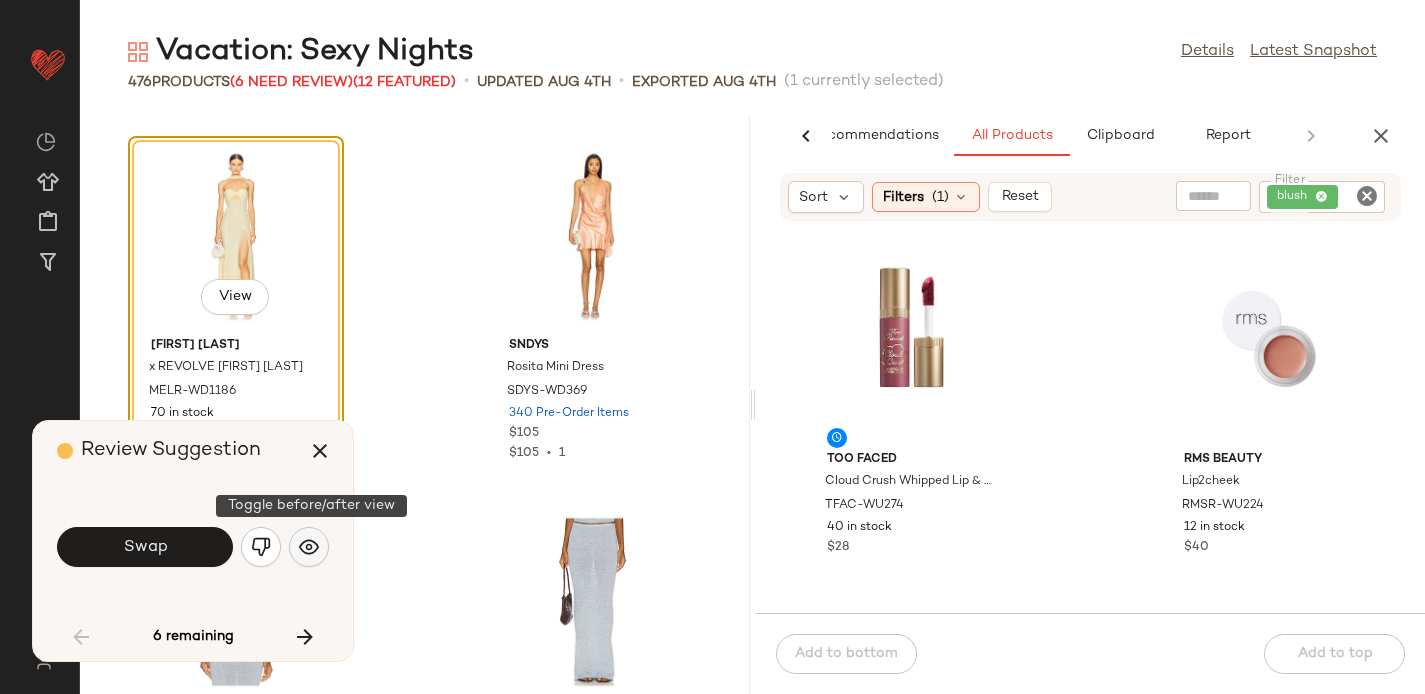 click 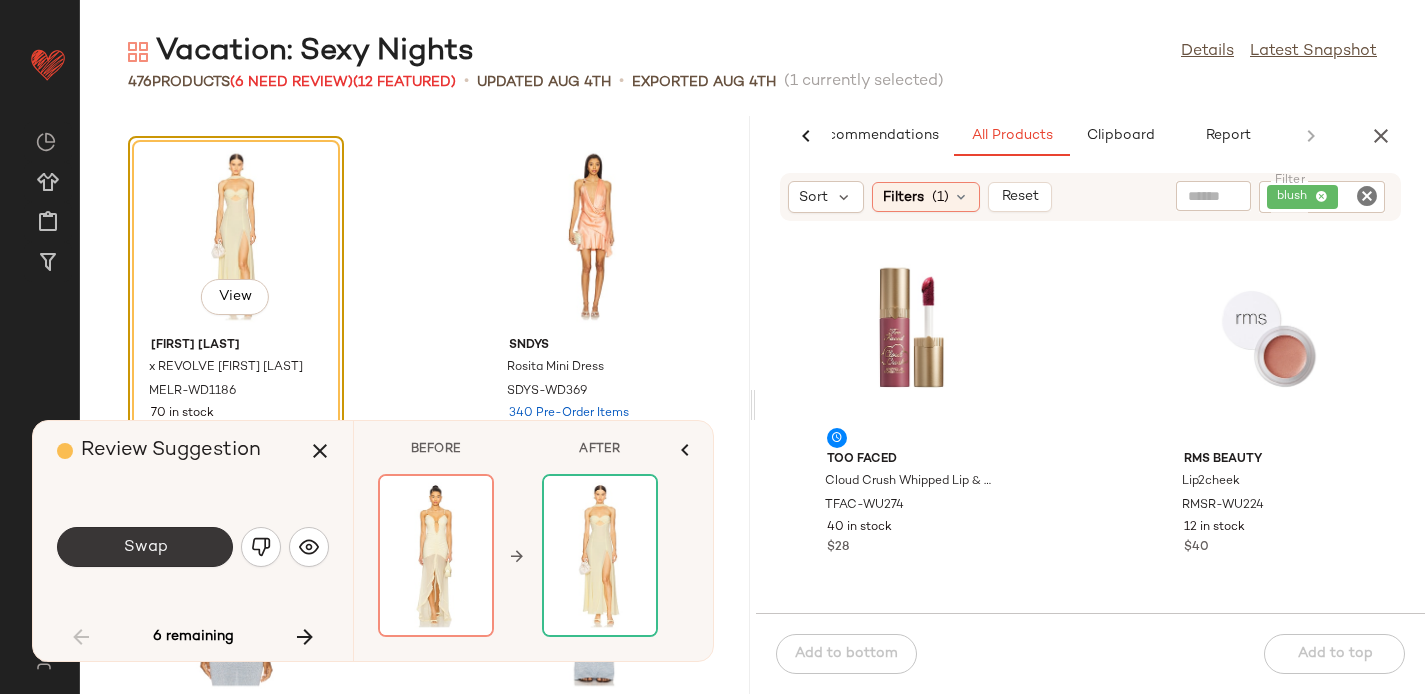 click on "Swap" 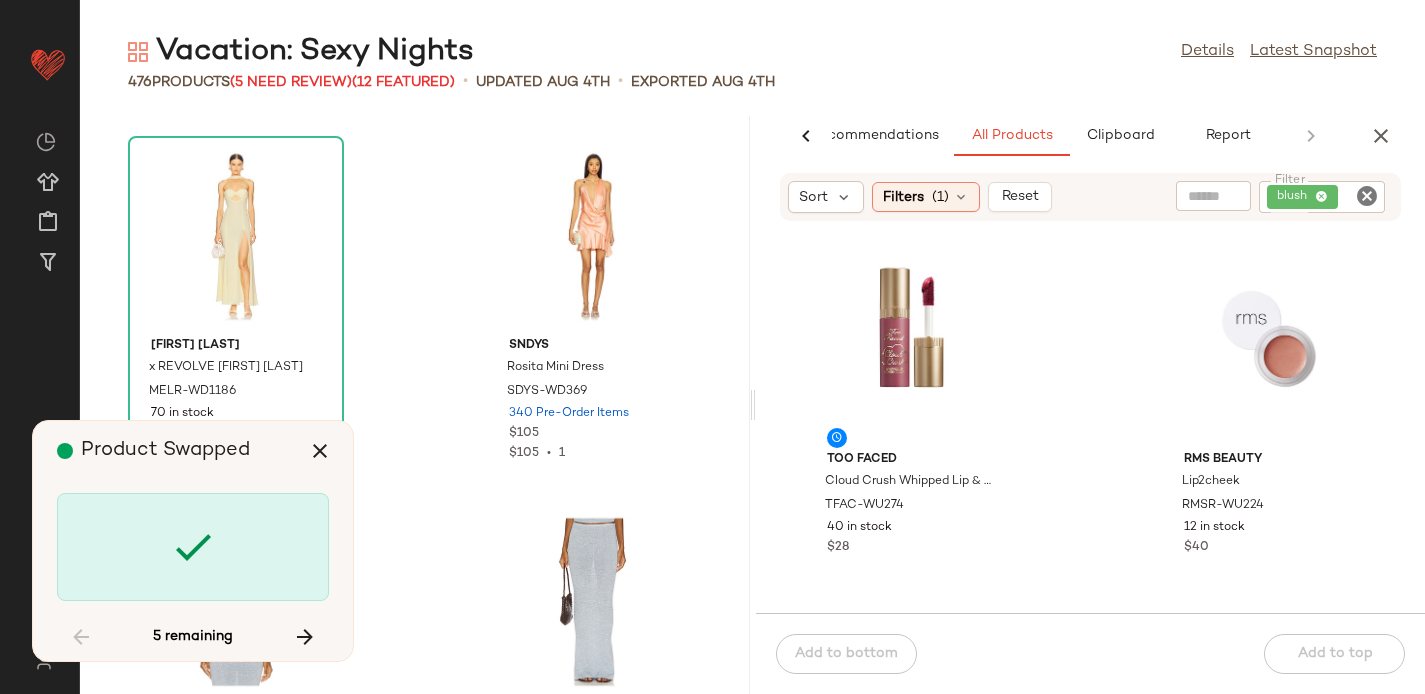 scroll, scrollTop: 8784, scrollLeft: 0, axis: vertical 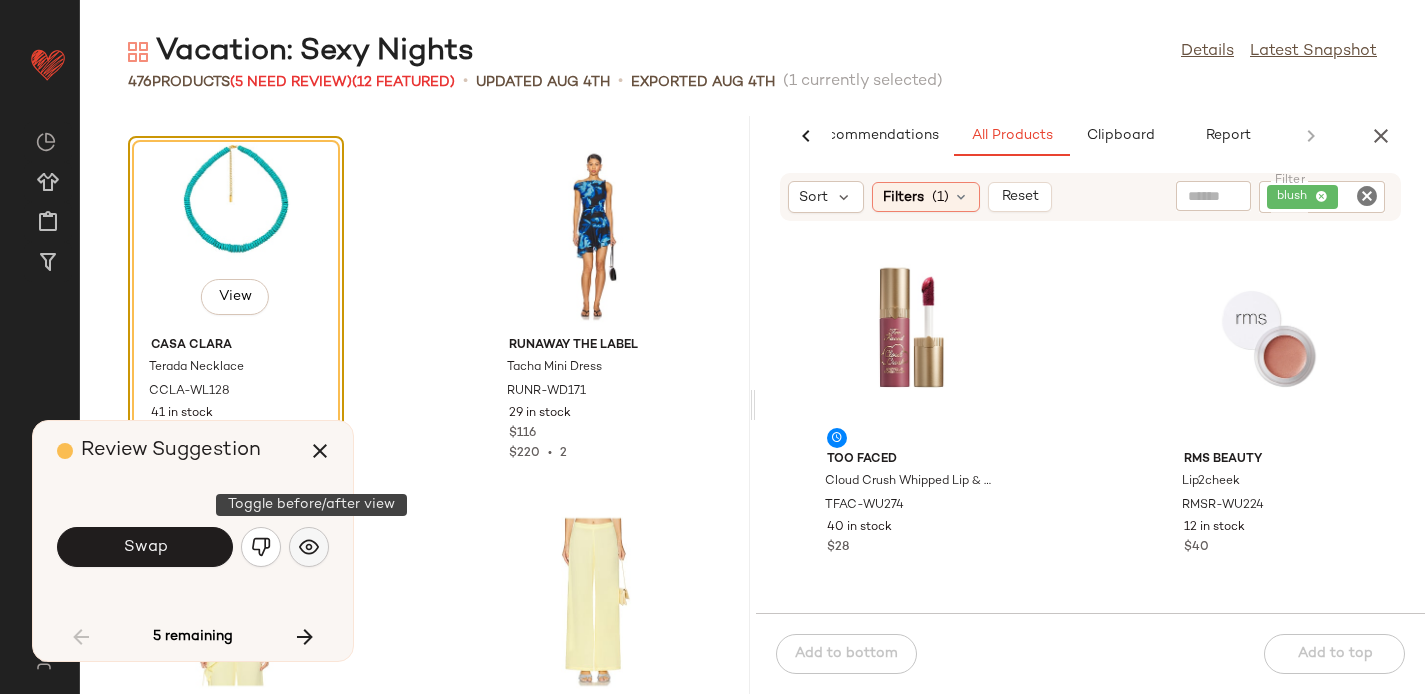 click 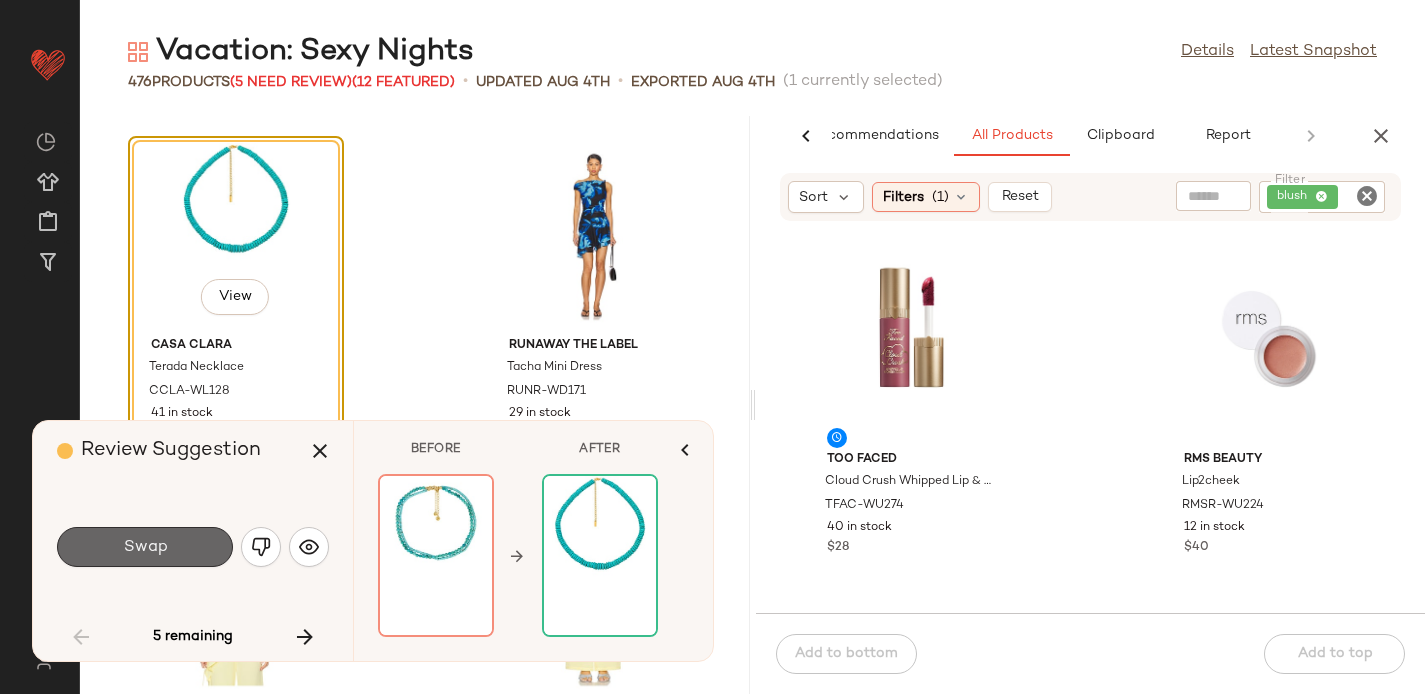 click on "Swap" 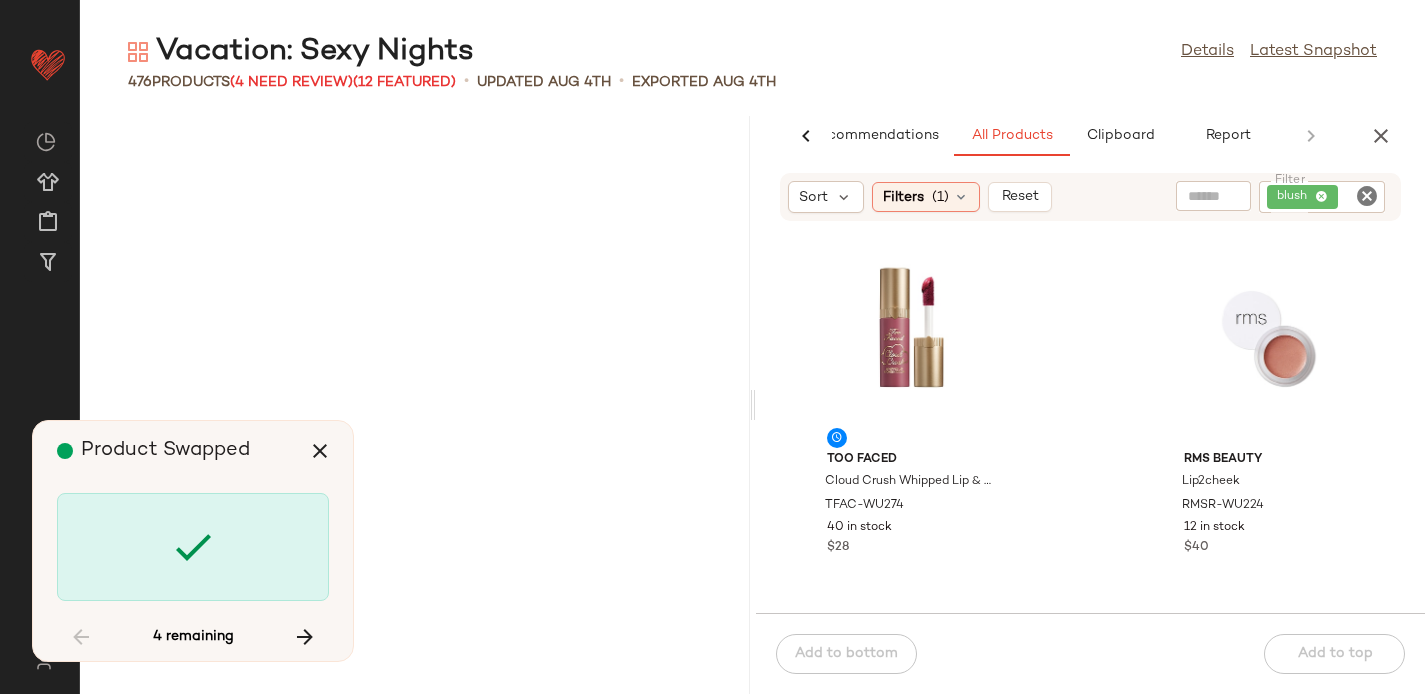 scroll, scrollTop: 12810, scrollLeft: 0, axis: vertical 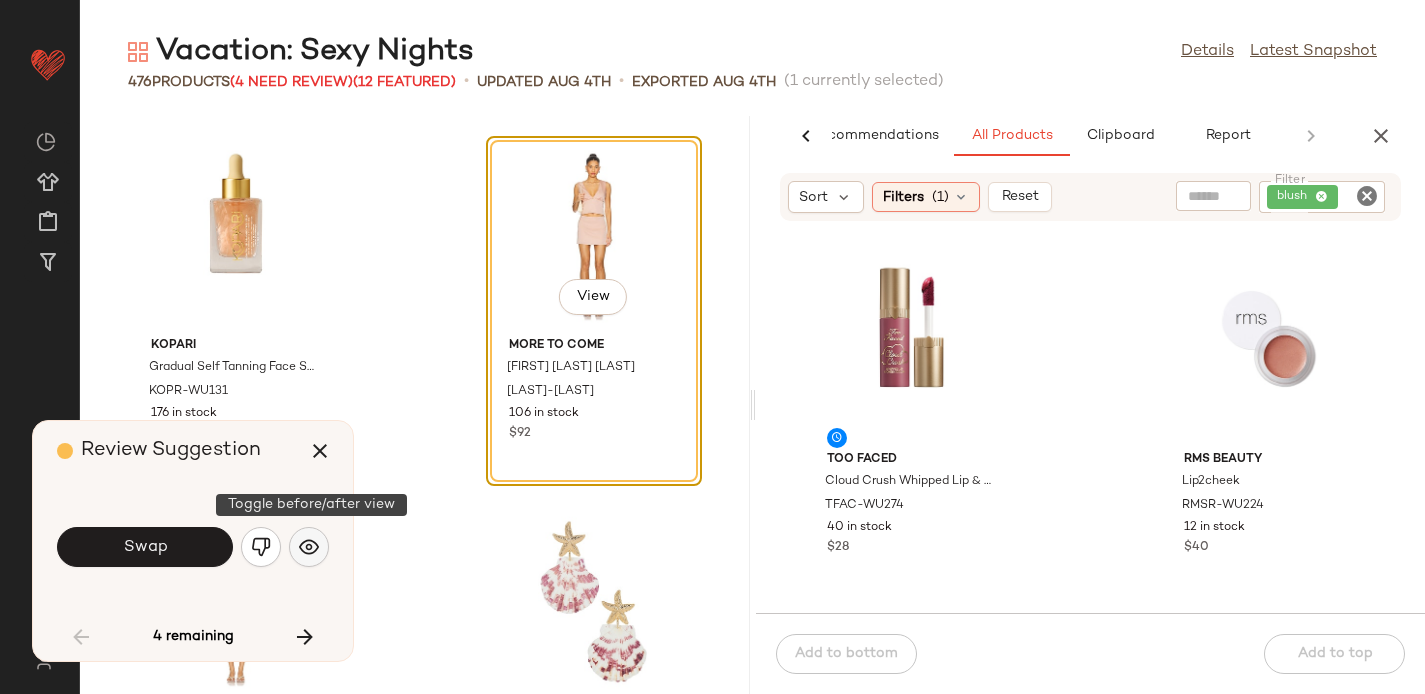 click 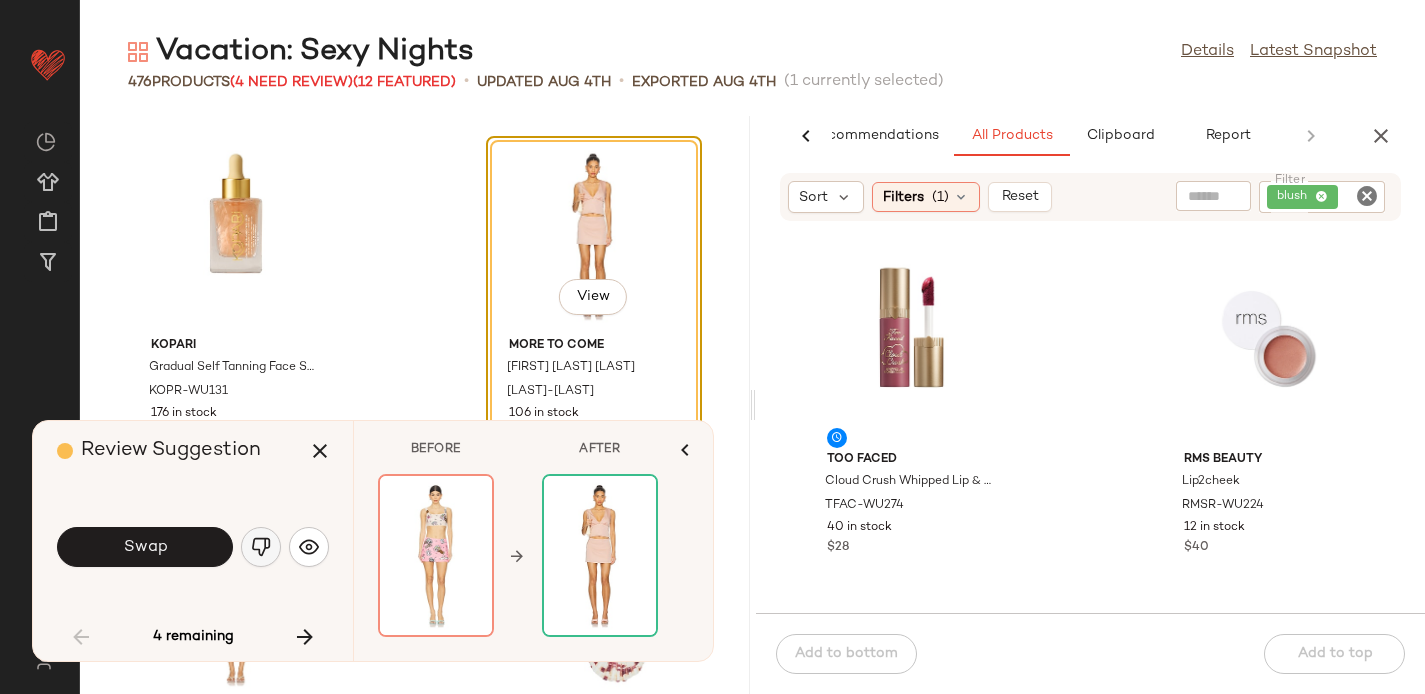 click 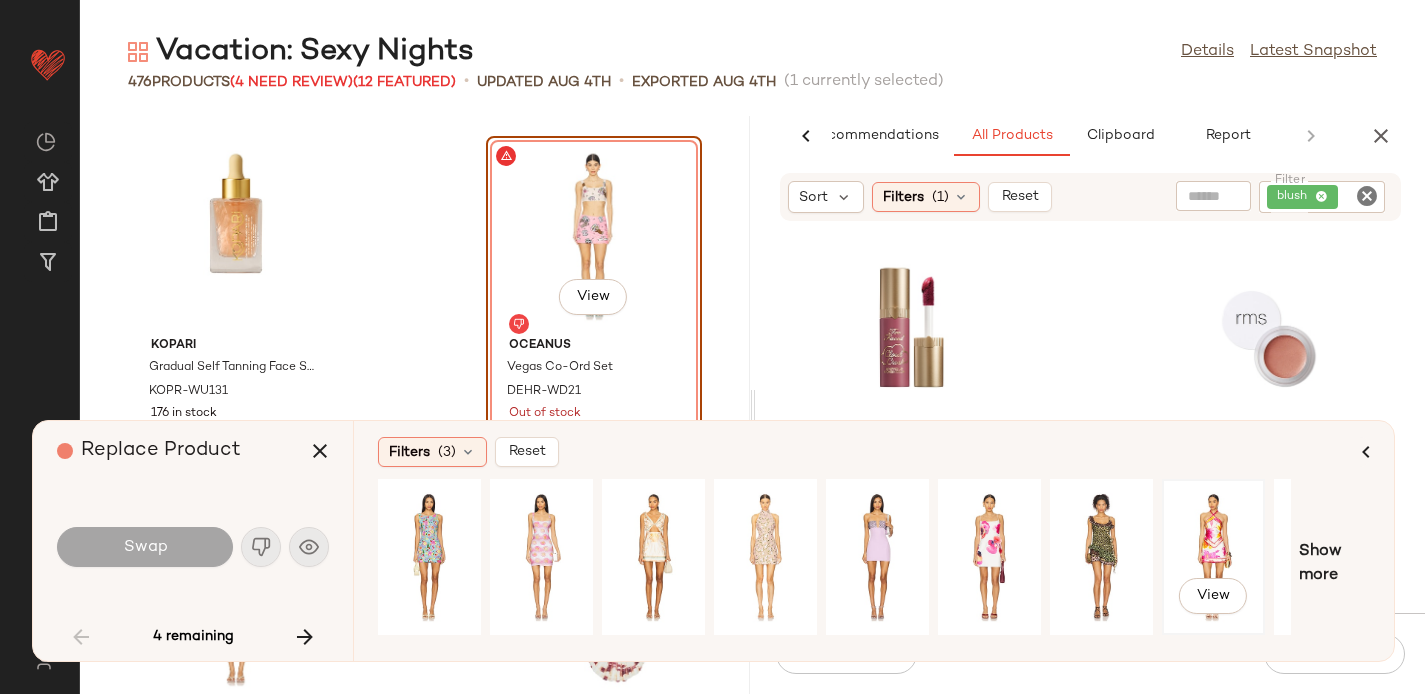 click on "View" 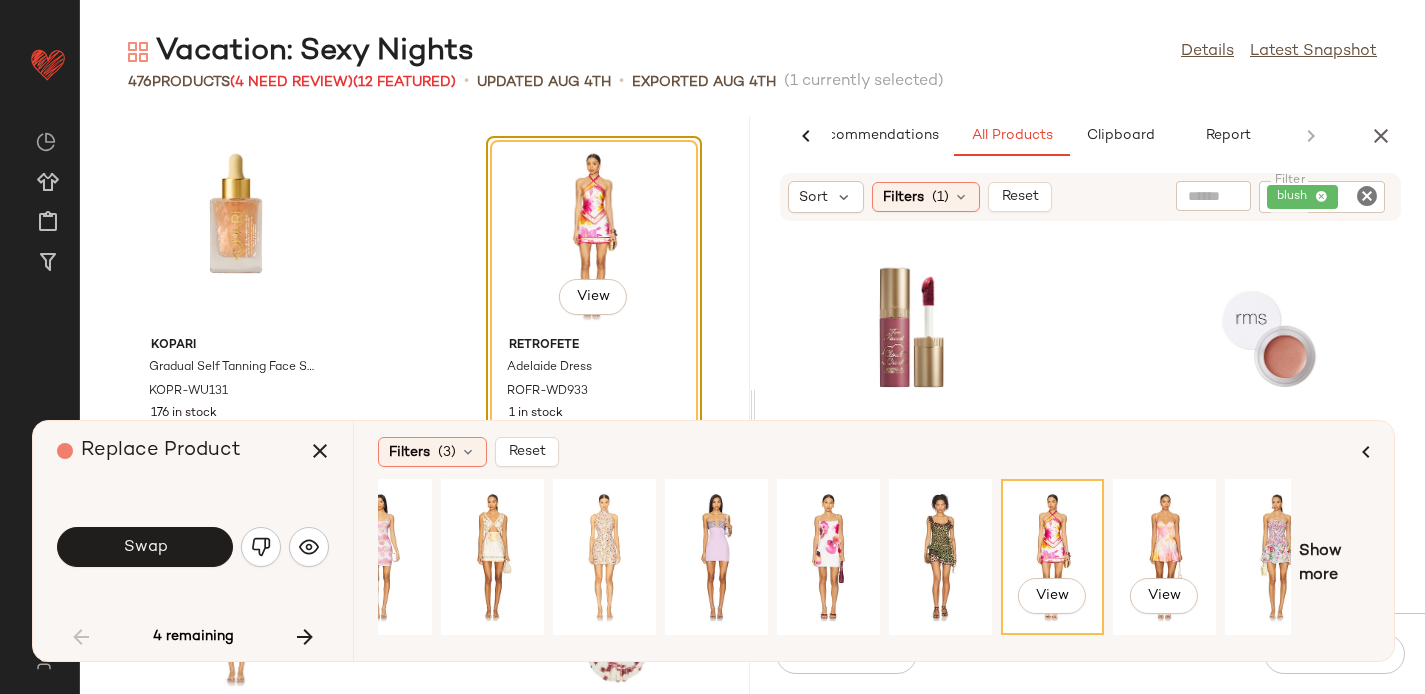 scroll, scrollTop: 0, scrollLeft: 196, axis: horizontal 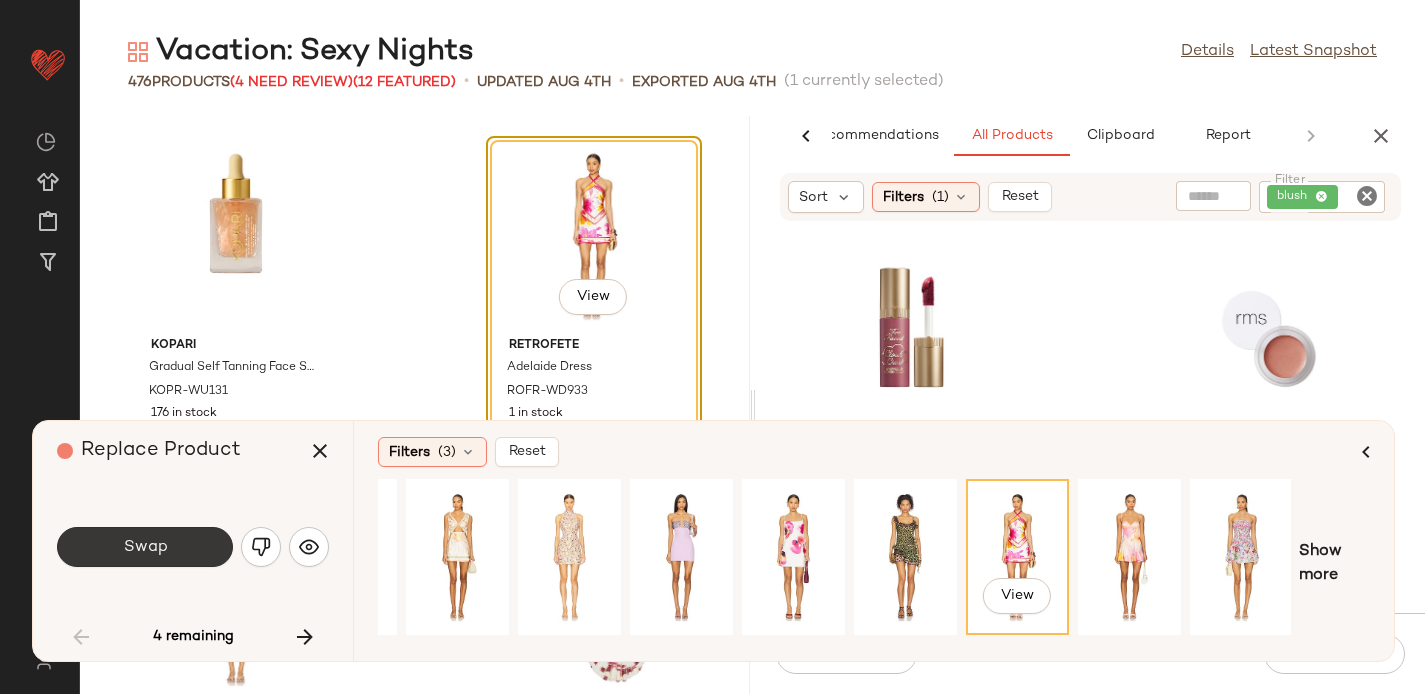 click on "Swap" 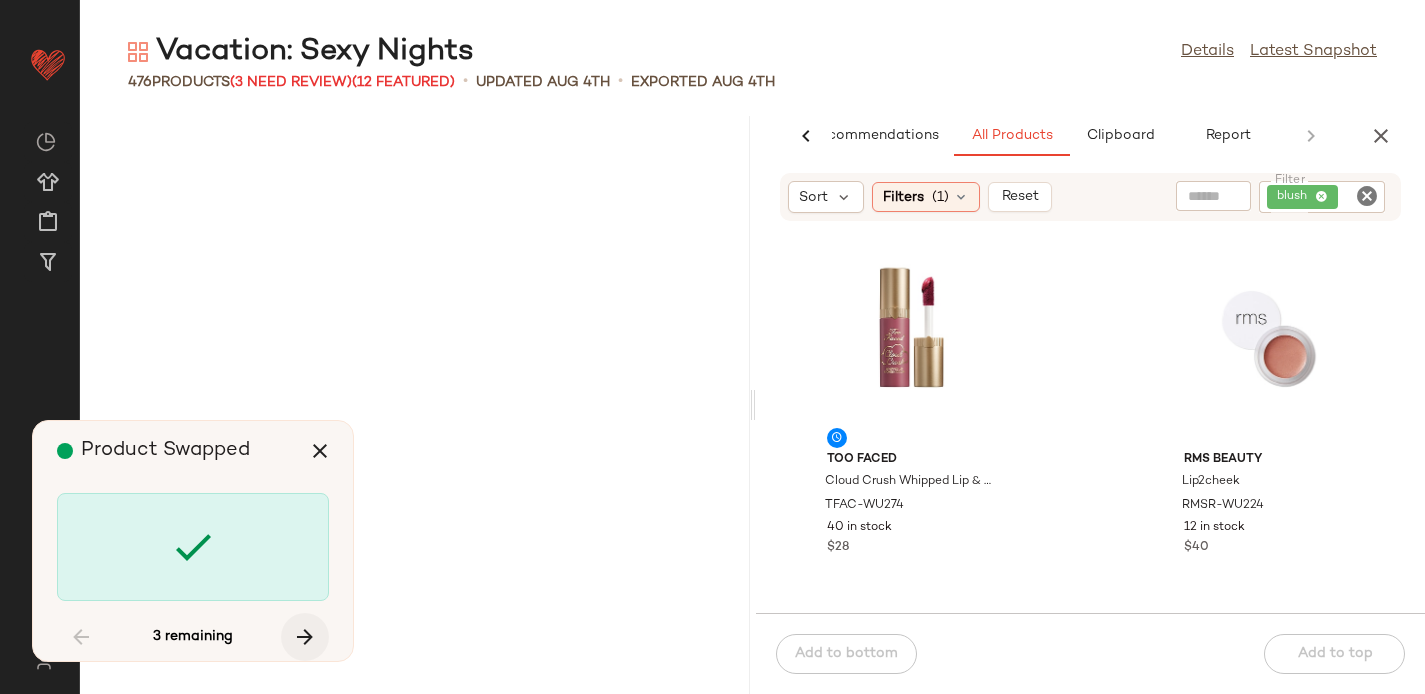 scroll, scrollTop: 22326, scrollLeft: 0, axis: vertical 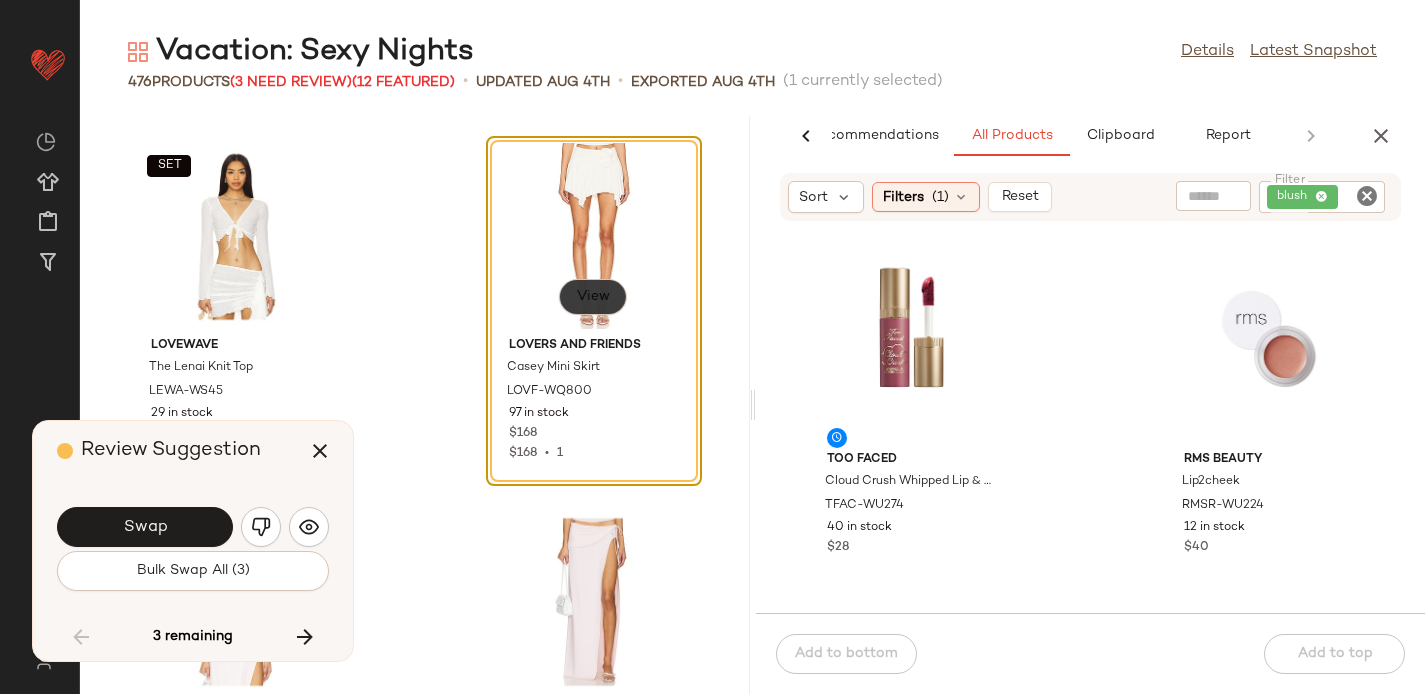 click on "View" 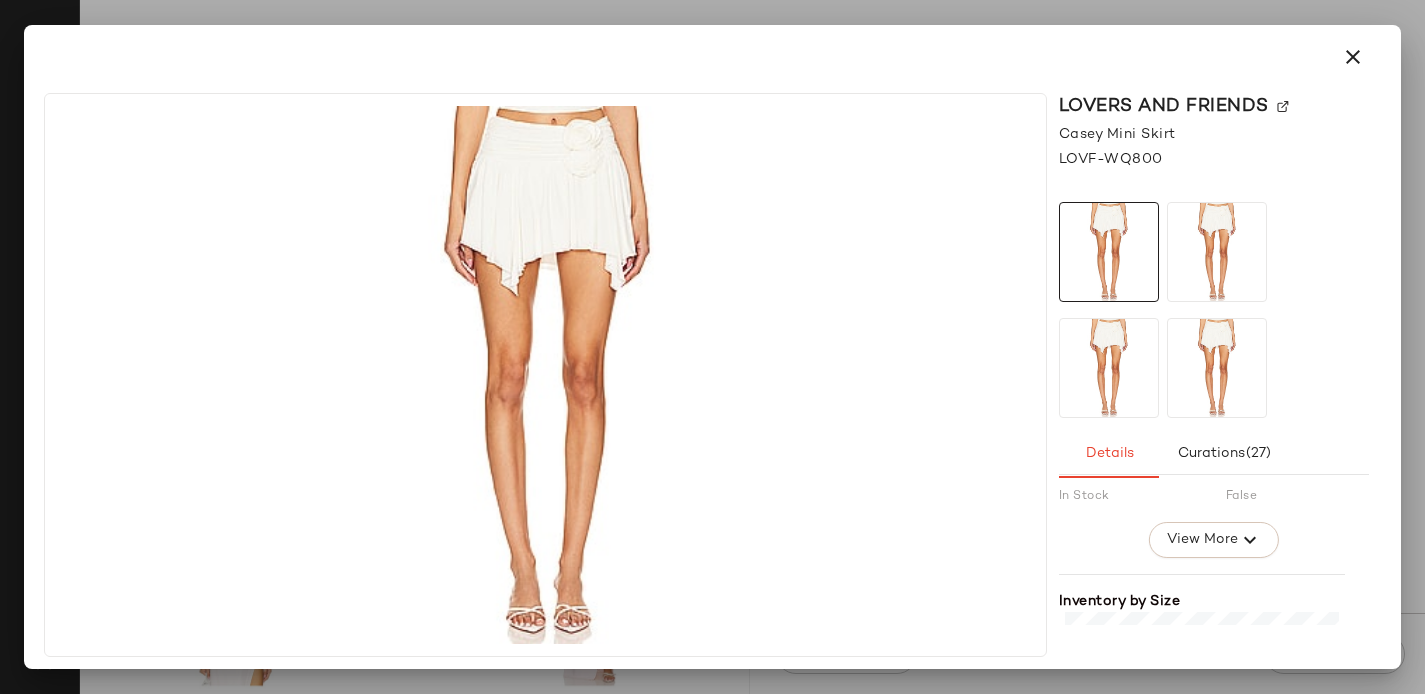 scroll, scrollTop: 152, scrollLeft: 0, axis: vertical 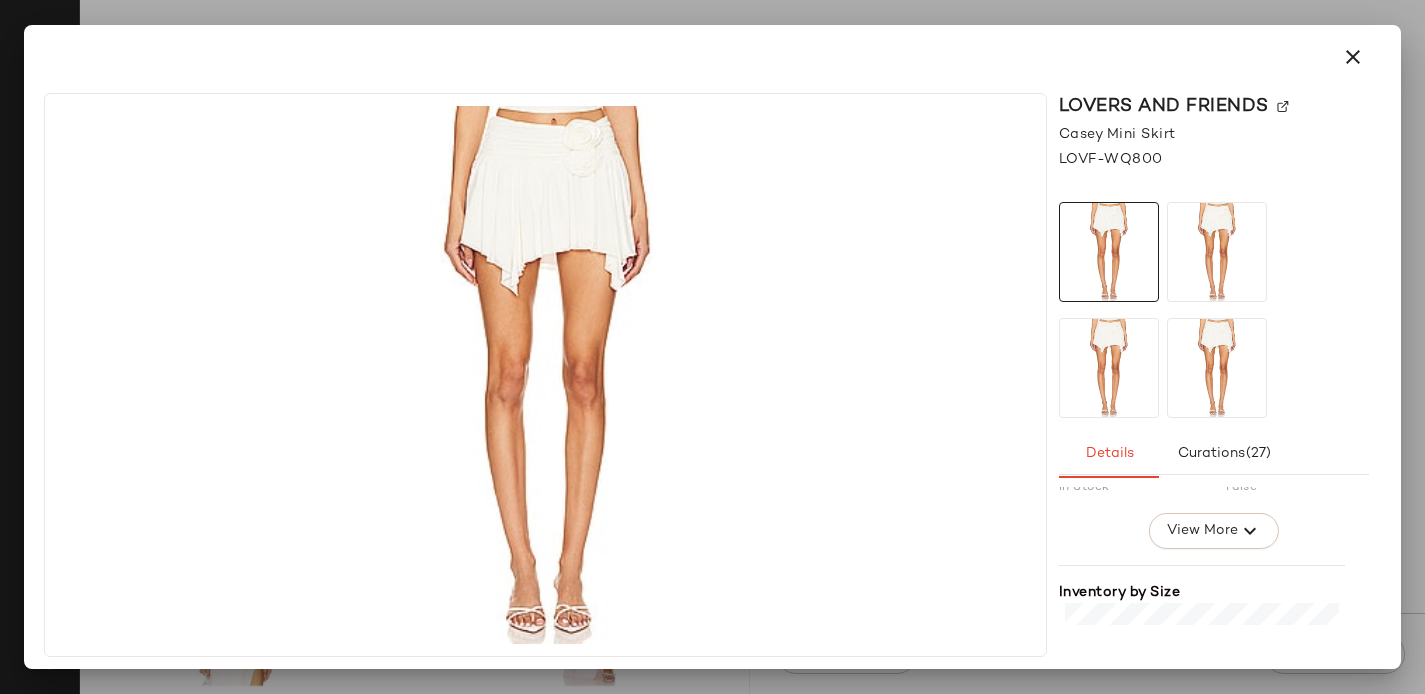 click 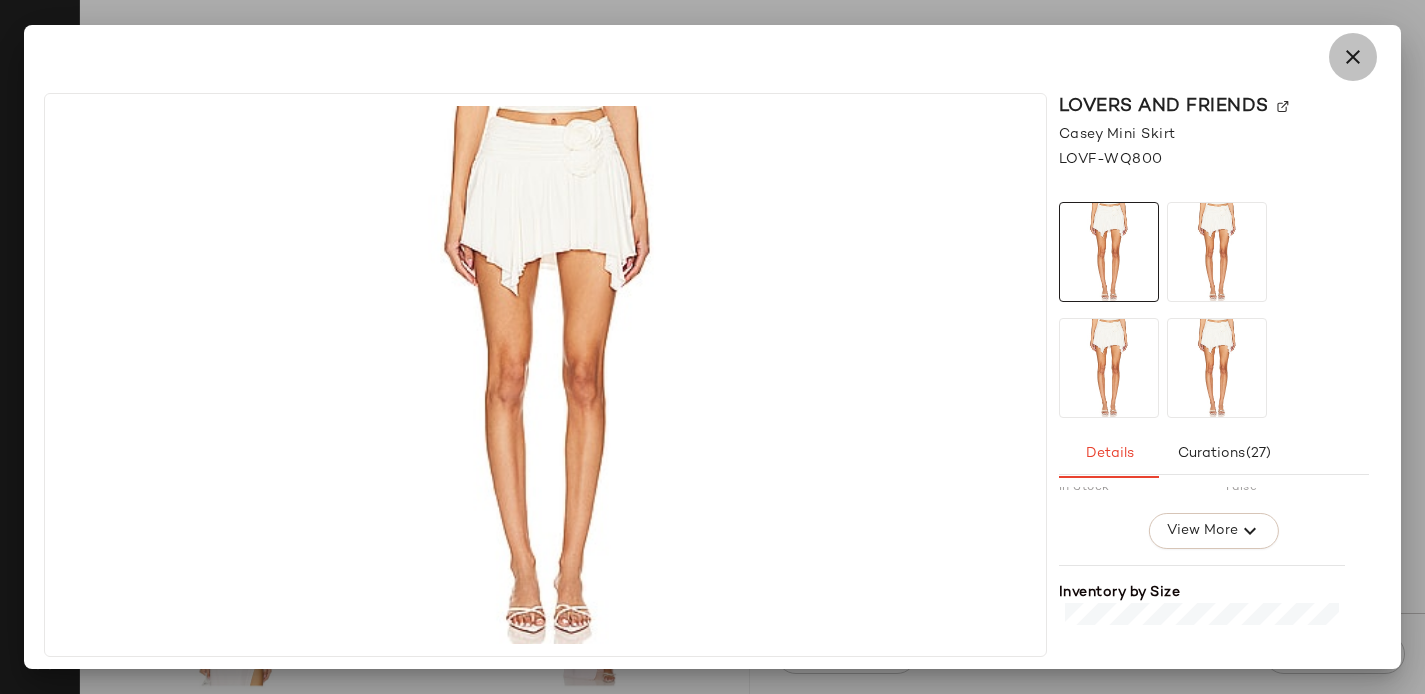 click at bounding box center [1353, 57] 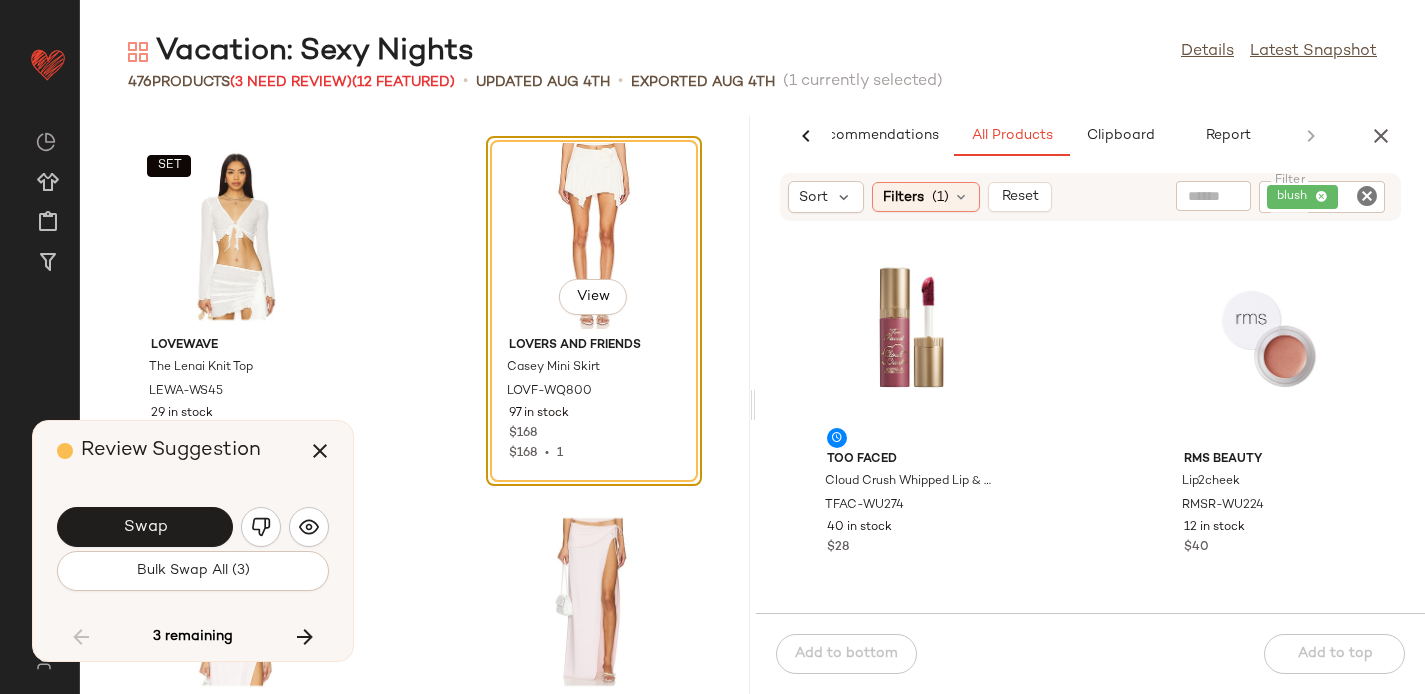 click 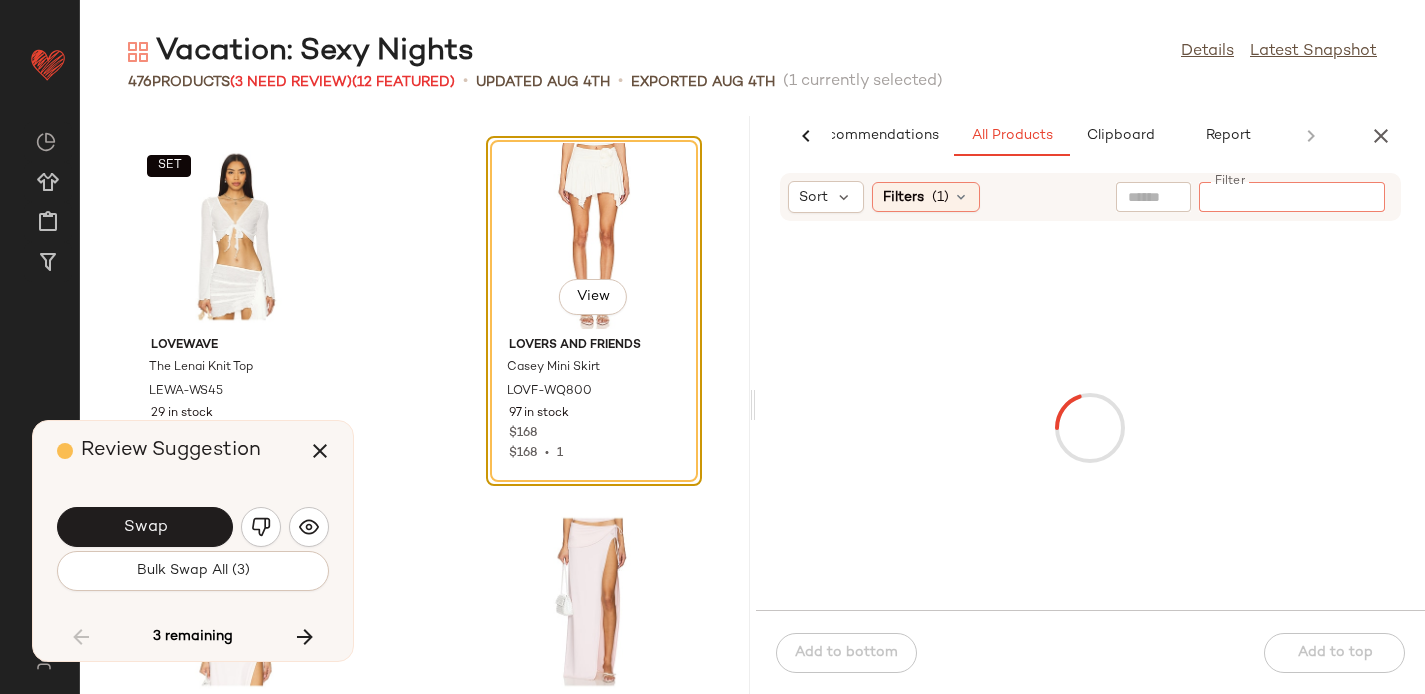 paste on "**********" 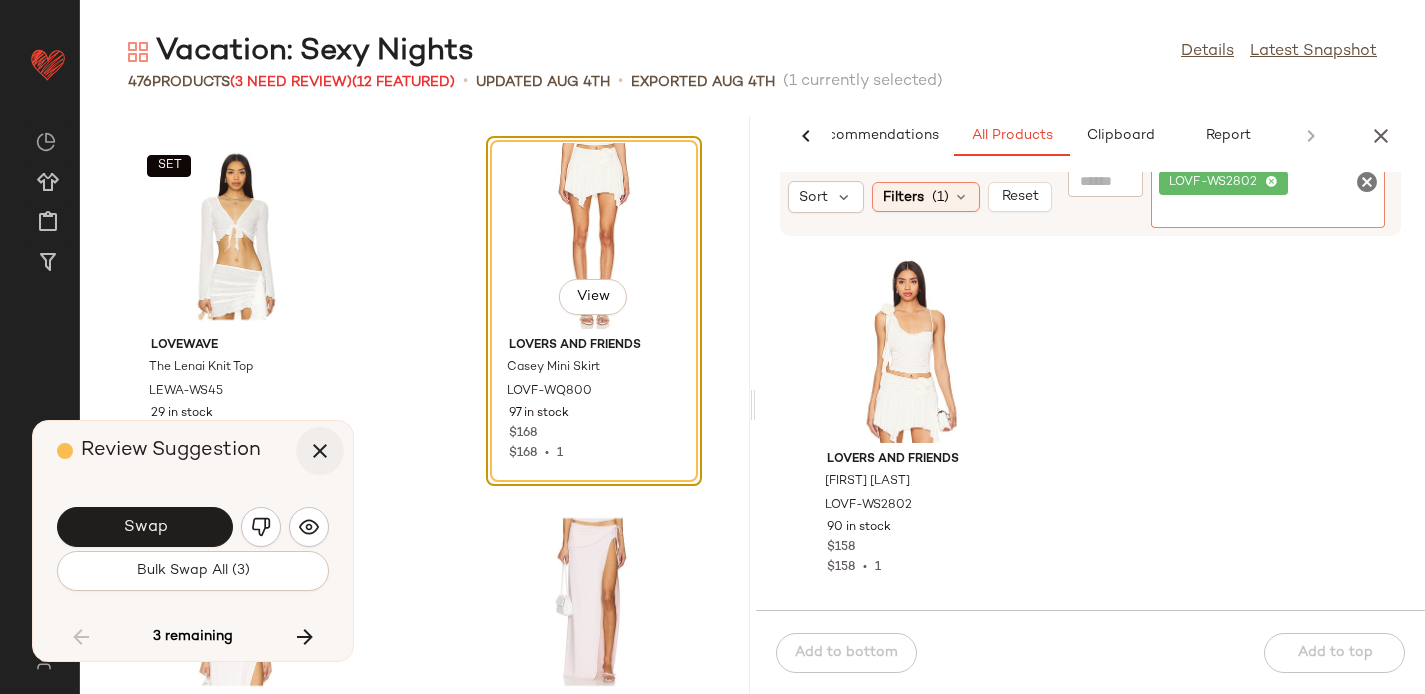 click at bounding box center (320, 451) 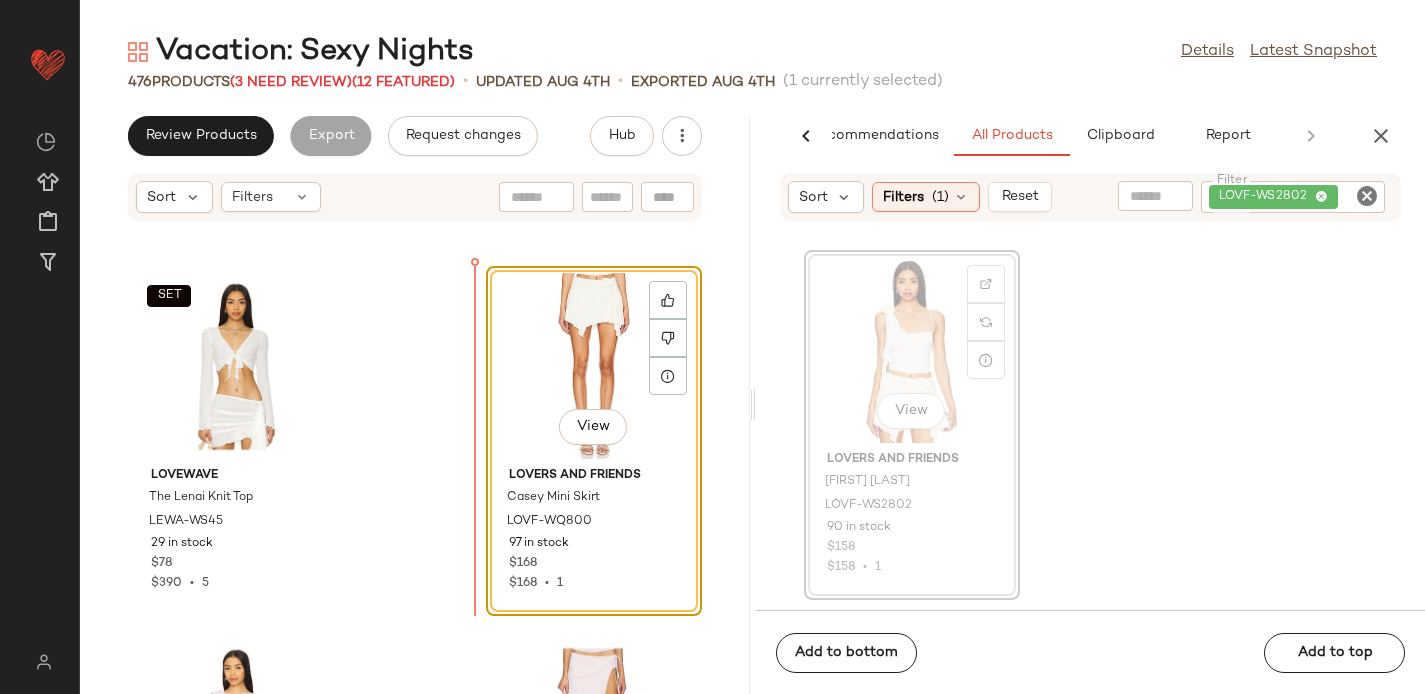 drag, startPoint x: 889, startPoint y: 375, endPoint x: 421, endPoint y: 433, distance: 471.58032 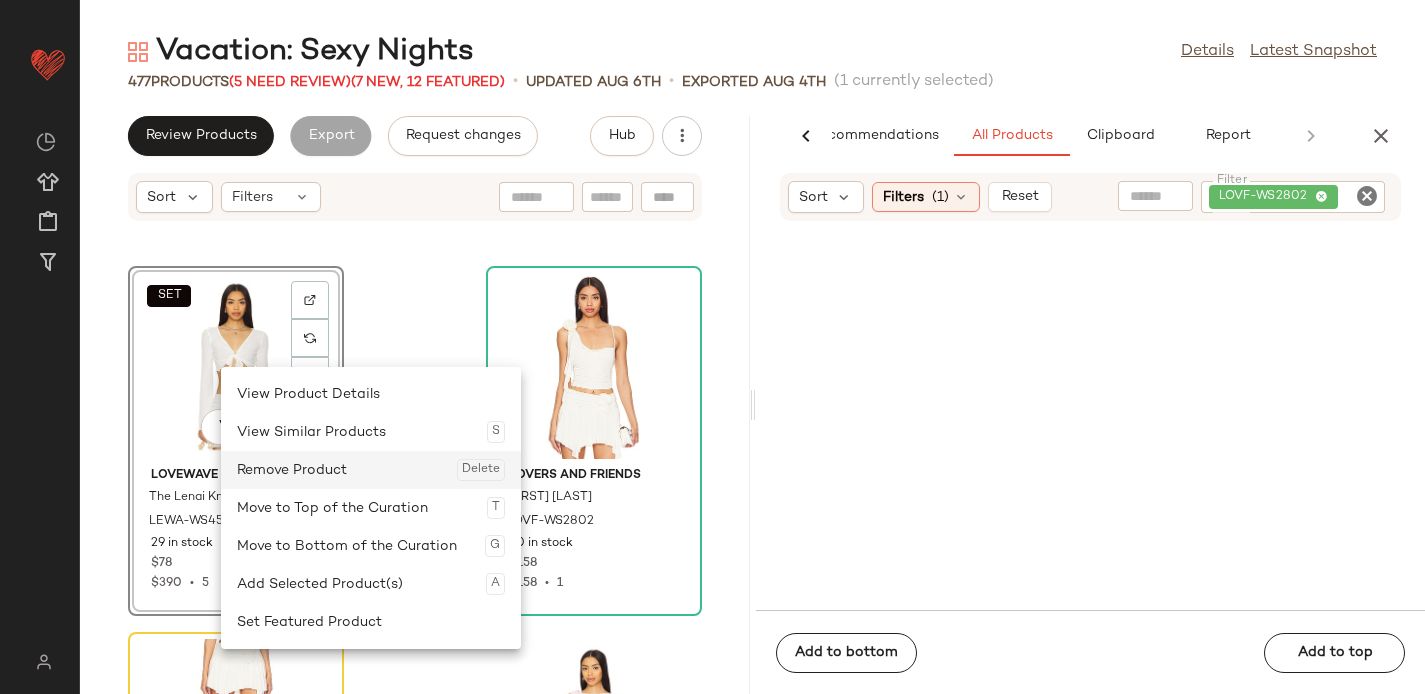 click on "Remove Product  Delete" 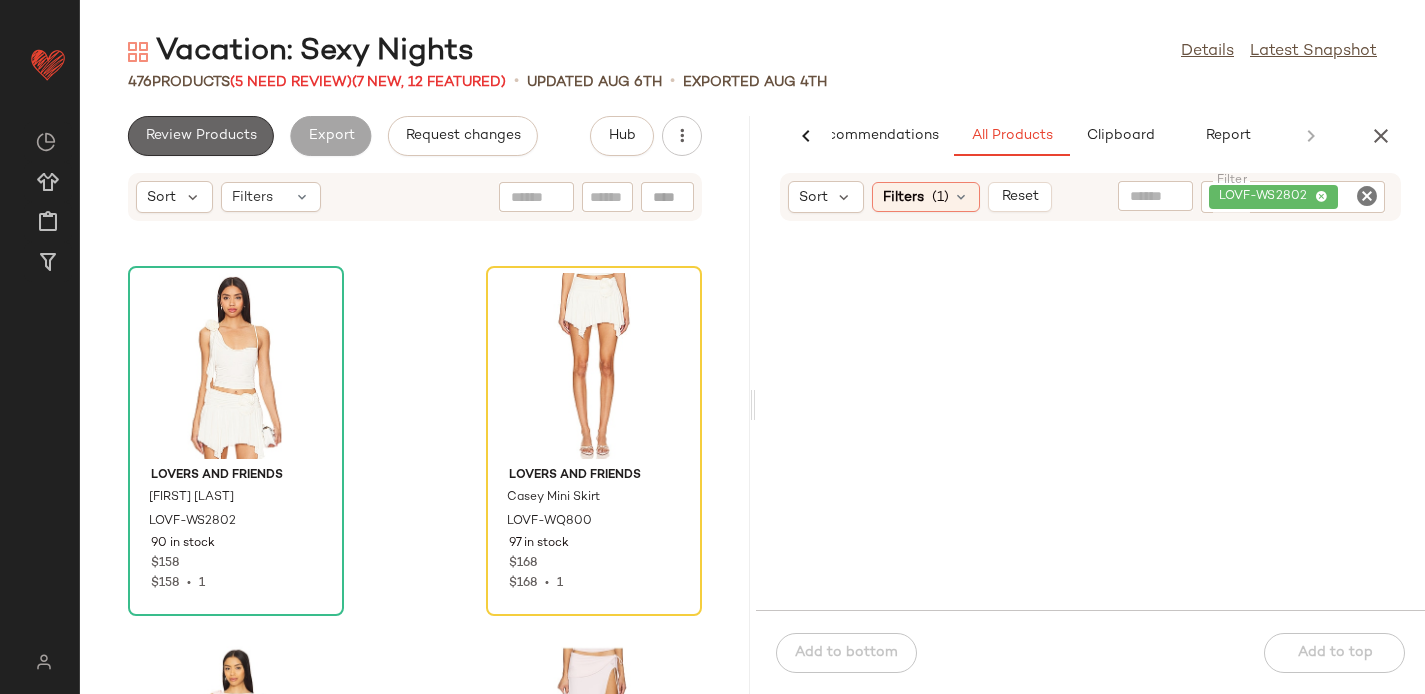 click on "Review Products" 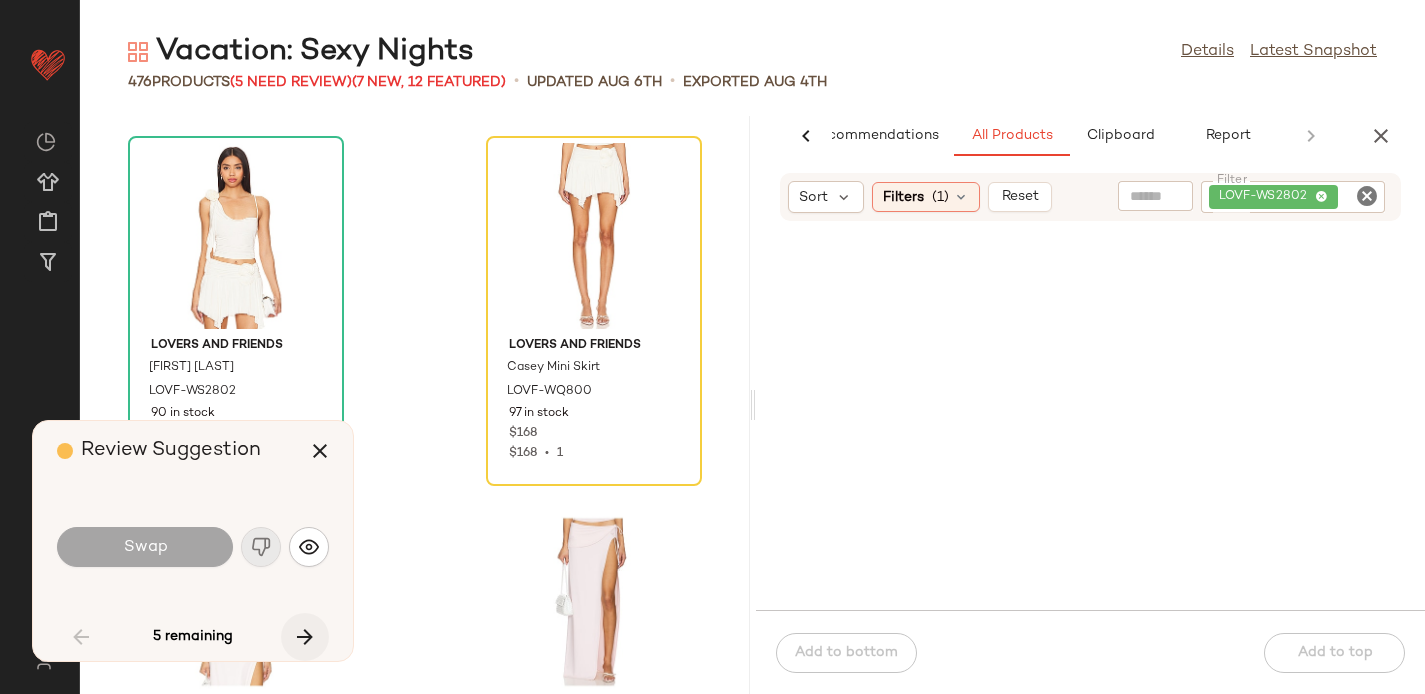click at bounding box center (305, 637) 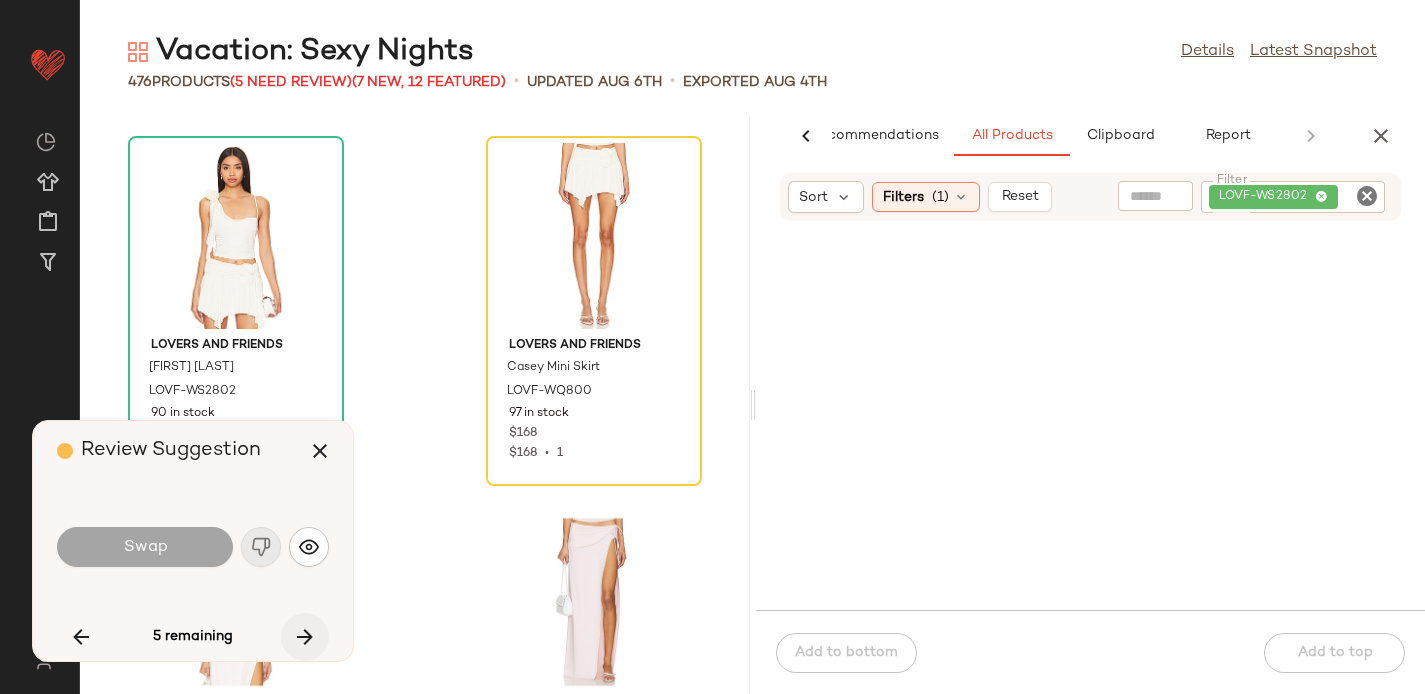 click at bounding box center [305, 637] 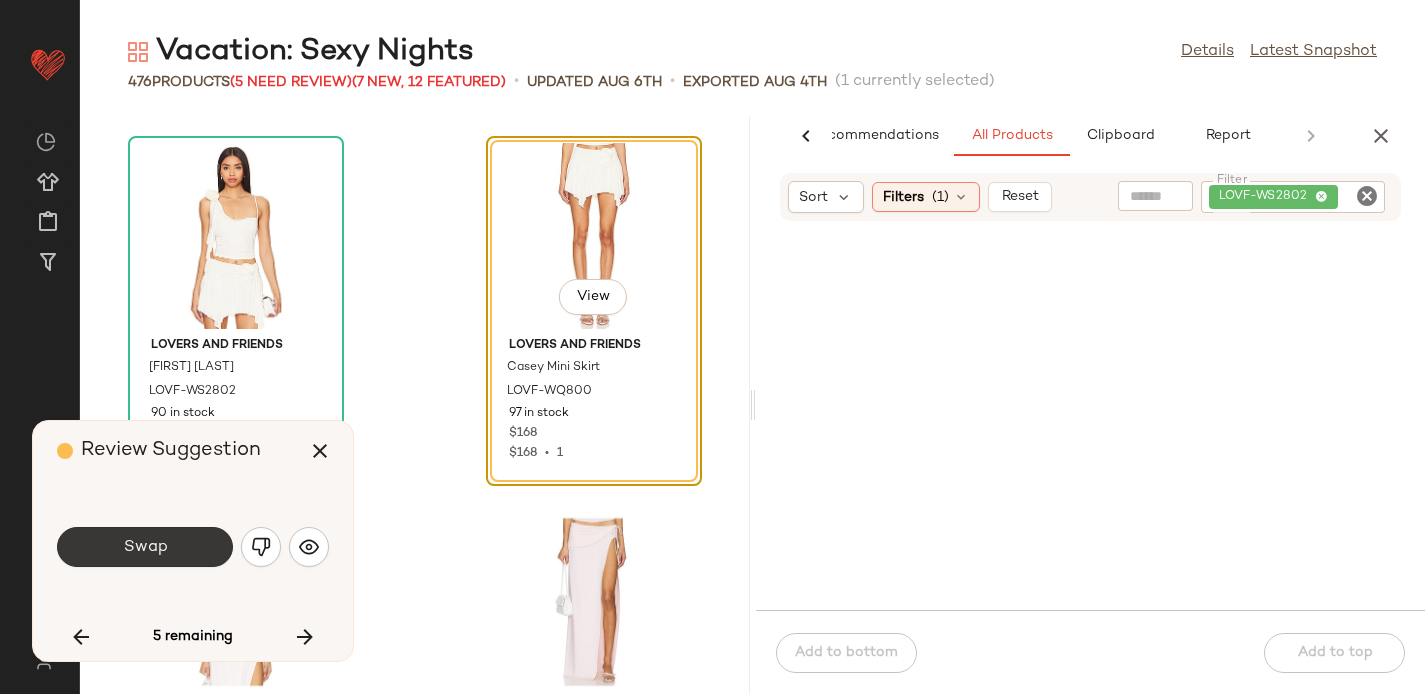 click on "Swap" 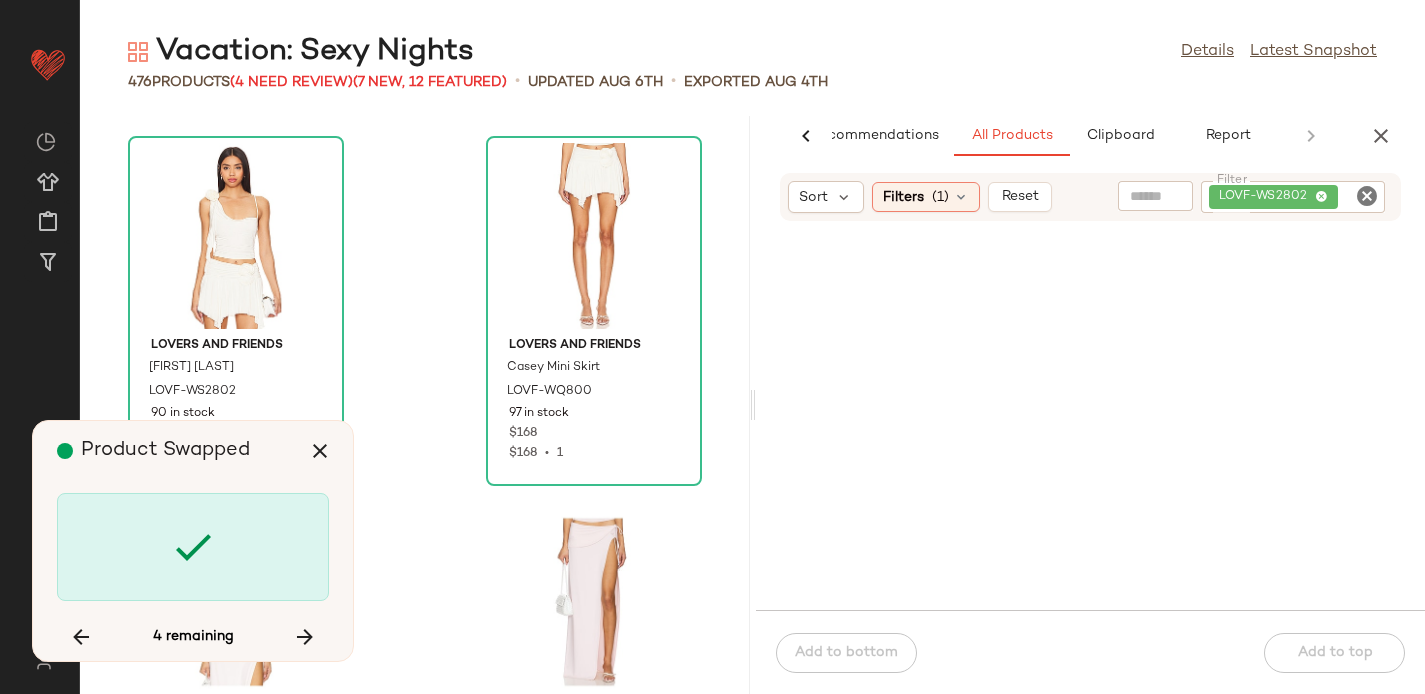 scroll, scrollTop: 45384, scrollLeft: 0, axis: vertical 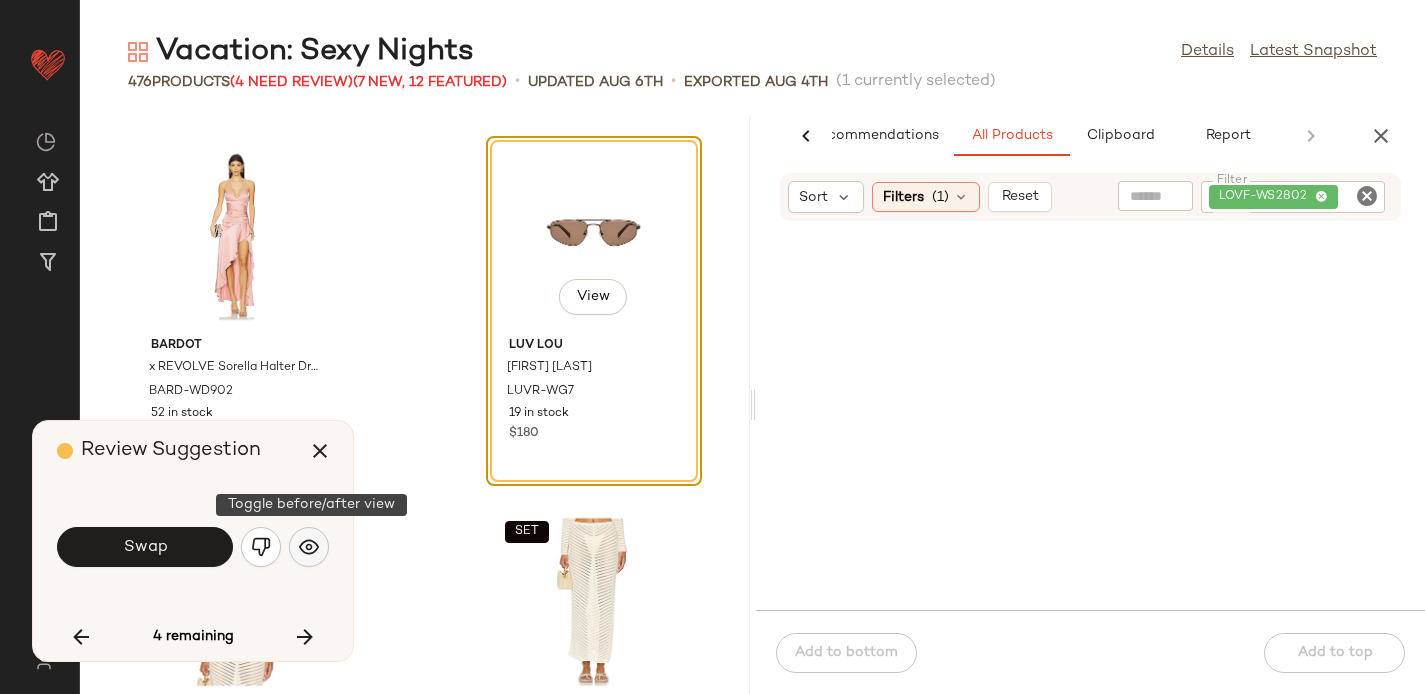 click 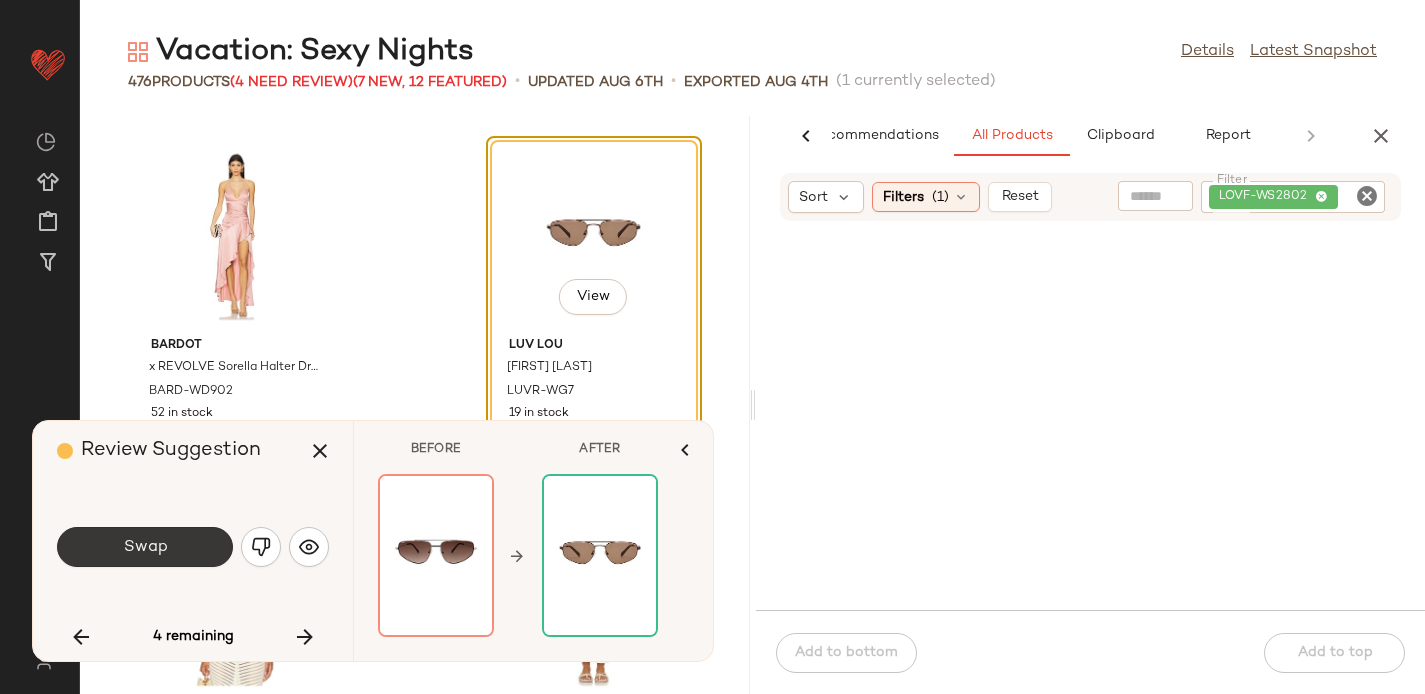 click on "Swap" at bounding box center (145, 547) 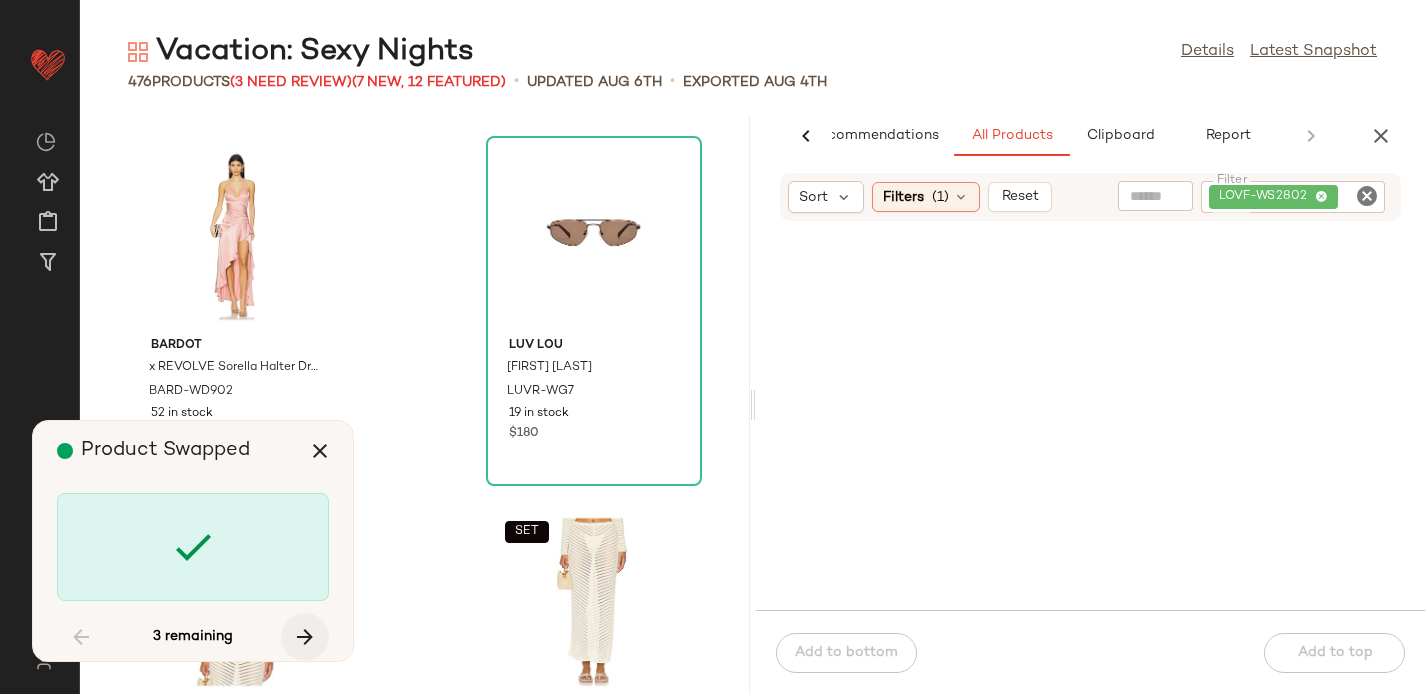 click at bounding box center [305, 637] 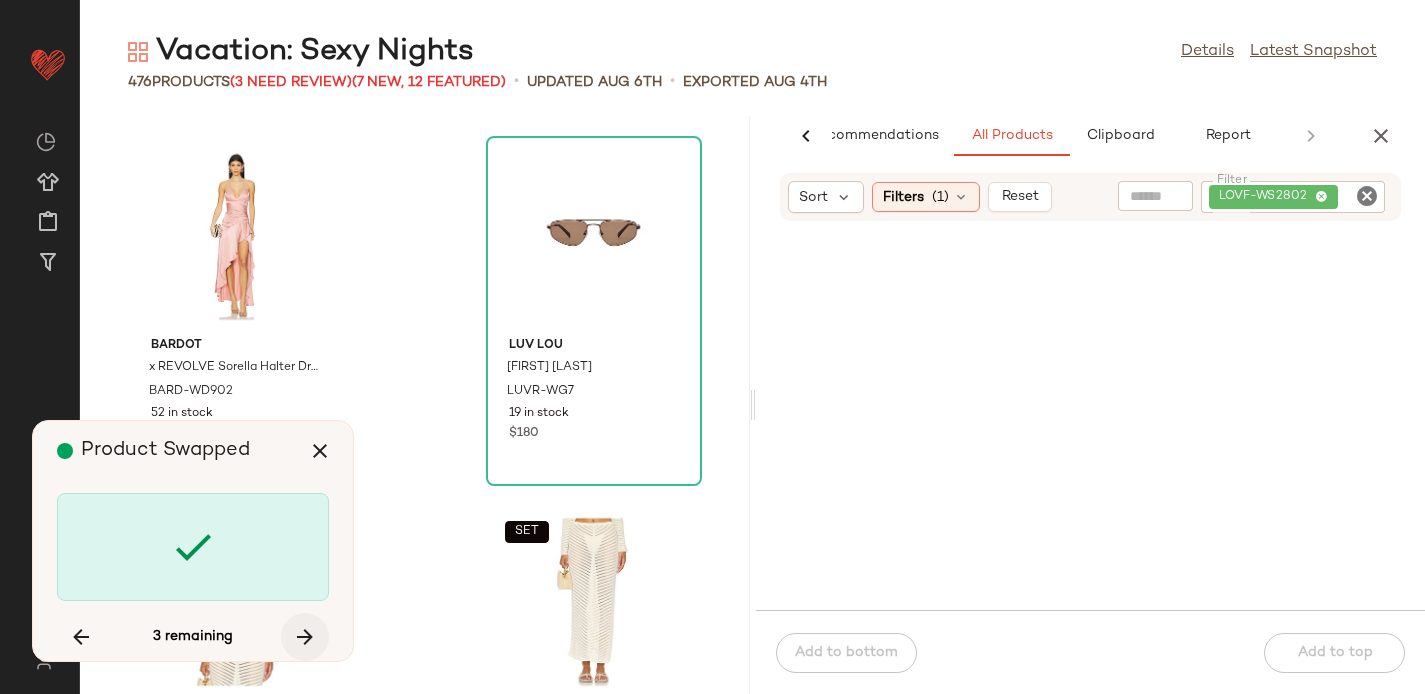 click at bounding box center (305, 637) 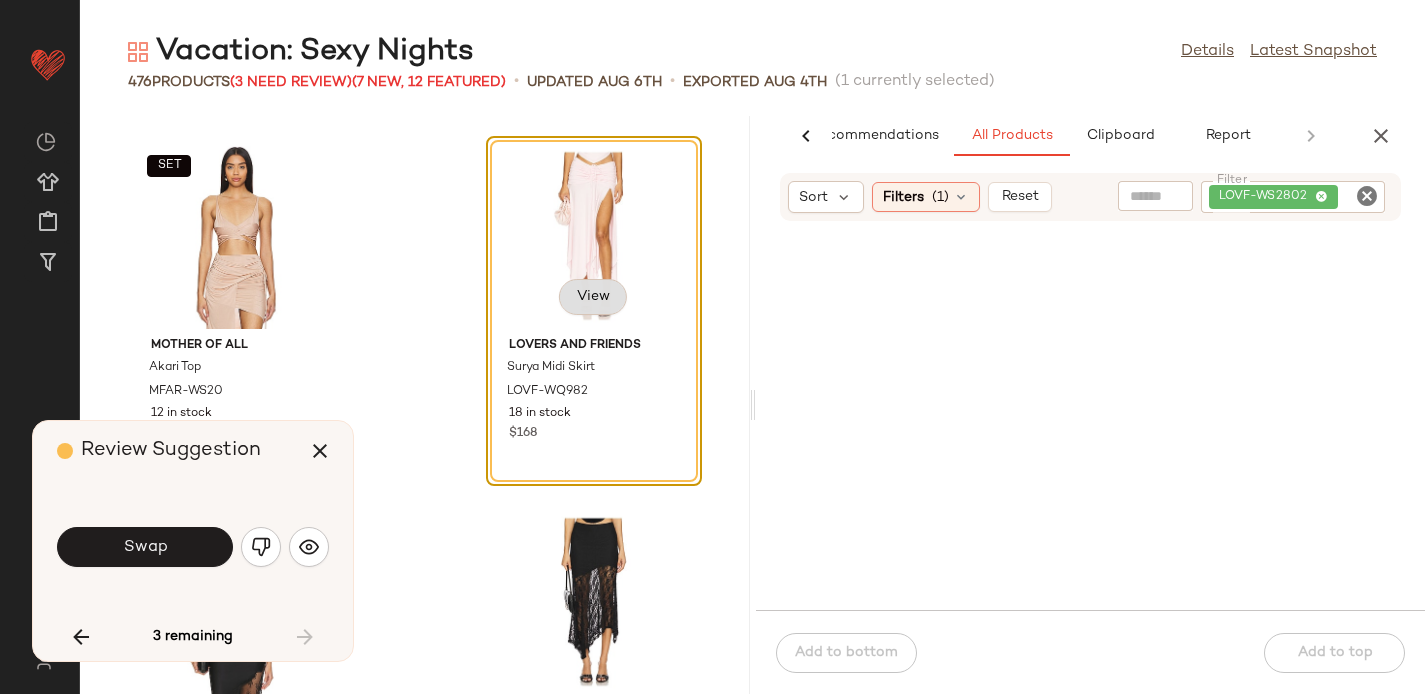 click on "View" 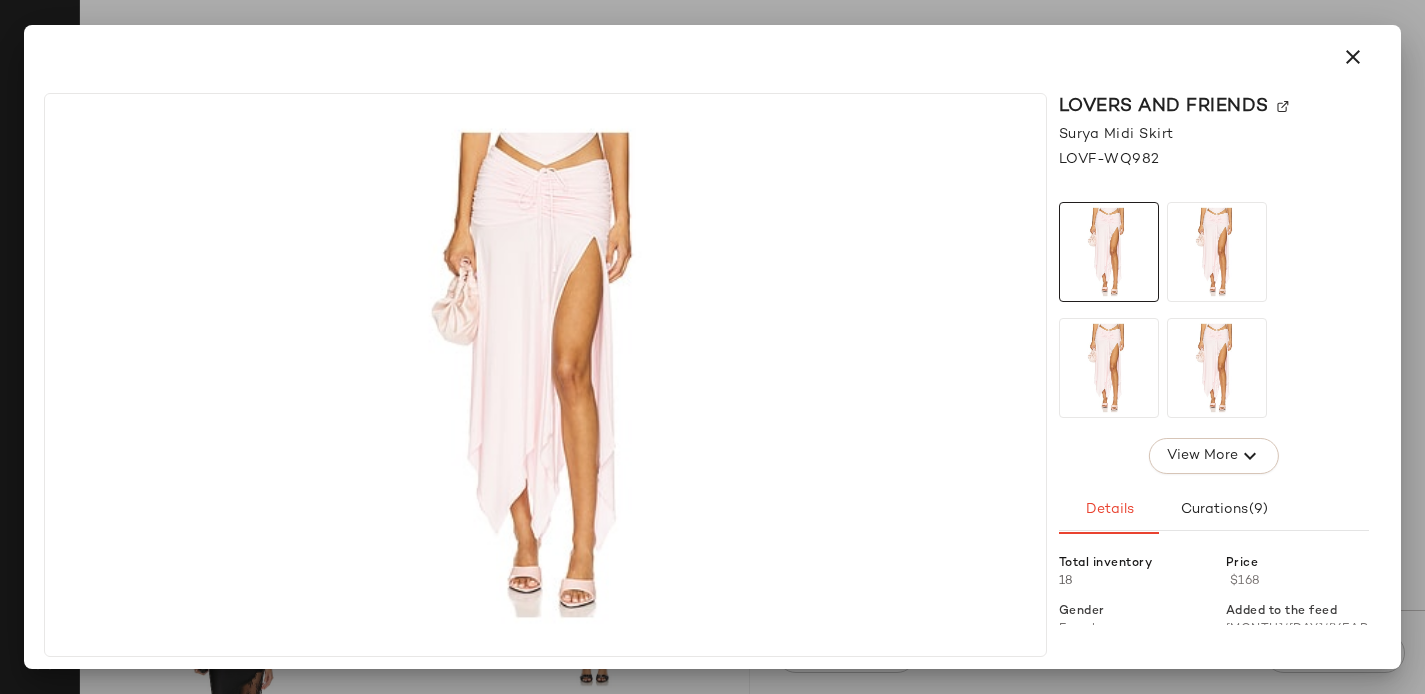 click 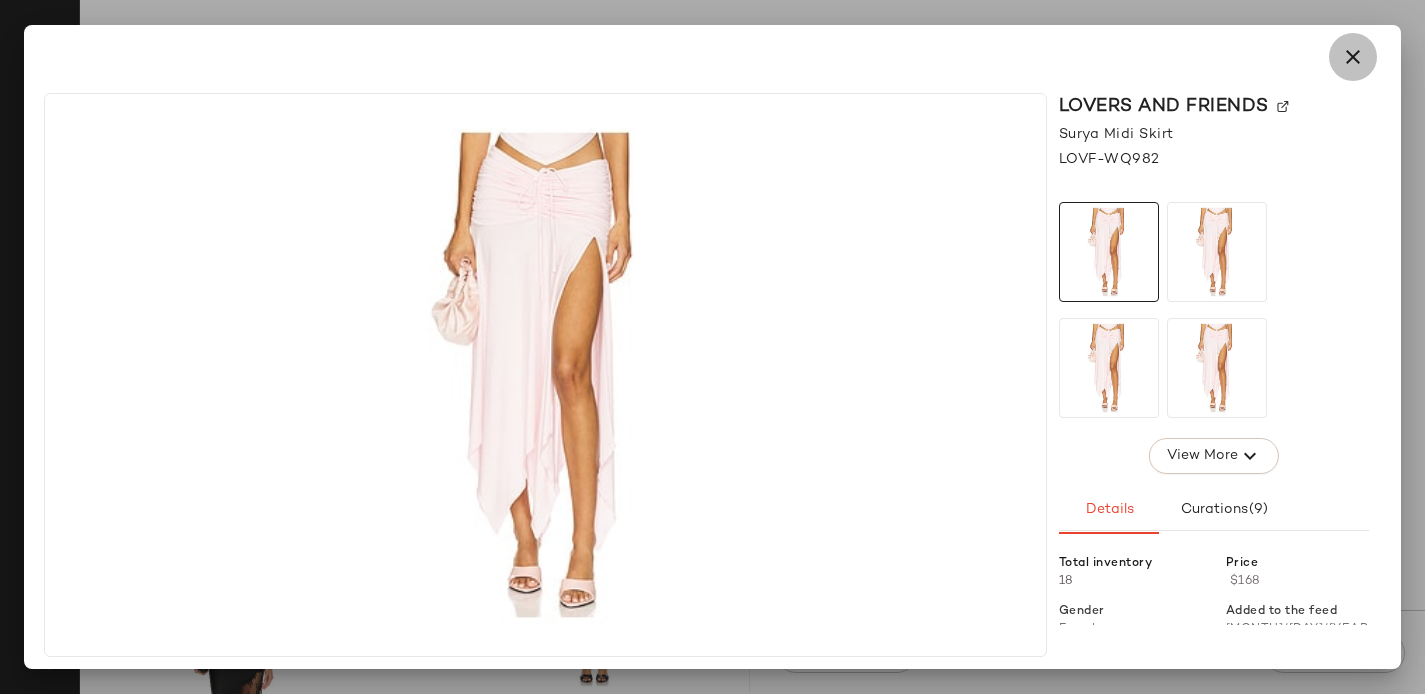 click at bounding box center [1353, 57] 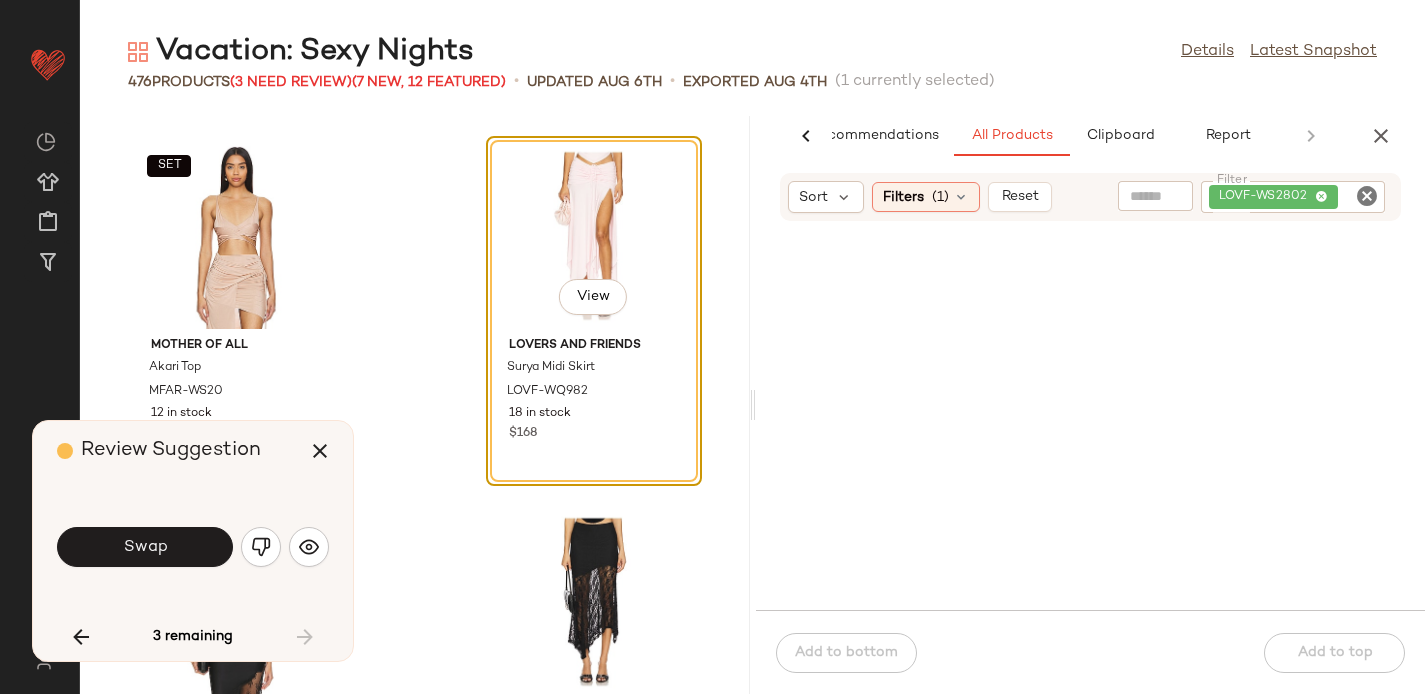 click 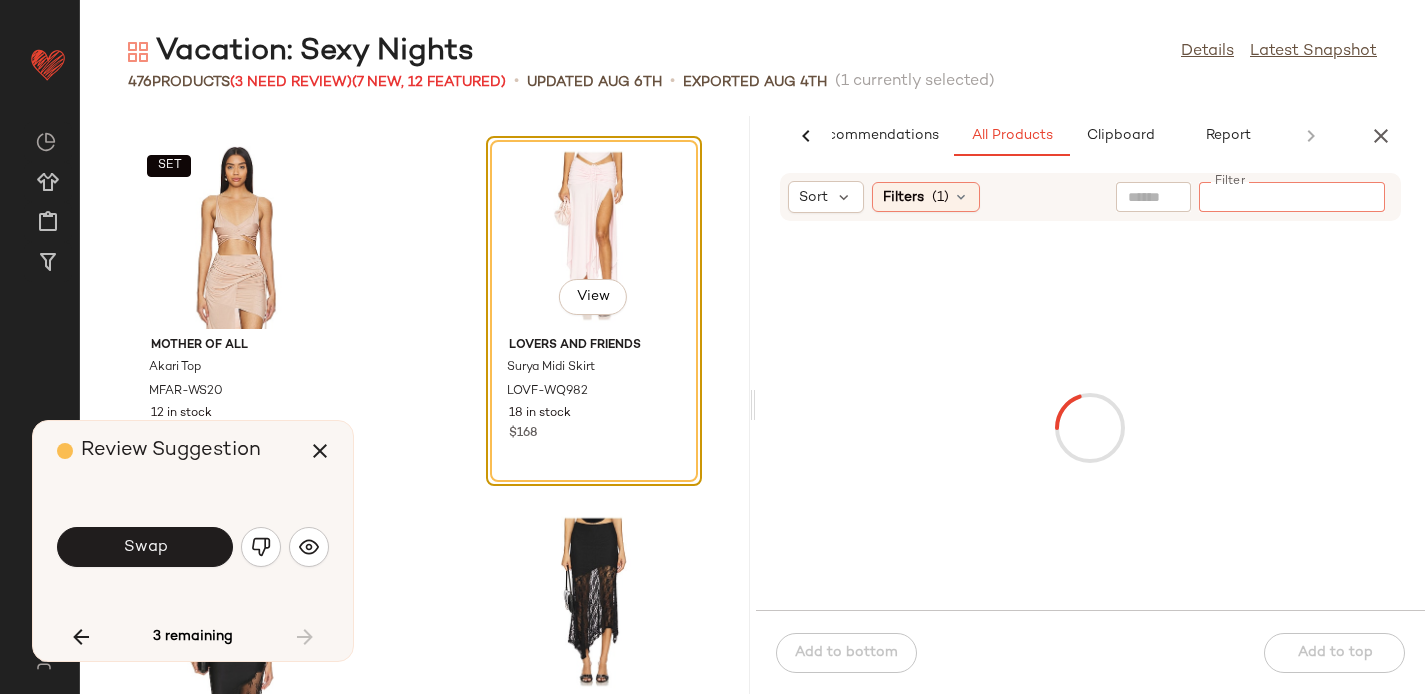 paste on "**********" 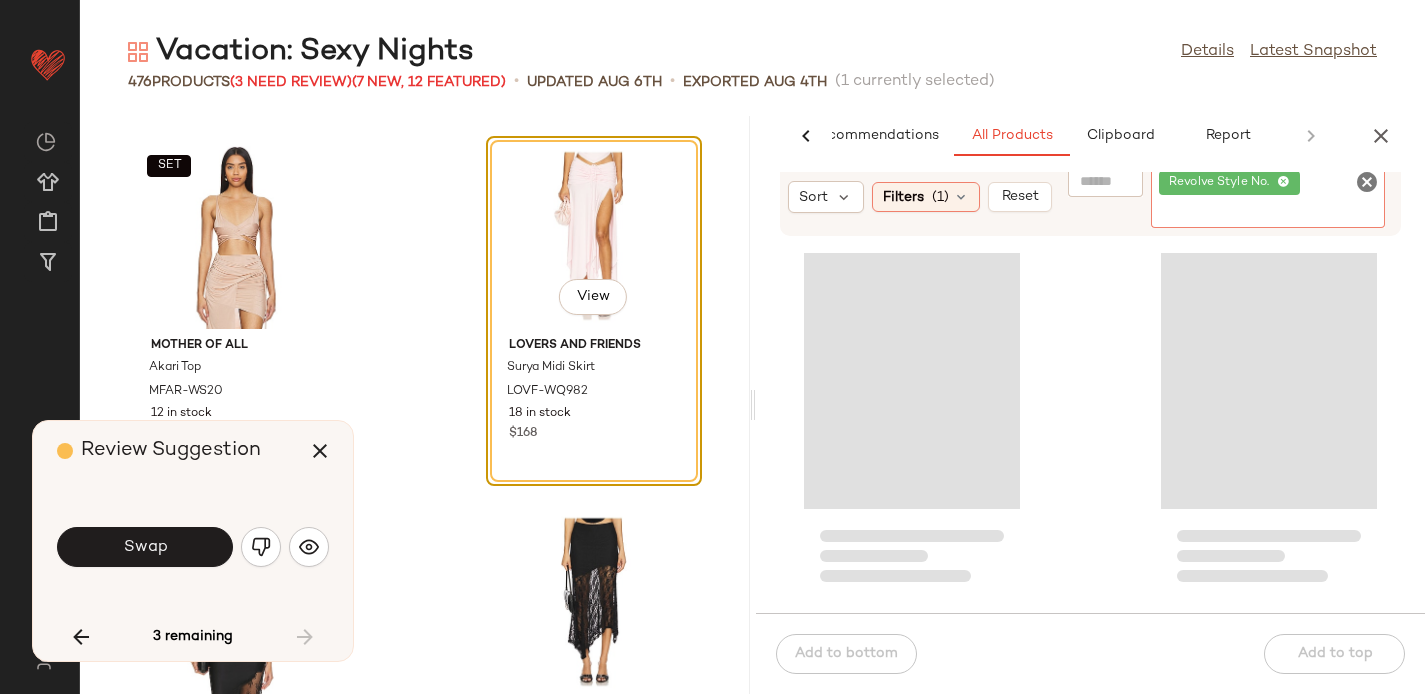 click 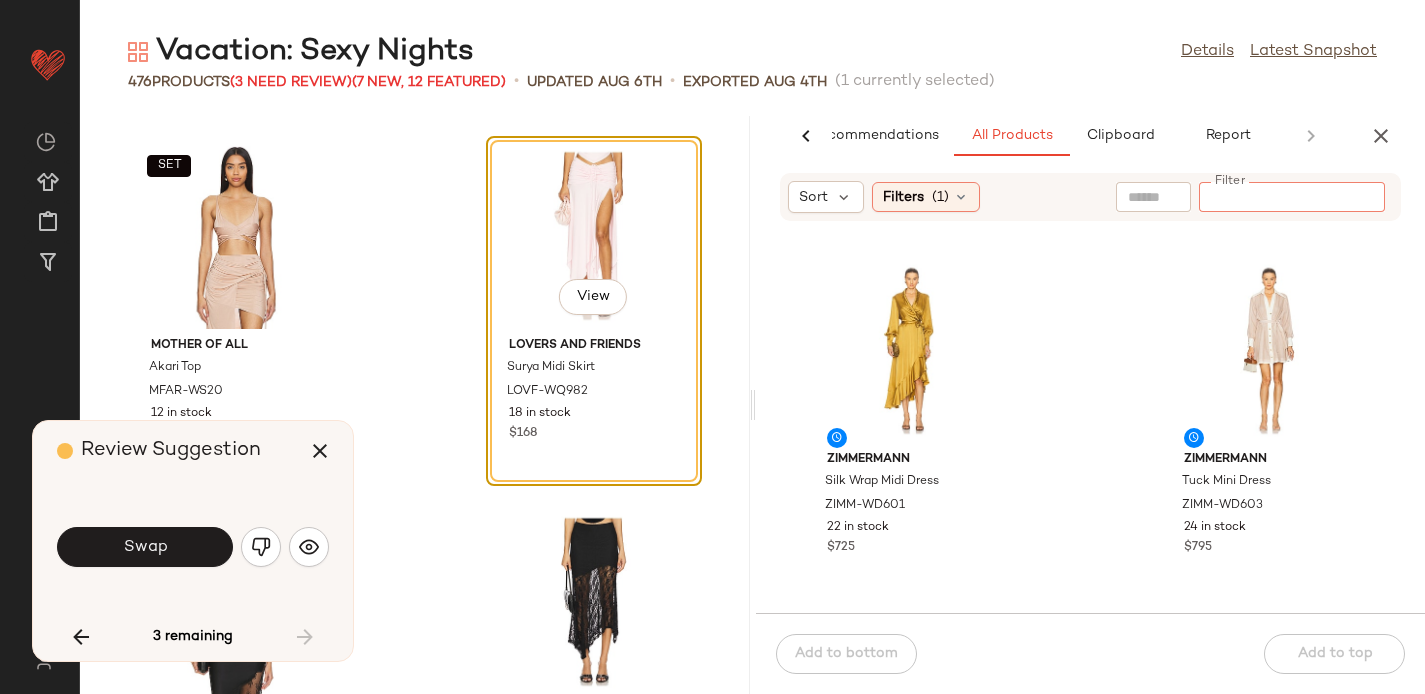 paste on "**********" 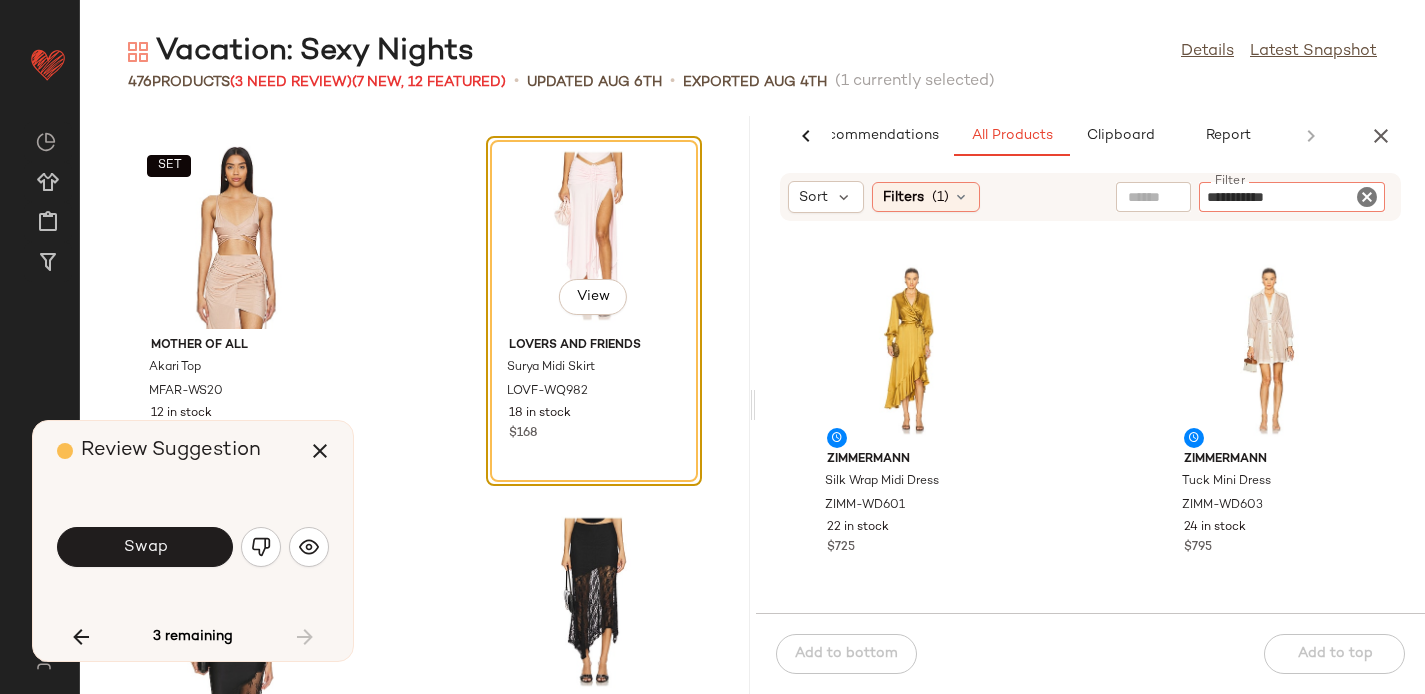 type 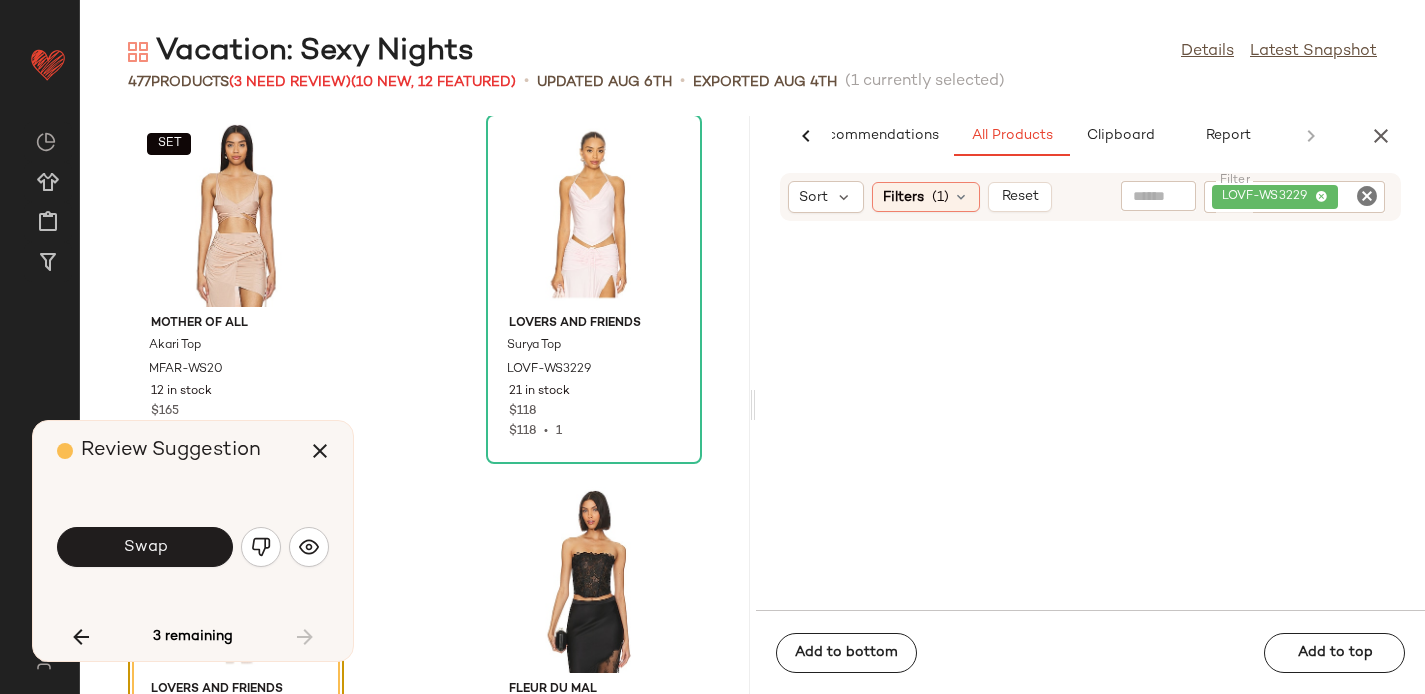 scroll, scrollTop: 66269, scrollLeft: 0, axis: vertical 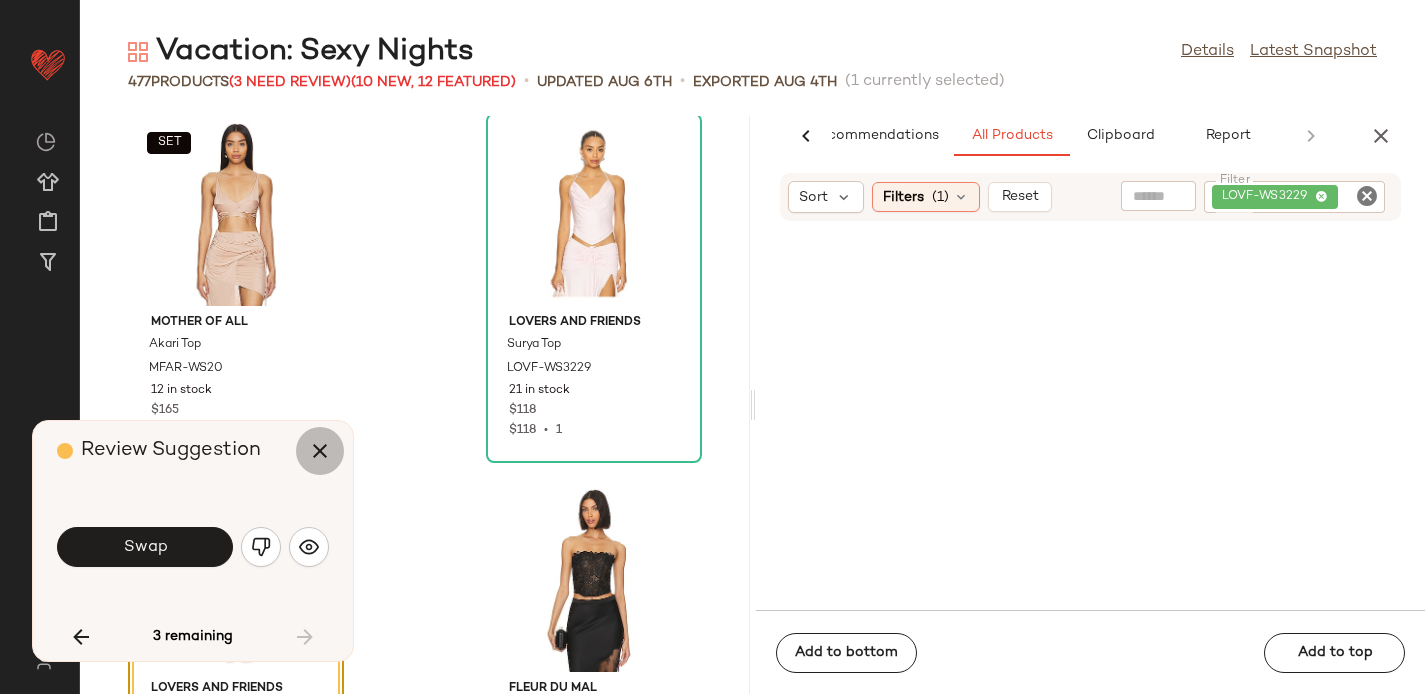 click at bounding box center (320, 451) 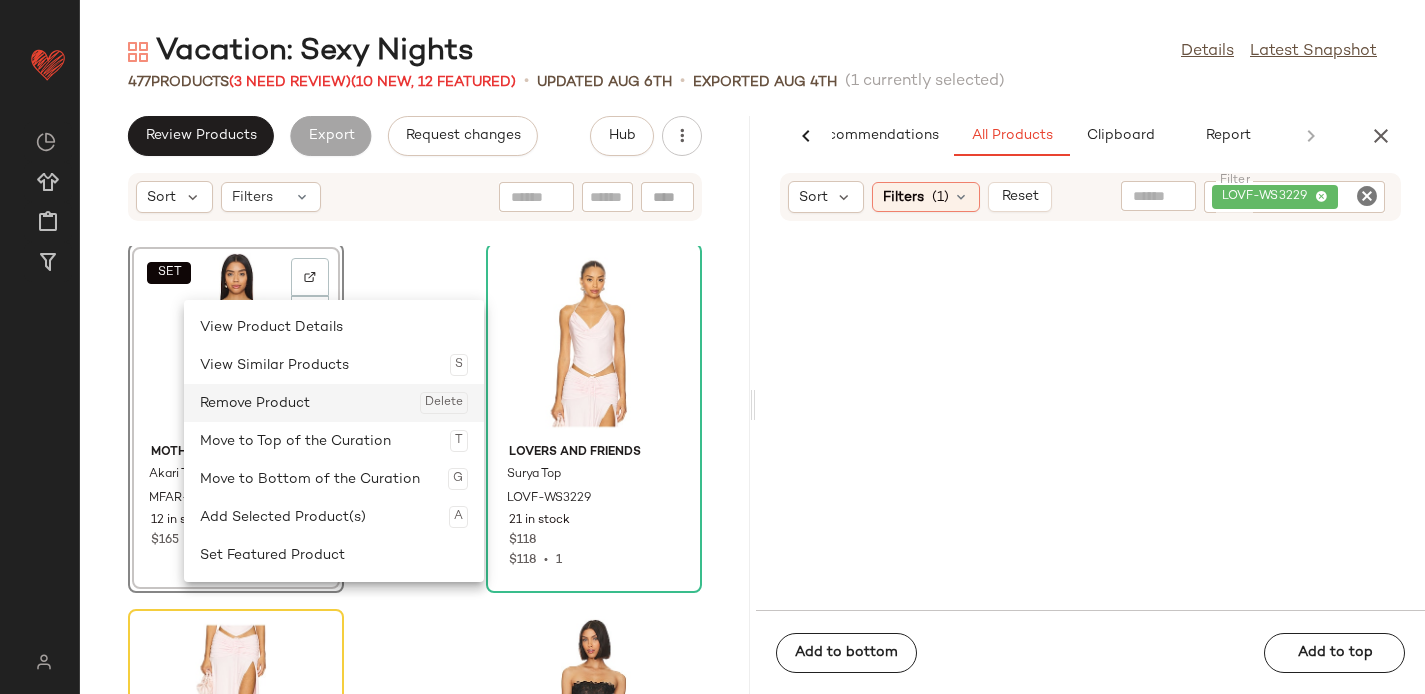 click on "Remove Product  Delete" 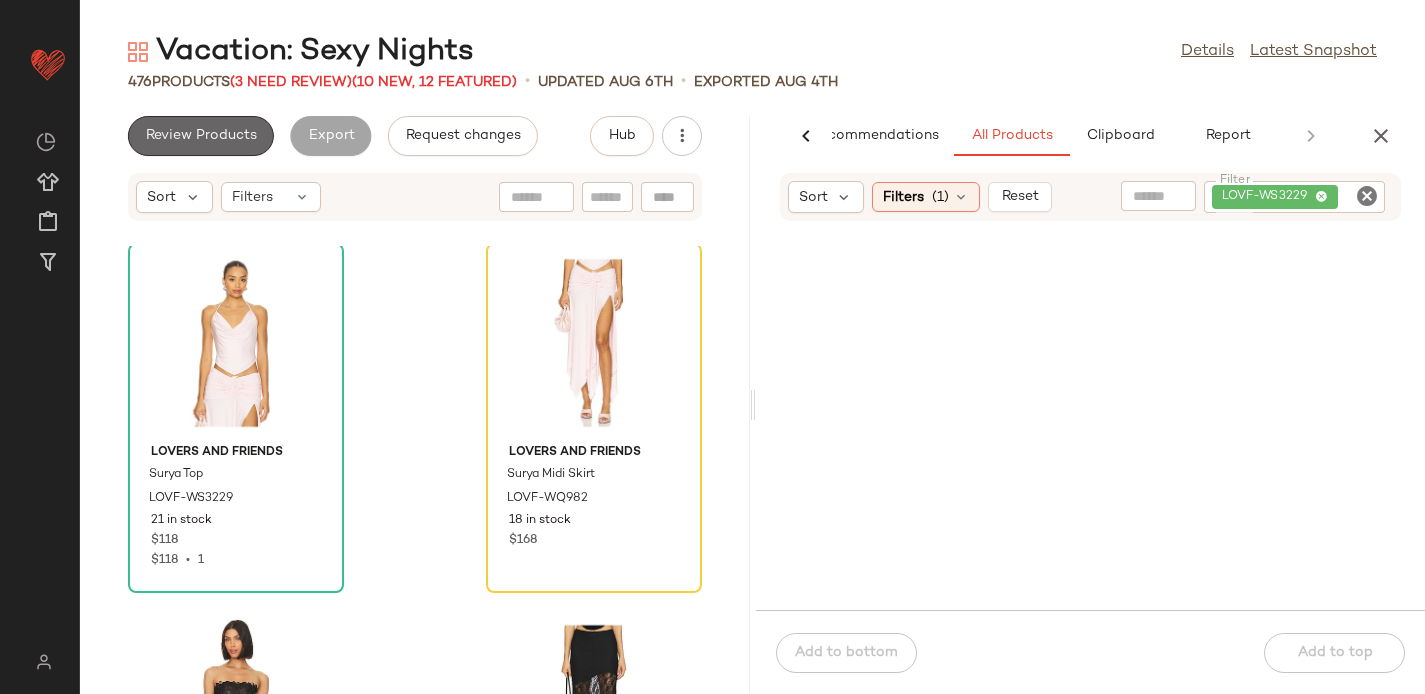 click on "Review Products" 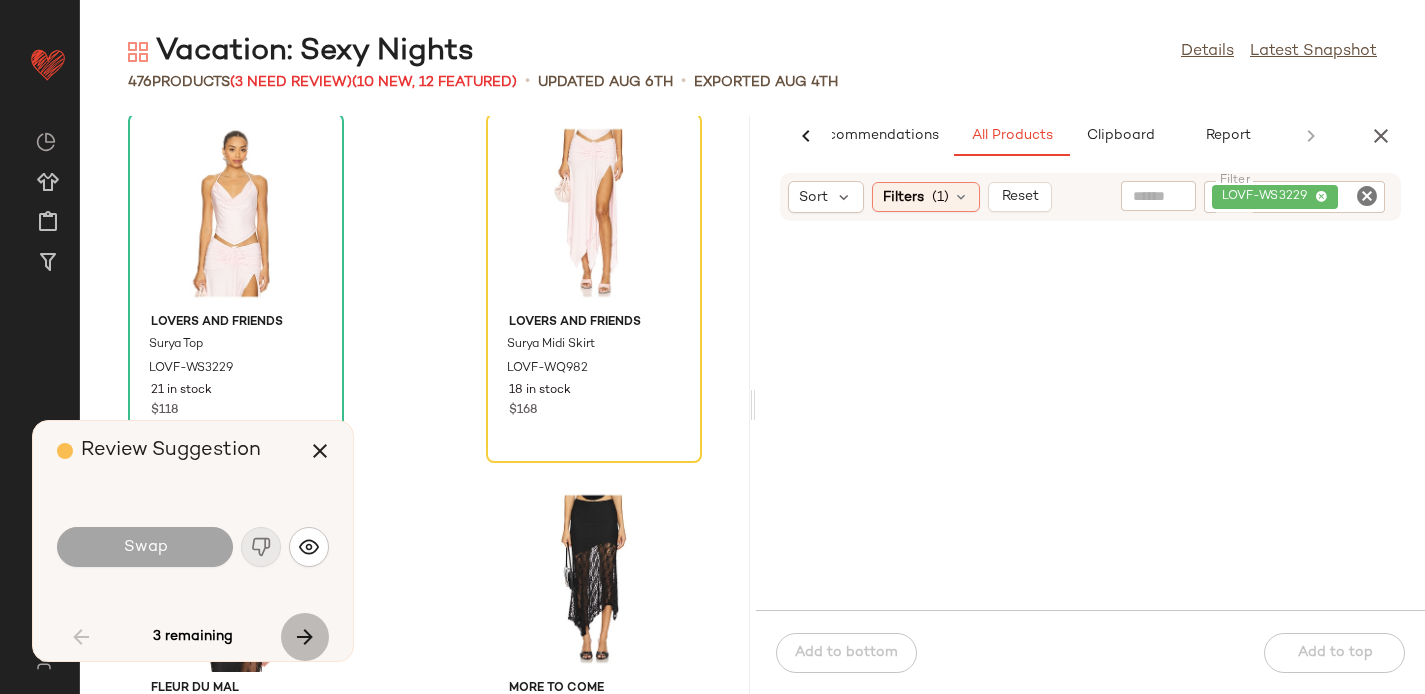 click at bounding box center (305, 637) 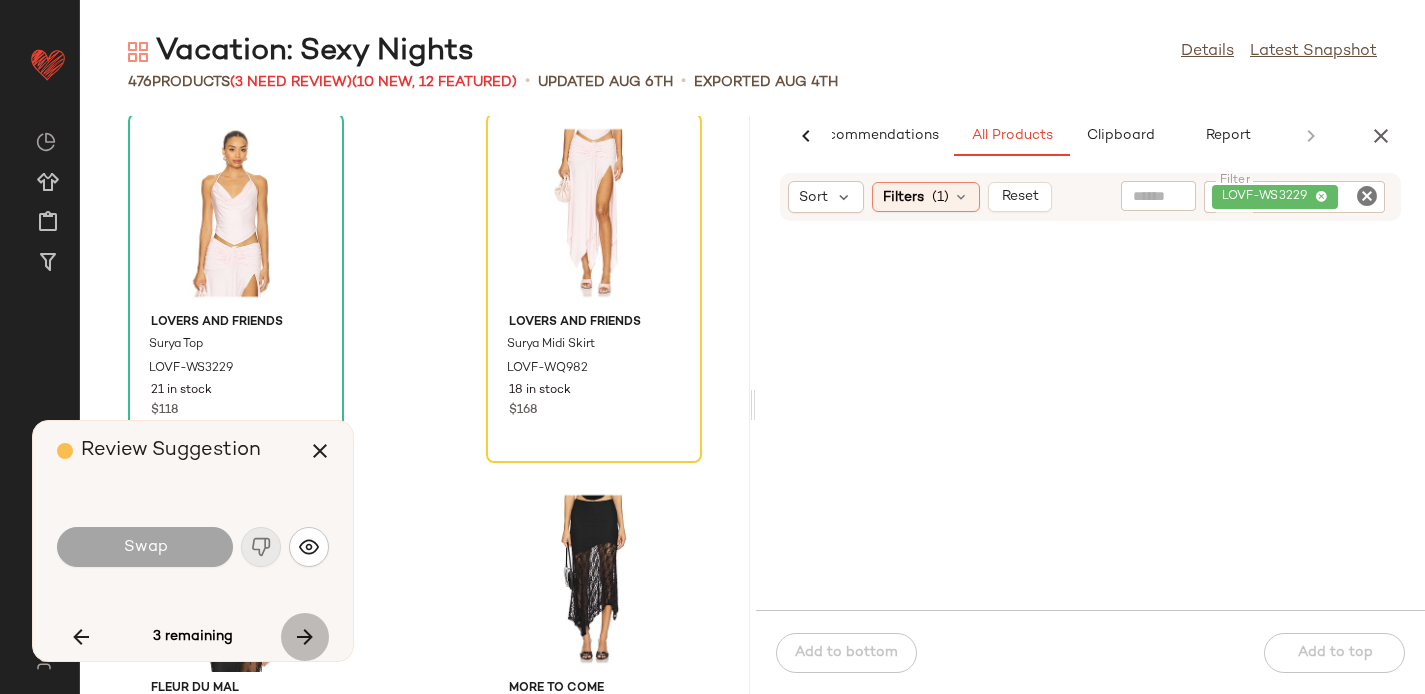 click at bounding box center (305, 637) 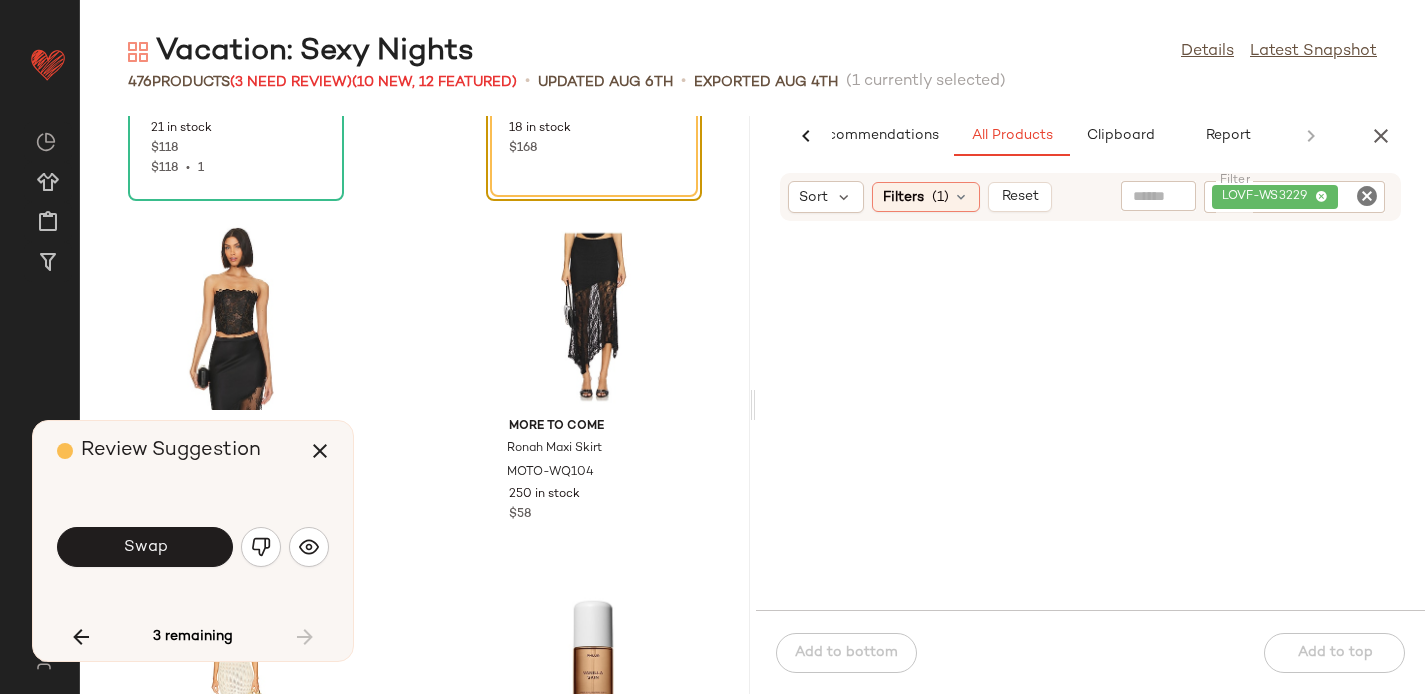 scroll, scrollTop: 66531, scrollLeft: 0, axis: vertical 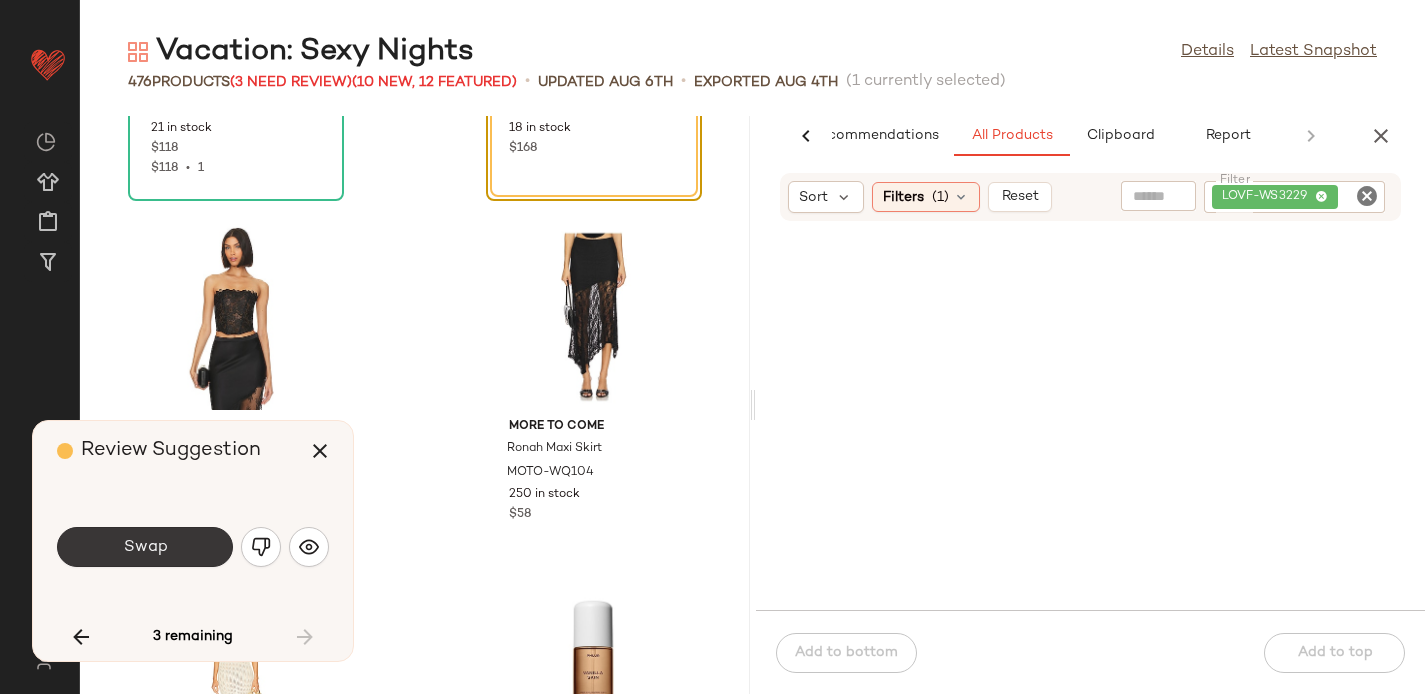 click on "Swap" at bounding box center (145, 547) 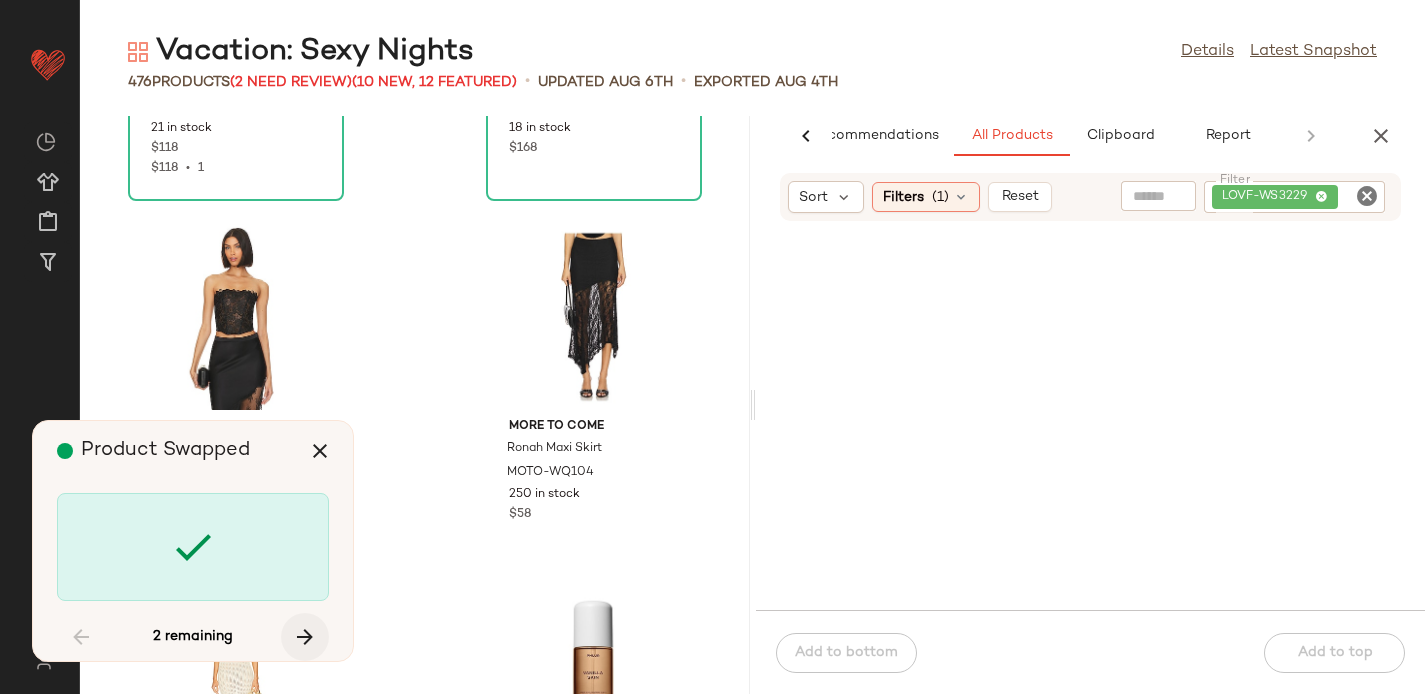 click at bounding box center (305, 637) 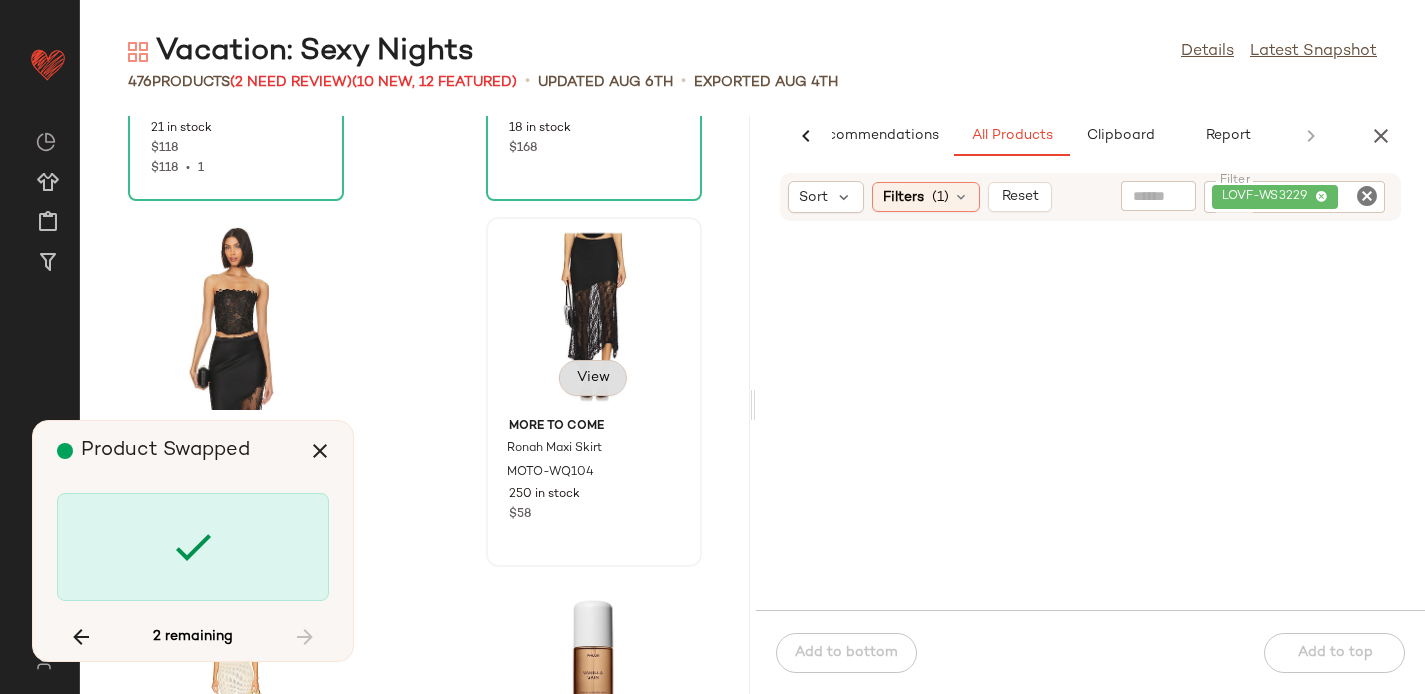 click on "View" at bounding box center [593, 378] 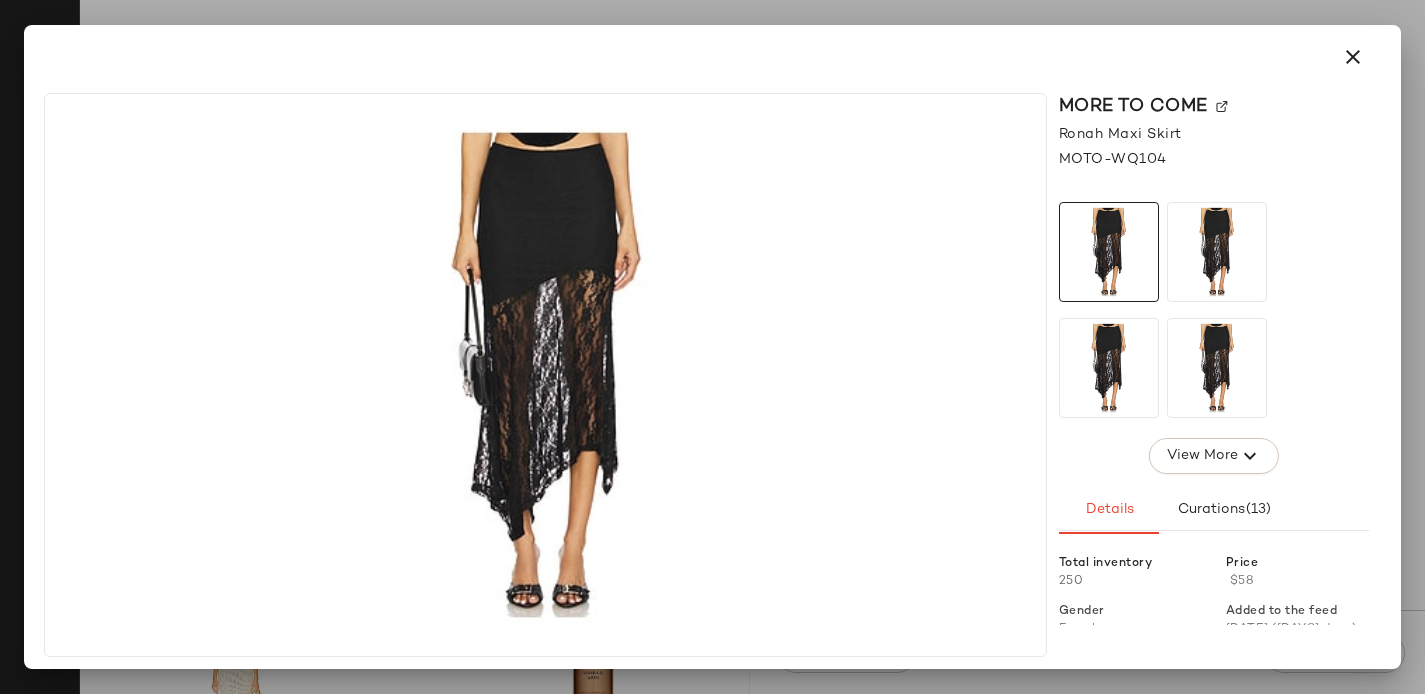 click on "MORE TO COME" at bounding box center (1214, 106) 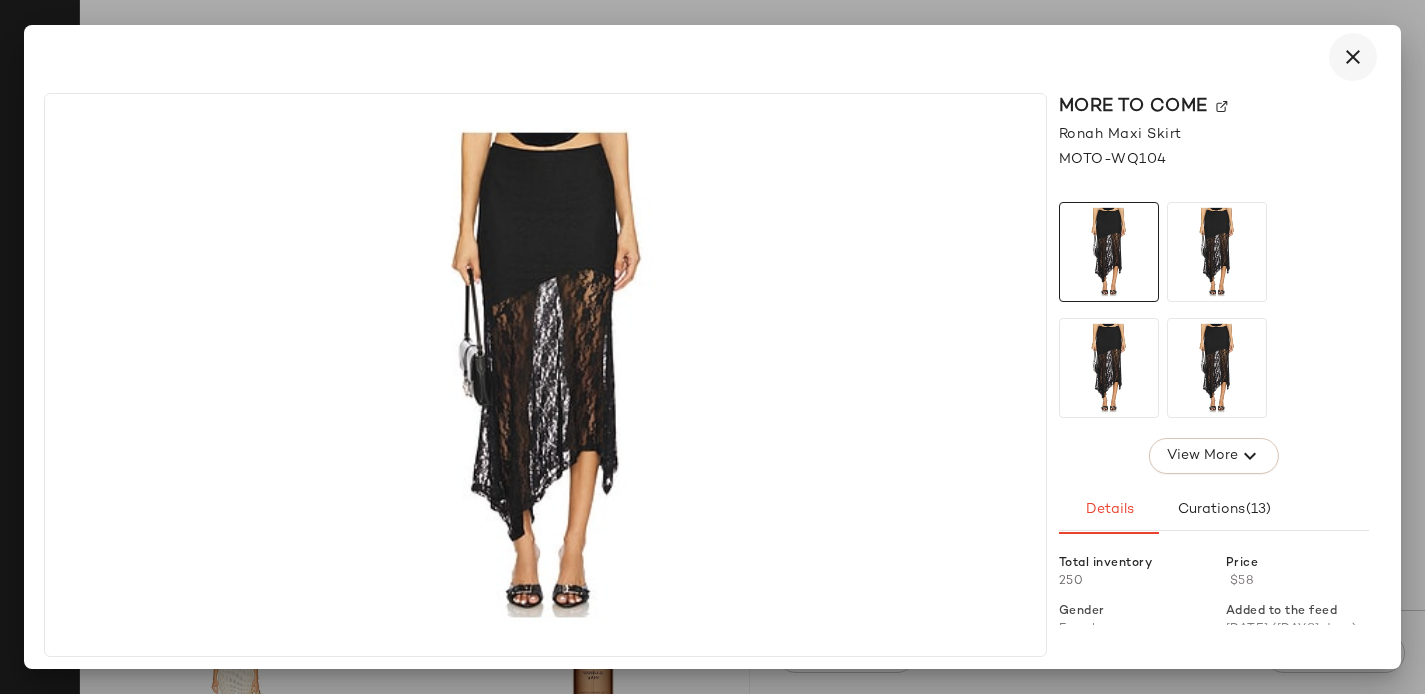 click at bounding box center [1353, 57] 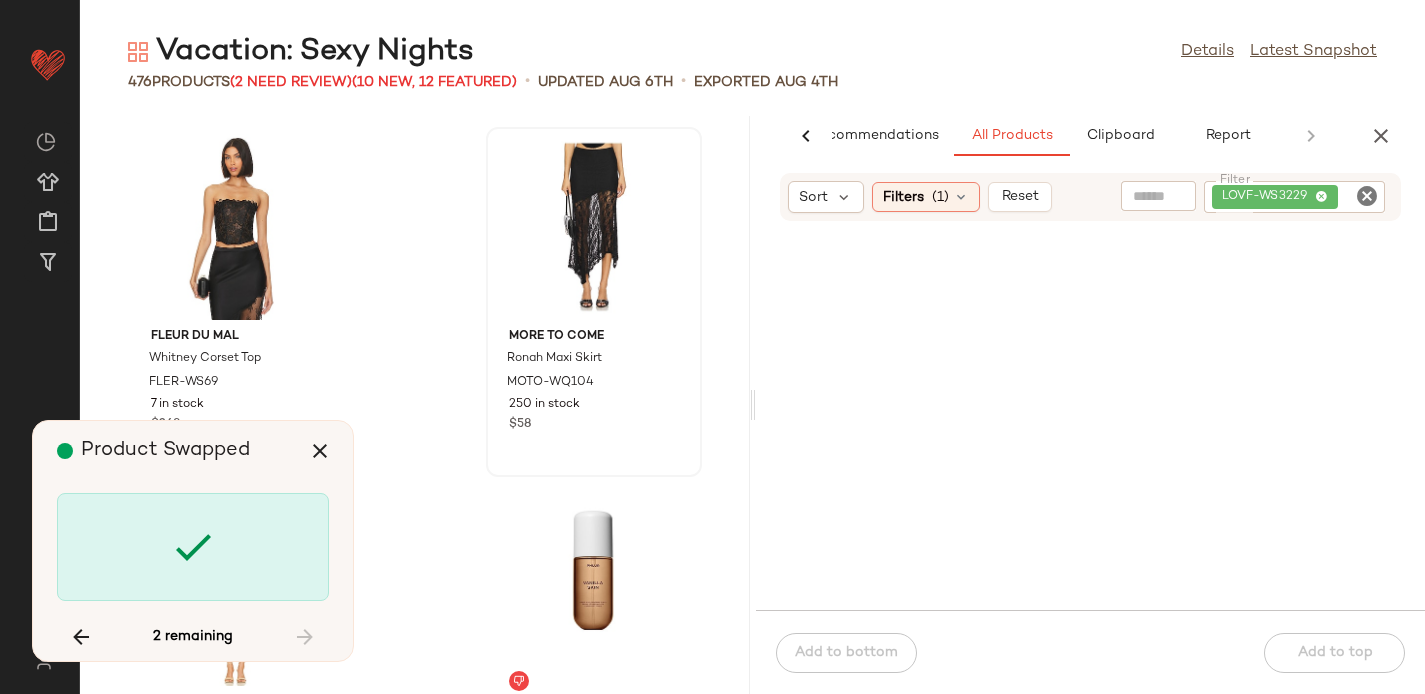 scroll, scrollTop: 66574, scrollLeft: 0, axis: vertical 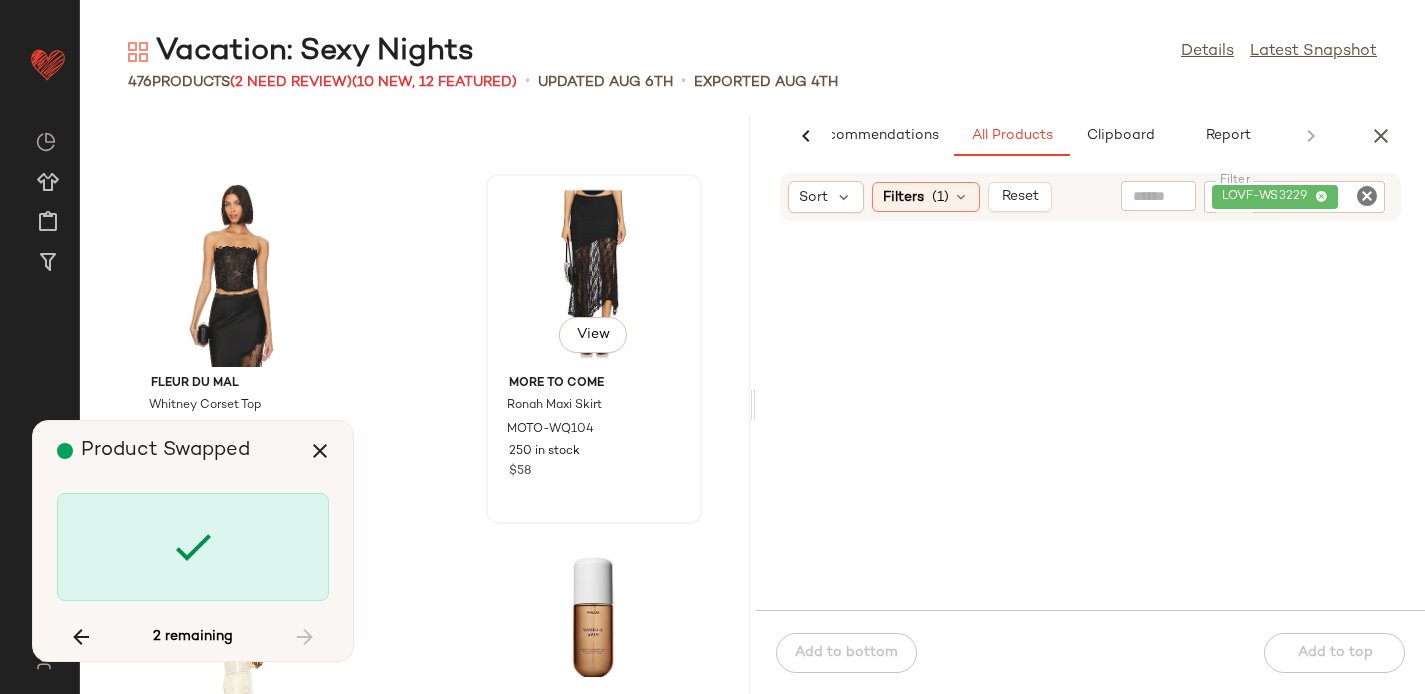click on "View" 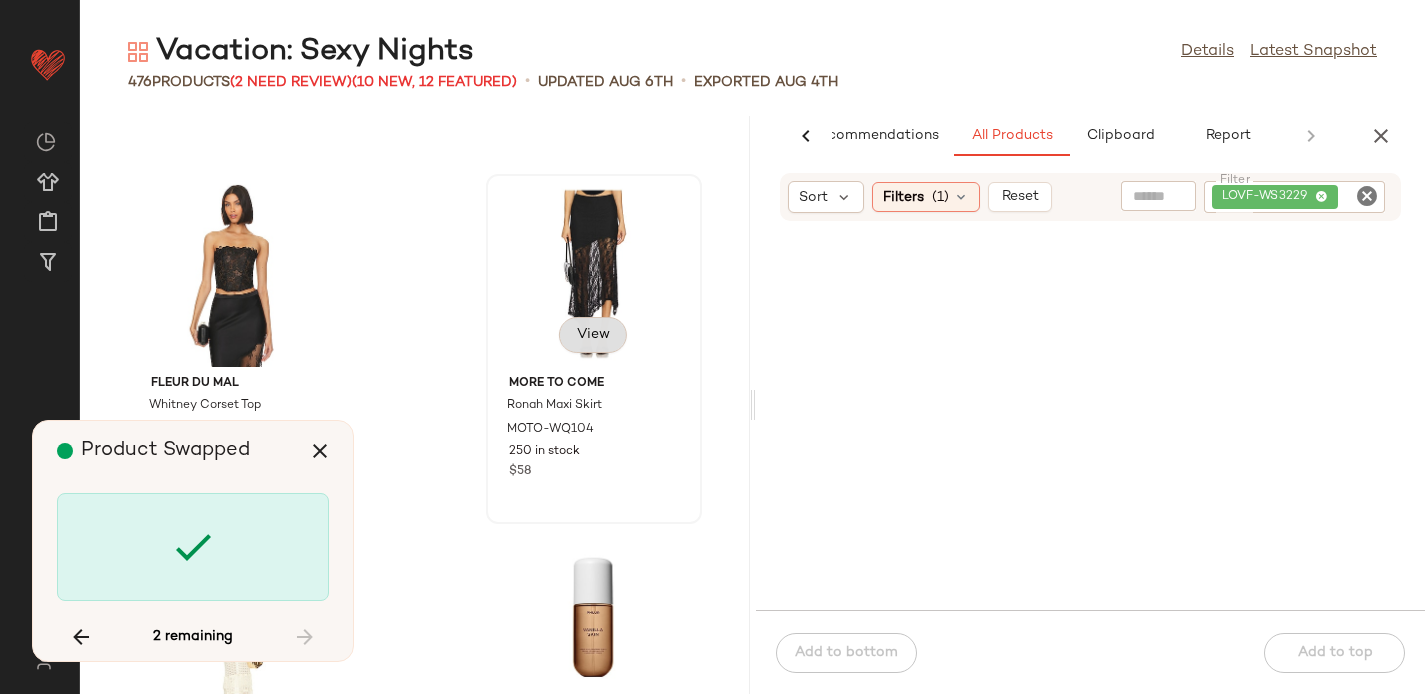 click on "View" 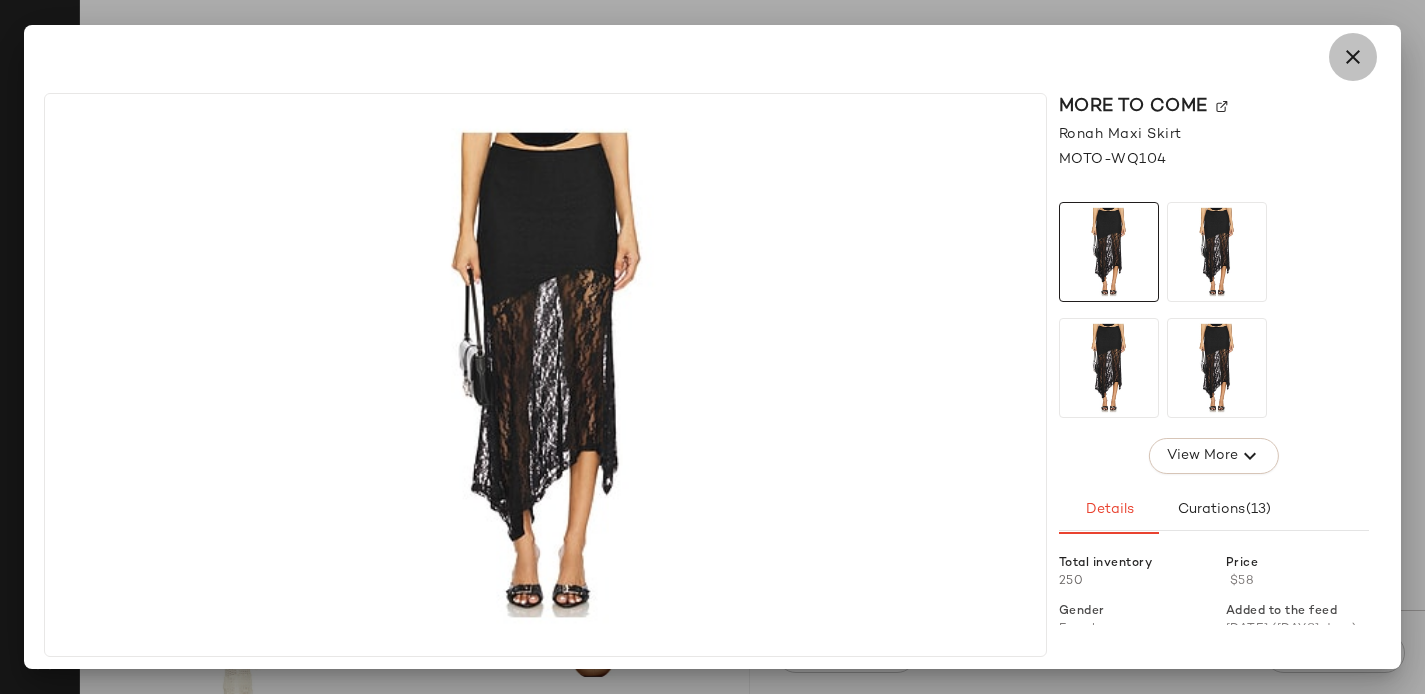 click at bounding box center [1353, 57] 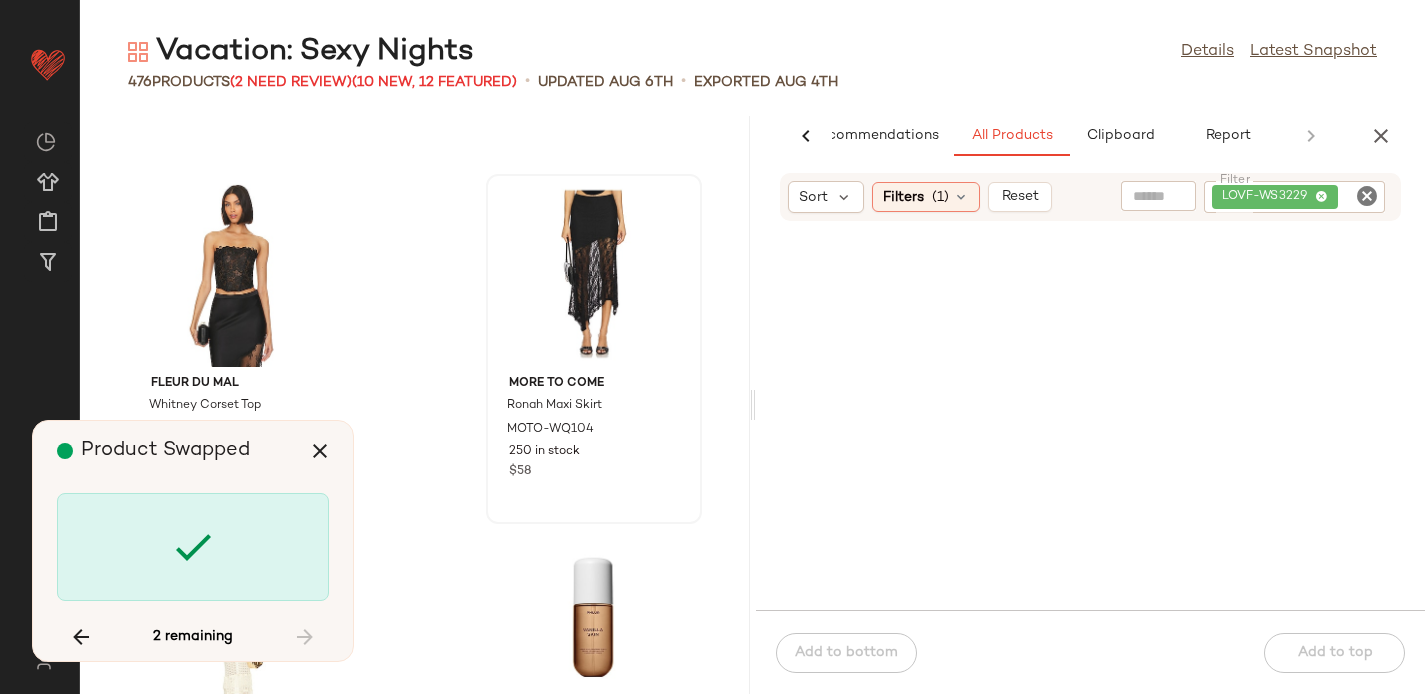 click on "2 remaining" at bounding box center [193, 637] 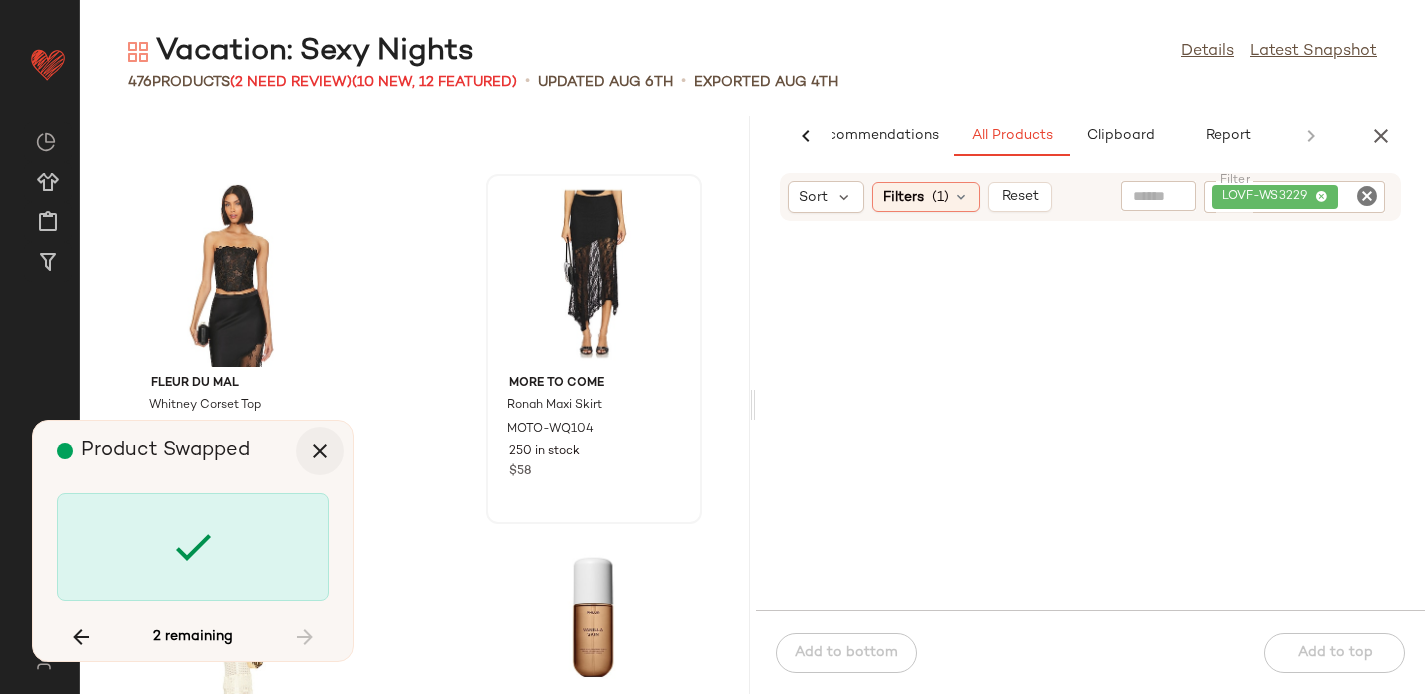 click at bounding box center [320, 451] 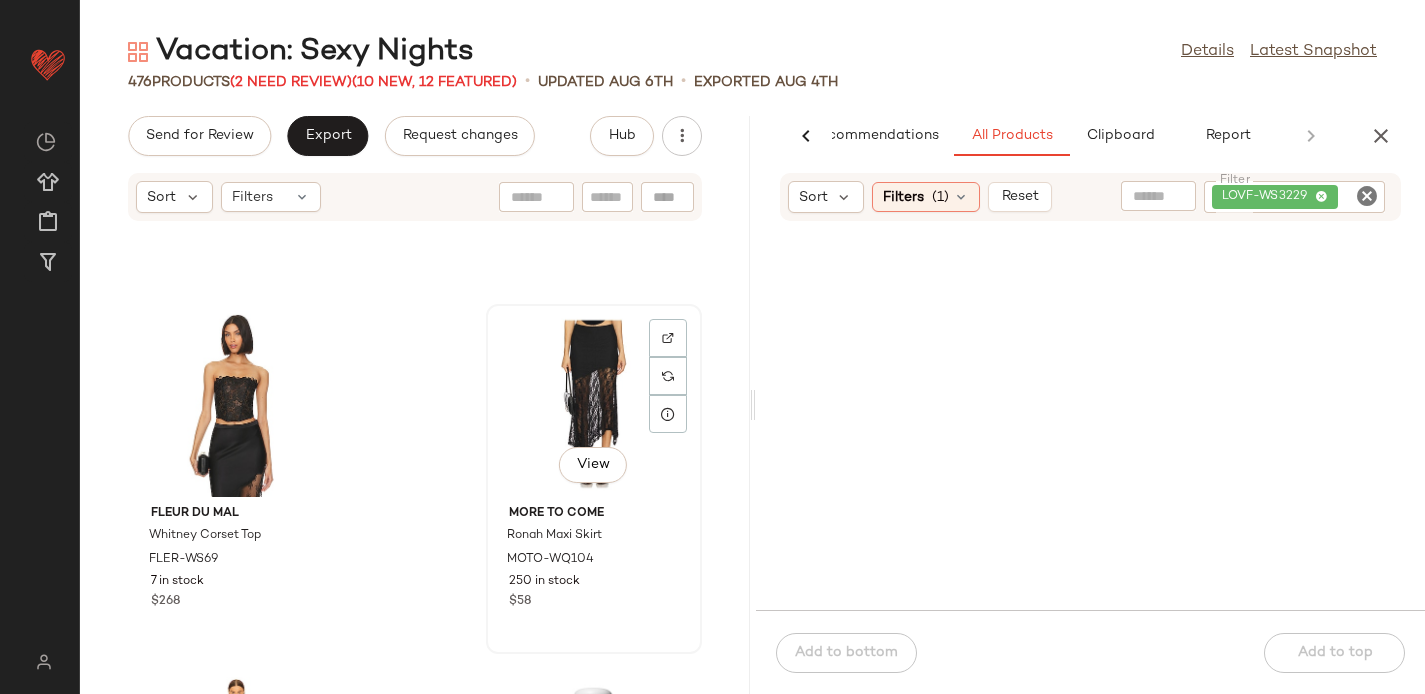click on "View" 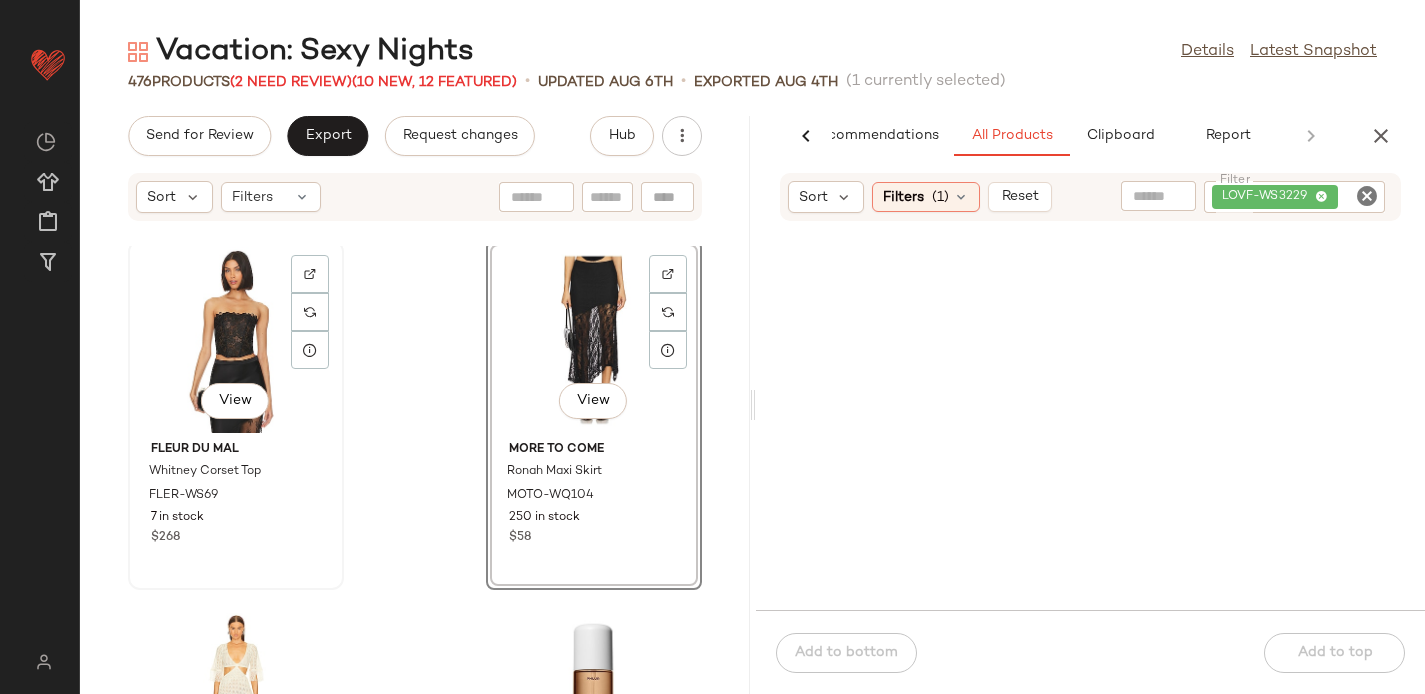 scroll, scrollTop: 66668, scrollLeft: 0, axis: vertical 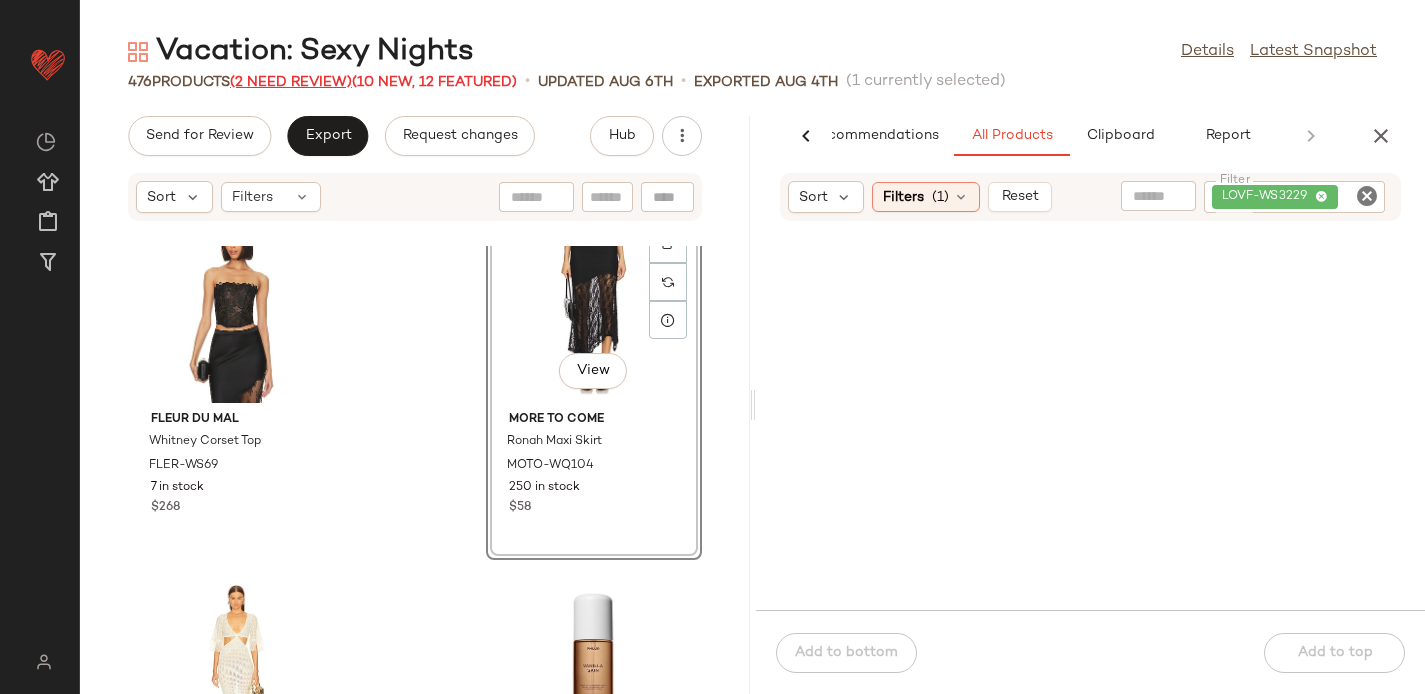 click on "(2 Need Review)" at bounding box center (291, 82) 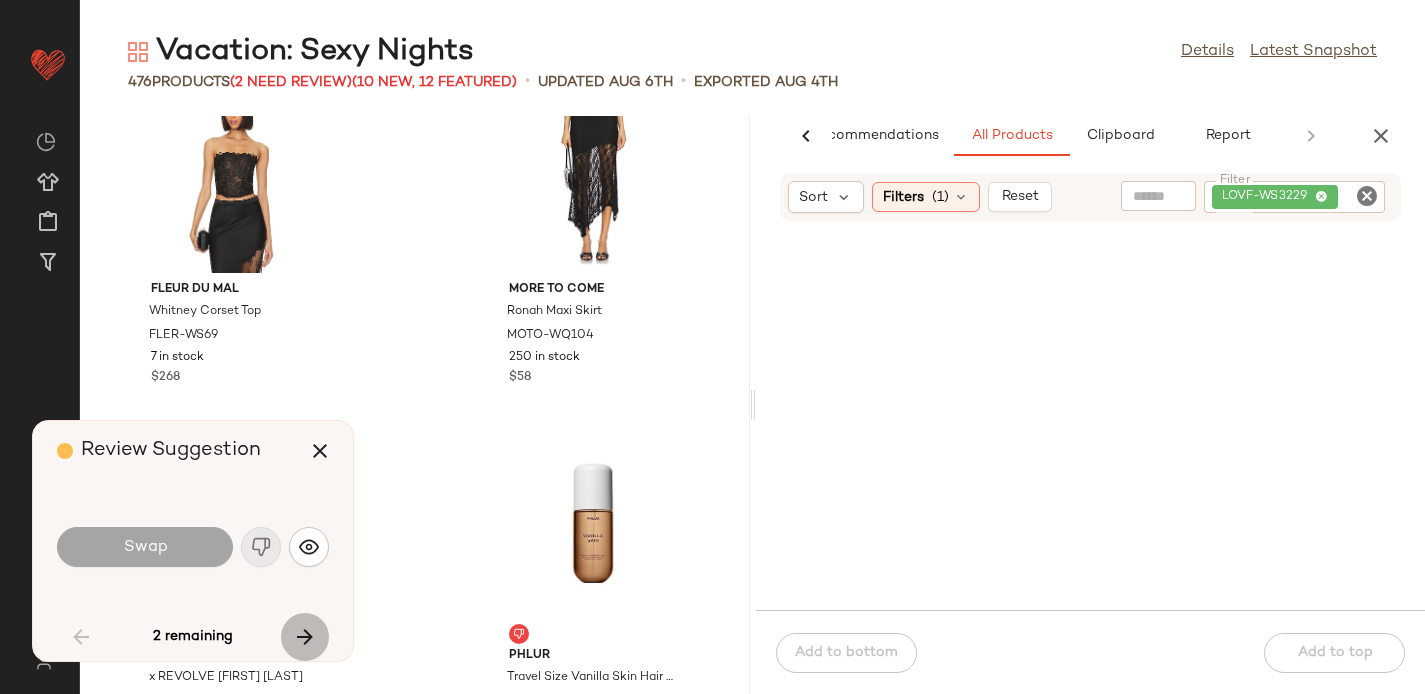 click at bounding box center (305, 637) 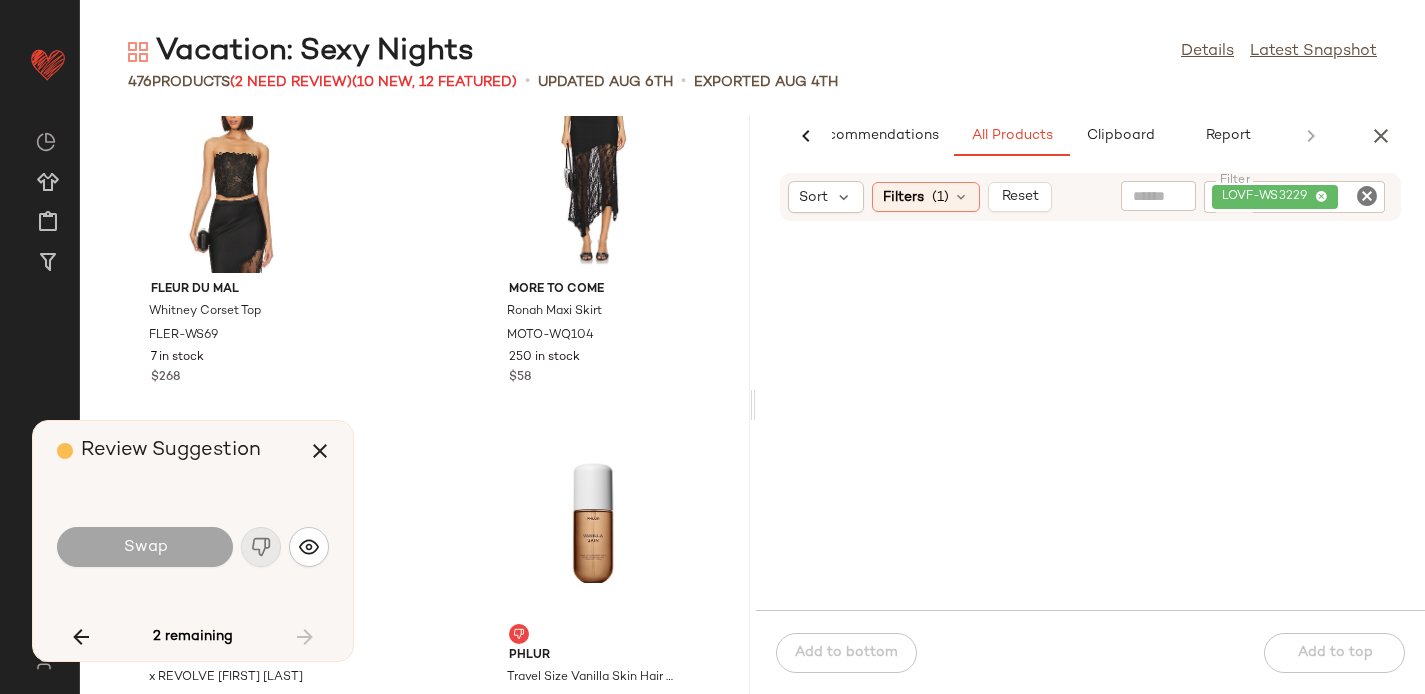 click on "2 remaining" at bounding box center (193, 637) 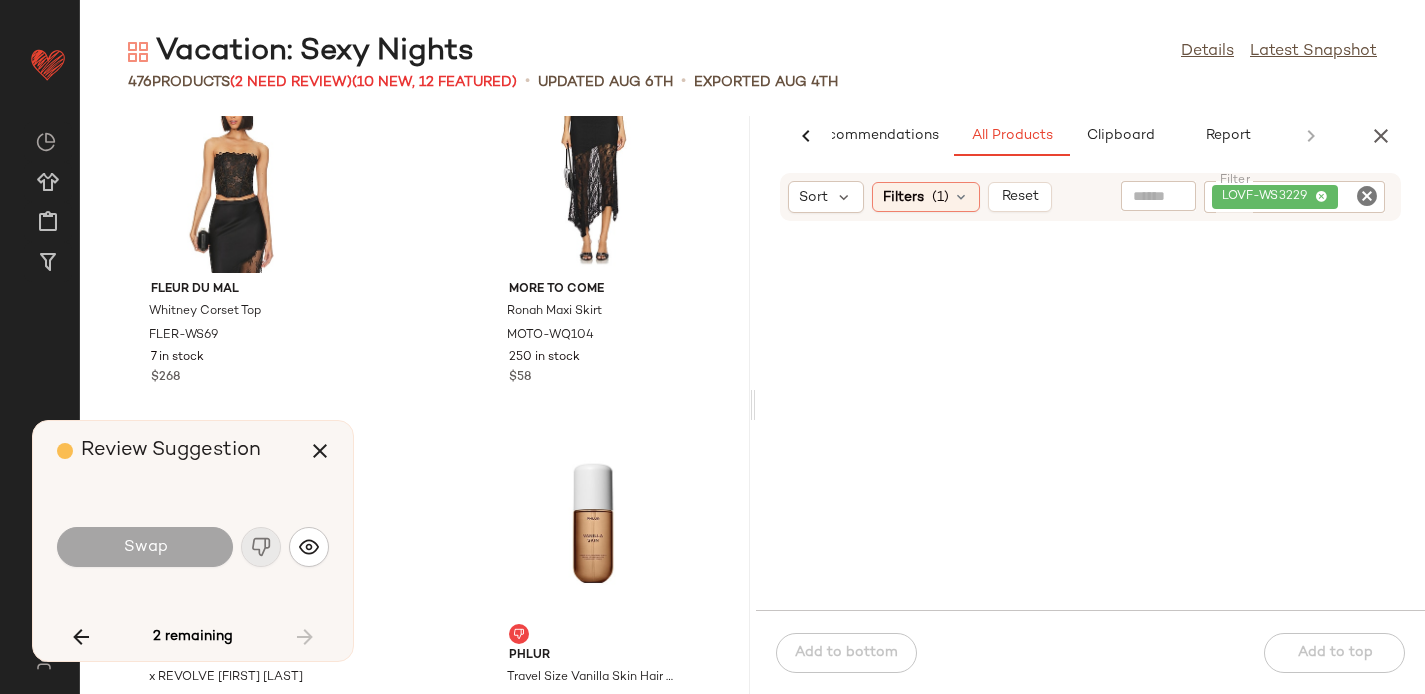 click on "2 remaining" at bounding box center (193, 637) 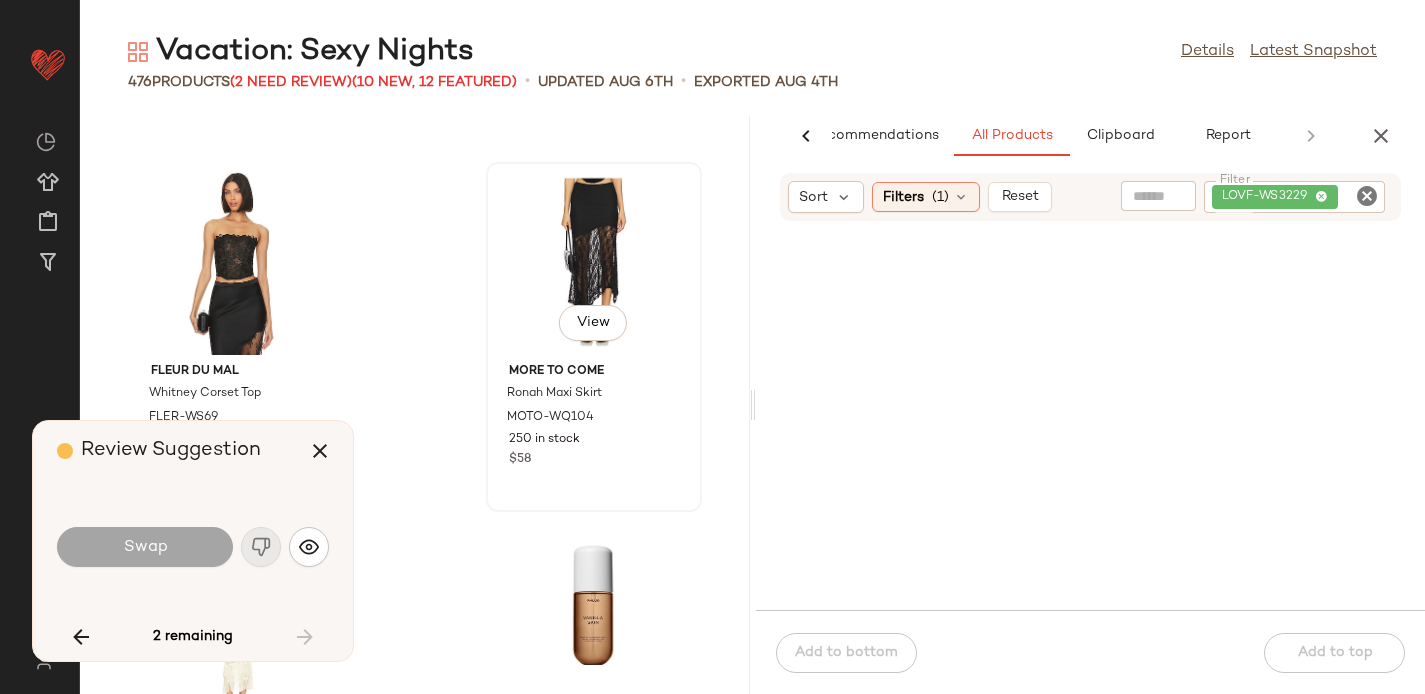 click on "View" 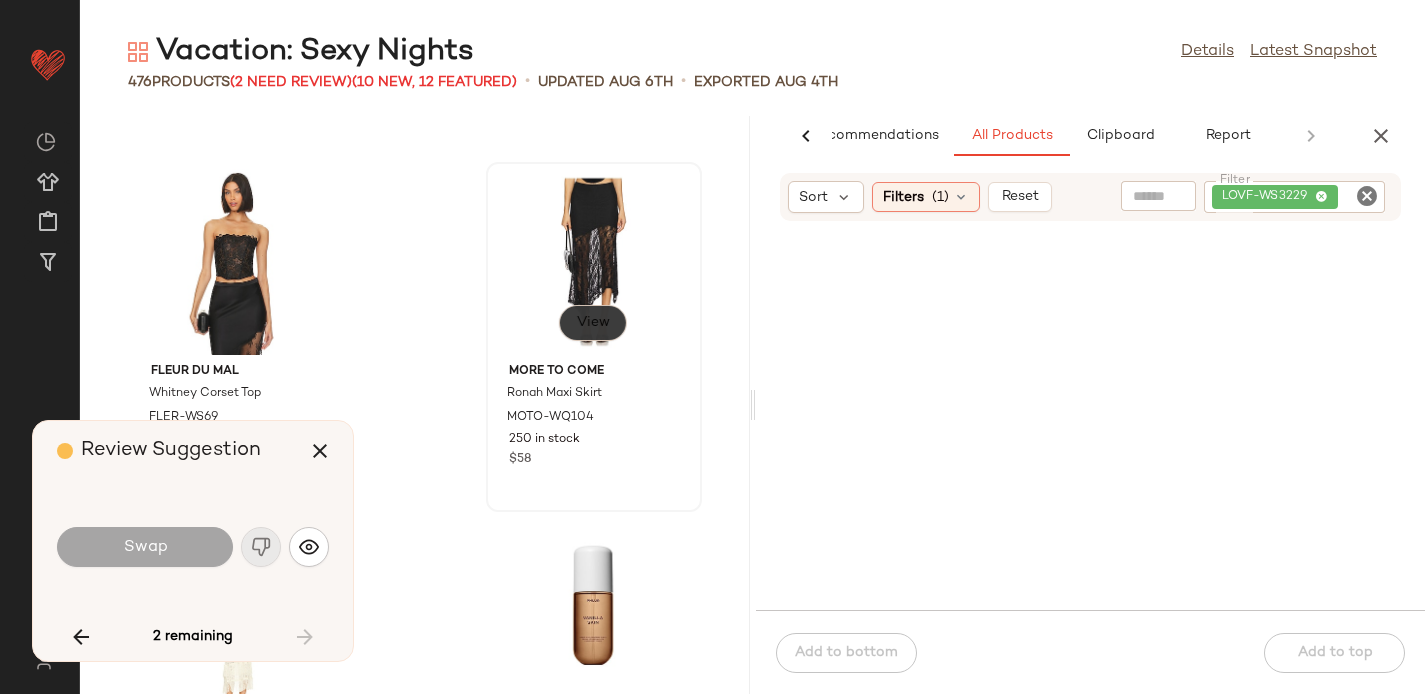click on "View" at bounding box center (593, 323) 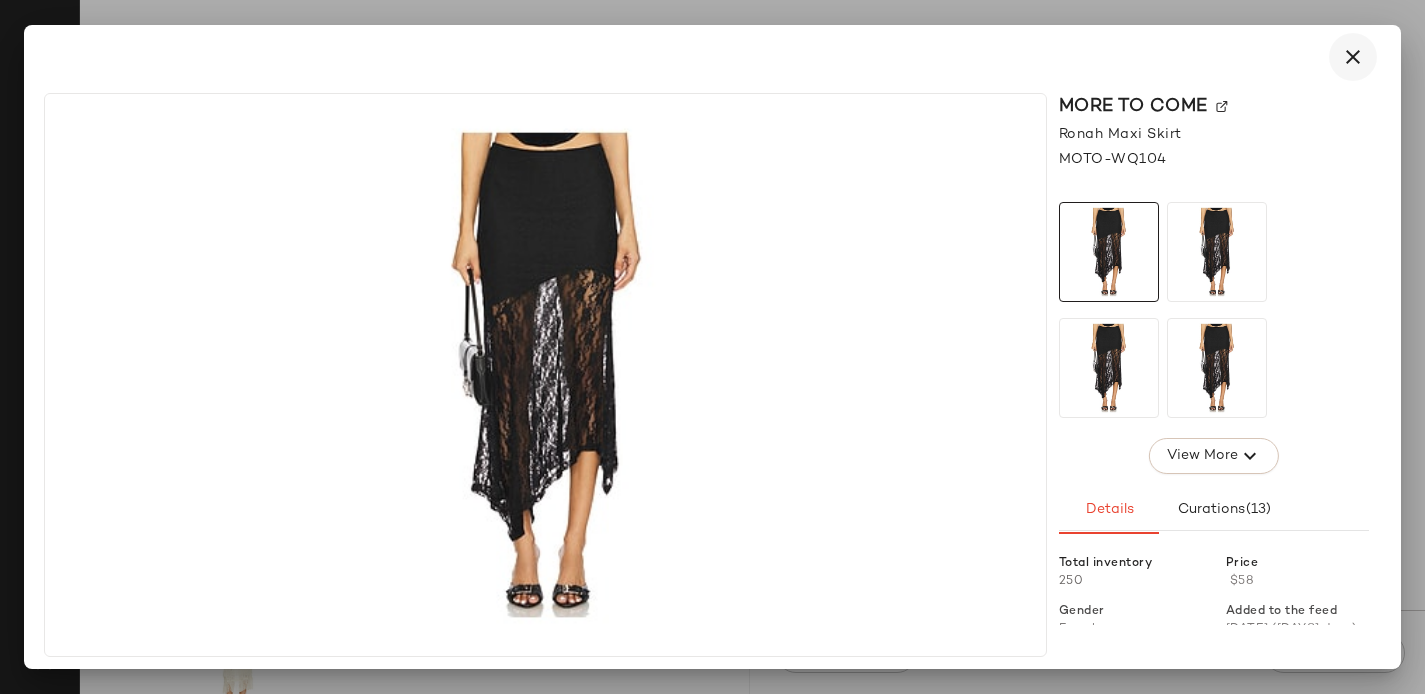 click at bounding box center [1353, 57] 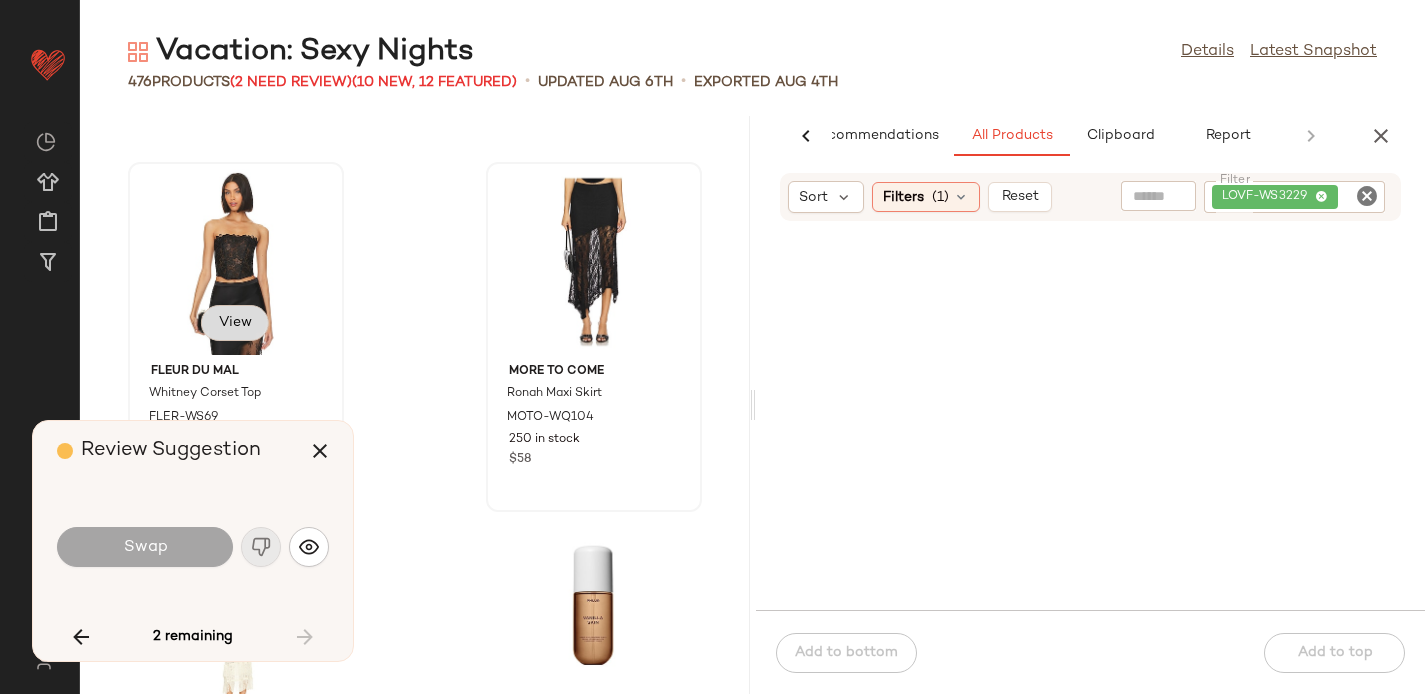 click on "View" 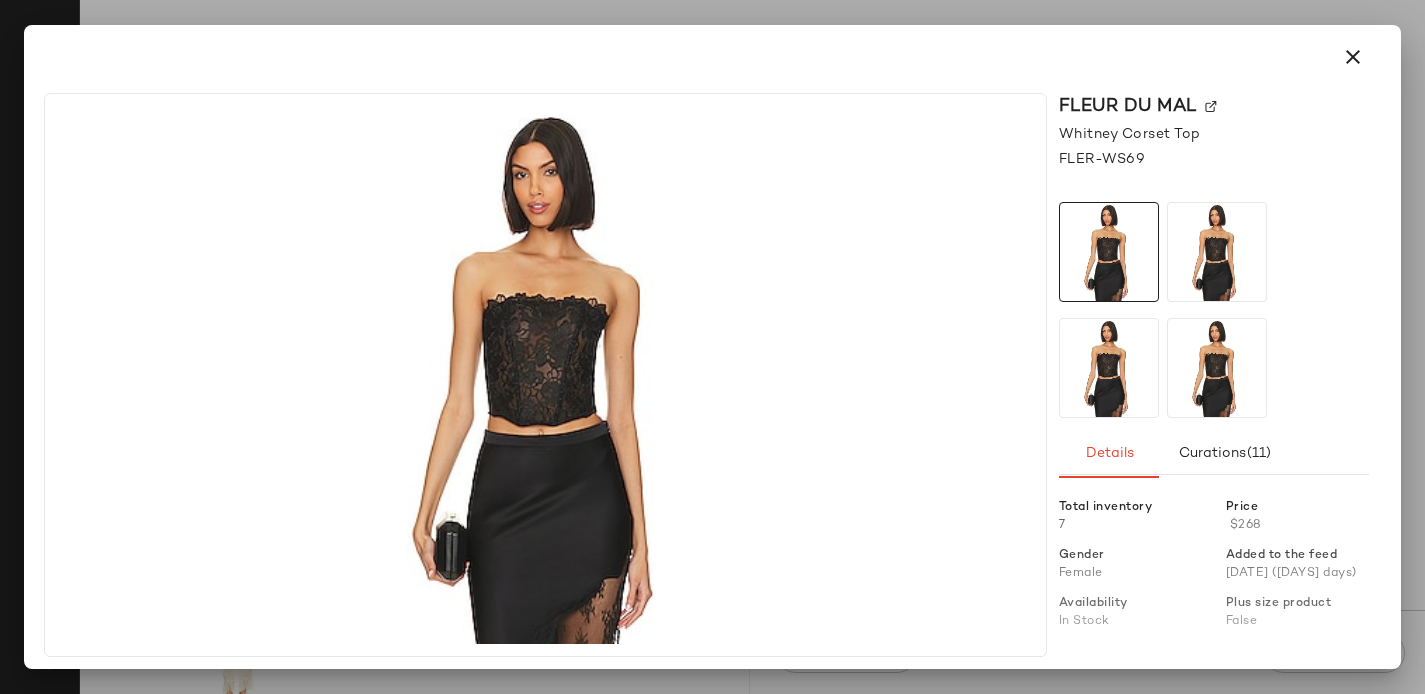 click 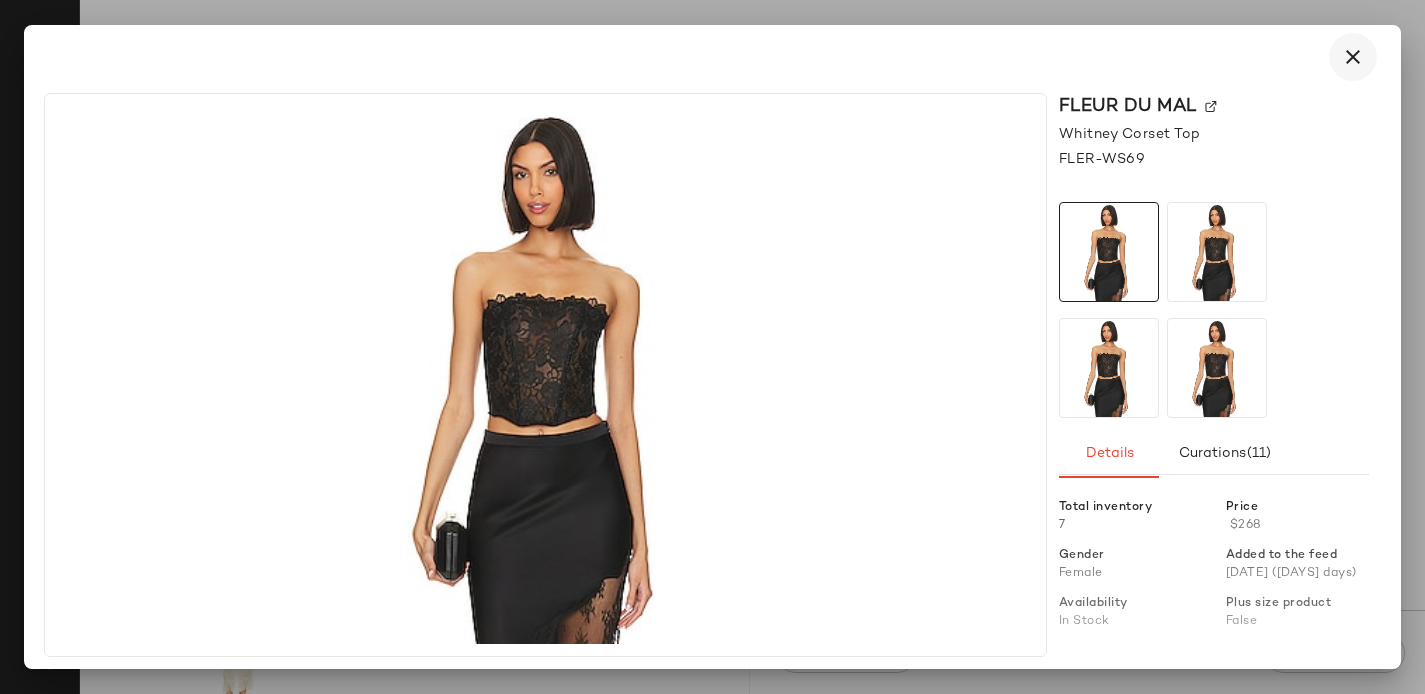 click at bounding box center (1353, 57) 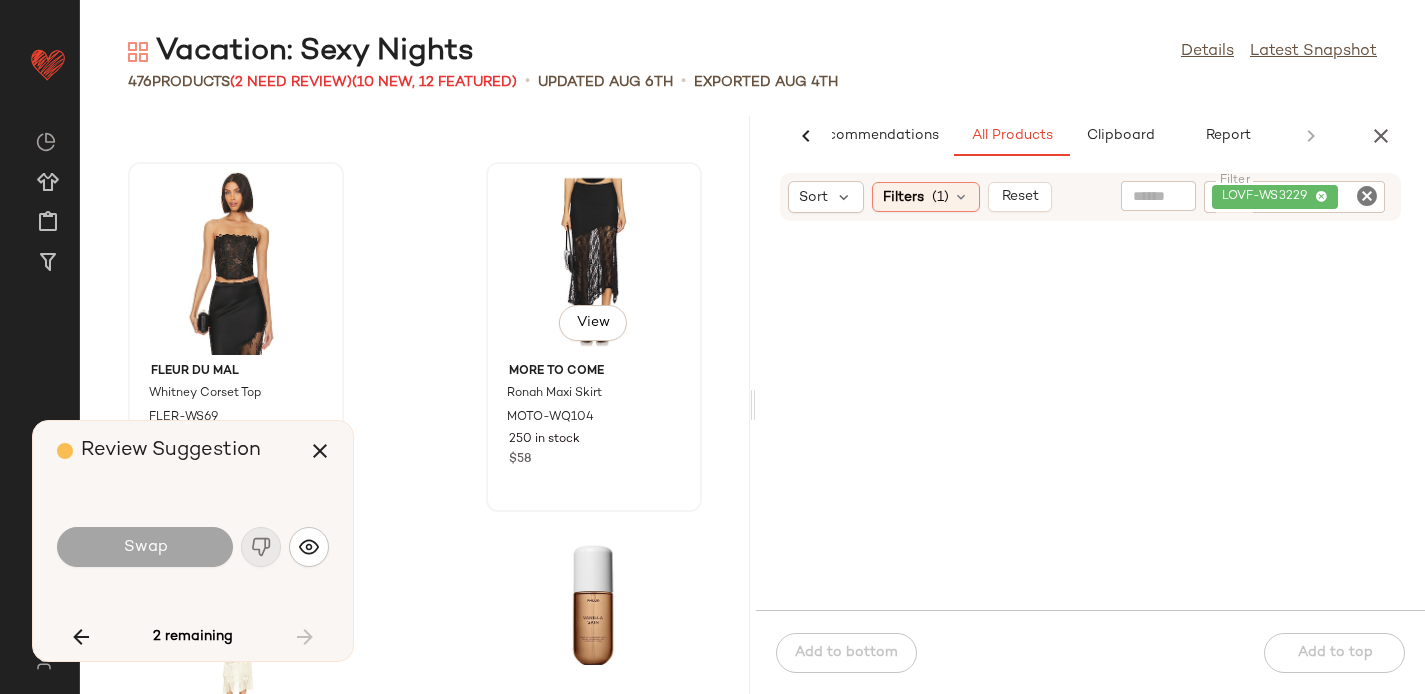 click on "View" 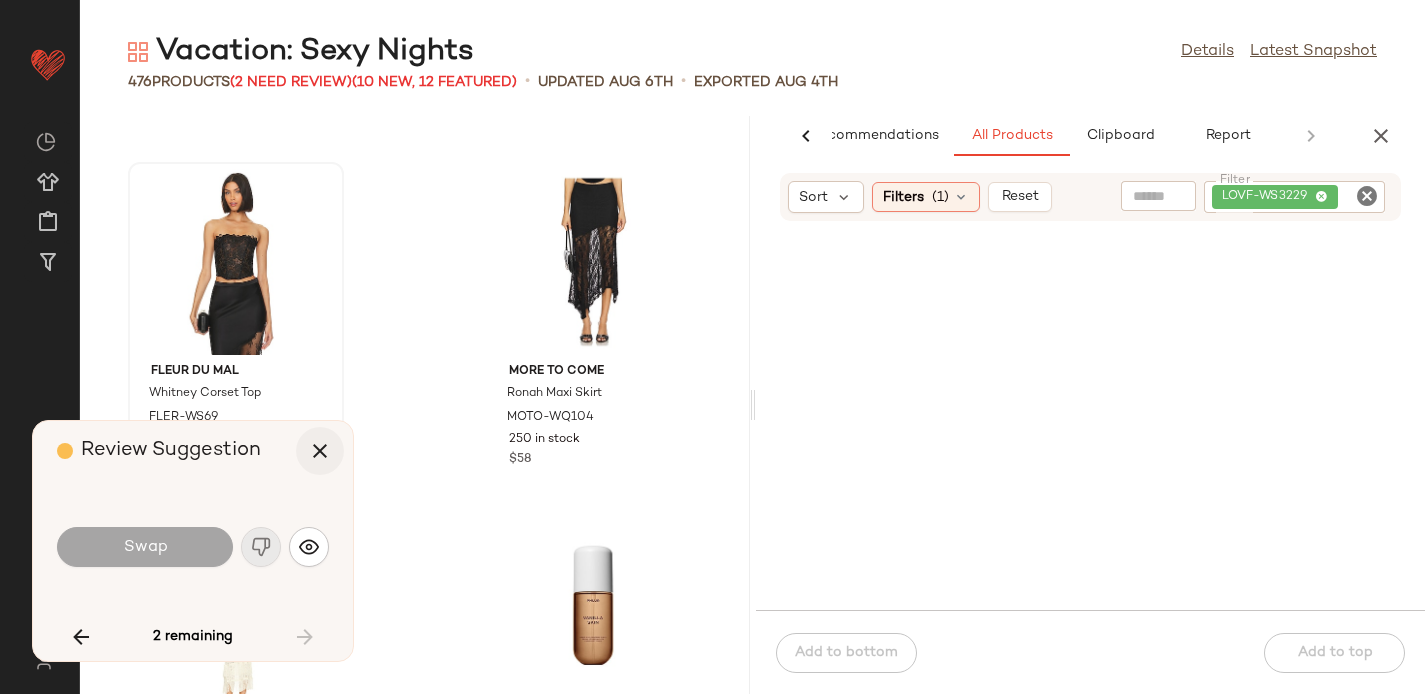 click at bounding box center (320, 451) 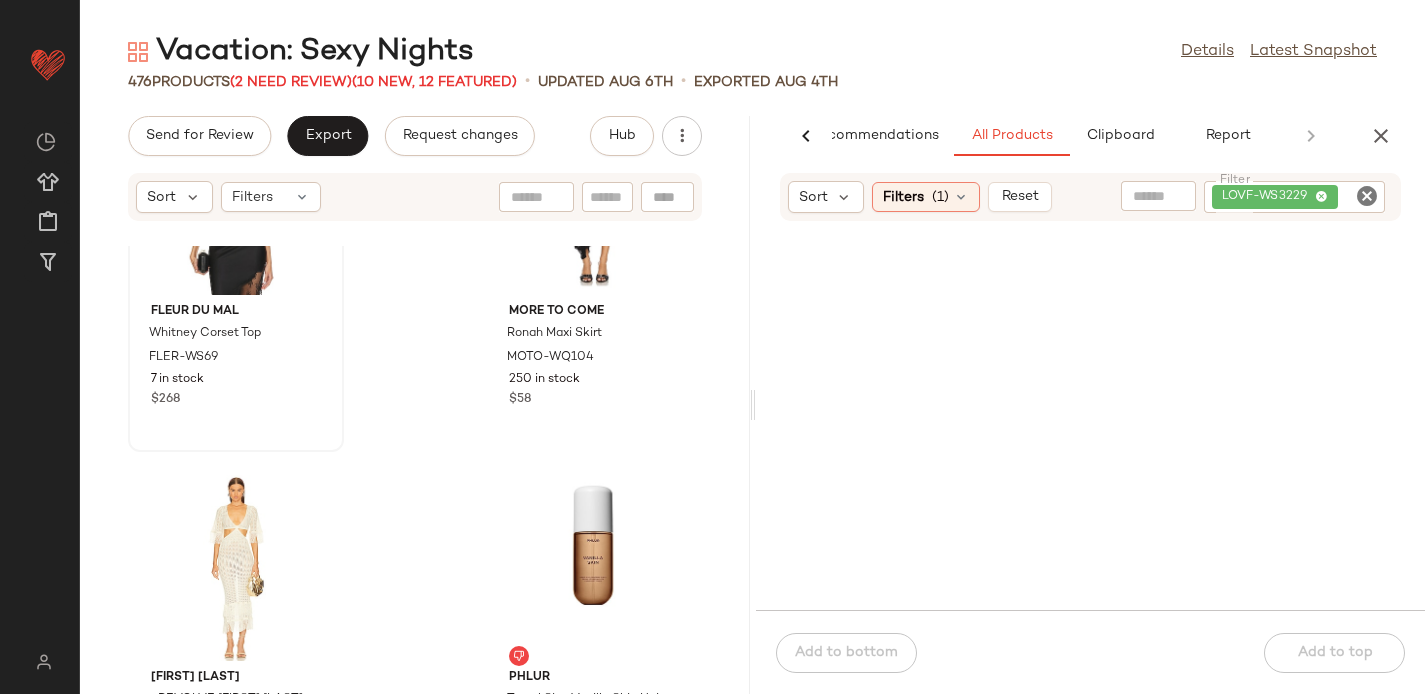 scroll, scrollTop: 66821, scrollLeft: 0, axis: vertical 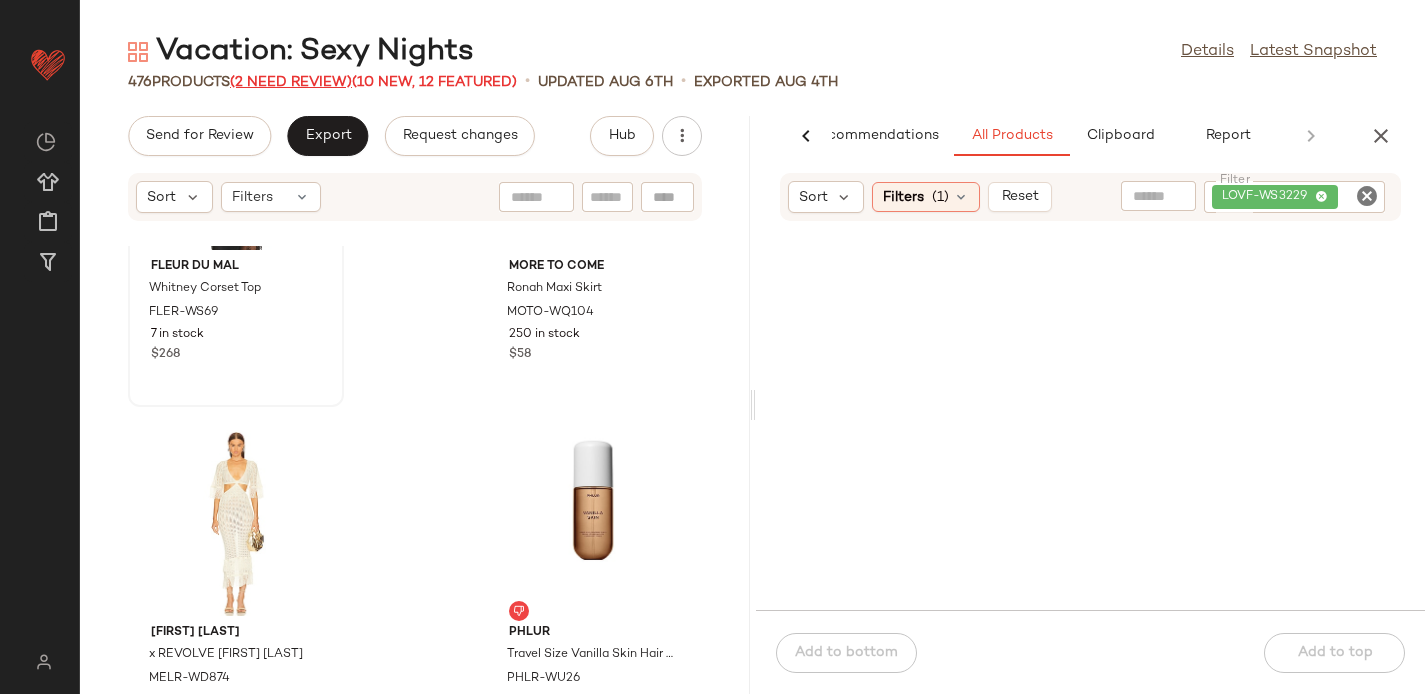 click on "(2 Need Review)" at bounding box center (291, 82) 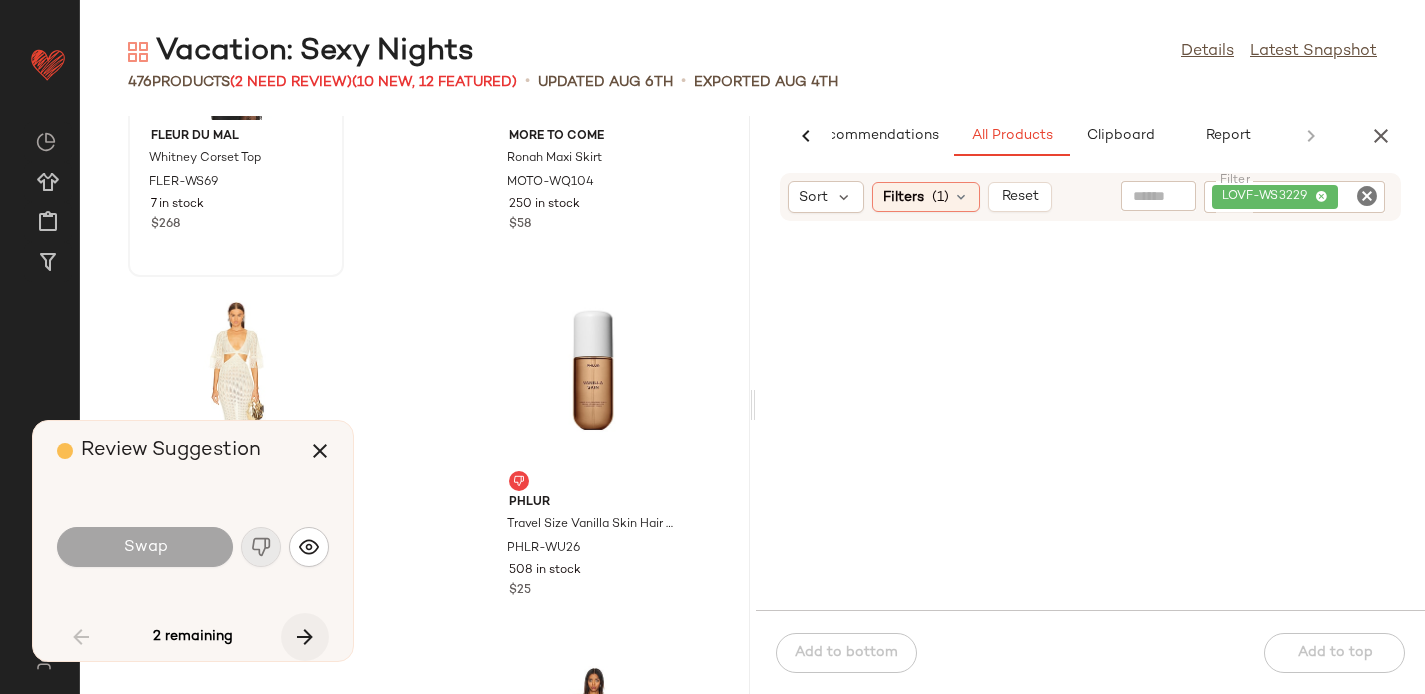 click at bounding box center [305, 637] 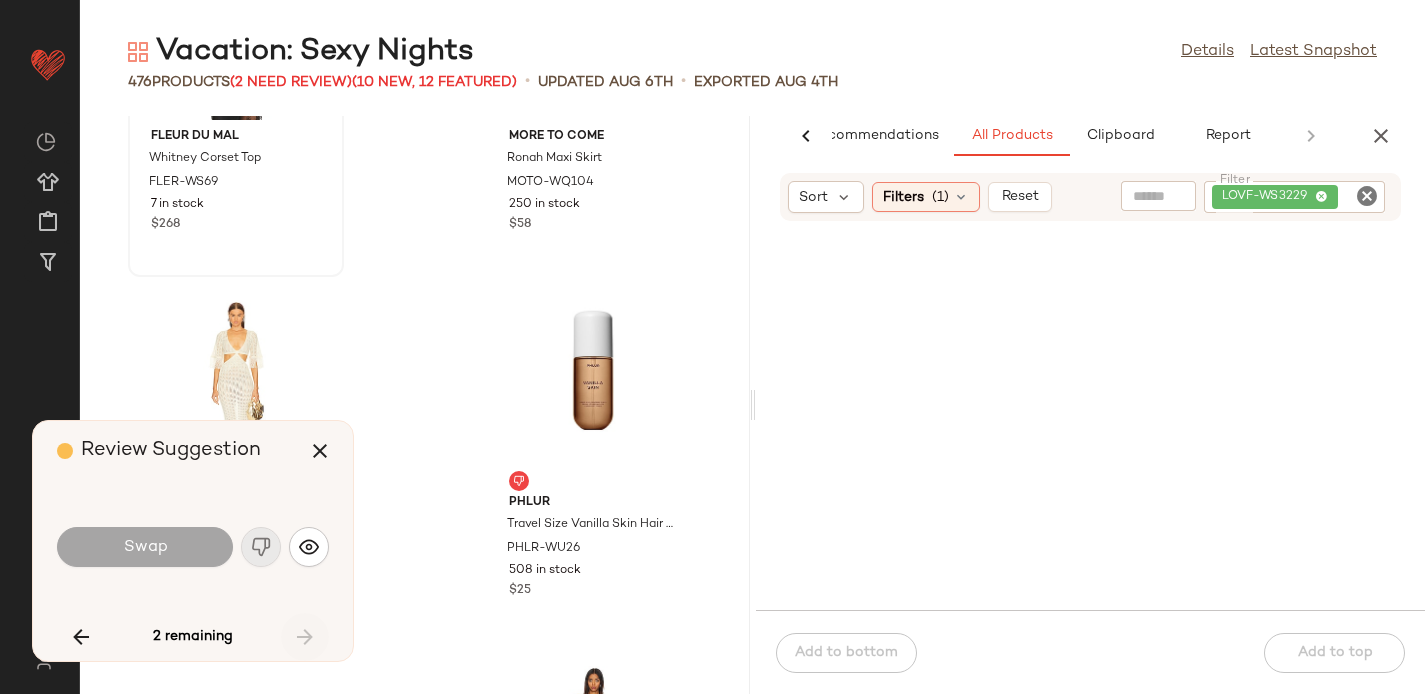 click on "2 remaining" at bounding box center [193, 637] 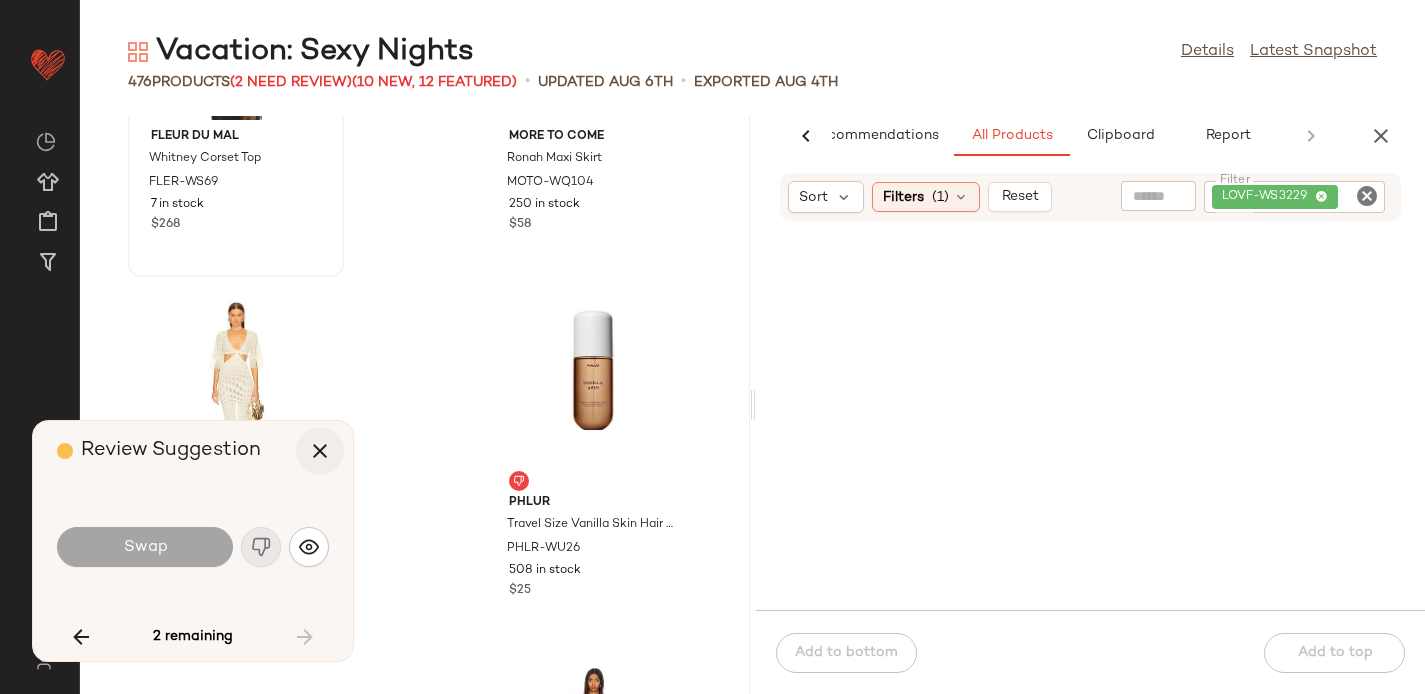 click at bounding box center [320, 451] 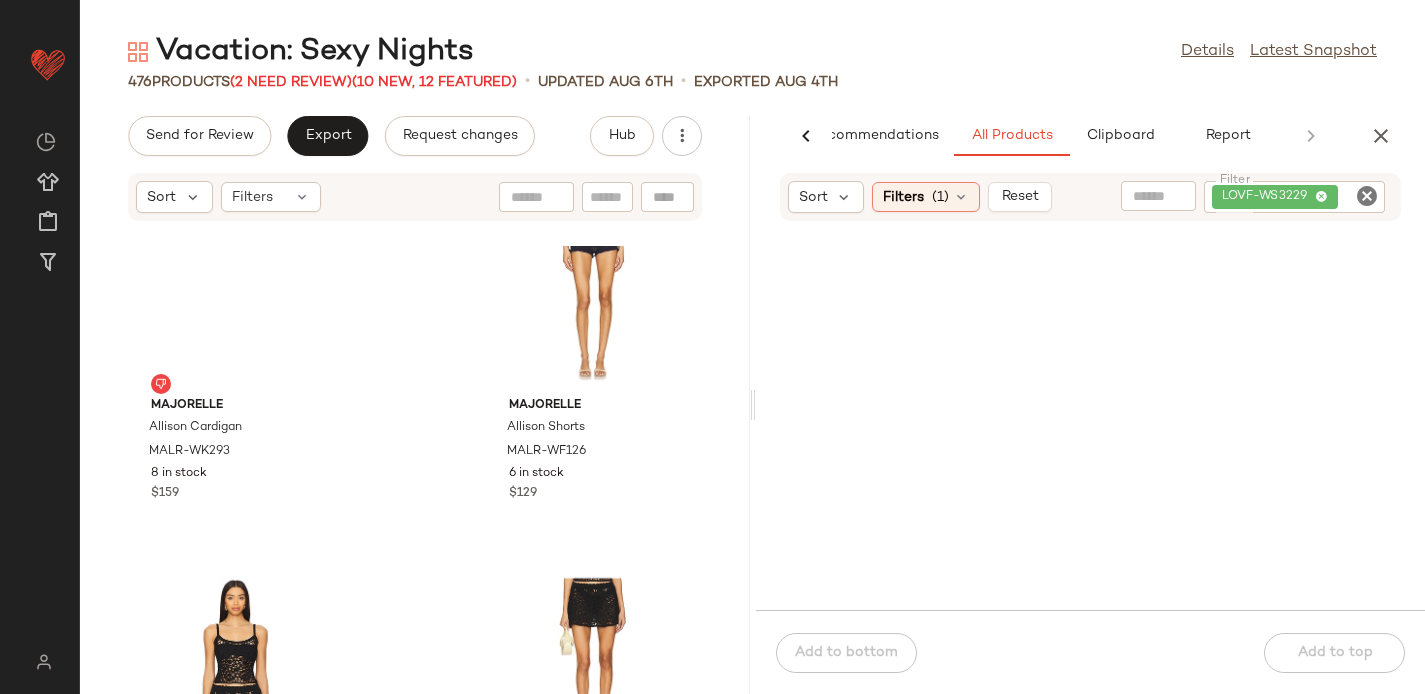 scroll, scrollTop: 64791, scrollLeft: 0, axis: vertical 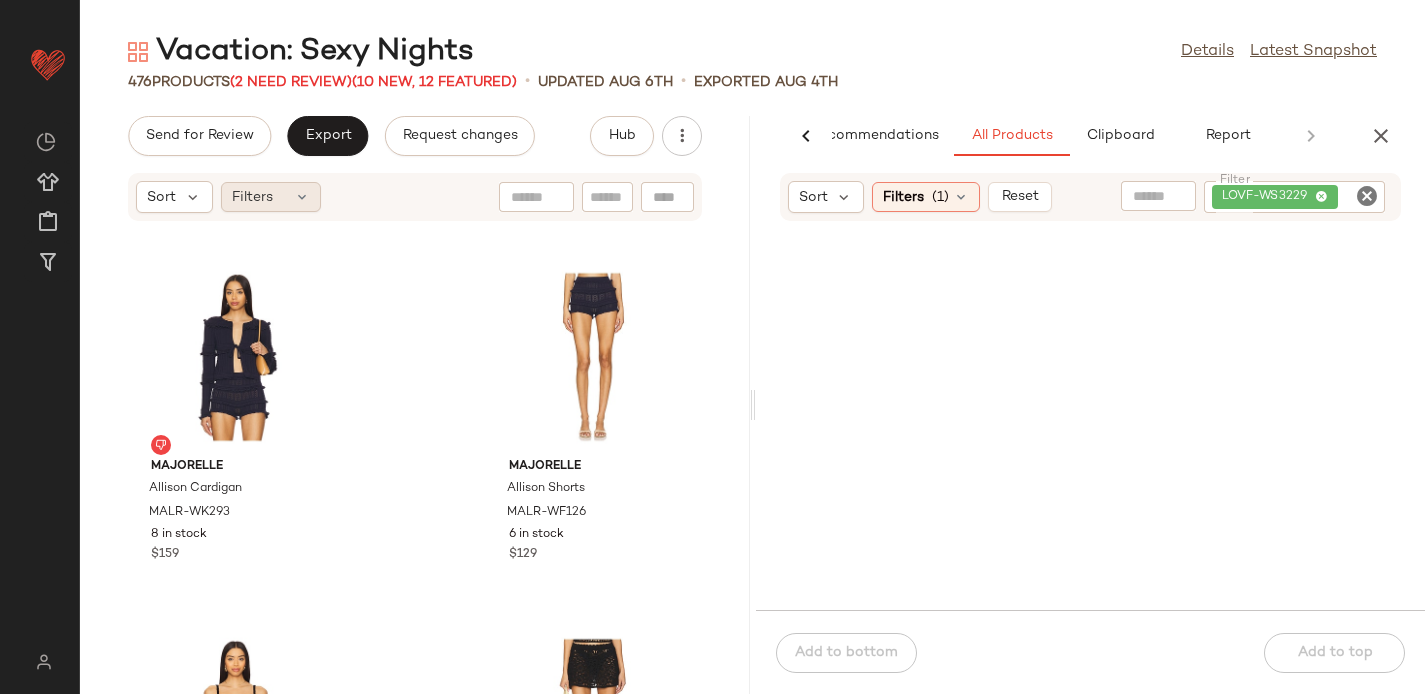 click on "Filters" 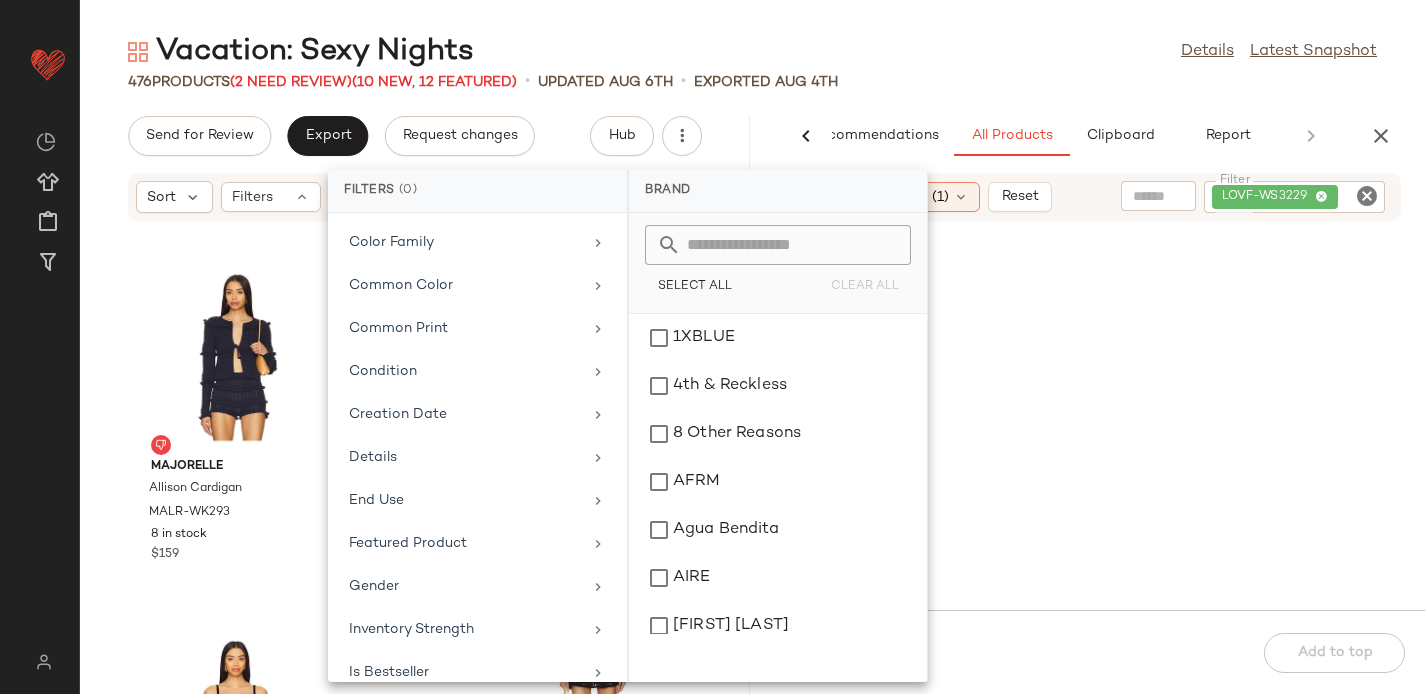 scroll, scrollTop: 923, scrollLeft: 0, axis: vertical 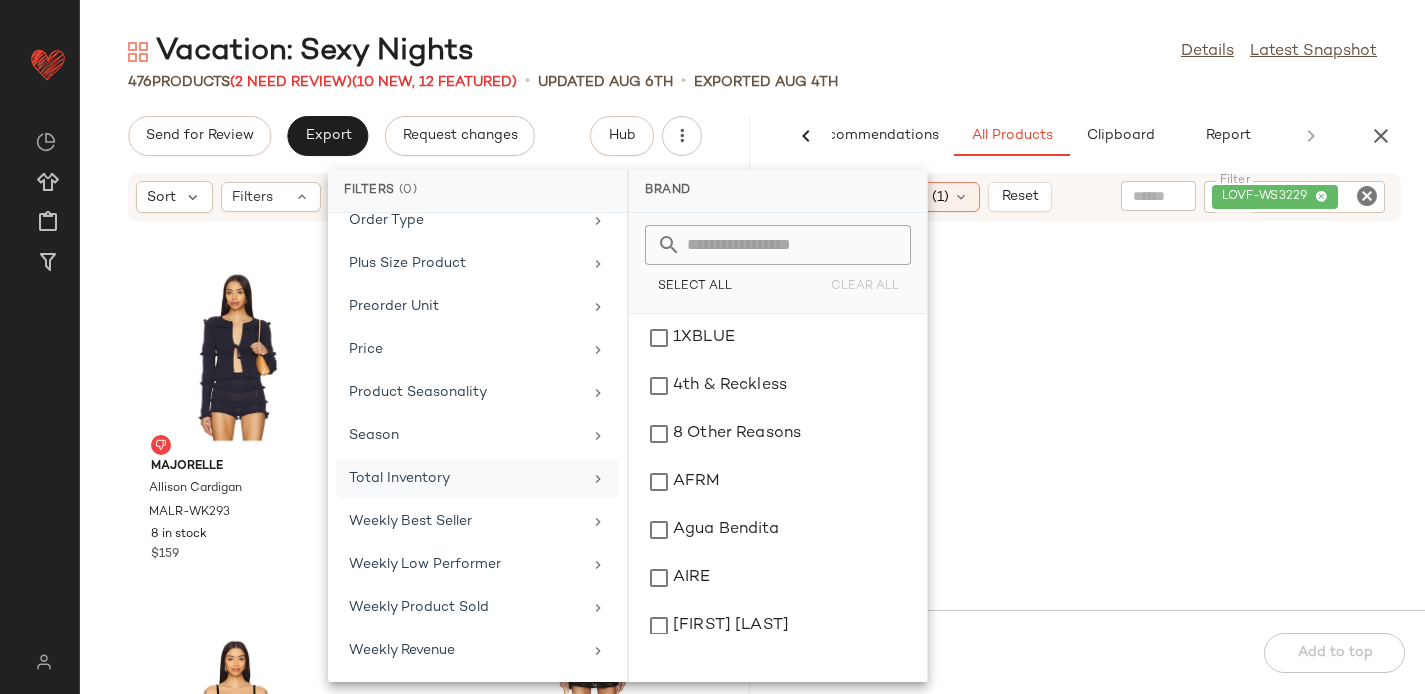 click on "Total Inventory" at bounding box center (465, 478) 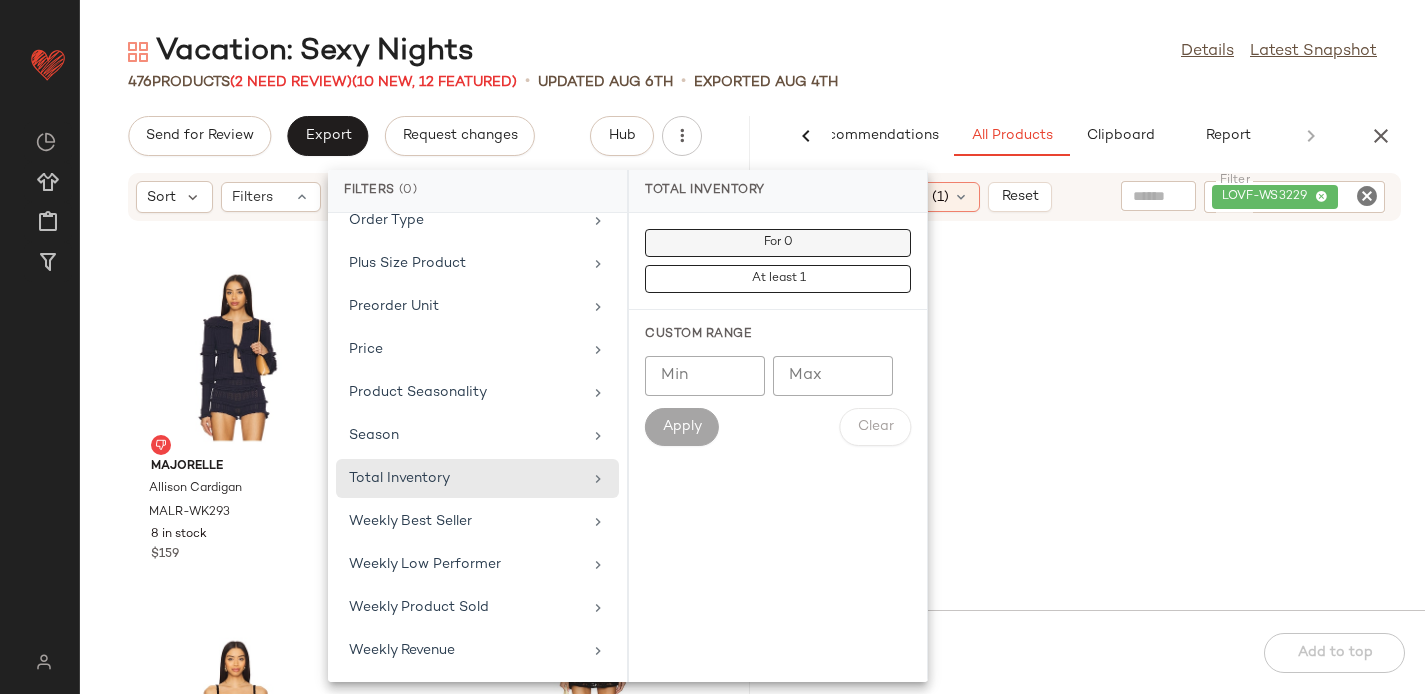 click on "For 0" 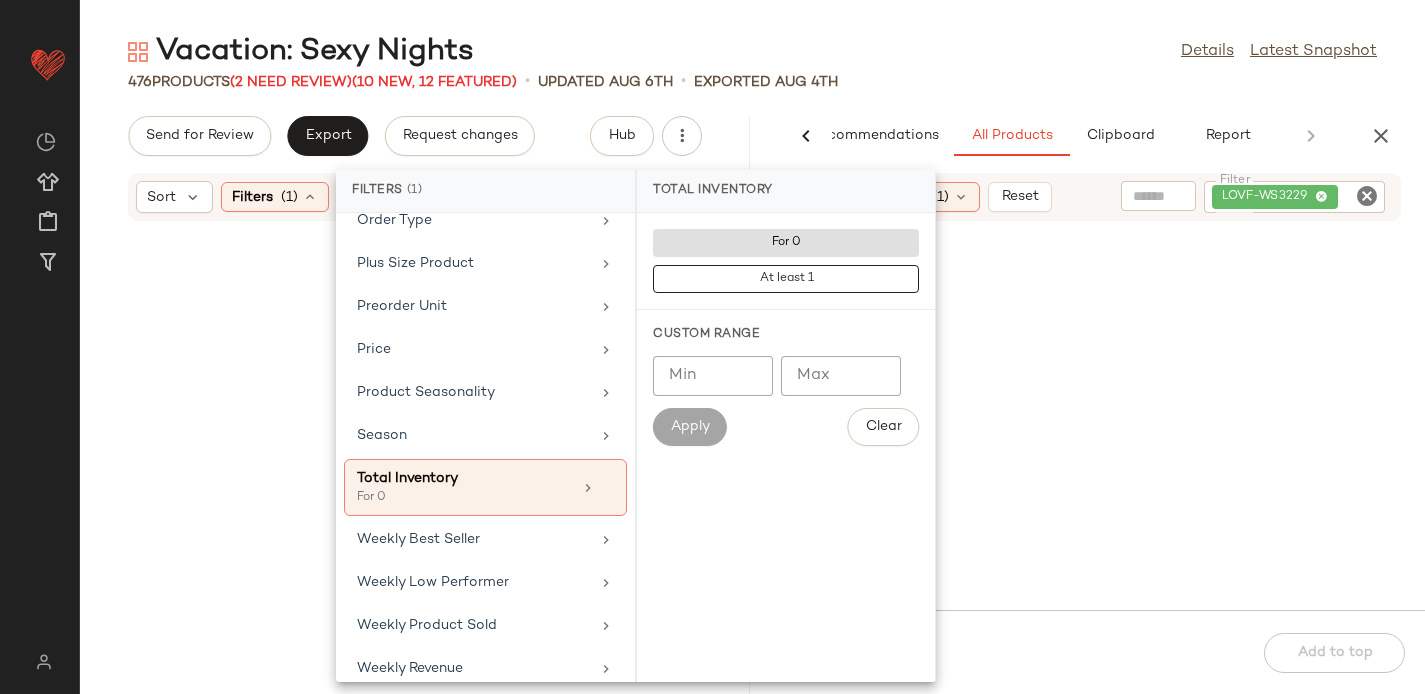 click on "Vacation: Sexy Nights  Details   Latest Snapshot  476   Products   (2 Need Review)  (10 New, 12 Featured)  •   updated Aug 6th  •  Exported Aug 4th  Send for Review   Export   Request changes   Hub  Sort  Filters  (1)   Reset   AI Recommendations   All Products   Clipboard   Report  Sort  Filters  (1)   Reset  Filter LOVF-WS3229 Filter  Add to bottom   Add to top" 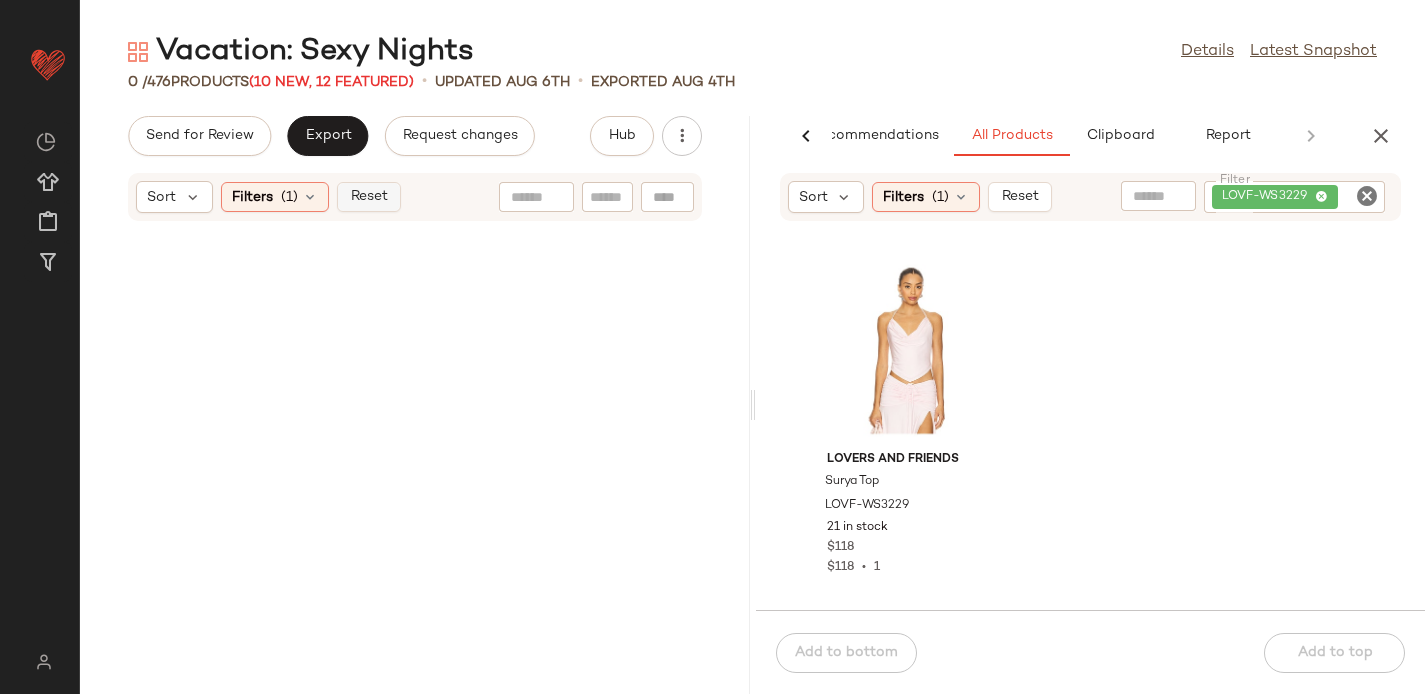 click on "Reset" 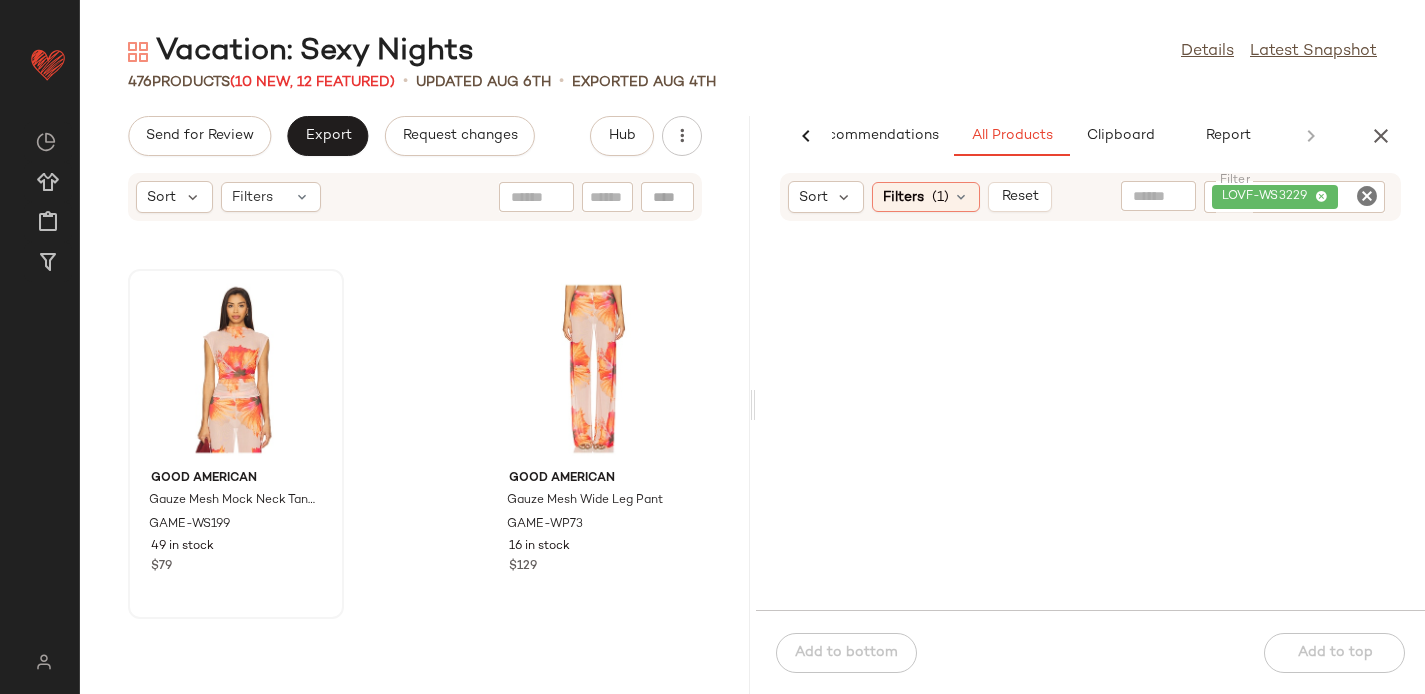 scroll, scrollTop: 12091, scrollLeft: 0, axis: vertical 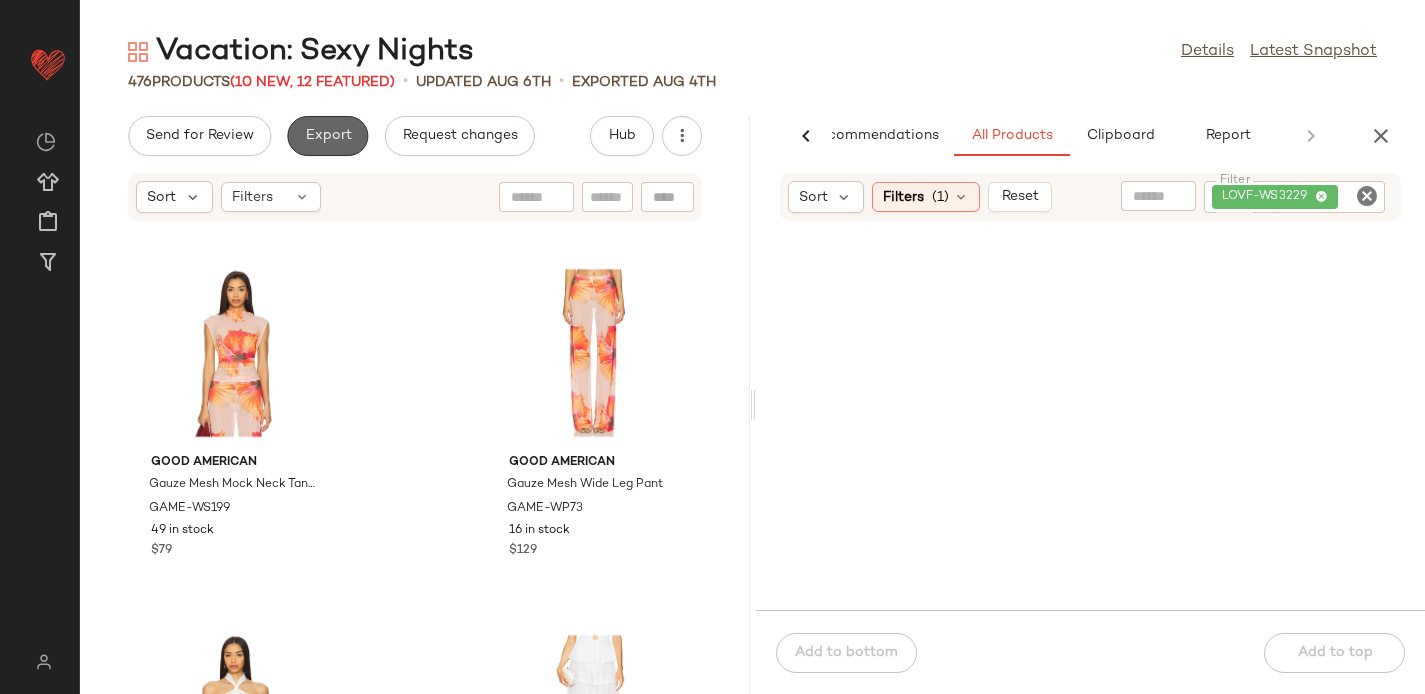 click on "Export" 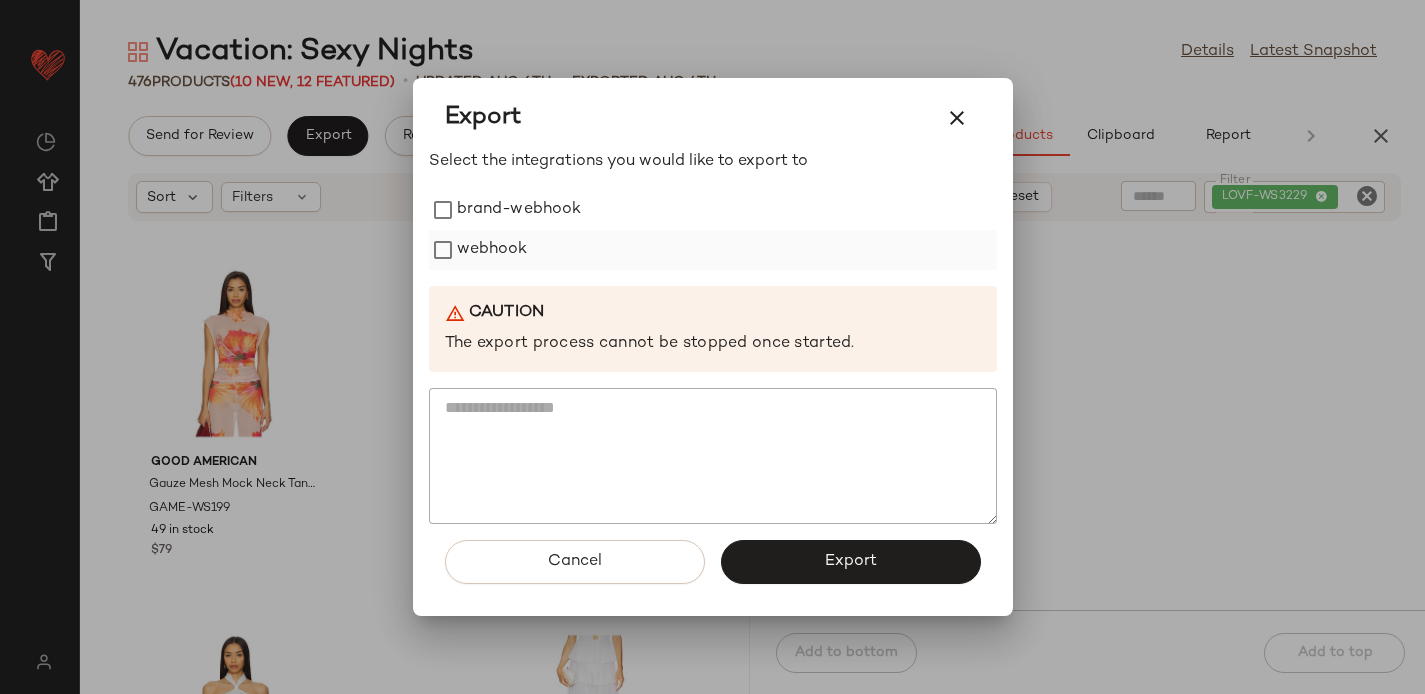 click on "webhook" at bounding box center [492, 250] 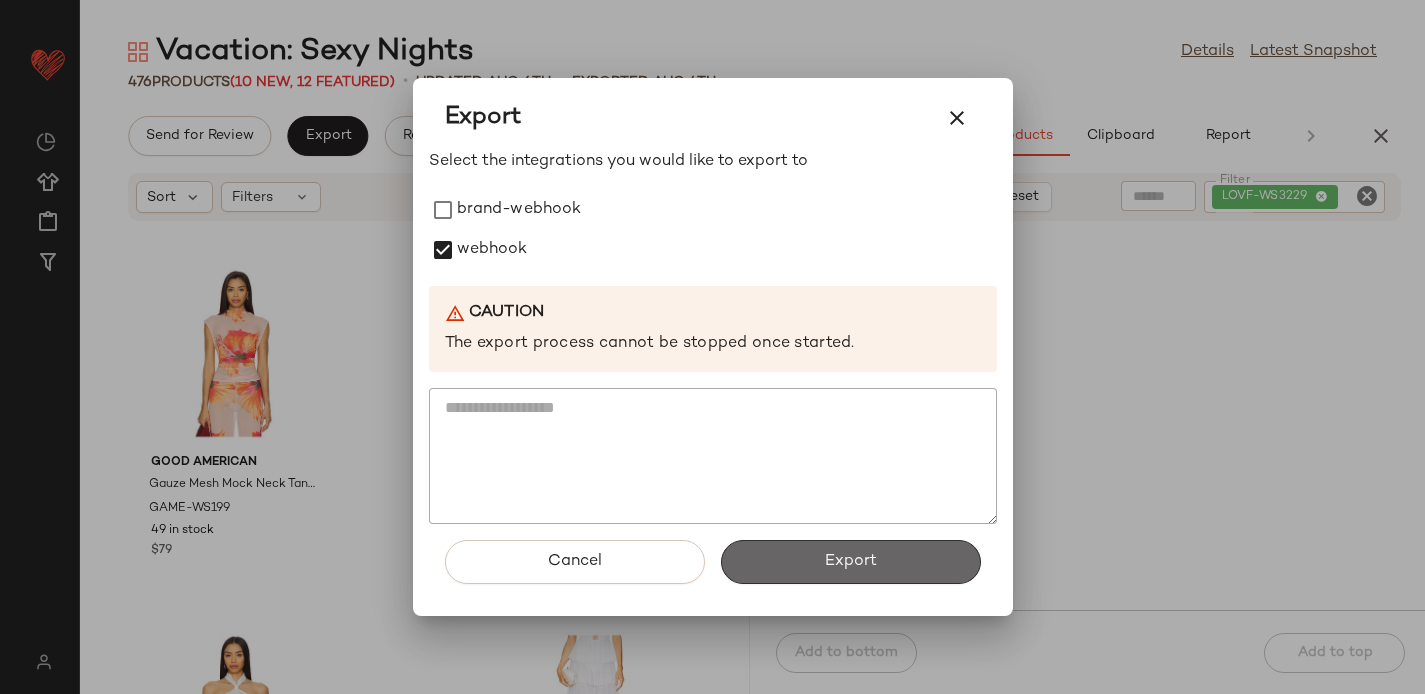 click on "Export" 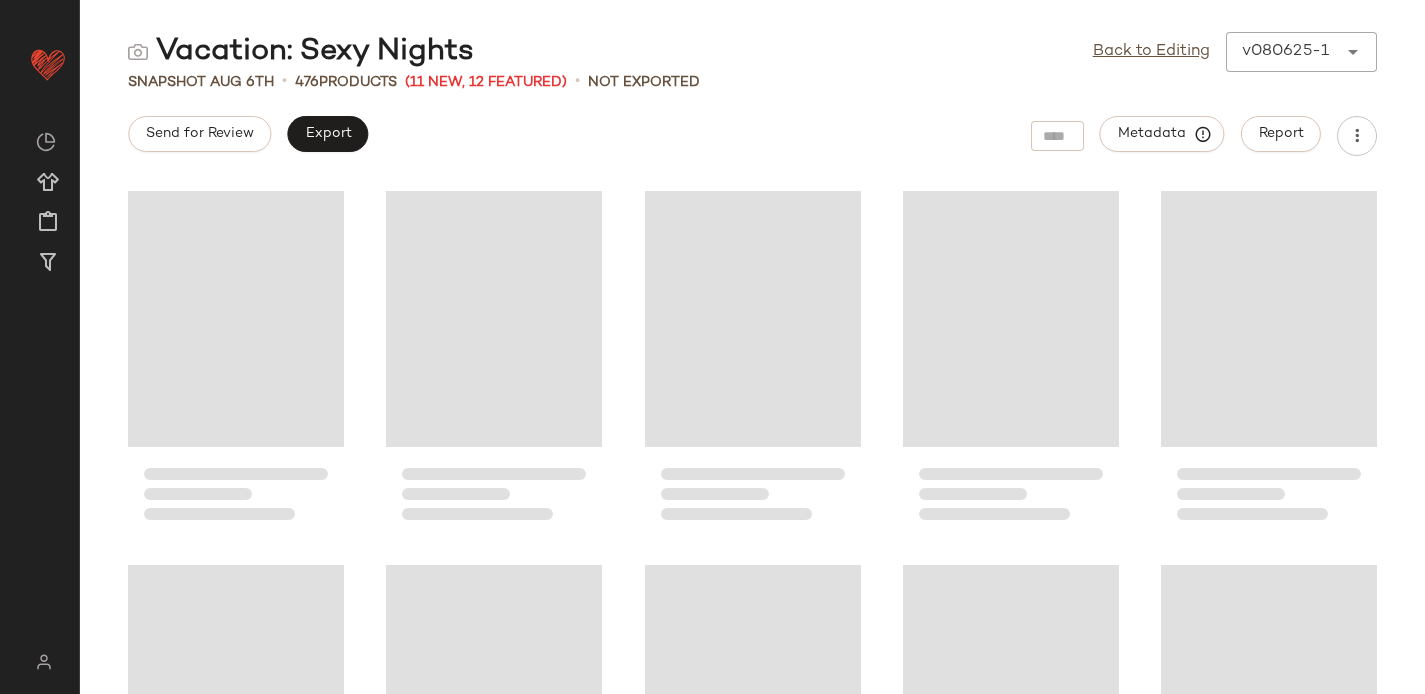 scroll, scrollTop: 3242, scrollLeft: 0, axis: vertical 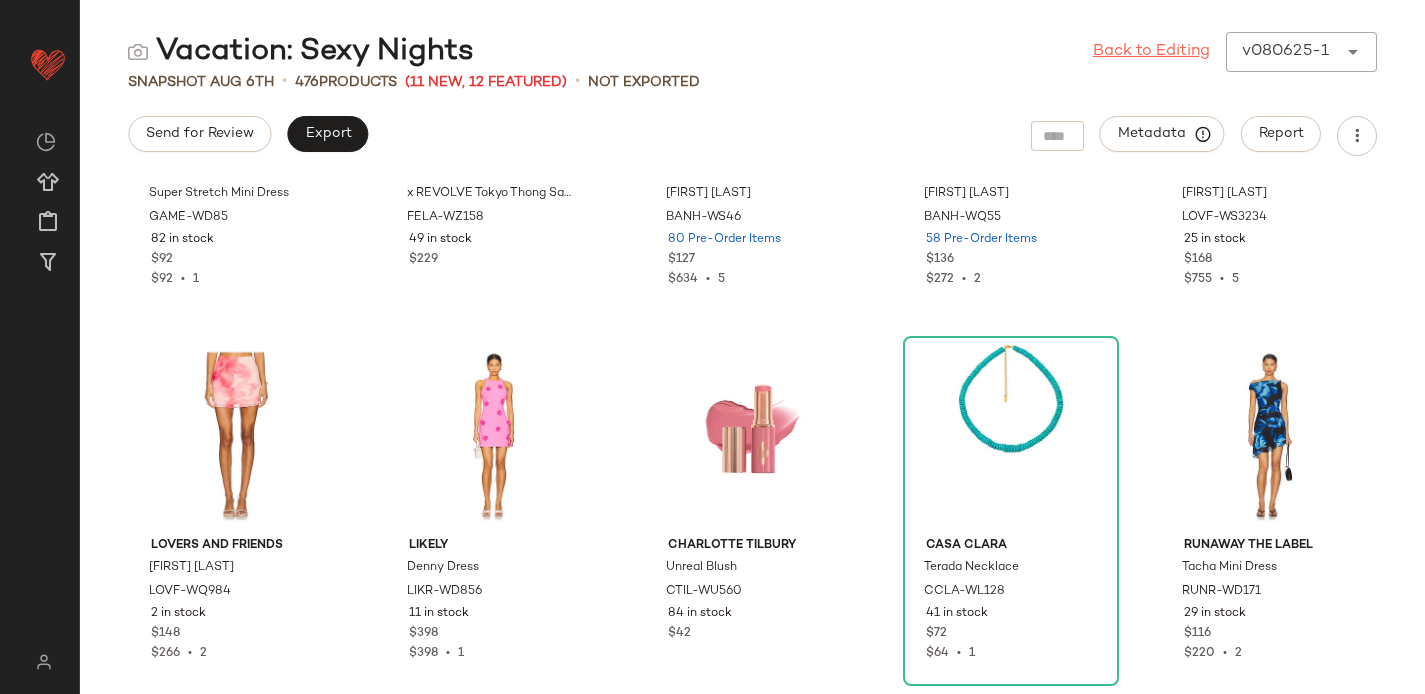 click on "Back to Editing" at bounding box center (1151, 52) 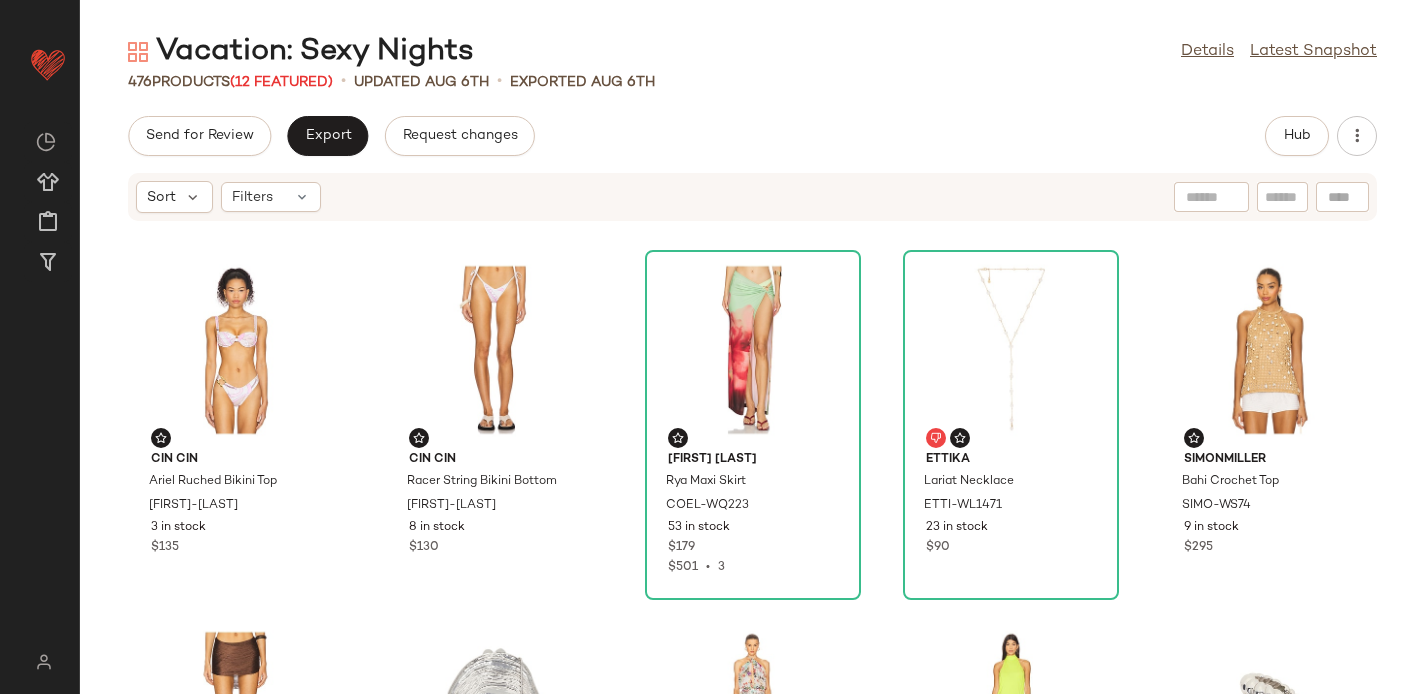 scroll, scrollTop: 0, scrollLeft: 0, axis: both 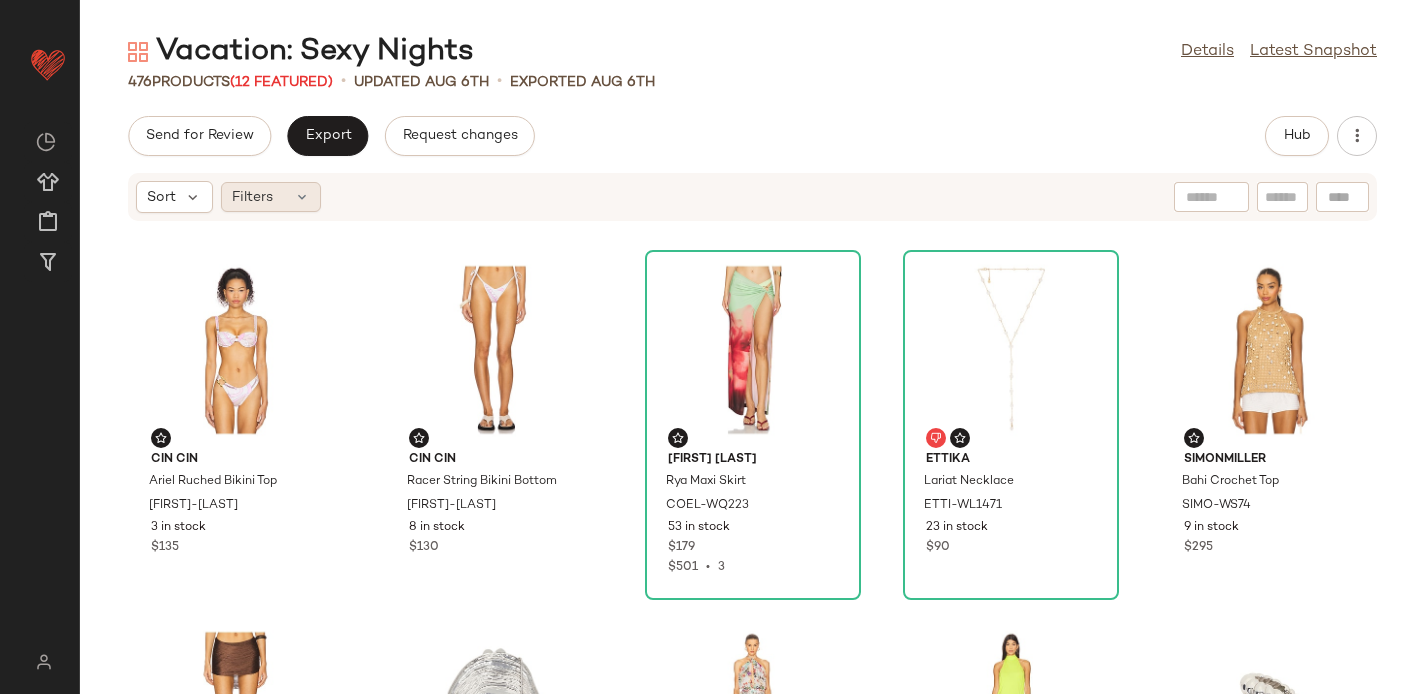 click at bounding box center (302, 197) 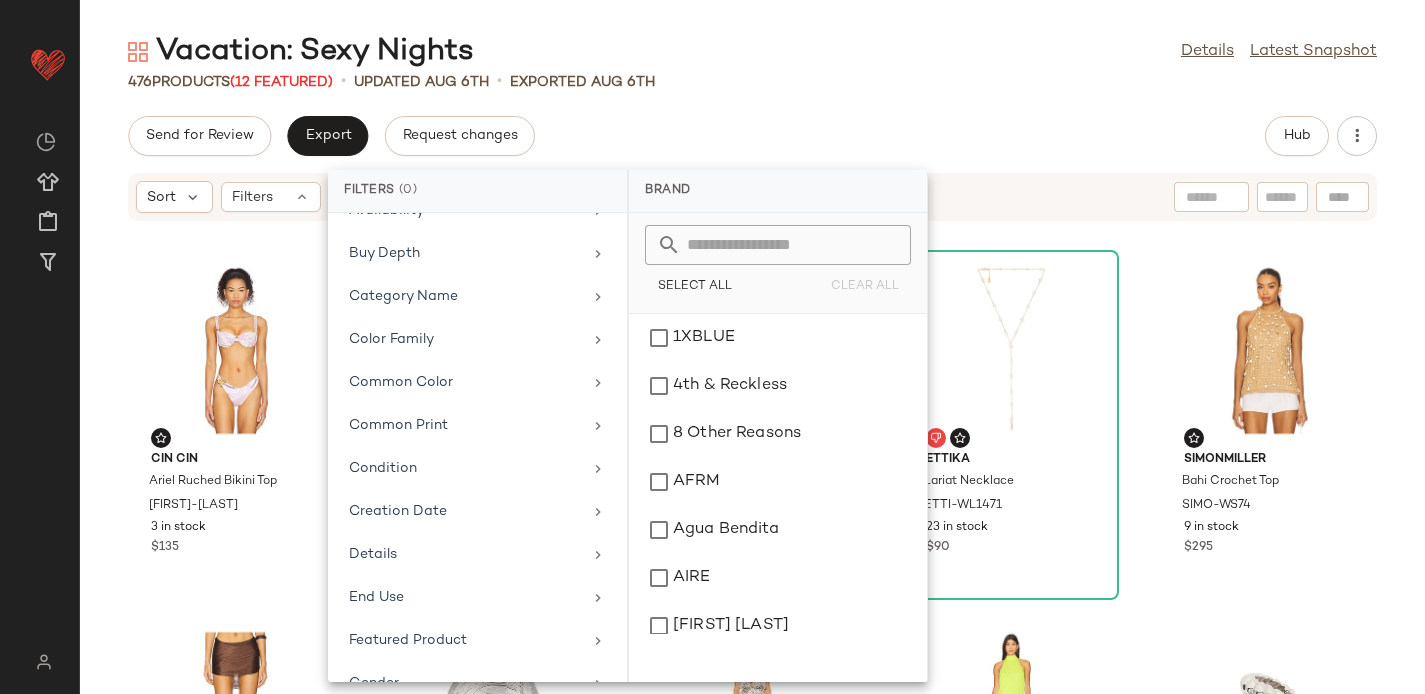 scroll, scrollTop: 923, scrollLeft: 0, axis: vertical 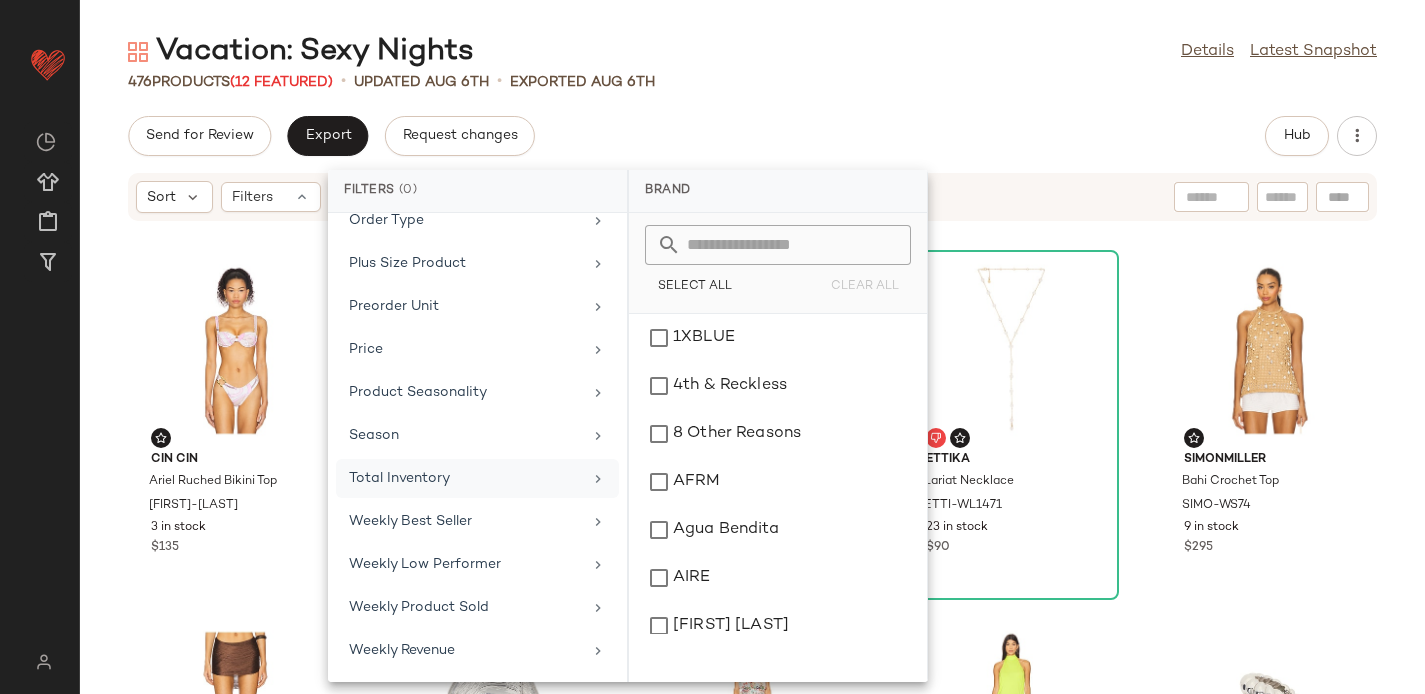 click on "Total Inventory" at bounding box center (465, 478) 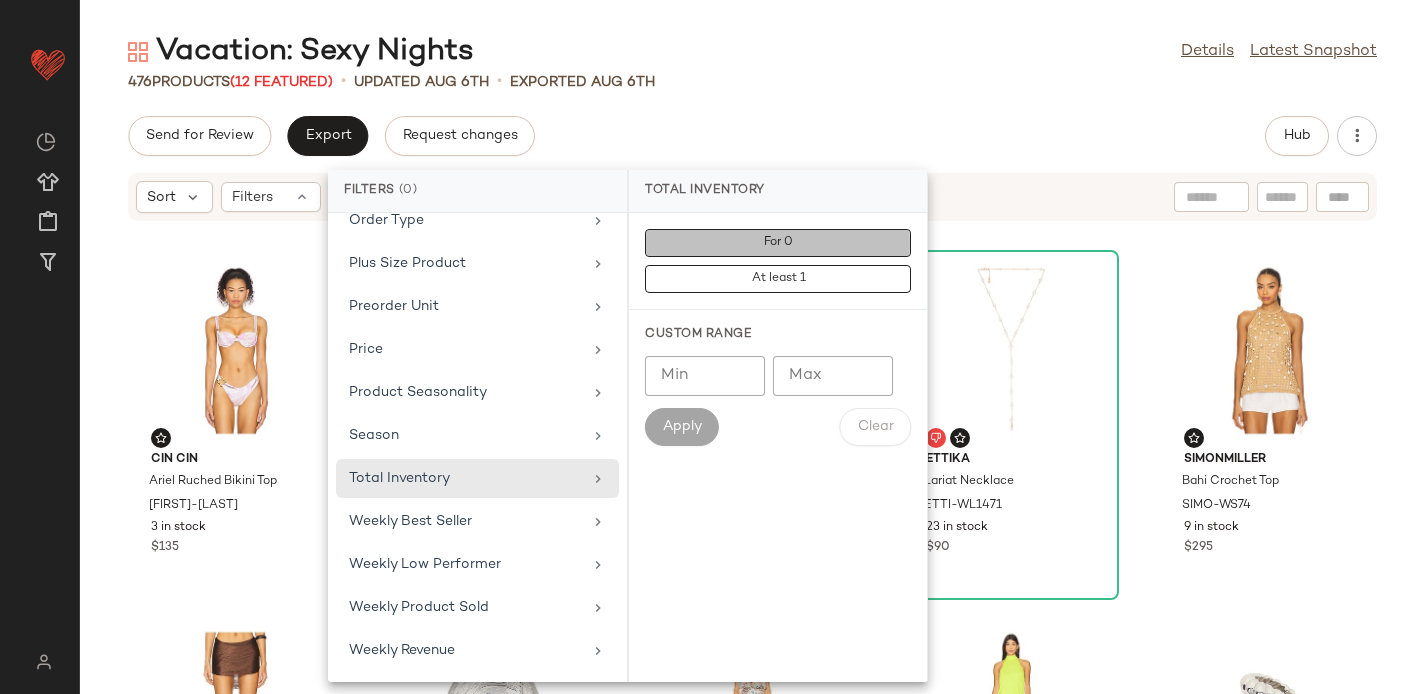 click on "For 0" 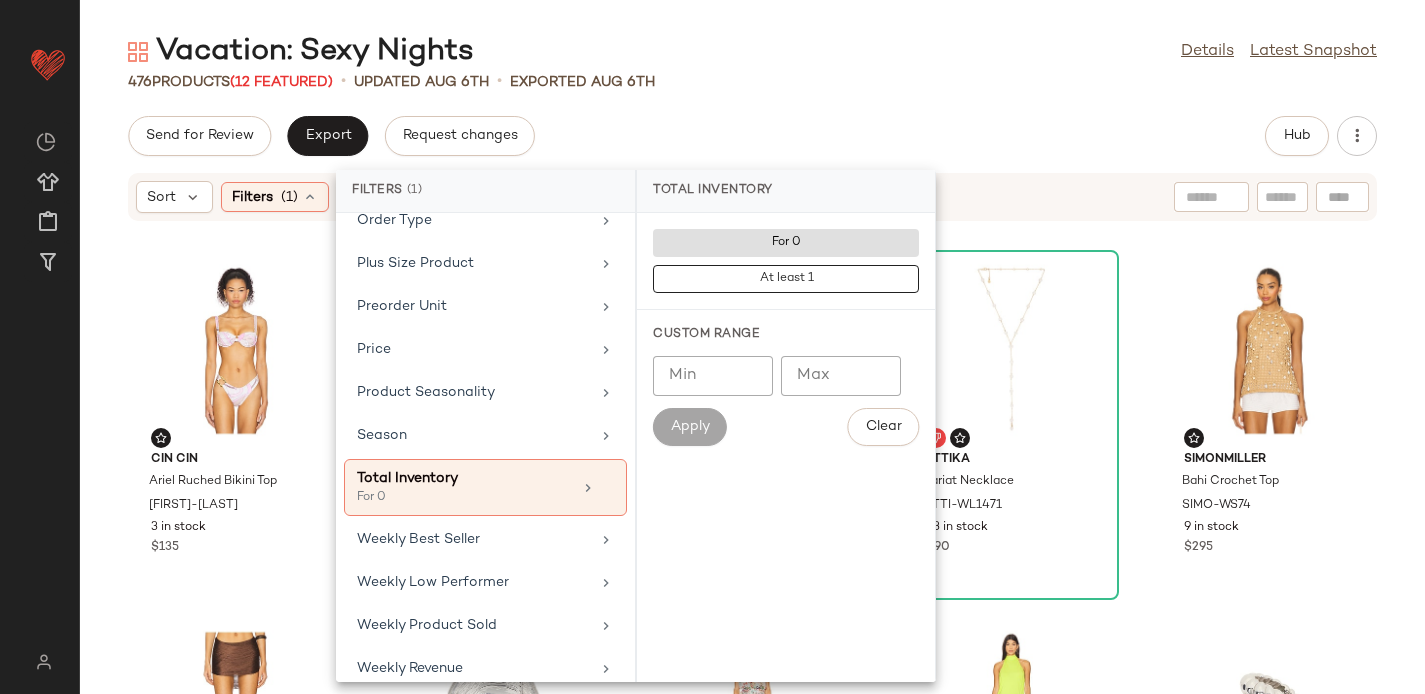 click on "Vacation: Sexy Nights  Details   Latest Snapshot  476   Products  (12 Featured)  •   updated Aug 6th  •  Exported Aug 6th  Send for Review   Export   Request changes   Hub  Sort  Filters  (1)   Reset  CIN CIN Ariel Ruched Bikini Top CCIN-WX96 3 in stock $135 CIN CIN Racer String Bikini Bottom CCIN-WX95 8 in stock $130 Camila Coelho Rya Maxi Skirt COEL-WQ223 53 in stock $179 $501  •  3 Ettika Lariat Necklace ETTI-WL1471 23 in stock $90 SIMONMILLER Bahi Crochet Top SIMO-WS74 9 in stock $295 Jaded London Printed Tassel Skirt JLON-WQ38 237 Pre-Order Items $115 $345  •  3 SIMKHAI Cove Shell Clutch JSKI-WY29 12 in stock $595 AFRM Waverly Dress AFFM-WD490 53 in stock $138 $676  •  5 NIIHAI Halo Dress NIIR-WD6 53 in stock $60 $60  •  1 Julietta Rhonda Cuff JIET-WL51 9 in stock $275 retrofete Alivia Top ROFR-WS352 36 Pre-Order Items $228 Lovers and Friends Dahlia Mini Skirt LOVF-WQ971 20 in stock $119 $357  •  3 VDM Charlotte Tank Top VDMR-WS12 39 in stock $65 $390  •  6 VDM Mimi Maxi Skirt VDMR-WQ23" at bounding box center [752, 363] 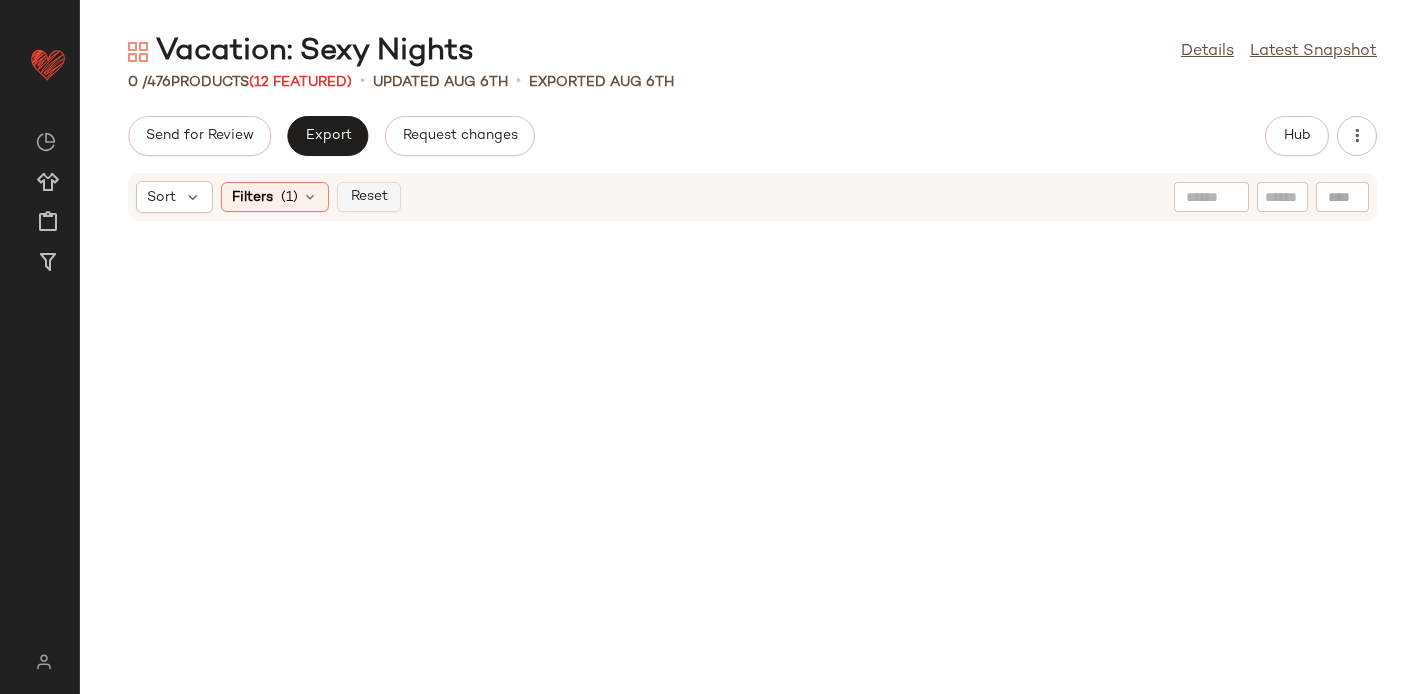click on "Reset" 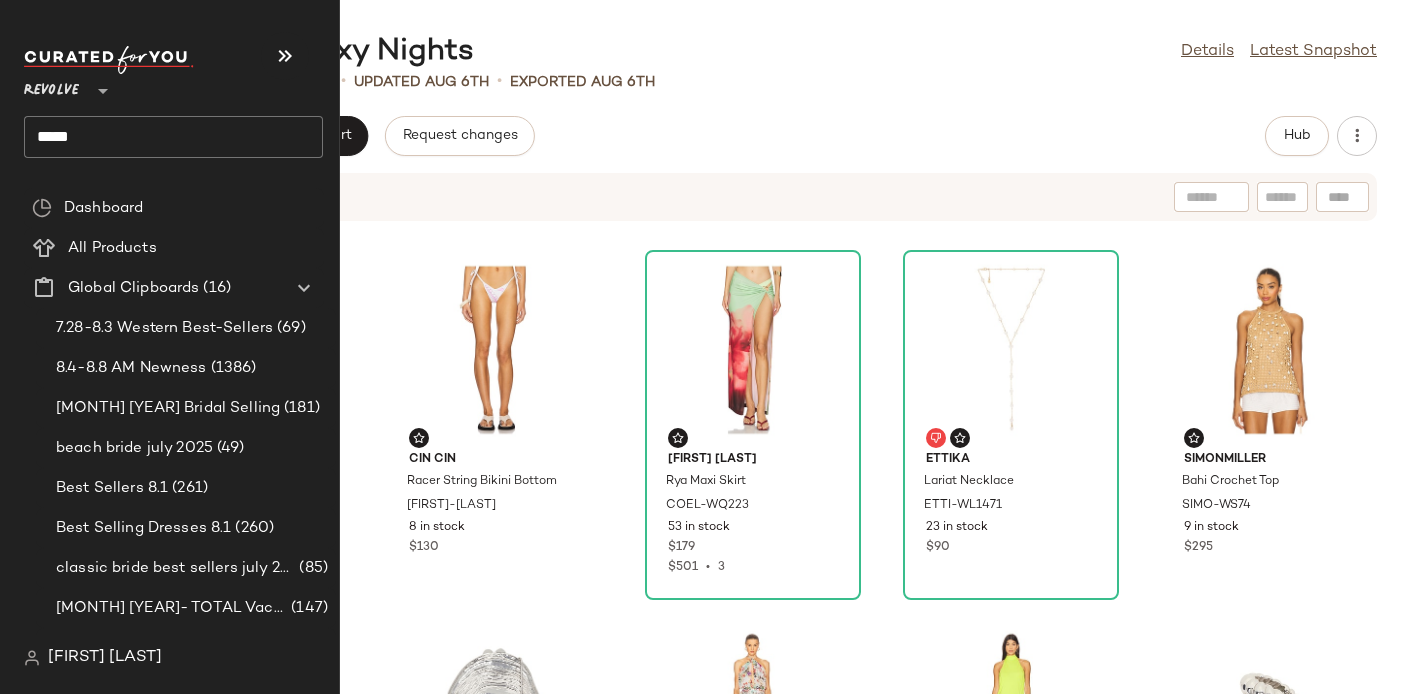 click on "*****" 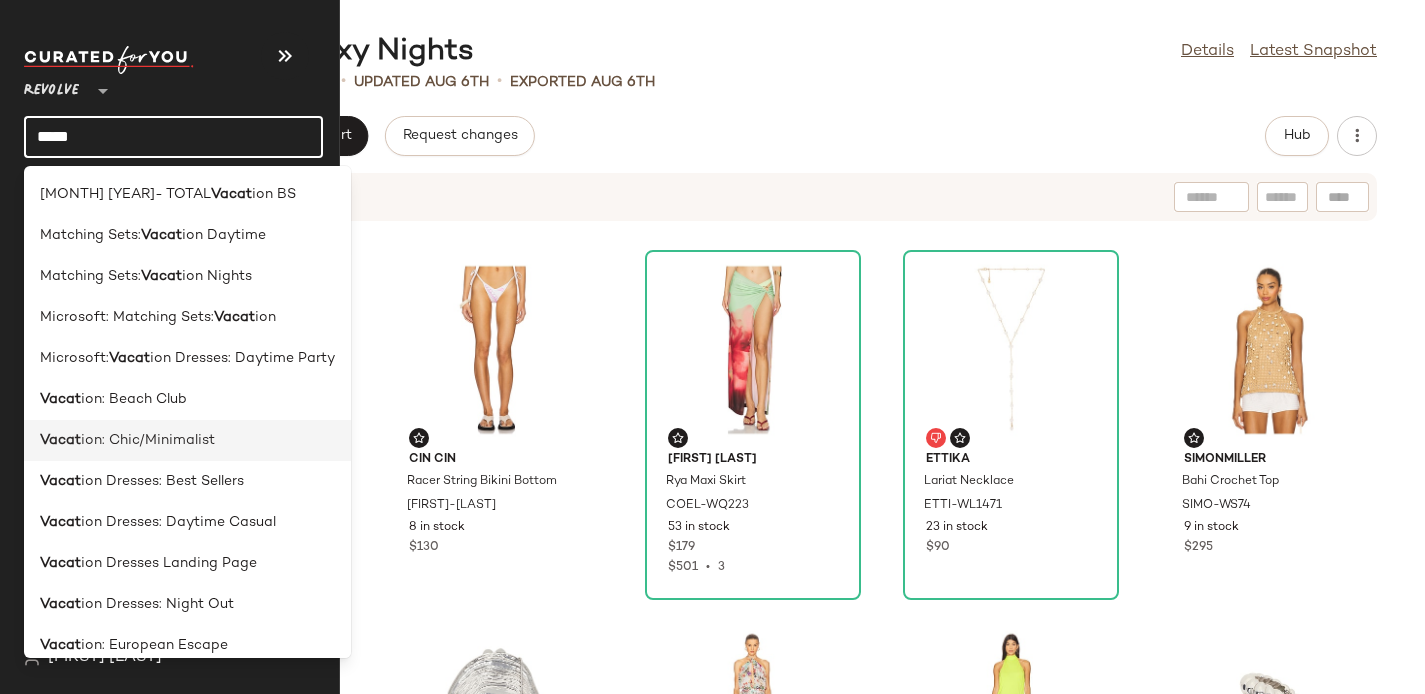 click on "ion: Chic/Minimalist" at bounding box center (148, 440) 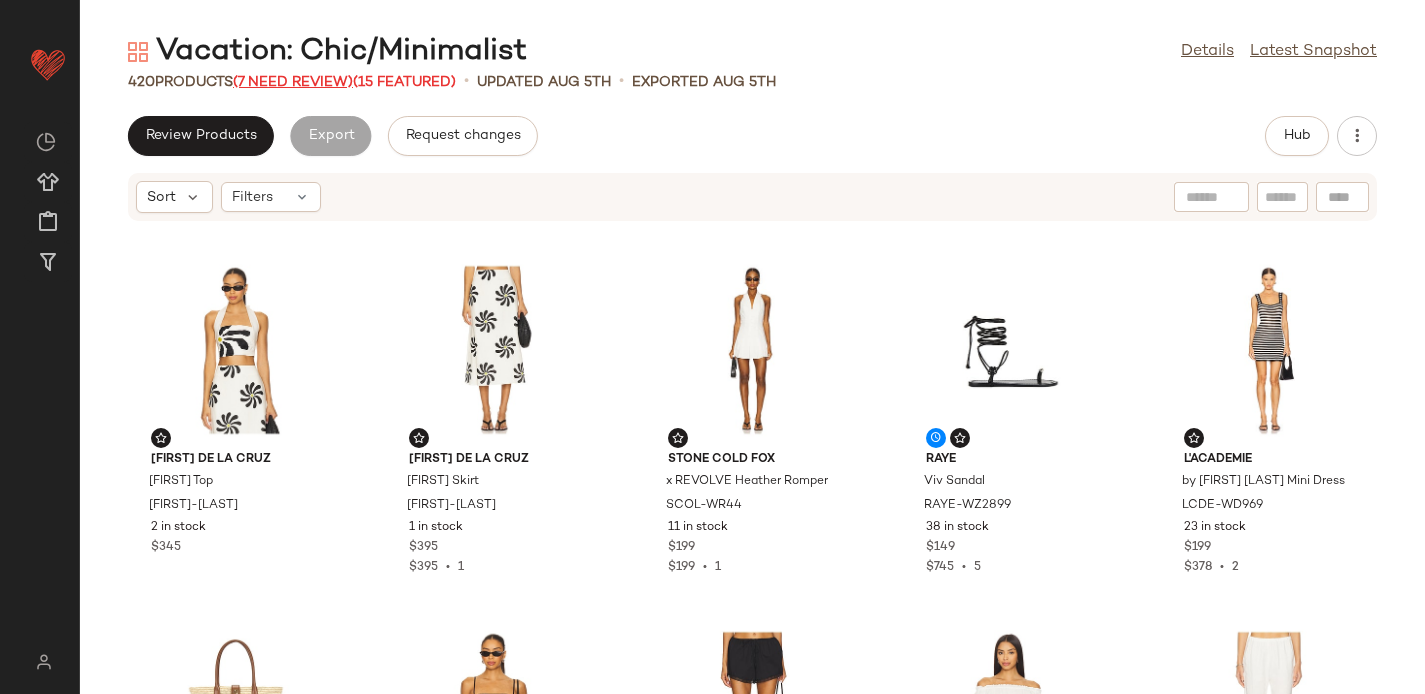 click on "(7 Need Review)" at bounding box center [293, 82] 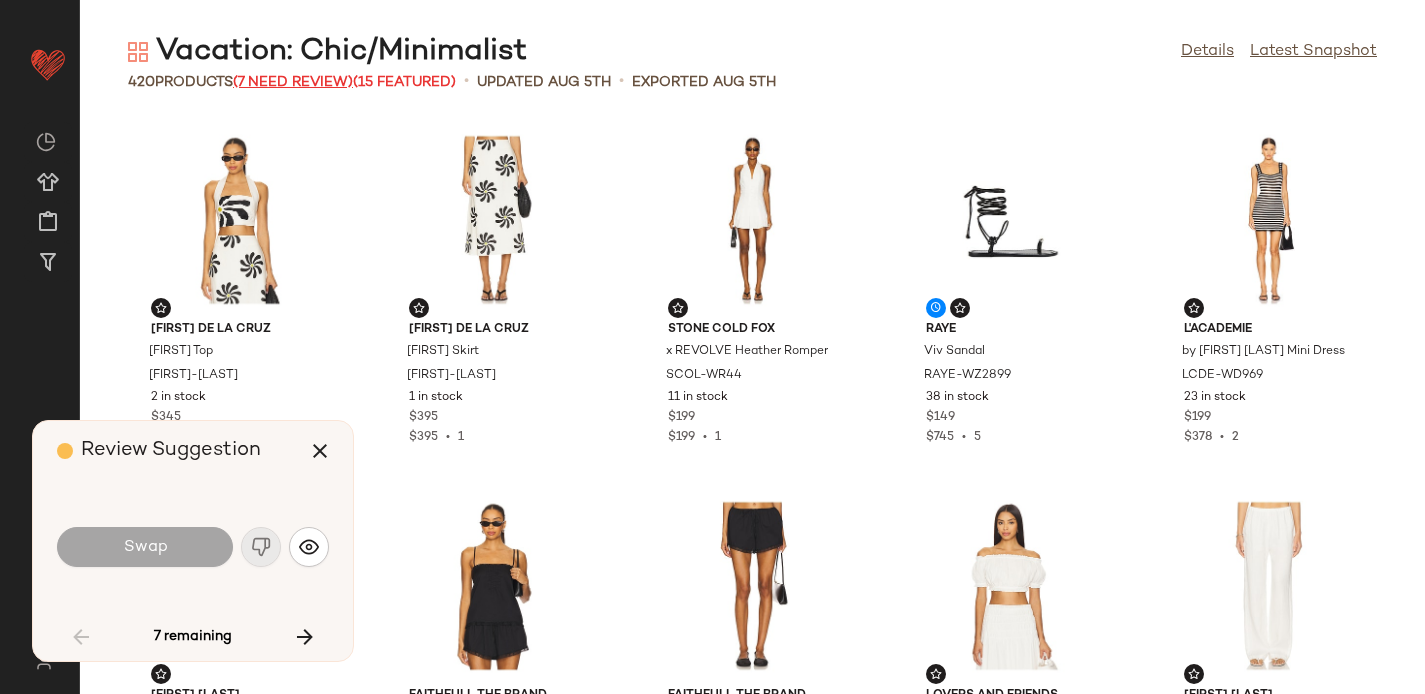 scroll, scrollTop: 2928, scrollLeft: 0, axis: vertical 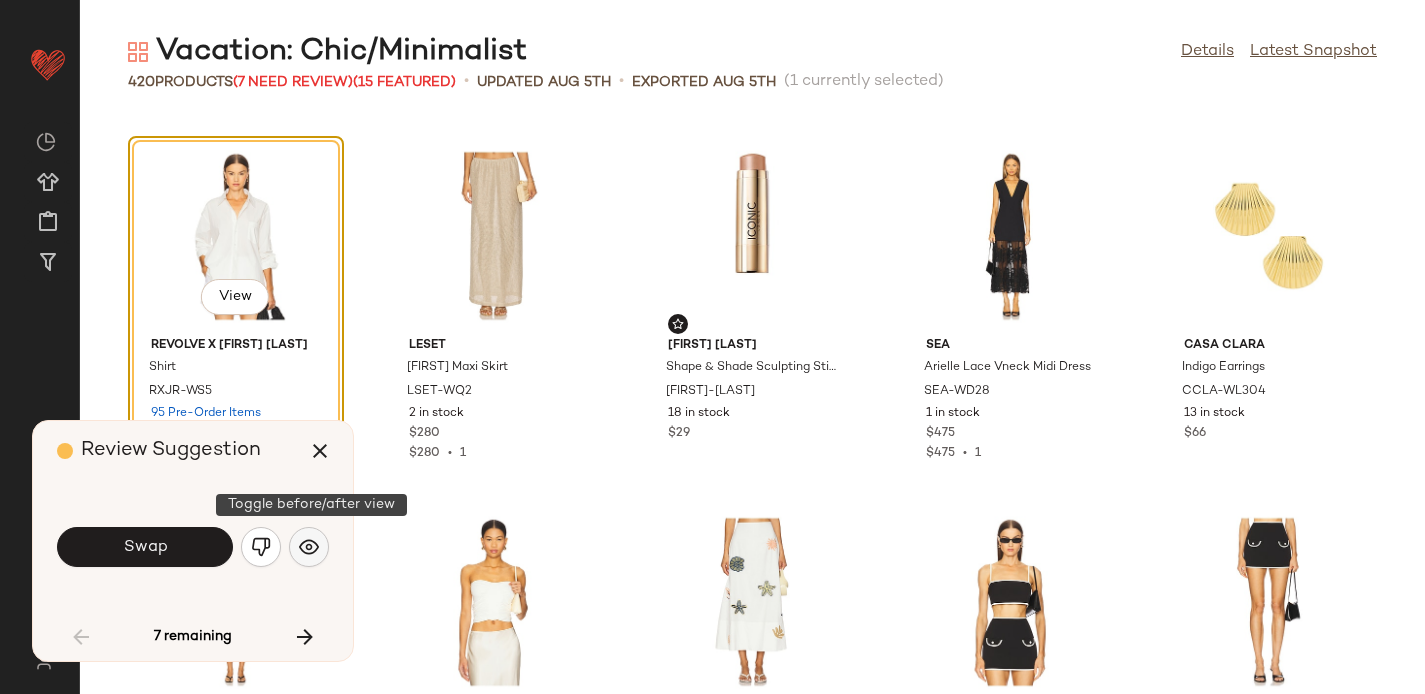 click 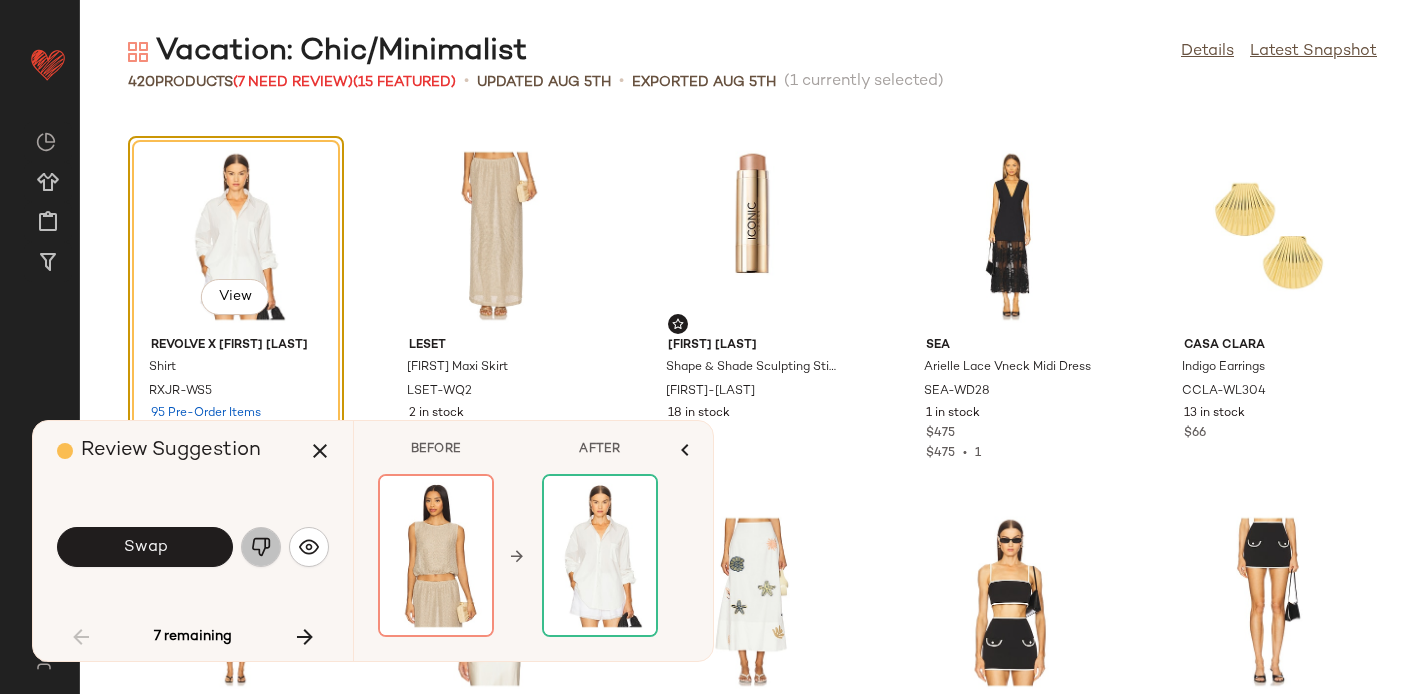 click 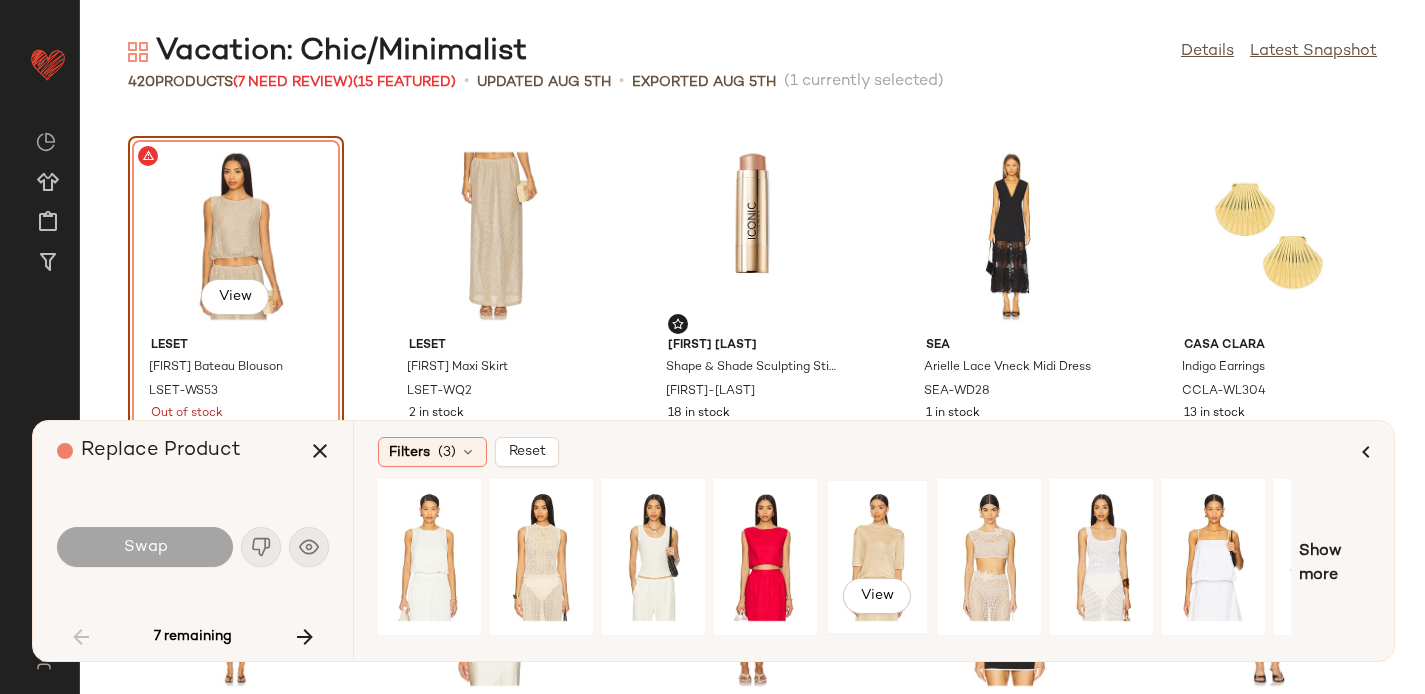click on "View" 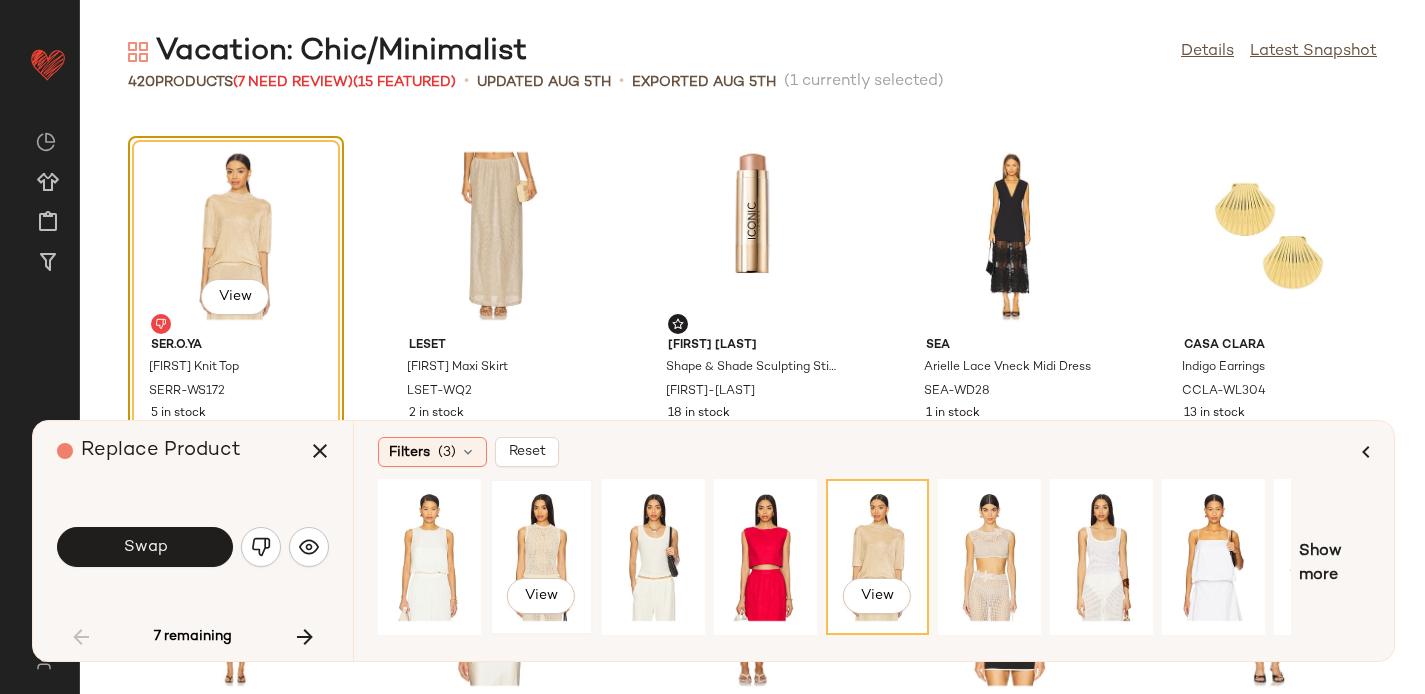 click on "View" 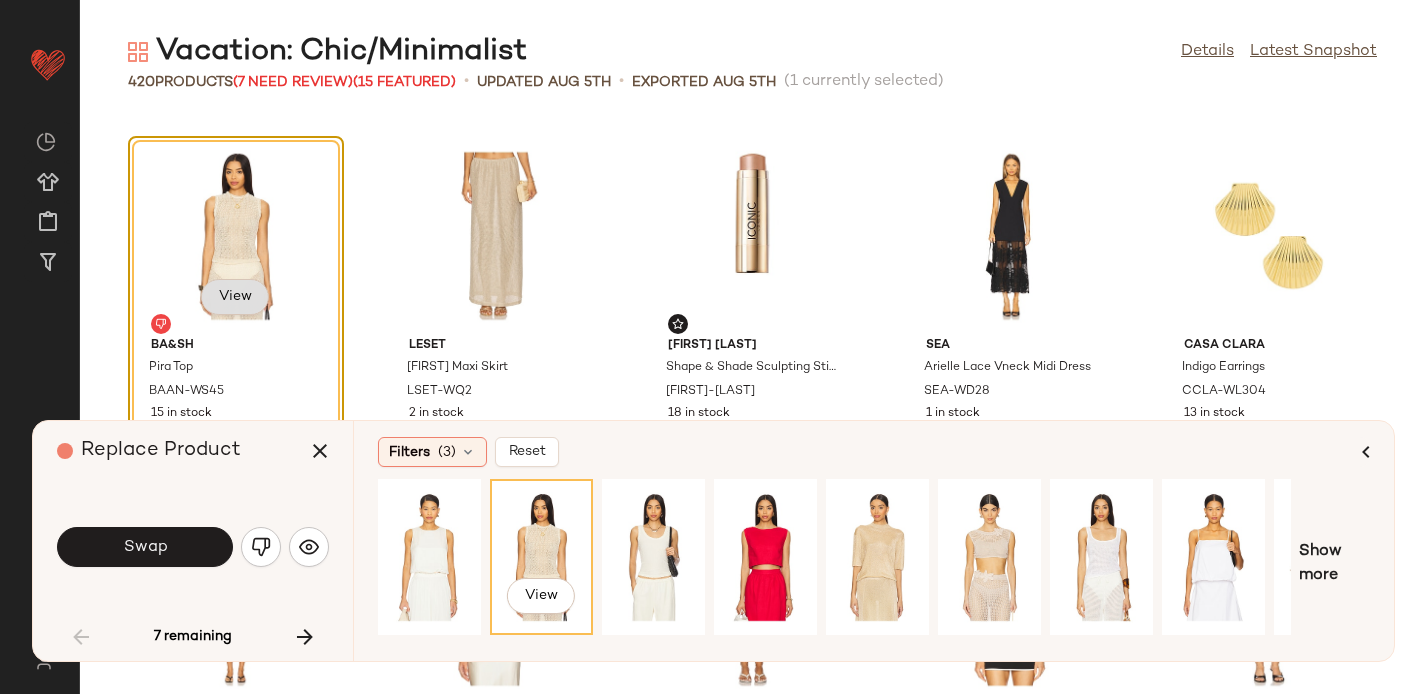 click on "View" 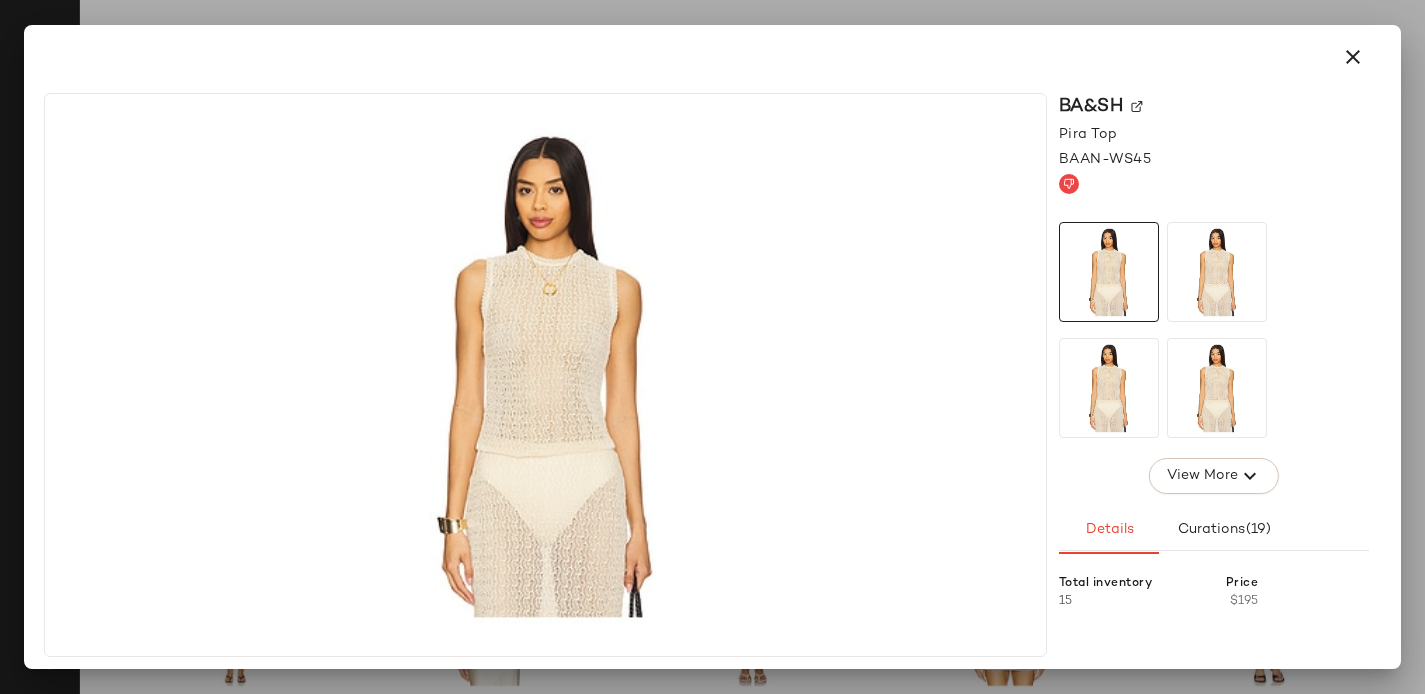 click 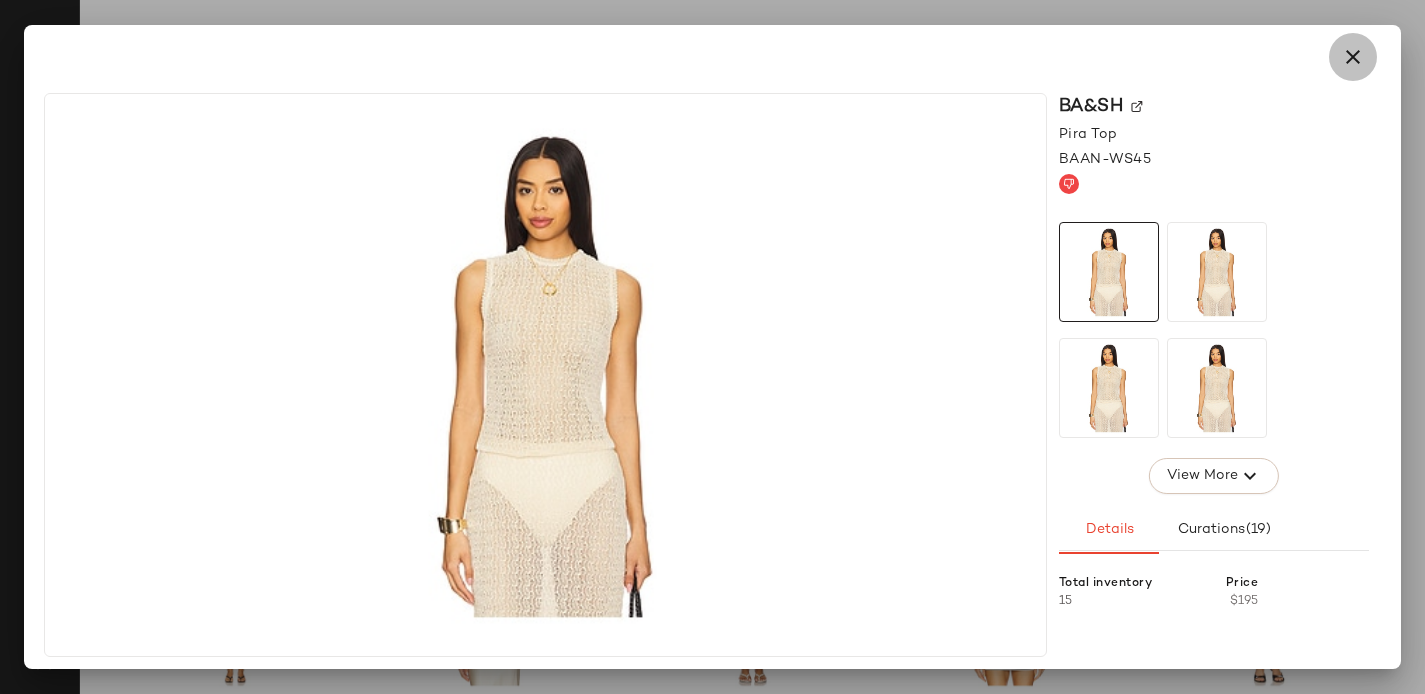 click at bounding box center [1353, 57] 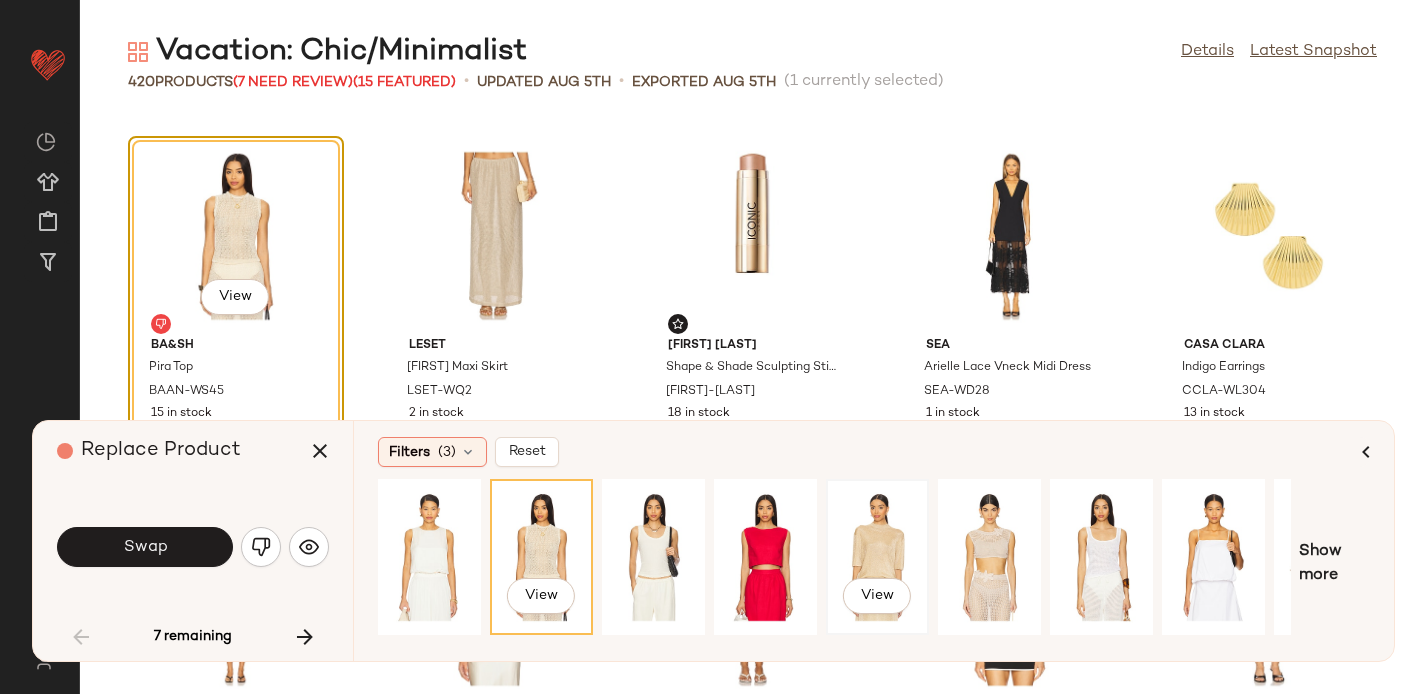 click on "View" 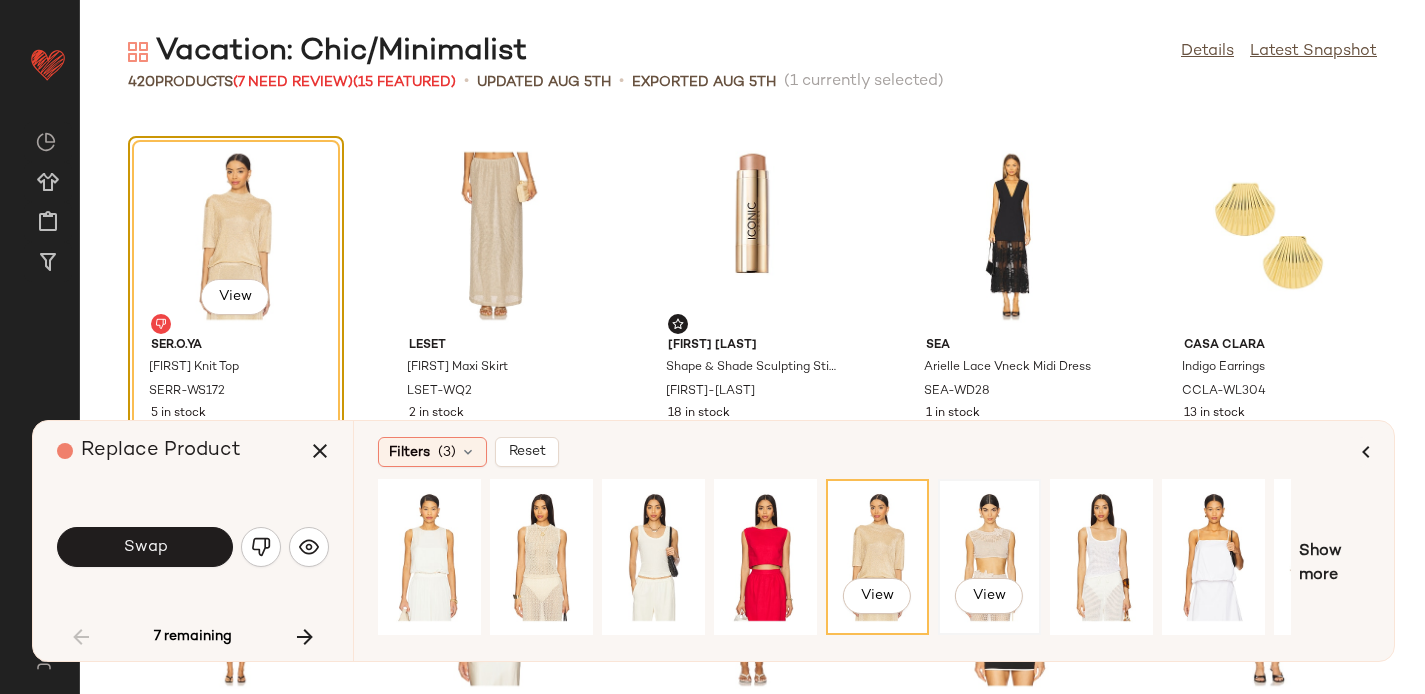 click on "View" 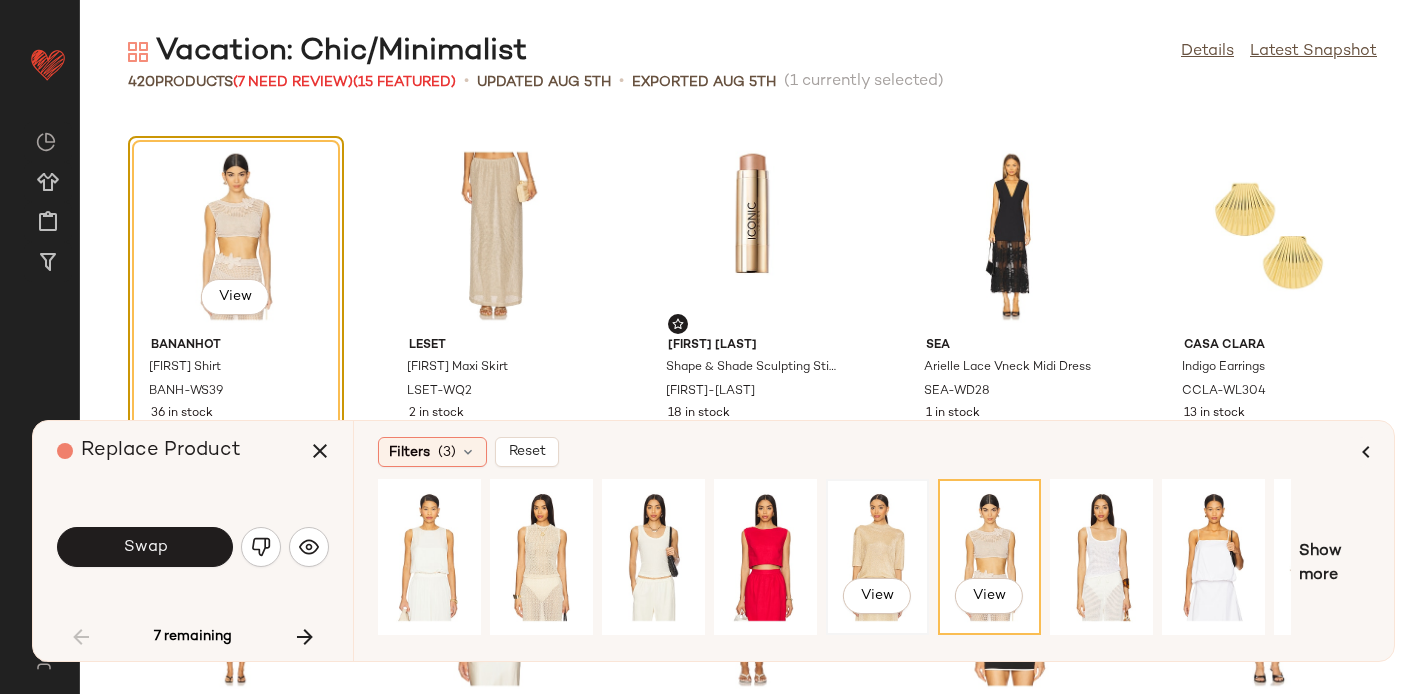 click on "View" 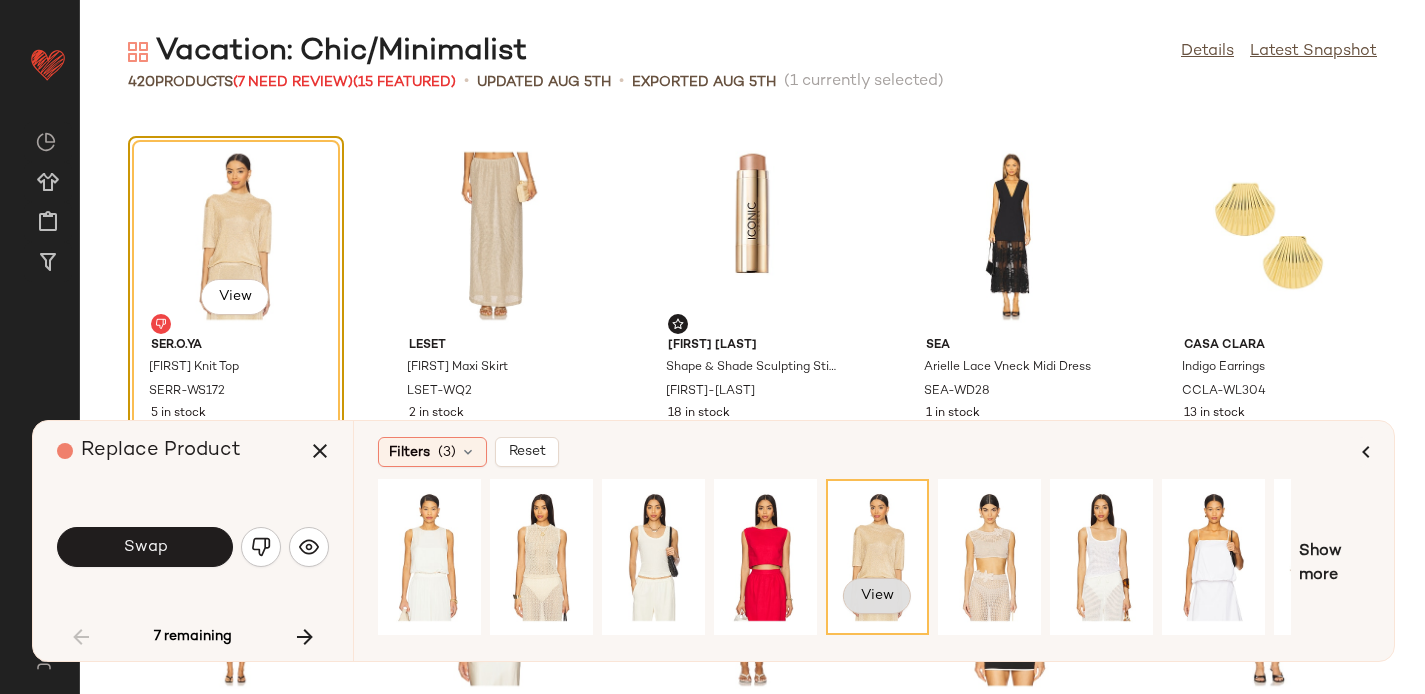 click on "View" 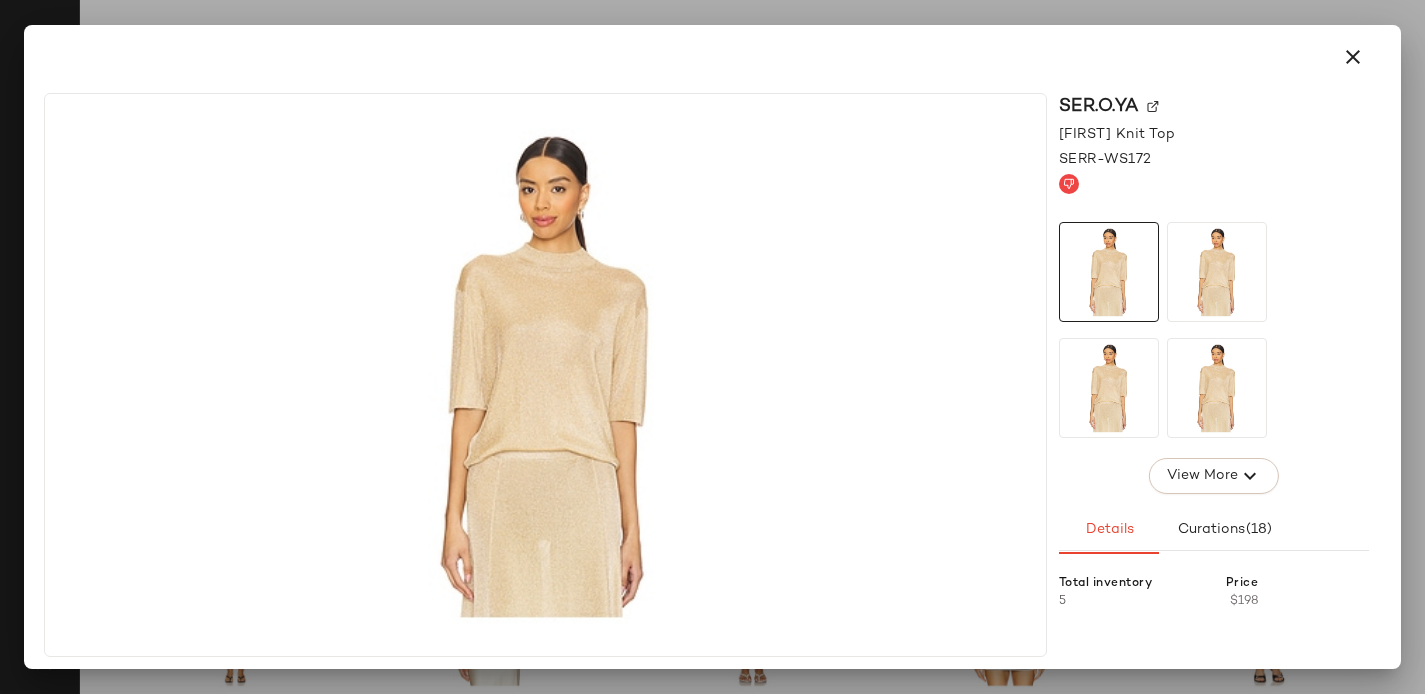 click 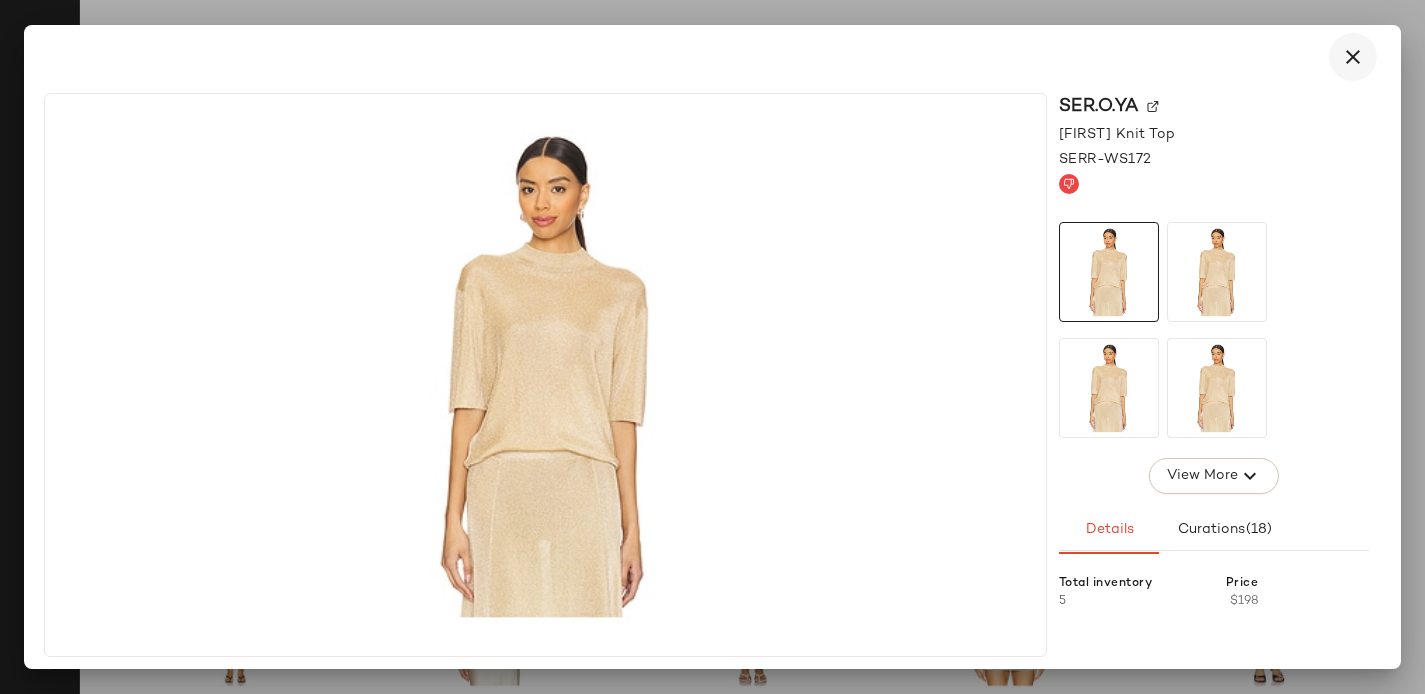 click at bounding box center [1353, 57] 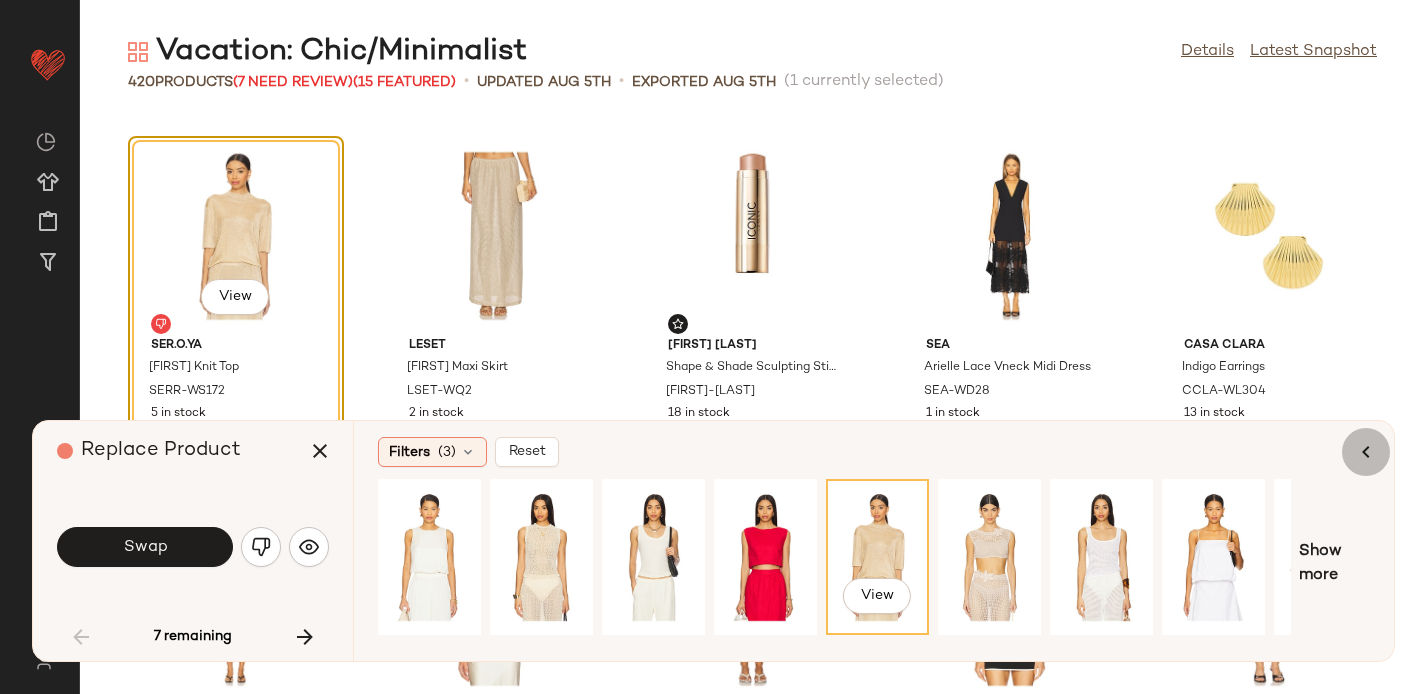 click at bounding box center [1366, 452] 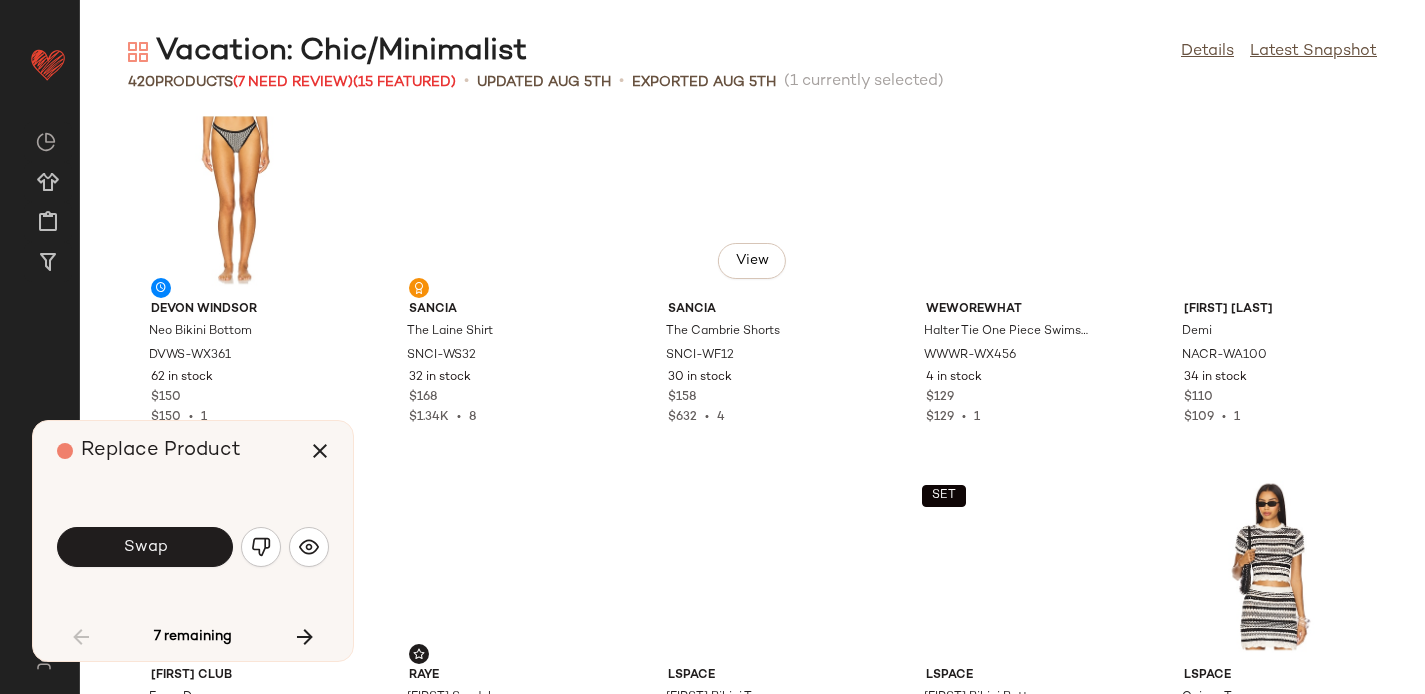 scroll, scrollTop: 0, scrollLeft: 0, axis: both 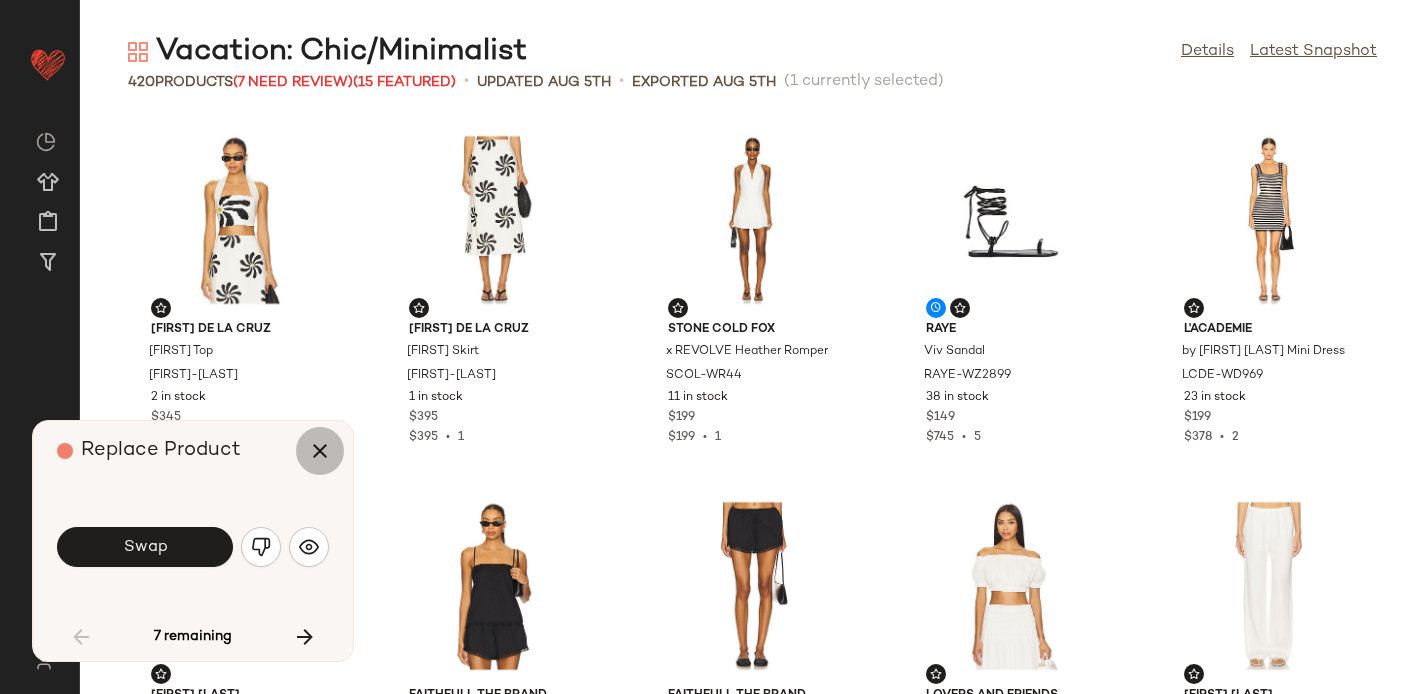 click at bounding box center [320, 451] 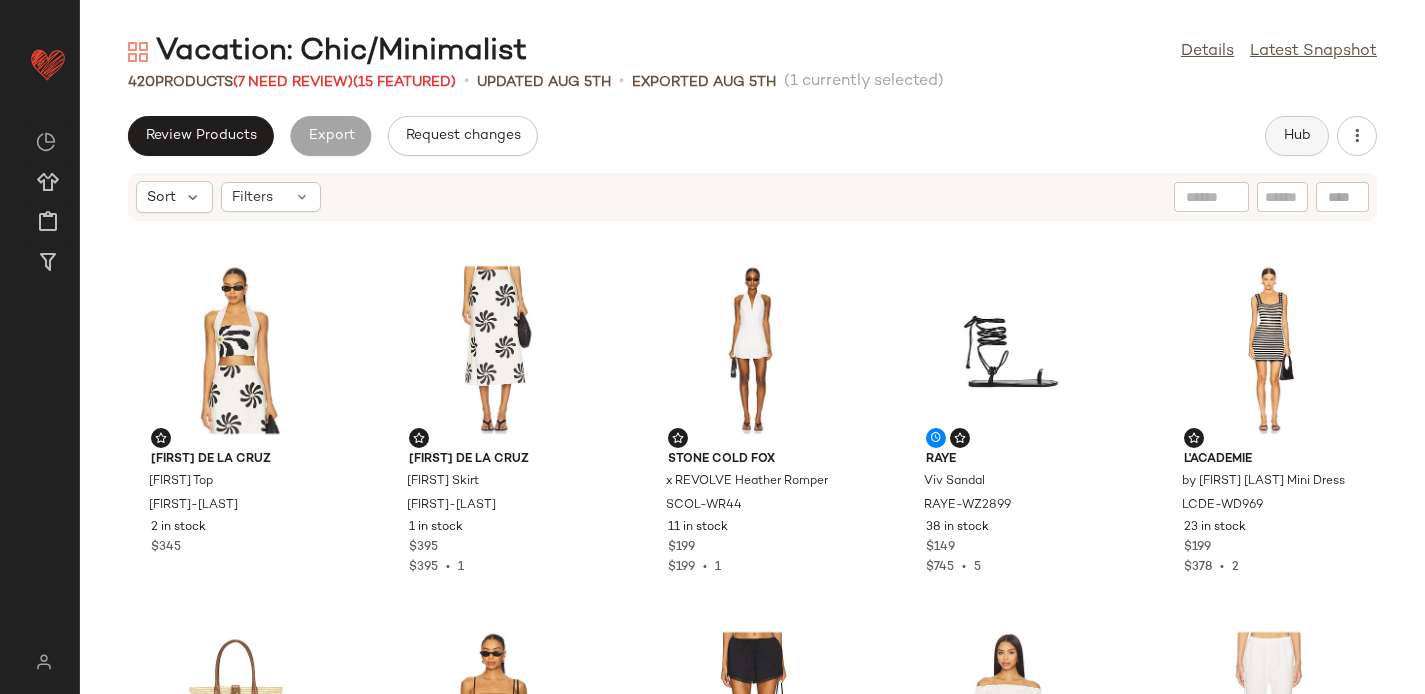 click on "Hub" 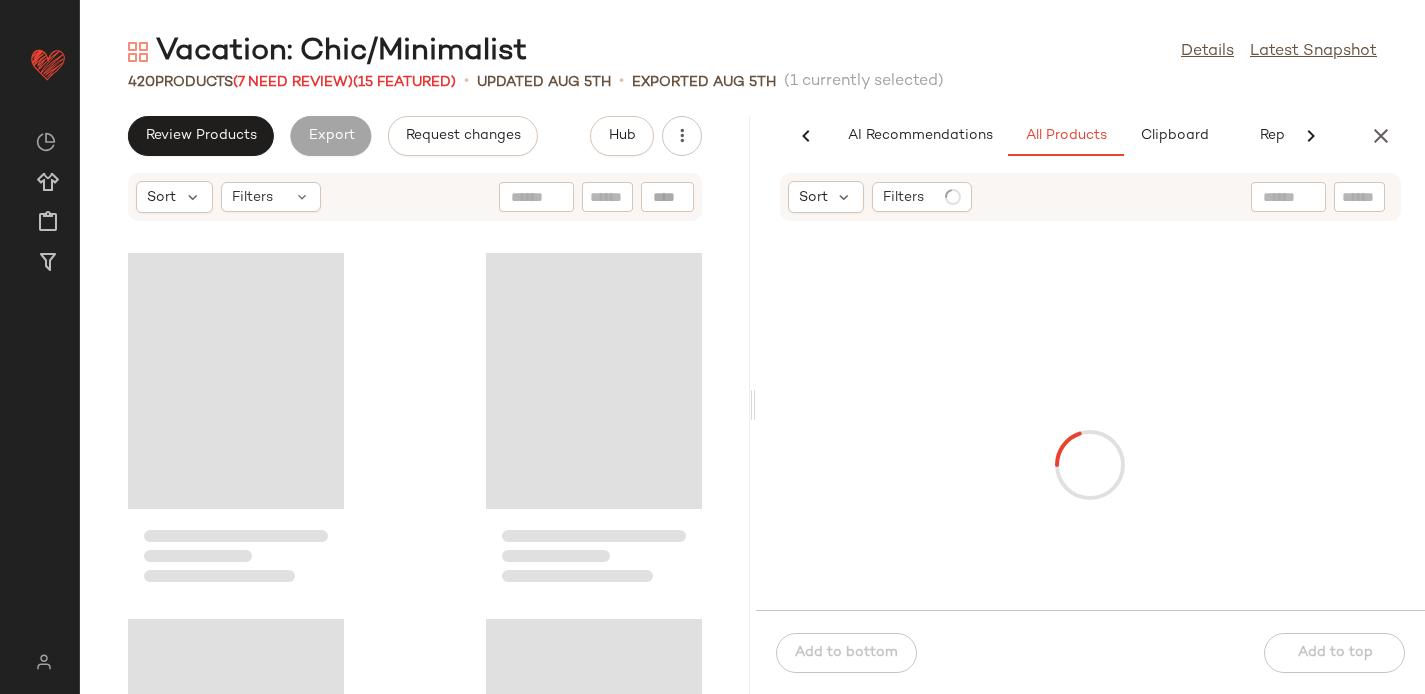 scroll, scrollTop: 0, scrollLeft: 54, axis: horizontal 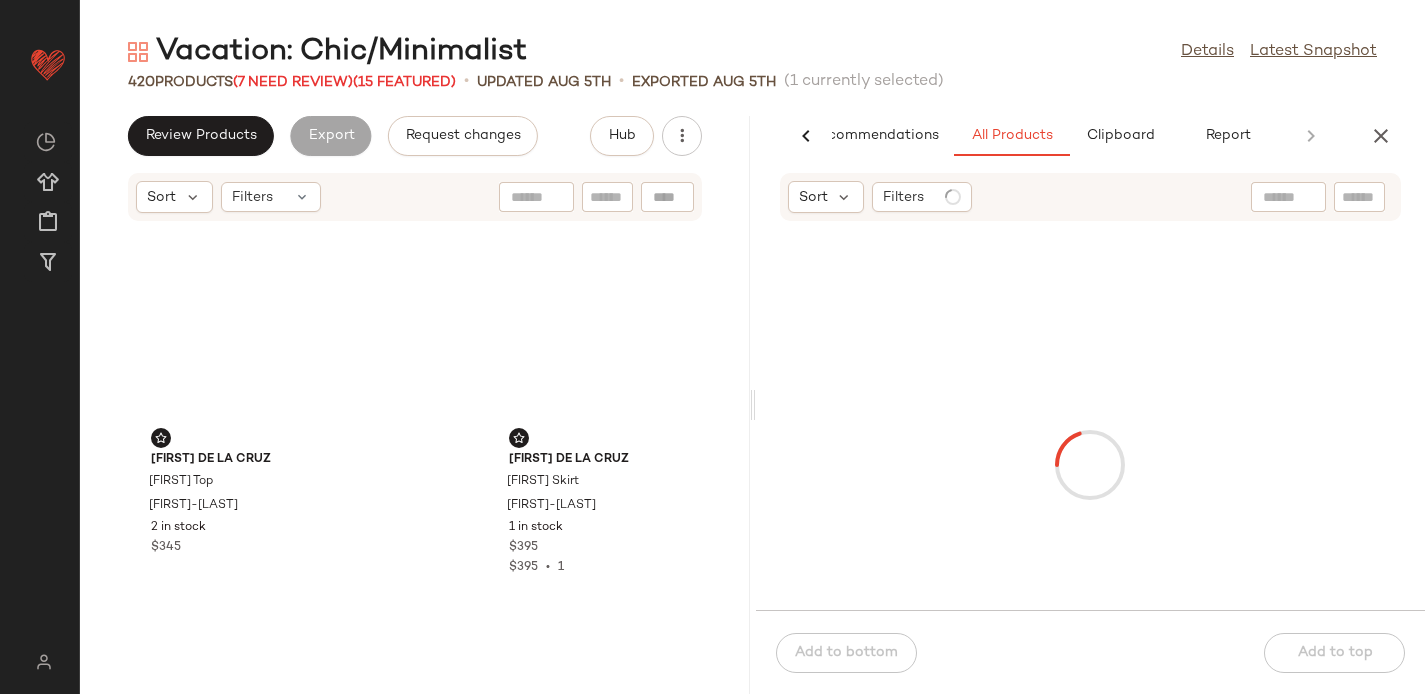 click 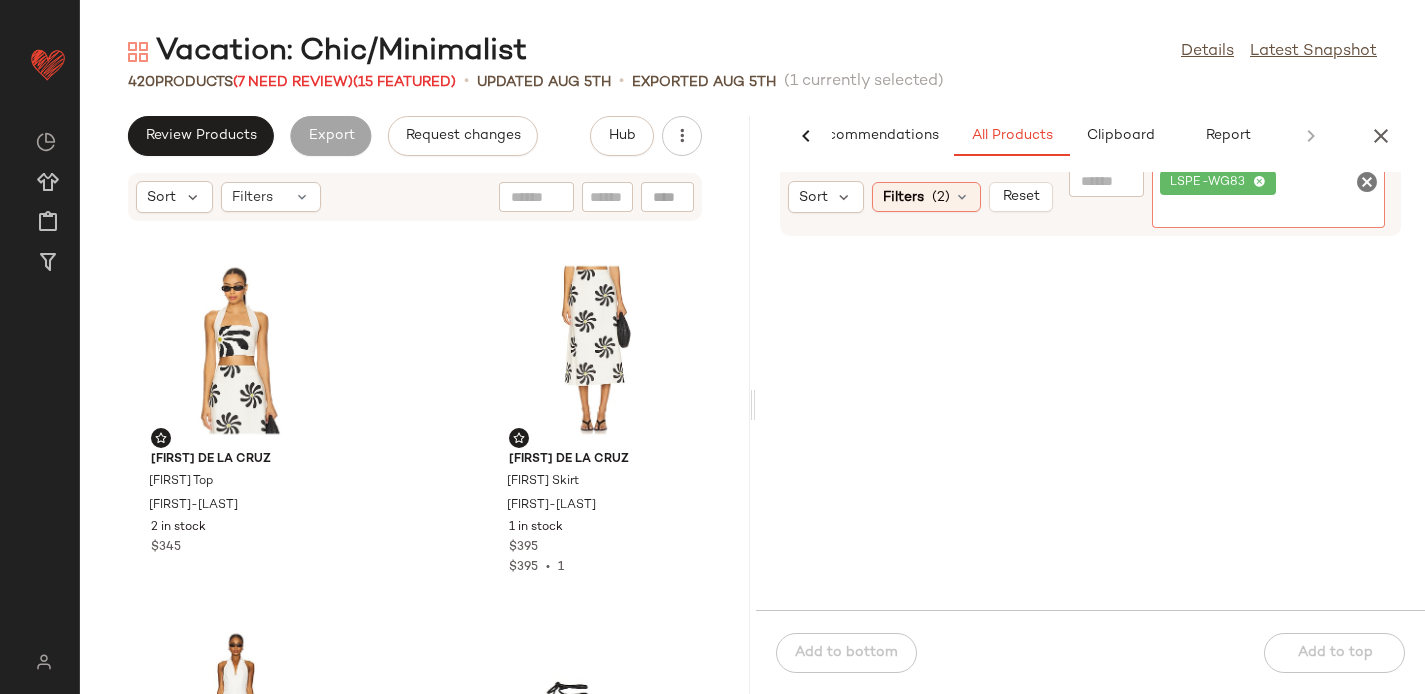 scroll, scrollTop: 29, scrollLeft: 0, axis: vertical 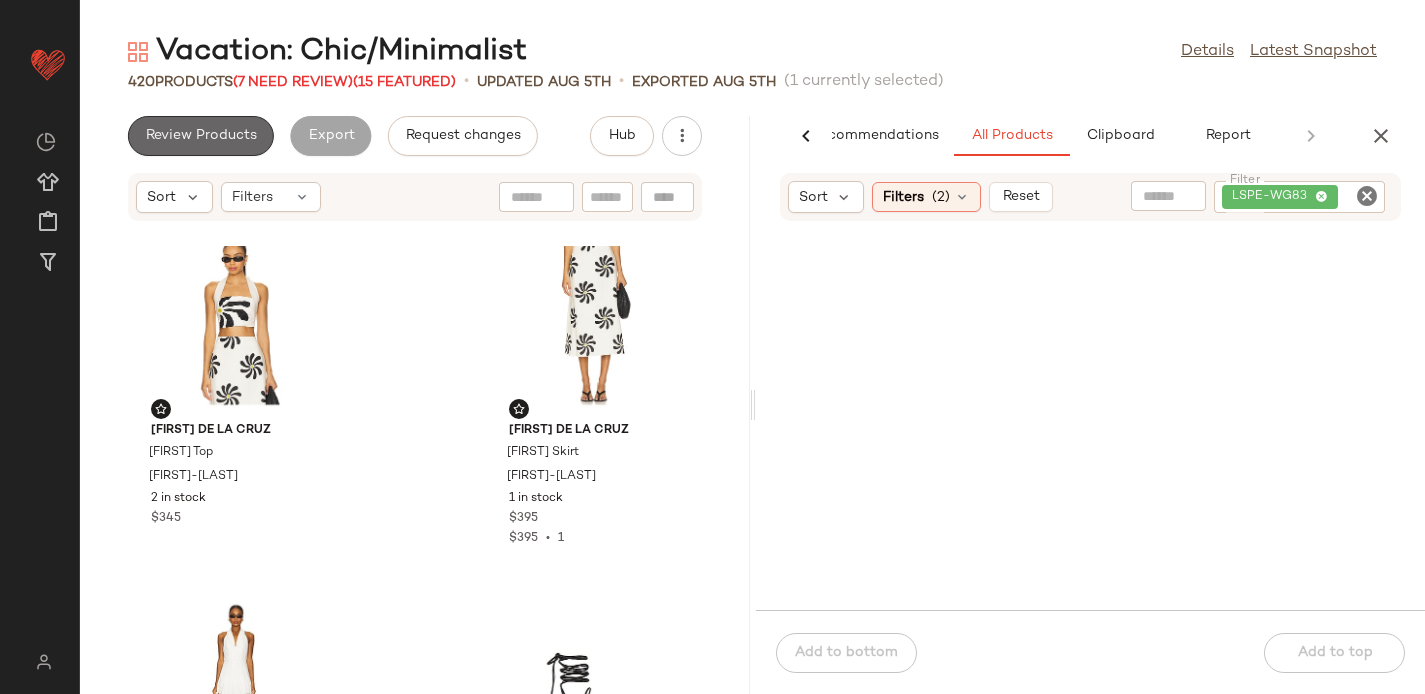 click on "Review Products" 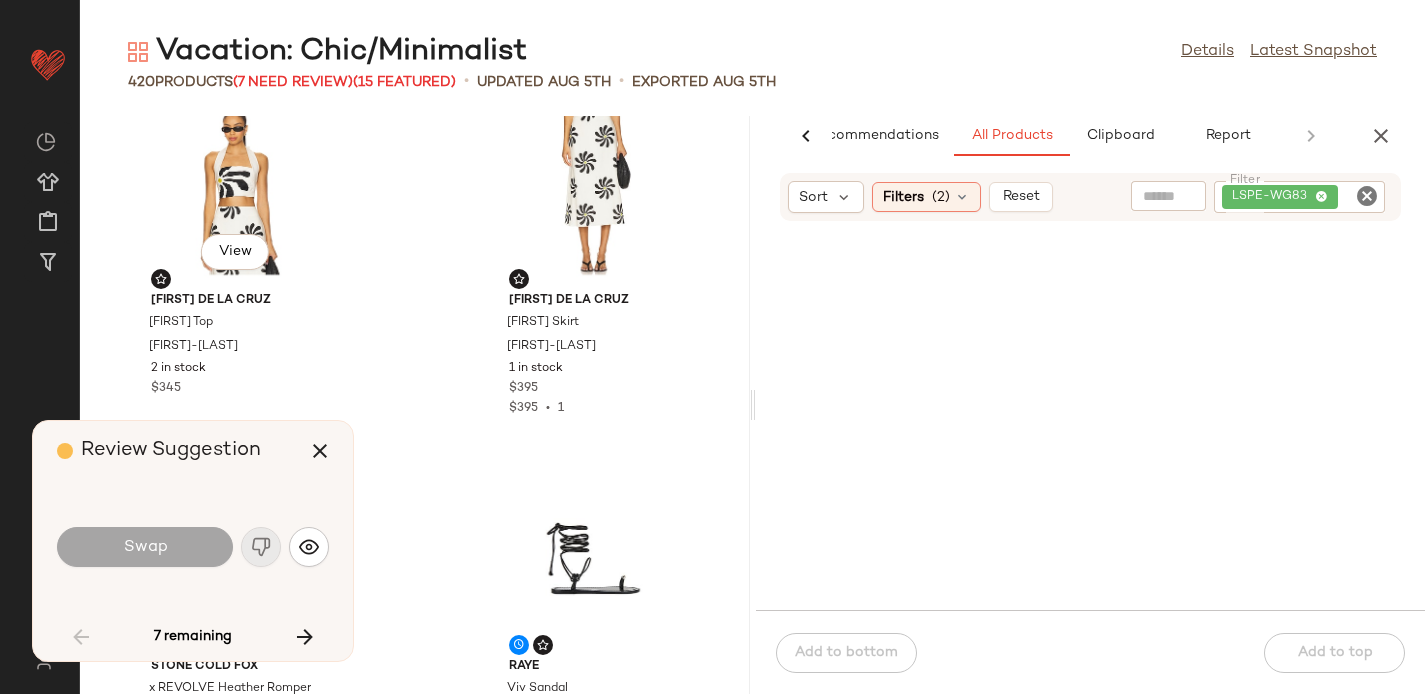 scroll, scrollTop: 7320, scrollLeft: 0, axis: vertical 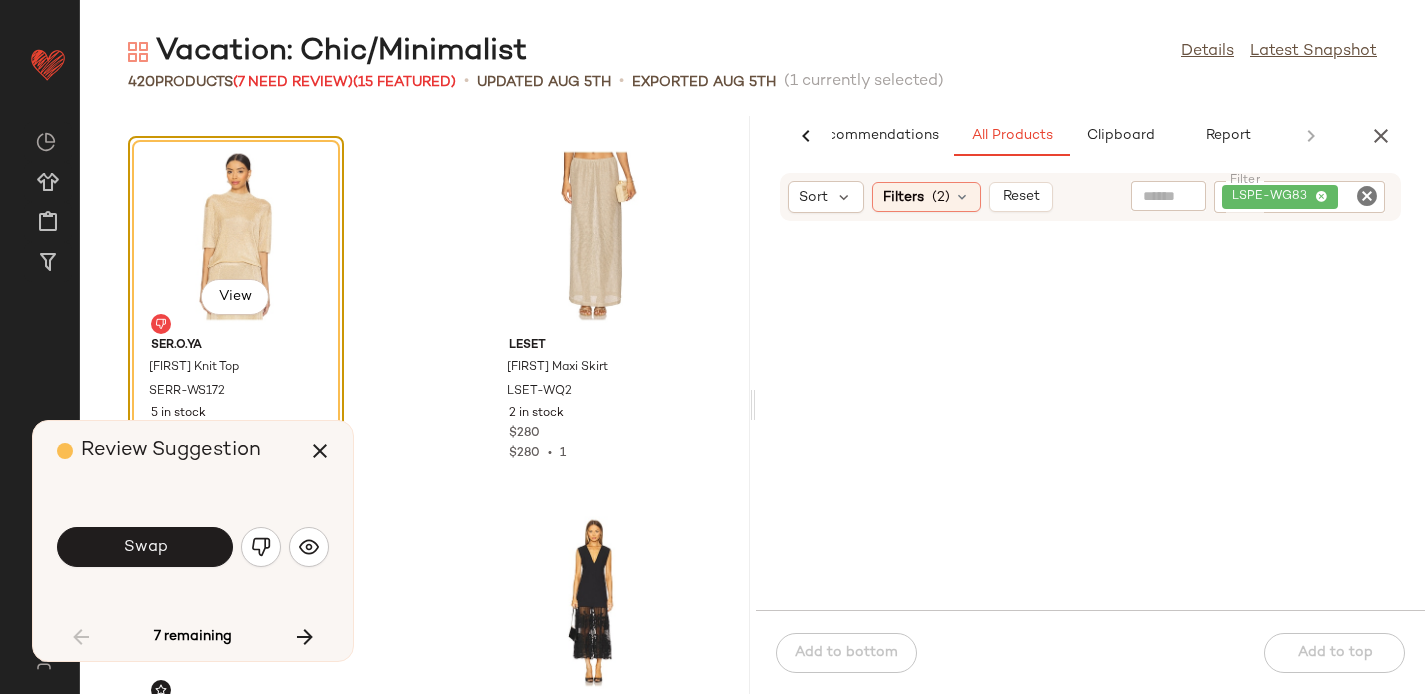 click 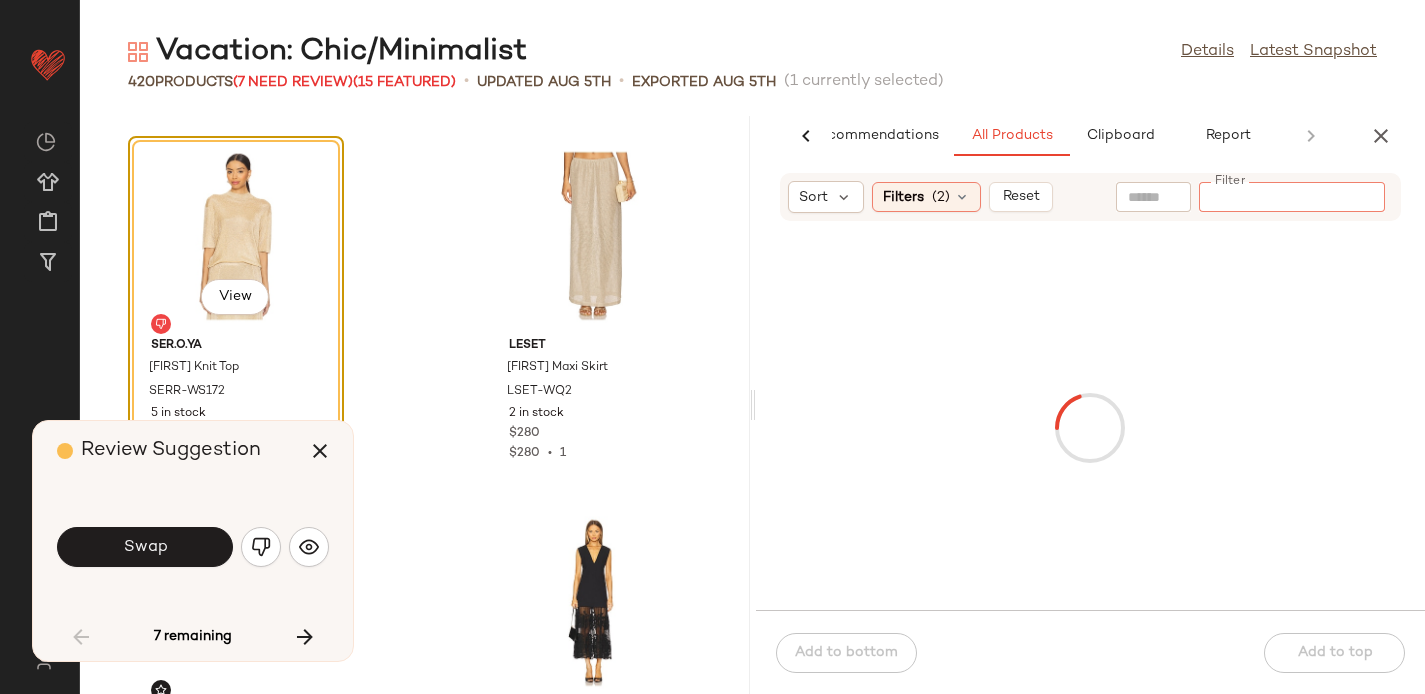 paste on "*********" 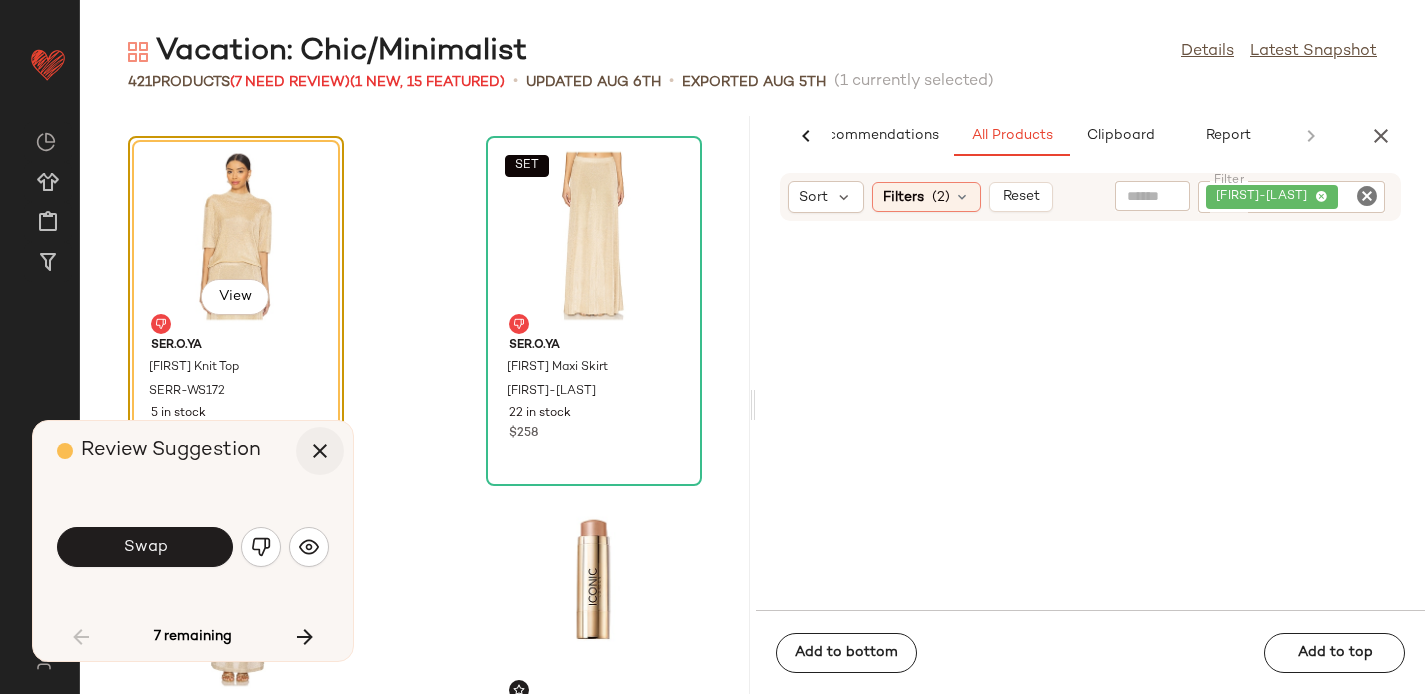 click at bounding box center (320, 451) 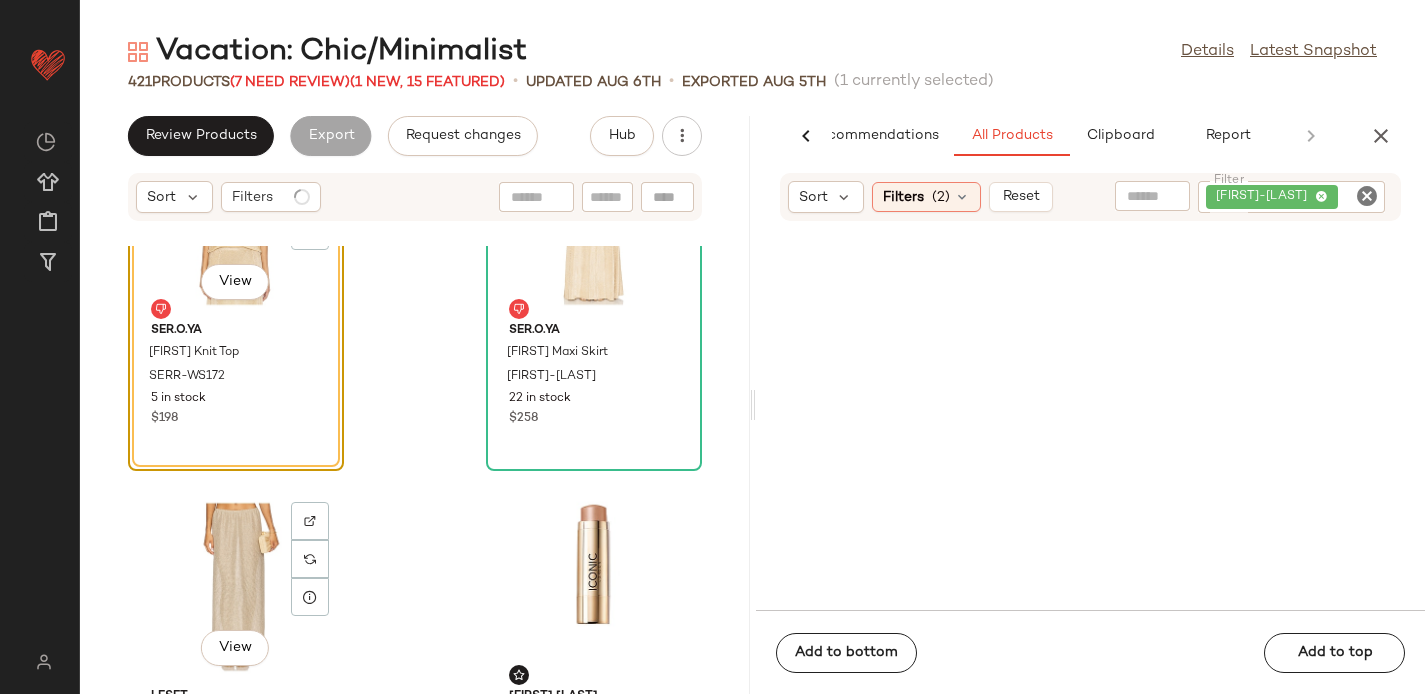 scroll, scrollTop: 7565, scrollLeft: 0, axis: vertical 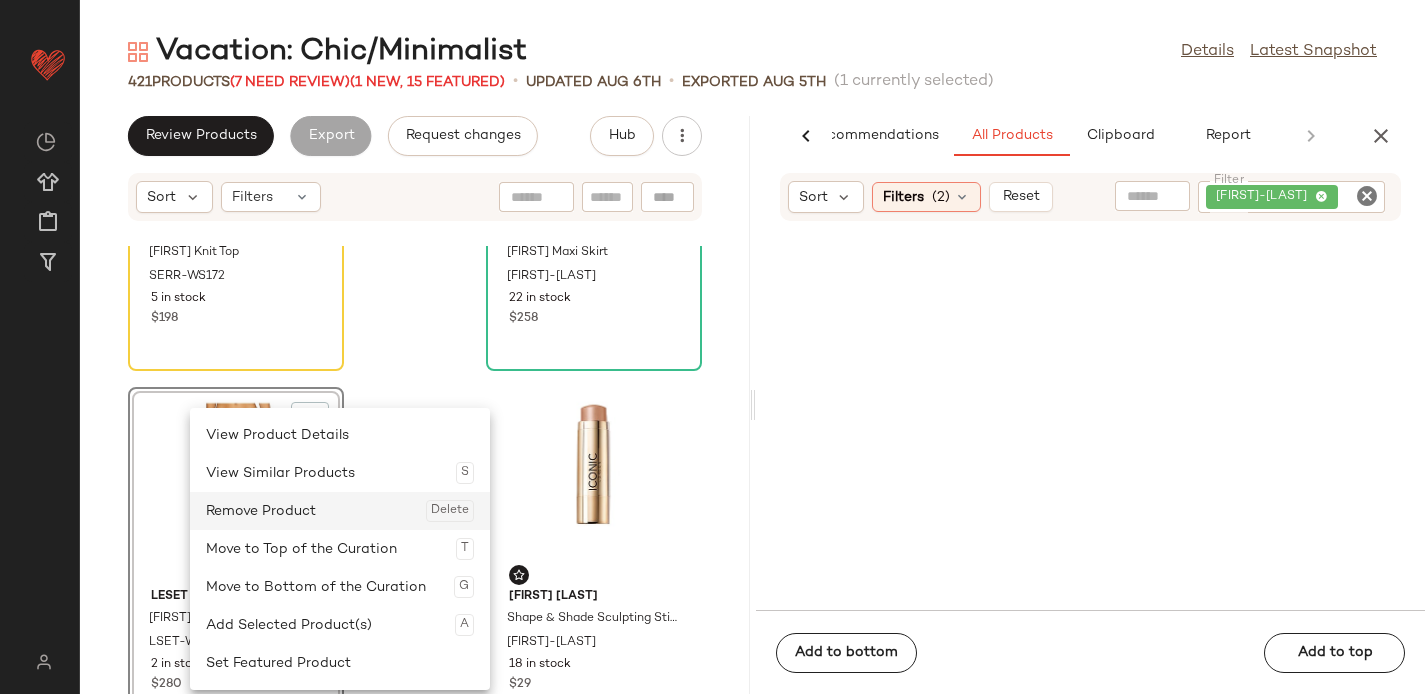 click on "Remove Product  Delete" 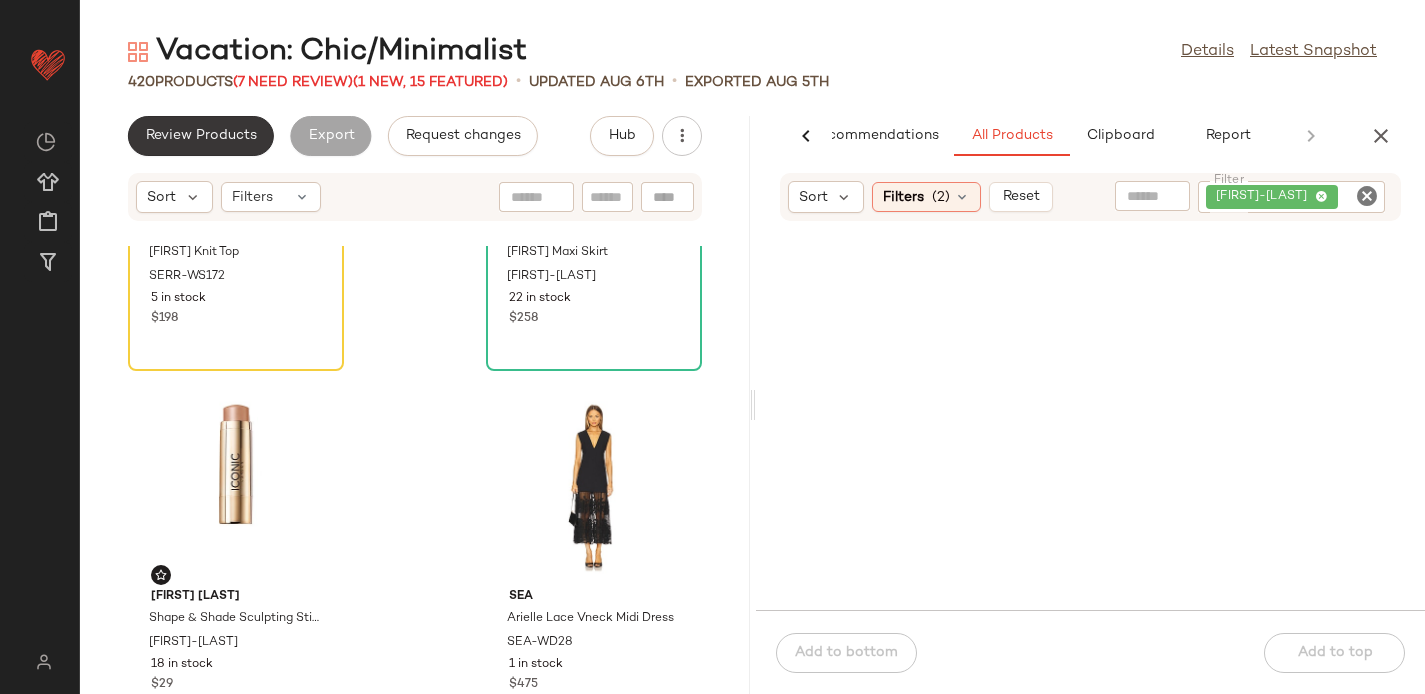click on "Review Products" at bounding box center [201, 136] 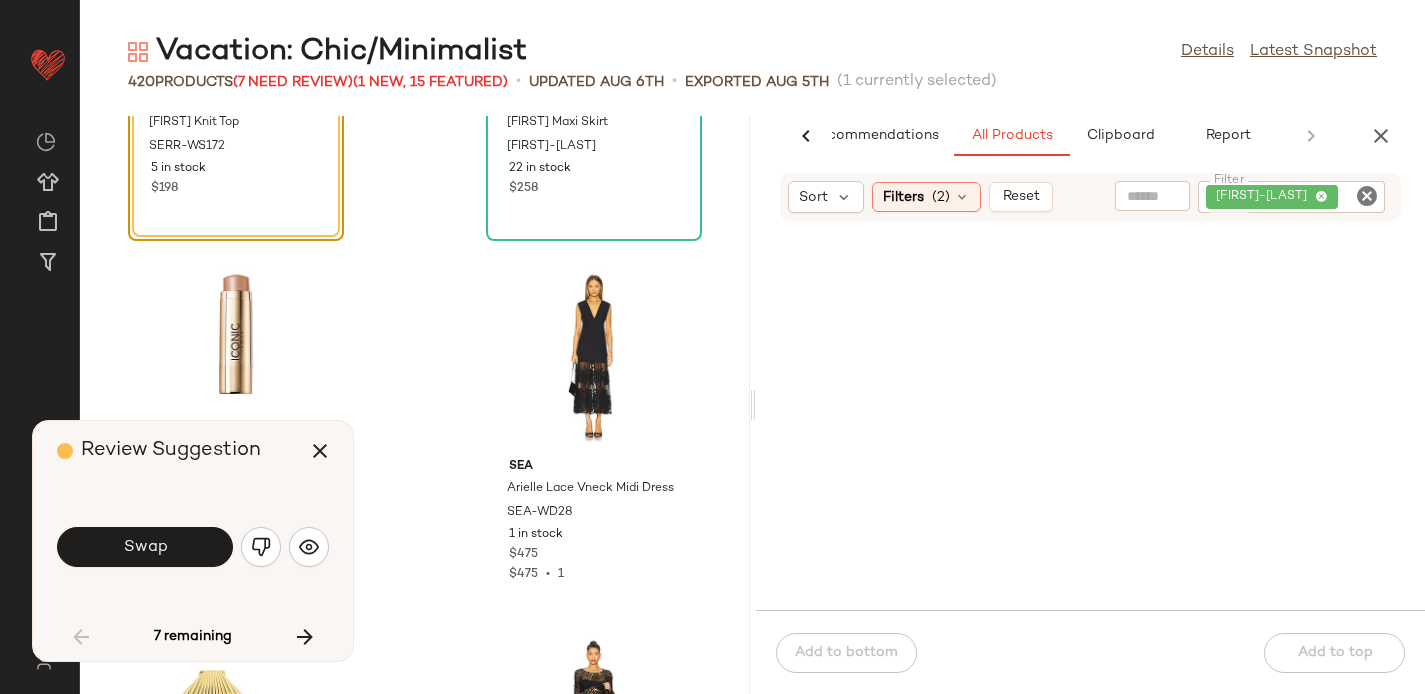 scroll, scrollTop: 7320, scrollLeft: 0, axis: vertical 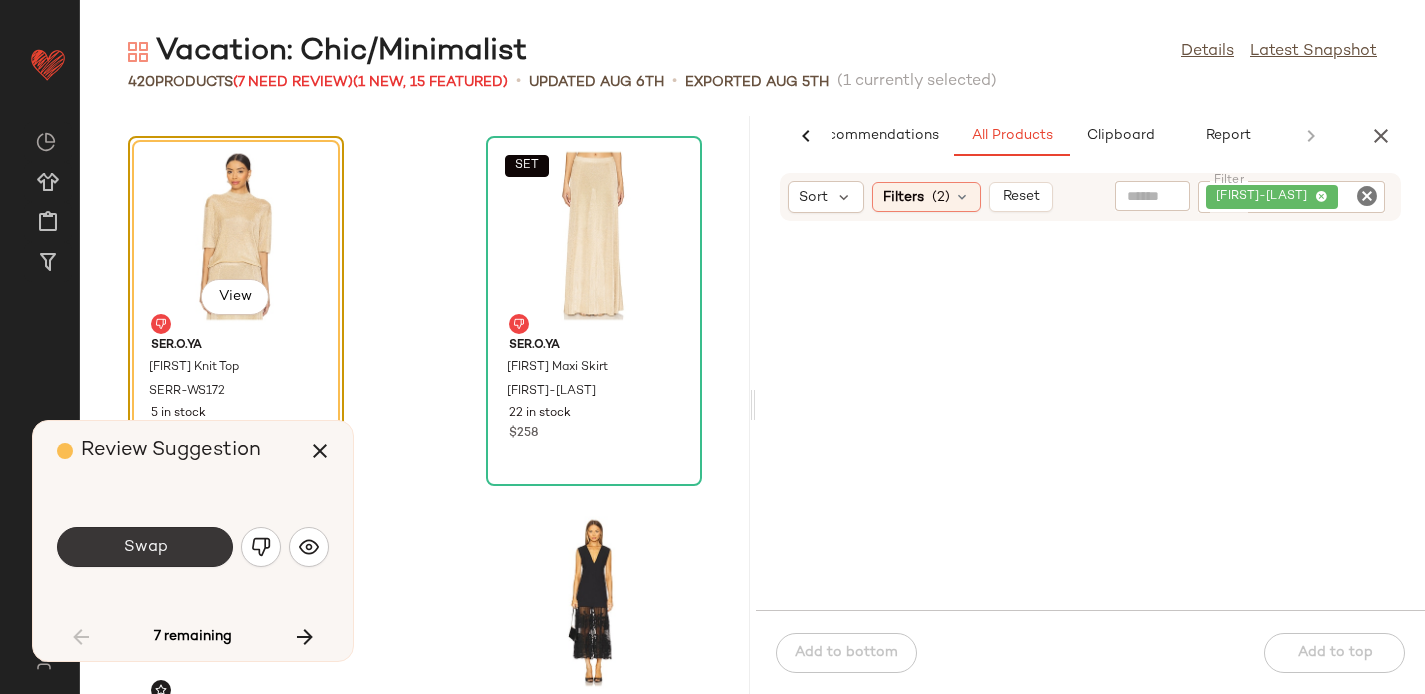 click on "Swap" 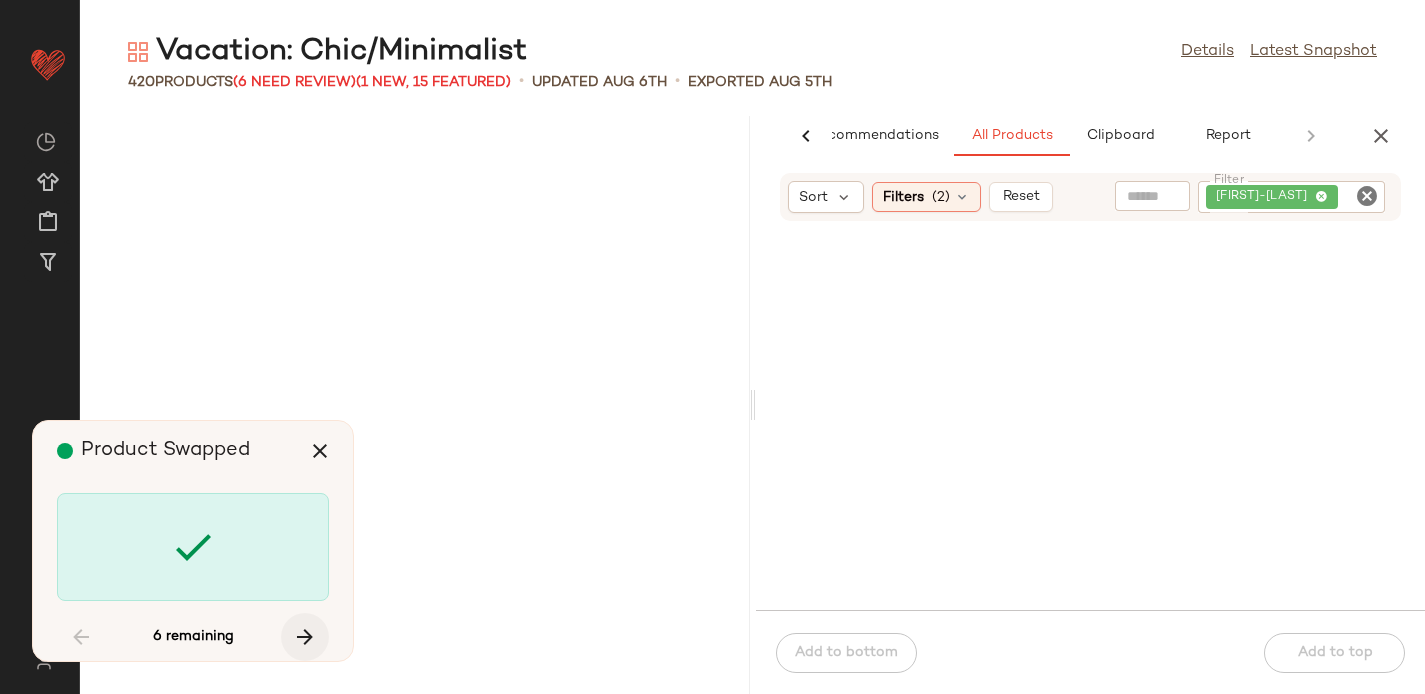 scroll, scrollTop: 12444, scrollLeft: 0, axis: vertical 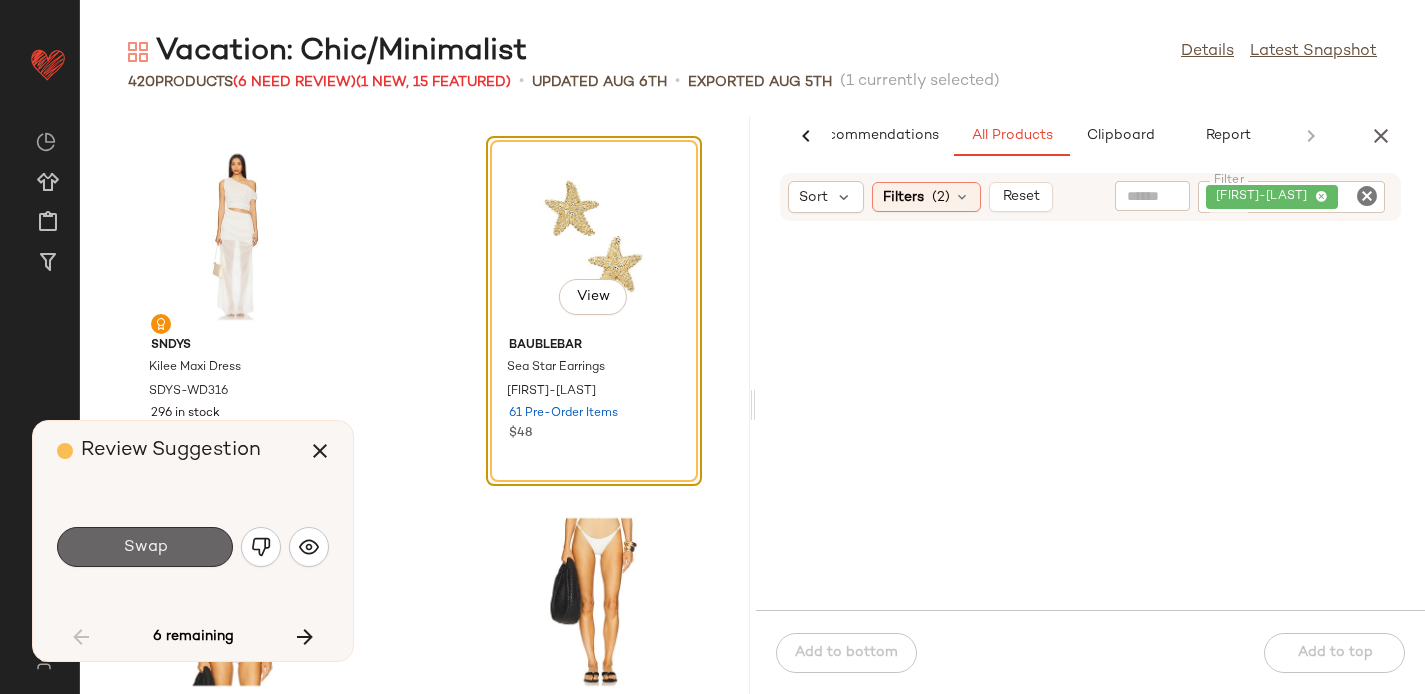 click on "Swap" 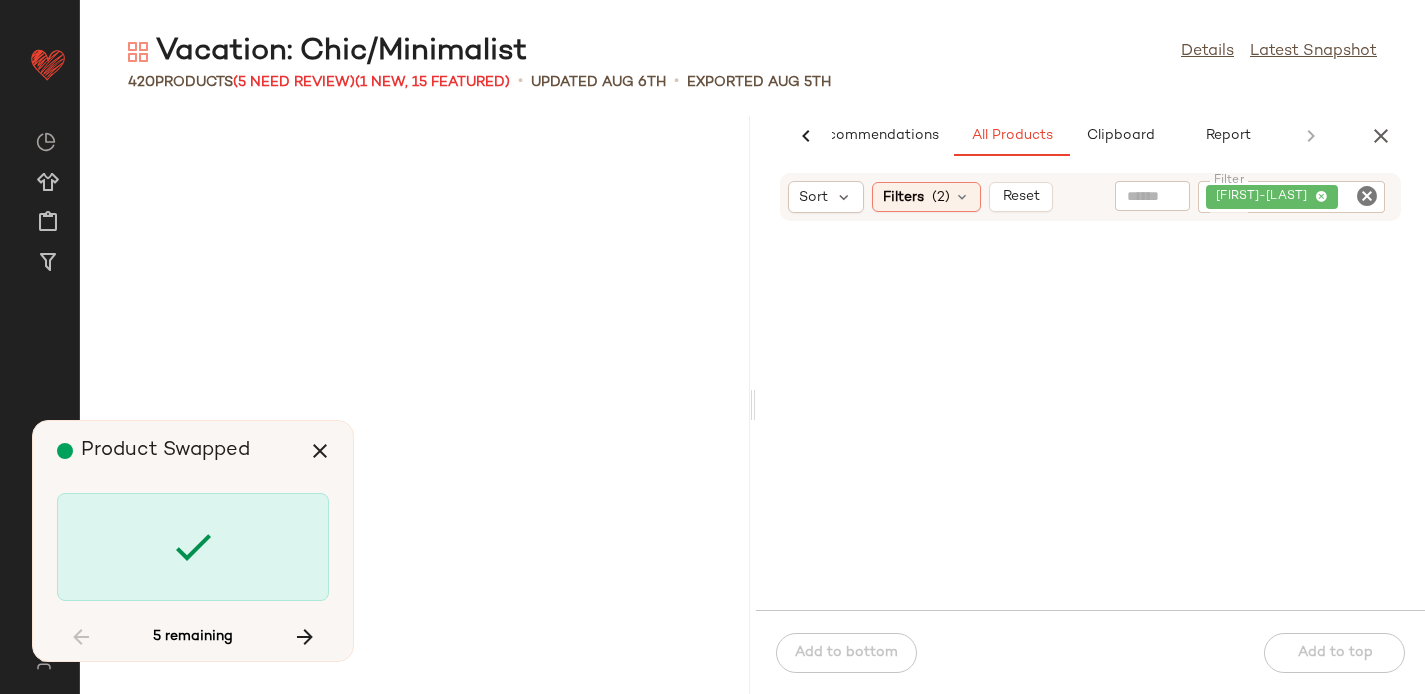 scroll, scrollTop: 20496, scrollLeft: 0, axis: vertical 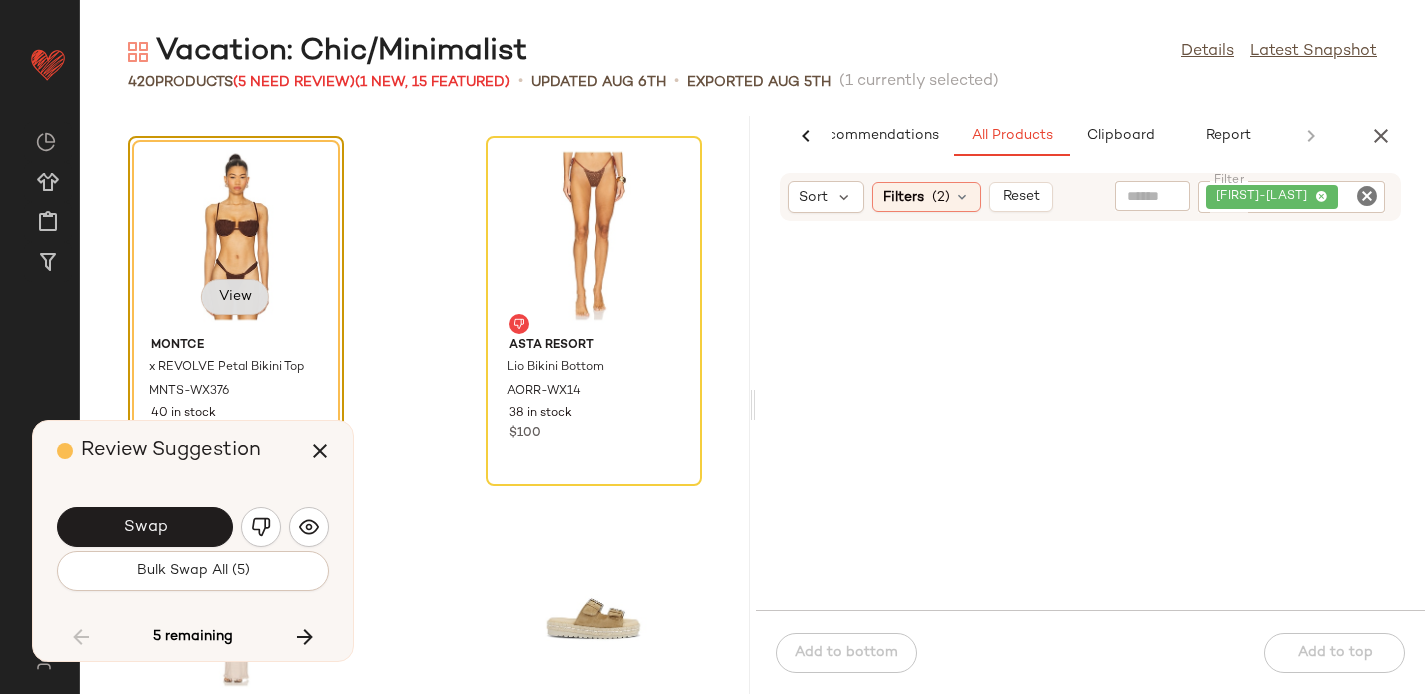 click on "View" 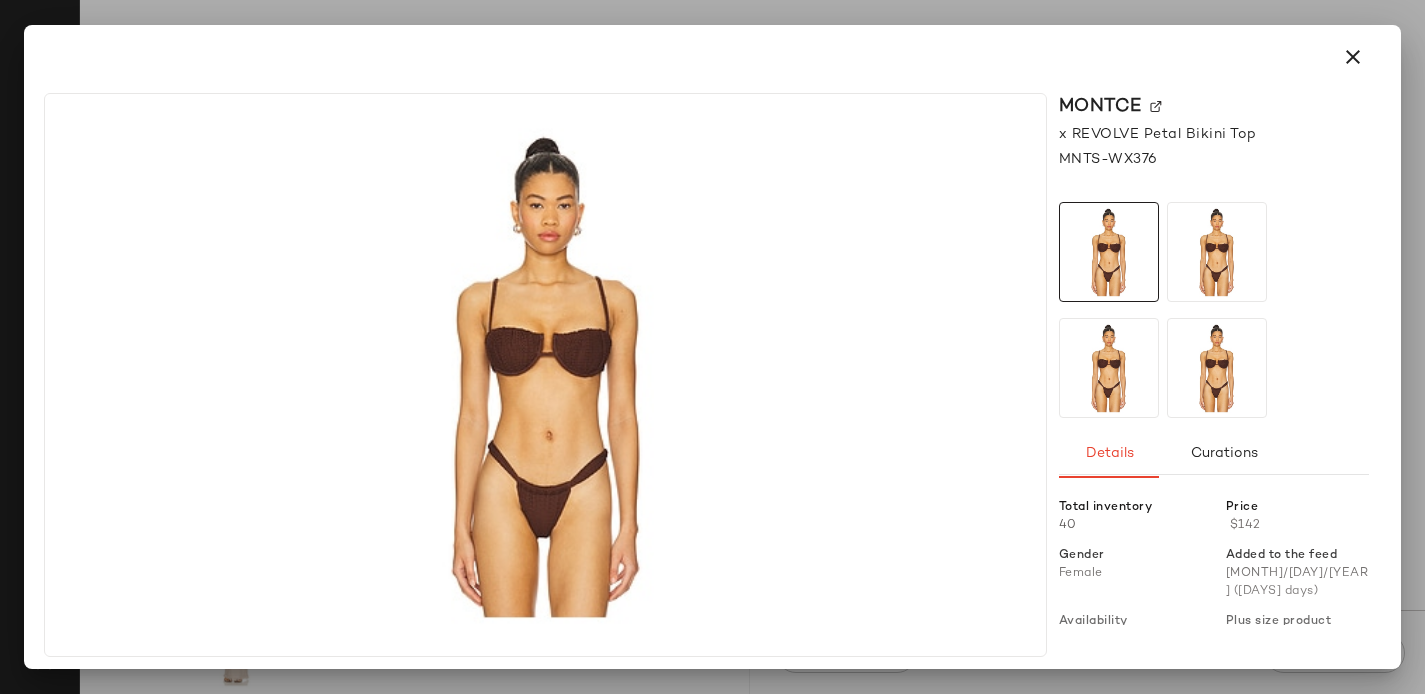 click 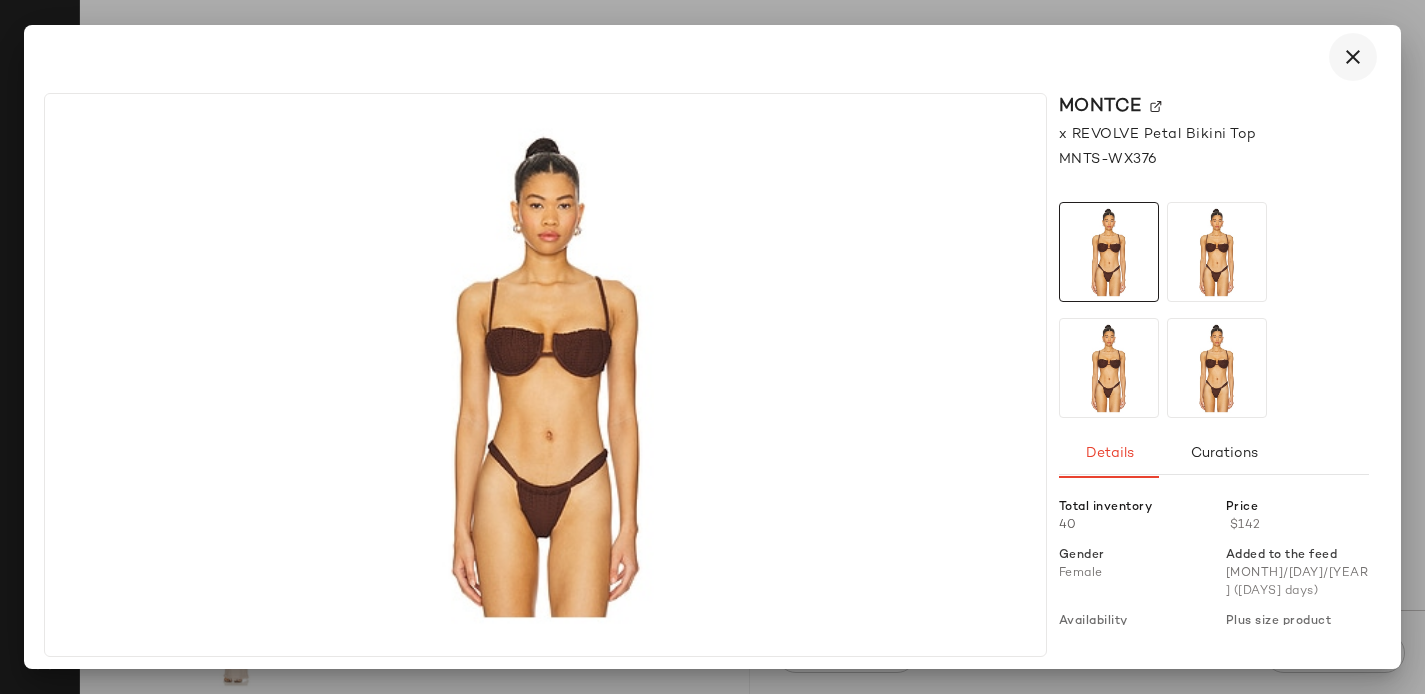 click at bounding box center (1353, 57) 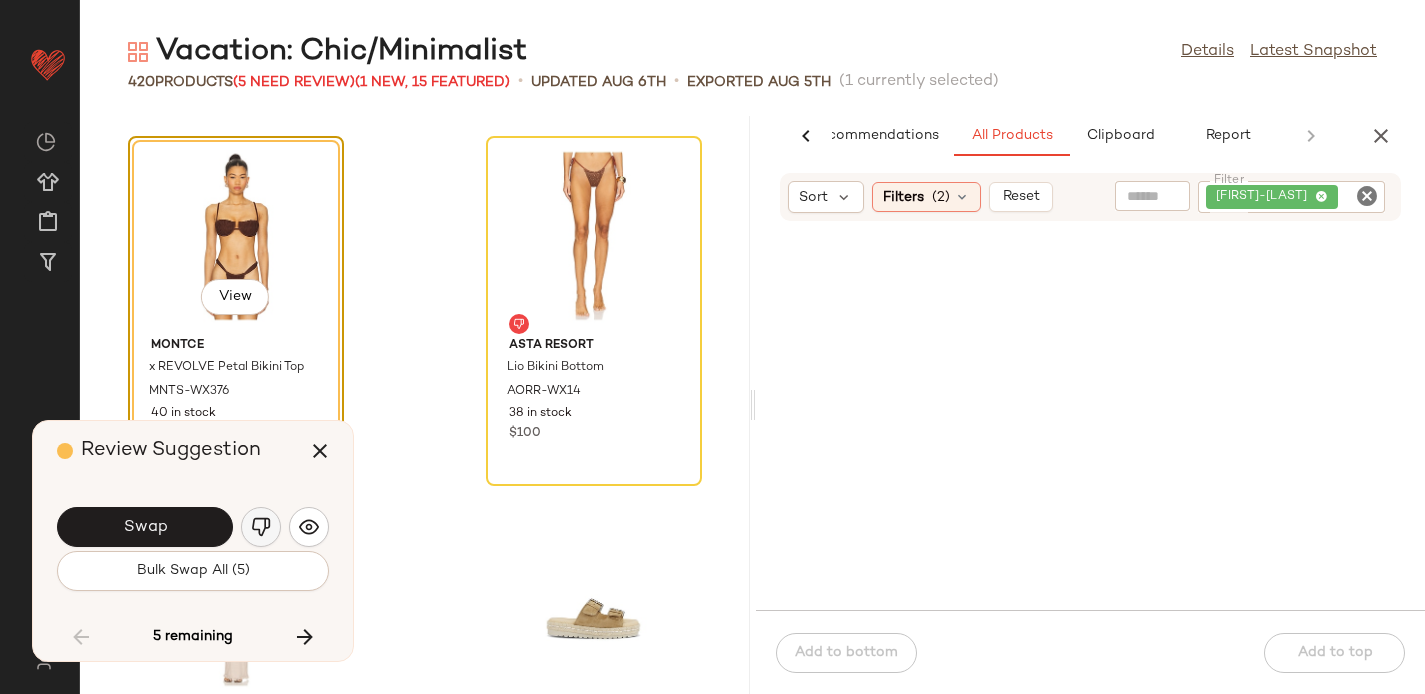 click 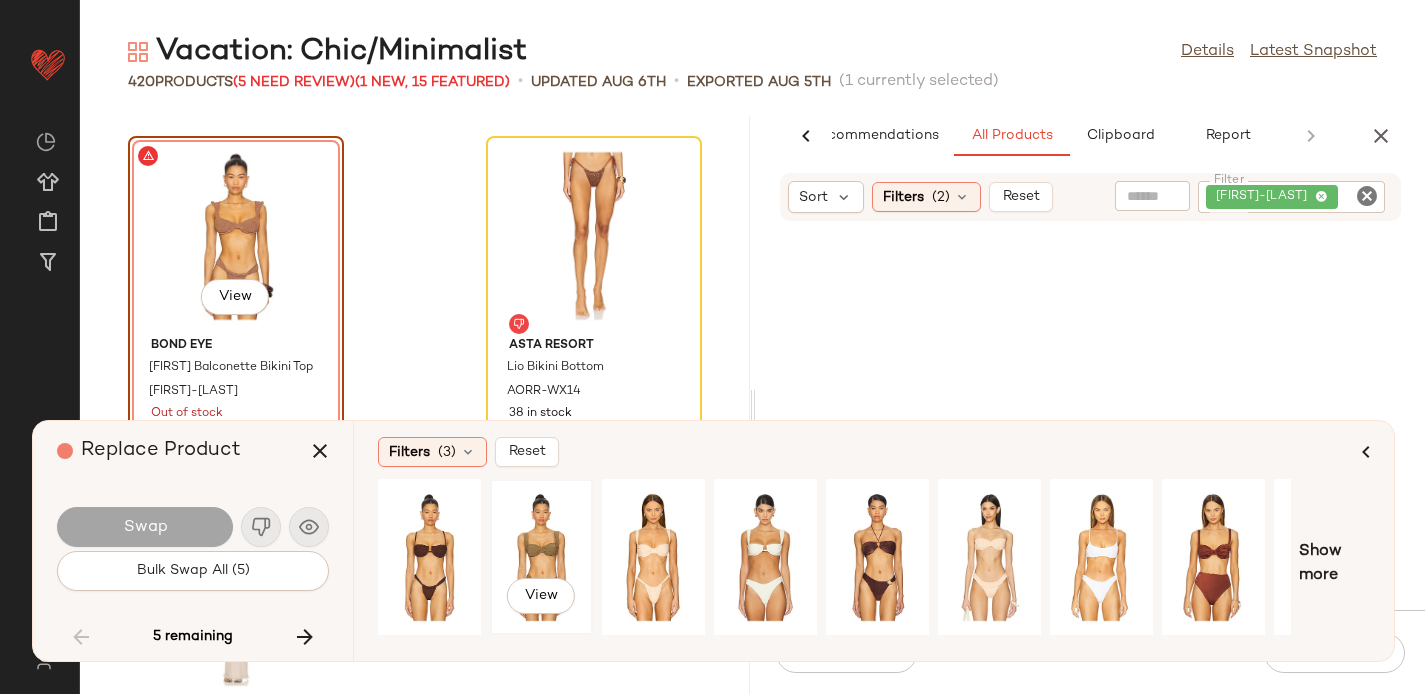 click on "View" 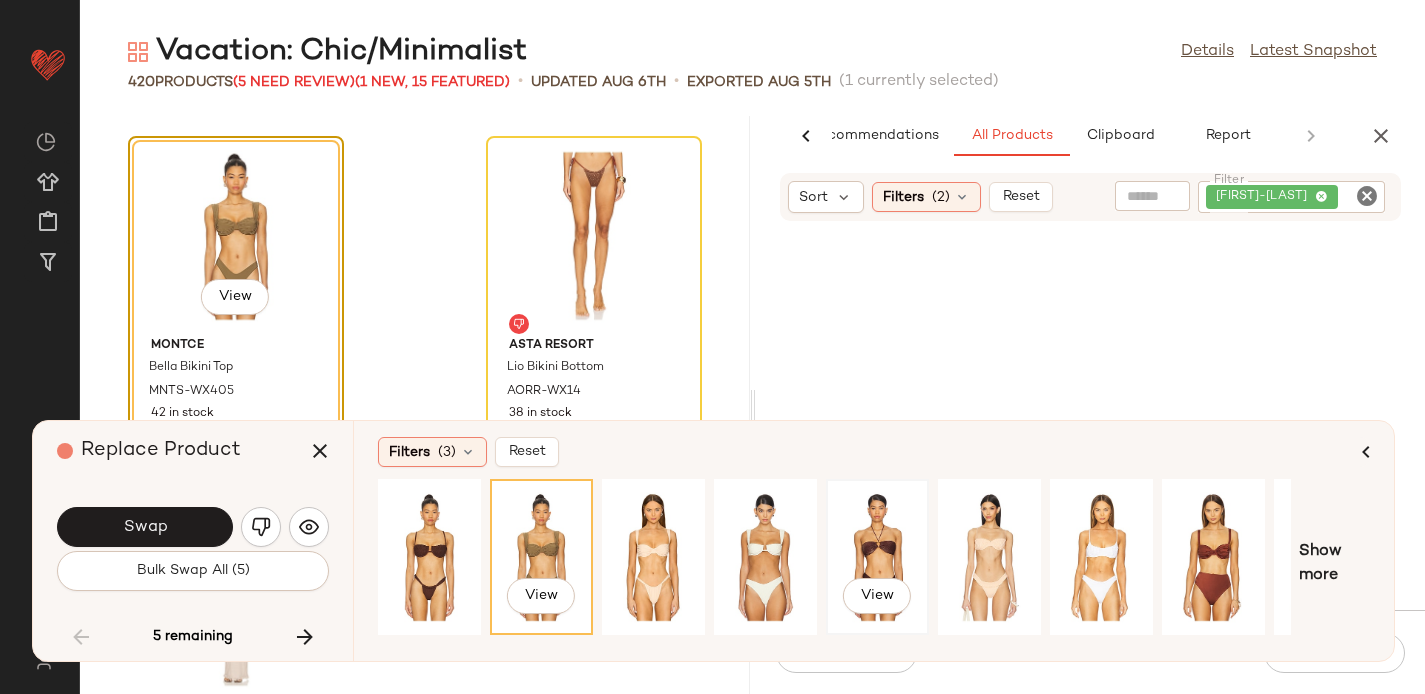 click on "View" 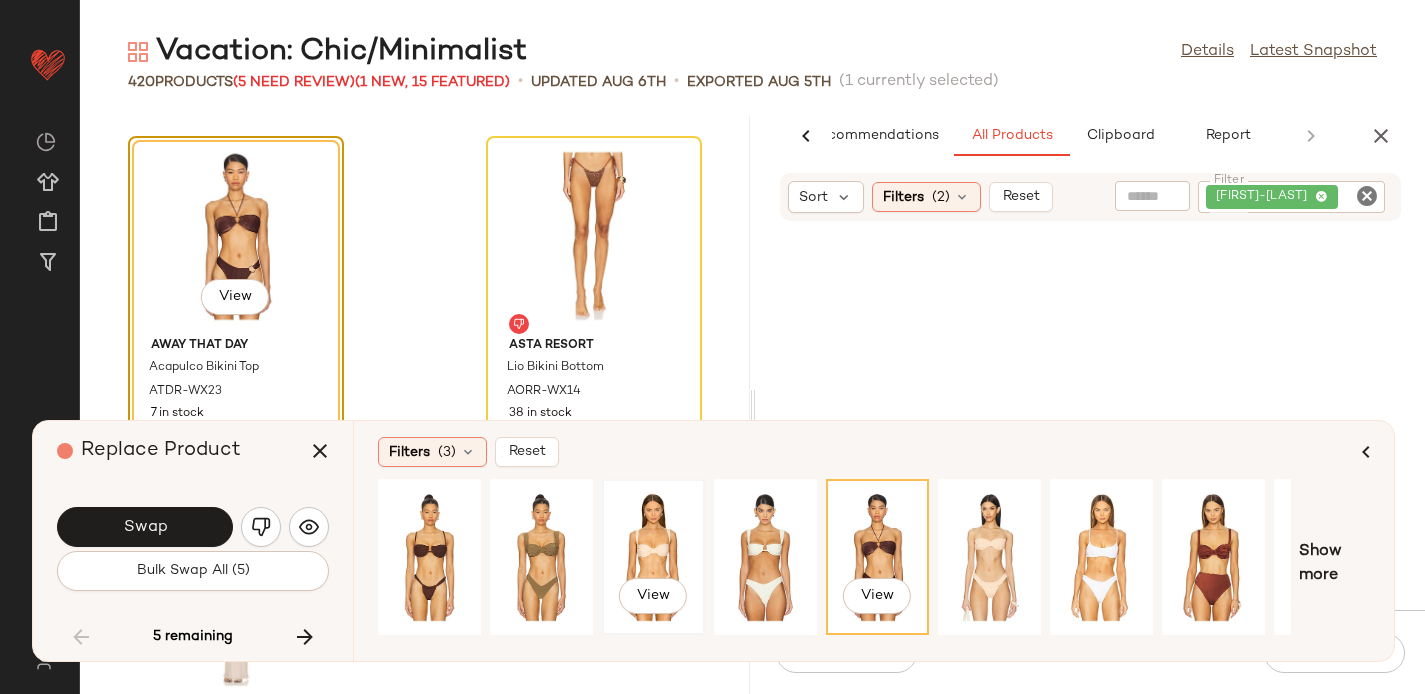 click on "View" 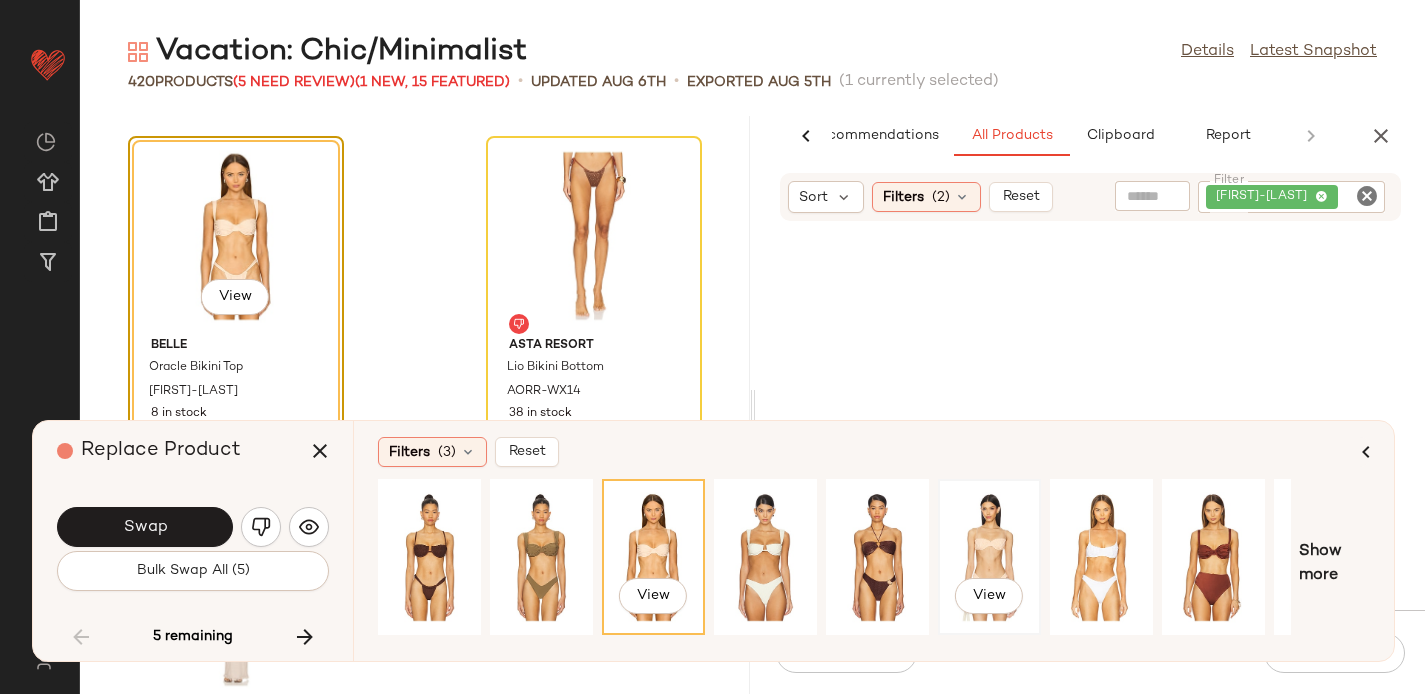 click on "View" 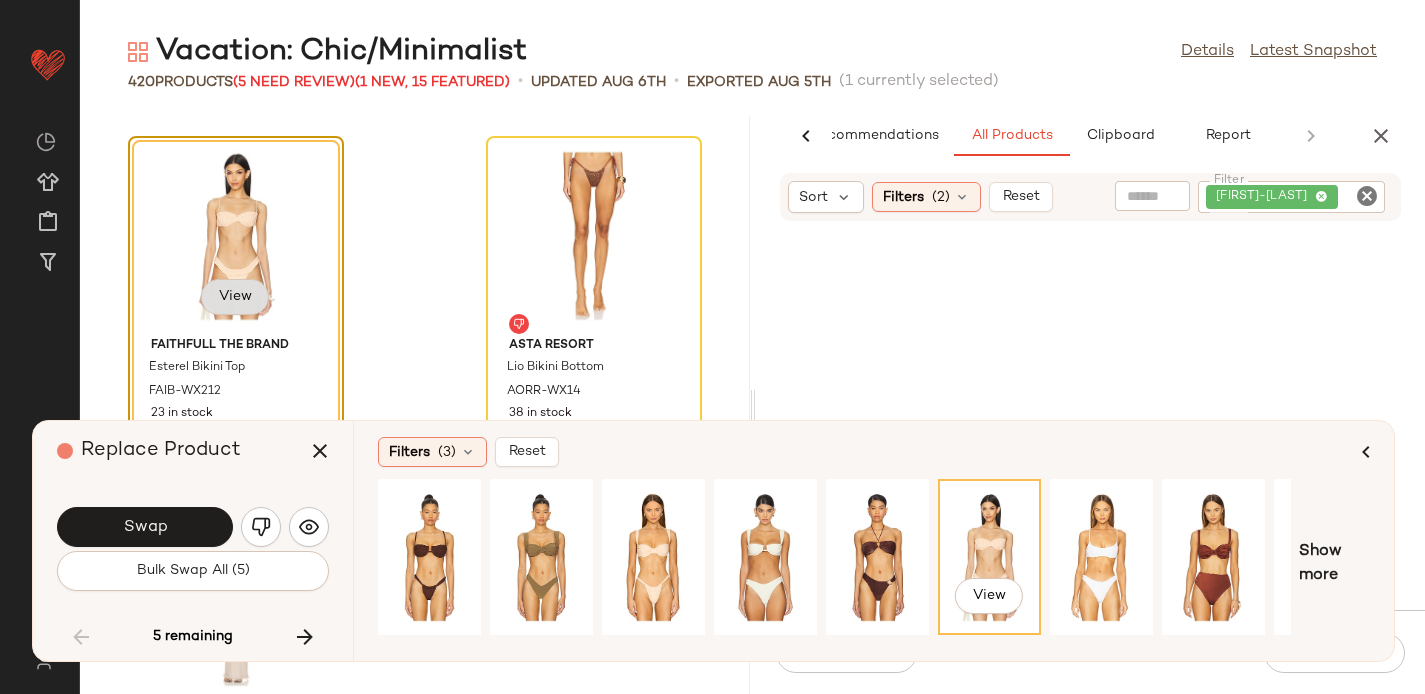 click on "View" 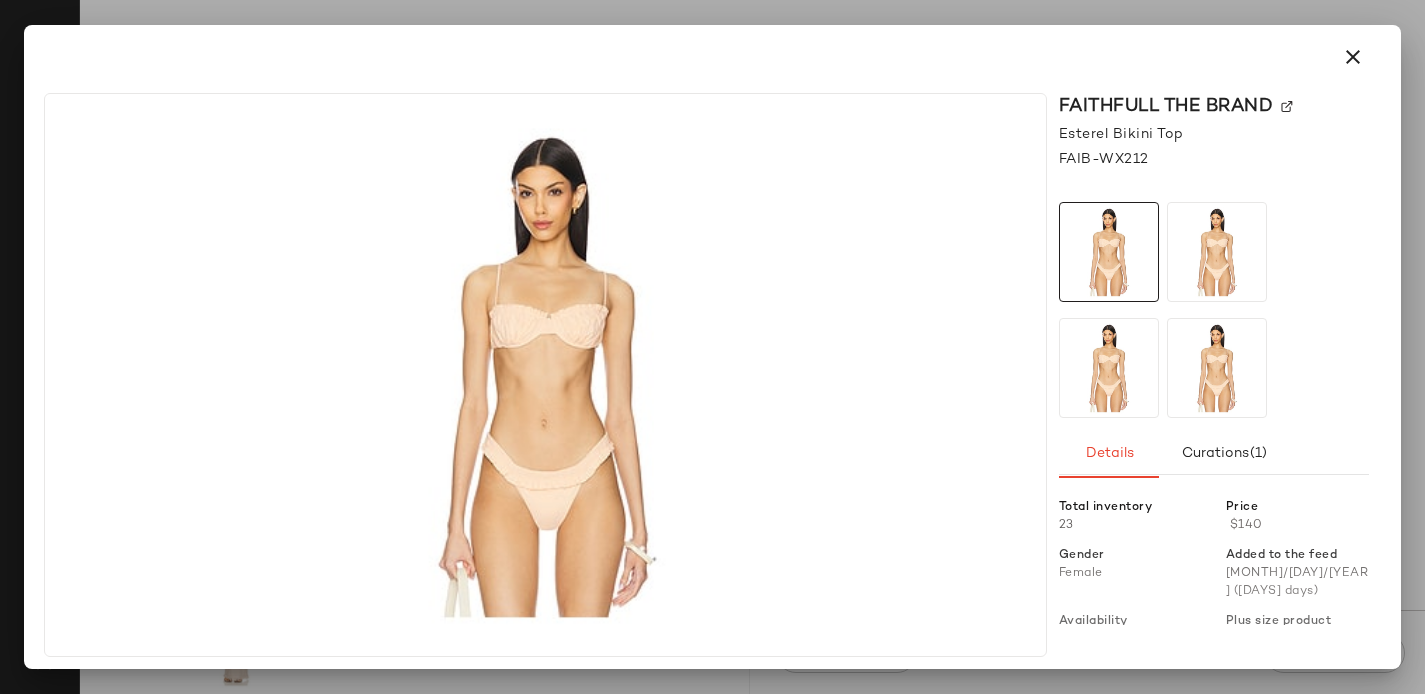 click on "FAITHFULL THE BRAND" at bounding box center [1214, 106] 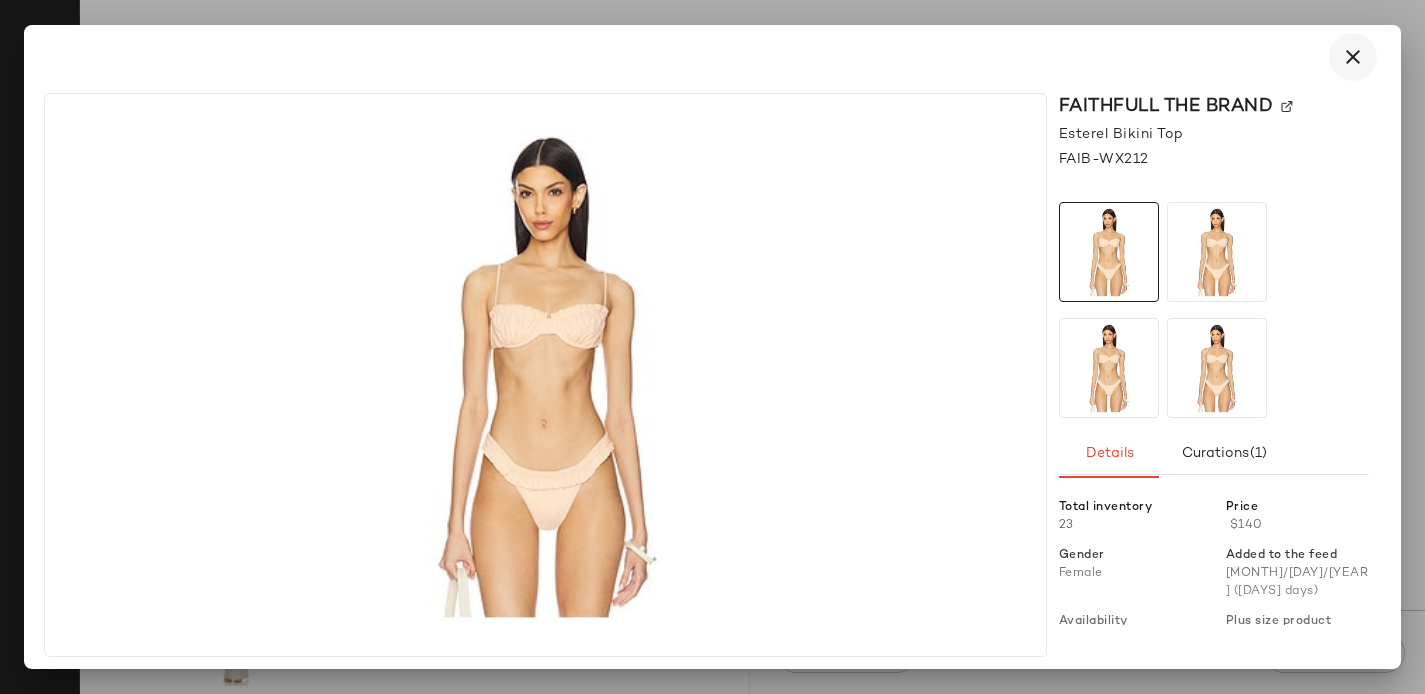 click at bounding box center [1353, 57] 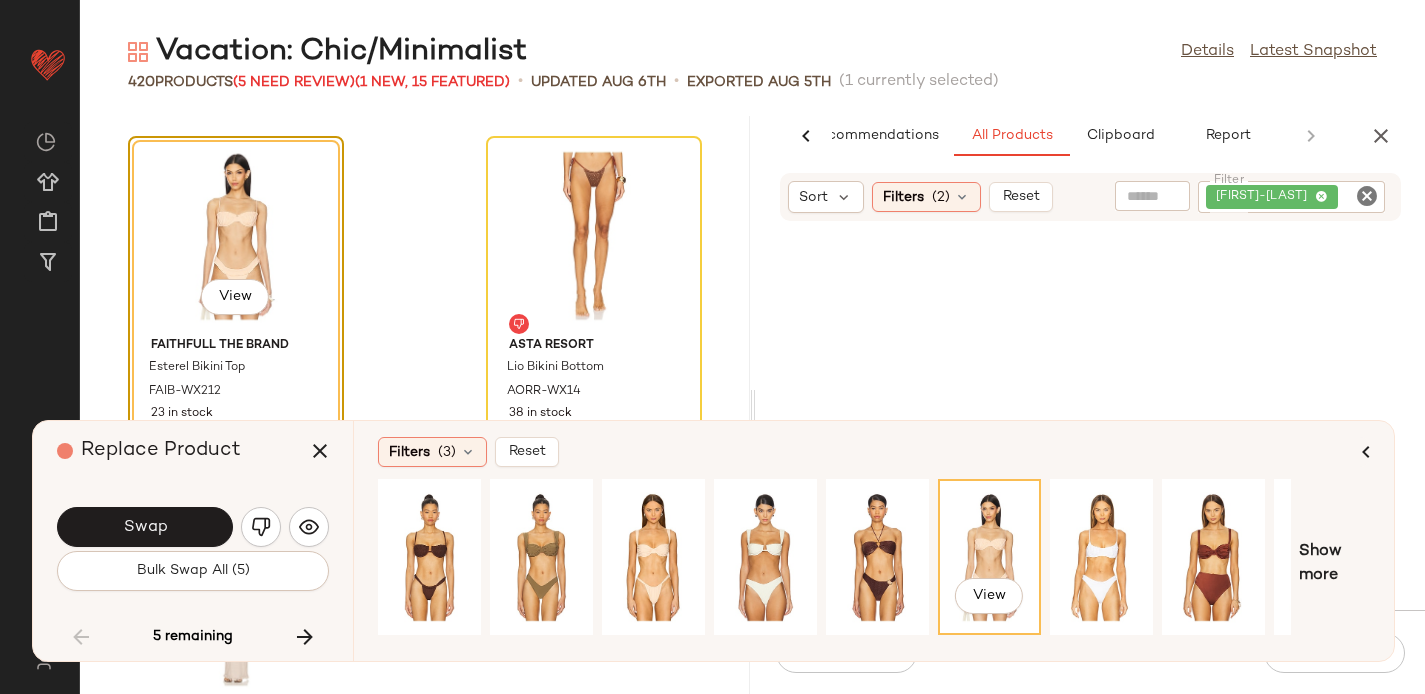 click 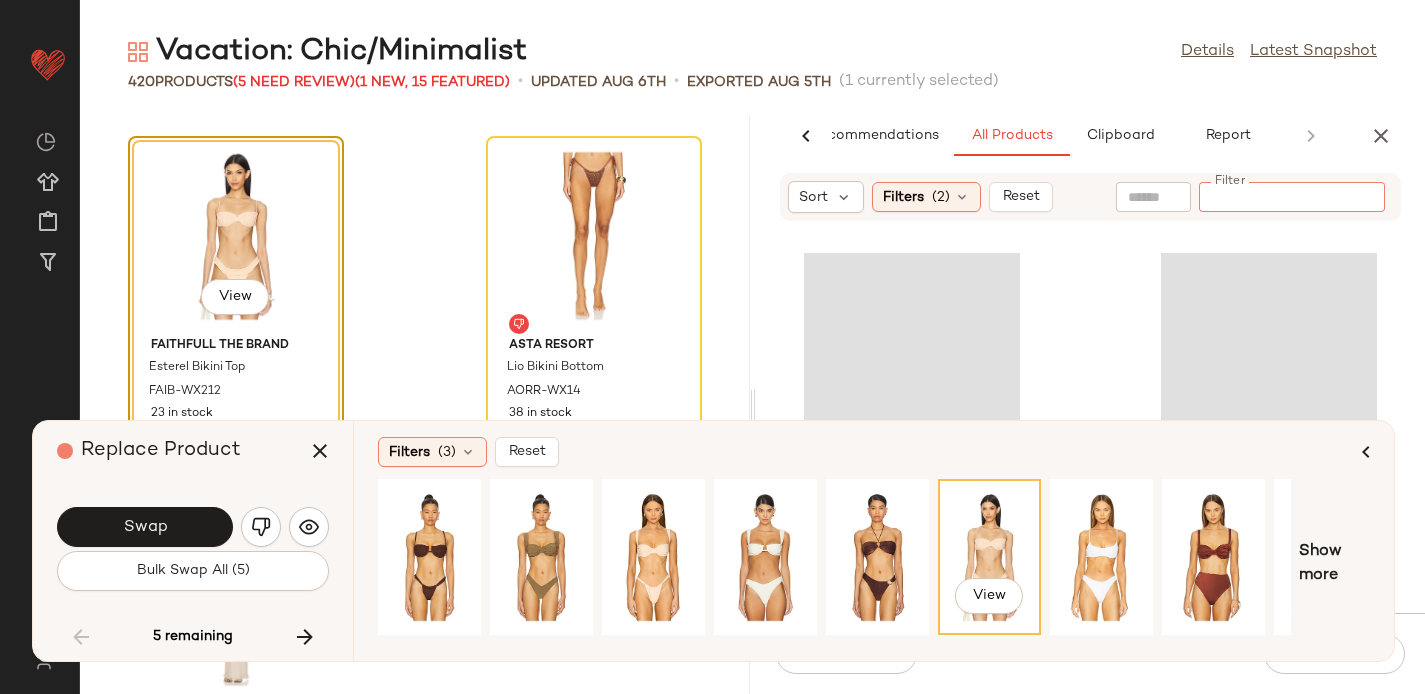 paste on "**********" 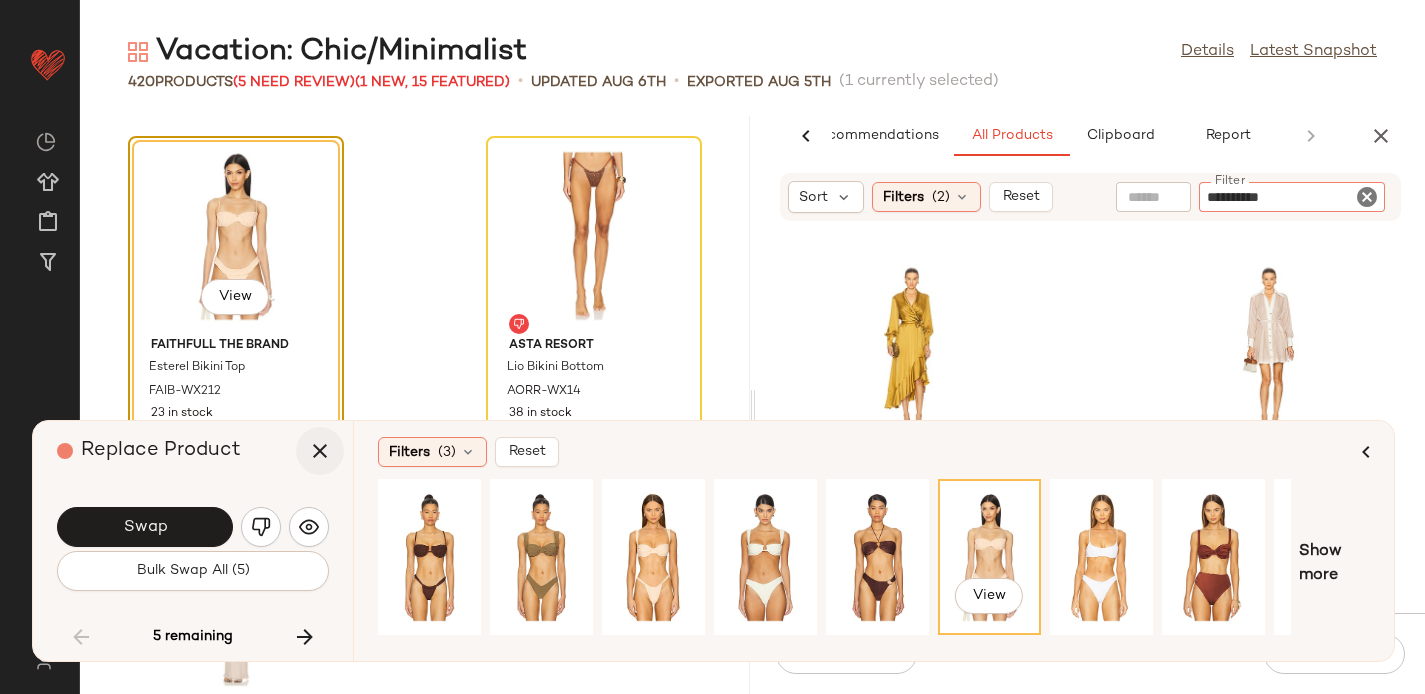 type on "**********" 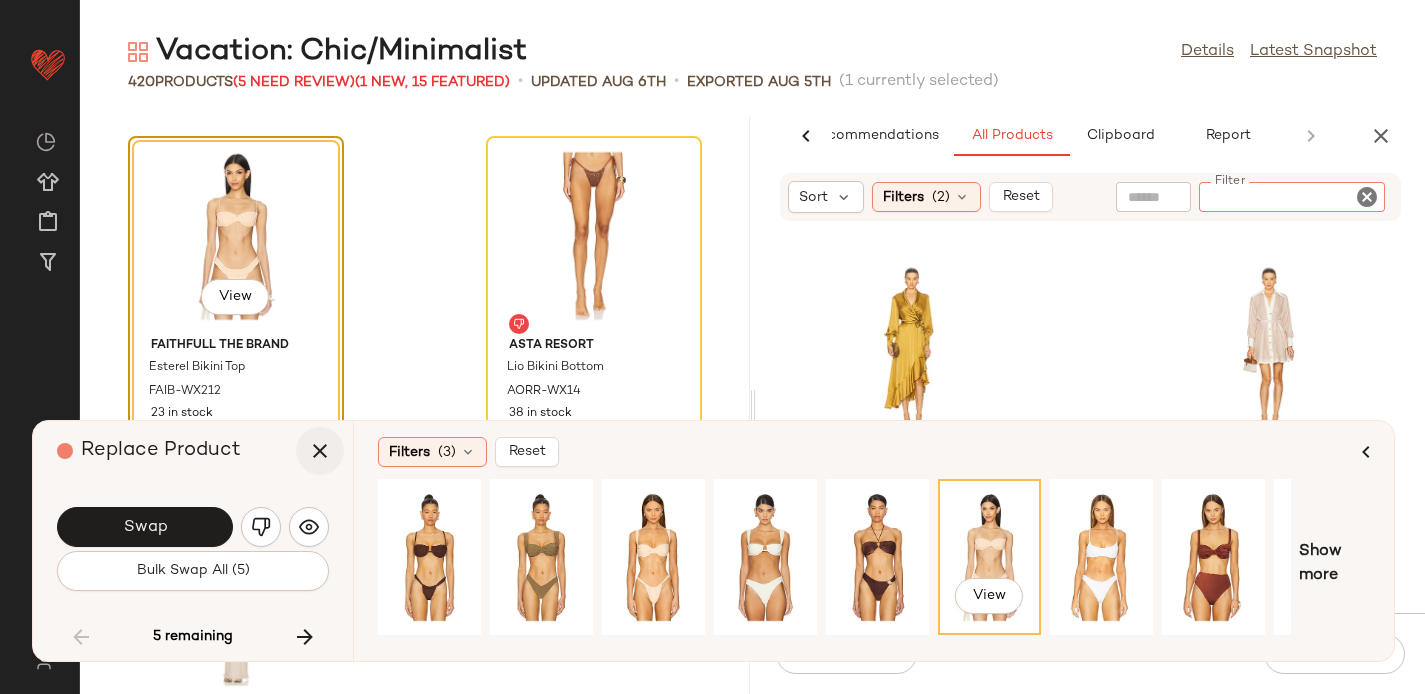 click at bounding box center (320, 451) 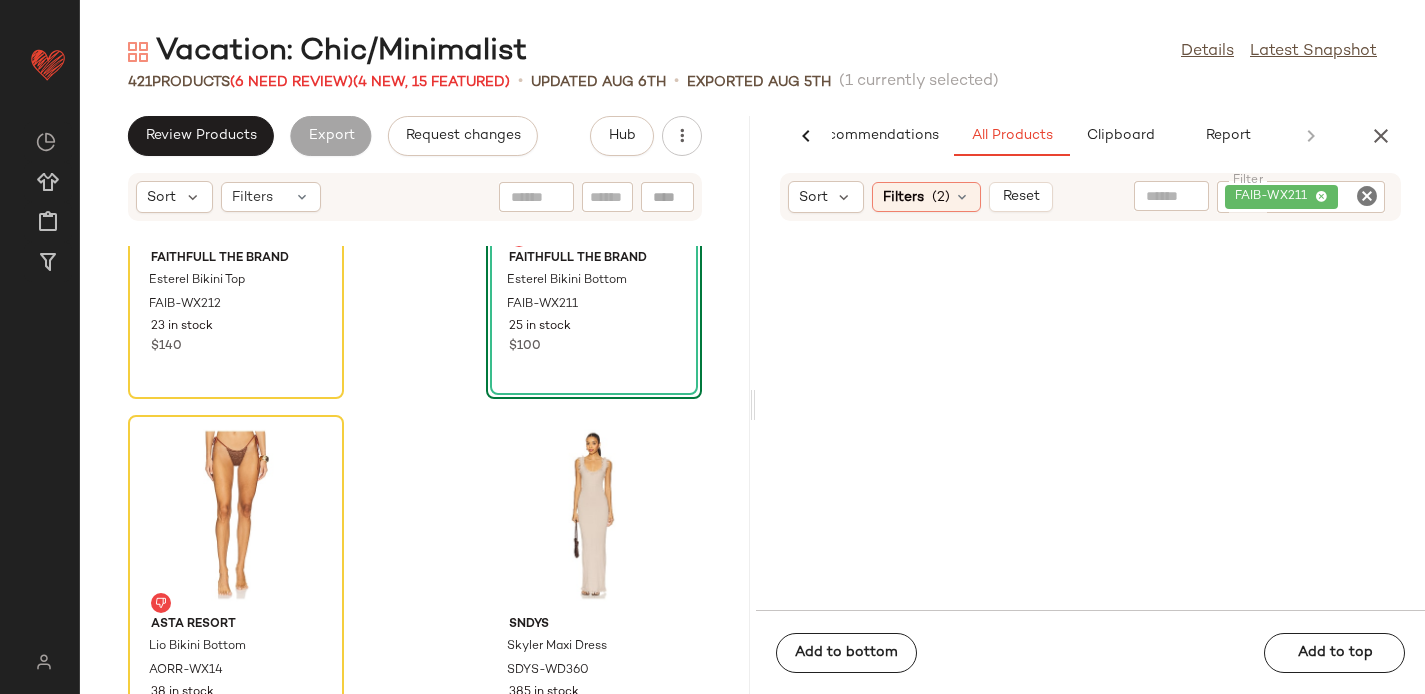 scroll, scrollTop: 20714, scrollLeft: 0, axis: vertical 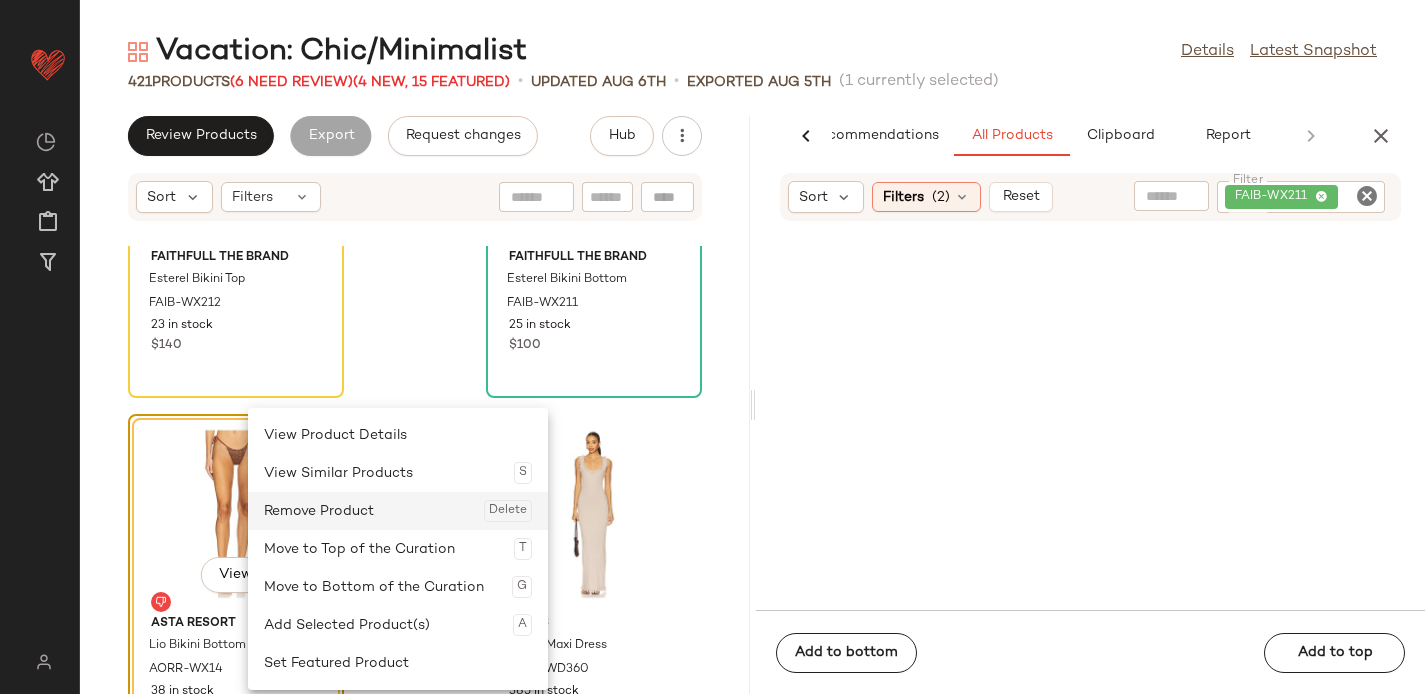 click on "Remove Product  Delete" 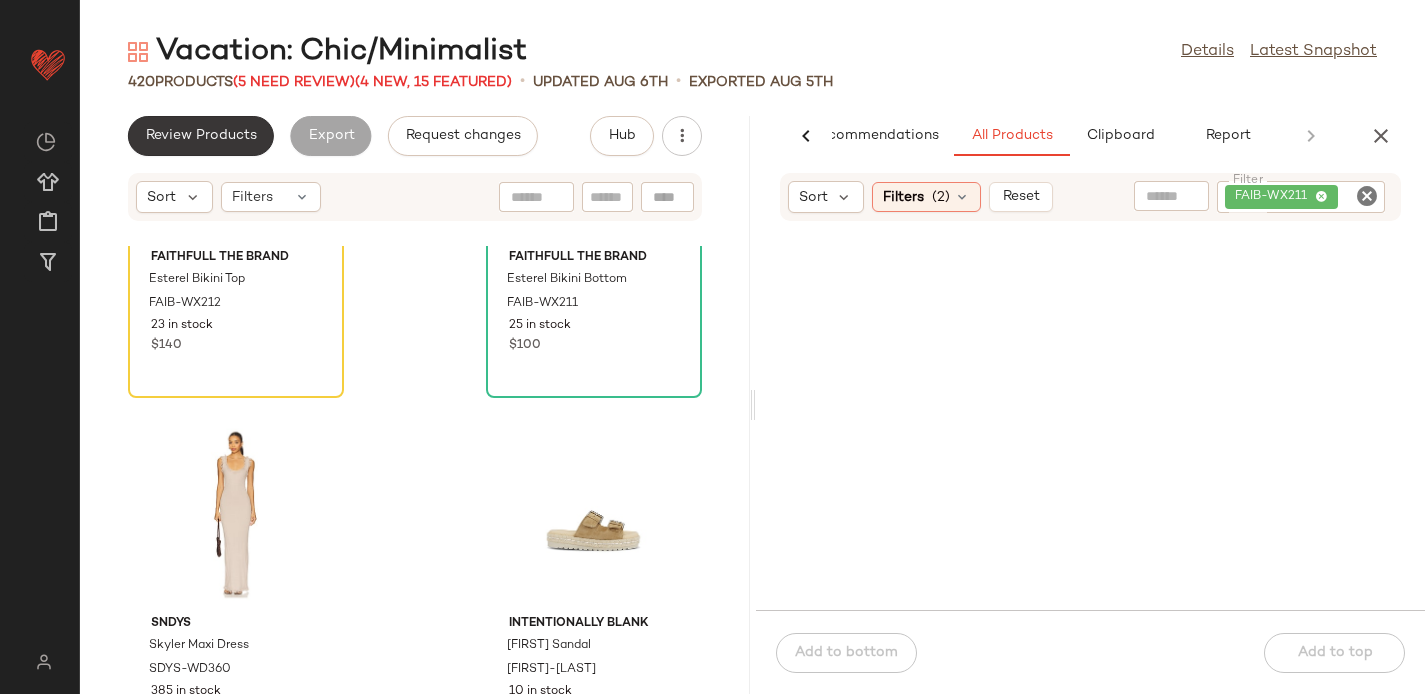 click on "Review Products" at bounding box center (201, 136) 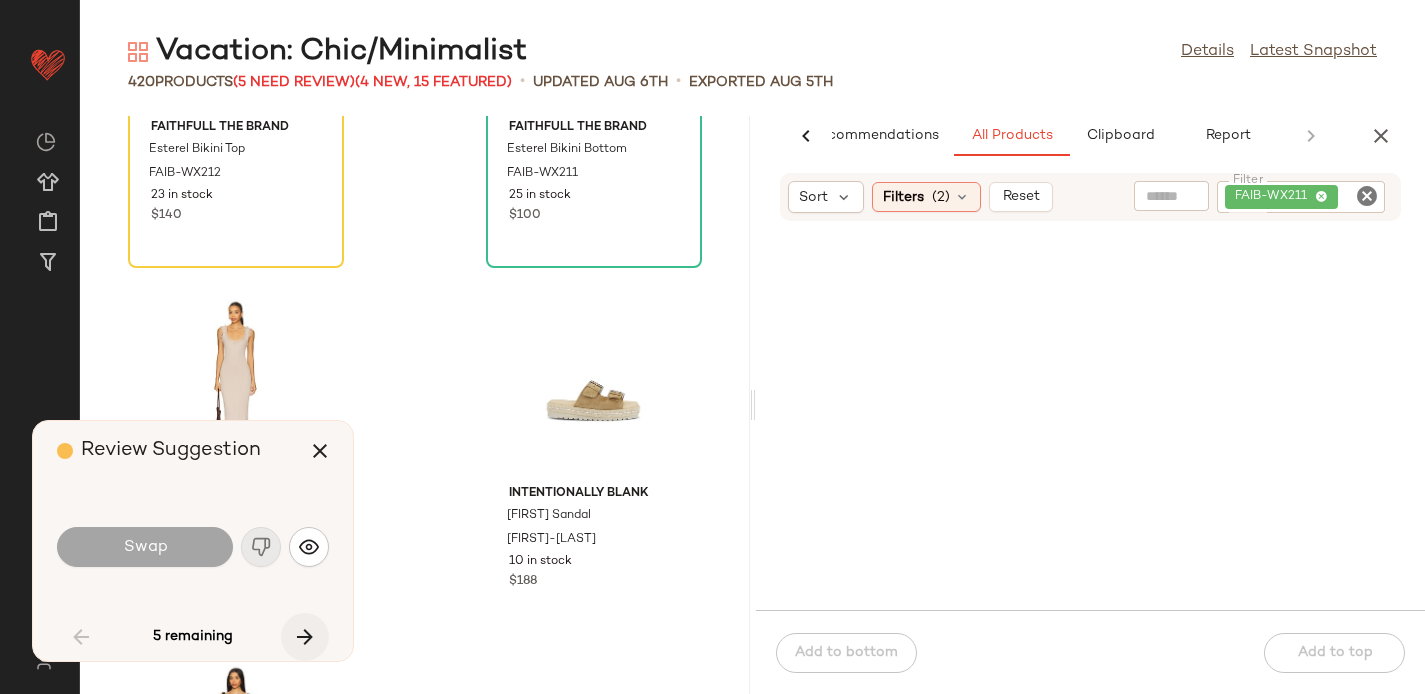 click at bounding box center (305, 637) 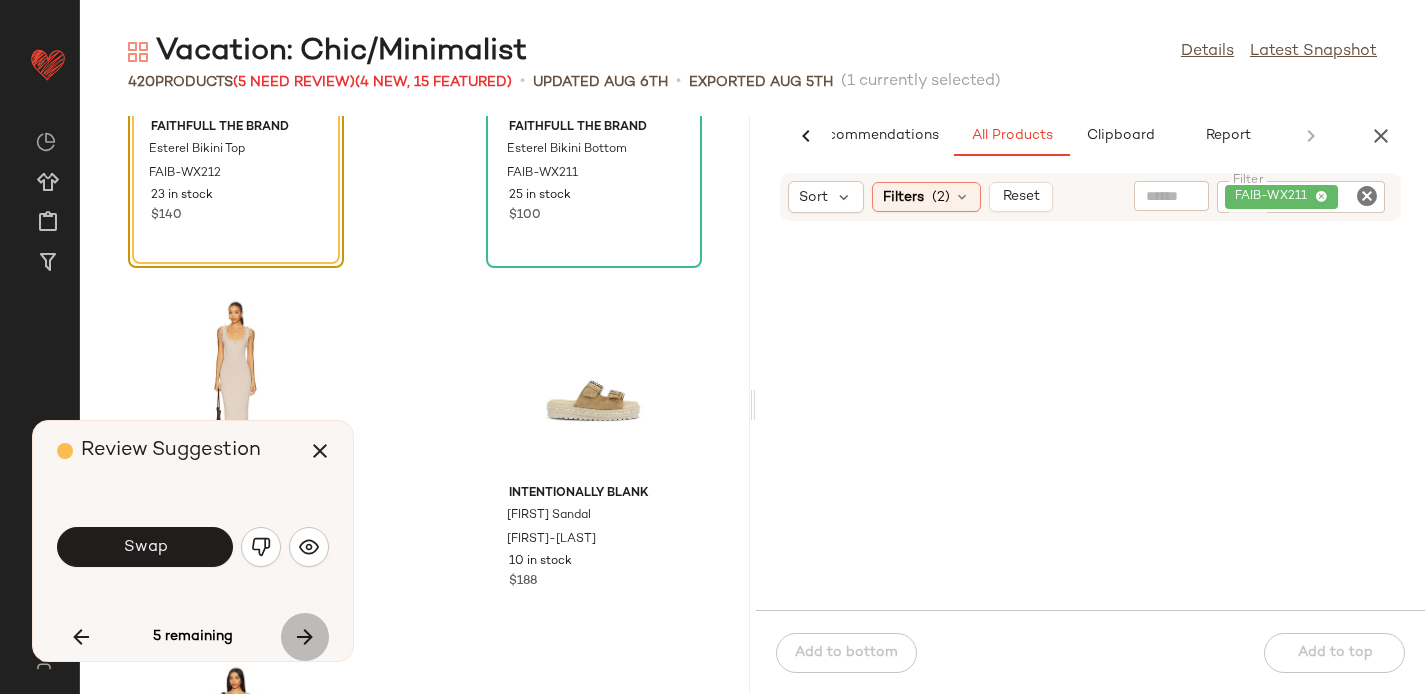 scroll, scrollTop: 20496, scrollLeft: 0, axis: vertical 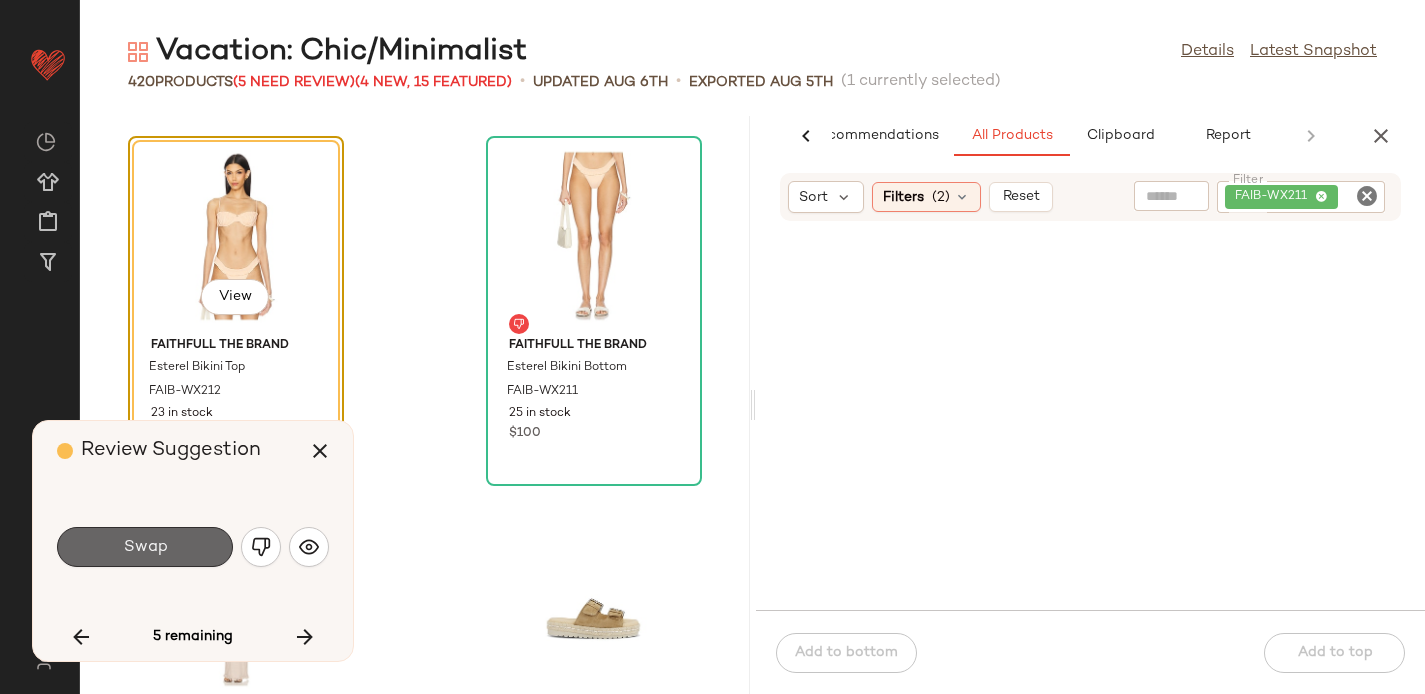 click on "Swap" 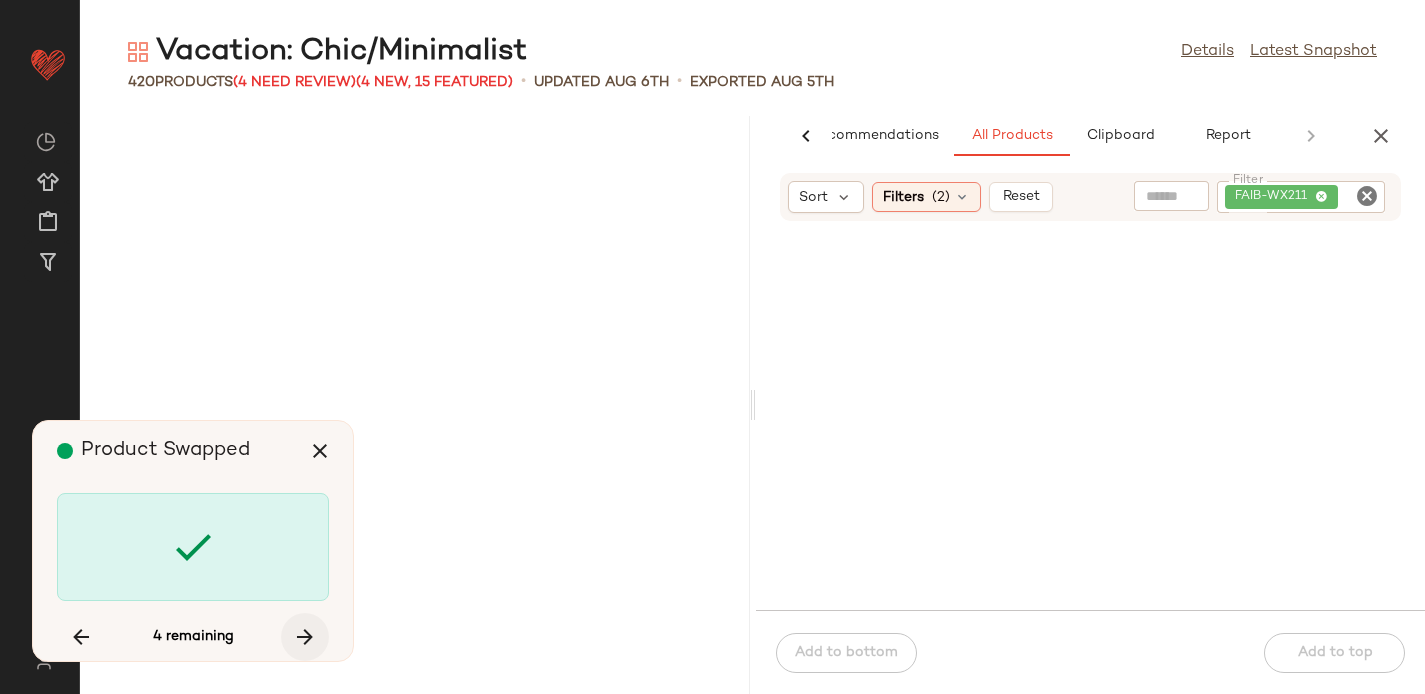 scroll, scrollTop: 31842, scrollLeft: 0, axis: vertical 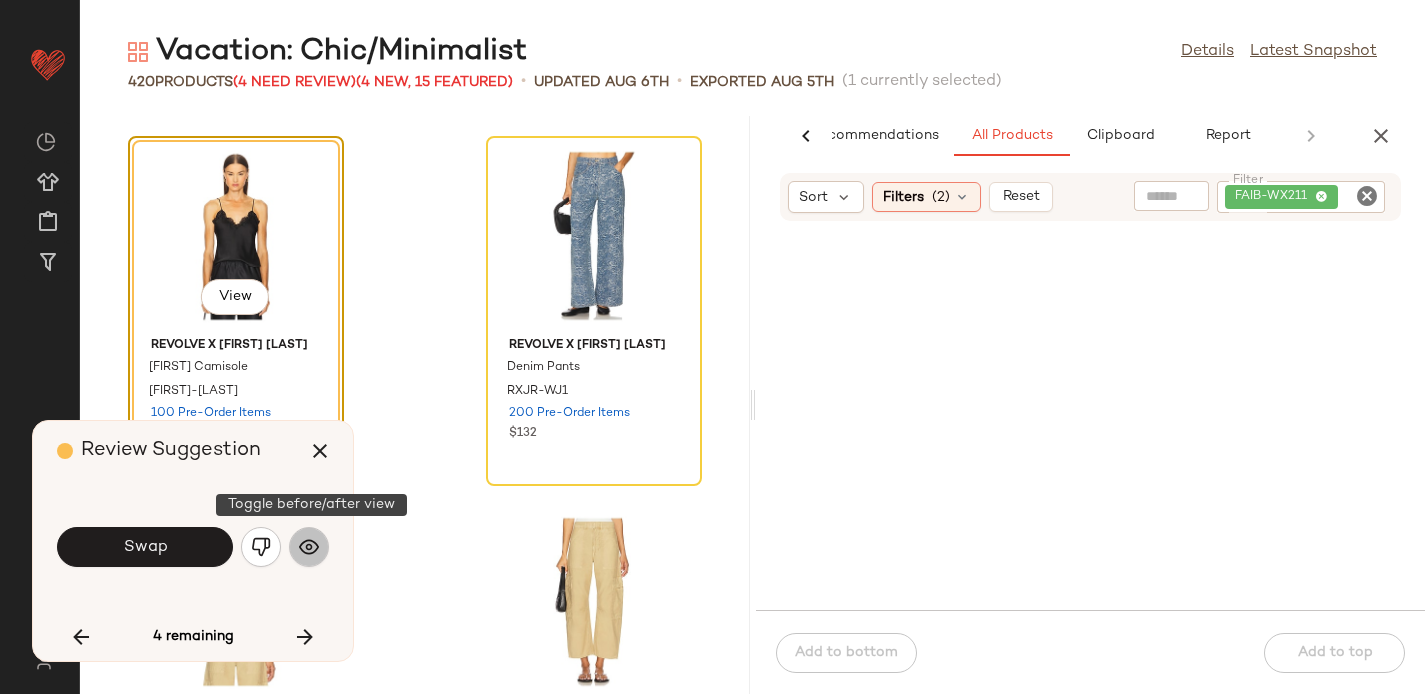 click 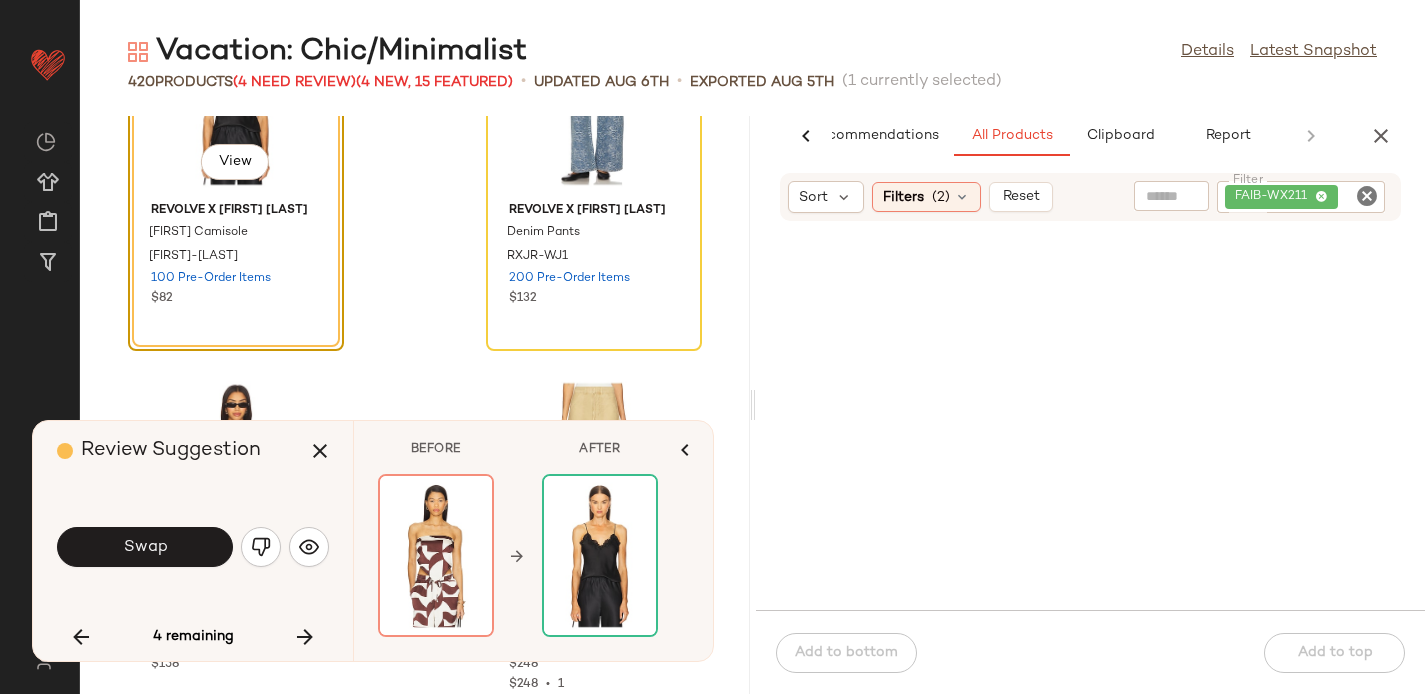 scroll, scrollTop: 31972, scrollLeft: 0, axis: vertical 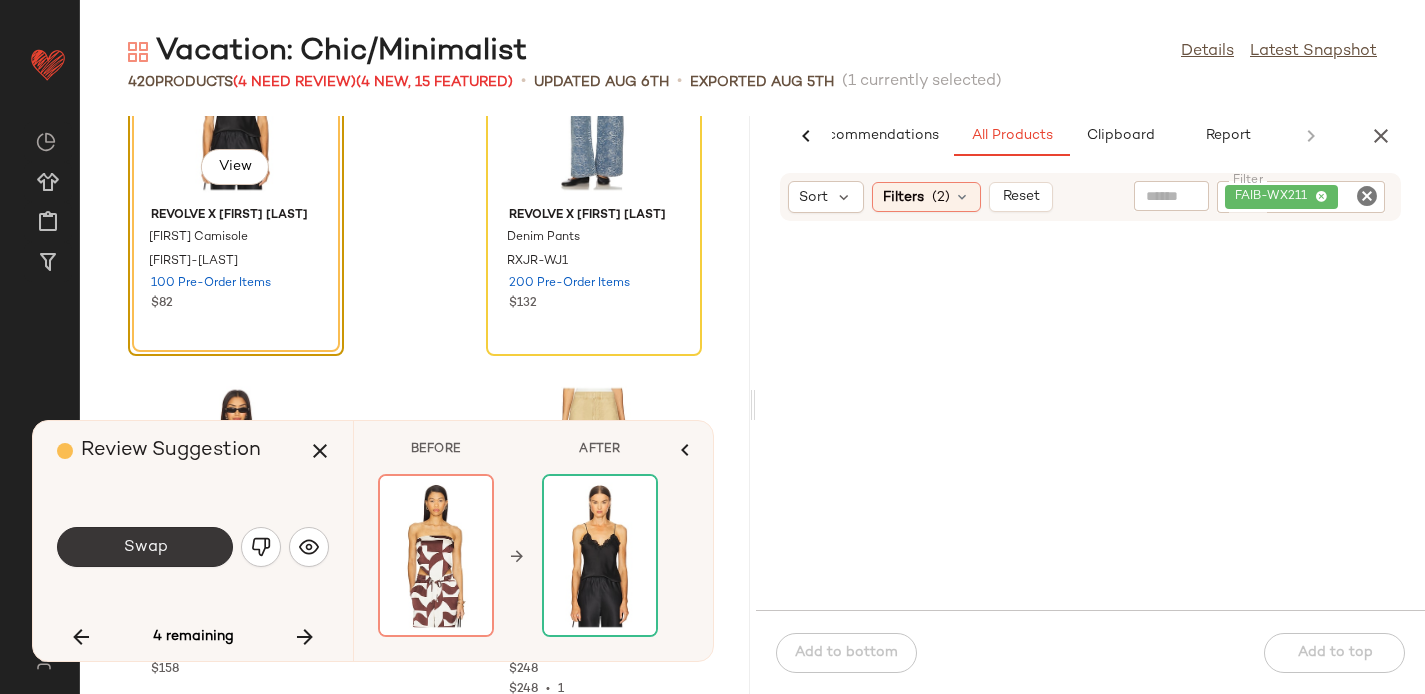 click on "Swap" at bounding box center [145, 547] 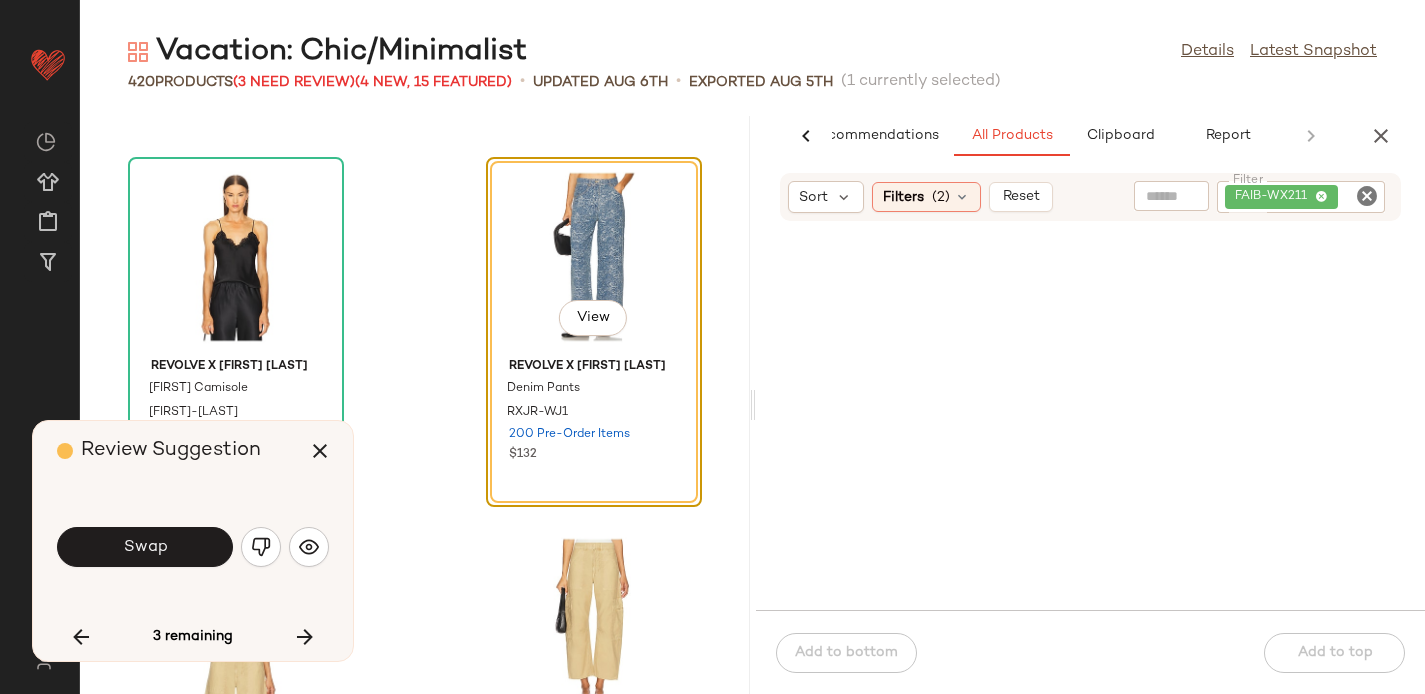 scroll, scrollTop: 31812, scrollLeft: 0, axis: vertical 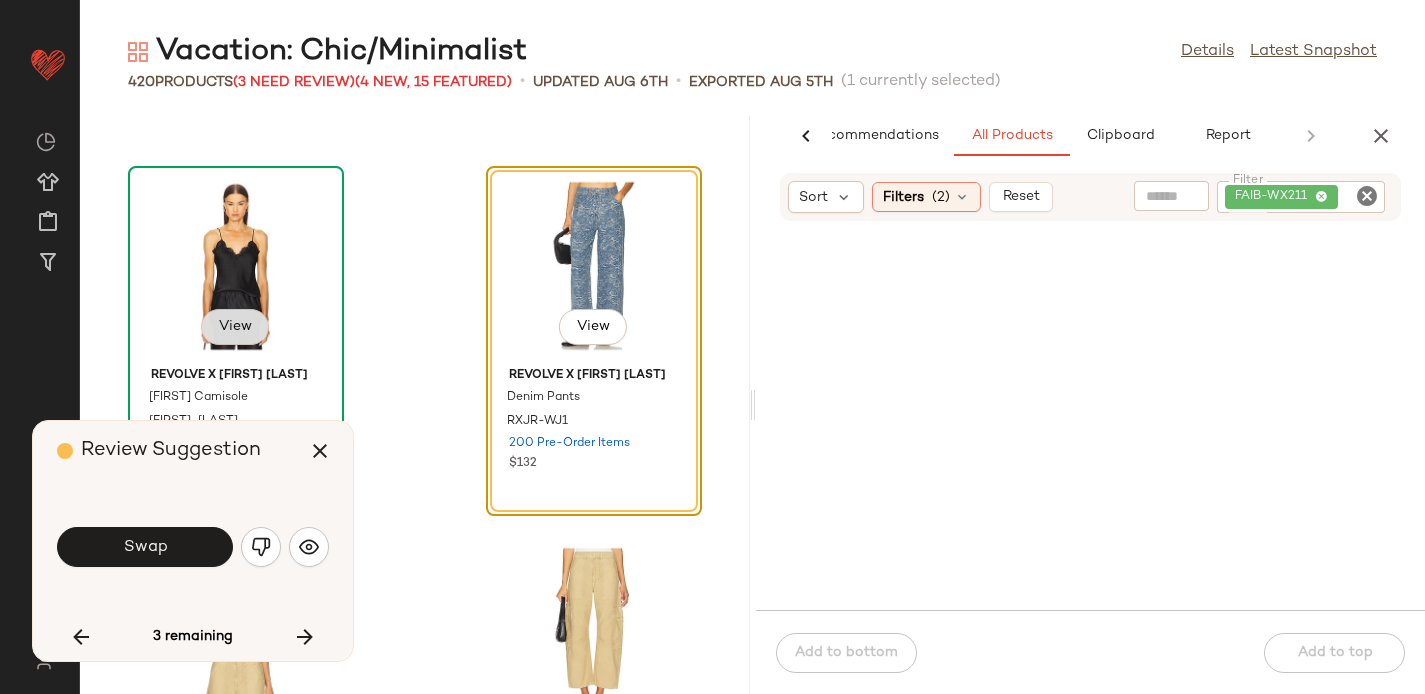 click on "View" at bounding box center (235, 327) 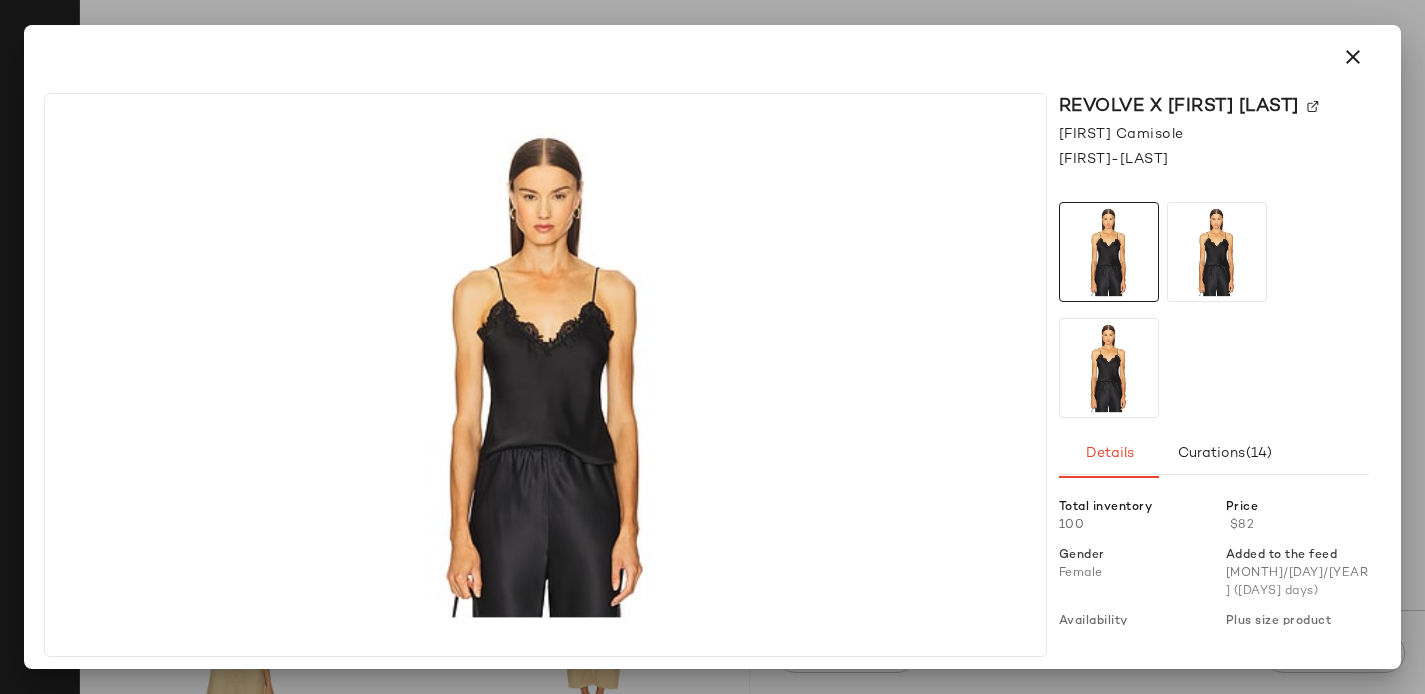 click on "REVOLVE x [FIRST] [LAST]" at bounding box center [1214, 106] 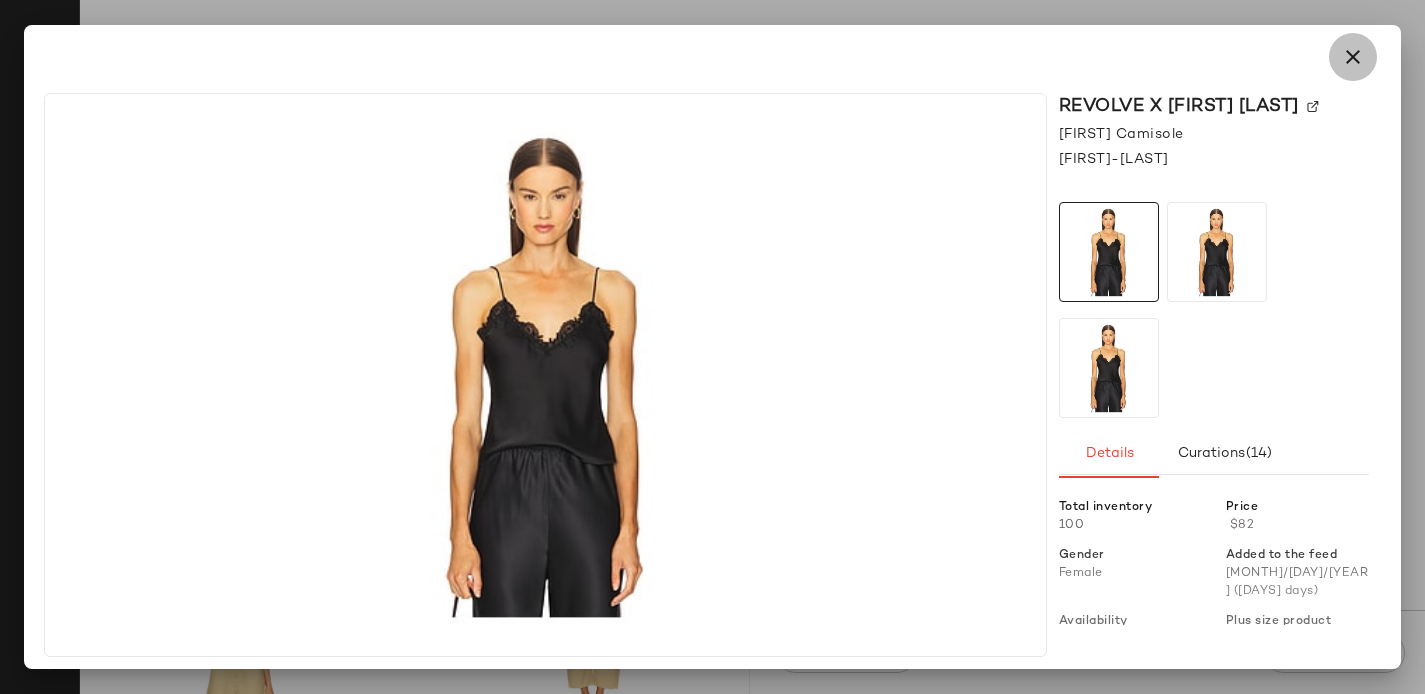 click at bounding box center (1353, 57) 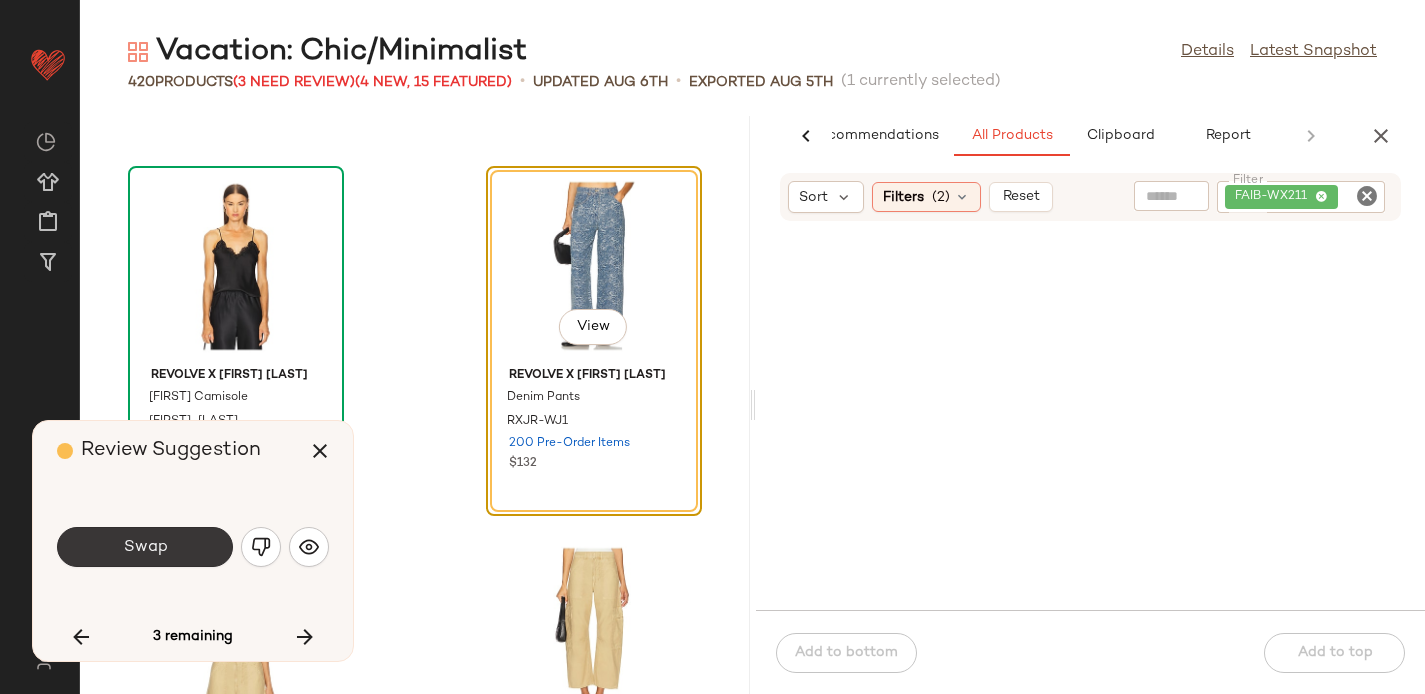 click on "Swap" 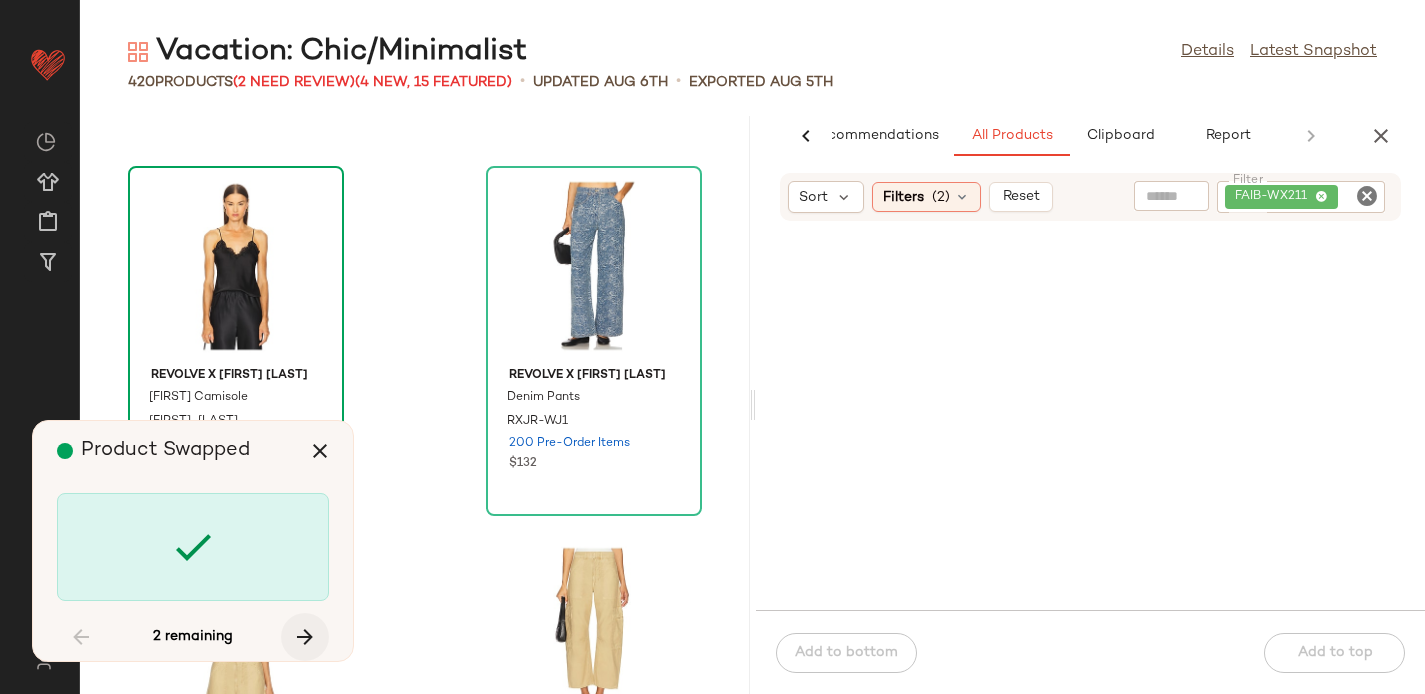 click at bounding box center (305, 637) 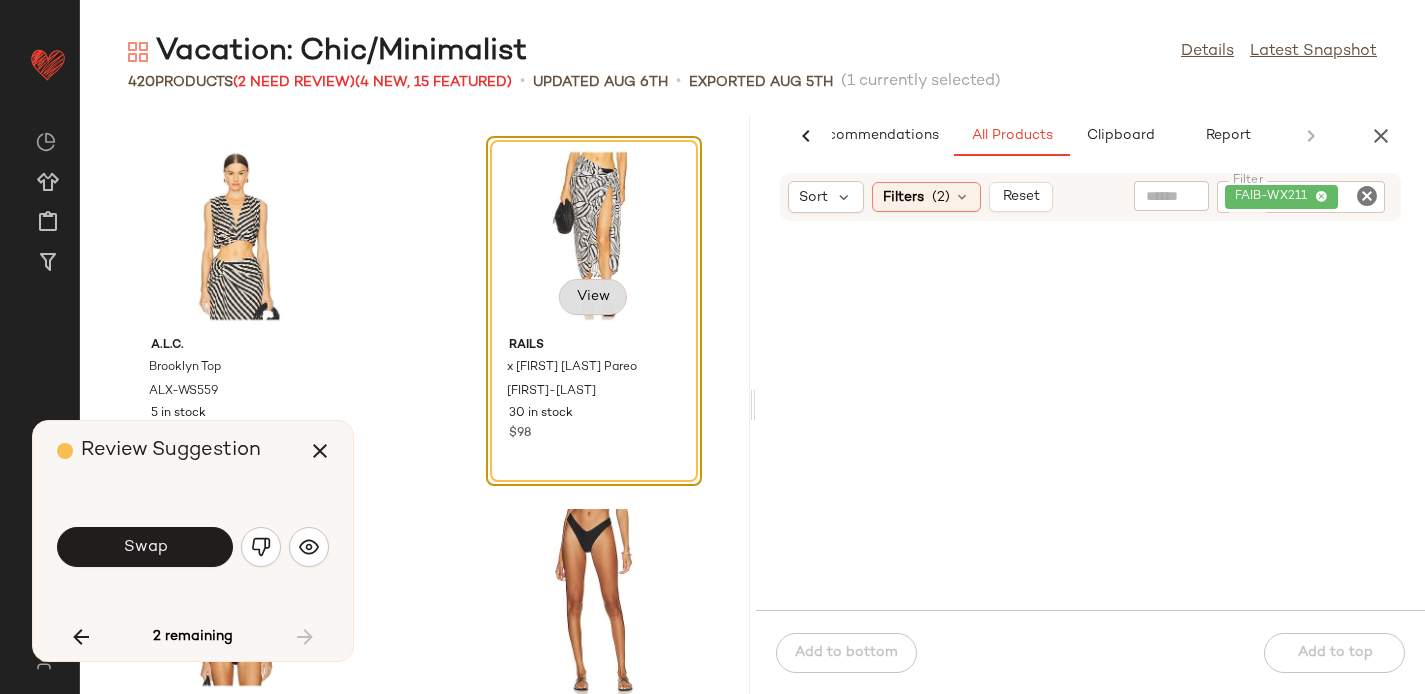 click on "View" 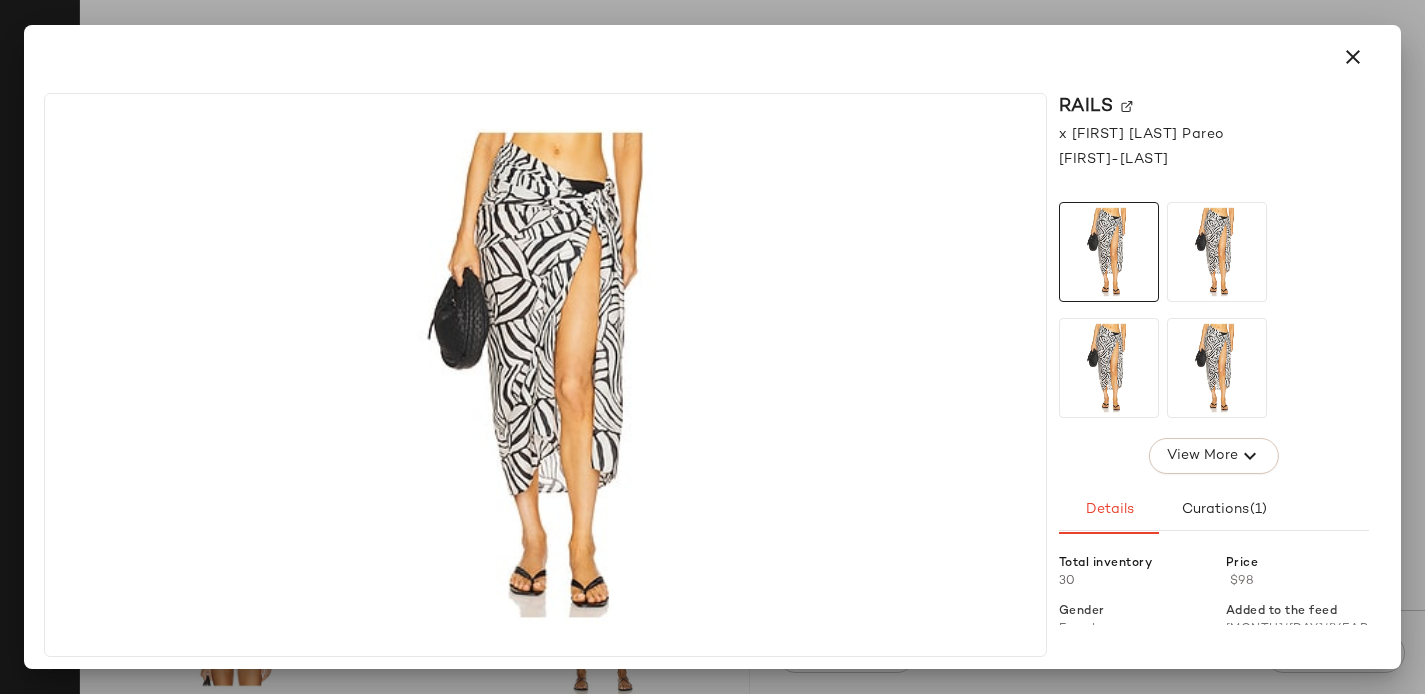click 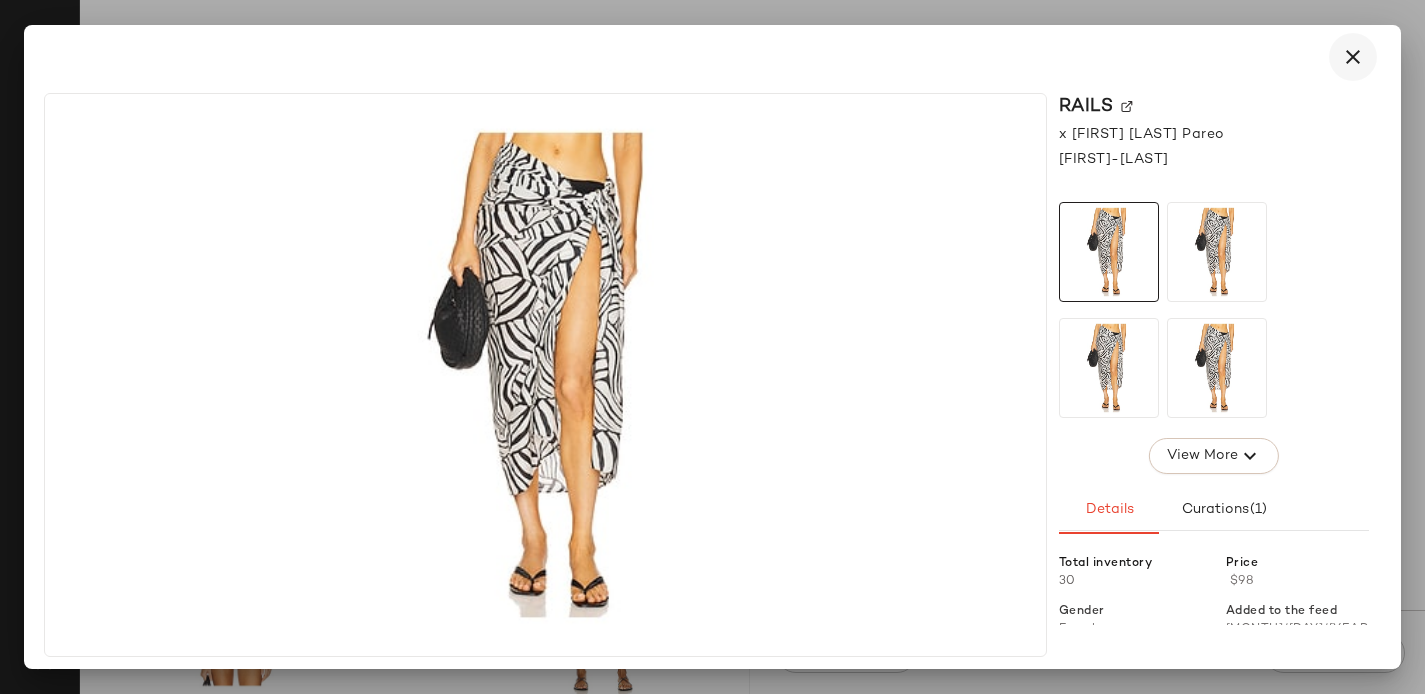 click at bounding box center [1353, 57] 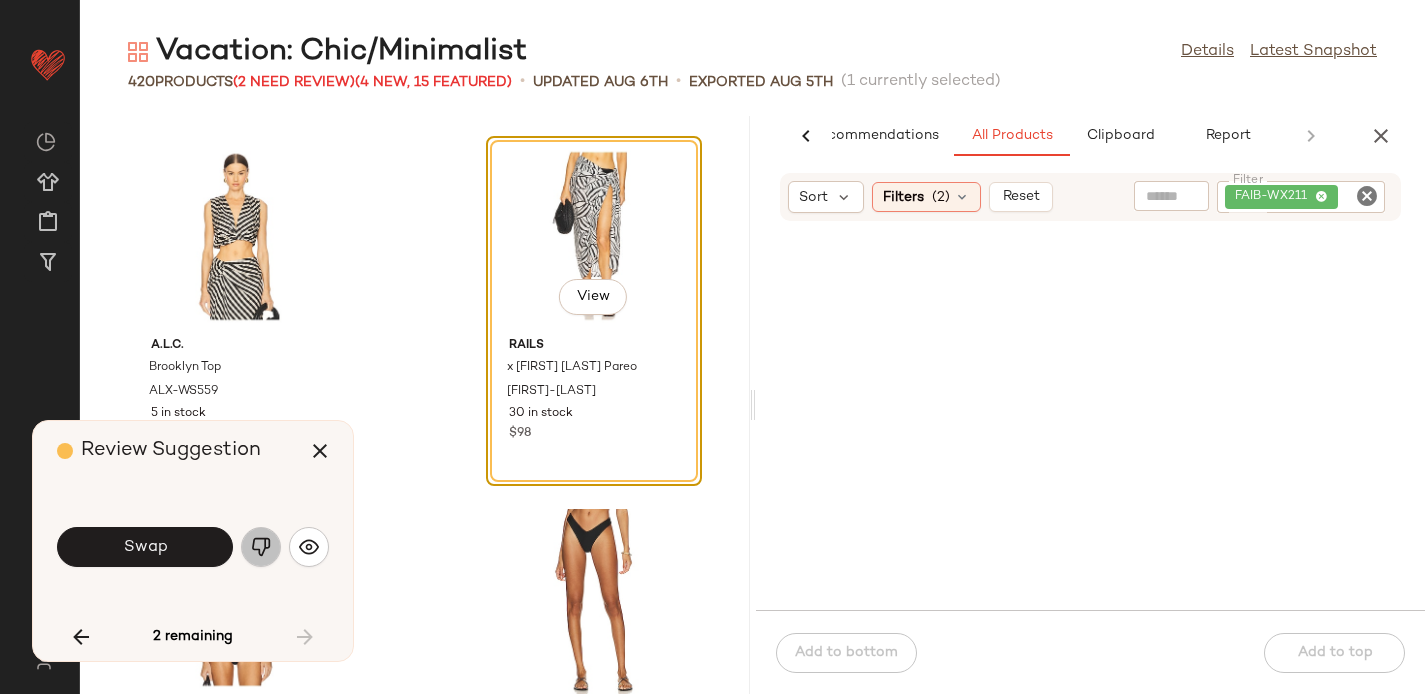 click 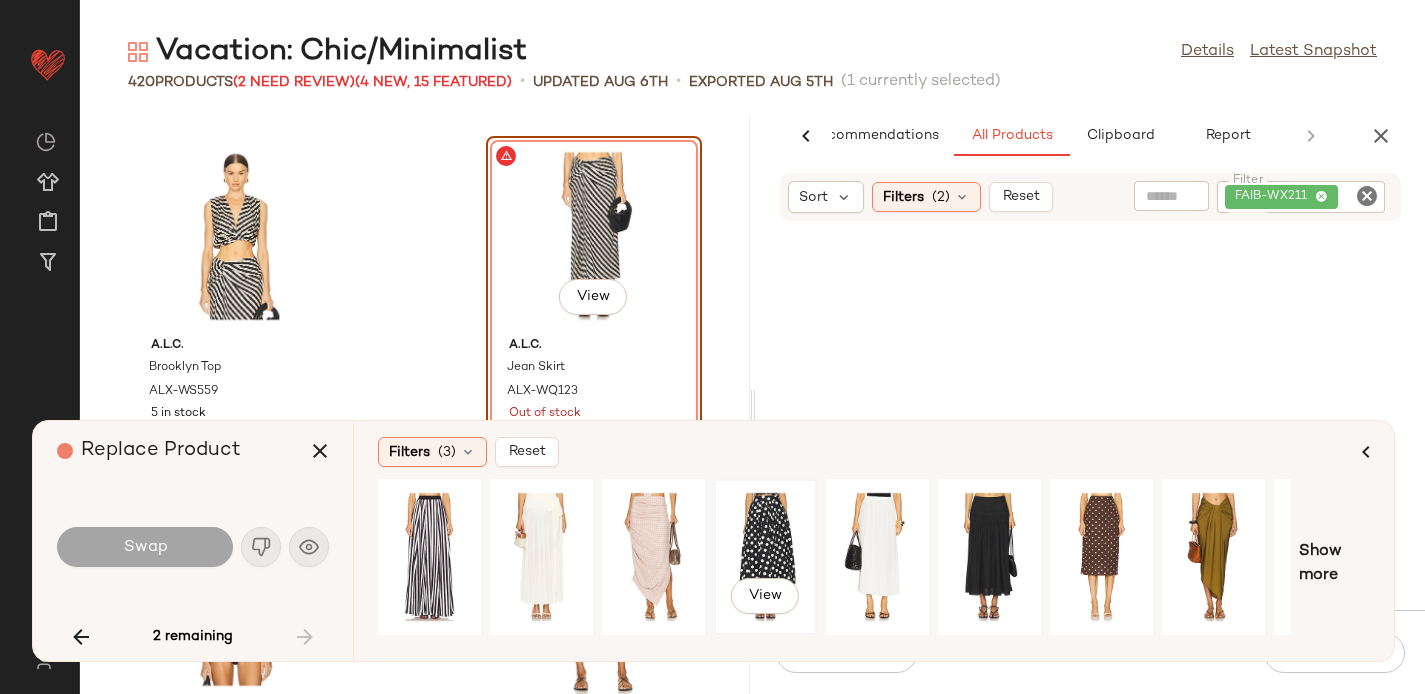 click on "View" 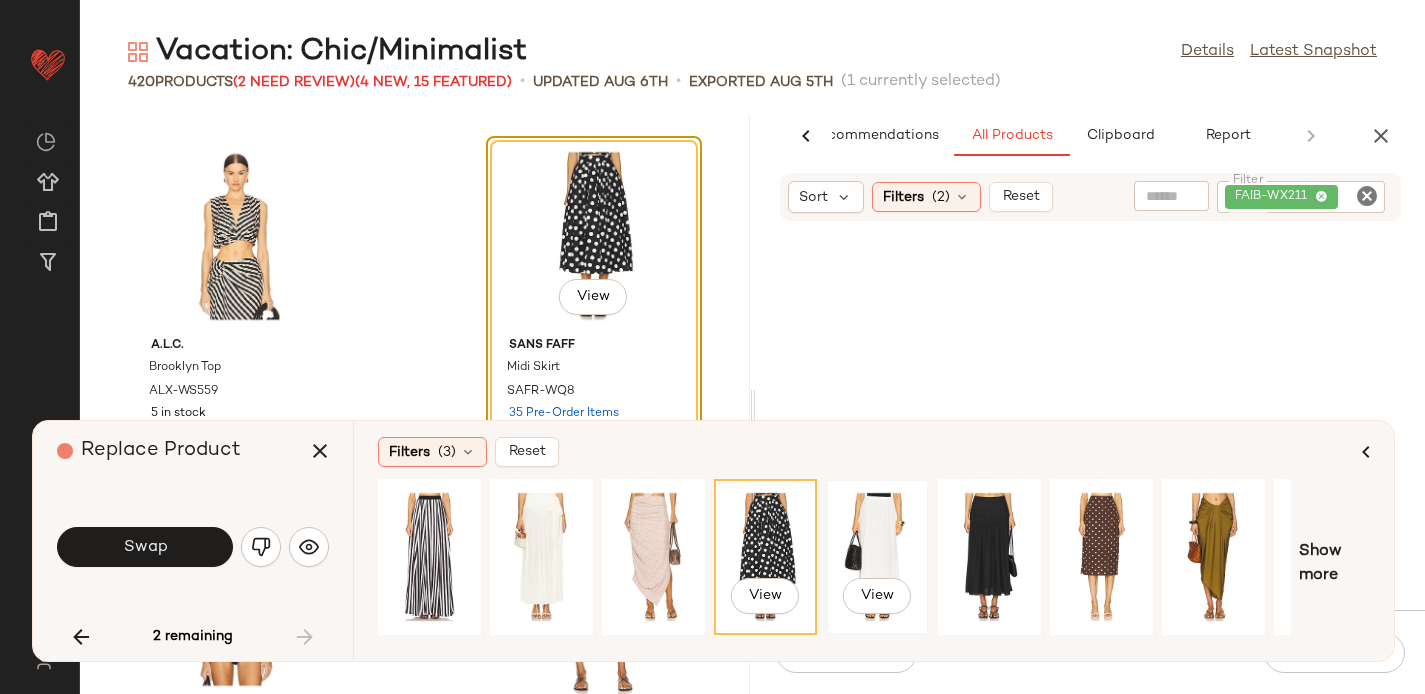 click on "View" 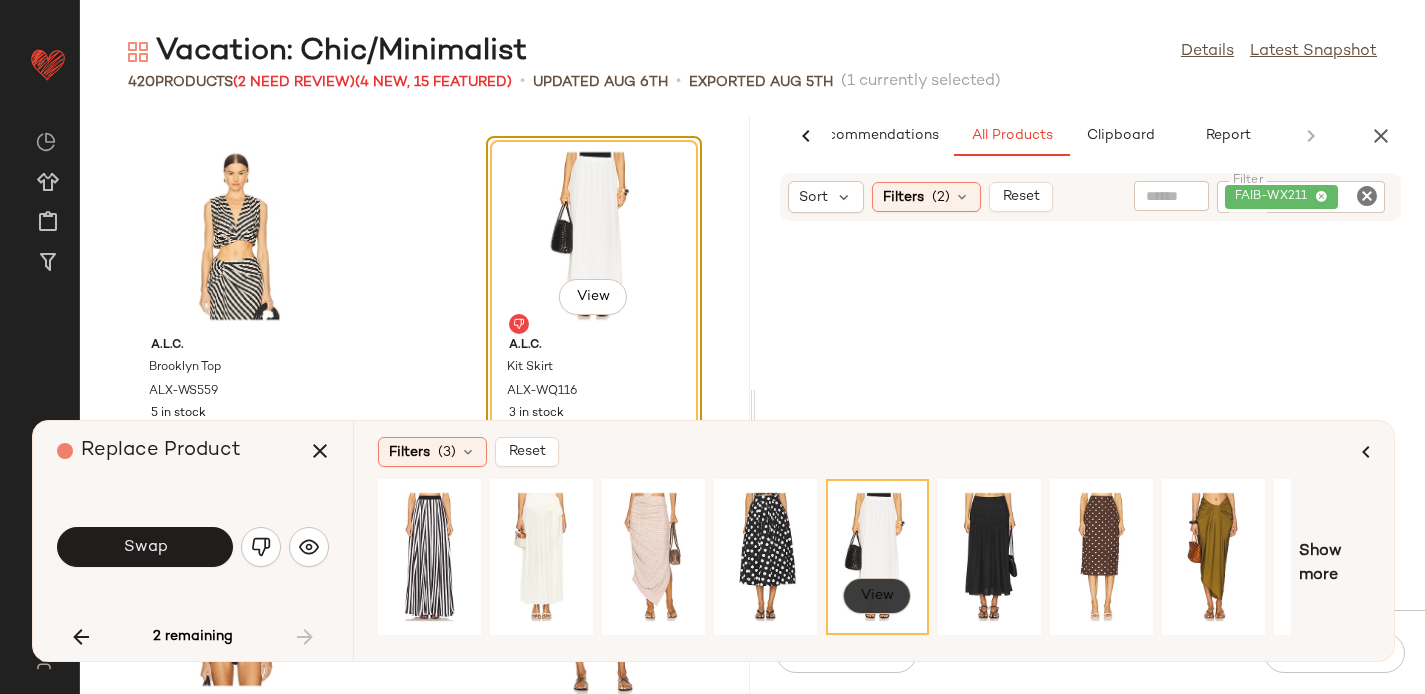 click on "View" 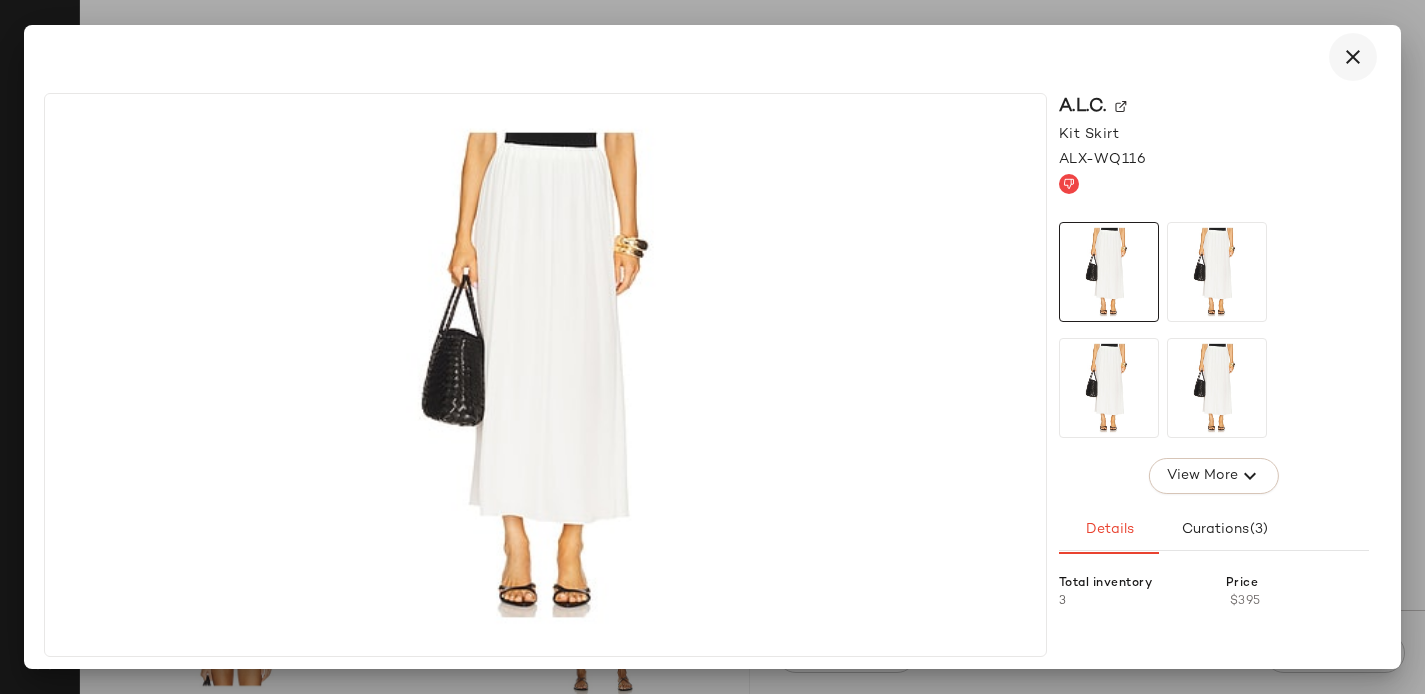 click at bounding box center (1353, 57) 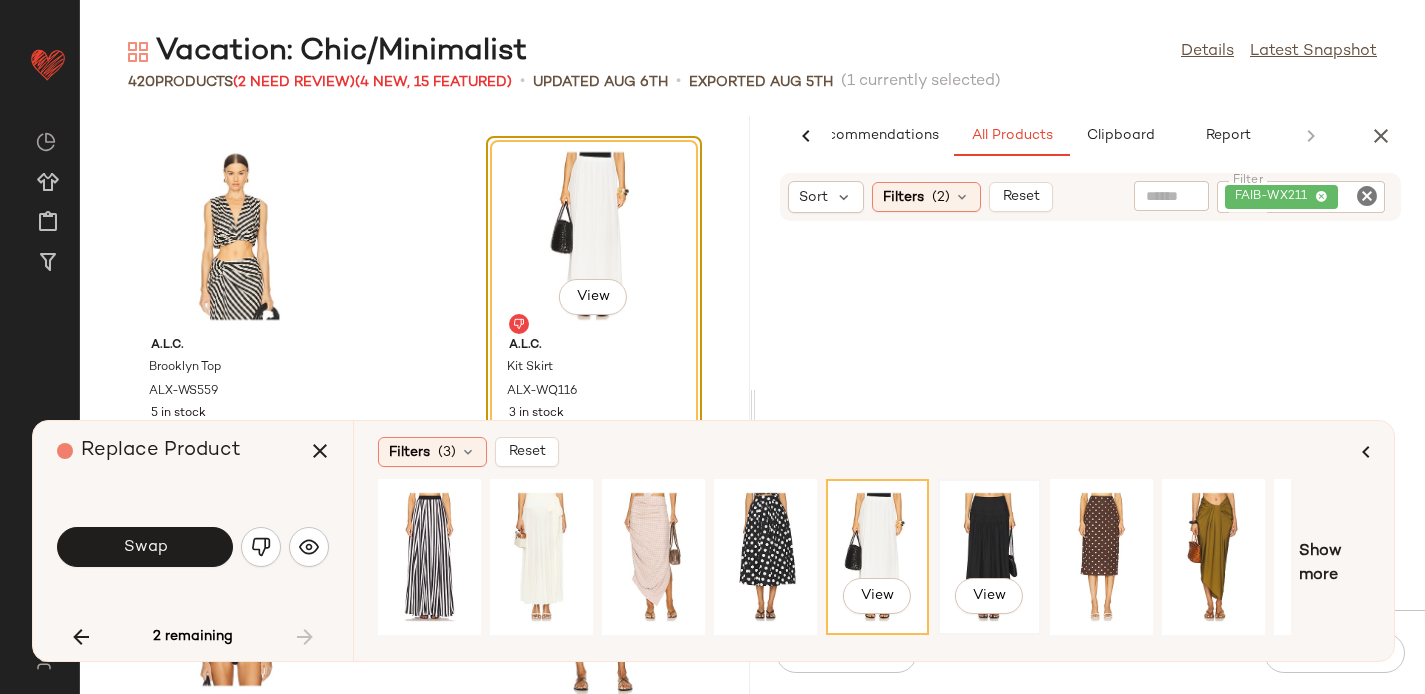 click on "View" 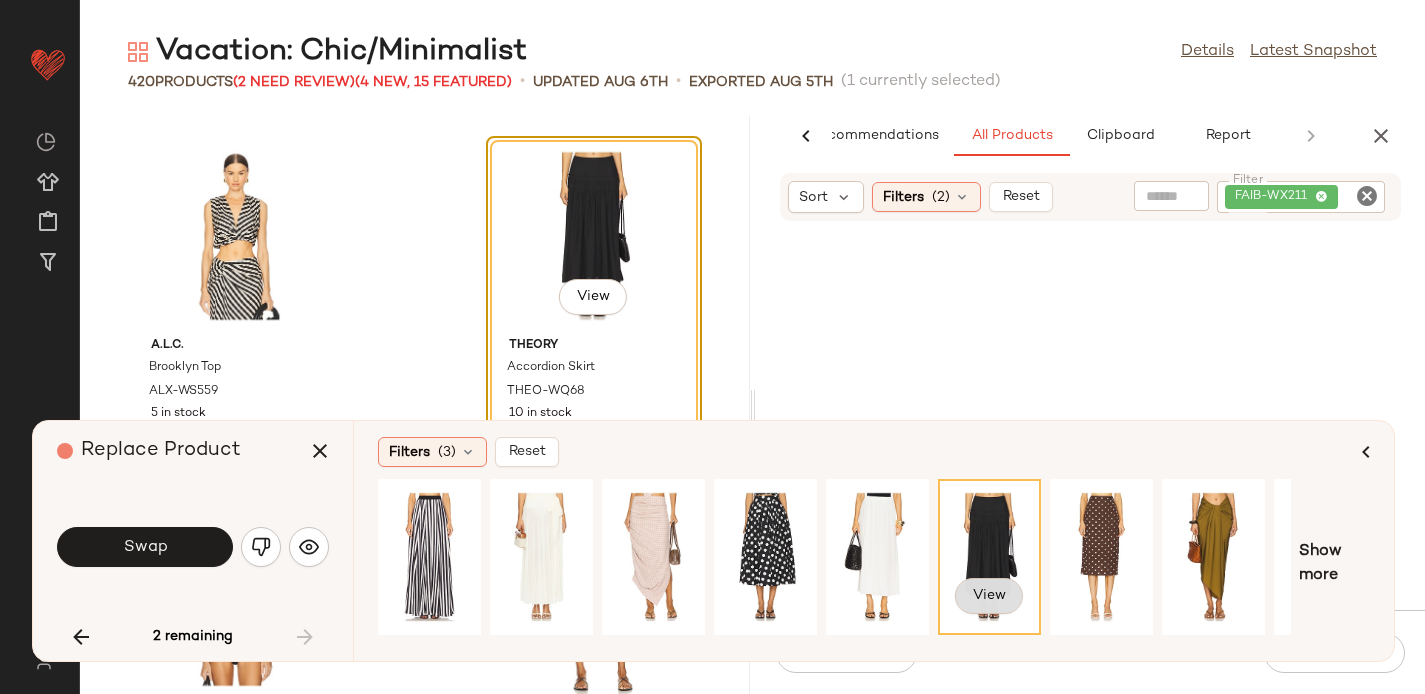 click on "View" at bounding box center [989, 596] 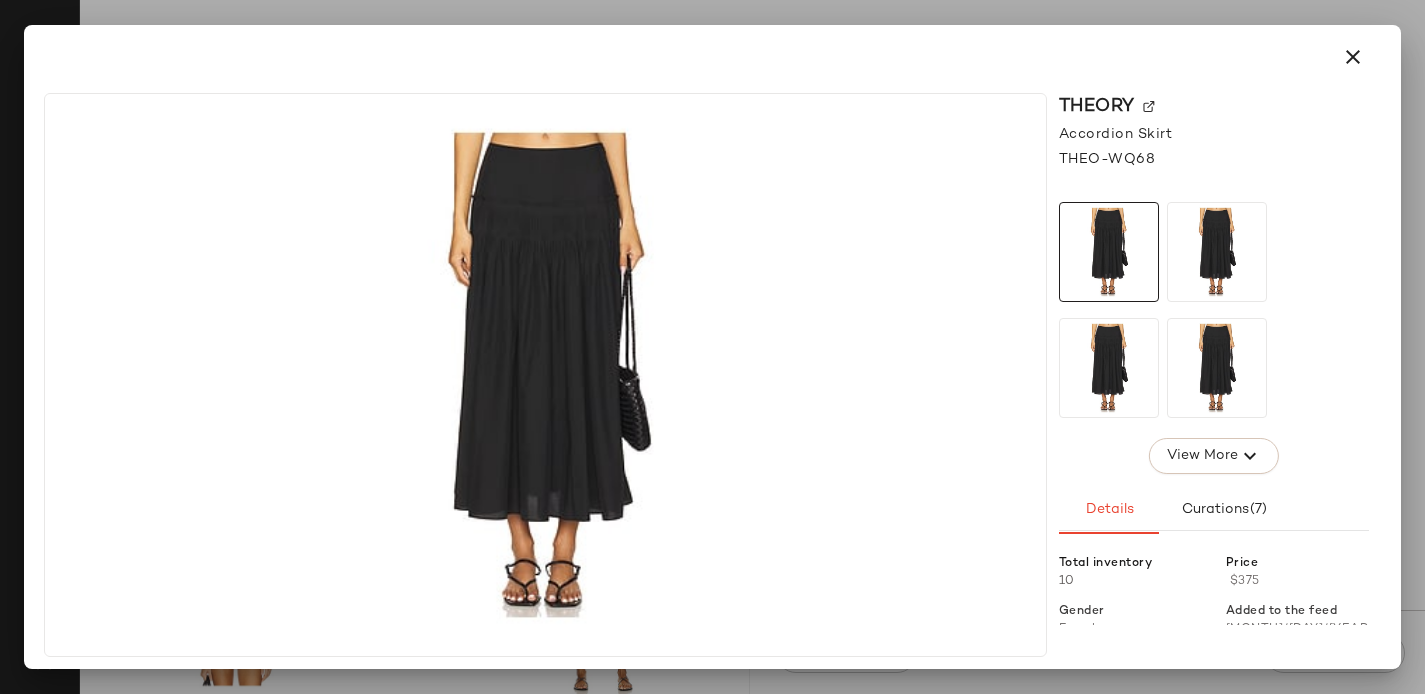 click 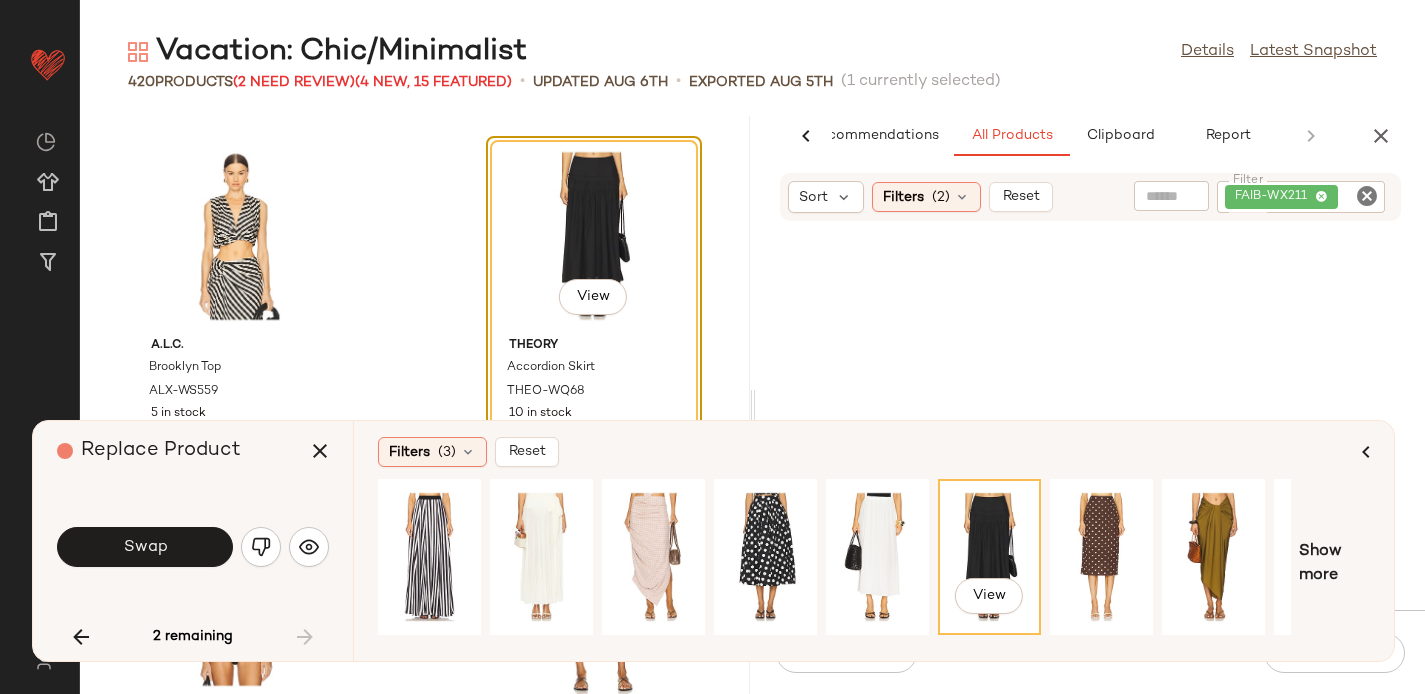 click 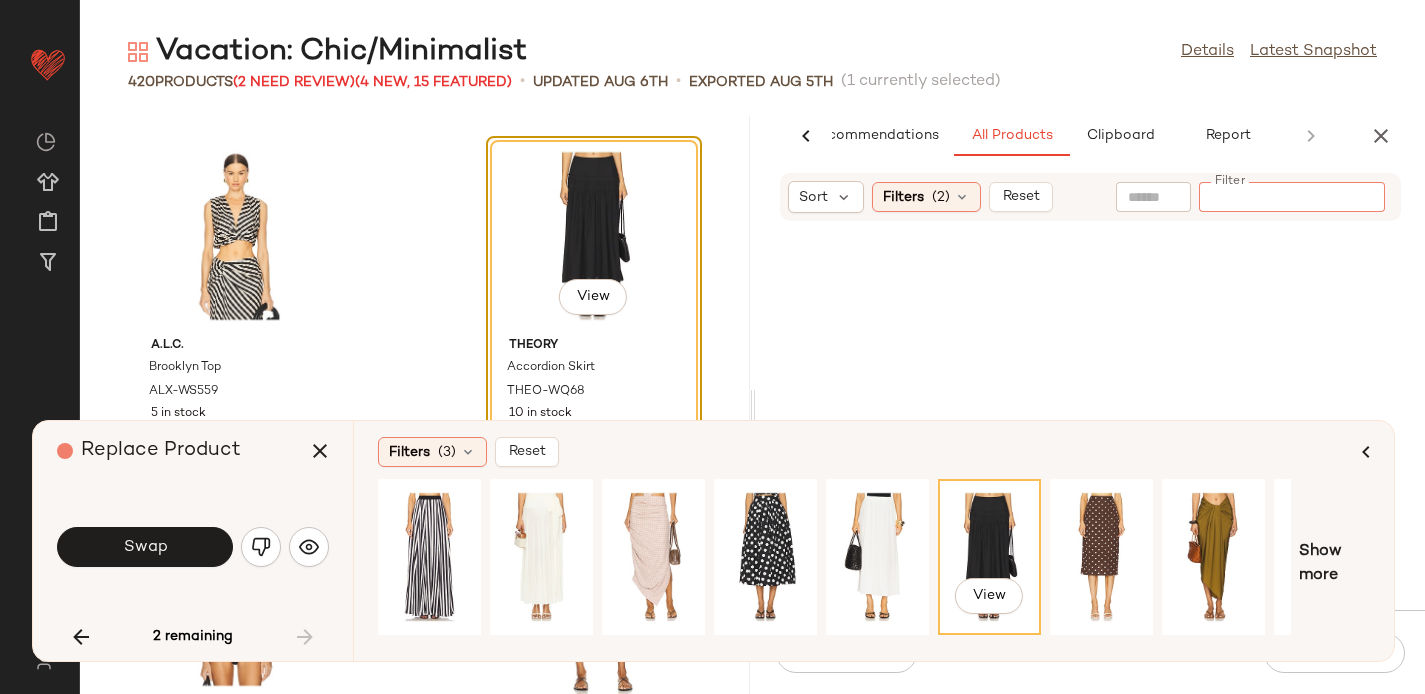 paste on "**********" 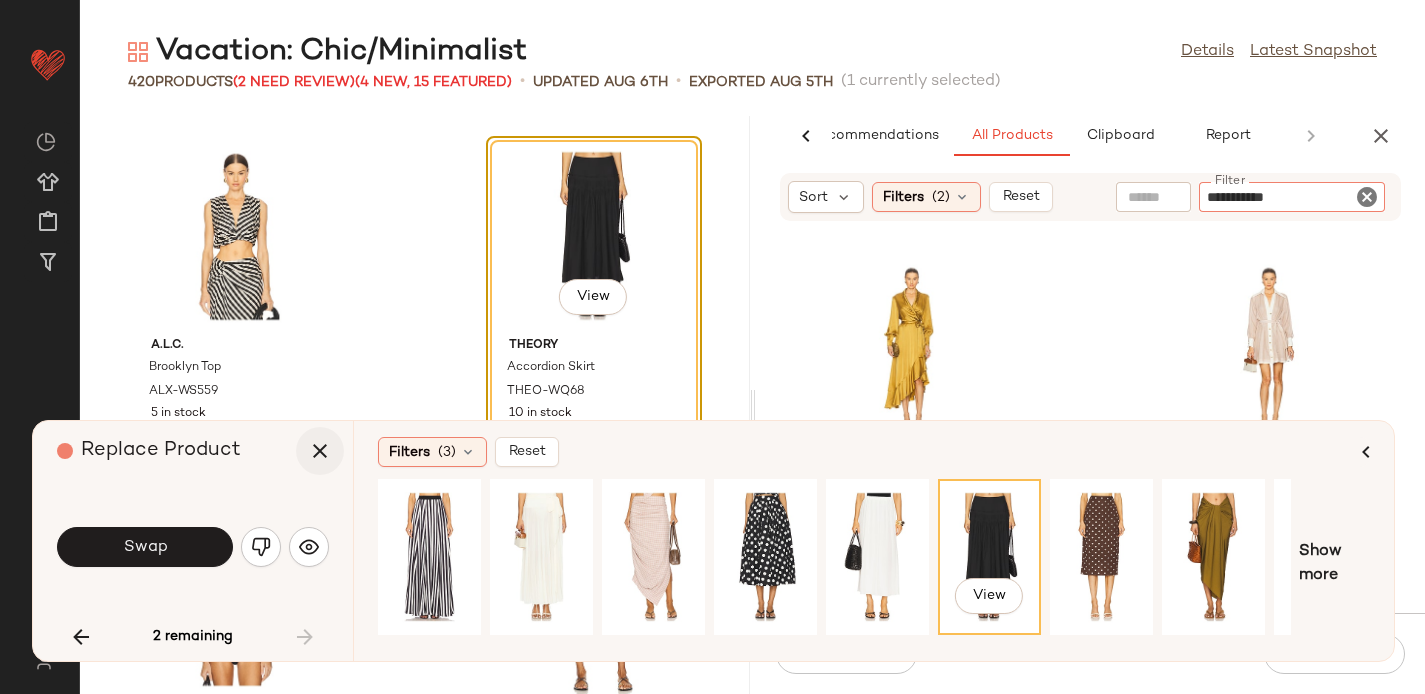 type on "**********" 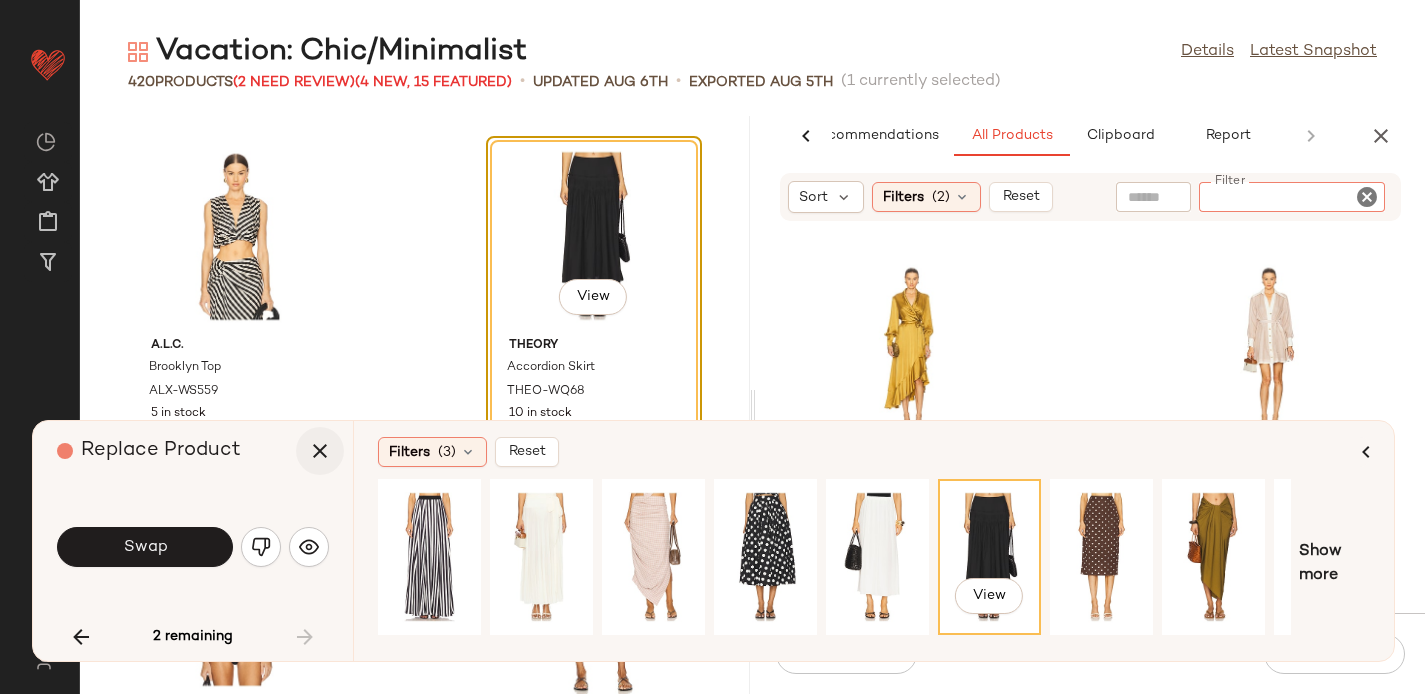 click at bounding box center [320, 451] 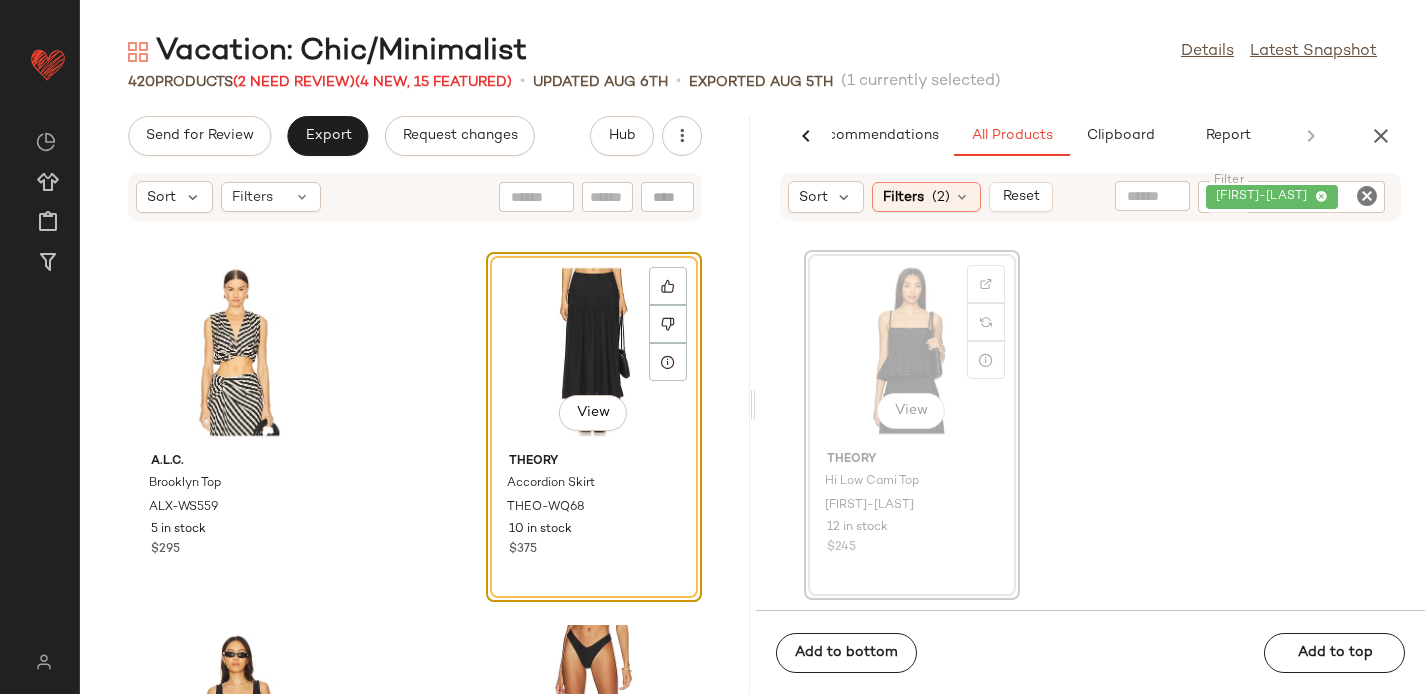 scroll, scrollTop: 47934, scrollLeft: 0, axis: vertical 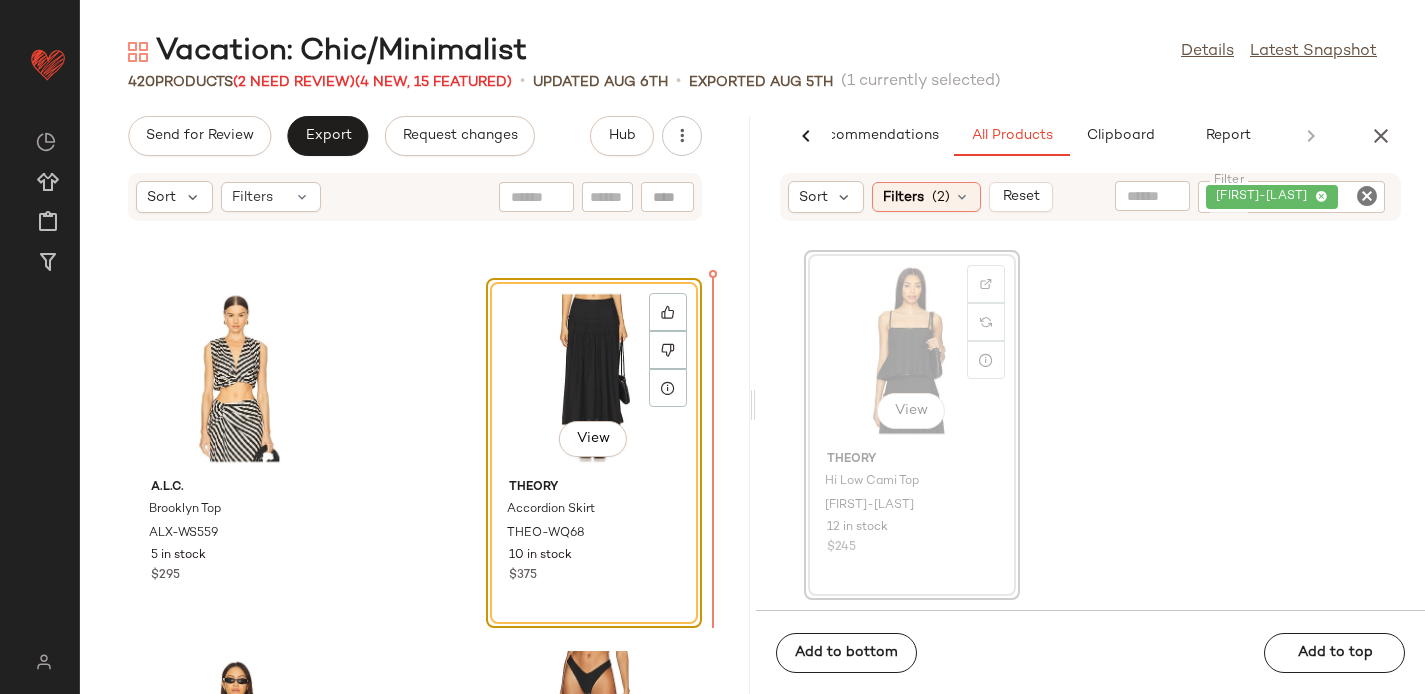 drag, startPoint x: 911, startPoint y: 345, endPoint x: 668, endPoint y: 470, distance: 273.26544 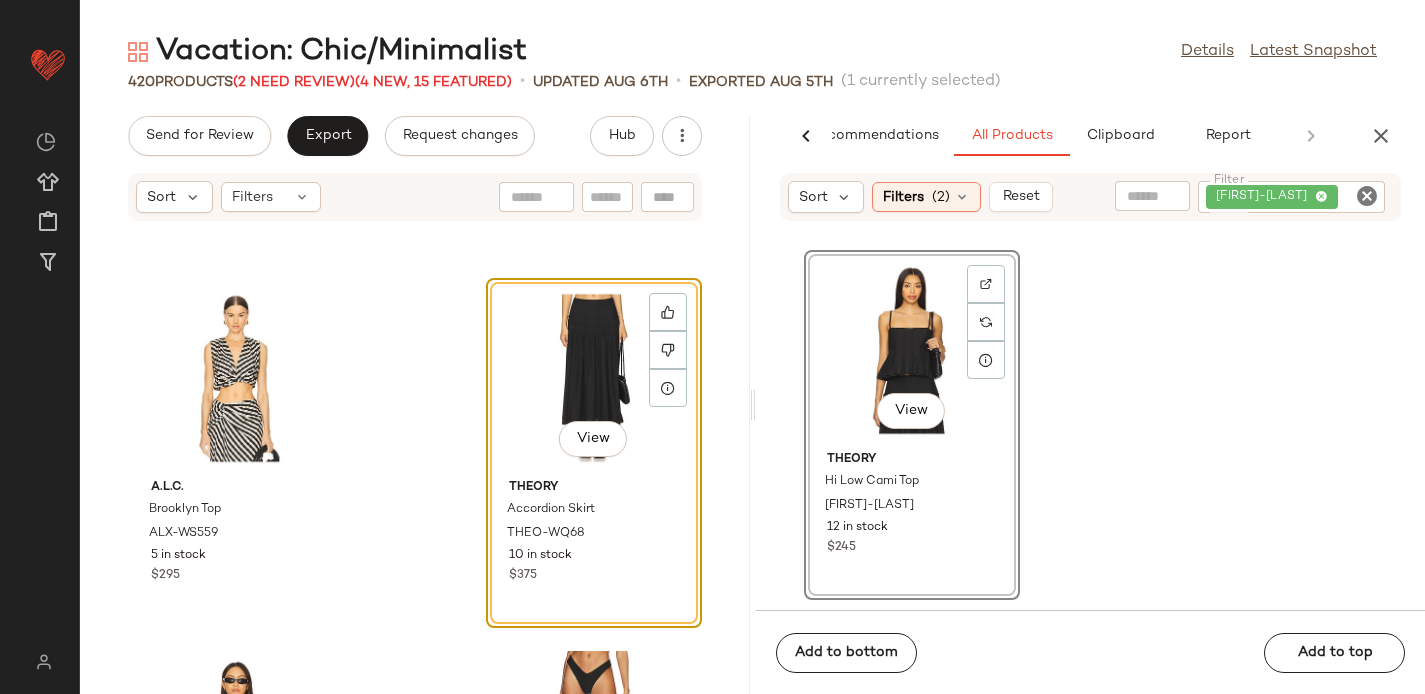 click on "View  Theory Hi Low Cami Top THEO-WS1015 12 in stock $245" 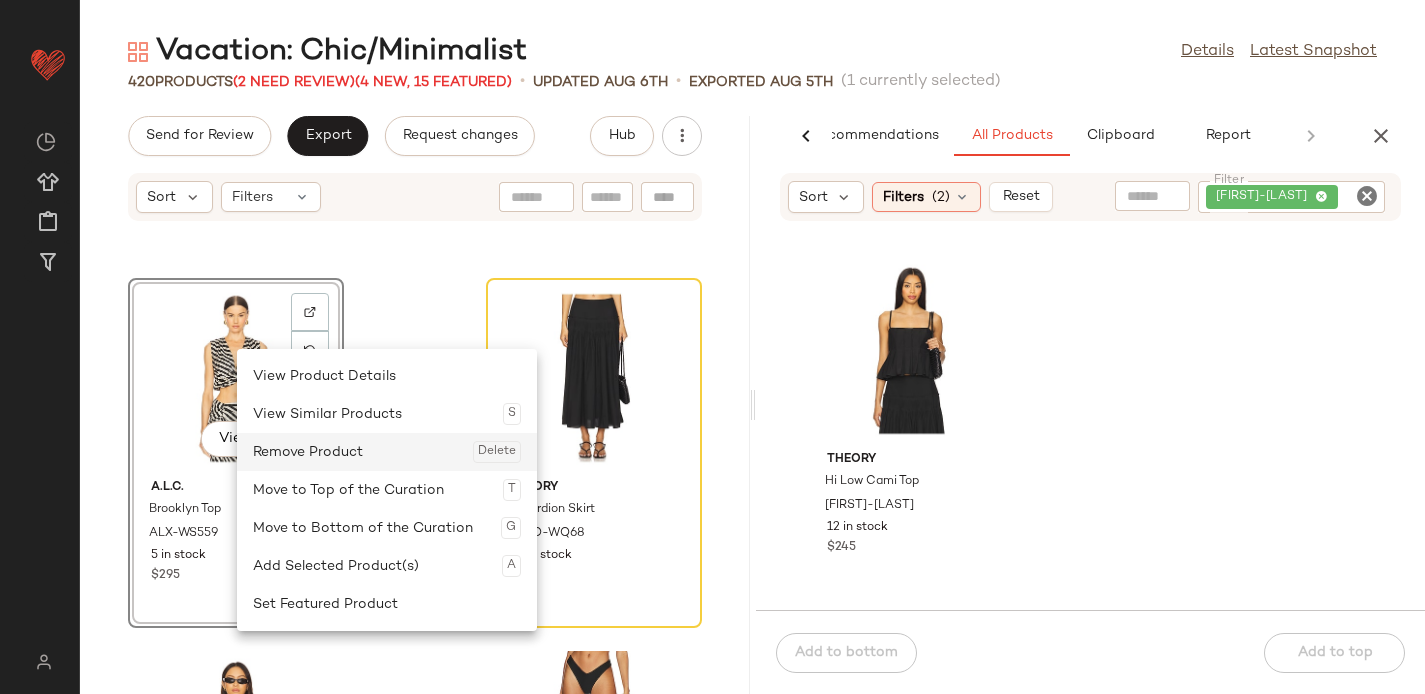 click on "Remove Product  Delete" 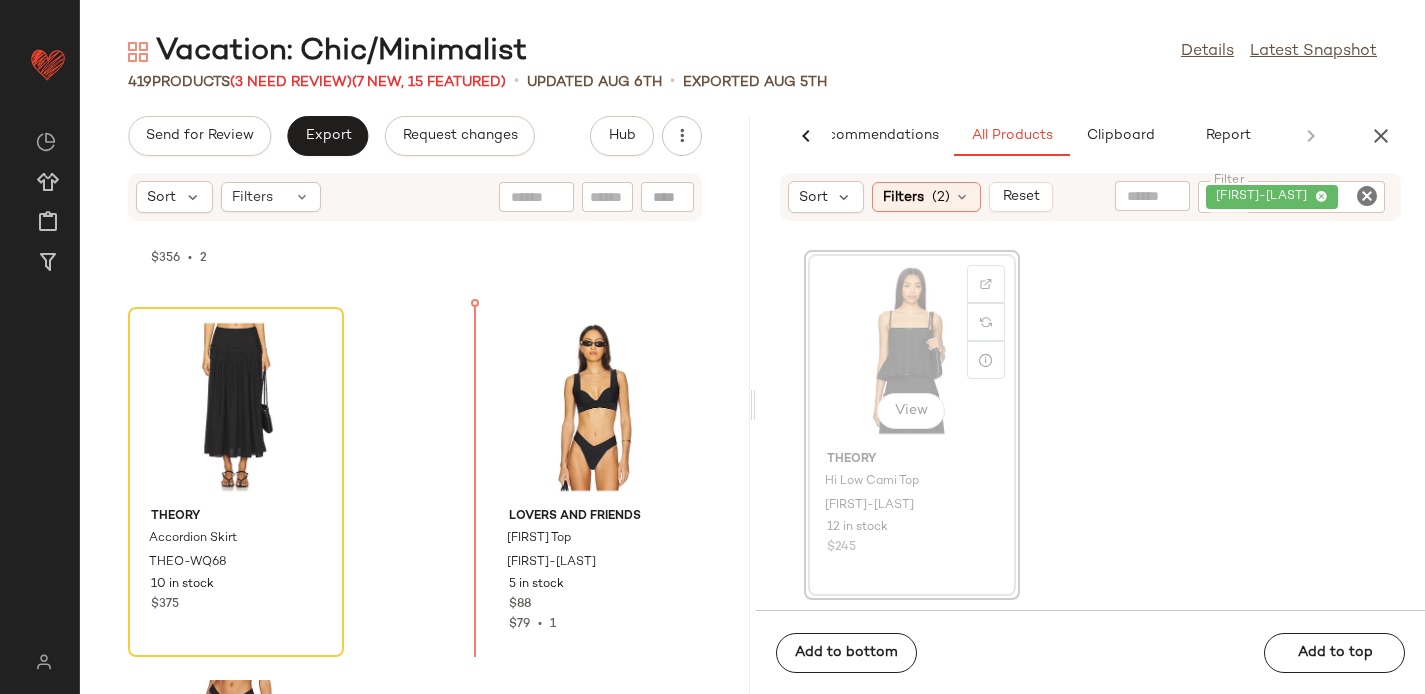 scroll, scrollTop: 47902, scrollLeft: 0, axis: vertical 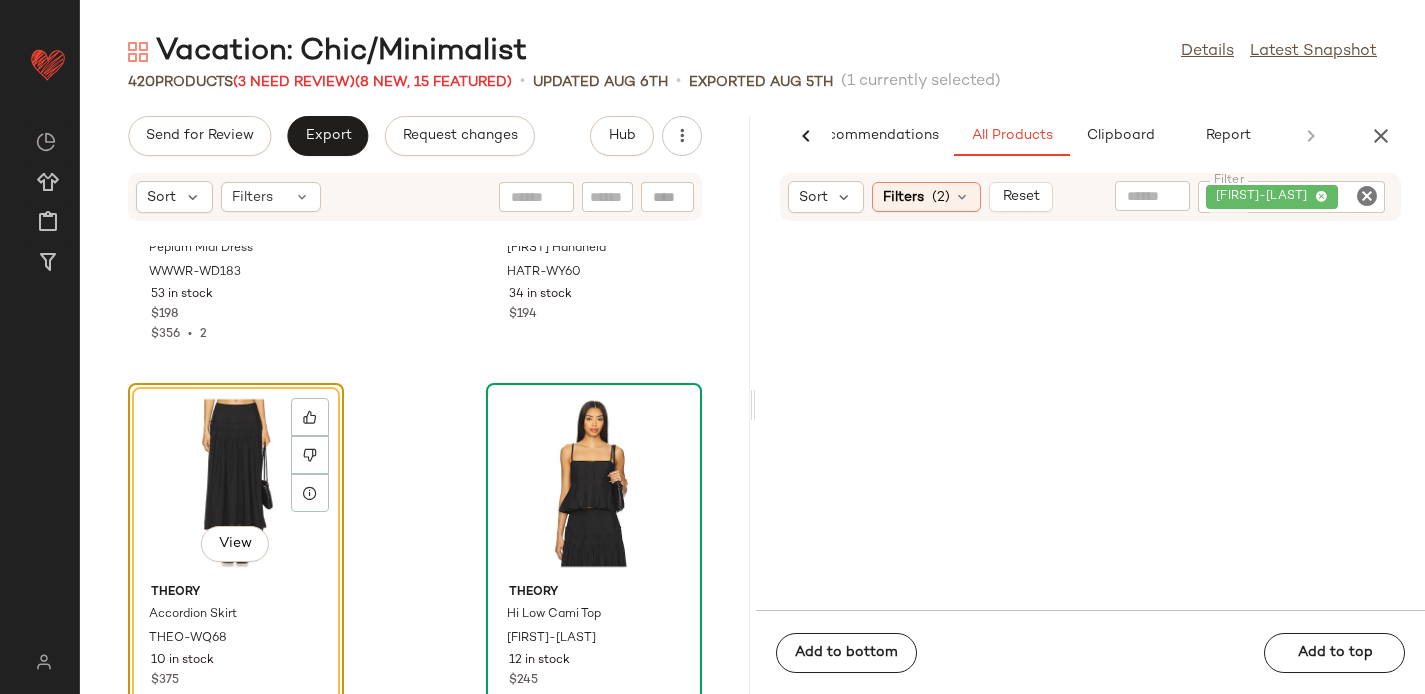 drag, startPoint x: 195, startPoint y: 454, endPoint x: 681, endPoint y: 469, distance: 486.2314 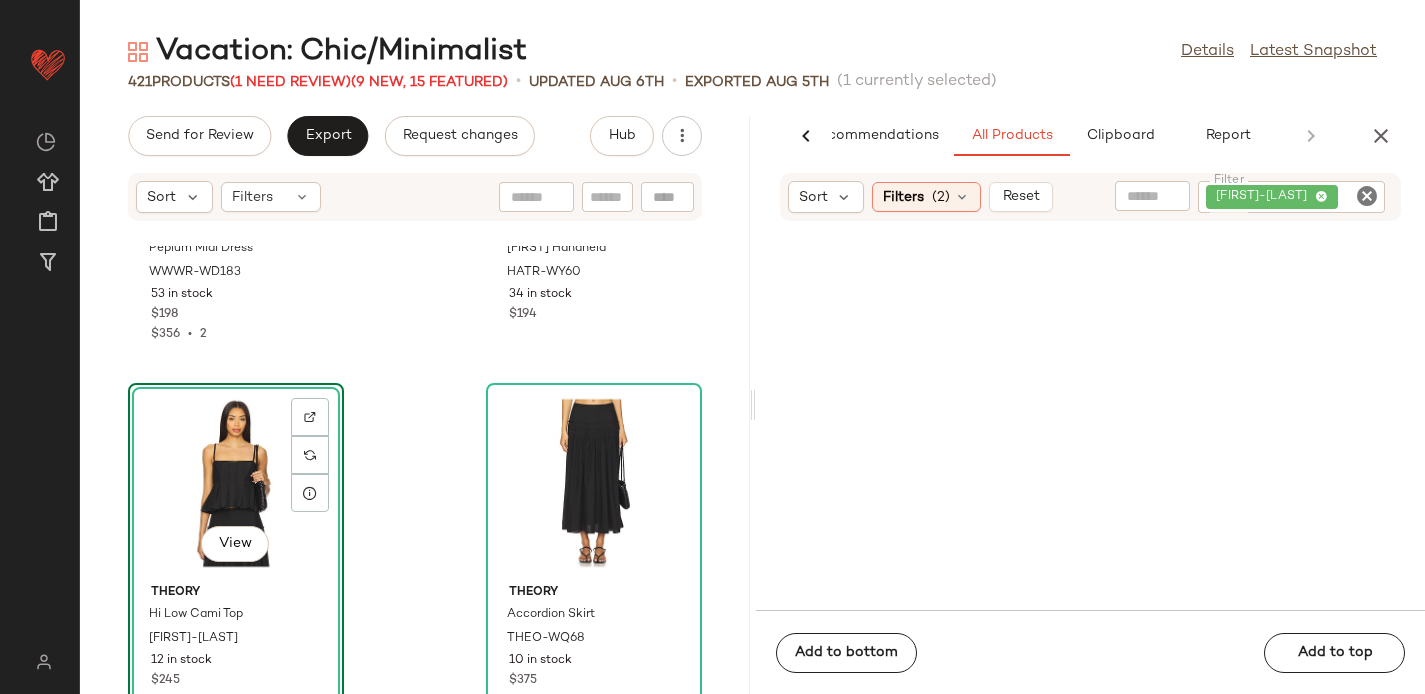 click on "WeWoreWhat Peplum Midi Dress WWWR-WD183 53 in stock $198 $356  •  2 Hat Attack Cameron Handheld HATR-WY60 34 in stock $194  View  Theory Hi Low Cami Top THEO-WS1015 12 in stock $245 Theory Accordion Skirt THEO-WQ68 10 in stock $375 Theory Accordion Skirt THEO-WQ68 10 in stock $375 Lovers and Friends Raylee Top LOVF-WX1453 5 in stock $88 $79  •  1 lovewave Cota Bottom LEWA-WX734 21 in stock $88 R0AM Whirl Sandal R0AR-WZ104 4 in stock $165" 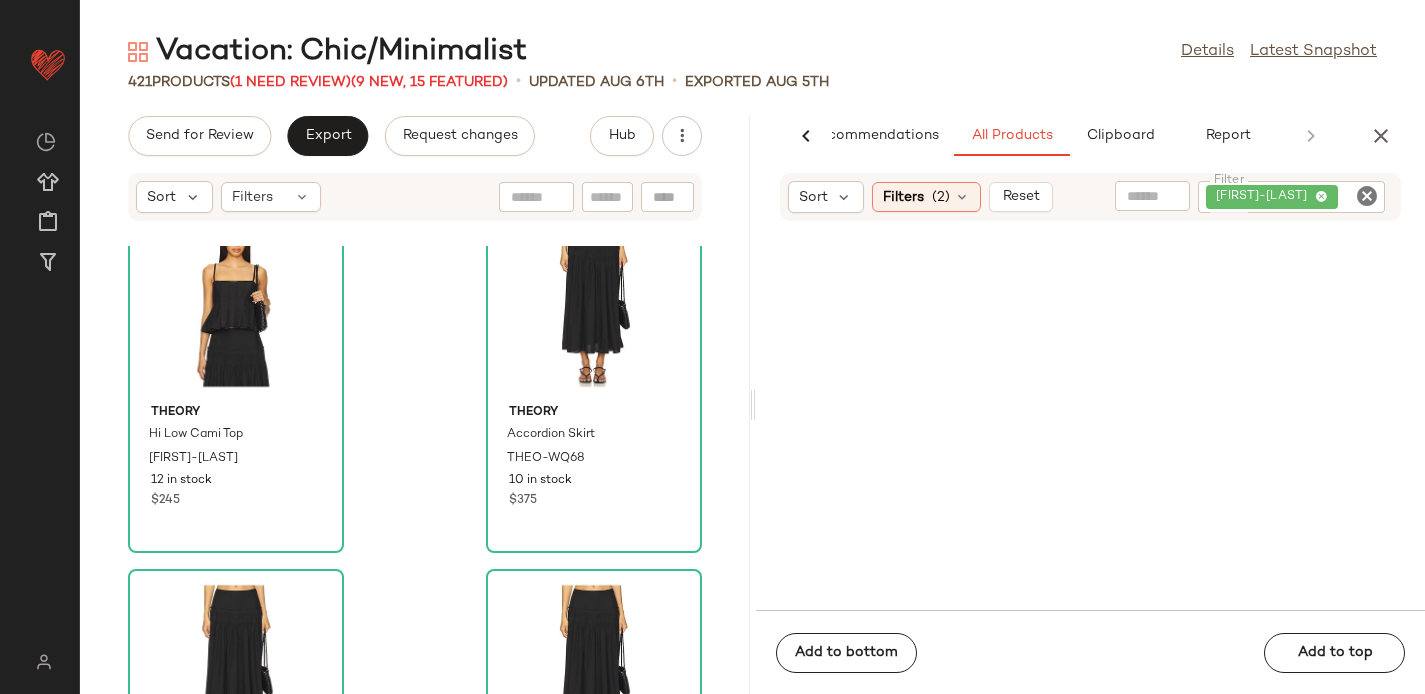 scroll, scrollTop: 48010, scrollLeft: 0, axis: vertical 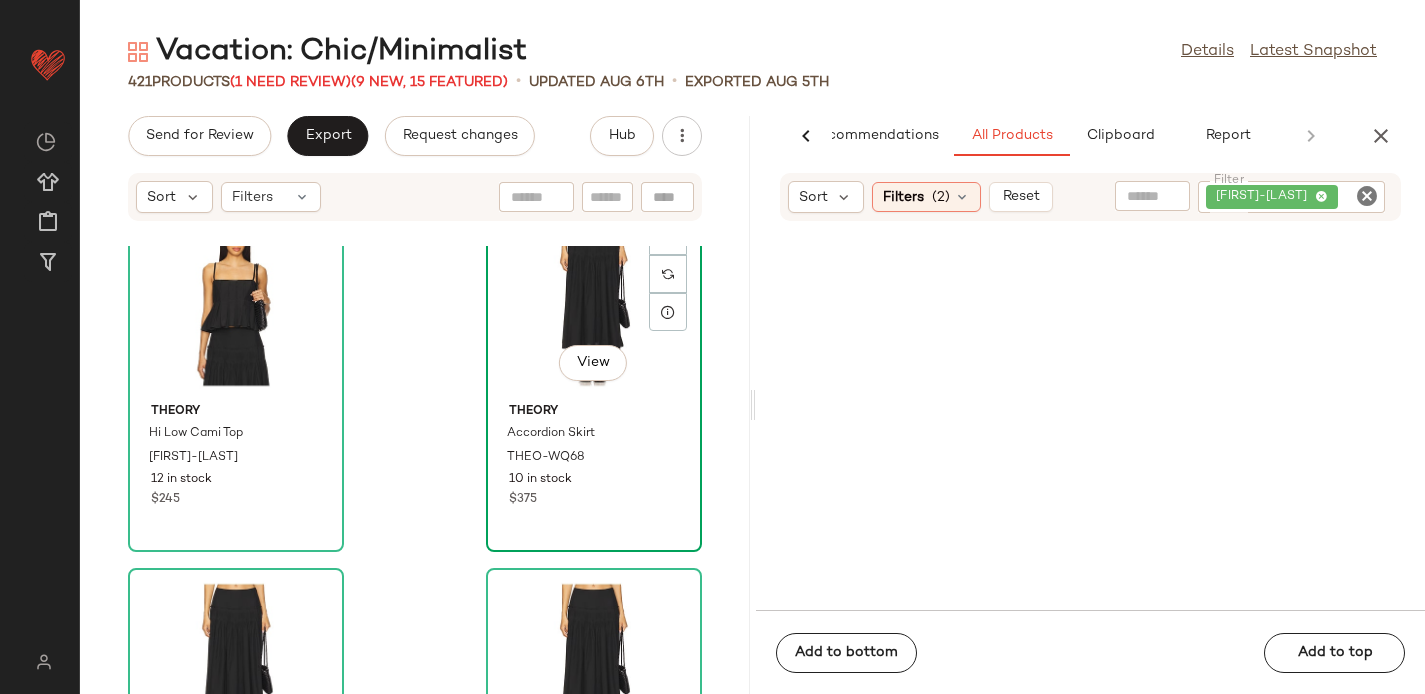 click on "View" 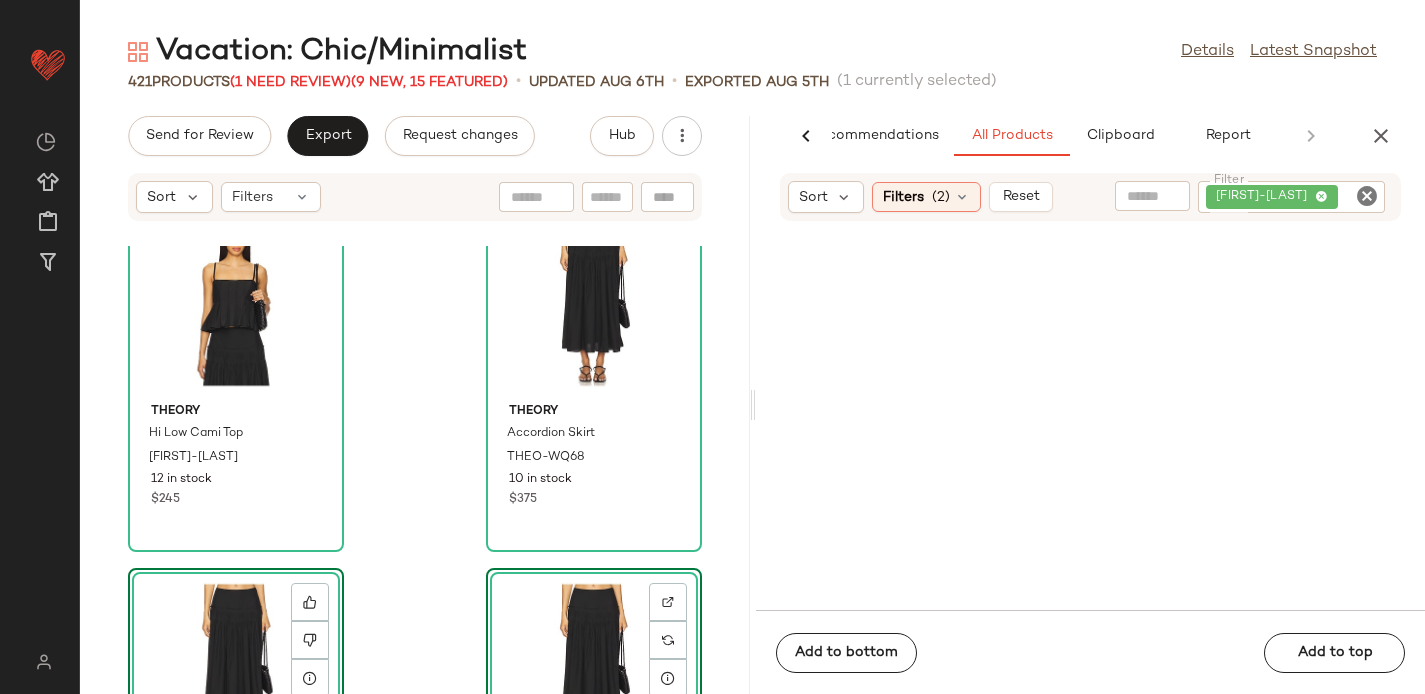 click on "Theory Hi Low Cami Top THEO-WS1015 12 in stock $245 Theory Accordion Skirt THEO-WQ68 10 in stock $375  View  Theory Accordion Skirt THEO-WQ68 10 in stock $375  View  Theory Accordion Skirt THEO-WQ68 10 in stock $375 Lovers and Friends Raylee Top LOVF-WX1453 5 in stock $88 $79  •  1 lovewave Cota Bottom LEWA-WX734 21 in stock $88 R0AM Whirl Sandal R0AR-WZ104 4 in stock $165 HEARTLOOM Abrielle Dress HEAR-WD438 98 in stock $99 Otra Florence Sunglasses OTRR-WG34 32 in stock $70" 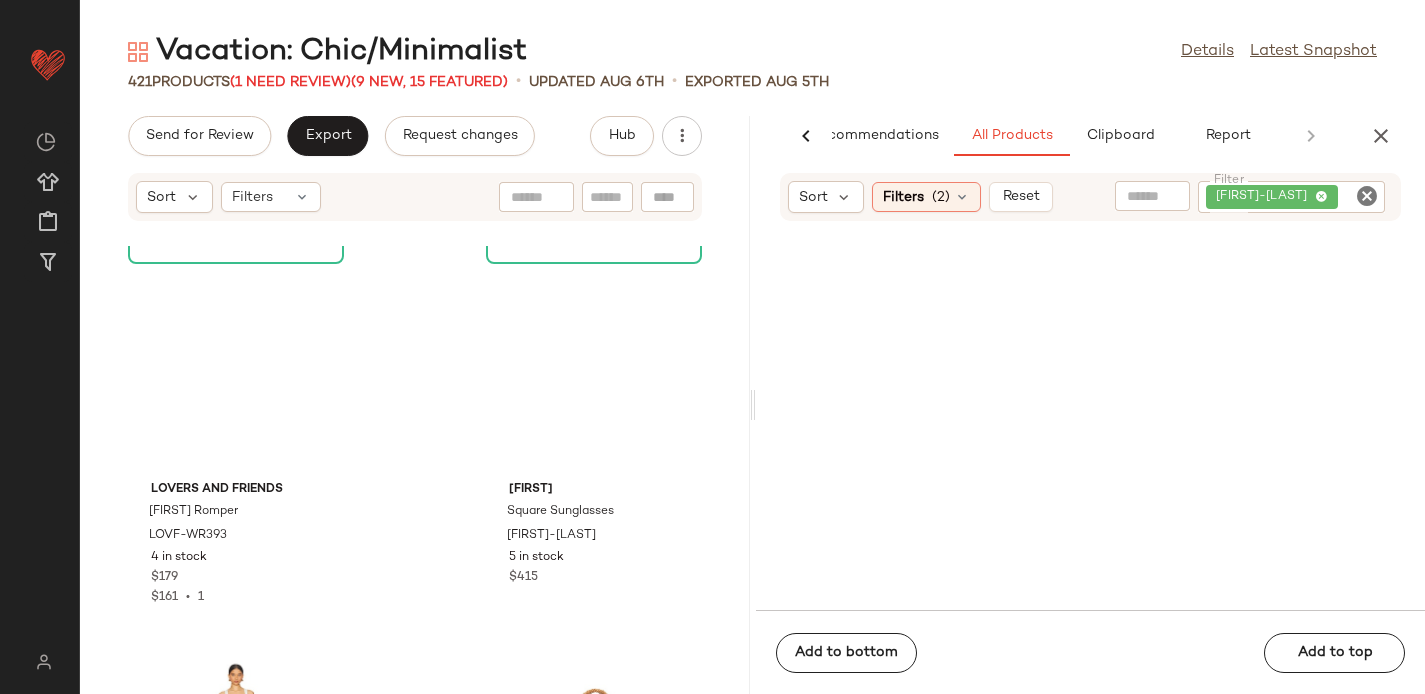 scroll, scrollTop: 47259, scrollLeft: 0, axis: vertical 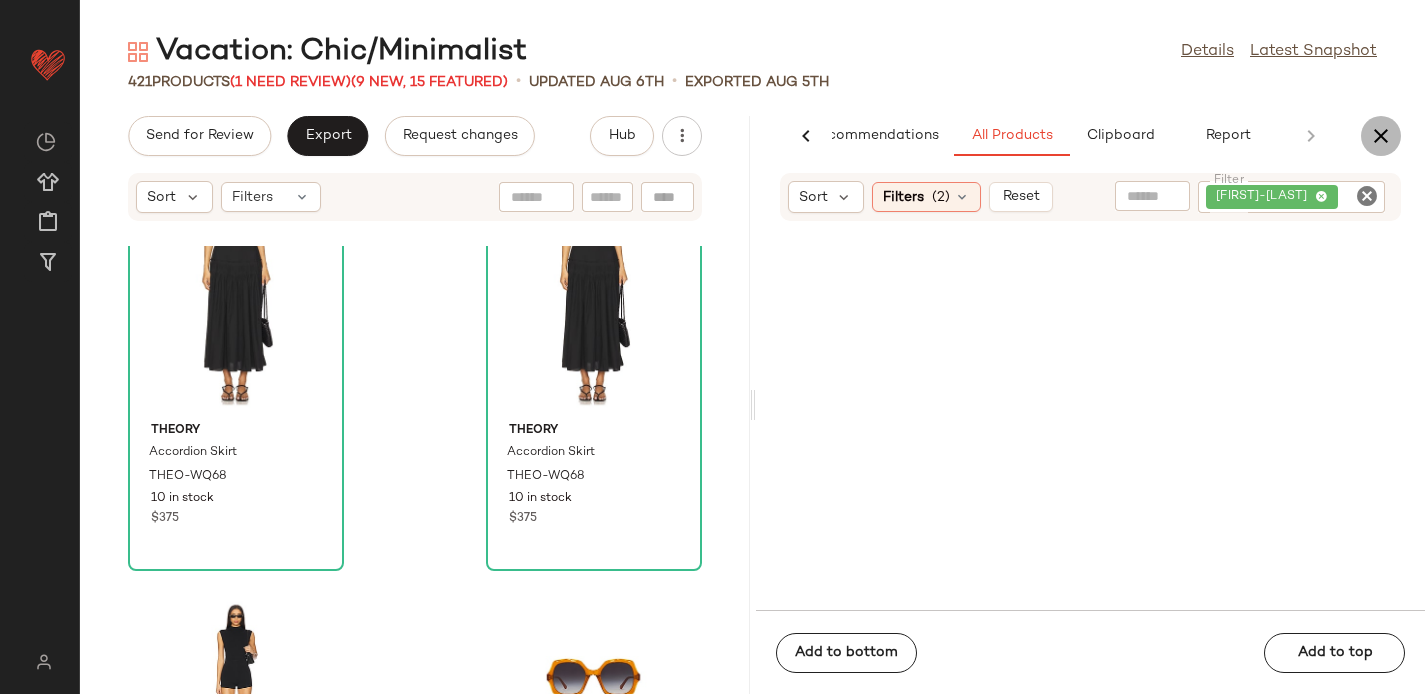 click at bounding box center (1381, 136) 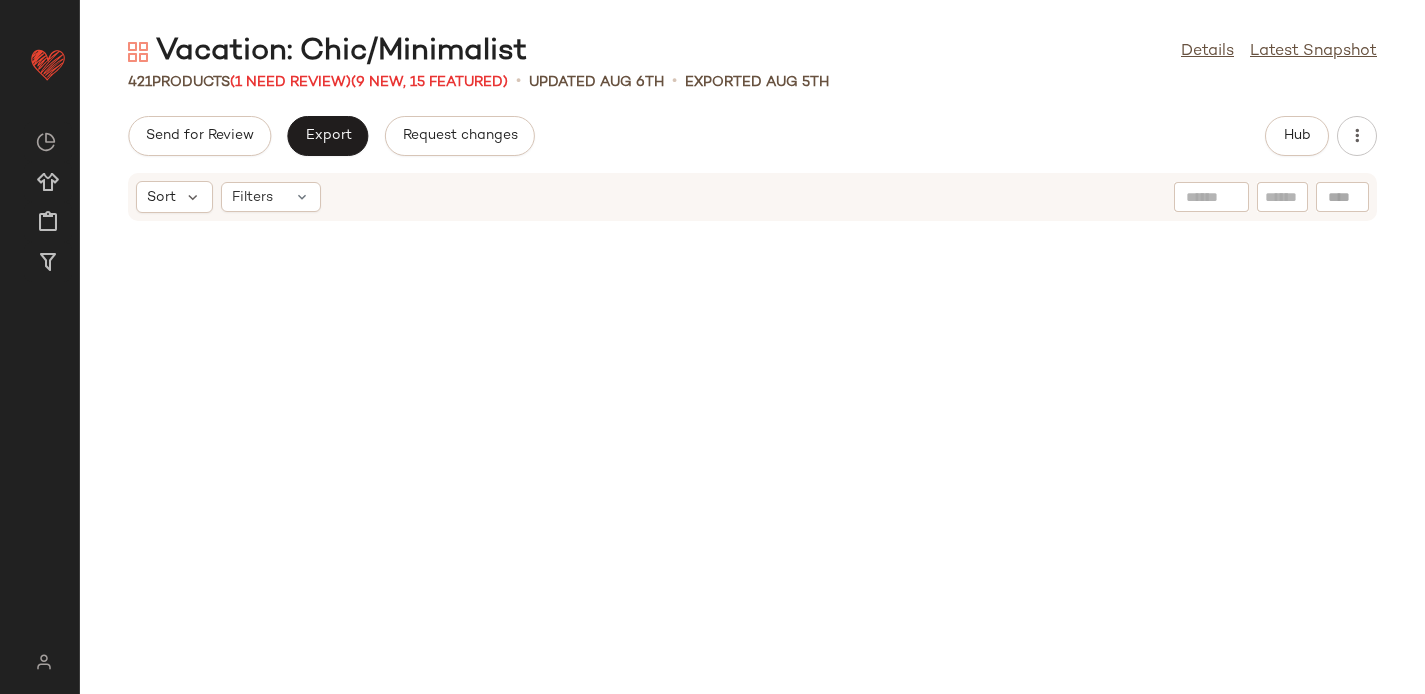 scroll, scrollTop: 18666, scrollLeft: 0, axis: vertical 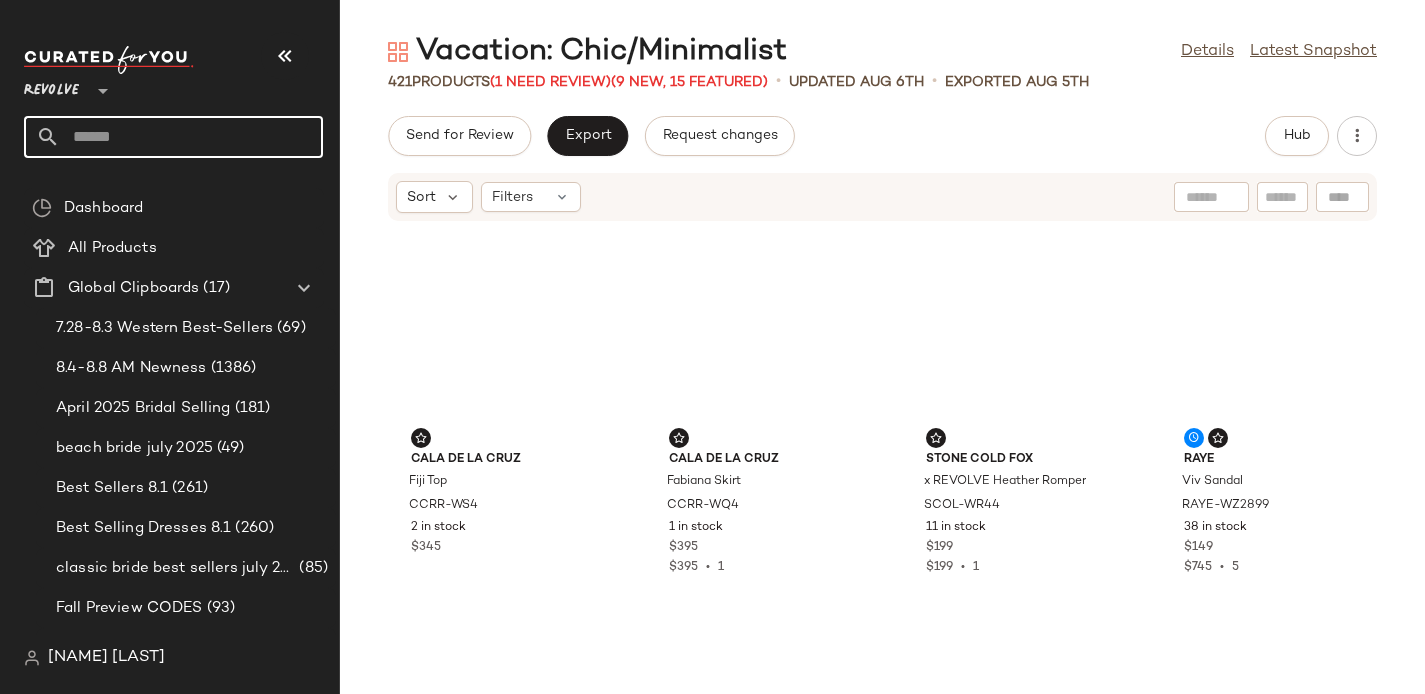 click 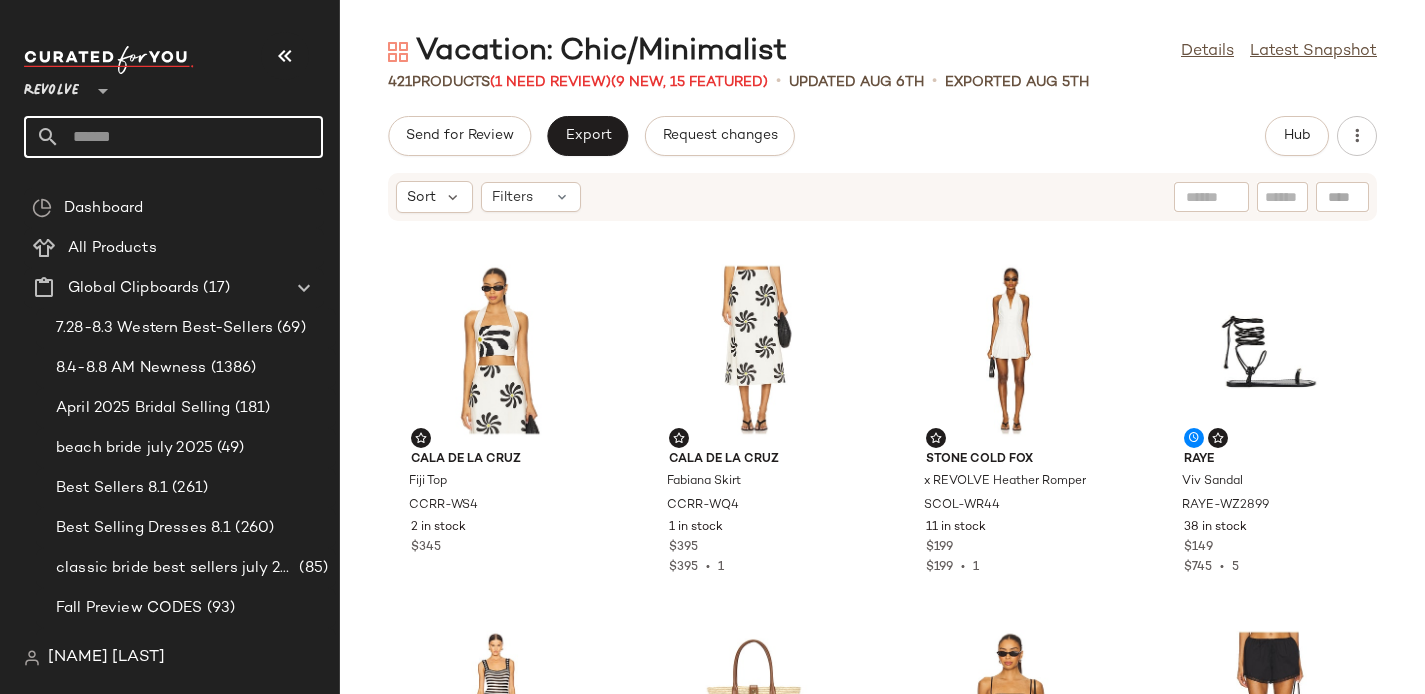 click on "Send for Review   Export   Request changes   Hub" 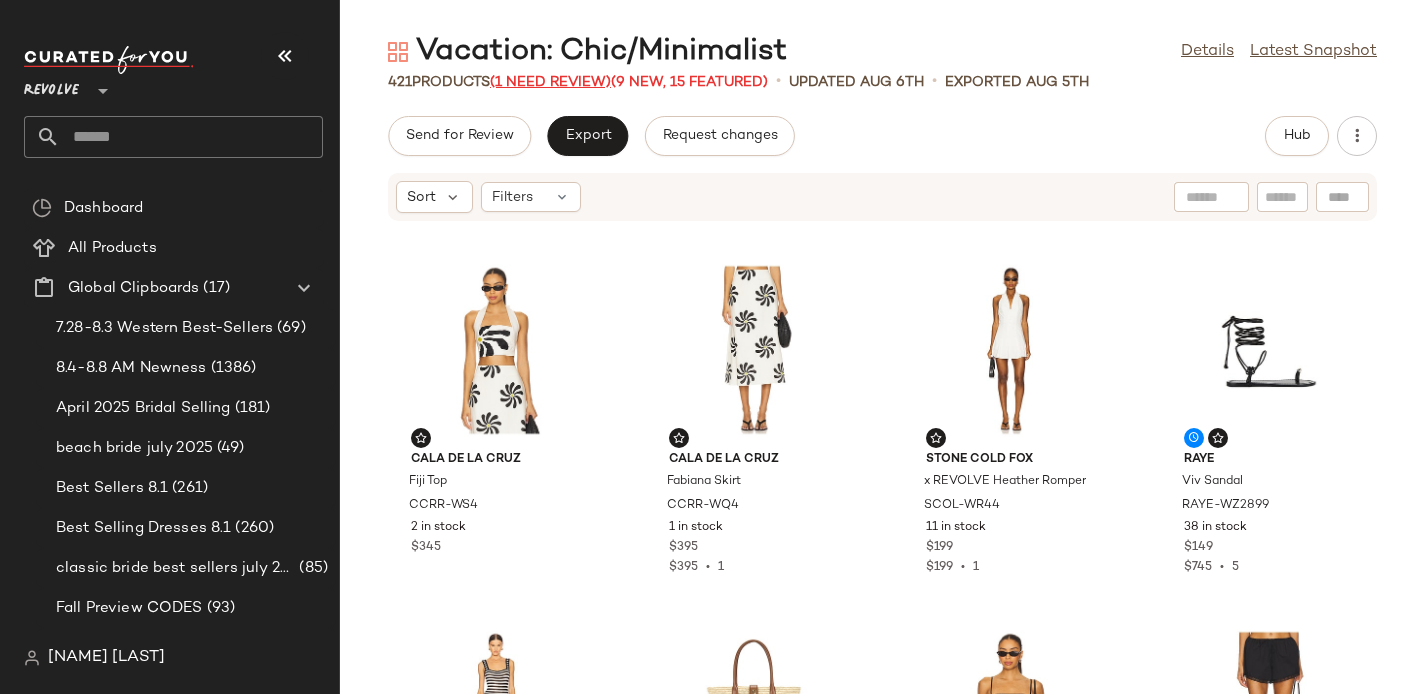 click on "(1 Need Review)" at bounding box center (550, 82) 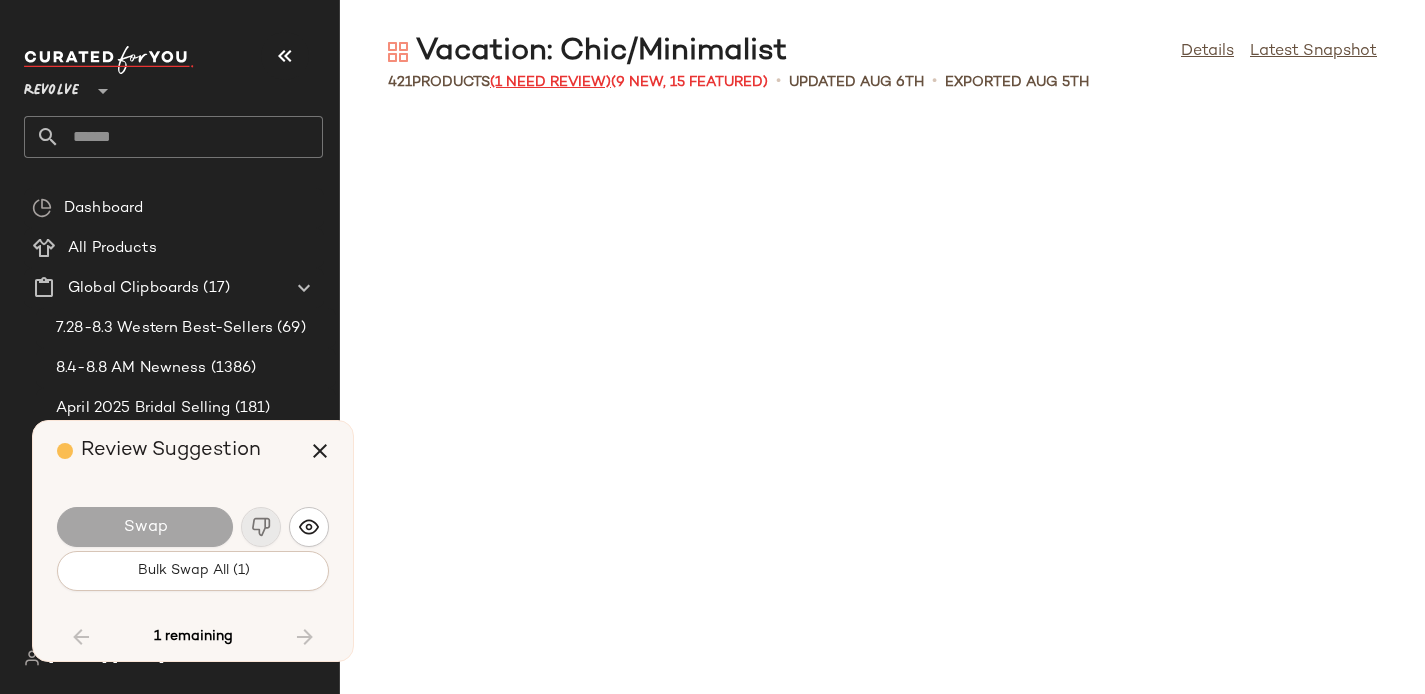 scroll, scrollTop: 23790, scrollLeft: 0, axis: vertical 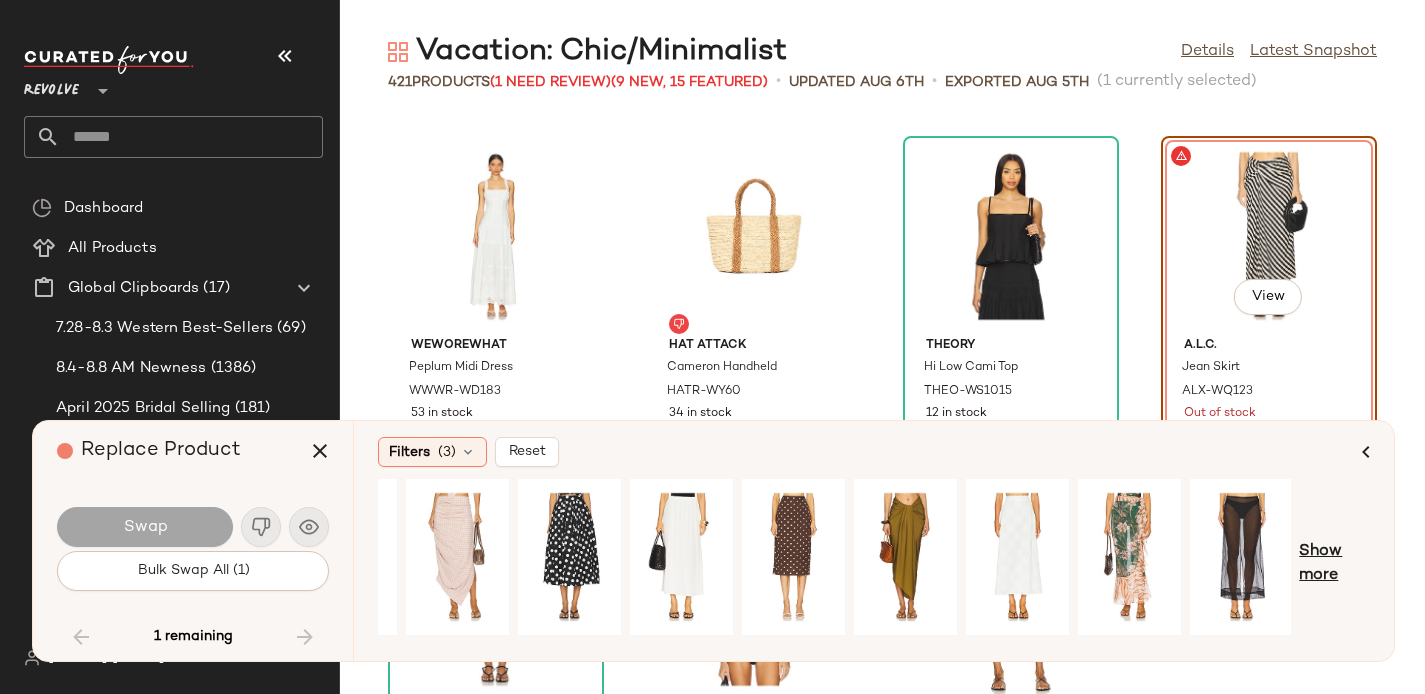 click on "Show more" at bounding box center (1334, 564) 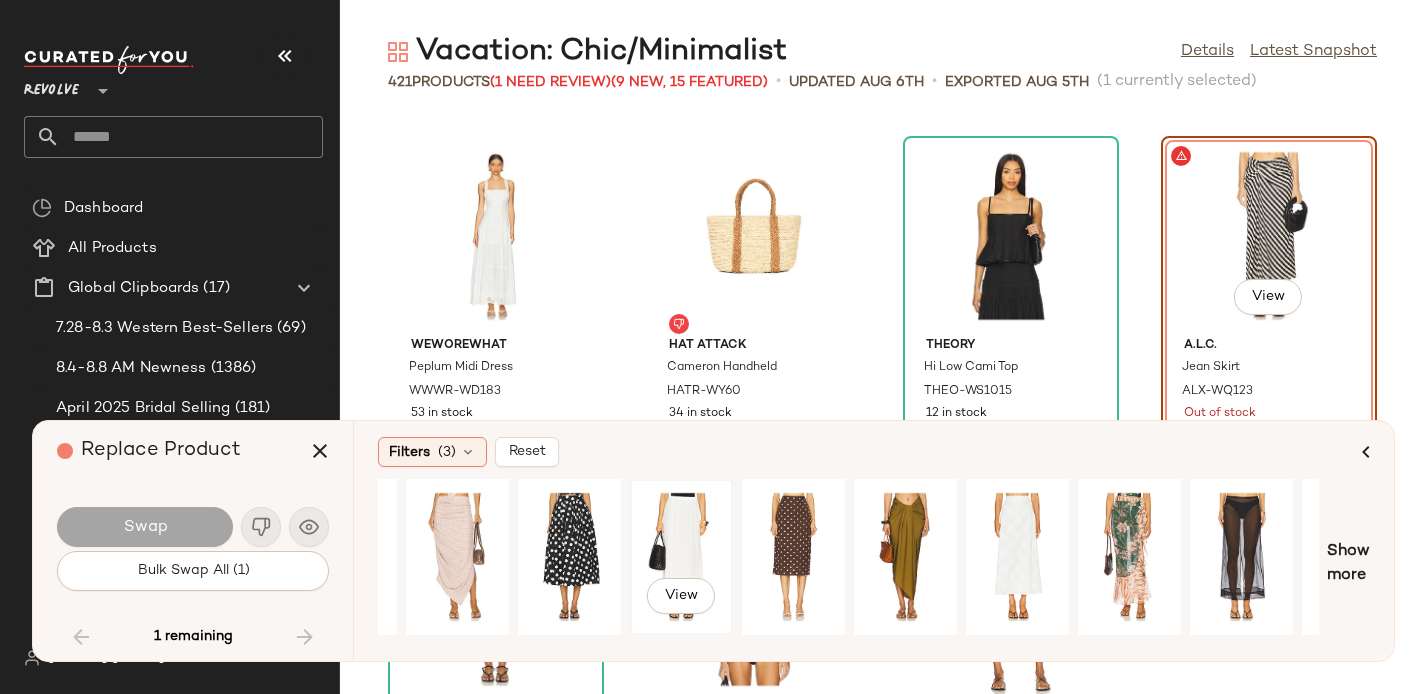 click on "View" 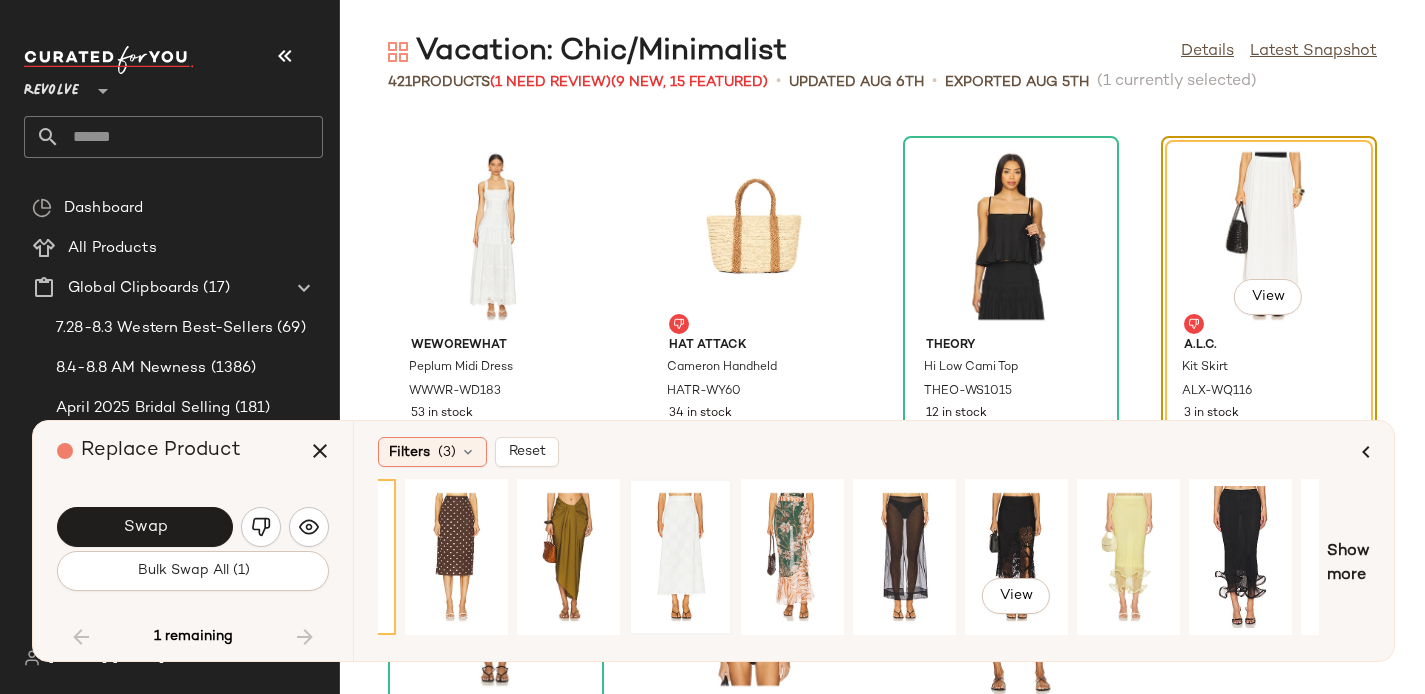 scroll, scrollTop: 0, scrollLeft: 0, axis: both 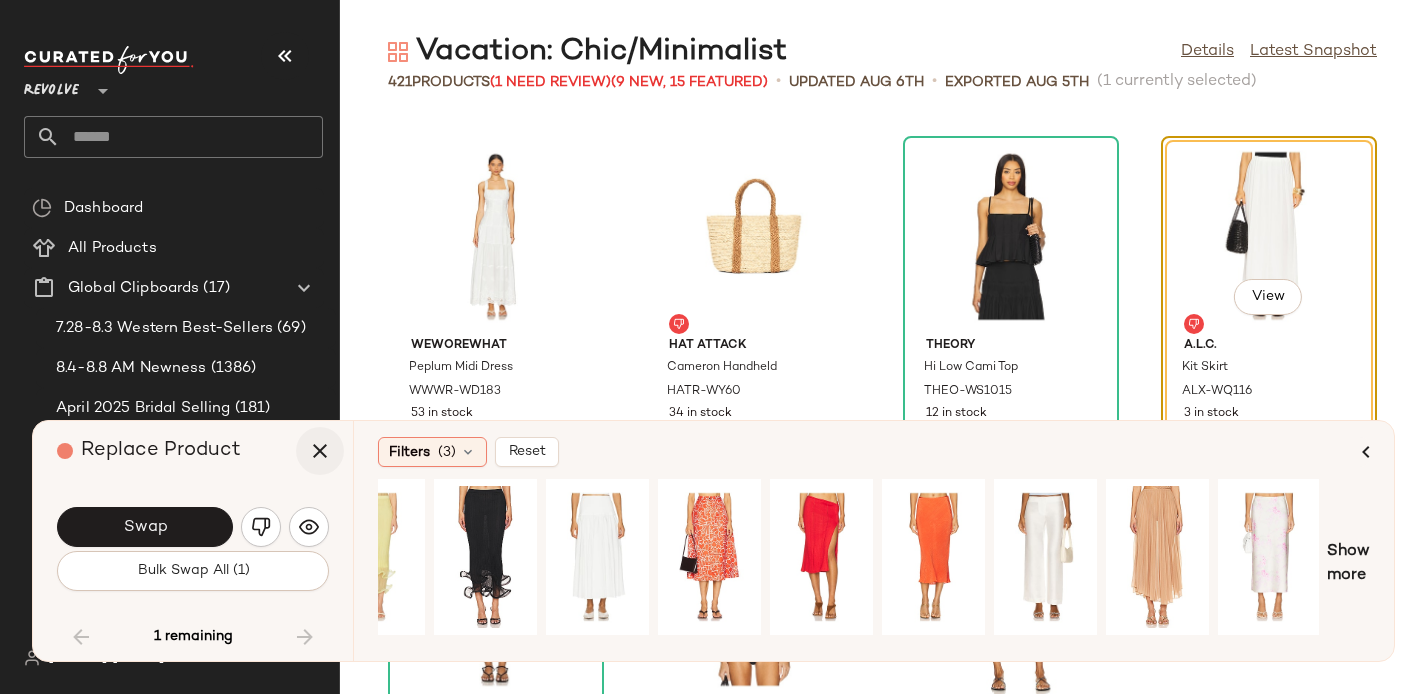 click at bounding box center (320, 451) 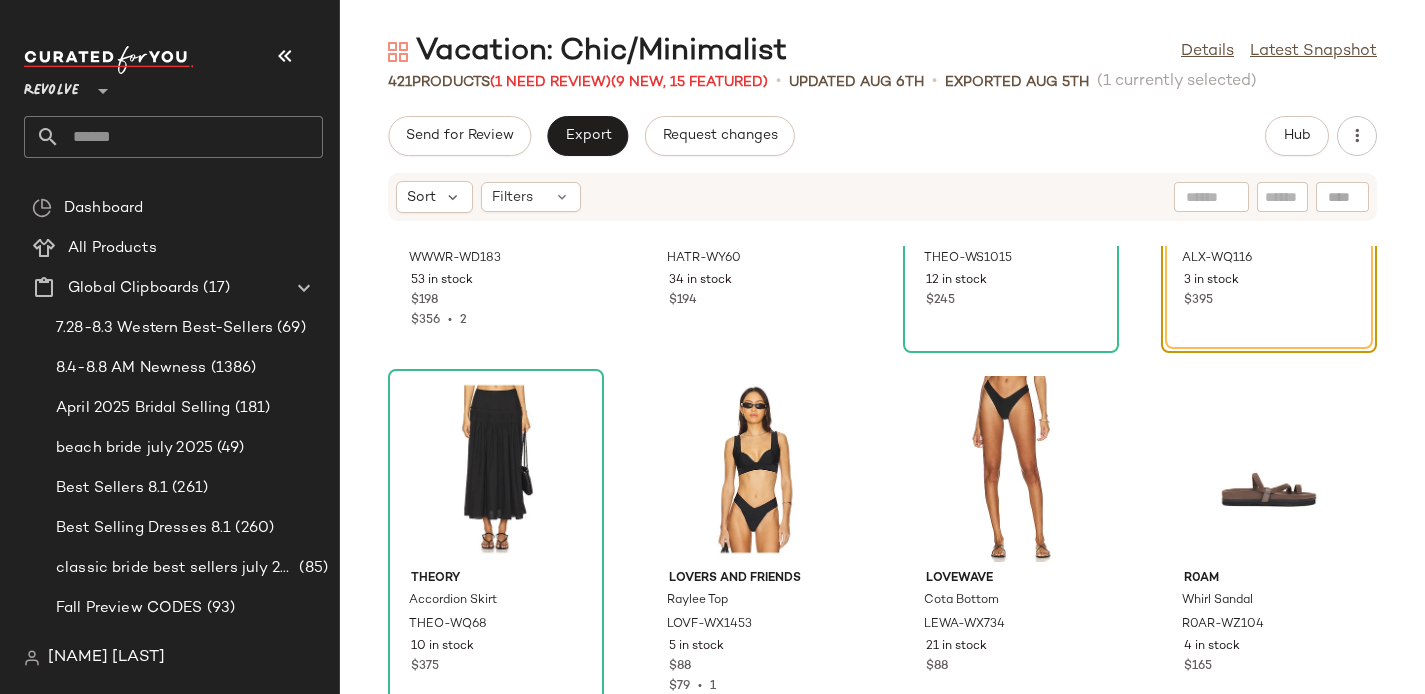 scroll, scrollTop: 23926, scrollLeft: 0, axis: vertical 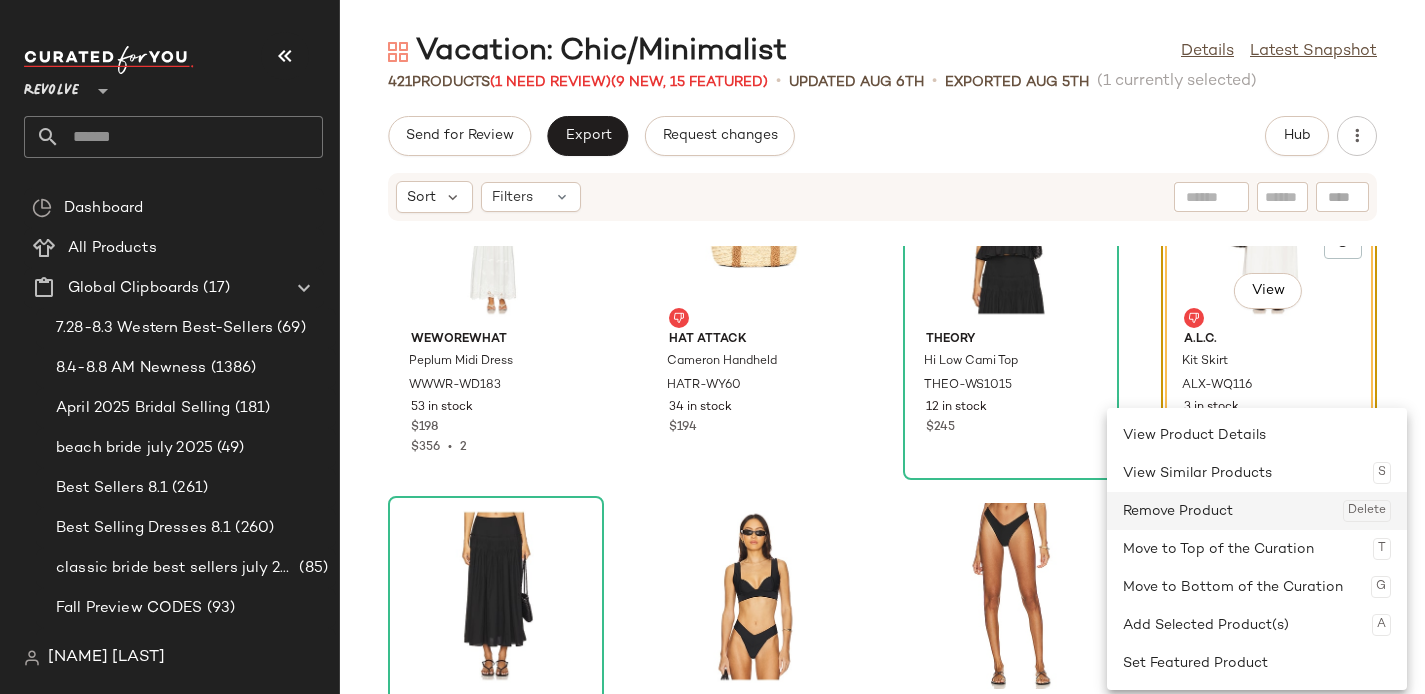 click on "Remove Product  Delete" 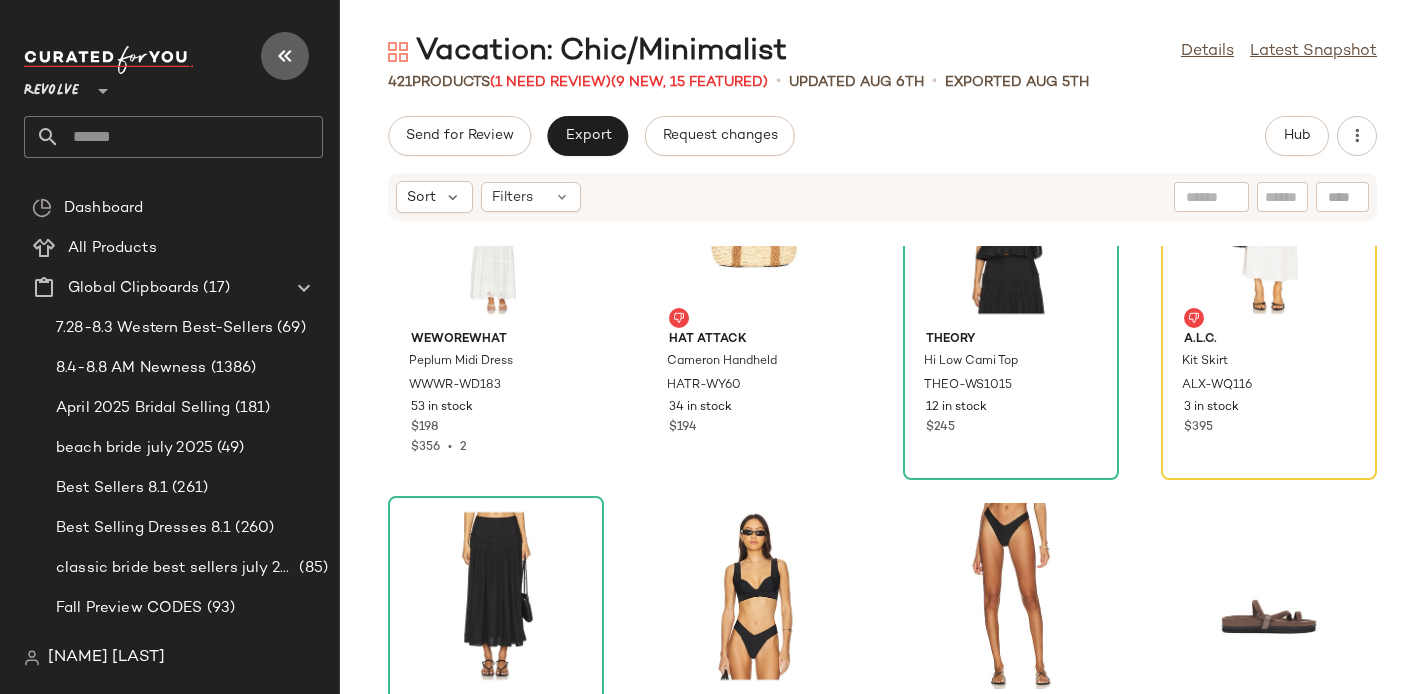 click at bounding box center [285, 56] 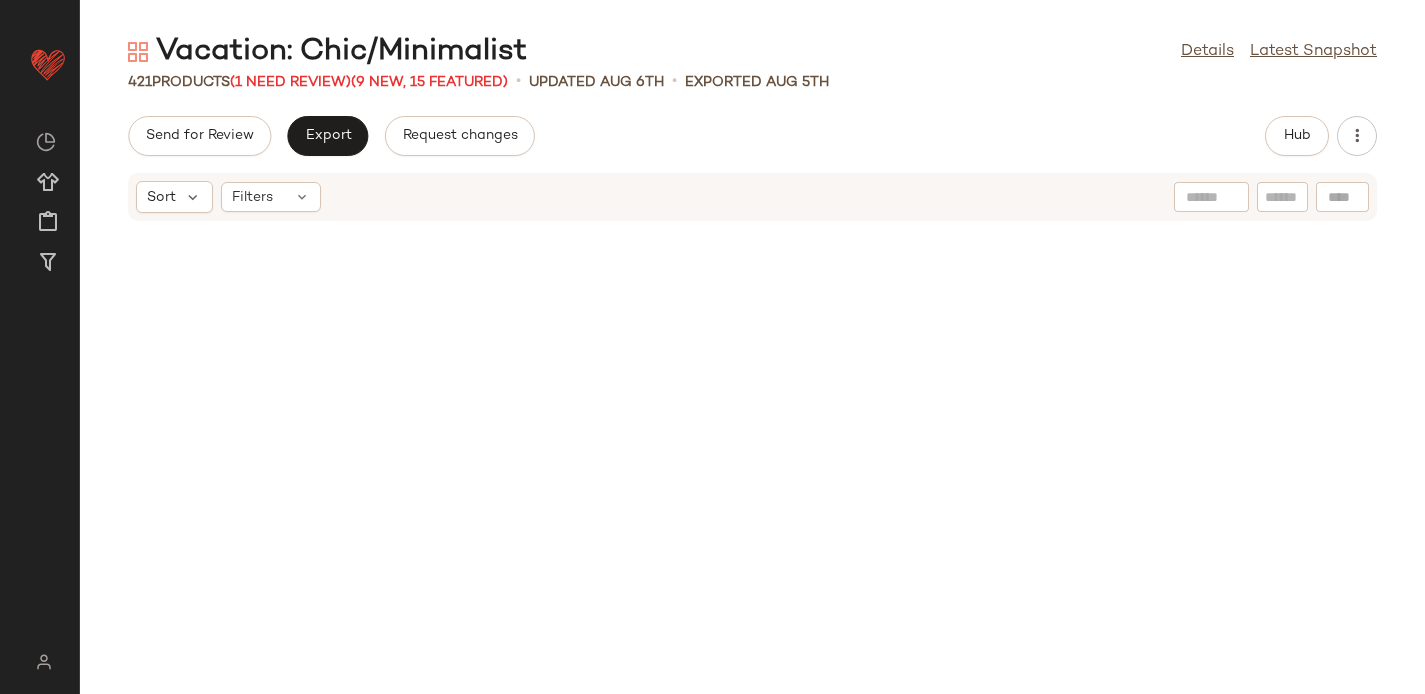 scroll, scrollTop: 19032, scrollLeft: 0, axis: vertical 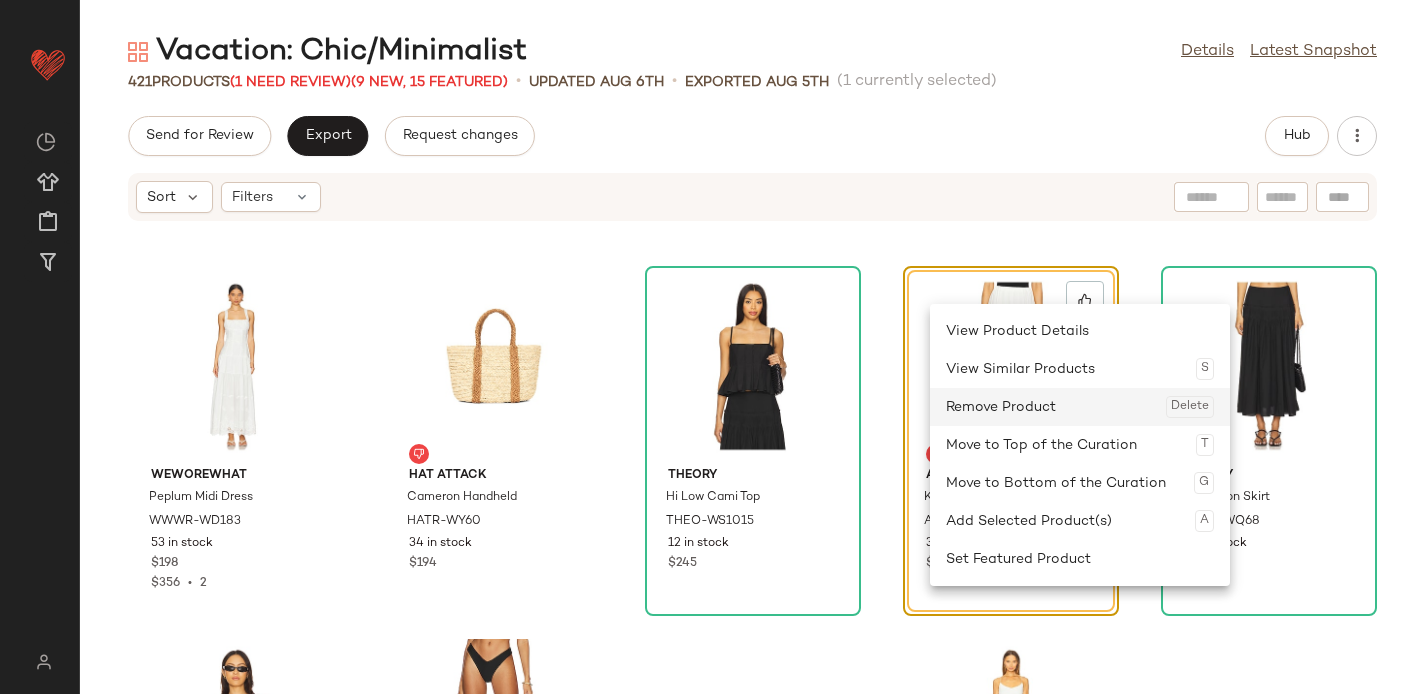 click on "Remove Product  Delete" 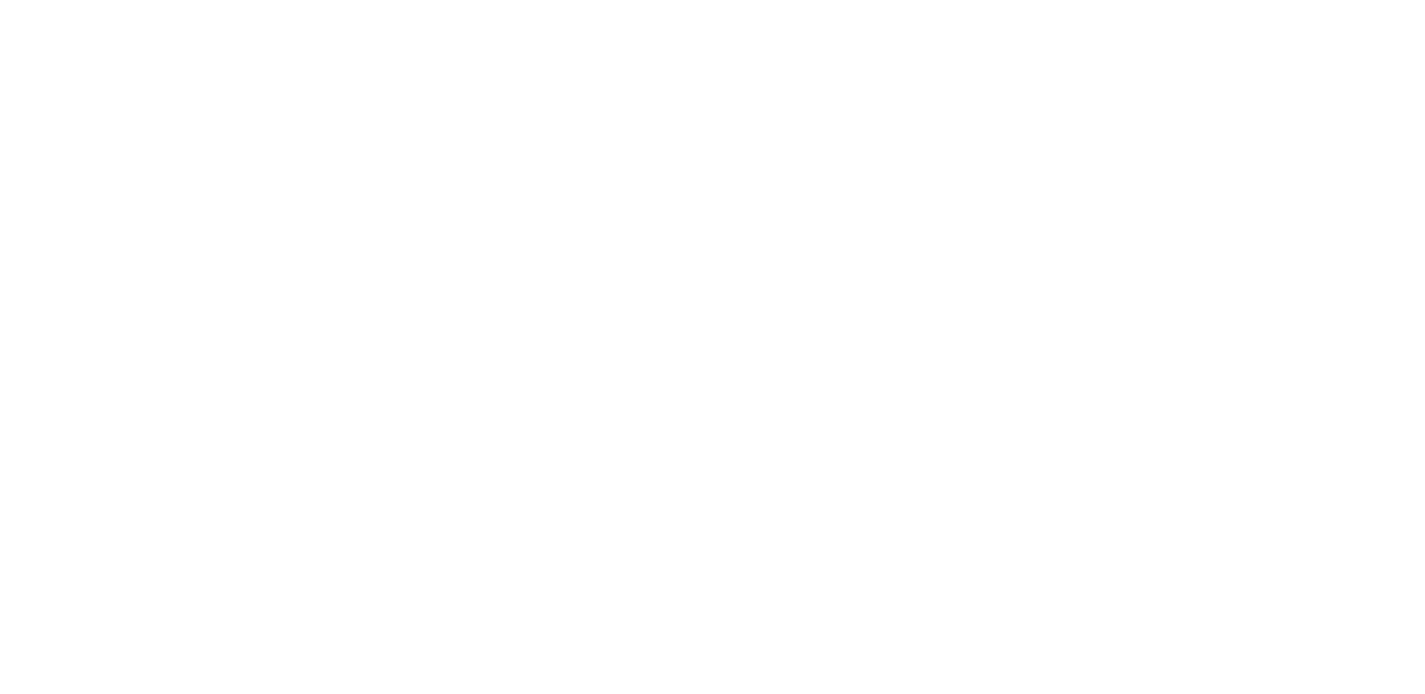 scroll, scrollTop: 0, scrollLeft: 0, axis: both 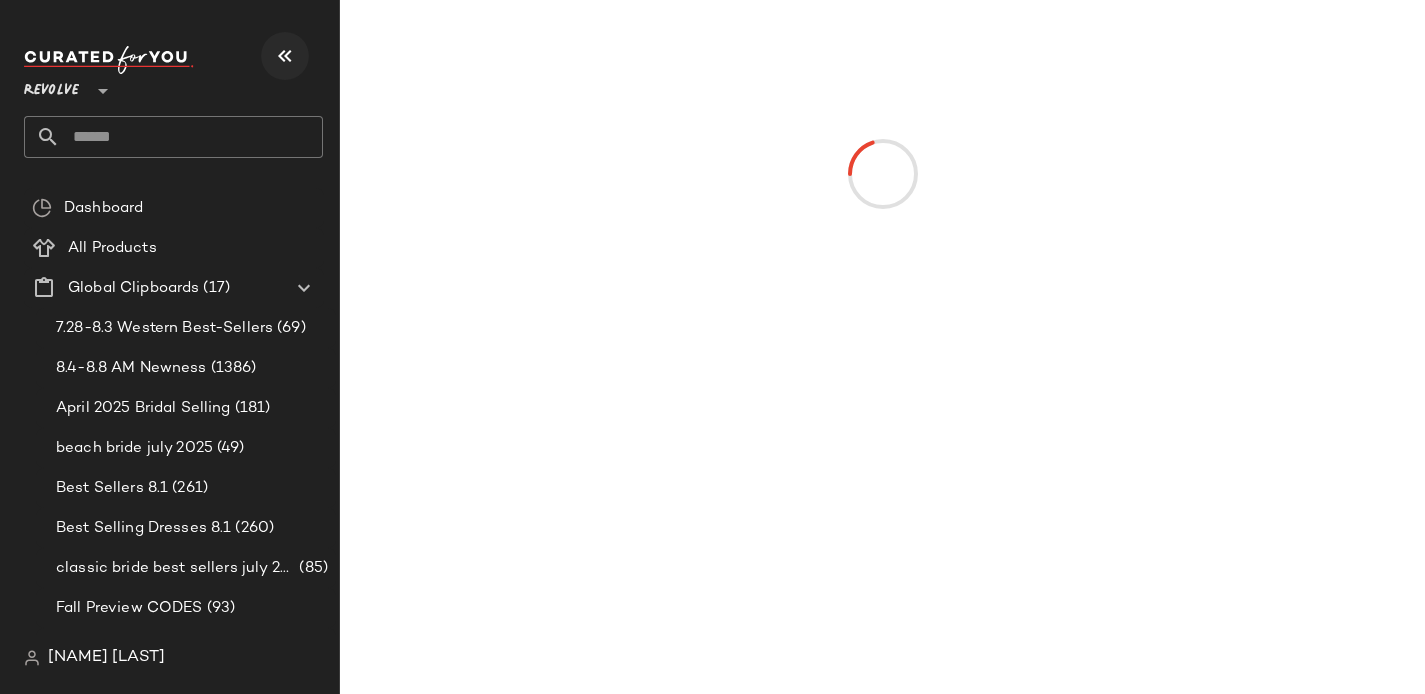 click at bounding box center [285, 56] 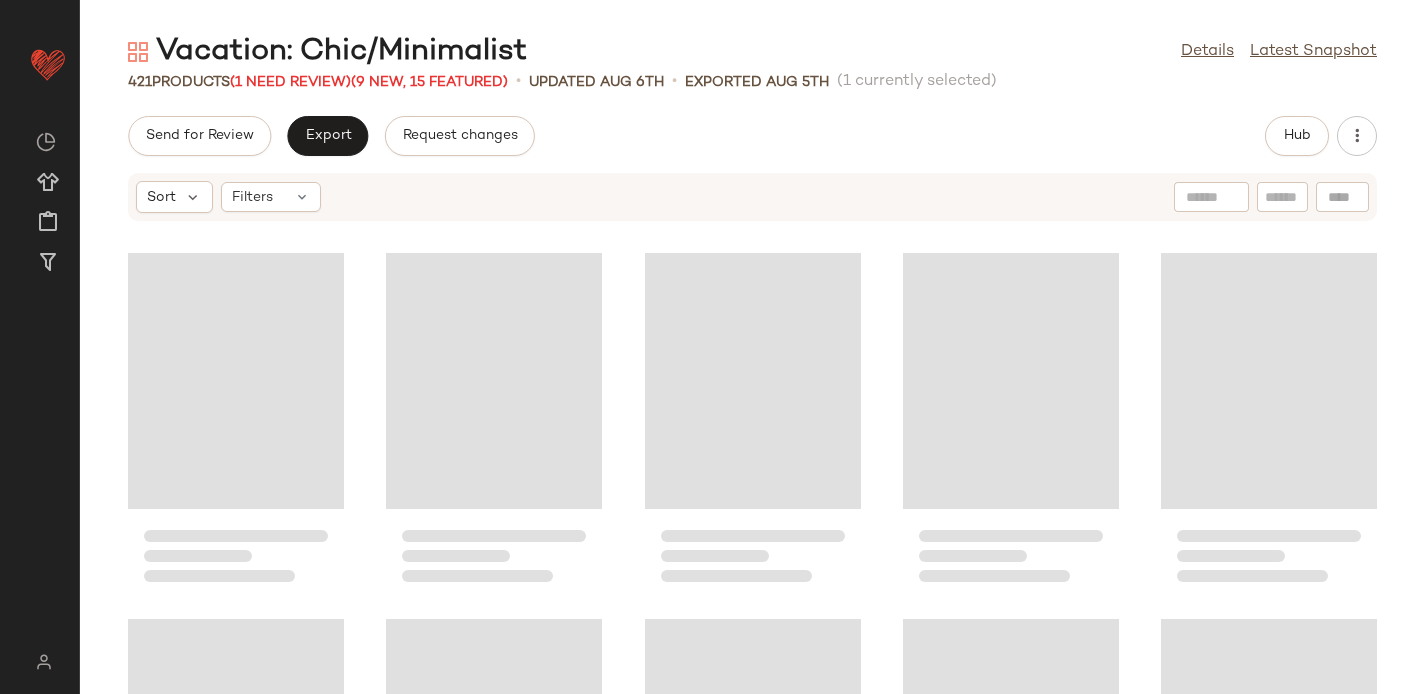 scroll, scrollTop: 19032, scrollLeft: 0, axis: vertical 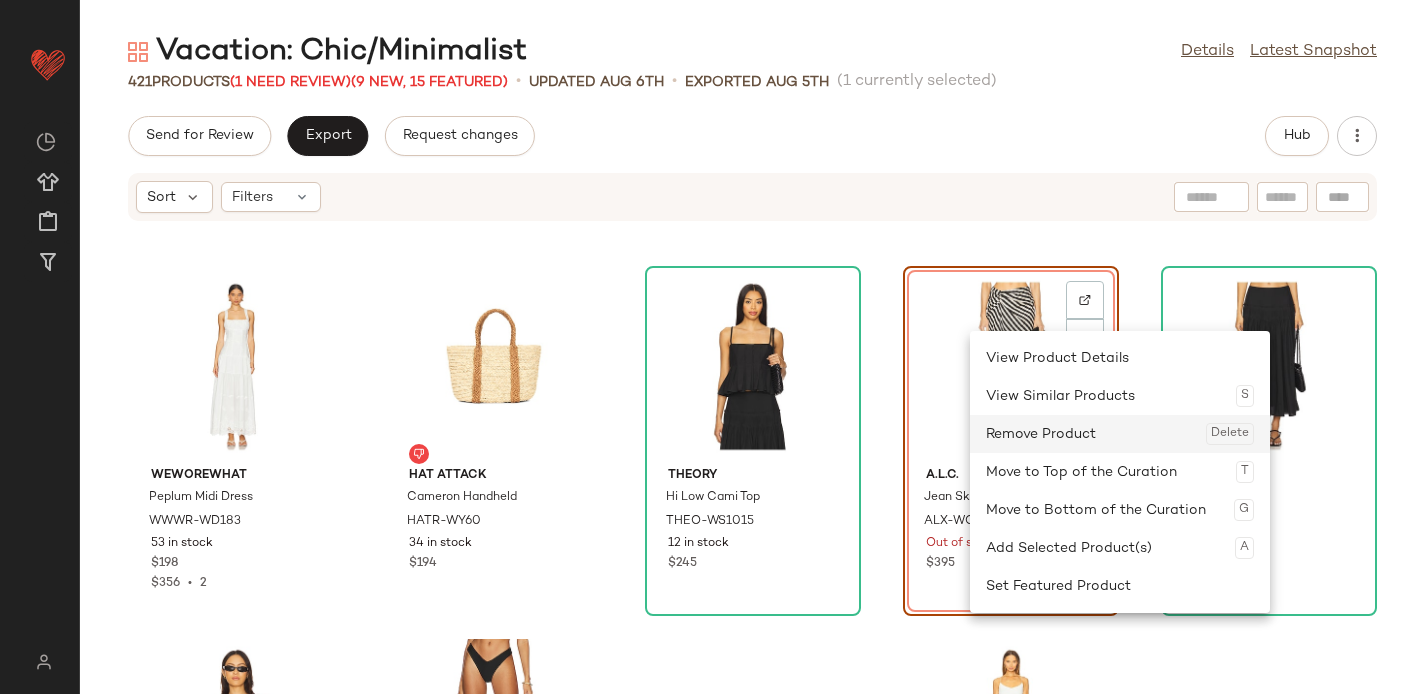 click on "Remove Product  Delete" 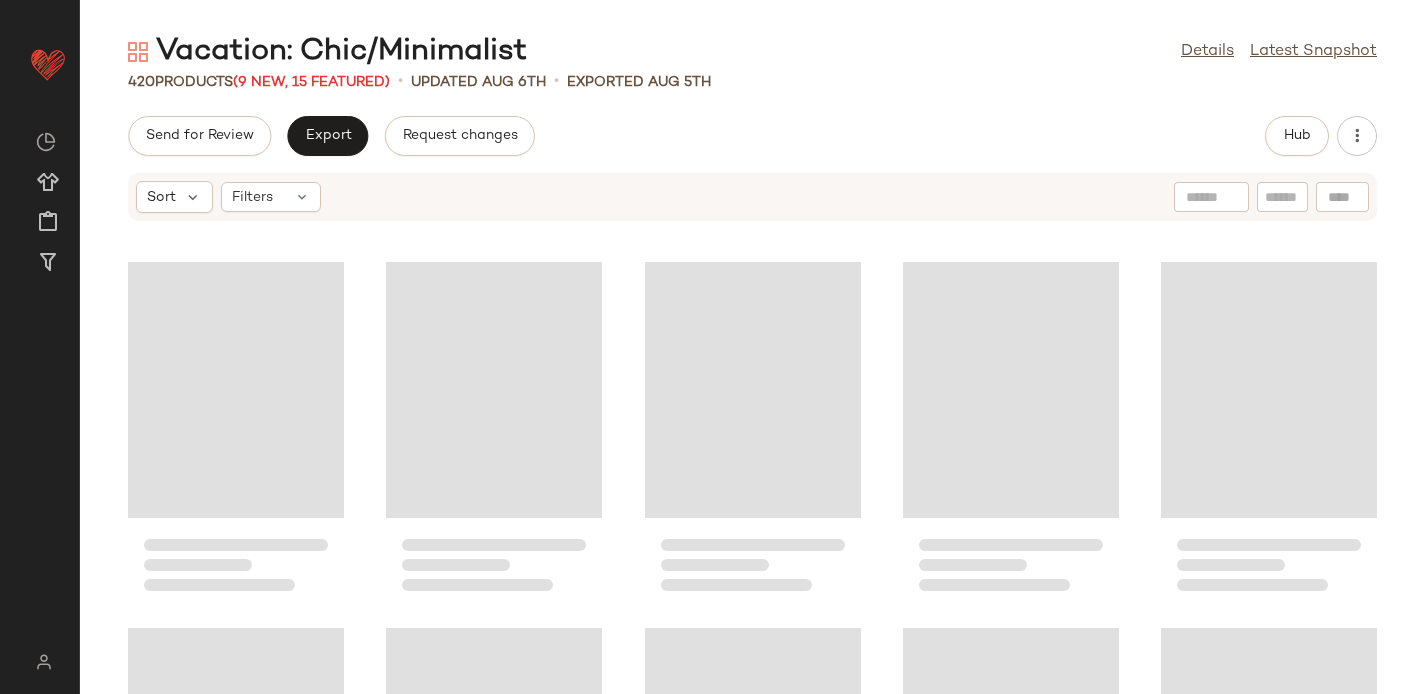 scroll, scrollTop: 4231, scrollLeft: 0, axis: vertical 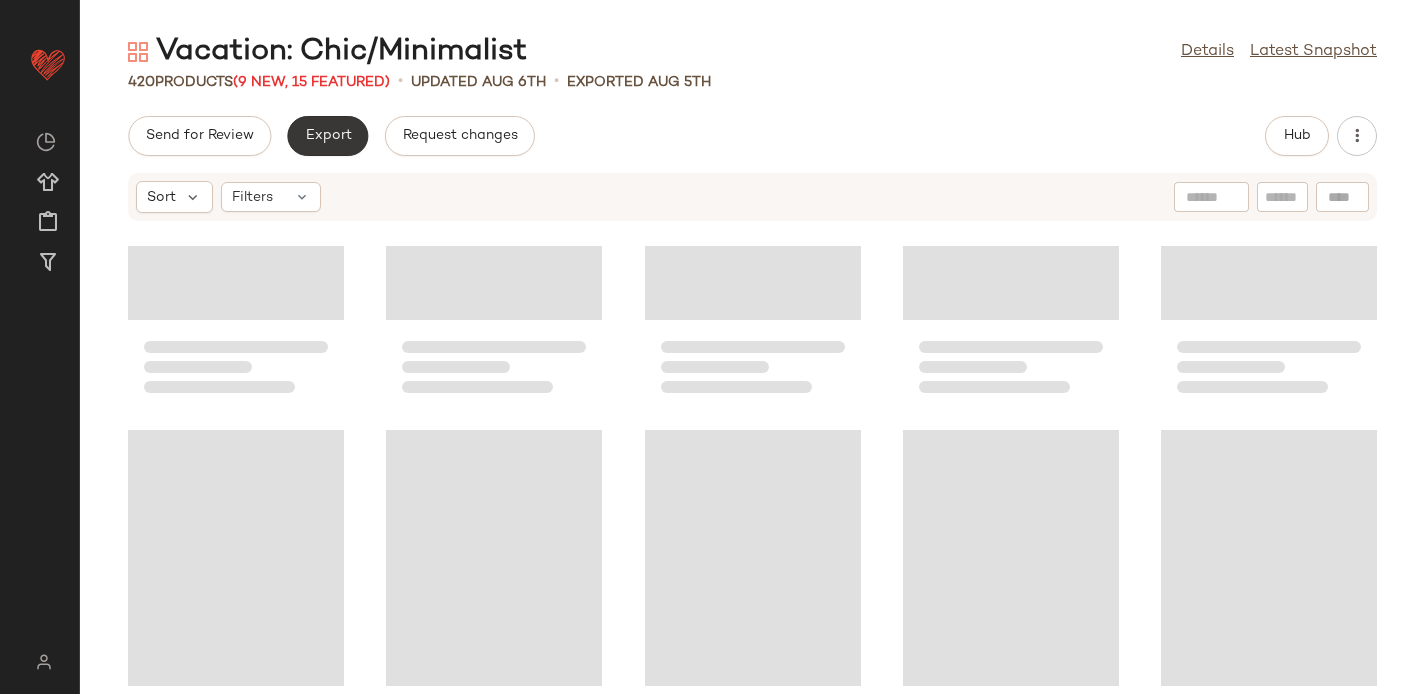 click on "Export" 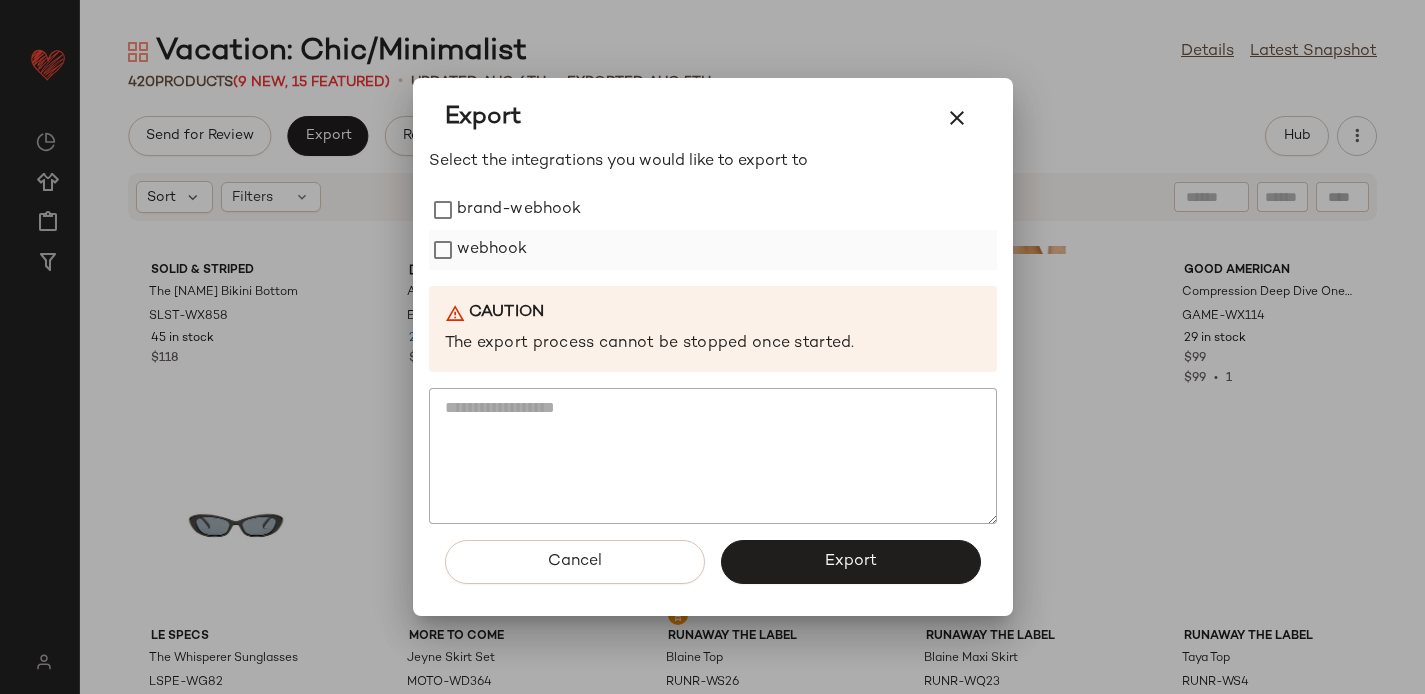click on "webhook" at bounding box center [492, 250] 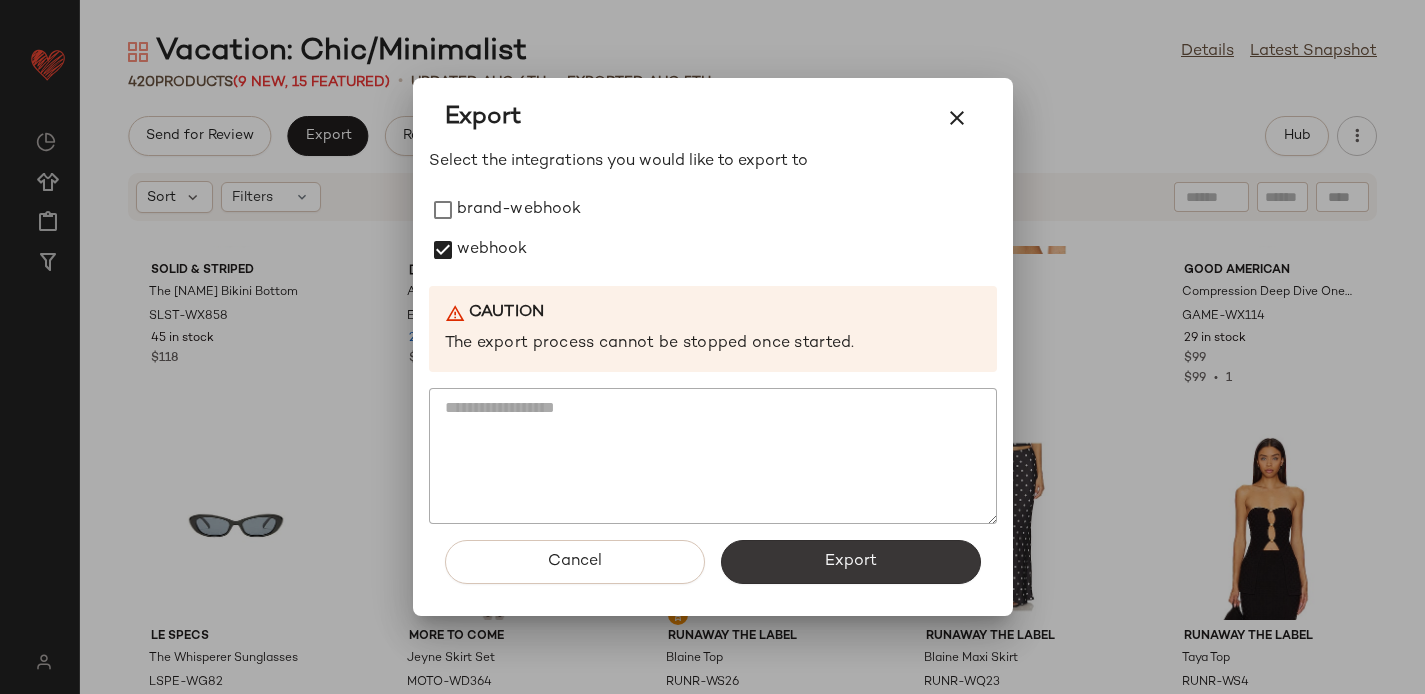 click on "Export" at bounding box center [851, 562] 